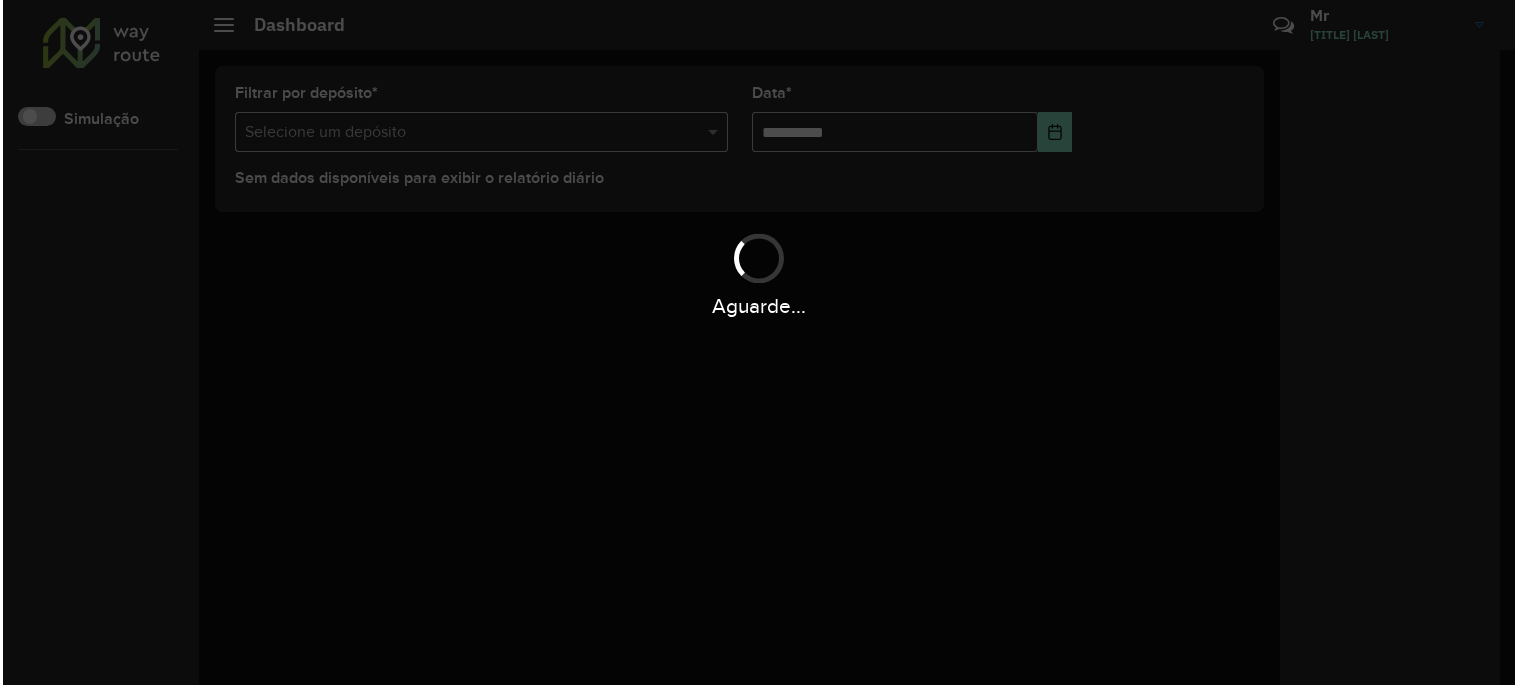 scroll, scrollTop: 0, scrollLeft: 0, axis: both 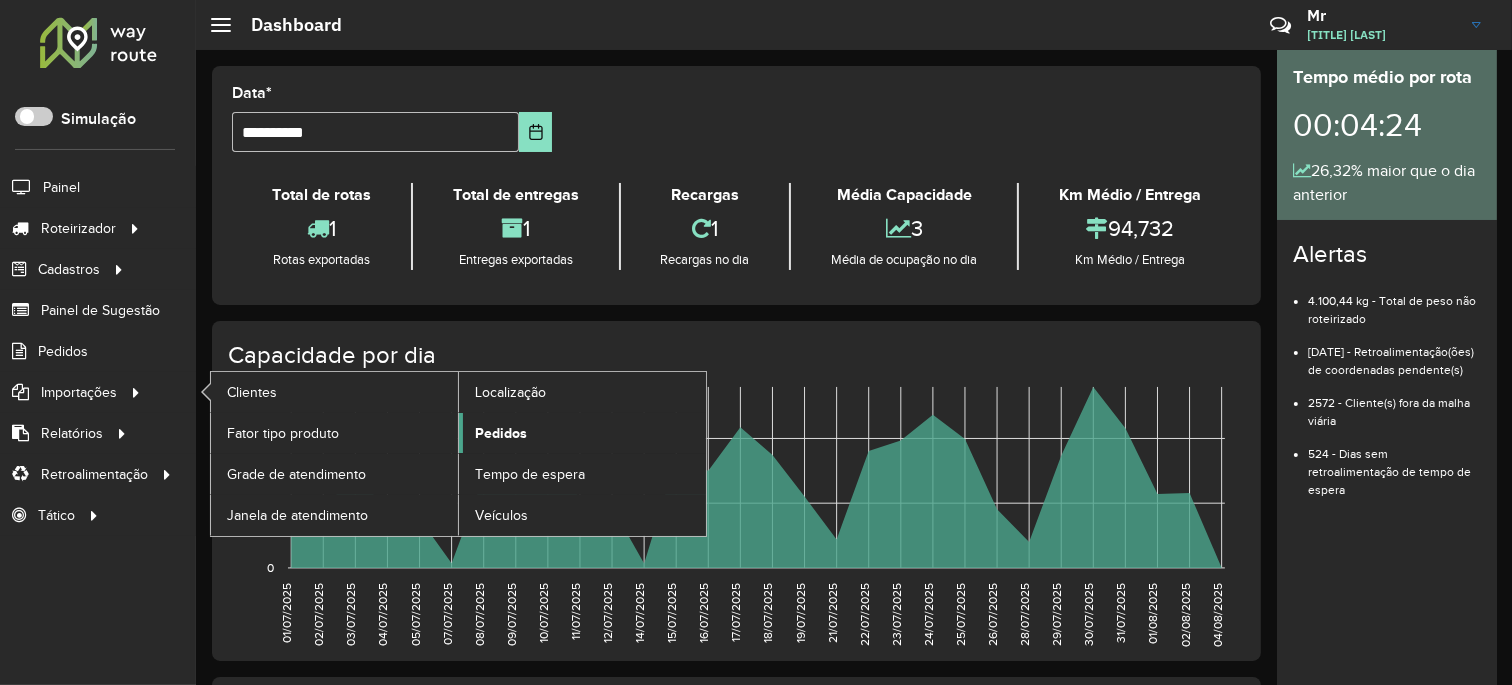 click on "Pedidos" 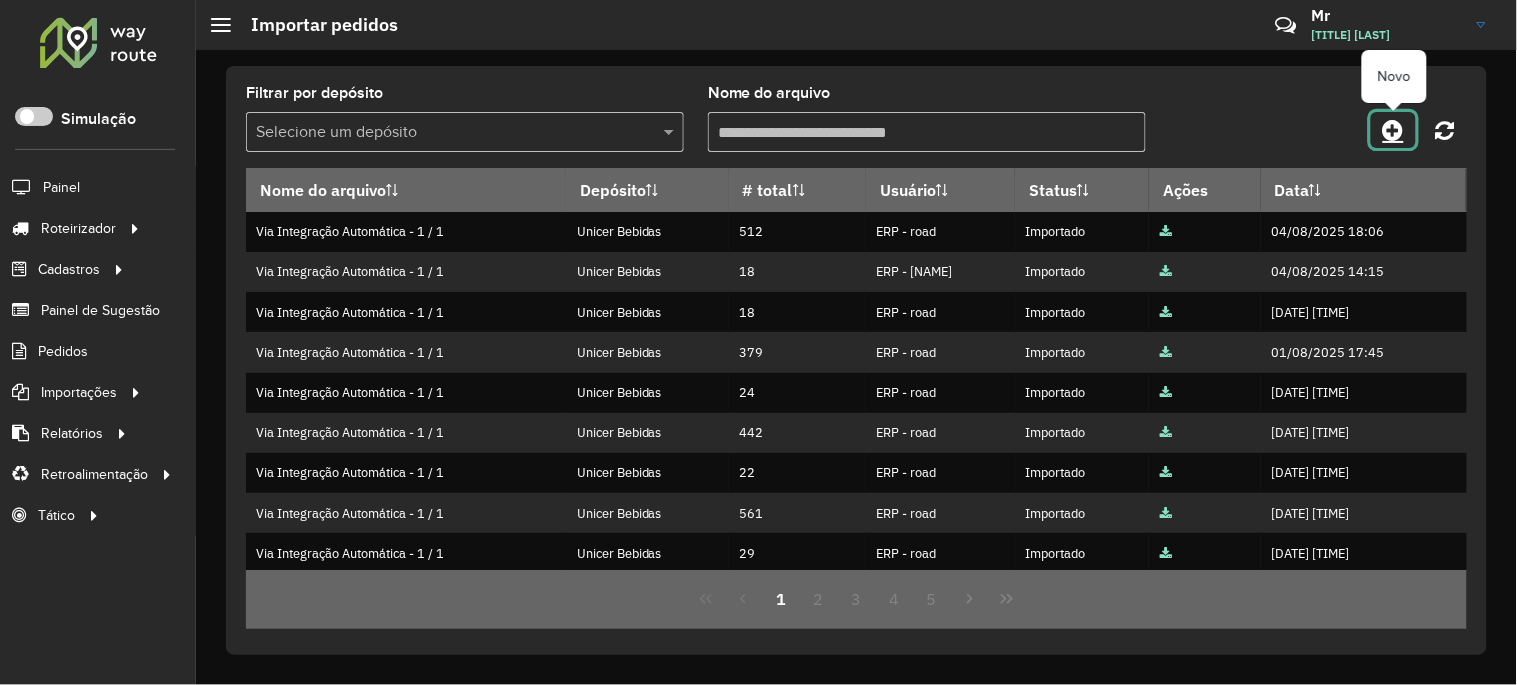 click 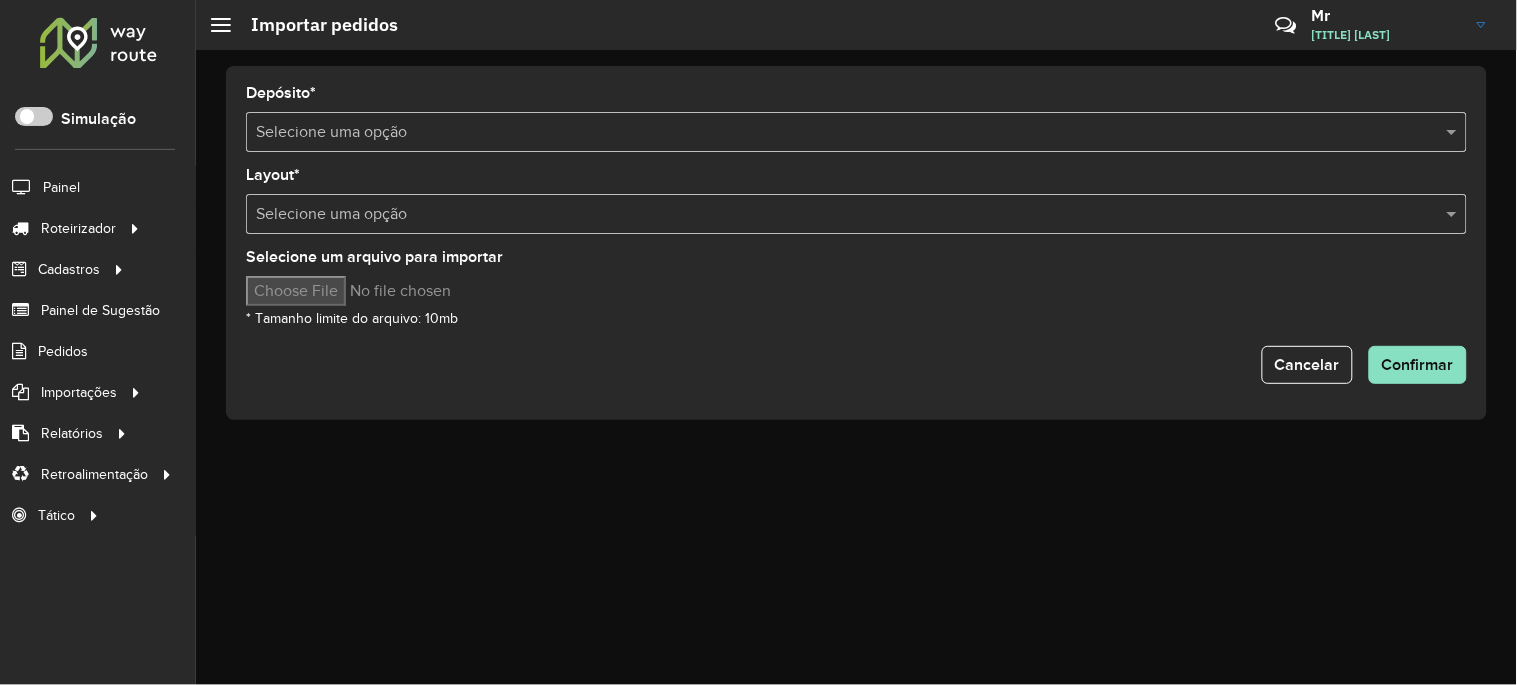 click at bounding box center (836, 133) 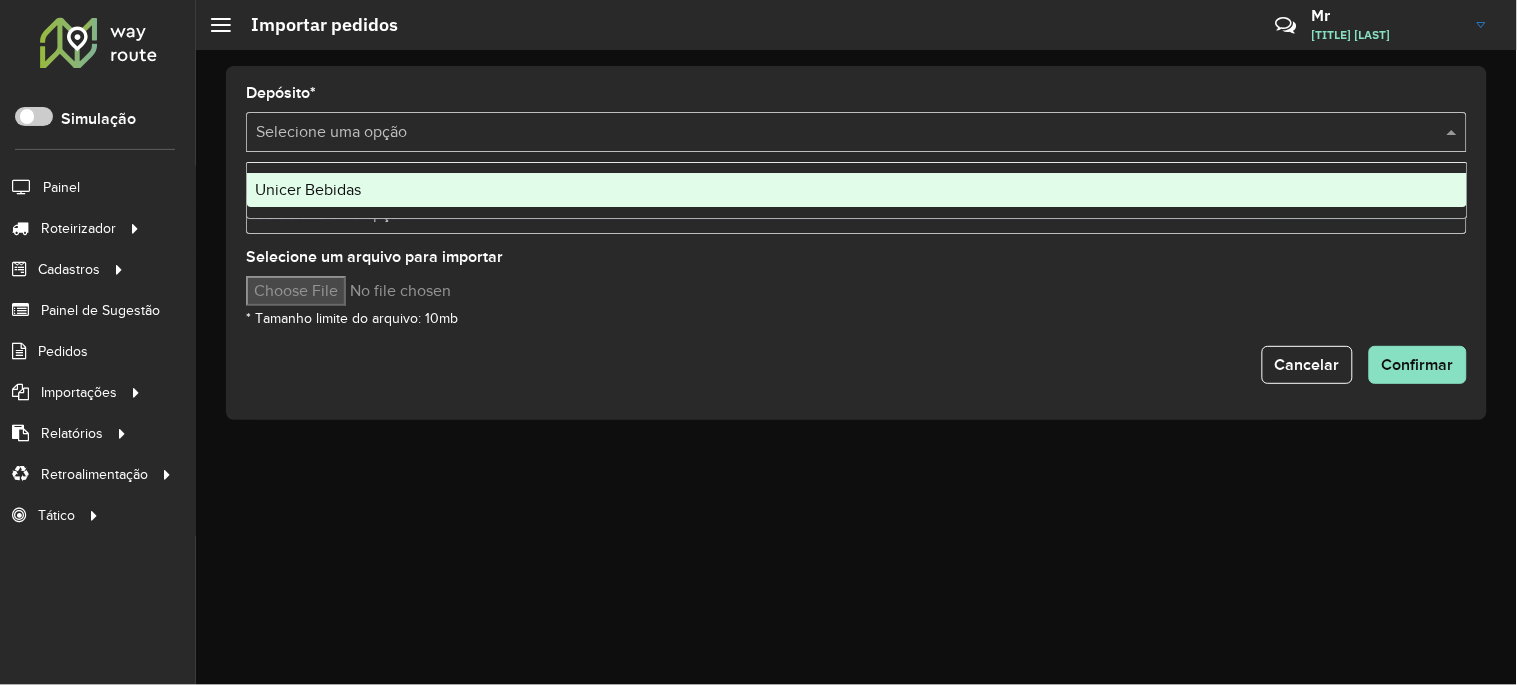 click on "Unicer Bebidas" at bounding box center (308, 189) 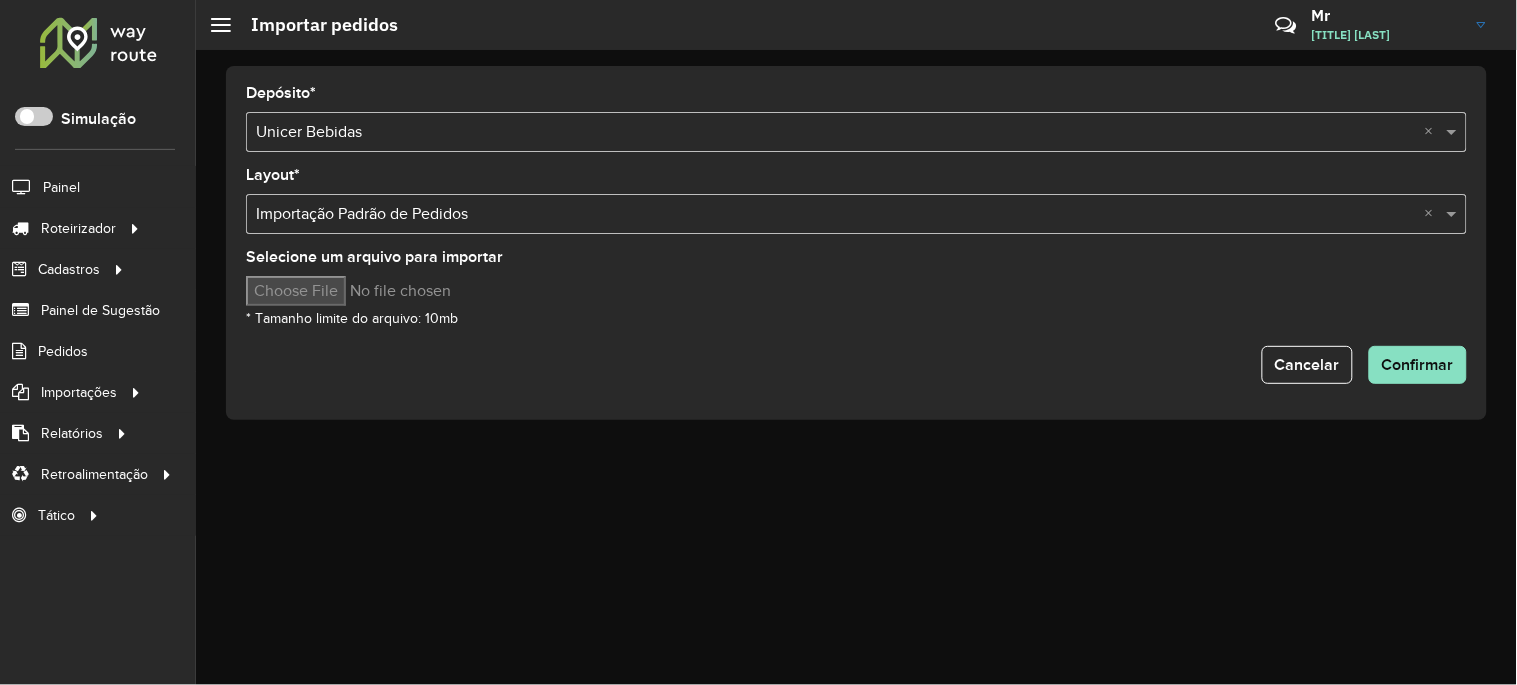 click at bounding box center (836, 215) 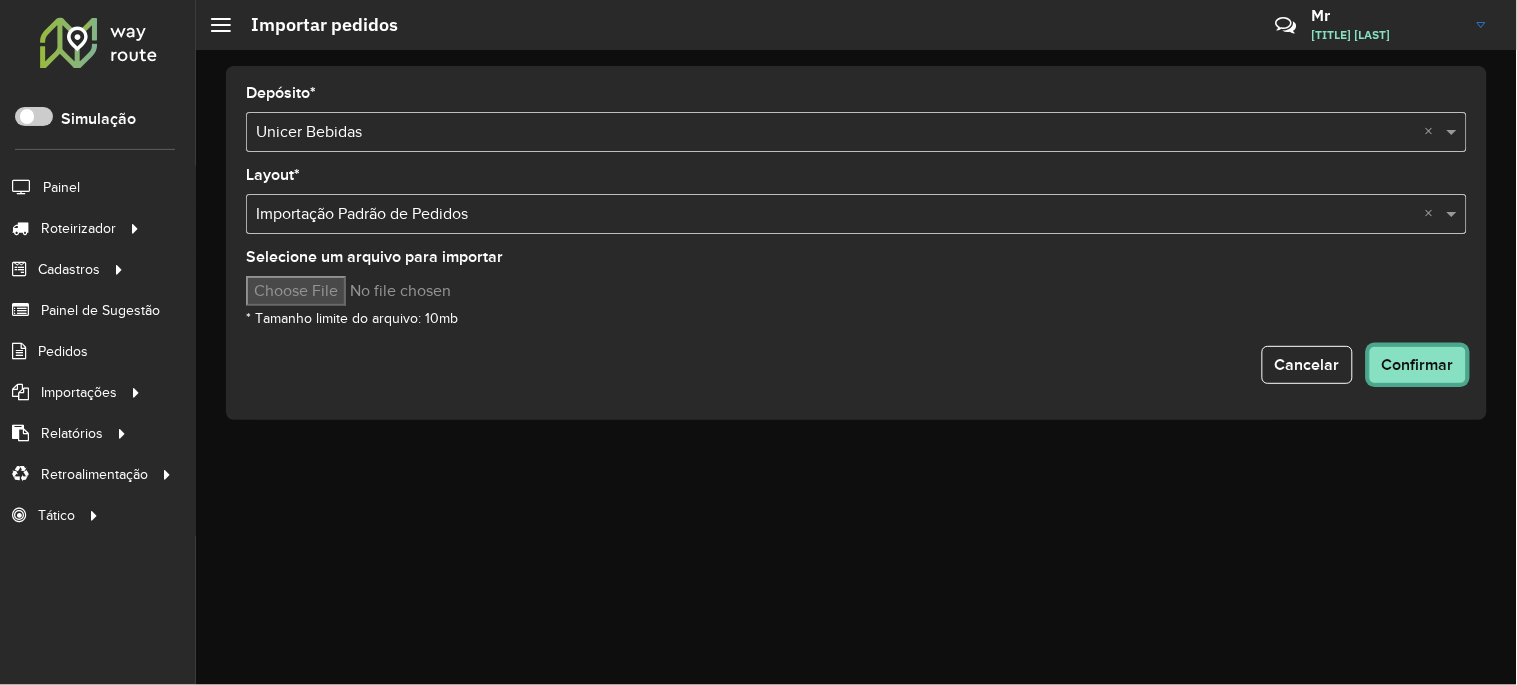 click on "Confirmar" 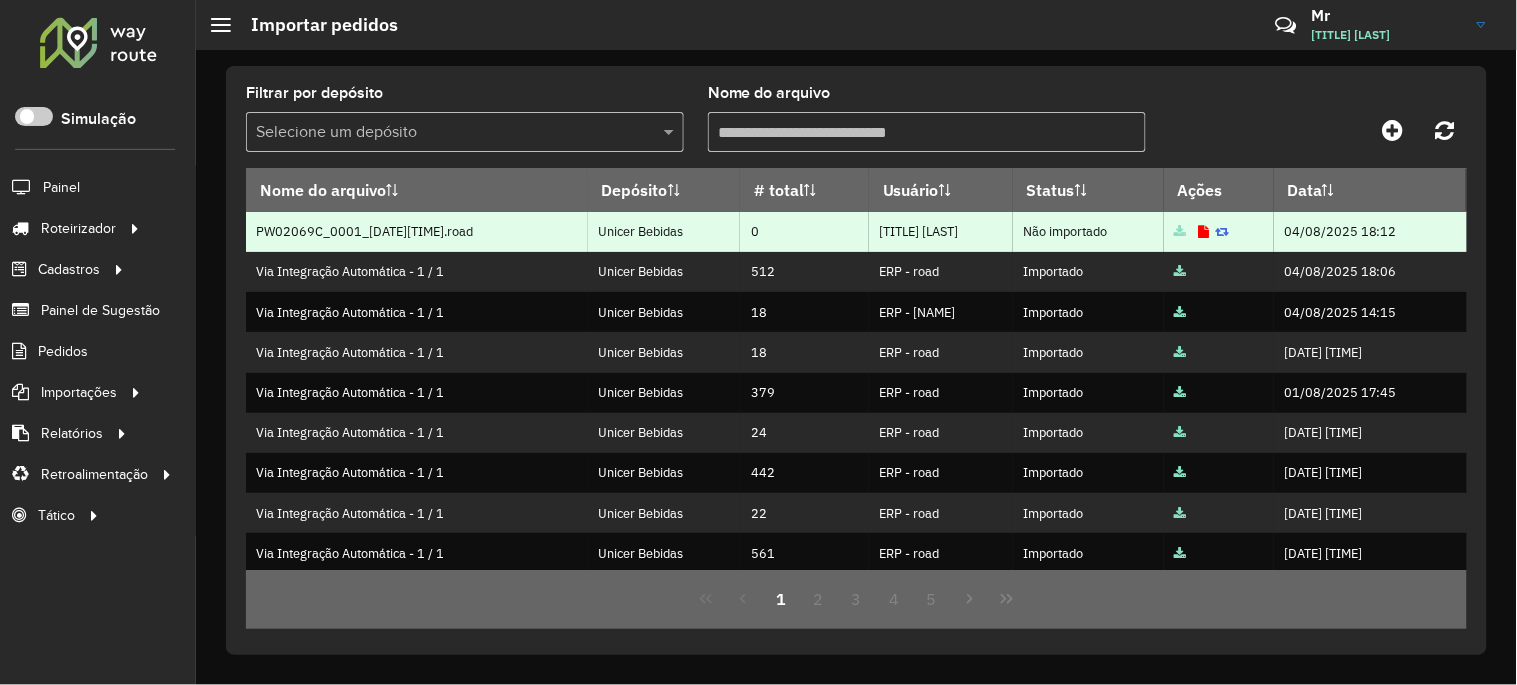 click at bounding box center (1204, 232) 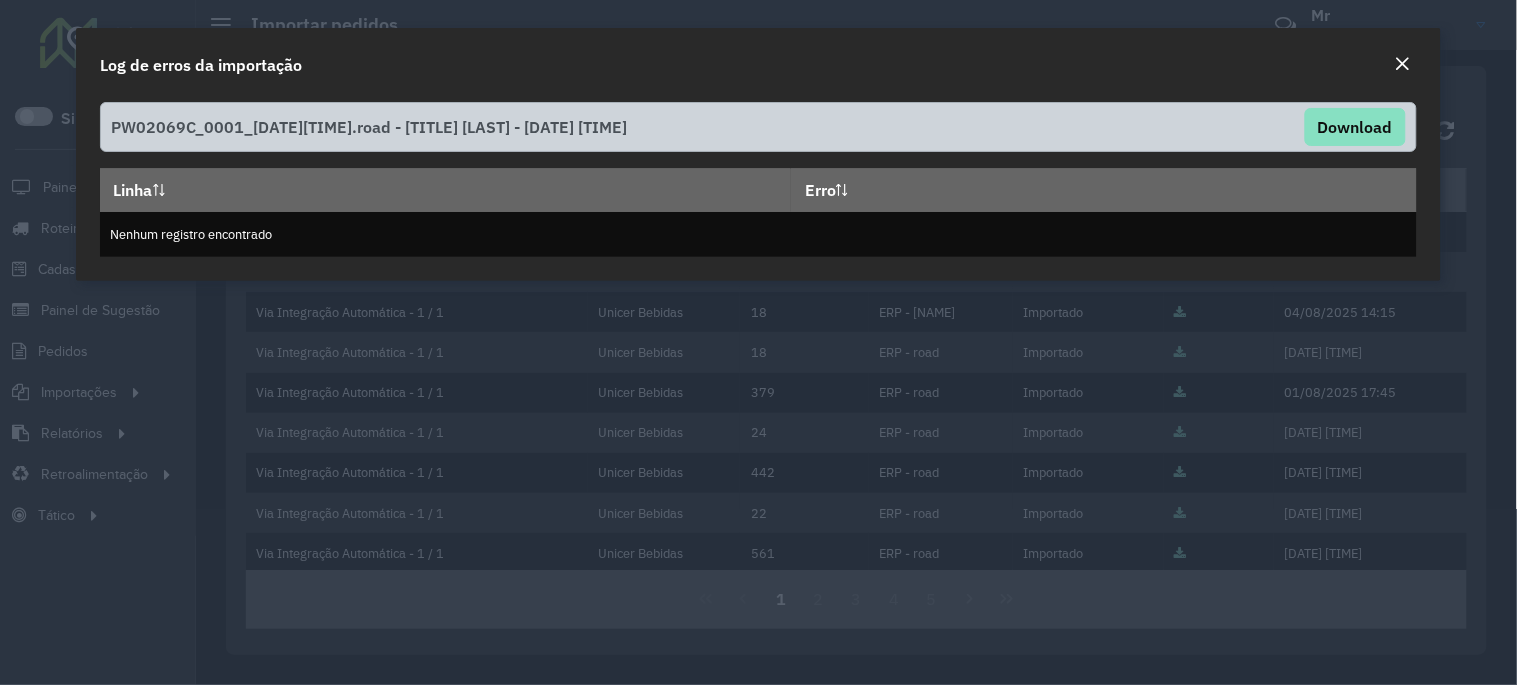 click 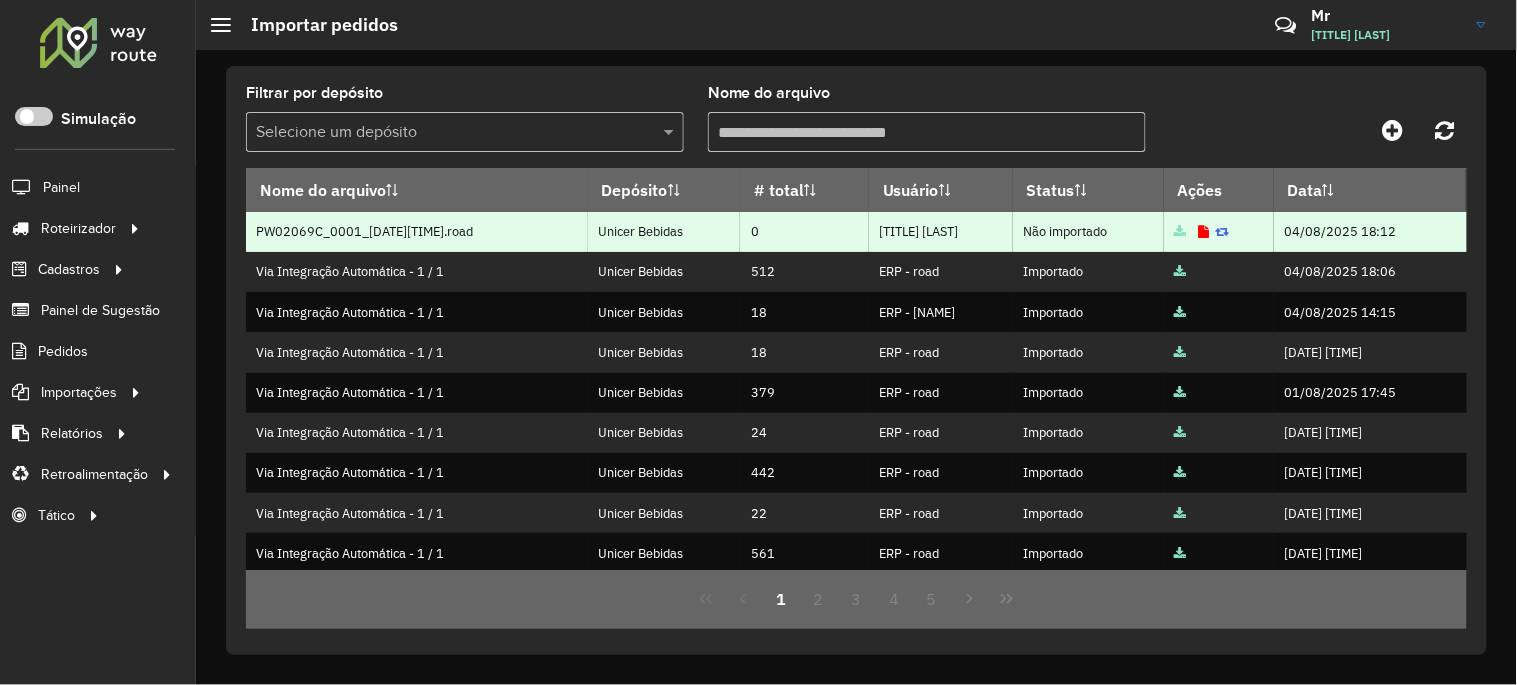 click at bounding box center [1223, 232] 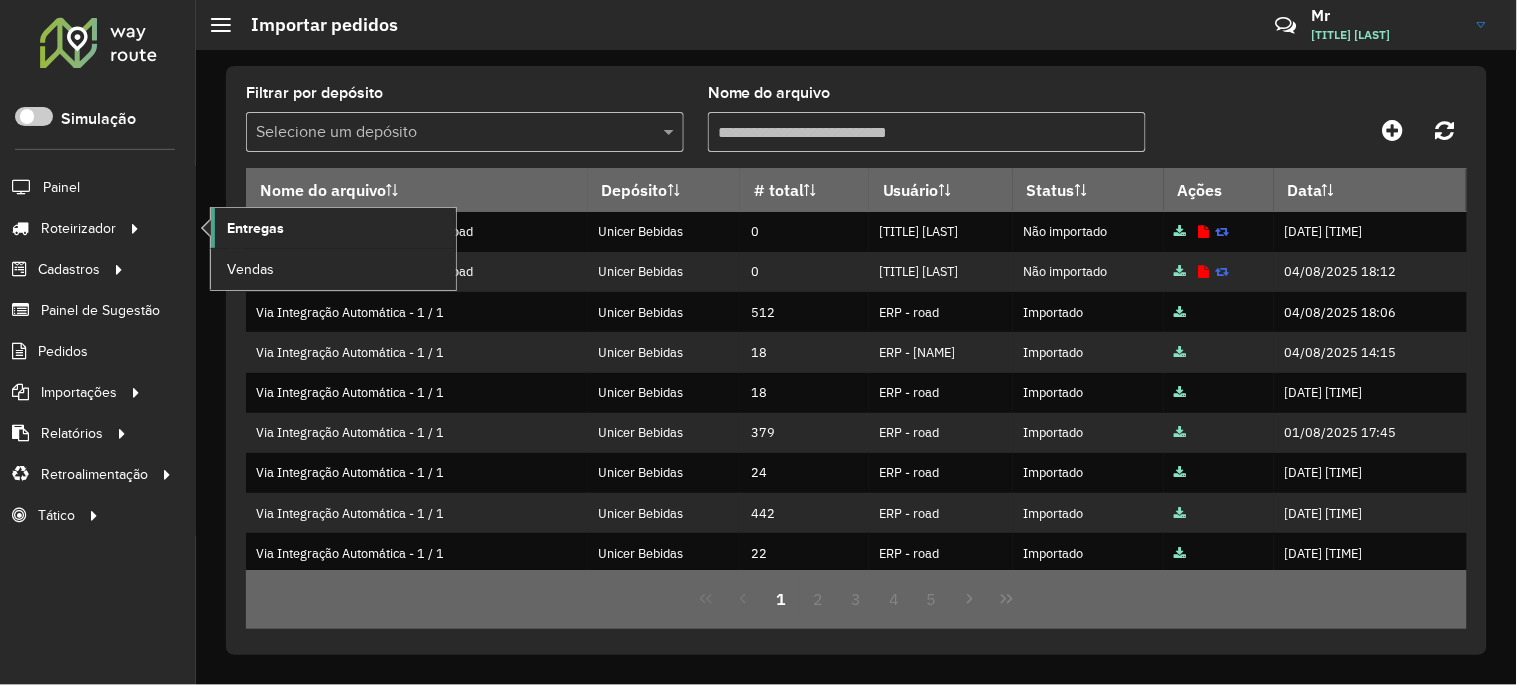 click on "Entregas" 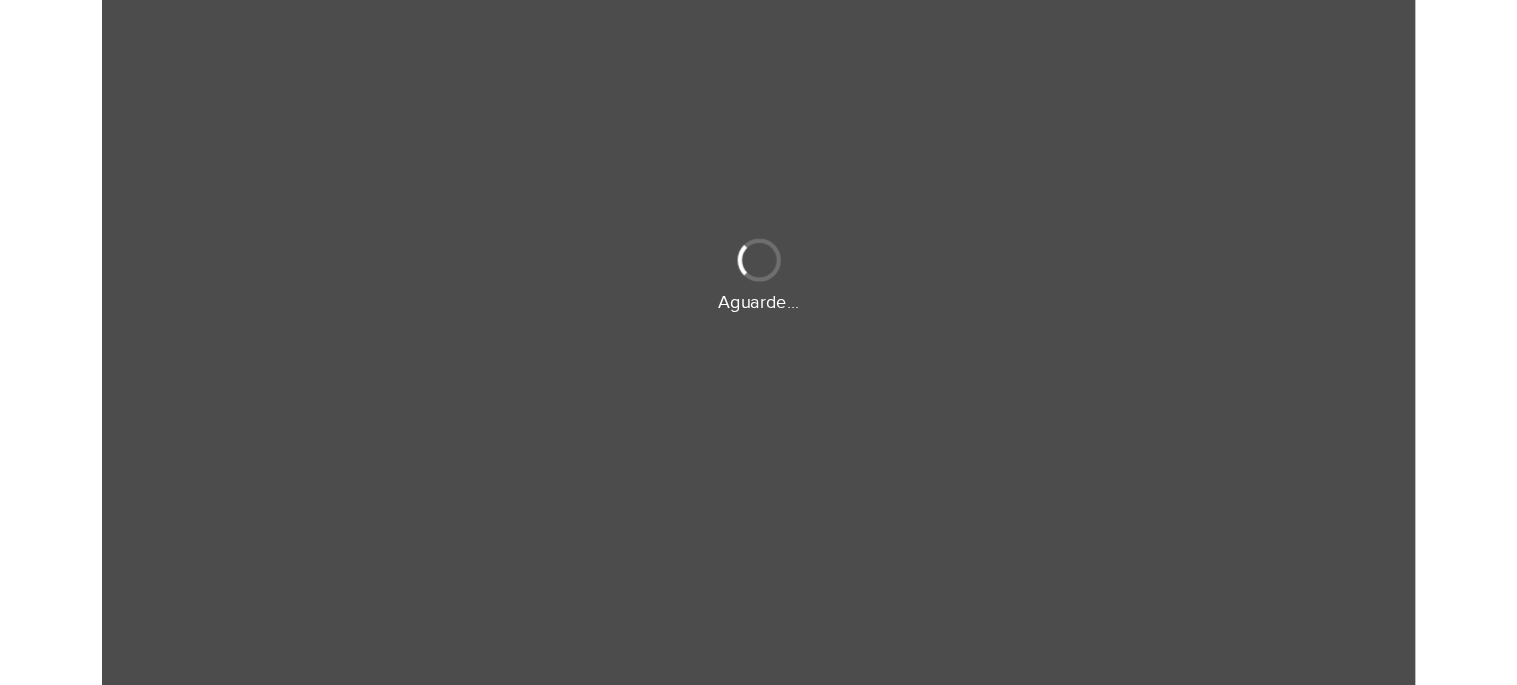 scroll, scrollTop: 0, scrollLeft: 0, axis: both 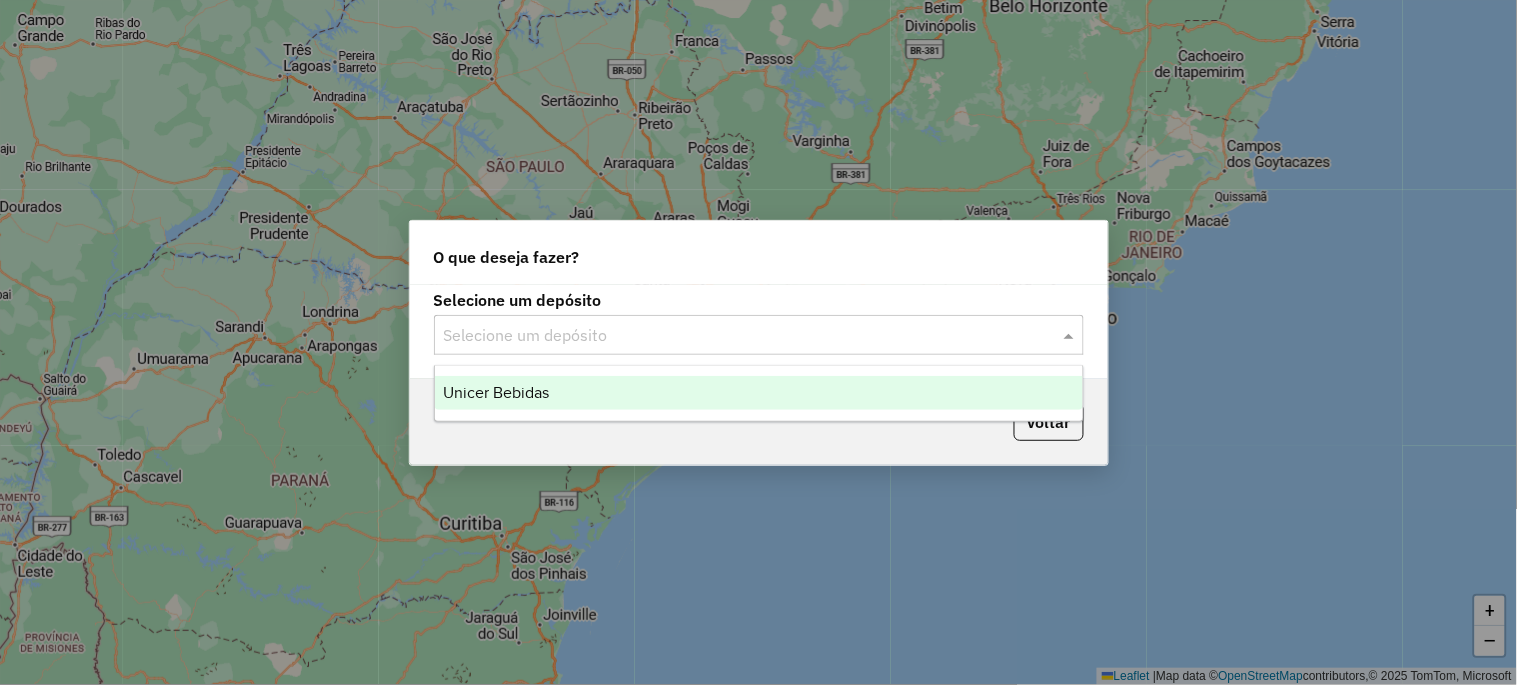 click on "Selecione um depósito" 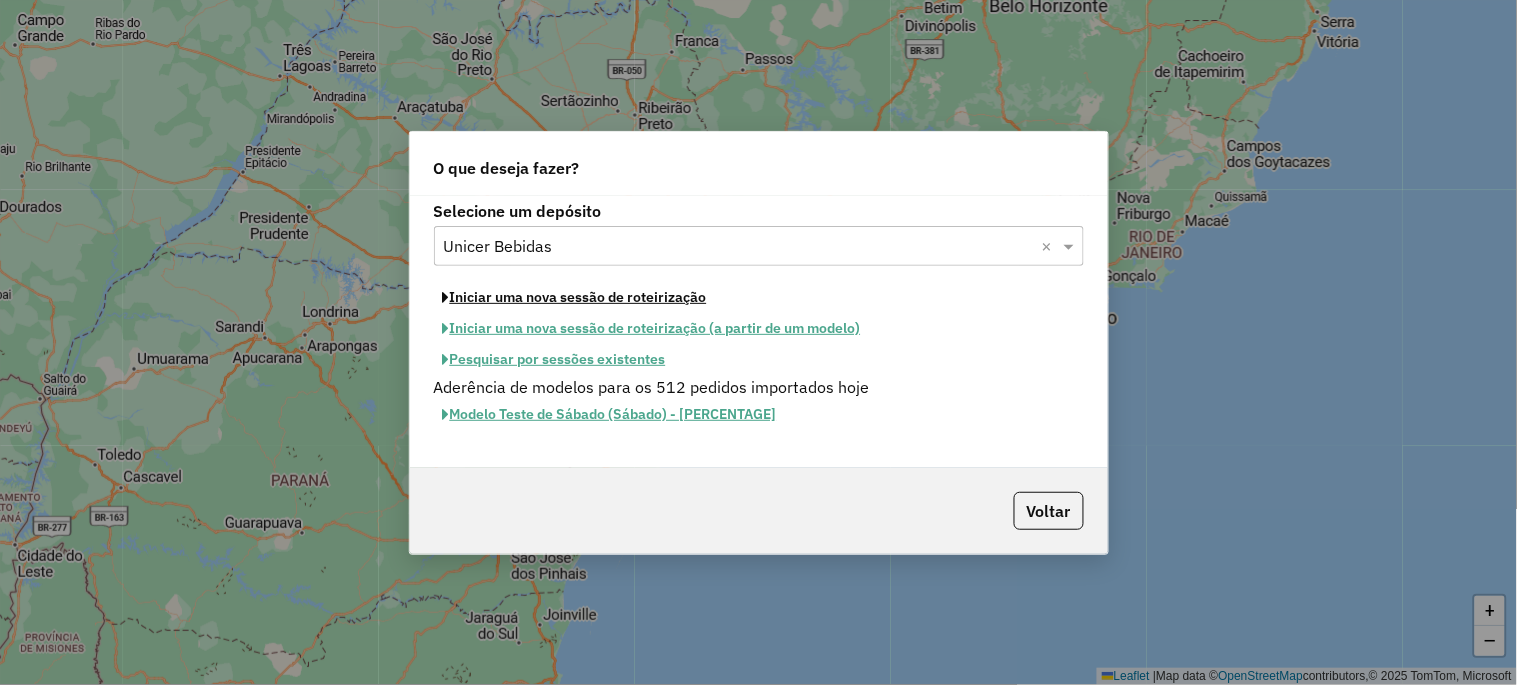 click on "Iniciar uma nova sessão de roteirização" 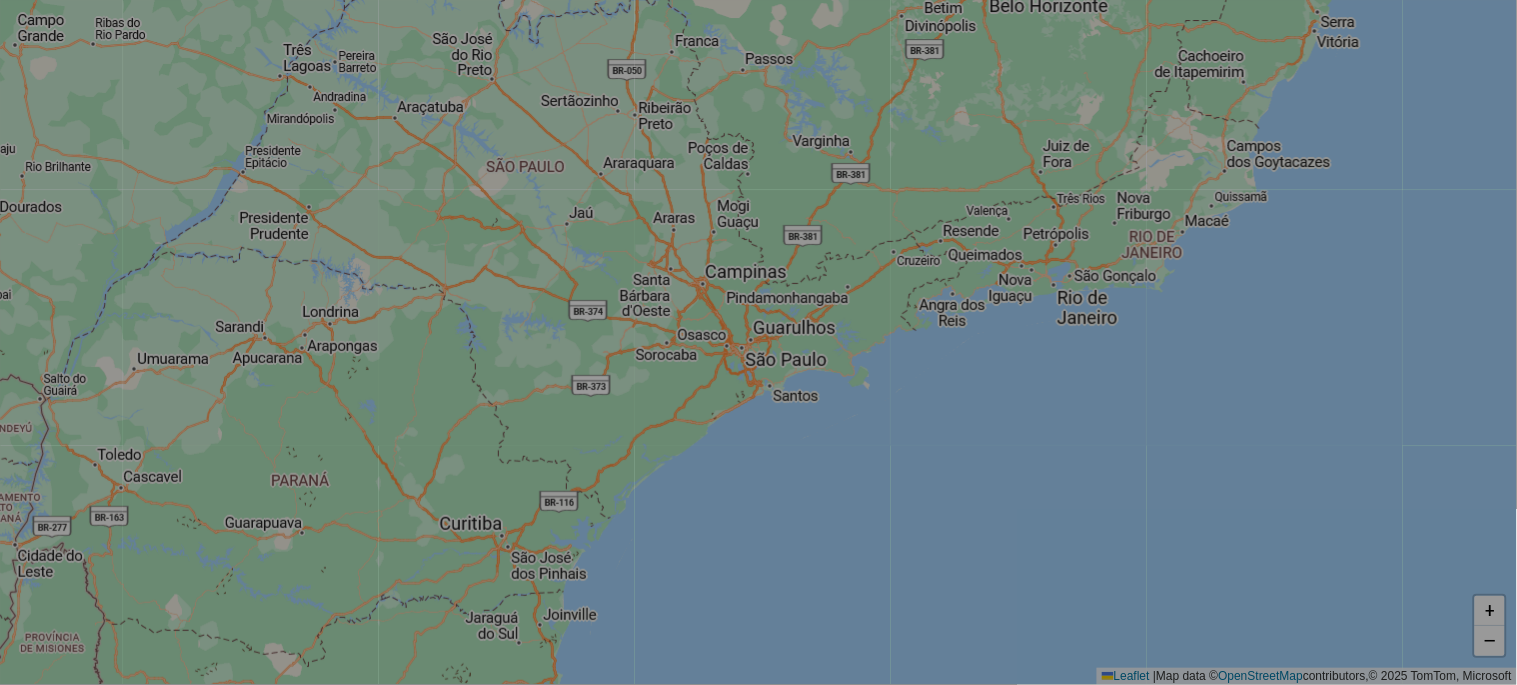 select on "*" 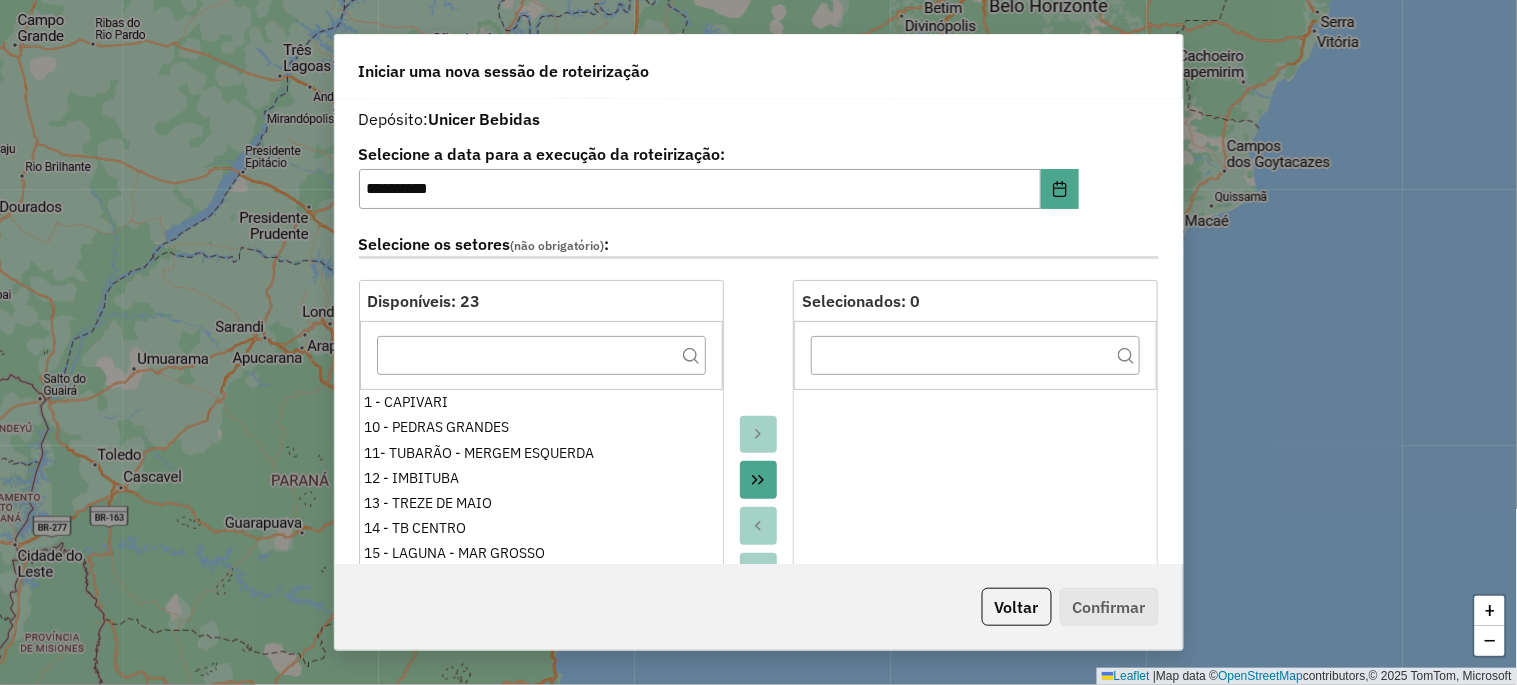 click 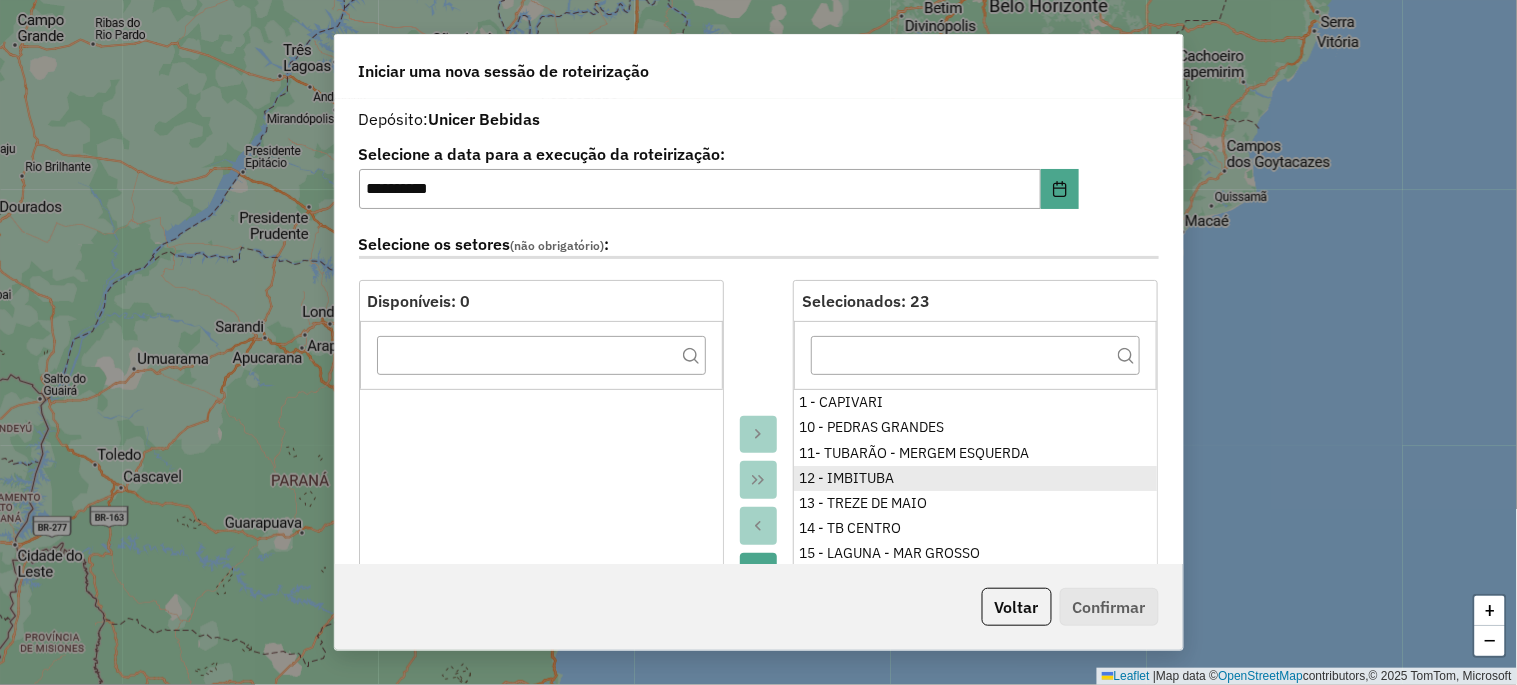 scroll, scrollTop: 260, scrollLeft: 0, axis: vertical 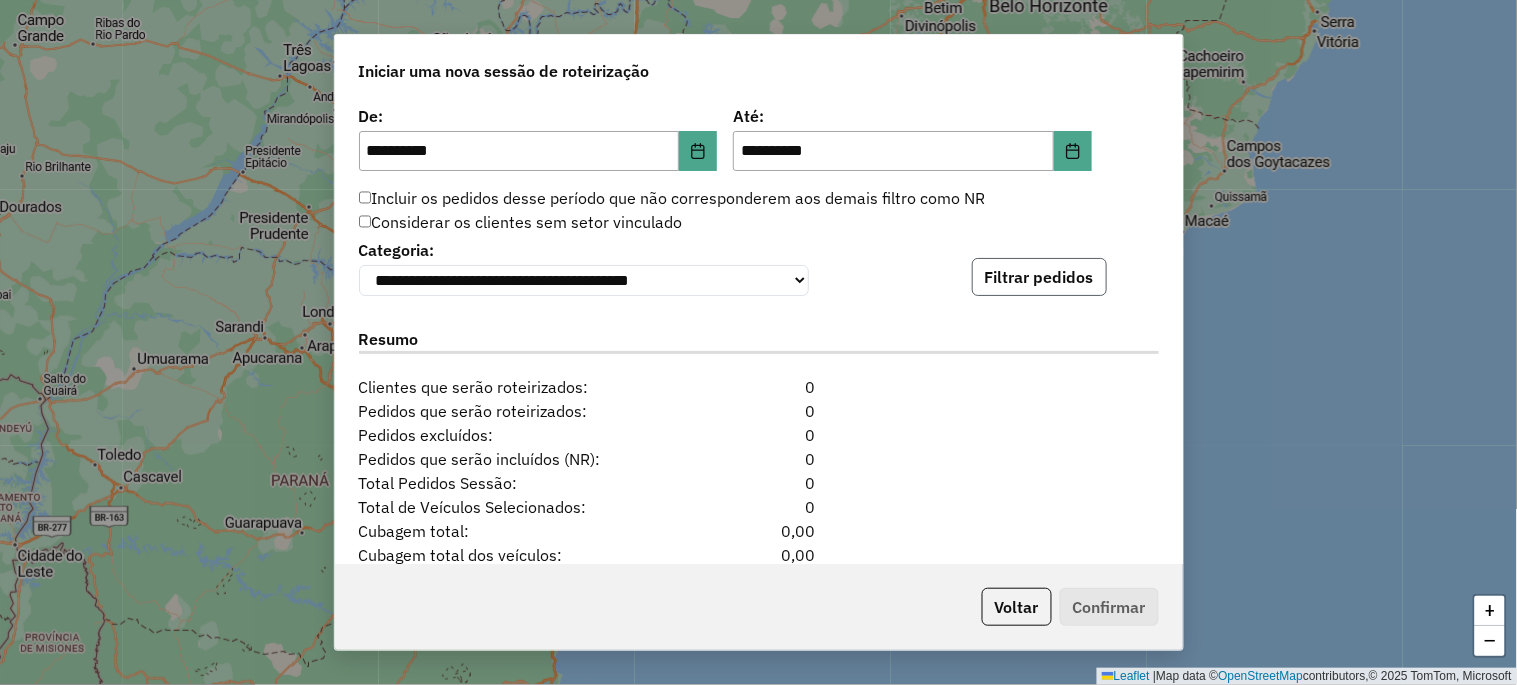 click on "Filtrar pedidos" 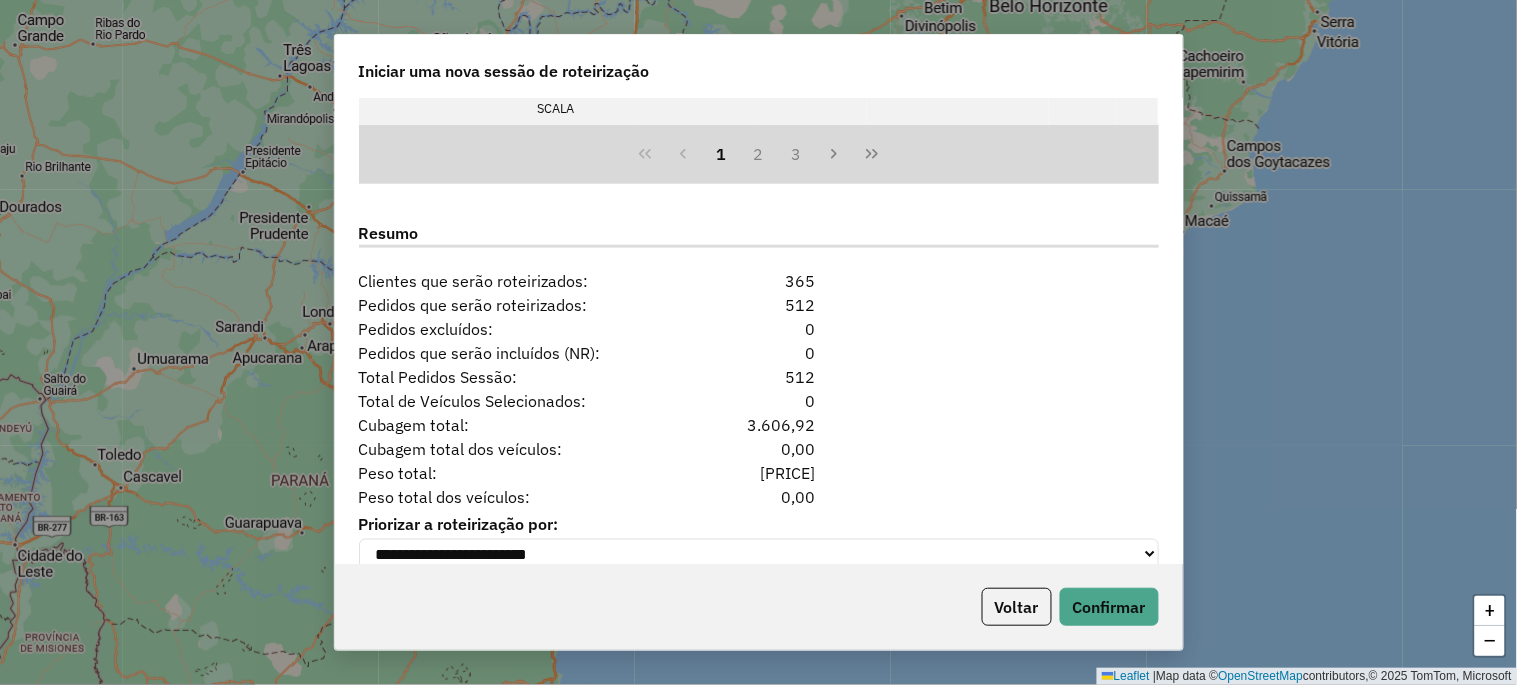 scroll, scrollTop: 2480, scrollLeft: 0, axis: vertical 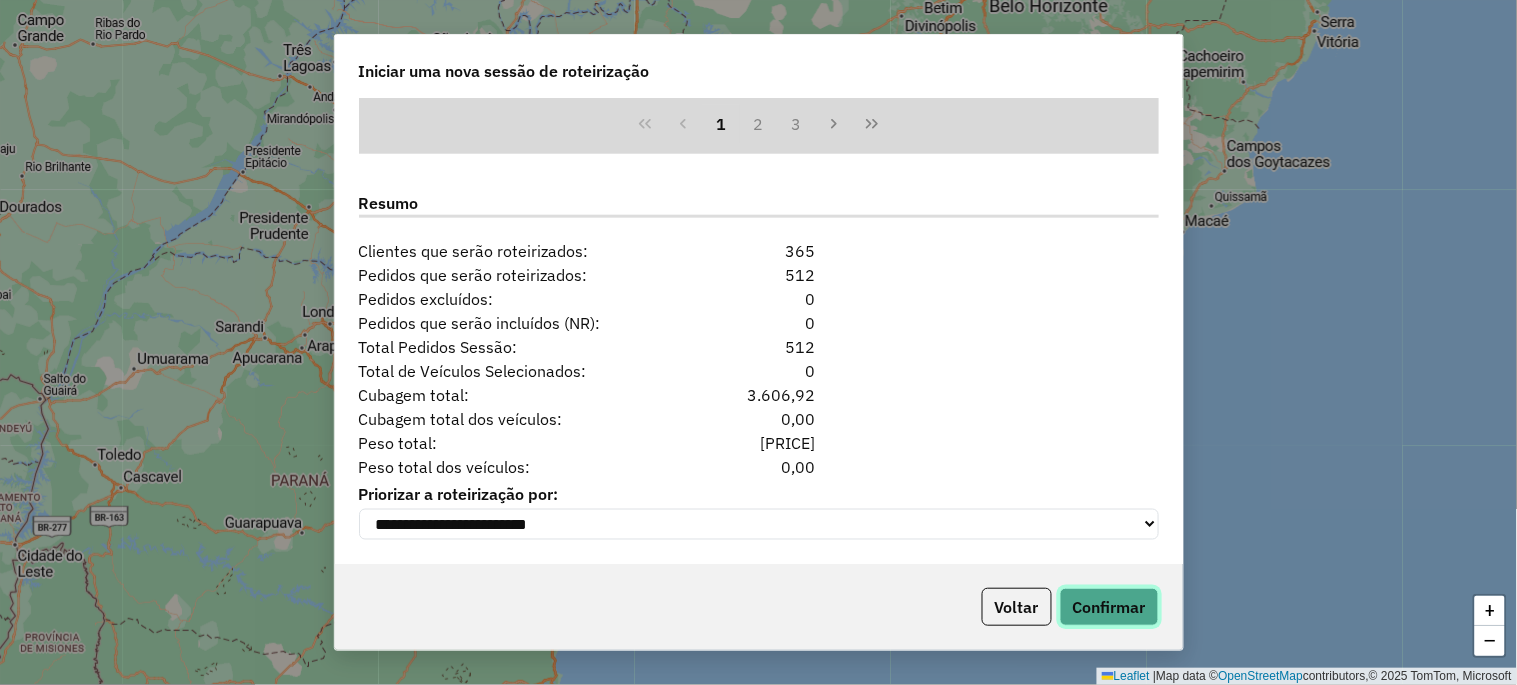 click on "Confirmar" 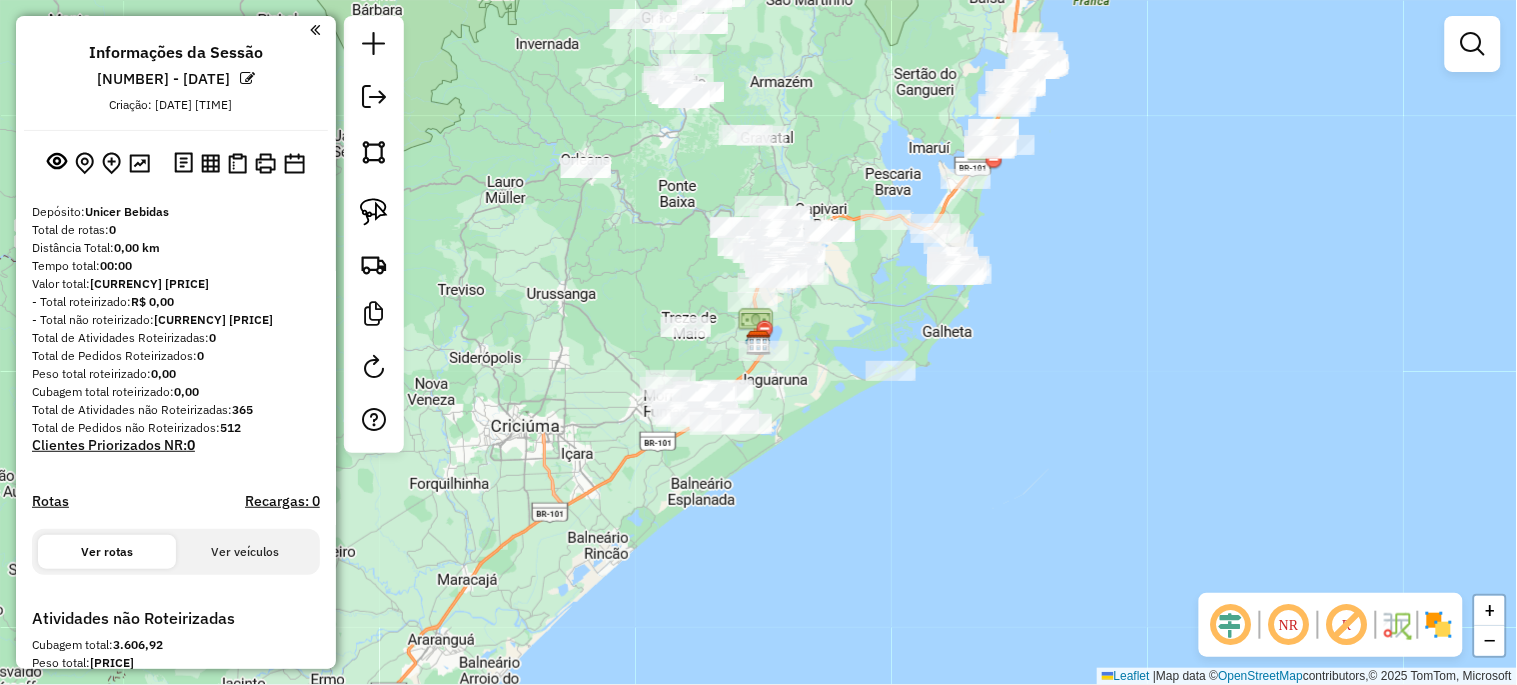 click on "Janela de atendimento Grade de atendimento Capacidade Transportadoras Veículos Cliente Pedidos  Rotas Selecione os dias de semana para filtrar as janelas de atendimento  Seg   Ter   Qua   Qui   Sex   Sáb   Dom  Informe o período da janela de atendimento: De: Até:  Filtrar exatamente a janela do cliente  Considerar janela de atendimento padrão  Selecione os dias de semana para filtrar as grades de atendimento  Seg   Ter   Qua   Qui   Sex   Sáb   Dom   Considerar clientes sem dia de atendimento cadastrado  Clientes fora do dia de atendimento selecionado Filtrar as atividades entre os valores definidos abaixo:  Peso mínimo:   Peso máximo:   Cubagem mínima:   Cubagem máxima:   De:   Até:  Filtrar as atividades entre o tempo de atendimento definido abaixo:  De:   Até:   Considerar capacidade total dos clientes não roteirizados Transportadora: Selecione um ou mais itens Tipo de veículo: Selecione um ou mais itens Veículo: Selecione um ou mais itens Motorista: Selecione um ou mais itens Nome: Rótulo:" 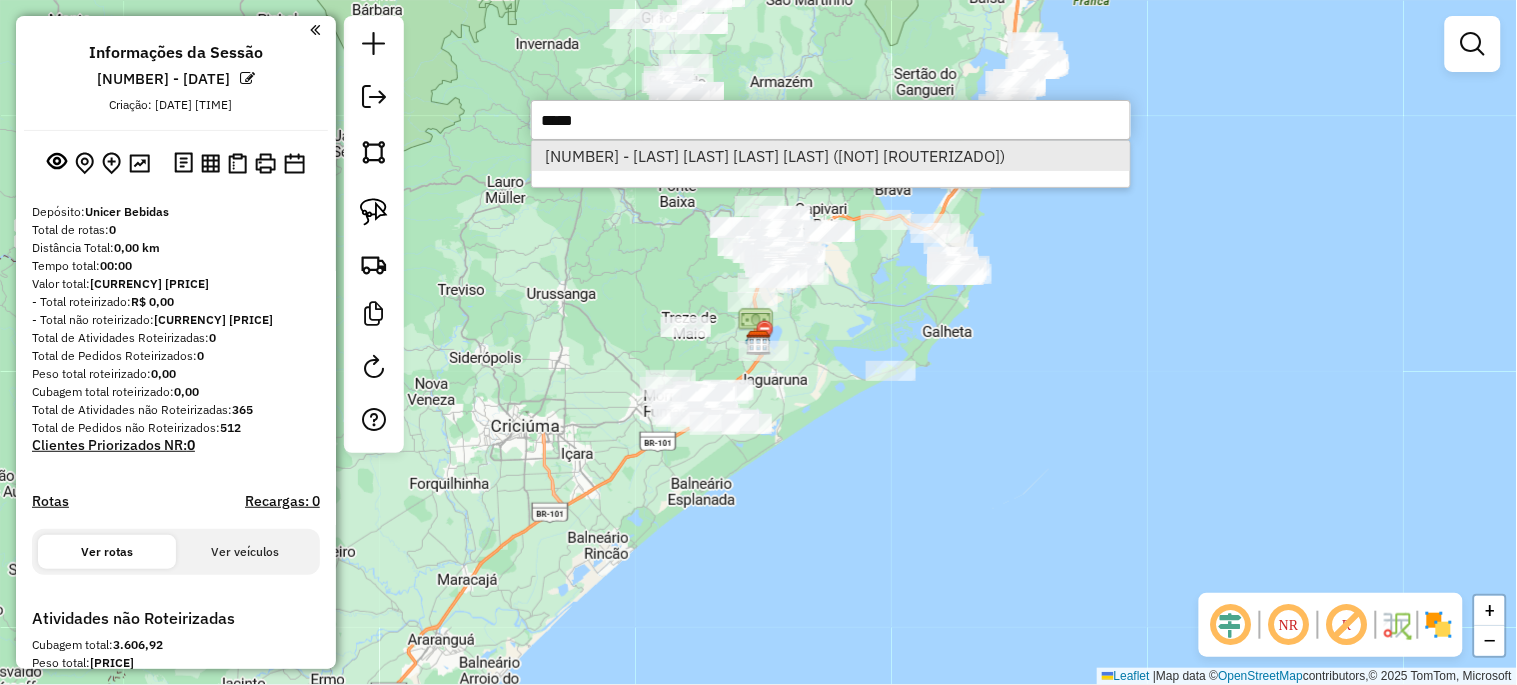 type on "*****" 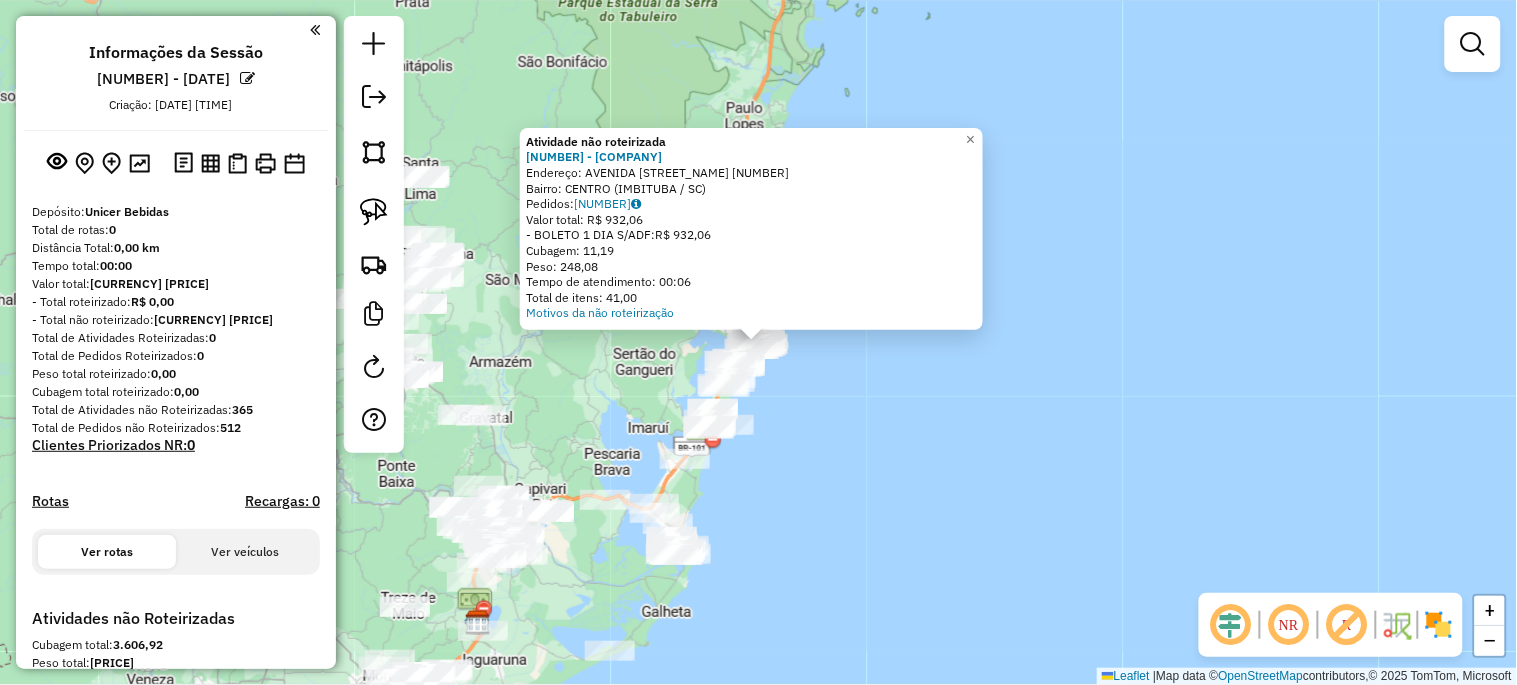 drag, startPoint x: 566, startPoint y: 264, endPoint x: 624, endPoint y: 264, distance: 58 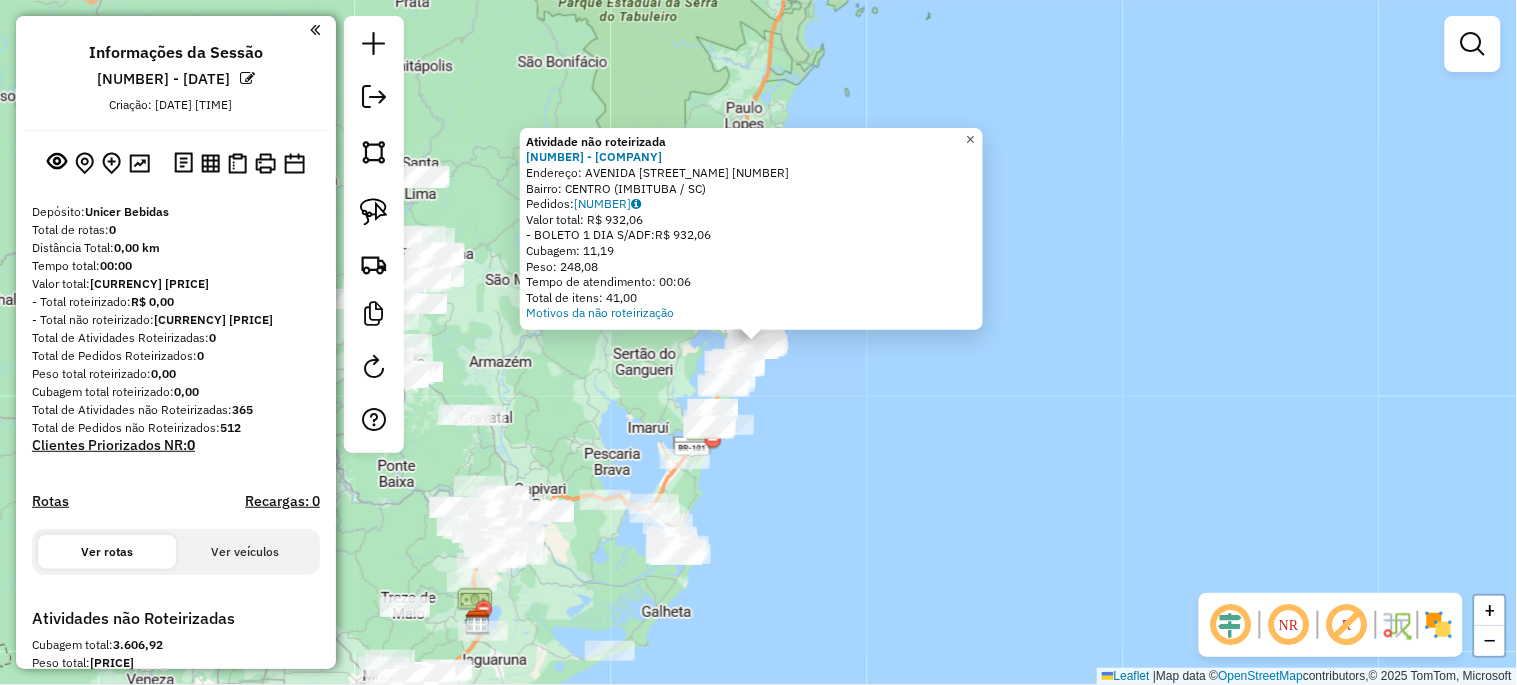 click on "×" 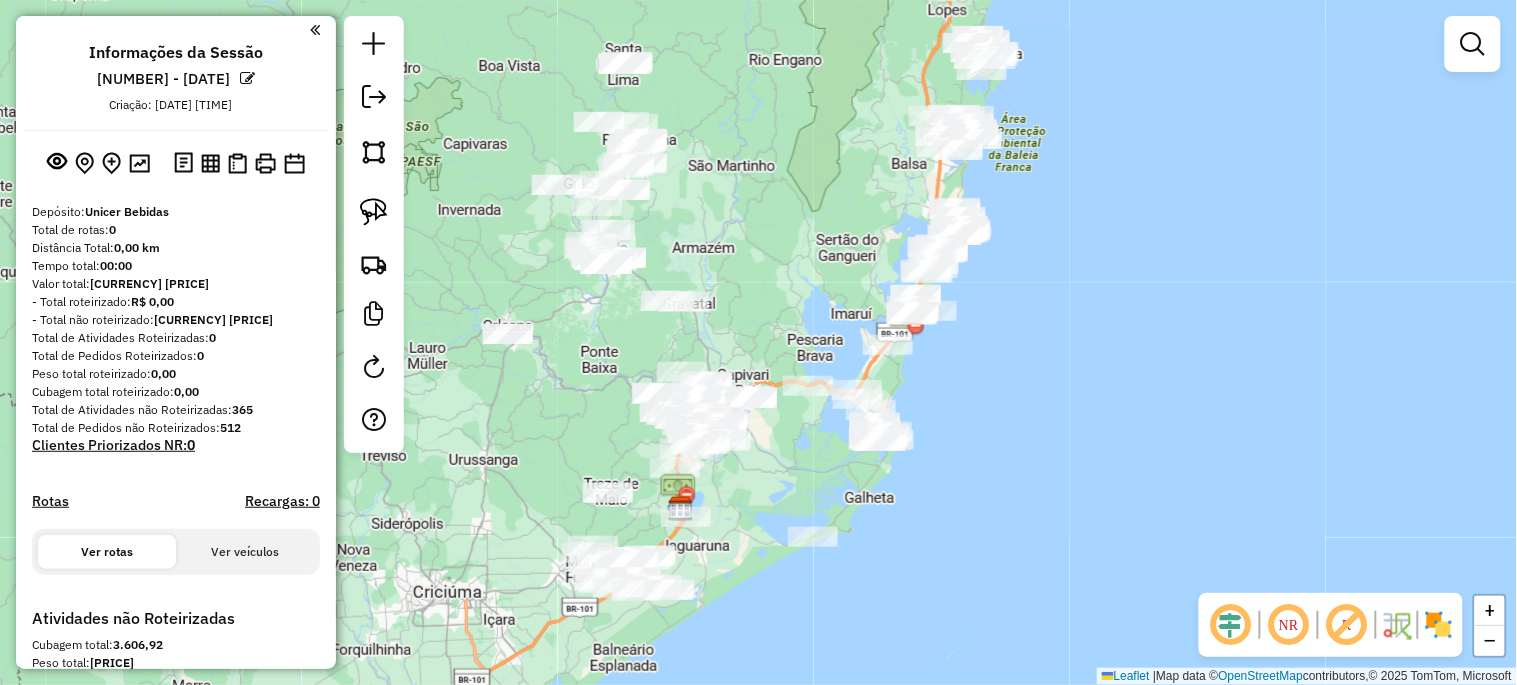 drag, startPoint x: 1004, startPoint y: 426, endPoint x: 1207, endPoint y: 312, distance: 232.81967 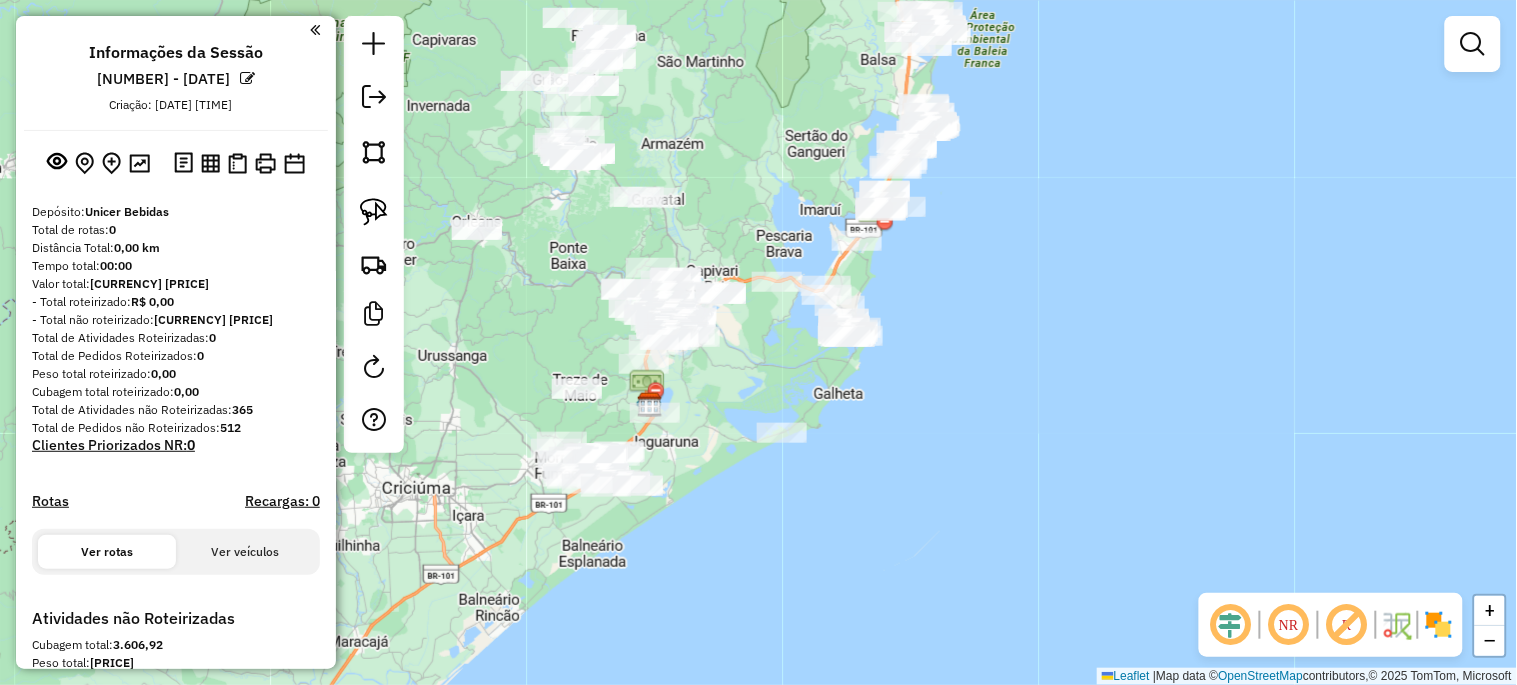 drag, startPoint x: 545, startPoint y: 615, endPoint x: 514, endPoint y: 511, distance: 108.52189 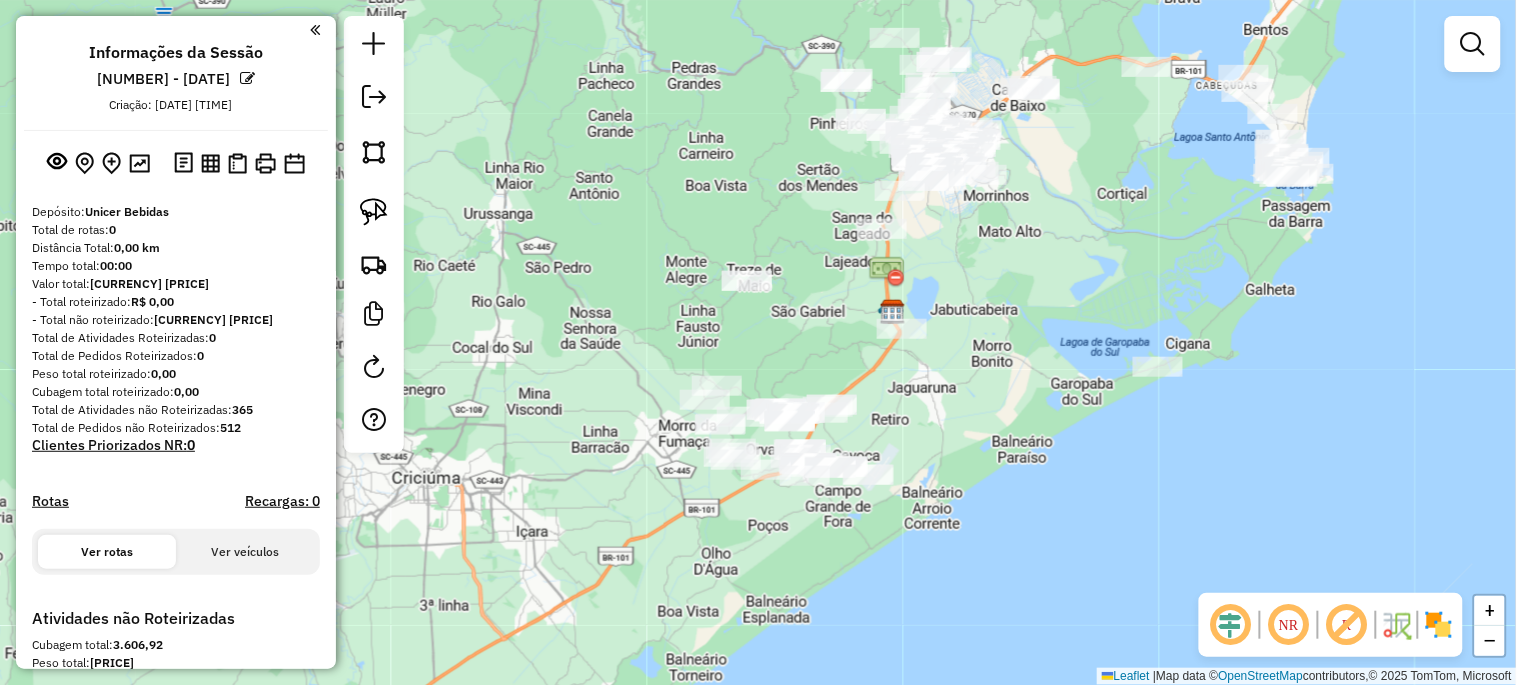 drag, startPoint x: 677, startPoint y: 558, endPoint x: 812, endPoint y: 570, distance: 135.53229 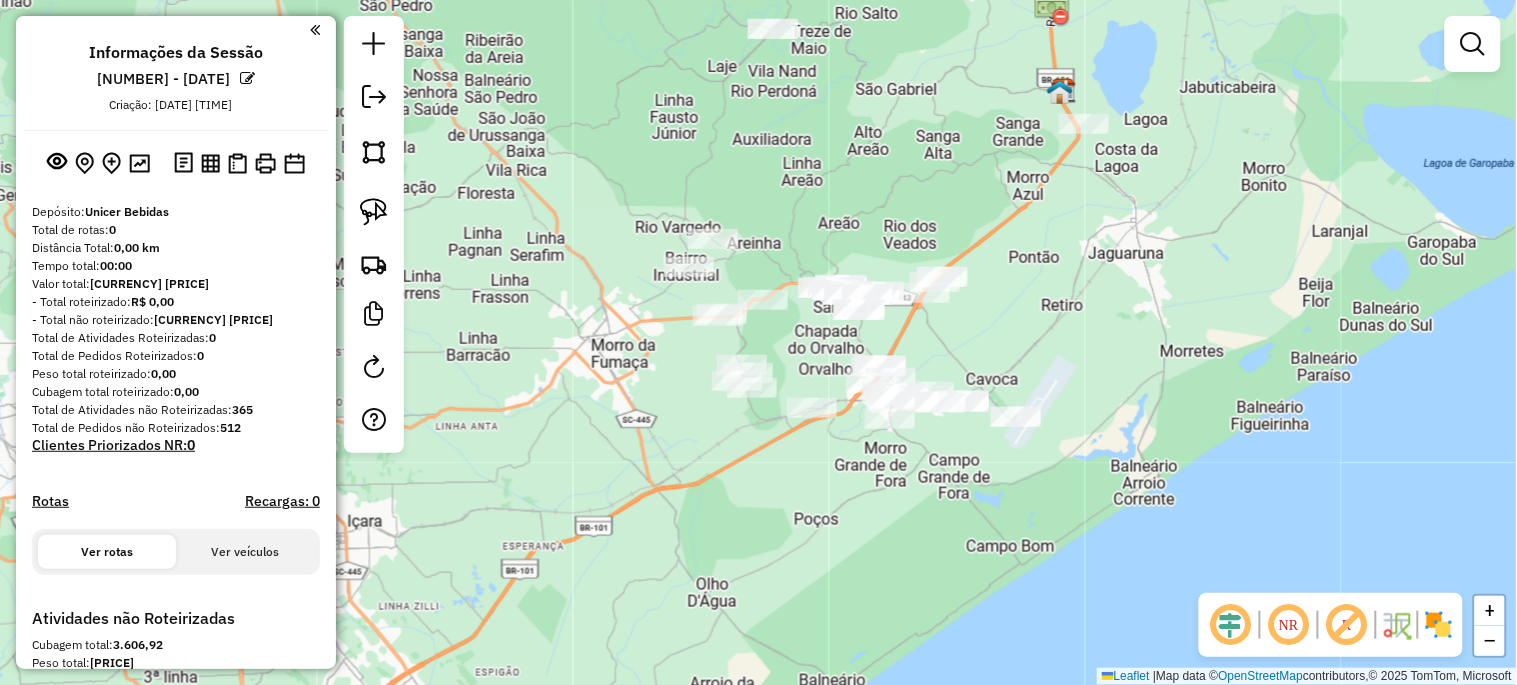 drag, startPoint x: 775, startPoint y: 562, endPoint x: 801, endPoint y: 523, distance: 46.872166 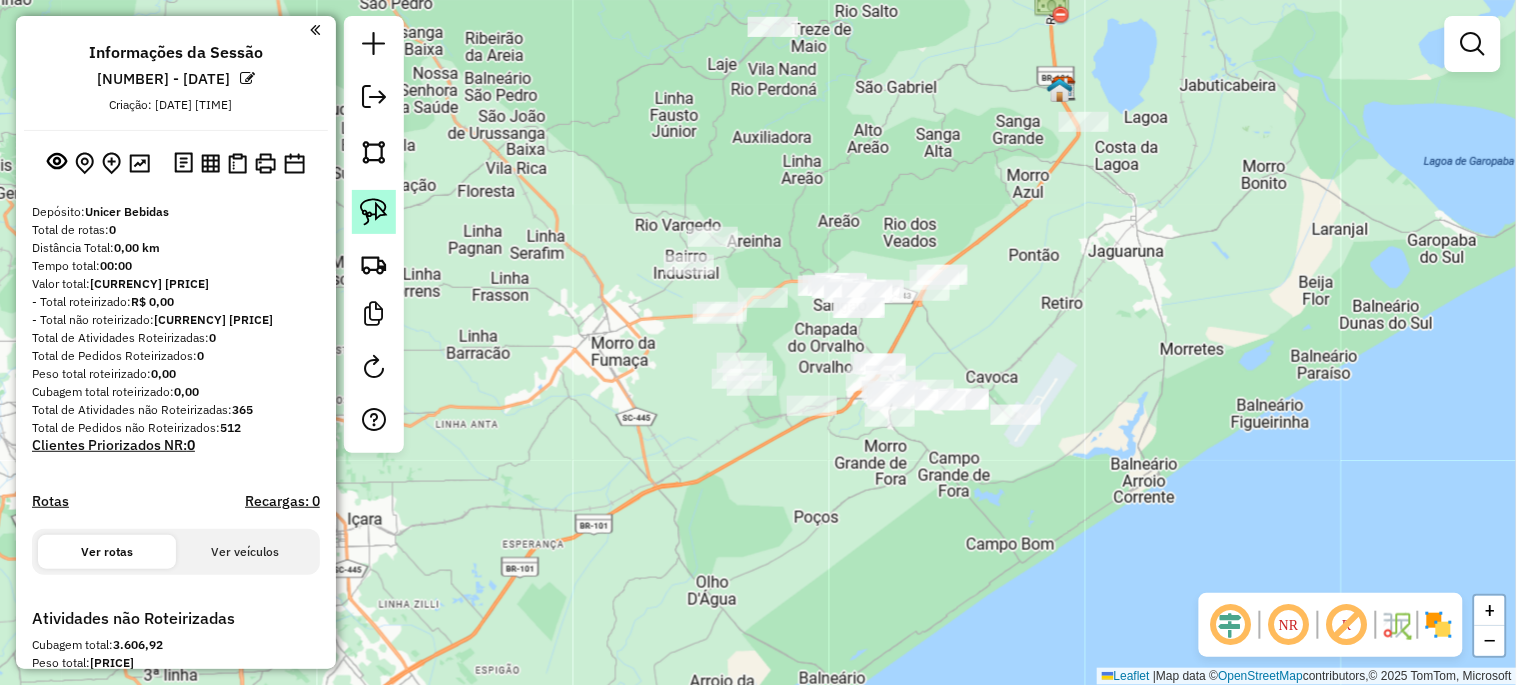 click 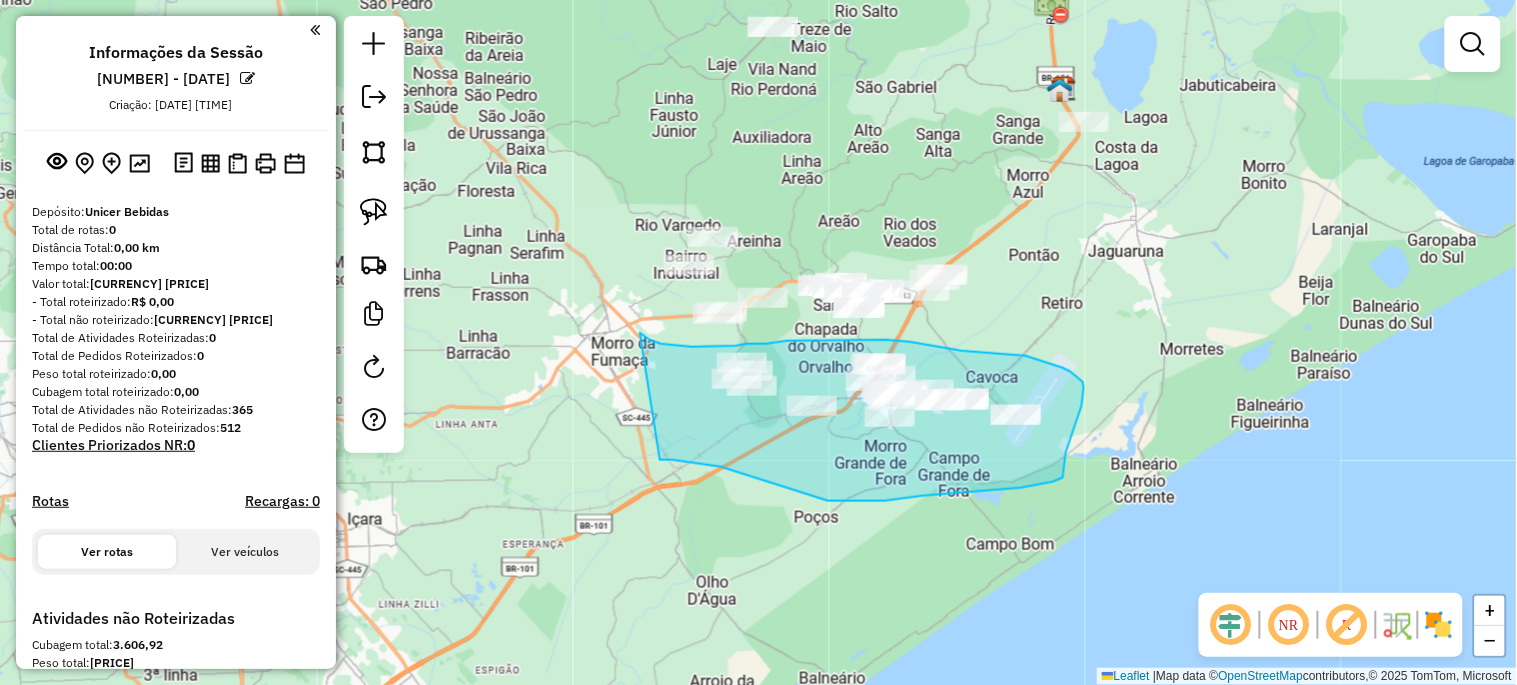 drag, startPoint x: 640, startPoint y: 333, endPoint x: 650, endPoint y: 460, distance: 127.39309 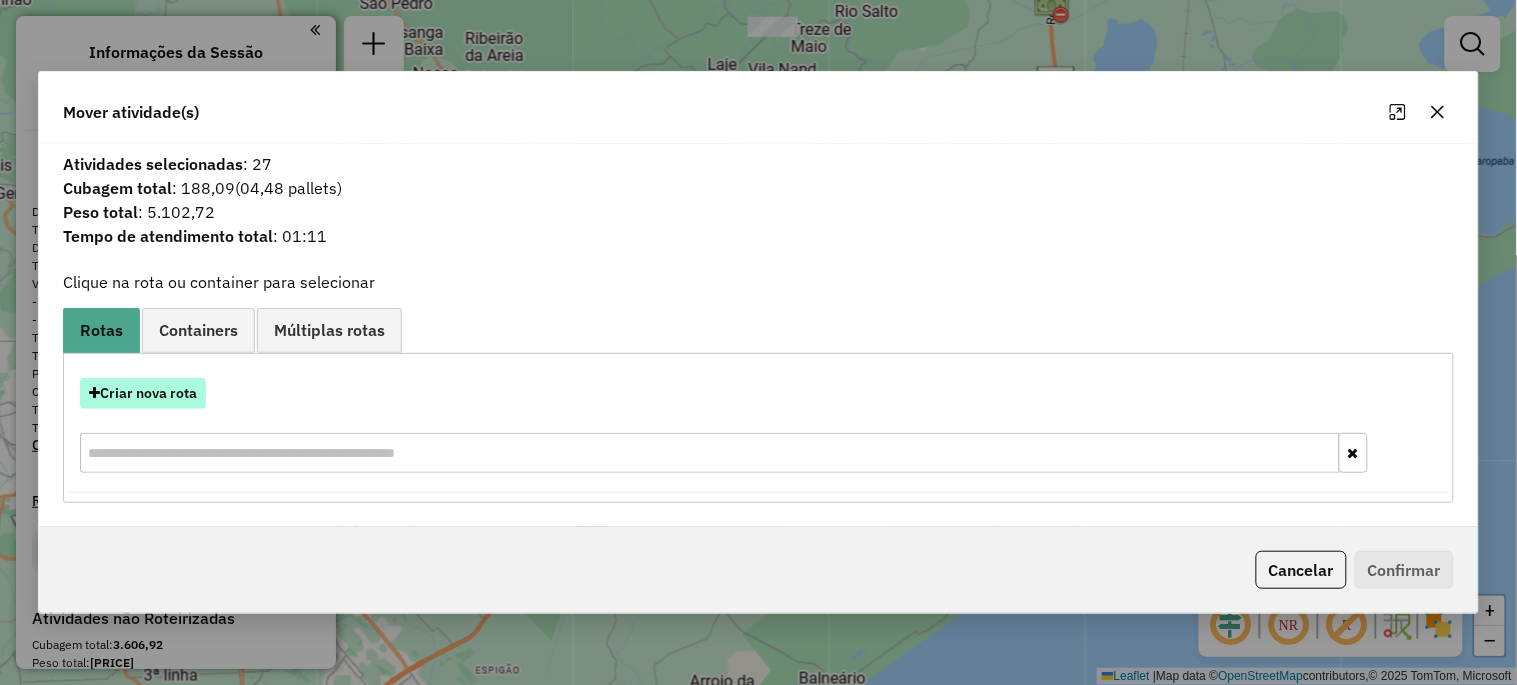 click on "Criar nova rota" at bounding box center [143, 393] 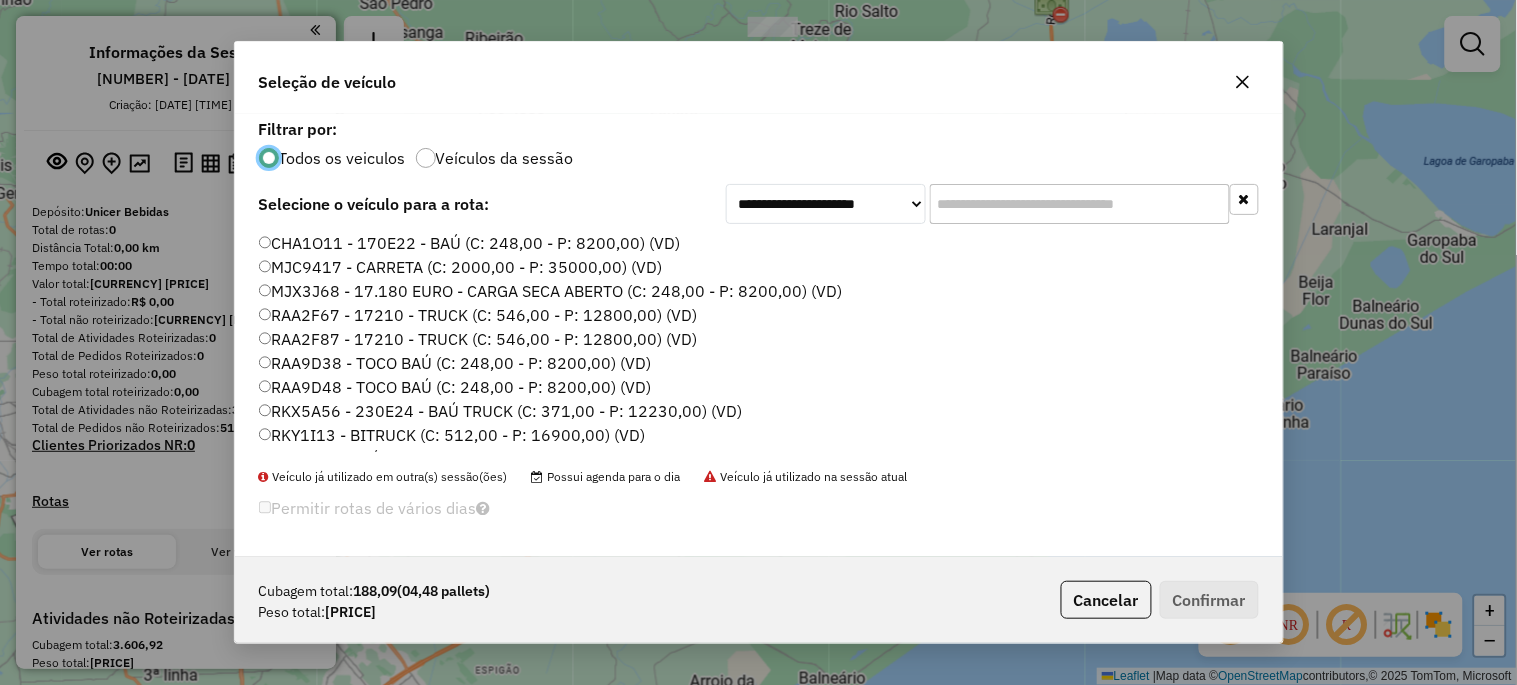 scroll, scrollTop: 11, scrollLeft: 5, axis: both 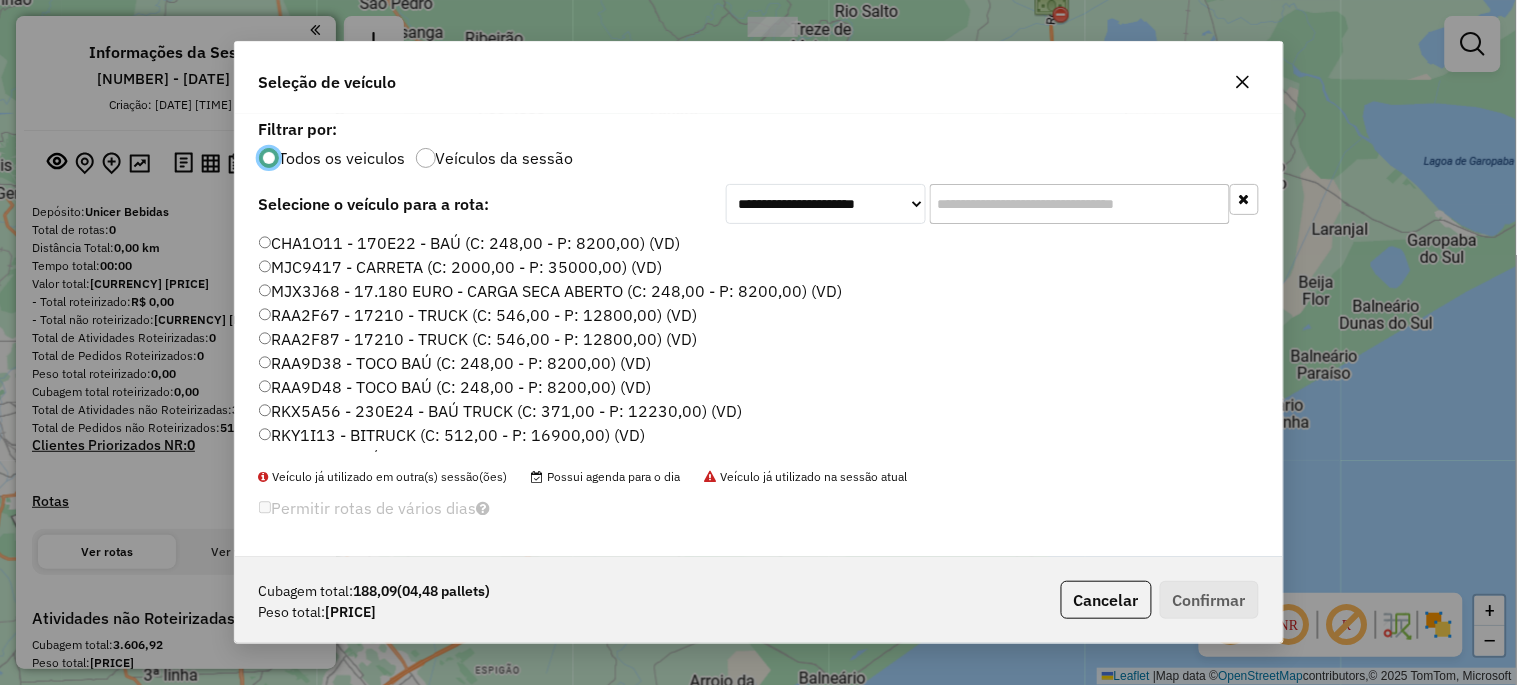 click 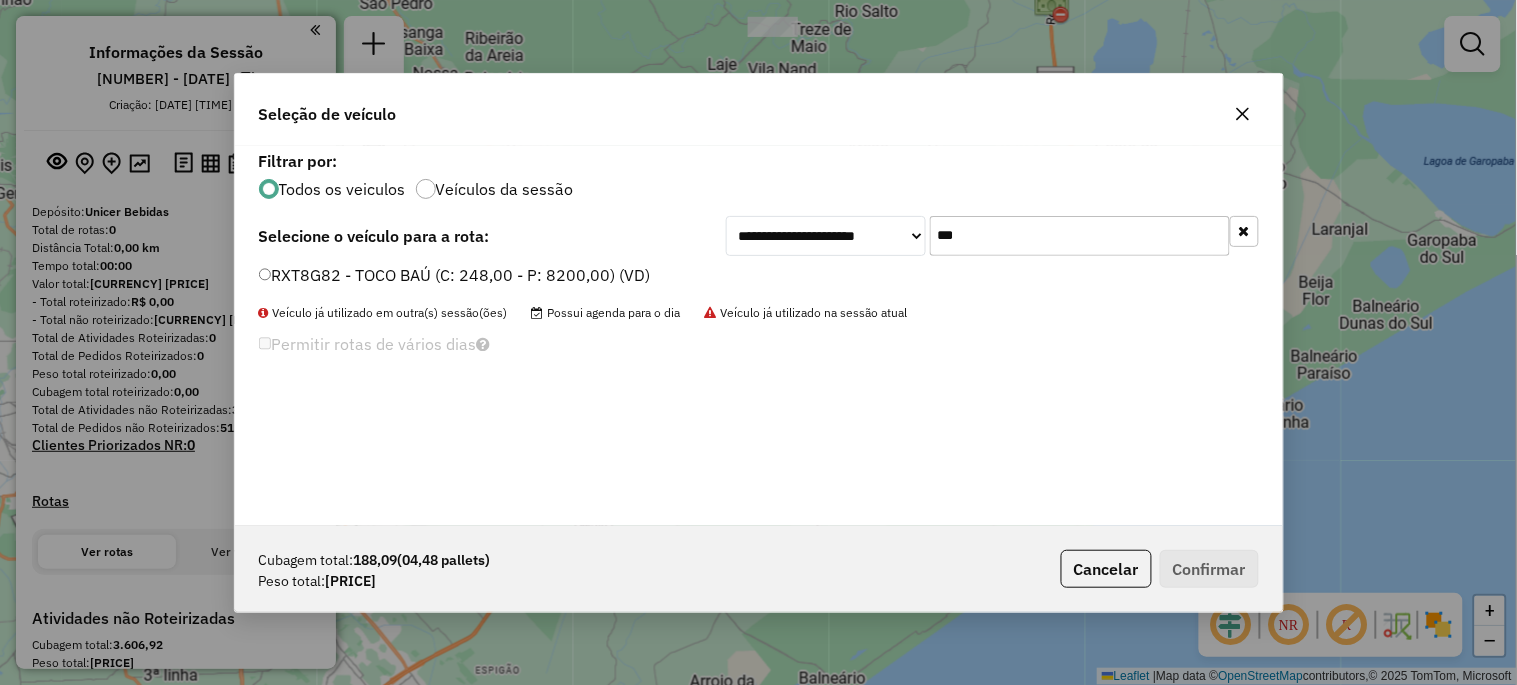 type on "***" 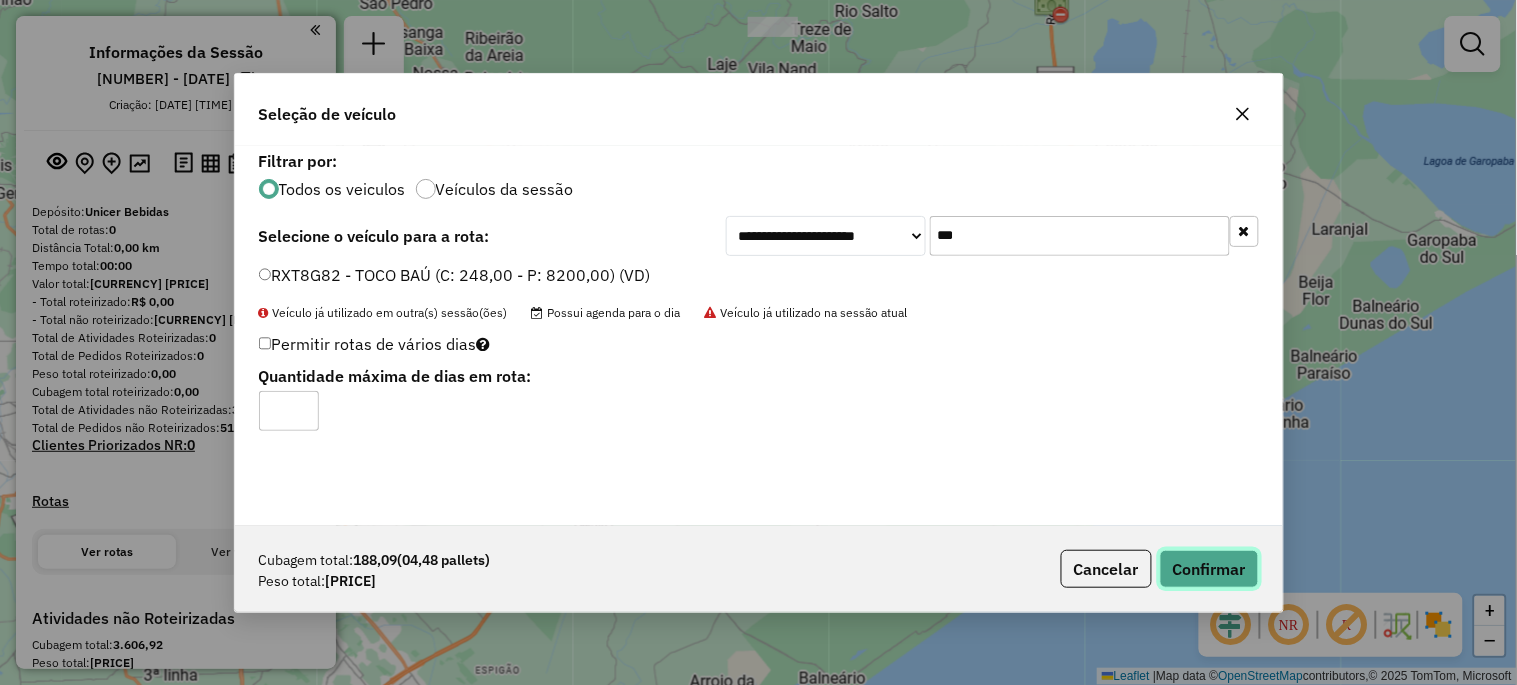 click on "Confirmar" 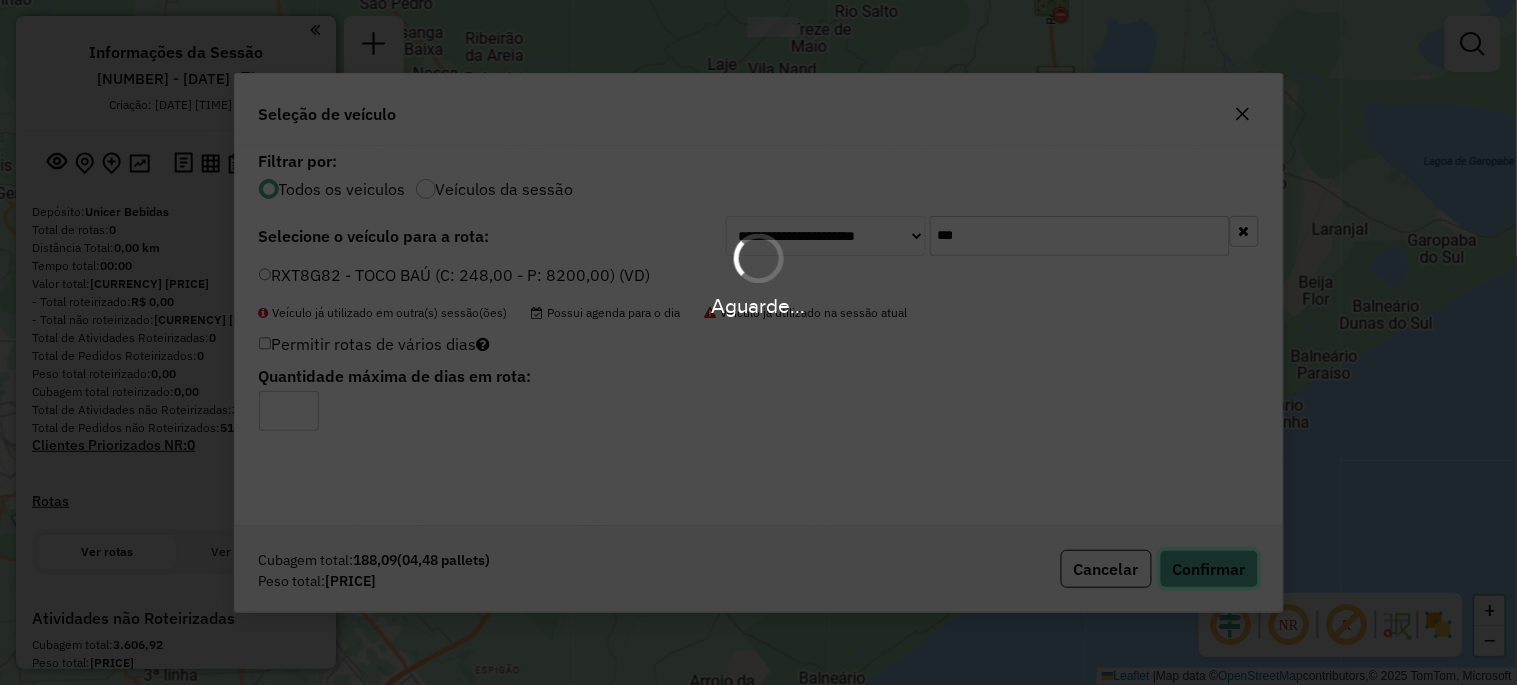 type 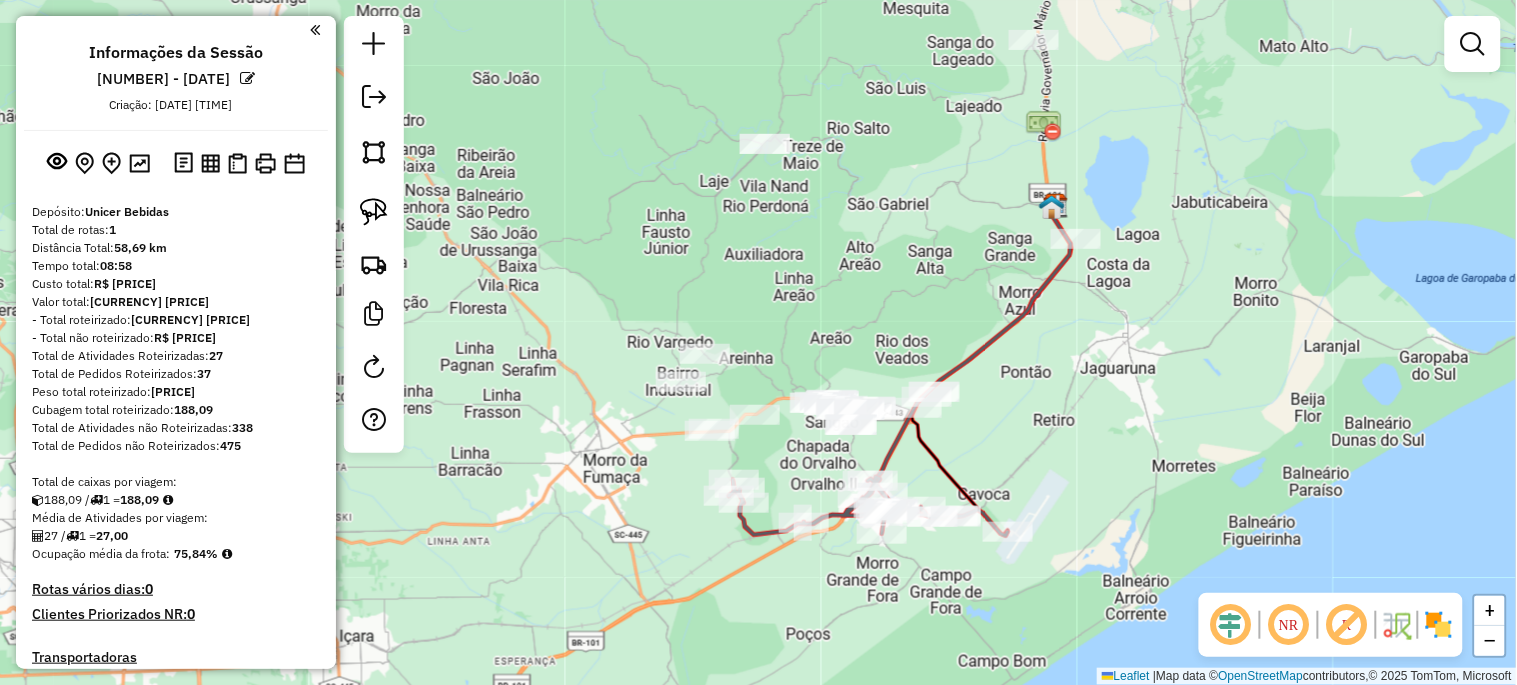 drag, startPoint x: 950, startPoint y: 210, endPoint x: 965, endPoint y: 303, distance: 94.20191 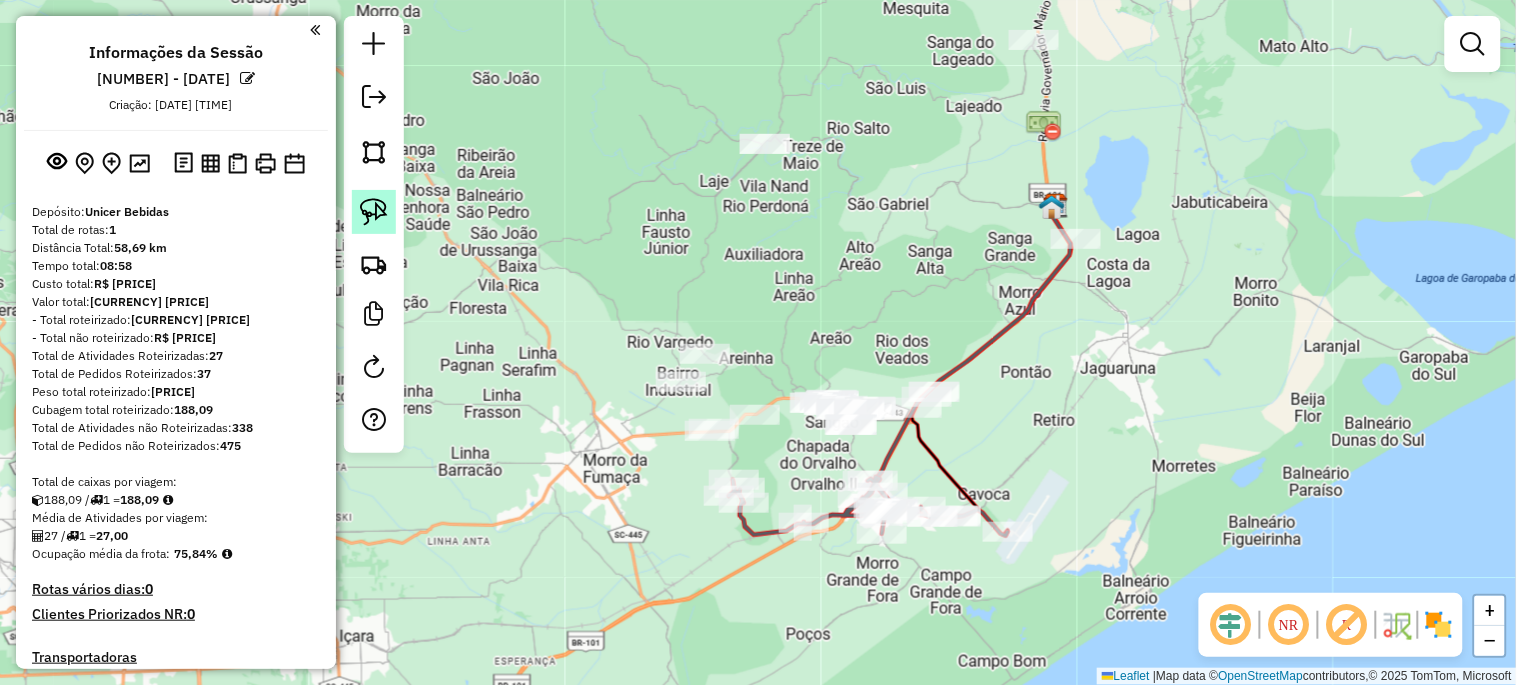 click 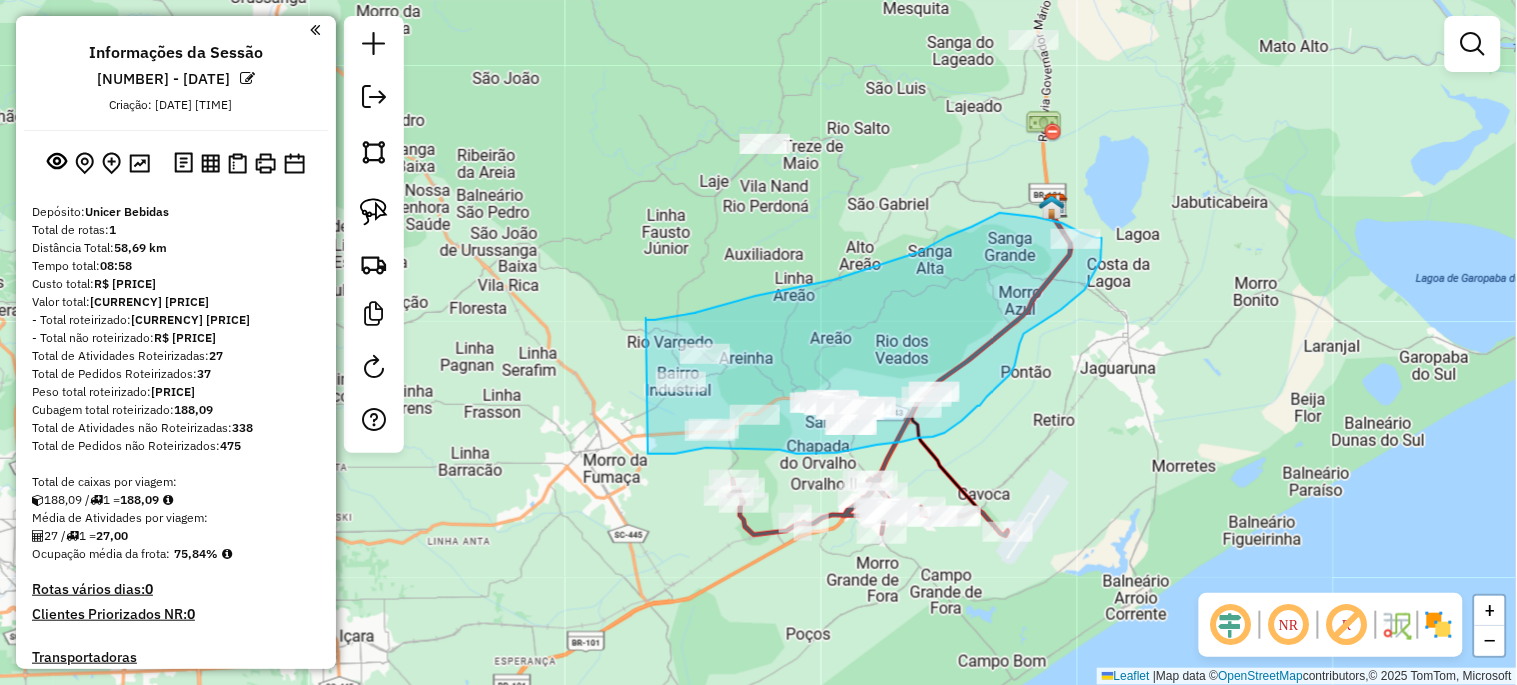 drag, startPoint x: 648, startPoint y: 320, endPoint x: 646, endPoint y: 454, distance: 134.01492 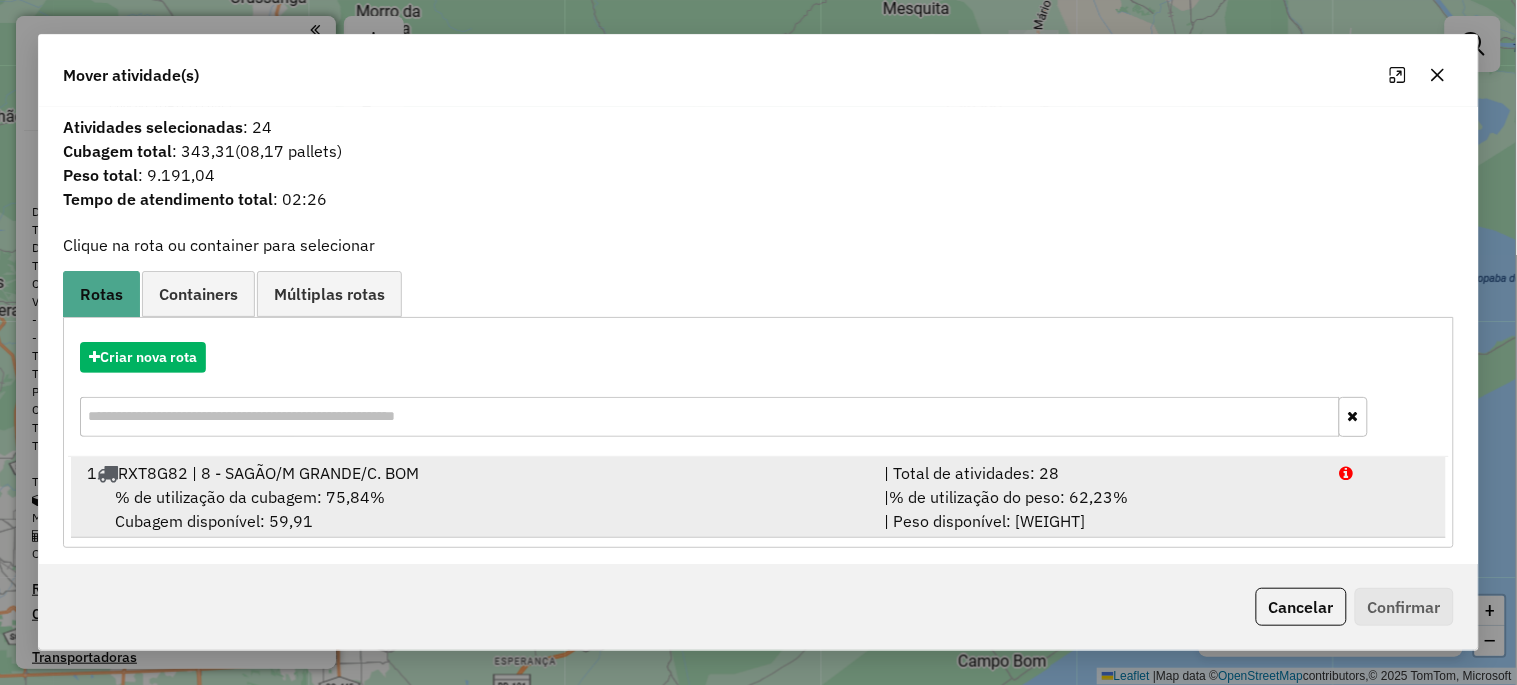 click on "% de utilização da cubagem: 75,84%" at bounding box center [250, 497] 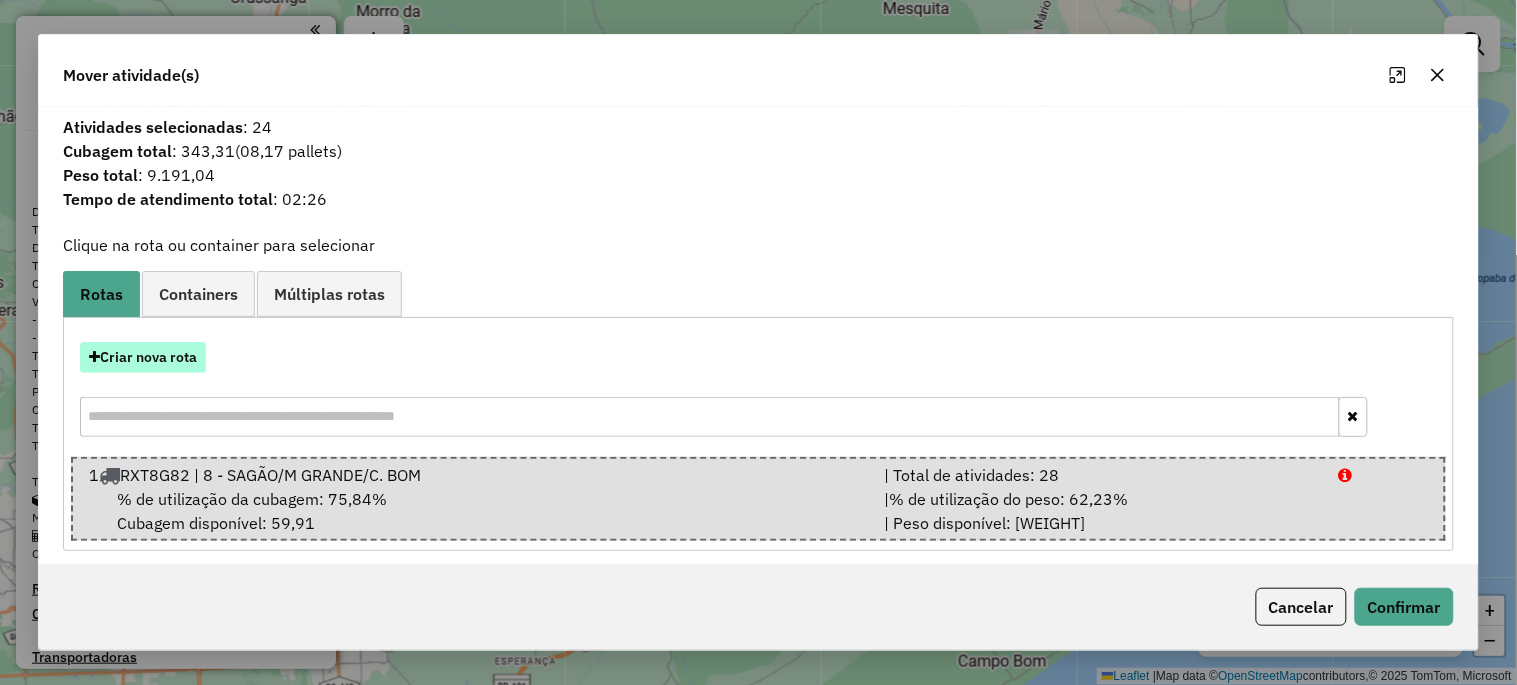 click on "Criar nova rota" at bounding box center (143, 357) 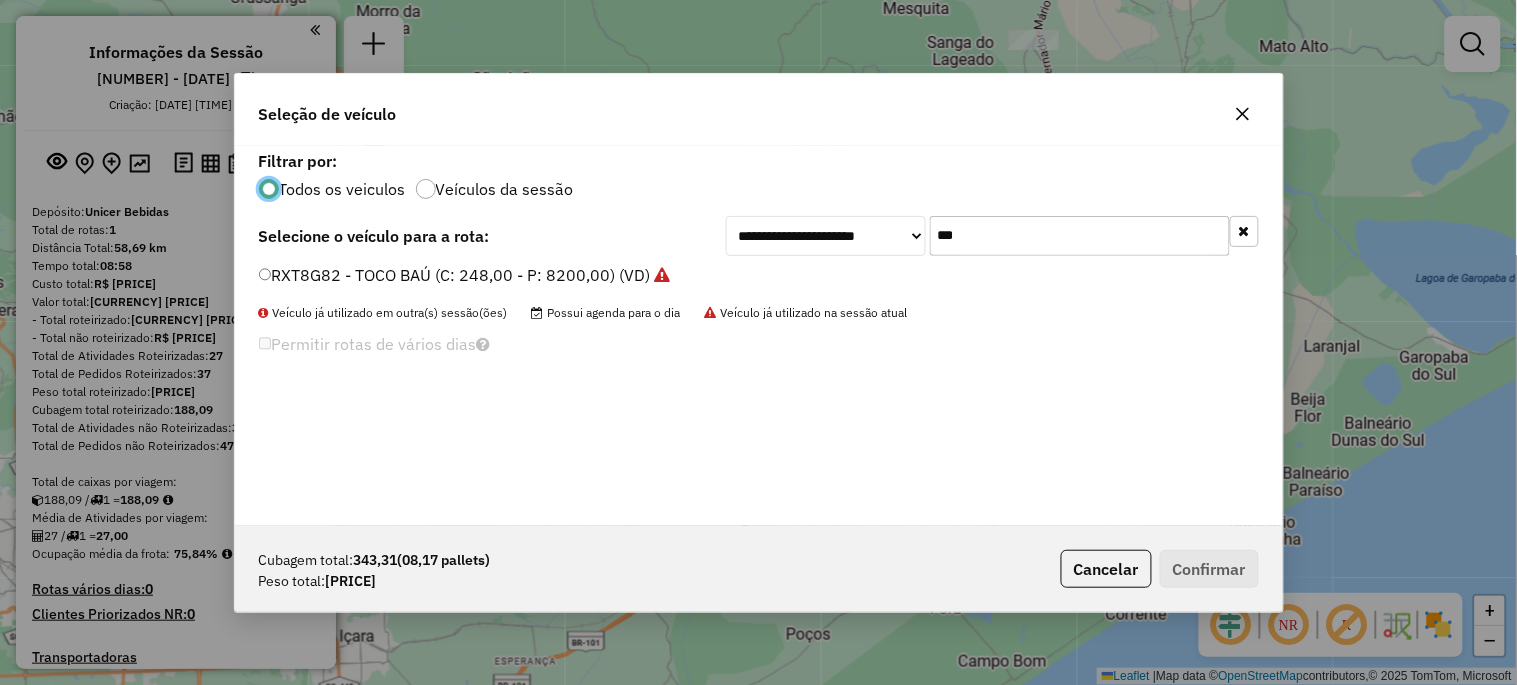 scroll, scrollTop: 11, scrollLeft: 5, axis: both 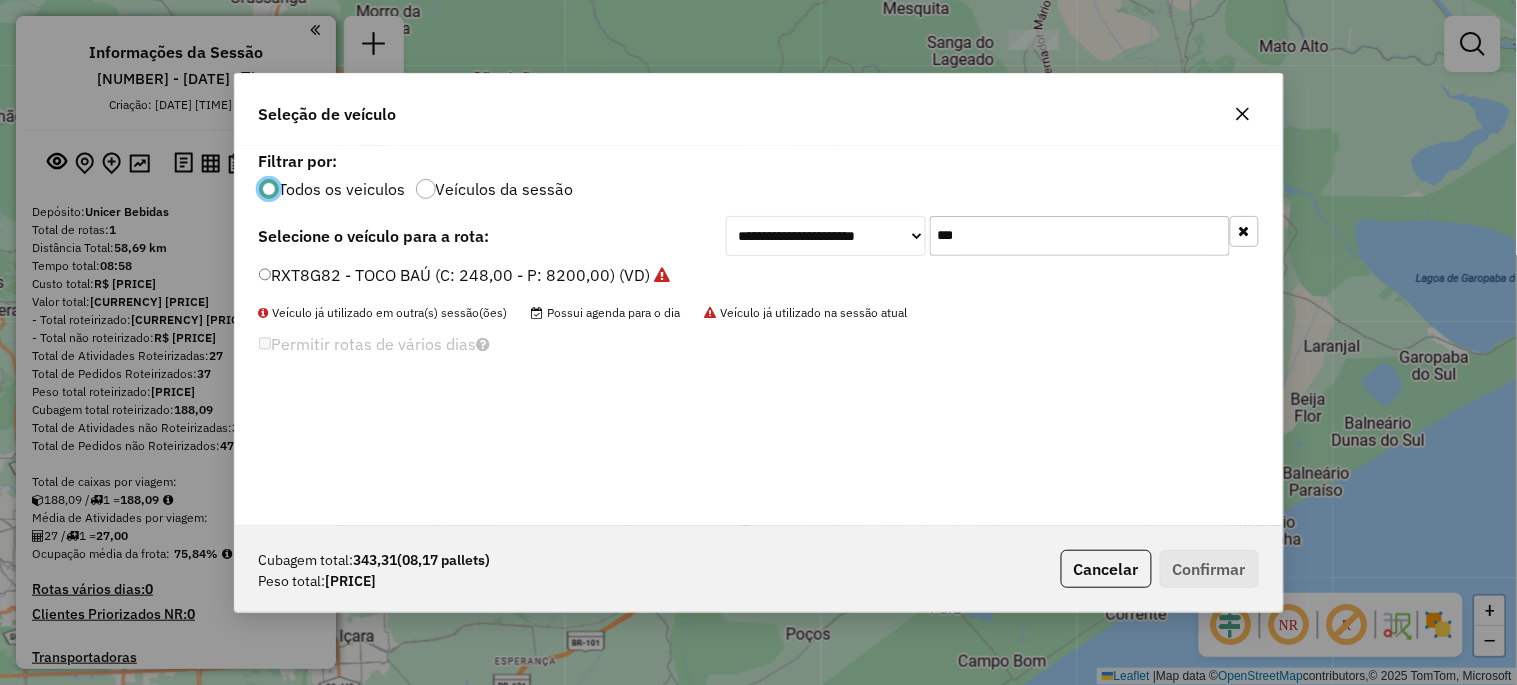 click on "***" 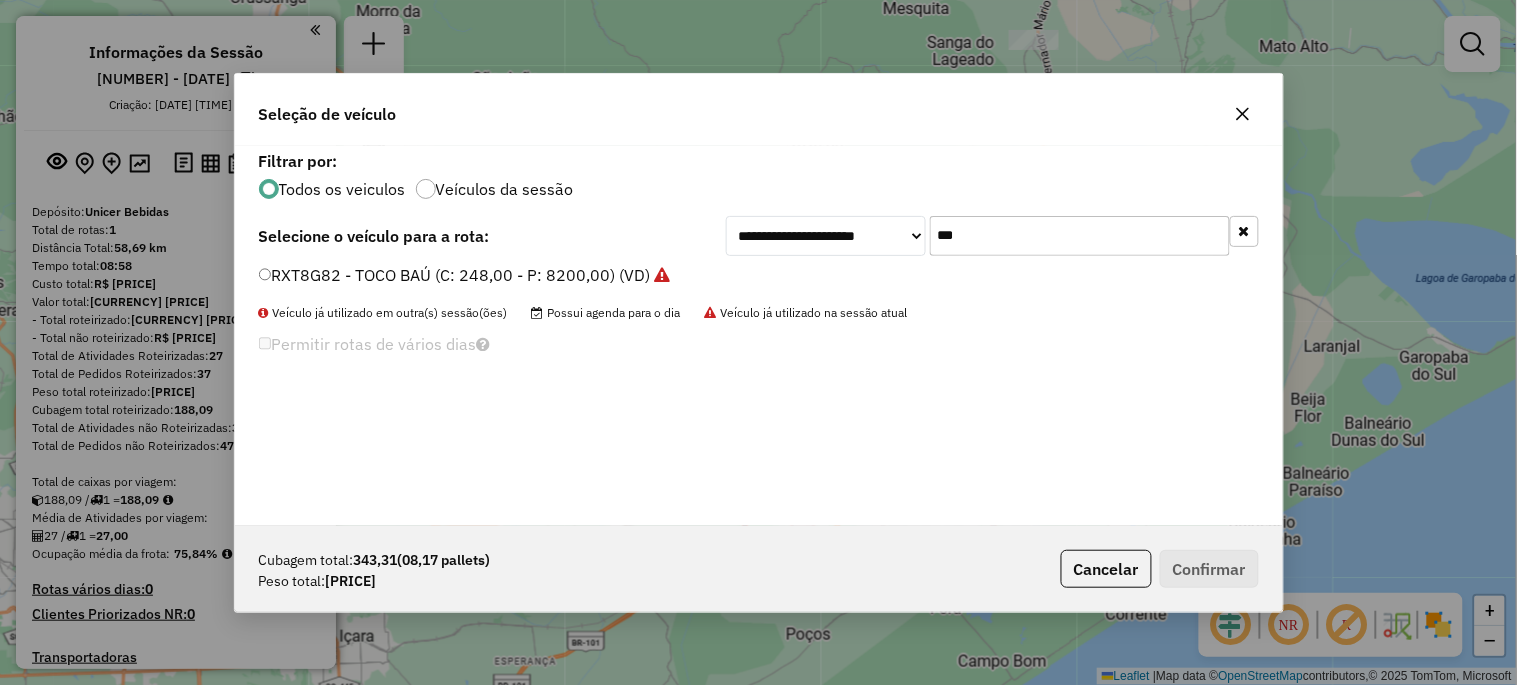click on "***" 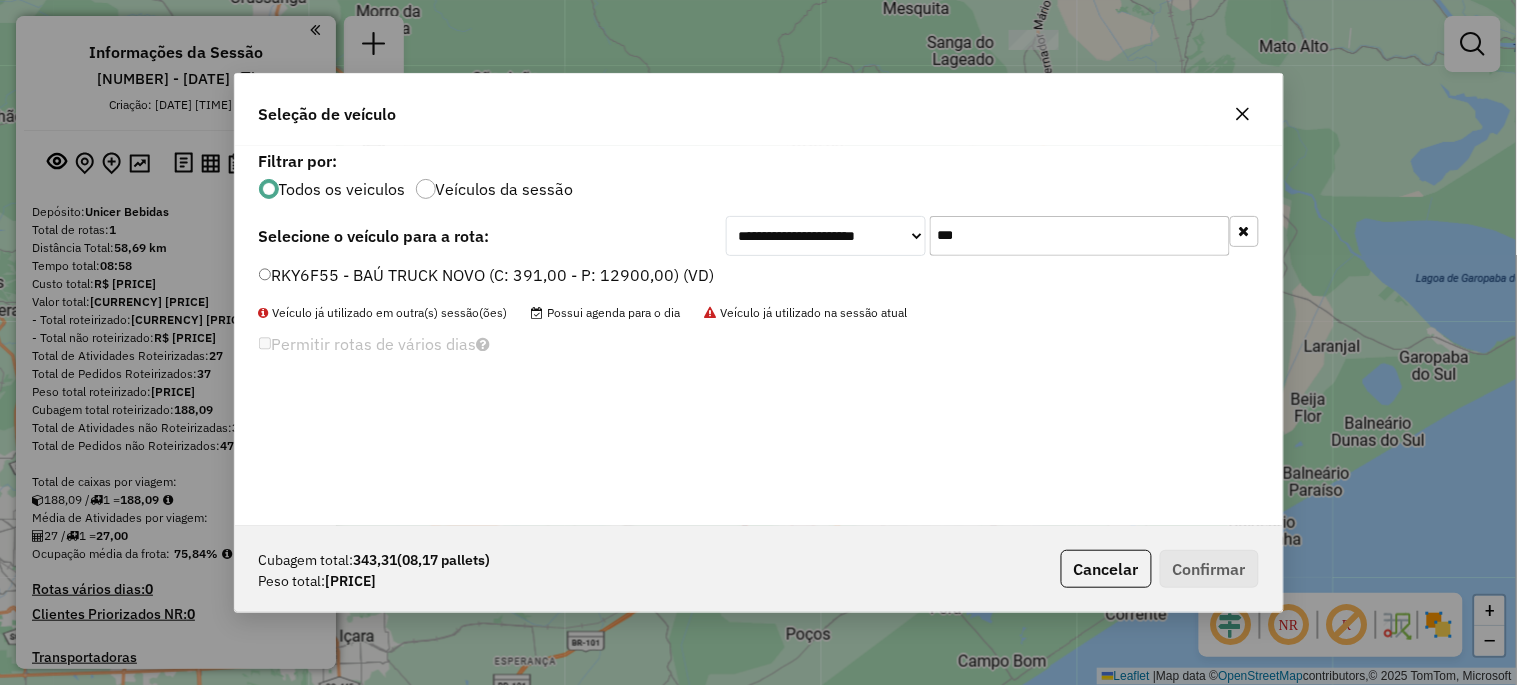 type on "***" 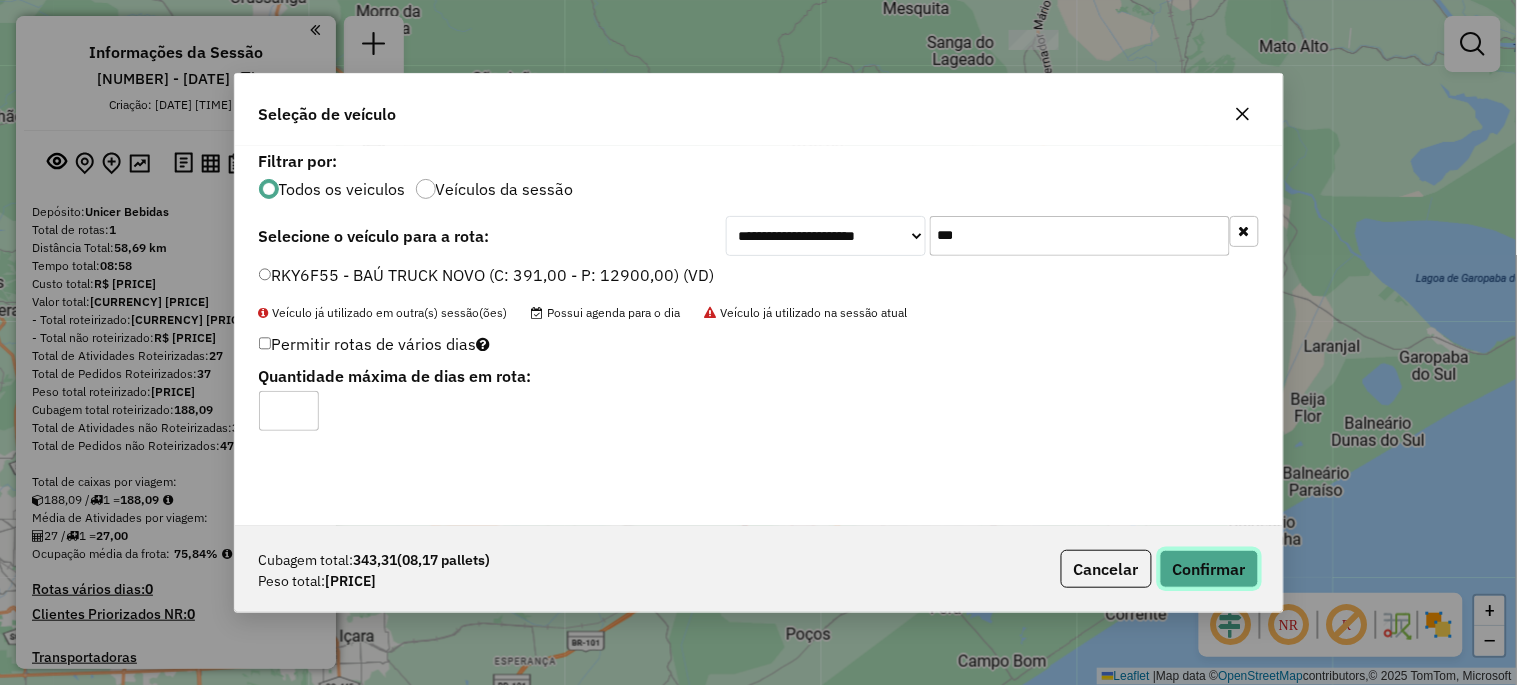 click on "Confirmar" 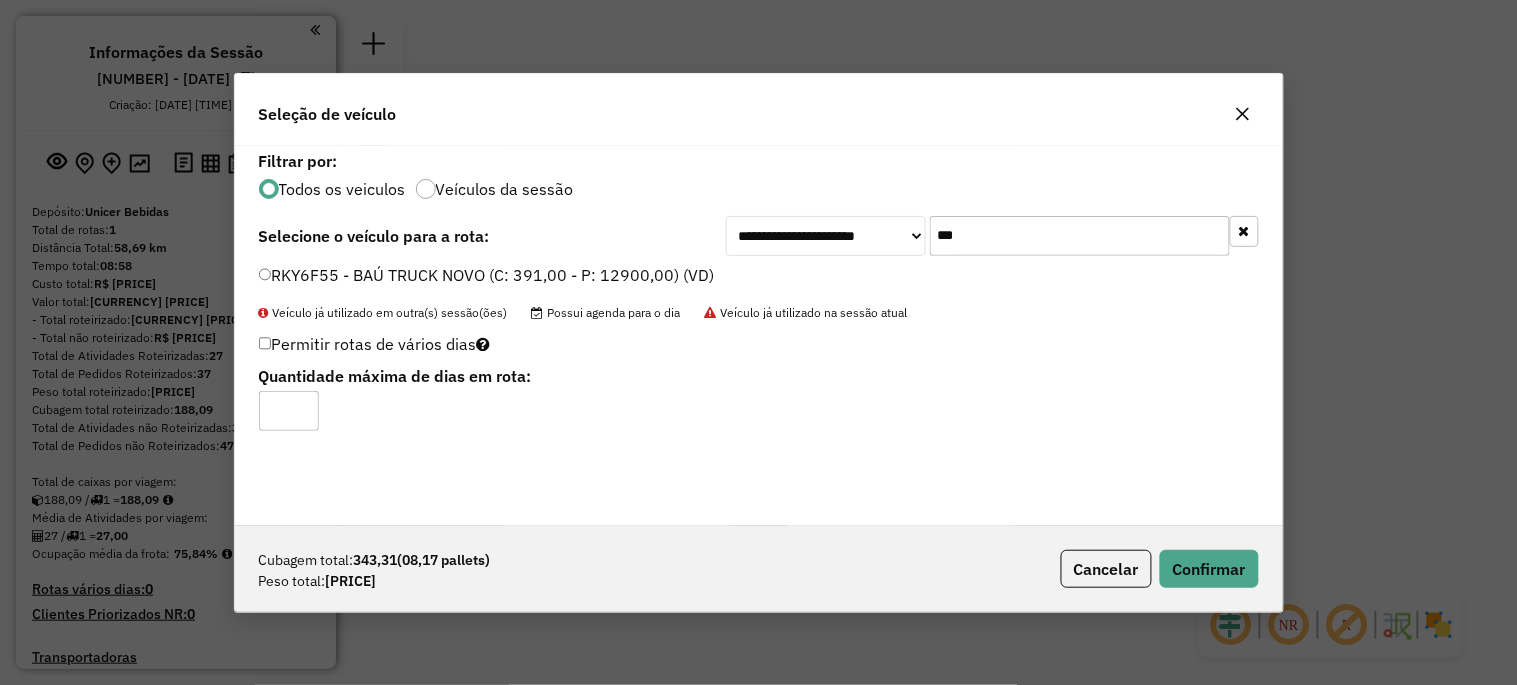 click 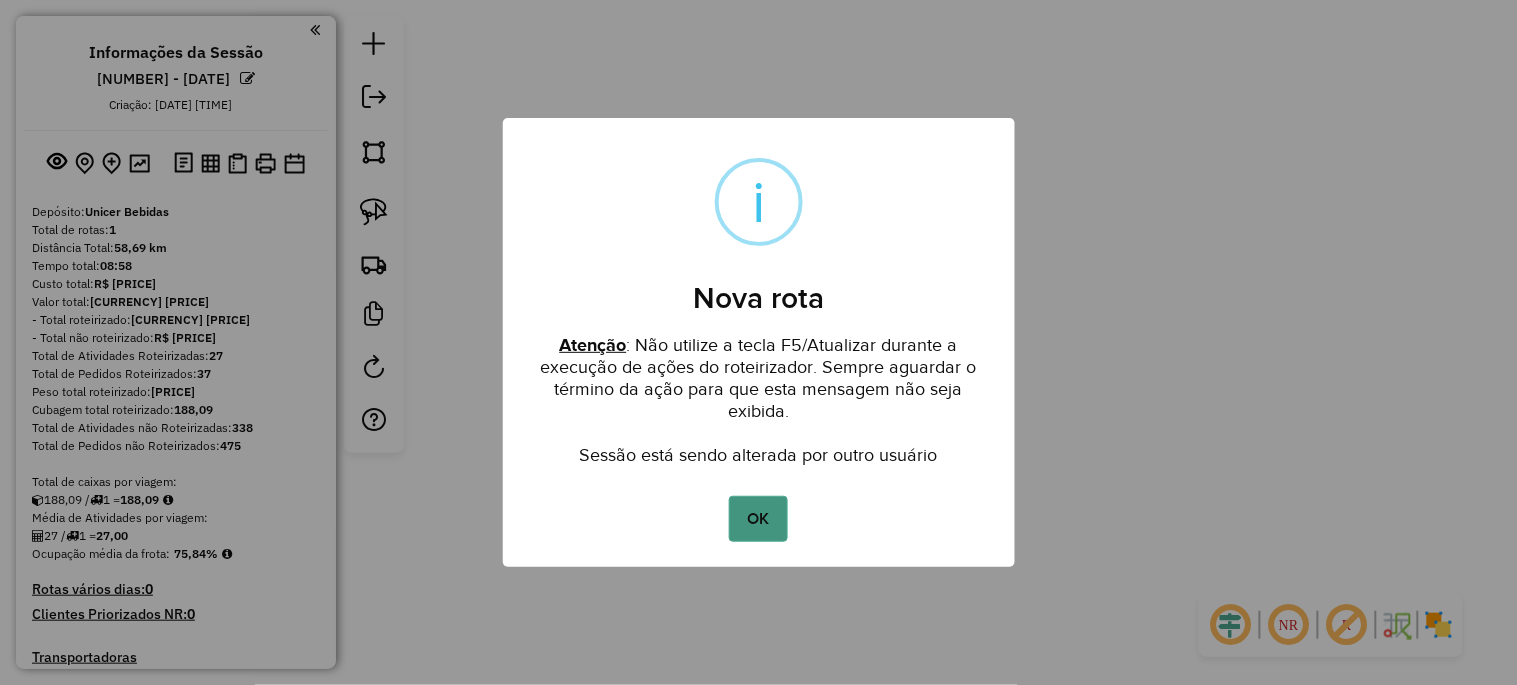 click on "OK" at bounding box center [758, 519] 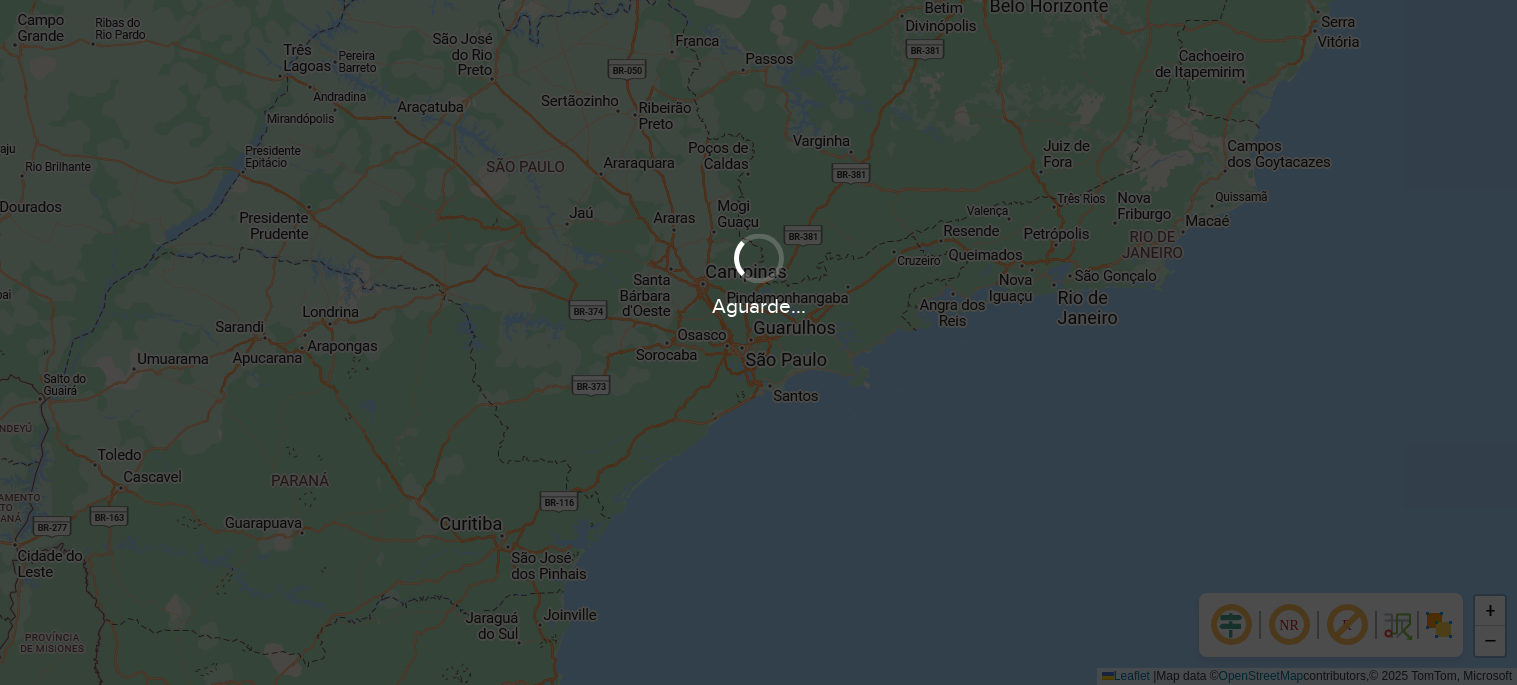 scroll, scrollTop: 0, scrollLeft: 0, axis: both 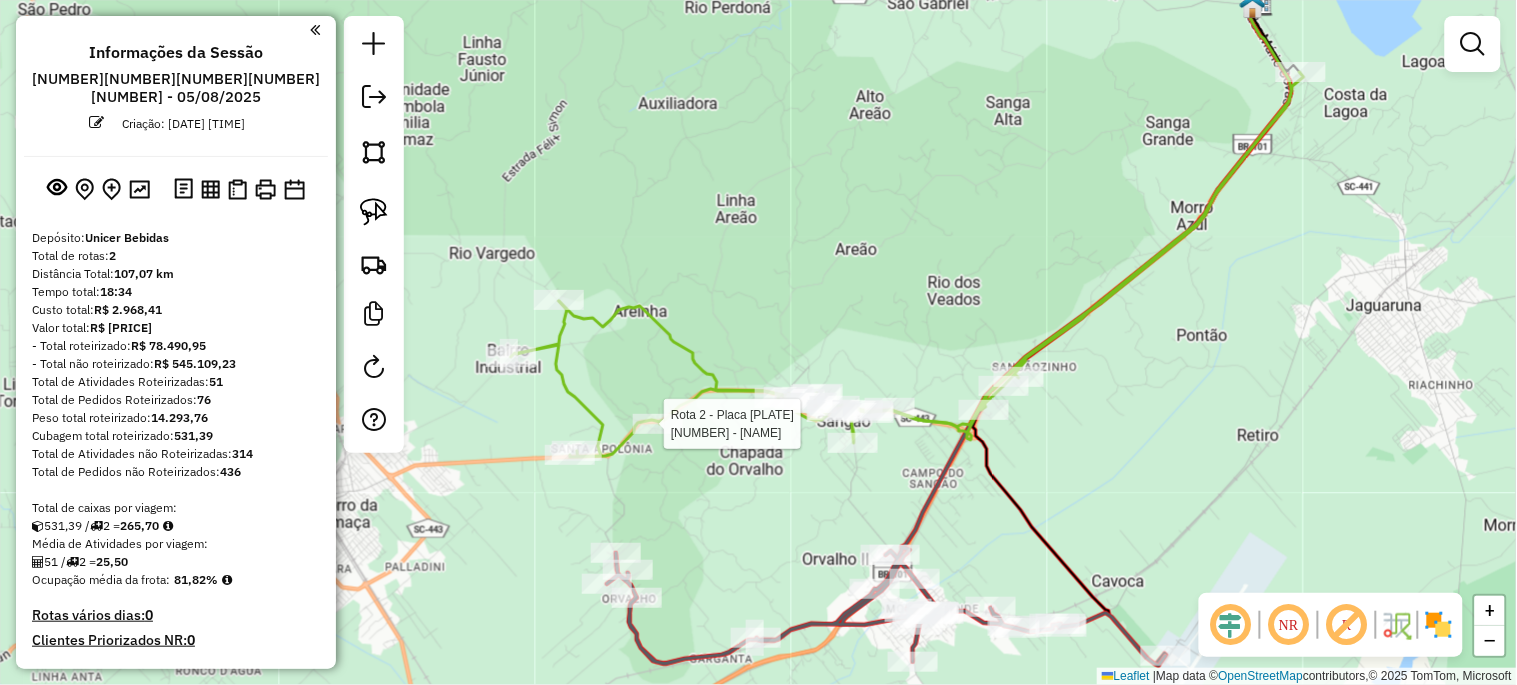 select on "**********" 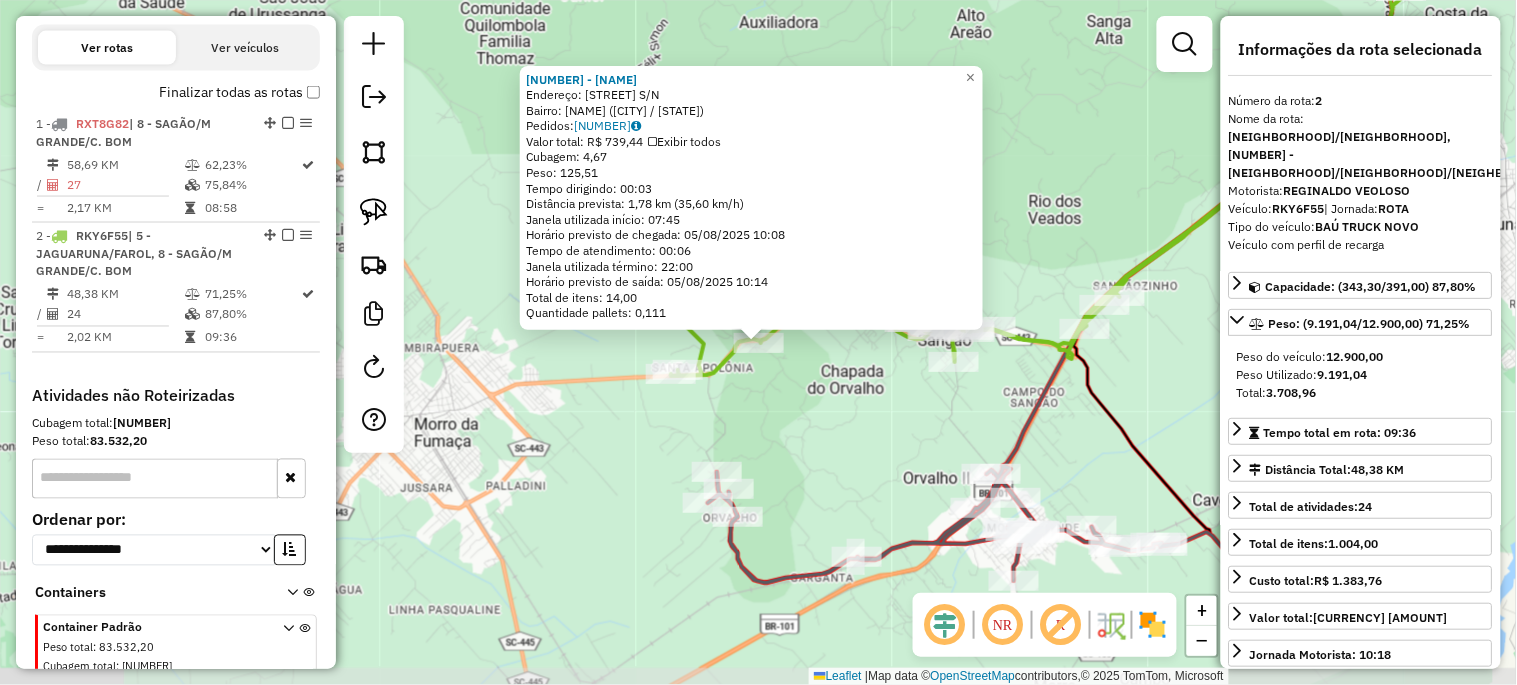 scroll, scrollTop: 773, scrollLeft: 0, axis: vertical 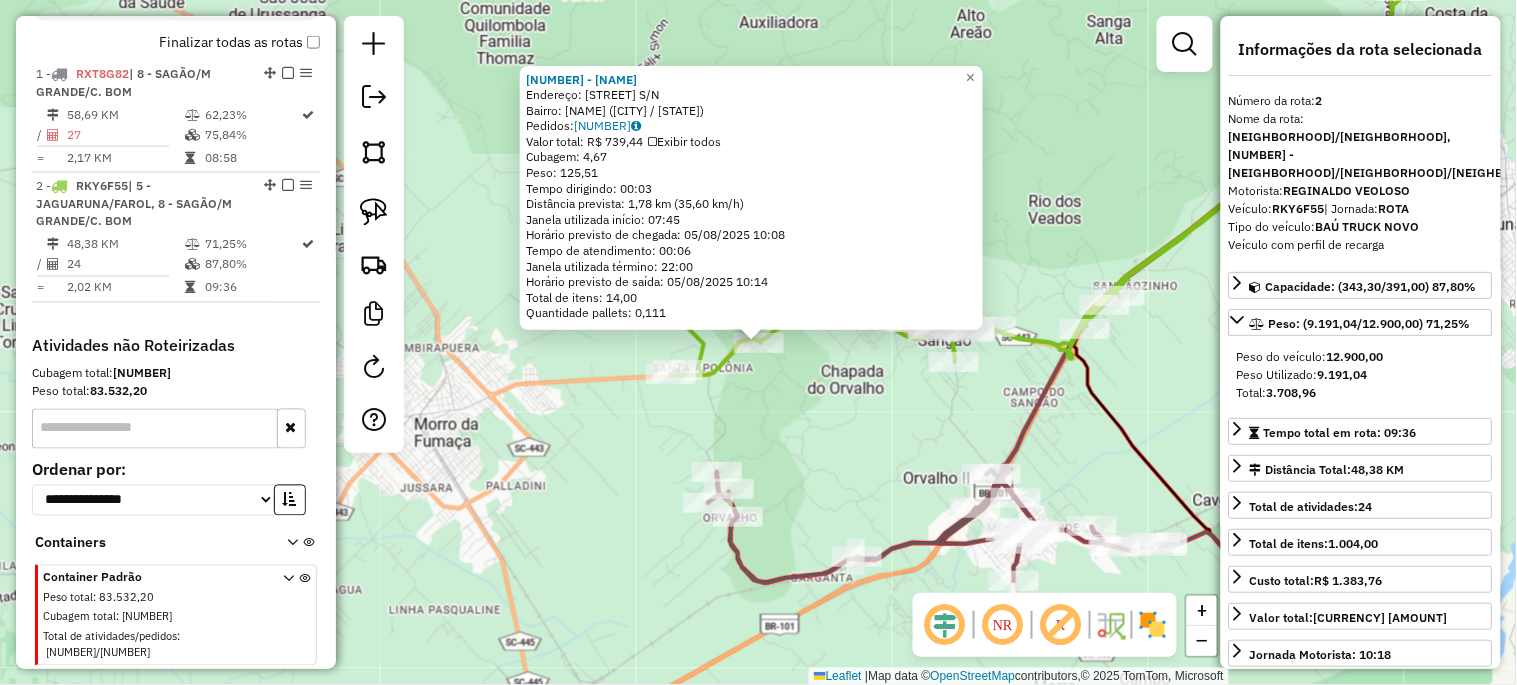 click on "[NUMBER] - [NAME] [NAME]  Endereço:  [STREET] s/n   Bairro: [NAME] ([CITY] / [STATE])   Pedidos:  [NUMBER]   Valor total: [CURRENCY] [NUMBER]   Exibir todos   Cubagem: [NUMBER]  Peso: [NUMBER]  Tempo dirigindo: [TIME]   Distância prevista: [NUMBER] km ([NUMBER] km/h)   Janela utilizada início: [TIME]   Horário previsto de chegada: [DATE] [TIME]   Tempo de atendimento: [TIME]   Janela utilizada término: [TIME]   Horário previsto de saída: [DATE] [TIME]   Total de itens: [NUMBER]   Quantidade pallets: [NUMBER]  × Janela de atendimento Grade de atendimento Capacidade Transportadoras Veículos Cliente Pedidos  Rotas Selecione os dias de semana para filtrar as janelas de atendimento  Seg   Ter   Qua   Qui   Sex   Sáb   Dom  Informe o período da janela de atendimento: De: Até:  Filtrar exatamente a janela do cliente  Considerar janela de atendimento padrão  Selecione os dias de semana para filtrar as grades de atendimento  Seg   Ter   Qua   Qui   Sex   Sáb   Dom   Considerar clientes sem dia de atendimento cadastrado De:" 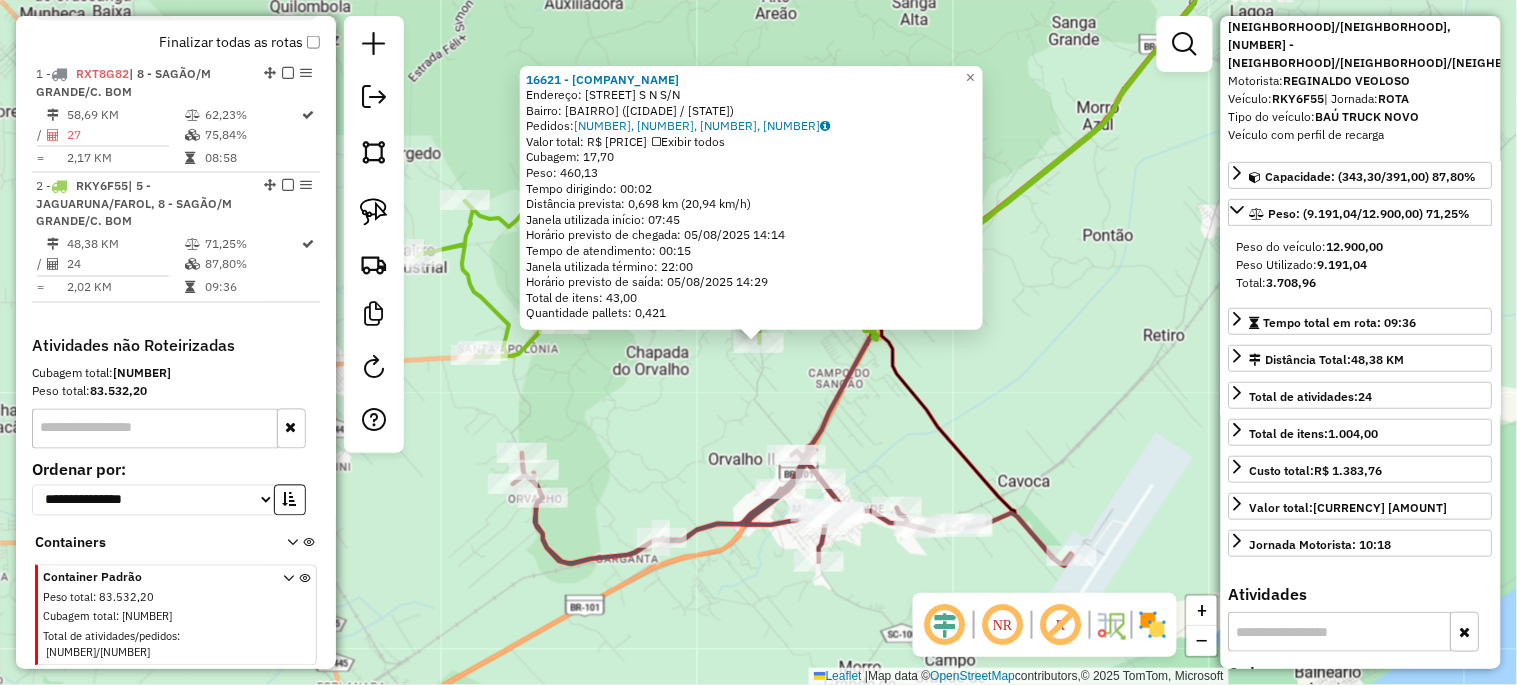 scroll, scrollTop: 222, scrollLeft: 0, axis: vertical 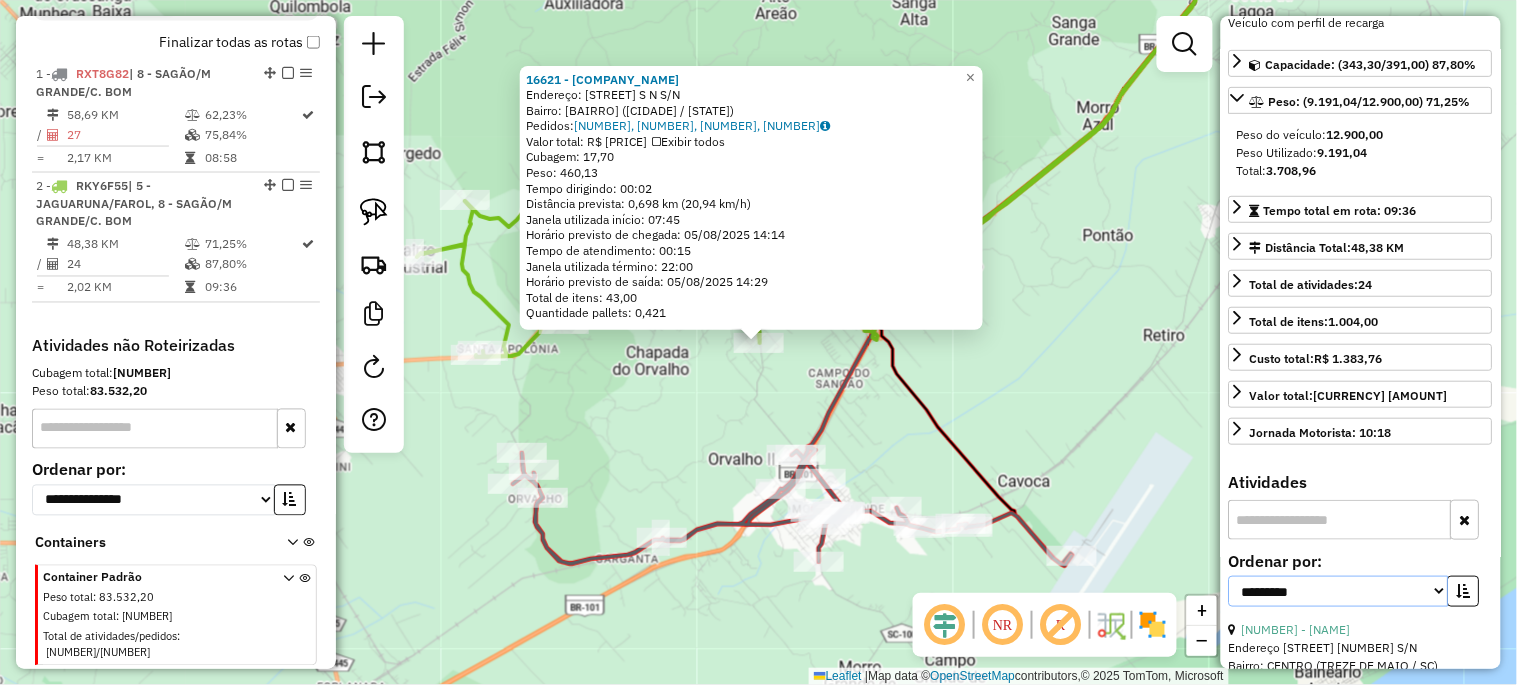 click on "**********" at bounding box center [1339, 591] 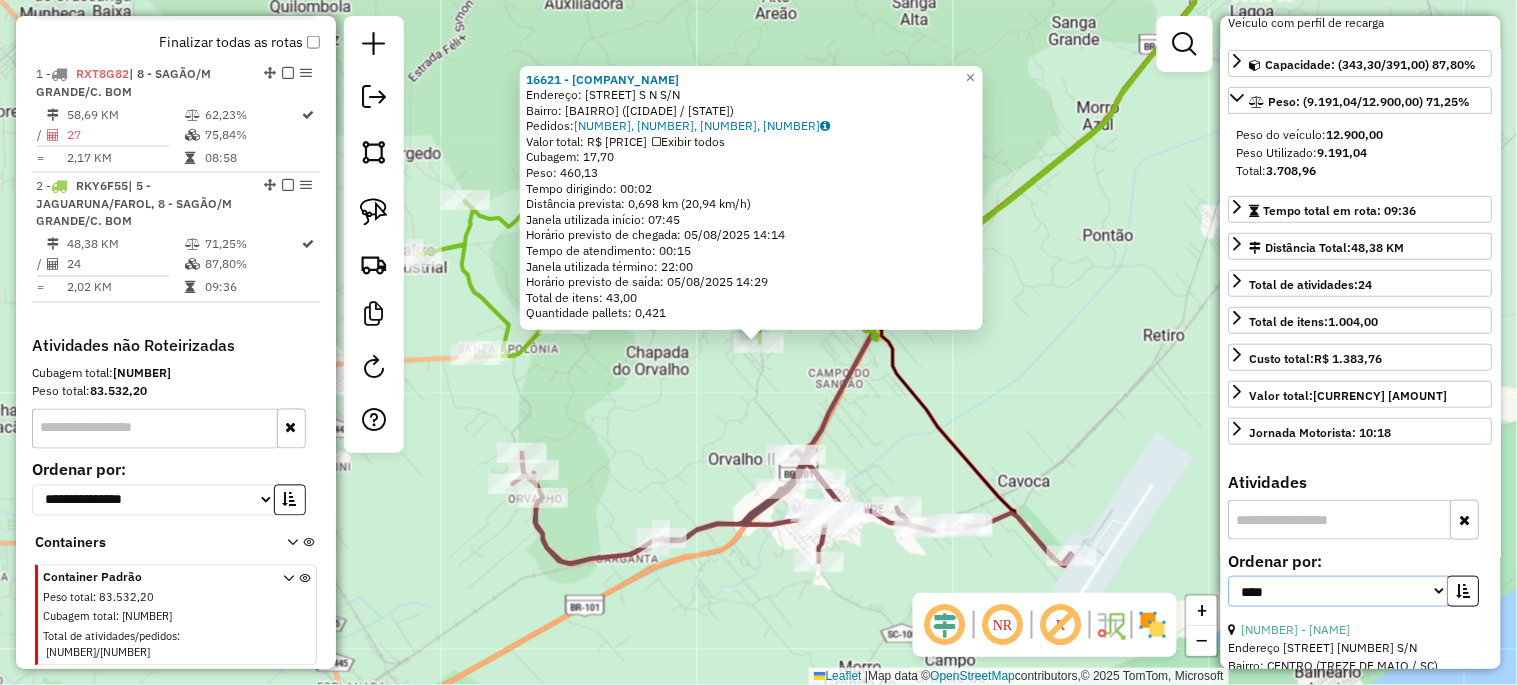click on "**********" at bounding box center [1339, 591] 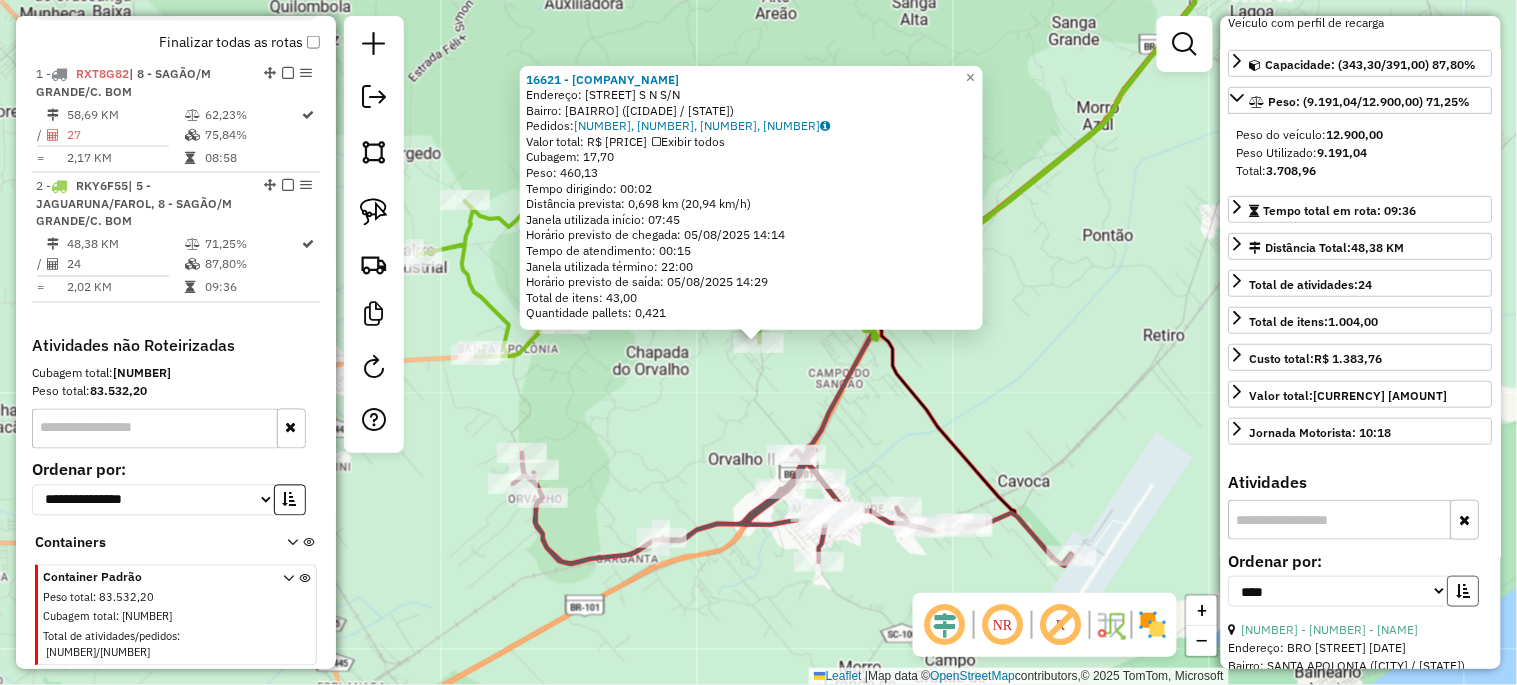 click at bounding box center [1464, 591] 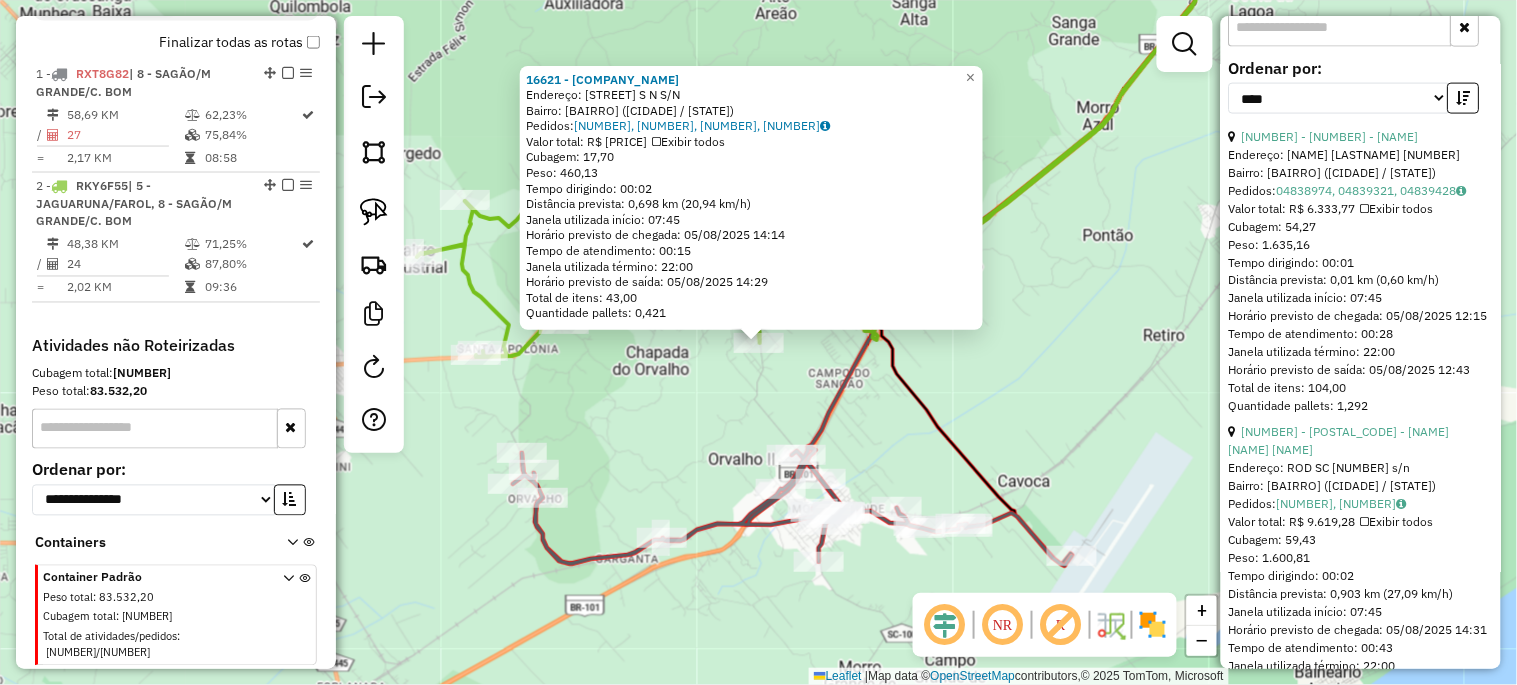 scroll, scrollTop: 741, scrollLeft: 0, axis: vertical 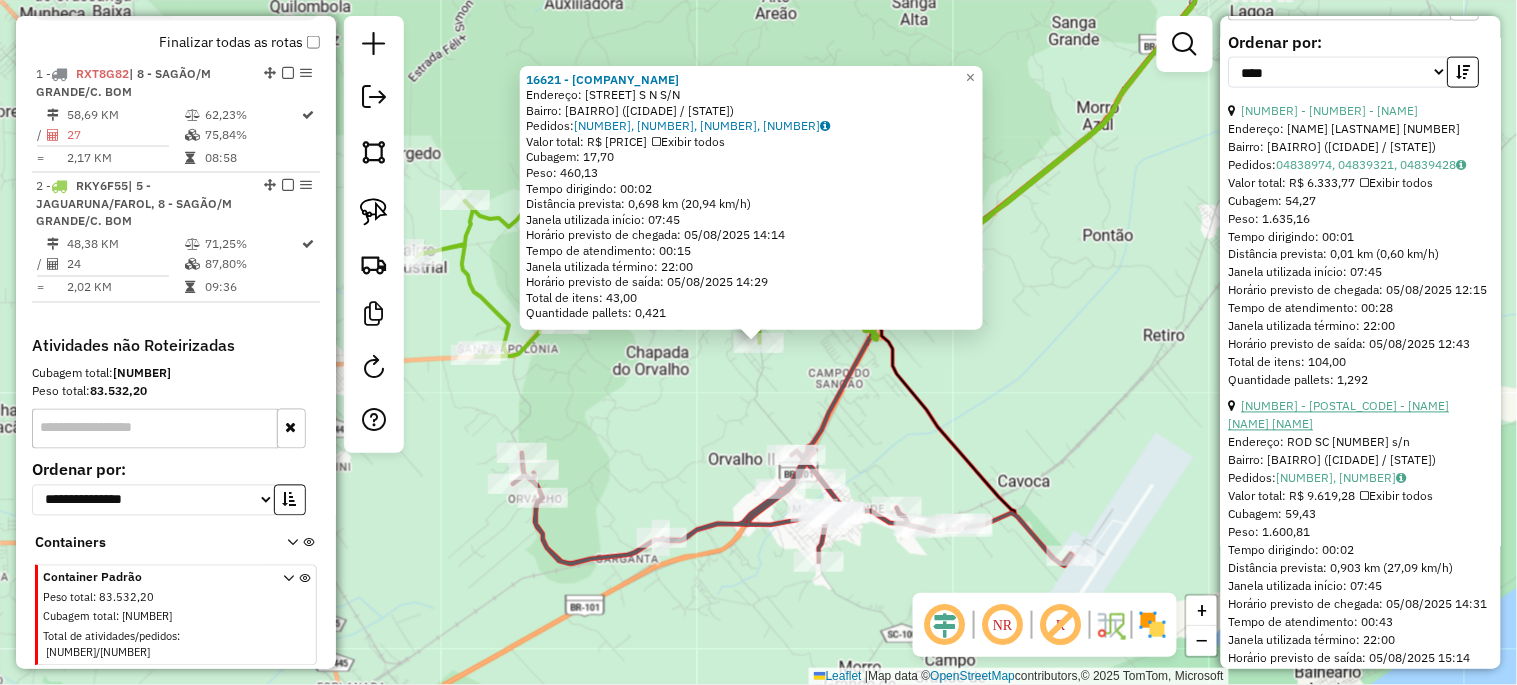 click on "20 - 24481 - MERCADO MELHOR PRECO" at bounding box center (1339, 415) 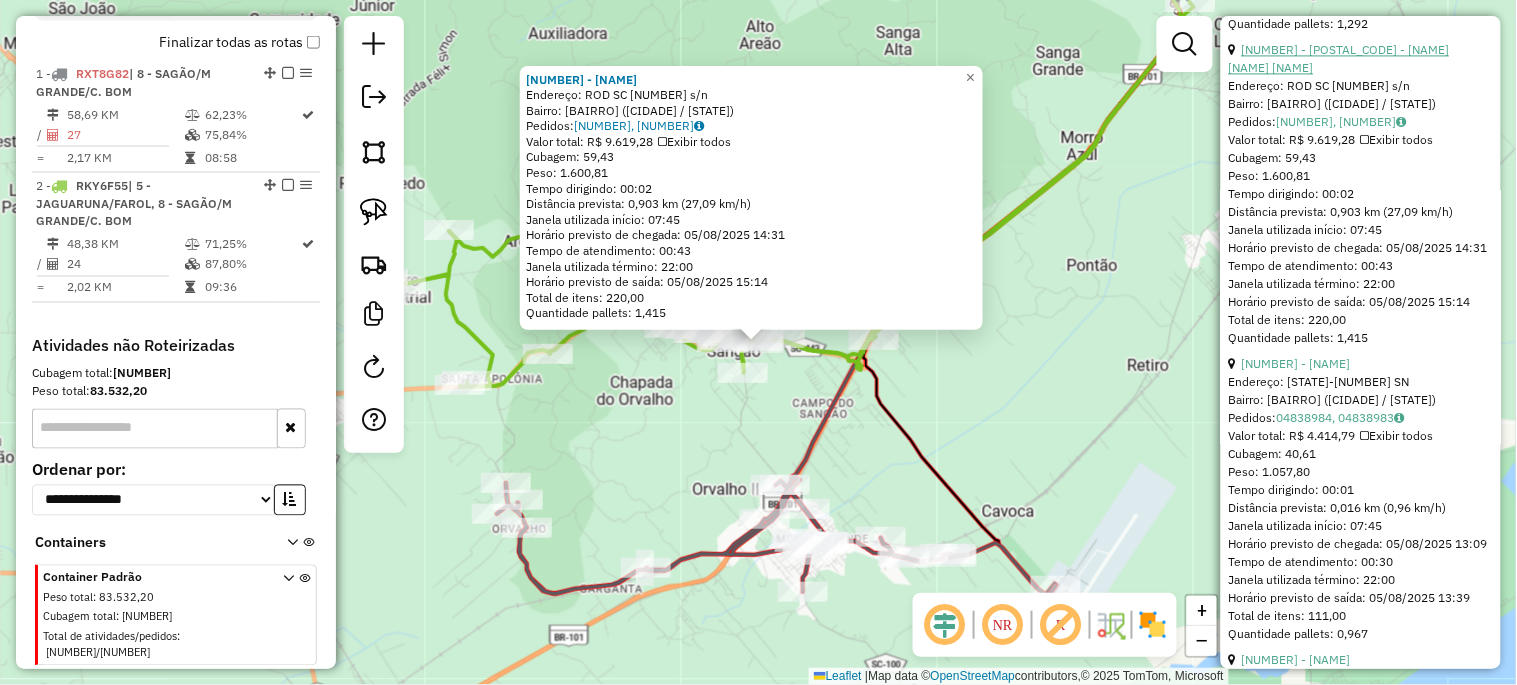 scroll, scrollTop: 1111, scrollLeft: 0, axis: vertical 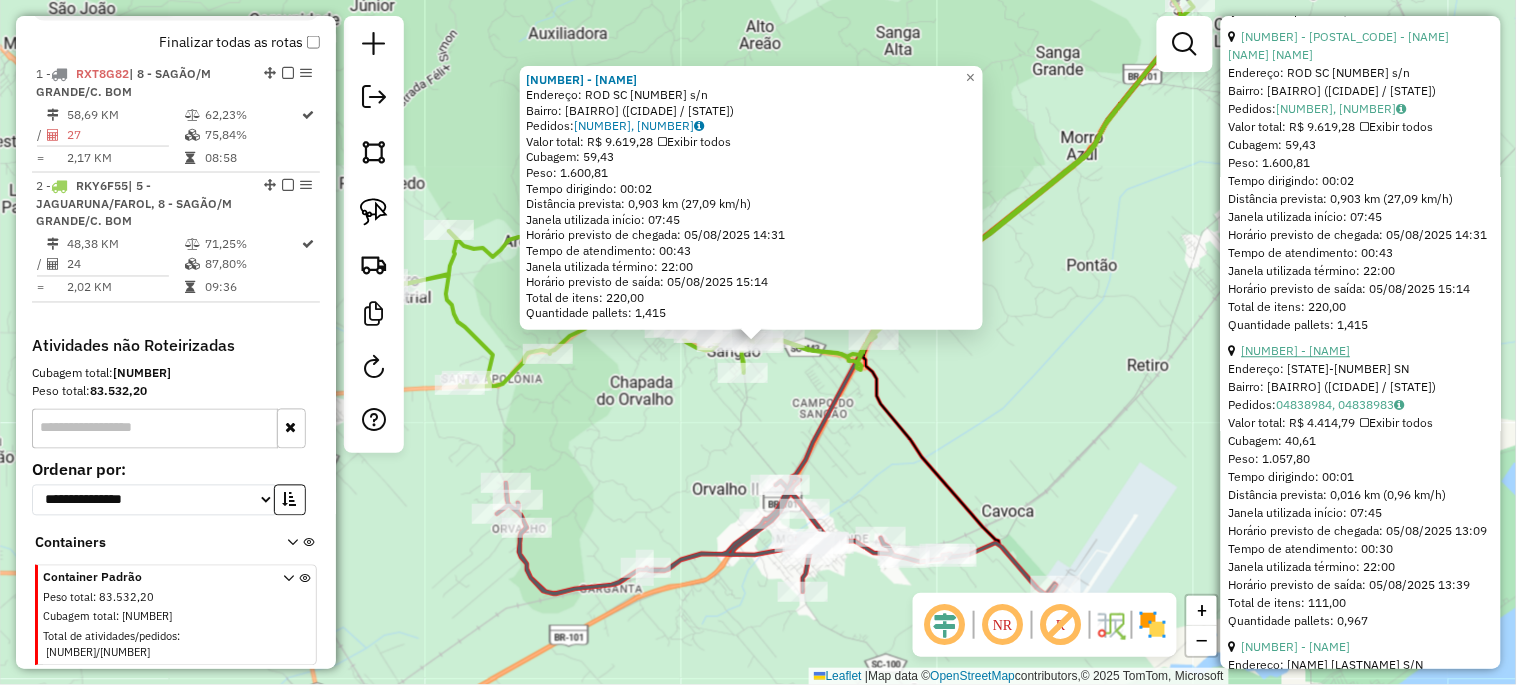 click on "15 - 23717 - MAIS PIZZA" at bounding box center (1296, 350) 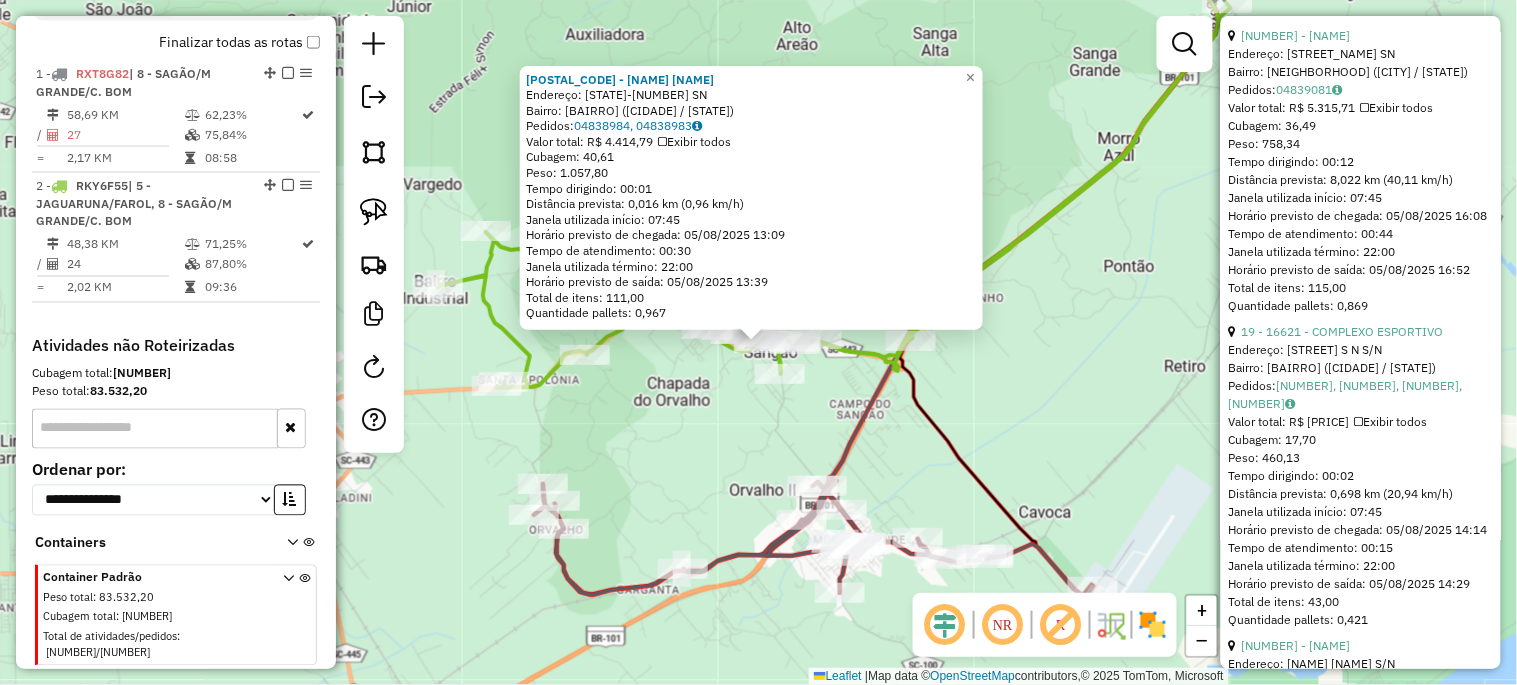 scroll, scrollTop: 2147, scrollLeft: 0, axis: vertical 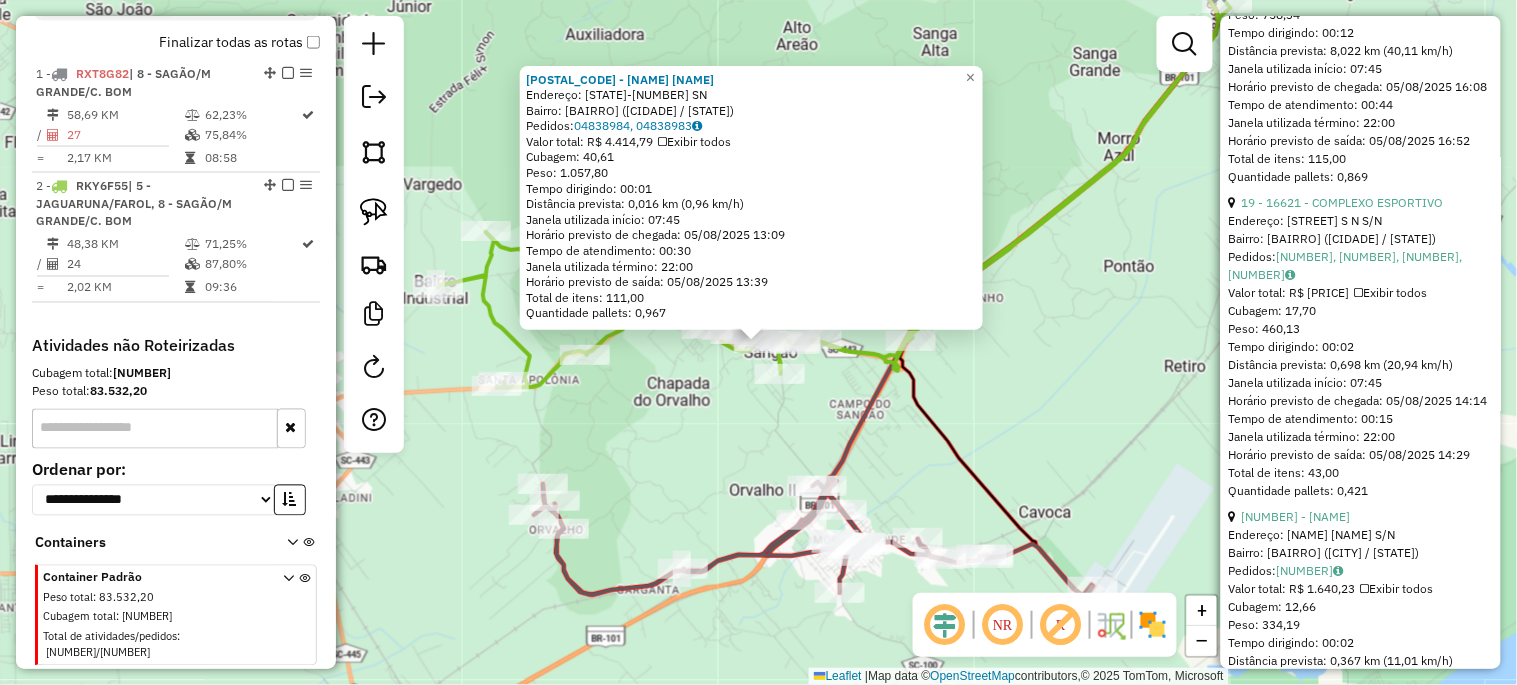 click on "23717 - MAIS PIZZA  Endereço:  SC-443 SN   Bairro: CENTRO (SANGAO / SC)   Pedidos:  04838984, 04838983   Valor total: R$ 4.414,79   Exibir todos   Cubagem: 40,61  Peso: 1.057,80  Tempo dirigindo: 00:01   Distância prevista: 0,016 km (0,96 km/h)   Janela utilizada início: 07:45   Horário previsto de chegada: 05/08/2025 13:09   Tempo de atendimento: 00:30   Janela utilizada término: 22:00   Horário previsto de saída: 05/08/2025 13:39   Total de itens: 111,00   Quantidade pallets: 0,967  × Janela de atendimento Grade de atendimento Capacidade Transportadoras Veículos Cliente Pedidos  Rotas Selecione os dias de semana para filtrar as janelas de atendimento  Seg   Ter   Qua   Qui   Sex   Sáb   Dom  Informe o período da janela de atendimento: De: Até:  Filtrar exatamente a janela do cliente  Considerar janela de atendimento padrão  Selecione os dias de semana para filtrar as grades de atendimento  Seg   Ter   Qua   Qui   Sex   Sáb   Dom   Considerar clientes sem dia de atendimento cadastrado  De:  De:" 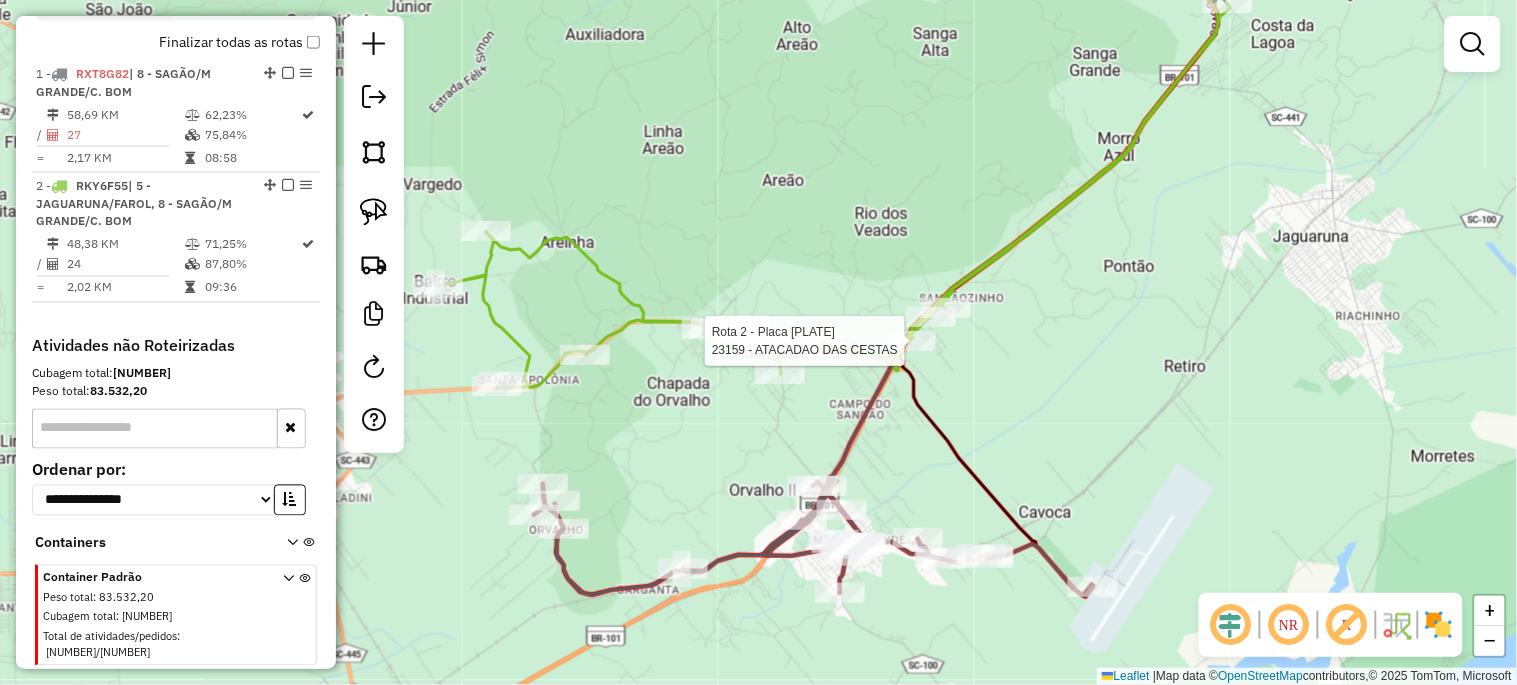 select on "*********" 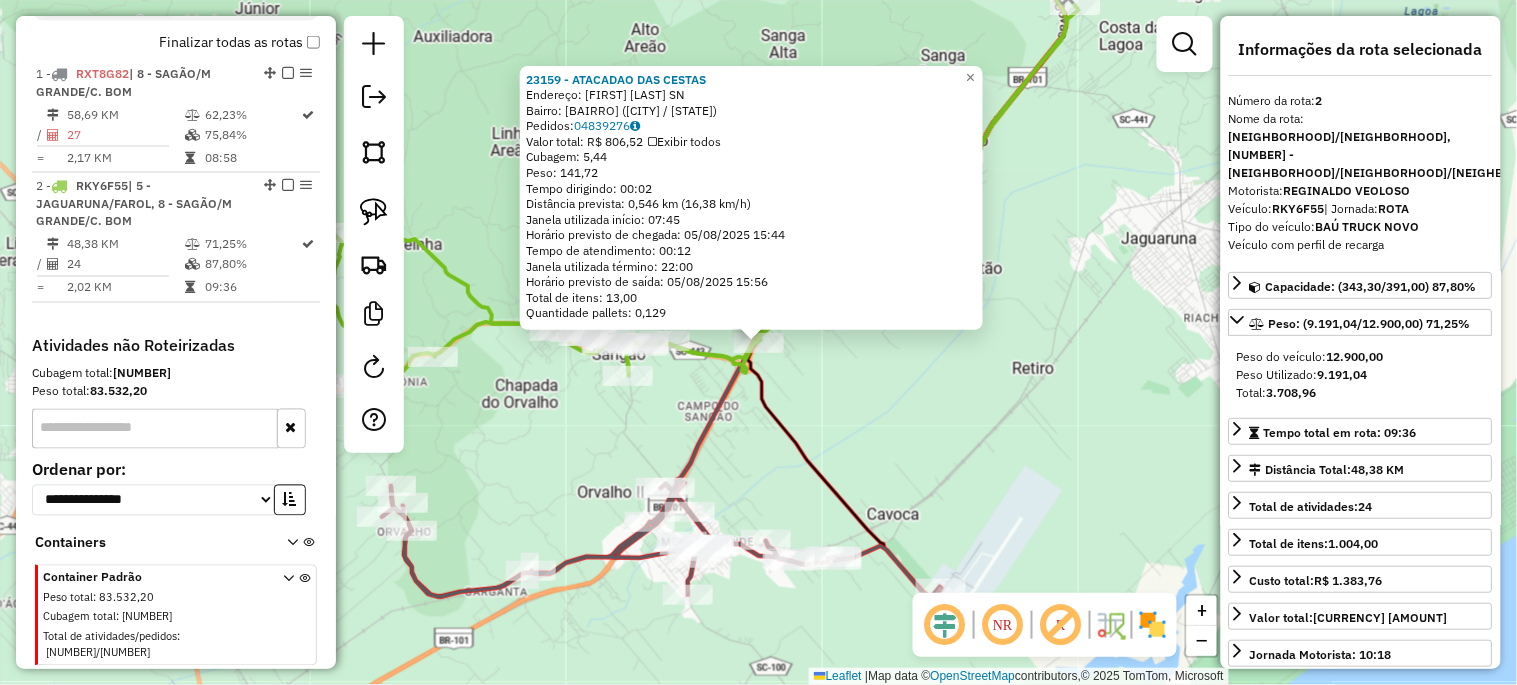 click on "23159 - ATACADAO DAS CESTAS  Endereço:  EUGENIO MENEGALI SN   Bairro: SANGAOZINHO (SANGAO / SC)   Pedidos:  04839276   Valor total: R$ 806,52   Exibir todos   Cubagem: 5,44  Peso: 141,72  Tempo dirigindo: 00:02   Distância prevista: 0,546 km (16,38 km/h)   Janela utilizada início: 07:45   Horário previsto de chegada: 05/08/2025 15:44   Tempo de atendimento: 00:12   Janela utilizada término: 22:00   Horário previsto de saída: 05/08/2025 15:56   Total de itens: 13,00   Quantidade pallets: 0,129  × Janela de atendimento Grade de atendimento Capacidade Transportadoras Veículos Cliente Pedidos  Rotas Selecione os dias de semana para filtrar as janelas de atendimento  Seg   Ter   Qua   Qui   Sex   Sáb   Dom  Informe o período da janela de atendimento: De: Até:  Filtrar exatamente a janela do cliente  Considerar janela de atendimento padrão  Selecione os dias de semana para filtrar as grades de atendimento  Seg   Ter   Qua   Qui   Sex   Sáb   Dom   Considerar clientes sem dia de atendimento cadastrado" 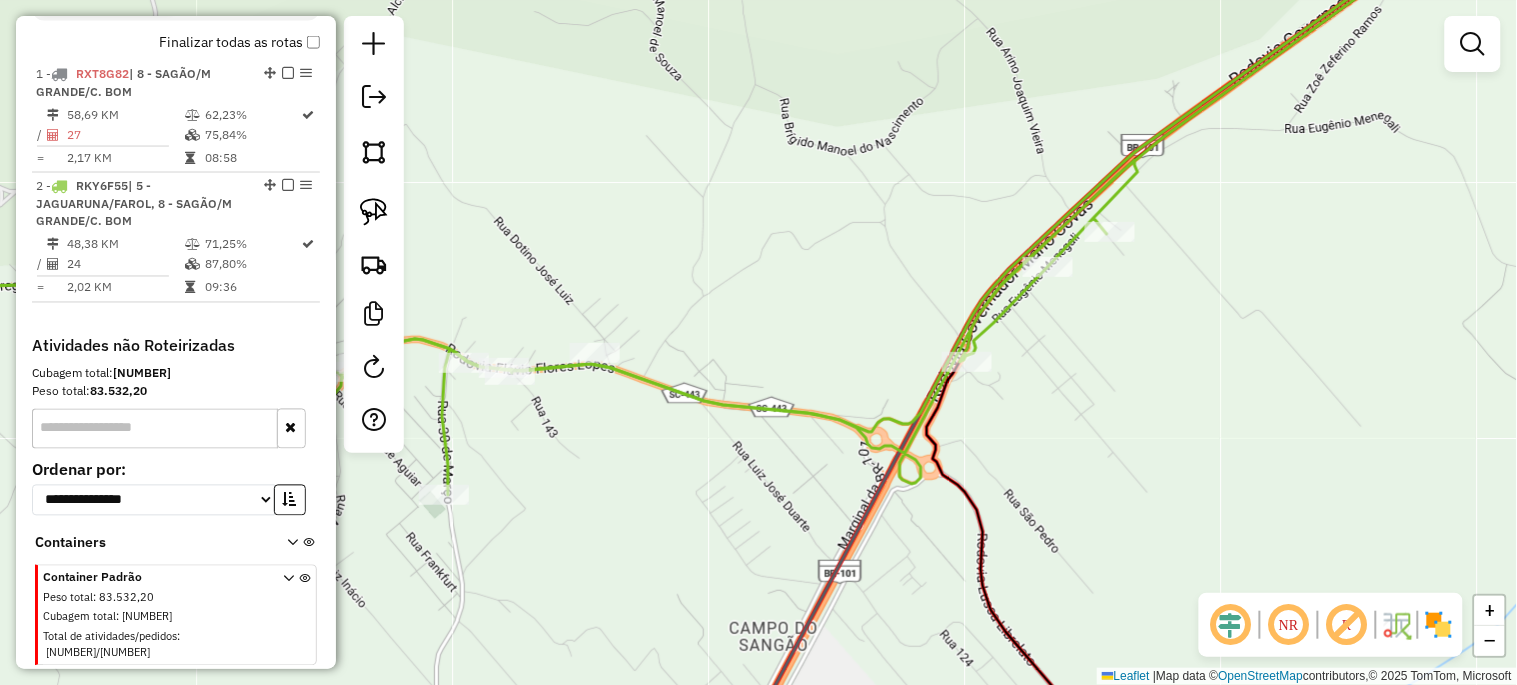drag, startPoint x: 620, startPoint y: 387, endPoint x: 912, endPoint y: 358, distance: 293.43652 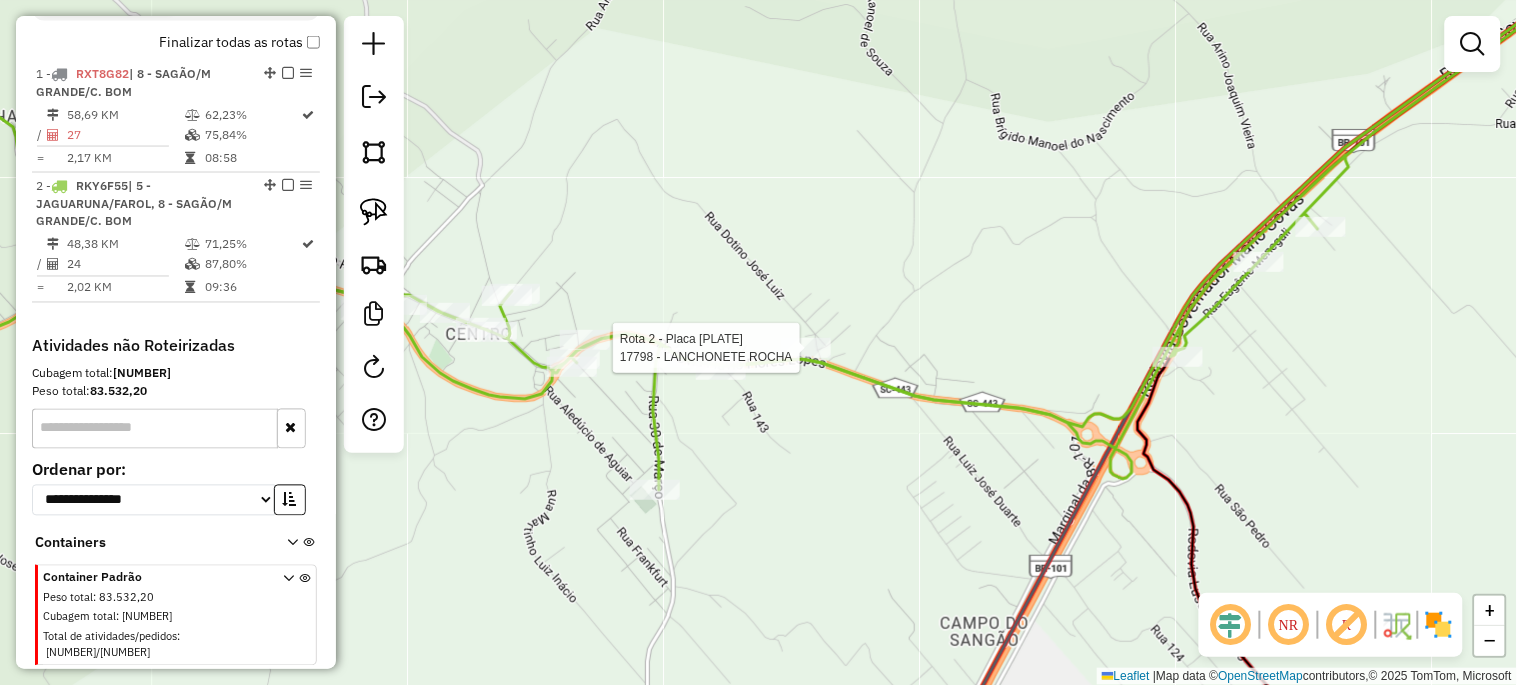 select on "*********" 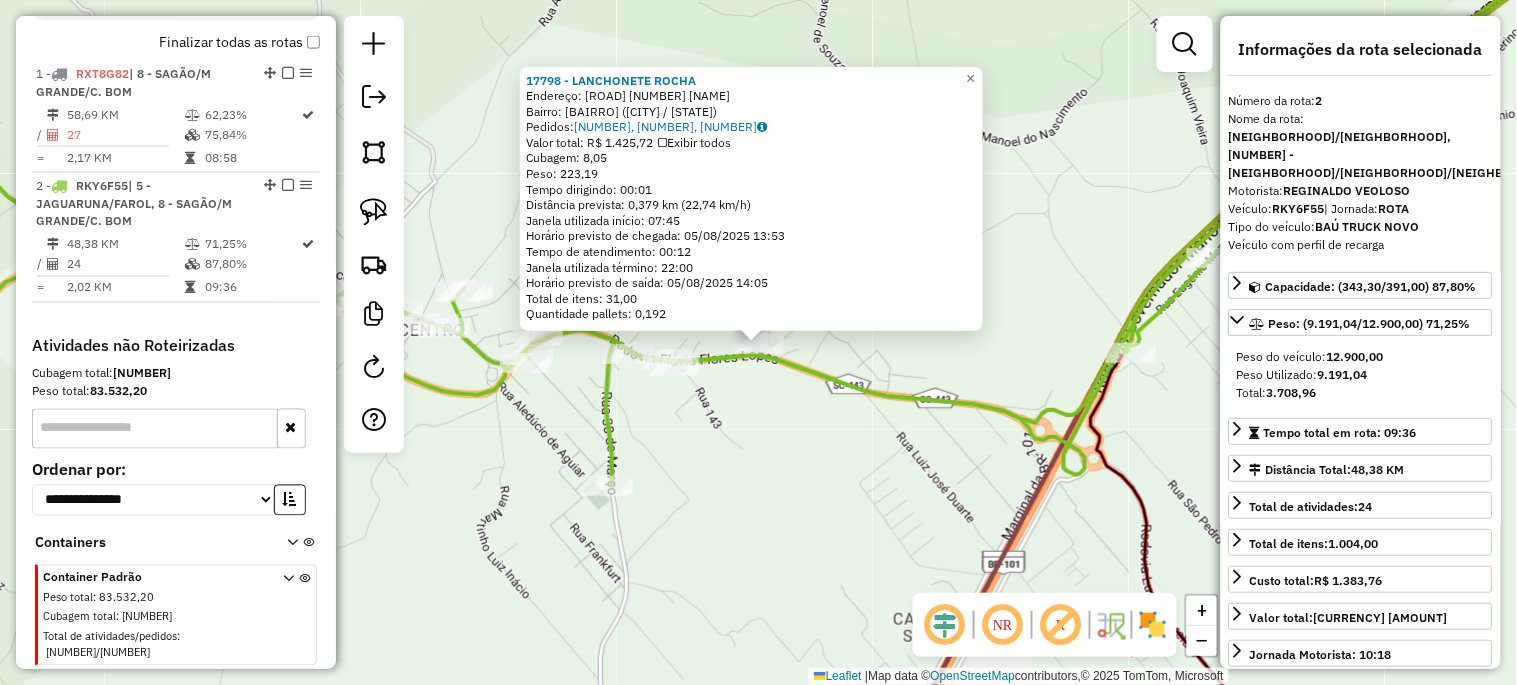click on "17798 - LANCHONETE ROCHA  Endereço:  ROD. SC 443 KM01 S/N   Bairro: SANGAOZINHO (SANGAO / SC)   Pedidos:  04838978, 04839409, 04838979   Valor total: R$ 1.425,72   Exibir todos   Cubagem: 8,05  Peso: 223,19  Tempo dirigindo: 00:01   Distância prevista: 0,379 km (22,74 km/h)   Janela utilizada início: 07:45   Horário previsto de chegada: 05/08/2025 13:53   Tempo de atendimento: 00:12   Janela utilizada término: 22:00   Horário previsto de saída: 05/08/2025 14:05   Total de itens: 31,00   Quantidade pallets: 0,192  × Janela de atendimento Grade de atendimento Capacidade Transportadoras Veículos Cliente Pedidos  Rotas Selecione os dias de semana para filtrar as janelas de atendimento  Seg   Ter   Qua   Qui   Sex   Sáb   Dom  Informe o período da janela de atendimento: De: Até:  Filtrar exatamente a janela do cliente  Considerar janela de atendimento padrão  Selecione os dias de semana para filtrar as grades de atendimento  Seg   Ter   Qua   Qui   Sex   Sáb   Dom   Peso mínimo:   Peso máximo:  De:" 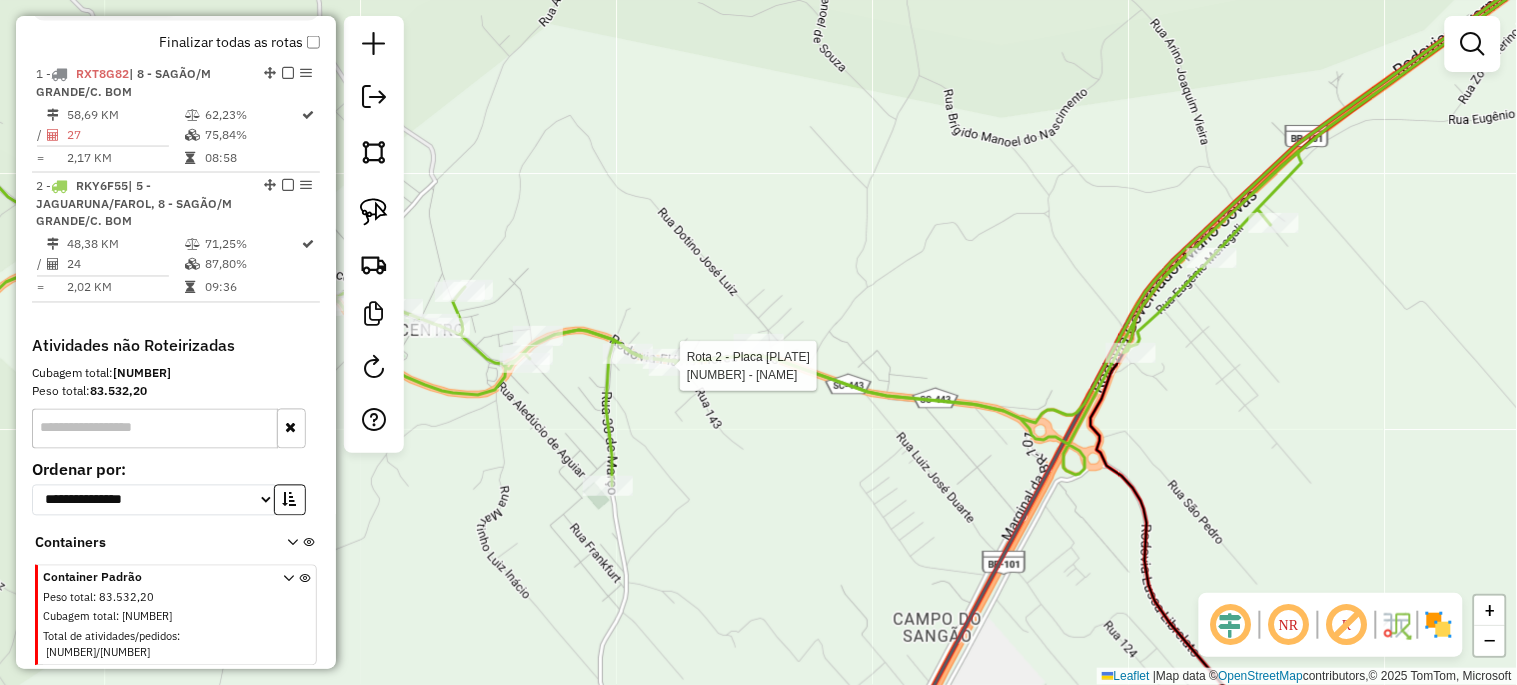 select on "*********" 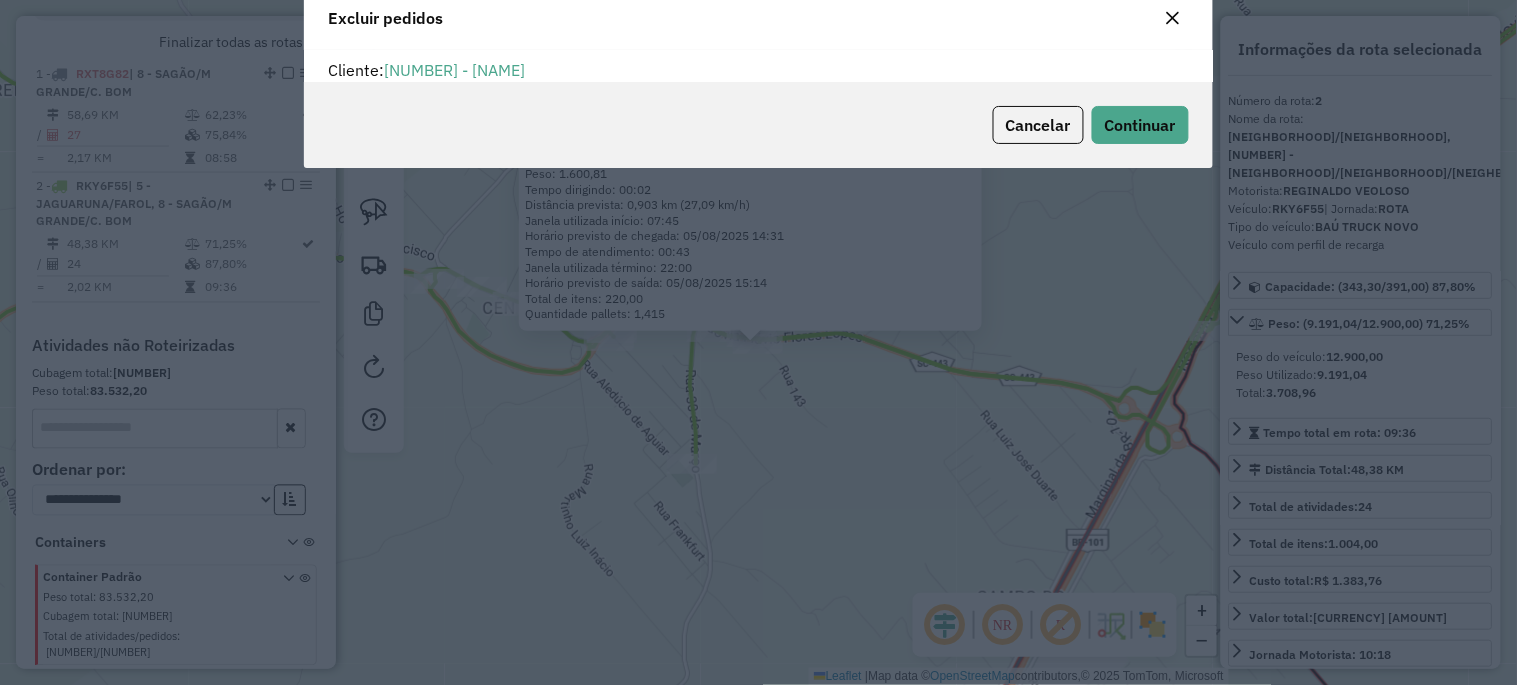 scroll, scrollTop: 68, scrollLeft: 0, axis: vertical 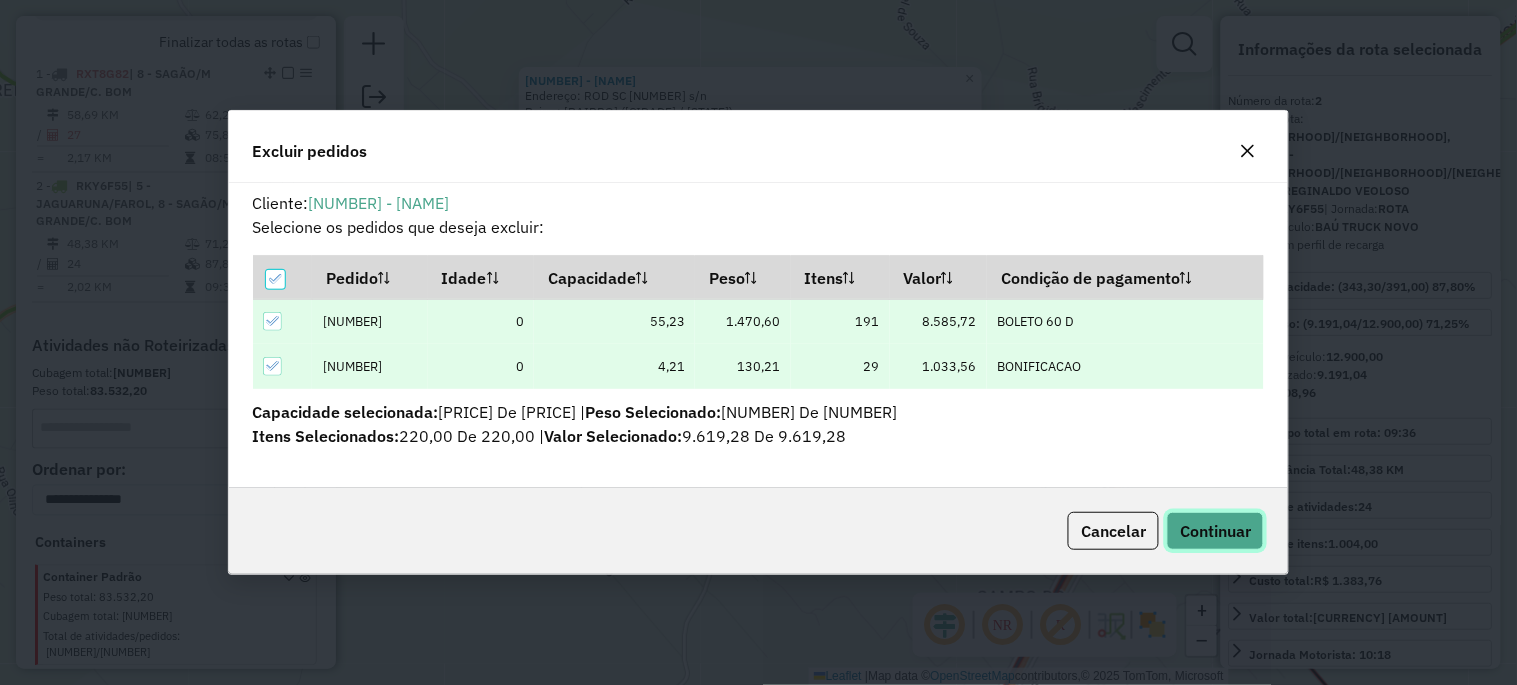 click on "Continuar" 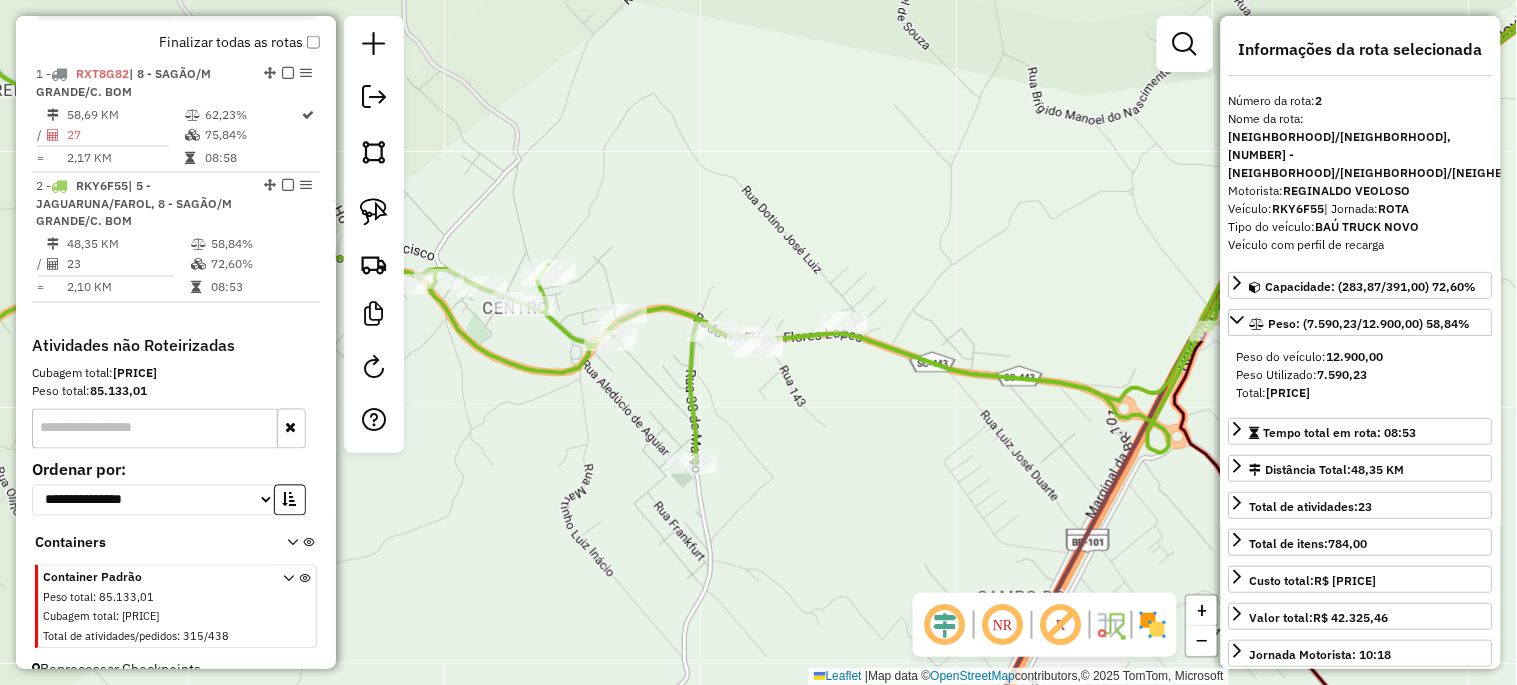 drag, startPoint x: 912, startPoint y: 498, endPoint x: 604, endPoint y: 163, distance: 455.0703 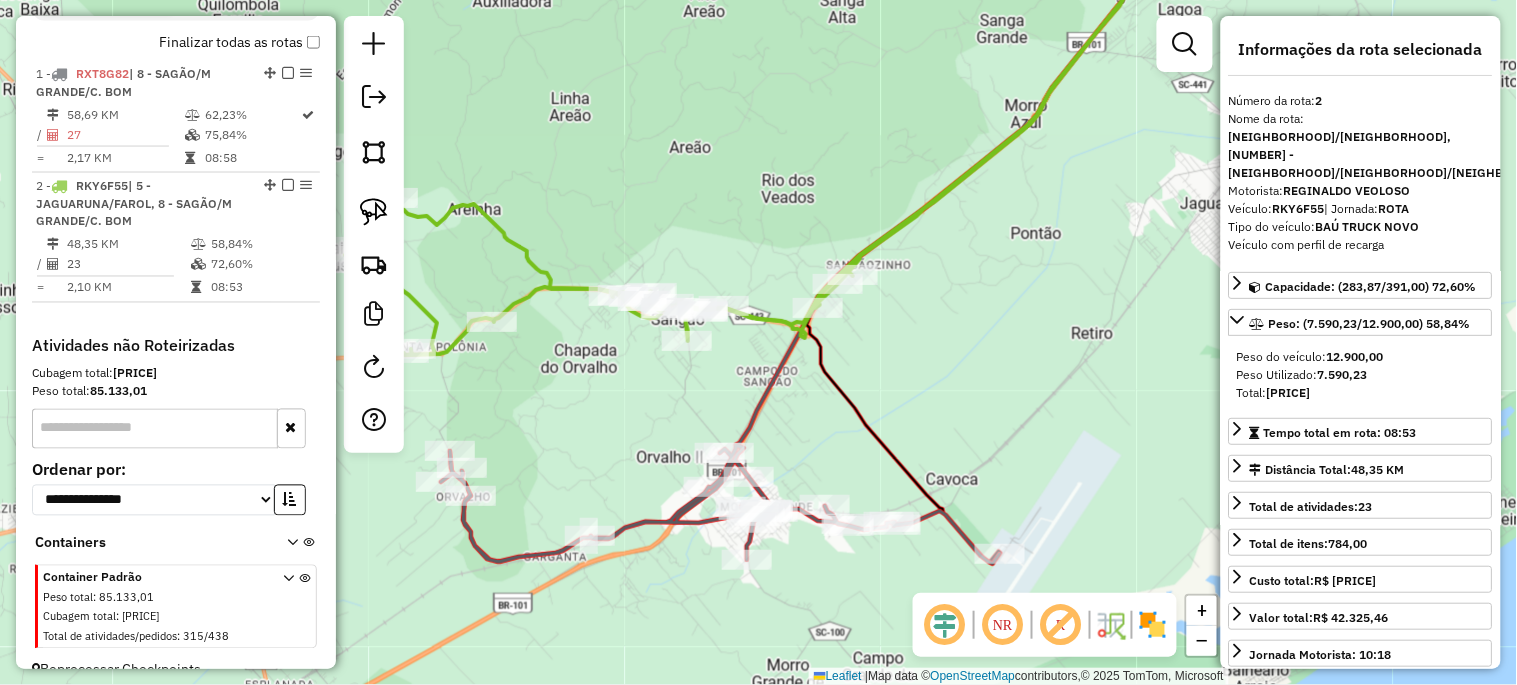 drag, startPoint x: 724, startPoint y: 357, endPoint x: 806, endPoint y: 397, distance: 91.235954 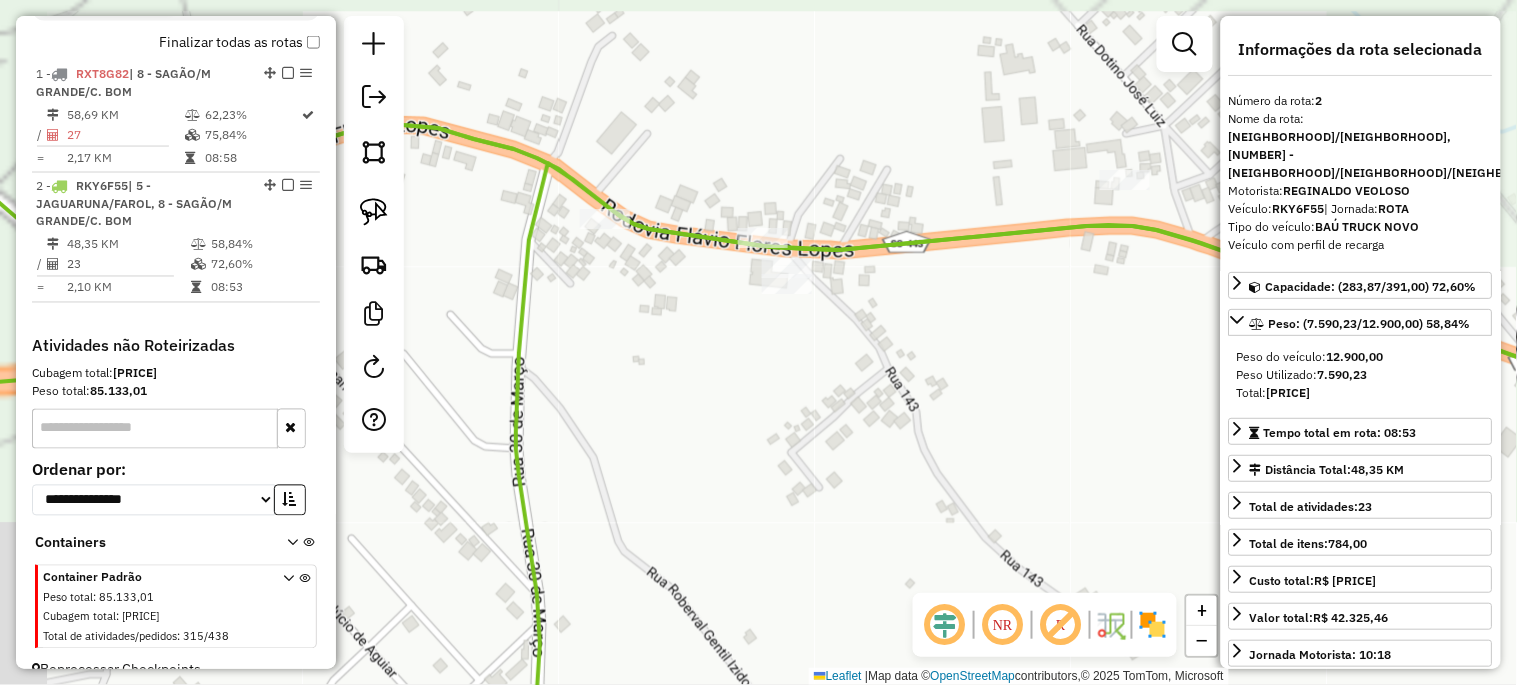 drag, startPoint x: 698, startPoint y: 335, endPoint x: 805, endPoint y: 467, distance: 169.92056 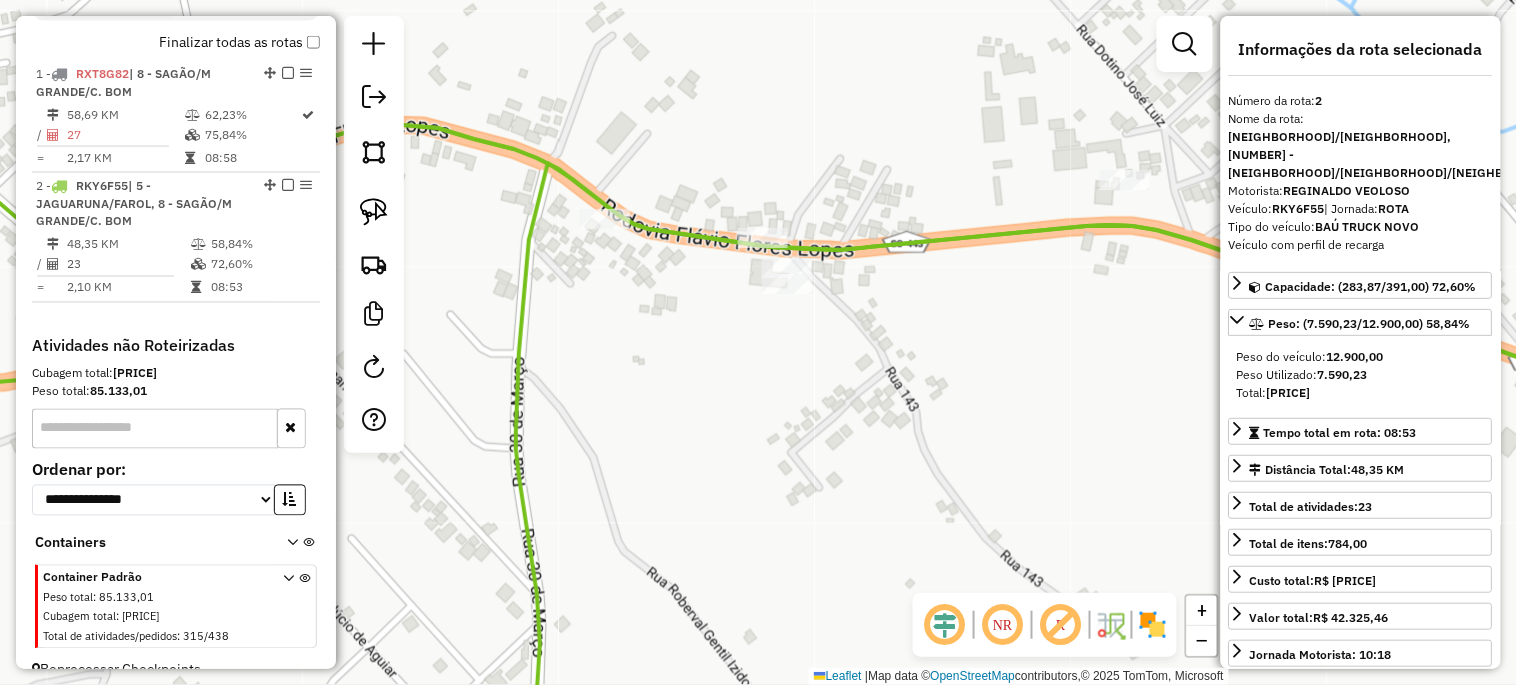 click 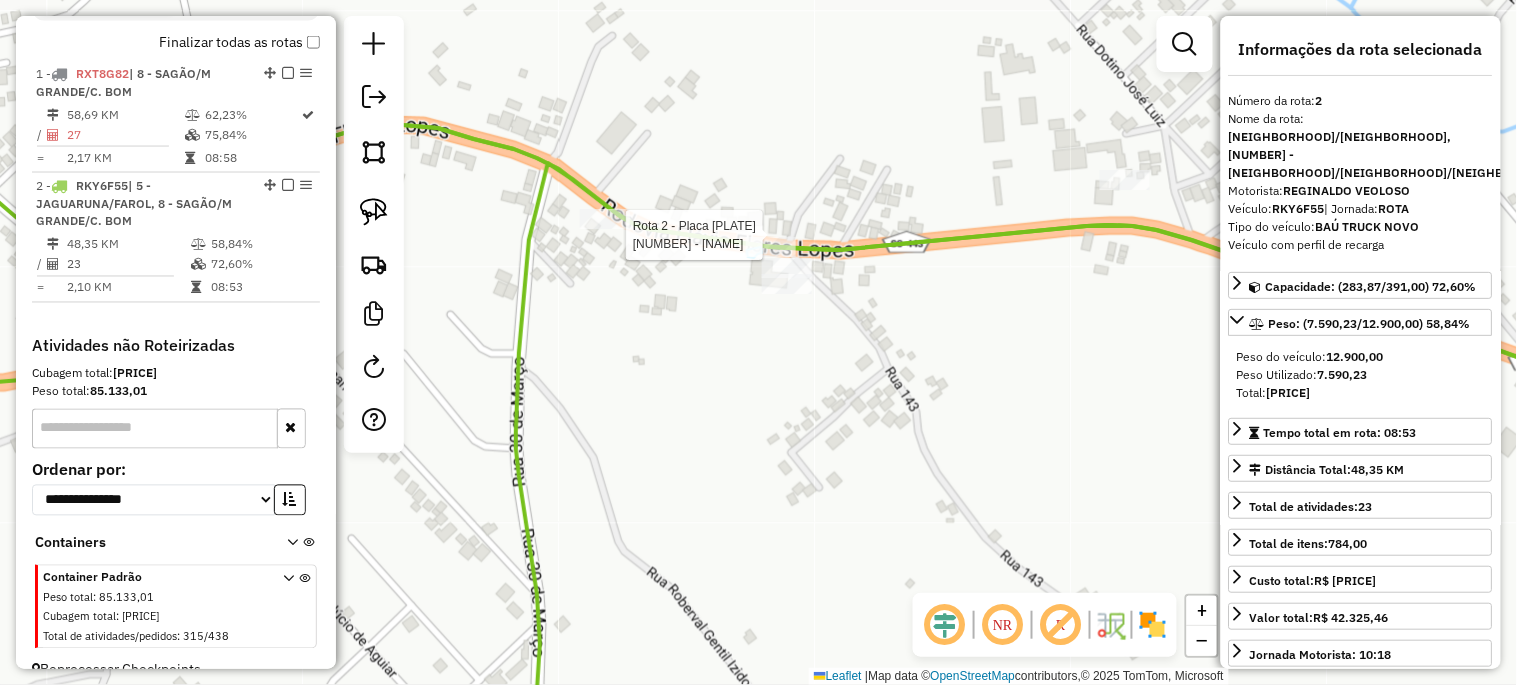 click 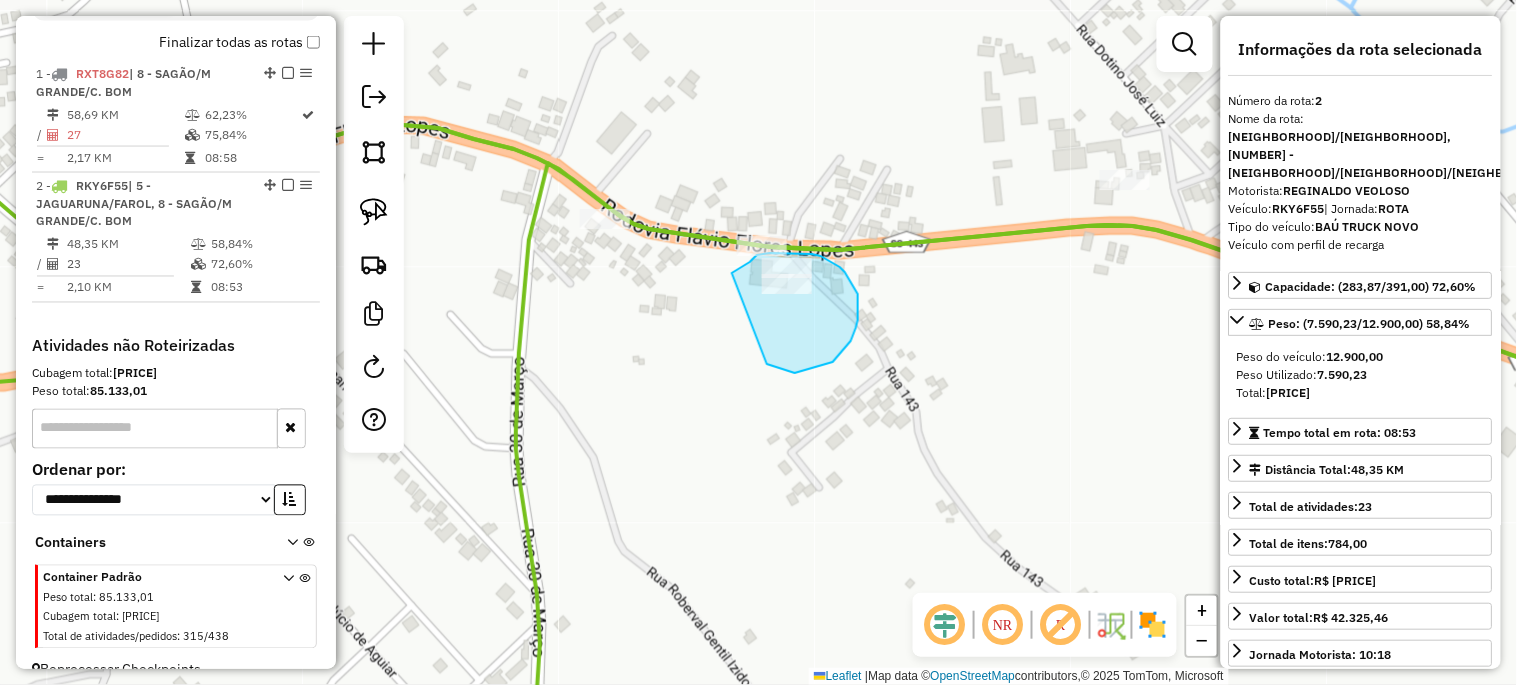 drag, startPoint x: 732, startPoint y: 273, endPoint x: 733, endPoint y: 336, distance: 63.007935 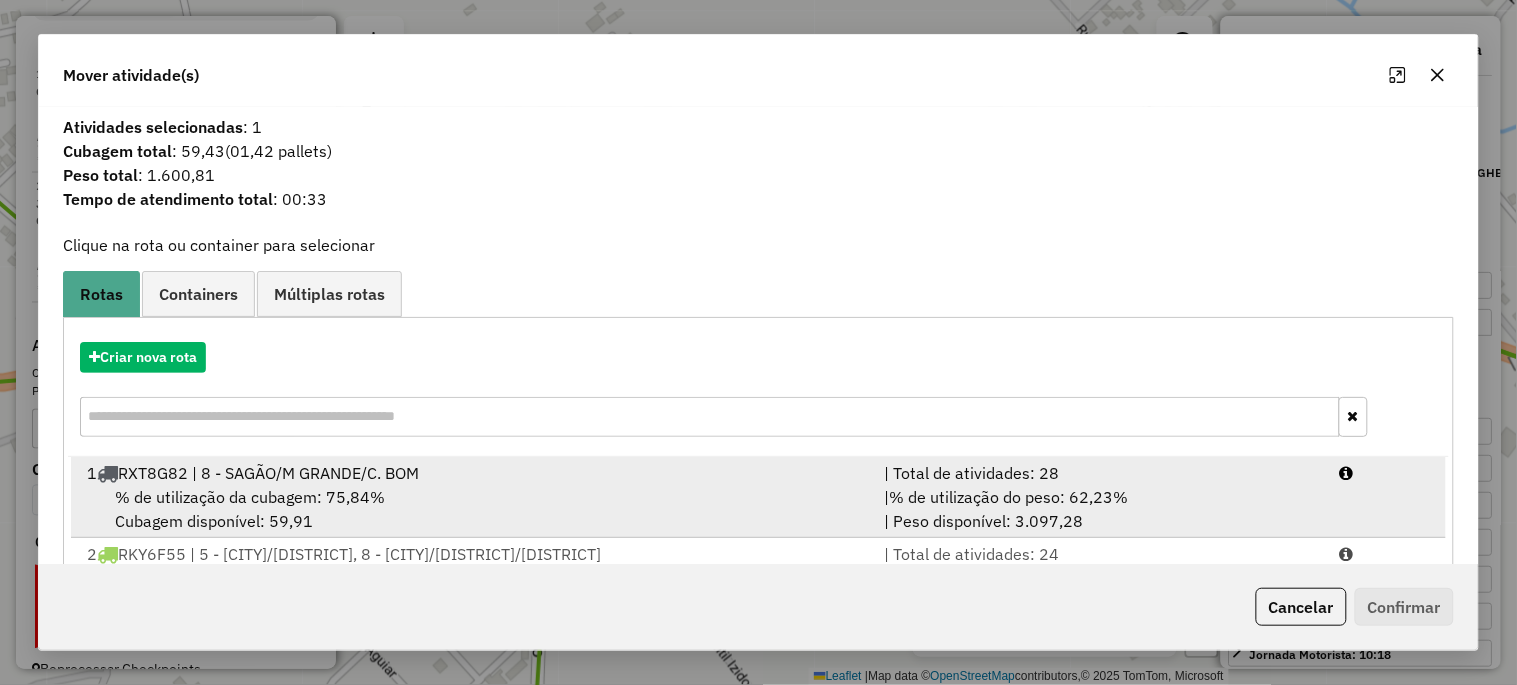 click on "% de utilização da cubagem: 75,84%  Cubagem disponível: 59,91" at bounding box center (473, 509) 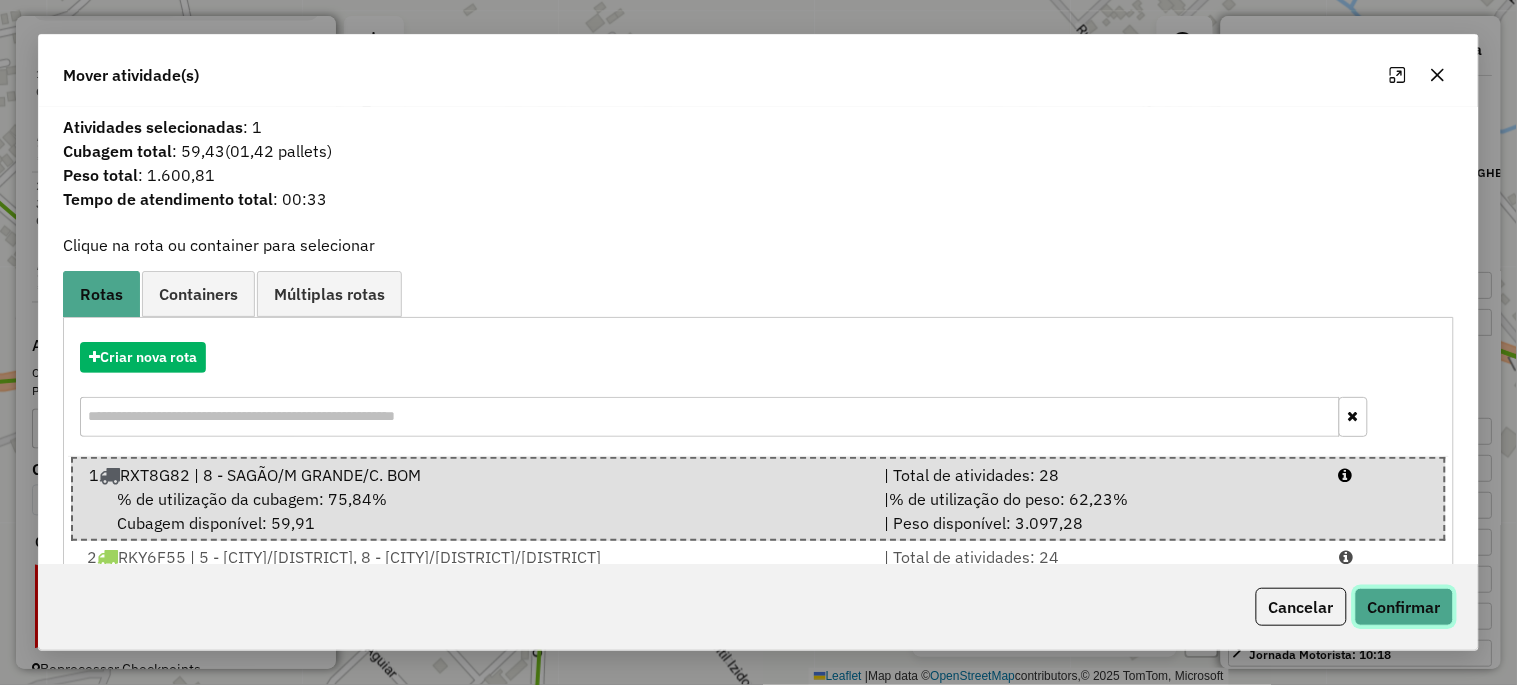 click on "Confirmar" 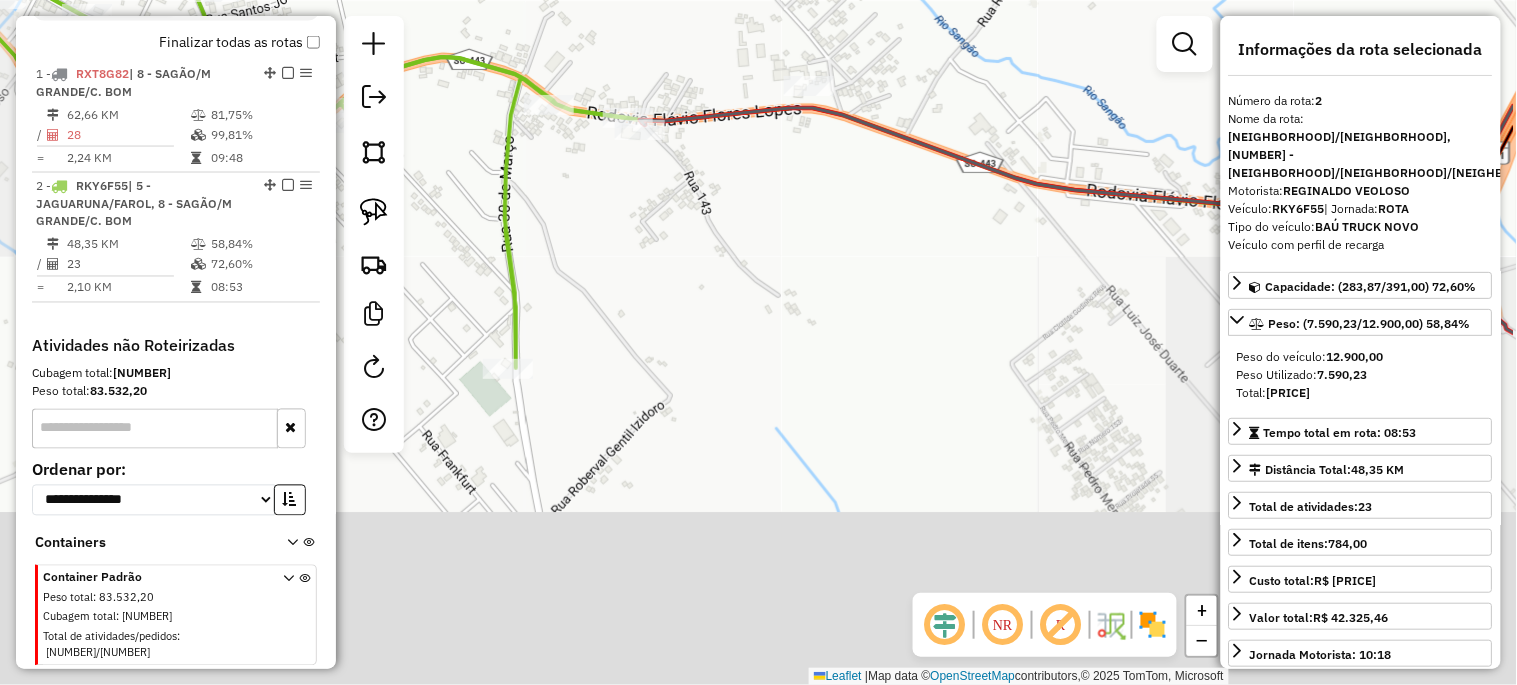 drag, startPoint x: 803, startPoint y: 487, endPoint x: 627, endPoint y: 265, distance: 283.30197 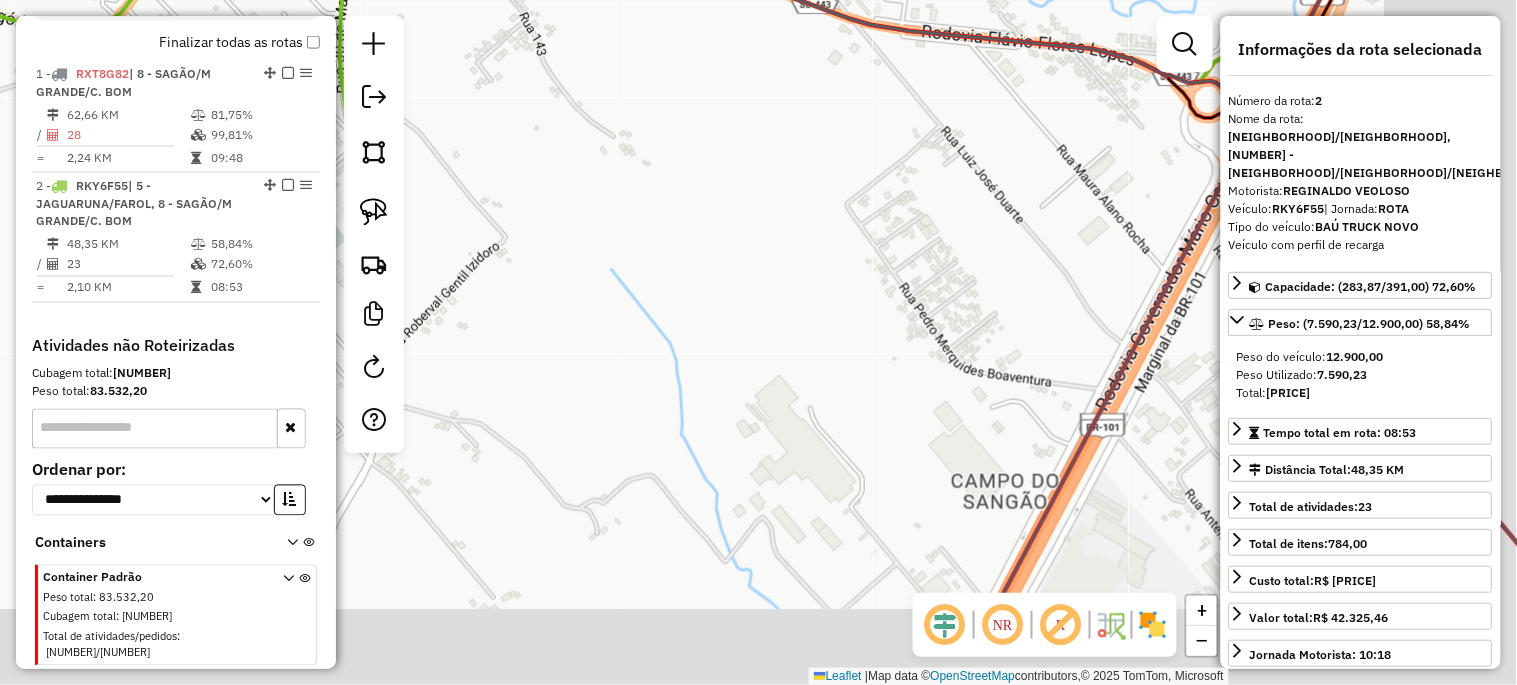 drag, startPoint x: 697, startPoint y: 363, endPoint x: 526, endPoint y: 200, distance: 236.24141 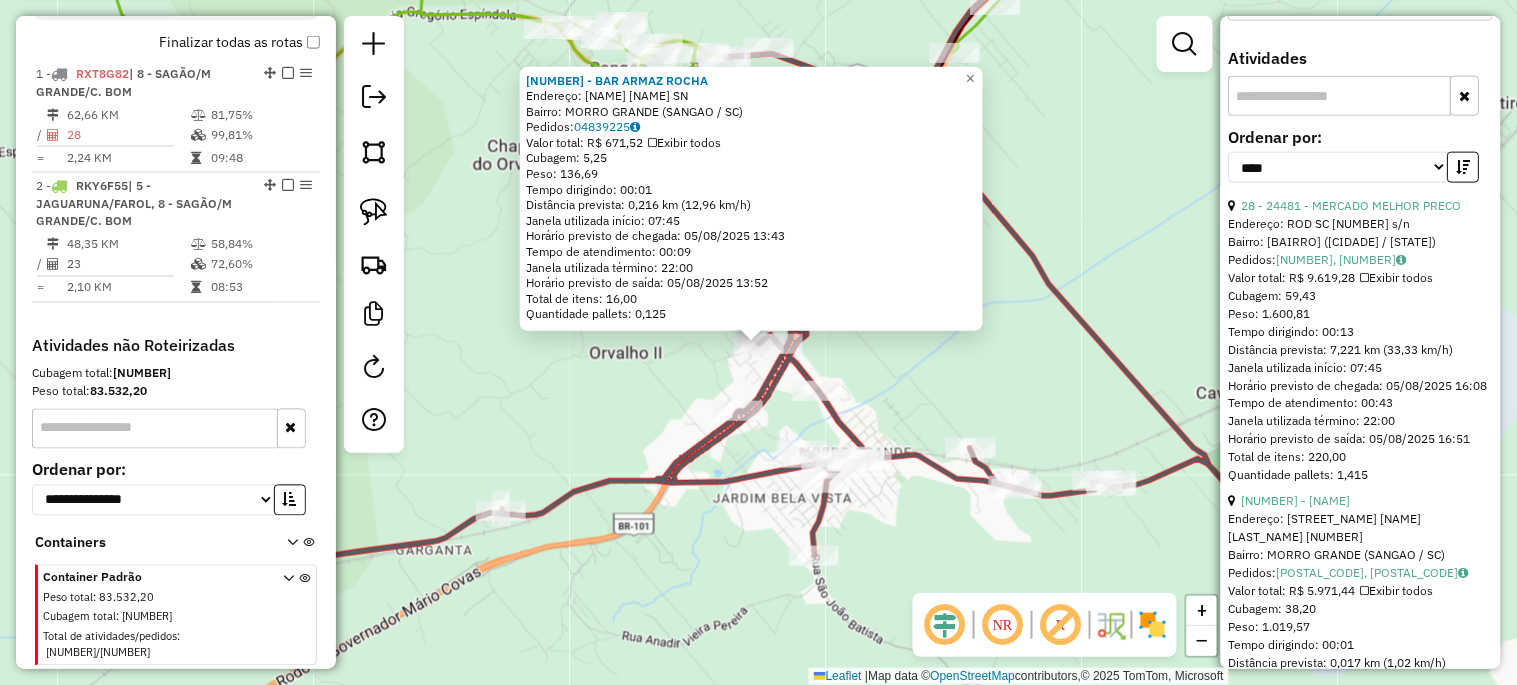 scroll, scrollTop: 814, scrollLeft: 0, axis: vertical 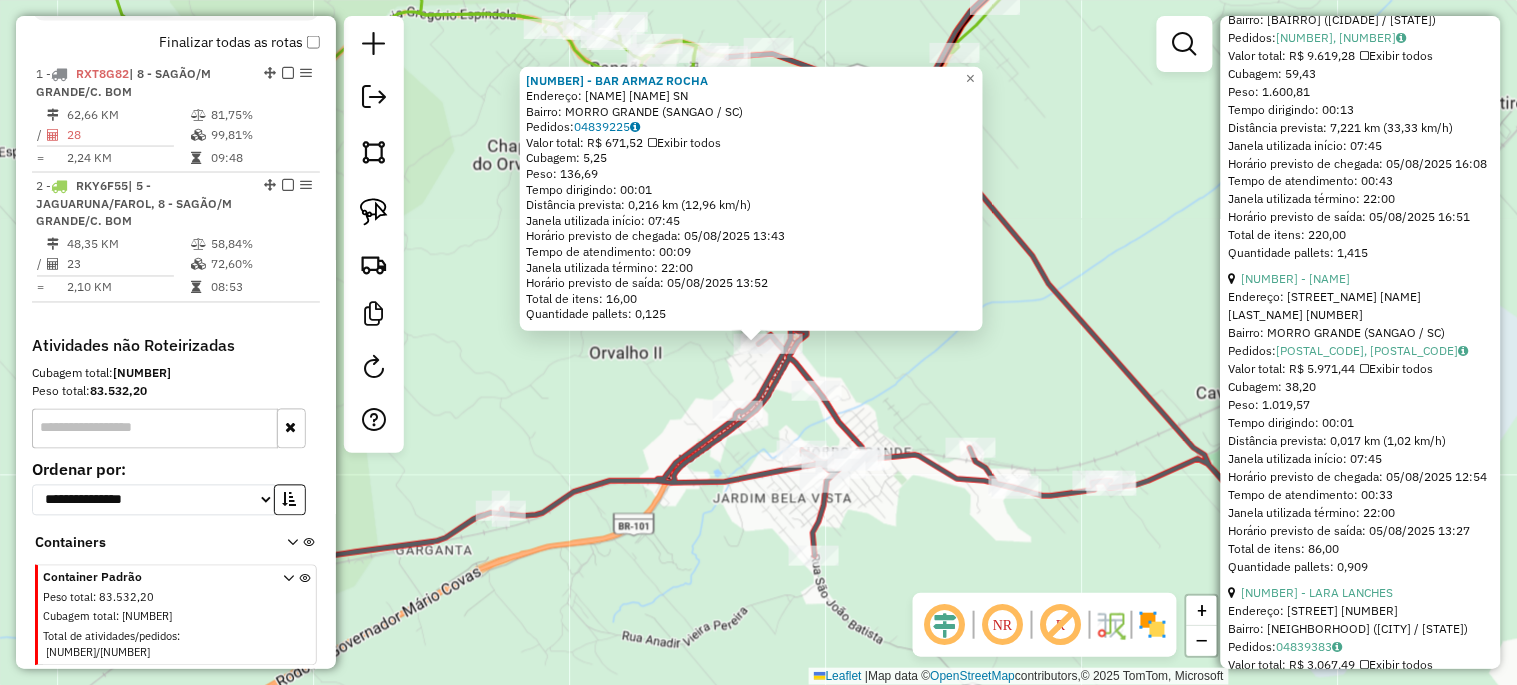 click on "4587 - BAR ARMAZ ROCHA  Endereço:  GERAL SANGAO SN   Bairro: MORRO GRANDE (SANGAO / SC)   Pedidos:  04839225   Valor total: R$ 671,52   Exibir todos   Cubagem: 5,25  Peso: 136,69  Tempo dirigindo: 00:01   Distância prevista: 0,216 km (12,96 km/h)   Janela utilizada início: 07:45   Horário previsto de chegada: 05/08/2025 13:43   Tempo de atendimento: 00:09   Janela utilizada término: 22:00   Horário previsto de saída: 05/08/2025 13:52   Total de itens: 16,00   Quantidade pallets: 0,125  × Janela de atendimento Grade de atendimento Capacidade Transportadoras Veículos Cliente Pedidos  Rotas Selecione os dias de semana para filtrar as janelas de atendimento  Seg   Ter   Qua   Qui   Sex   Sáb   Dom  Informe o período da janela de atendimento: De: Até:  Filtrar exatamente a janela do cliente  Considerar janela de atendimento padrão  Selecione os dias de semana para filtrar as grades de atendimento  Seg   Ter   Qua   Qui   Sex   Sáb   Dom   Considerar clientes sem dia de atendimento cadastrado  De:  +" 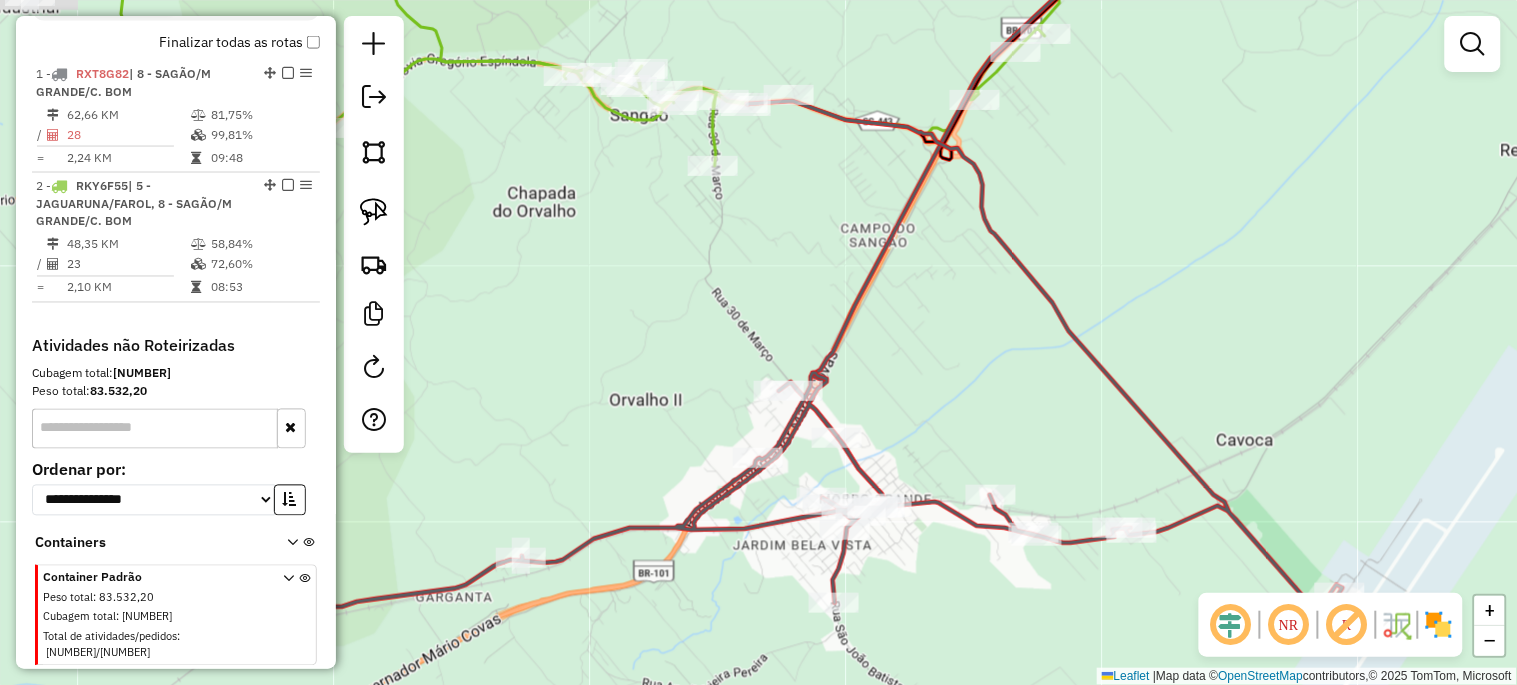 drag, startPoint x: 980, startPoint y: 367, endPoint x: 1036, endPoint y: 477, distance: 123.4342 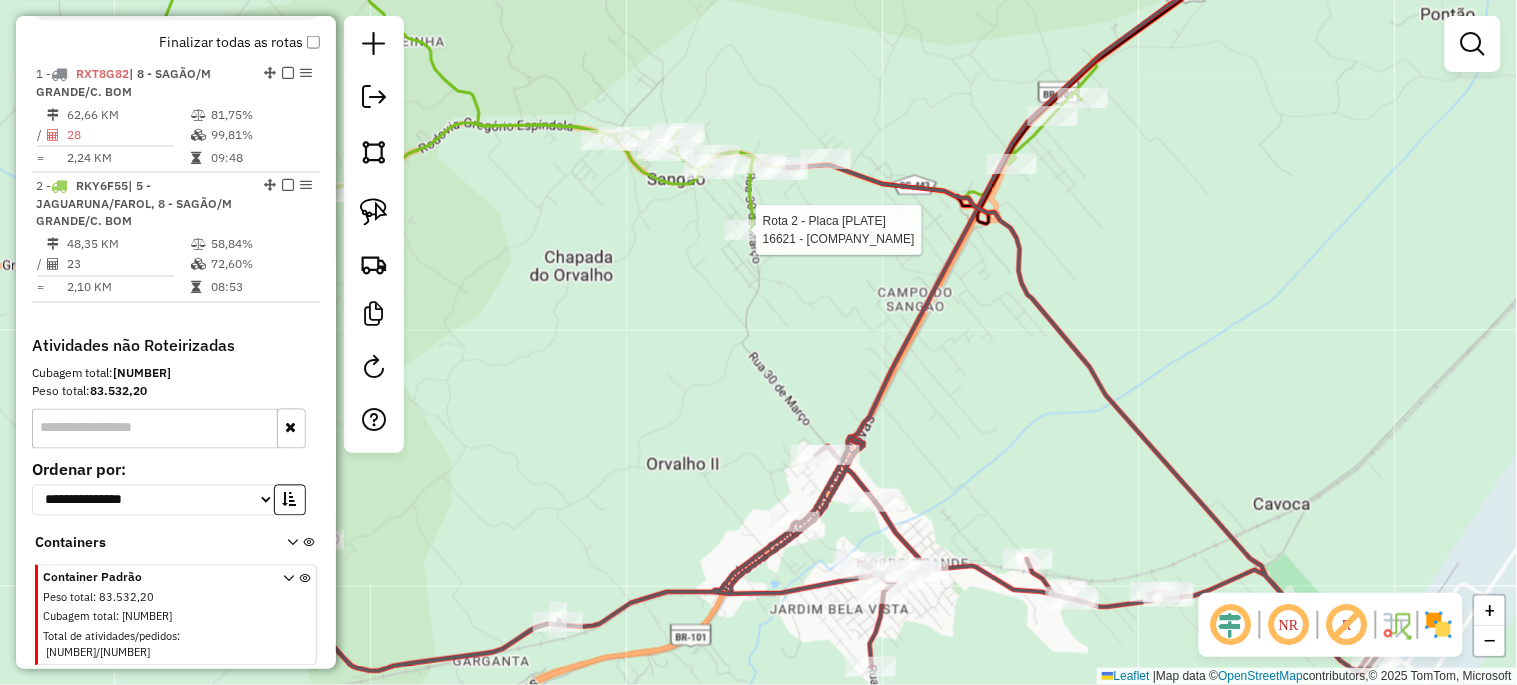 select on "*********" 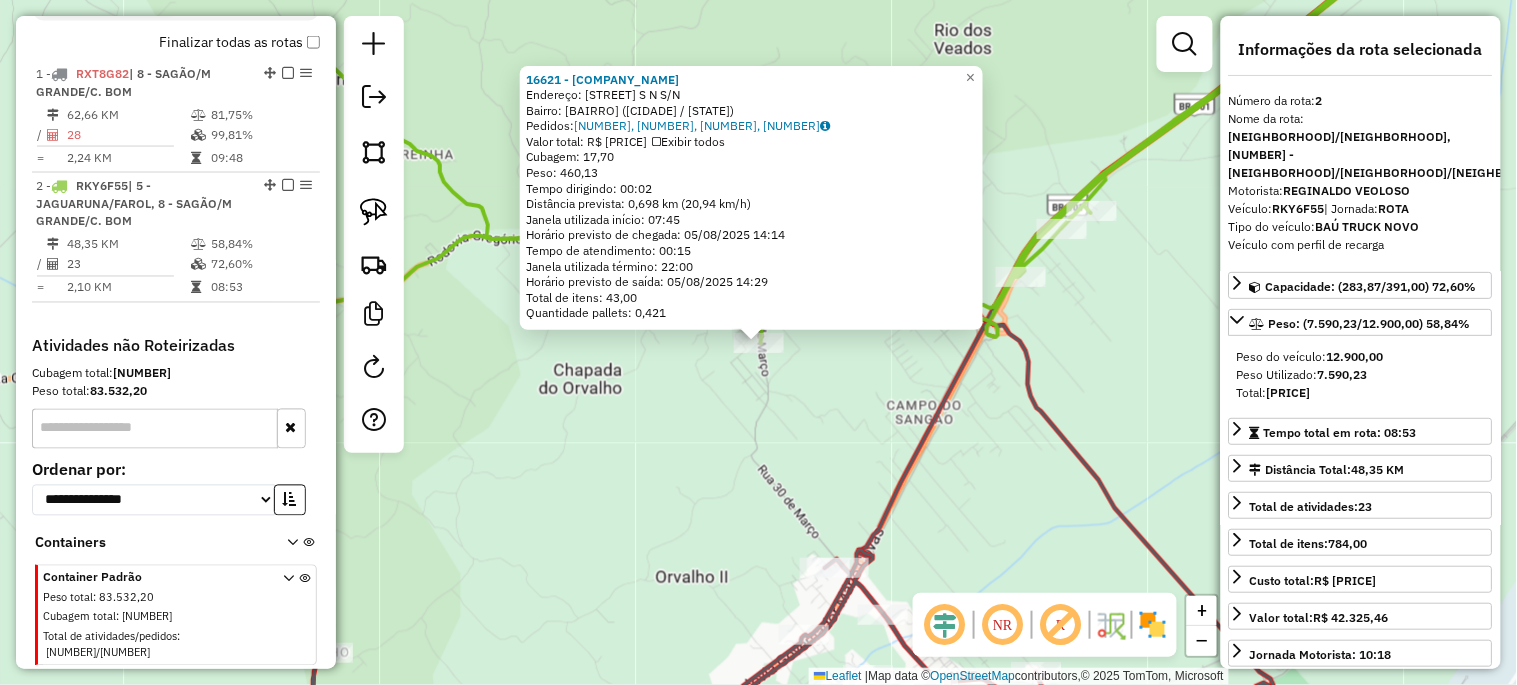click 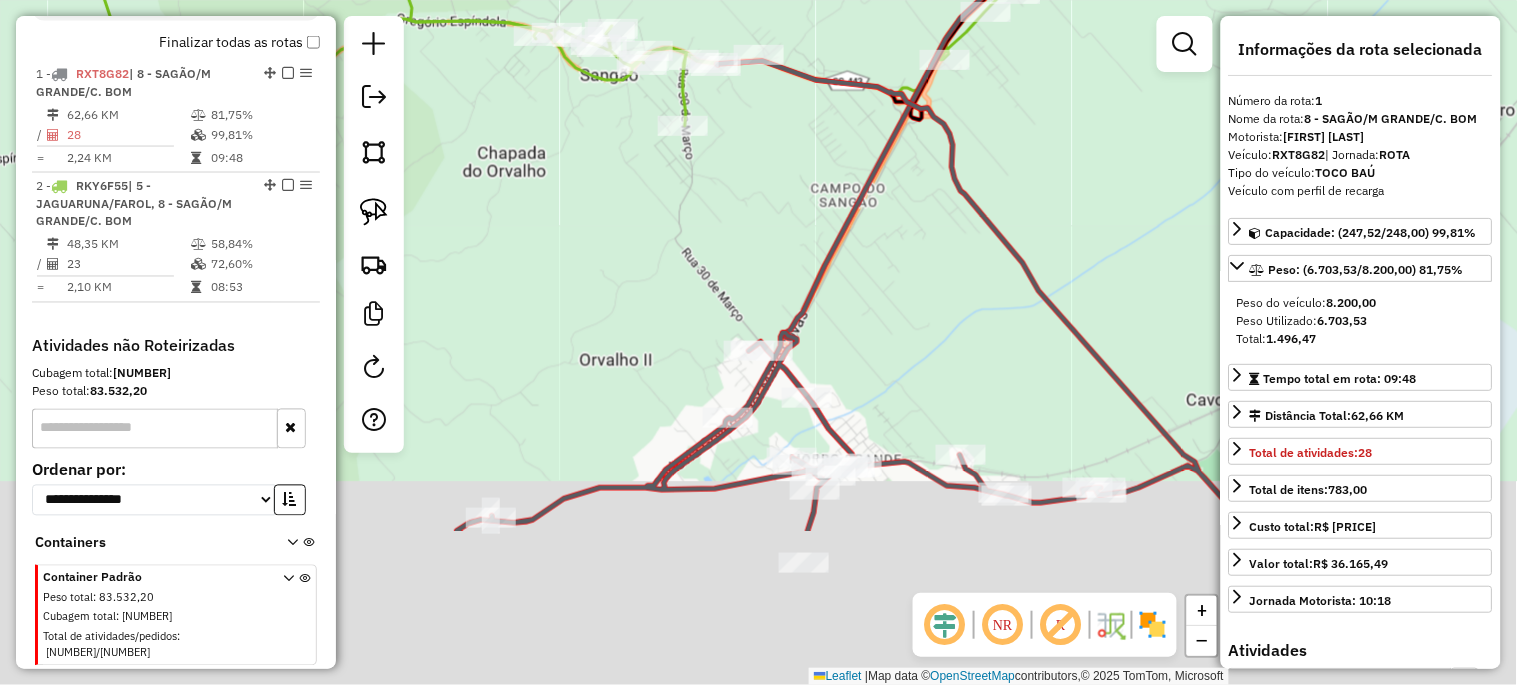 drag, startPoint x: 954, startPoint y: 408, endPoint x: 855, endPoint y: 275, distance: 165.80109 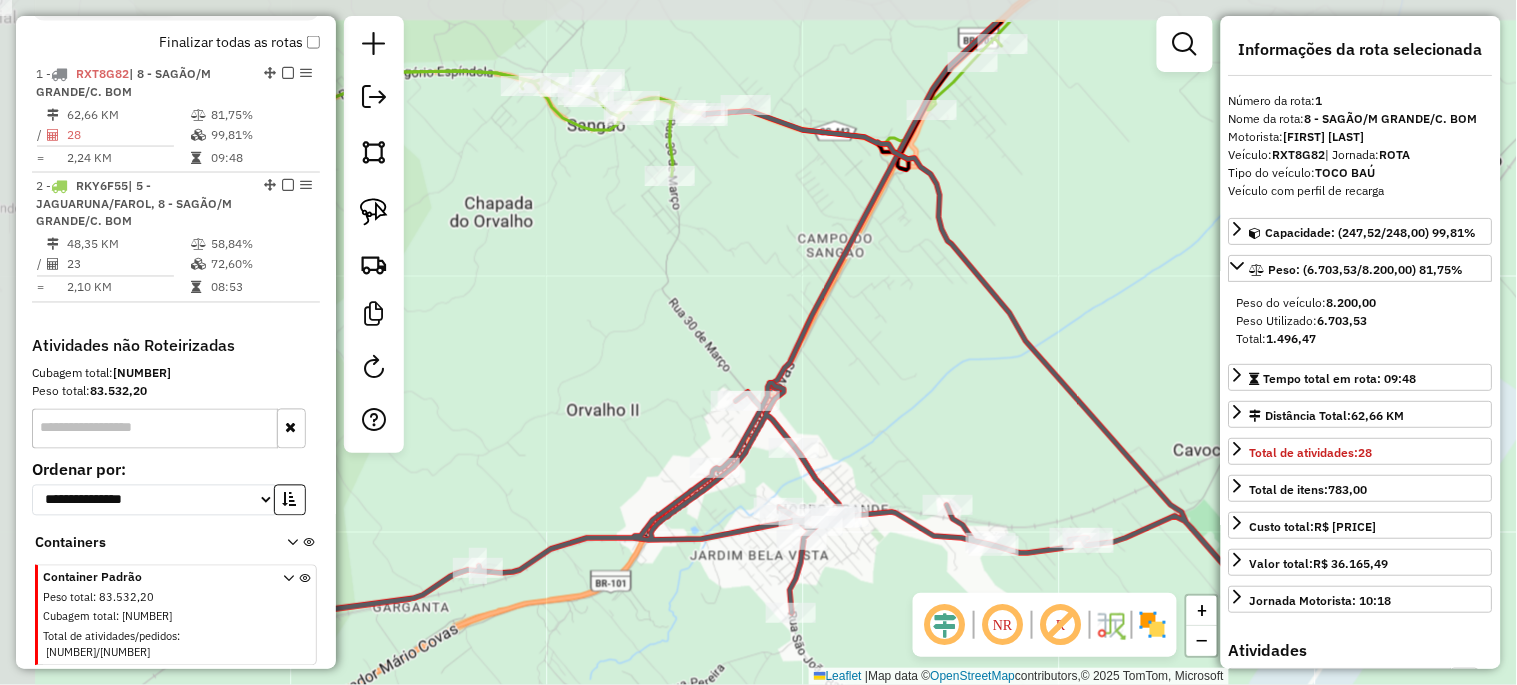 drag, startPoint x: 840, startPoint y: 274, endPoint x: 930, endPoint y: 370, distance: 131.59027 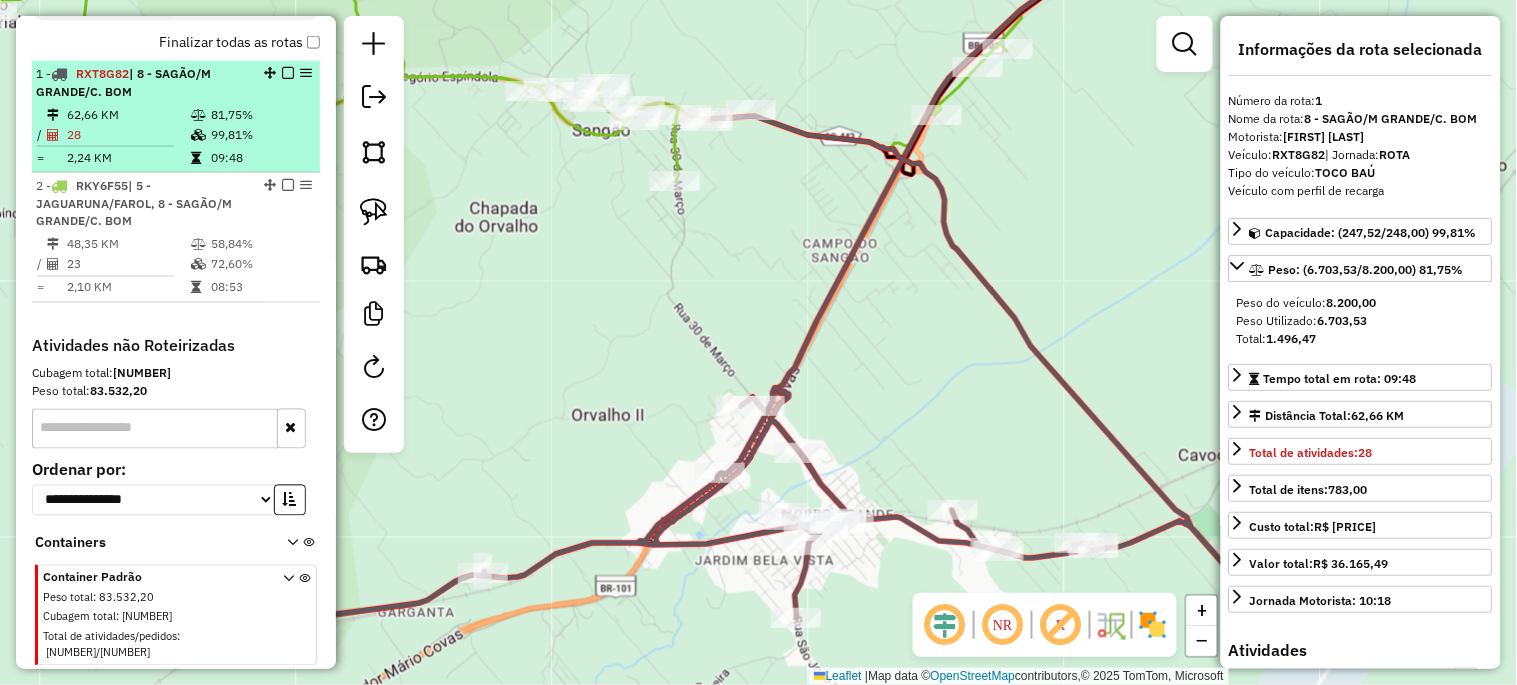 click on "1 -       RXT8G82   | 8 - SAGÃO/M GRANDE/C. BOM" at bounding box center [176, 83] 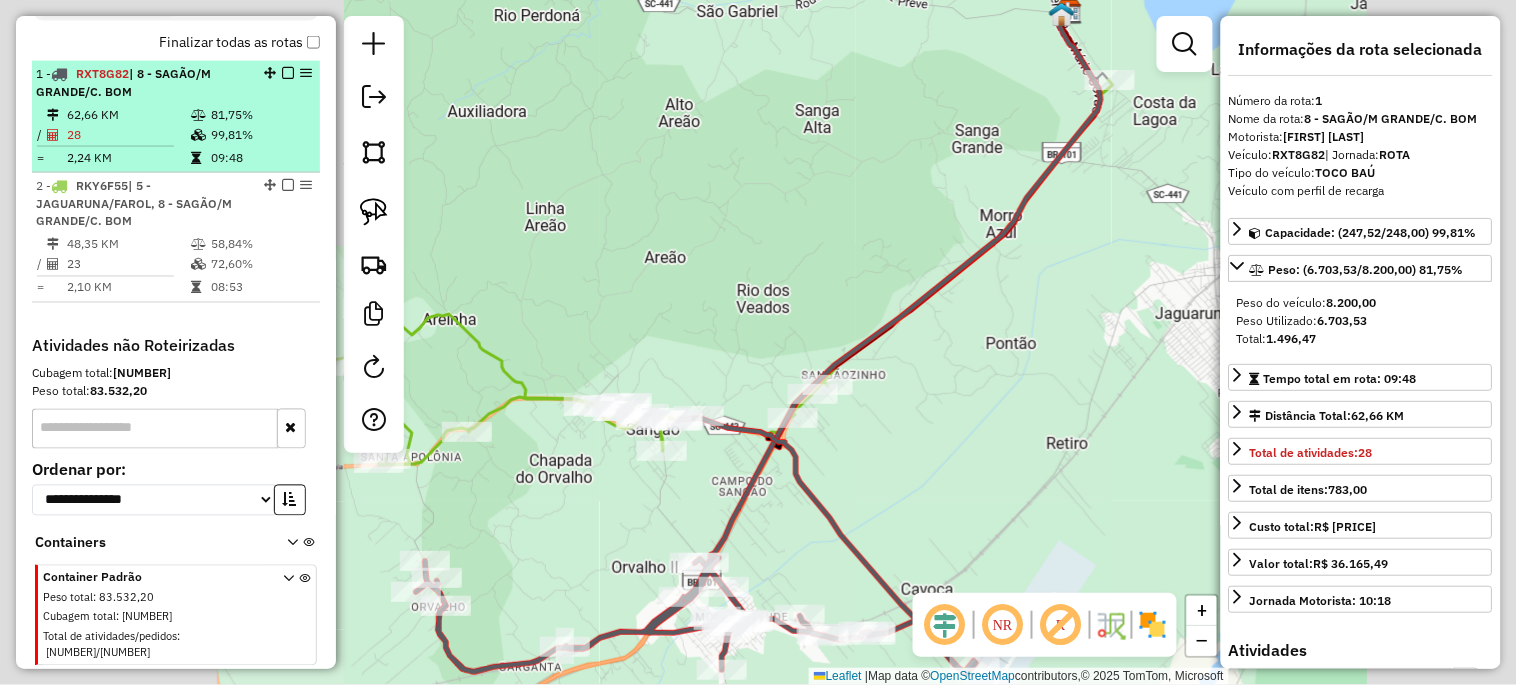 click at bounding box center (282, 73) 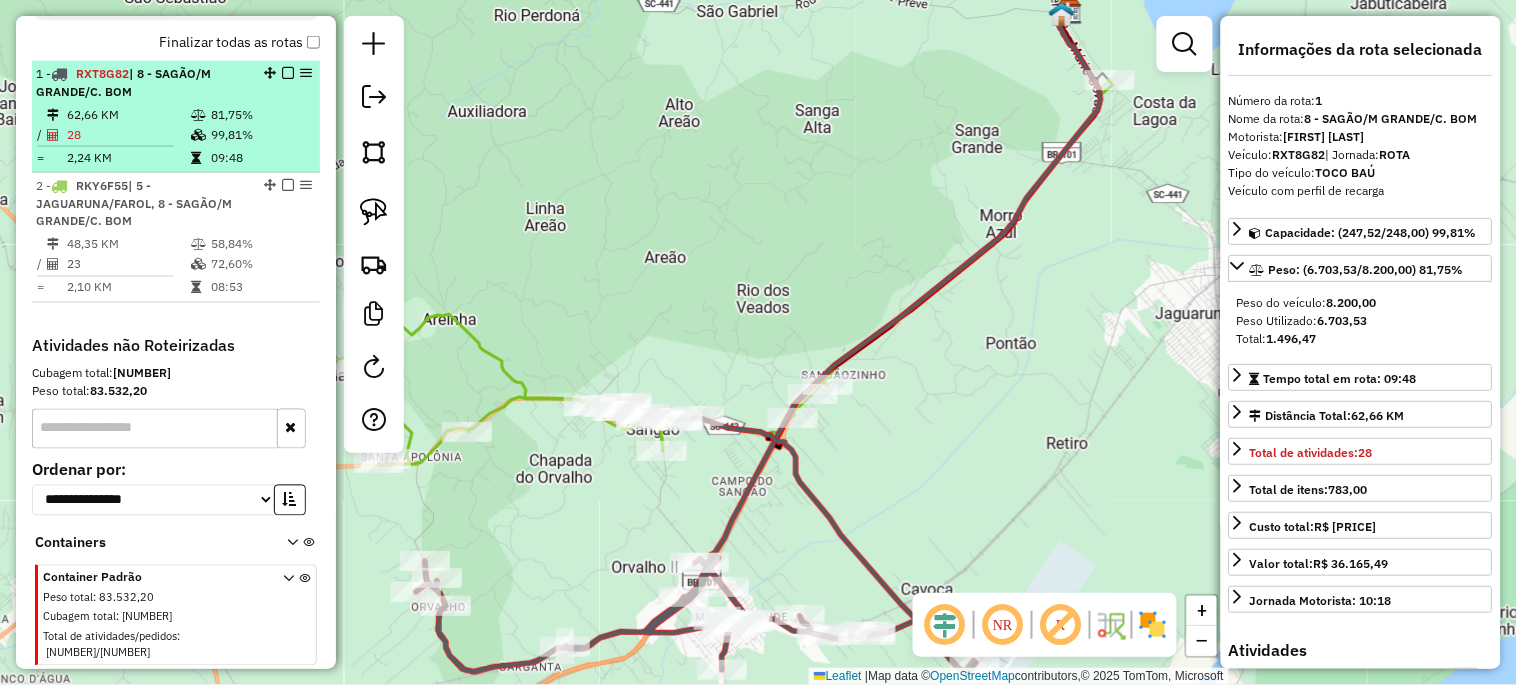 click at bounding box center (282, 73) 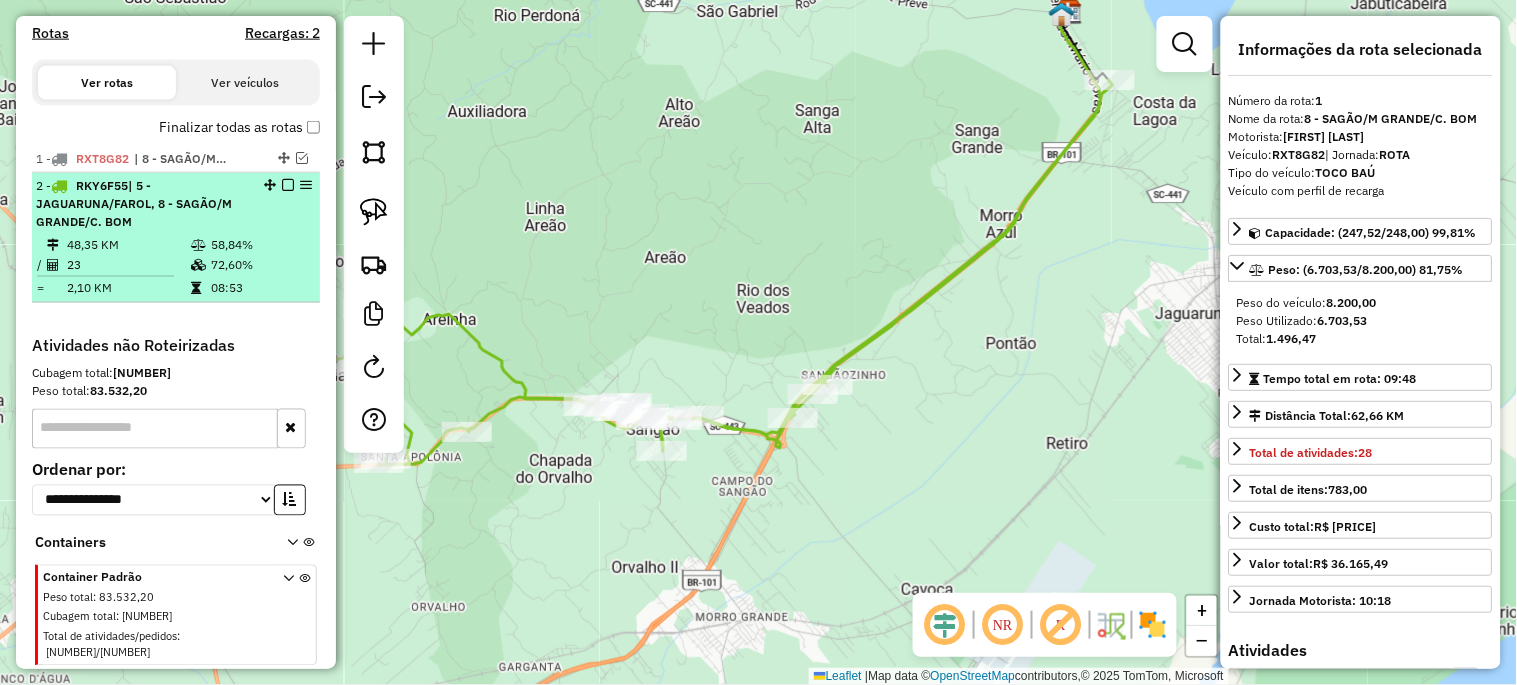 click at bounding box center (288, 185) 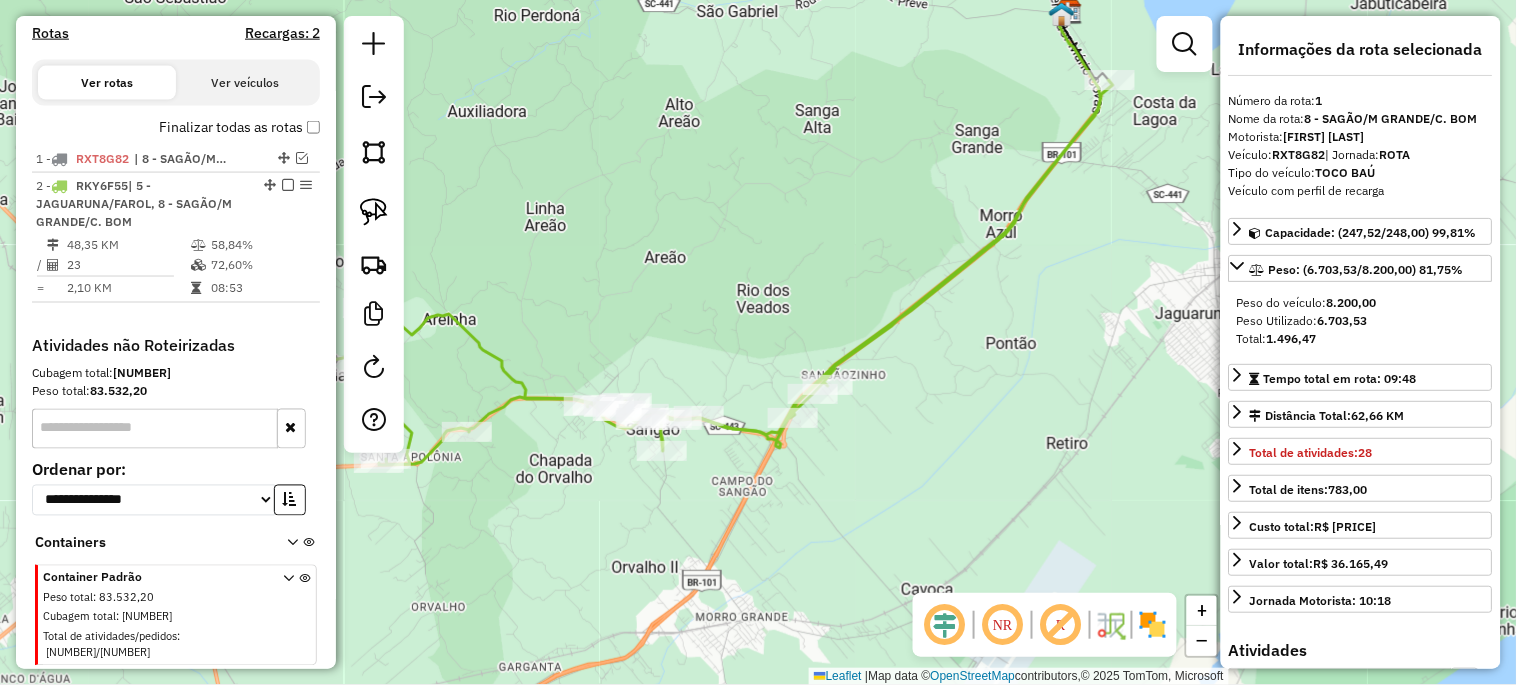 scroll, scrollTop: 585, scrollLeft: 0, axis: vertical 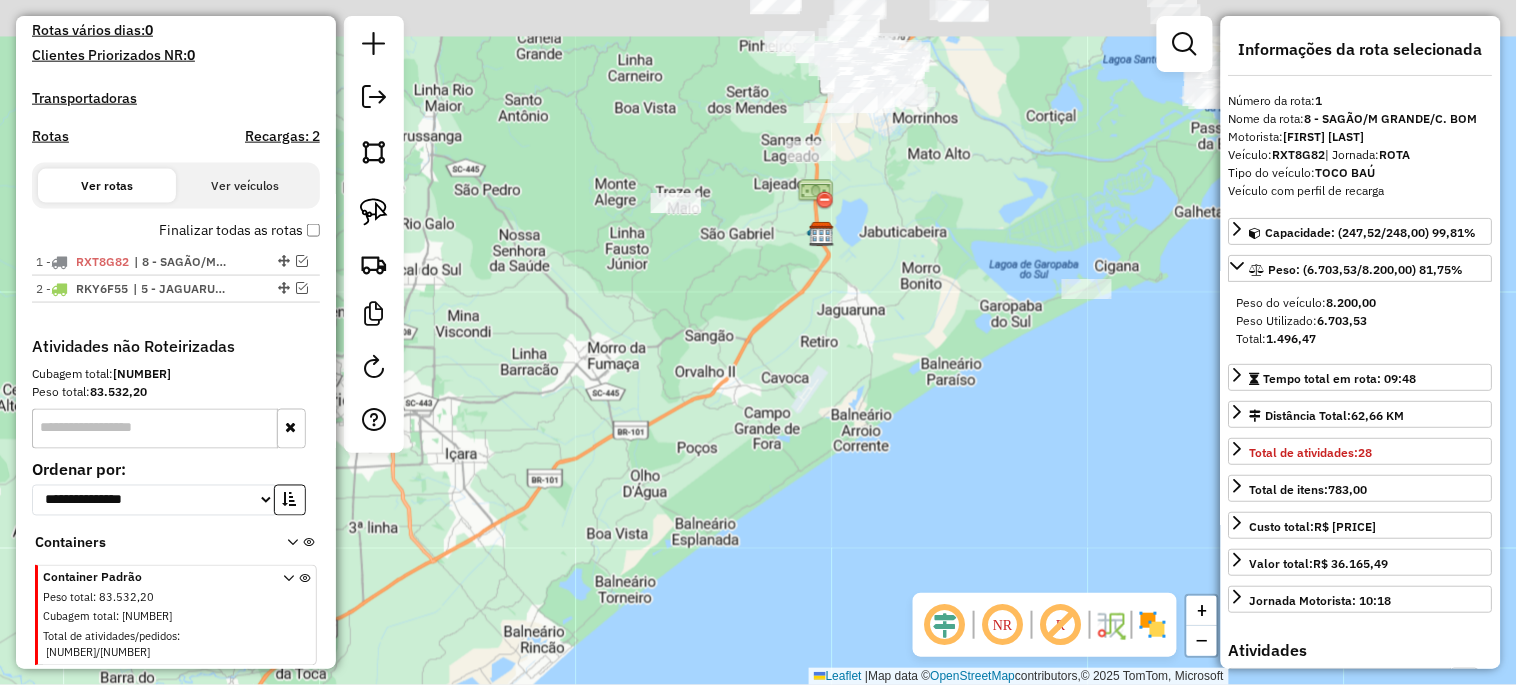 drag, startPoint x: 764, startPoint y: 133, endPoint x: 748, endPoint y: 560, distance: 427.29965 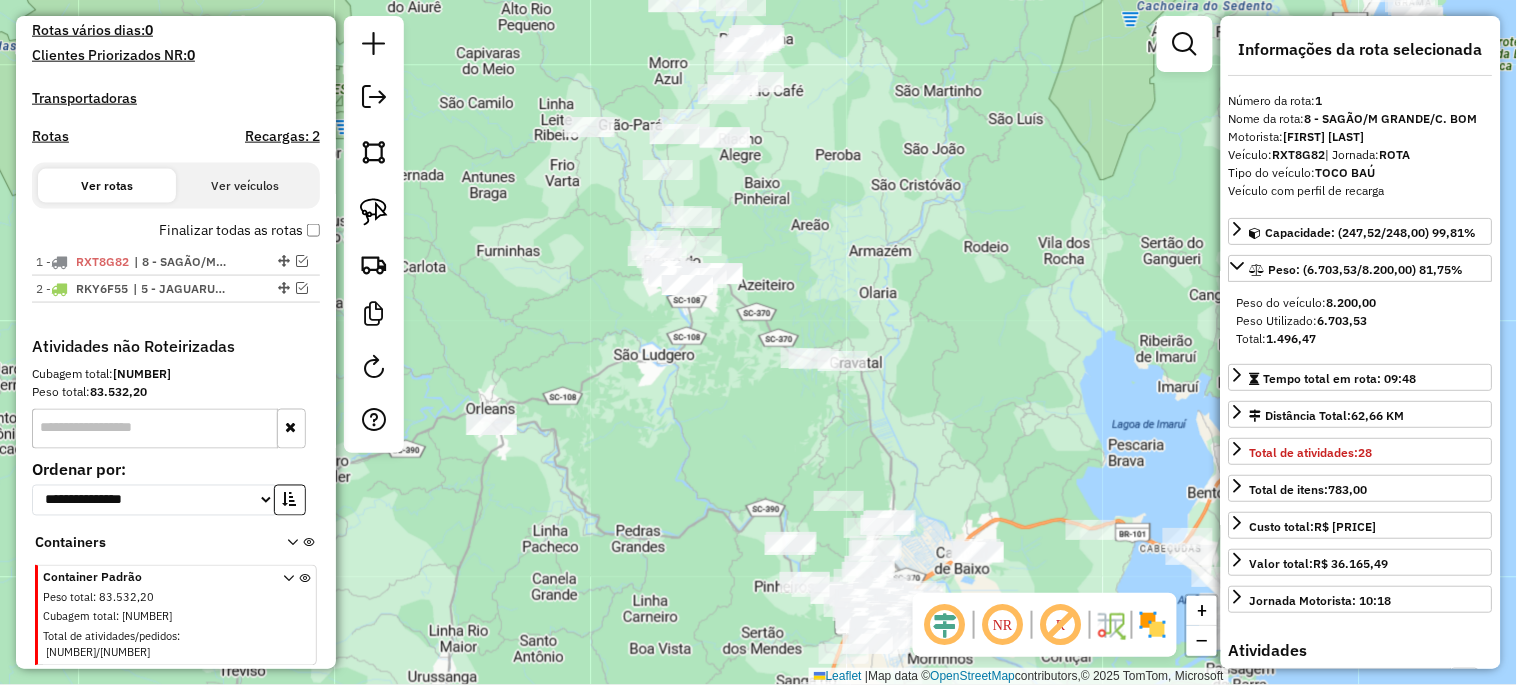 drag, startPoint x: 653, startPoint y: 310, endPoint x: 666, endPoint y: 486, distance: 176.47946 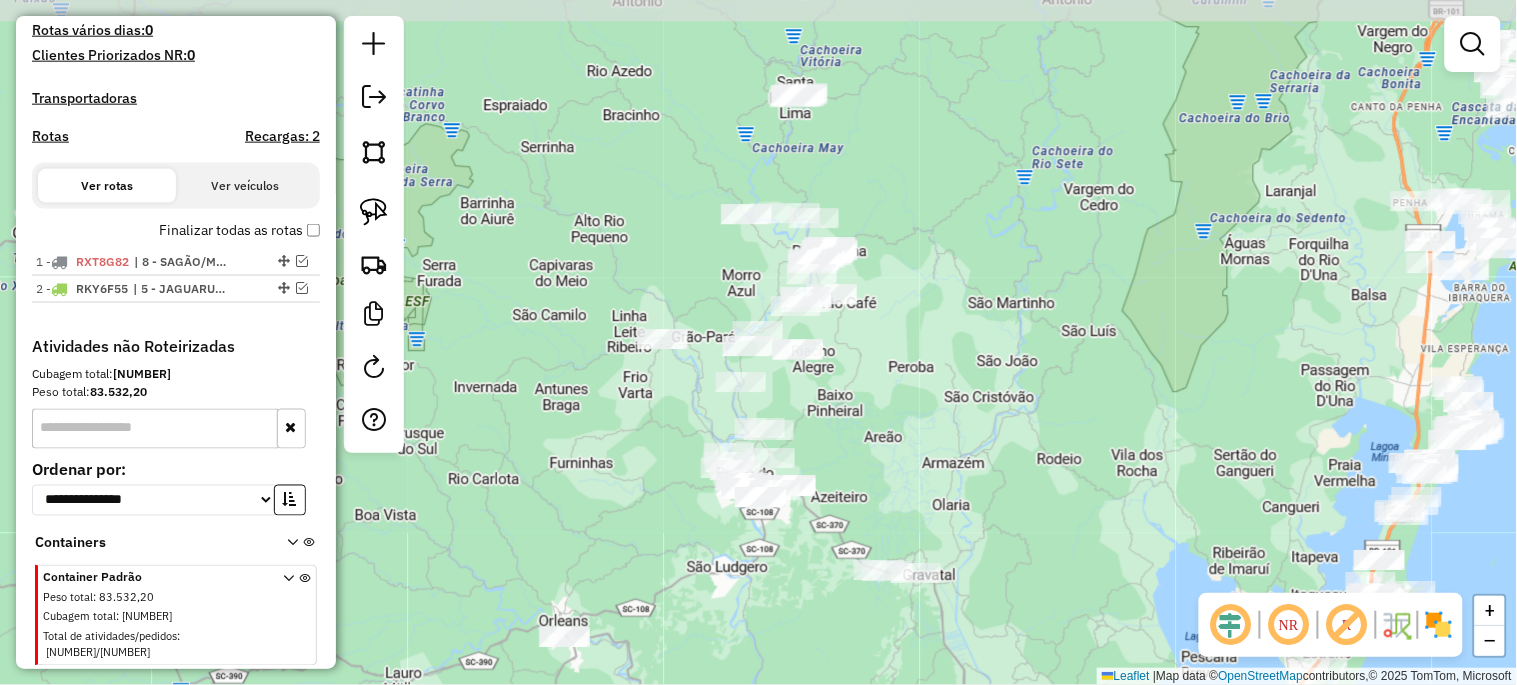 drag, startPoint x: 664, startPoint y: 368, endPoint x: 737, endPoint y: 580, distance: 224.21642 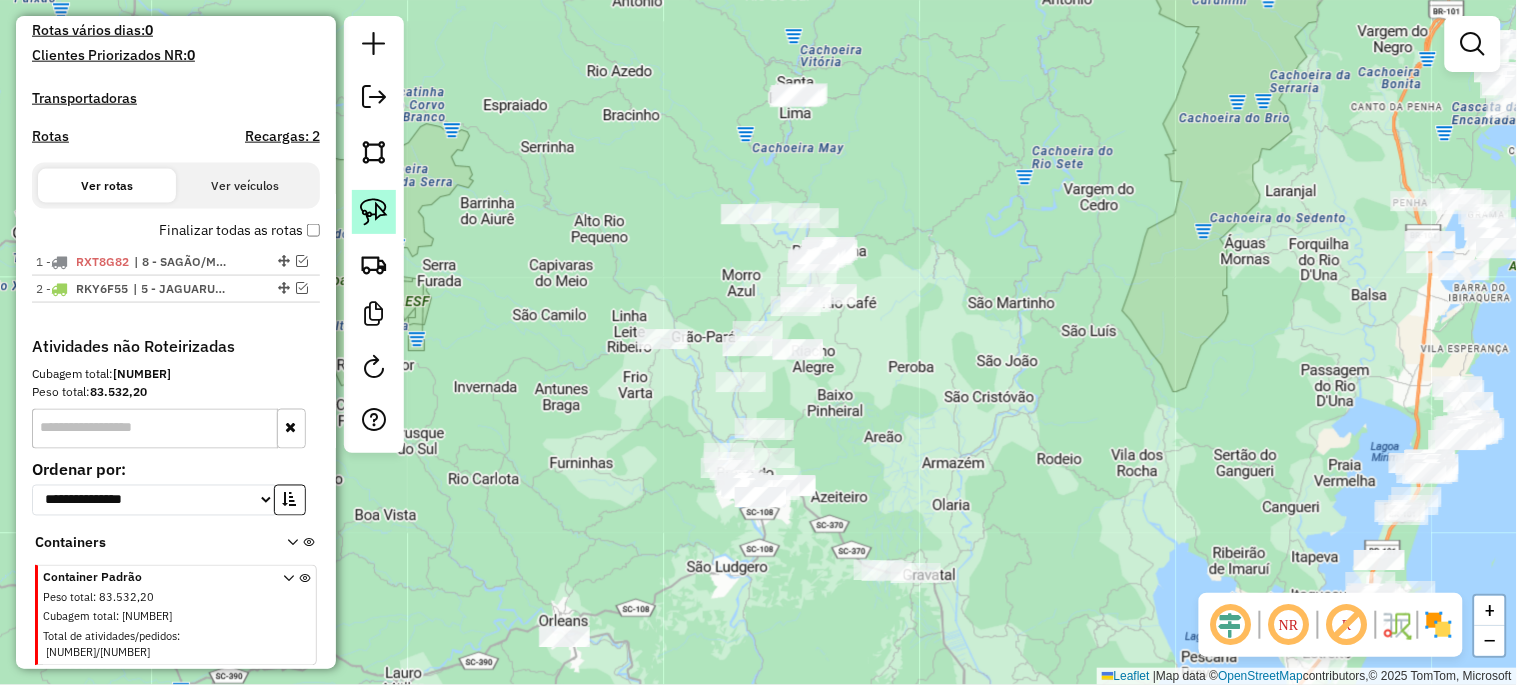 click 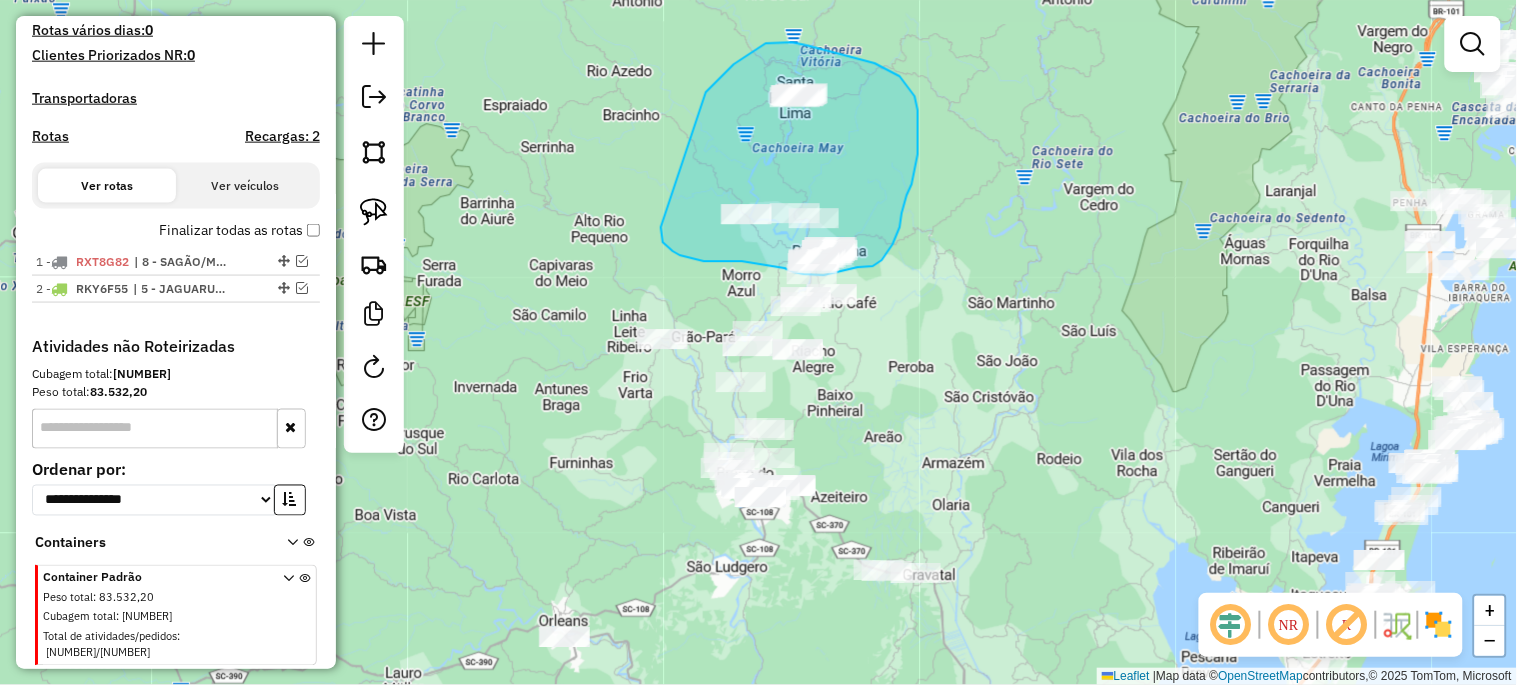 drag, startPoint x: 706, startPoint y: 92, endPoint x: 661, endPoint y: 227, distance: 142.30249 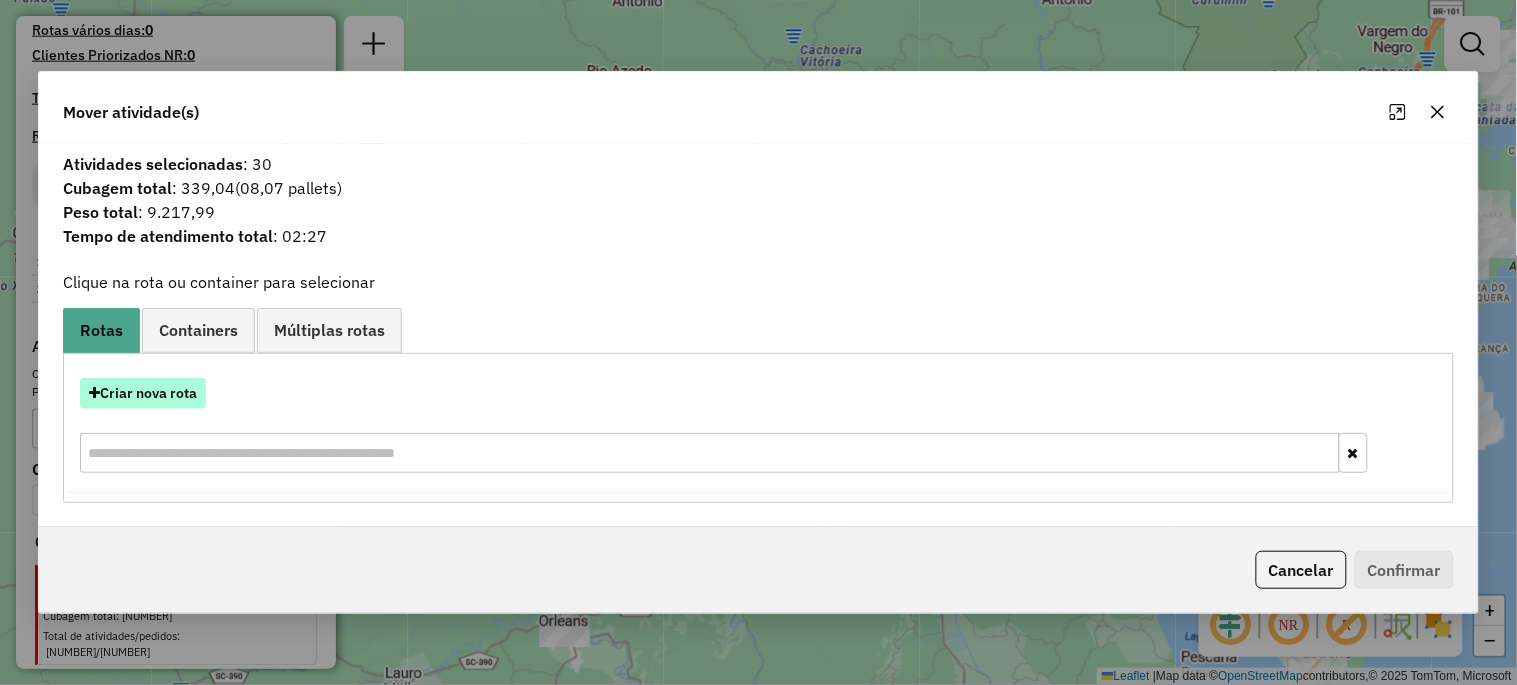 click on "Criar nova rota" at bounding box center (143, 393) 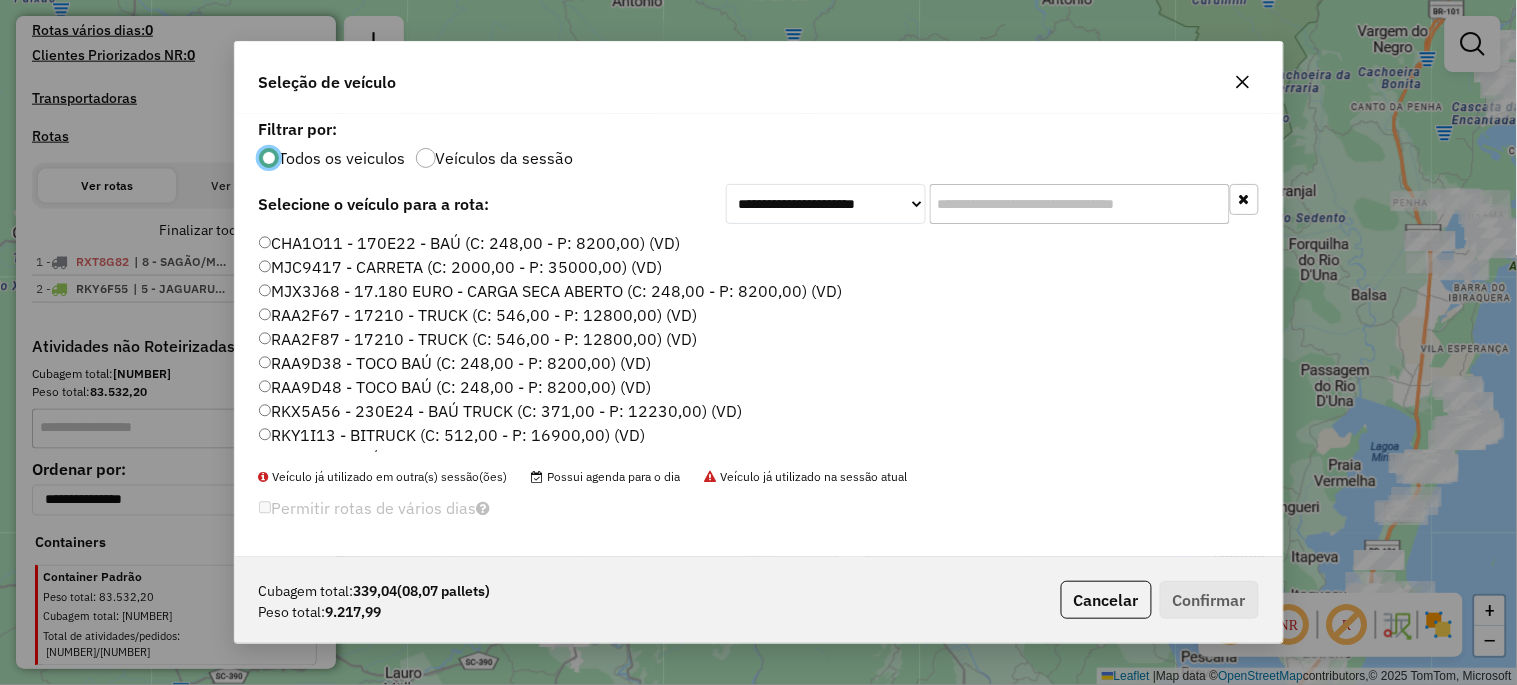 scroll, scrollTop: 11, scrollLeft: 5, axis: both 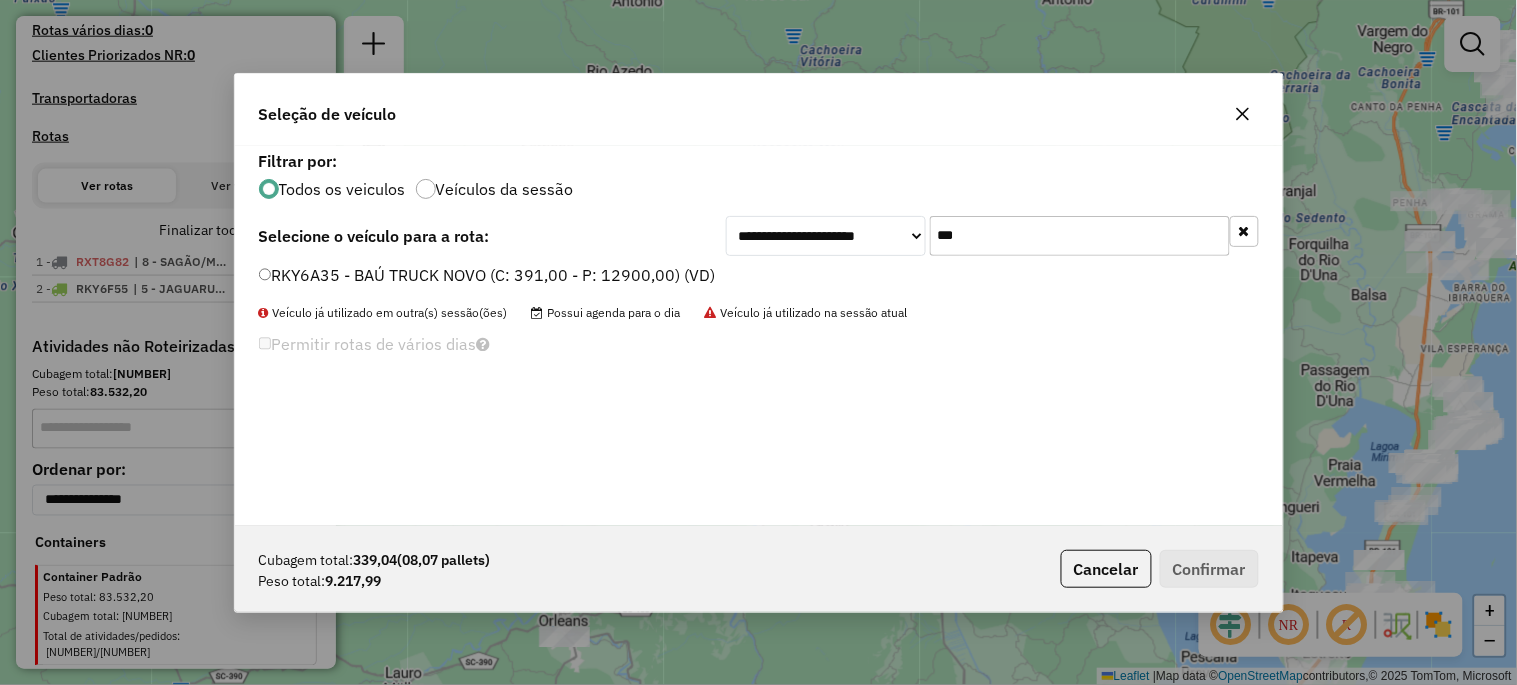 type on "***" 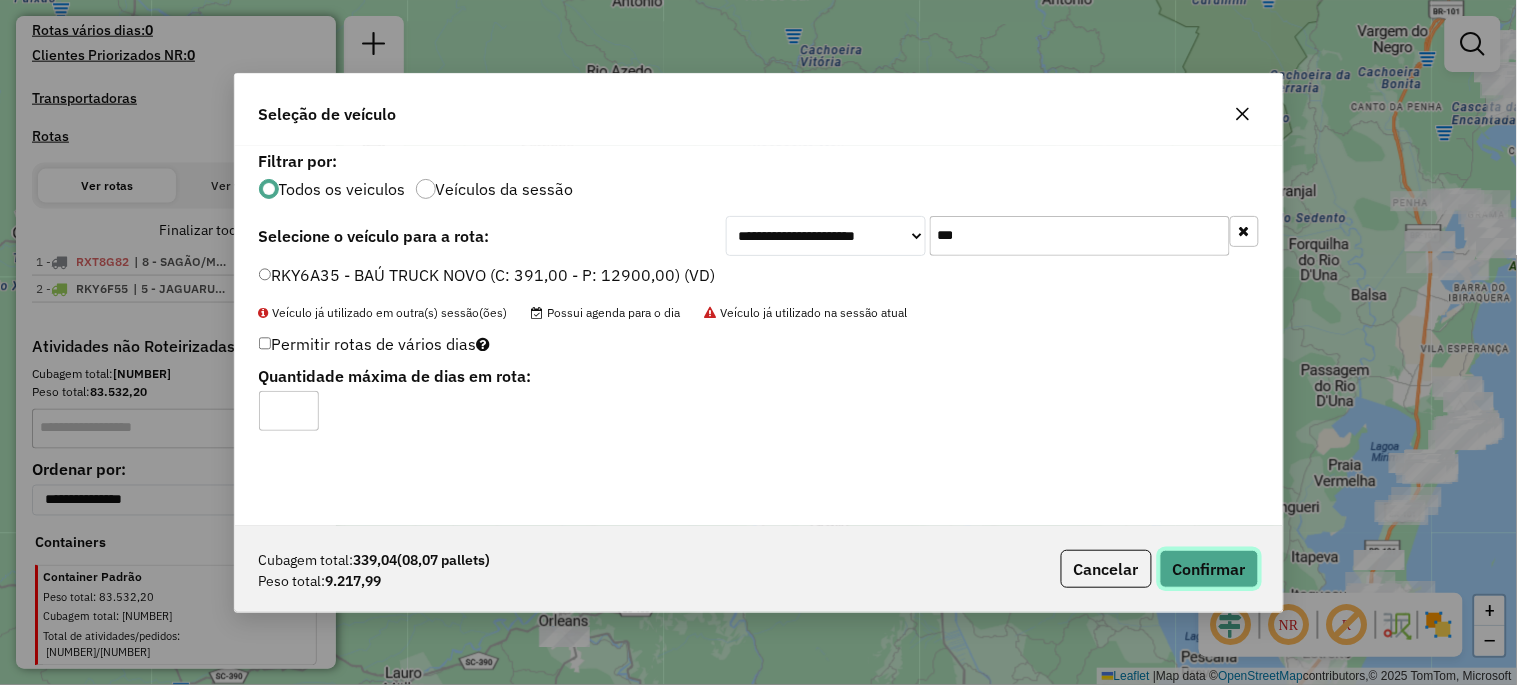 click on "Confirmar" 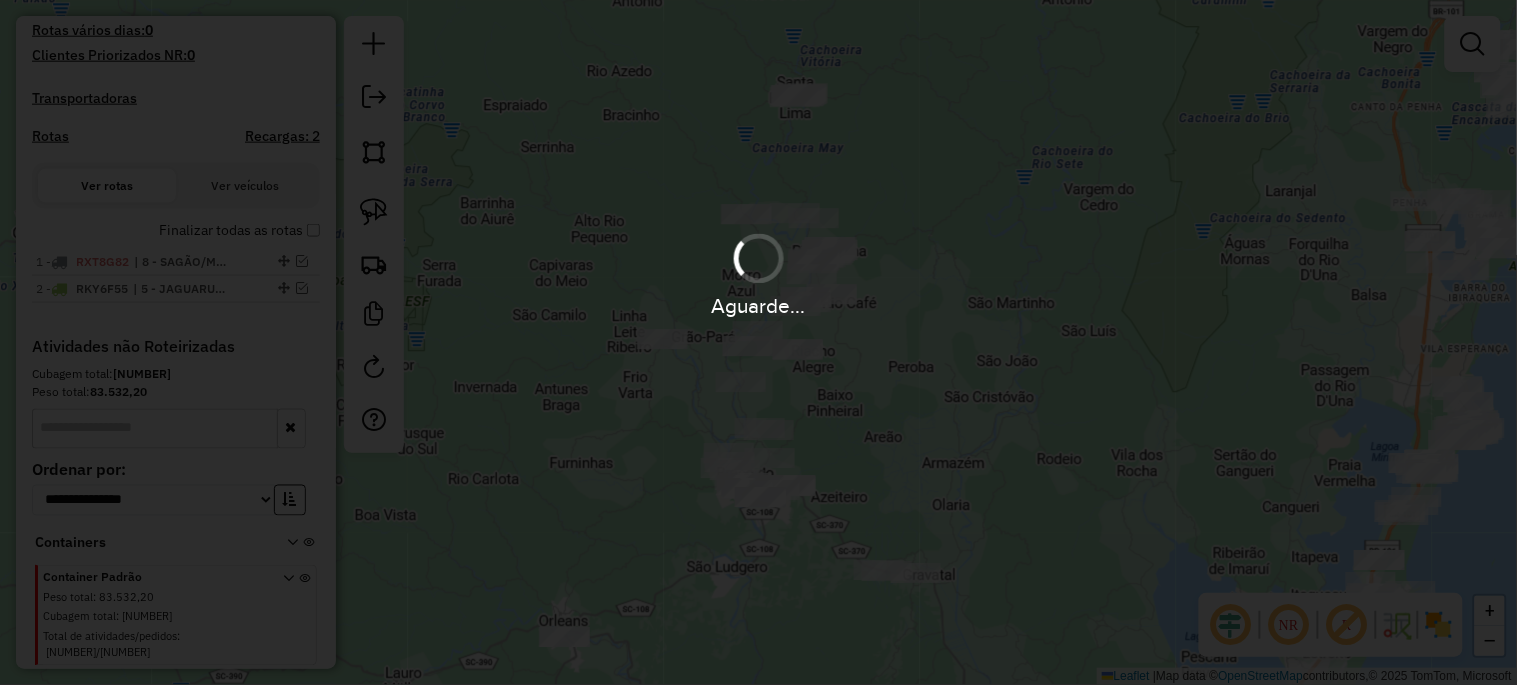 scroll, scrollTop: 697, scrollLeft: 0, axis: vertical 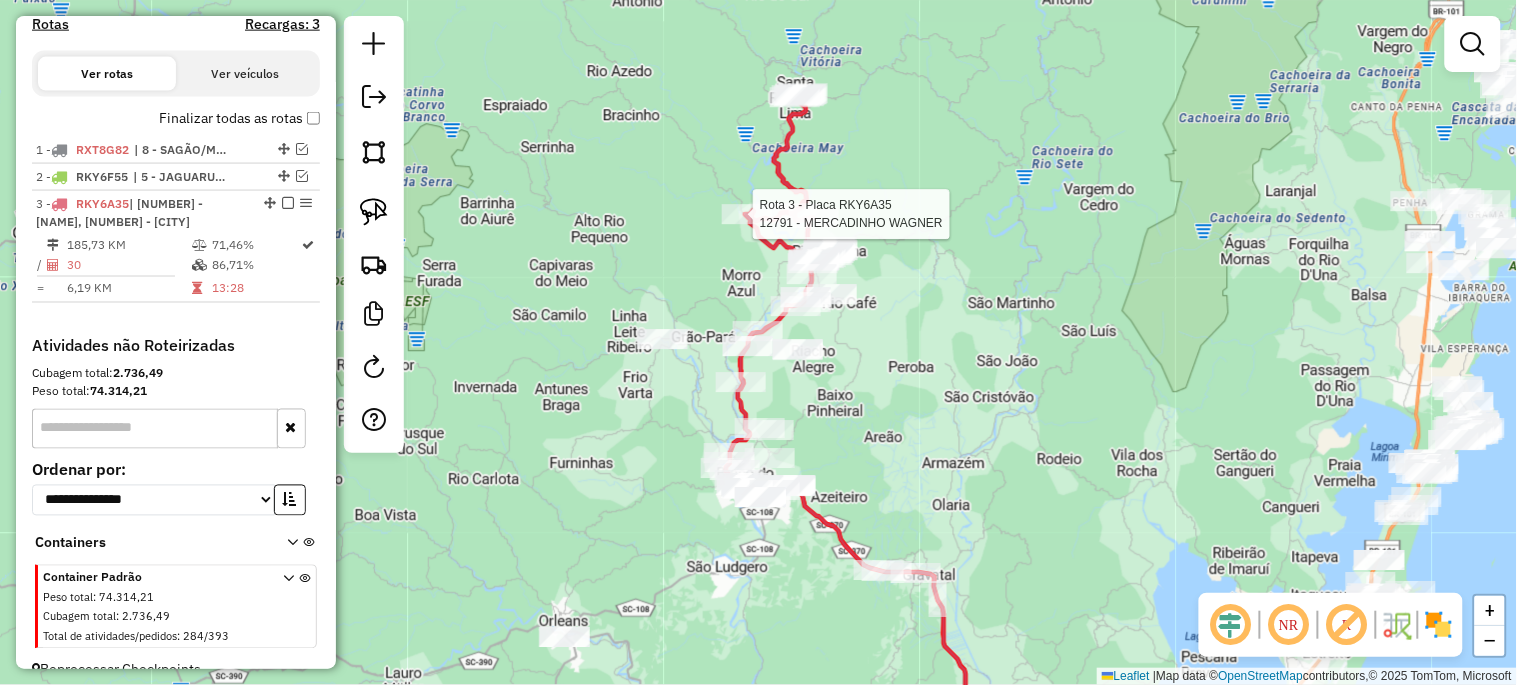 select on "*********" 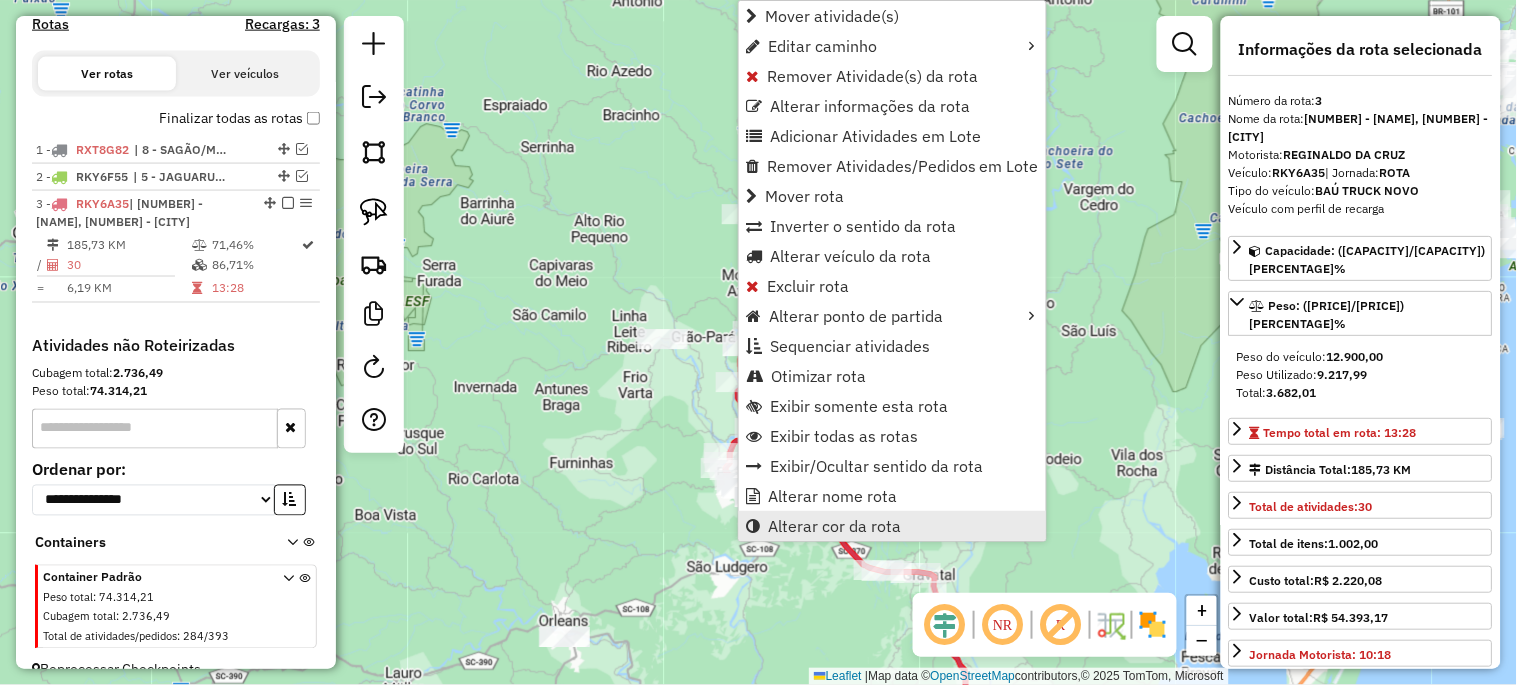 click at bounding box center [753, 526] 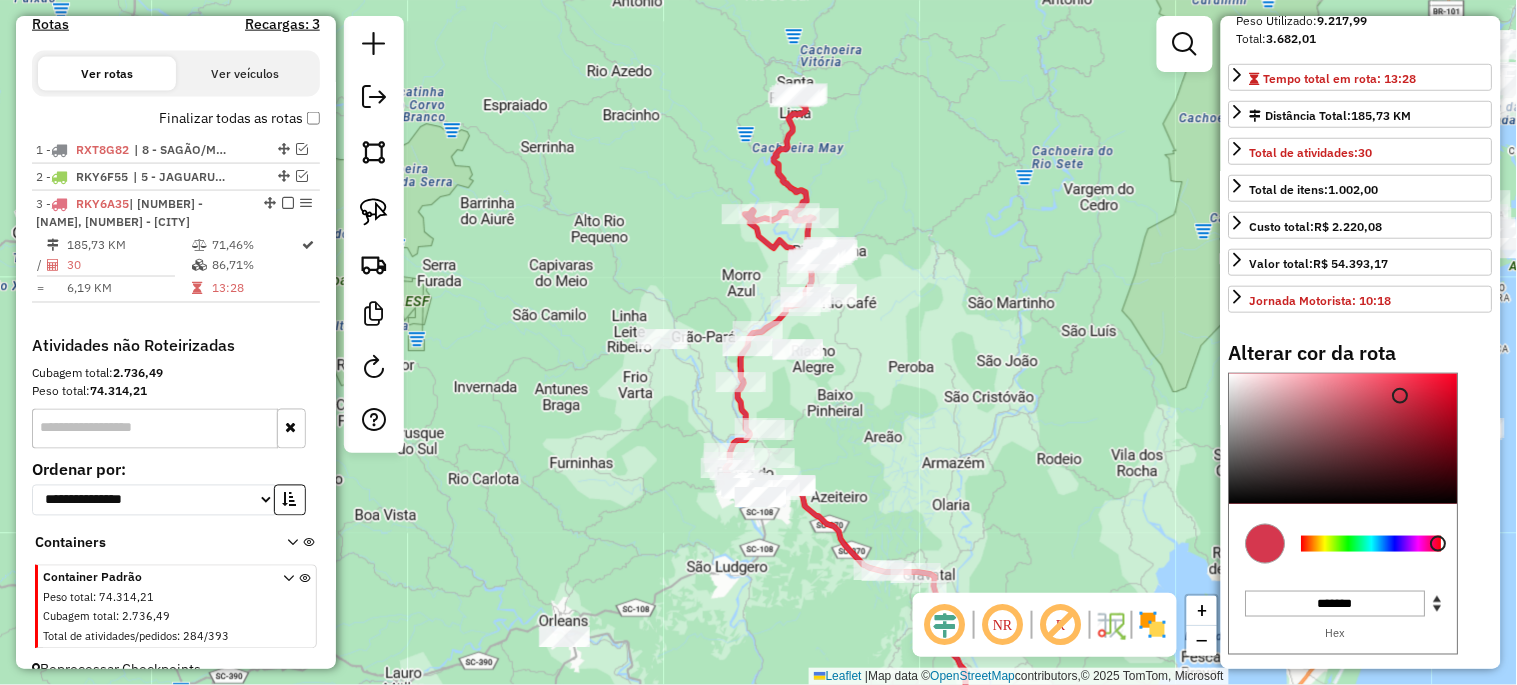 scroll, scrollTop: 370, scrollLeft: 0, axis: vertical 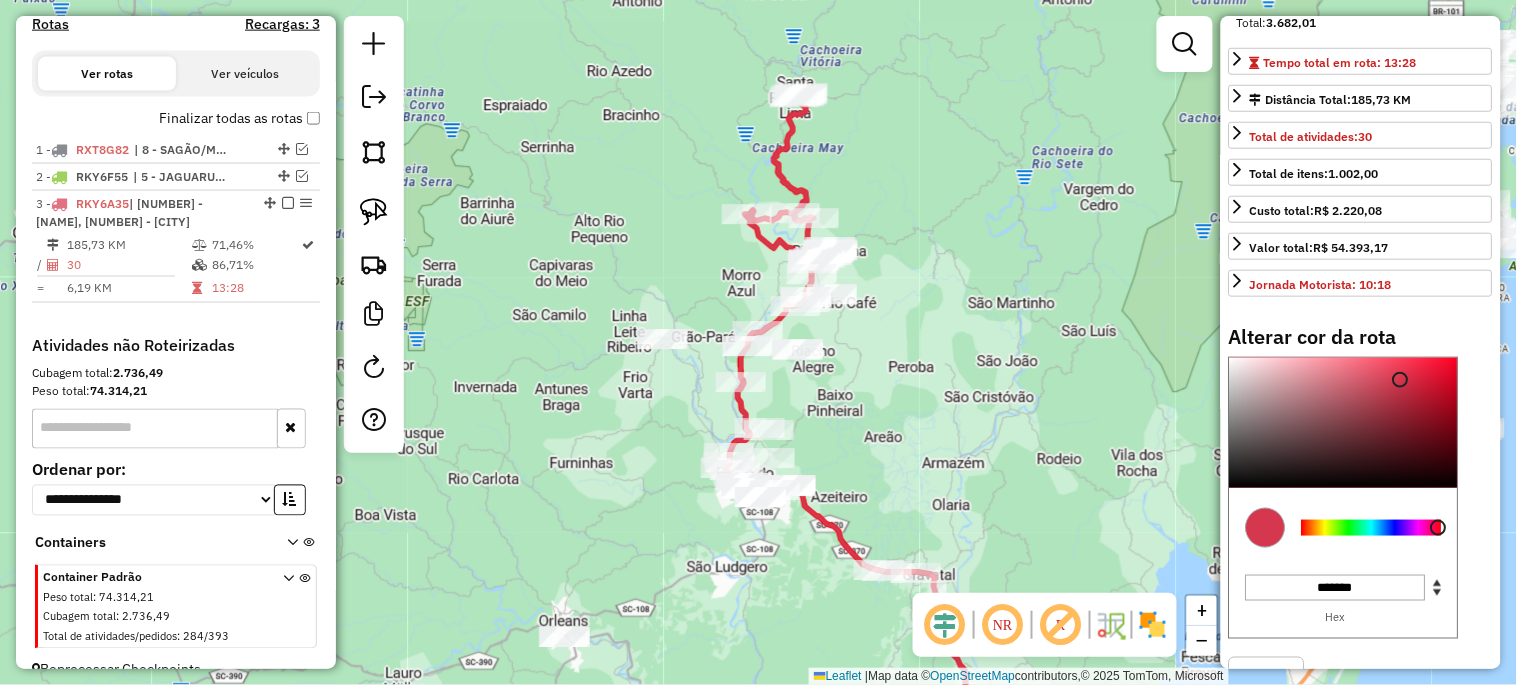 type on "*******" 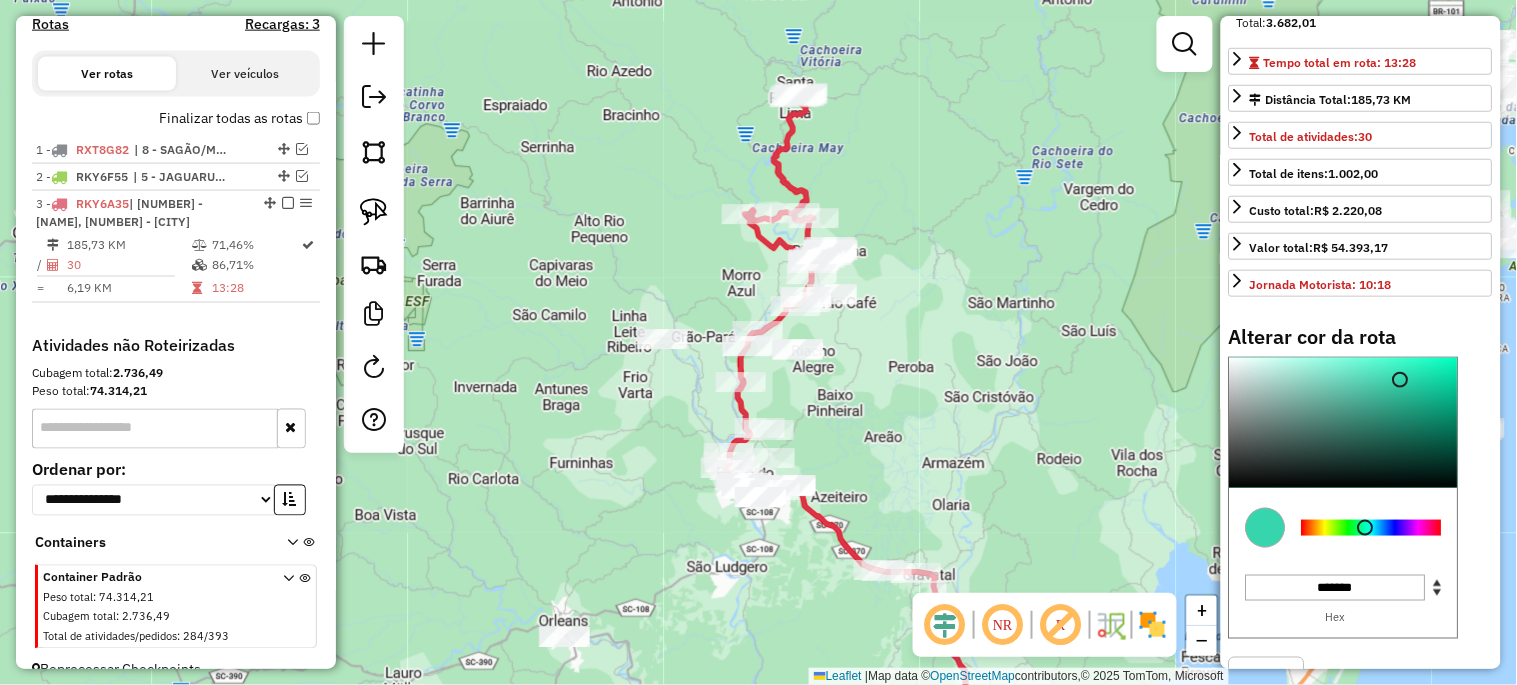 click at bounding box center (1372, 528) 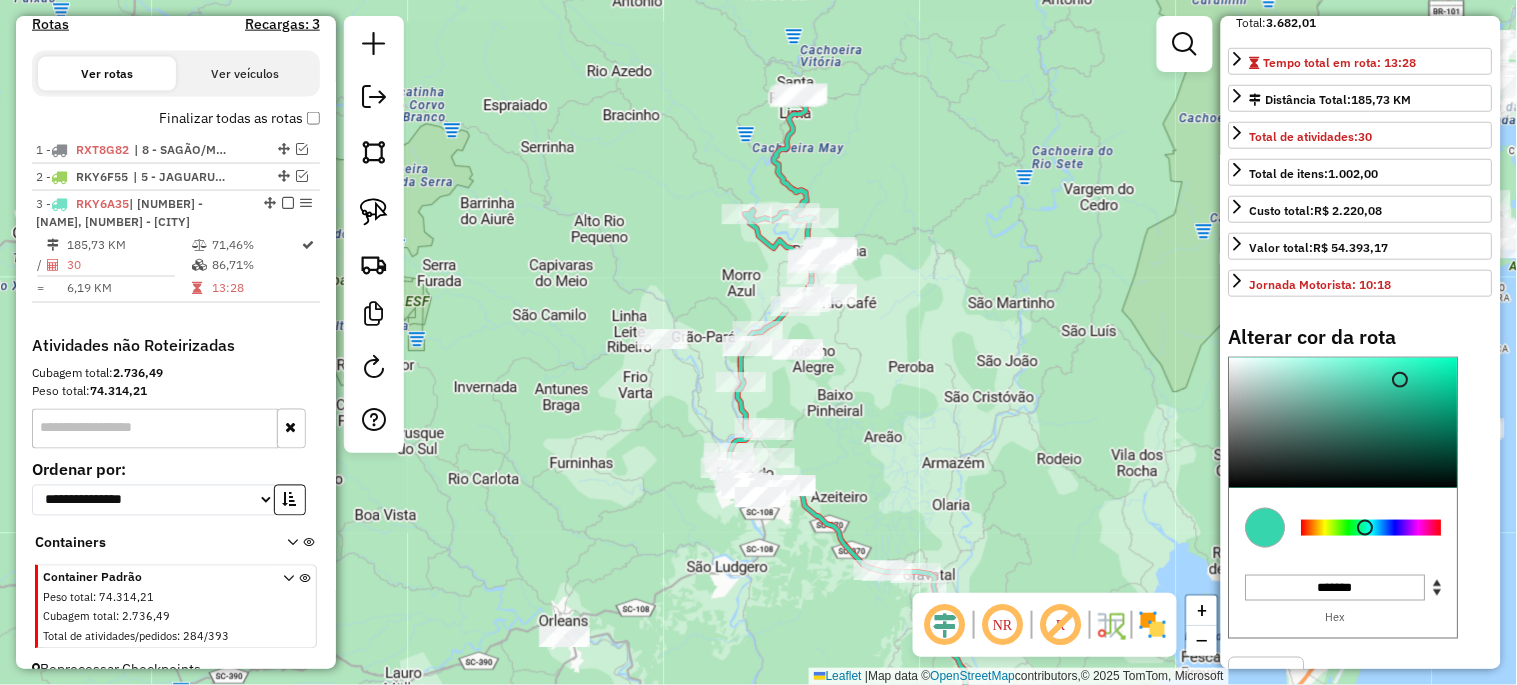 click on "Janela de atendimento Grade de atendimento Capacidade Transportadoras Veículos Cliente Pedidos  Rotas Selecione os dias de semana para filtrar as janelas de atendimento  Seg   Ter   Qua   Qui   Sex   Sáb   Dom  Informe o período da janela de atendimento: De: Até:  Filtrar exatamente a janela do cliente  Considerar janela de atendimento padrão  Selecione os dias de semana para filtrar as grades de atendimento  Seg   Ter   Qua   Qui   Sex   Sáb   Dom   Considerar clientes sem dia de atendimento cadastrado  Clientes fora do dia de atendimento selecionado Filtrar as atividades entre os valores definidos abaixo:  Peso mínimo:   Peso máximo:   Cubagem mínima:   Cubagem máxima:   De:   Até:  Filtrar as atividades entre o tempo de atendimento definido abaixo:  De:   Até:   Considerar capacidade total dos clientes não roteirizados Transportadora: Selecione um ou mais itens Tipo de veículo: Selecione um ou mais itens Veículo: Selecione um ou mais itens Motorista: Selecione um ou mais itens Nome: Rótulo:" 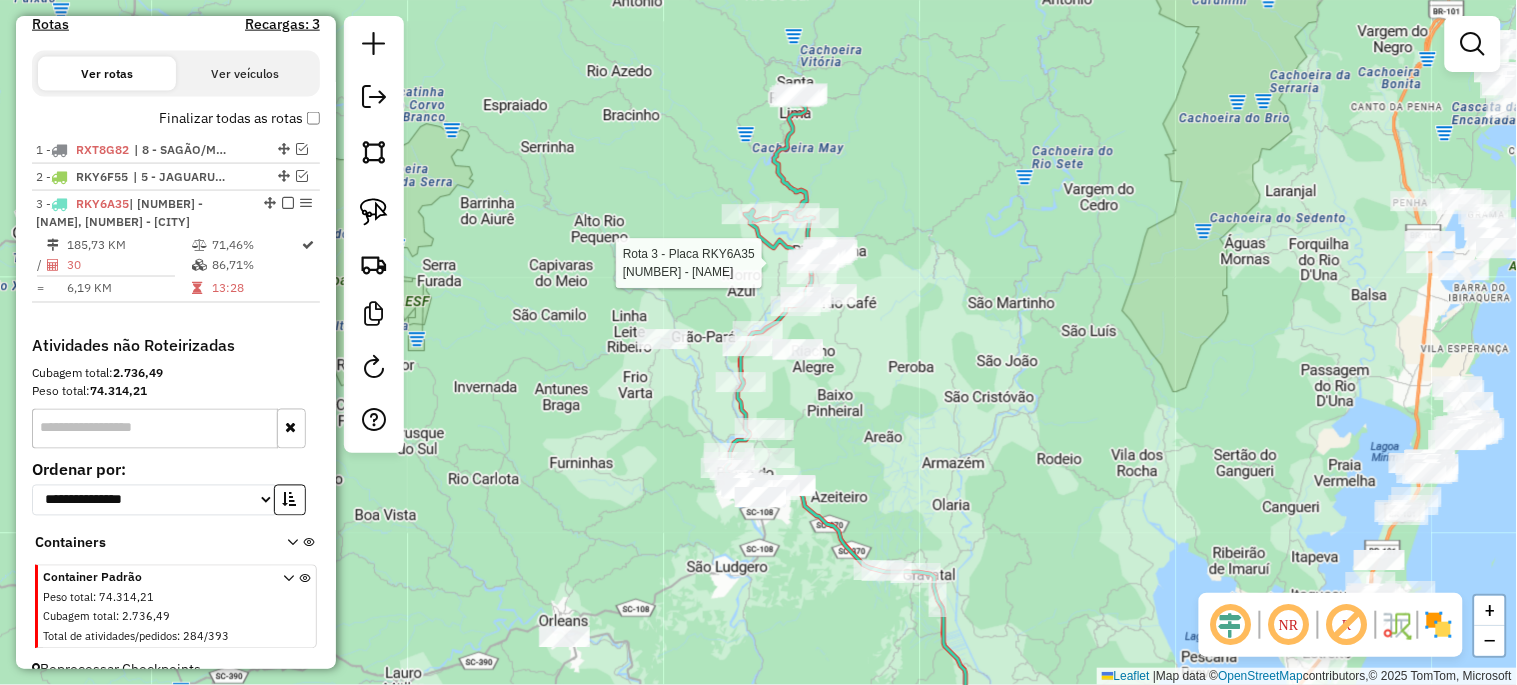 select on "*********" 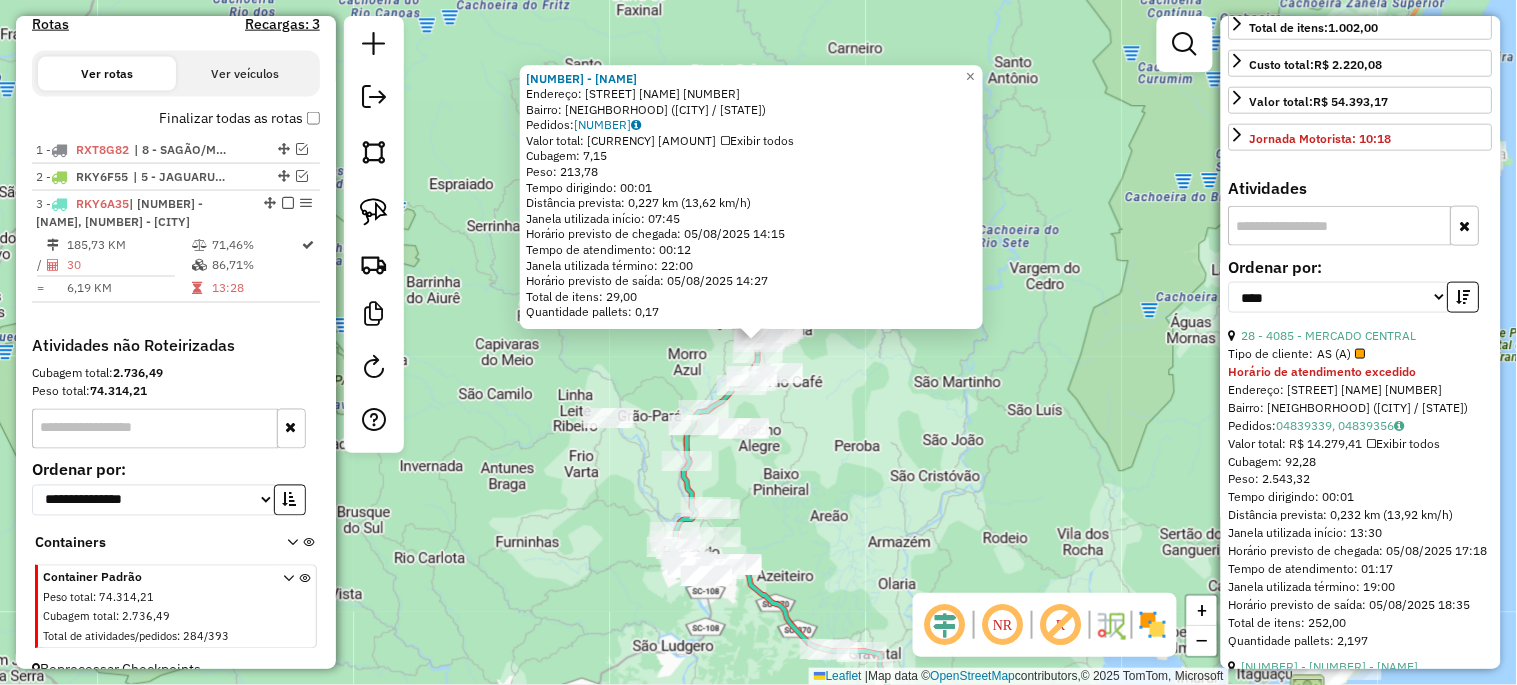 scroll, scrollTop: 518, scrollLeft: 0, axis: vertical 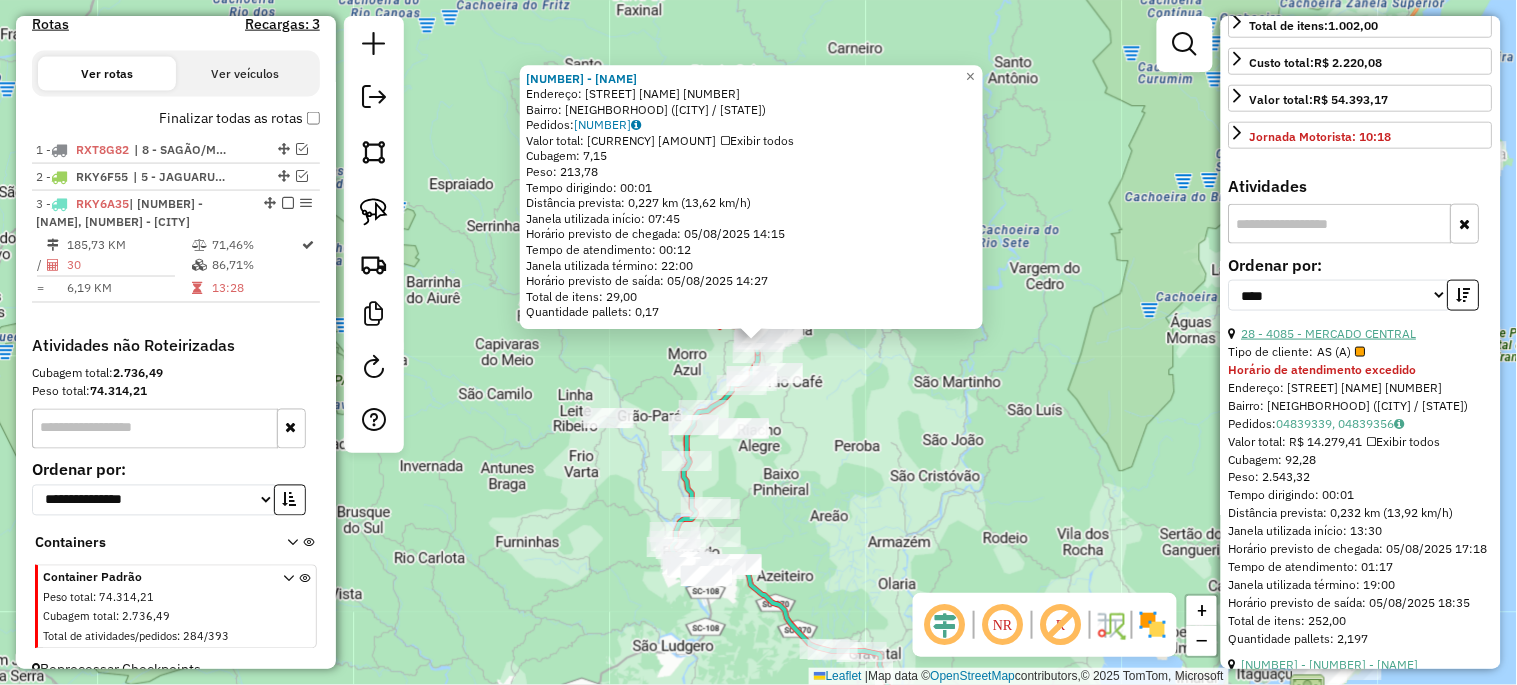 click on "28 - 4085 - MERCADO CENTRAL" at bounding box center (1329, 333) 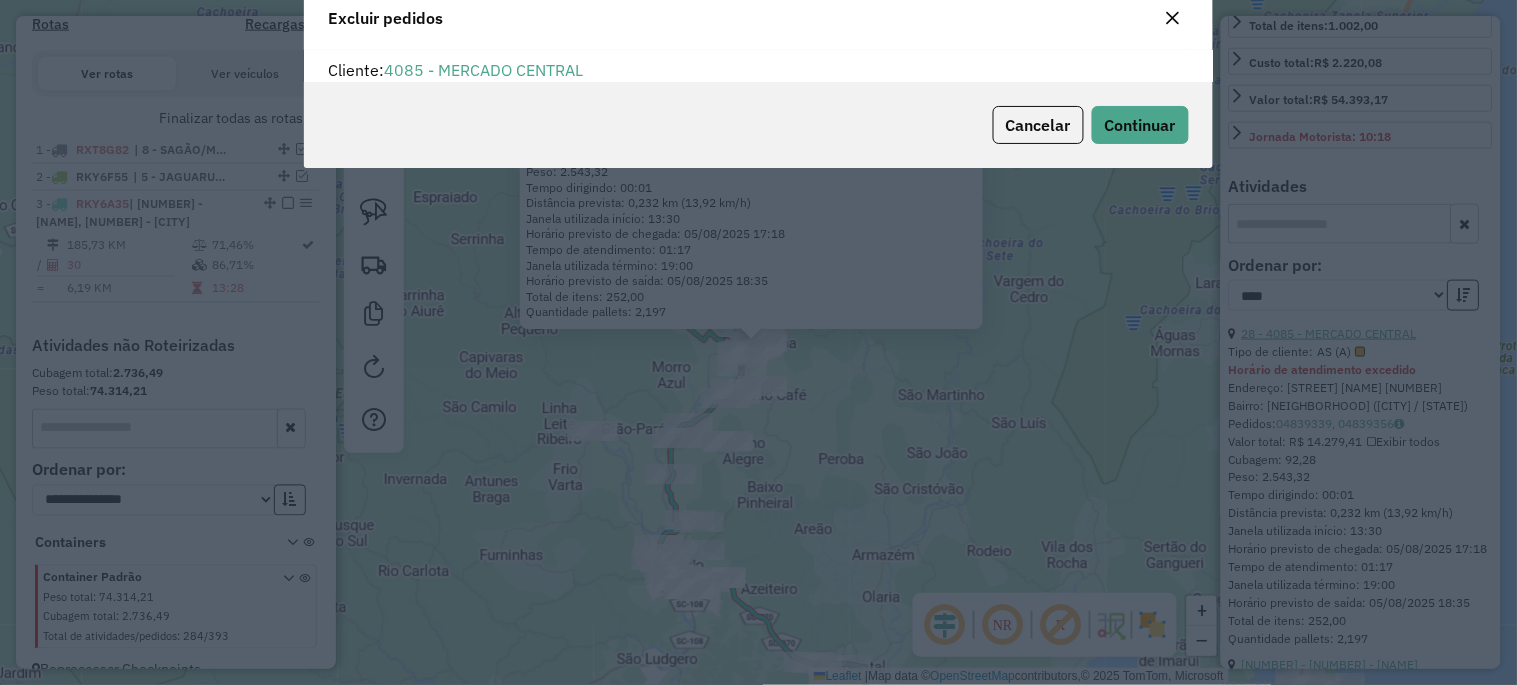 scroll, scrollTop: 68, scrollLeft: 0, axis: vertical 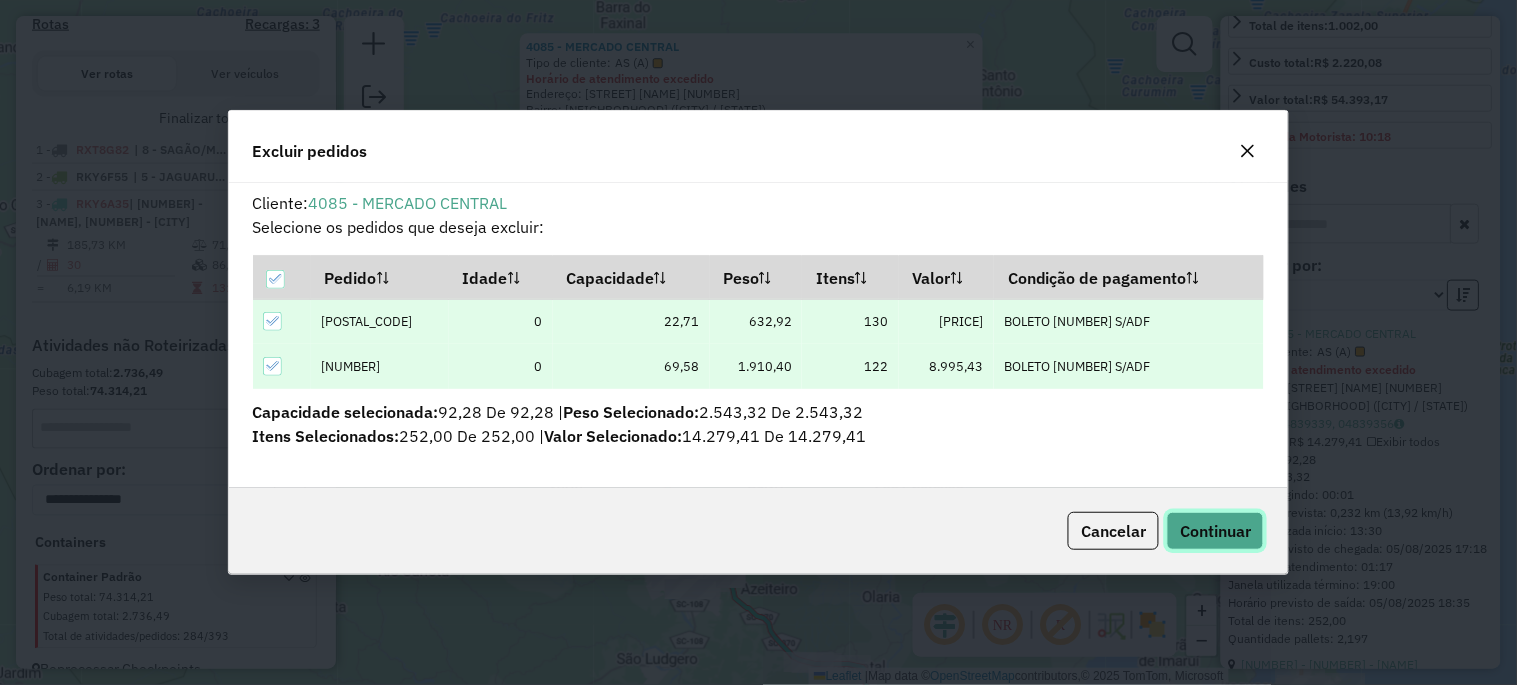click on "Continuar" 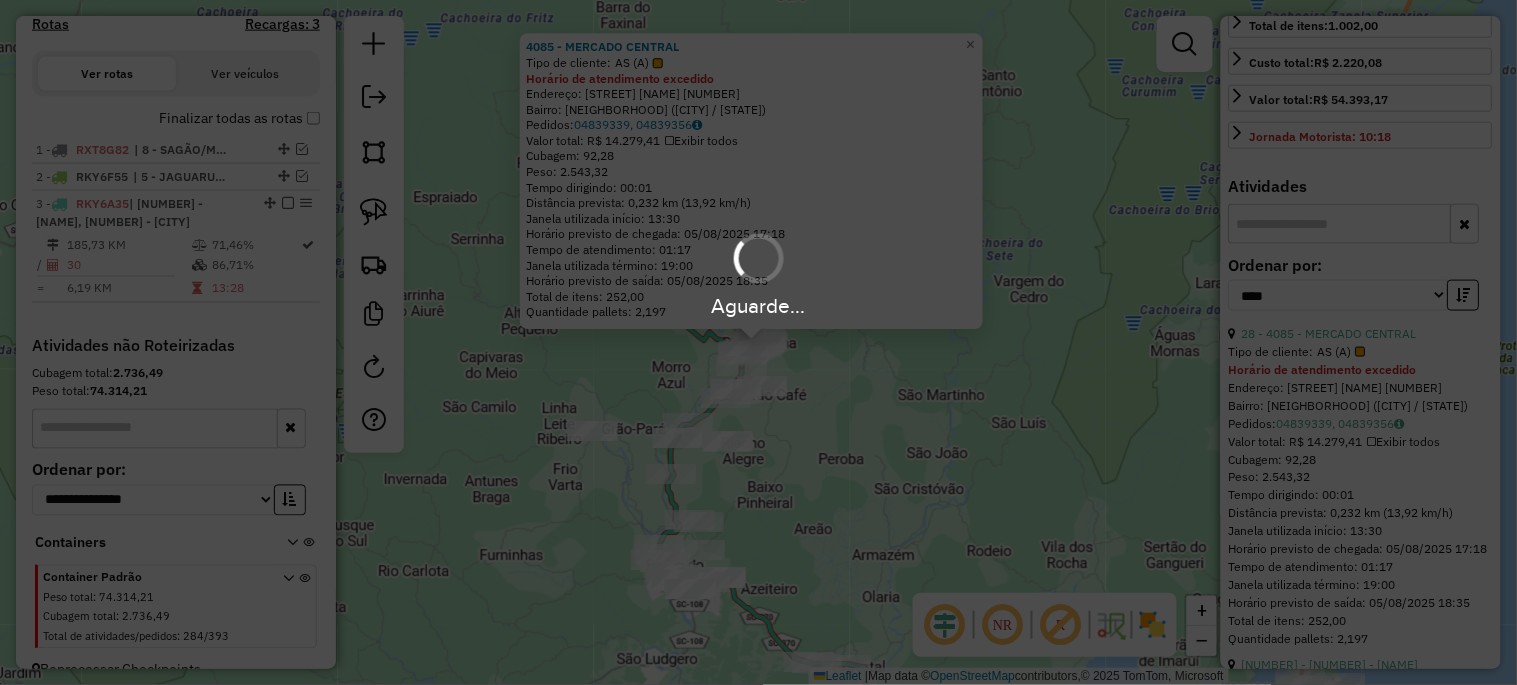 scroll, scrollTop: 482, scrollLeft: 0, axis: vertical 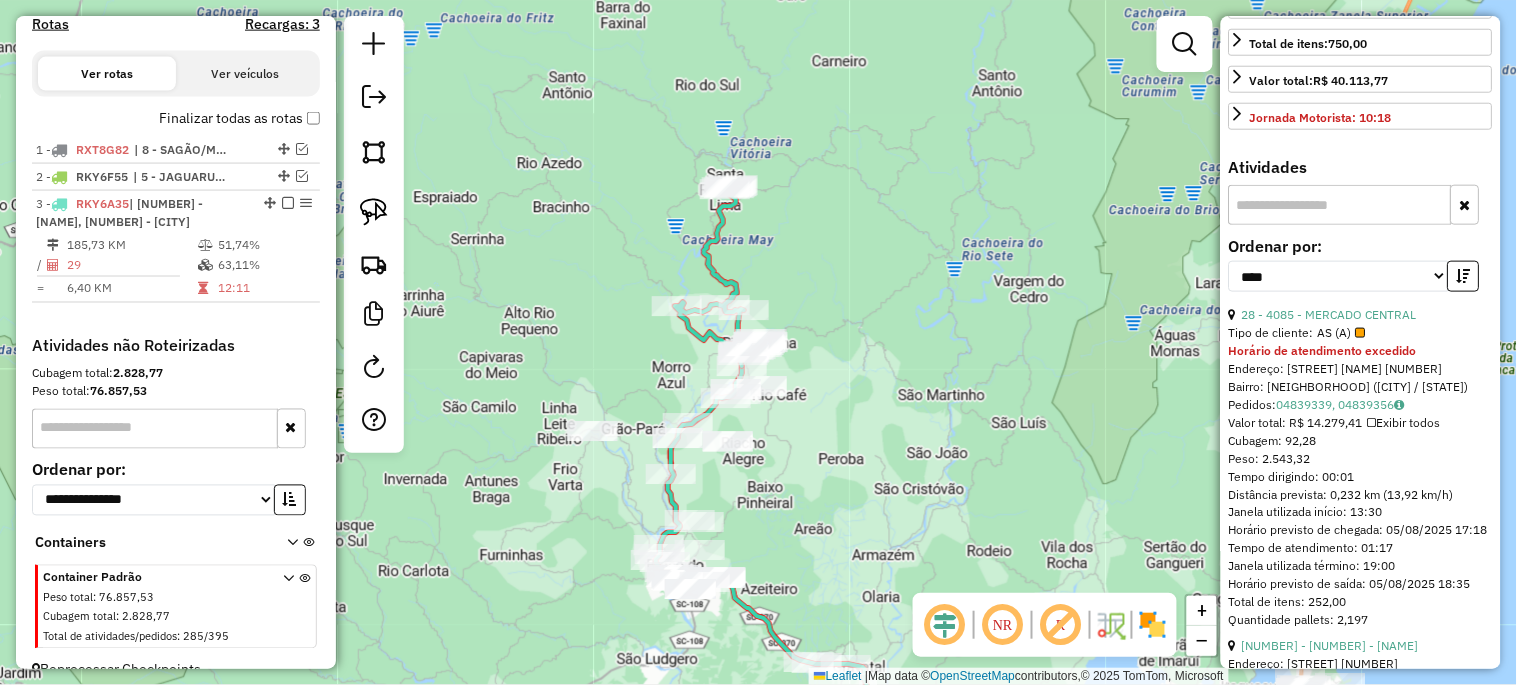 click on "Janela de atendimento Grade de atendimento Capacidade Transportadoras Veículos Cliente Pedidos  Rotas Selecione os dias de semana para filtrar as janelas de atendimento  Seg   Ter   Qua   Qui   Sex   Sáb   Dom  Informe o período da janela de atendimento: De: Até:  Filtrar exatamente a janela do cliente  Considerar janela de atendimento padrão  Selecione os dias de semana para filtrar as grades de atendimento  Seg   Ter   Qua   Qui   Sex   Sáb   Dom   Considerar clientes sem dia de atendimento cadastrado  Clientes fora do dia de atendimento selecionado Filtrar as atividades entre os valores definidos abaixo:  Peso mínimo:   Peso máximo:   Cubagem mínima:   Cubagem máxima:   De:   Até:  Filtrar as atividades entre o tempo de atendimento definido abaixo:  De:   Até:   Considerar capacidade total dos clientes não roteirizados Transportadora: Selecione um ou mais itens Tipo de veículo: Selecione um ou mais itens Veículo: Selecione um ou mais itens Motorista: Selecione um ou mais itens Nome: Rótulo:" 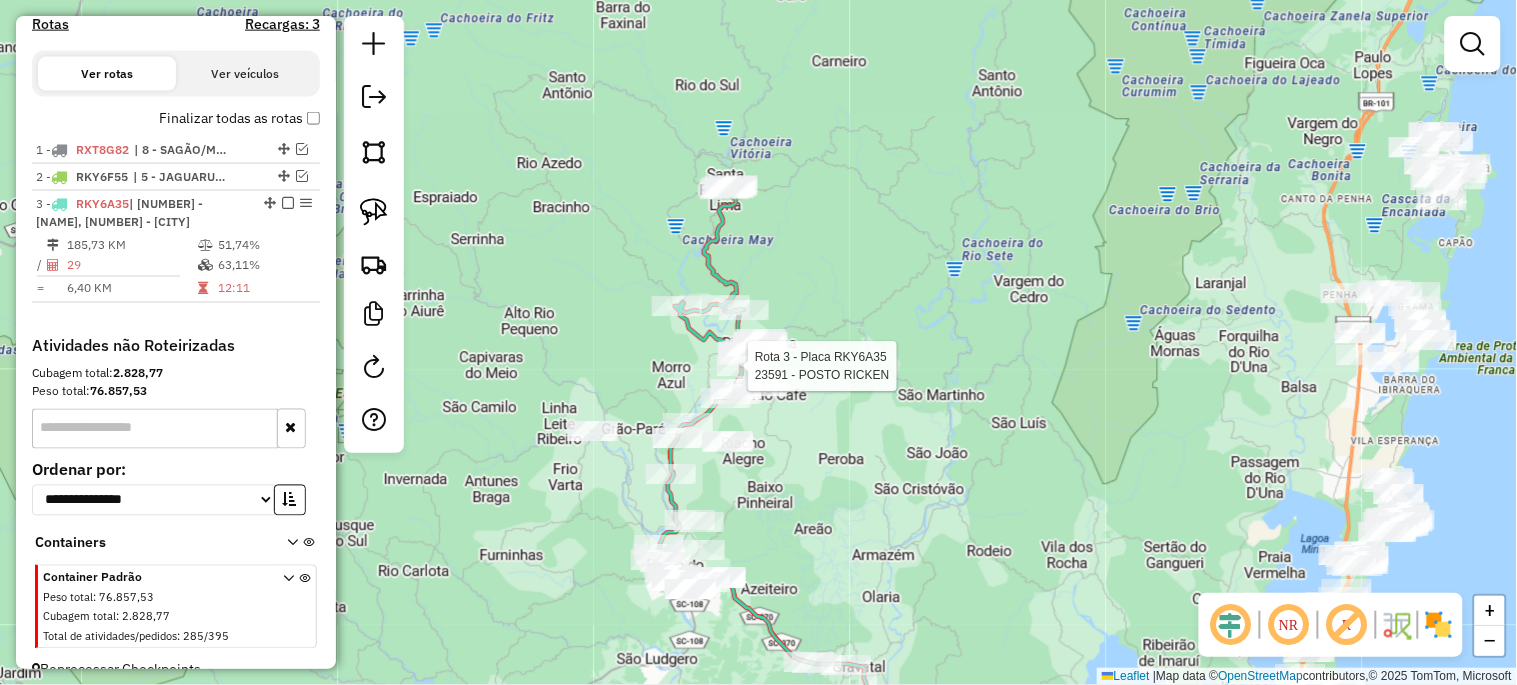 select on "*********" 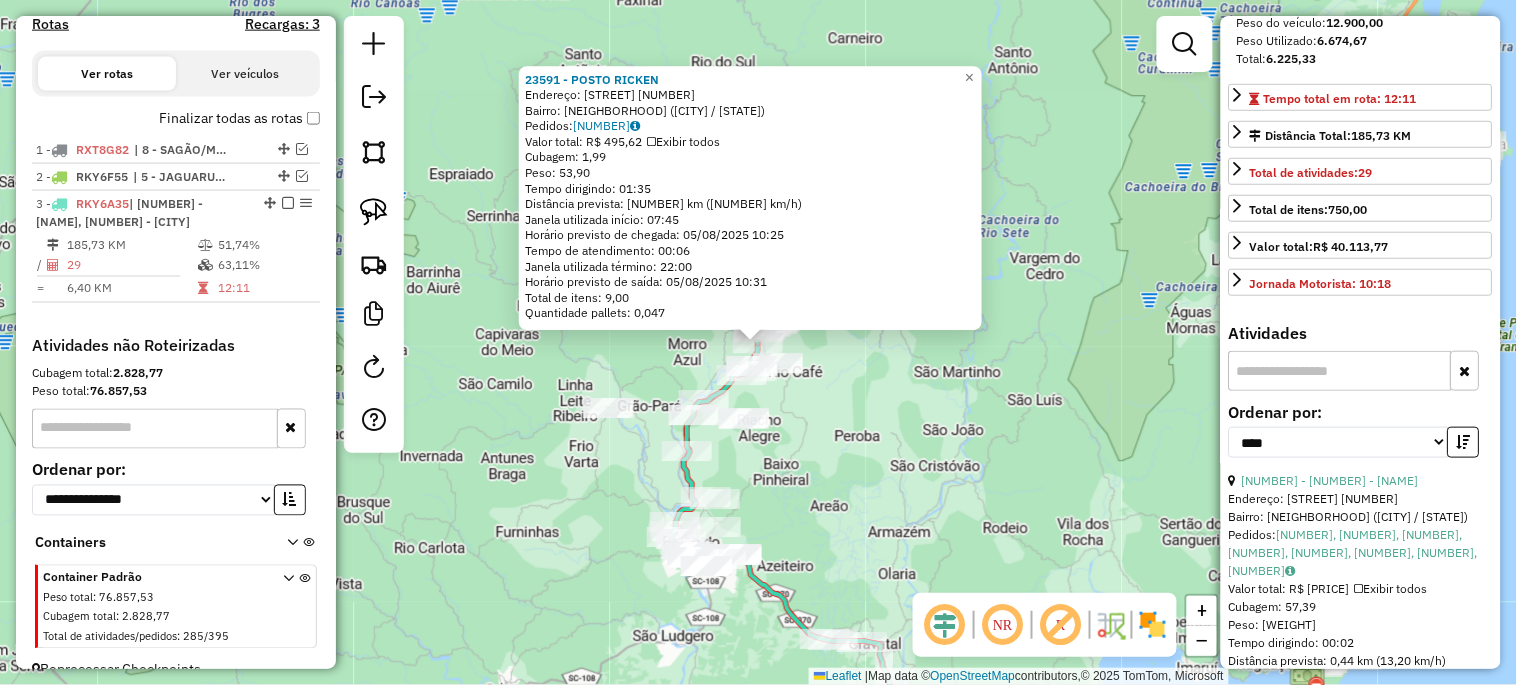 scroll, scrollTop: 370, scrollLeft: 0, axis: vertical 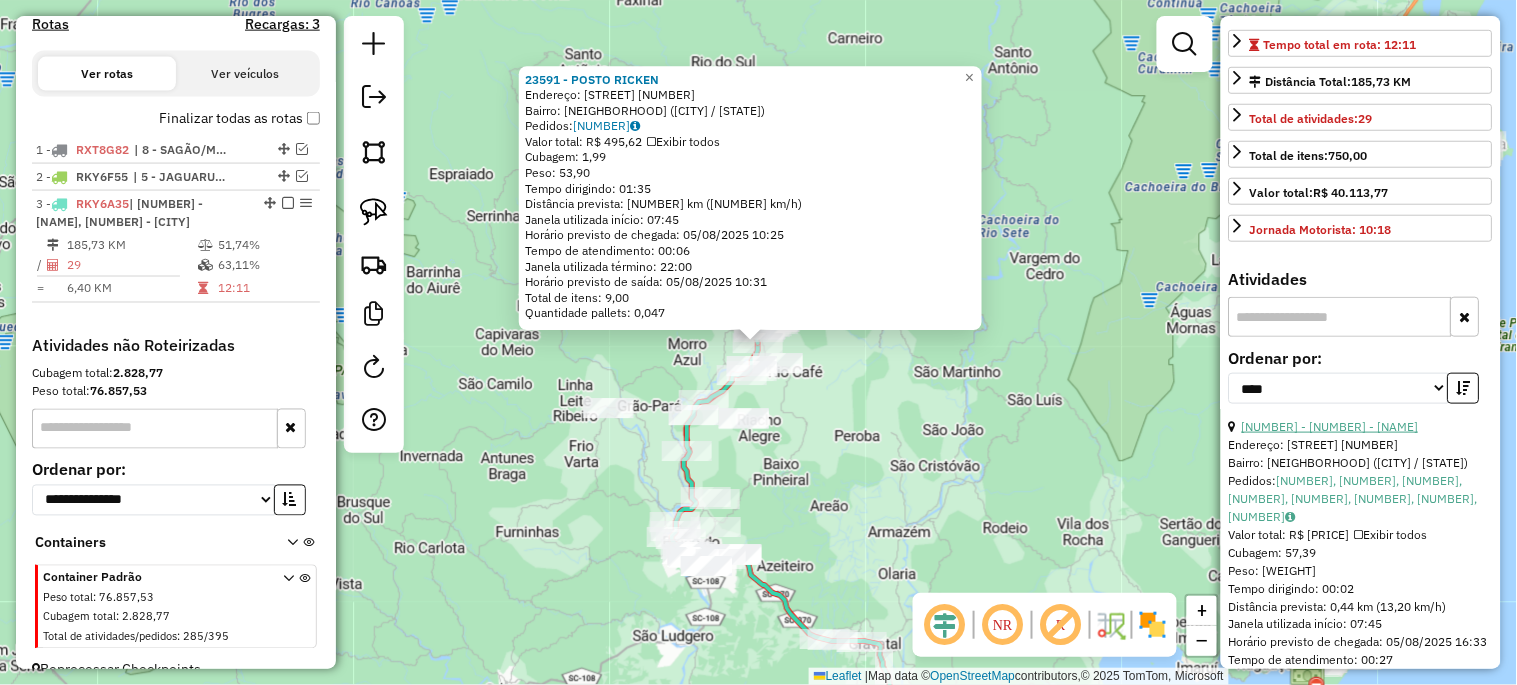 click on "25 - 19045 - COMERCIAL ROECKER" at bounding box center (1330, 426) 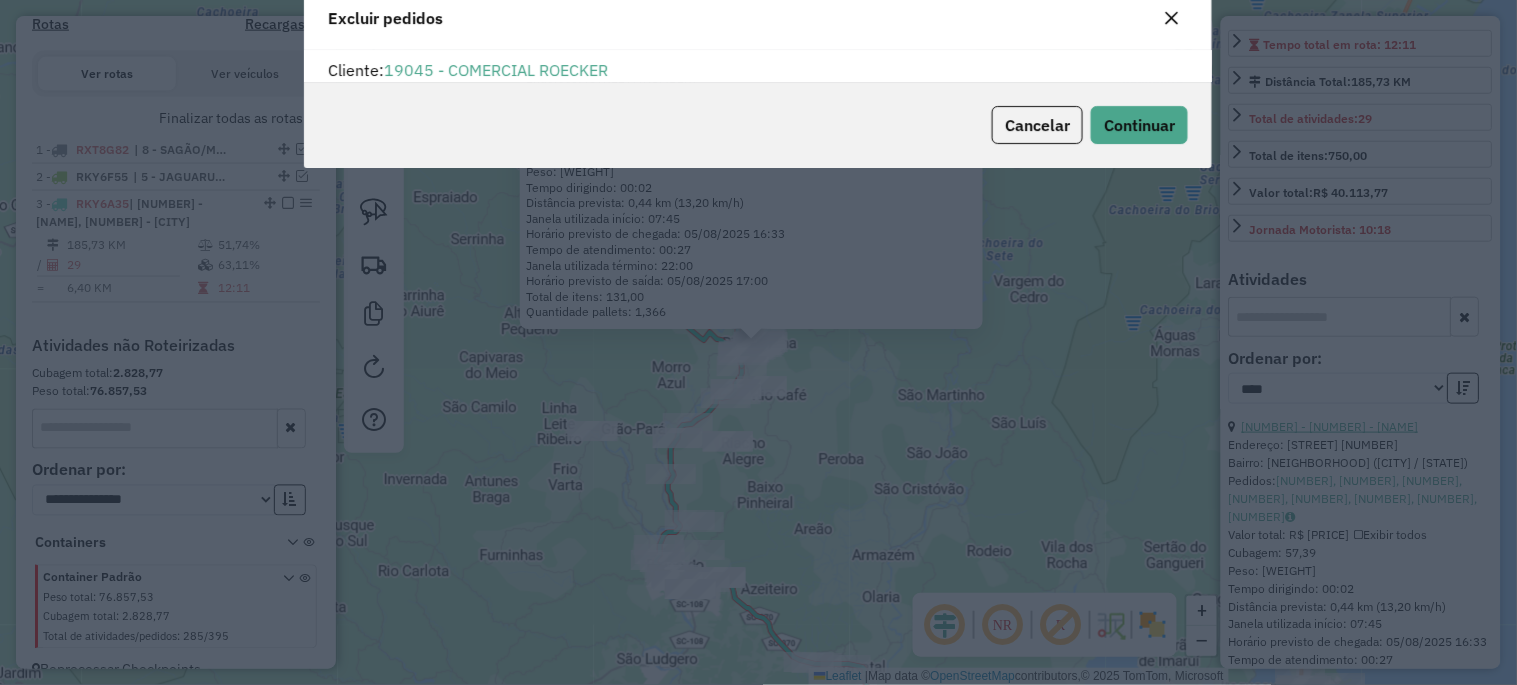 scroll, scrollTop: 11, scrollLeft: 5, axis: both 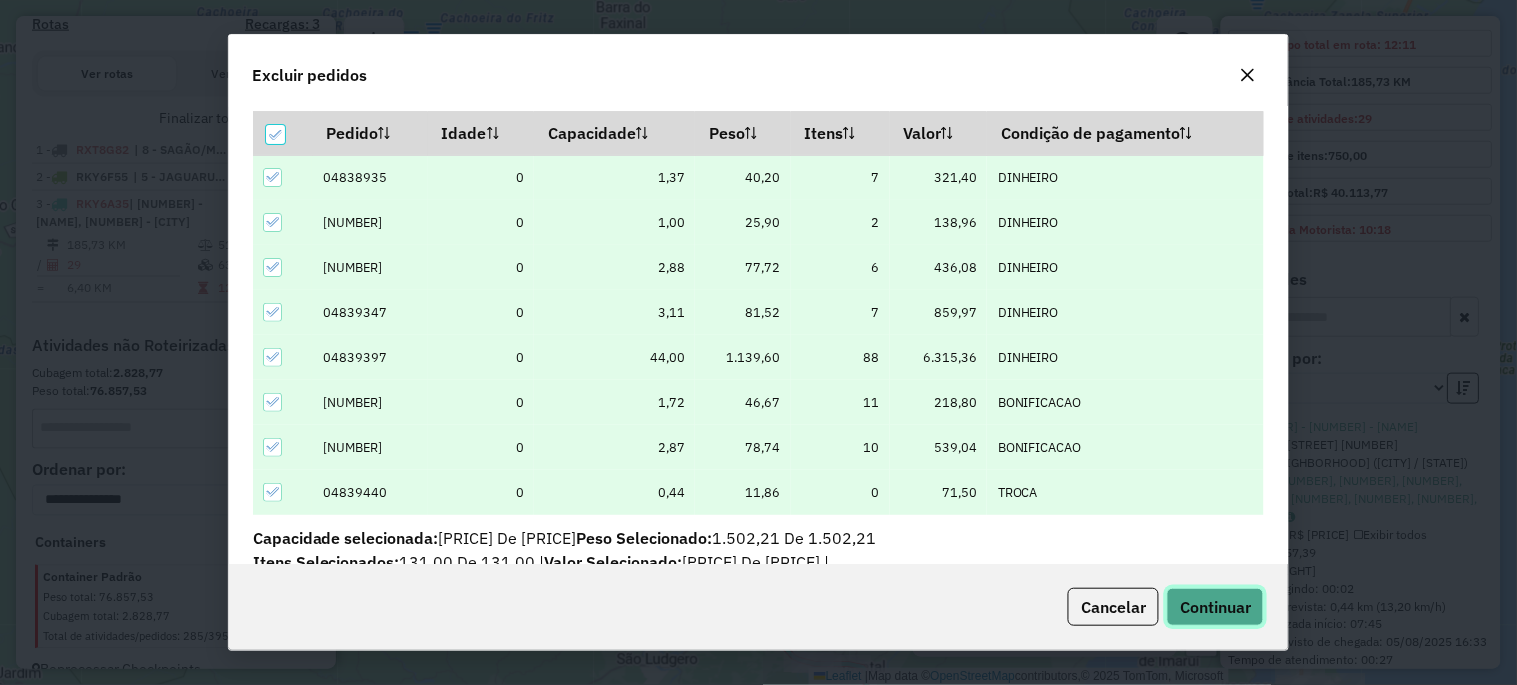 click on "Continuar" 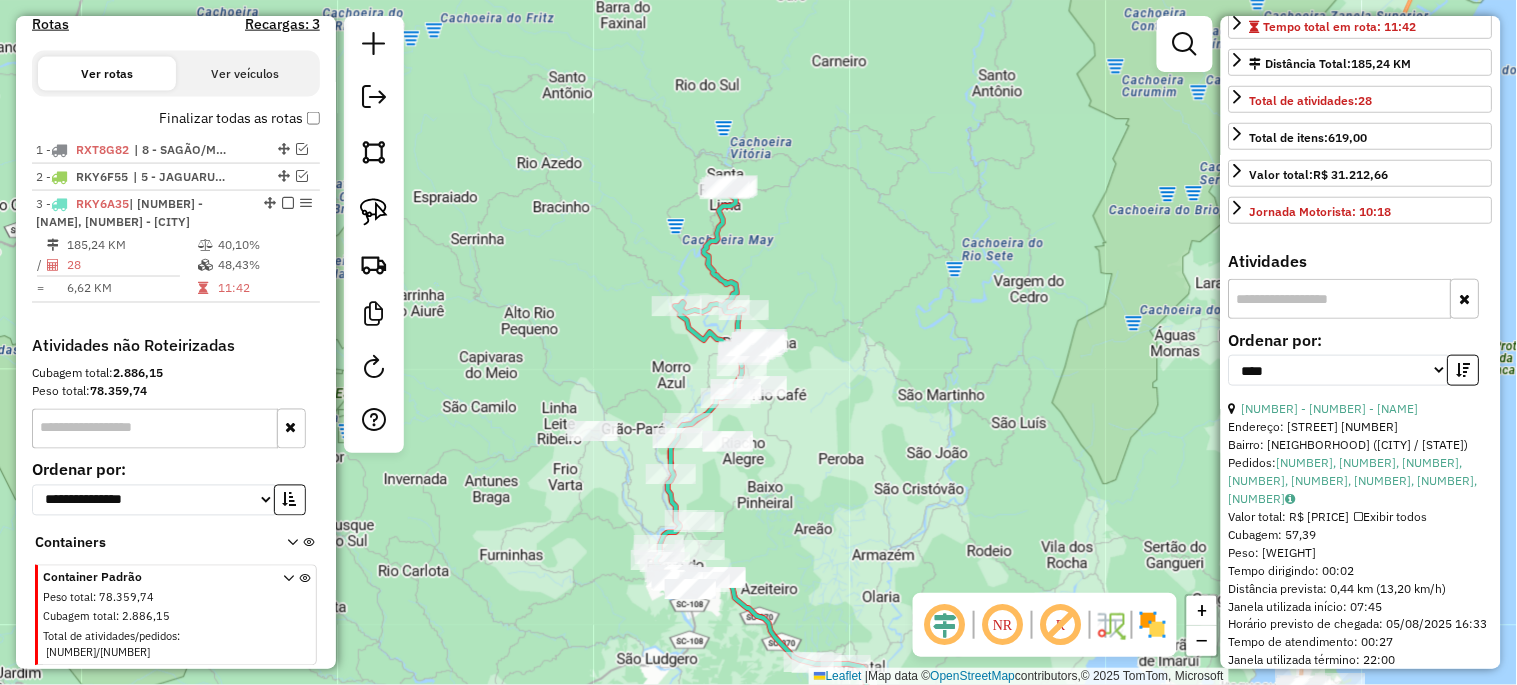 click on "Janela de atendimento Grade de atendimento Capacidade Transportadoras Veículos Cliente Pedidos  Rotas Selecione os dias de semana para filtrar as janelas de atendimento  Seg   Ter   Qua   Qui   Sex   Sáb   Dom  Informe o período da janela de atendimento: De: Até:  Filtrar exatamente a janela do cliente  Considerar janela de atendimento padrão  Selecione os dias de semana para filtrar as grades de atendimento  Seg   Ter   Qua   Qui   Sex   Sáb   Dom   Considerar clientes sem dia de atendimento cadastrado  Clientes fora do dia de atendimento selecionado Filtrar as atividades entre os valores definidos abaixo:  Peso mínimo:   Peso máximo:   Cubagem mínima:   Cubagem máxima:   De:   Até:  Filtrar as atividades entre o tempo de atendimento definido abaixo:  De:   Até:   Considerar capacidade total dos clientes não roteirizados Transportadora: Selecione um ou mais itens Tipo de veículo: Selecione um ou mais itens Veículo: Selecione um ou mais itens Motorista: Selecione um ou mais itens Nome: Rótulo:" 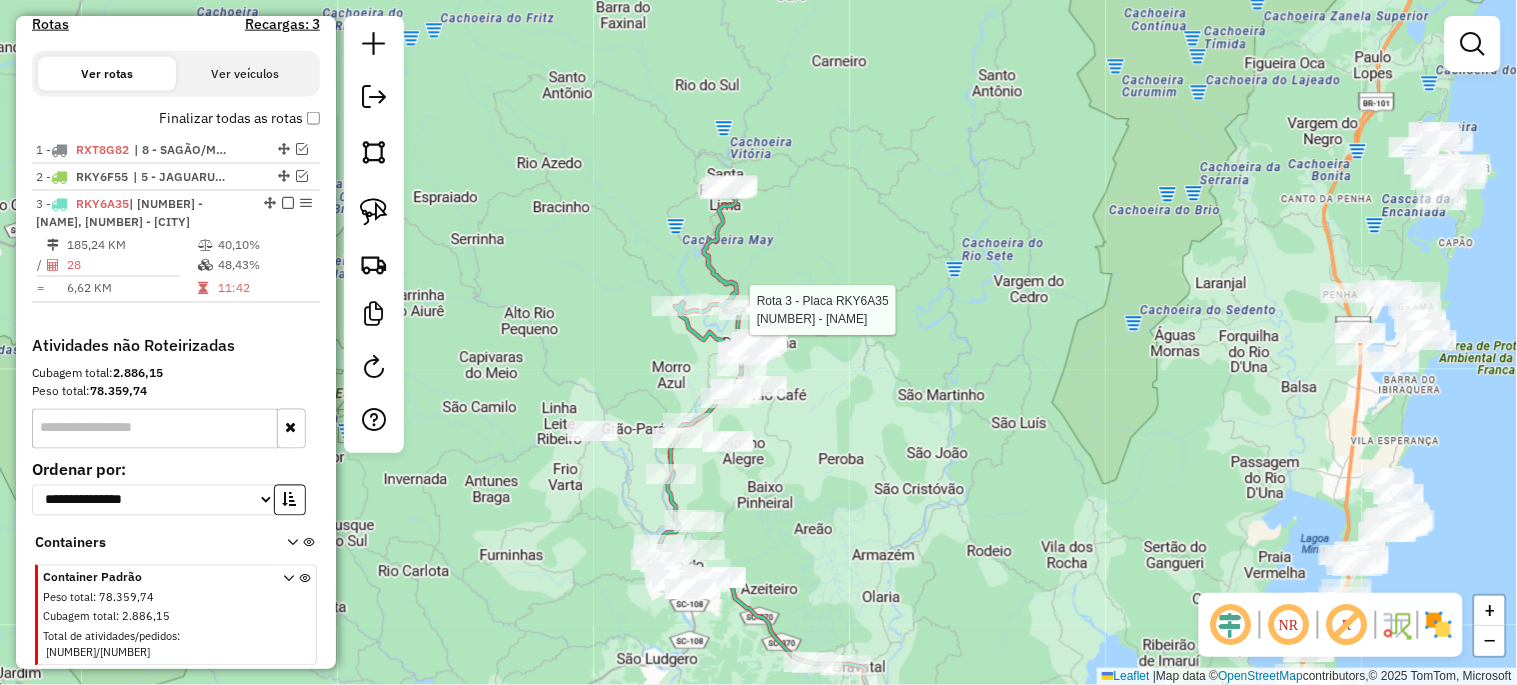 select on "*********" 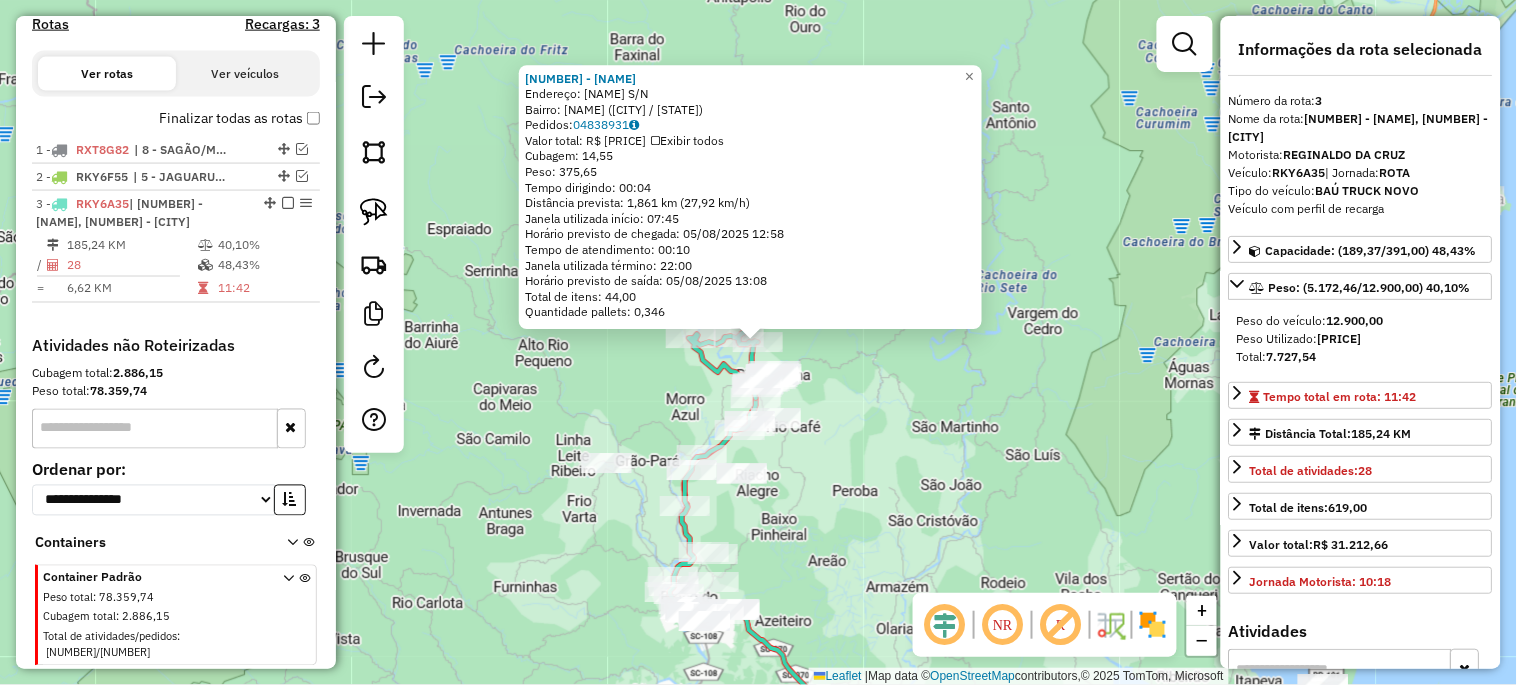click on "13013 - LA CANTINA  Endereço:  ESTRADA GERAL RIO BRAVO BAIXO S/N   Bairro: RIO BRAVO BAIXO (RIO FORTUNA / SC)   Pedidos:  04838931   Valor total: R$ 2.485,98   Exibir todos   Cubagem: 14,55  Peso: 375,65  Tempo dirigindo: 00:04   Distância prevista: 1,861 km (27,92 km/h)   Janela utilizada início: 07:45   Horário previsto de chegada: 05/08/2025 12:58   Tempo de atendimento: 00:10   Janela utilizada término: 22:00   Horário previsto de saída: 05/08/2025 13:08   Total de itens: 44,00   Quantidade pallets: 0,346  × Janela de atendimento Grade de atendimento Capacidade Transportadoras Veículos Cliente Pedidos  Rotas Selecione os dias de semana para filtrar as janelas de atendimento  Seg   Ter   Qua   Qui   Sex   Sáb   Dom  Informe o período da janela de atendimento: De: Até:  Filtrar exatamente a janela do cliente  Considerar janela de atendimento padrão  Selecione os dias de semana para filtrar as grades de atendimento  Seg   Ter   Qua   Qui   Sex   Sáb   Dom   Peso mínimo:   Peso máximo:   De:" 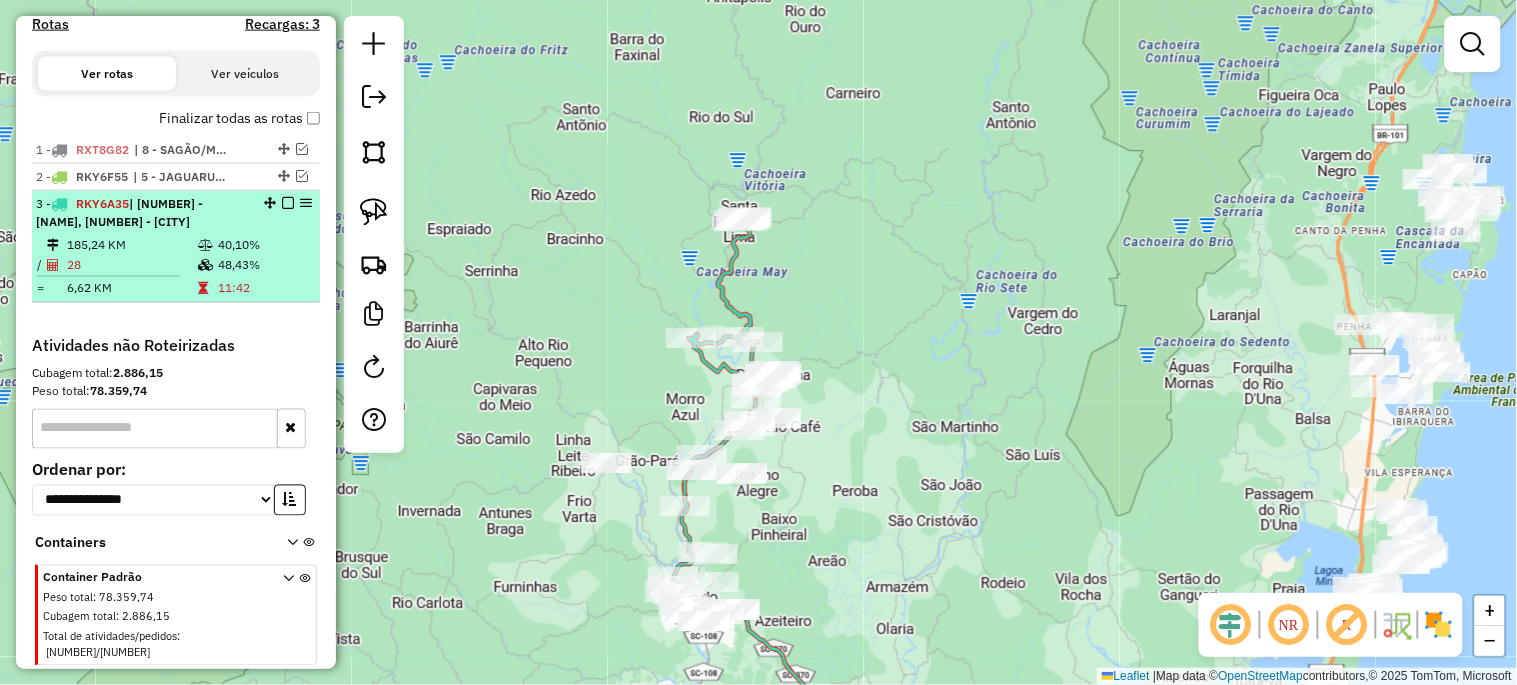 click at bounding box center (288, 203) 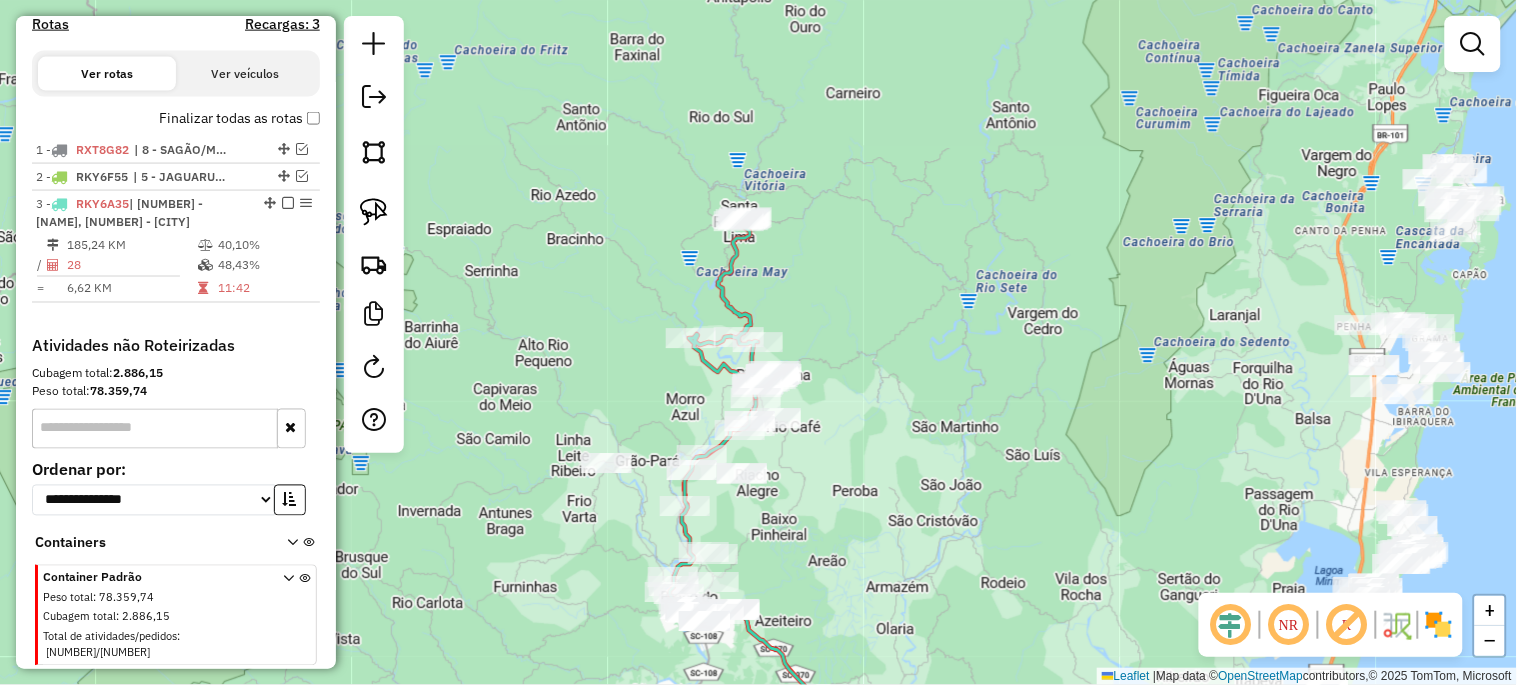 scroll, scrollTop: 613, scrollLeft: 0, axis: vertical 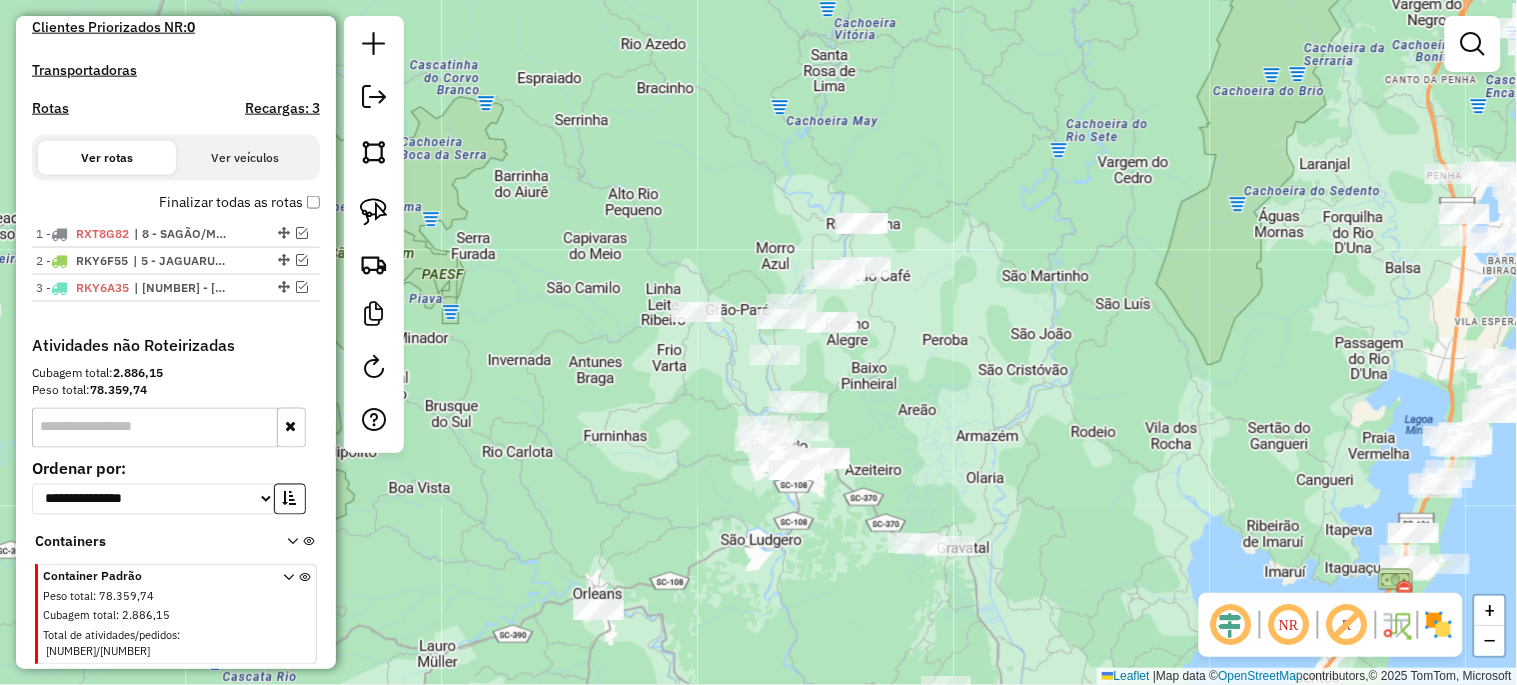 drag, startPoint x: 600, startPoint y: 318, endPoint x: 663, endPoint y: 196, distance: 137.30623 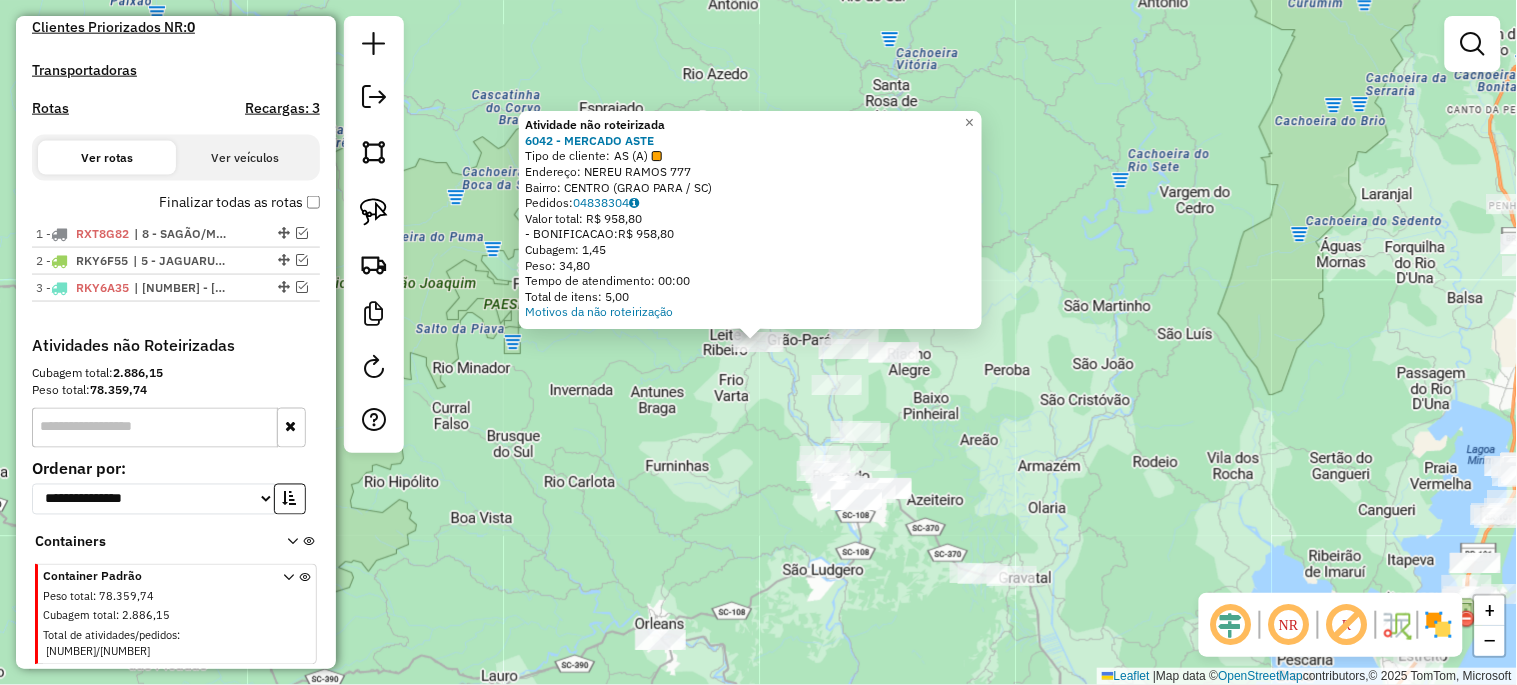 click on "Atividade não roteirizada 6042 - MERCADO ASTE  Tipo de cliente:   AS (A)   Endereço:  NEREU RAMOS 777   Bairro: CENTRO (GRAO PARA / SC)   Pedidos:  04838304   Valor total: R$ 958,80   - BONIFICACAO:  R$ 958,80   Cubagem: 1,45   Peso: 34,80   Tempo de atendimento: 00:00   Total de itens: 5,00  Motivos da não roteirização × Janela de atendimento Grade de atendimento Capacidade Transportadoras Veículos Cliente Pedidos  Rotas Selecione os dias de semana para filtrar as janelas de atendimento  Seg   Ter   Qua   Qui   Sex   Sáb   Dom  Informe o período da janela de atendimento: De: Até:  Filtrar exatamente a janela do cliente  Considerar janela de atendimento padrão  Selecione os dias de semana para filtrar as grades de atendimento  Seg   Ter   Qua   Qui   Sex   Sáb   Dom   Considerar clientes sem dia de atendimento cadastrado  Clientes fora do dia de atendimento selecionado Filtrar as atividades entre os valores definidos abaixo:  Peso mínimo:   Peso máximo:   Cubagem mínima:   Cubagem máxima:  De:" 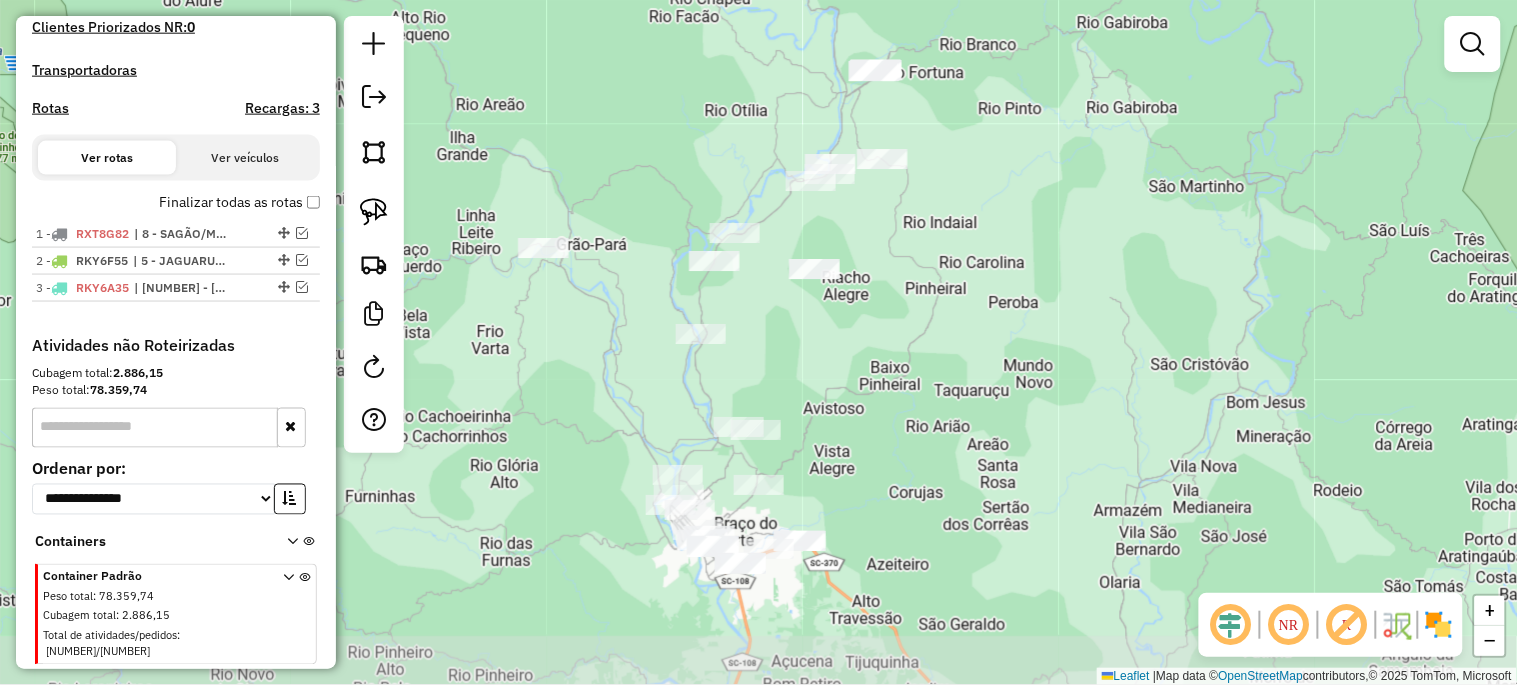 drag, startPoint x: 835, startPoint y: 382, endPoint x: 647, endPoint y: 313, distance: 200.26233 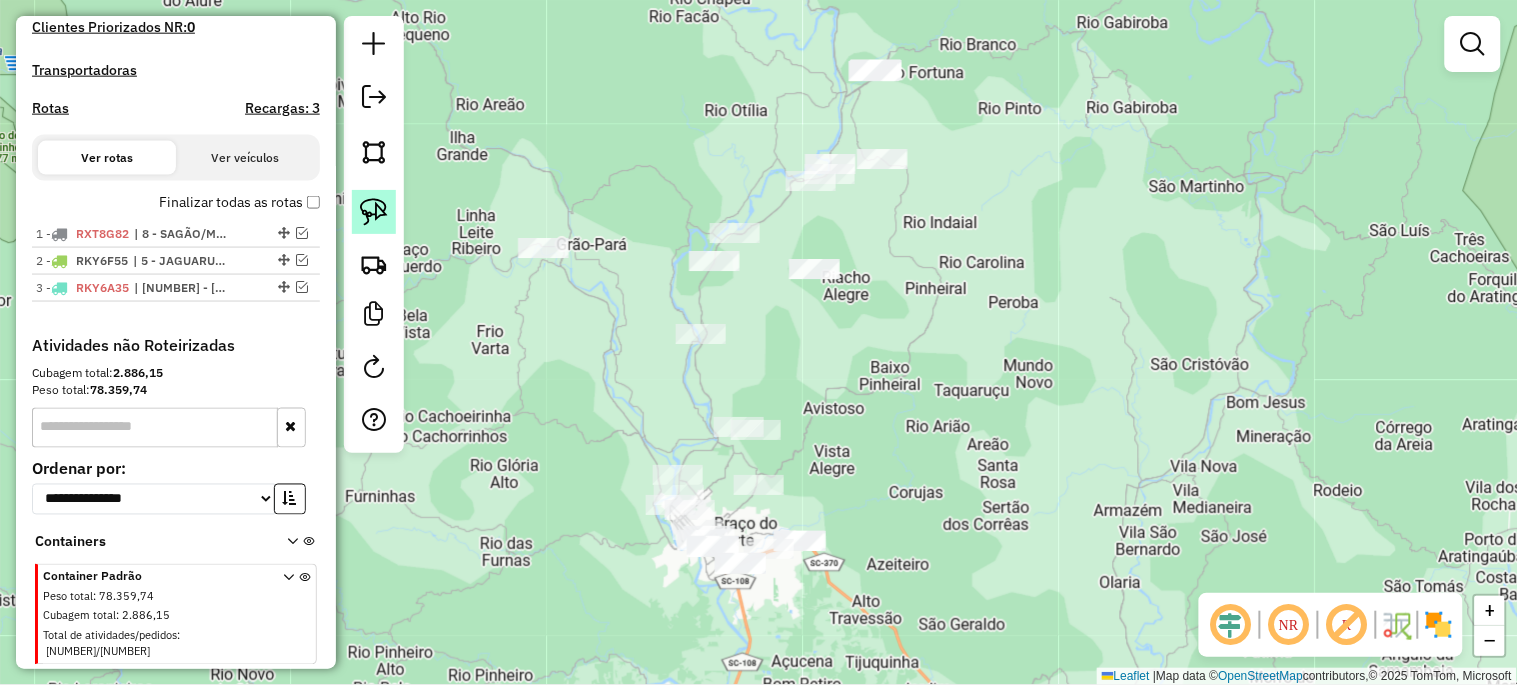 click 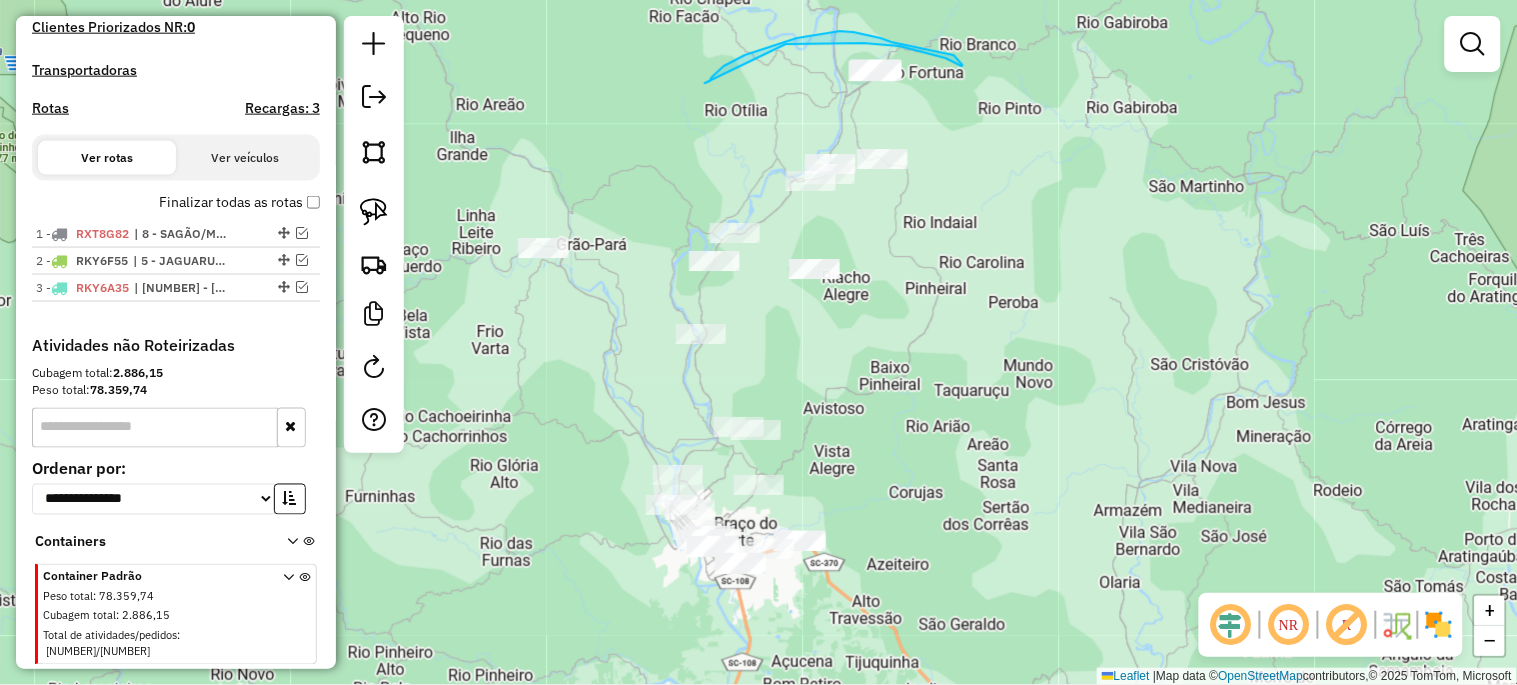 drag, startPoint x: 712, startPoint y: 77, endPoint x: 786, endPoint y: 44, distance: 81.02469 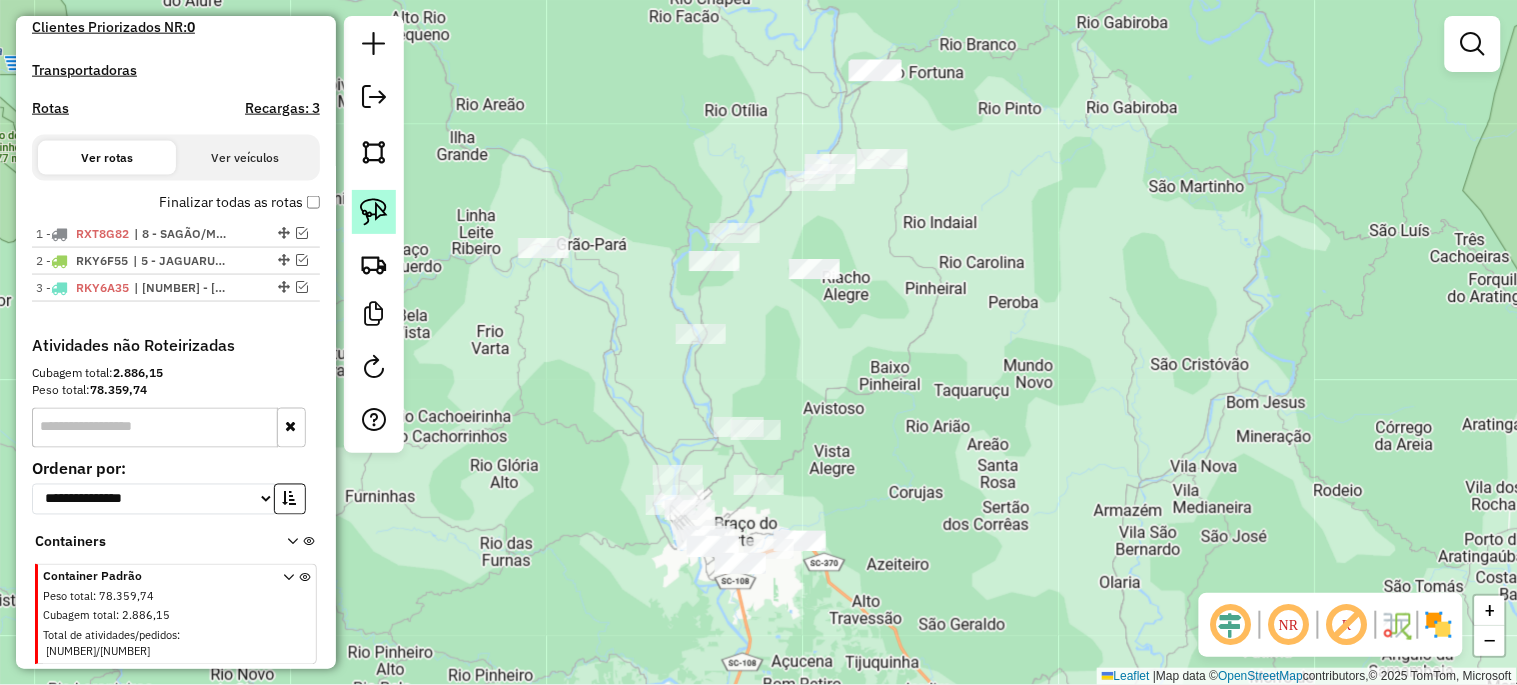 click 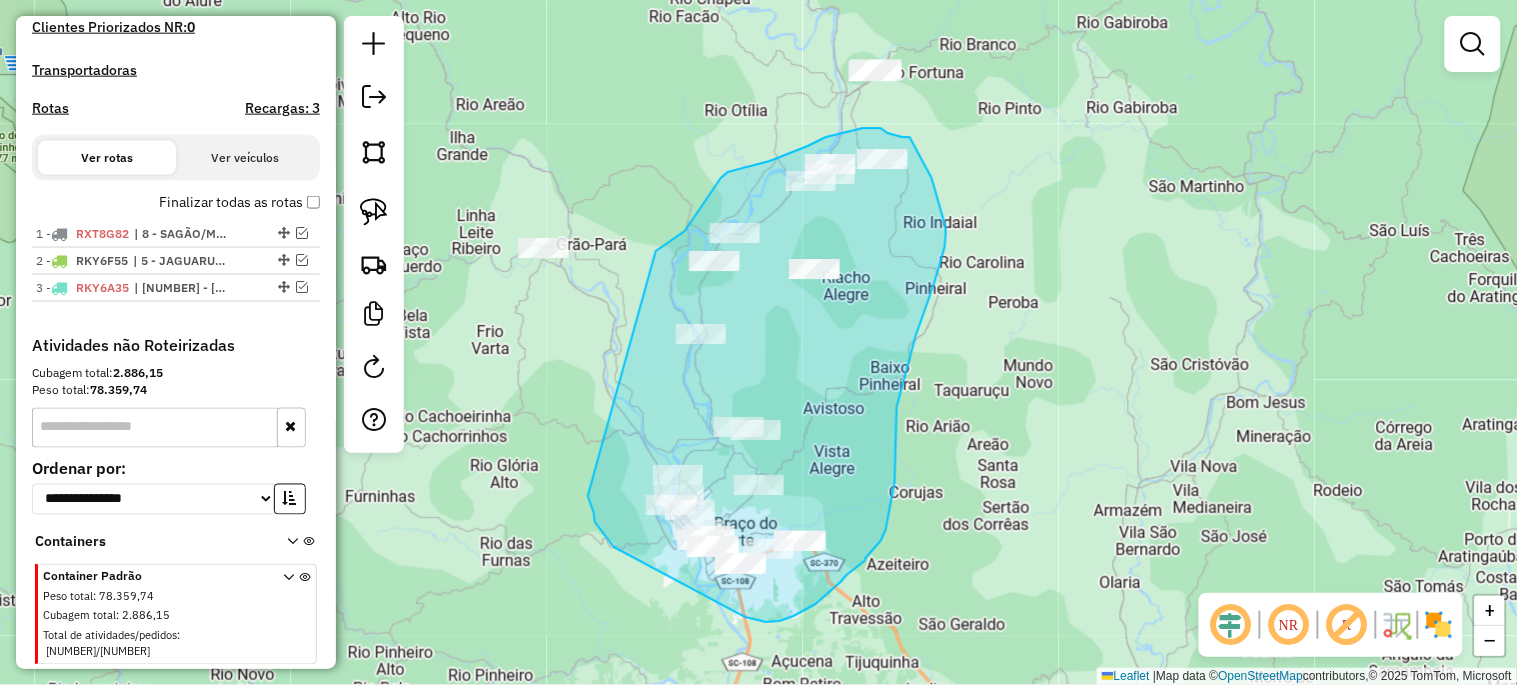 drag, startPoint x: 656, startPoint y: 251, endPoint x: 588, endPoint y: 496, distance: 254.26167 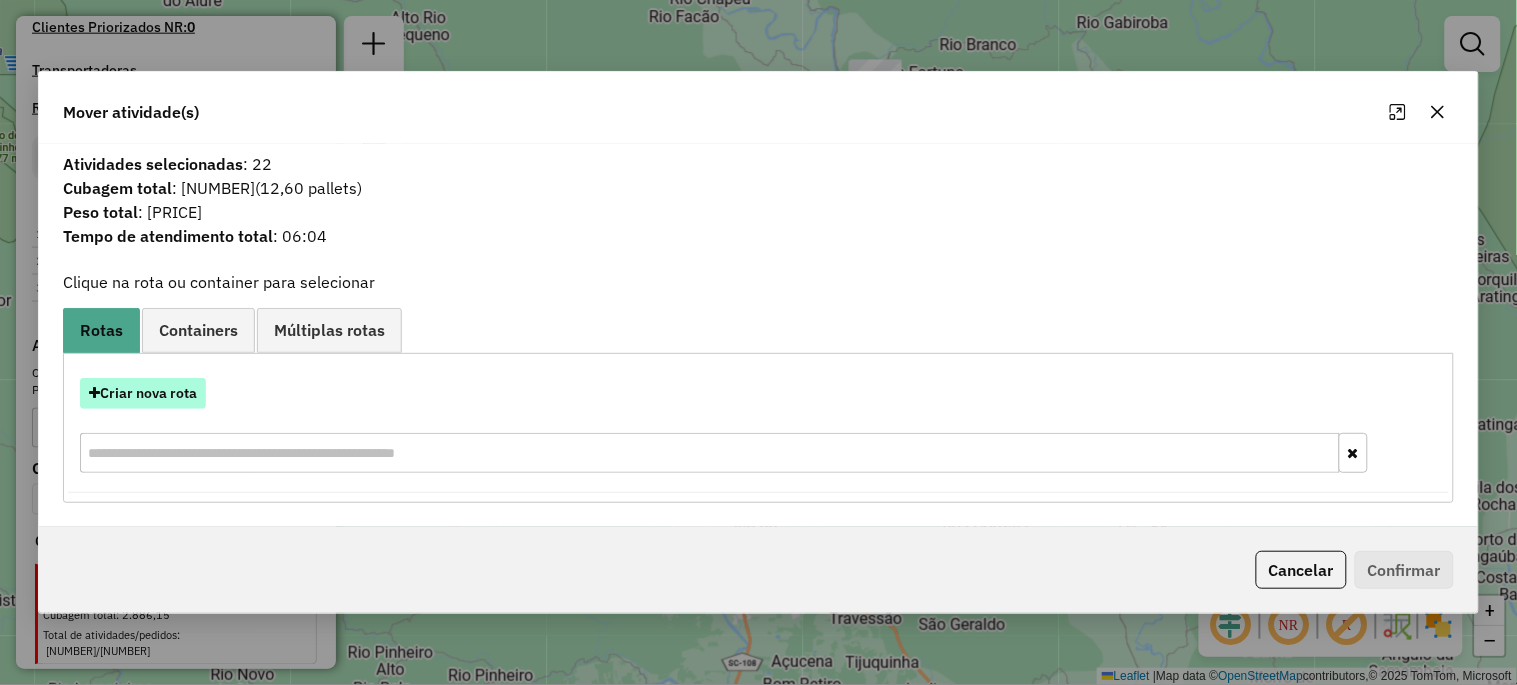 click on "Criar nova rota" at bounding box center [143, 393] 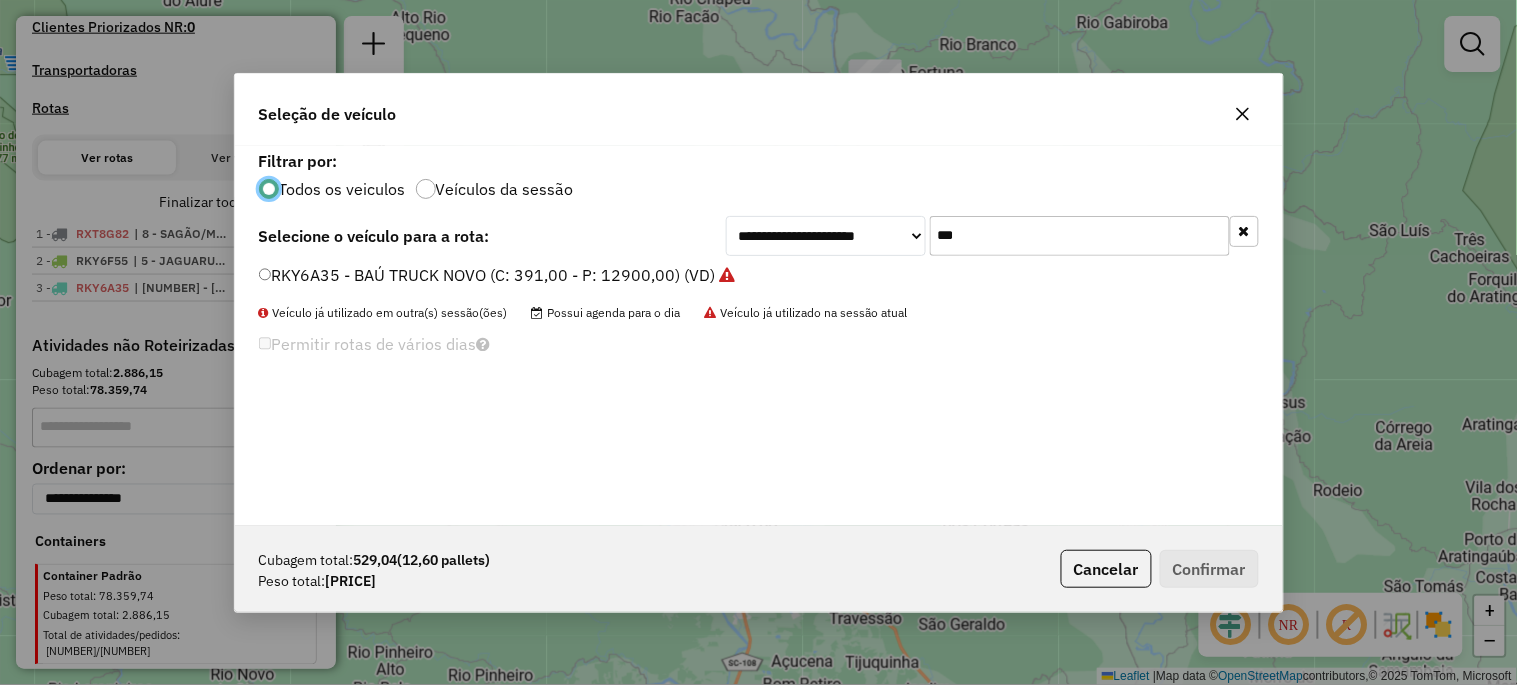 scroll, scrollTop: 11, scrollLeft: 5, axis: both 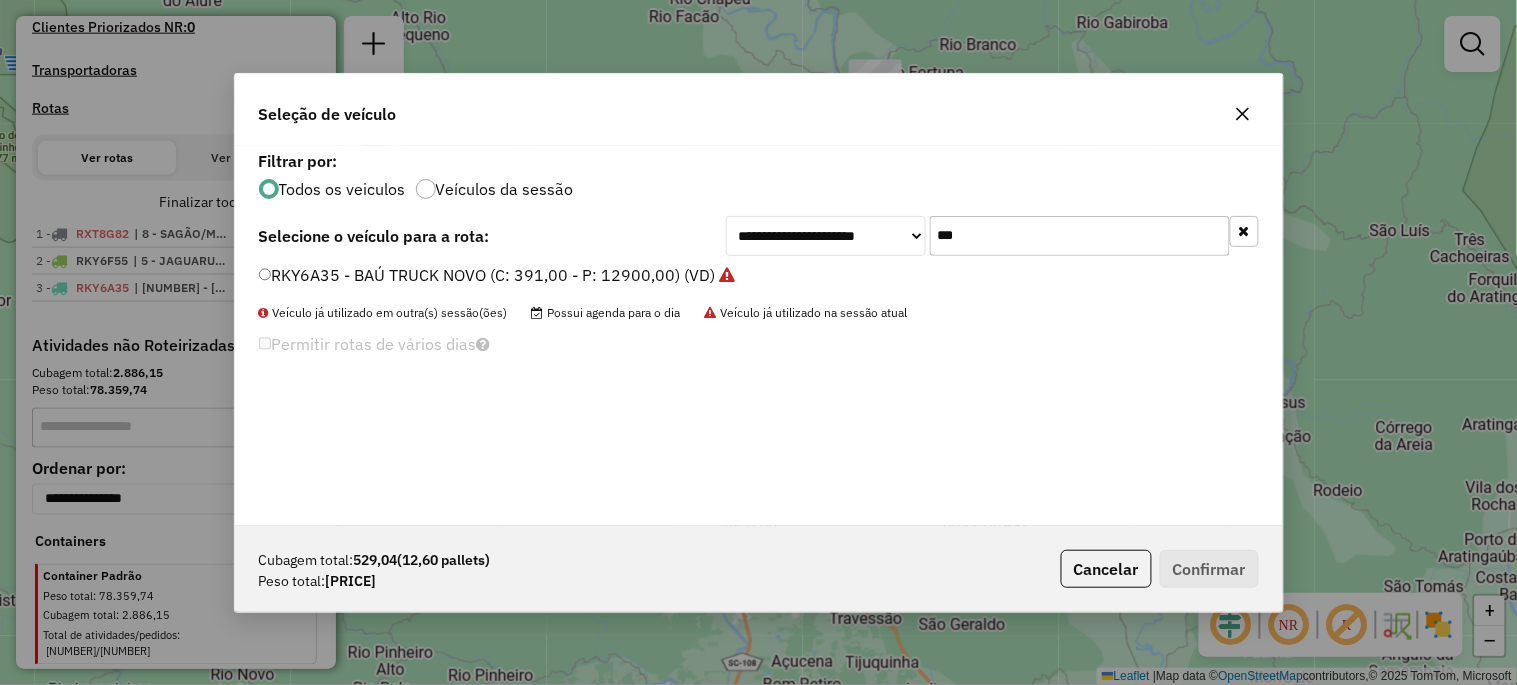 click on "***" 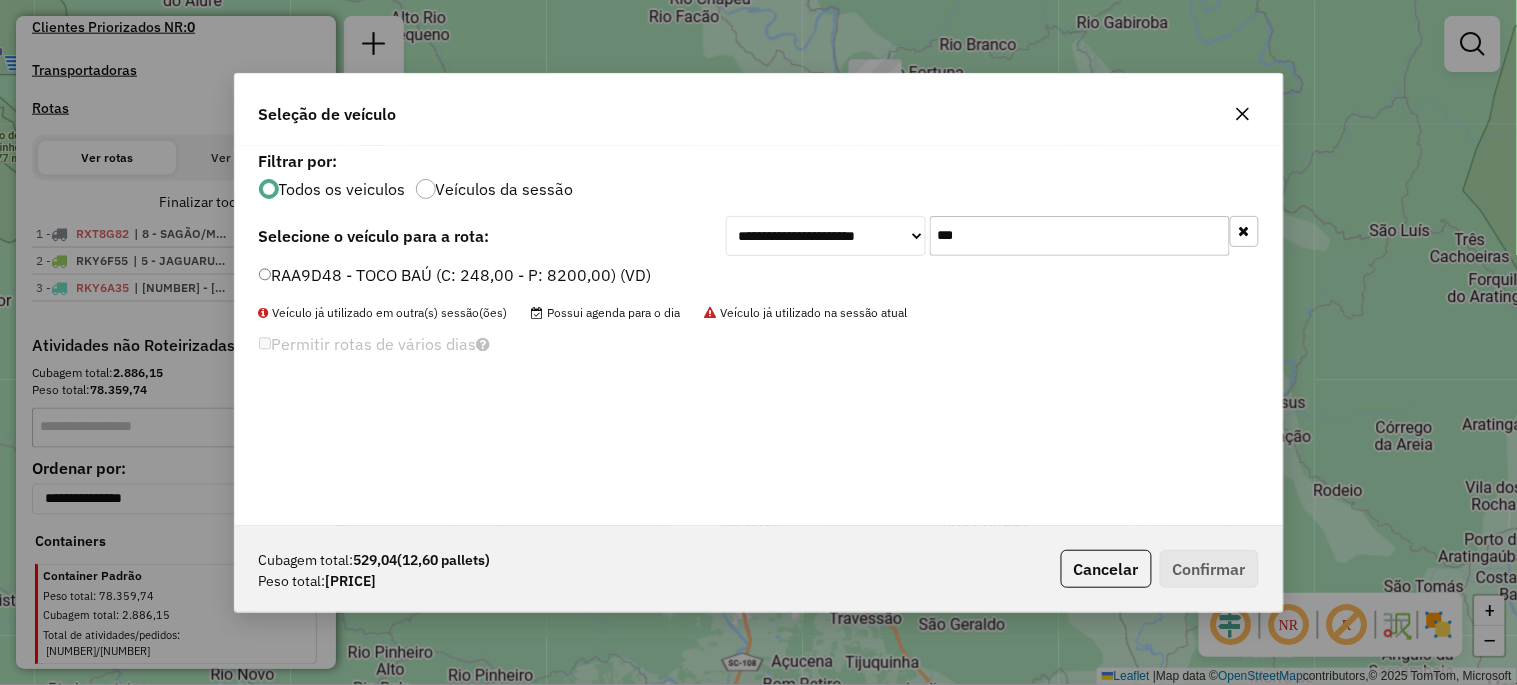 type on "***" 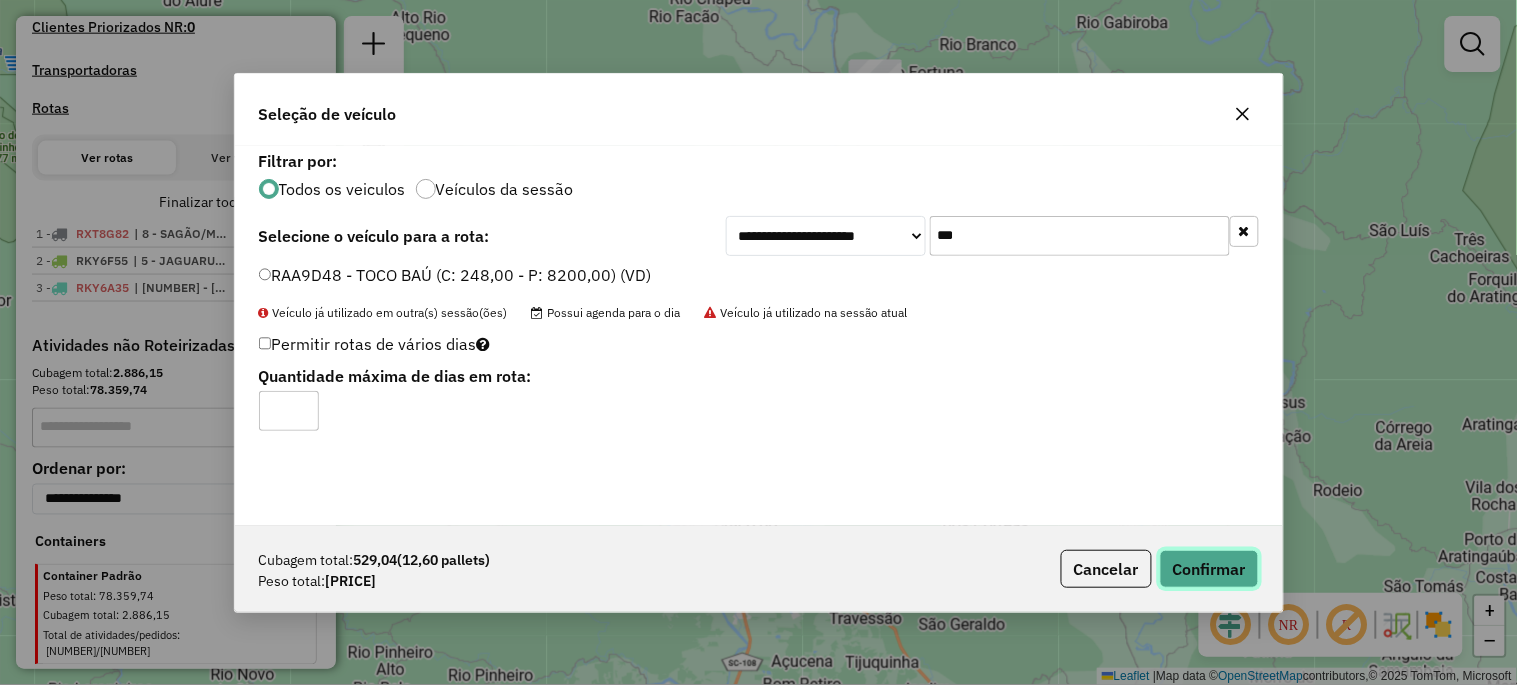click on "Confirmar" 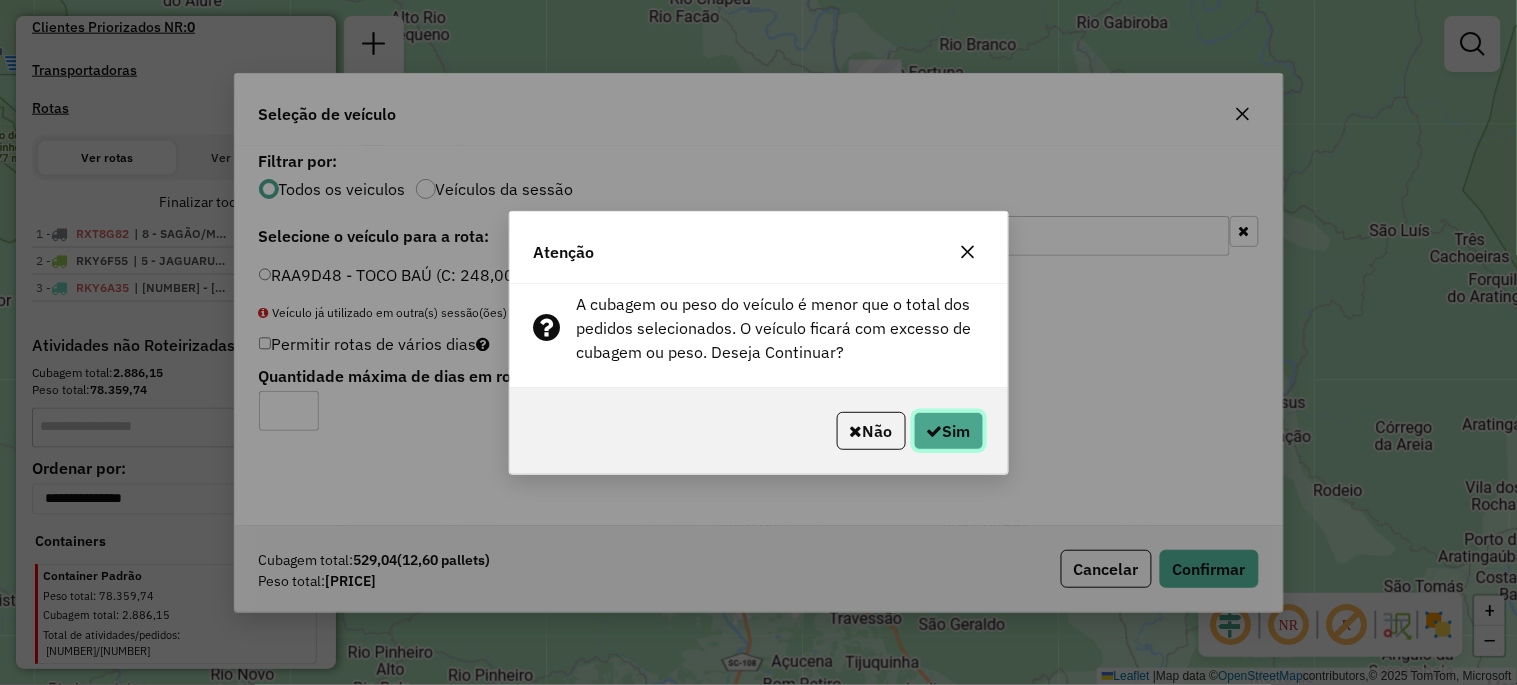 click on "Sim" 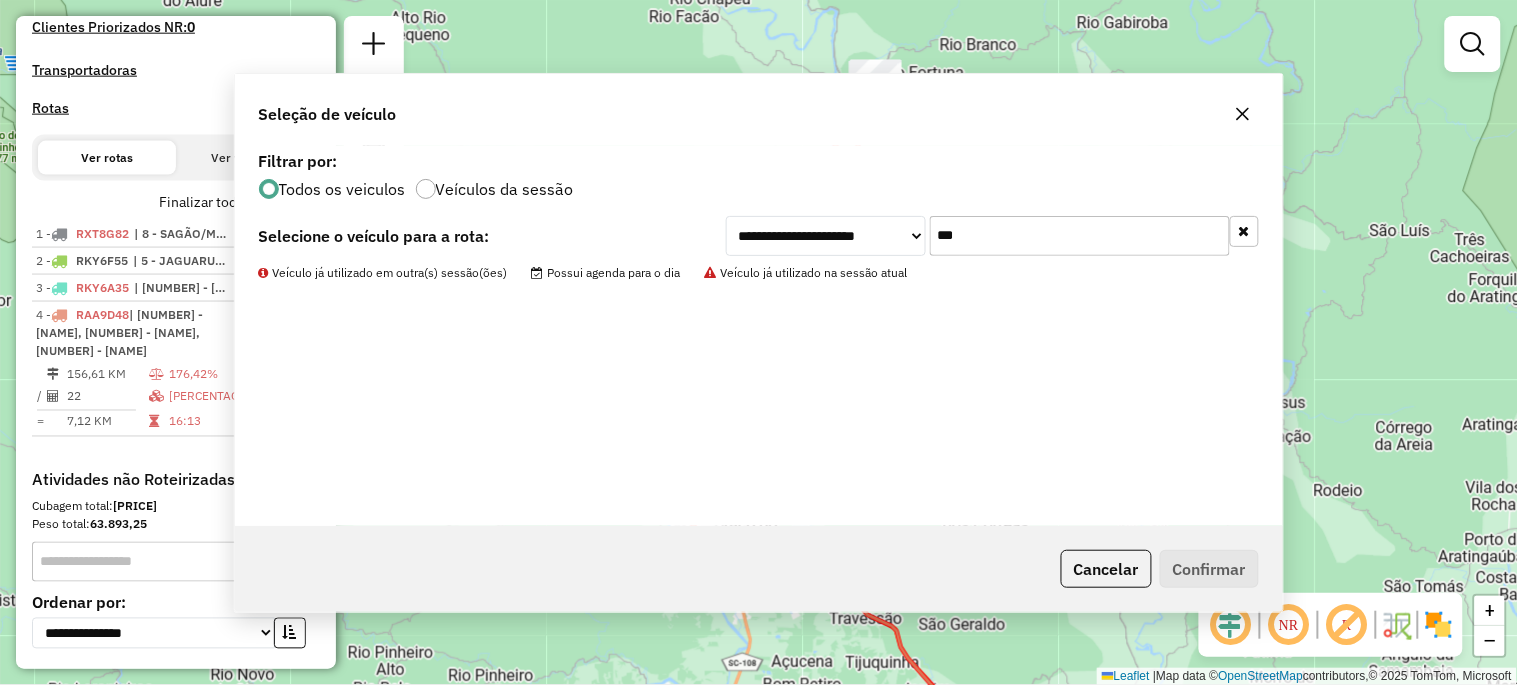 scroll, scrollTop: 747, scrollLeft: 0, axis: vertical 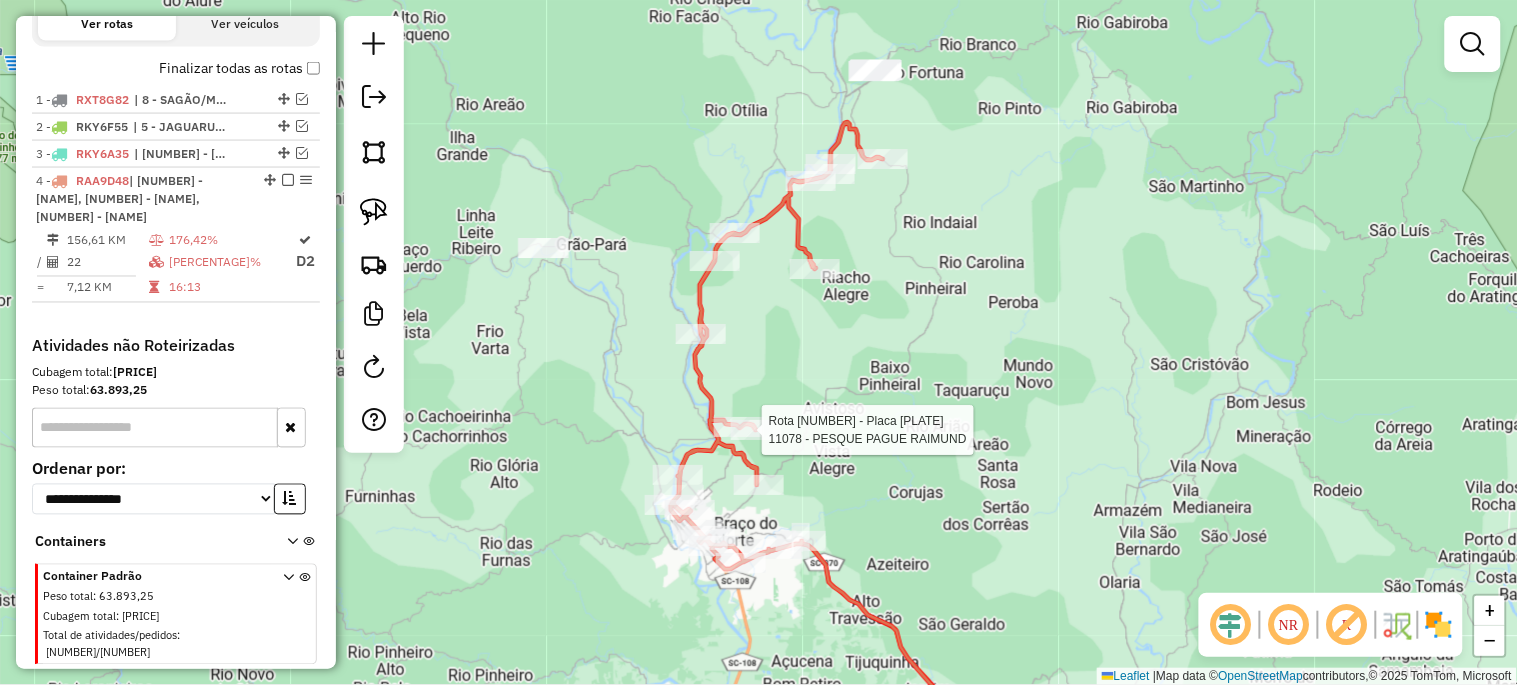 select on "*********" 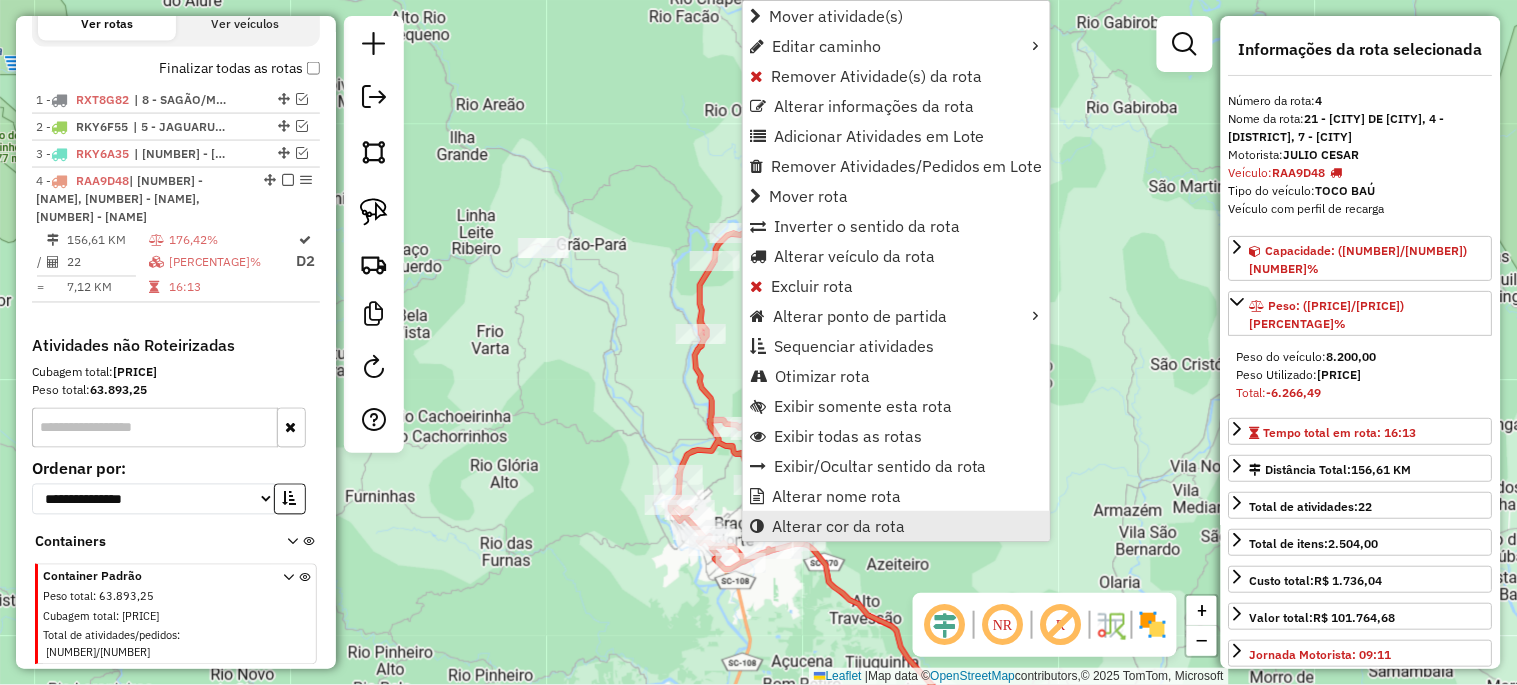click on "Alterar cor da rota" at bounding box center (838, 526) 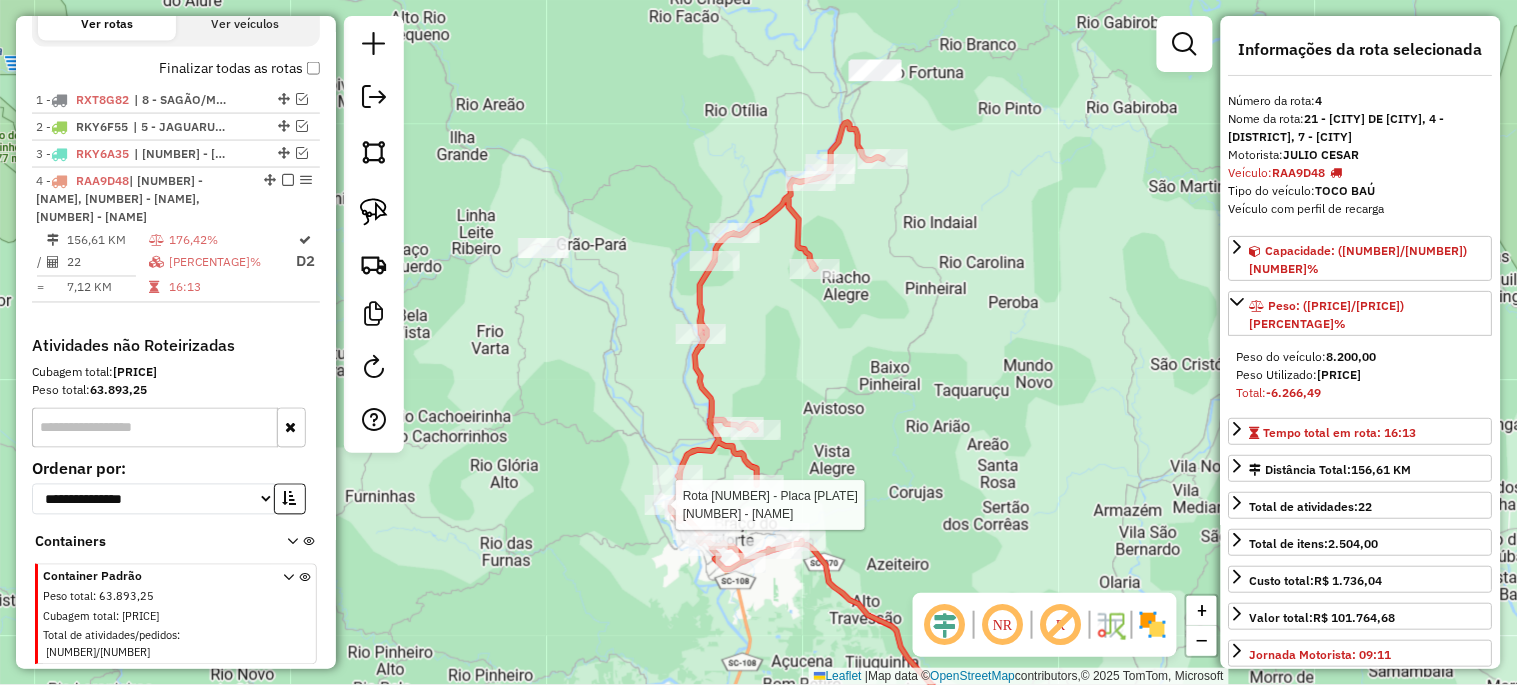 select on "*********" 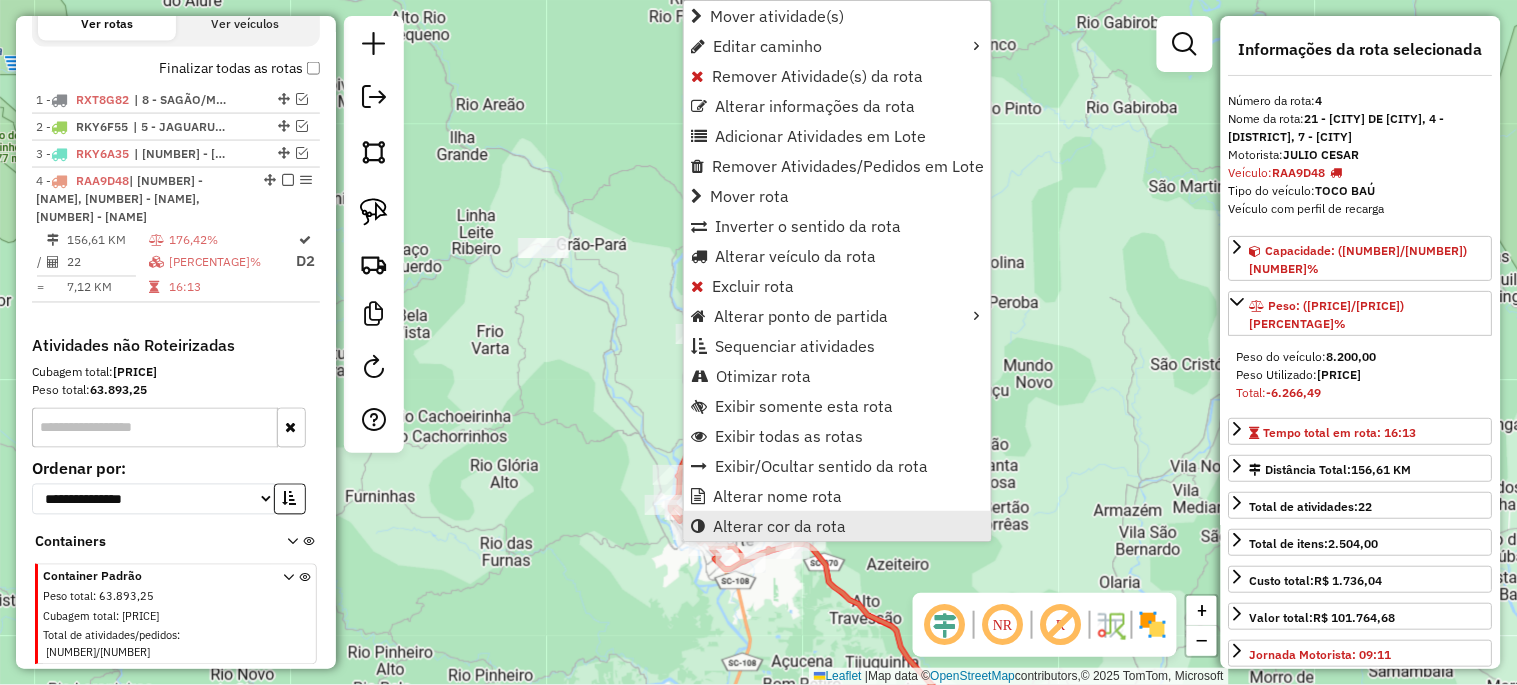 click on "Alterar cor da rota" at bounding box center [779, 526] 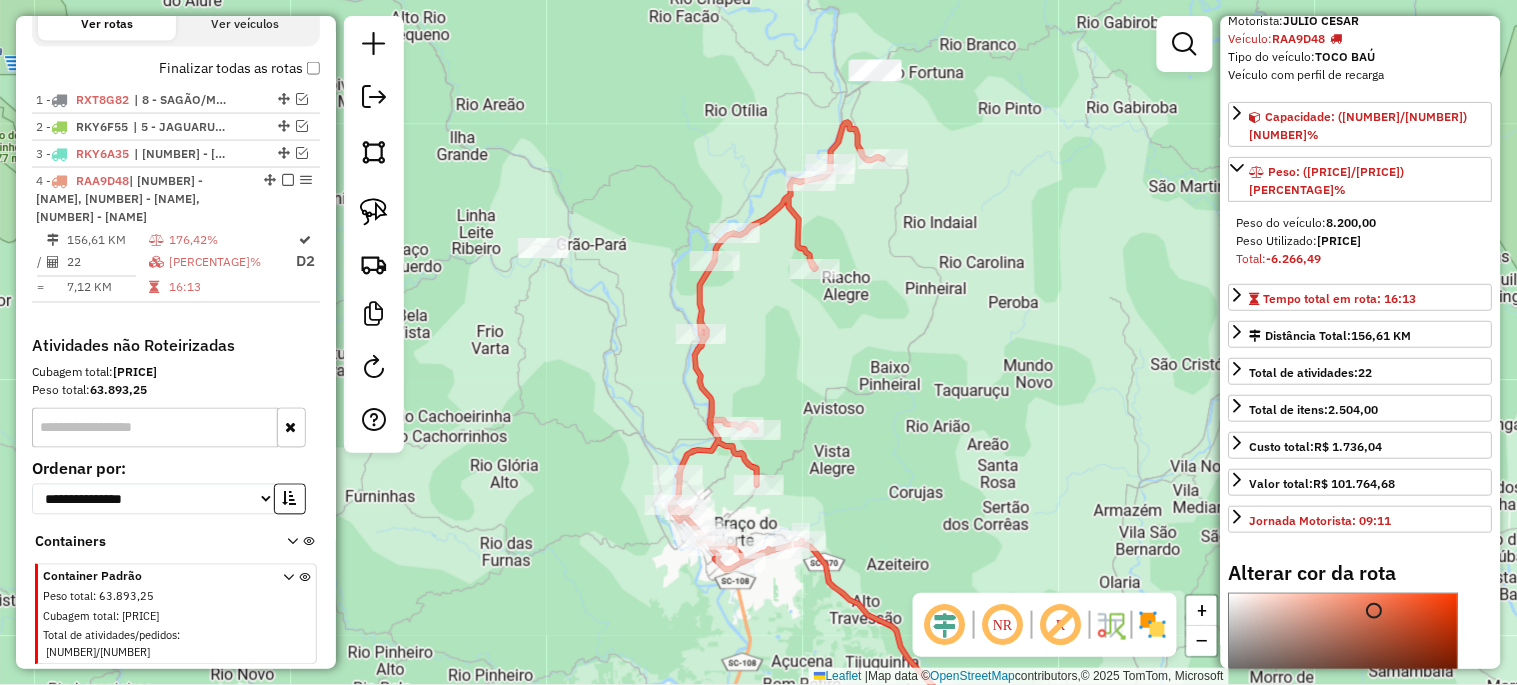 scroll, scrollTop: 296, scrollLeft: 0, axis: vertical 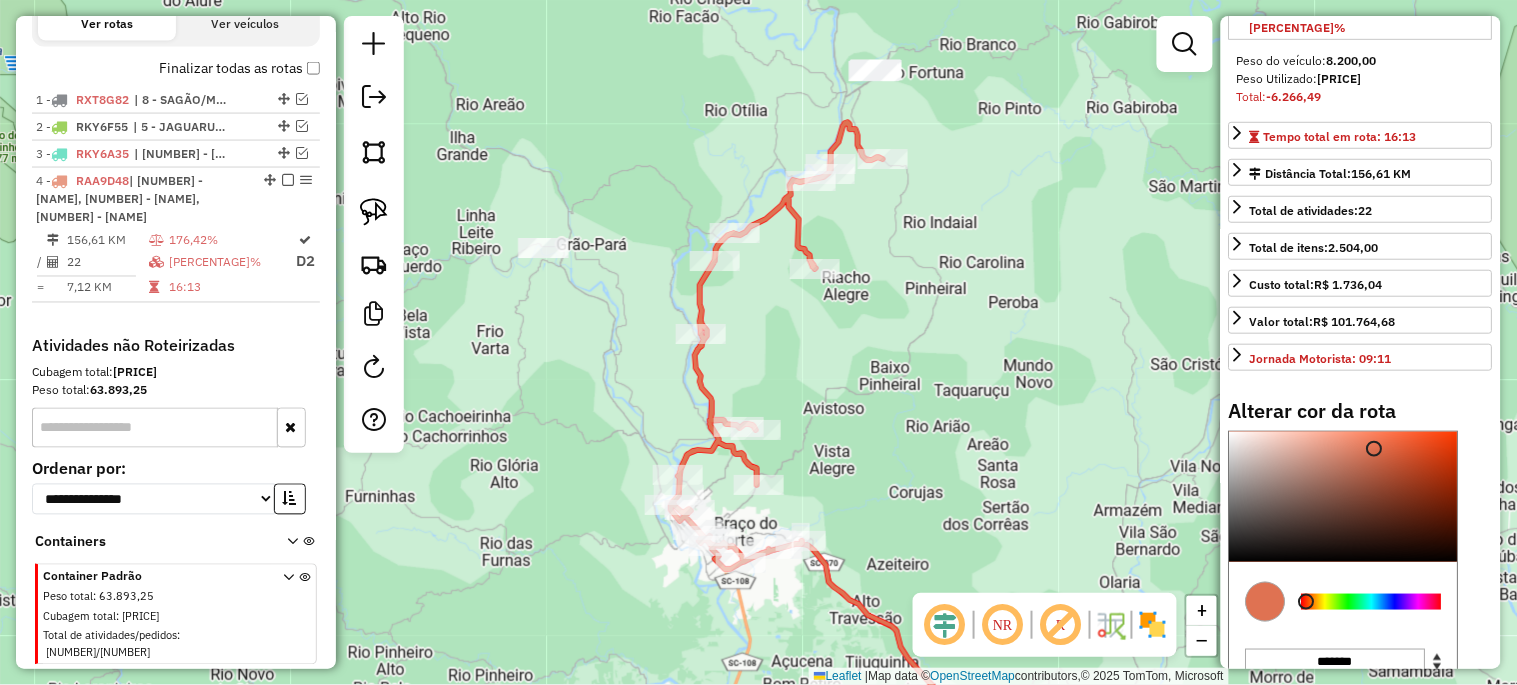 type on "*******" 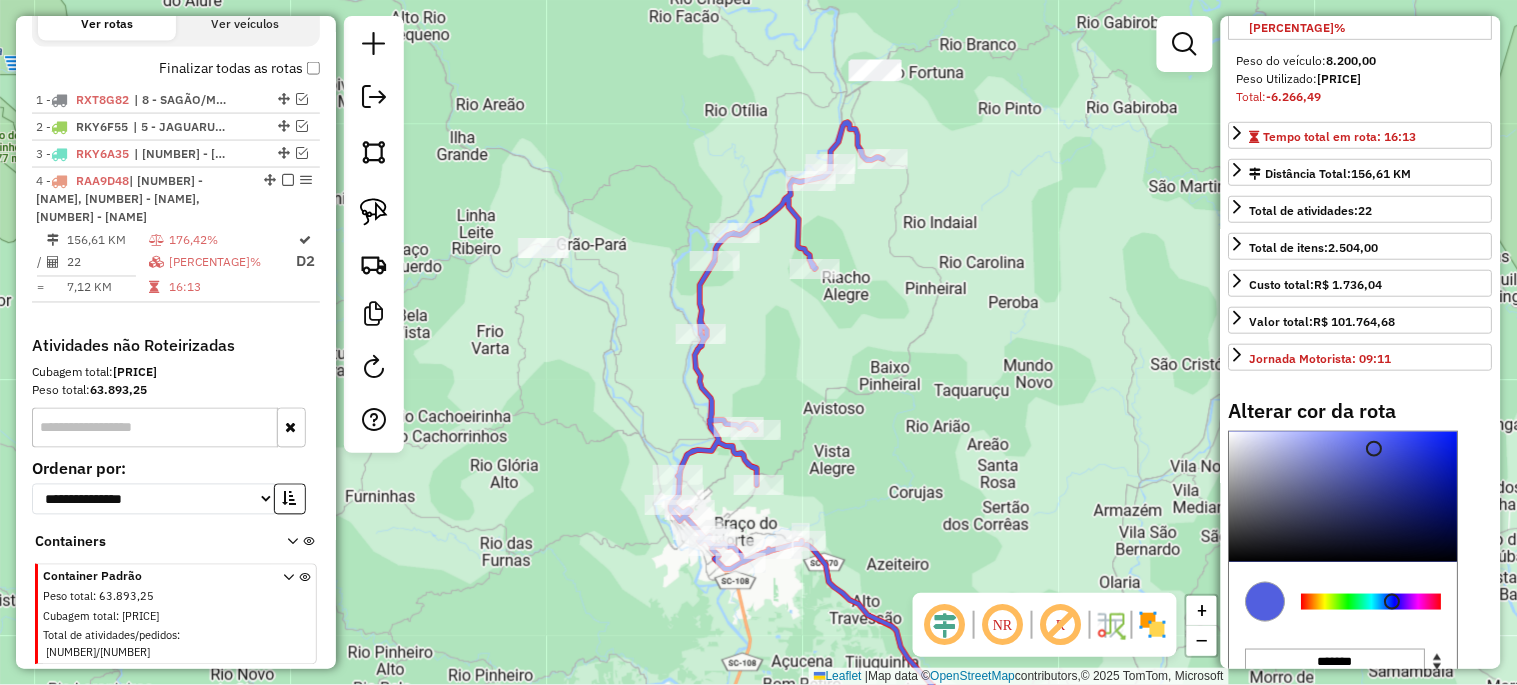 click on "Janela de atendimento Grade de atendimento Capacidade Transportadoras Veículos Cliente Pedidos  Rotas Selecione os dias de semana para filtrar as janelas de atendimento  Seg   Ter   Qua   Qui   Sex   Sáb   Dom  Informe o período da janela de atendimento: De: Até:  Filtrar exatamente a janela do cliente  Considerar janela de atendimento padrão  Selecione os dias de semana para filtrar as grades de atendimento  Seg   Ter   Qua   Qui   Sex   Sáb   Dom   Considerar clientes sem dia de atendimento cadastrado  Clientes fora do dia de atendimento selecionado Filtrar as atividades entre os valores definidos abaixo:  Peso mínimo:   Peso máximo:   Cubagem mínima:   Cubagem máxima:   De:   Até:  Filtrar as atividades entre o tempo de atendimento definido abaixo:  De:   Até:   Considerar capacidade total dos clientes não roteirizados Transportadora: Selecione um ou mais itens Tipo de veículo: Selecione um ou mais itens Veículo: Selecione um ou mais itens Motorista: Selecione um ou mais itens Nome: Rótulo:" 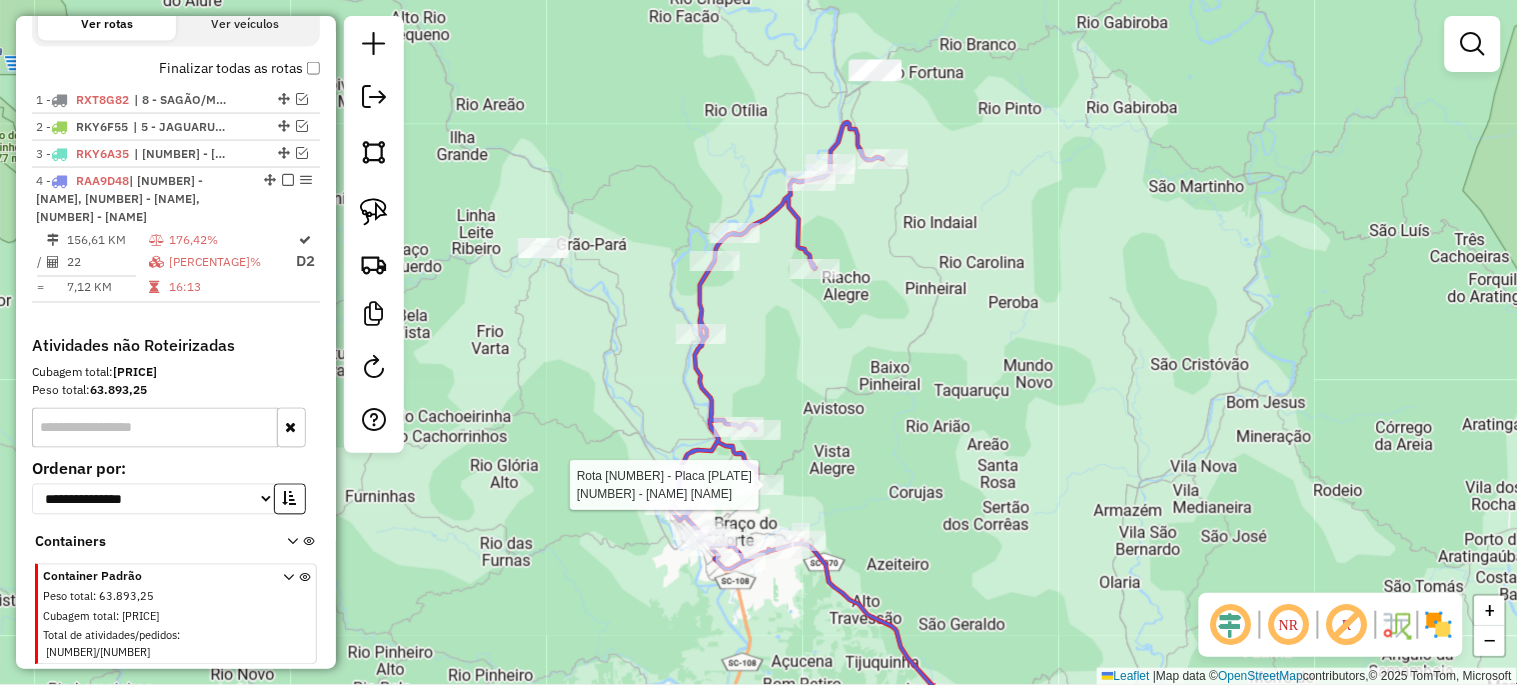 select on "*********" 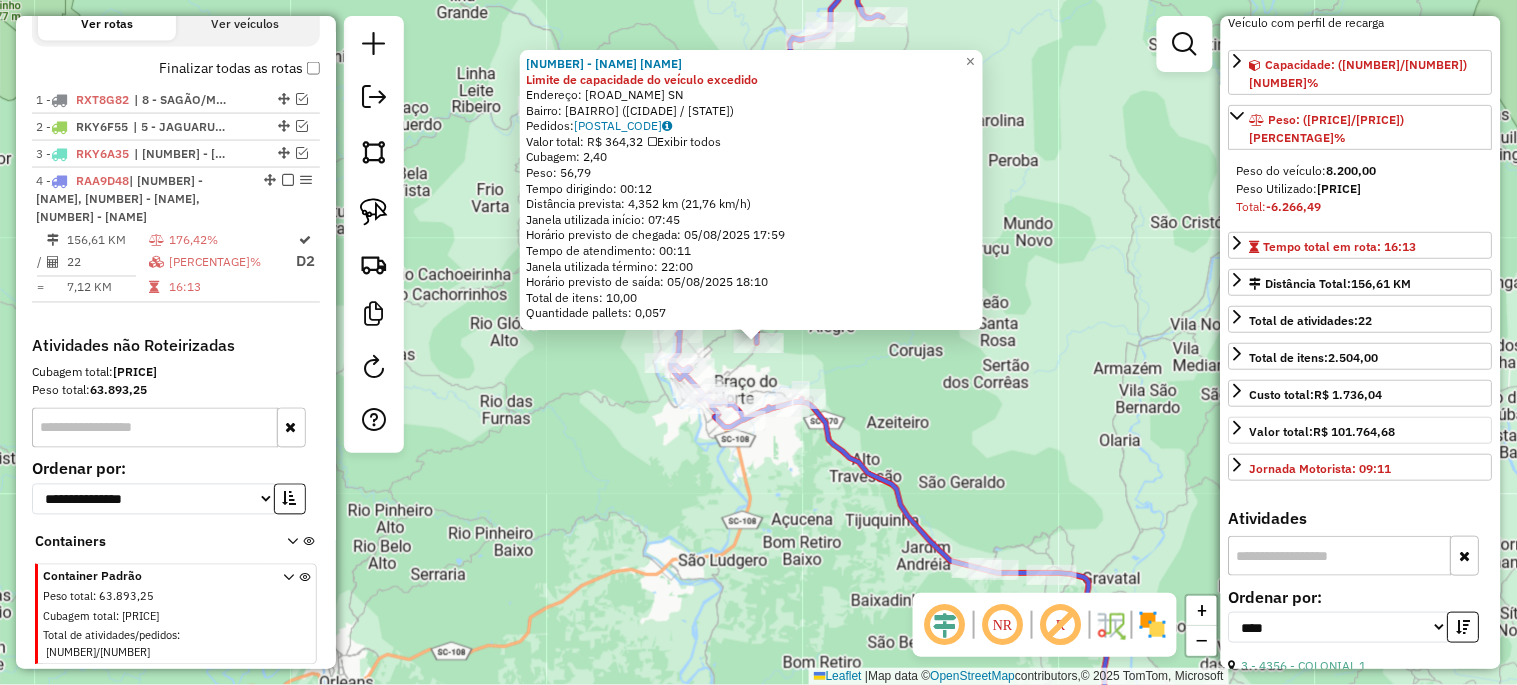scroll, scrollTop: 370, scrollLeft: 0, axis: vertical 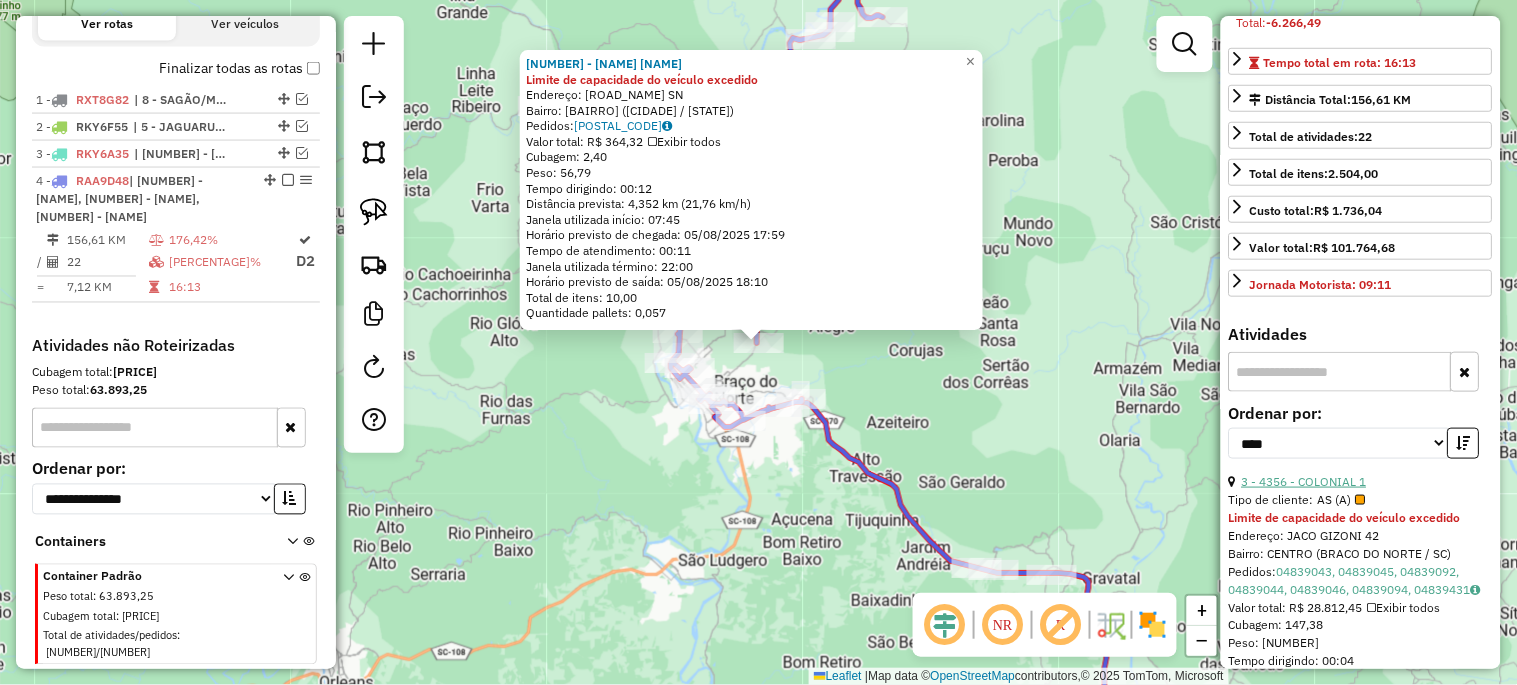 click on "3 - 4356 - COLONIAL 1" at bounding box center [1304, 481] 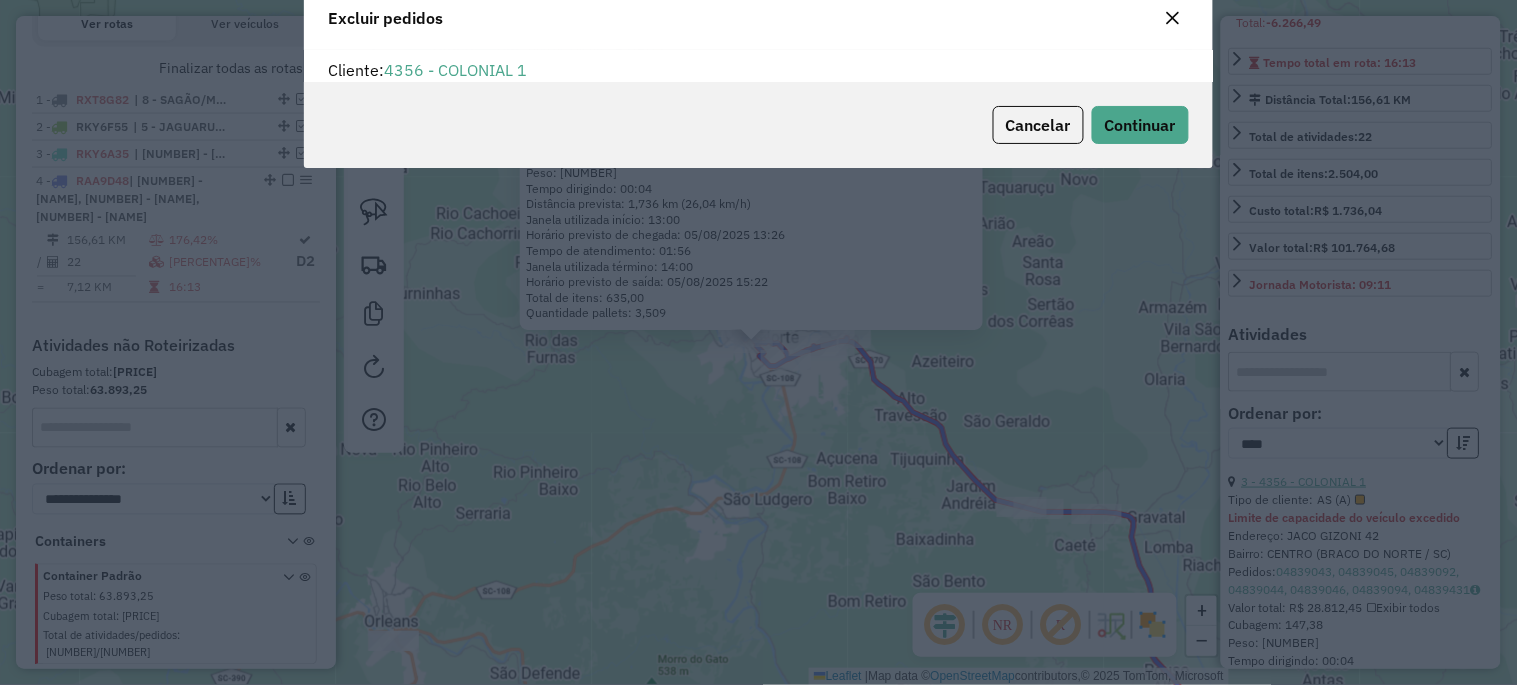 scroll, scrollTop: 11, scrollLeft: 5, axis: both 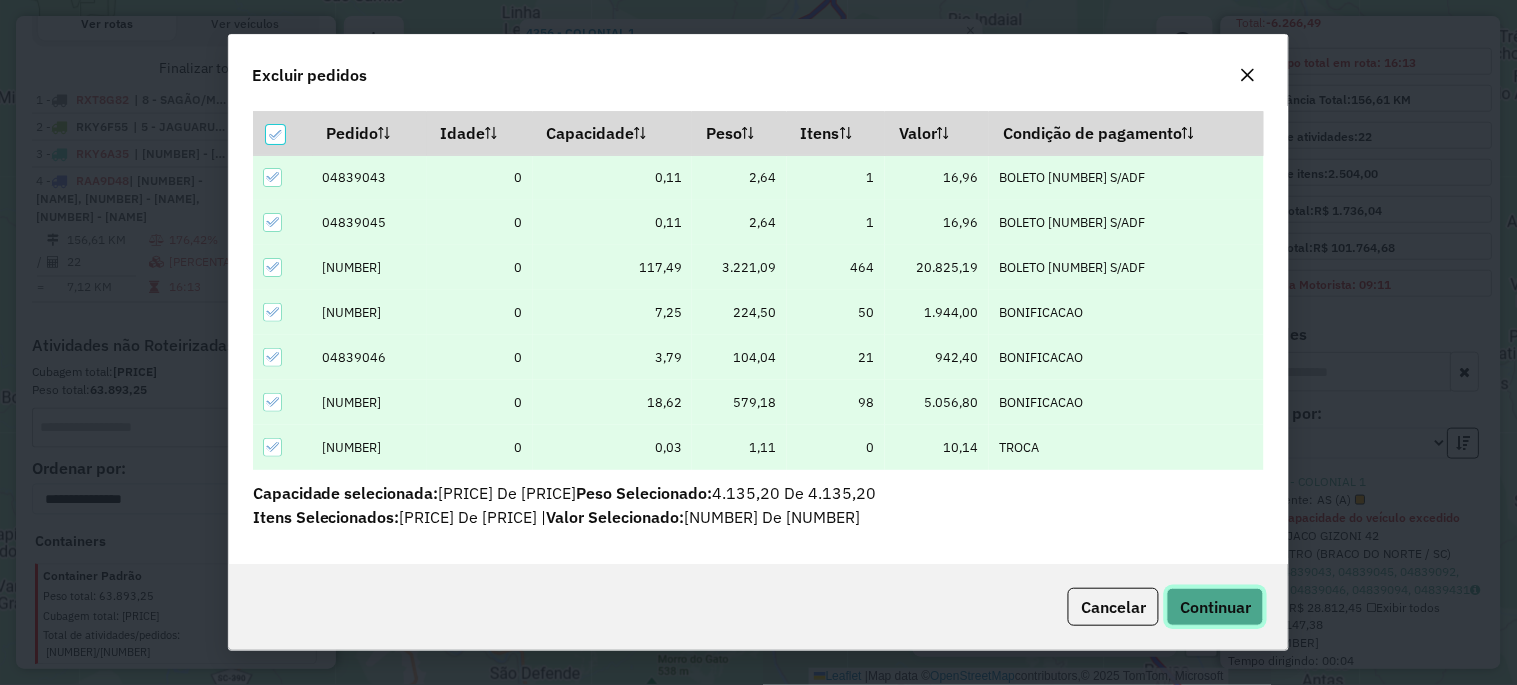 click on "Continuar" 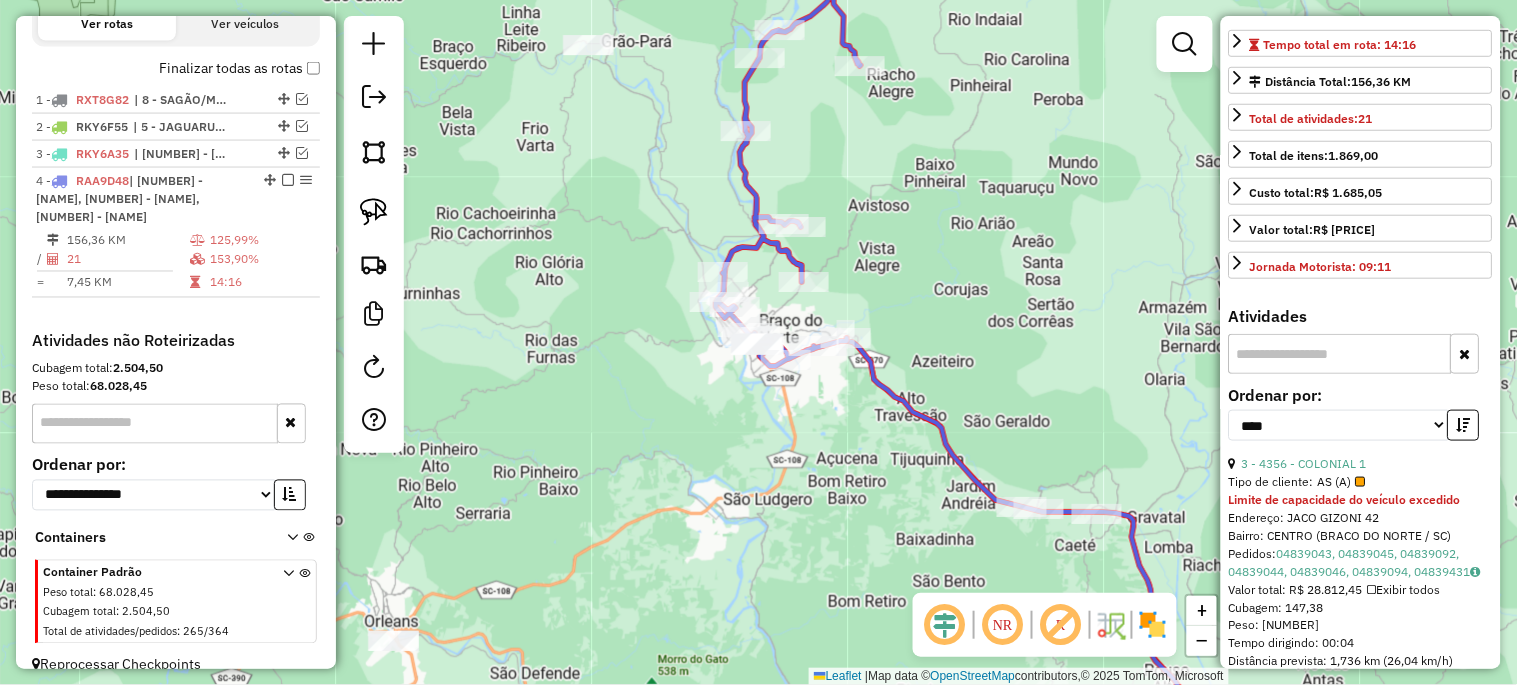scroll, scrollTop: 743, scrollLeft: 0, axis: vertical 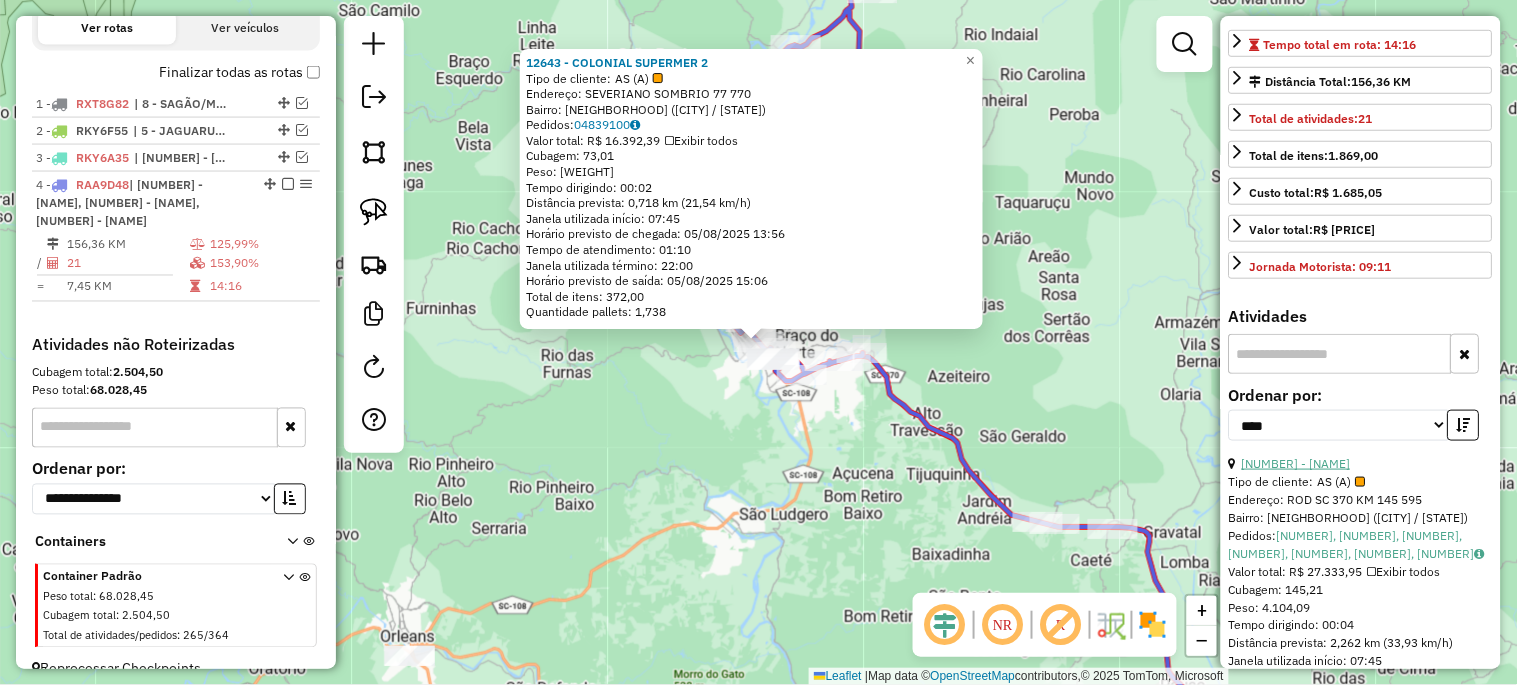 click on "2 - 3565 - SUP VENCEDOR" at bounding box center (1296, 463) 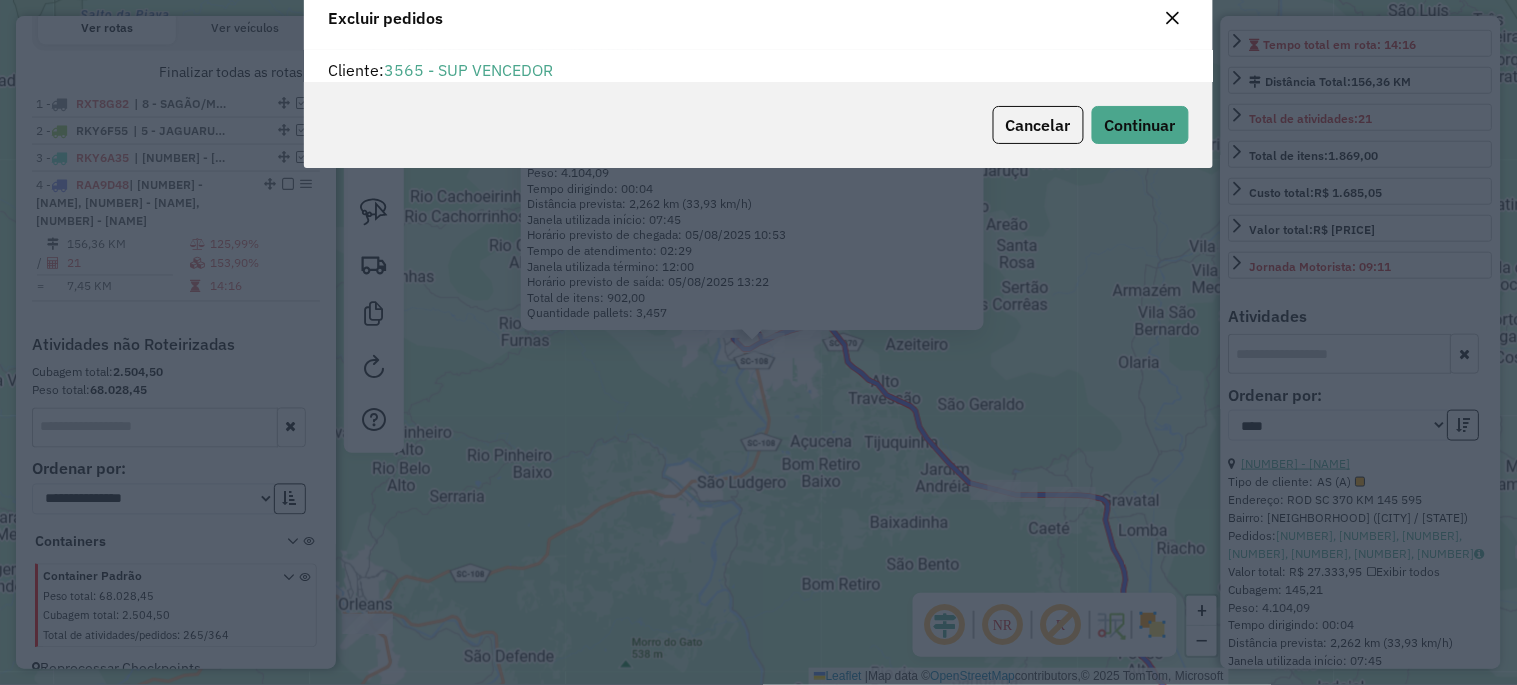 scroll, scrollTop: 11, scrollLeft: 5, axis: both 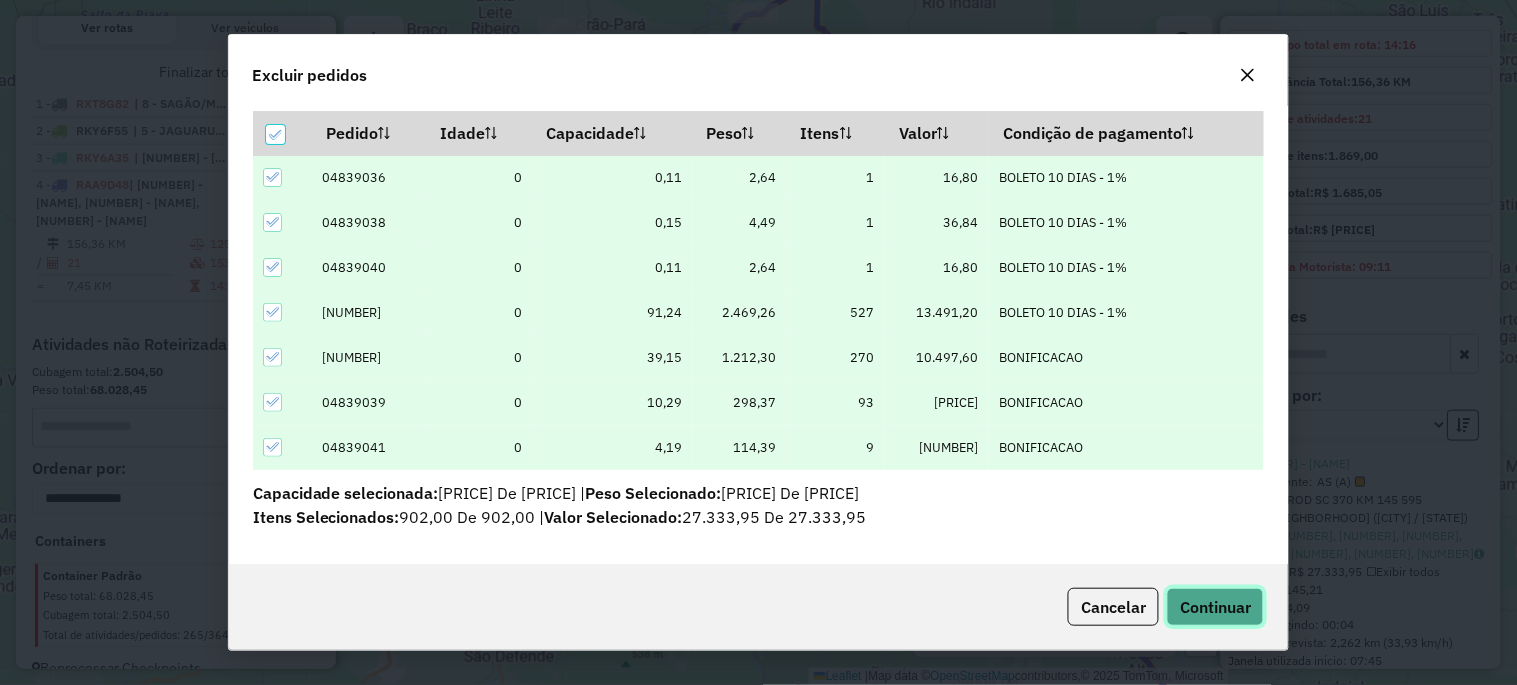 click on "Continuar" 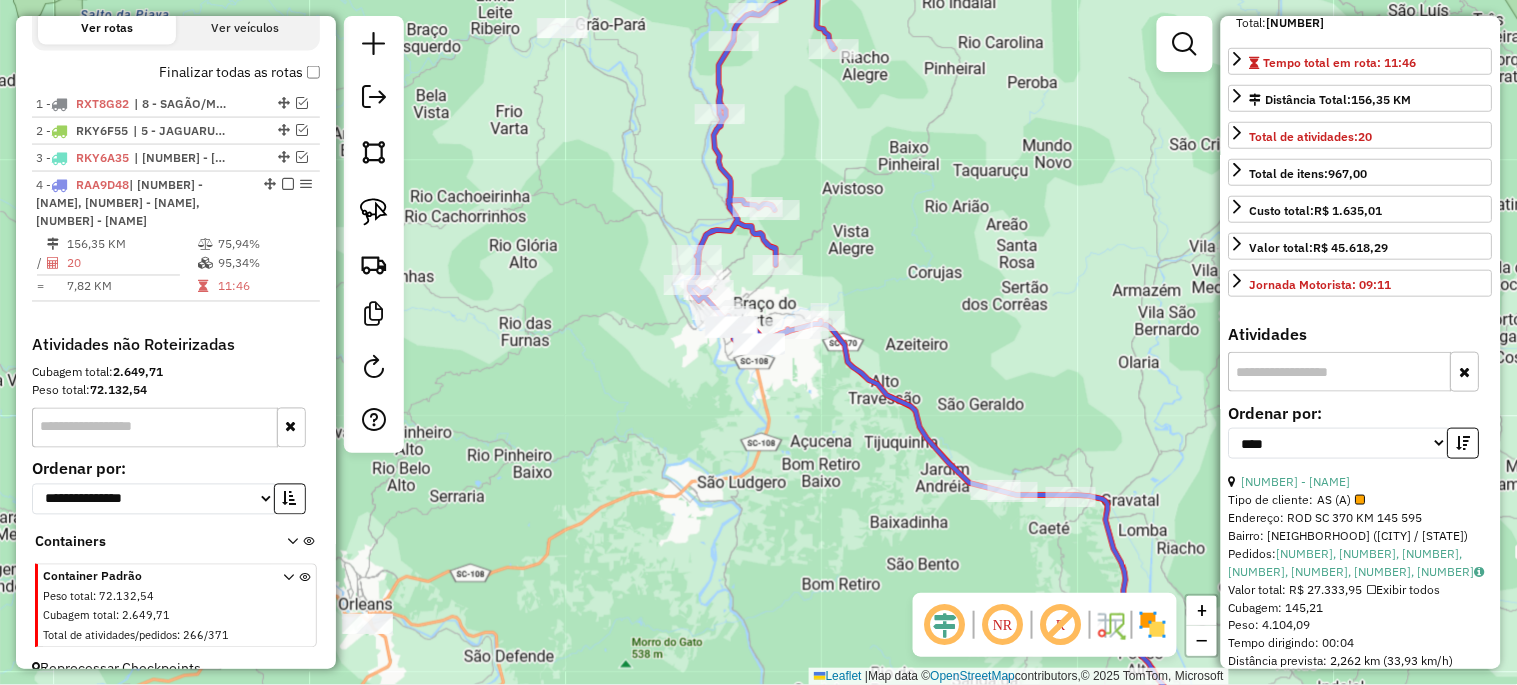 scroll, scrollTop: 352, scrollLeft: 0, axis: vertical 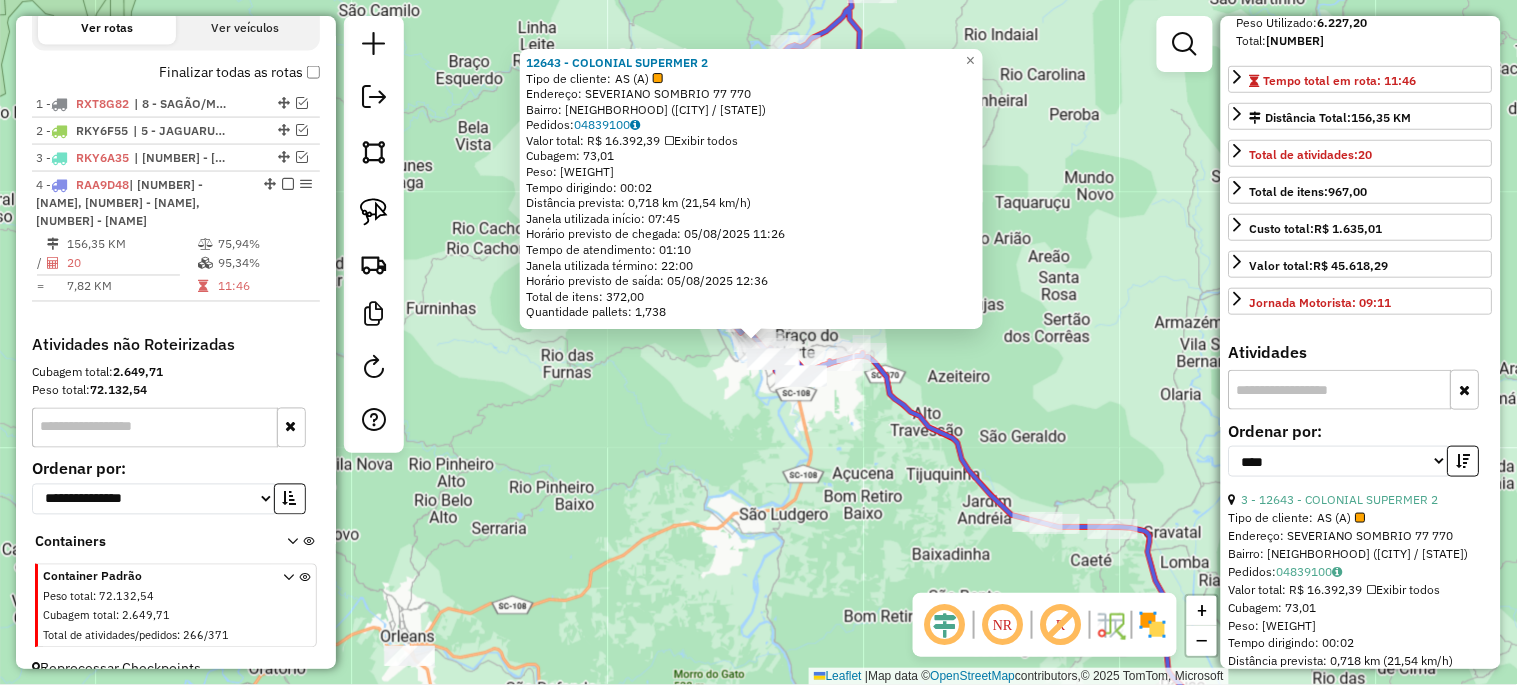 click on "**********" at bounding box center [1361, 457] 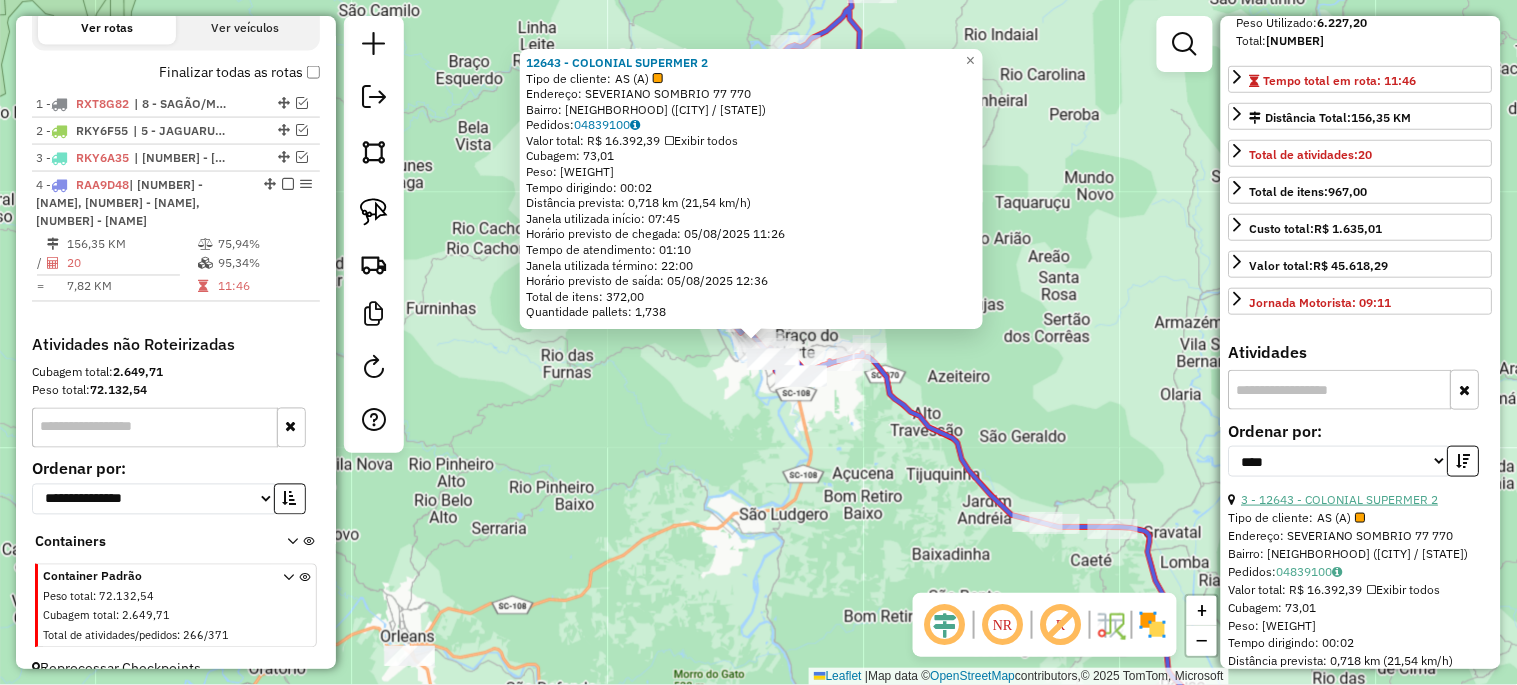 click on "3 - 12643 - COLONIAL SUPERMER 2" at bounding box center (1340, 499) 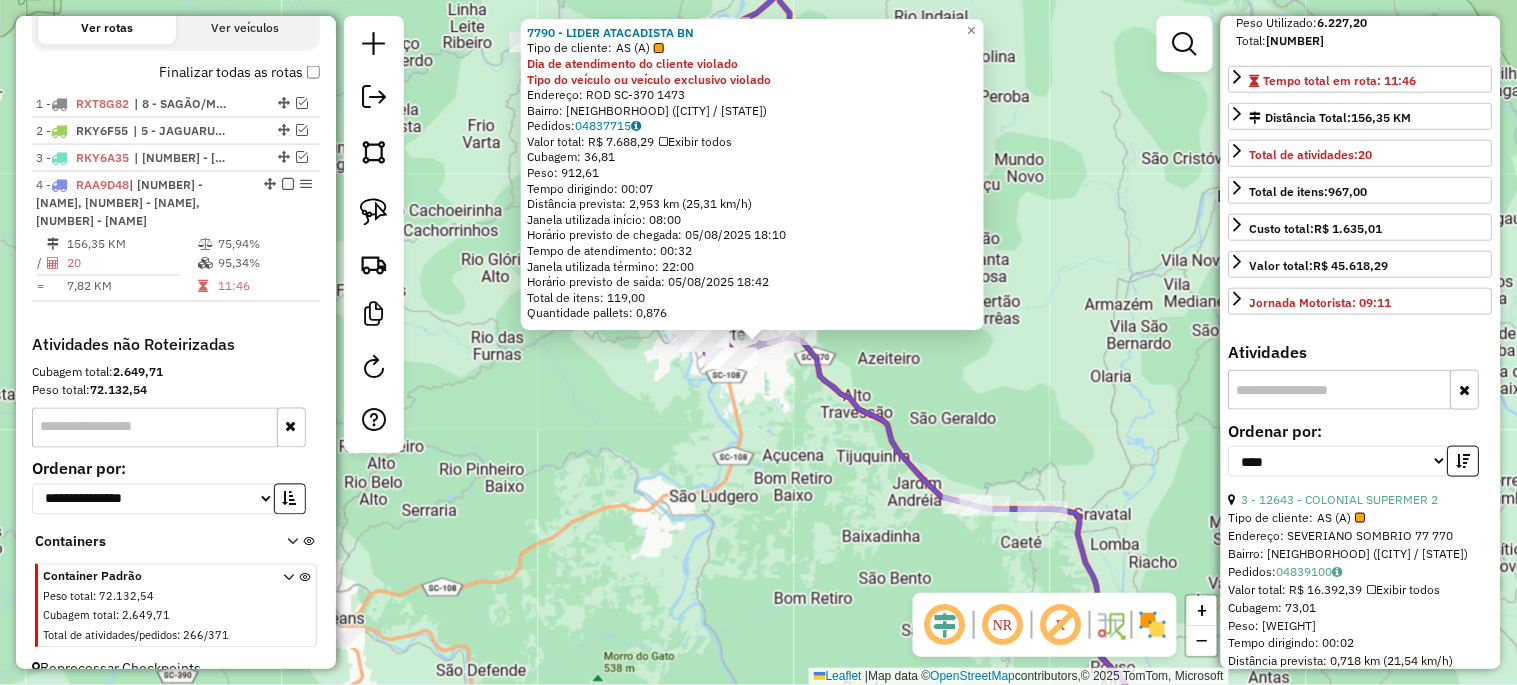click on "7790 - LIDER ATACADISTA BN  Tipo de cliente:   AS (A)  Dia de atendimento do cliente violado Tipo do veículo ou veículo exclusivo violado  Endereço:  ROD SC-370 1473   Bairro: RIO BONITO (BRACO DO NORTE / SC)   Pedidos:  04837715   Valor total: R$ 7.688,29   Exibir todos   Cubagem: 36,81  Peso: 912,61  Tempo dirigindo: 00:07   Distância prevista: 2,953 km (25,31 km/h)   Janela utilizada início: 08:00   Horário previsto de chegada: 05/08/2025 18:10   Tempo de atendimento: 00:32   Janela utilizada término: 22:00   Horário previsto de saída: 05/08/2025 18:42   Total de itens: 119,00   Quantidade pallets: 0,876  × Janela de atendimento Grade de atendimento Capacidade Transportadoras Veículos Cliente Pedidos  Rotas Selecione os dias de semana para filtrar as janelas de atendimento  Seg   Ter   Qua   Qui   Sex   Sáb   Dom  Informe o período da janela de atendimento: De: Até:  Filtrar exatamente a janela do cliente  Considerar janela de atendimento padrão   Seg   Ter   Qua   Qui   Sex   Sáb   Dom  +" 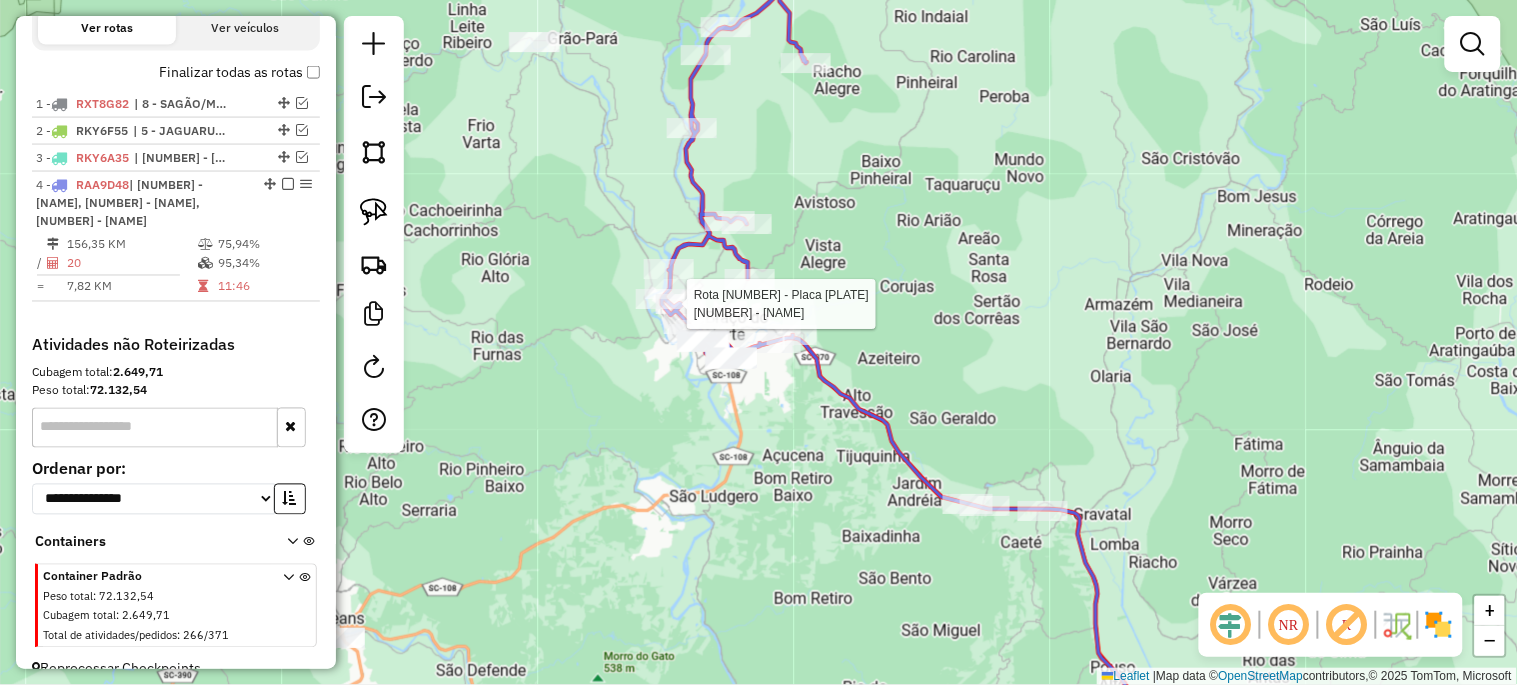 select on "*********" 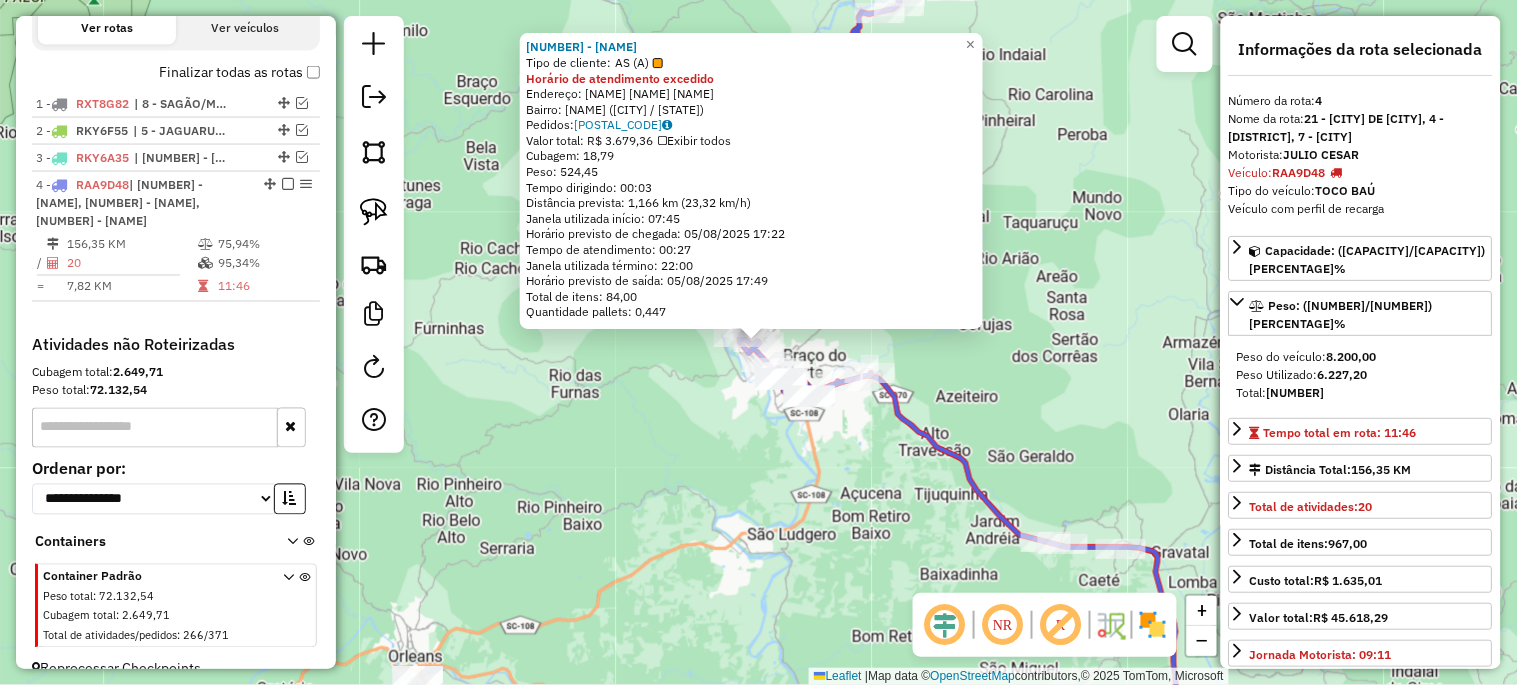 click on "1958 - MERCADO SOUZA  Tipo de cliente:   AS (A)  Horário de atendimento excedido  Endereço:  PROF PEDRO MICHELS S/N   Bairro: N. S. FATIMA (BRACO DO NORTE / SC)   Pedidos:  04839391   Valor total: R$ 3.679,36   Exibir todos   Cubagem: 18,79  Peso: 524,45  Tempo dirigindo: 00:03   Distância prevista: 1,166 km (23,32 km/h)   Janela utilizada início: 07:45   Horário previsto de chegada: 05/08/2025 17:22   Tempo de atendimento: 00:27   Janela utilizada término: 22:00   Horário previsto de saída: 05/08/2025 17:49   Total de itens: 84,00   Quantidade pallets: 0,447  × Janela de atendimento Grade de atendimento Capacidade Transportadoras Veículos Cliente Pedidos  Rotas Selecione os dias de semana para filtrar as janelas de atendimento  Seg   Ter   Qua   Qui   Sex   Sáb   Dom  Informe o período da janela de atendimento: De: Até:  Filtrar exatamente a janela do cliente  Considerar janela de atendimento padrão  Selecione os dias de semana para filtrar as grades de atendimento  Seg   Ter   Qua   Qui   Sex" 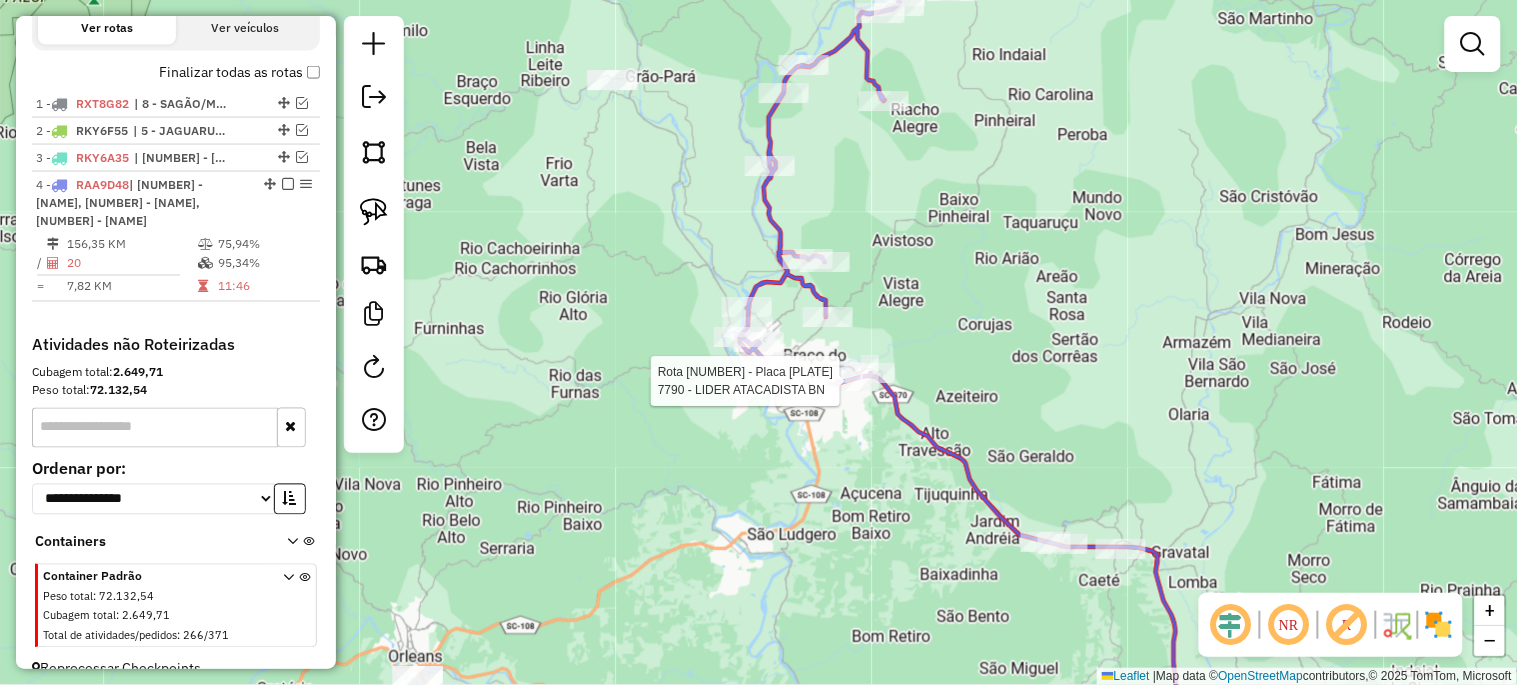 select on "*********" 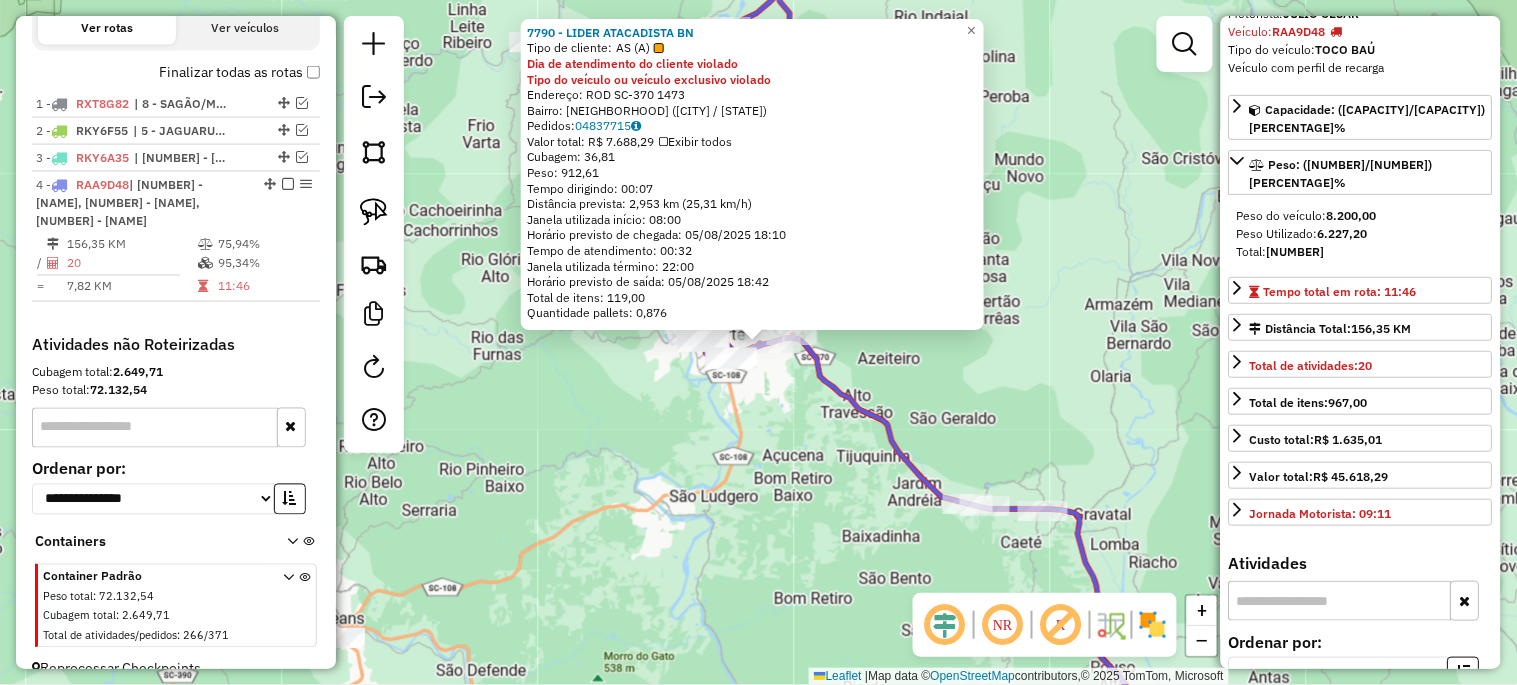 scroll, scrollTop: 0, scrollLeft: 0, axis: both 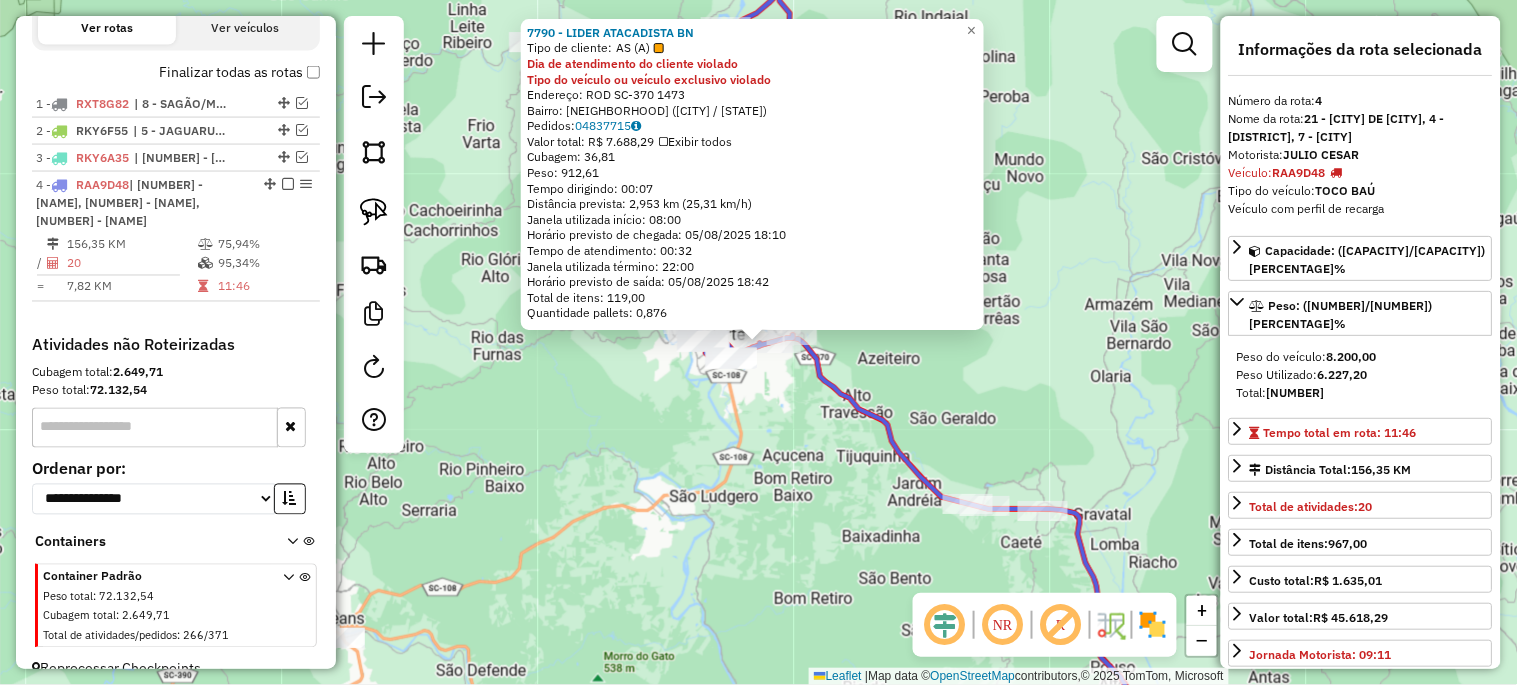 click on "7790 - LIDER ATACADISTA BN  Tipo de cliente:   AS (A)  Dia de atendimento do cliente violado Tipo do veículo ou veículo exclusivo violado  Endereço:  ROD SC-370 1473   Bairro: RIO BONITO (BRACO DO NORTE / SC)   Pedidos:  04837715   Valor total: R$ 7.688,29   Exibir todos   Cubagem: 36,81  Peso: 912,61  Tempo dirigindo: 00:07   Distância prevista: 2,953 km (25,31 km/h)   Janela utilizada início: 08:00   Horário previsto de chegada: 05/08/2025 18:10   Tempo de atendimento: 00:32   Janela utilizada término: 22:00   Horário previsto de saída: 05/08/2025 18:42   Total de itens: 119,00   Quantidade pallets: 0,876  × Janela de atendimento Grade de atendimento Capacidade Transportadoras Veículos Cliente Pedidos  Rotas Selecione os dias de semana para filtrar as janelas de atendimento  Seg   Ter   Qua   Qui   Sex   Sáb   Dom  Informe o período da janela de atendimento: De: Até:  Filtrar exatamente a janela do cliente  Considerar janela de atendimento padrão   Seg   Ter   Qua   Qui   Sex   Sáb   Dom  +" 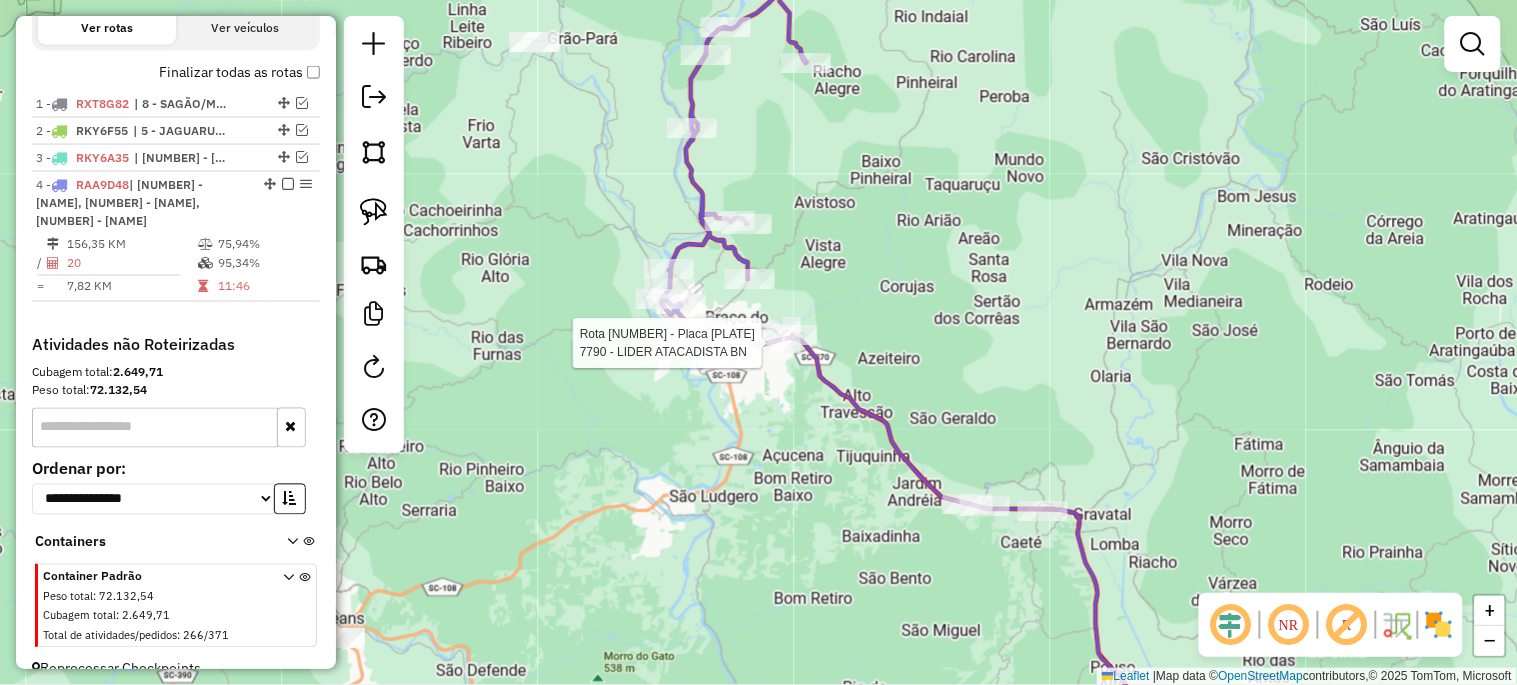 select on "*********" 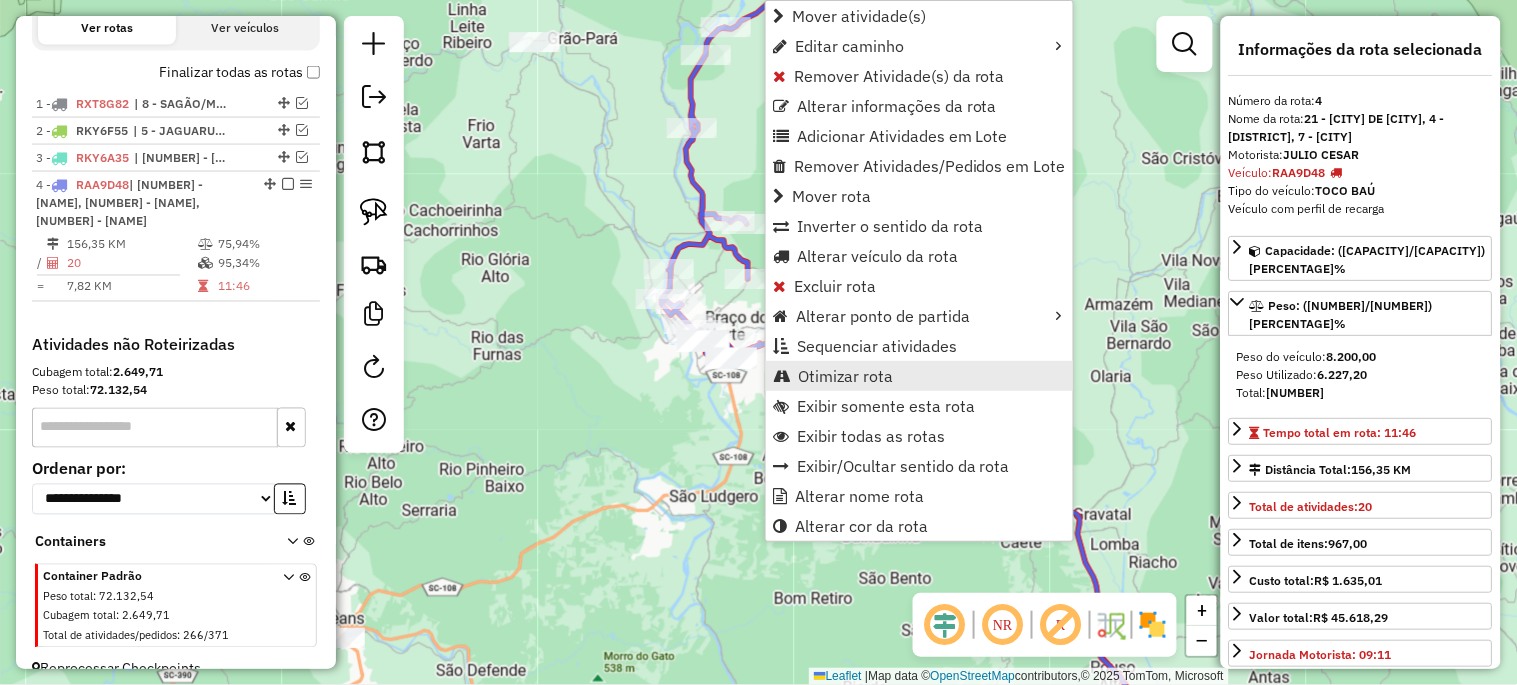 click on "Otimizar rota" at bounding box center [845, 376] 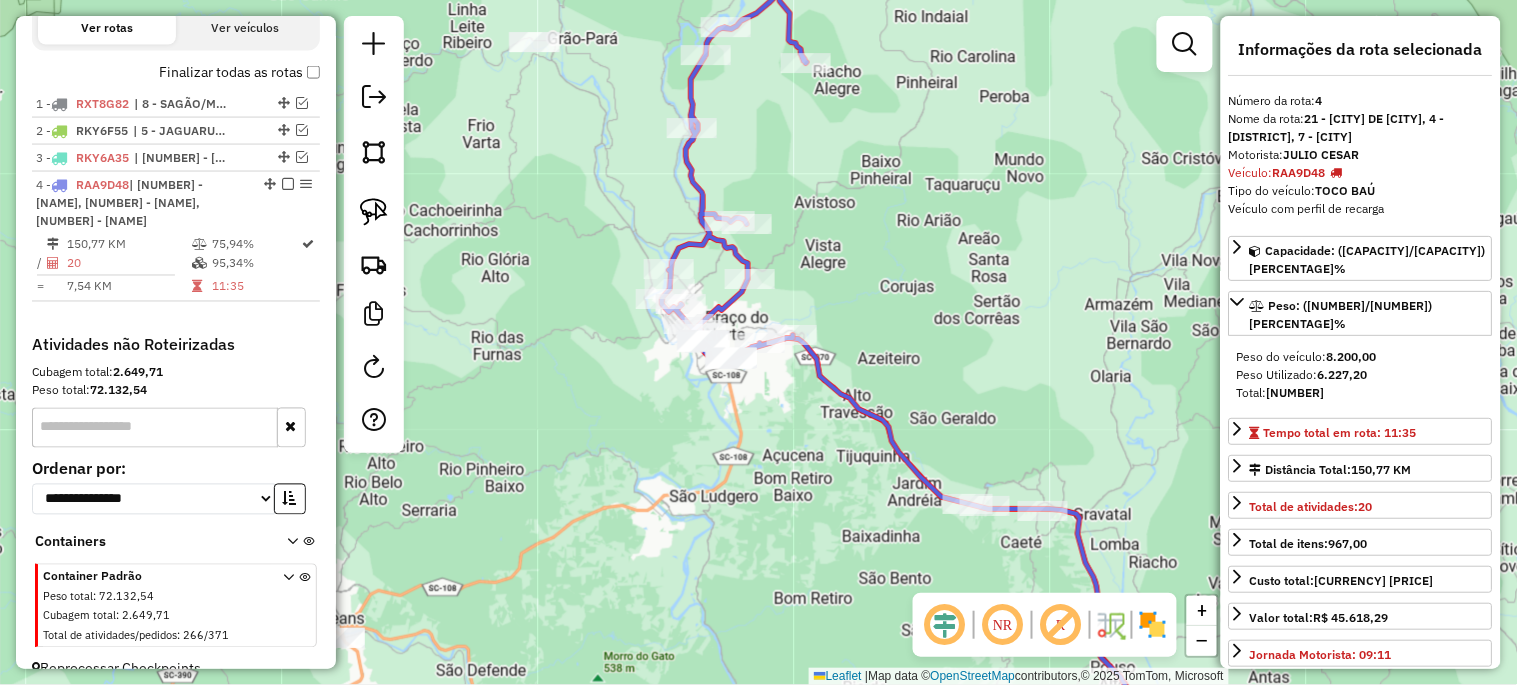 click 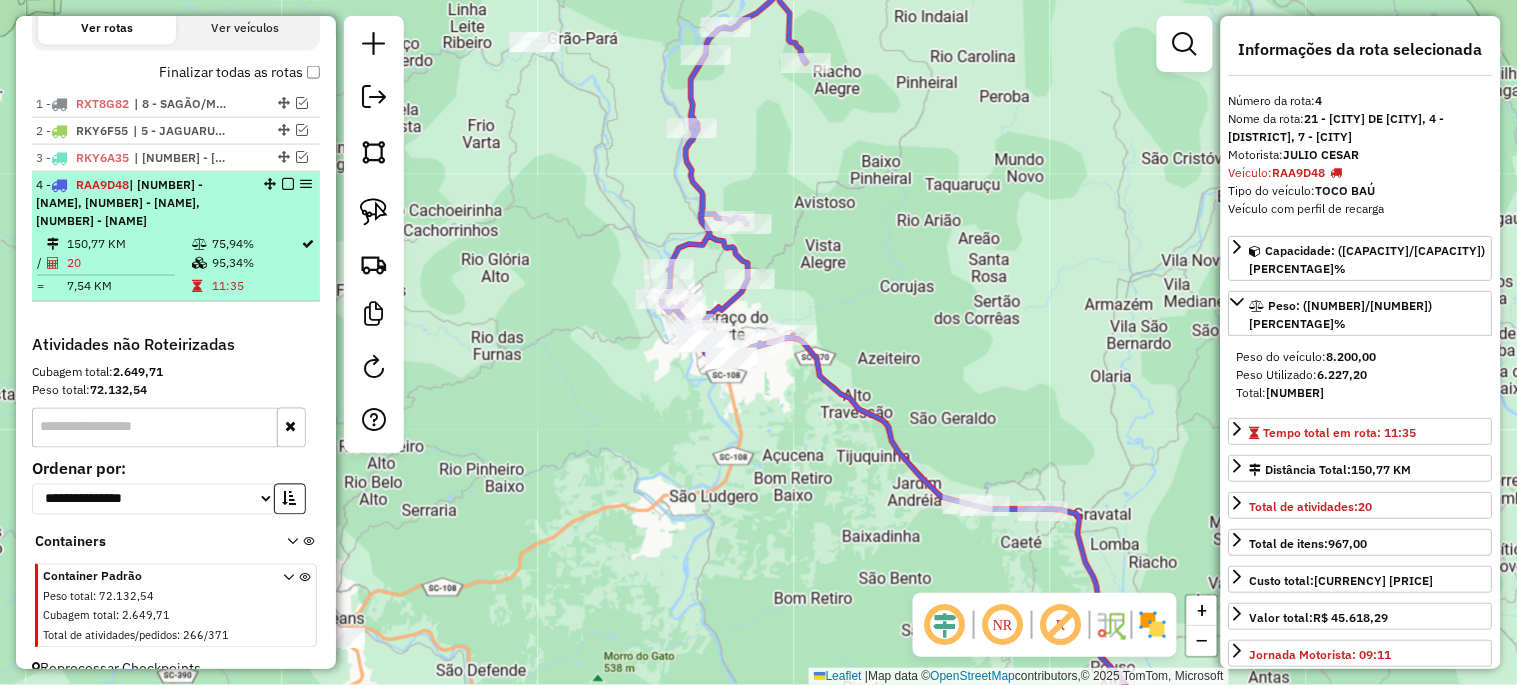 click at bounding box center (288, 184) 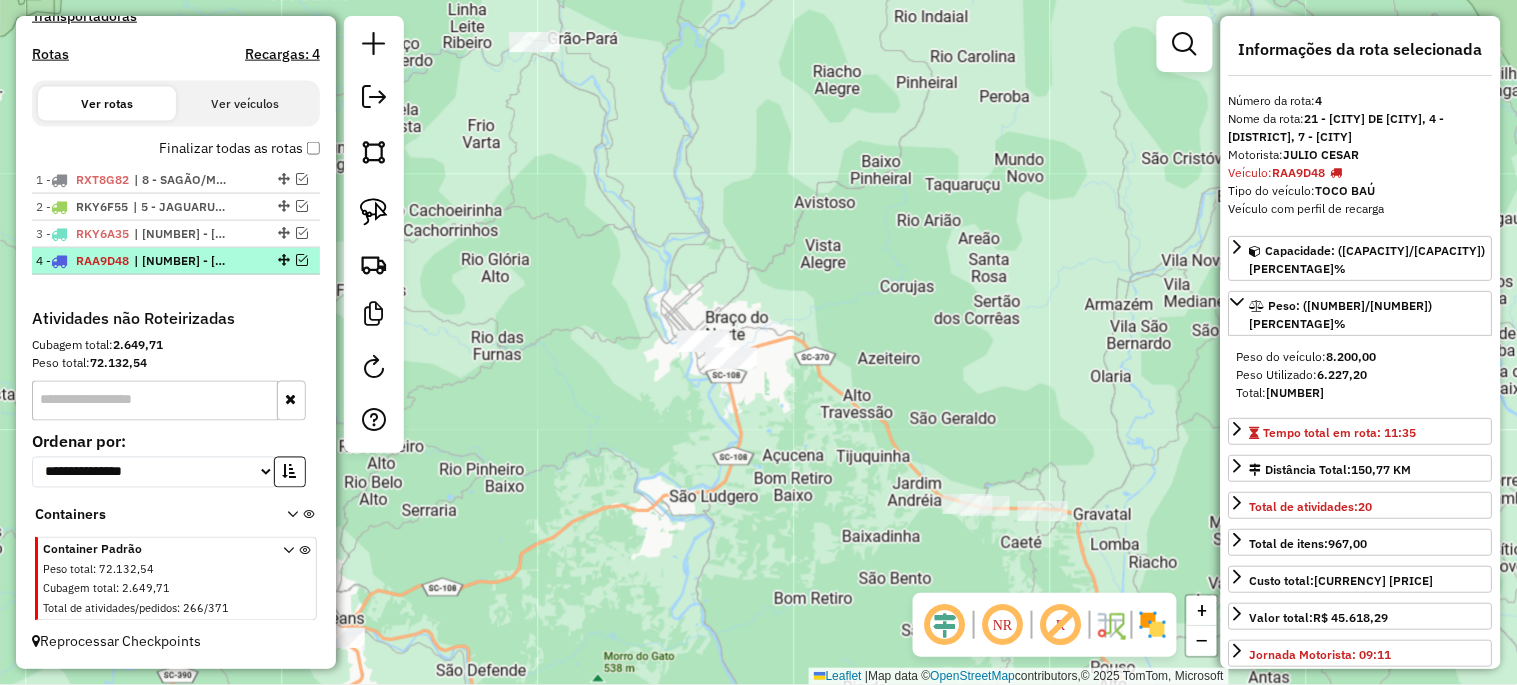 scroll, scrollTop: 640, scrollLeft: 0, axis: vertical 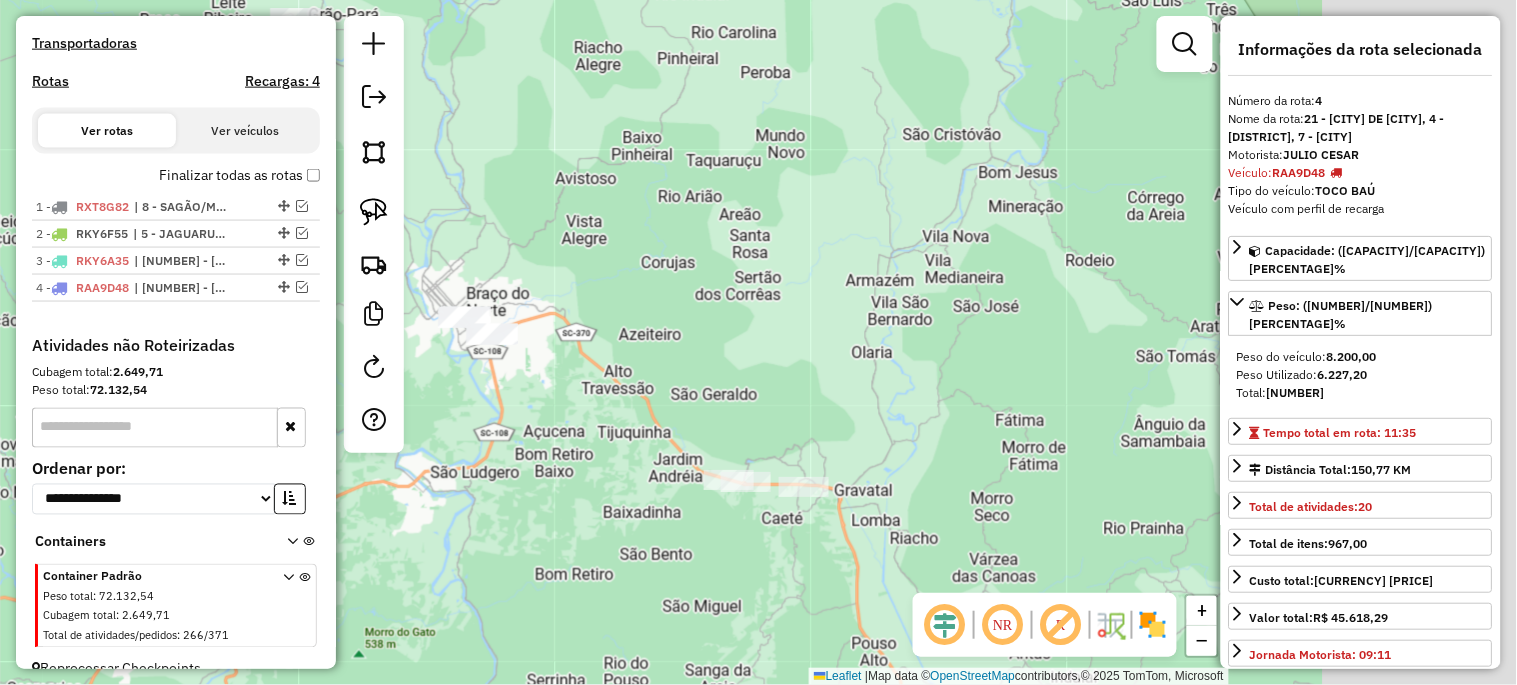 drag, startPoint x: 962, startPoint y: 261, endPoint x: 676, endPoint y: 227, distance: 288.0139 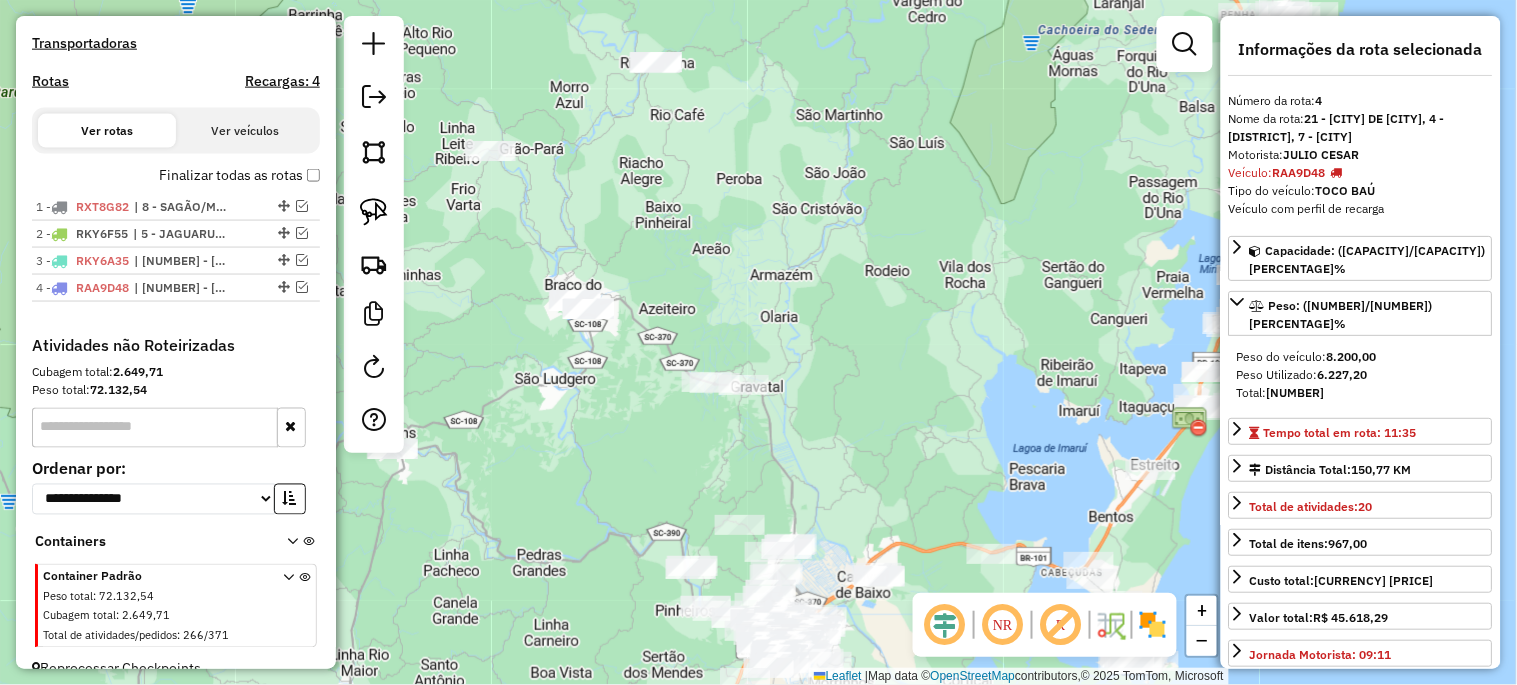 drag, startPoint x: 914, startPoint y: 317, endPoint x: 821, endPoint y: 332, distance: 94.20191 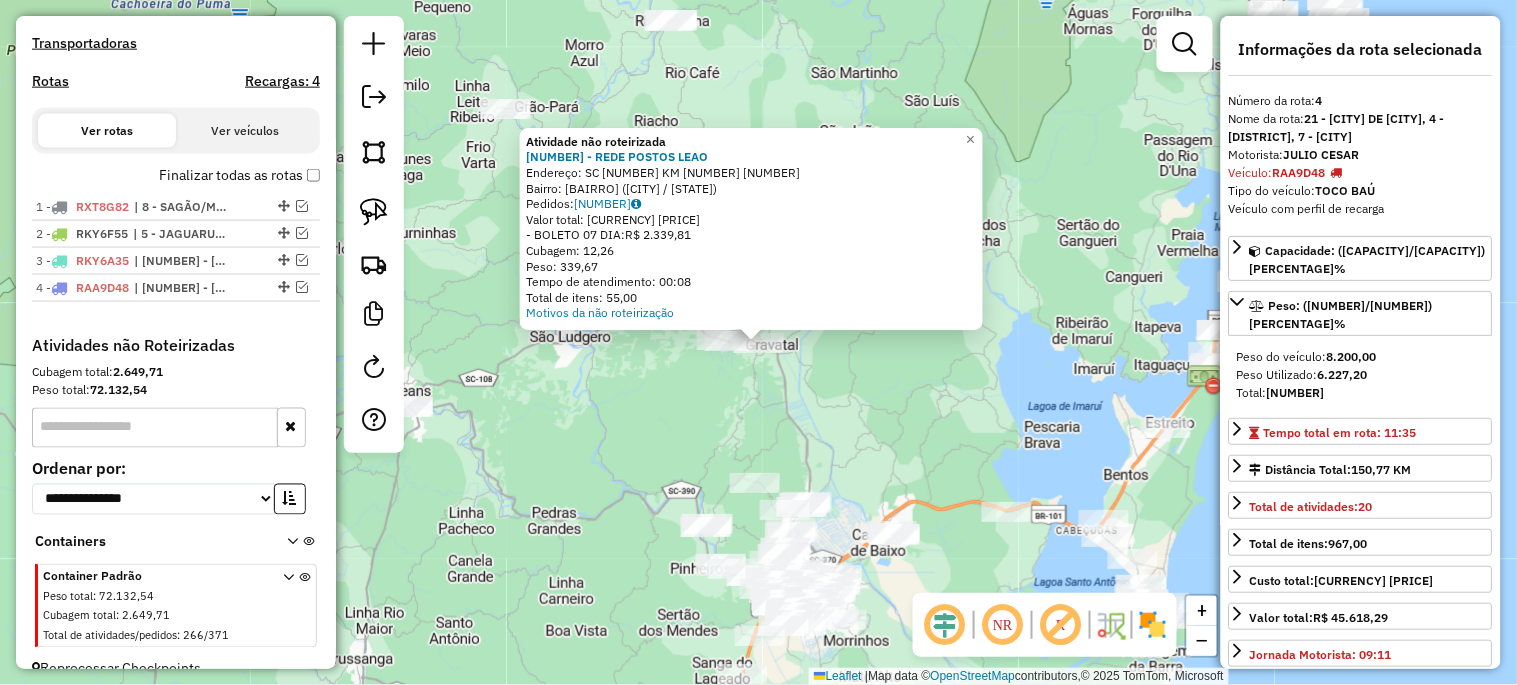 click on "Atividade não roteirizada 24806 - REDE POSTOS LEAO  Endereço:  SC 438 KM 19 11401   Bairro: TIRADENTES (GRAVATAL / SC)   Pedidos:  04839135   Valor total: R$ 2.339,81   - BOLETO 07 DIA:  R$ 2.339,81   Cubagem: 12,26   Peso: 339,67   Tempo de atendimento: 00:08   Total de itens: 55,00  Motivos da não roteirização × Janela de atendimento Grade de atendimento Capacidade Transportadoras Veículos Cliente Pedidos  Rotas Selecione os dias de semana para filtrar as janelas de atendimento  Seg   Ter   Qua   Qui   Sex   Sáb   Dom  Informe o período da janela de atendimento: De: Até:  Filtrar exatamente a janela do cliente  Considerar janela de atendimento padrão  Selecione os dias de semana para filtrar as grades de atendimento  Seg   Ter   Qua   Qui   Sex   Sáb   Dom   Considerar clientes sem dia de atendimento cadastrado  Clientes fora do dia de atendimento selecionado Filtrar as atividades entre os valores definidos abaixo:  Peso mínimo:   Peso máximo:   Cubagem mínima:   Cubagem máxima:   De:   De:" 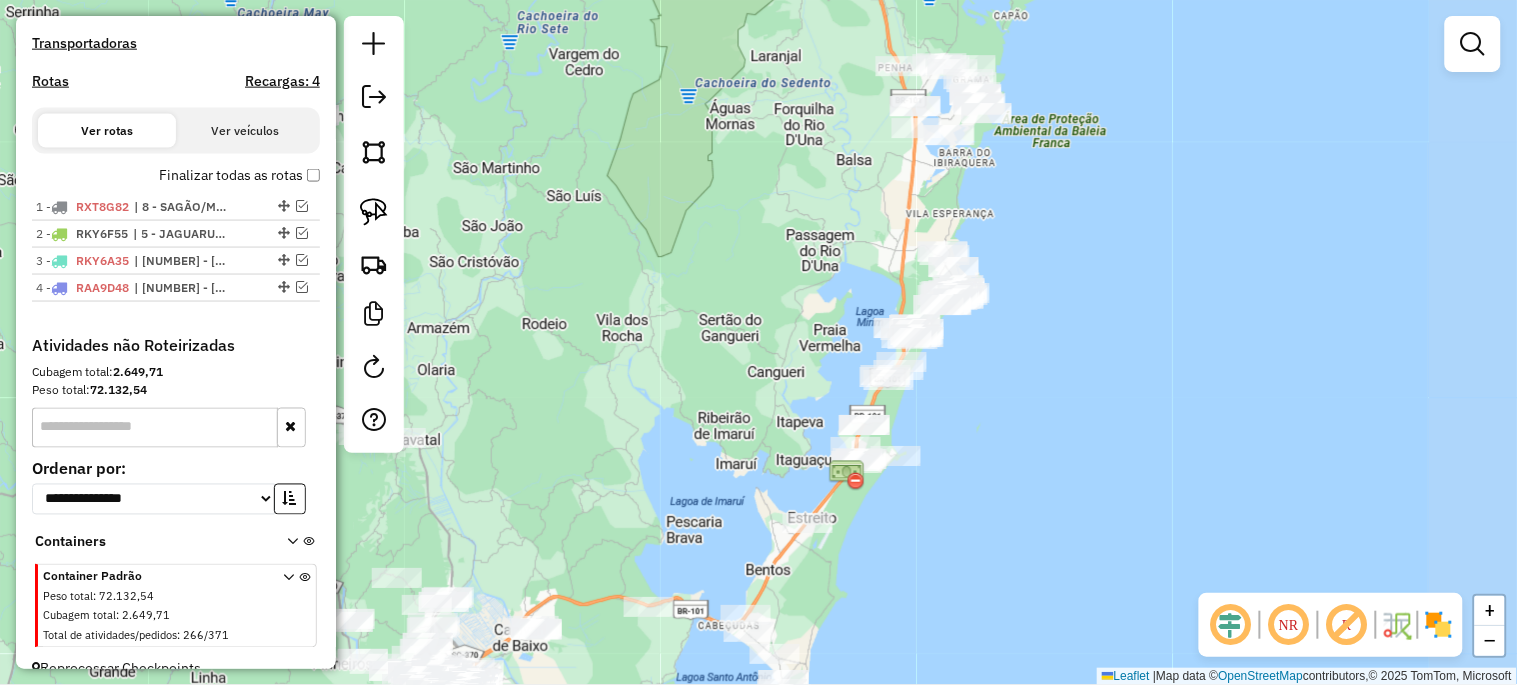 drag, startPoint x: 898, startPoint y: 366, endPoint x: 541, endPoint y: 532, distance: 393.70676 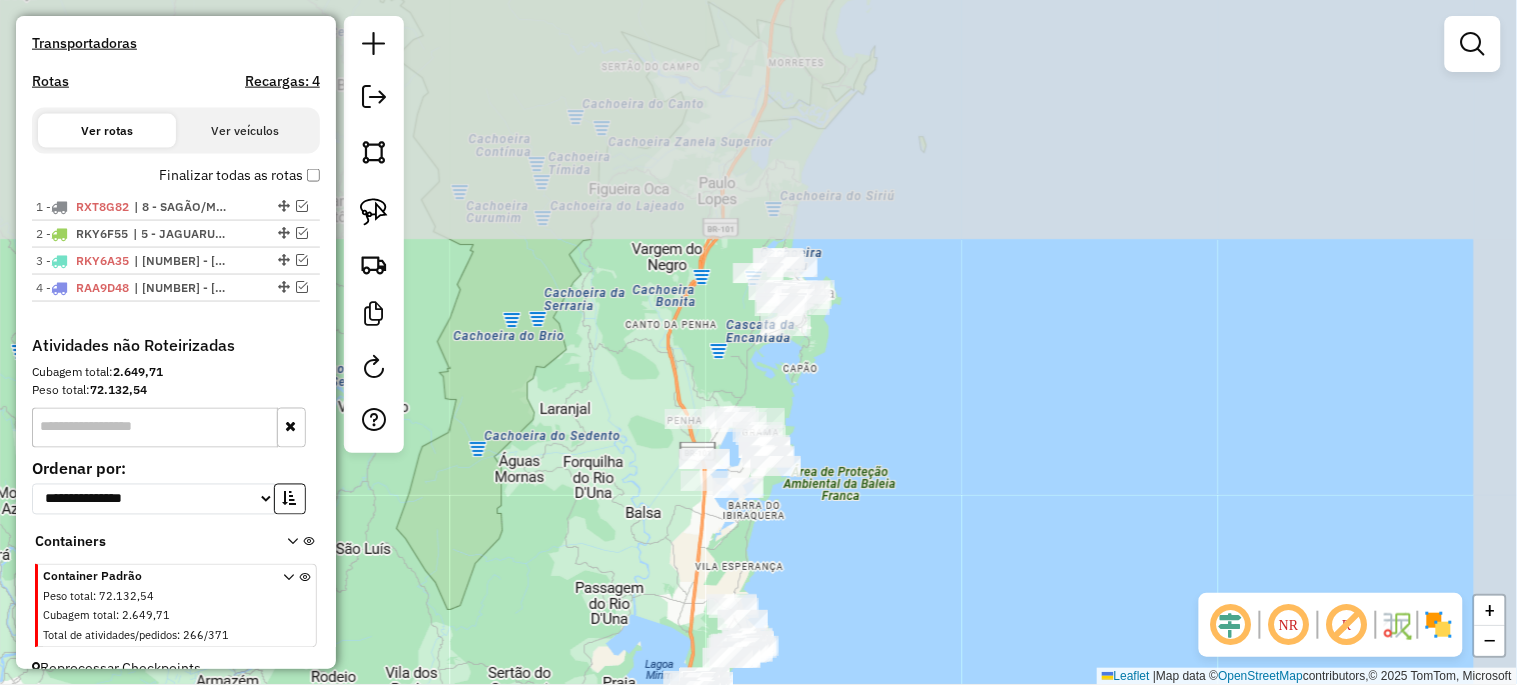 drag, startPoint x: 668, startPoint y: 406, endPoint x: 600, endPoint y: 486, distance: 104.99524 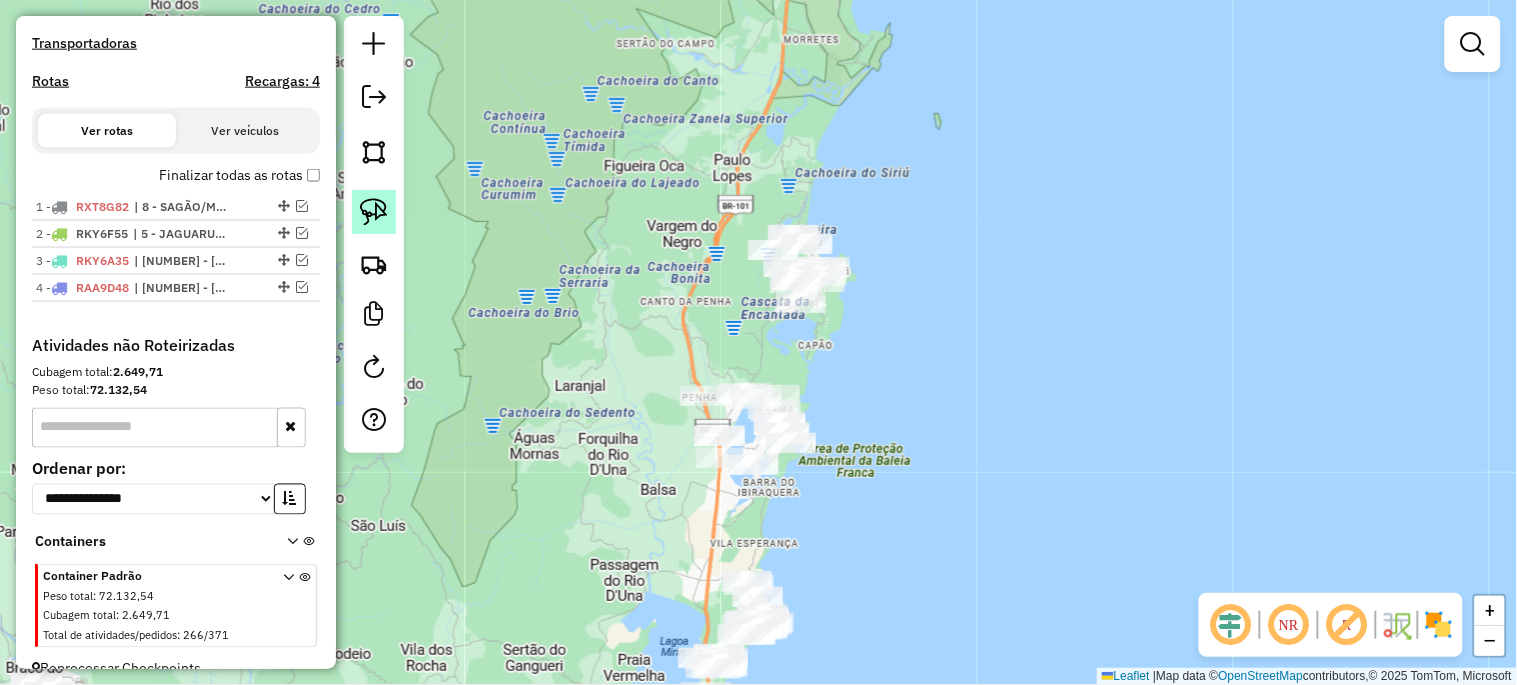click 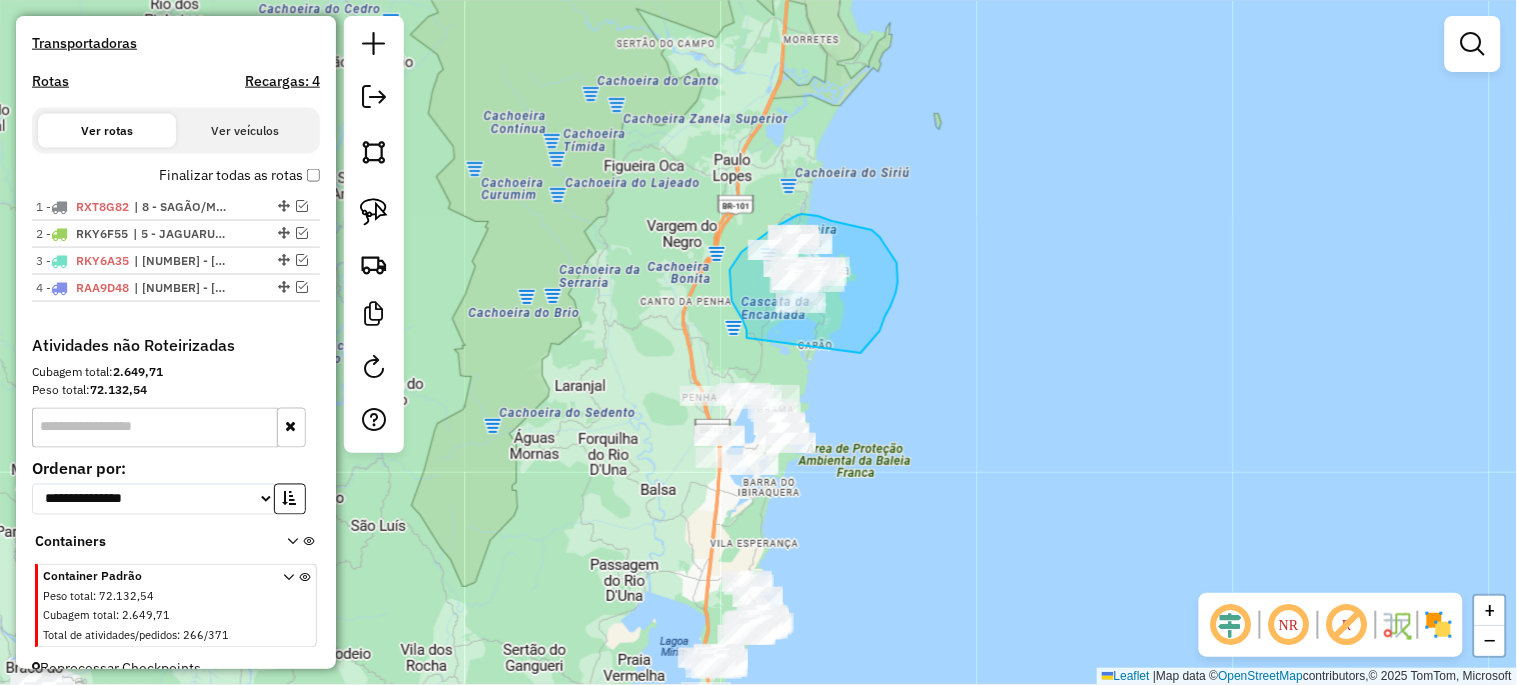 drag, startPoint x: 747, startPoint y: 338, endPoint x: 861, endPoint y: 353, distance: 114.982605 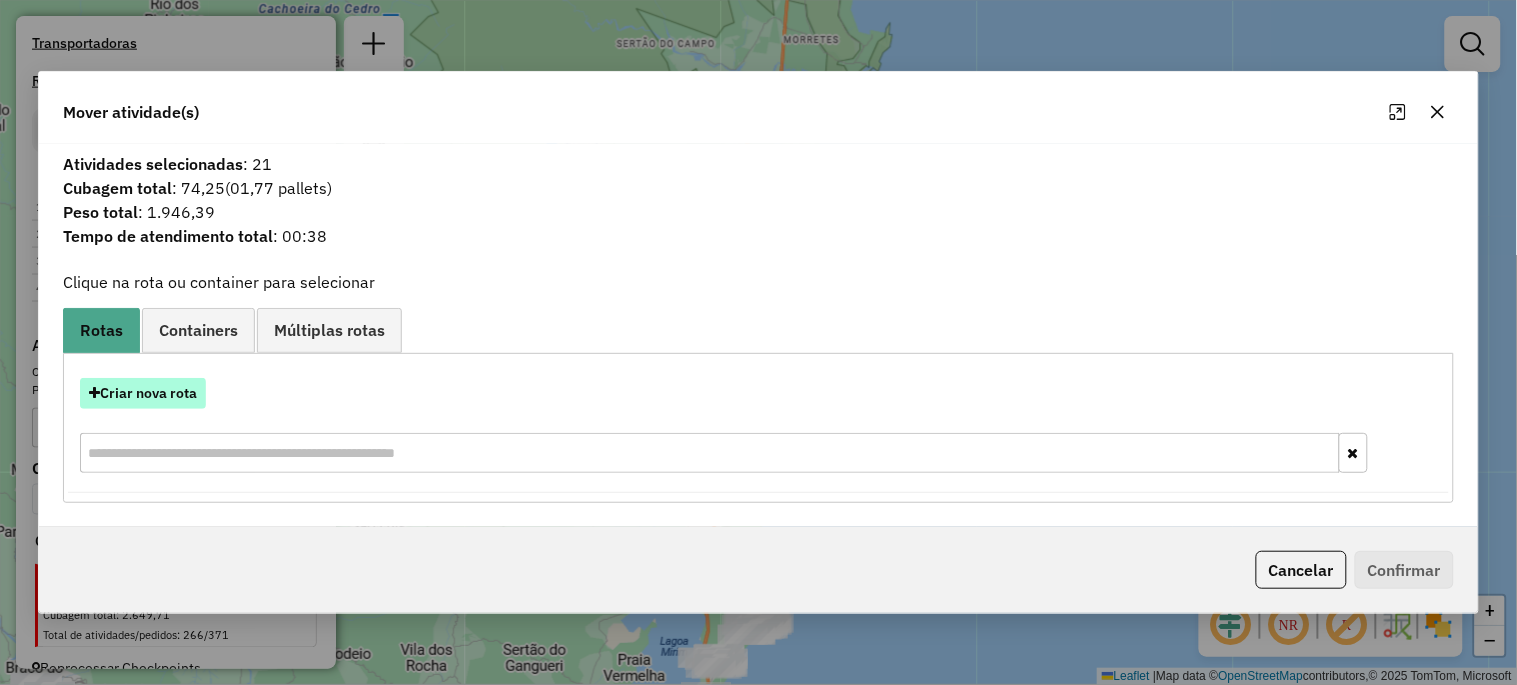 click on "Criar nova rota" at bounding box center (143, 393) 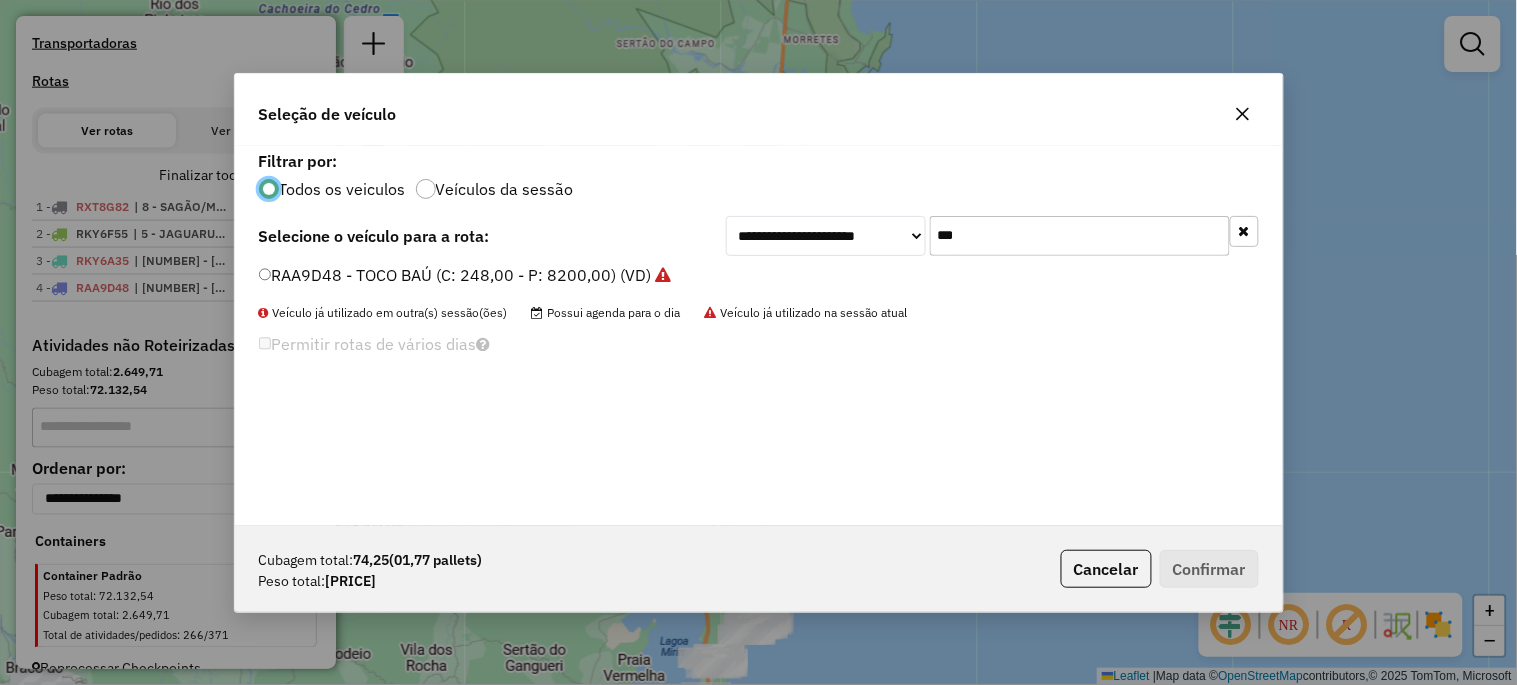 scroll, scrollTop: 11, scrollLeft: 5, axis: both 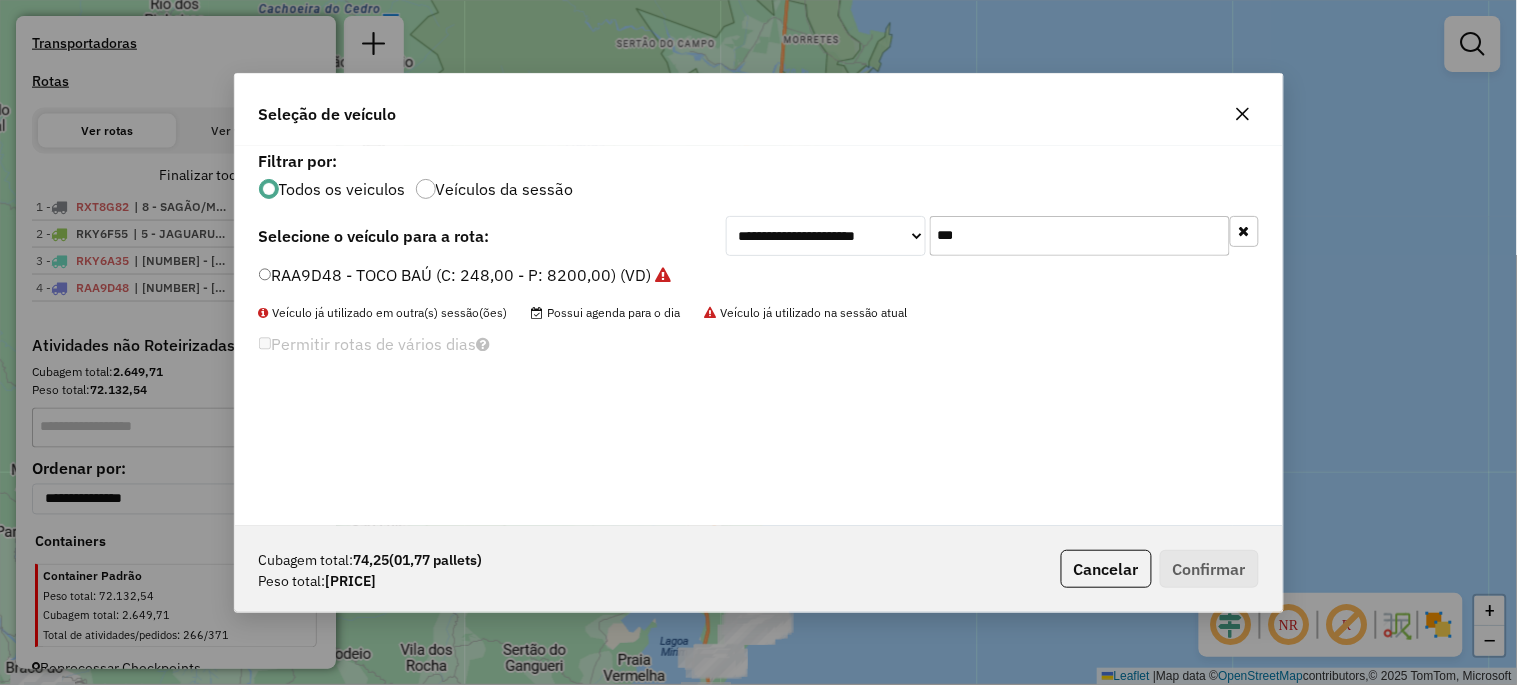 click on "***" 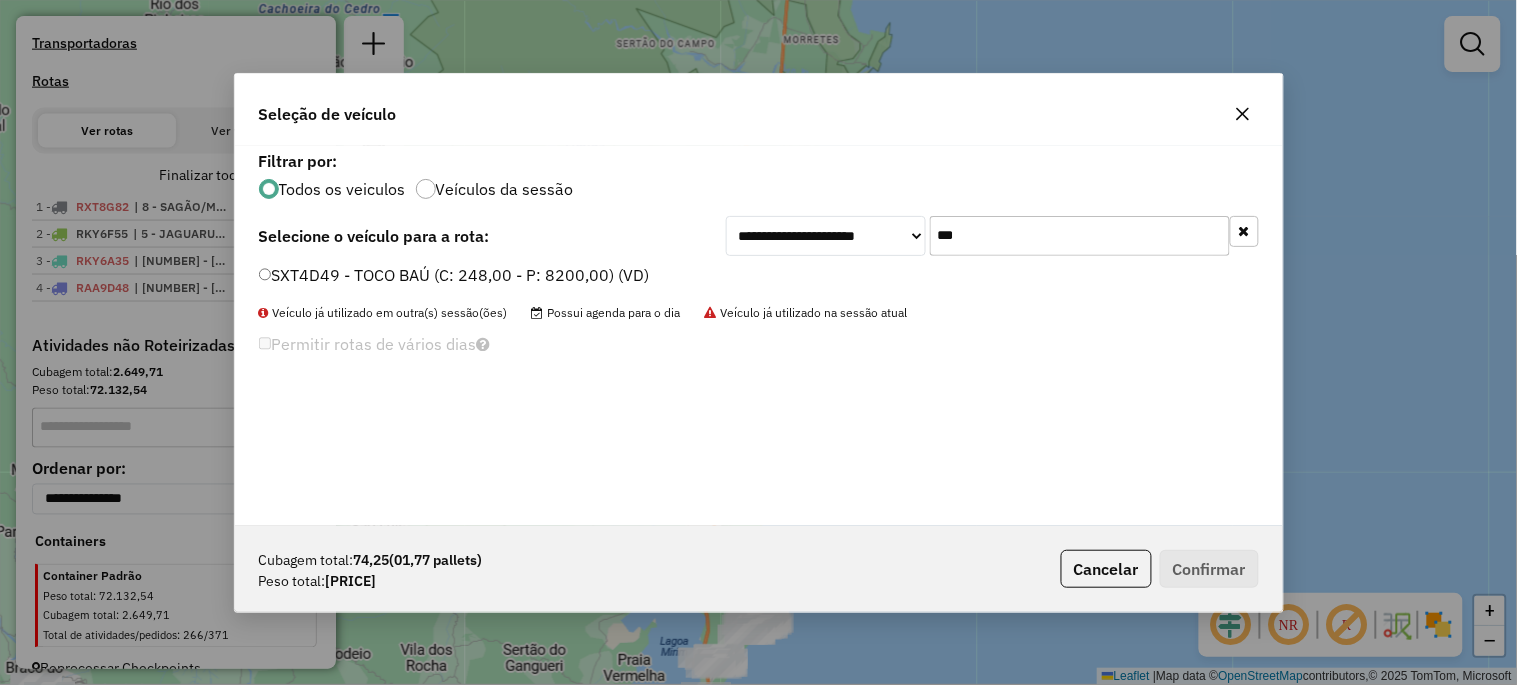 type on "***" 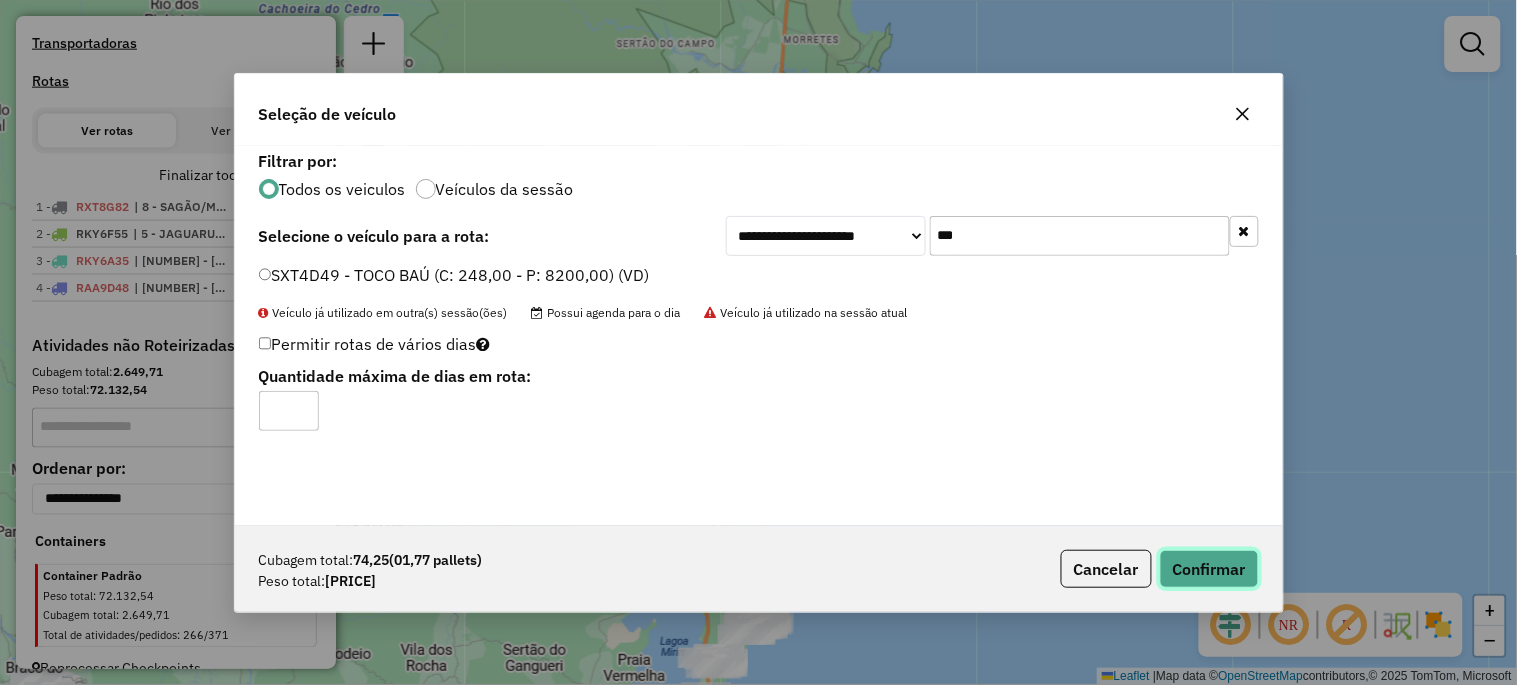 click on "Confirmar" 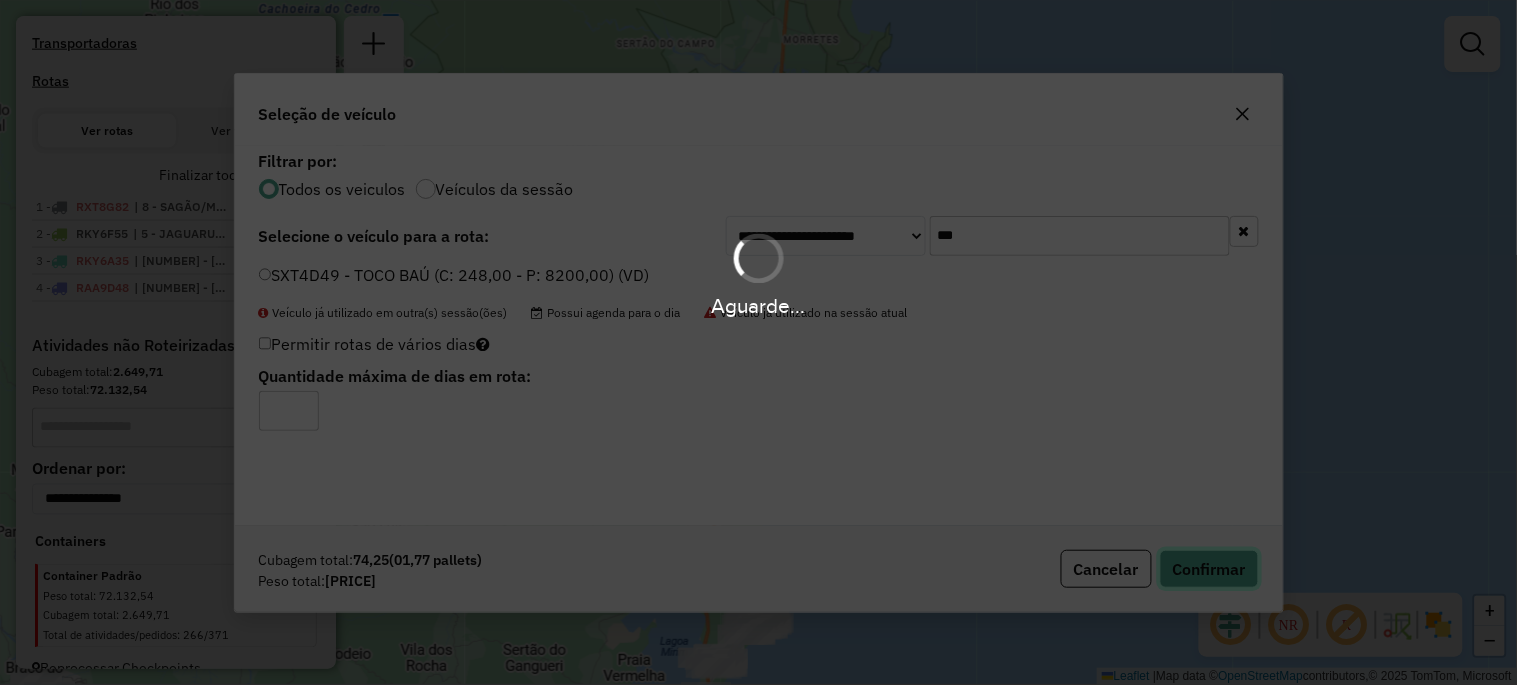 type 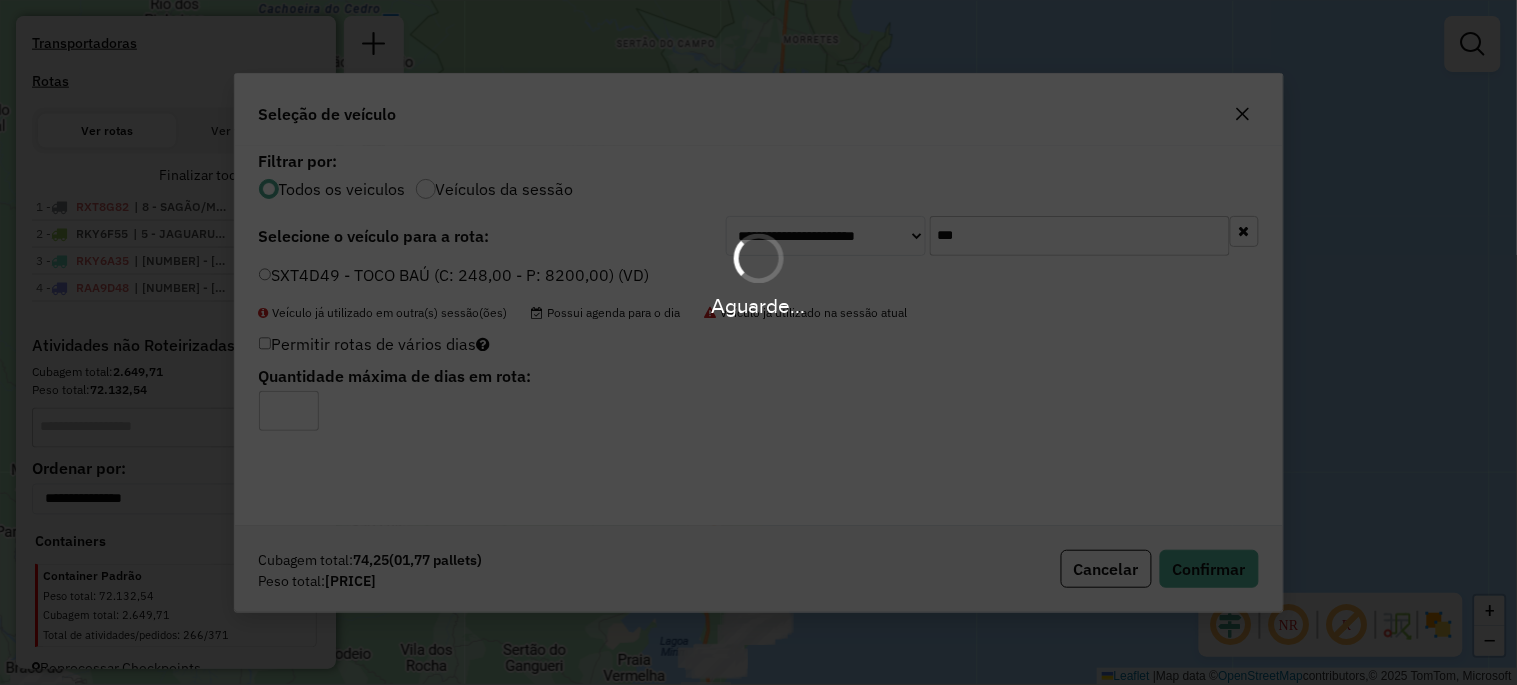 scroll, scrollTop: 734, scrollLeft: 0, axis: vertical 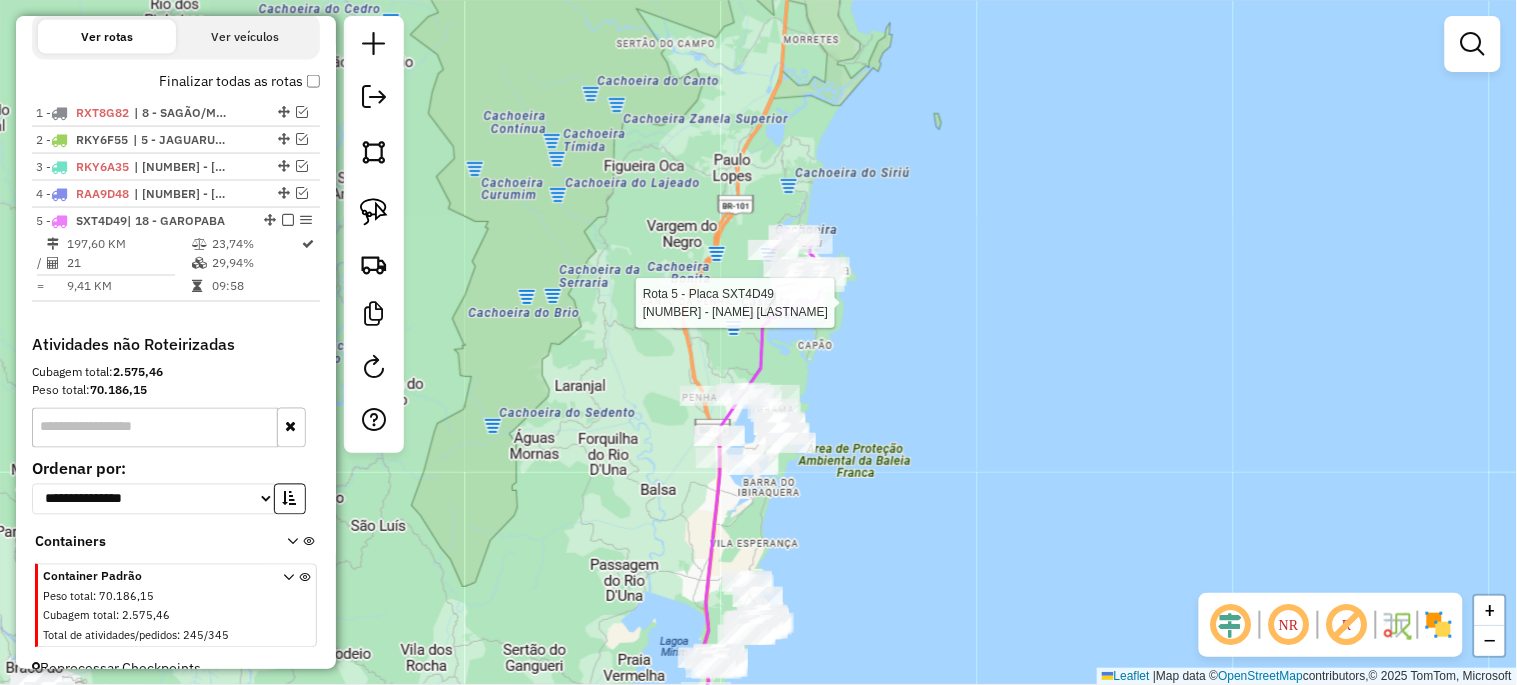 select on "*********" 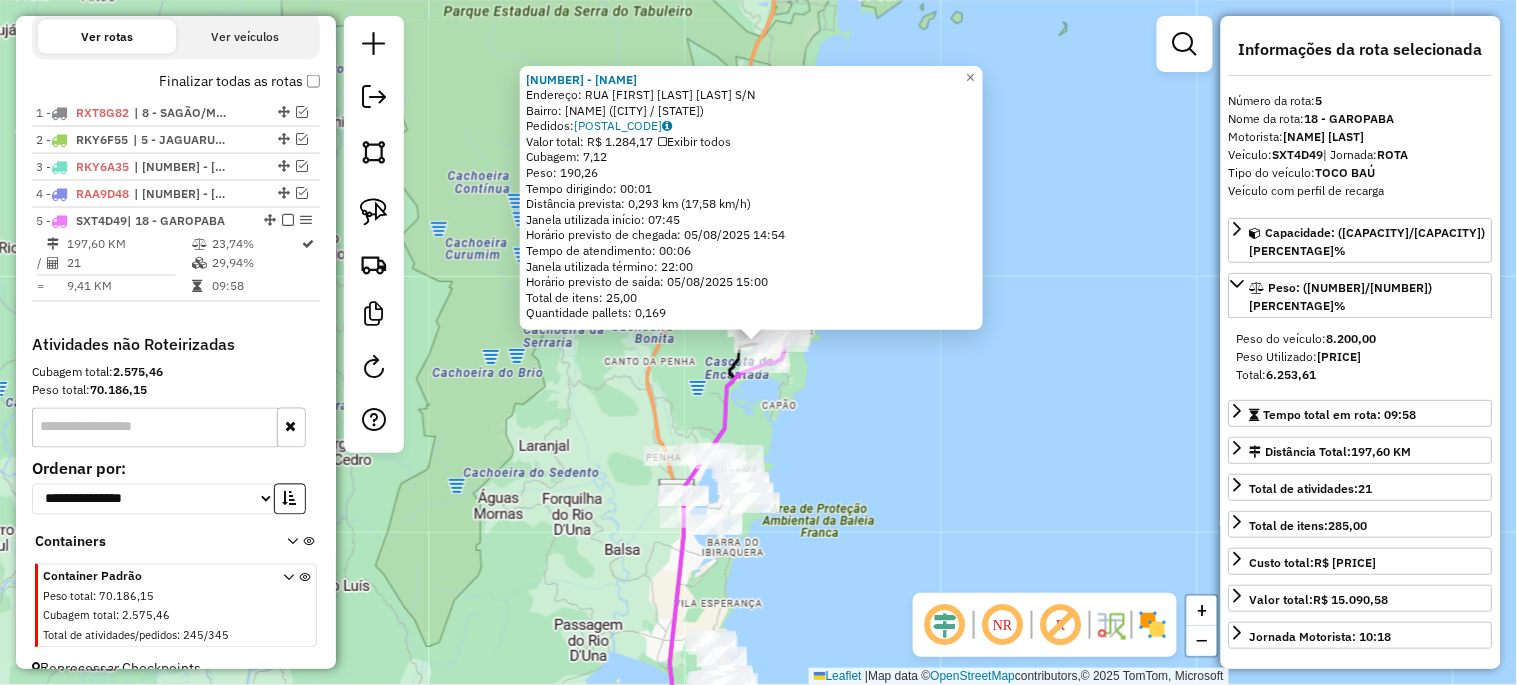 click on "17710 - BAR TEODORO  Endereço:  RUA MANOEL NICOLAU DE ABREU S/N   Bairro: AMBROSIO (GAROPABA / SC)   Pedidos:  04839375   Valor total: R$ 1.284,17   Exibir todos   Cubagem: 7,12  Peso: 190,26  Tempo dirigindo: 00:01   Distância prevista: 0,293 km (17,58 km/h)   Janela utilizada início: 07:45   Horário previsto de chegada: 05/08/2025 14:54   Tempo de atendimento: 00:06   Janela utilizada término: 22:00   Horário previsto de saída: 05/08/2025 15:00   Total de itens: 25,00   Quantidade pallets: 0,169  × Janela de atendimento Grade de atendimento Capacidade Transportadoras Veículos Cliente Pedidos  Rotas Selecione os dias de semana para filtrar as janelas de atendimento  Seg   Ter   Qua   Qui   Sex   Sáb   Dom  Informe o período da janela de atendimento: De: Até:  Filtrar exatamente a janela do cliente  Considerar janela de atendimento padrão  Selecione os dias de semana para filtrar as grades de atendimento  Seg   Ter   Qua   Qui   Sex   Sáb   Dom   Clientes fora do dia de atendimento selecionado +" 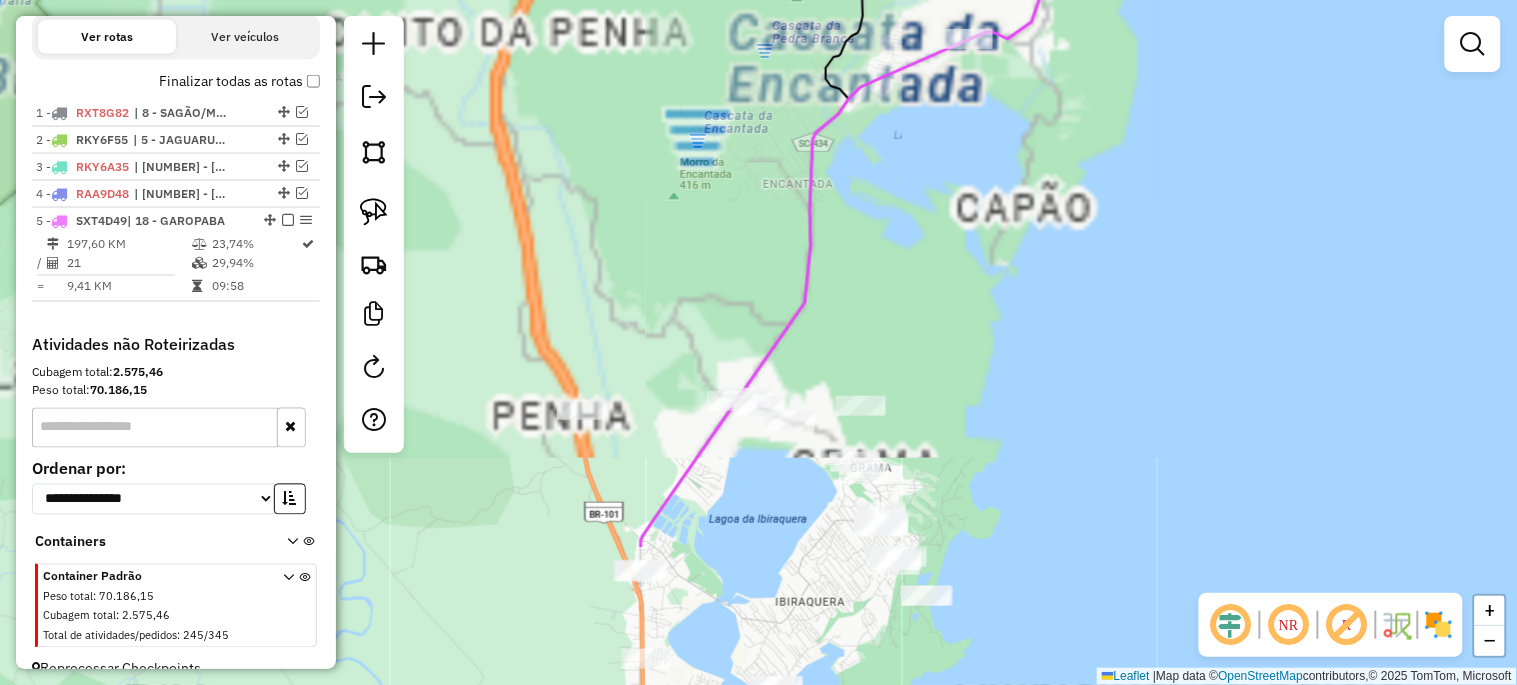 drag, startPoint x: 725, startPoint y: 370, endPoint x: 756, endPoint y: 273, distance: 101.8332 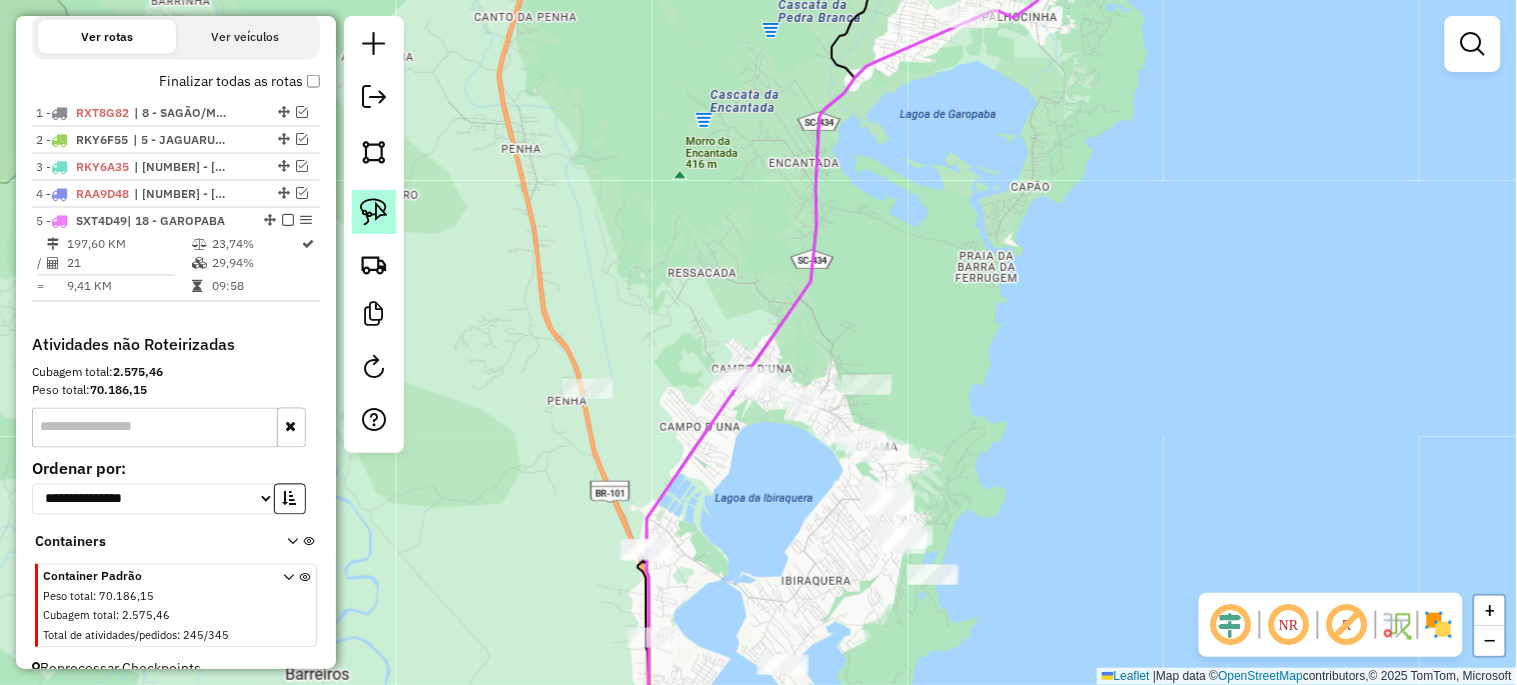 click 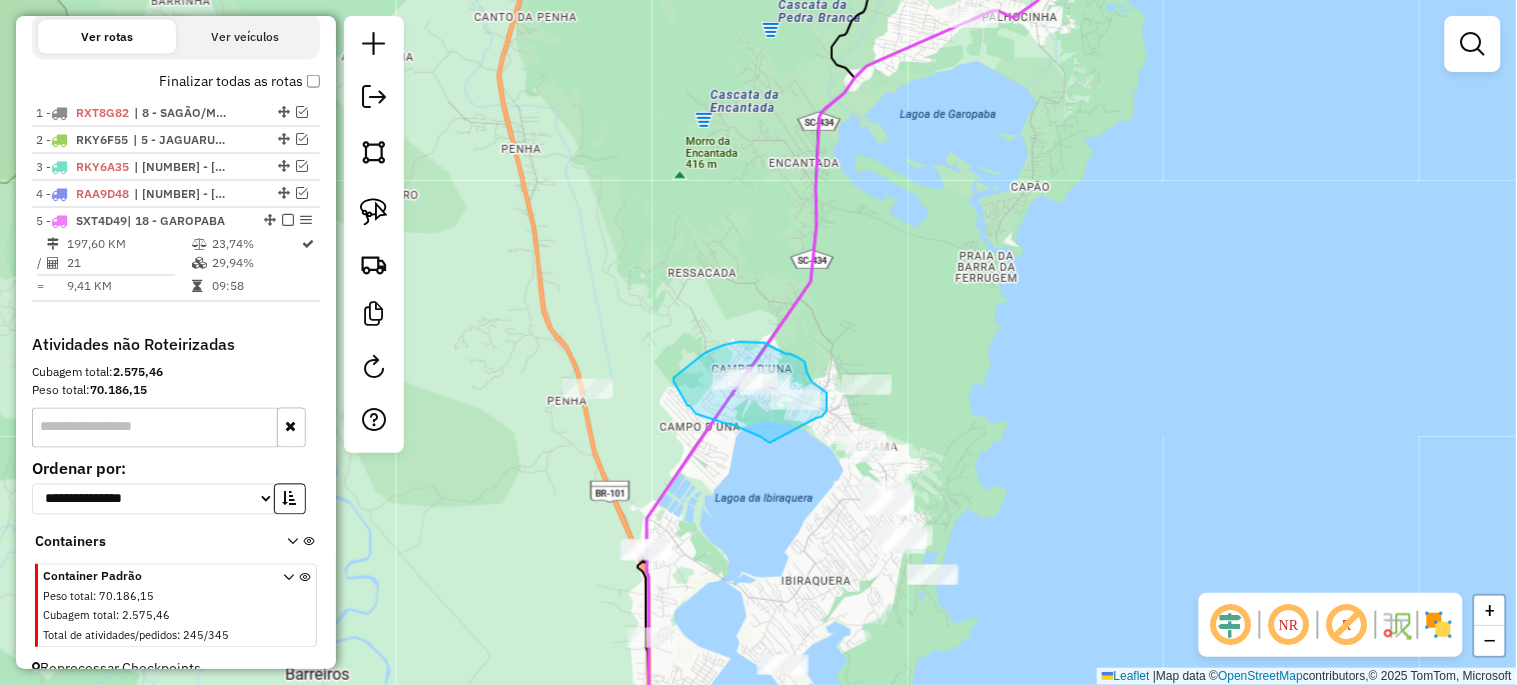 drag, startPoint x: 770, startPoint y: 443, endPoint x: 817, endPoint y: 418, distance: 53.235325 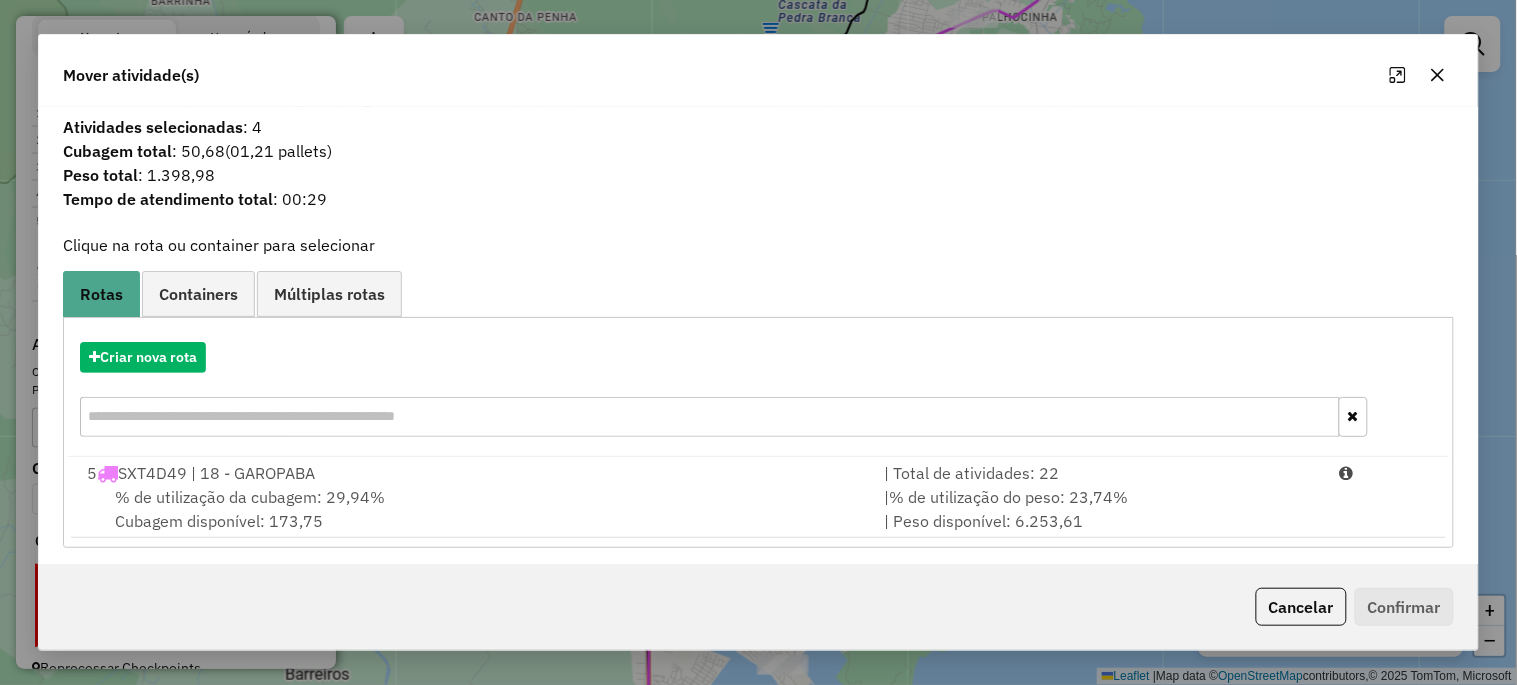 click on "5  SXT4D49 | 18 - GAROPABA" at bounding box center [473, 473] 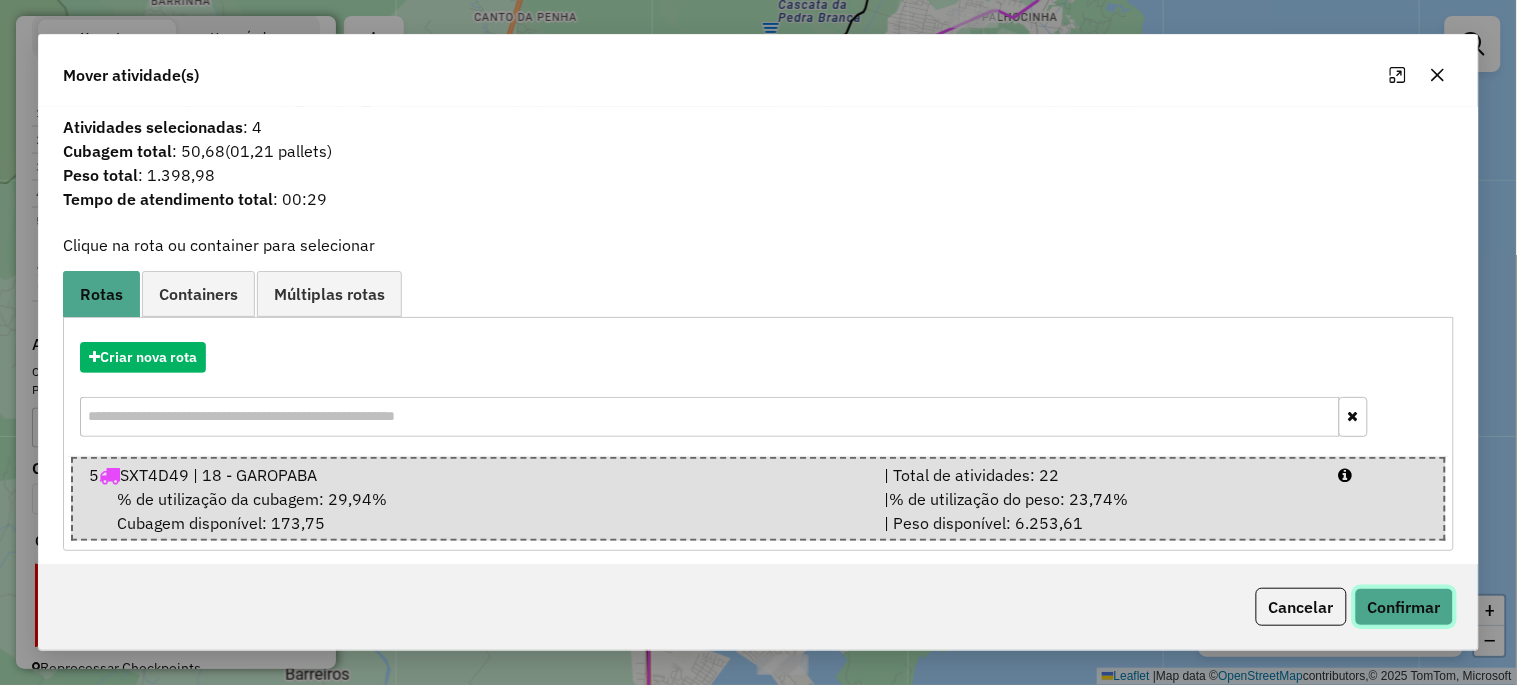 click on "Confirmar" 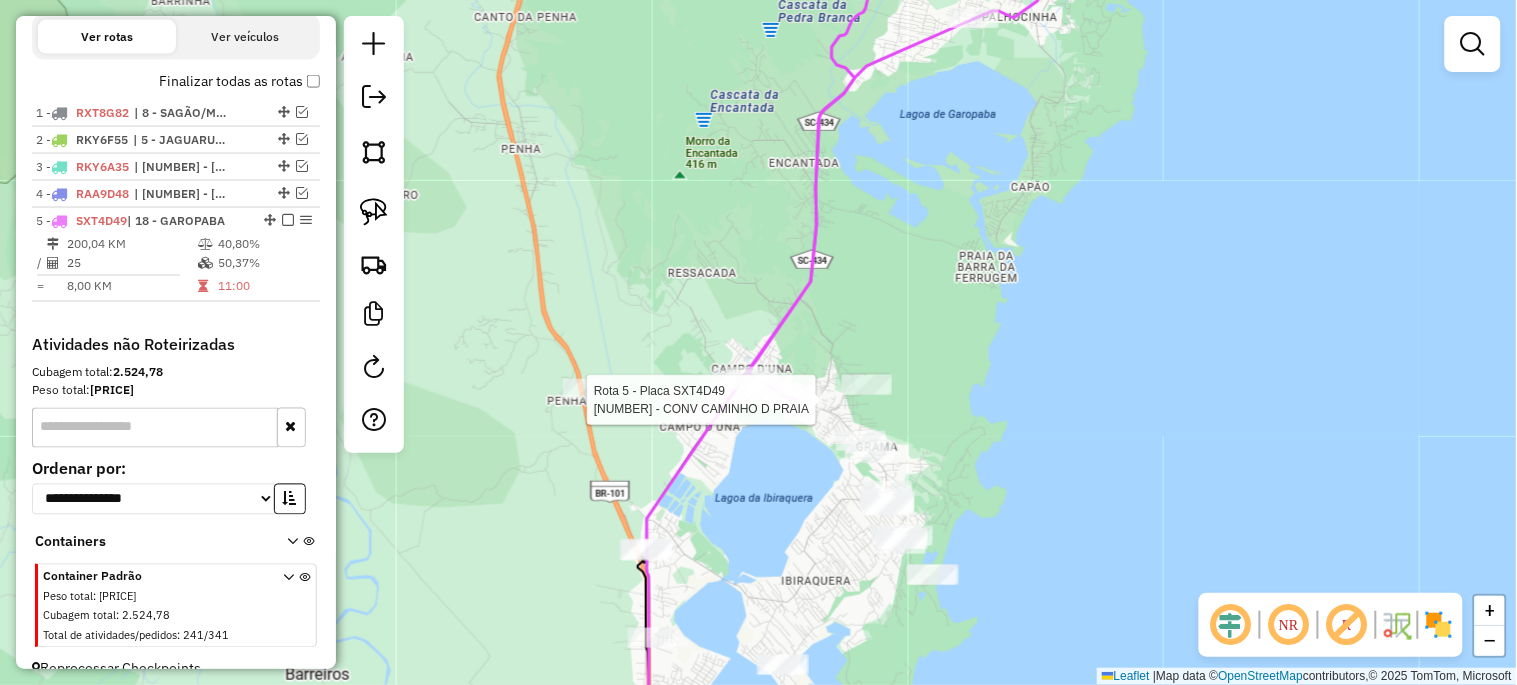 select on "*********" 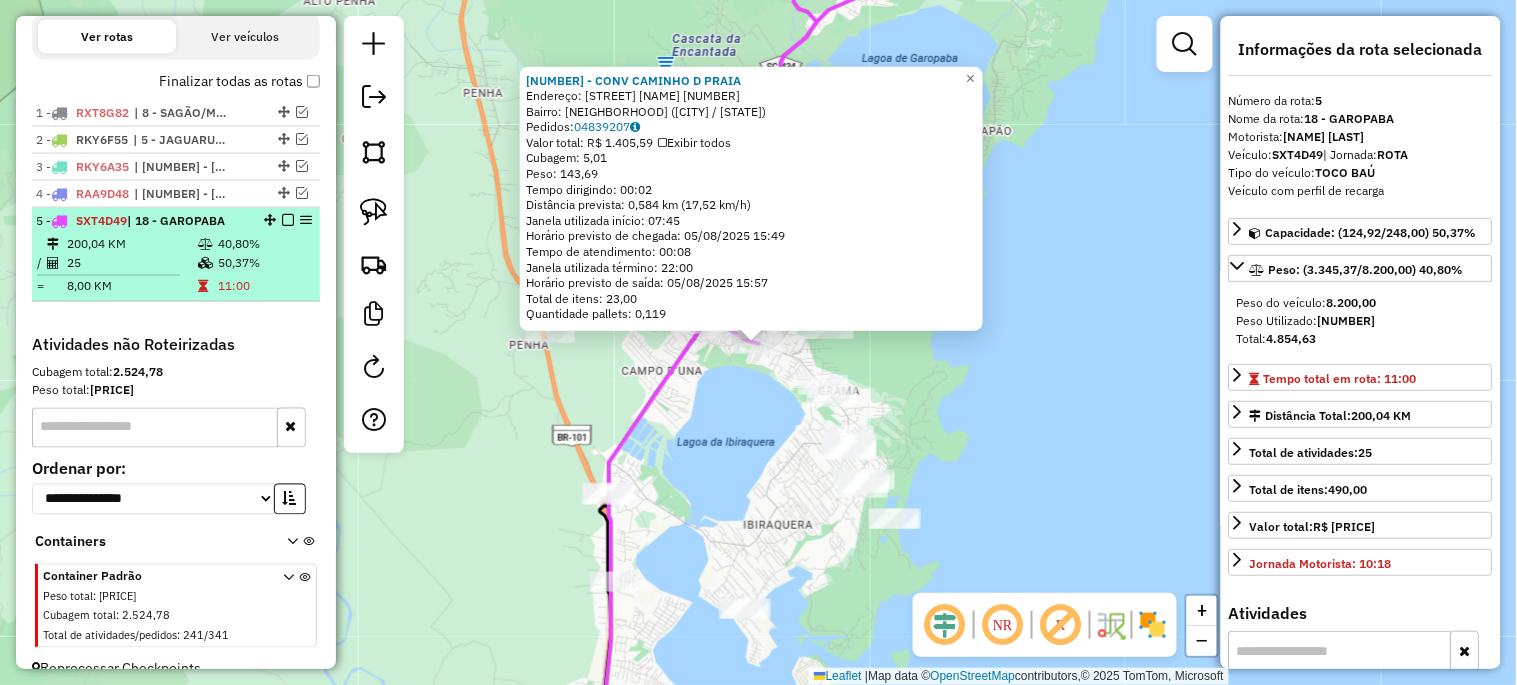 click at bounding box center [288, 220] 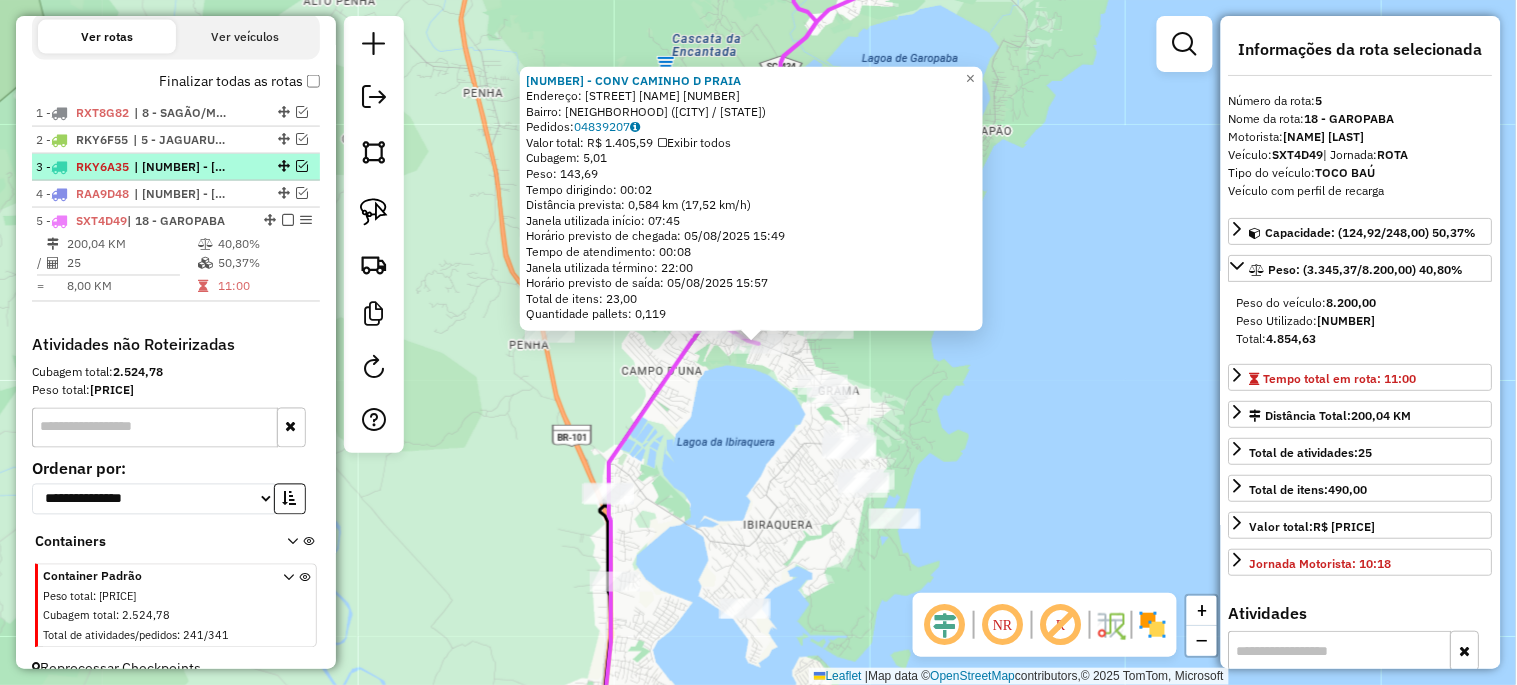 scroll, scrollTop: 667, scrollLeft: 0, axis: vertical 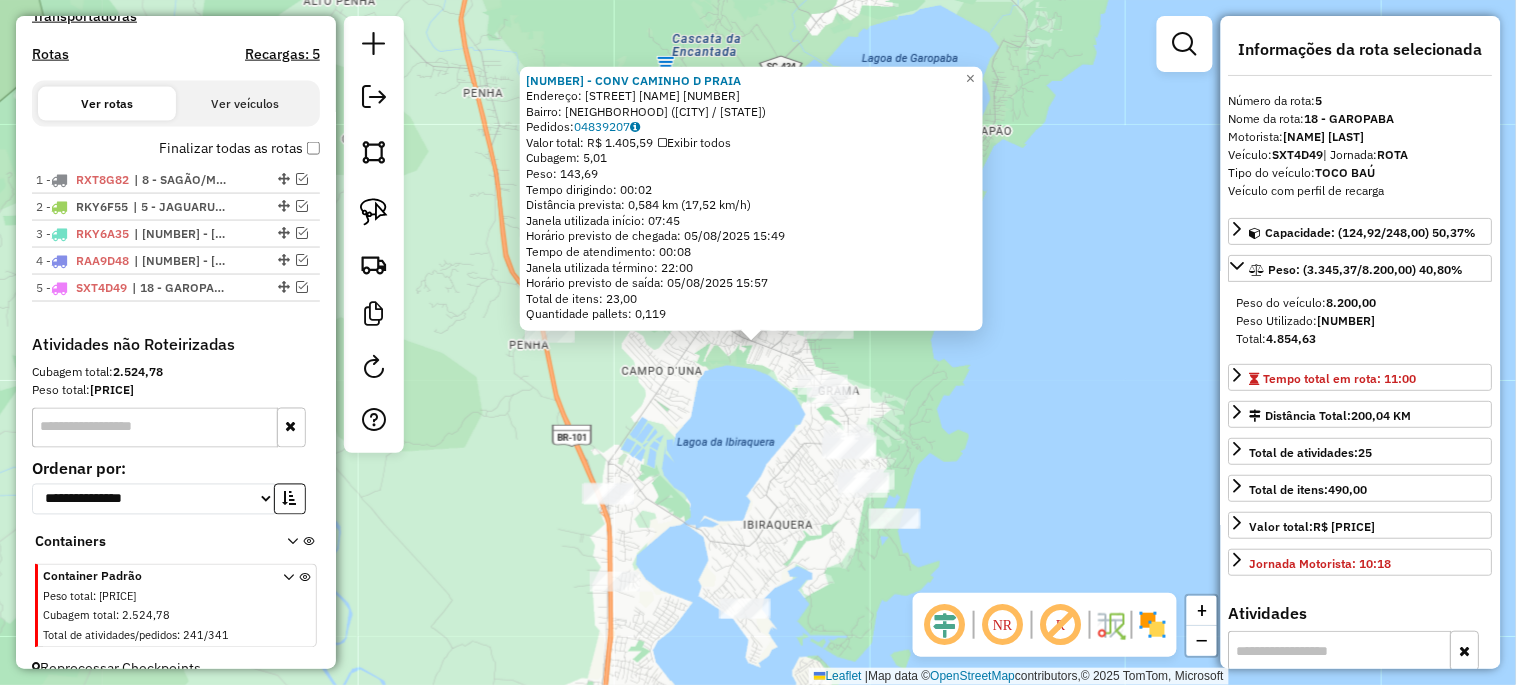 drag, startPoint x: 667, startPoint y: 394, endPoint x: 683, endPoint y: 403, distance: 18.35756 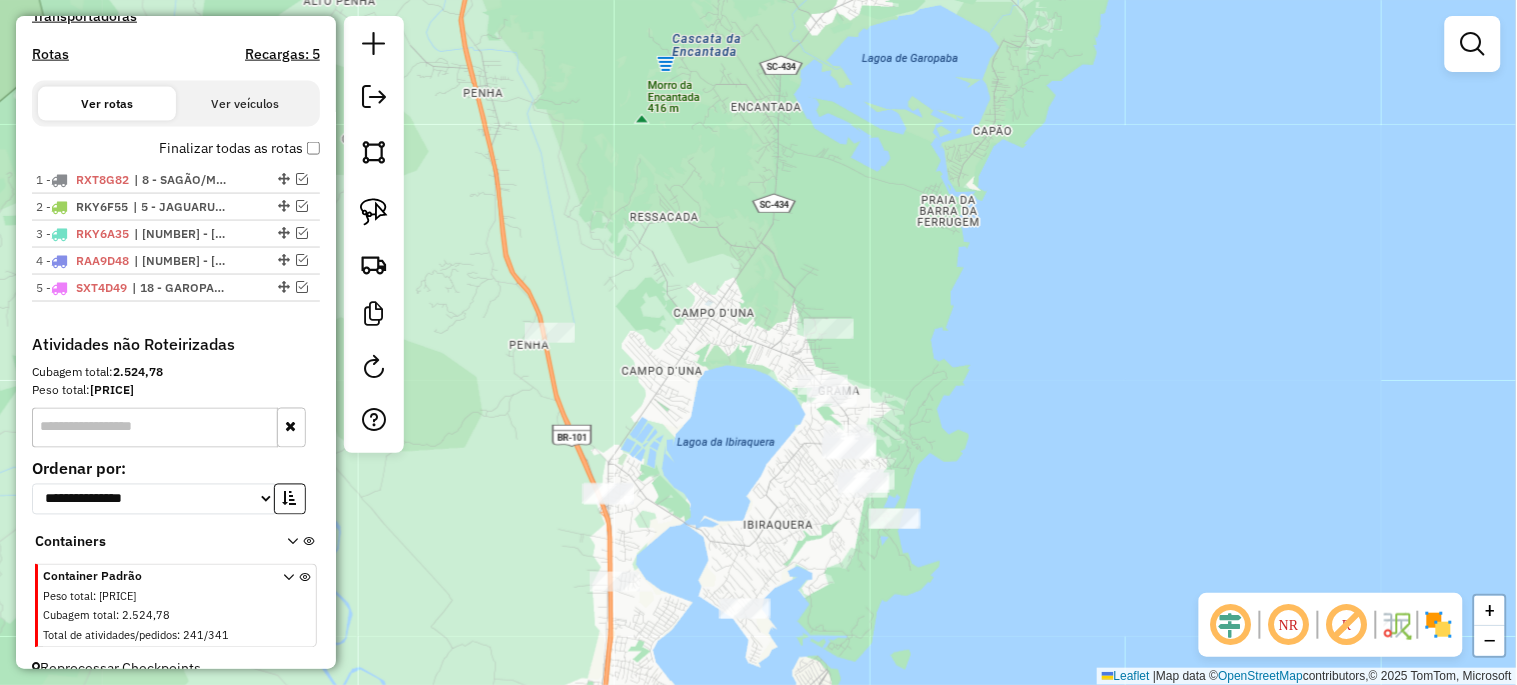 click 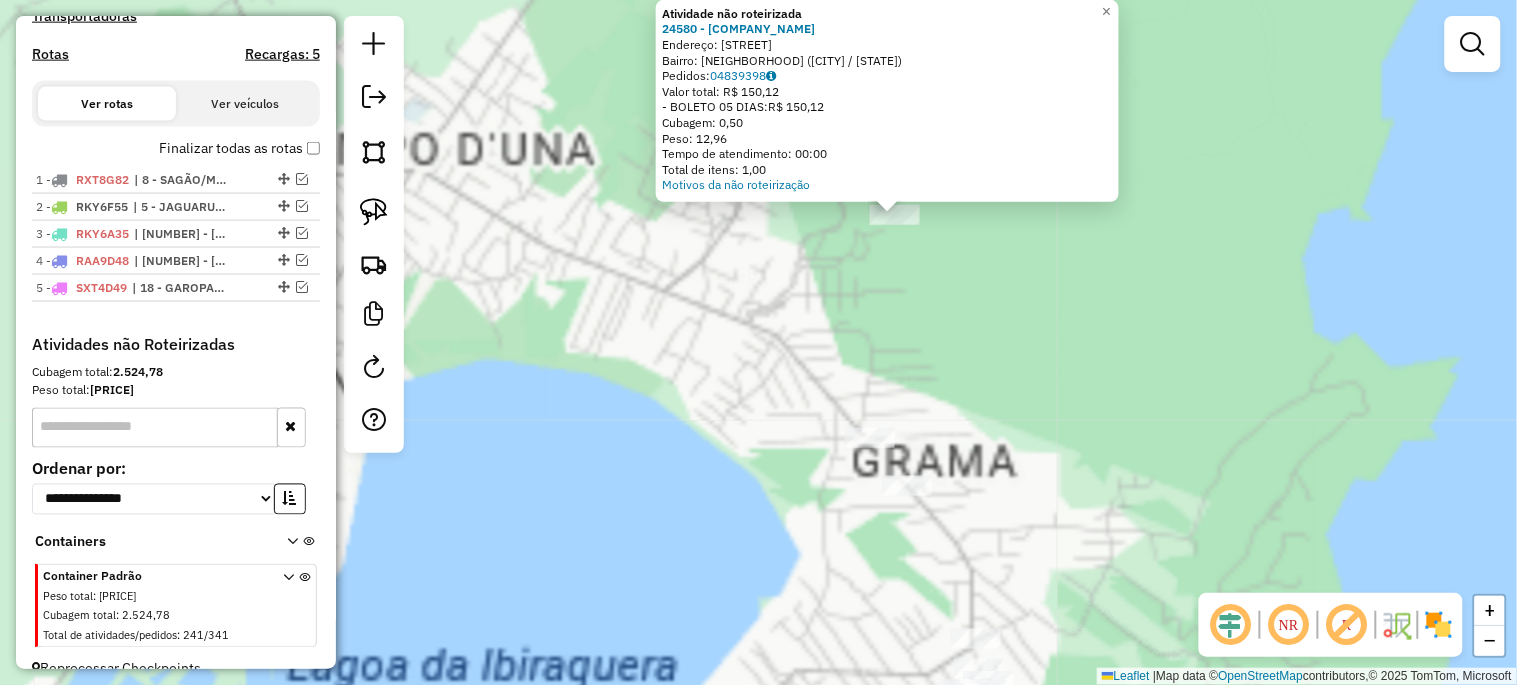 click on "Atividade não roteirizada 24580 - THE PEAK COFFE  Endereço:  RUA RODOLFO SAMPAIO s/n   Bairro: CAMPO D UNA (GAROPABA / SC)   Pedidos:  04839398   Valor total: R$ 150,12   - BOLETO 05 DIAS:  R$ 150,12   Cubagem: 0,50   Peso: 12,96   Tempo de atendimento: 00:00   Total de itens: 1,00  Motivos da não roteirização × Janela de atendimento Grade de atendimento Capacidade Transportadoras Veículos Cliente Pedidos  Rotas Selecione os dias de semana para filtrar as janelas de atendimento  Seg   Ter   Qua   Qui   Sex   Sáb   Dom  Informe o período da janela de atendimento: De: Até:  Filtrar exatamente a janela do cliente  Considerar janela de atendimento padrão  Selecione os dias de semana para filtrar as grades de atendimento  Seg   Ter   Qua   Qui   Sex   Sáb   Dom   Considerar clientes sem dia de atendimento cadastrado  Clientes fora do dia de atendimento selecionado Filtrar as atividades entre os valores definidos abaixo:  Peso mínimo:   Peso máximo:   Cubagem mínima:   Cubagem máxima:   De:   Até:" 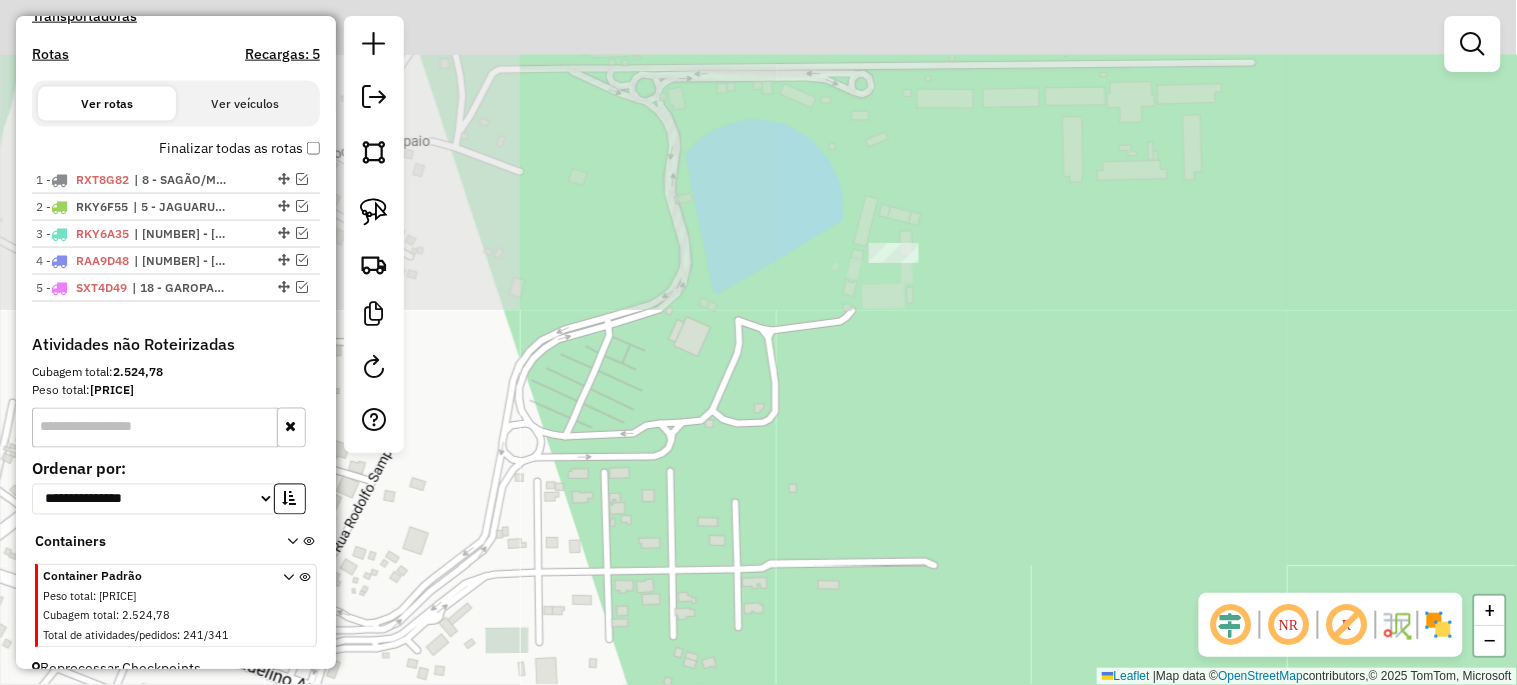 drag, startPoint x: 848, startPoint y: 242, endPoint x: 803, endPoint y: 552, distance: 313.2491 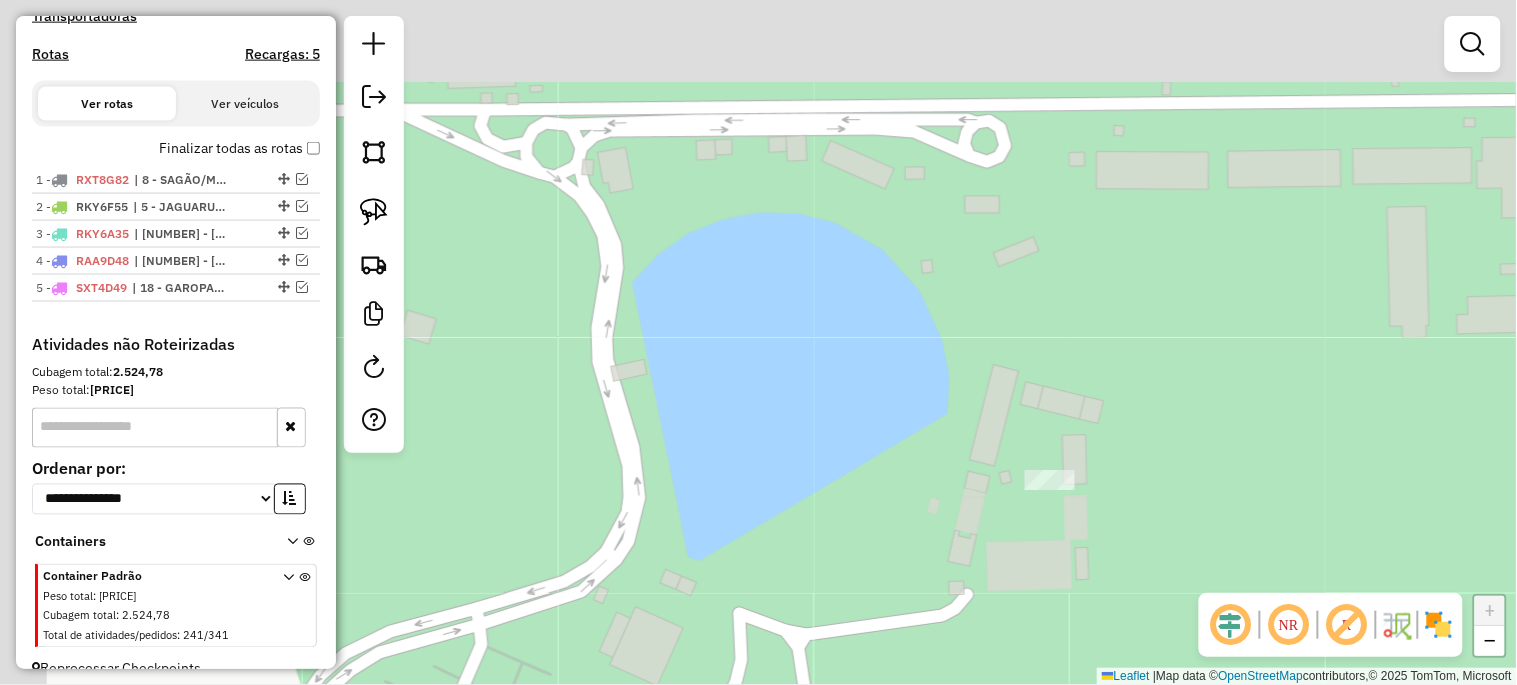drag, startPoint x: 860, startPoint y: 345, endPoint x: 1006, endPoint y: 631, distance: 321.11057 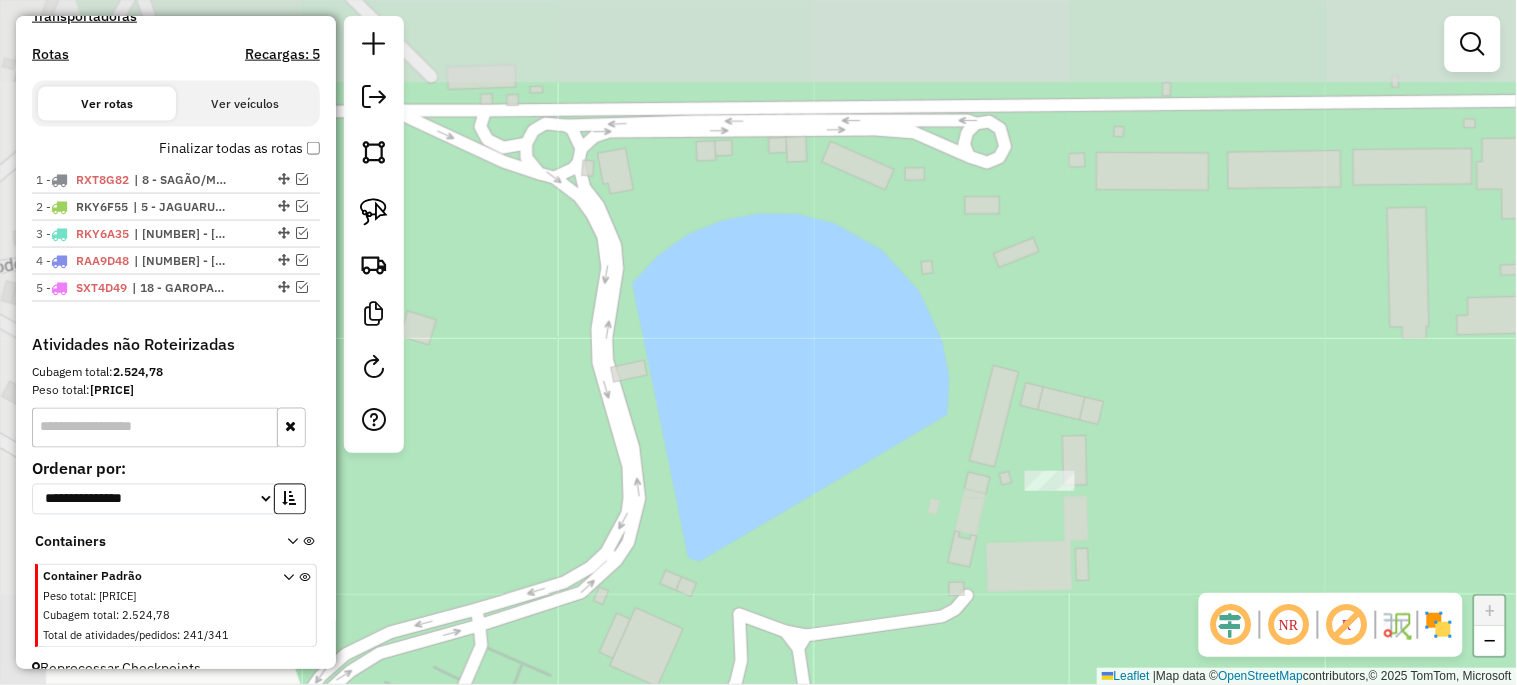 click on "Janela de atendimento Grade de atendimento Capacidade Transportadoras Veículos Cliente Pedidos  Rotas Selecione os dias de semana para filtrar as janelas de atendimento  Seg   Ter   Qua   Qui   Sex   Sáb   Dom  Informe o período da janela de atendimento: De: Até:  Filtrar exatamente a janela do cliente  Considerar janela de atendimento padrão  Selecione os dias de semana para filtrar as grades de atendimento  Seg   Ter   Qua   Qui   Sex   Sáb   Dom   Considerar clientes sem dia de atendimento cadastrado  Clientes fora do dia de atendimento selecionado Filtrar as atividades entre os valores definidos abaixo:  Peso mínimo:   Peso máximo:   Cubagem mínima:   Cubagem máxima:   De:   Até:  Filtrar as atividades entre o tempo de atendimento definido abaixo:  De:   Até:   Considerar capacidade total dos clientes não roteirizados Transportadora: Selecione um ou mais itens Tipo de veículo: Selecione um ou mais itens Veículo: Selecione um ou mais itens Motorista: Selecione um ou mais itens Nome: Rótulo:" 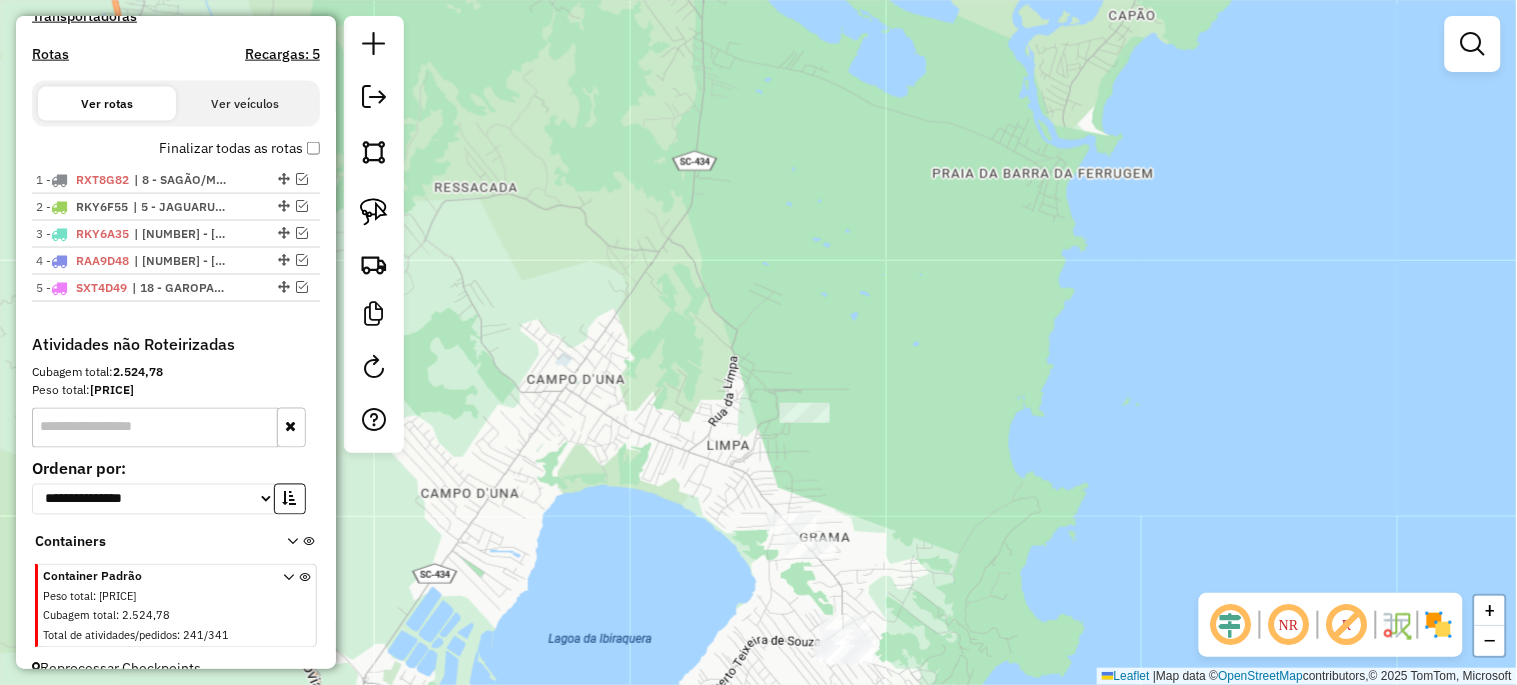 drag, startPoint x: 750, startPoint y: 566, endPoint x: 850, endPoint y: 375, distance: 215.59453 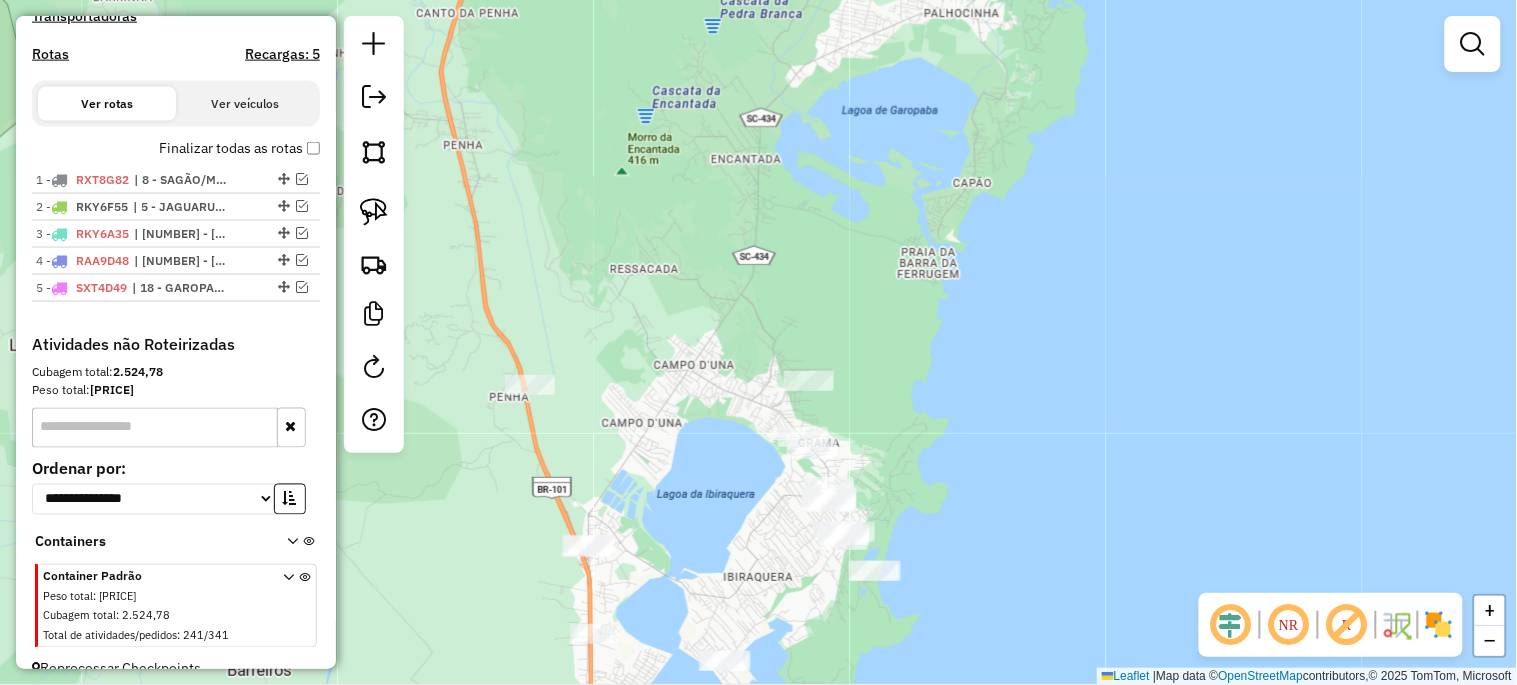 drag, startPoint x: 717, startPoint y: 447, endPoint x: 740, endPoint y: 243, distance: 205.29248 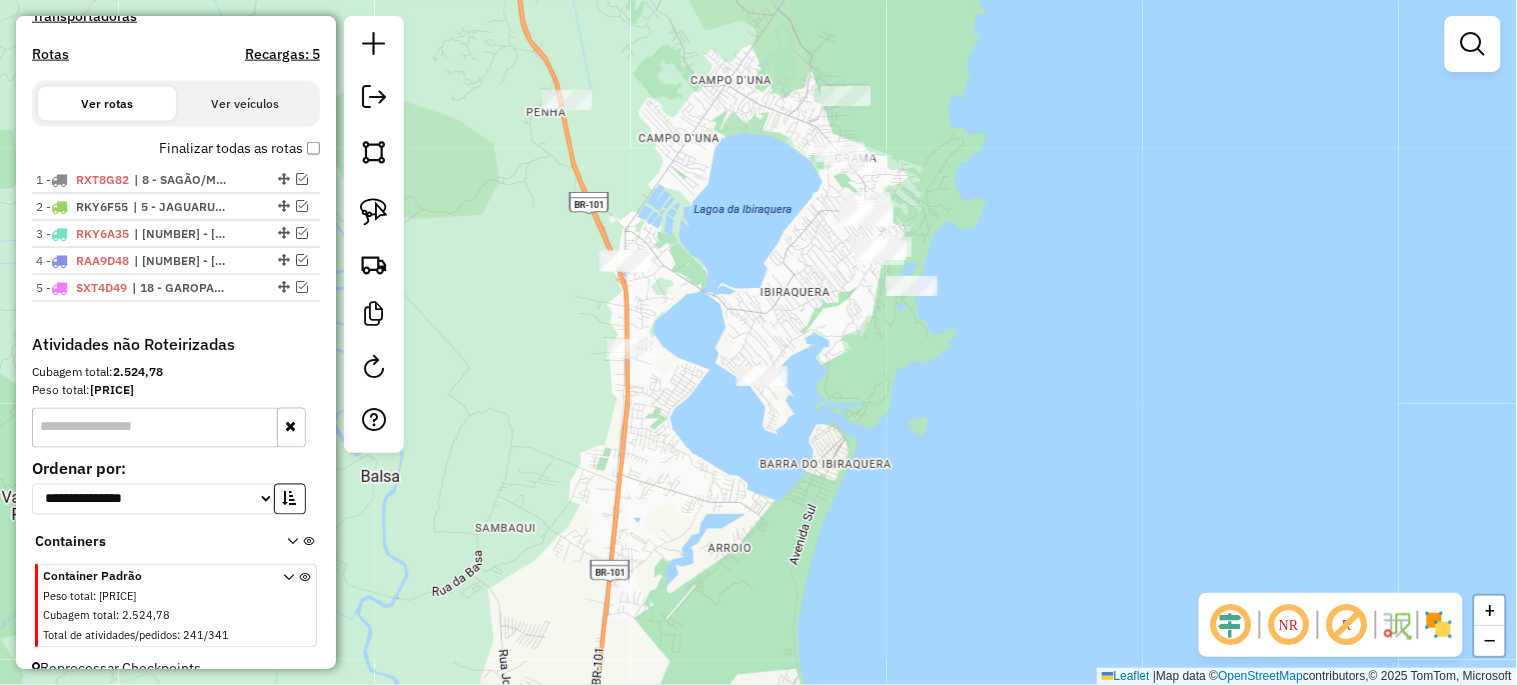 click on "Janela de atendimento Grade de atendimento Capacidade Transportadoras Veículos Cliente Pedidos  Rotas Selecione os dias de semana para filtrar as janelas de atendimento  Seg   Ter   Qua   Qui   Sex   Sáb   Dom  Informe o período da janela de atendimento: De: Até:  Filtrar exatamente a janela do cliente  Considerar janela de atendimento padrão  Selecione os dias de semana para filtrar as grades de atendimento  Seg   Ter   Qua   Qui   Sex   Sáb   Dom   Considerar clientes sem dia de atendimento cadastrado  Clientes fora do dia de atendimento selecionado Filtrar as atividades entre os valores definidos abaixo:  Peso mínimo:   Peso máximo:   Cubagem mínima:   Cubagem máxima:   De:   Até:  Filtrar as atividades entre o tempo de atendimento definido abaixo:  De:   Até:   Considerar capacidade total dos clientes não roteirizados Transportadora: Selecione um ou mais itens Tipo de veículo: Selecione um ou mais itens Veículo: Selecione um ou mais itens Motorista: Selecione um ou mais itens Nome: Rótulo:" 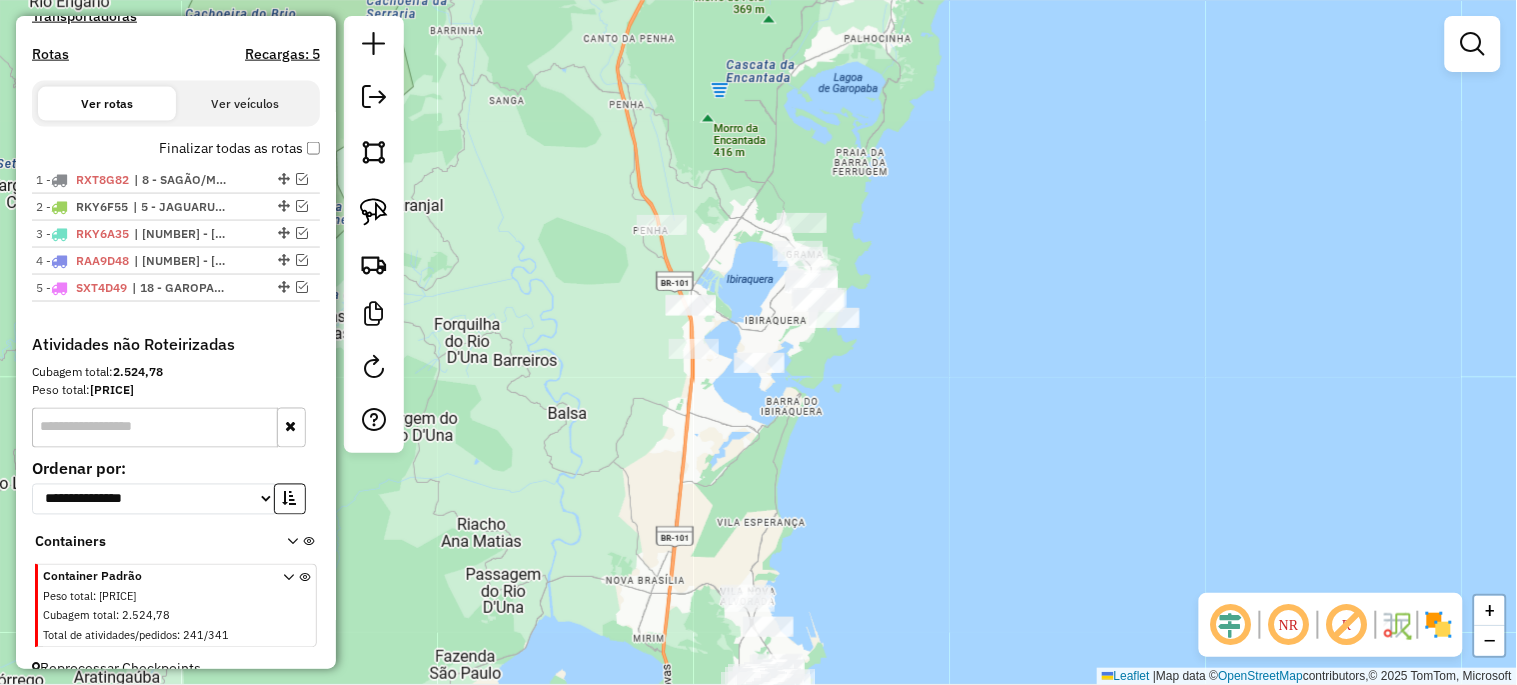 drag, startPoint x: 746, startPoint y: 503, endPoint x: 785, endPoint y: 288, distance: 218.50858 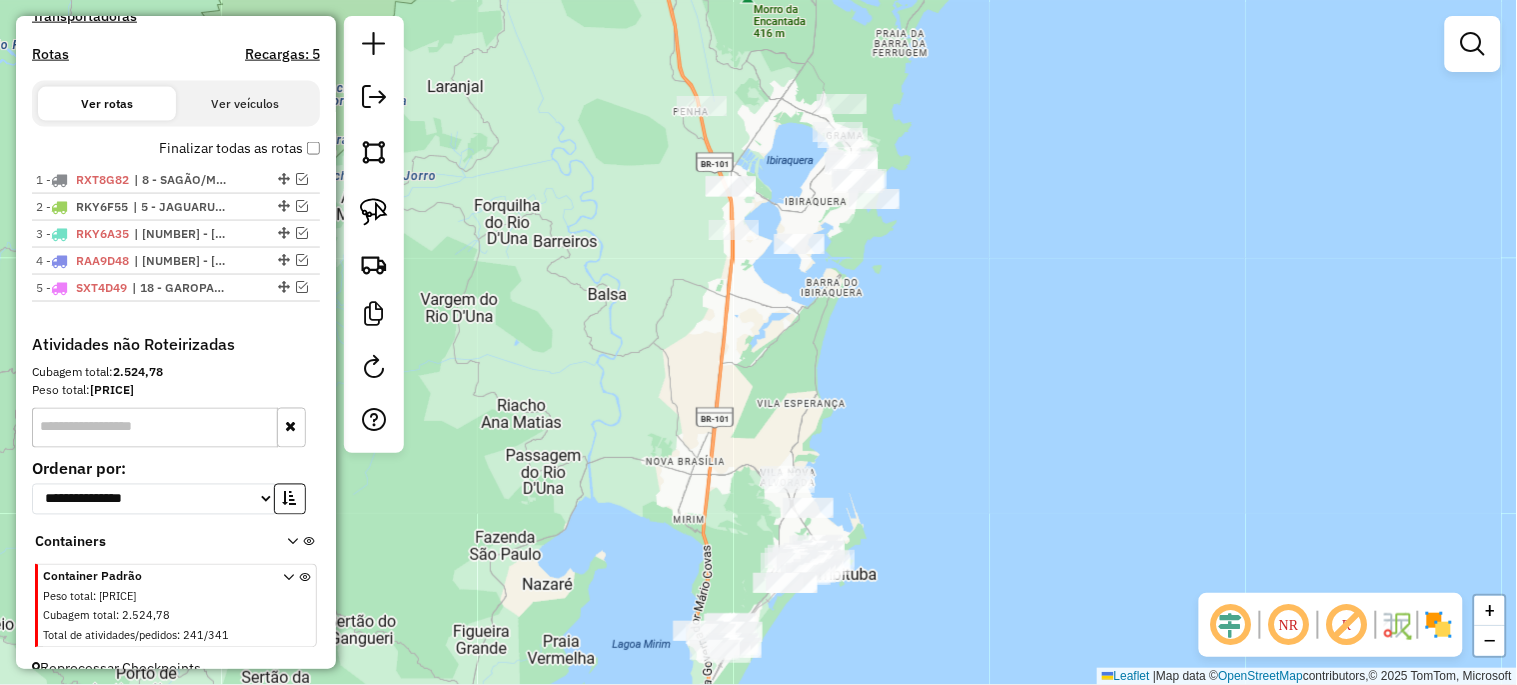 drag, startPoint x: 623, startPoint y: 268, endPoint x: 623, endPoint y: 366, distance: 98 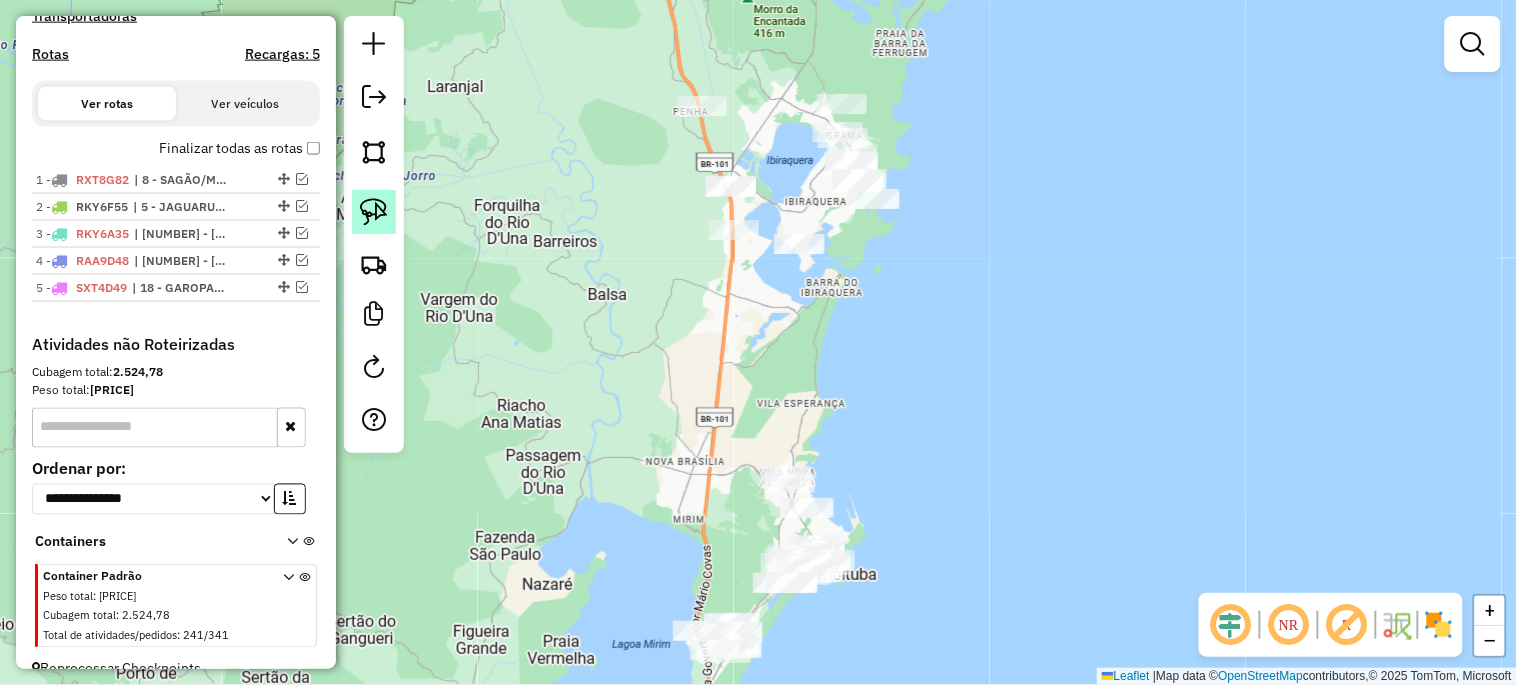 click 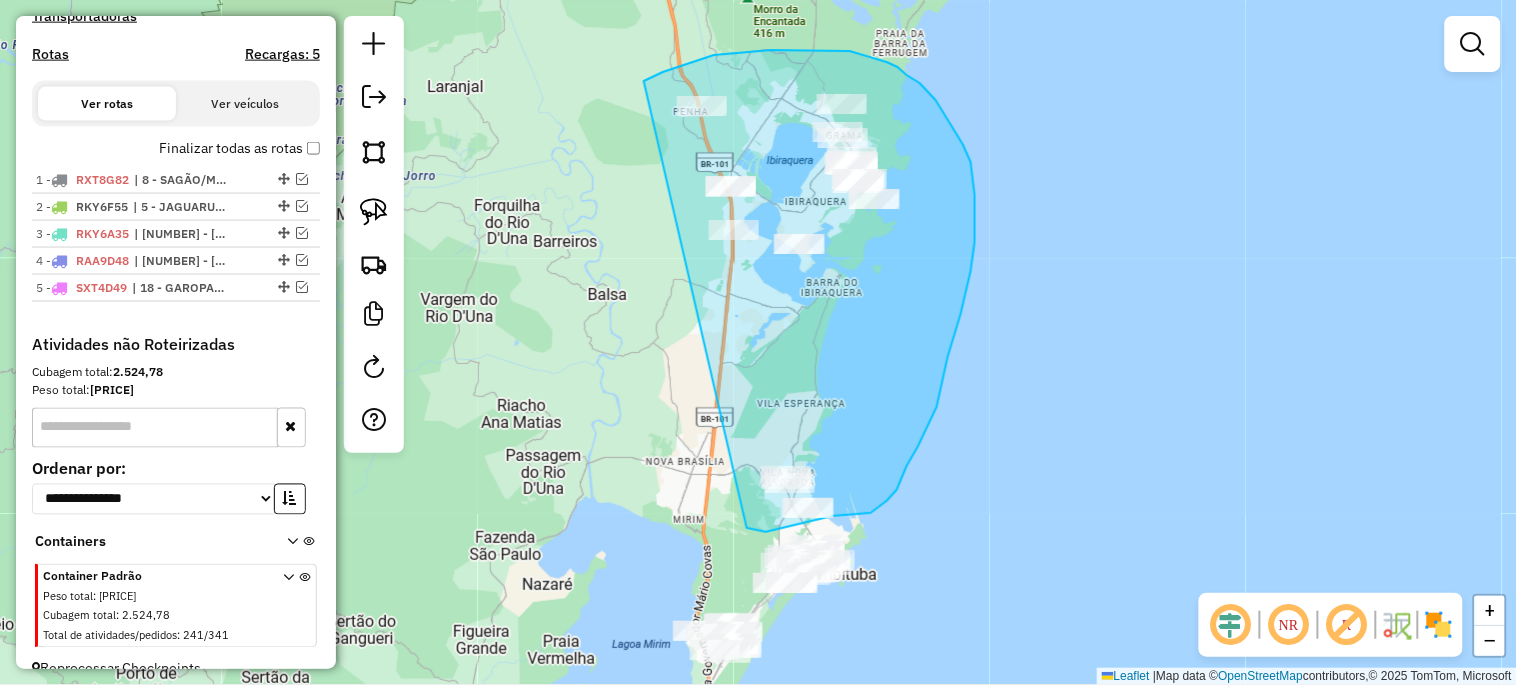 drag, startPoint x: 650, startPoint y: 78, endPoint x: 725, endPoint y: 528, distance: 456.20718 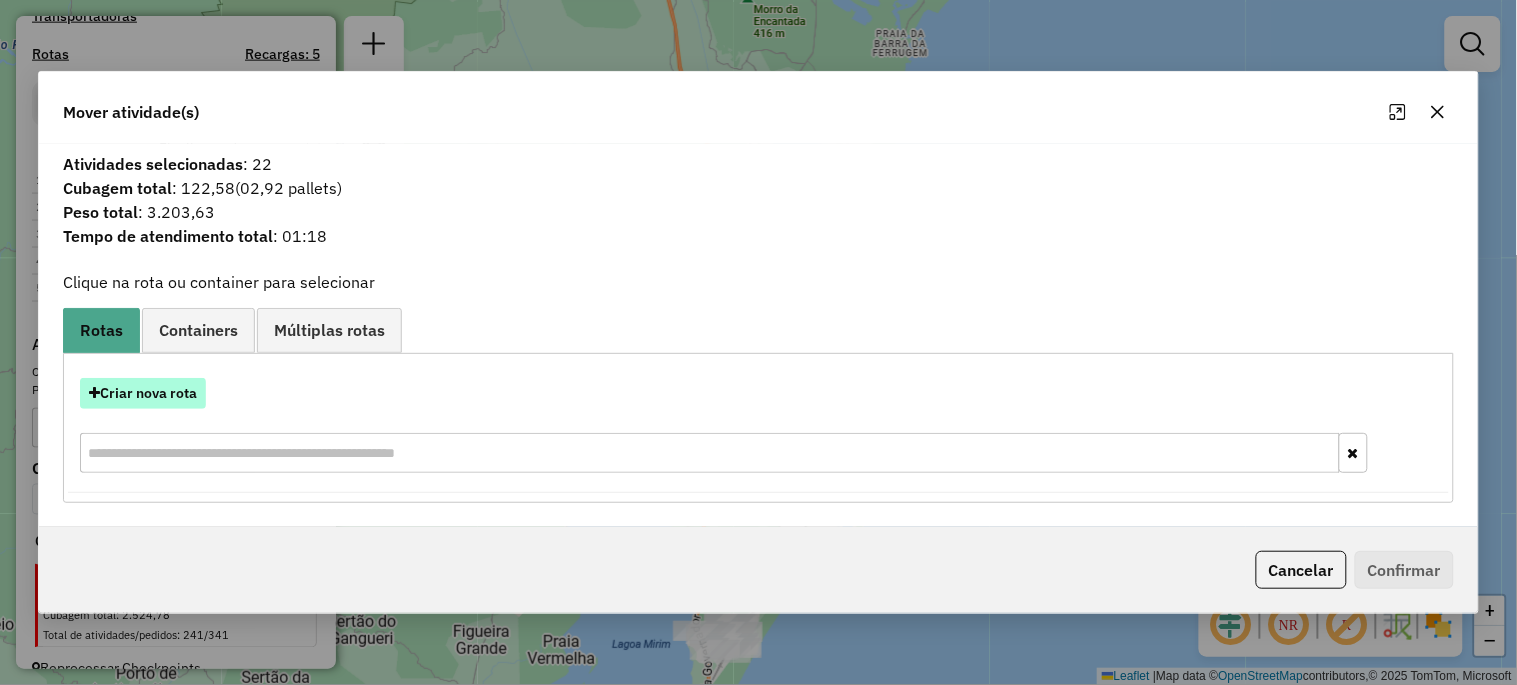 click on "Criar nova rota" at bounding box center (143, 393) 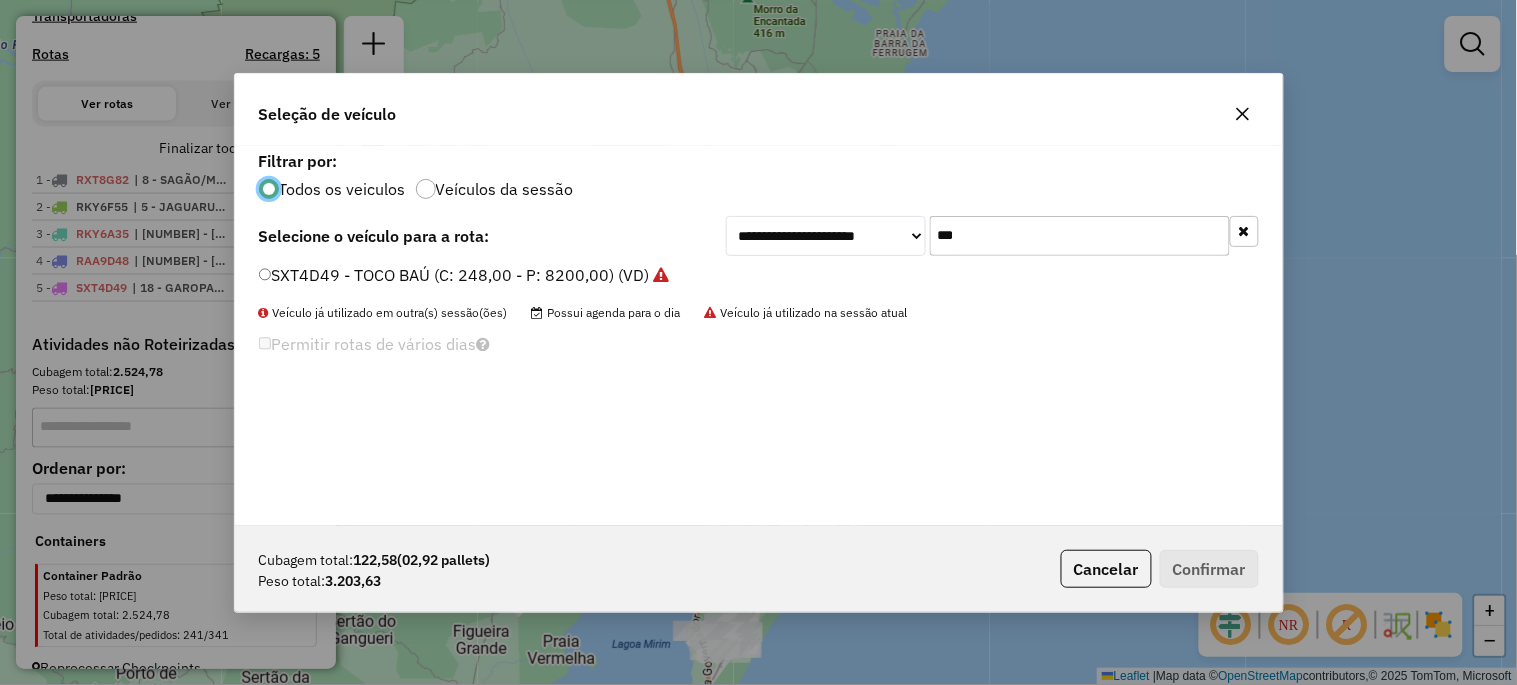 scroll, scrollTop: 11, scrollLeft: 5, axis: both 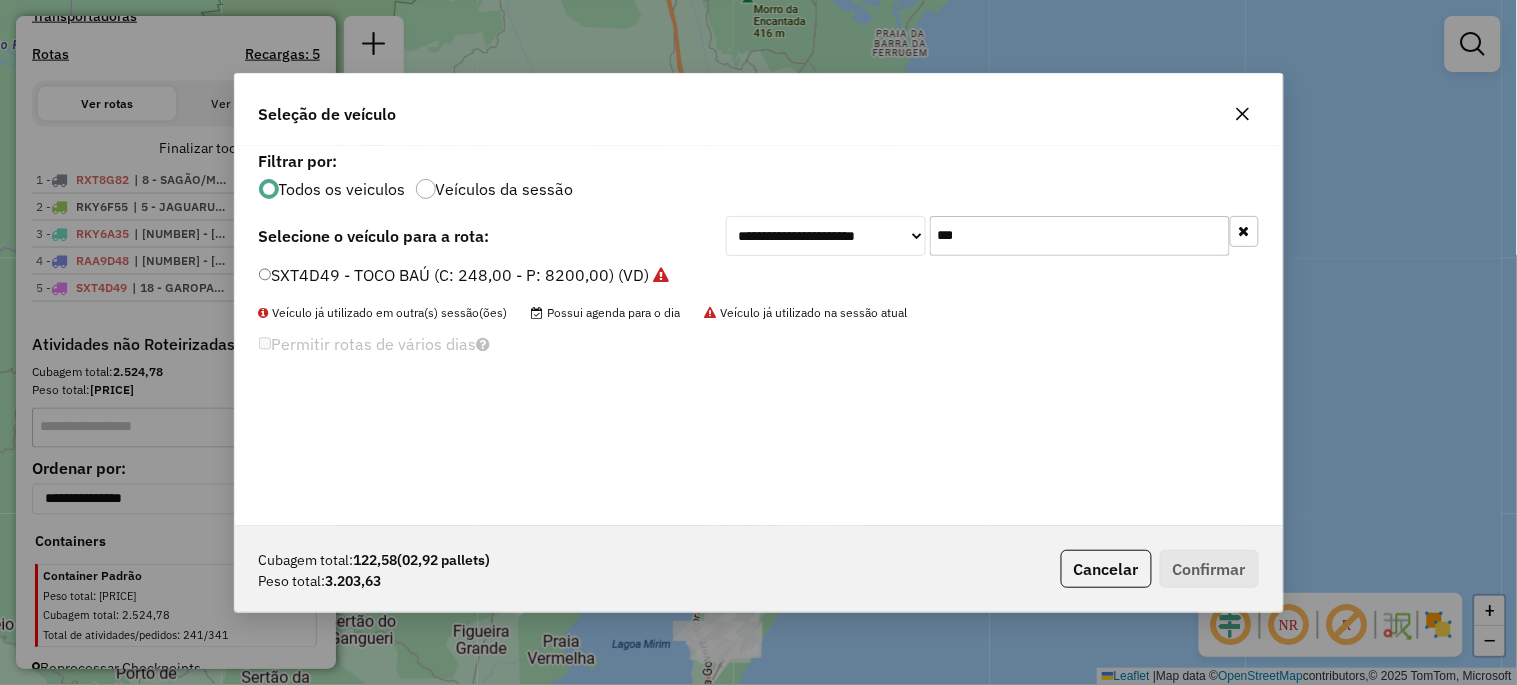 click on "***" 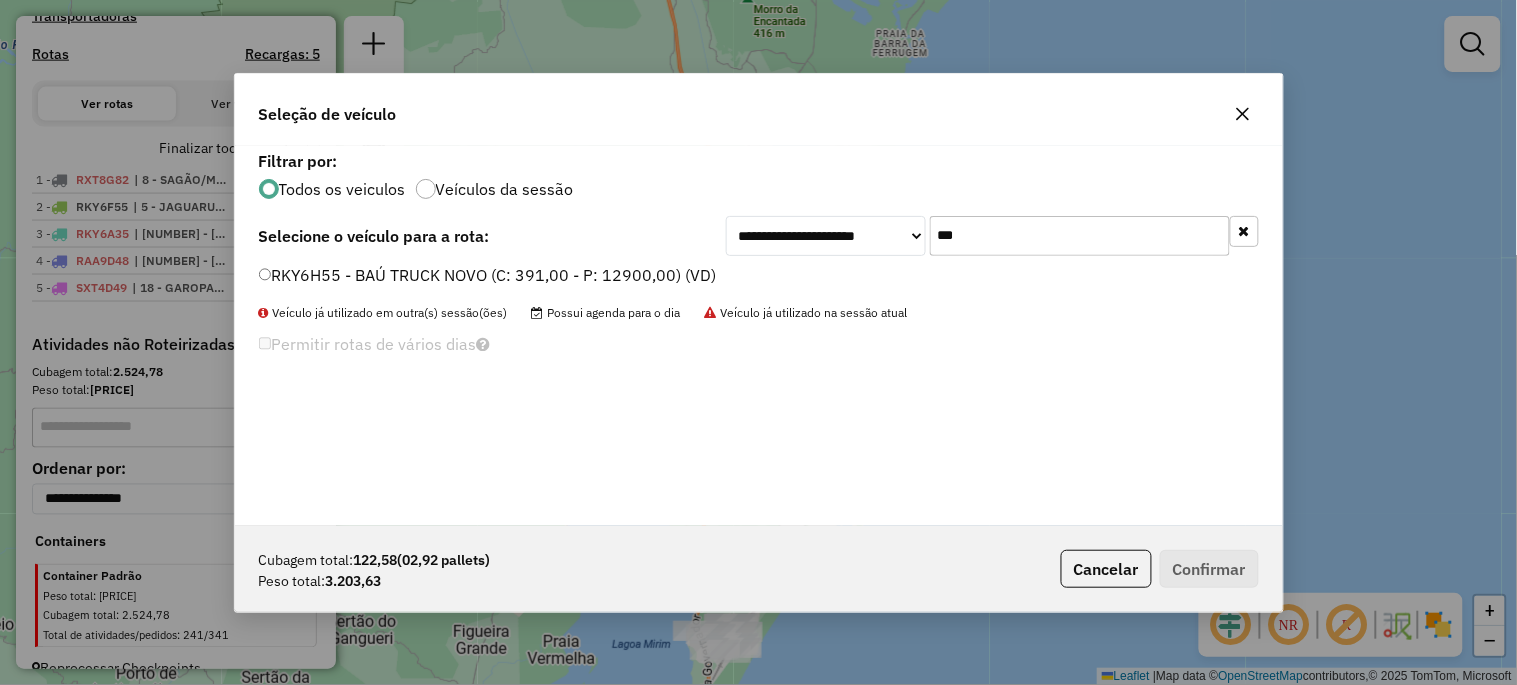 type on "***" 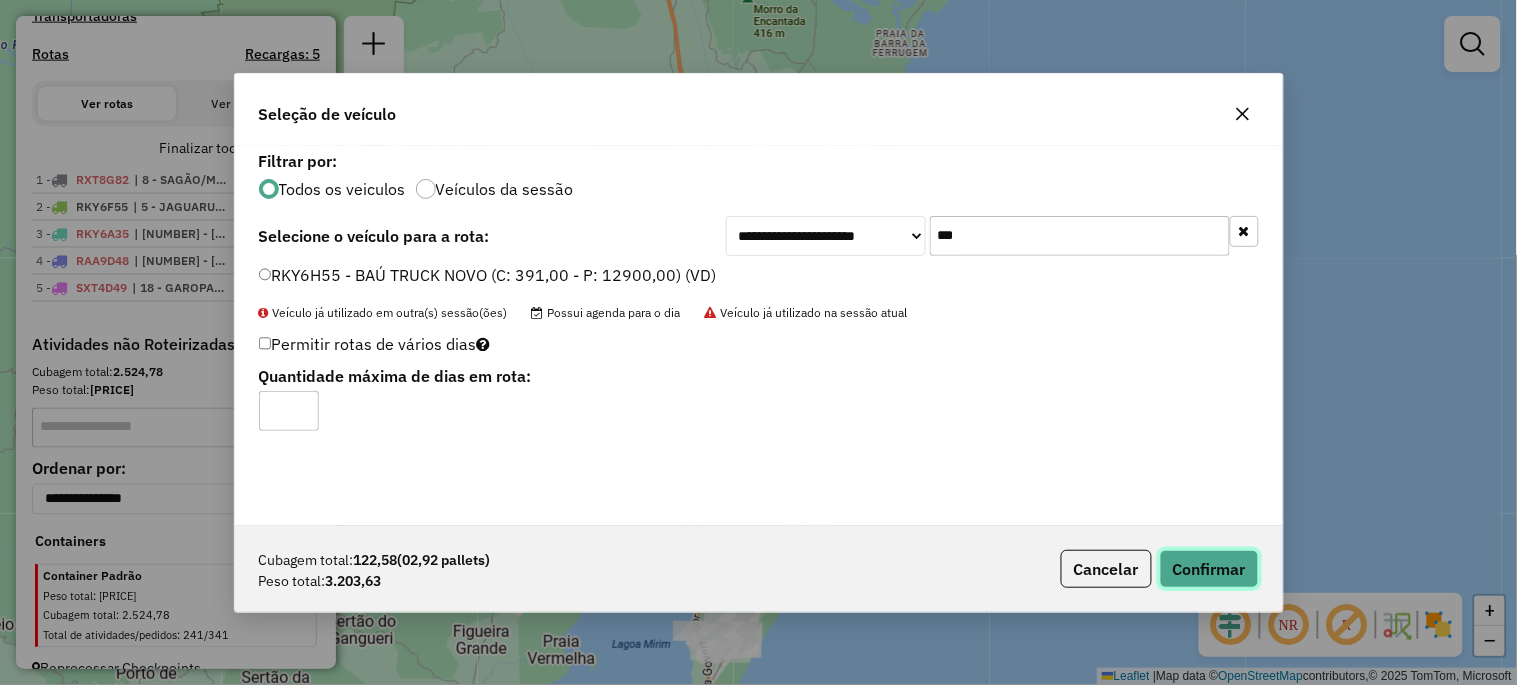 click on "Confirmar" 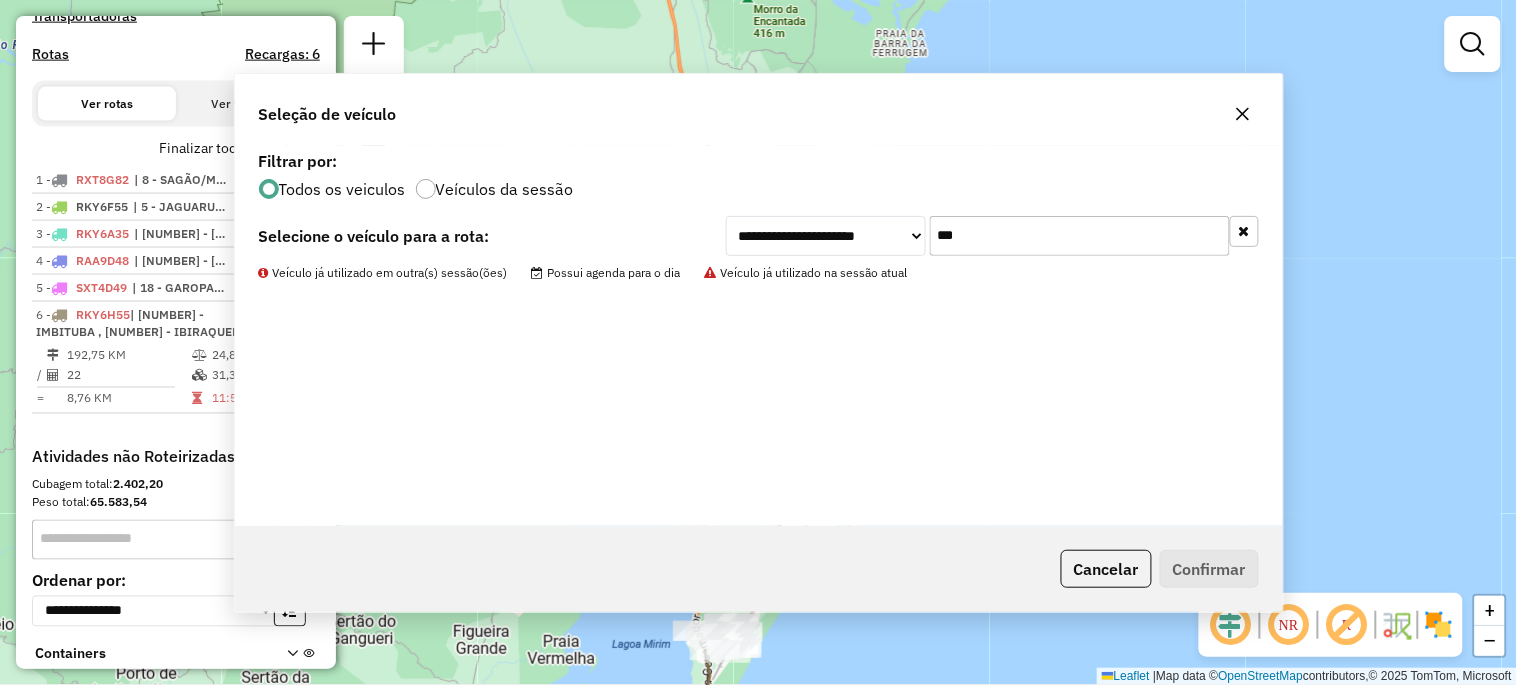 scroll, scrollTop: 773, scrollLeft: 0, axis: vertical 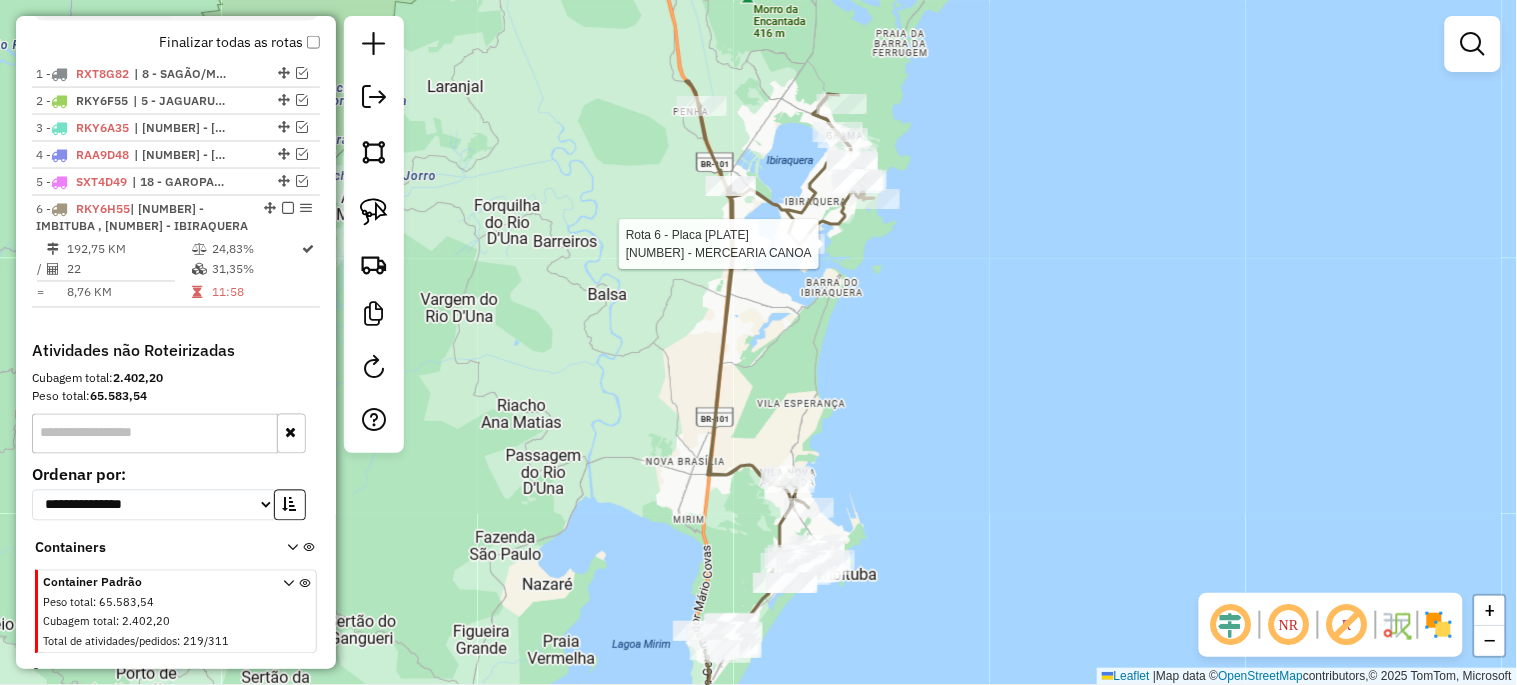 select on "*********" 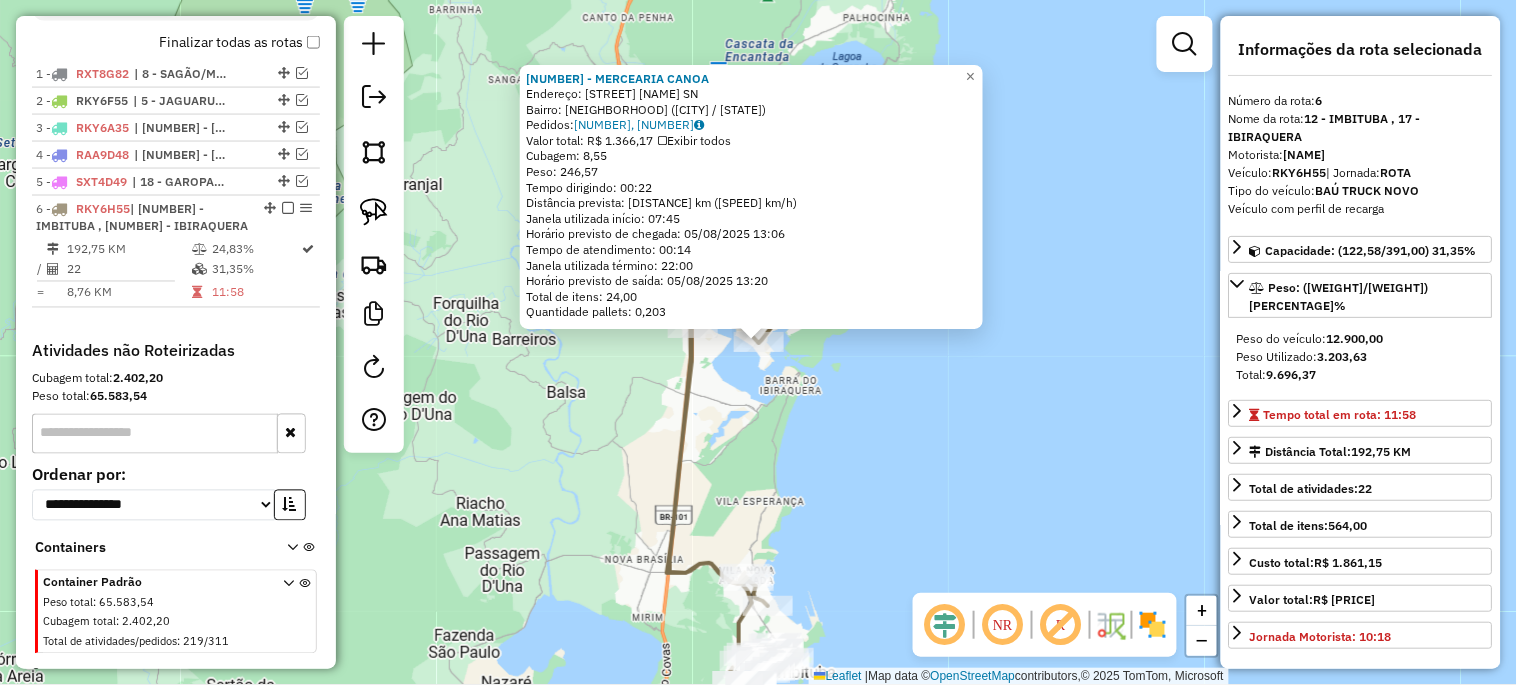 scroll, scrollTop: 778, scrollLeft: 0, axis: vertical 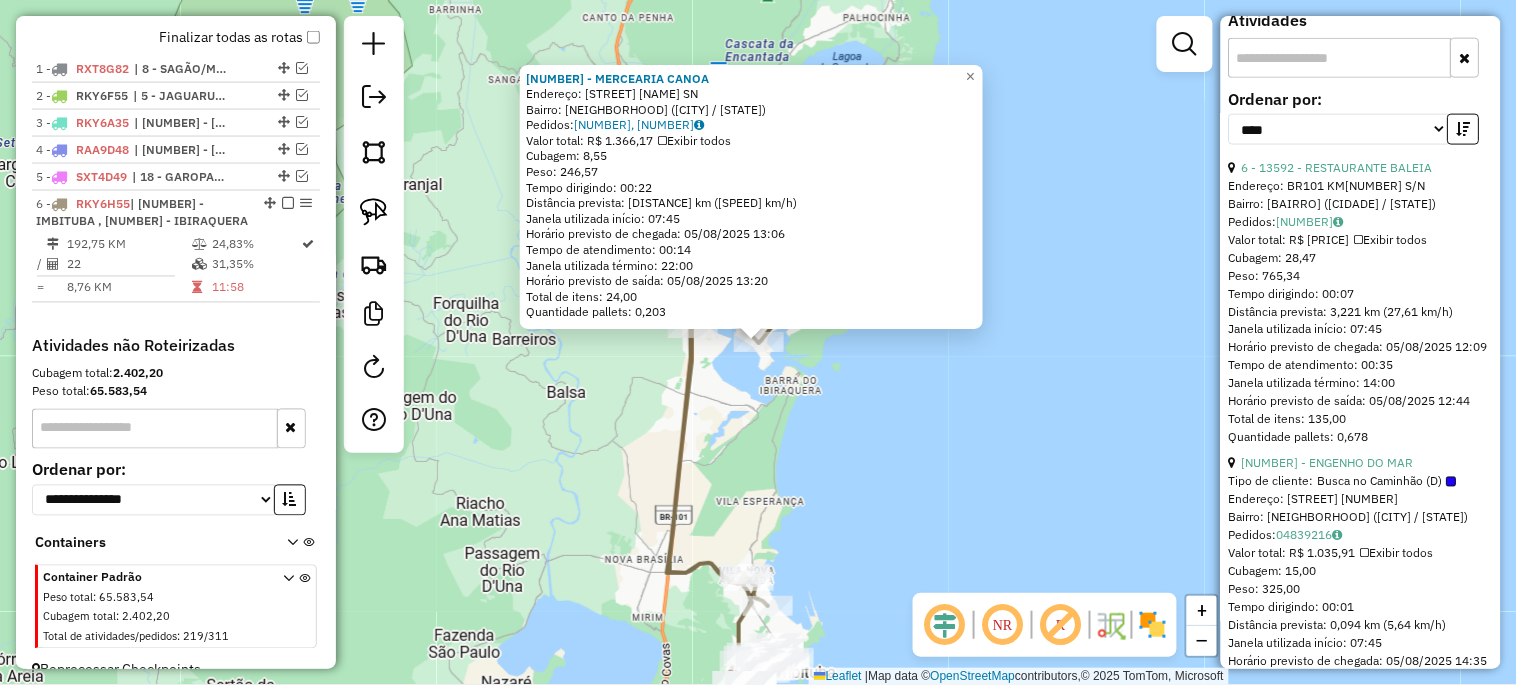 click on "23190 - MERCEARIA CANOA  Endereço:  JOAO FRANCISCO ZEFERINO SN   Bairro: IBIRAQUERA (IMBITUBA / SC)   Pedidos:  04839165, 04839166   Valor total: R$ 1.366,17   Exibir todos   Cubagem: 8,55  Peso: 246,57  Tempo dirigindo: 00:22   Distância prevista: 9,546 km (26,03 km/h)   Janela utilizada início: 07:45   Horário previsto de chegada: 05/08/2025 13:06   Tempo de atendimento: 00:14   Janela utilizada término: 22:00   Horário previsto de saída: 05/08/2025 13:20   Total de itens: 24,00   Quantidade pallets: 0,203  × Janela de atendimento Grade de atendimento Capacidade Transportadoras Veículos Cliente Pedidos  Rotas Selecione os dias de semana para filtrar as janelas de atendimento  Seg   Ter   Qua   Qui   Sex   Sáb   Dom  Informe o período da janela de atendimento: De: Até:  Filtrar exatamente a janela do cliente  Considerar janela de atendimento padrão  Selecione os dias de semana para filtrar as grades de atendimento  Seg   Ter   Qua   Qui   Sex   Sáb   Dom   Peso mínimo:   Peso máximo:   De:  +" 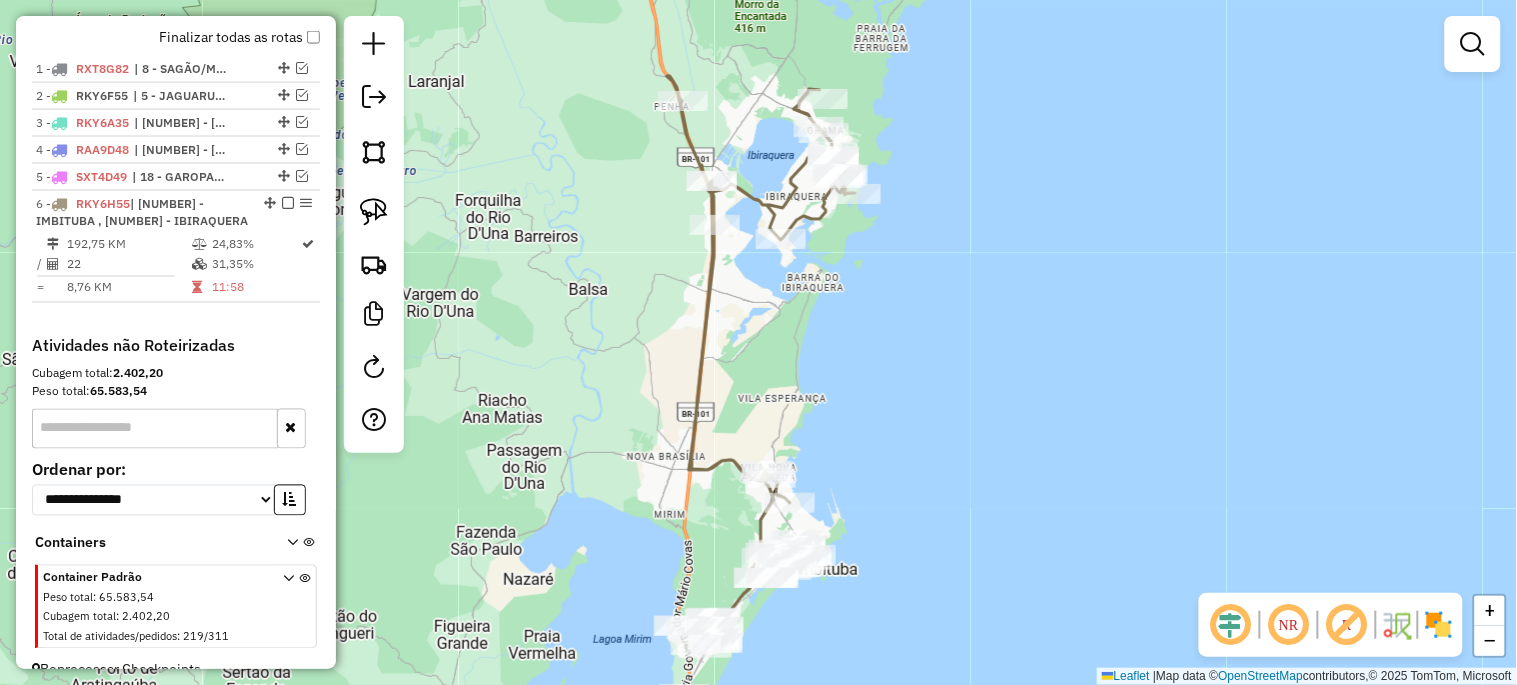 drag, startPoint x: 907, startPoint y: 476, endPoint x: 903, endPoint y: 242, distance: 234.03418 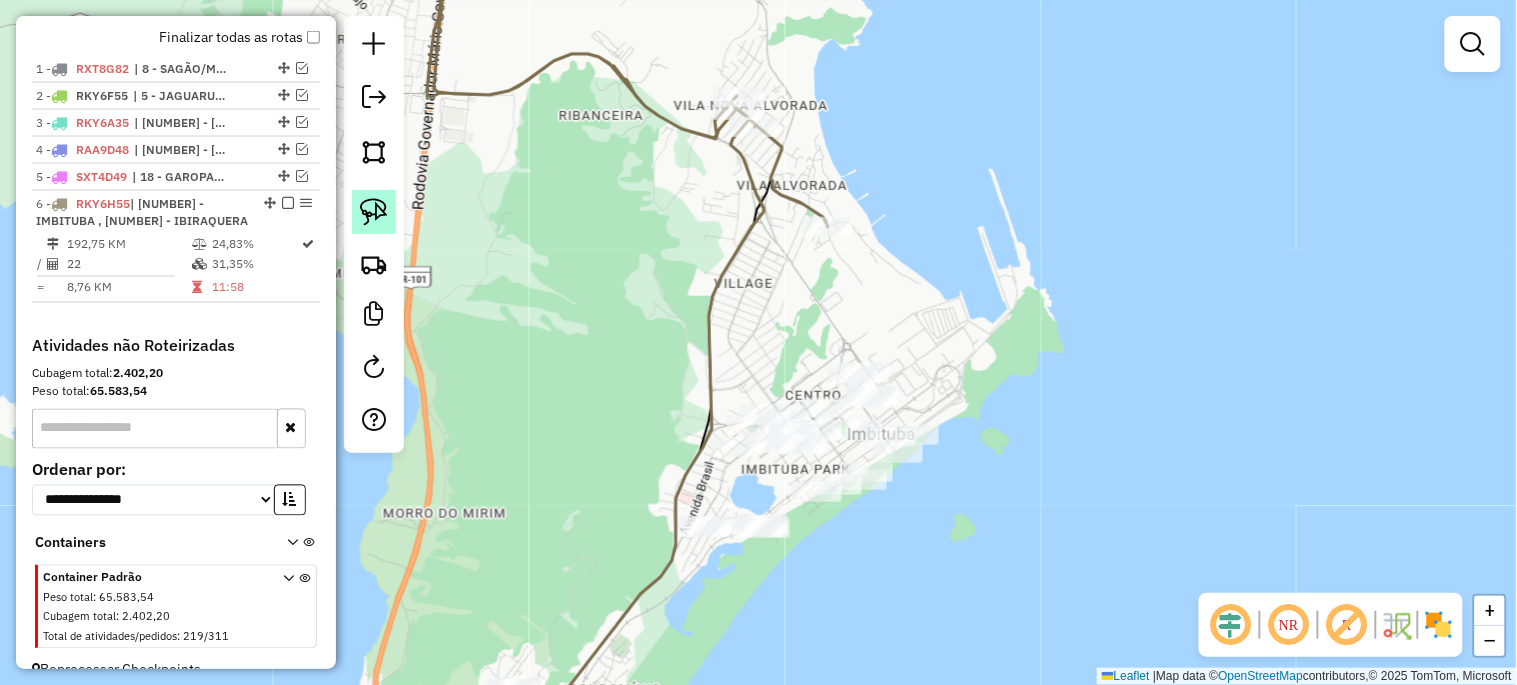 click 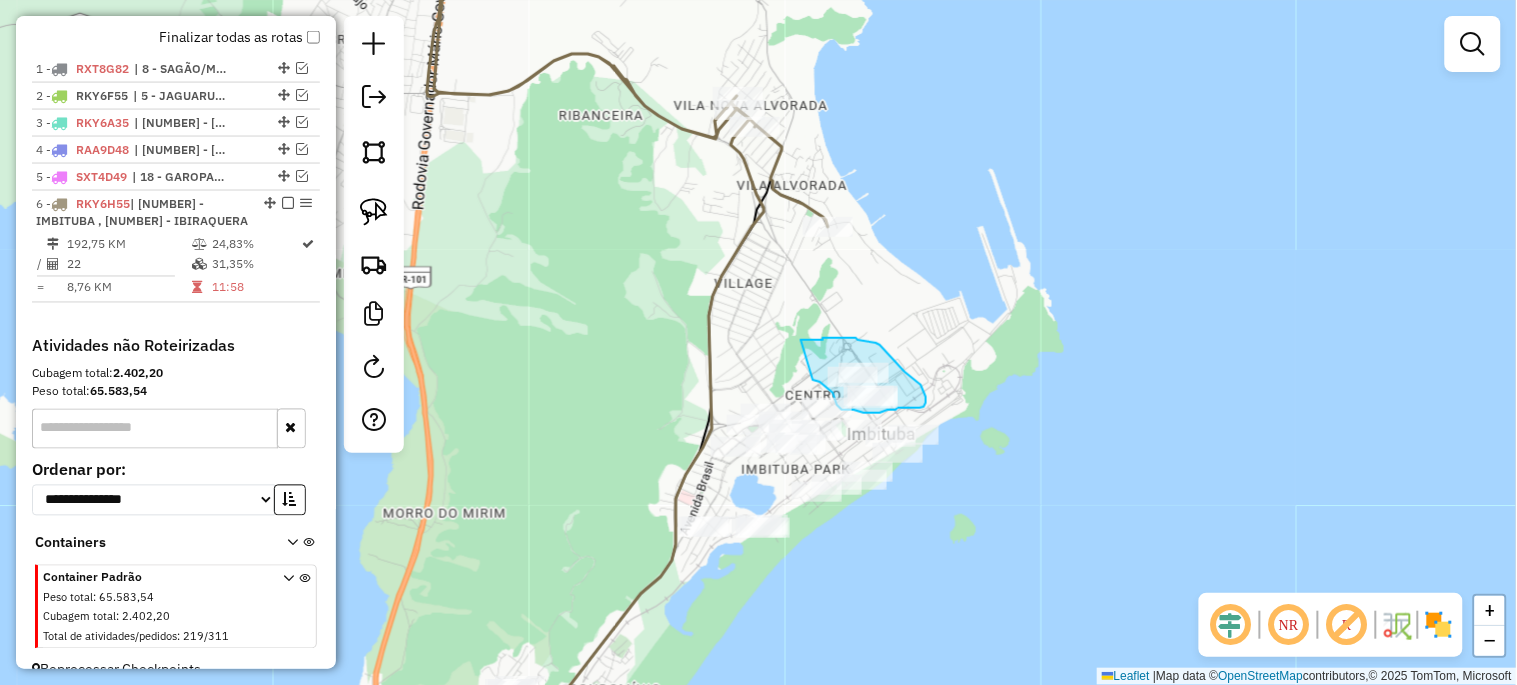 drag, startPoint x: 801, startPoint y: 340, endPoint x: 813, endPoint y: 380, distance: 41.761227 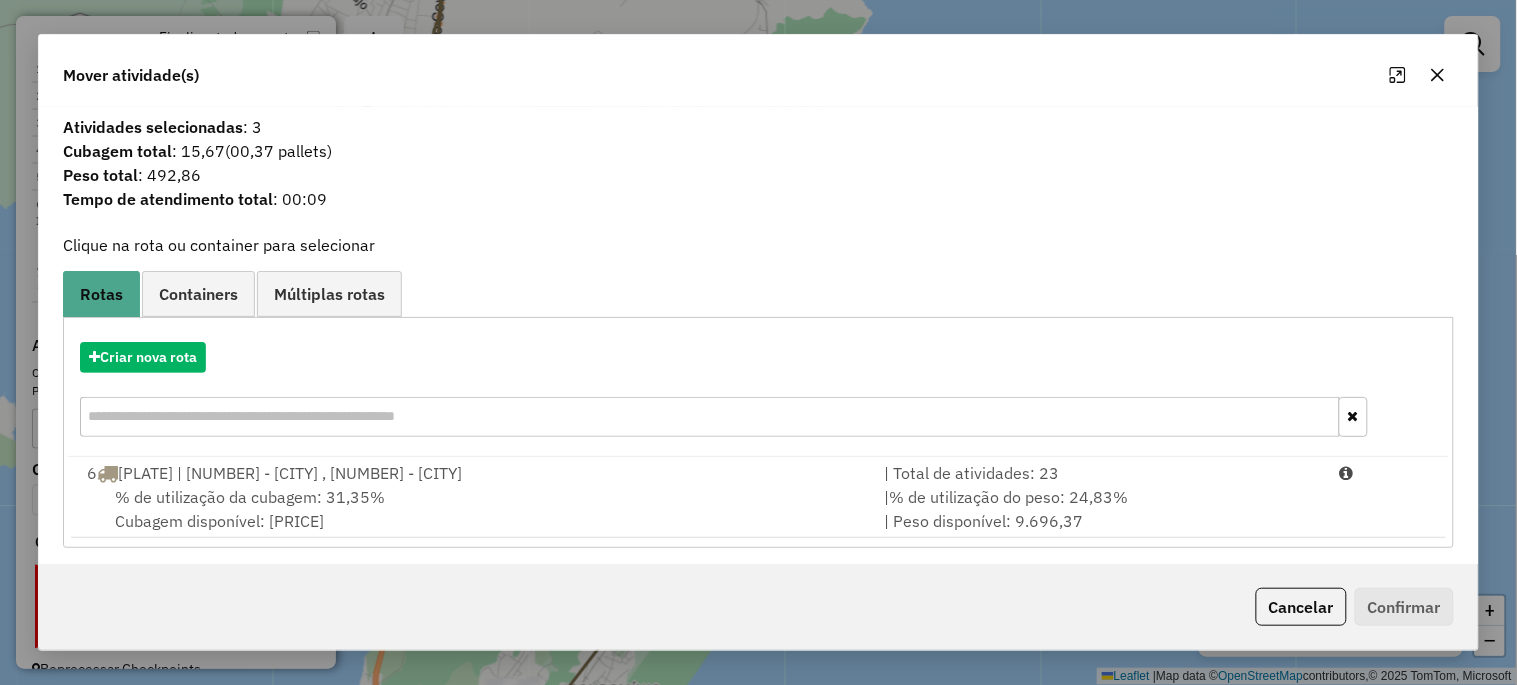 click on "% de utilização da cubagem: 31,35%" at bounding box center [250, 497] 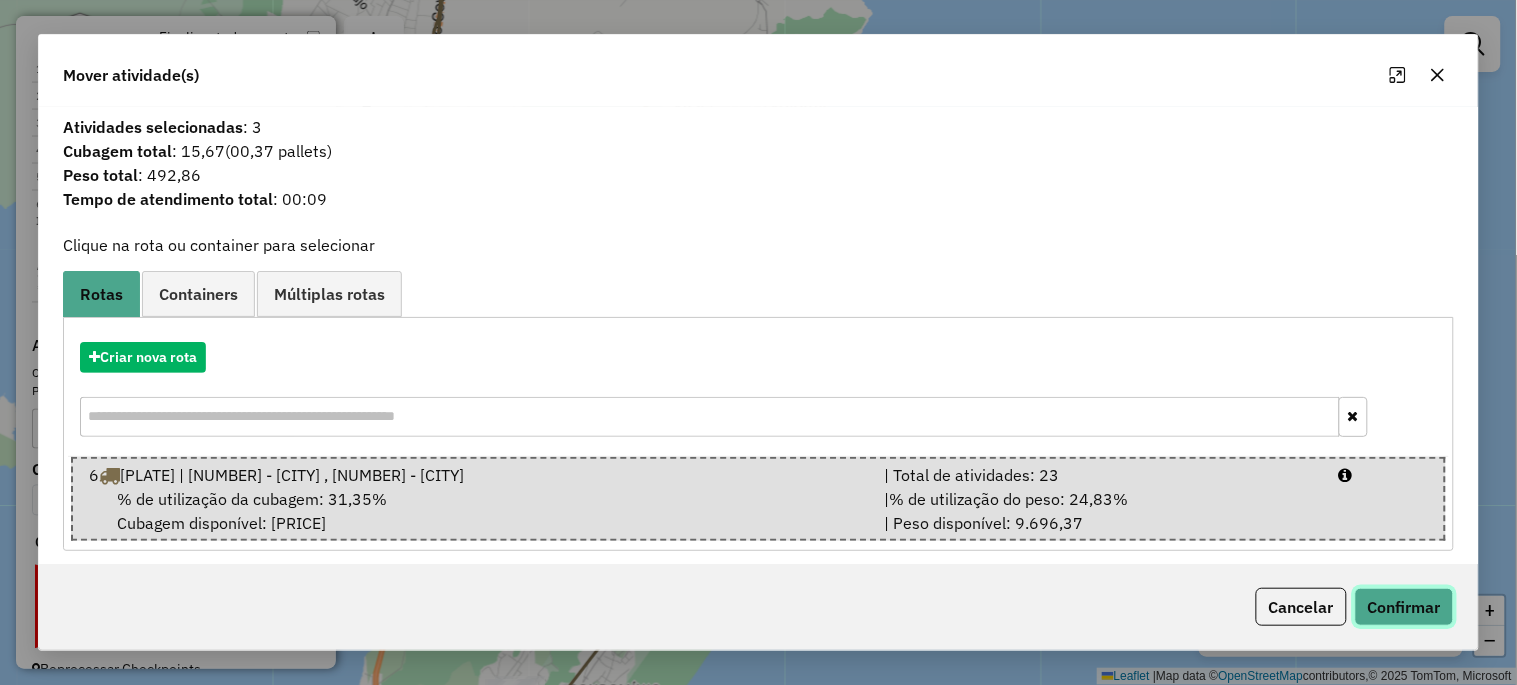 click on "Confirmar" 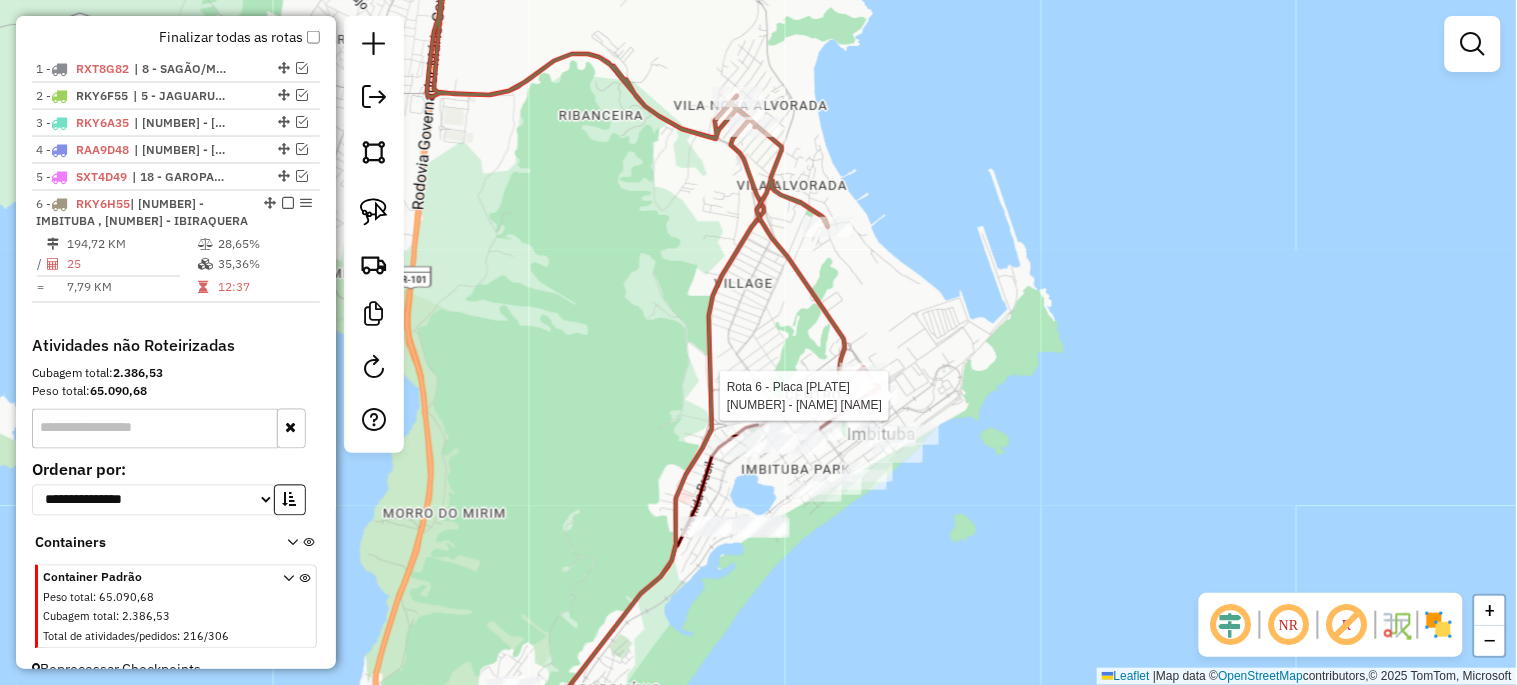 select on "*********" 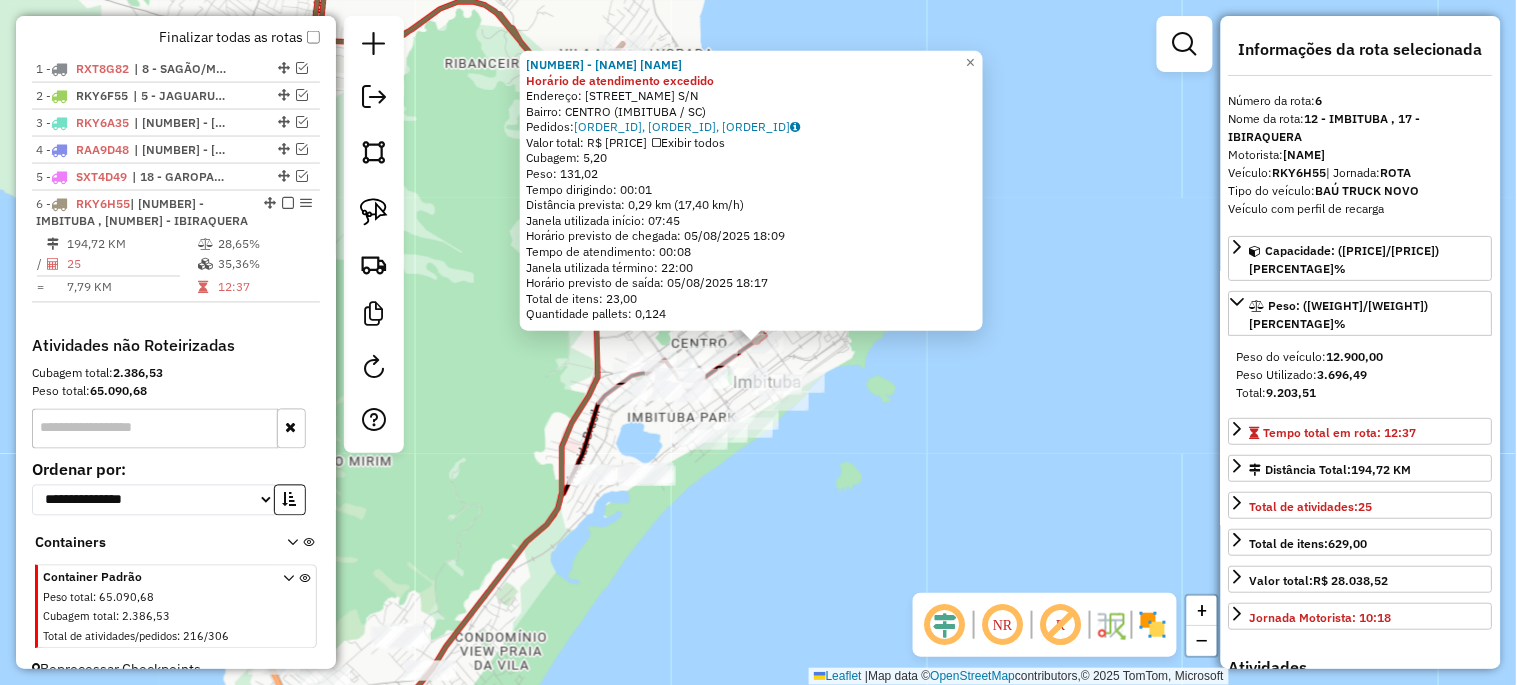 click on "25524 - ARENA JIM Horário de atendimento excedido  Endereço:  AV DR. JOAO RIMSA S/N   Bairro: CENTRO (IMBITUBA / SC)   Pedidos:  04839314, 04839343, 04839315   Valor total: R$ 924,84   Exibir todos   Cubagem: 5,20  Peso: 131,02  Tempo dirigindo: 00:01   Distância prevista: 0,29 km (17,40 km/h)   Janela utilizada início: 07:45   Horário previsto de chegada: 05/08/2025 18:09   Tempo de atendimento: 00:08   Janela utilizada término: 22:00   Horário previsto de saída: 05/08/2025 18:17   Total de itens: 23,00   Quantidade pallets: 0,124  × Janela de atendimento Grade de atendimento Capacidade Transportadoras Veículos Cliente Pedidos  Rotas Selecione os dias de semana para filtrar as janelas de atendimento  Seg   Ter   Qua   Qui   Sex   Sáb   Dom  Informe o período da janela de atendimento: De: Até:  Filtrar exatamente a janela do cliente  Considerar janela de atendimento padrão  Selecione os dias de semana para filtrar as grades de atendimento  Seg   Ter   Qua   Qui   Sex   Sáb   Dom   De:   Até:" 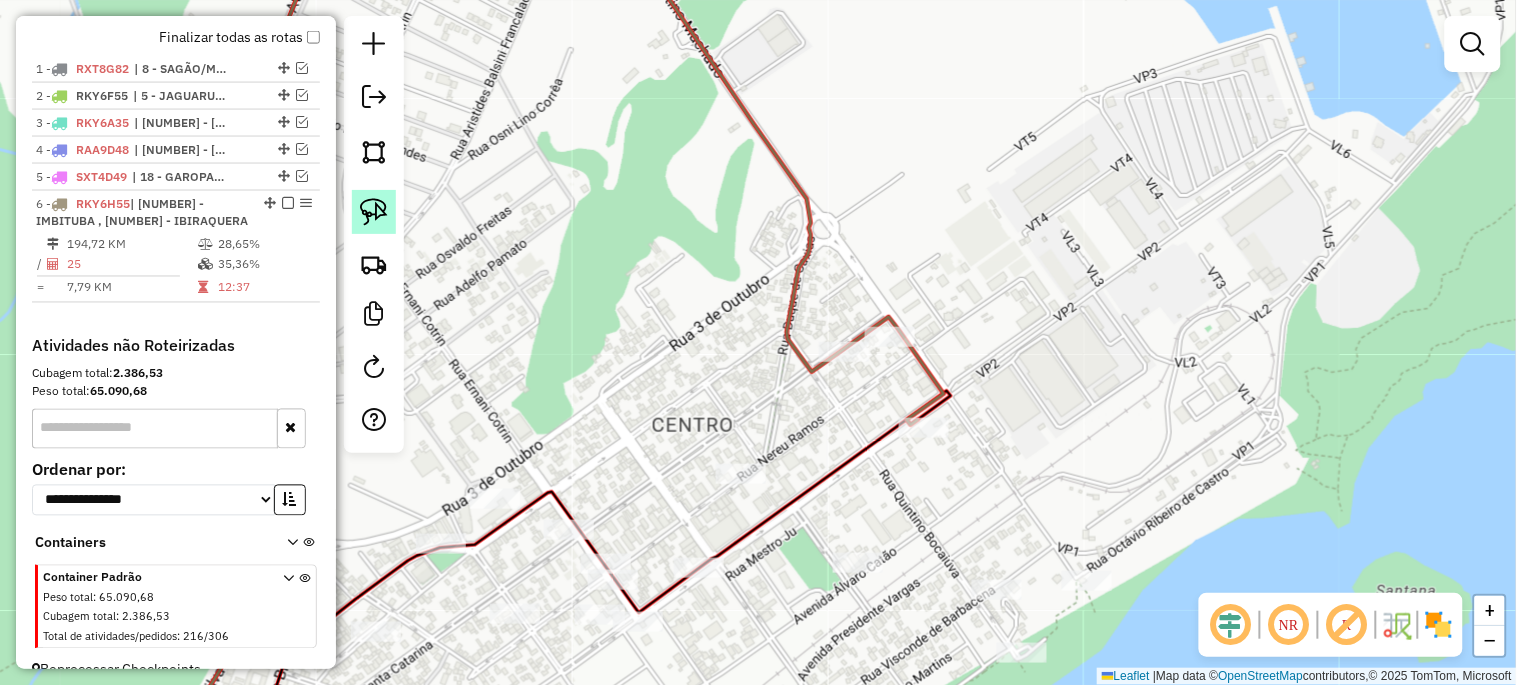 click 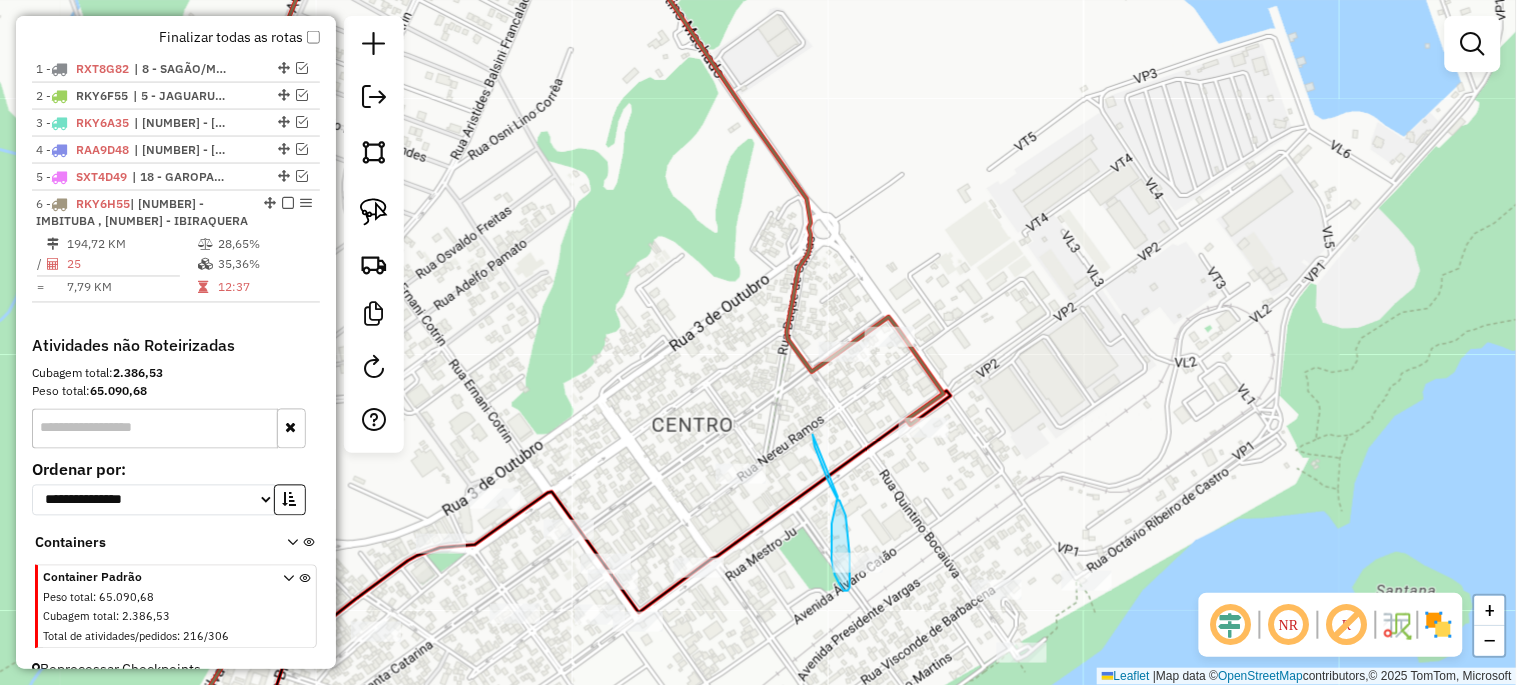 drag, startPoint x: 813, startPoint y: 435, endPoint x: 838, endPoint y: 497, distance: 66.85058 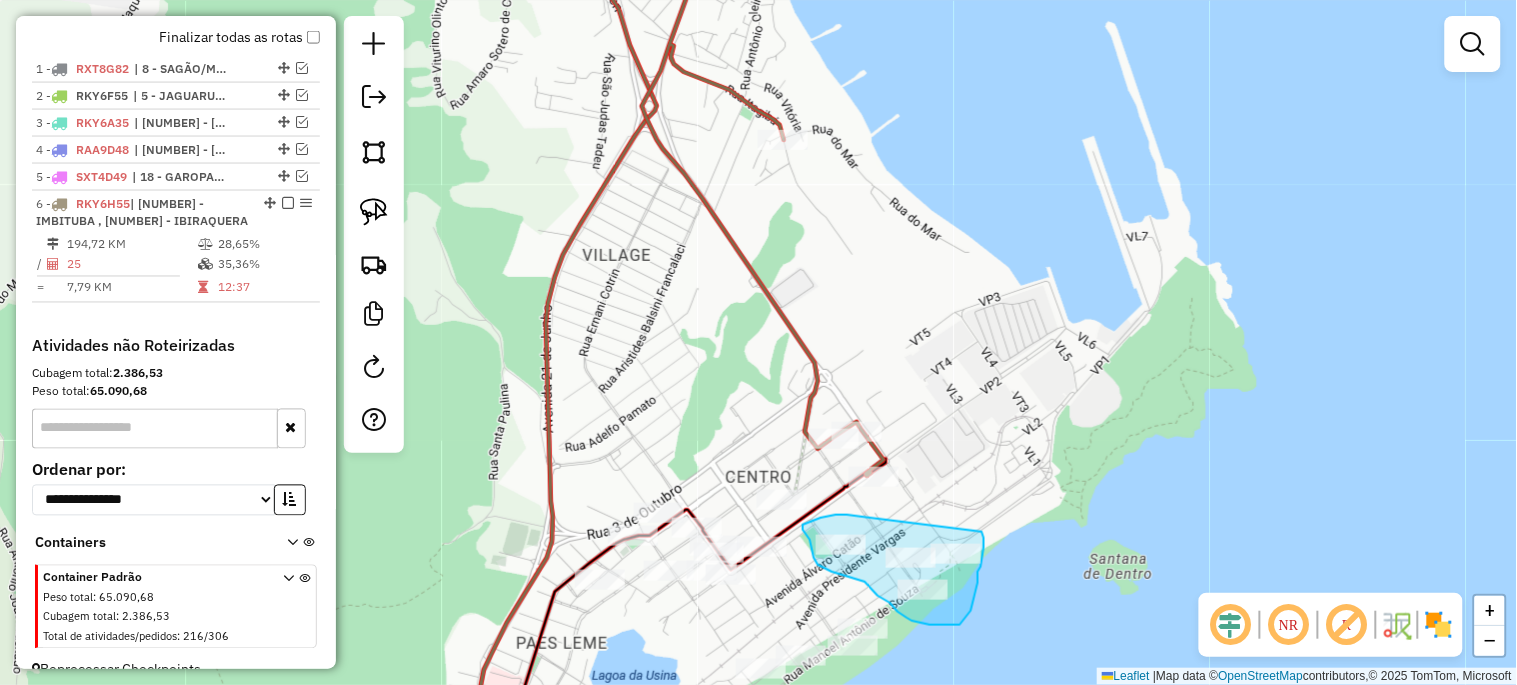 drag, startPoint x: 847, startPoint y: 515, endPoint x: 982, endPoint y: 532, distance: 136.06616 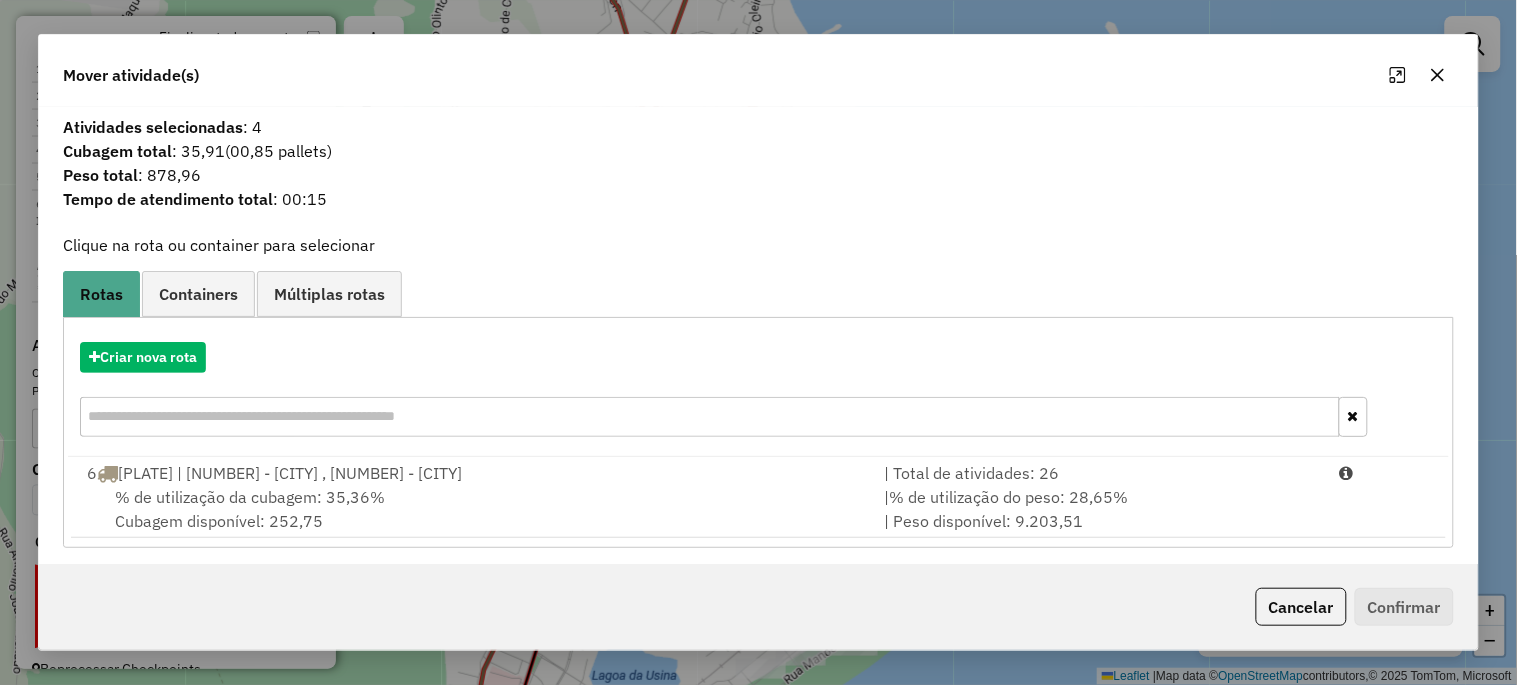 click on "6  RKY6H55 | 12 - IMBITUBA , 17 - IBIRAQUERA" at bounding box center [473, 473] 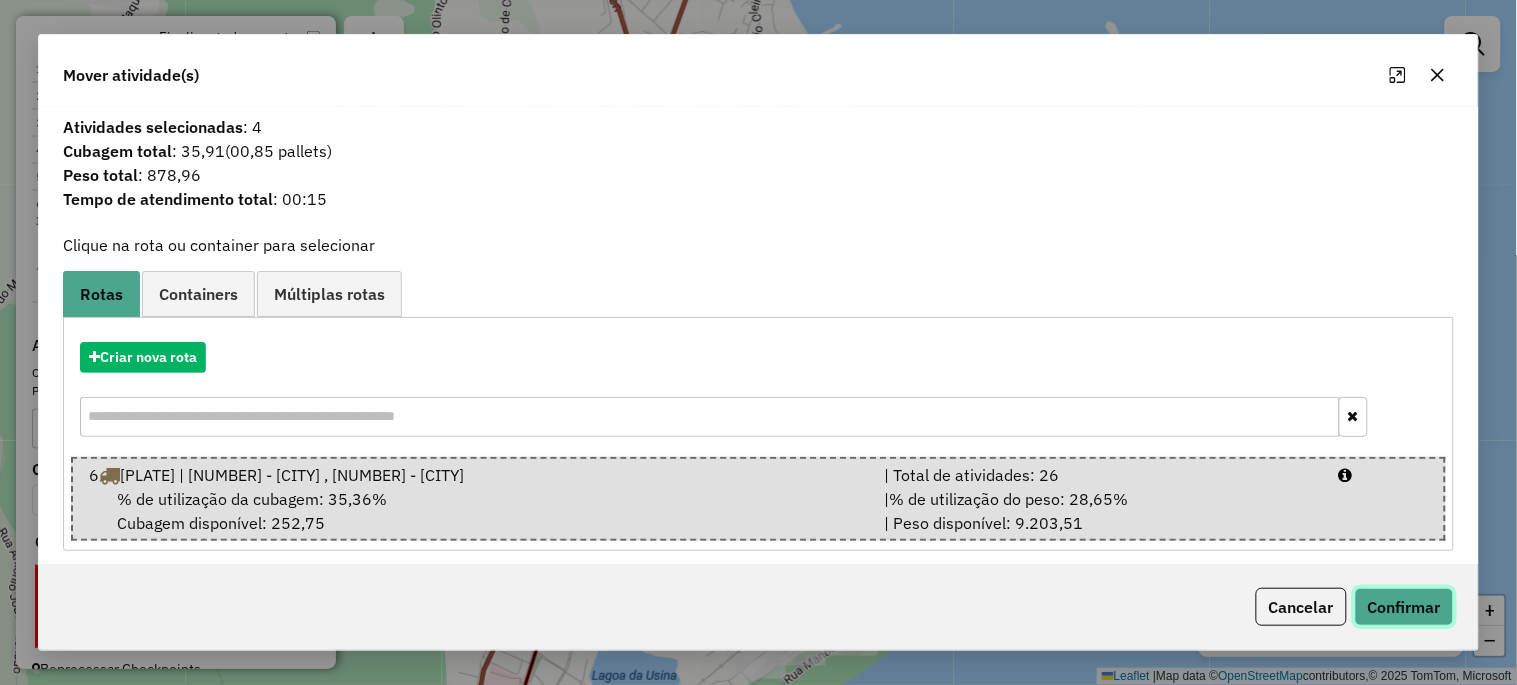 click on "Confirmar" 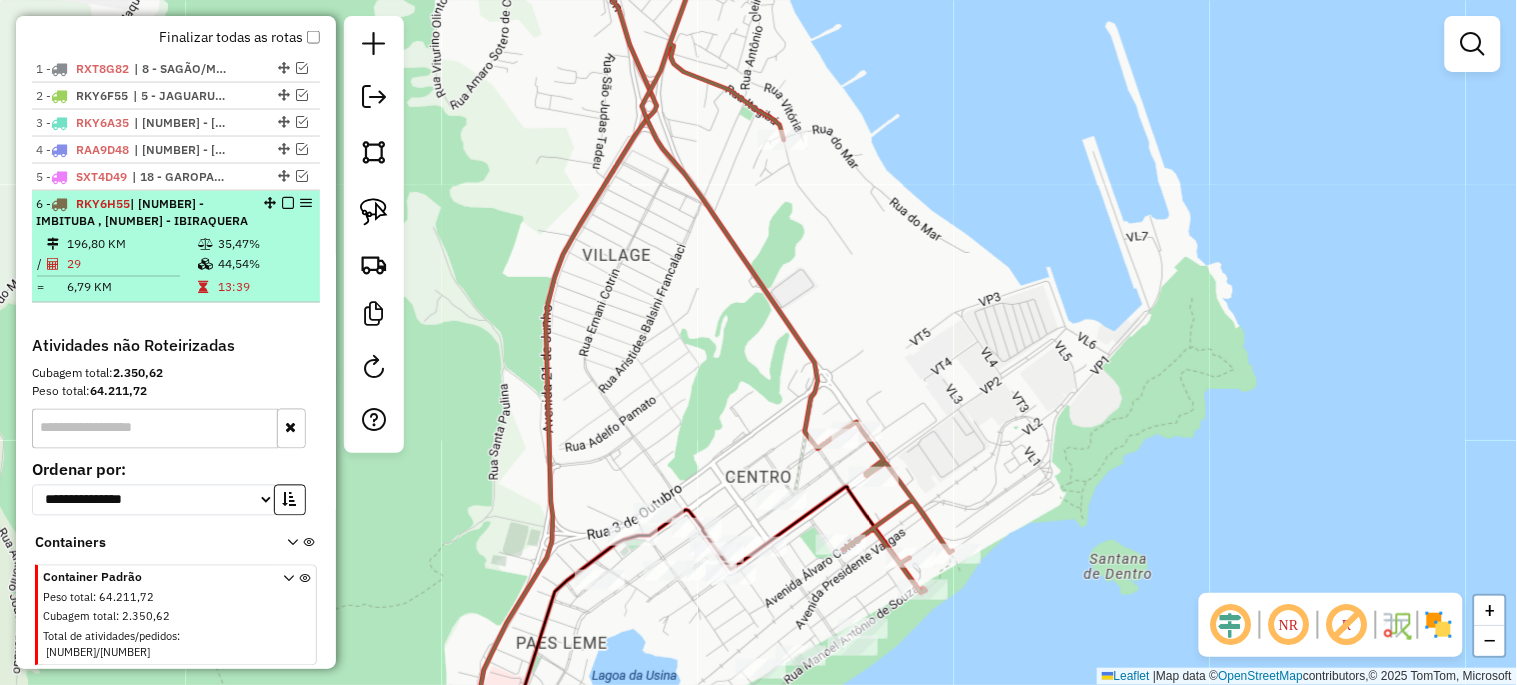 click at bounding box center (288, 203) 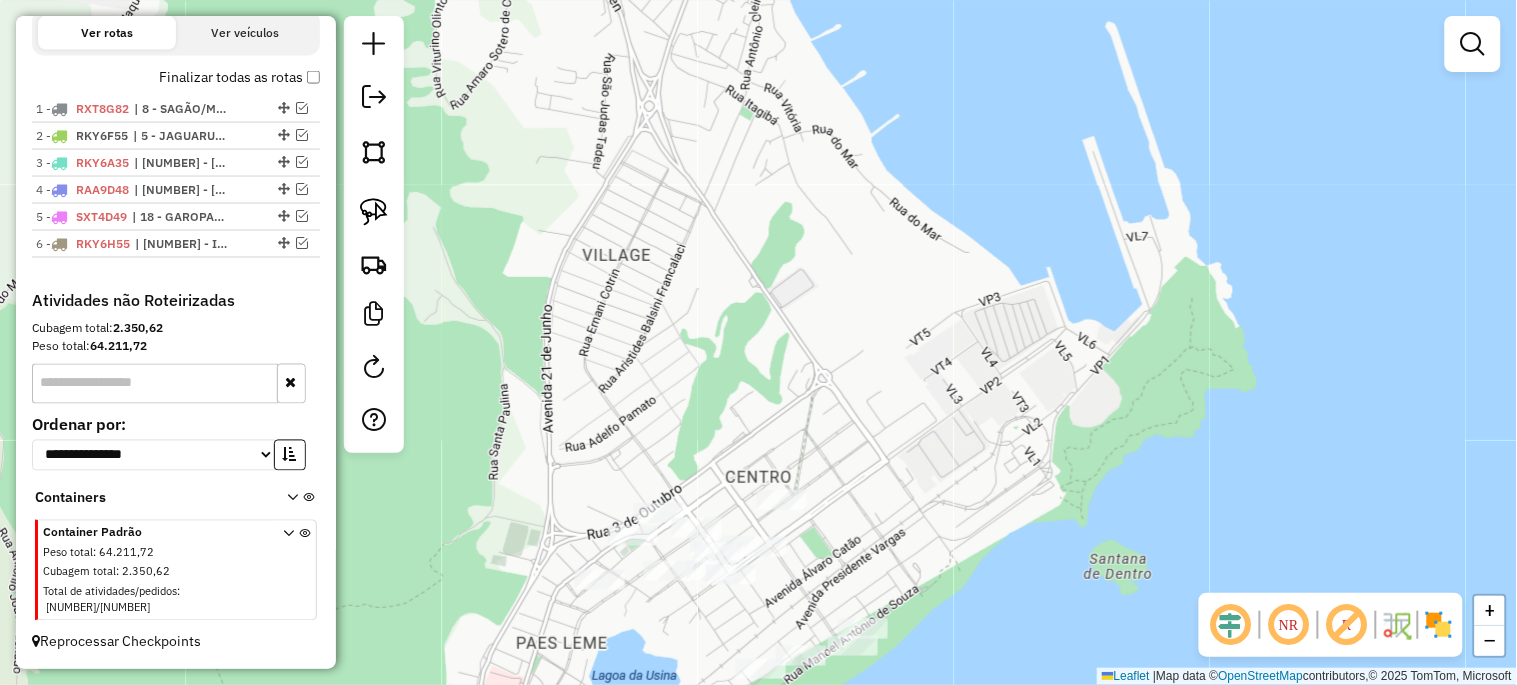 scroll, scrollTop: 694, scrollLeft: 0, axis: vertical 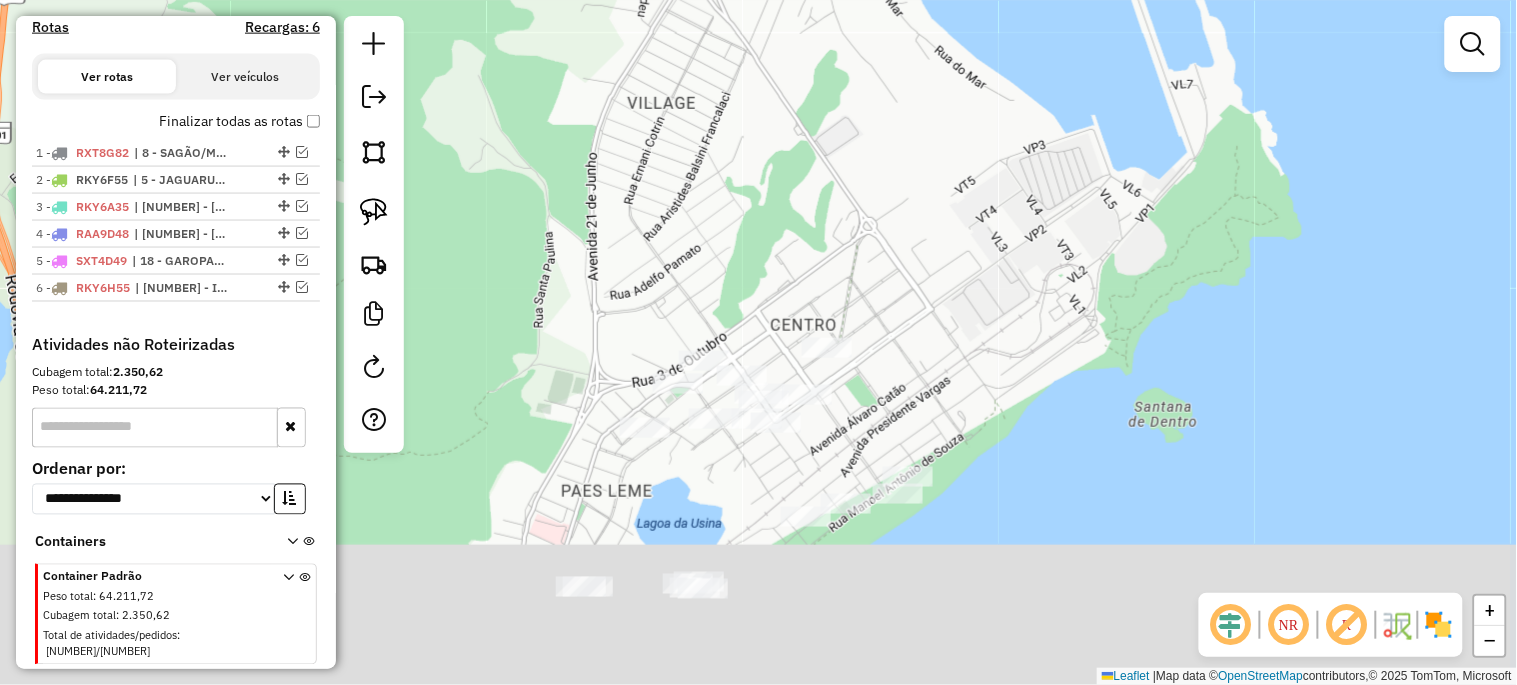 drag, startPoint x: 800, startPoint y: 434, endPoint x: 863, endPoint y: 270, distance: 175.68437 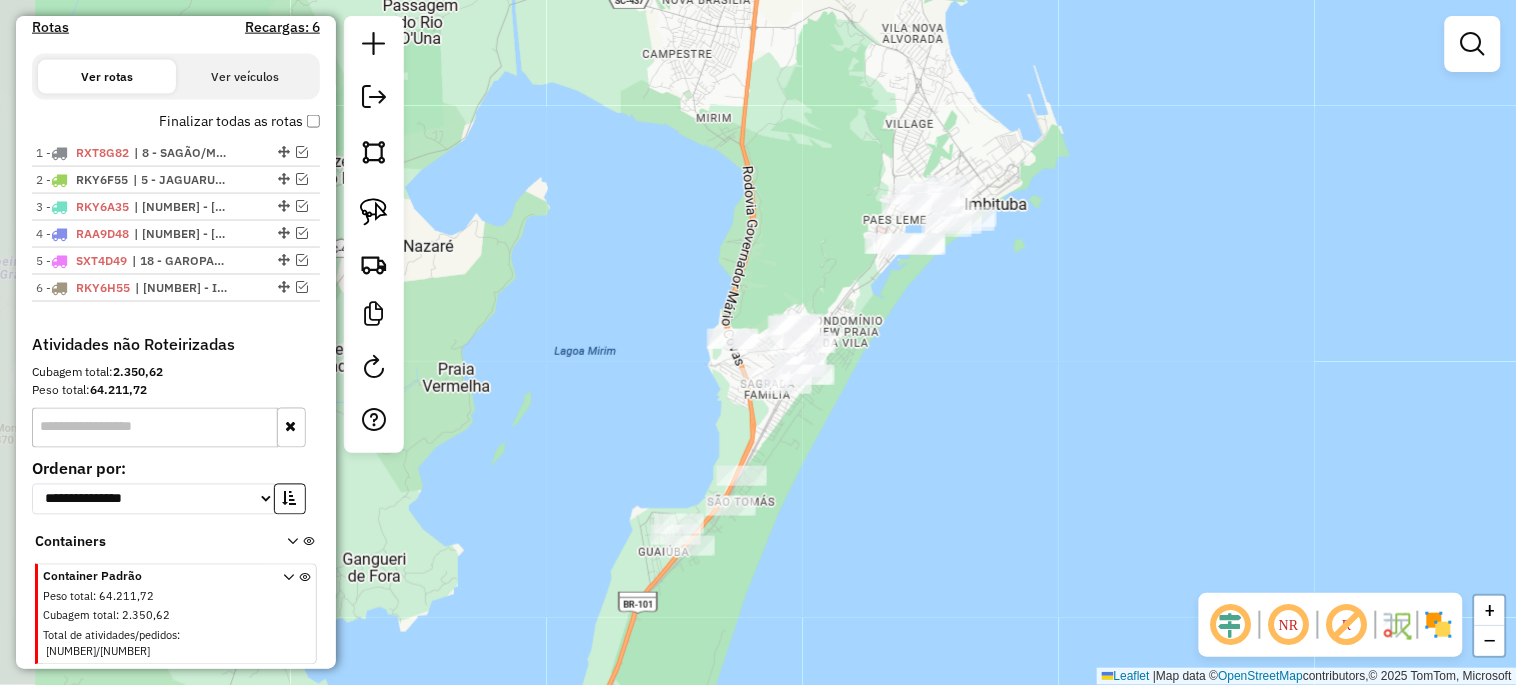 drag, startPoint x: 671, startPoint y: 438, endPoint x: 855, endPoint y: 280, distance: 242.52835 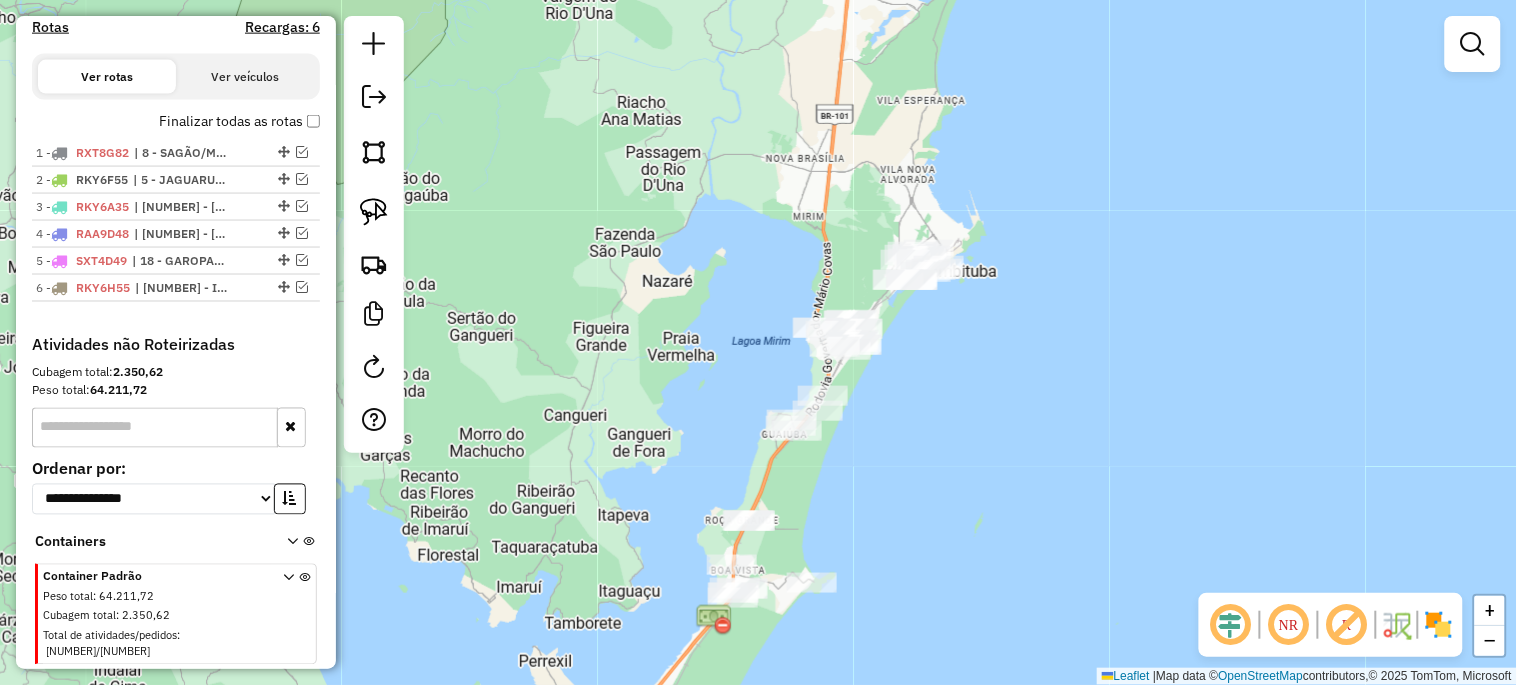 drag, startPoint x: 878, startPoint y: 457, endPoint x: 914, endPoint y: 424, distance: 48.83646 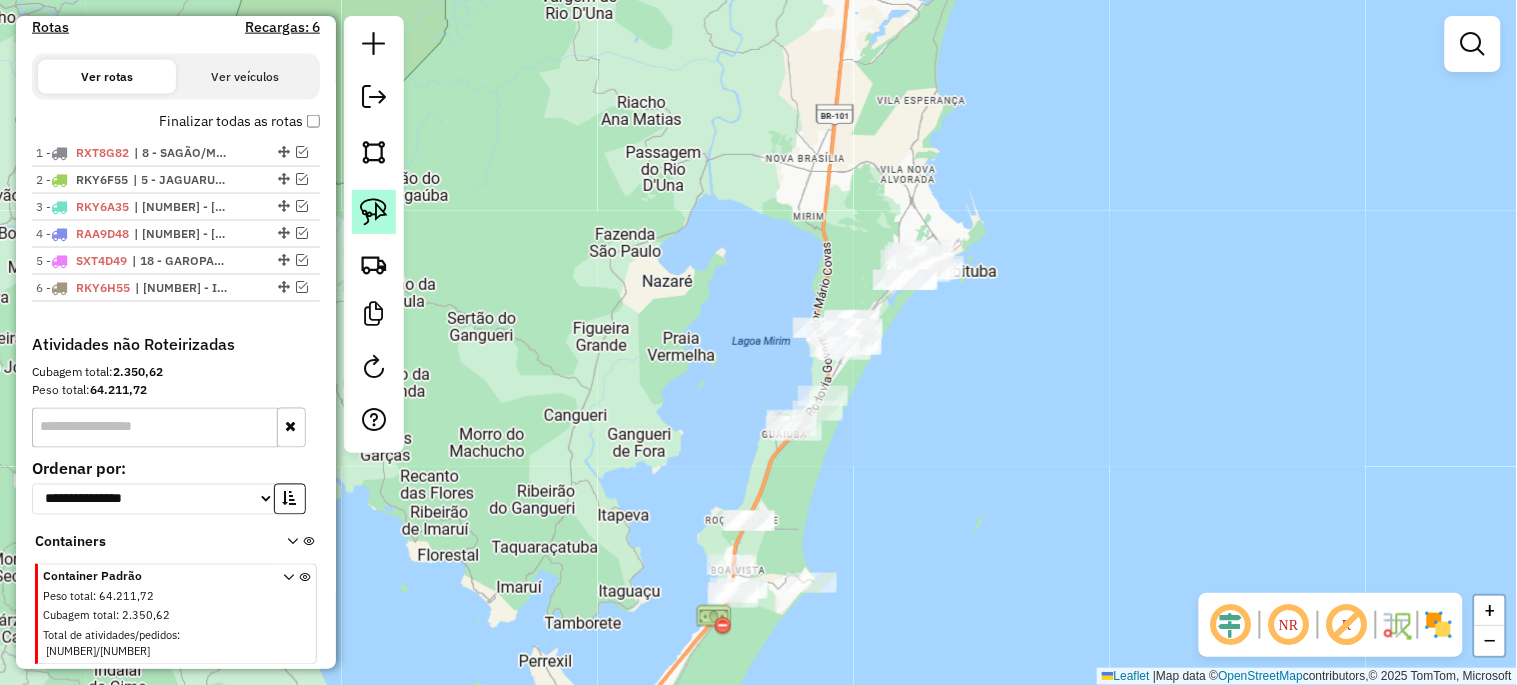 click 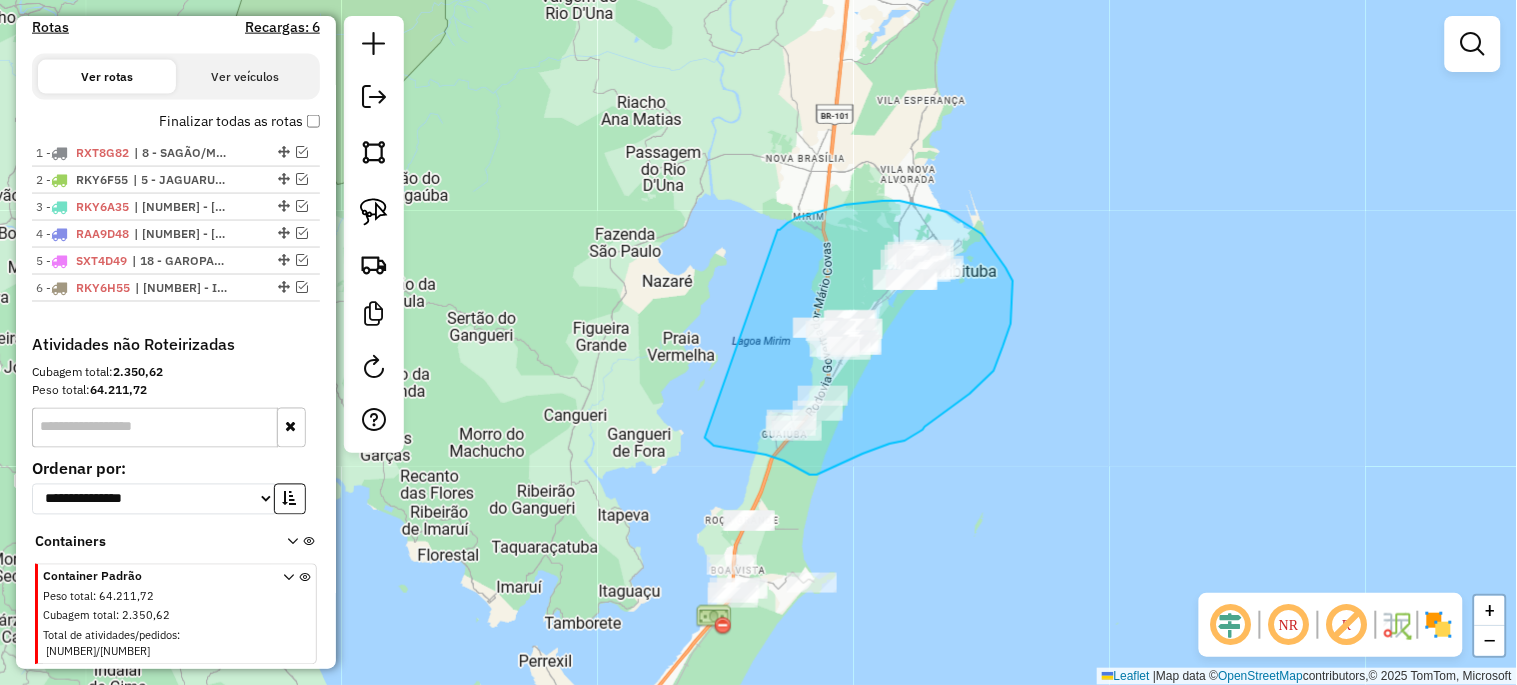drag, startPoint x: 778, startPoint y: 230, endPoint x: 686, endPoint y: 420, distance: 211.10187 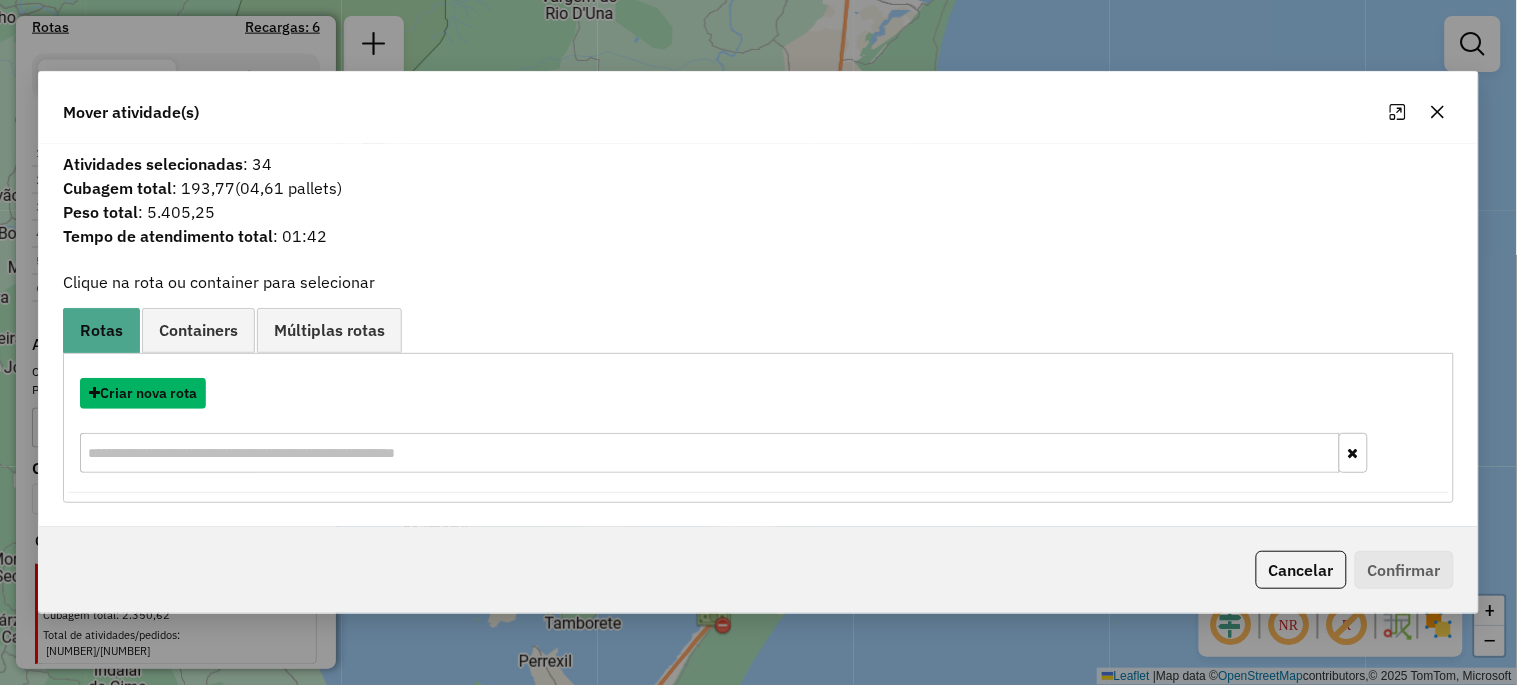 click on "Criar nova rota" at bounding box center [143, 393] 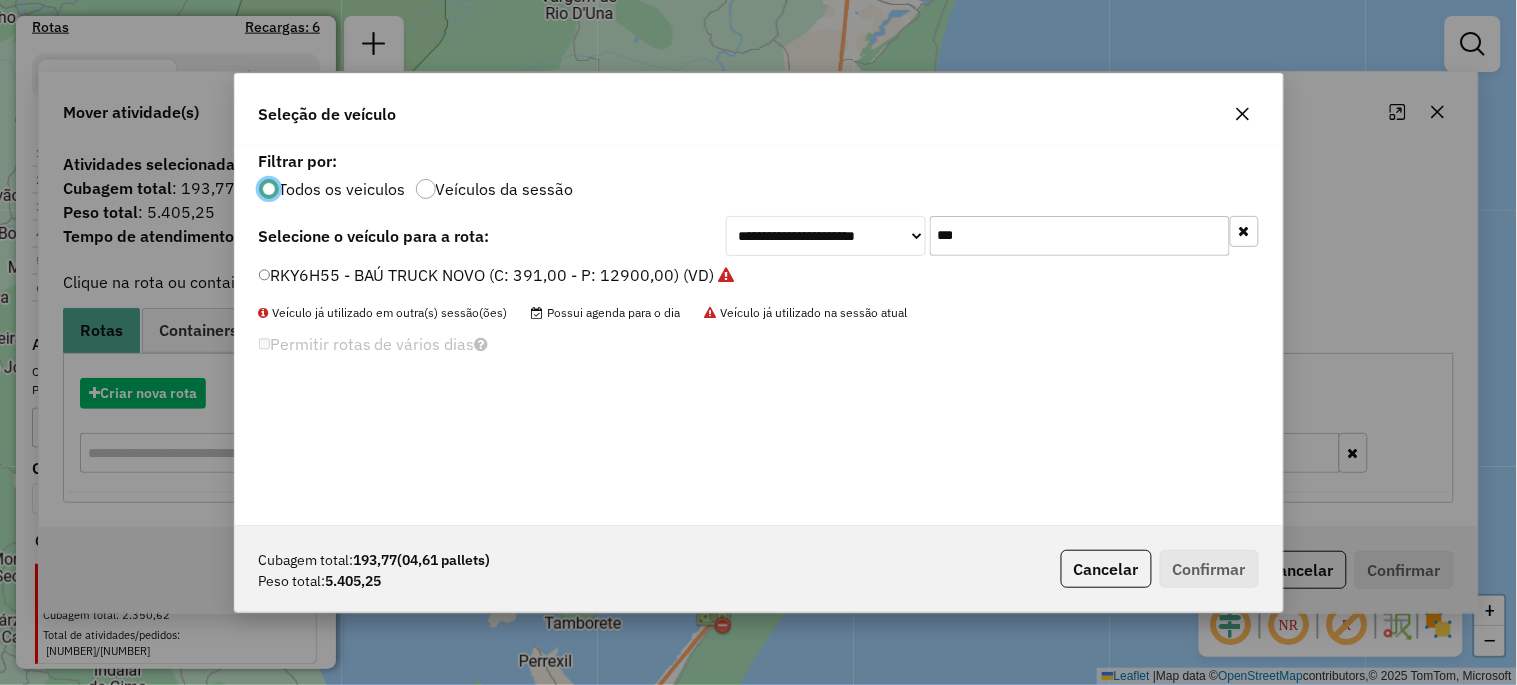 scroll, scrollTop: 11, scrollLeft: 5, axis: both 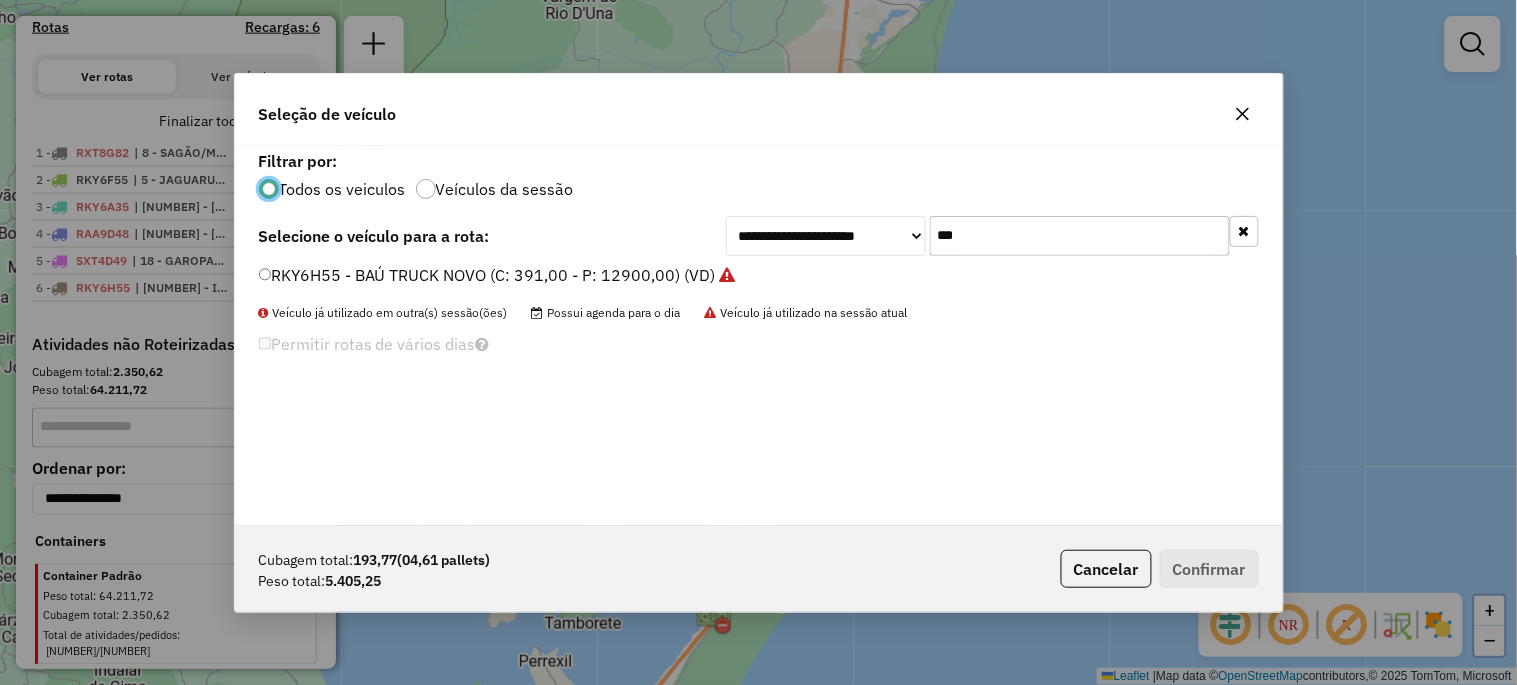 click on "***" 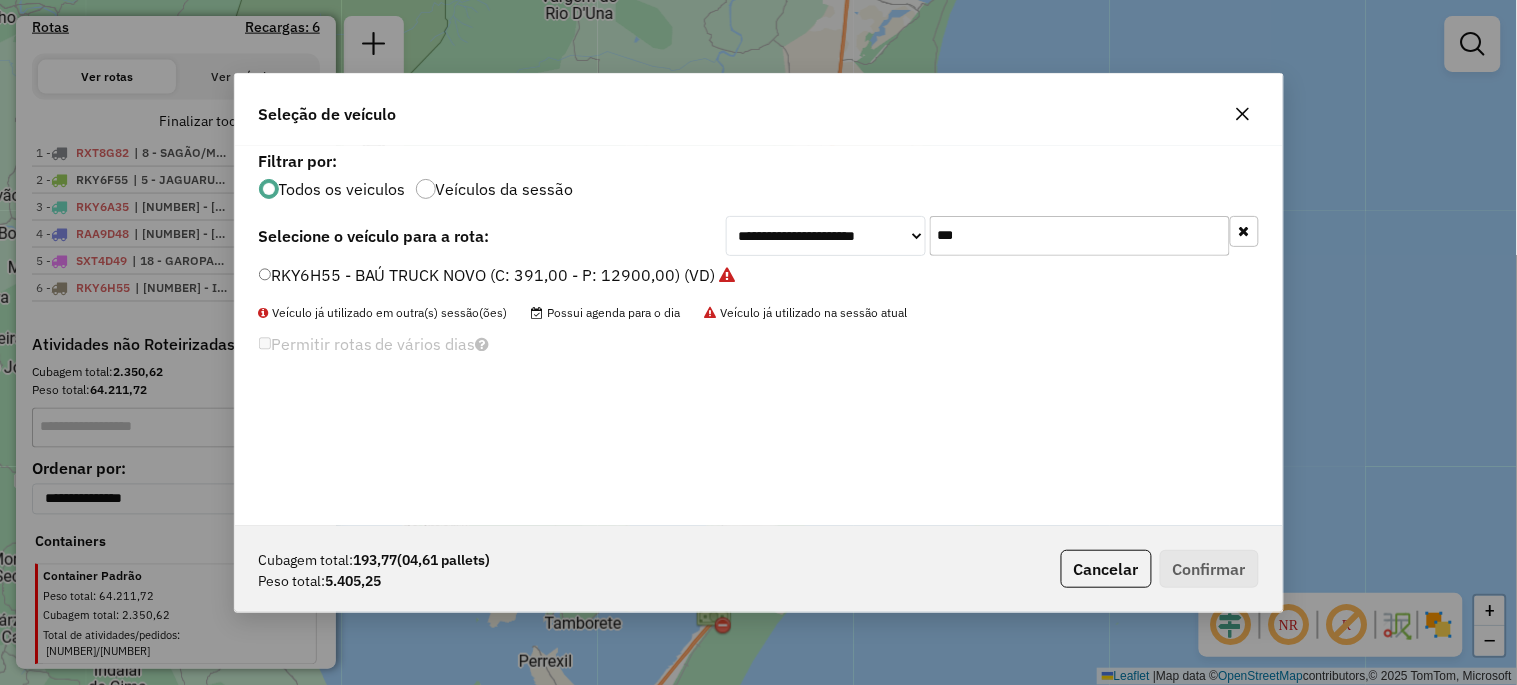 click on "***" 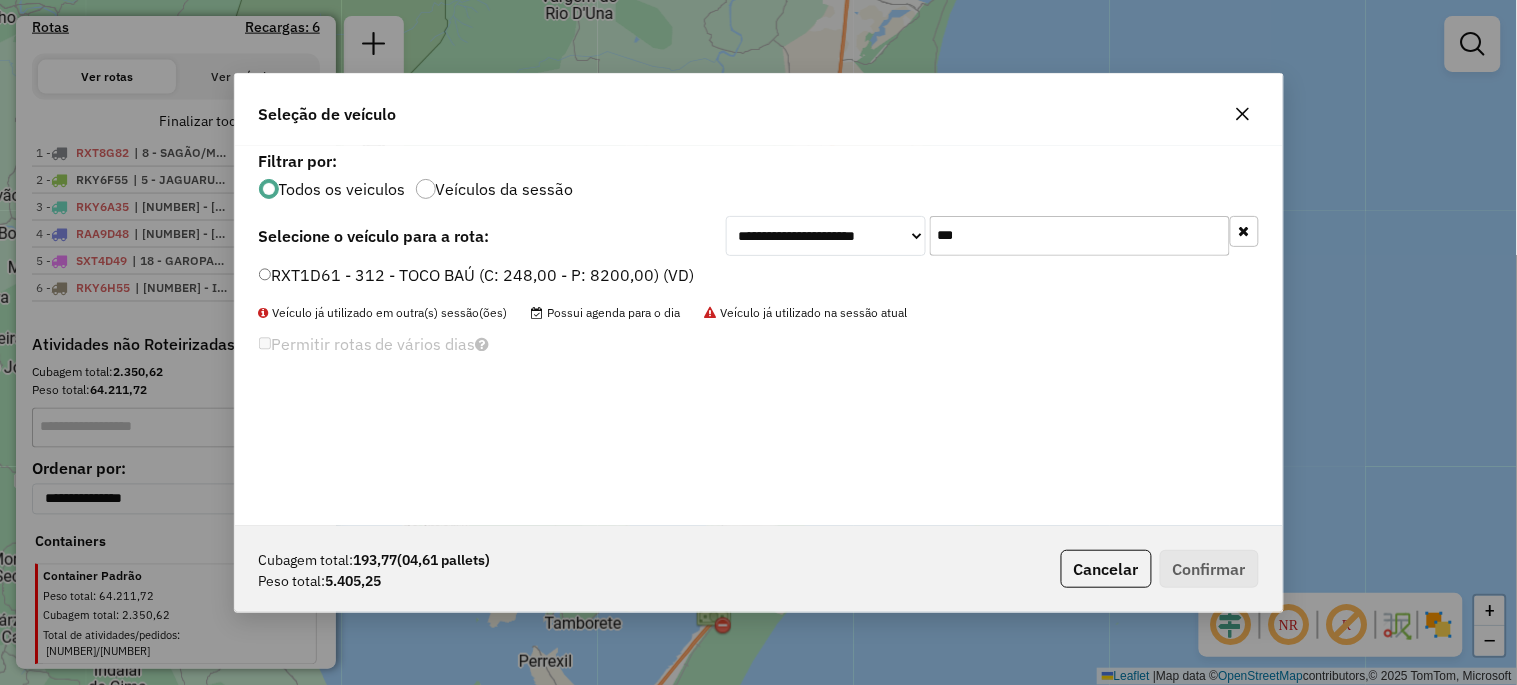 type on "***" 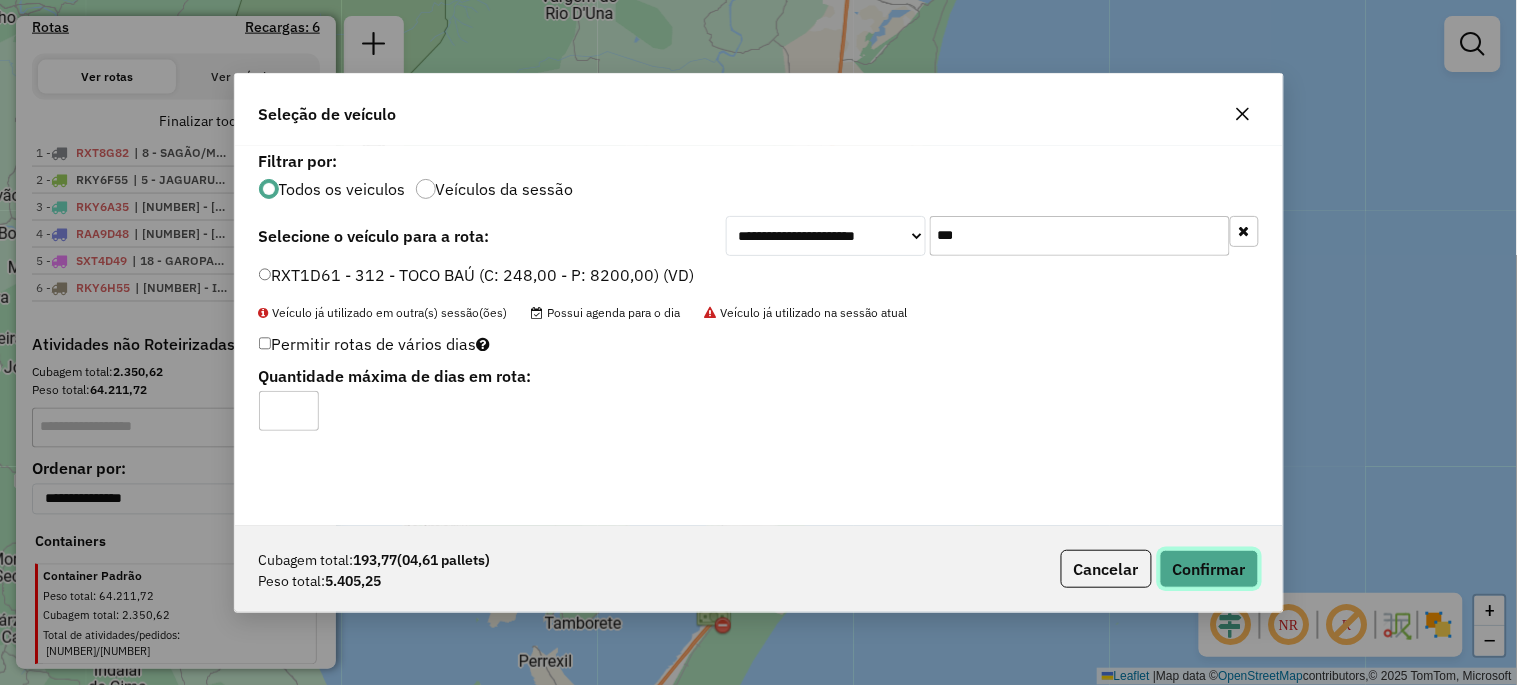 click on "Confirmar" 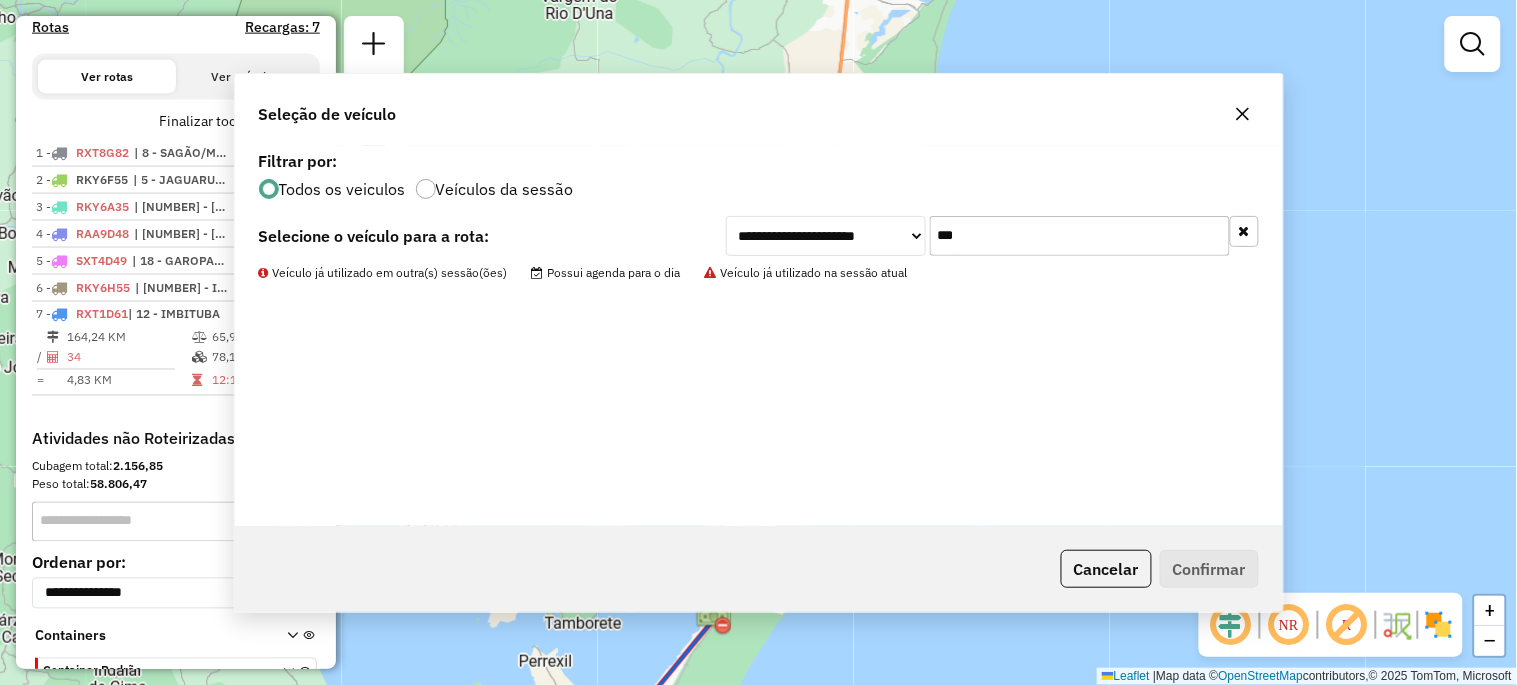scroll, scrollTop: 778, scrollLeft: 0, axis: vertical 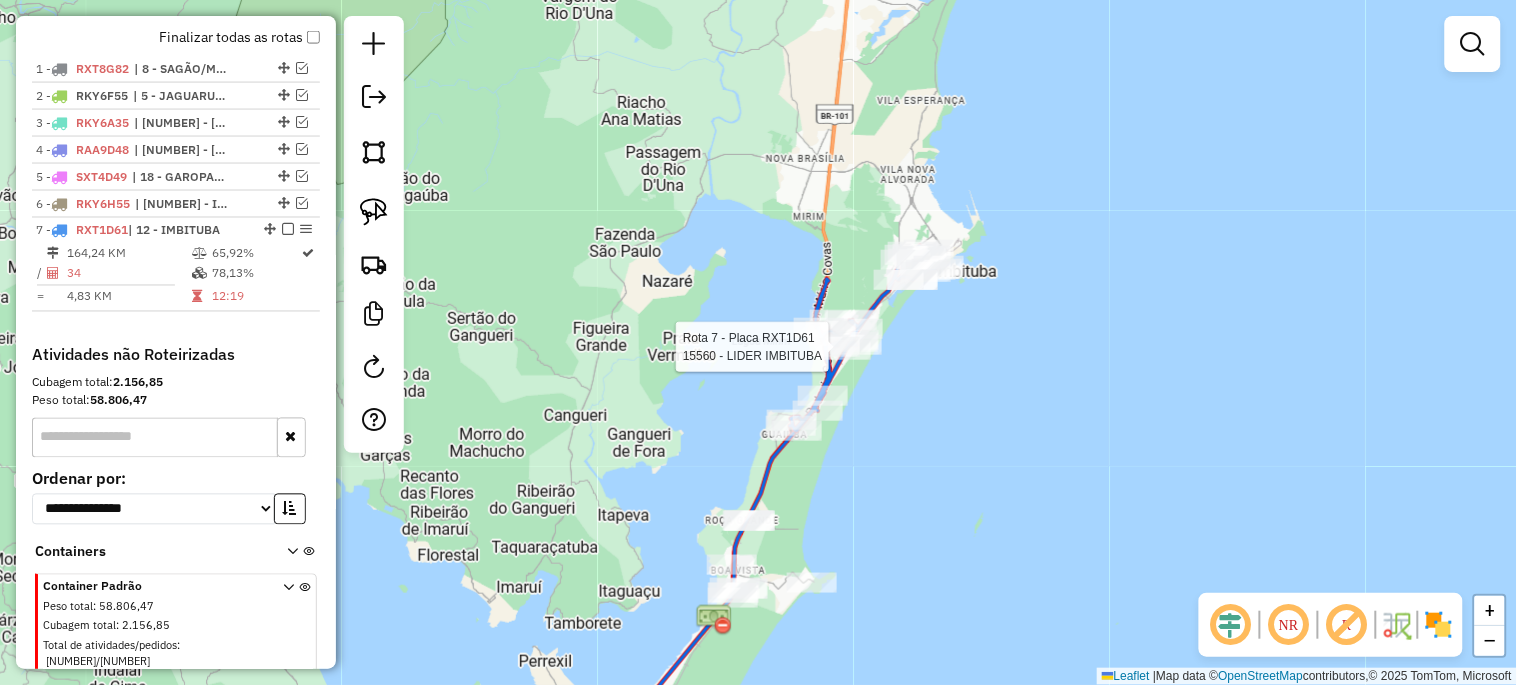 select on "*********" 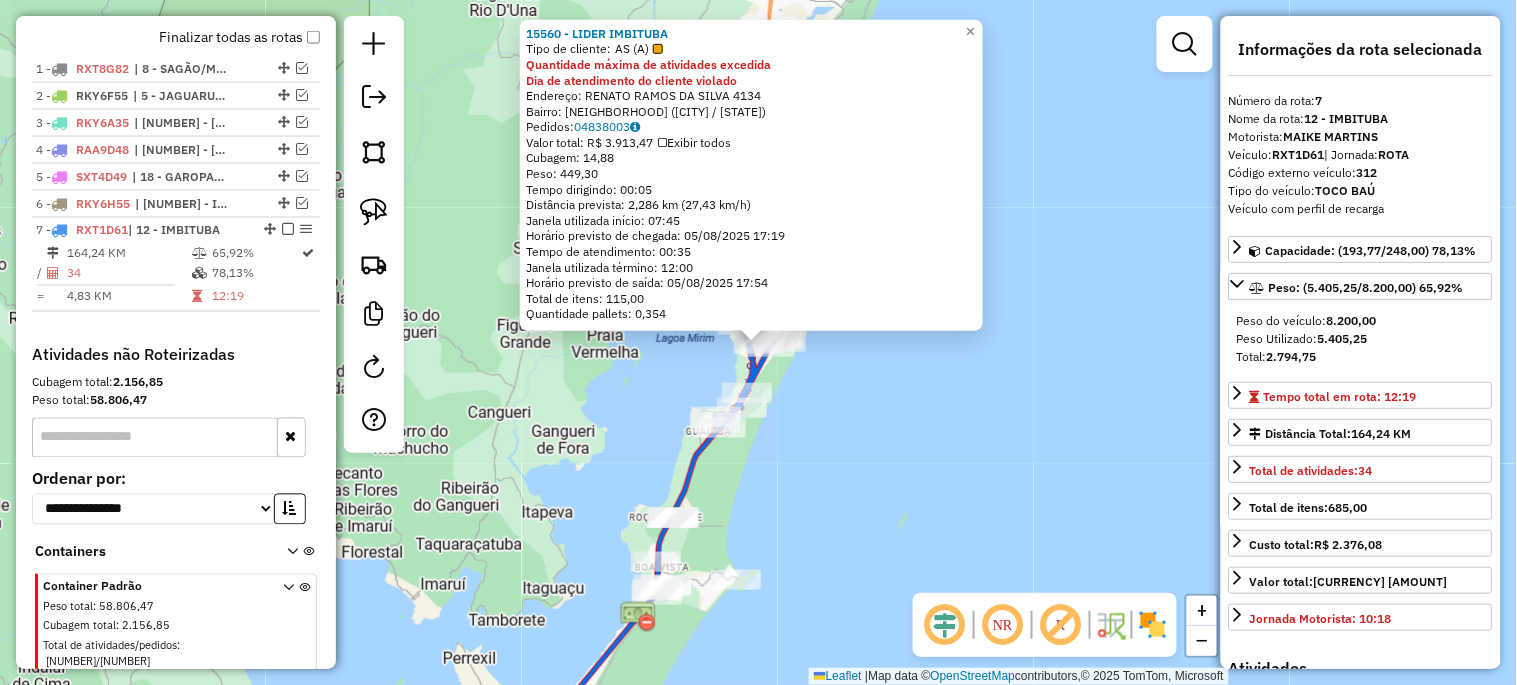 scroll, scrollTop: 787, scrollLeft: 0, axis: vertical 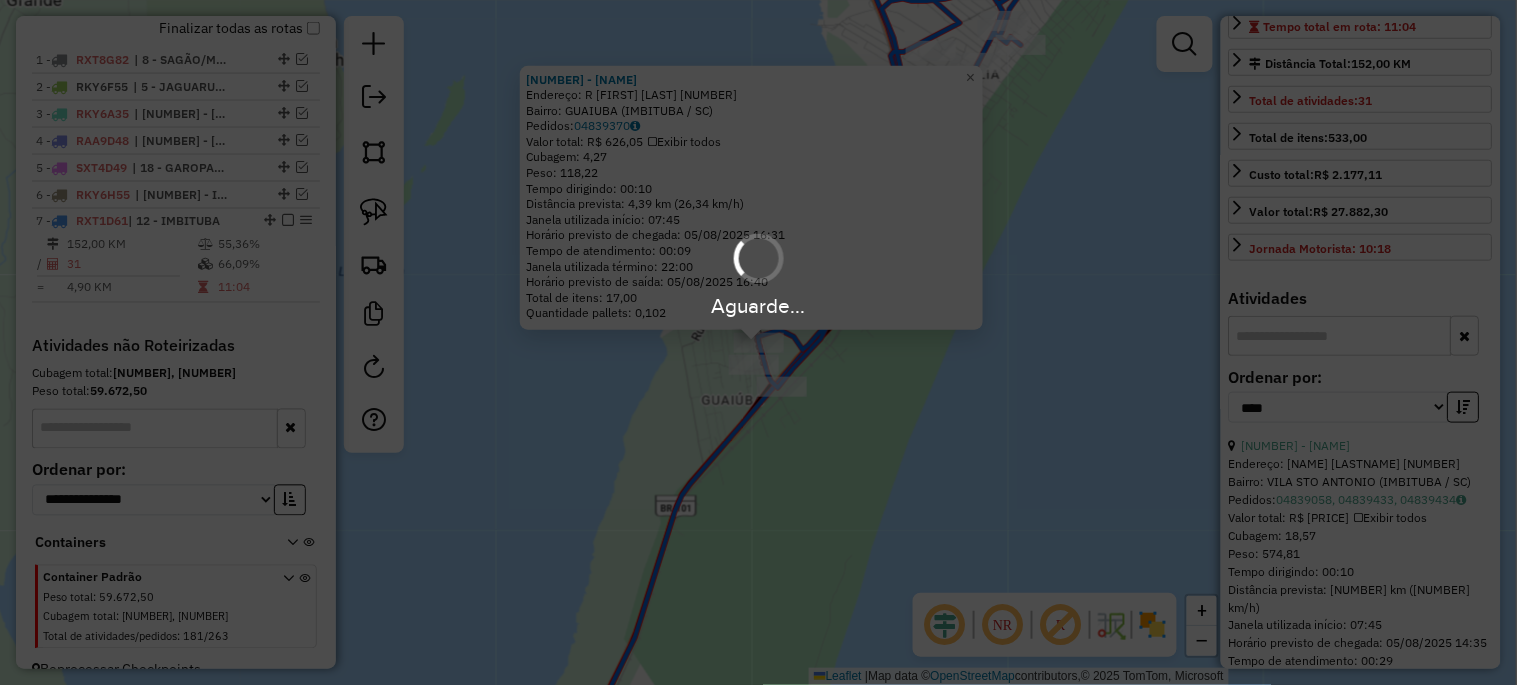 click on "Aguarde..." at bounding box center [758, 342] 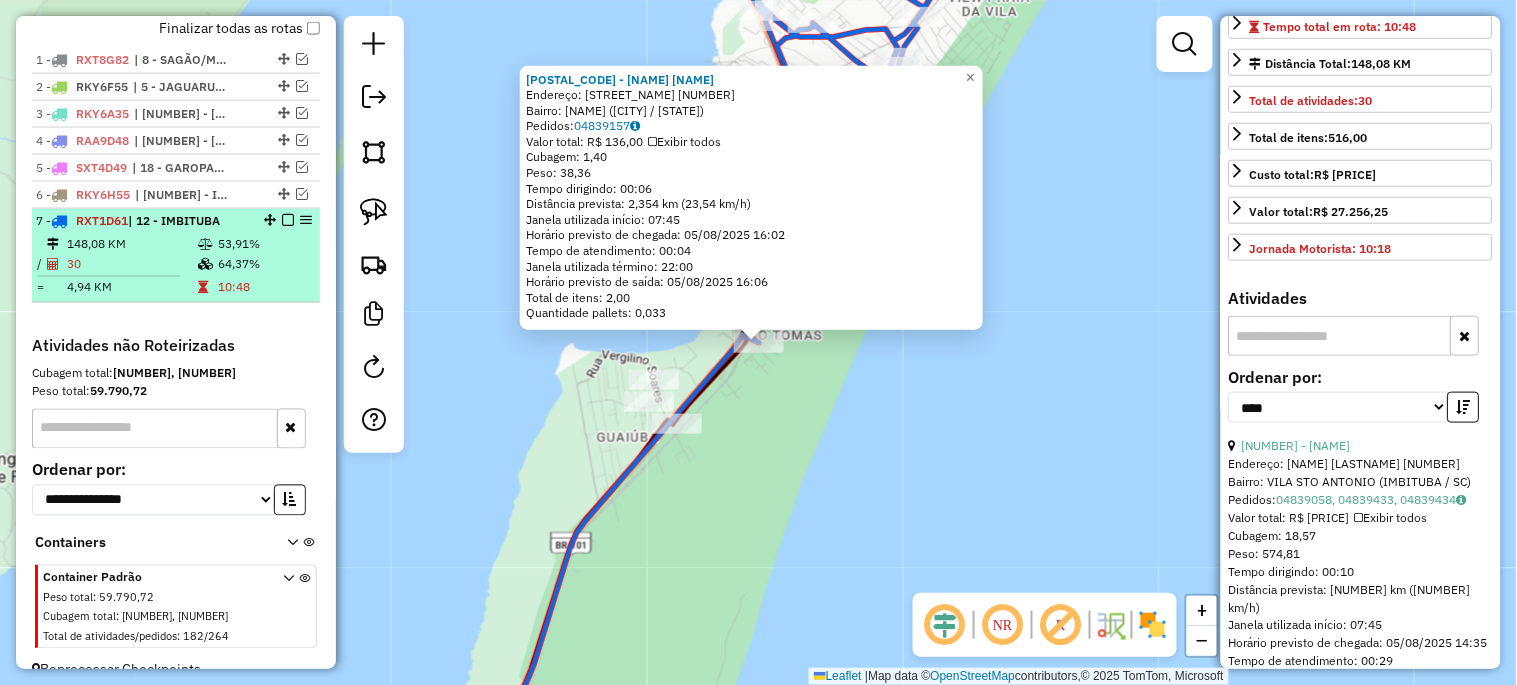 click at bounding box center [288, 221] 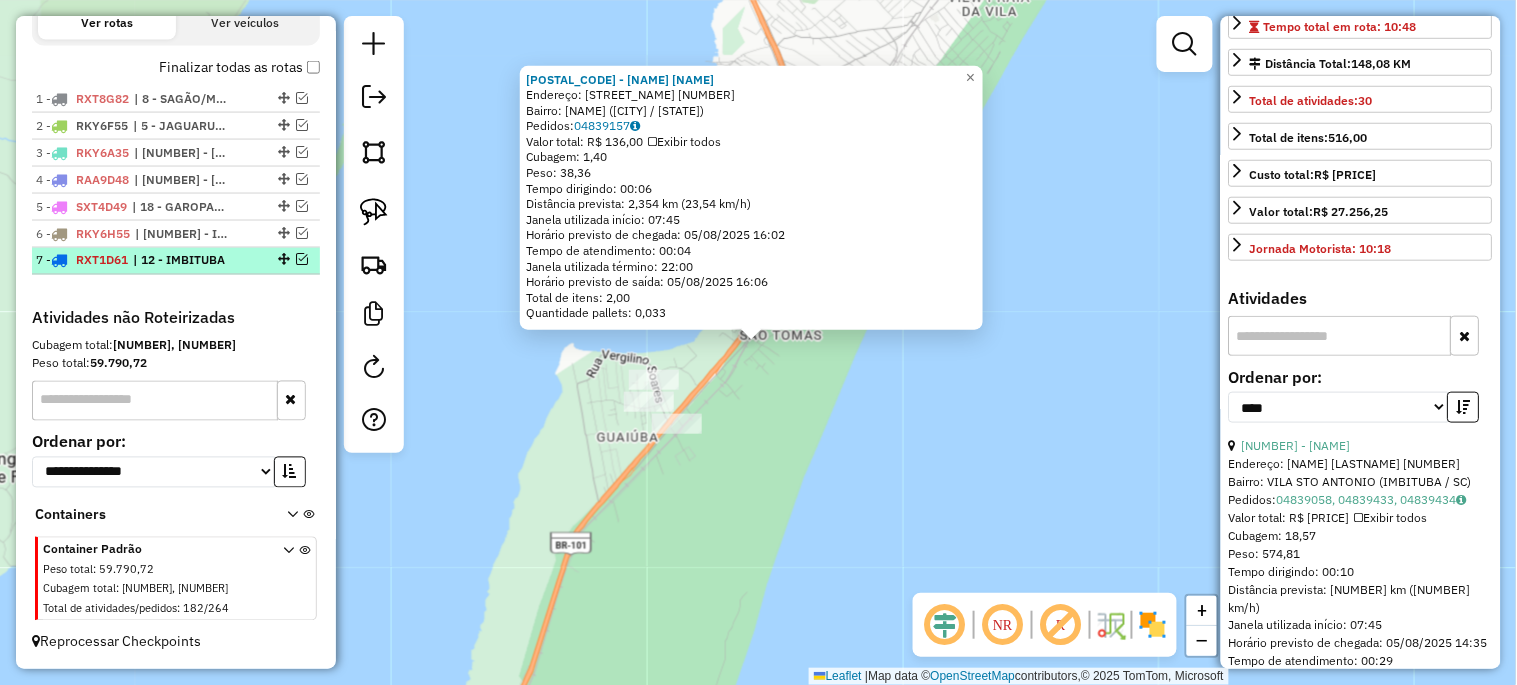 scroll, scrollTop: 721, scrollLeft: 0, axis: vertical 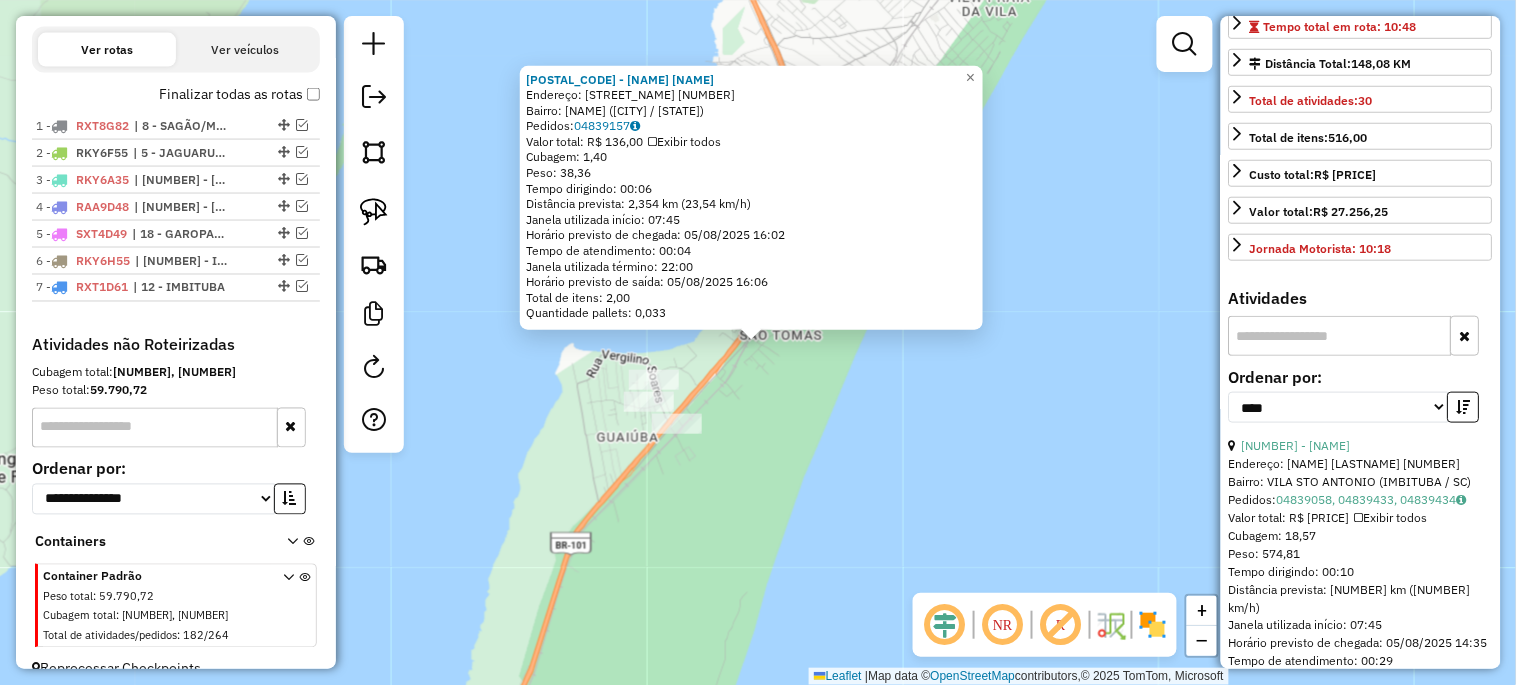 click on "10852 - MERC. XICA  Endereço:  ATLANTIDA 242   Bairro: SAO TOMAZ (IMBITUBA / SC)   Pedidos:  04839157   Valor total: R$ 136,00   Exibir todos   Cubagem: 1,40  Peso: 38,36  Tempo dirigindo: 00:06   Distância prevista: 2,354 km (23,54 km/h)   Janela utilizada início: 07:45   Horário previsto de chegada: 05/08/2025 16:02   Tempo de atendimento: 00:04   Janela utilizada término: 22:00   Horário previsto de saída: 05/08/2025 16:06   Total de itens: 2,00   Quantidade pallets: 0,033  × Janela de atendimento Grade de atendimento Capacidade Transportadoras Veículos Cliente Pedidos  Rotas Selecione os dias de semana para filtrar as janelas de atendimento  Seg   Ter   Qua   Qui   Sex   Sáb   Dom  Informe o período da janela de atendimento: De: Até:  Filtrar exatamente a janela do cliente  Considerar janela de atendimento padrão  Selecione os dias de semana para filtrar as grades de atendimento  Seg   Ter   Qua   Qui   Sex   Sáb   Dom   Considerar clientes sem dia de atendimento cadastrado  Peso mínimo:  +" 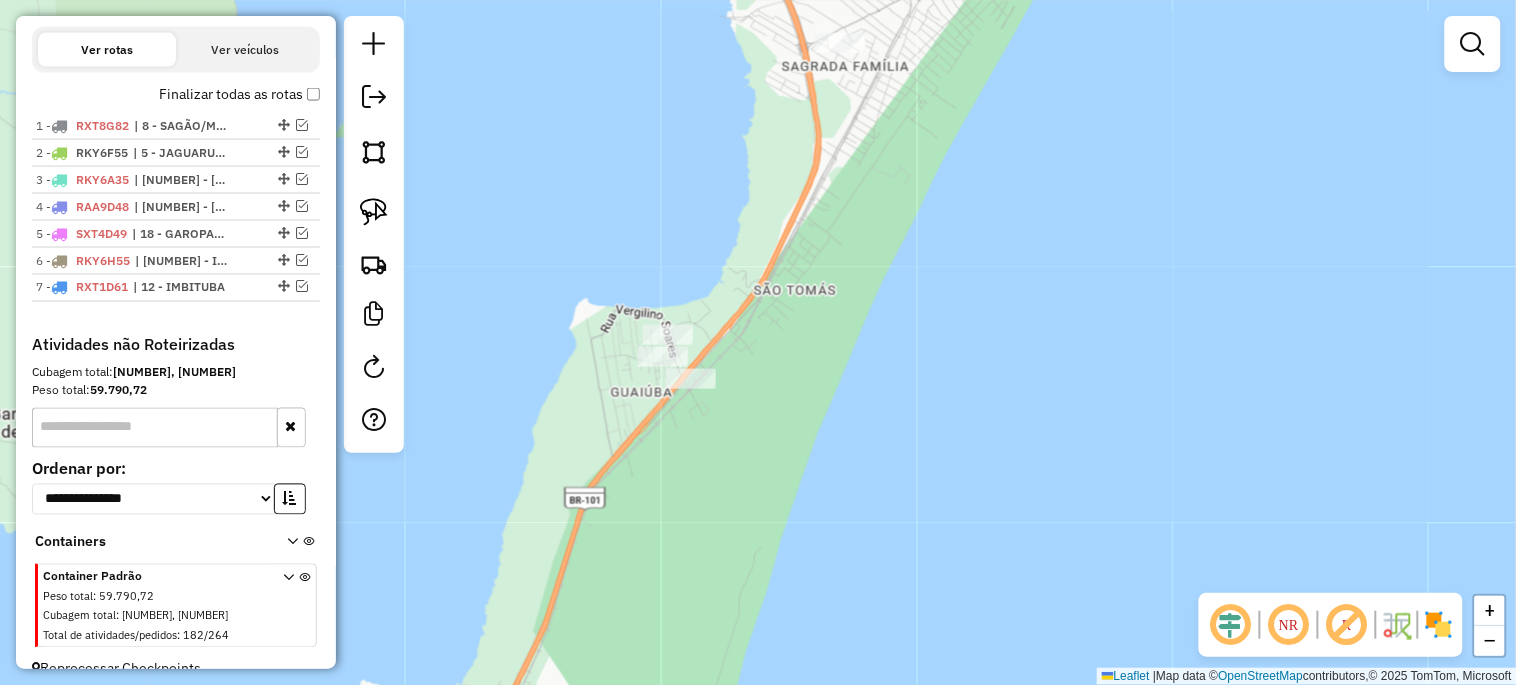 drag, startPoint x: 723, startPoint y: 530, endPoint x: 855, endPoint y: 311, distance: 255.70491 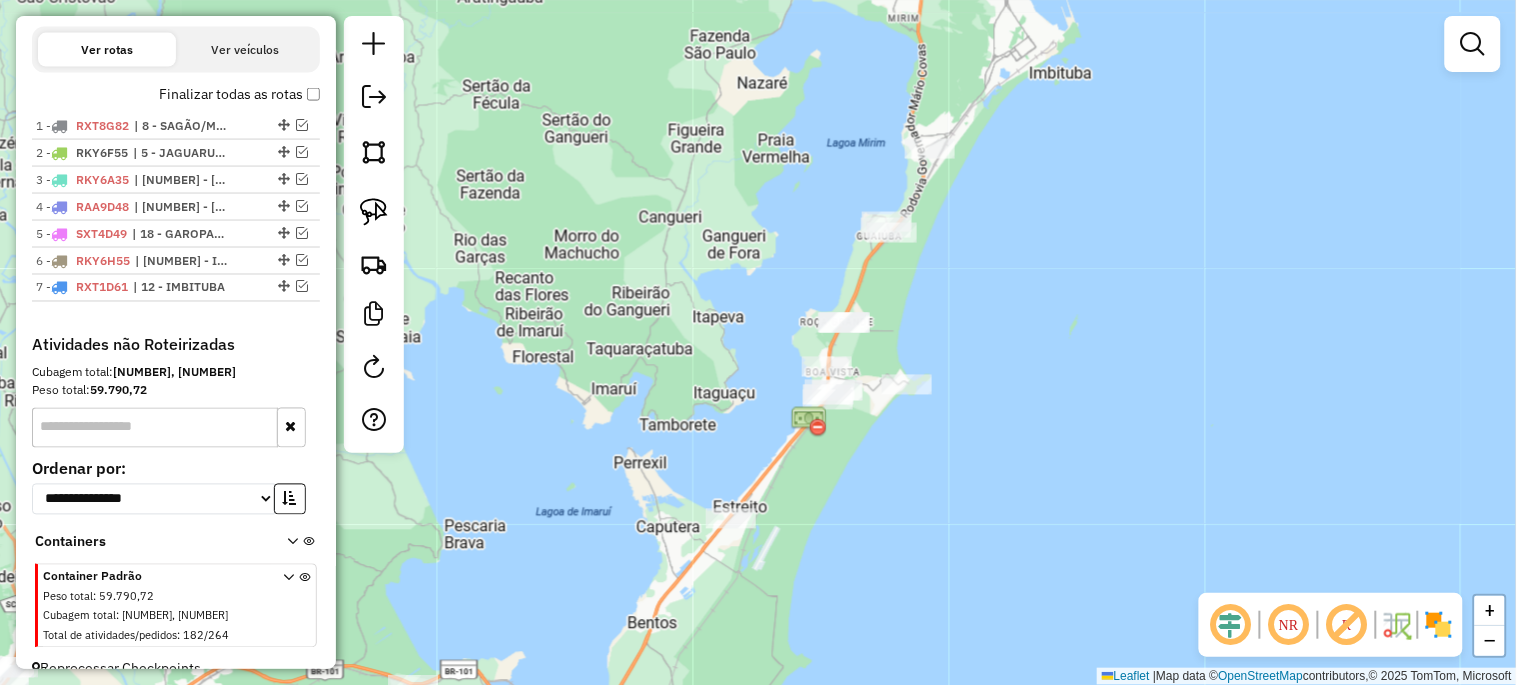 drag, startPoint x: 894, startPoint y: 376, endPoint x: 963, endPoint y: 302, distance: 101.17806 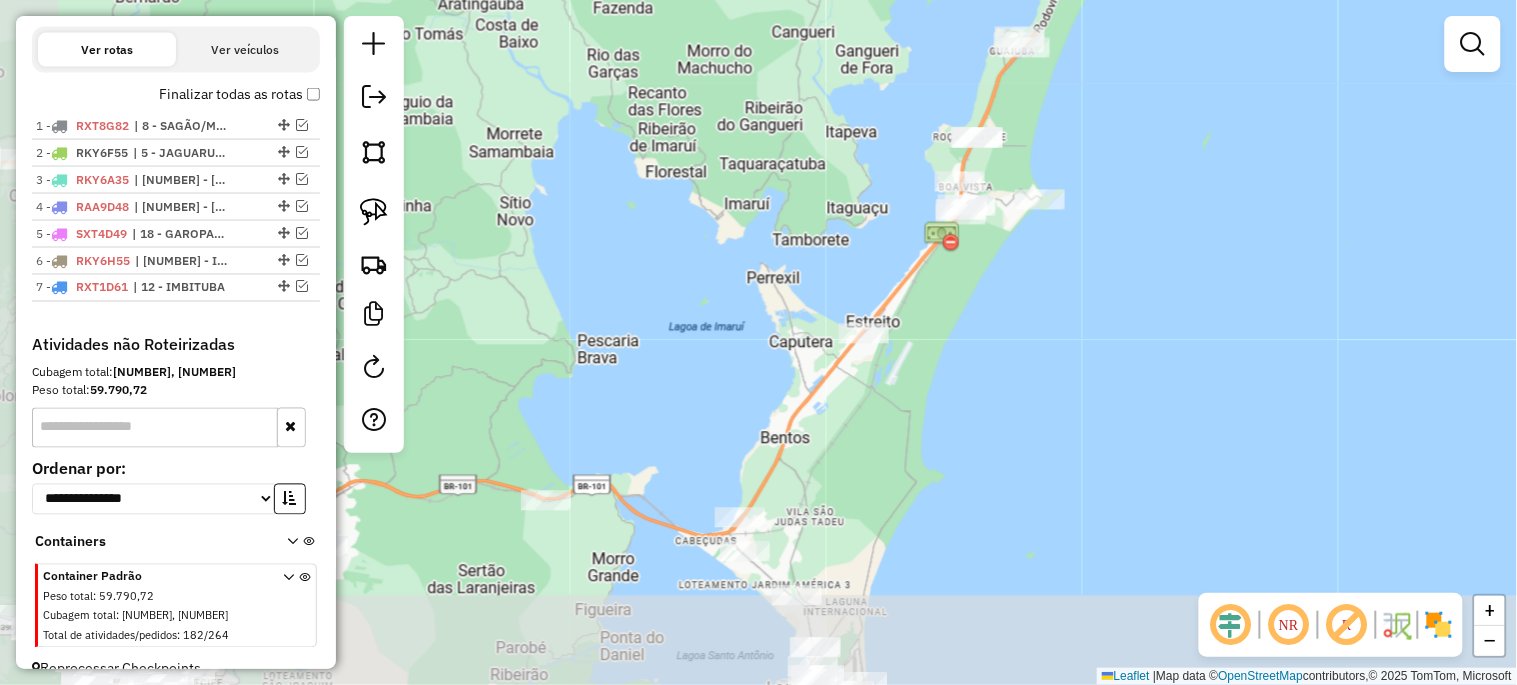 drag, startPoint x: 912, startPoint y: 491, endPoint x: 1028, endPoint y: 327, distance: 200.87807 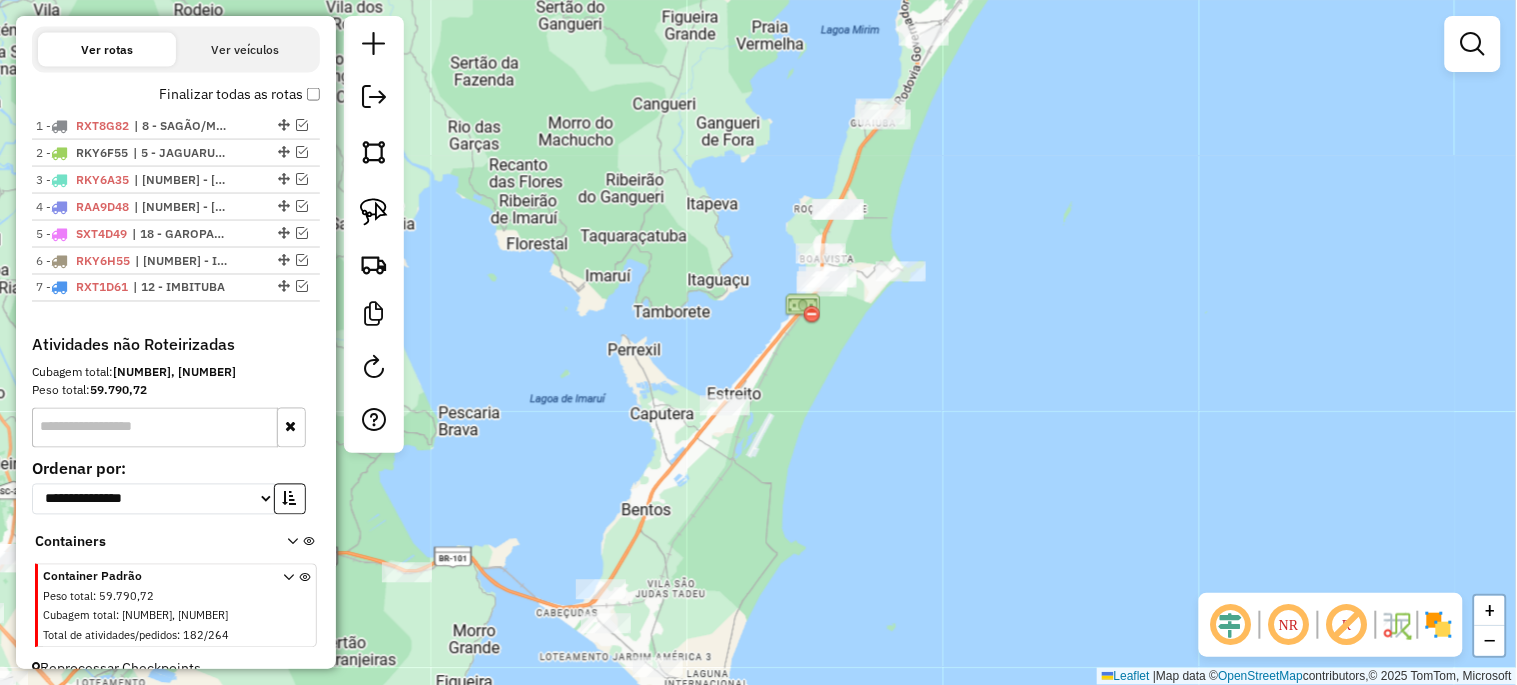 drag, startPoint x: 931, startPoint y: 518, endPoint x: 791, endPoint y: 590, distance: 157.42935 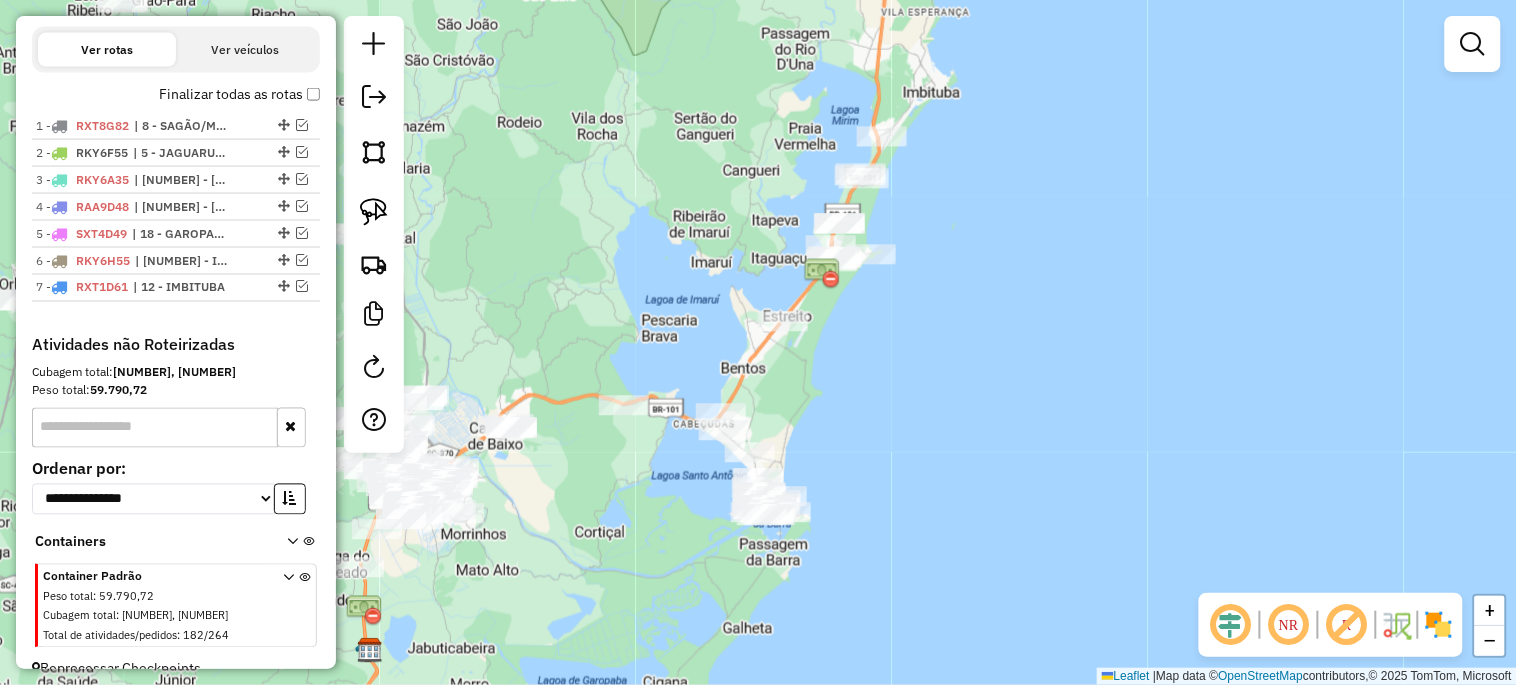 drag, startPoint x: 794, startPoint y: 601, endPoint x: 827, endPoint y: 434, distance: 170.22926 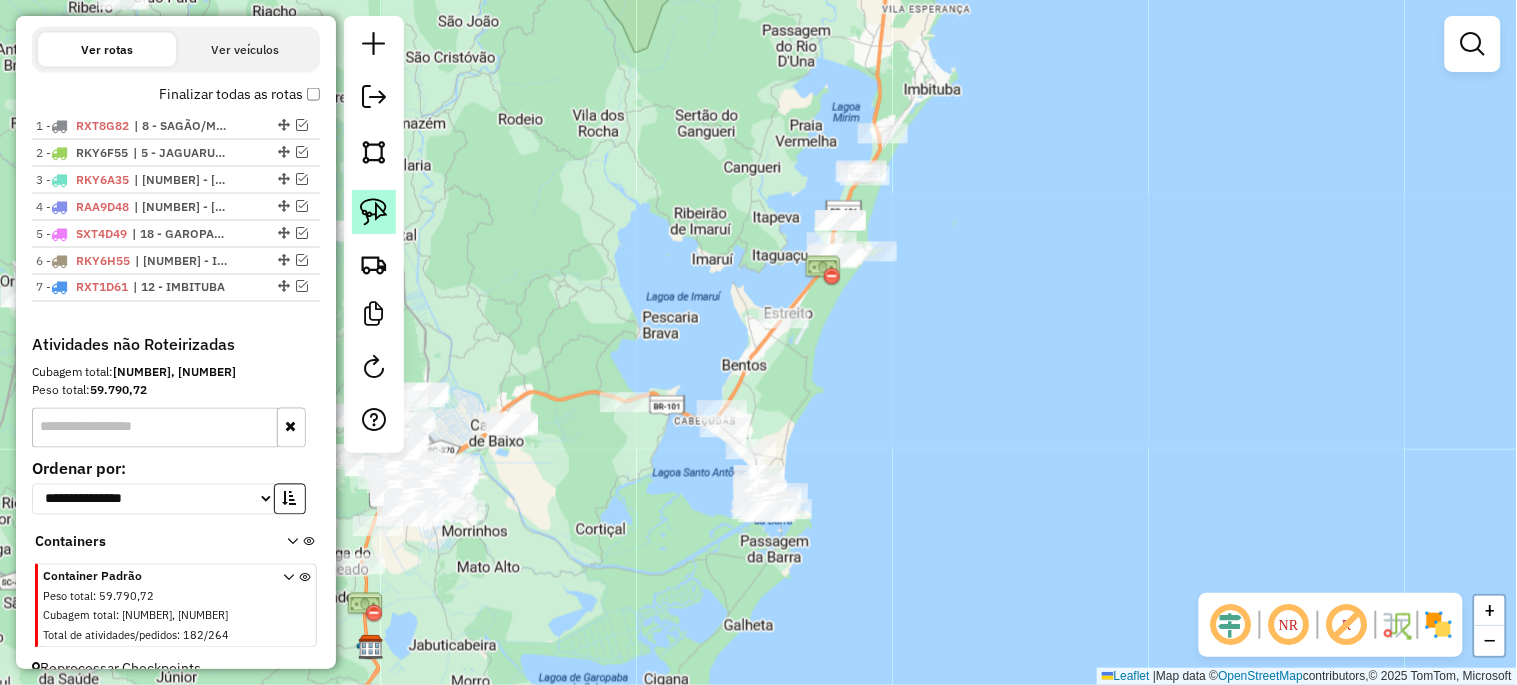 click 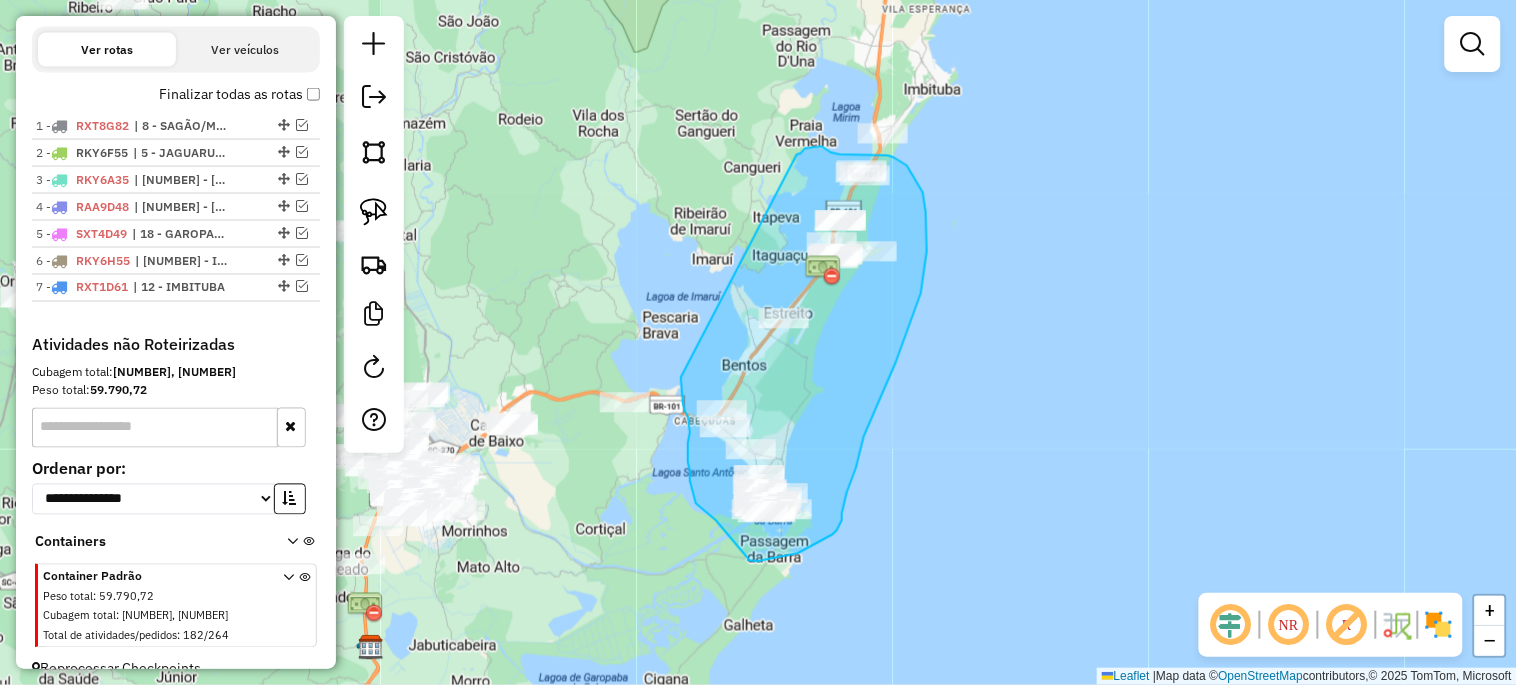 drag, startPoint x: 797, startPoint y: 154, endPoint x: 681, endPoint y: 377, distance: 251.36627 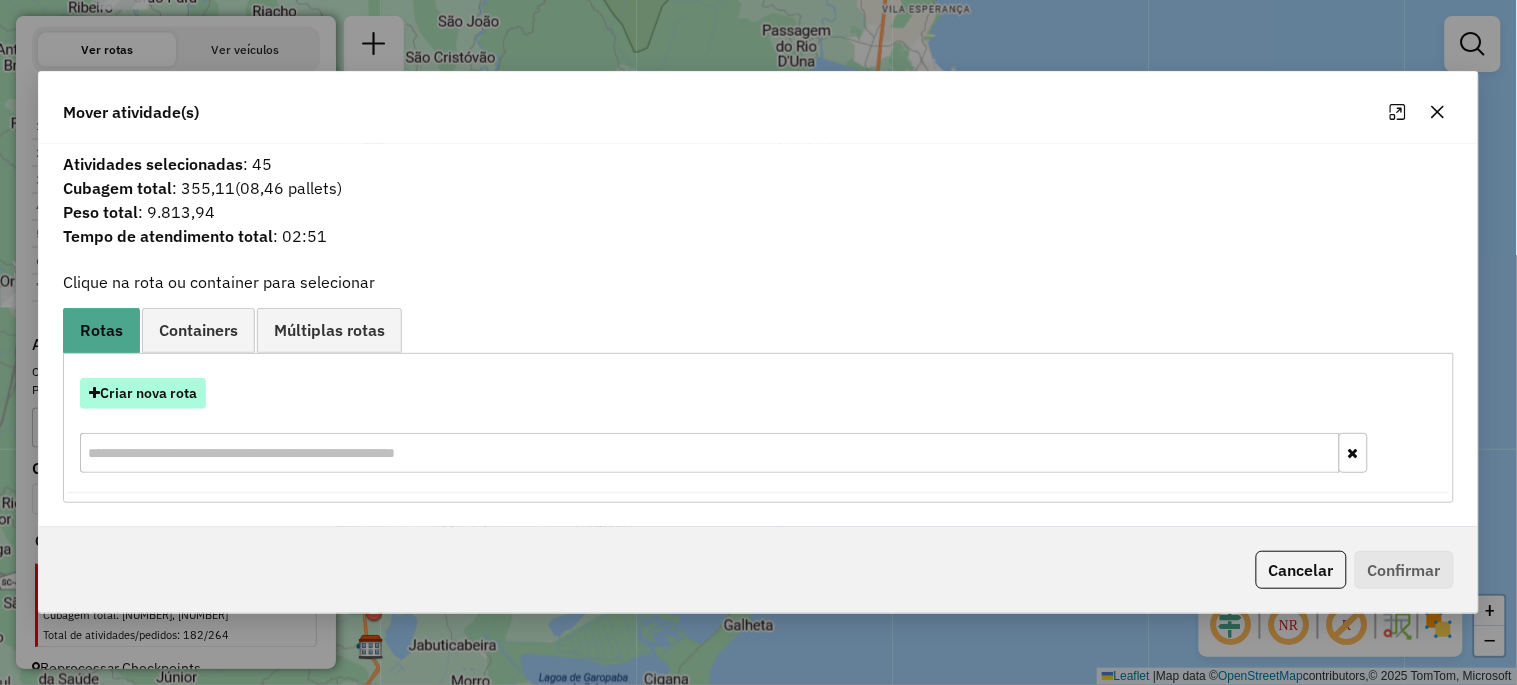 click on "Criar nova rota" at bounding box center (143, 393) 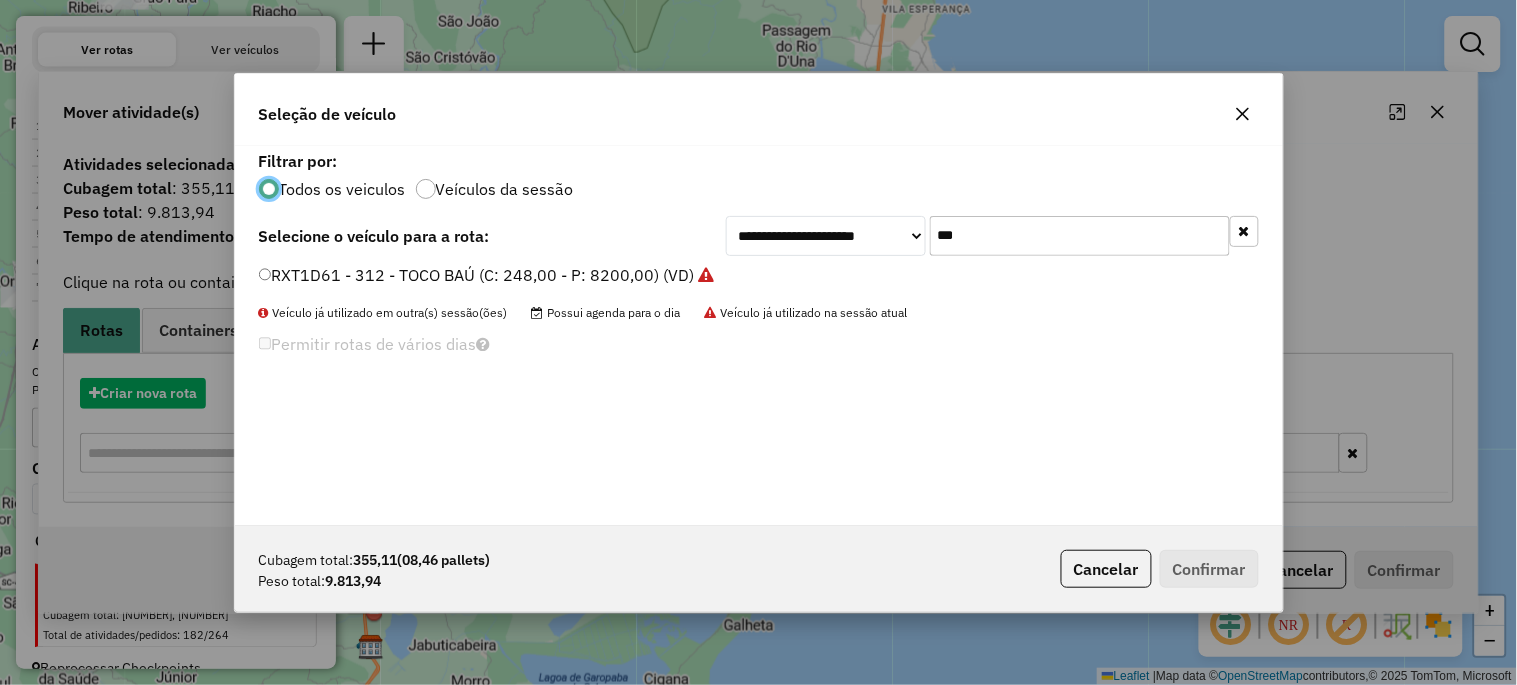 scroll, scrollTop: 11, scrollLeft: 5, axis: both 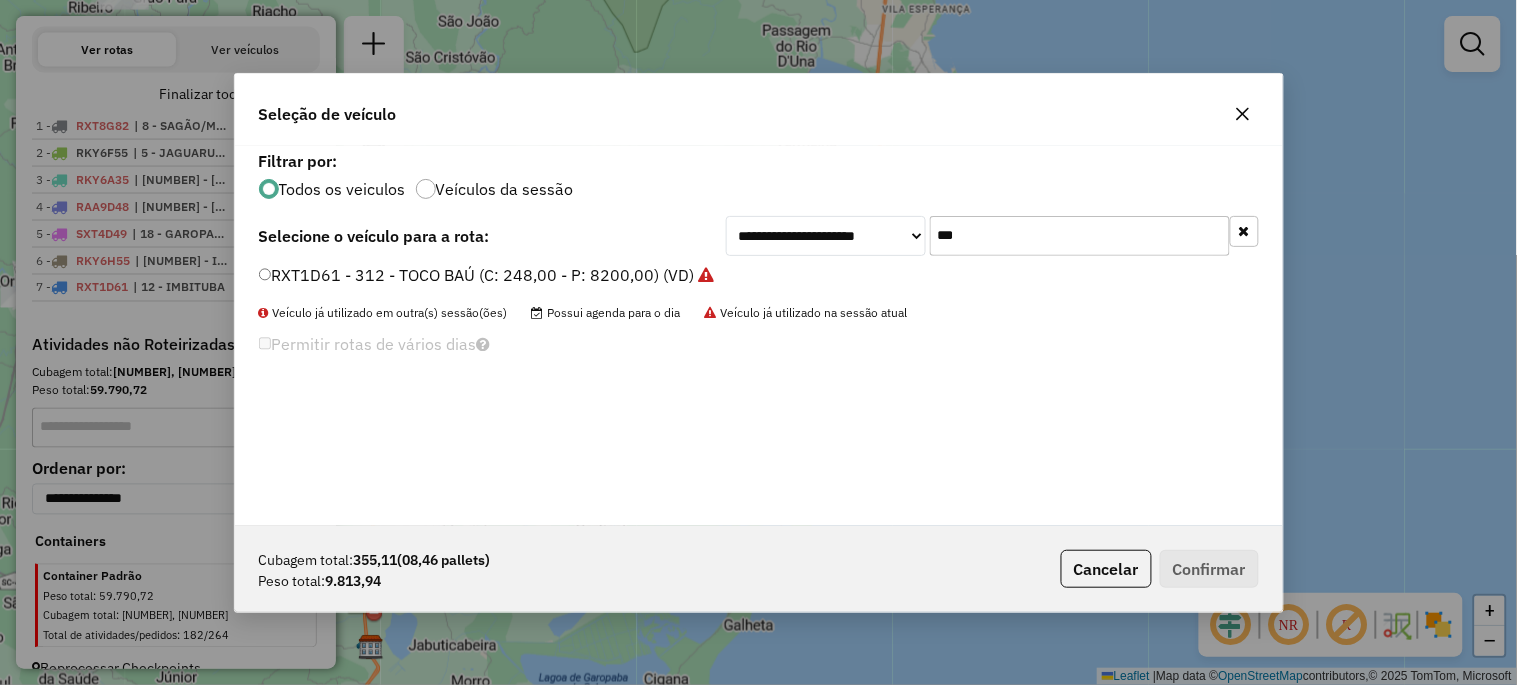 click on "***" 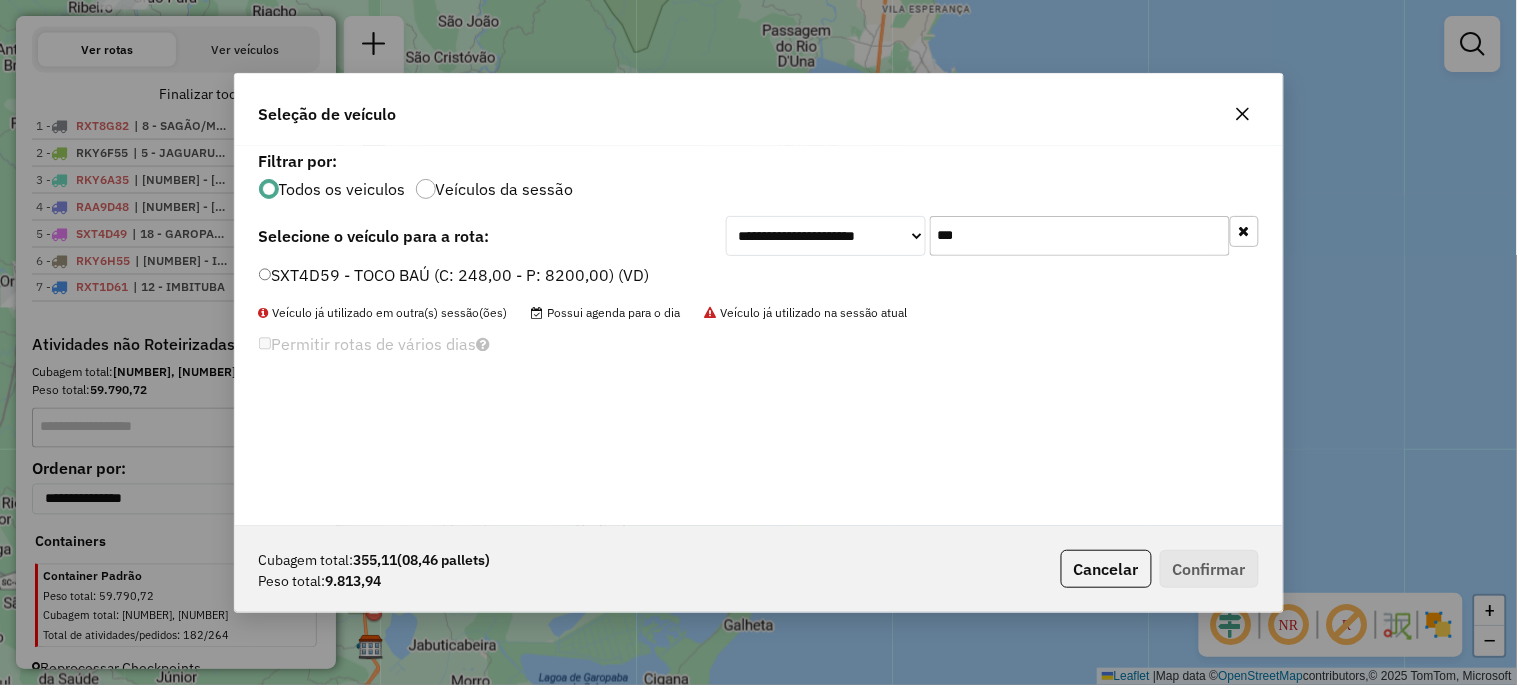 type on "***" 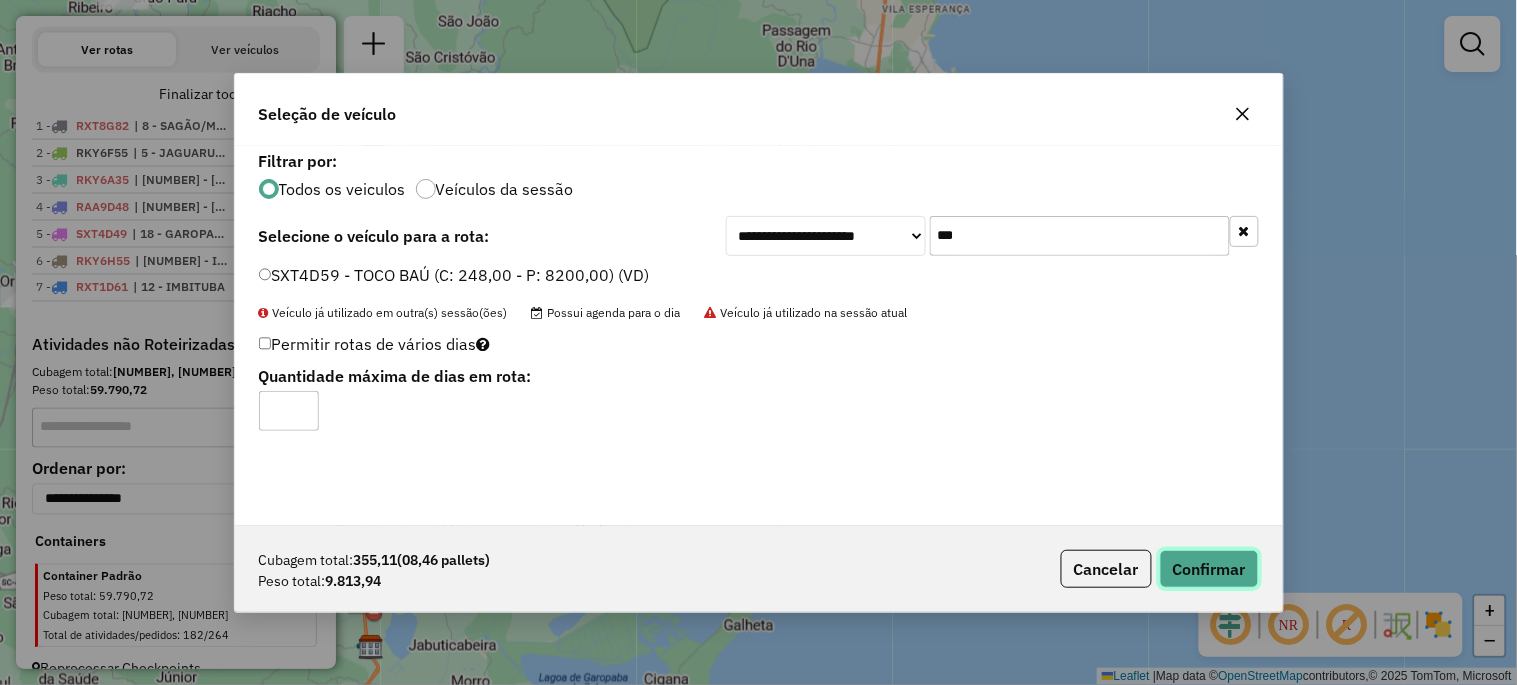 click on "Confirmar" 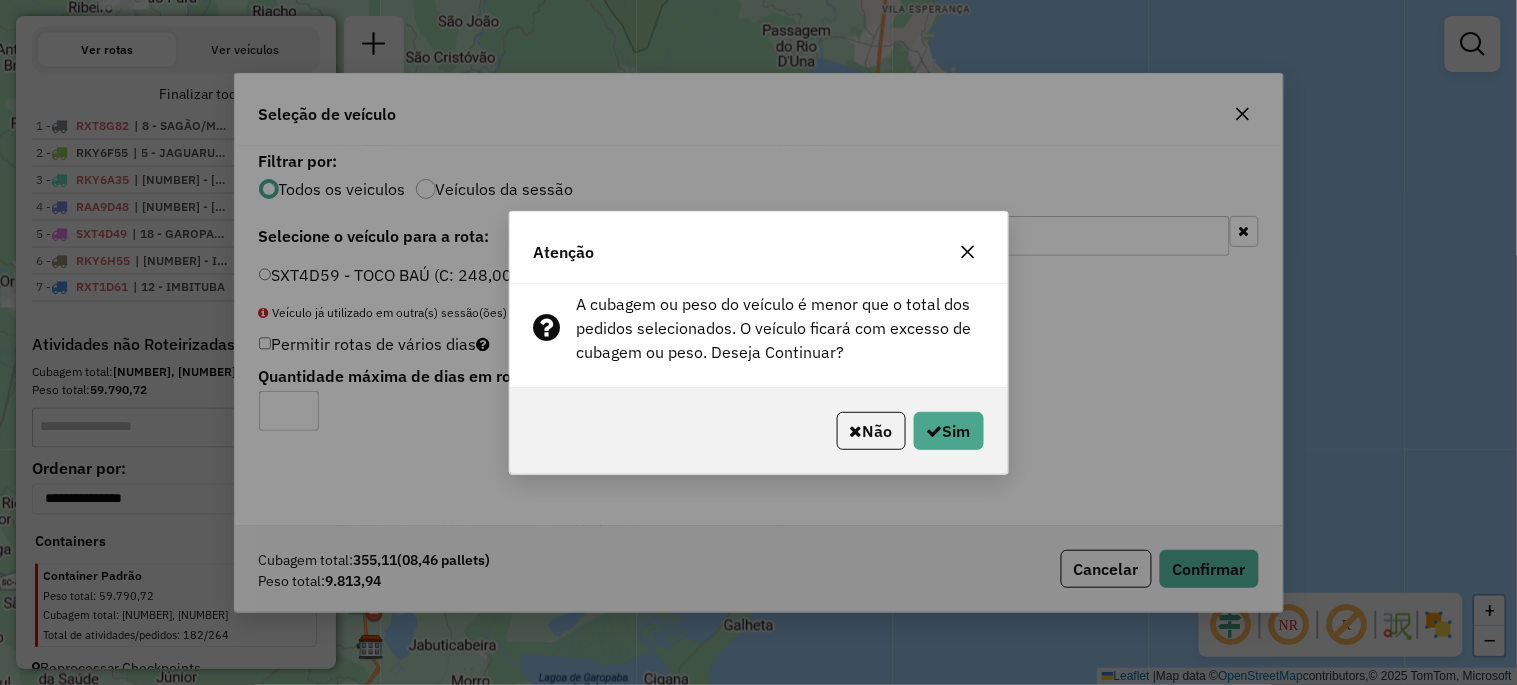 click on "Não   Sim" 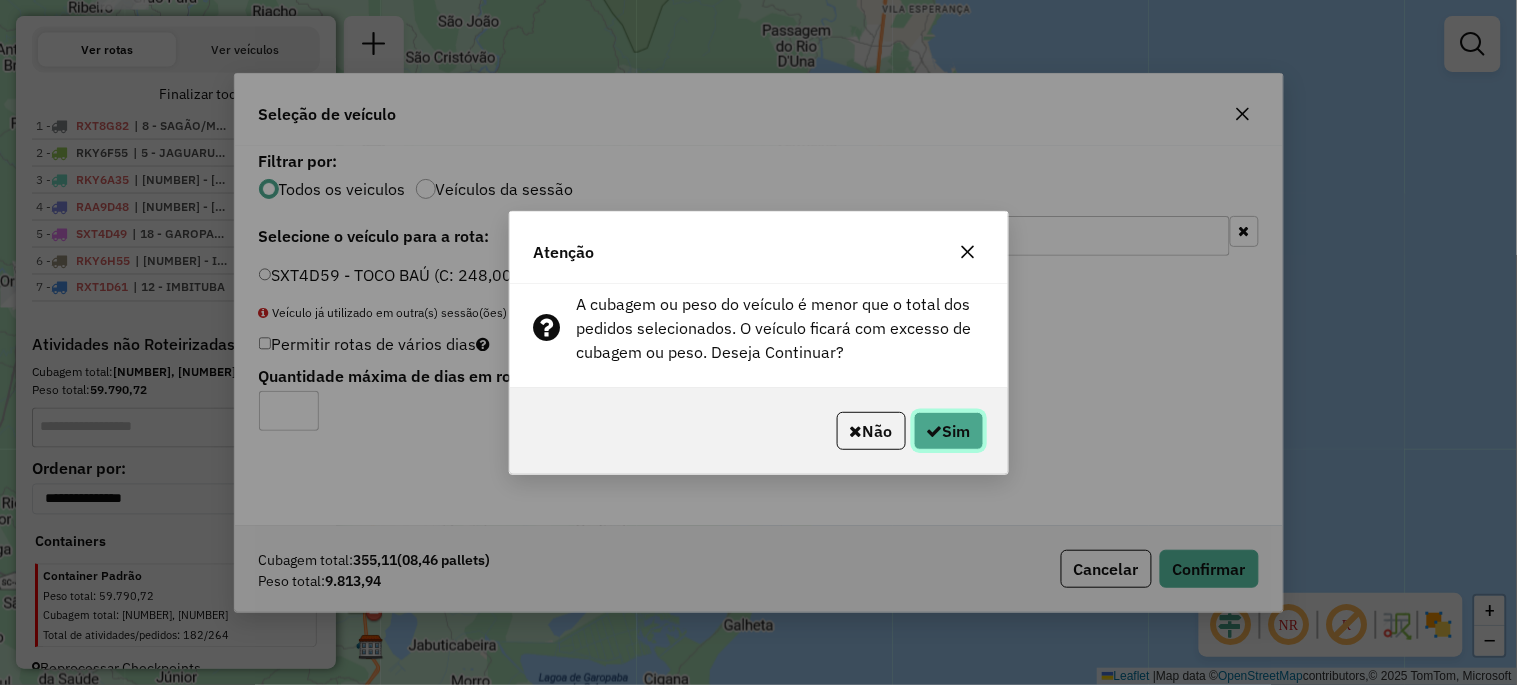 click 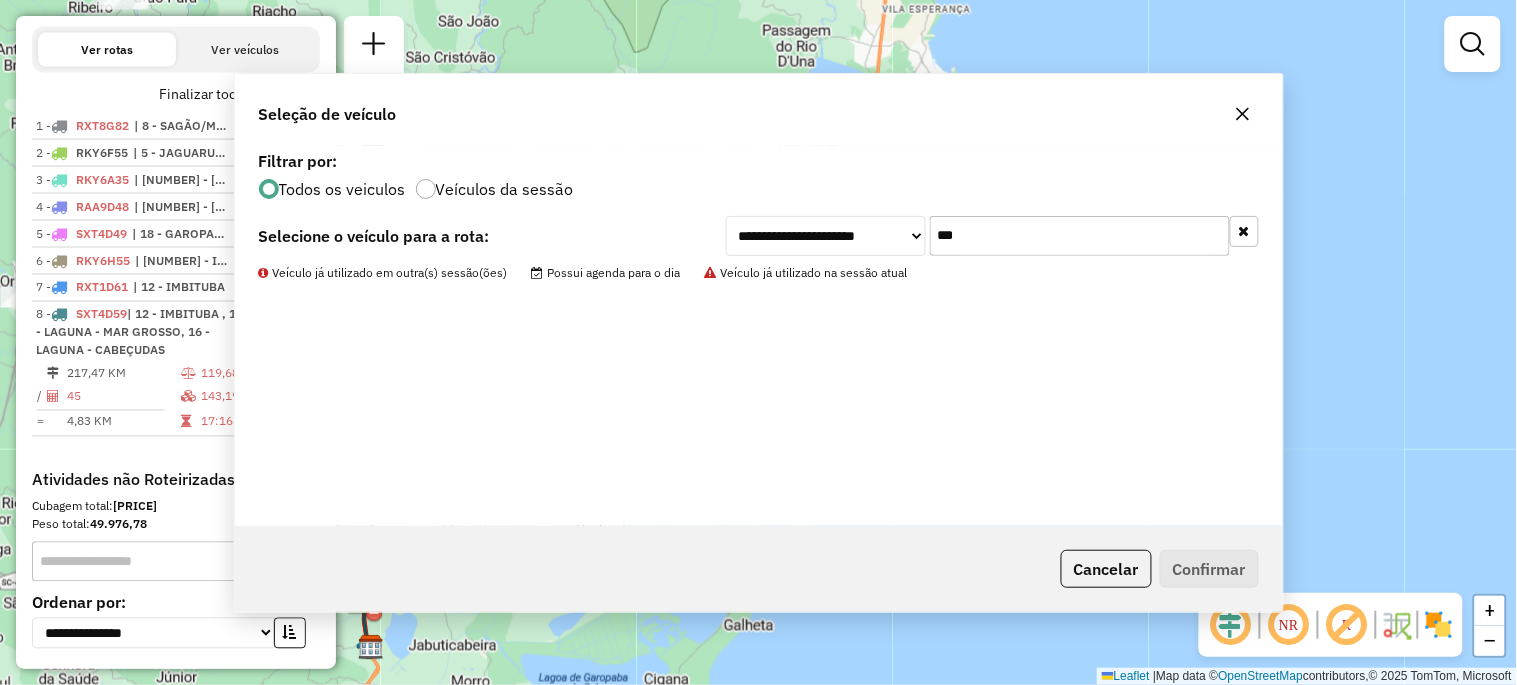 scroll, scrollTop: 787, scrollLeft: 0, axis: vertical 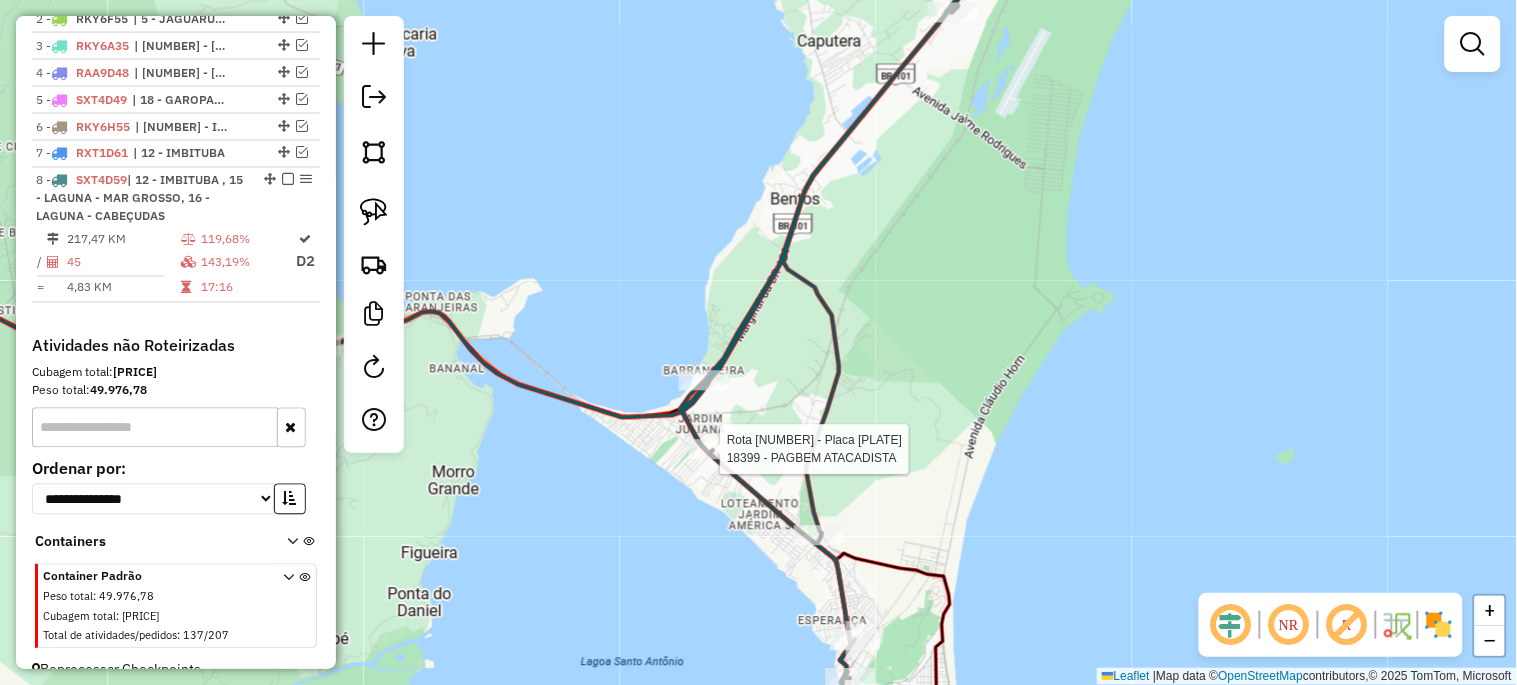 select on "*********" 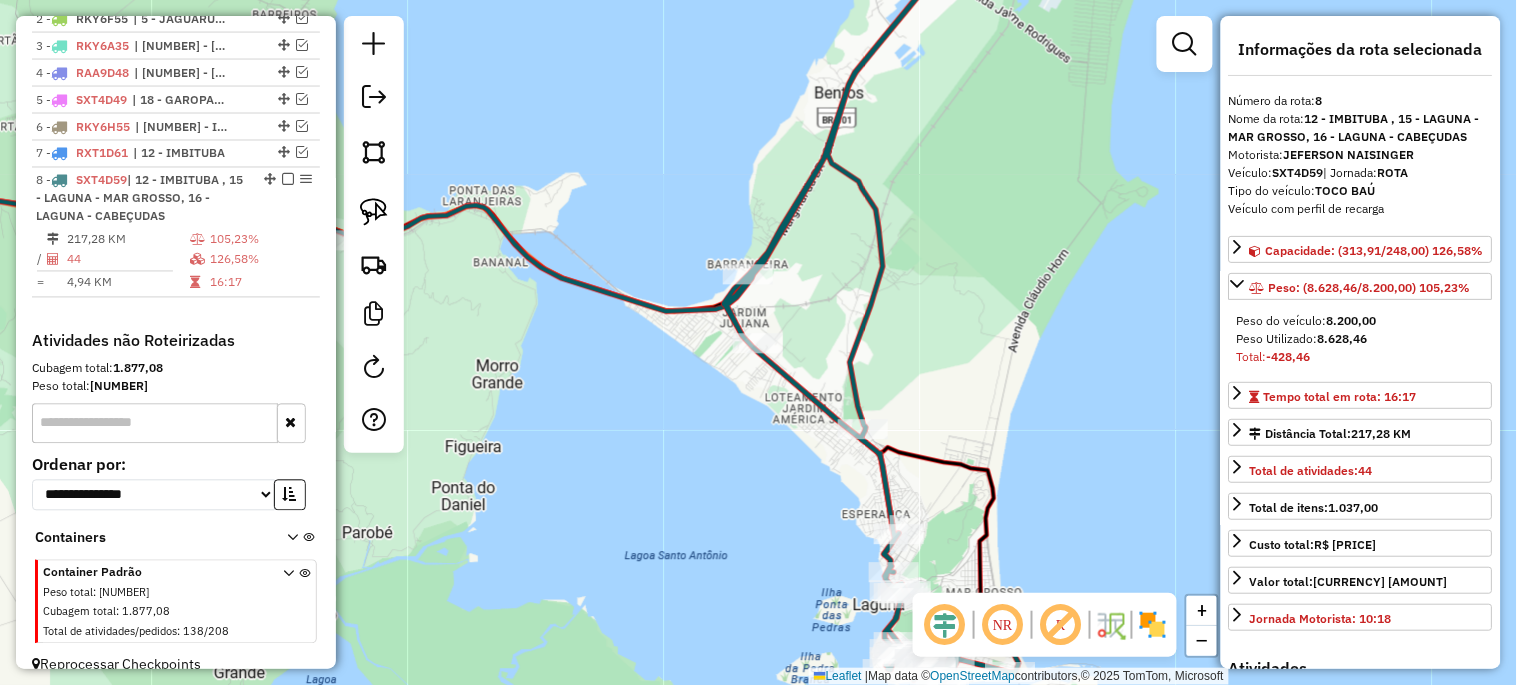 scroll, scrollTop: 851, scrollLeft: 0, axis: vertical 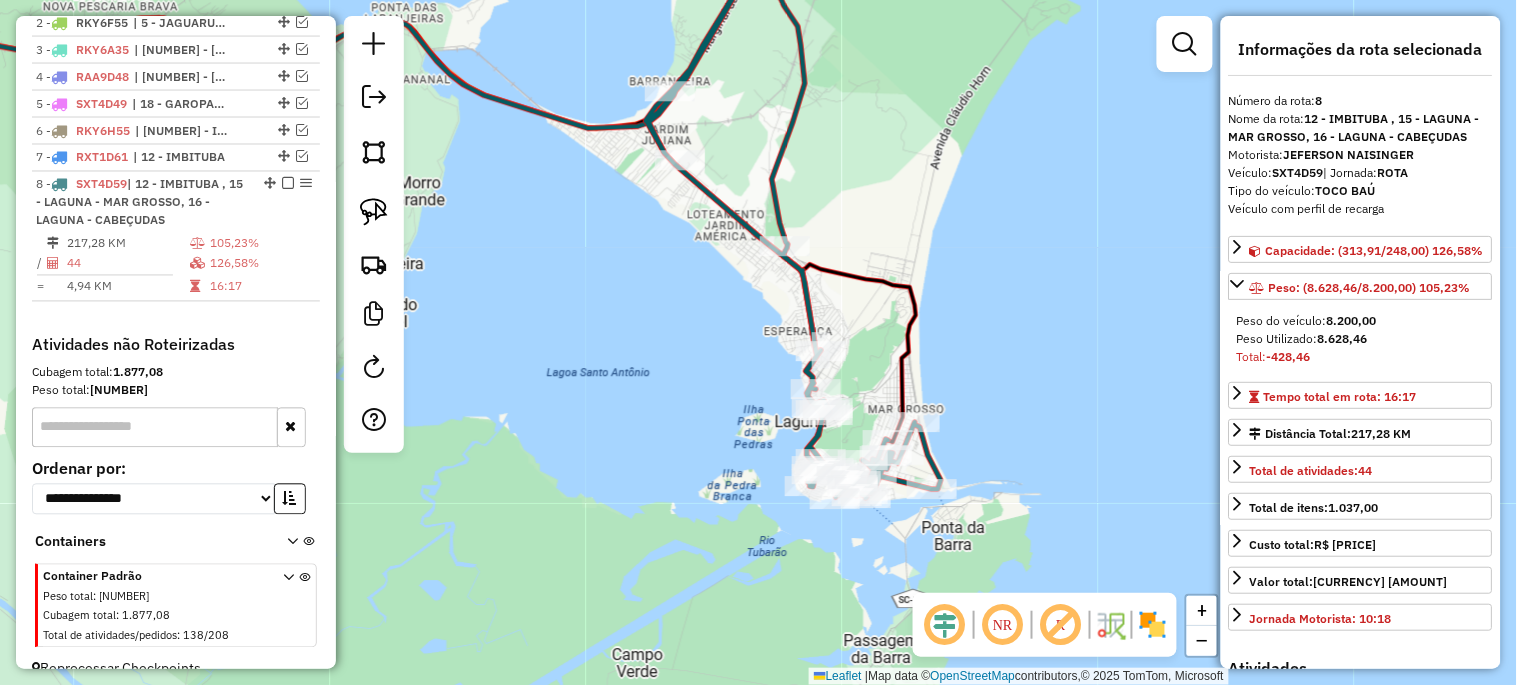 drag, startPoint x: 814, startPoint y: 531, endPoint x: 690, endPoint y: 318, distance: 246.46501 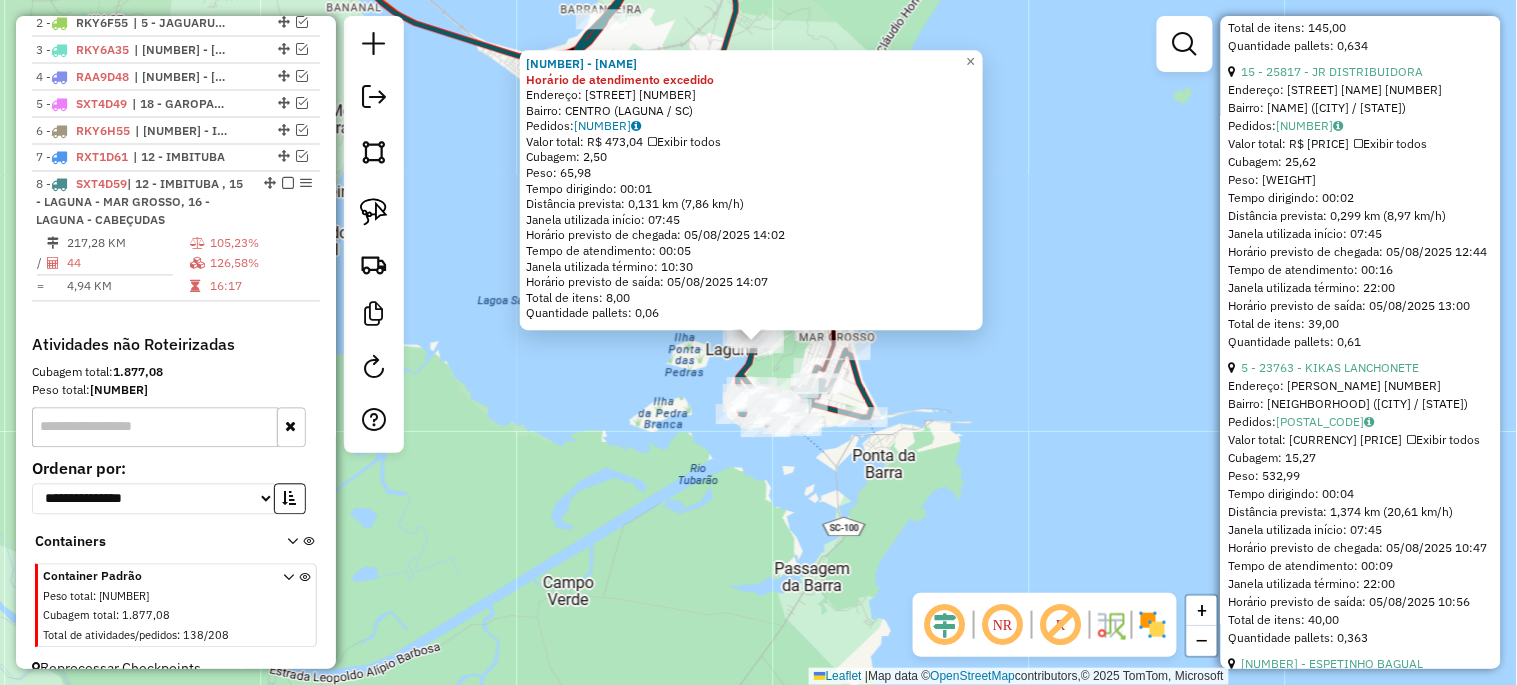 scroll, scrollTop: 1481, scrollLeft: 0, axis: vertical 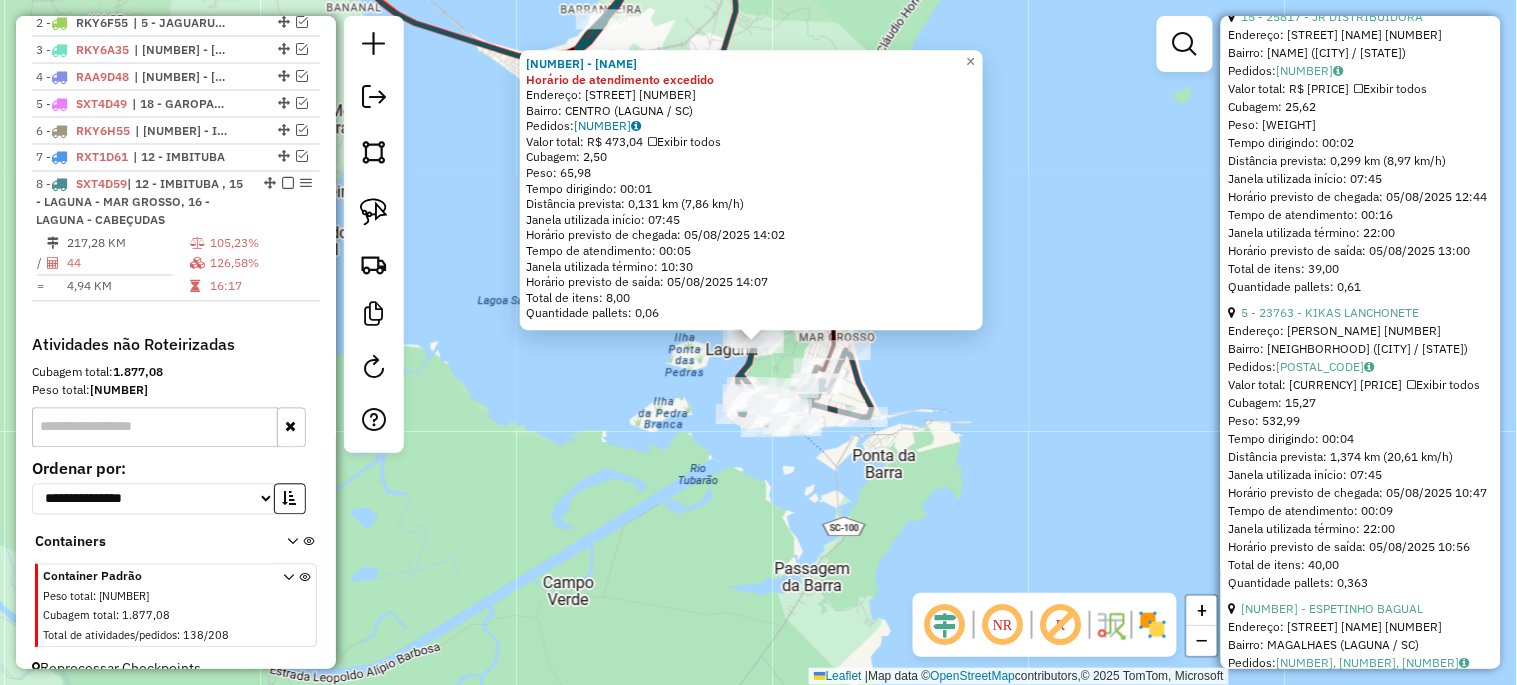 click on "3042 - PIZZARIA CHEDAO Horário de atendimento excedido  Endereço:  Conselheiro Jeronimo Coelho 41   Bairro: CENTRO (LAGUNA / SC)   Pedidos:  04839121   Valor total: R$ 473,04   Exibir todos   Cubagem: 2,50  Peso: 65,98  Tempo dirigindo: 00:01   Distância prevista: 0,131 km (7,86 km/h)   Janela utilizada início: 07:45   Horário previsto de chegada: 05/08/2025 14:02   Tempo de atendimento: 00:05   Janela utilizada término: 10:30   Horário previsto de saída: 05/08/2025 14:07   Total de itens: 8,00   Quantidade pallets: 0,06  × Janela de atendimento Grade de atendimento Capacidade Transportadoras Veículos Cliente Pedidos  Rotas Selecione os dias de semana para filtrar as janelas de atendimento  Seg   Ter   Qua   Qui   Sex   Sáb   Dom  Informe o período da janela de atendimento: De: Até:  Filtrar exatamente a janela do cliente  Considerar janela de atendimento padrão  Selecione os dias de semana para filtrar as grades de atendimento  Seg   Ter   Qua   Qui   Sex   Sáb   Dom   Peso mínimo:   De:  De:" 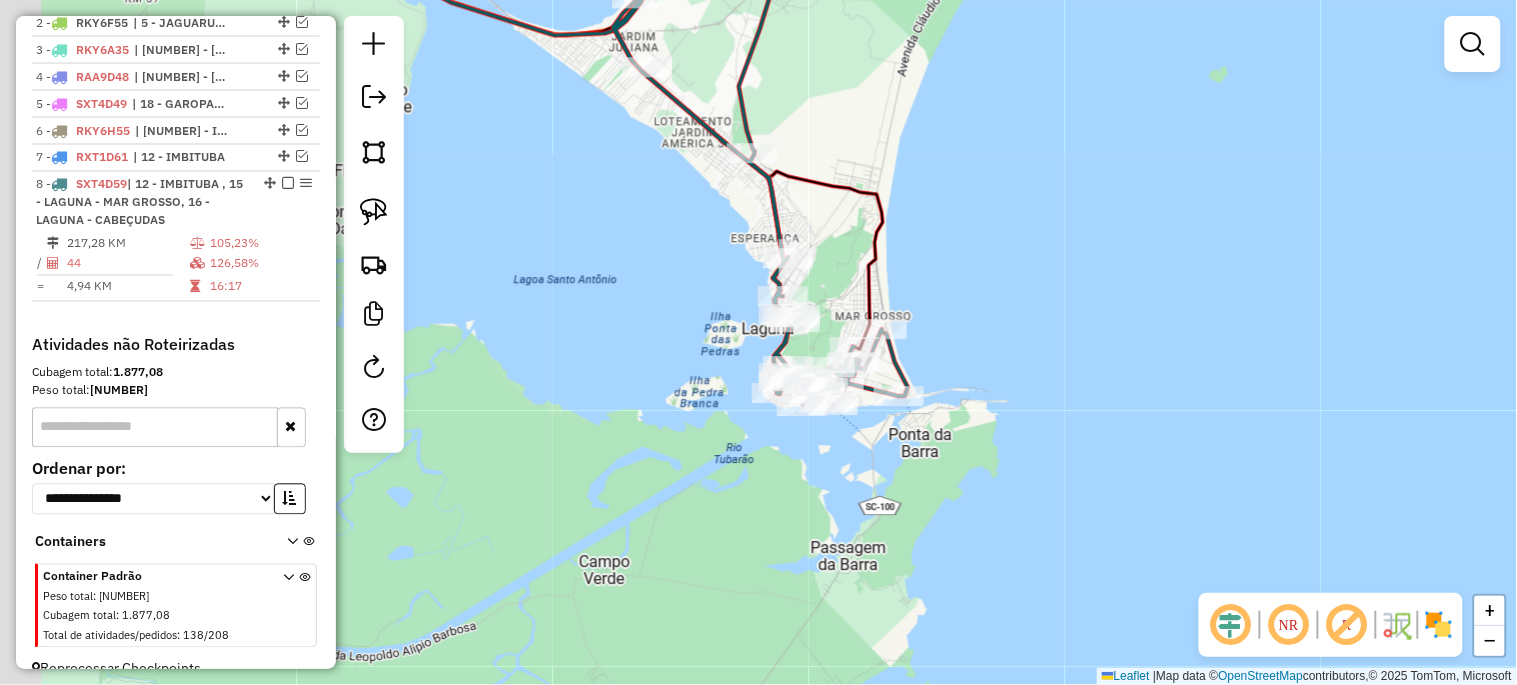 drag, startPoint x: 881, startPoint y: 417, endPoint x: 1124, endPoint y: 472, distance: 249.14655 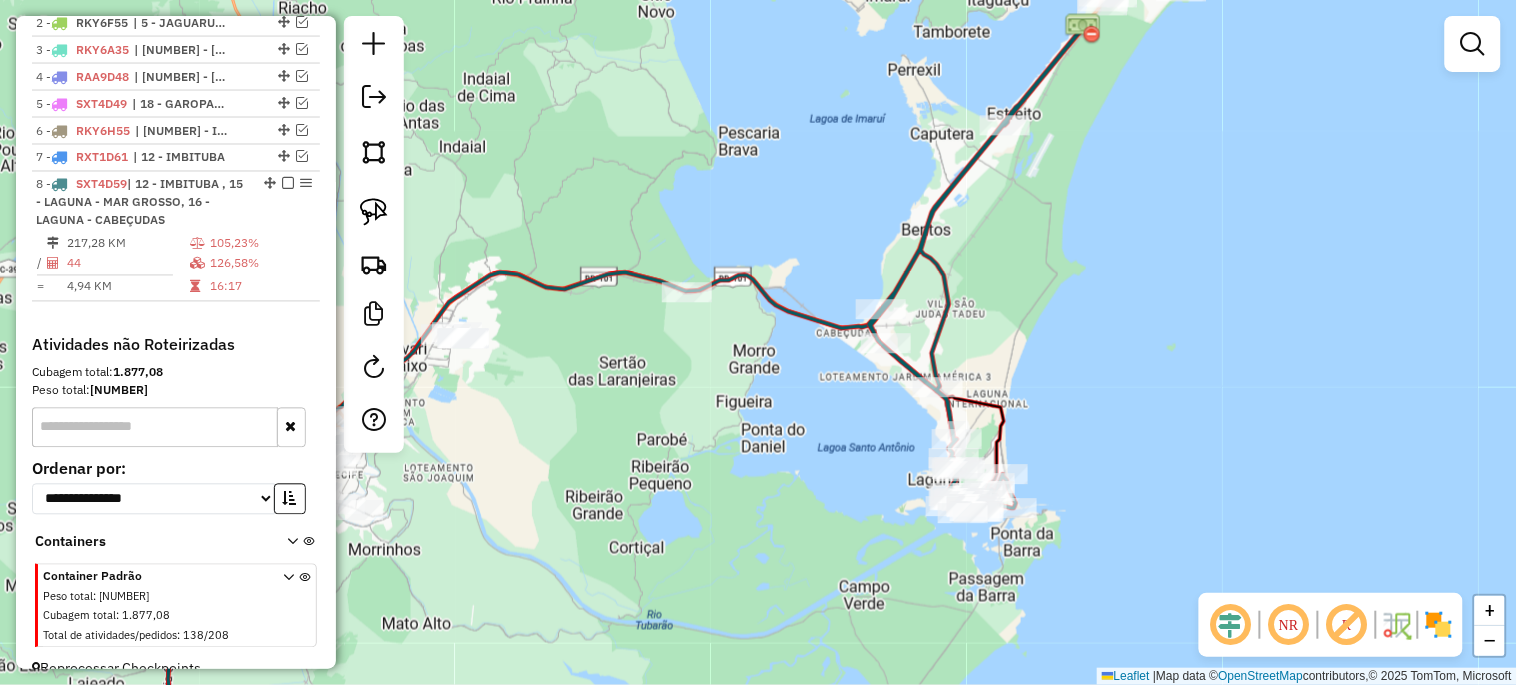 drag, startPoint x: 791, startPoint y: 398, endPoint x: 827, endPoint y: 395, distance: 36.124783 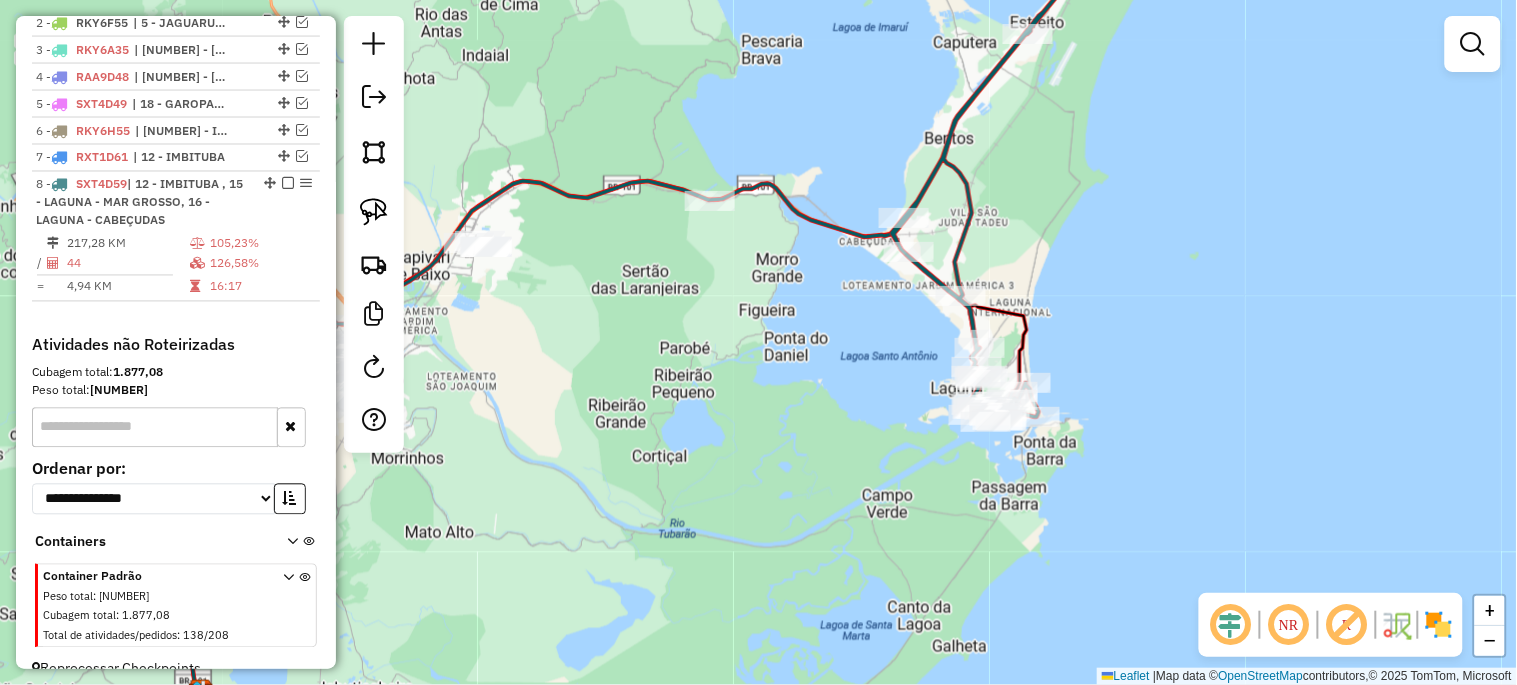 click 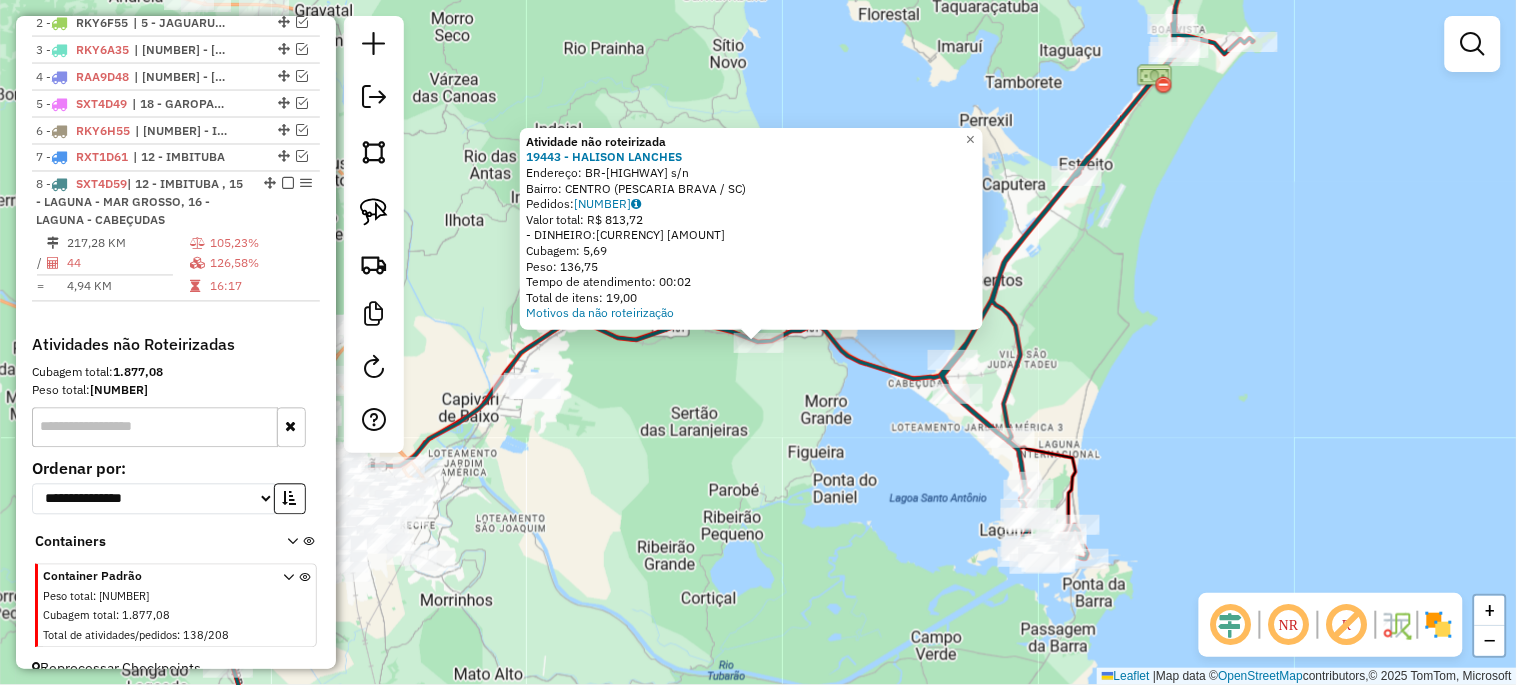 click on "Atividade não roteirizada 19443 - HALISON LANCHES  Endereço:  BR-101 s/n   Bairro: CENTRO (PESCARIA BRAVA / SC)   Pedidos:  04839075   Valor total: R$ 813,72   - DINHEIRO:  R$ 813,72   Cubagem: 5,69   Peso: 136,75   Tempo de atendimento: 00:02   Total de itens: 19,00  Motivos da não roteirização × Janela de atendimento Grade de atendimento Capacidade Transportadoras Veículos Cliente Pedidos  Rotas Selecione os dias de semana para filtrar as janelas de atendimento  Seg   Ter   Qua   Qui   Sex   Sáb   Dom  Informe o período da janela de atendimento: De: Até:  Filtrar exatamente a janela do cliente  Considerar janela de atendimento padrão  Selecione os dias de semana para filtrar as grades de atendimento  Seg   Ter   Qua   Qui   Sex   Sáb   Dom   Considerar clientes sem dia de atendimento cadastrado  Clientes fora do dia de atendimento selecionado Filtrar as atividades entre os valores definidos abaixo:  Peso mínimo:   Peso máximo:   Cubagem mínima:   Cubagem máxima:   De:   Até:   De:   Até:" 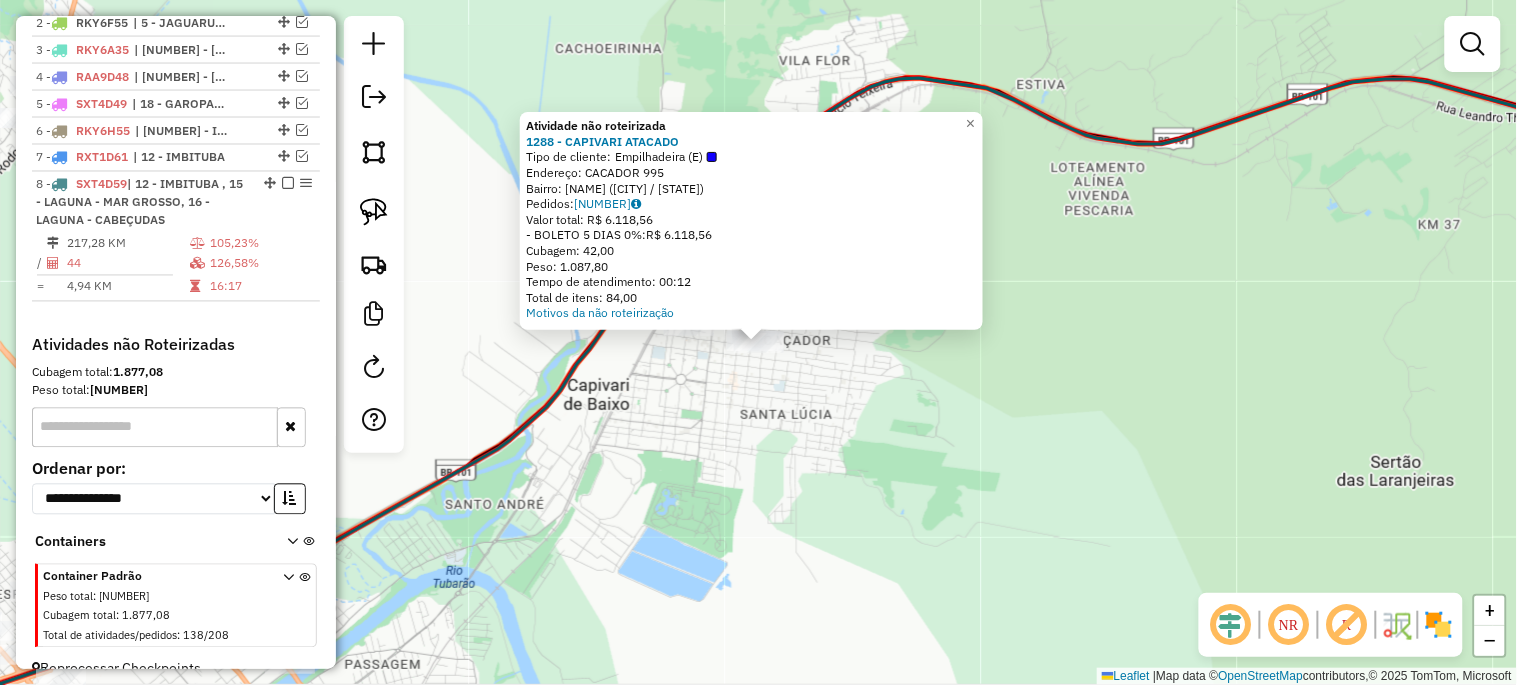 click on "Atividade não roteirizada 1288 - CAPIVARI ATACADO  Tipo de cliente:   Empilhadeira (E)   Endereço:  CACADOR 995   Bairro: CENTRO (CAPIVARI DE BAIXO / SC)   Pedidos:  04839369   Valor total: R$ 6.118,56   - BOLETO 5 DIAS 0%:  R$ 6.118,56   Cubagem: 42,00   Peso: 1.087,80   Tempo de atendimento: 00:12   Total de itens: 84,00  Motivos da não roteirização × Janela de atendimento Grade de atendimento Capacidade Transportadoras Veículos Cliente Pedidos  Rotas Selecione os dias de semana para filtrar as janelas de atendimento  Seg   Ter   Qua   Qui   Sex   Sáb   Dom  Informe o período da janela de atendimento: De: Até:  Filtrar exatamente a janela do cliente  Considerar janela de atendimento padrão  Selecione os dias de semana para filtrar as grades de atendimento  Seg   Ter   Qua   Qui   Sex   Sáb   Dom   Considerar clientes sem dia de atendimento cadastrado  Clientes fora do dia de atendimento selecionado Filtrar as atividades entre os valores definidos abaixo:  Peso mínimo:   Peso máximo:   De:  De:" 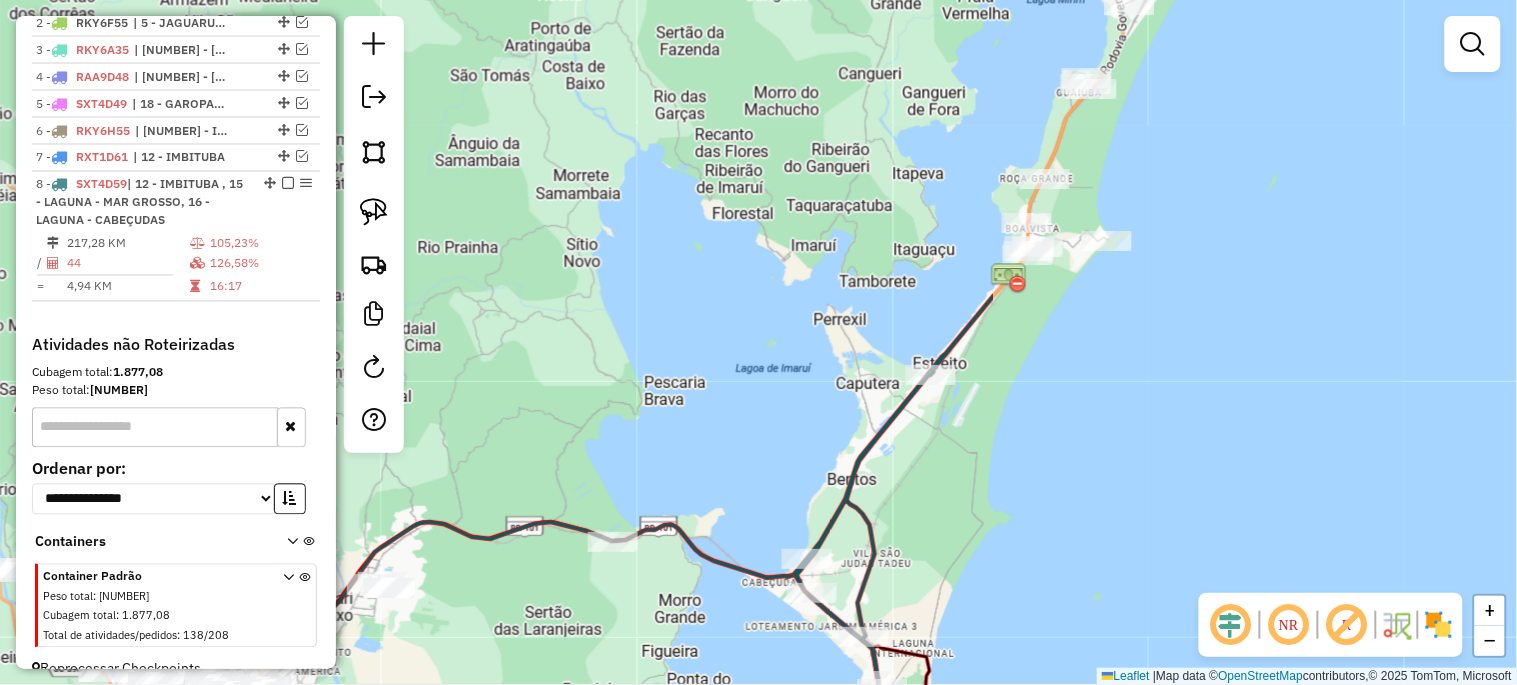 drag, startPoint x: 1257, startPoint y: 500, endPoint x: 581, endPoint y: 653, distance: 693.09814 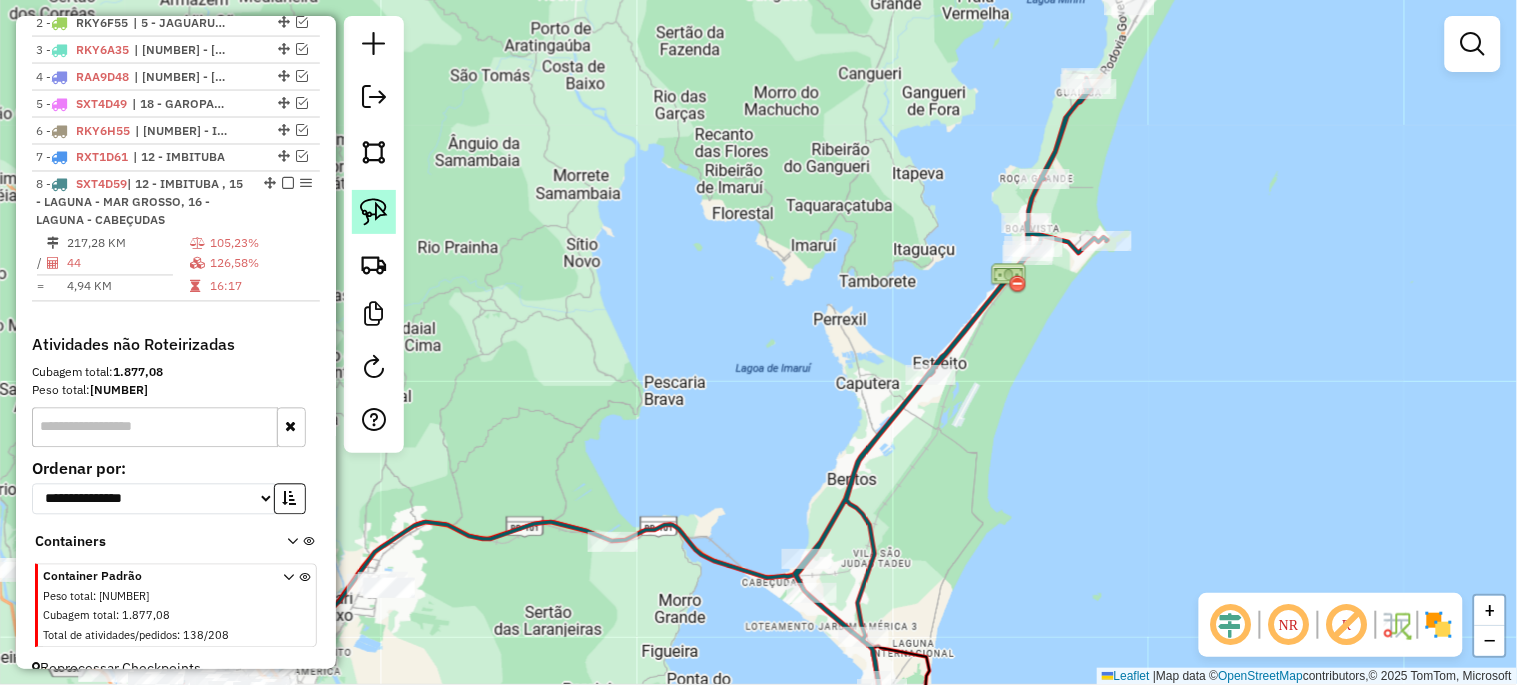 click 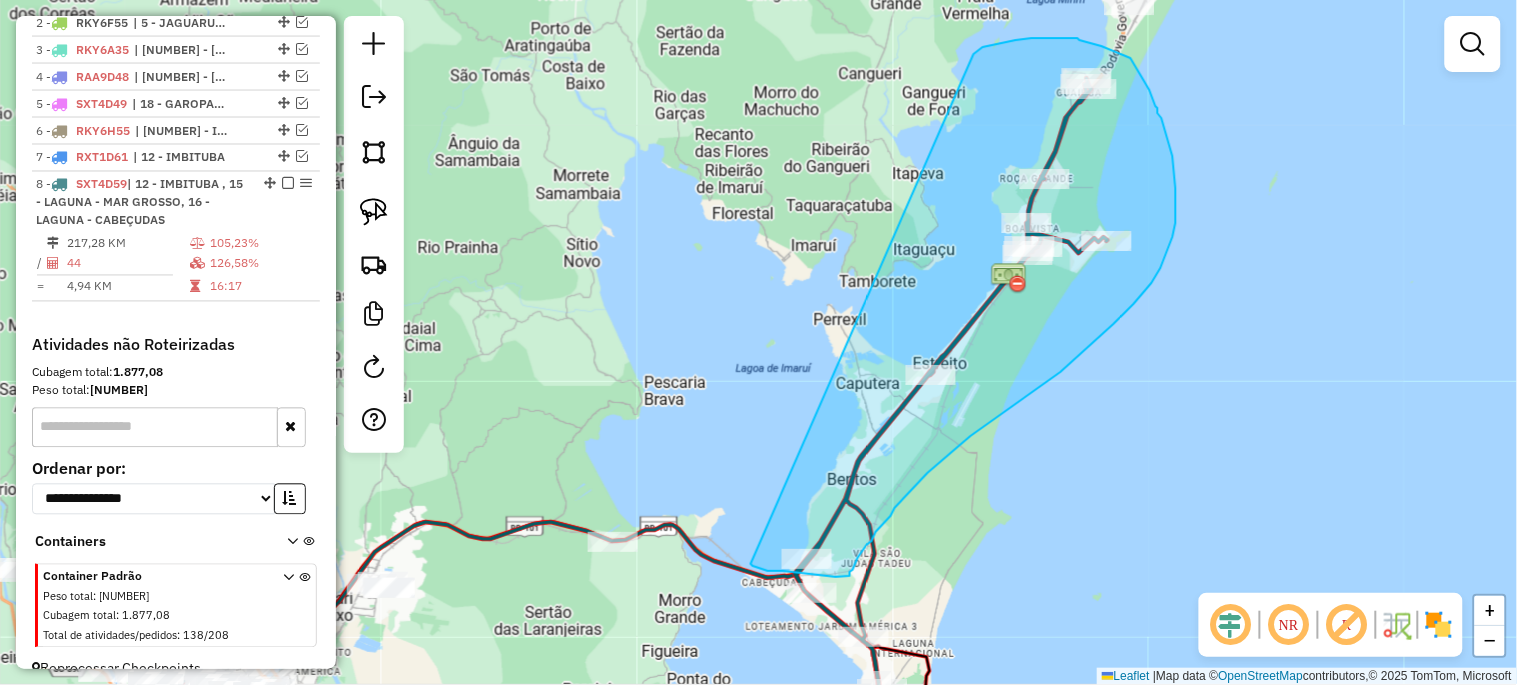 drag, startPoint x: 993, startPoint y: 45, endPoint x: 751, endPoint y: 564, distance: 572.64734 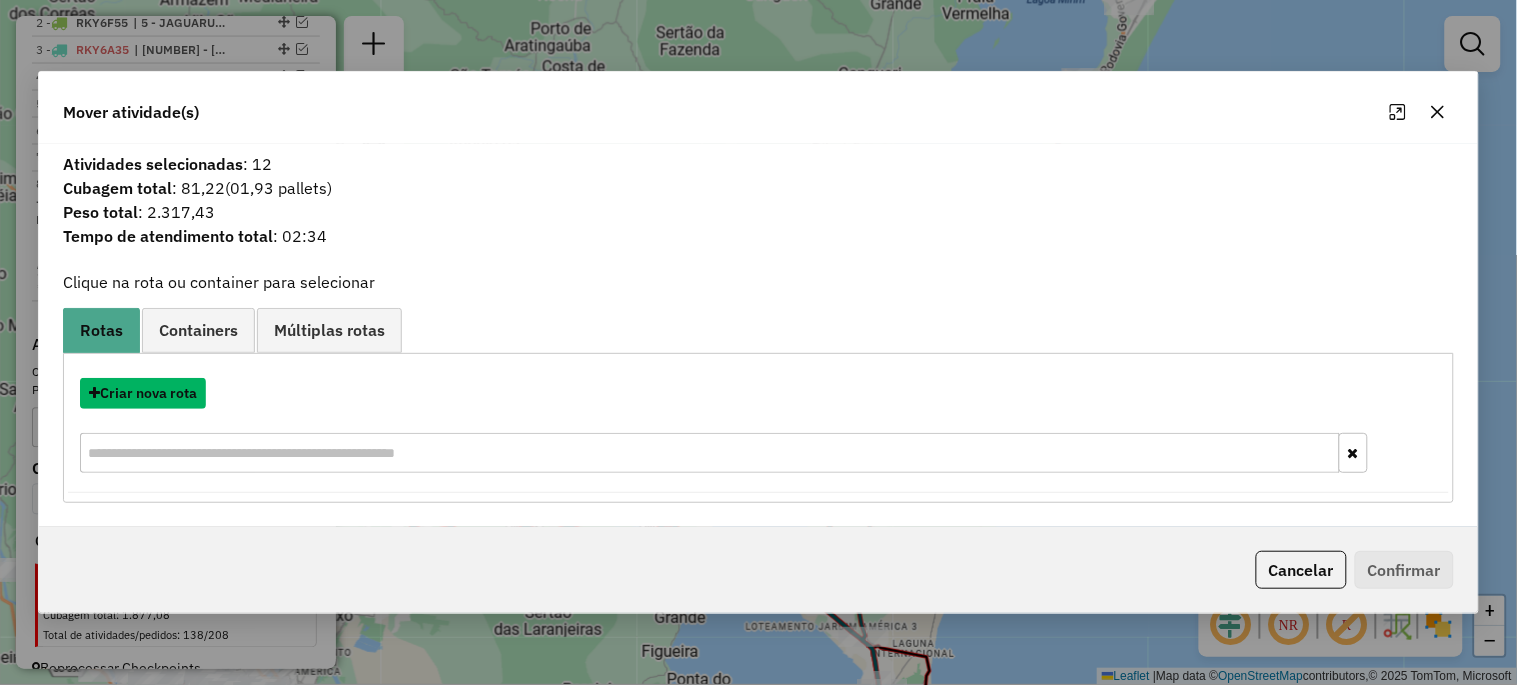click on "Criar nova rota" at bounding box center [143, 393] 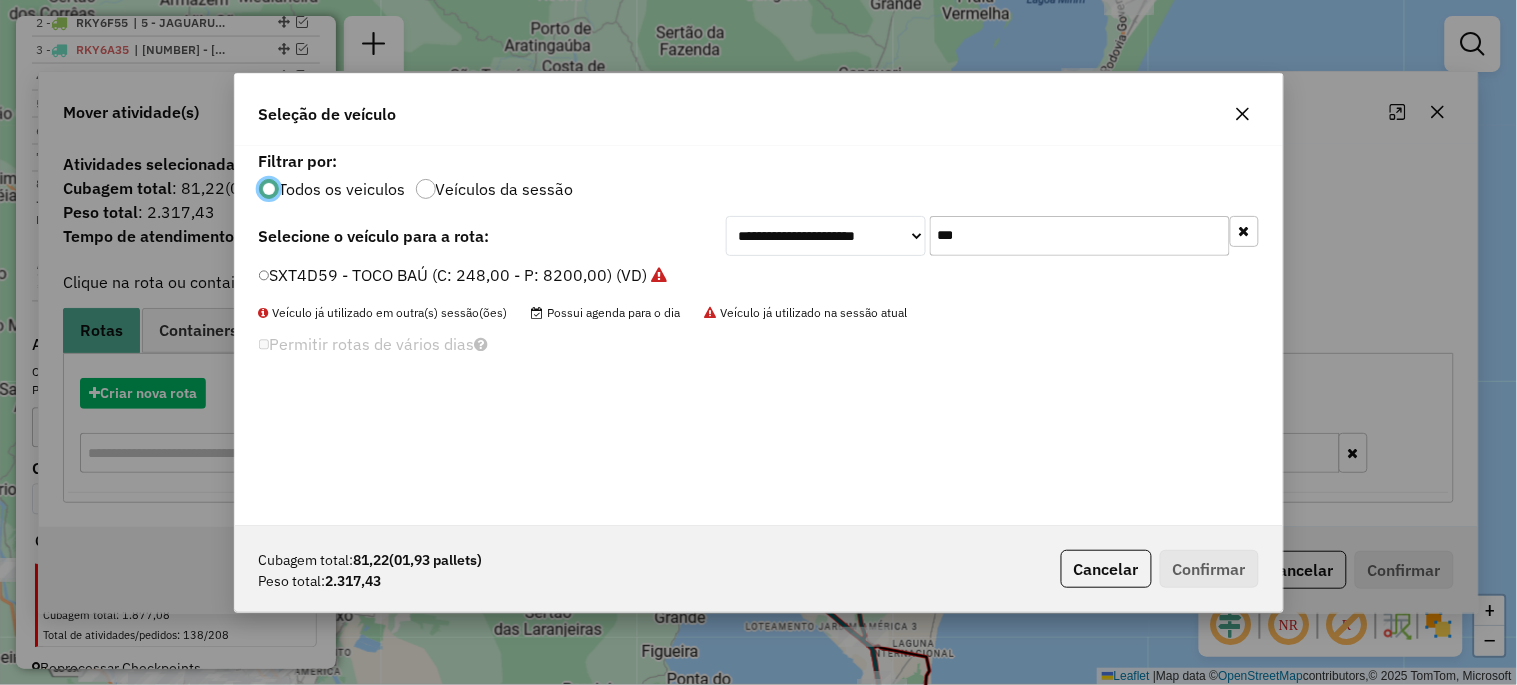 scroll, scrollTop: 11, scrollLeft: 5, axis: both 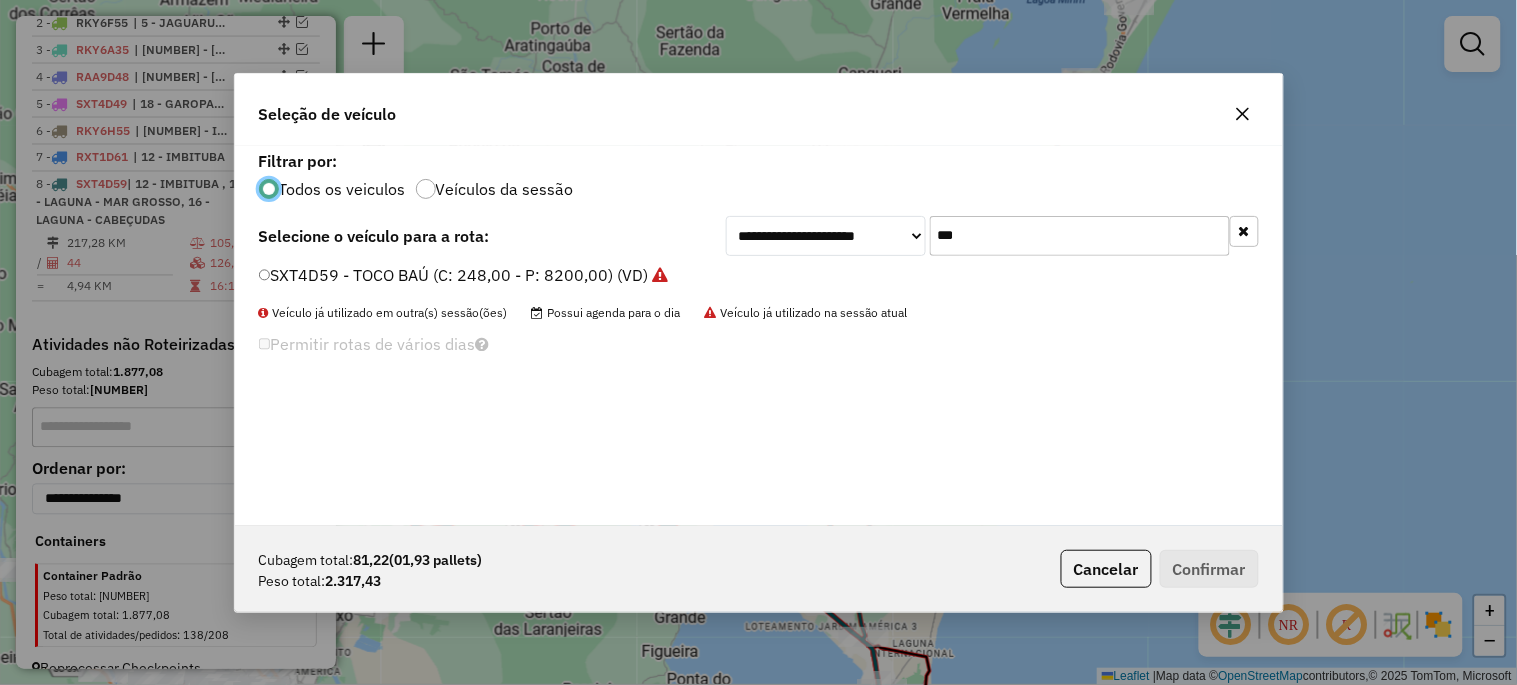 click on "***" 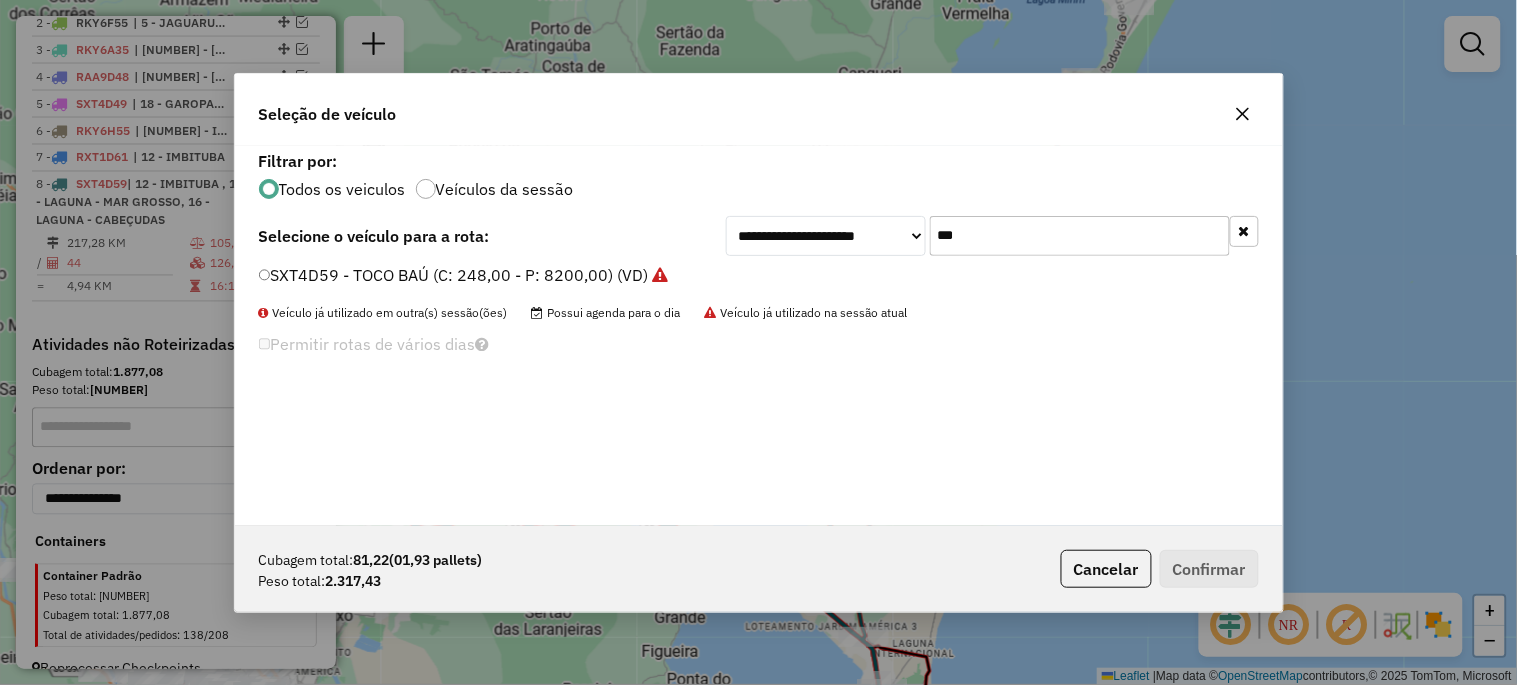 click on "***" 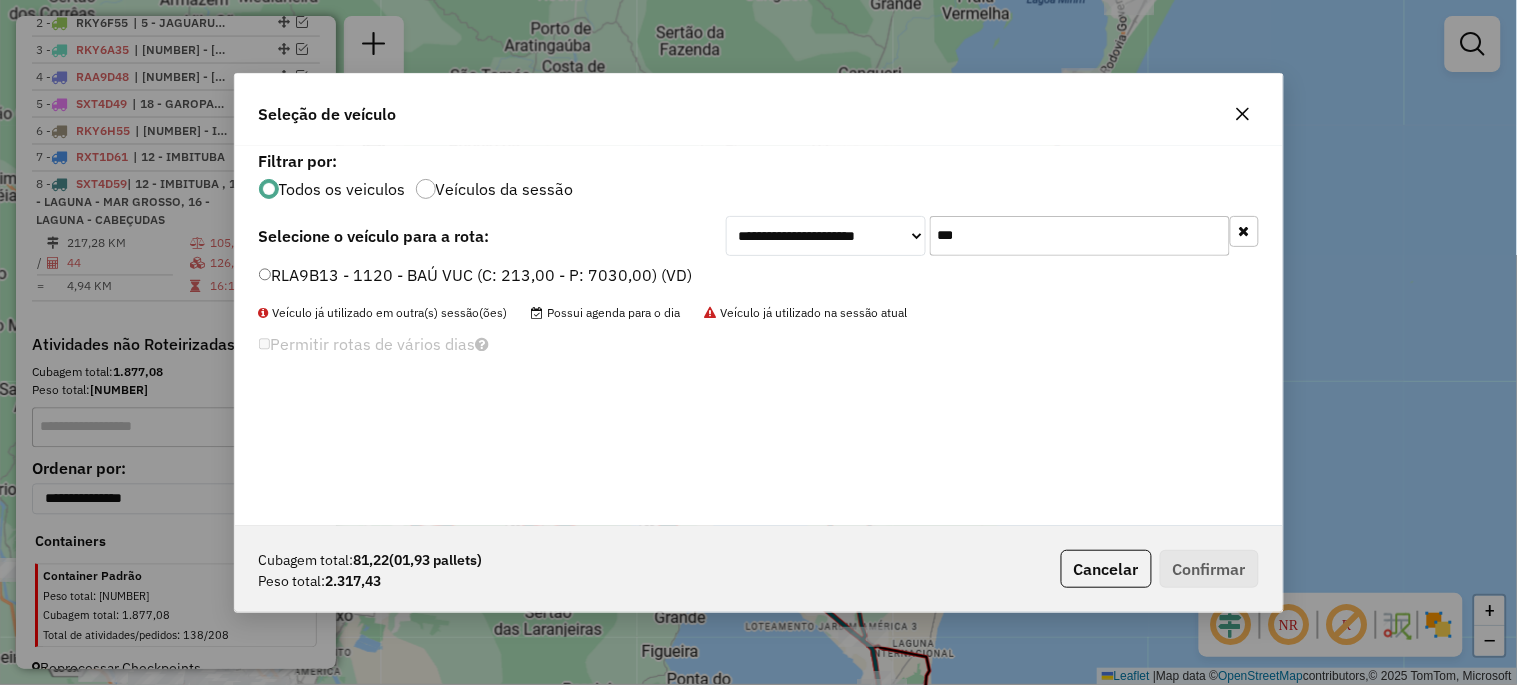 type on "***" 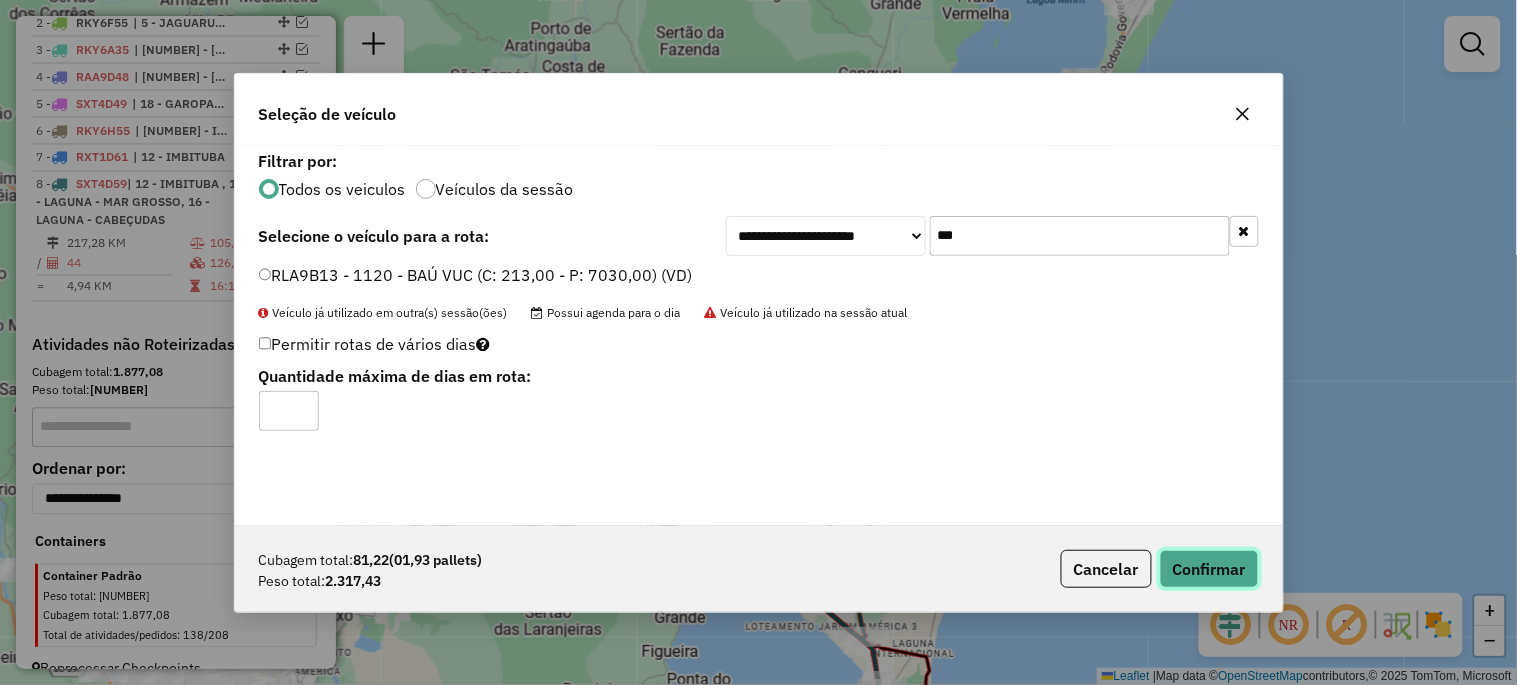click on "Confirmar" 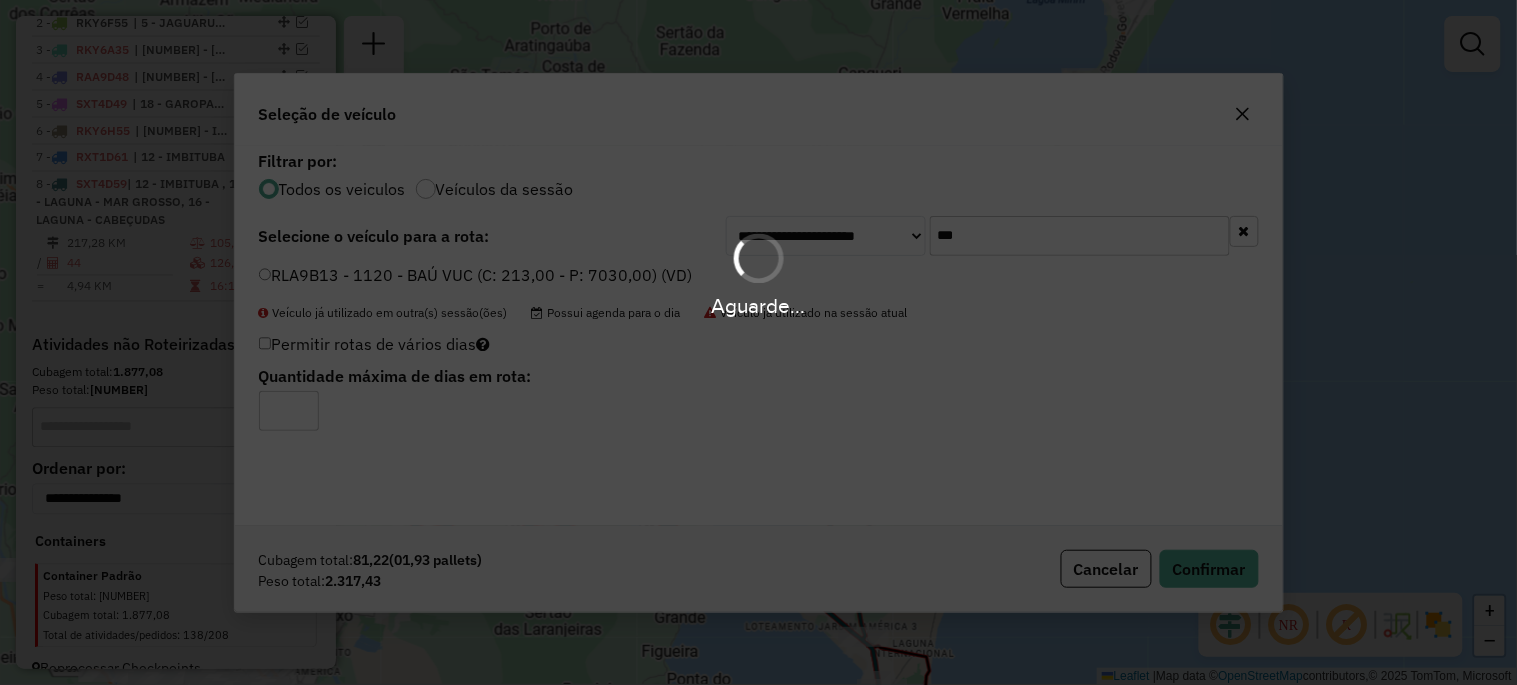 scroll, scrollTop: 855, scrollLeft: 0, axis: vertical 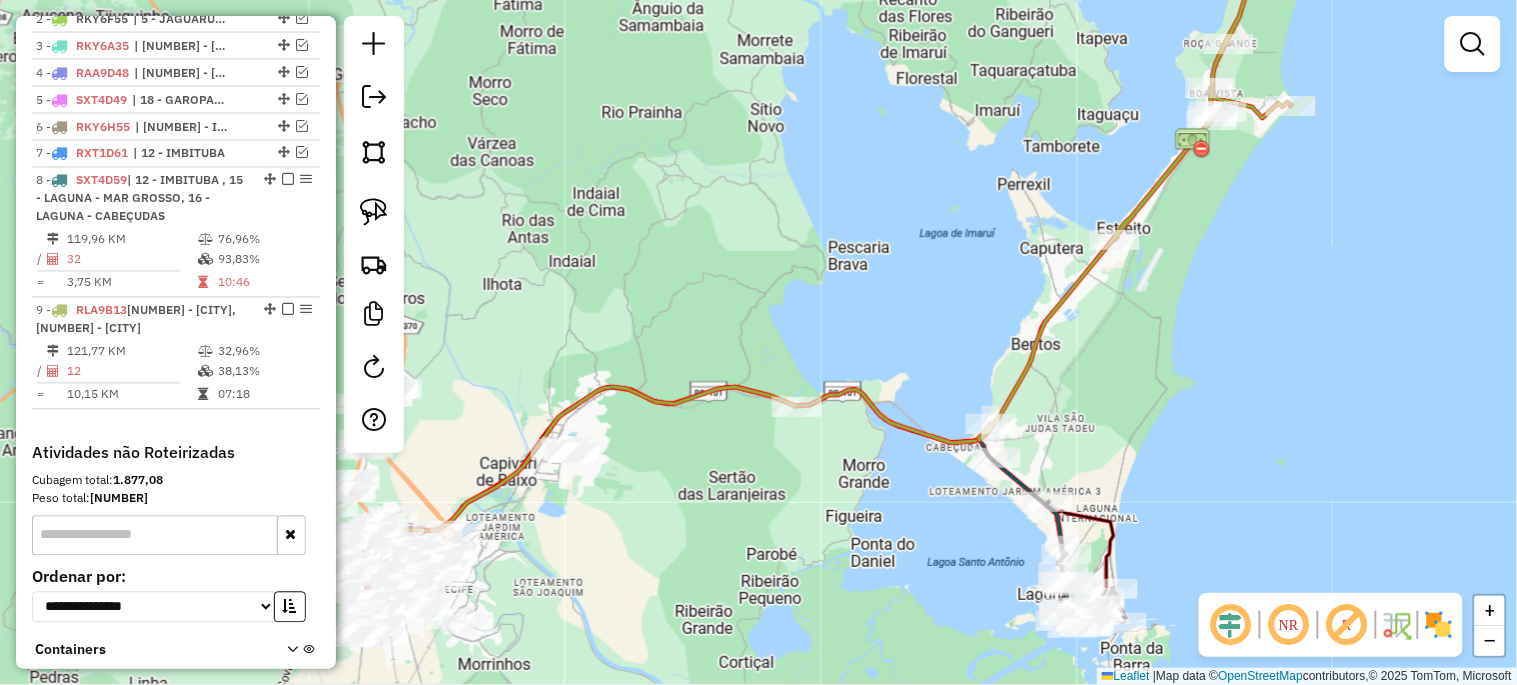 drag, startPoint x: 644, startPoint y: 361, endPoint x: 827, endPoint y: 218, distance: 232.24556 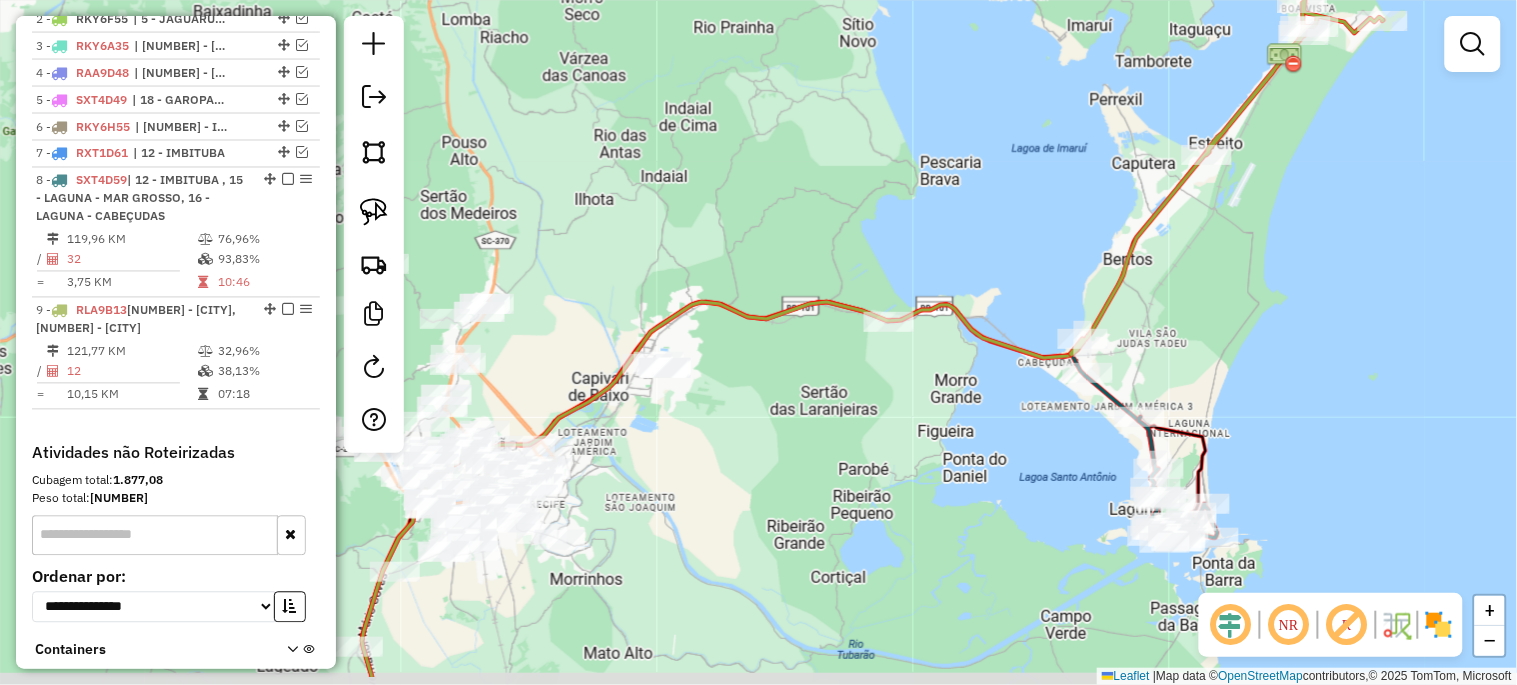 drag, startPoint x: 705, startPoint y: 505, endPoint x: 798, endPoint y: 428, distance: 120.73939 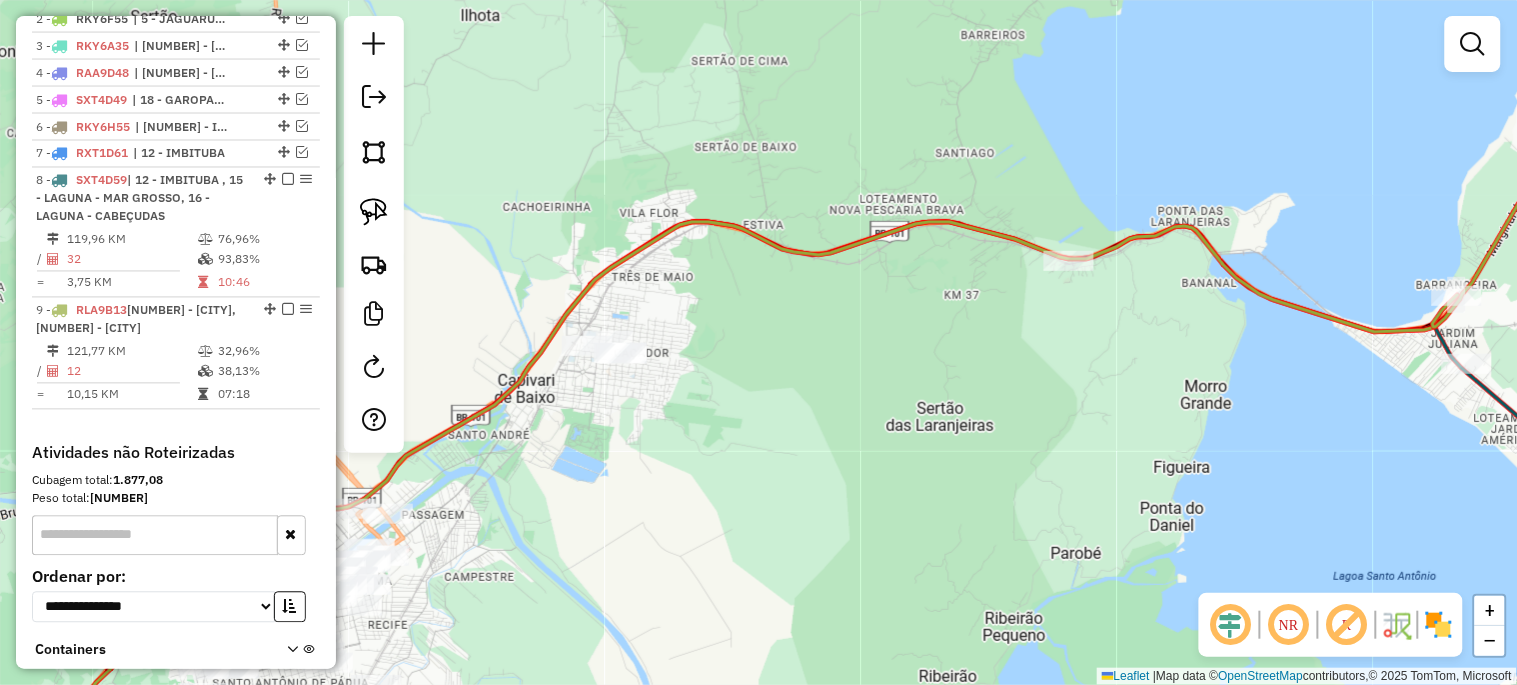drag, startPoint x: 818, startPoint y: 475, endPoint x: 768, endPoint y: 443, distance: 59.36329 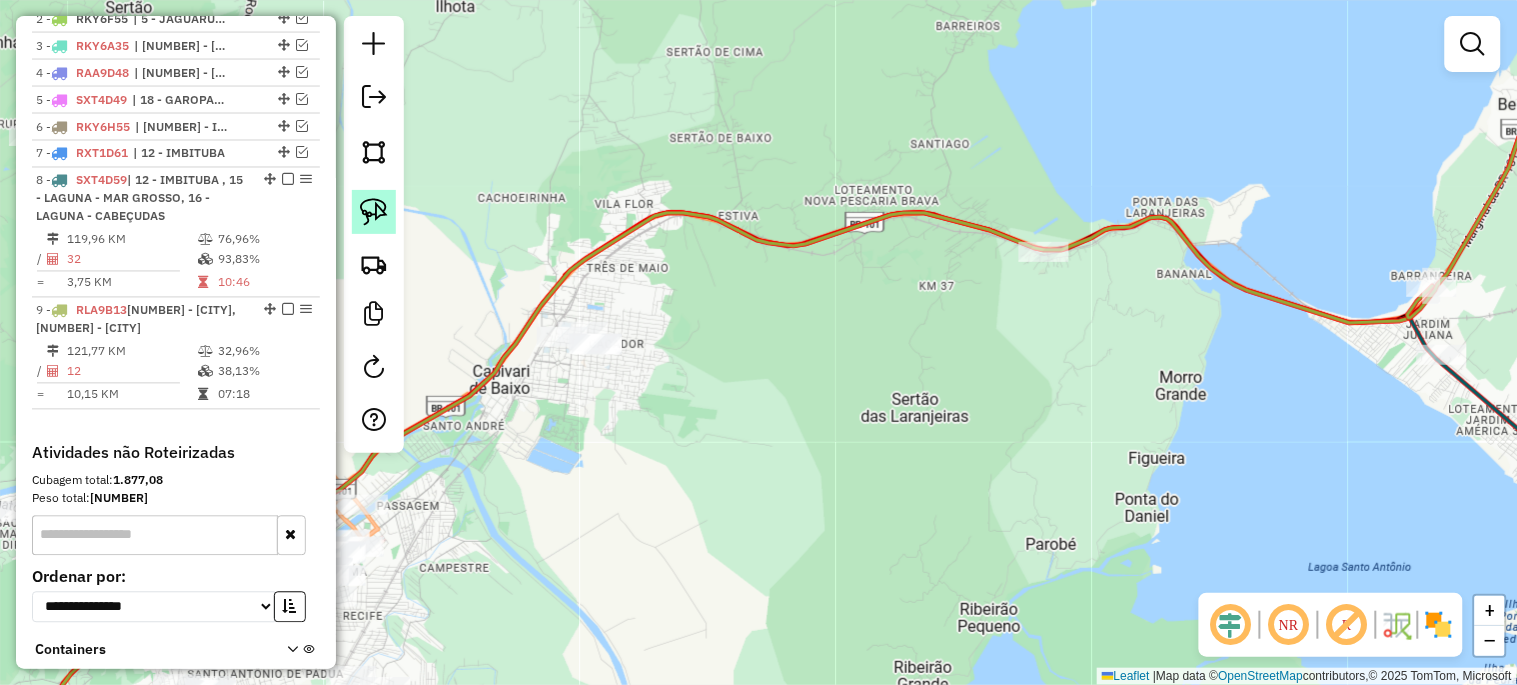 click 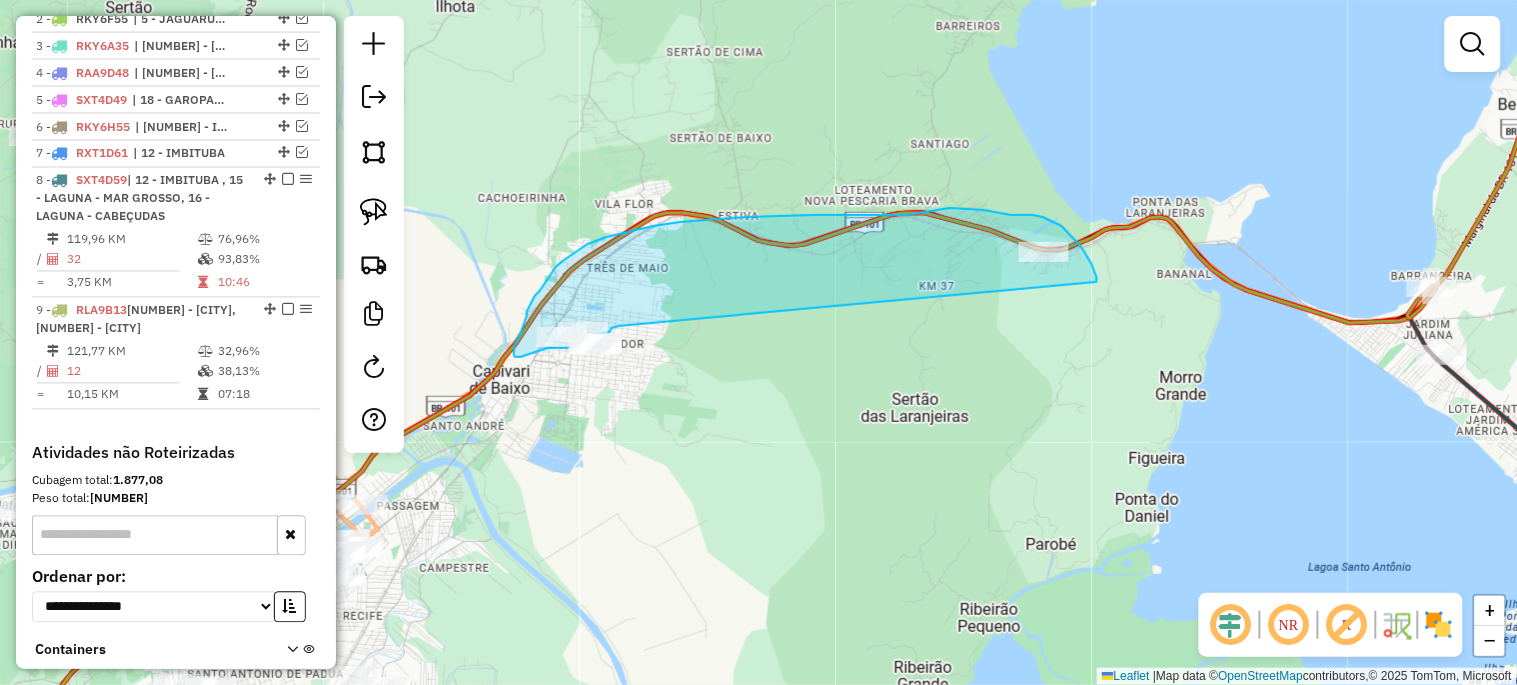 drag, startPoint x: 620, startPoint y: 326, endPoint x: 1097, endPoint y: 282, distance: 479.02505 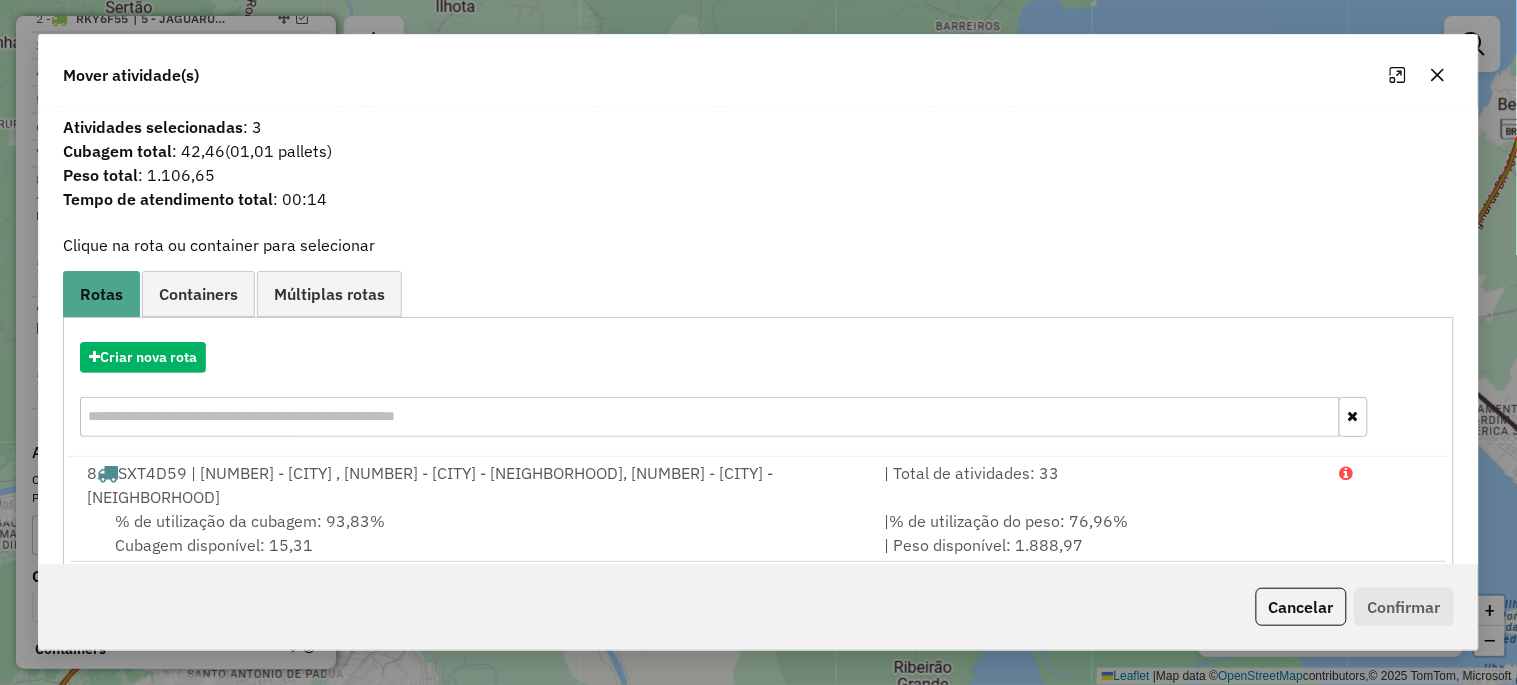 click on "RLA9B13 | 1120 | 12 - IMBITUBA , 16 - LAGUNA - CABEÇUDAS" at bounding box center [413, 578] 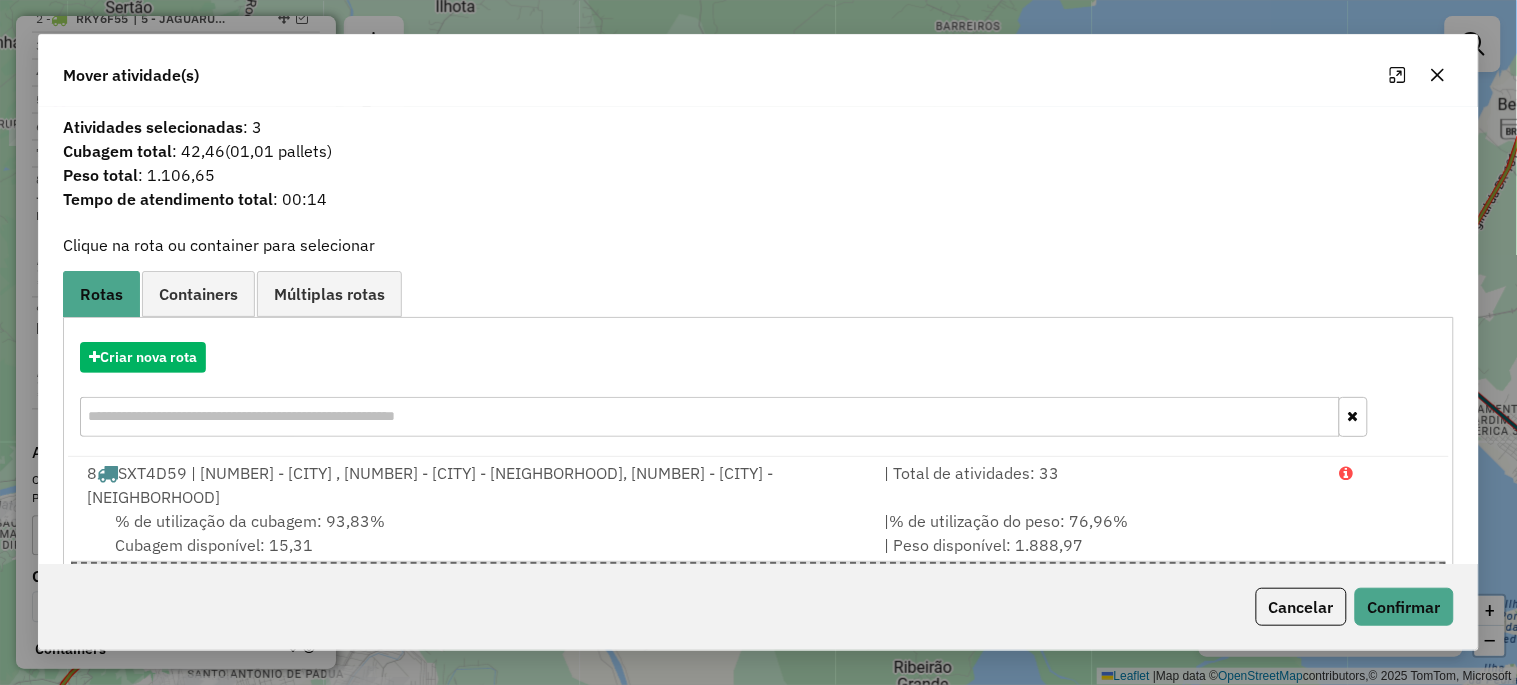 click on "Cancelar   Confirmar" 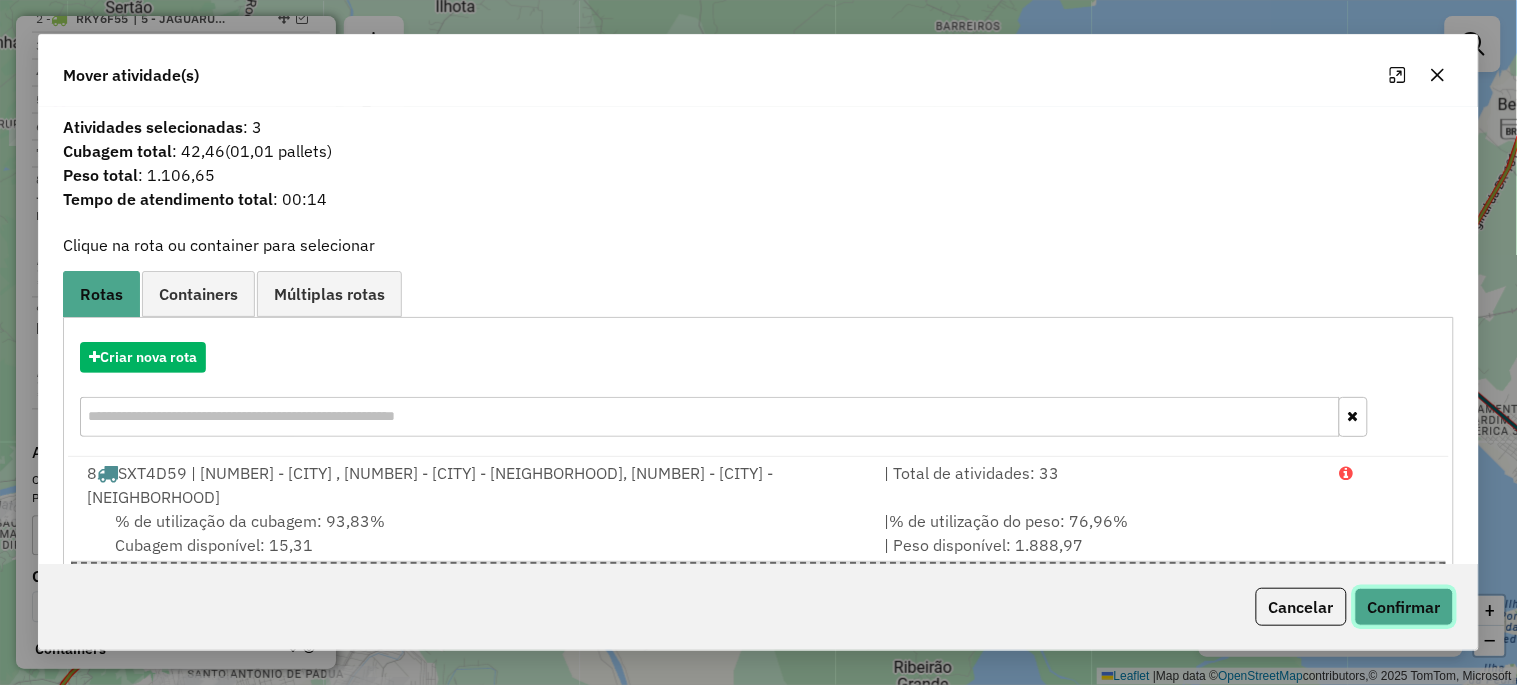 click on "Confirmar" 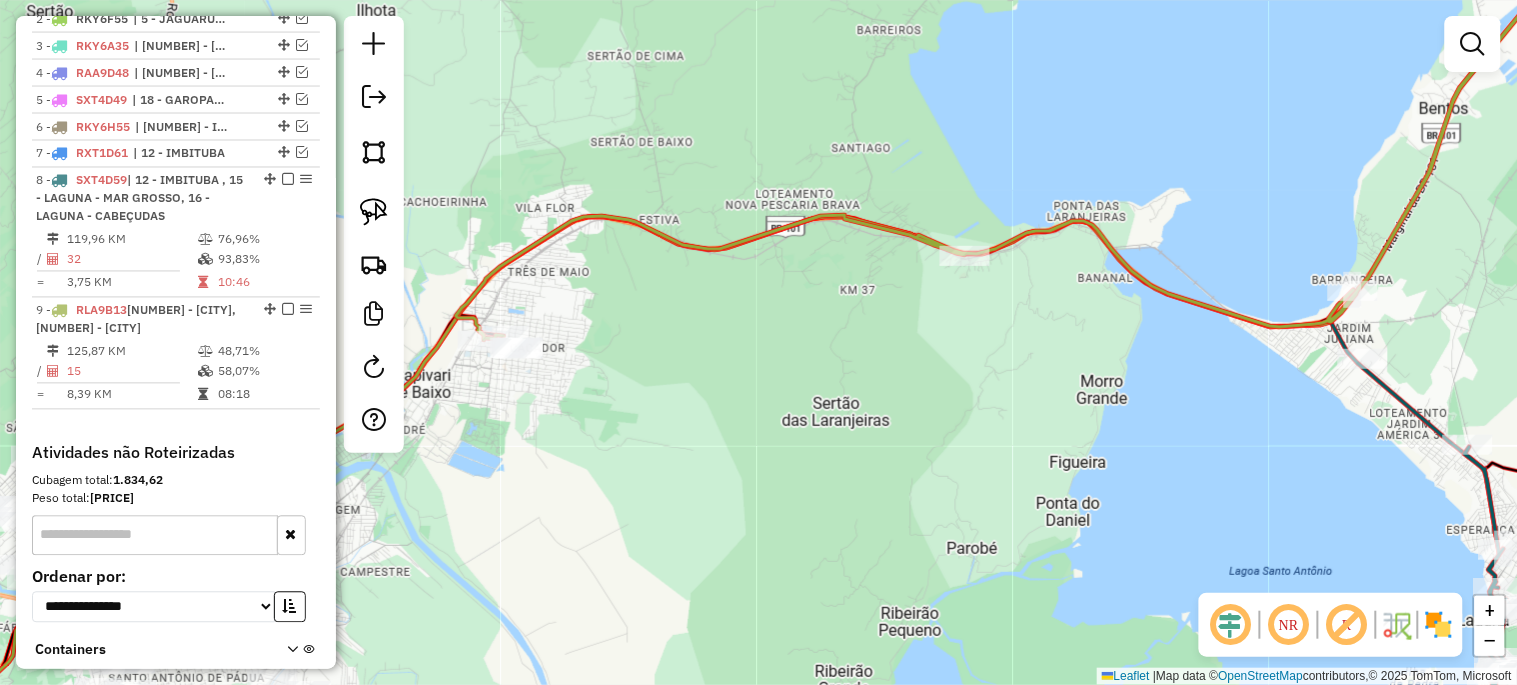 drag, startPoint x: 955, startPoint y: 400, endPoint x: 565, endPoint y: 423, distance: 390.6776 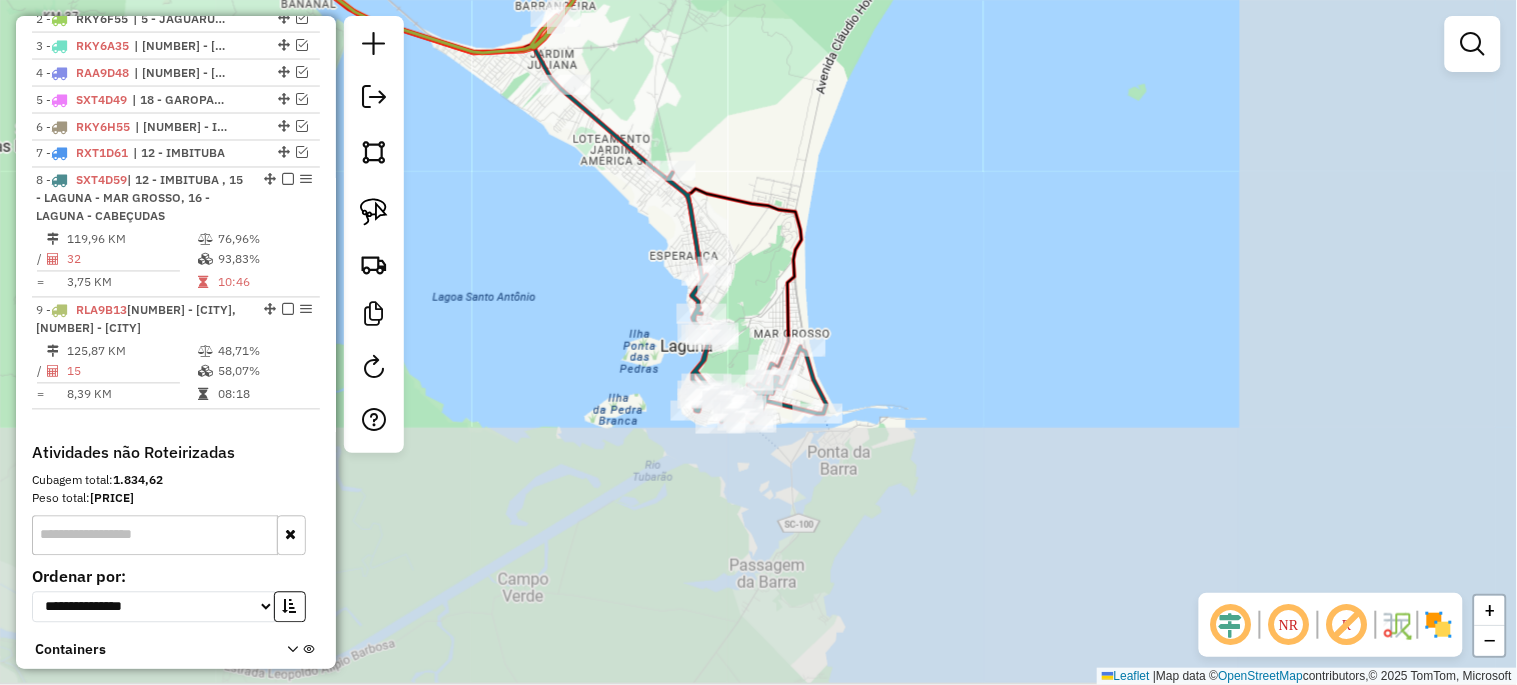 drag, startPoint x: 913, startPoint y: 425, endPoint x: 564, endPoint y: 220, distance: 404.75424 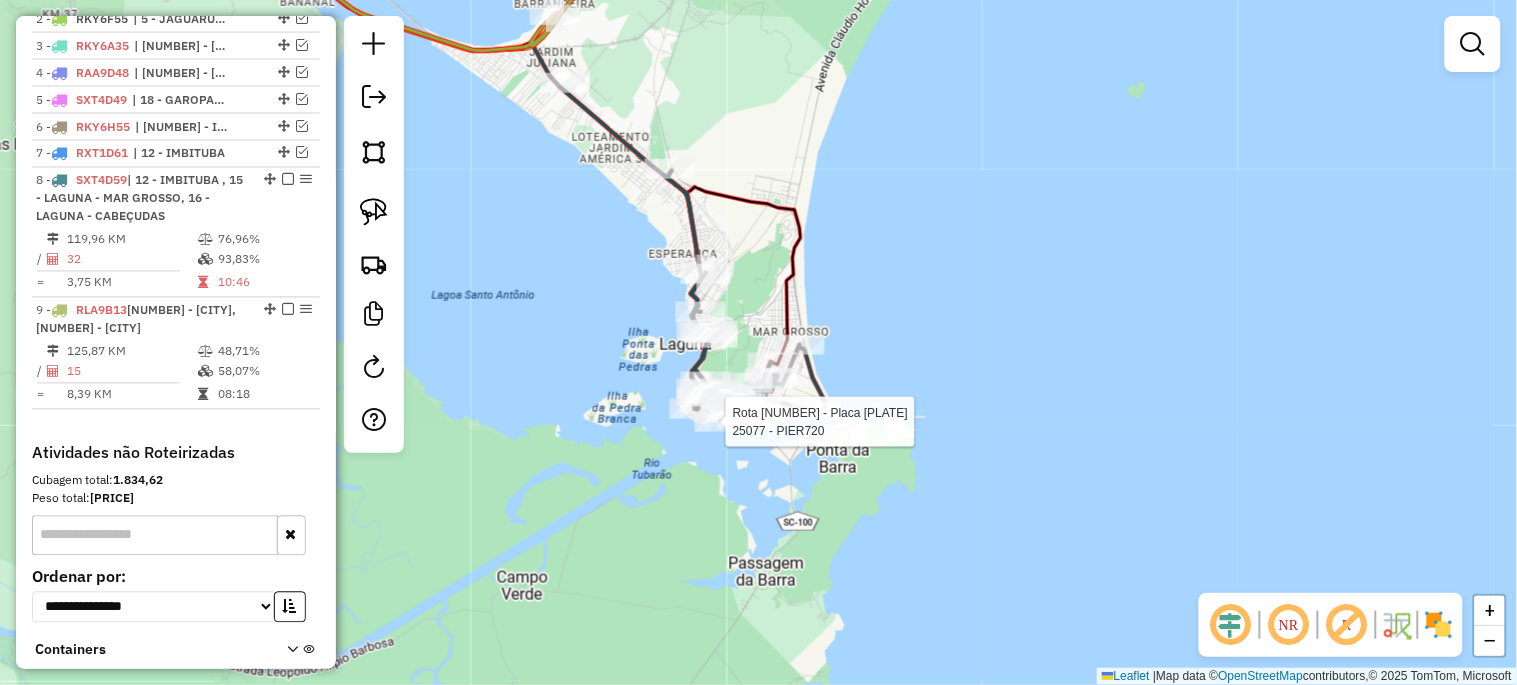 select on "*********" 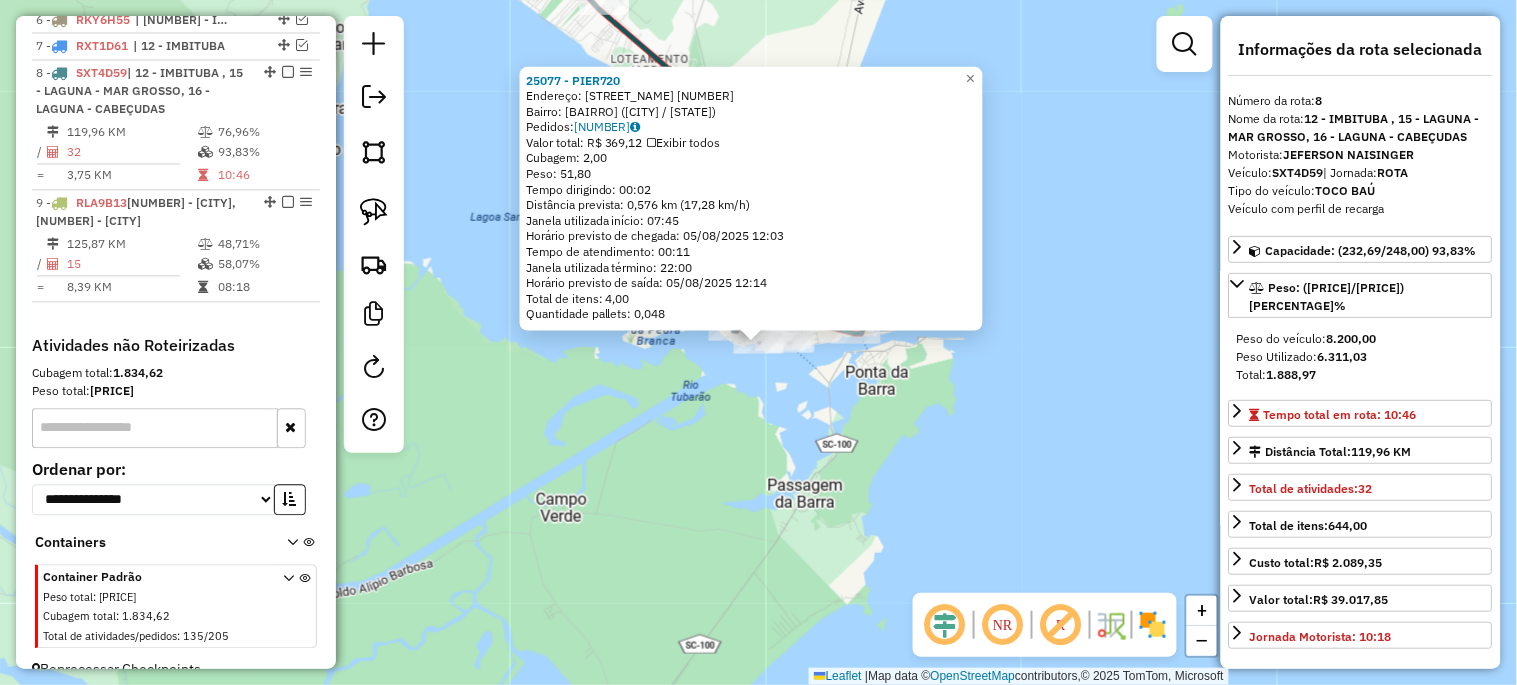 scroll, scrollTop: 963, scrollLeft: 0, axis: vertical 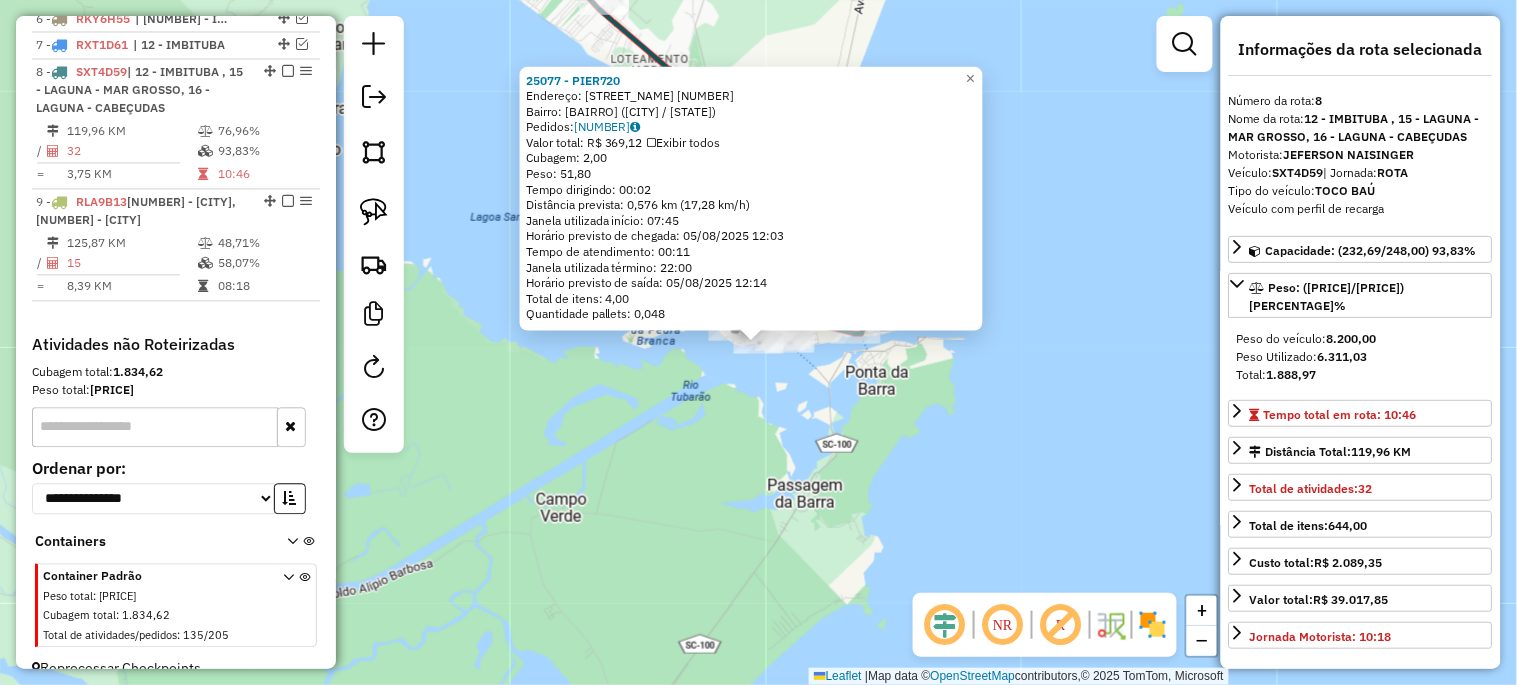 click on "25077 - PIER720  Endereço:  R RONALDO SIQUEIRA KFOURI 720   Bairro: VILA VITORIA (LAGUNA / SC)   Pedidos:  04839222   Valor total: R$ 369,12   Exibir todos   Cubagem: 2,00  Peso: 51,80  Tempo dirigindo: 00:02   Distância prevista: 0,576 km (17,28 km/h)   Janela utilizada início: 07:45   Horário previsto de chegada: 05/08/2025 12:03   Tempo de atendimento: 00:11   Janela utilizada término: 22:00   Horário previsto de saída: 05/08/2025 12:14   Total de itens: 4,00   Quantidade pallets: 0,048  × Janela de atendimento Grade de atendimento Capacidade Transportadoras Veículos Cliente Pedidos  Rotas Selecione os dias de semana para filtrar as janelas de atendimento  Seg   Ter   Qua   Qui   Sex   Sáb   Dom  Informe o período da janela de atendimento: De: Até:  Filtrar exatamente a janela do cliente  Considerar janela de atendimento padrão  Selecione os dias de semana para filtrar as grades de atendimento  Seg   Ter   Qua   Qui   Sex   Sáb   Dom   Considerar clientes sem dia de atendimento cadastrado De:" 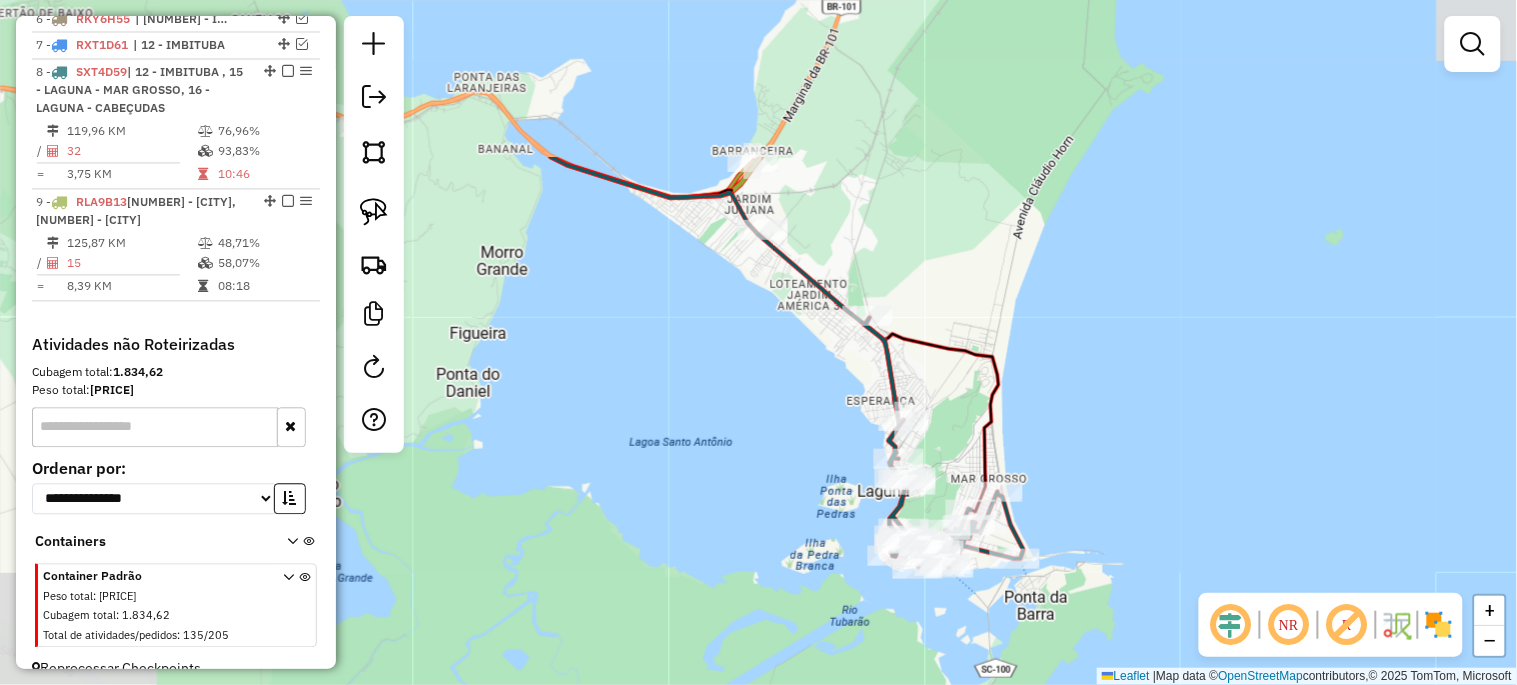 drag, startPoint x: 521, startPoint y: 271, endPoint x: 686, endPoint y: 500, distance: 282.25165 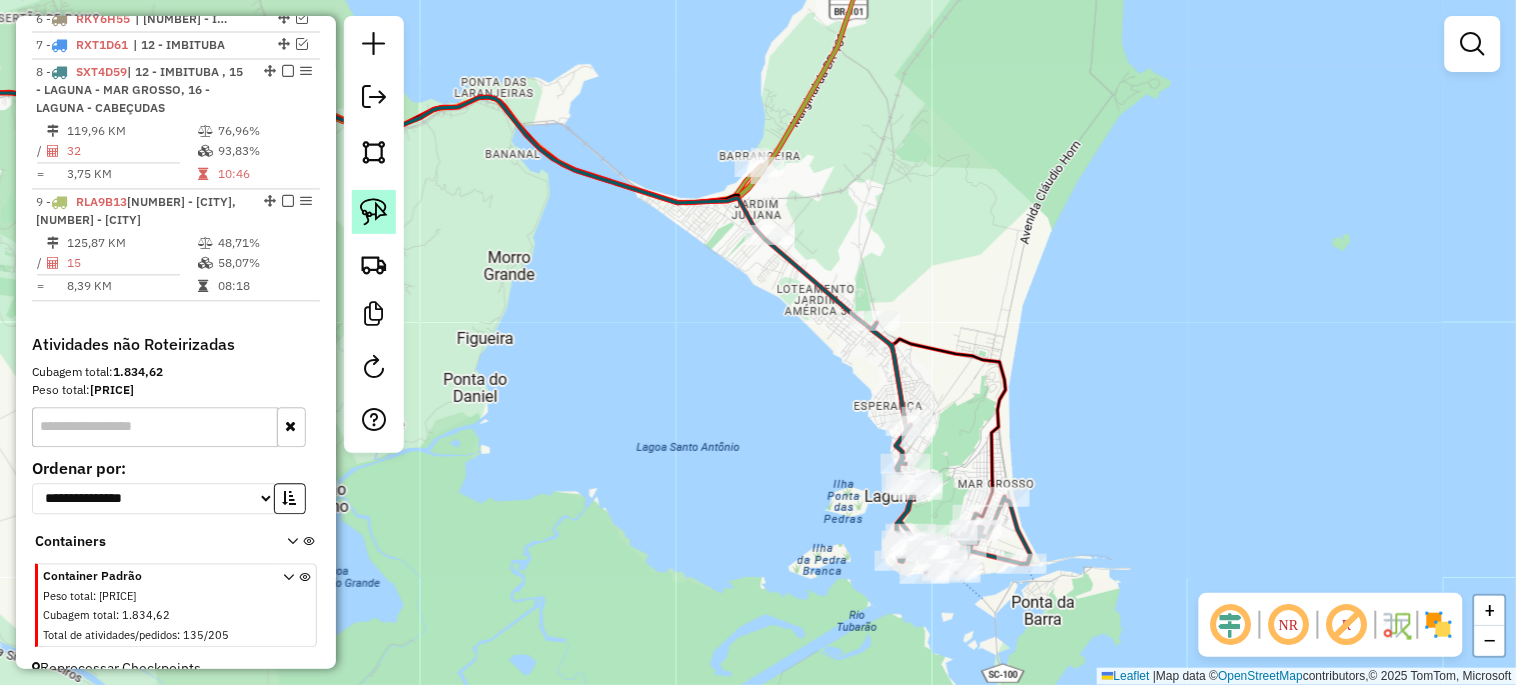 click 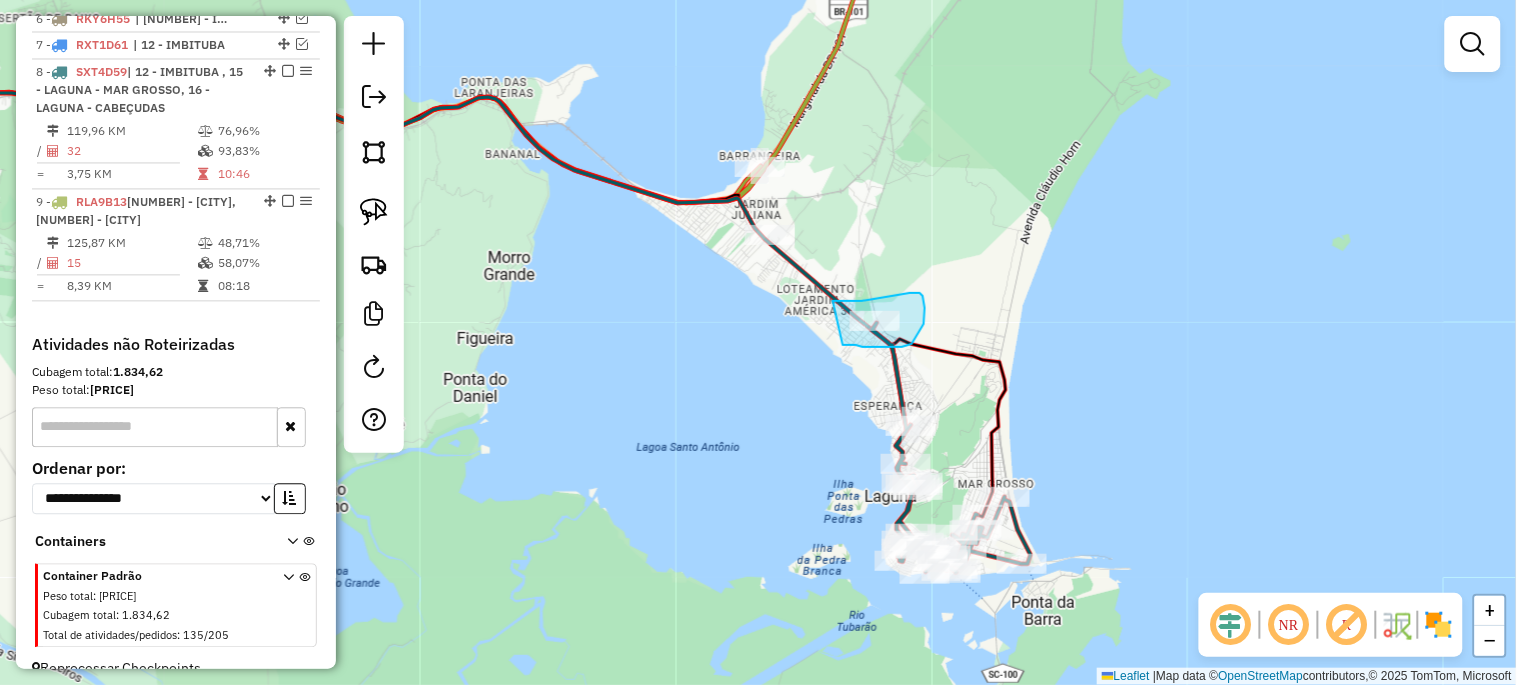 drag, startPoint x: 833, startPoint y: 301, endPoint x: 843, endPoint y: 345, distance: 45.122055 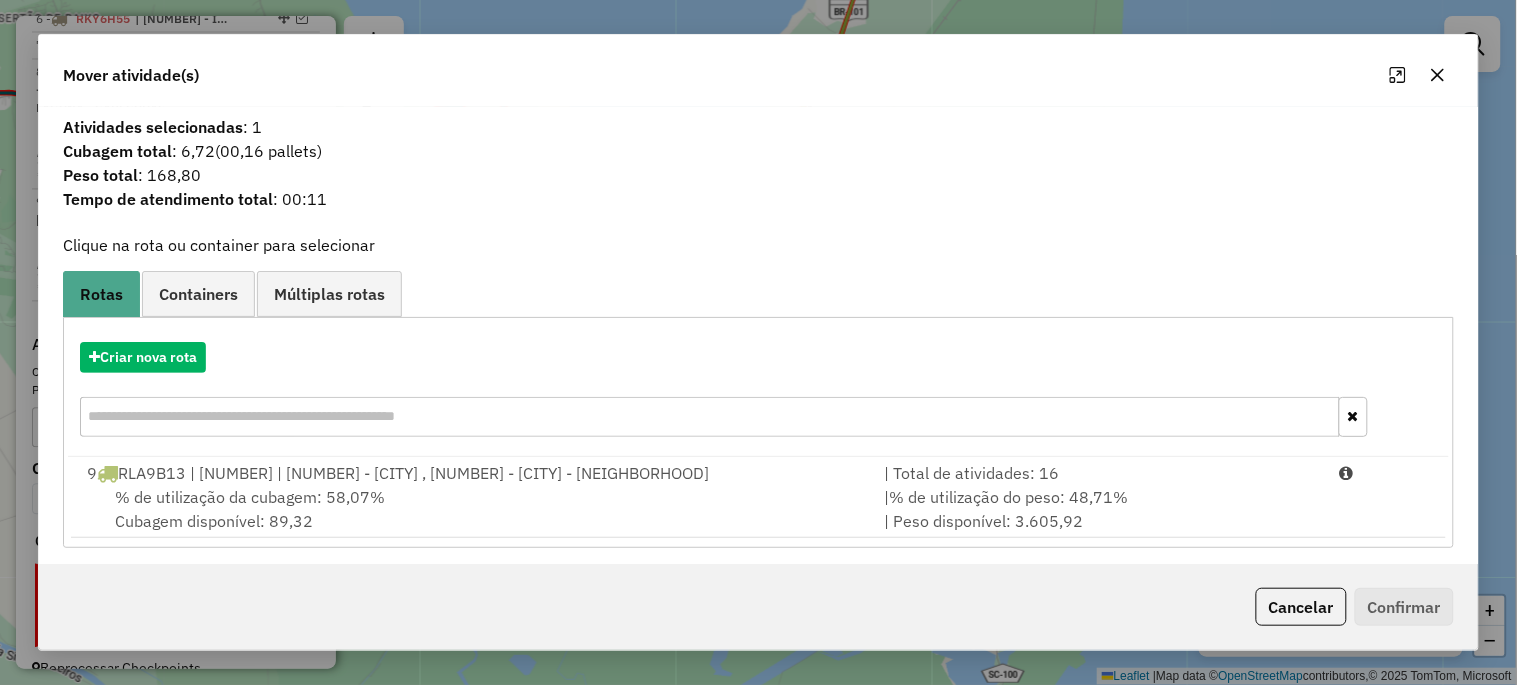 click on "% de utilização da cubagem: 58,07%" at bounding box center (250, 497) 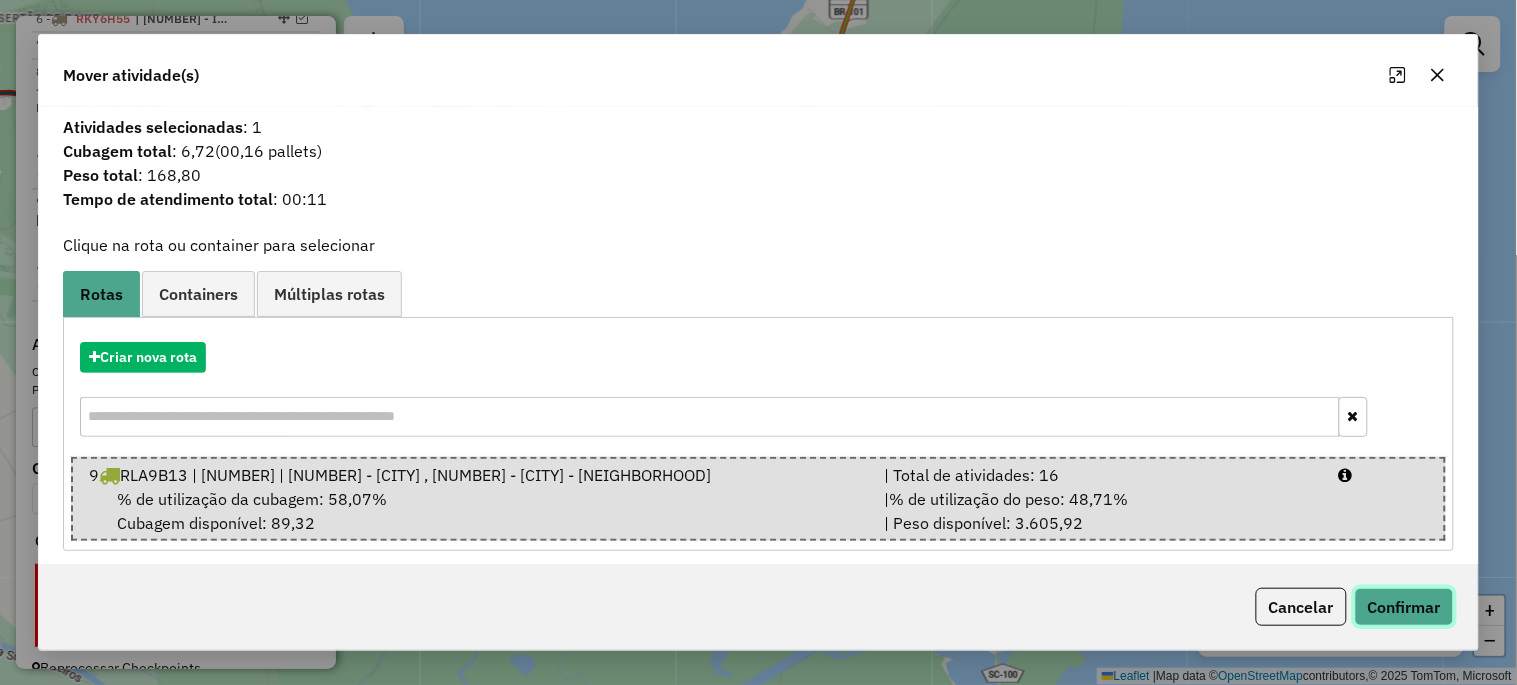 click on "Confirmar" 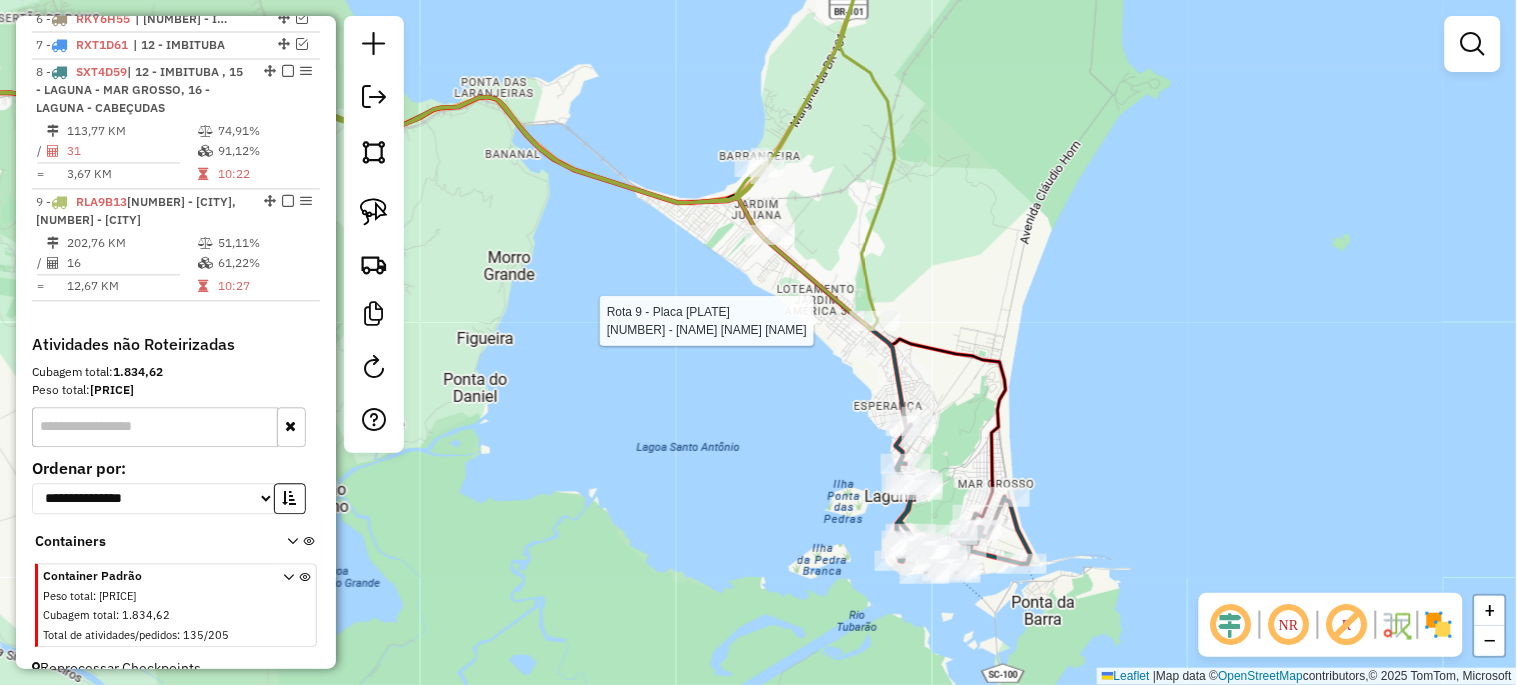 select on "*********" 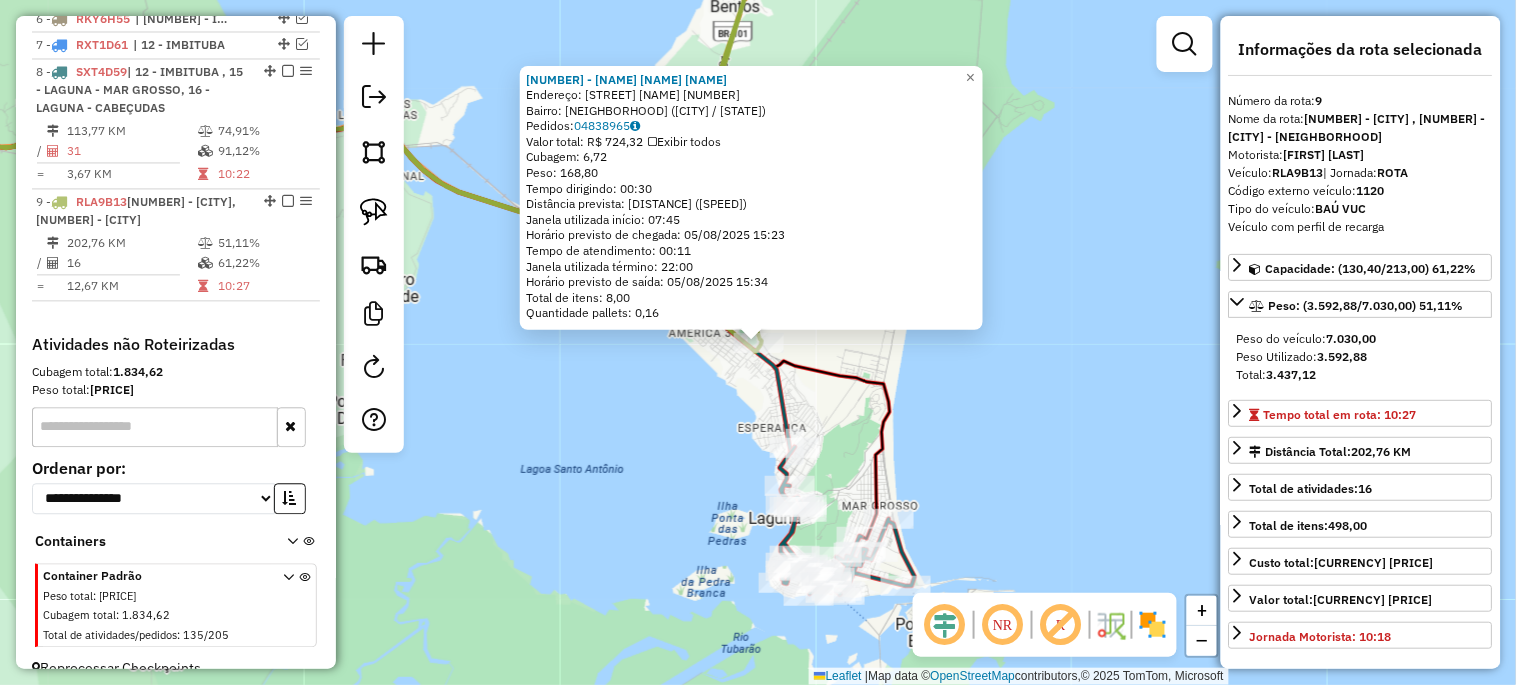 click on "25434 - ALESSANDRA BUSS IGINIO DA SILVA  Endereço:  R-ARNO JOAO JERONIMO 475   Bairro: PORTINHO (LAGUNA / SC)   Pedidos:  04838965   Valor total: R$ 724,32   Exibir todos   Cubagem: 6,72  Peso: 168,80  Tempo dirigindo: 00:30   Distância prevista: 20,186 km (40,37 km/h)   Janela utilizada início: 07:45   Horário previsto de chegada: 05/08/2025 15:23   Tempo de atendimento: 00:11   Janela utilizada término: 22:00   Horário previsto de saída: 05/08/2025 15:34   Total de itens: 8,00   Quantidade pallets: 0,16  × Janela de atendimento Grade de atendimento Capacidade Transportadoras Veículos Cliente Pedidos  Rotas Selecione os dias de semana para filtrar as janelas de atendimento  Seg   Ter   Qua   Qui   Sex   Sáb   Dom  Informe o período da janela de atendimento: De: Até:  Filtrar exatamente a janela do cliente  Considerar janela de atendimento padrão  Selecione os dias de semana para filtrar as grades de atendimento  Seg   Ter   Qua   Qui   Sex   Sáb   Dom   Peso mínimo:   Peso máximo:   De:  De:" 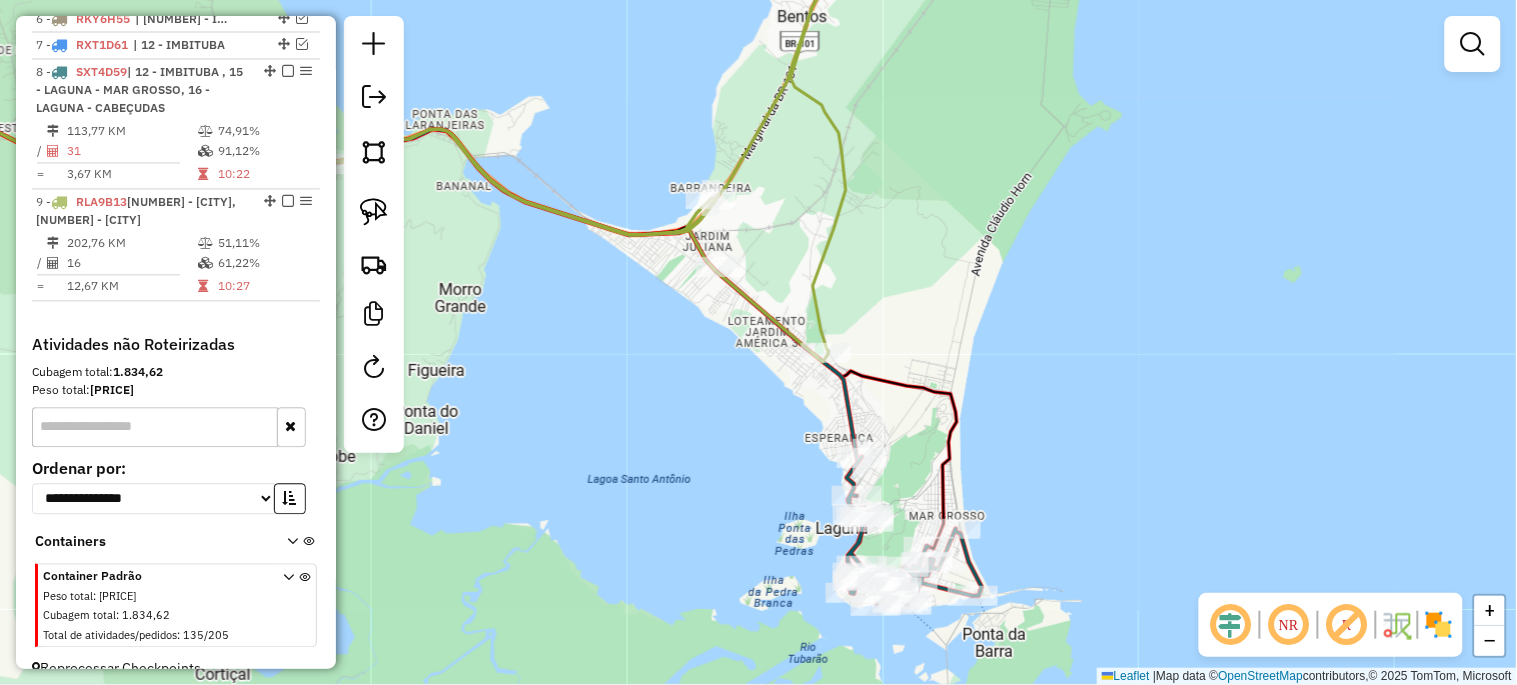 drag, startPoint x: 584, startPoint y: 413, endPoint x: 910, endPoint y: 498, distance: 336.8991 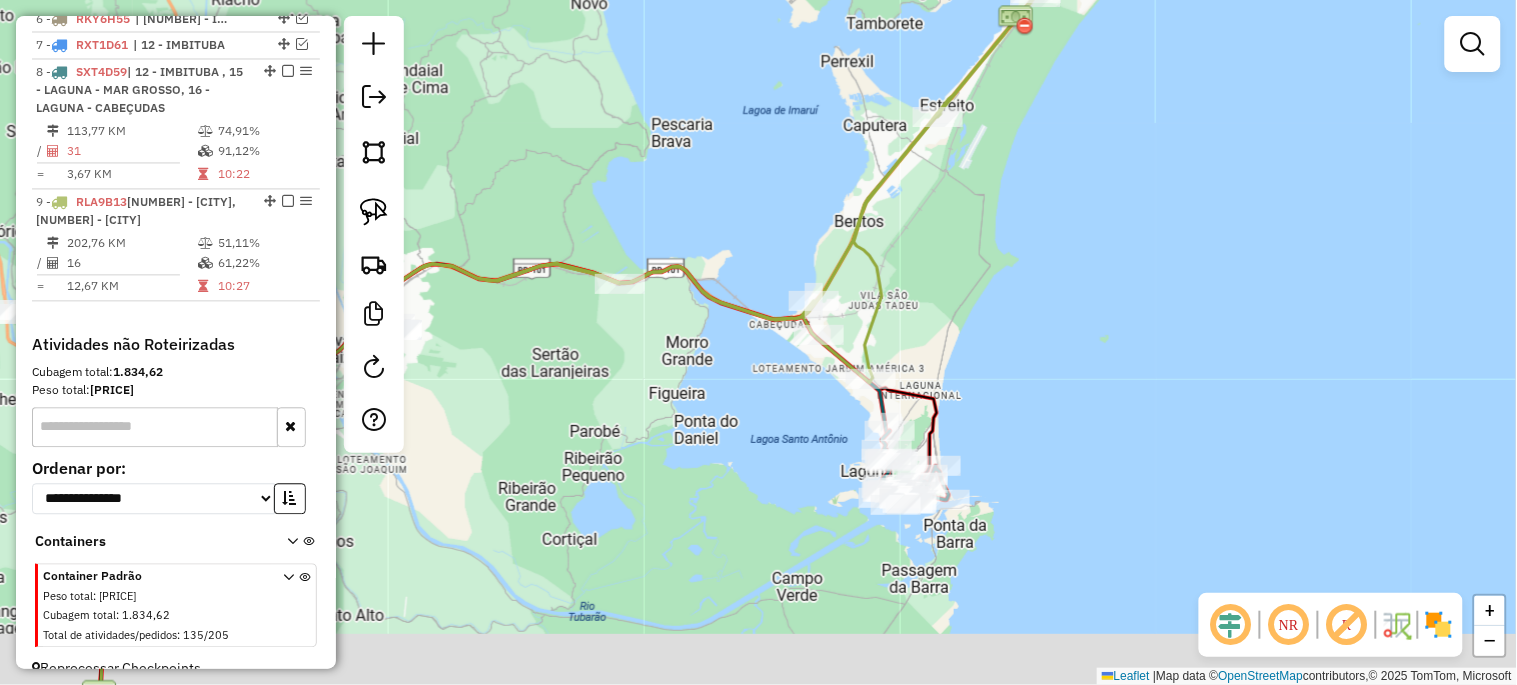 drag, startPoint x: 785, startPoint y: 495, endPoint x: 674, endPoint y: 394, distance: 150.07332 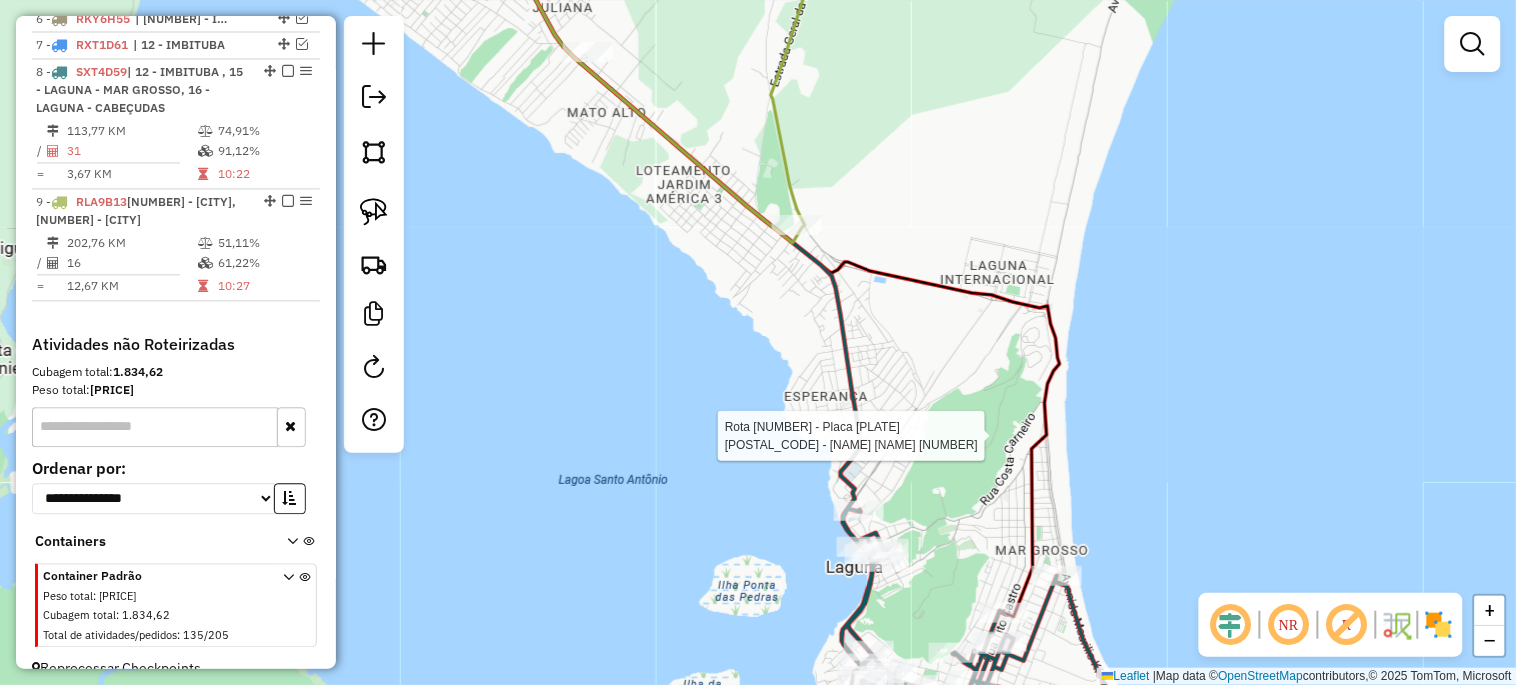select on "*********" 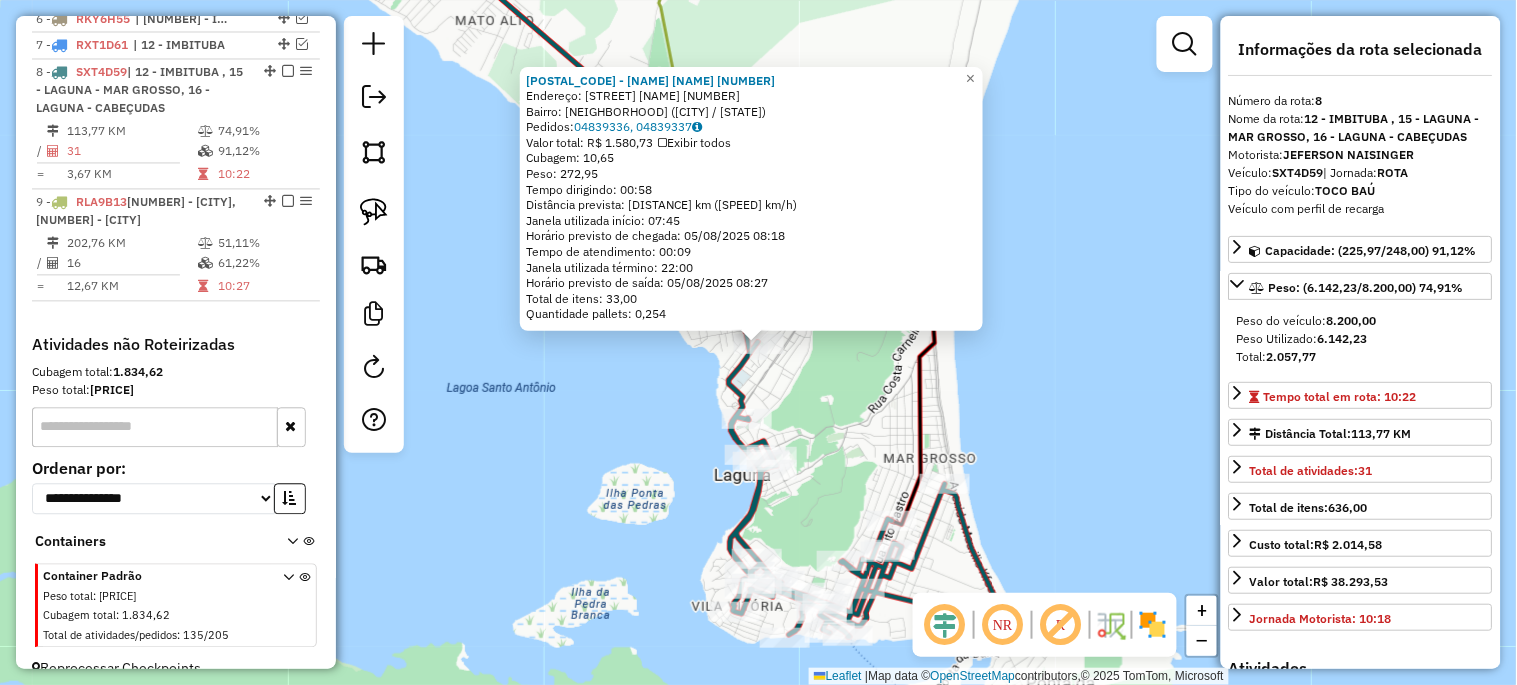 click on "14941 - BAR AVENIDA 2  Endereço:  CORONEL FERNANDES MARTINS 470   Bairro: PROGRESSO (LAGUNA / SC)   Pedidos:  04839336, 04839337   Valor total: R$ 1.580,73   Exibir todos   Cubagem: 10,65  Peso: 272,95  Tempo dirigindo: 00:58   Distância prevista: 41,68 km (43,12 km/h)   Janela utilizada início: 07:45   Horário previsto de chegada: 05/08/2025 08:18   Tempo de atendimento: 00:09   Janela utilizada término: 22:00   Horário previsto de saída: 05/08/2025 08:27   Total de itens: 33,00   Quantidade pallets: 0,254  × Janela de atendimento Grade de atendimento Capacidade Transportadoras Veículos Cliente Pedidos  Rotas Selecione os dias de semana para filtrar as janelas de atendimento  Seg   Ter   Qua   Qui   Sex   Sáb   Dom  Informe o período da janela de atendimento: De: Até:  Filtrar exatamente a janela do cliente  Considerar janela de atendimento padrão  Selecione os dias de semana para filtrar as grades de atendimento  Seg   Ter   Qua   Qui   Sex   Sáb   Dom   Peso mínimo:   Peso máximo:   De:  +" 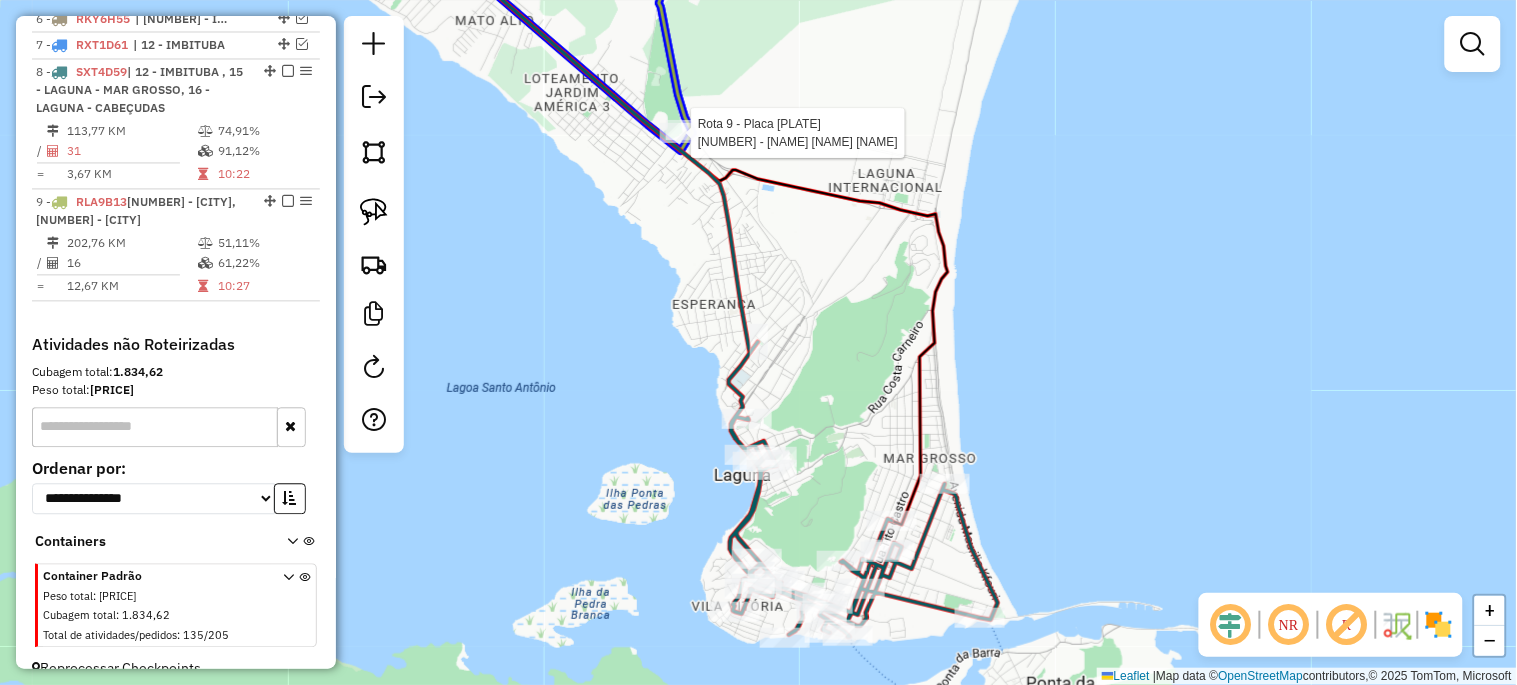 click 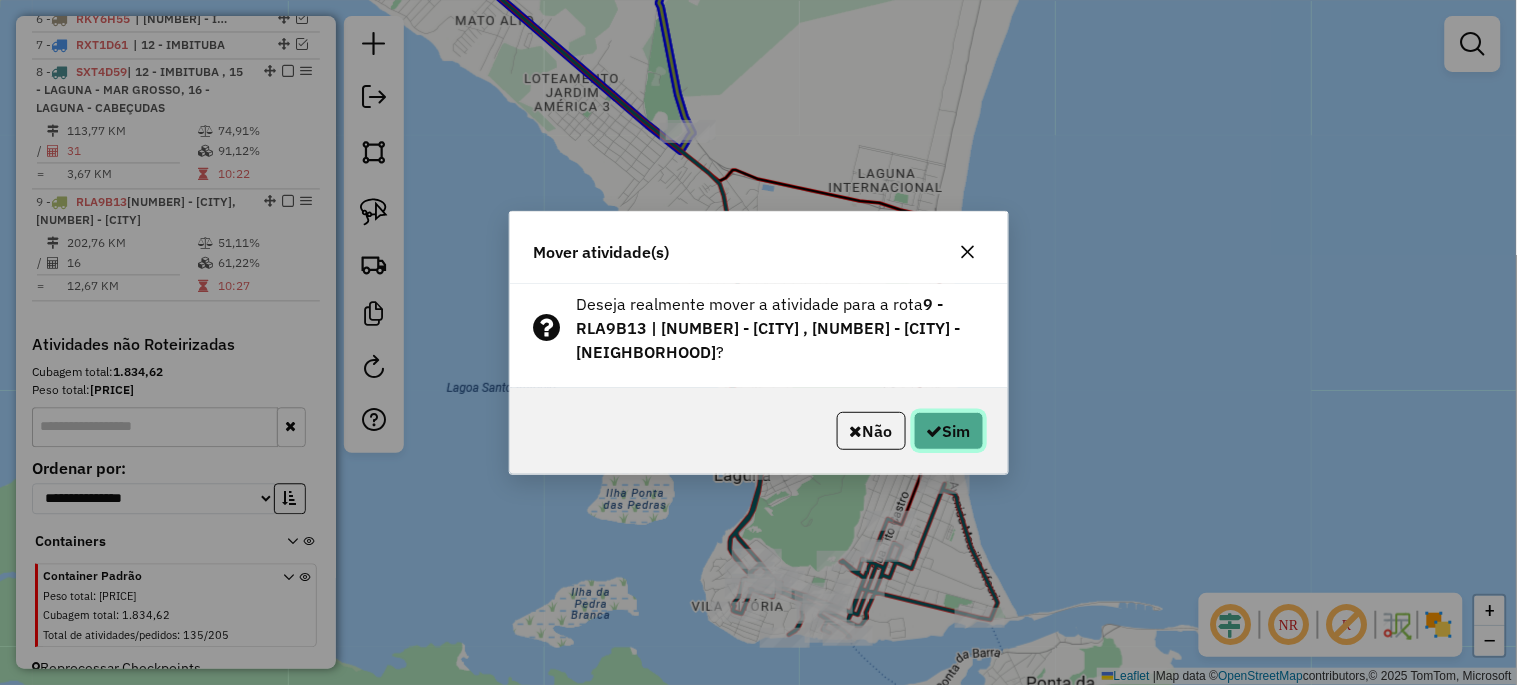 click on "Sim" 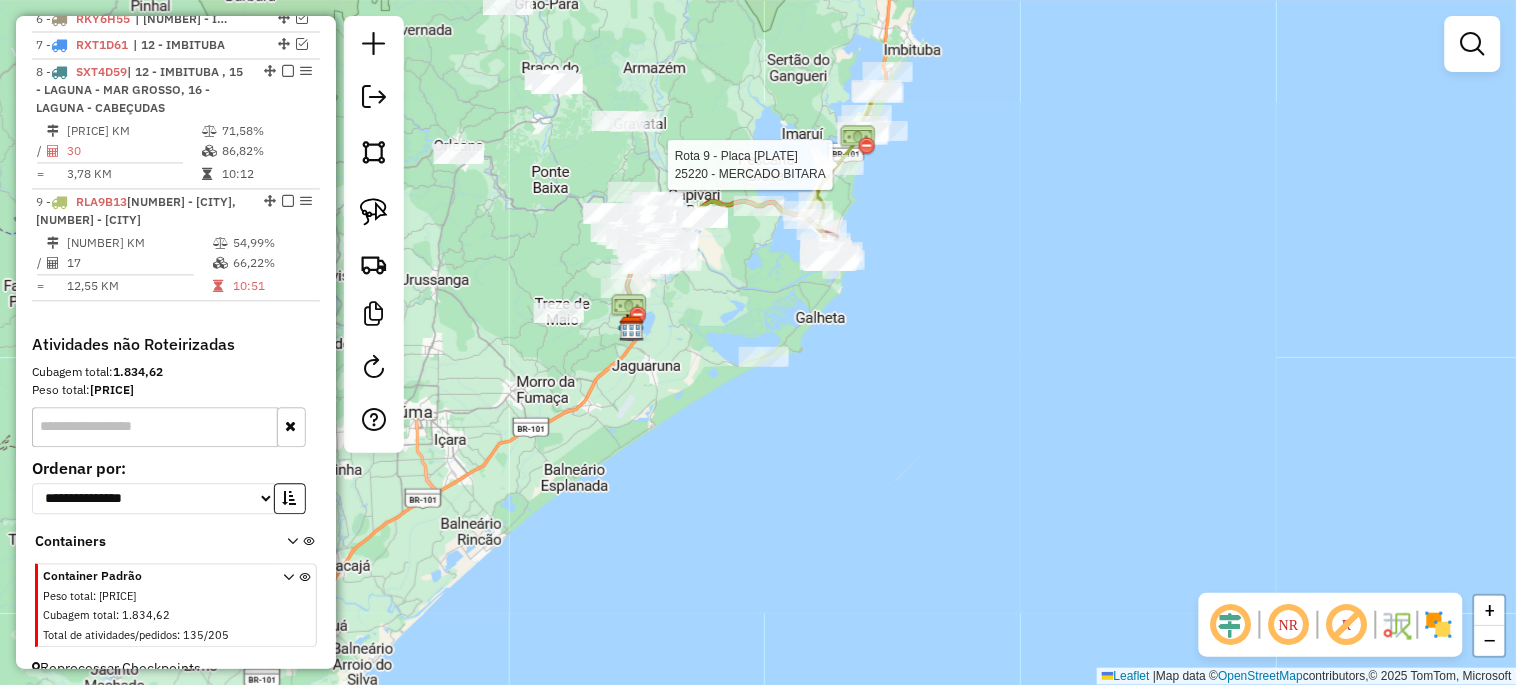 select on "*********" 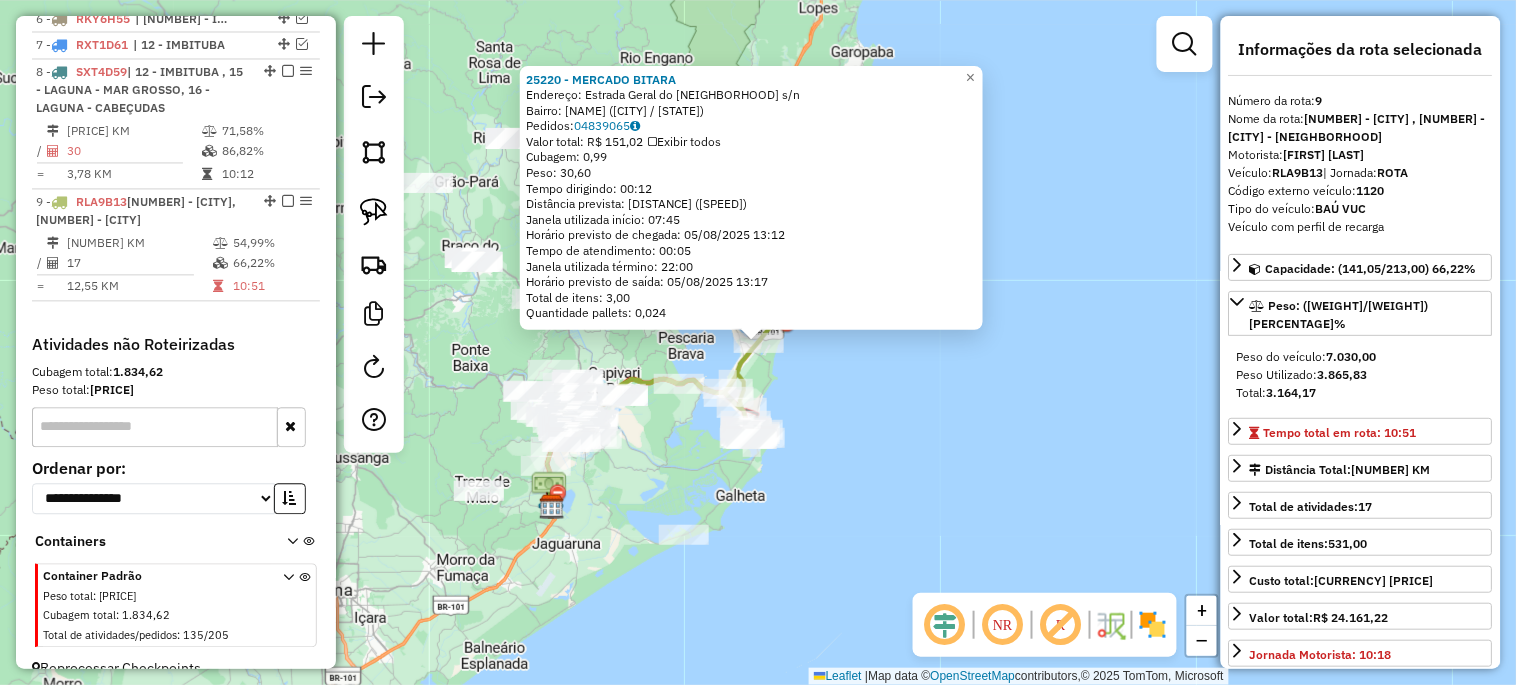 click on "Rota 9 - Placa RLA9B13  25434 - ALESSANDRA BUSS IGINIO DA SILVA Rota 9 - Placa RLA9B13  14941 - BAR AVENIDA 2 25220 - MERCADO BITARA  Endereço:  Estrada Geral do Estreito s/n   Bairro: ESTREITO (LAGUNA / SC)   Pedidos:  04839065   Valor total: R$ 151,02   Exibir todos   Cubagem: 0,99  Peso: 30,60  Tempo dirigindo: 00:12   Distância prevista: 6,316 km (31,58 km/h)   Janela utilizada início: 07:45   Horário previsto de chegada: 05/08/2025 13:12   Tempo de atendimento: 00:05   Janela utilizada término: 22:00   Horário previsto de saída: 05/08/2025 13:17   Total de itens: 3,00   Quantidade pallets: 0,024  × Janela de atendimento Grade de atendimento Capacidade Transportadoras Veículos Cliente Pedidos  Rotas Selecione os dias de semana para filtrar as janelas de atendimento  Seg   Ter   Qua   Qui   Sex   Sáb   Dom  Informe o período da janela de atendimento: De: Até:  Filtrar exatamente a janela do cliente  Considerar janela de atendimento padrão   Seg   Ter   Qua   Qui   Sex   Sáb   Dom   De:   De:" 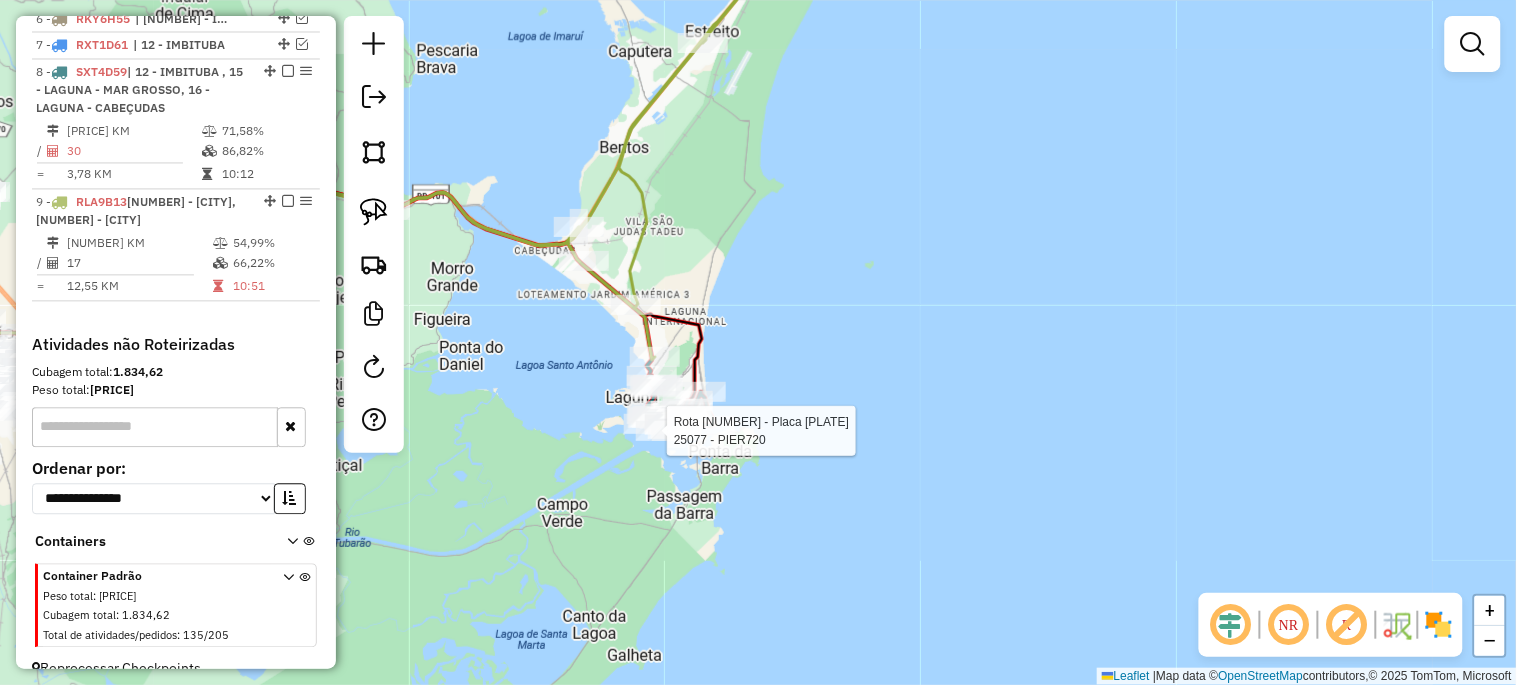 select on "*********" 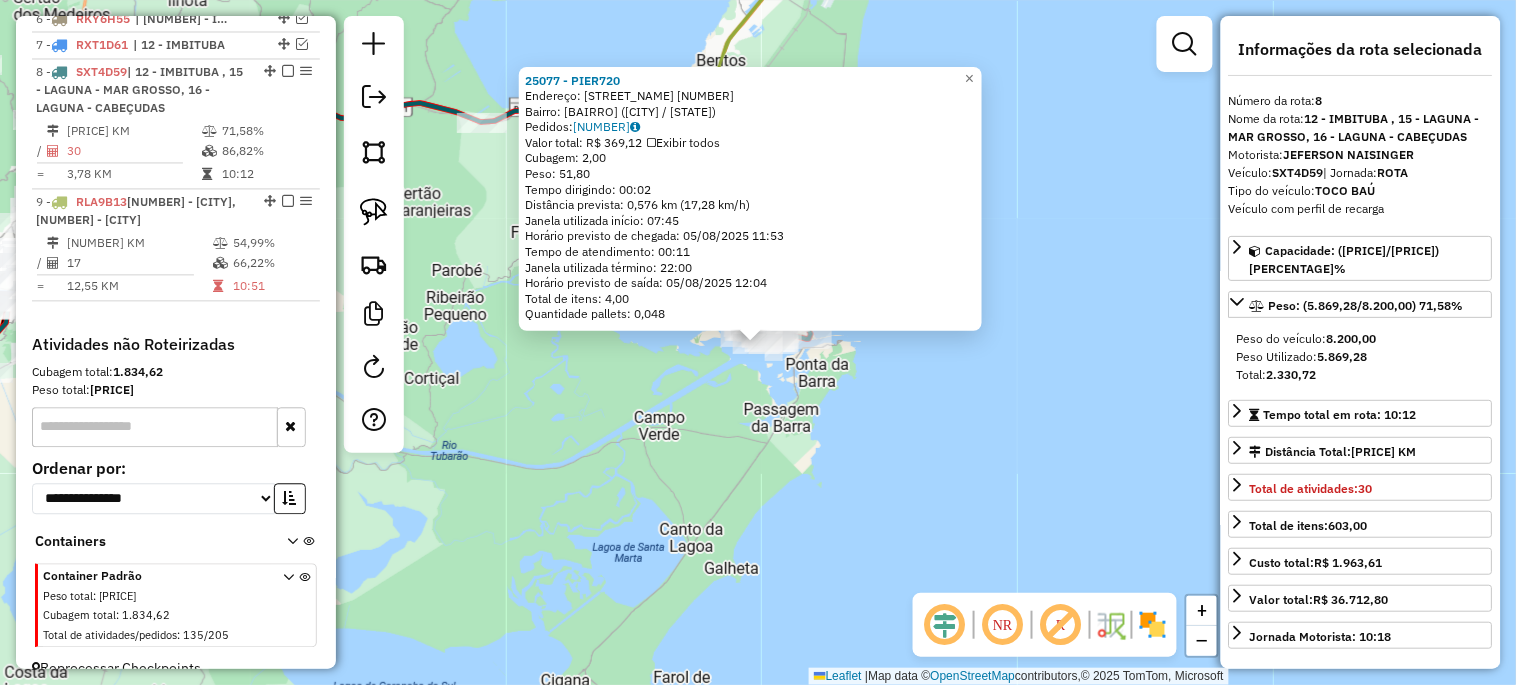 click on "25077 - PIER720  Endereço:  R RONALDO SIQUEIRA KFOURI 720   Bairro: VILA VITORIA (LAGUNA / SC)   Pedidos:  04839222   Valor total: R$ 369,12   Exibir todos   Cubagem: 2,00  Peso: 51,80  Tempo dirigindo: 00:02   Distância prevista: 0,576 km (17,28 km/h)   Janela utilizada início: 07:45   Horário previsto de chegada: 05/08/2025 11:53   Tempo de atendimento: 00:11   Janela utilizada término: 22:00   Horário previsto de saída: 05/08/2025 12:04   Total de itens: 4,00   Quantidade pallets: 0,048  × Janela de atendimento Grade de atendimento Capacidade Transportadoras Veículos Cliente Pedidos  Rotas Selecione os dias de semana para filtrar as janelas de atendimento  Seg   Ter   Qua   Qui   Sex   Sáb   Dom  Informe o período da janela de atendimento: De: Até:  Filtrar exatamente a janela do cliente  Considerar janela de atendimento padrão  Selecione os dias de semana para filtrar as grades de atendimento  Seg   Ter   Qua   Qui   Sex   Sáb   Dom   Considerar clientes sem dia de atendimento cadastrado De:" 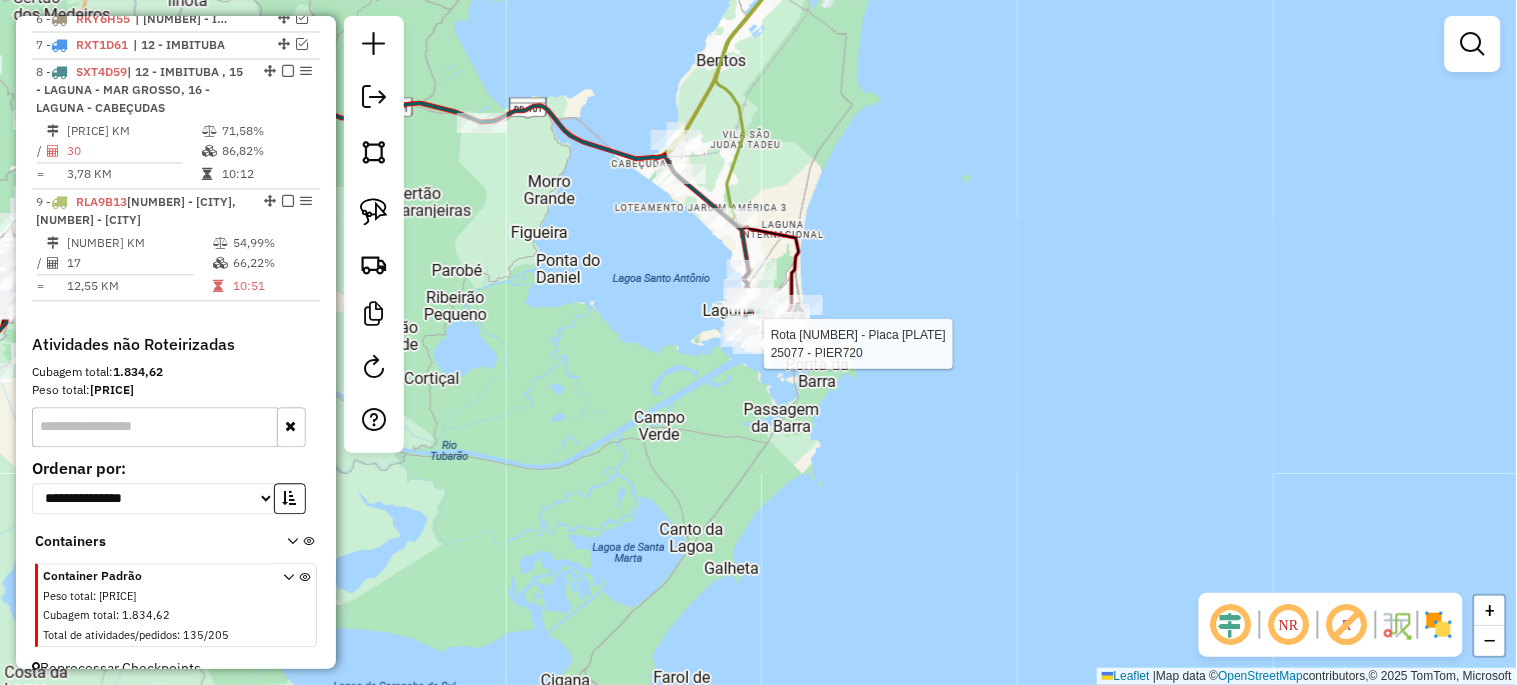 select on "*********" 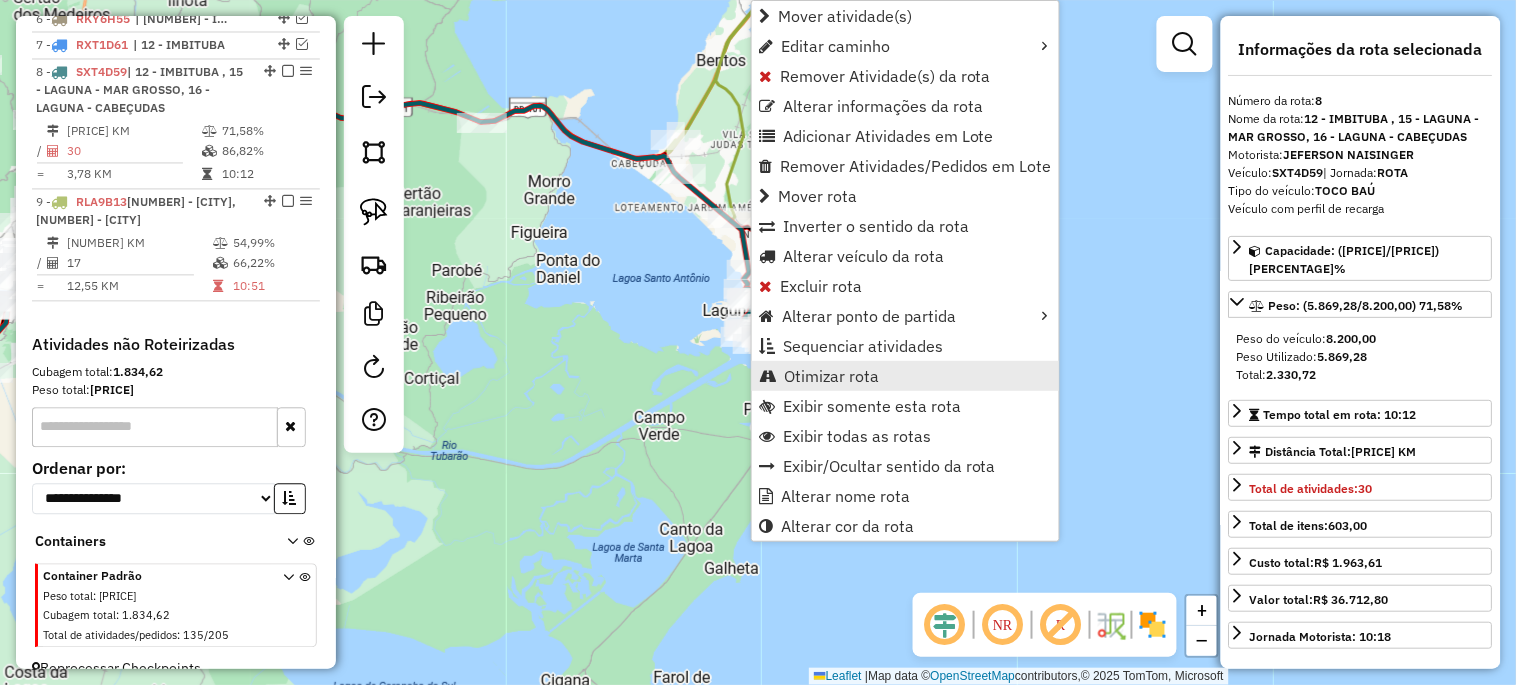 click on "Otimizar rota" at bounding box center (831, 376) 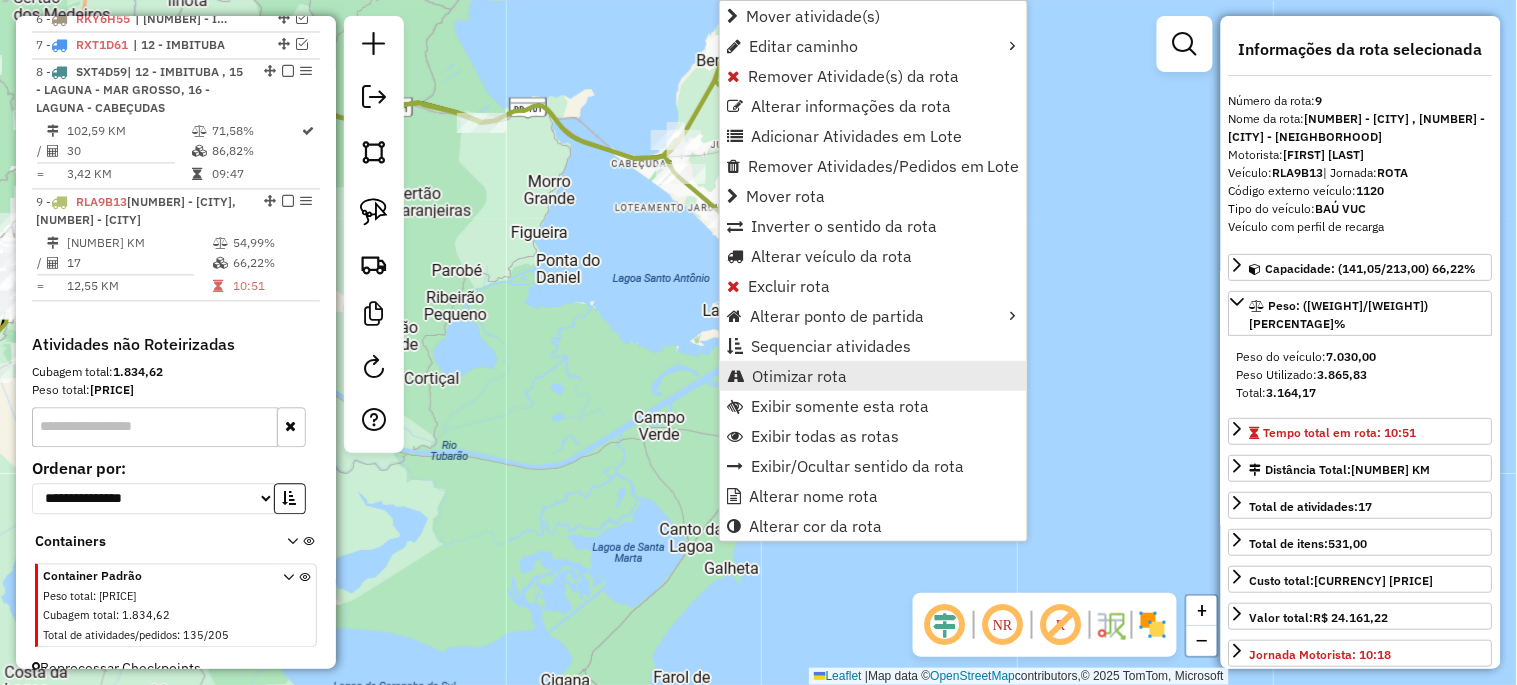 click on "Otimizar rota" at bounding box center [799, 376] 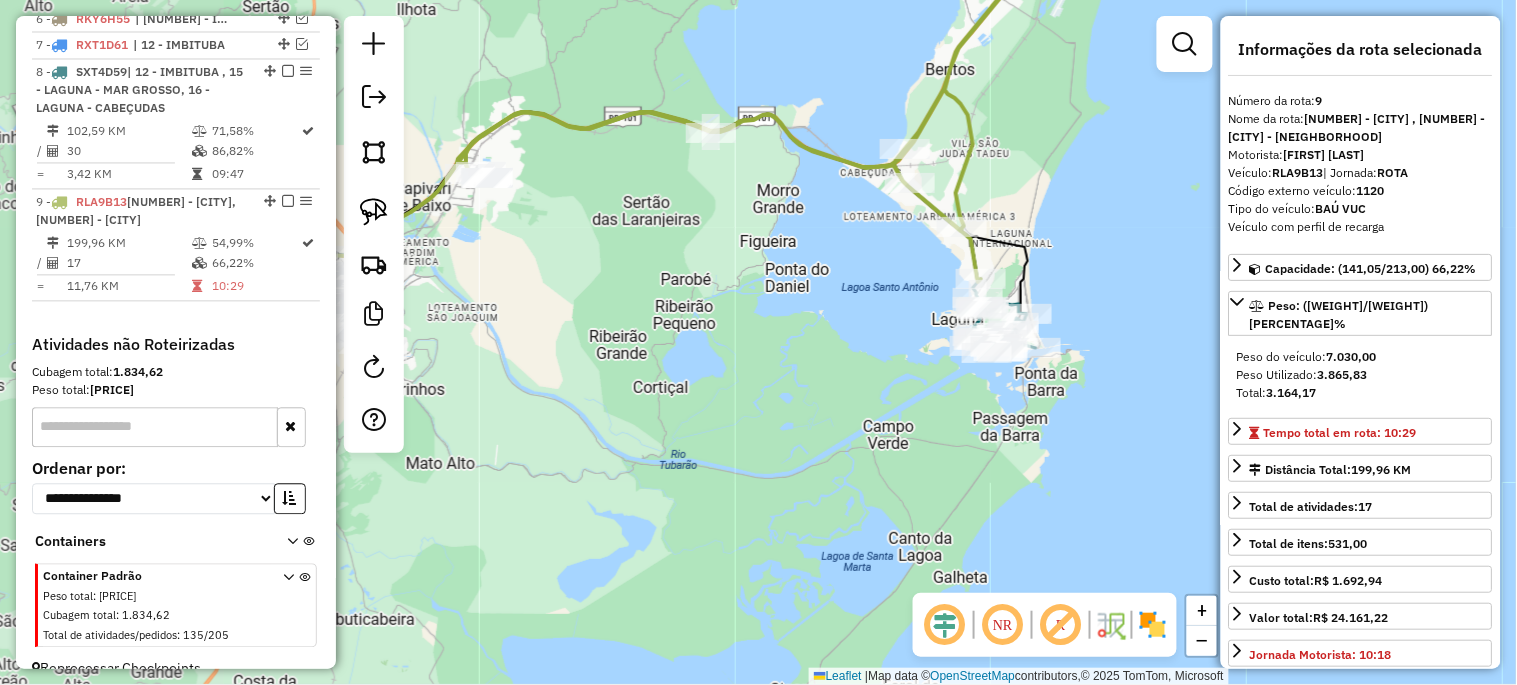 drag, startPoint x: 721, startPoint y: 257, endPoint x: 777, endPoint y: 257, distance: 56 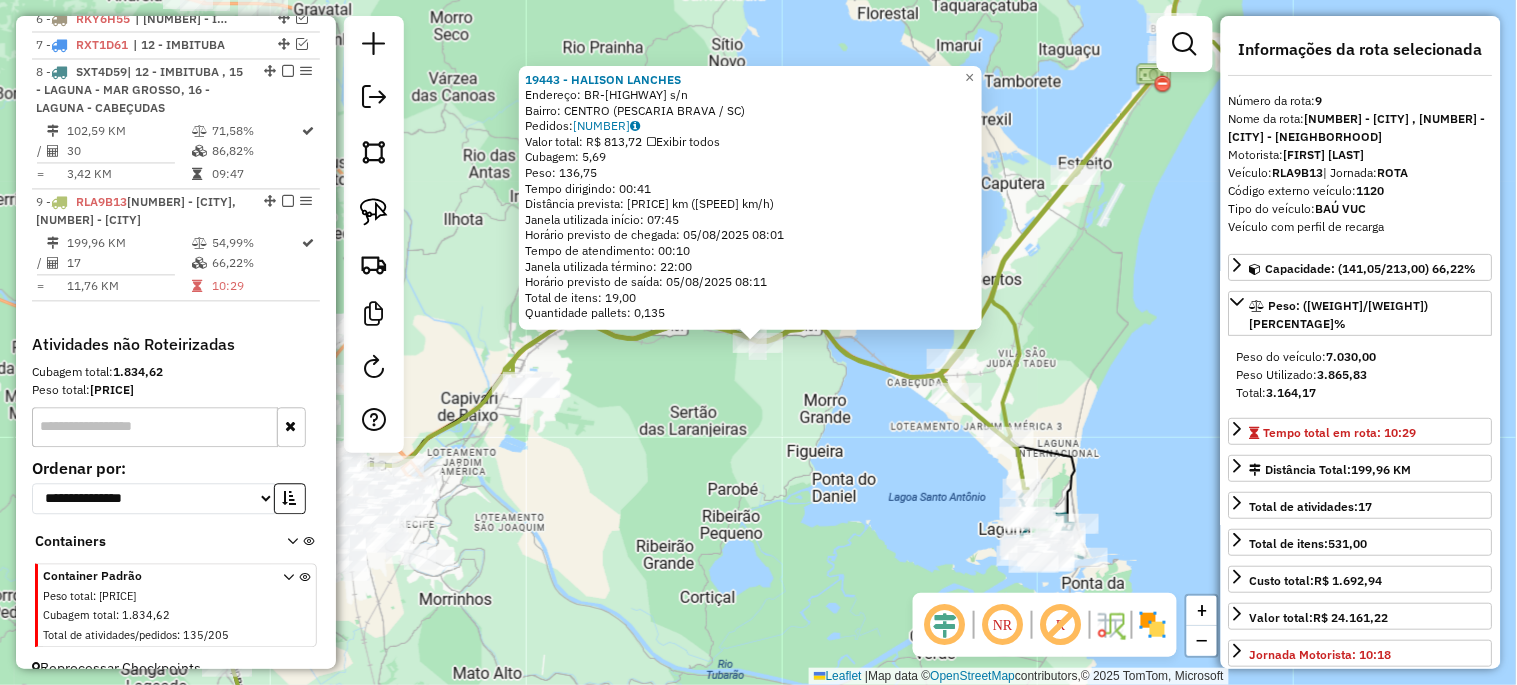 click on "19443 - HALISON LANCHES  Endereço:  BR-101 s/n   Bairro: CENTRO (PESCARIA BRAVA / SC)   Pedidos:  04839075   Valor total: R$ 813,72   Exibir todos   Cubagem: 5,69  Peso: 136,75  Tempo dirigindo: 00:41   Distância prevista: 29,656 km (43,40 km/h)   Janela utilizada início: 07:45   Horário previsto de chegada: 05/08/2025 08:01   Tempo de atendimento: 00:10   Janela utilizada término: 22:00   Horário previsto de saída: 05/08/2025 08:11   Total de itens: 19,00   Quantidade pallets: 0,135  × Janela de atendimento Grade de atendimento Capacidade Transportadoras Veículos Cliente Pedidos  Rotas Selecione os dias de semana para filtrar as janelas de atendimento  Seg   Ter   Qua   Qui   Sex   Sáb   Dom  Informe o período da janela de atendimento: De: Até:  Filtrar exatamente a janela do cliente  Considerar janela de atendimento padrão  Selecione os dias de semana para filtrar as grades de atendimento  Seg   Ter   Qua   Qui   Sex   Sáb   Dom   Considerar clientes sem dia de atendimento cadastrado  De:  De:" 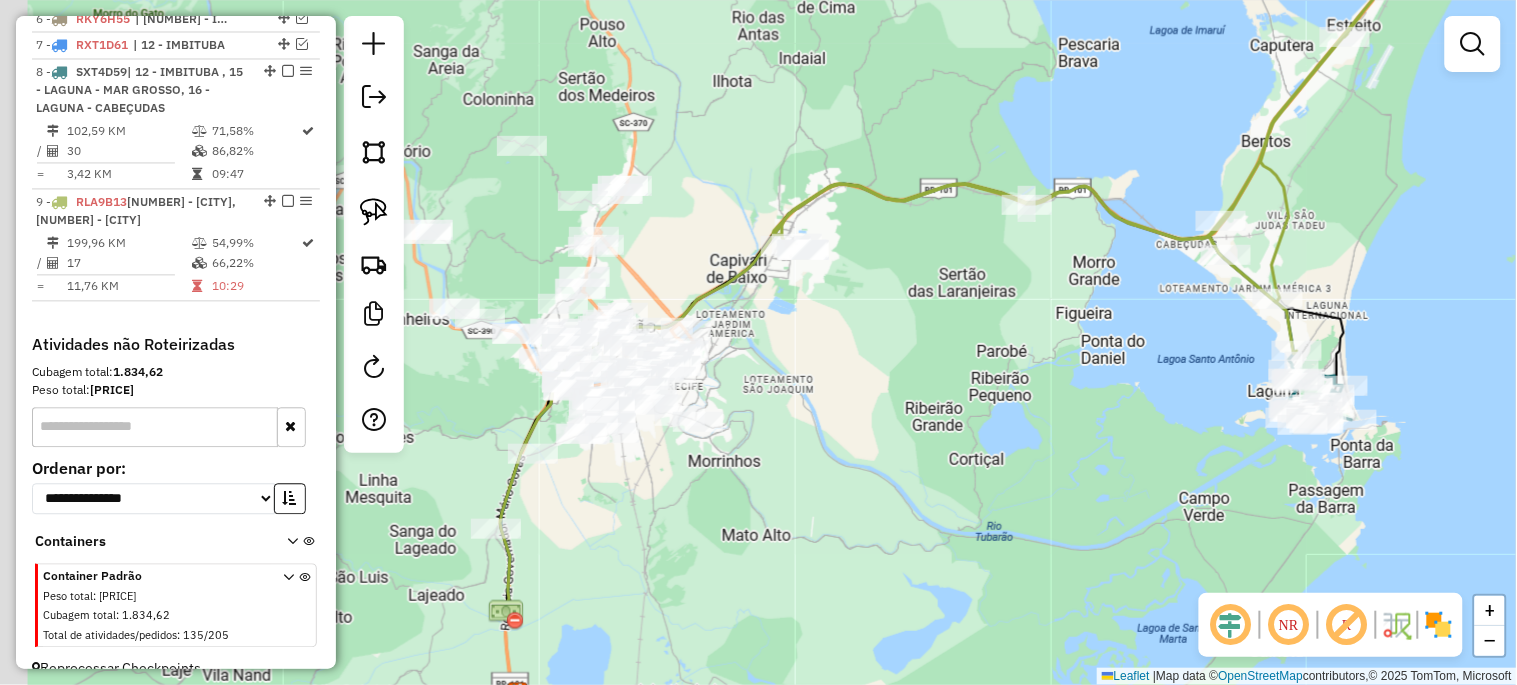 drag, startPoint x: 661, startPoint y: 501, endPoint x: 932, endPoint y: 361, distance: 305.0262 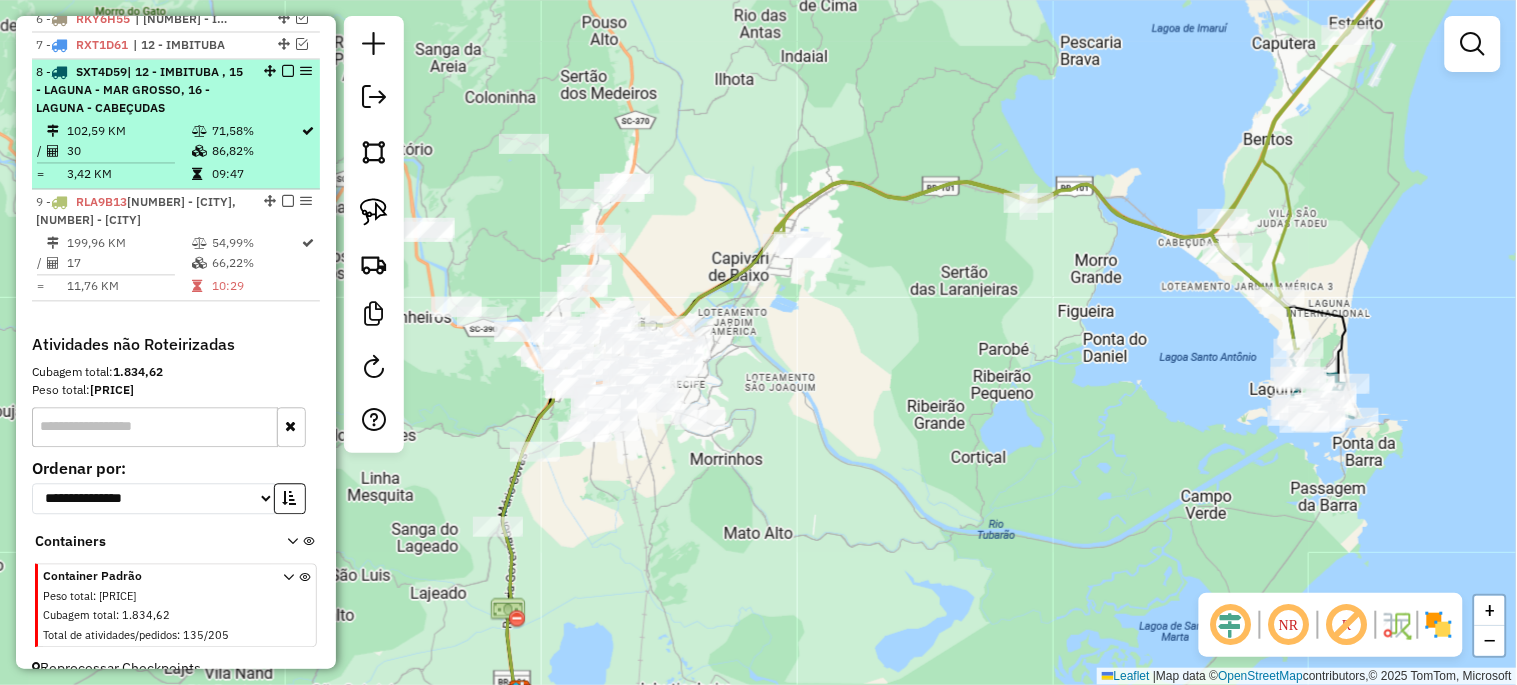 click at bounding box center [288, 72] 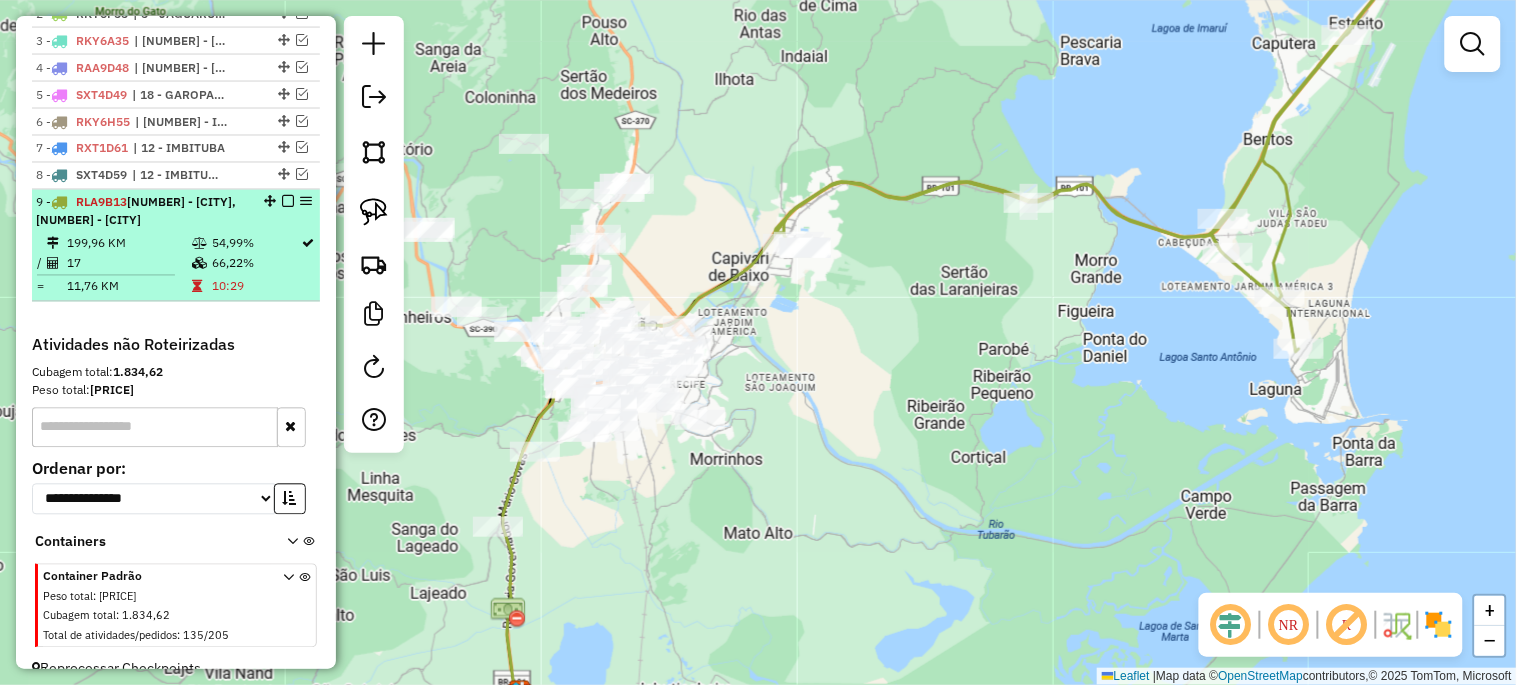 click at bounding box center (288, 202) 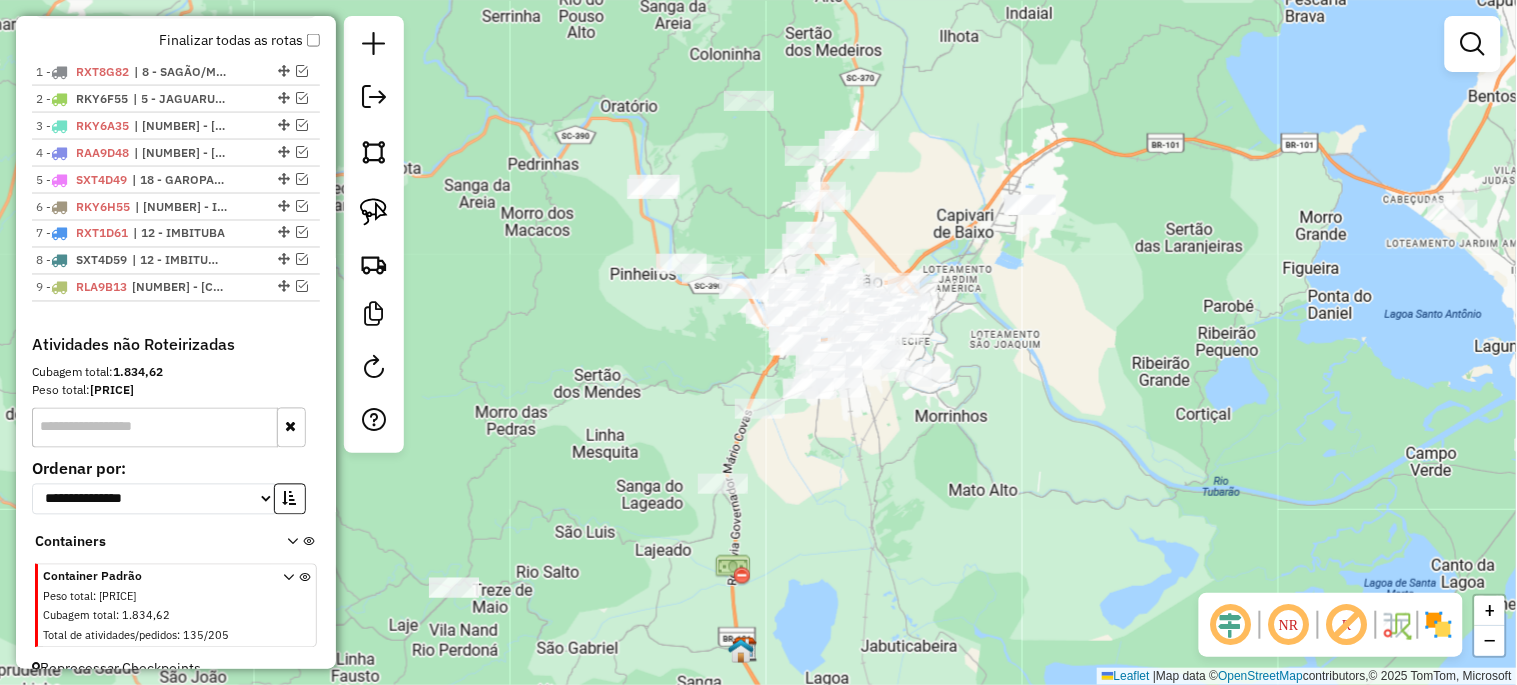 drag, startPoint x: 663, startPoint y: 518, endPoint x: 888, endPoint y: 475, distance: 229.07204 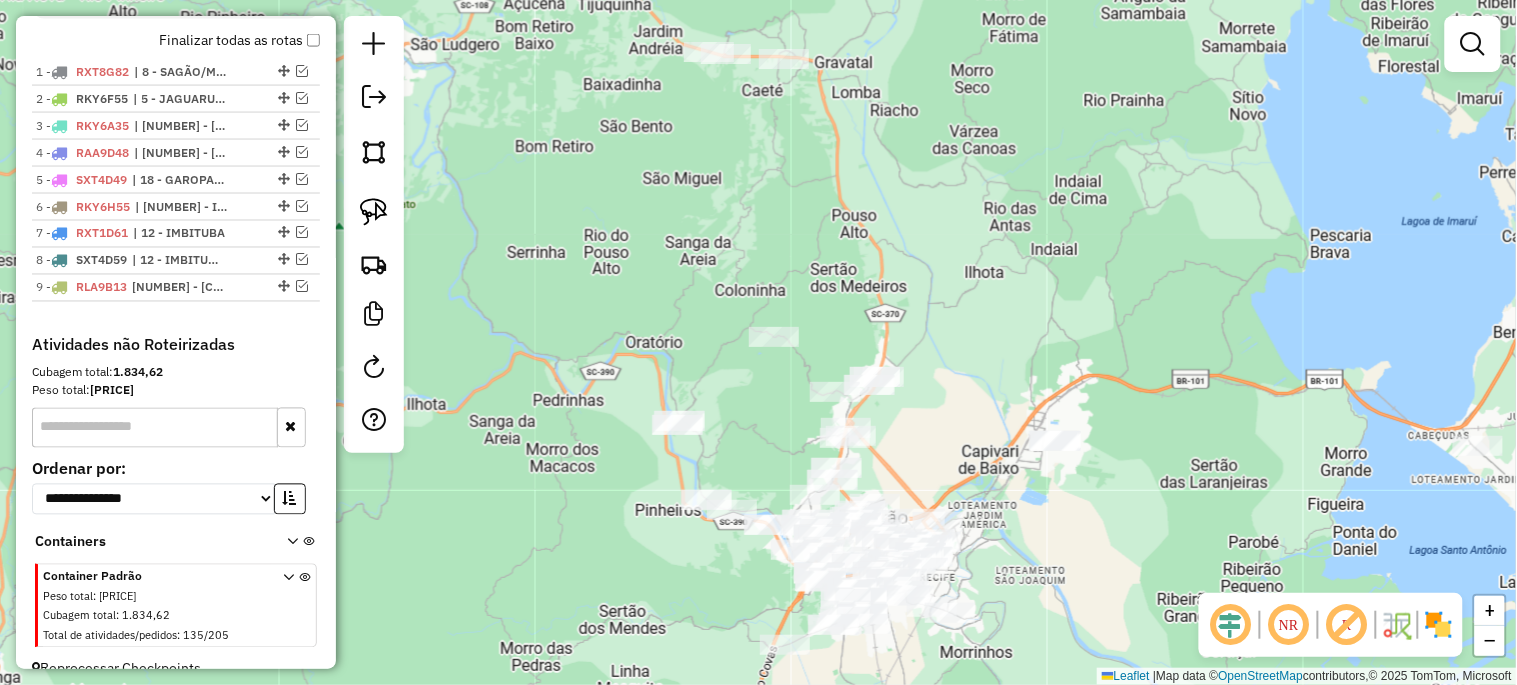 drag, startPoint x: 698, startPoint y: 410, endPoint x: 714, endPoint y: 612, distance: 202.63268 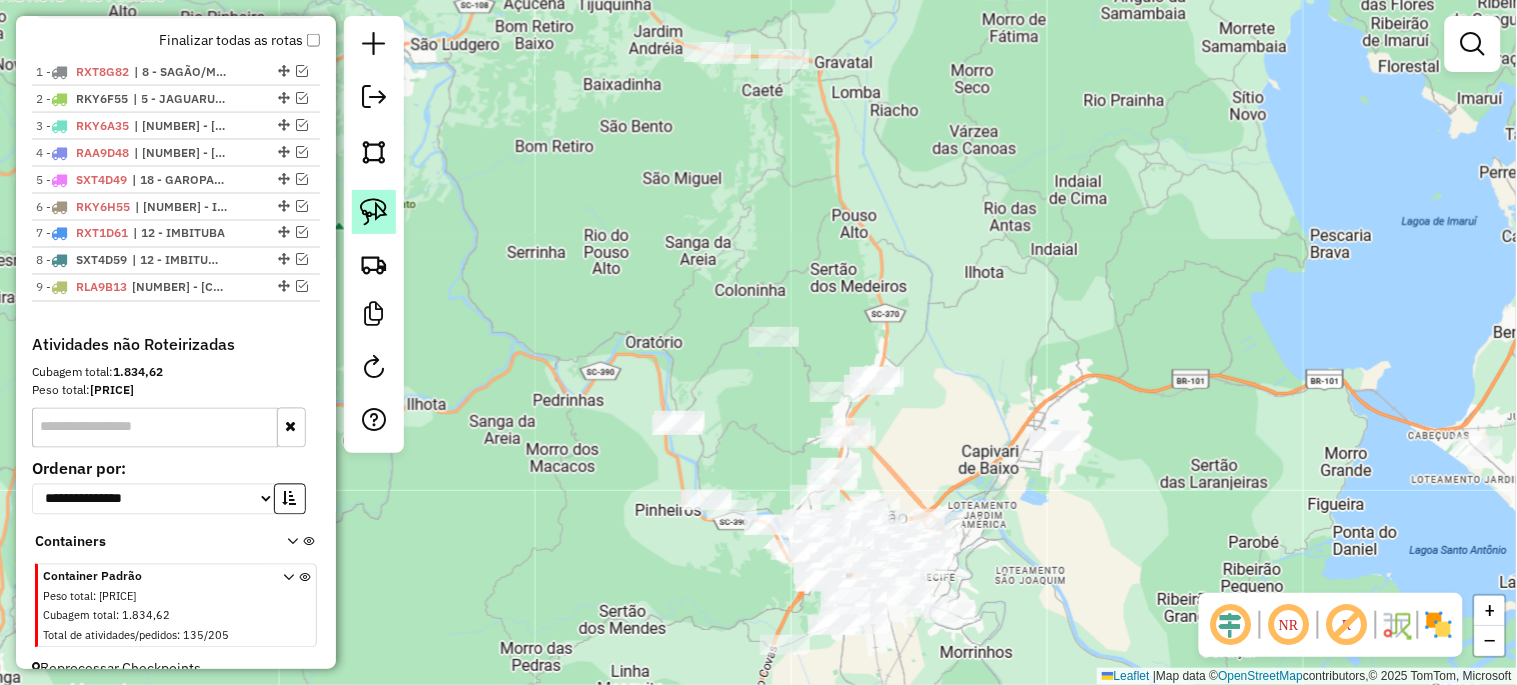 click 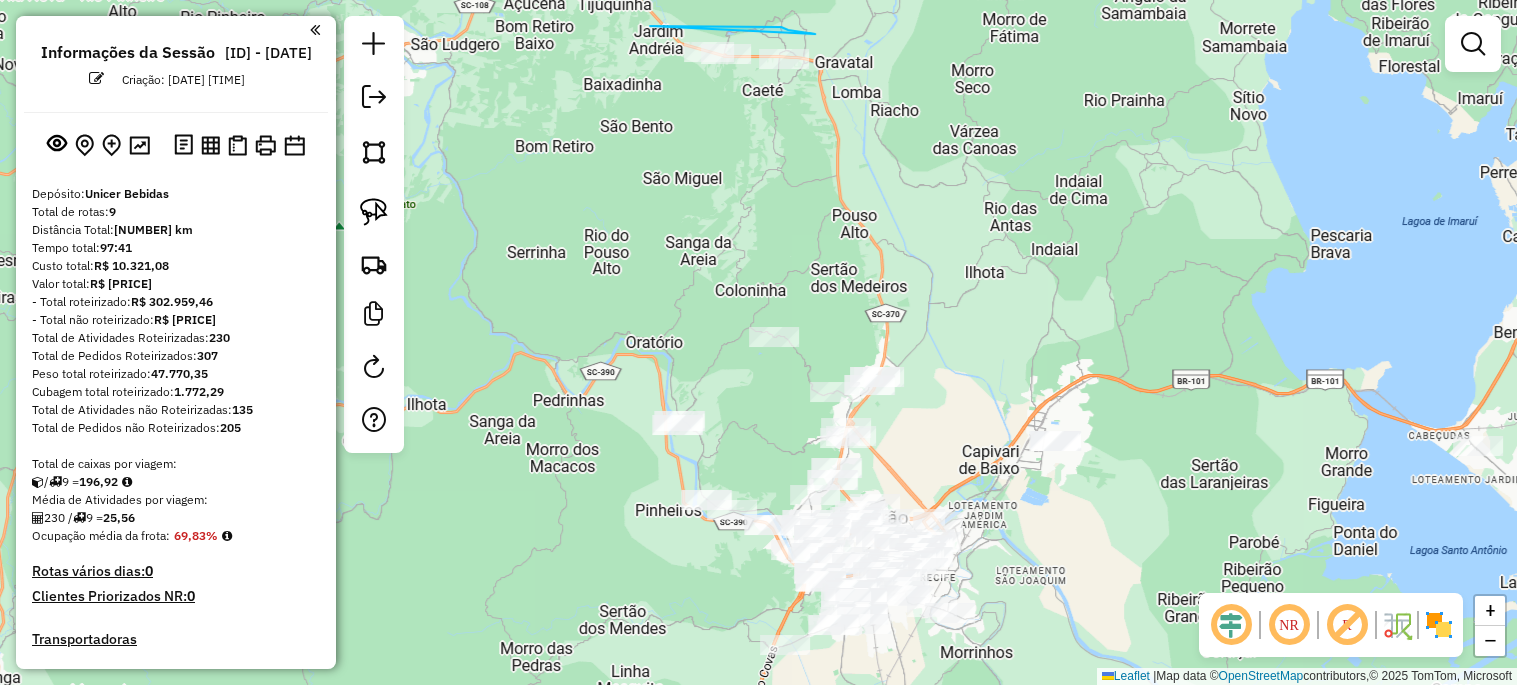 scroll, scrollTop: 0, scrollLeft: 0, axis: both 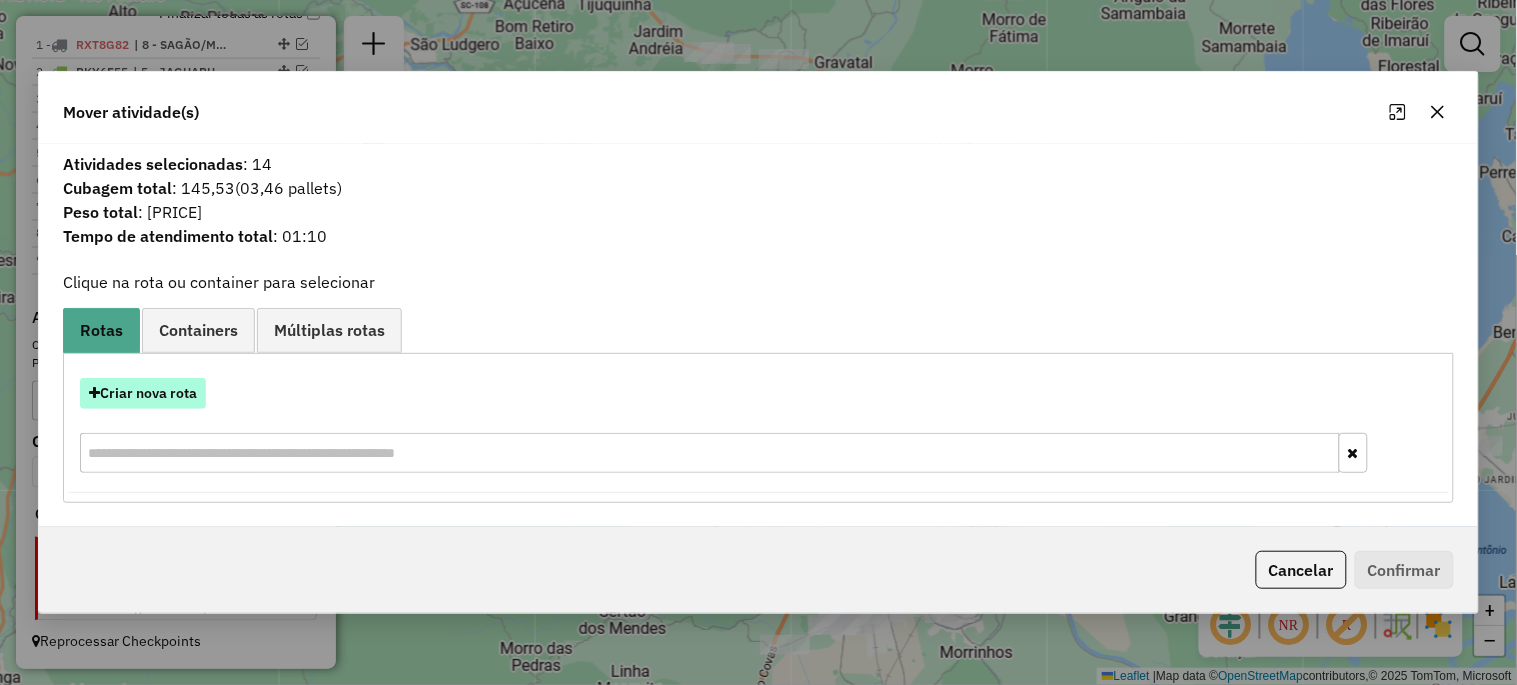 click on "Criar nova rota" at bounding box center (143, 393) 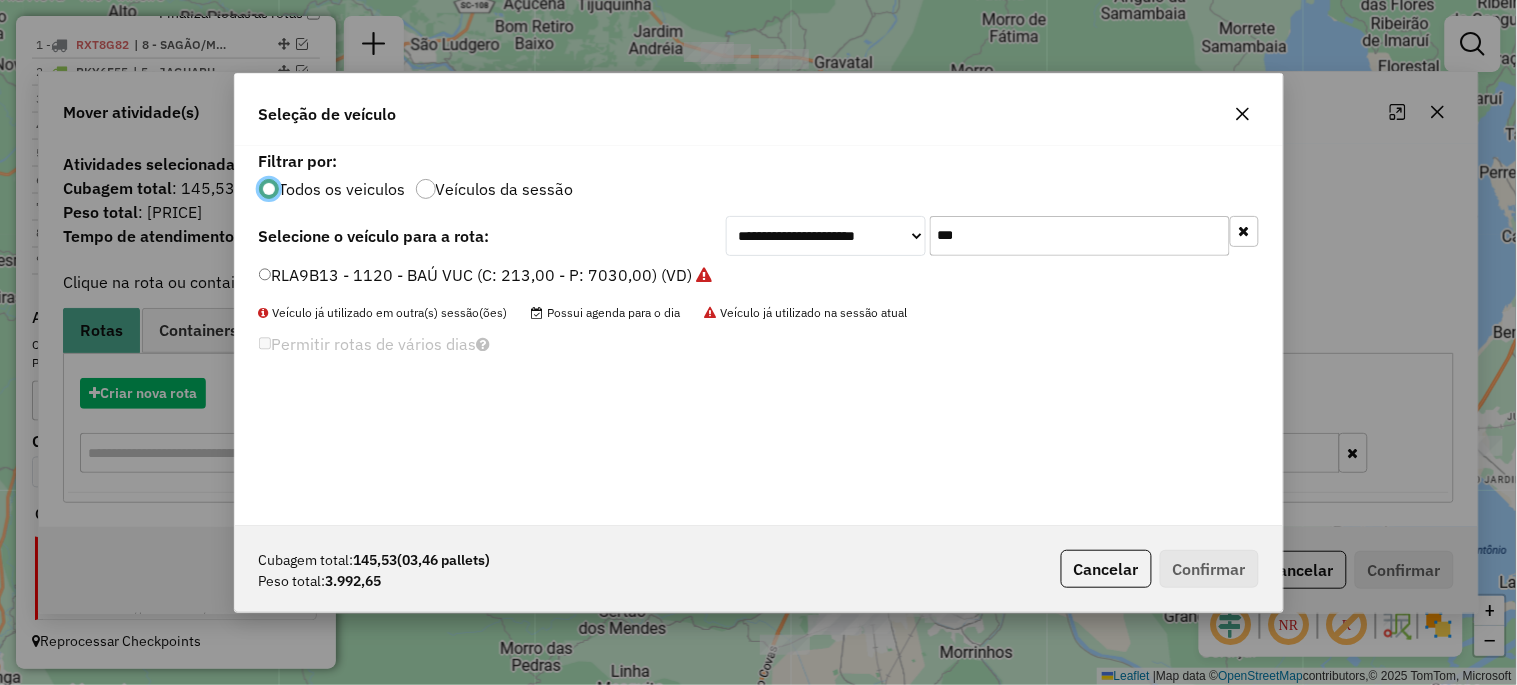 scroll, scrollTop: 11, scrollLeft: 5, axis: both 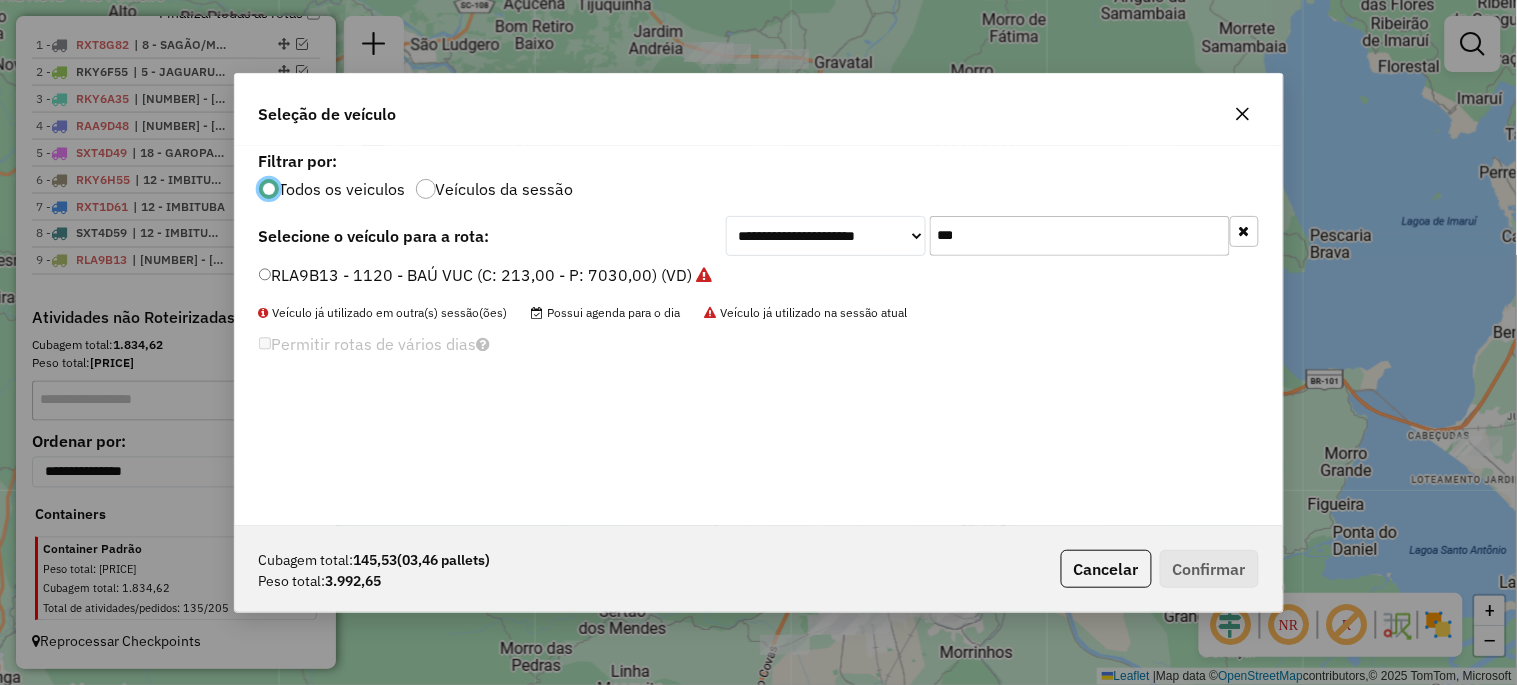 click on "***" 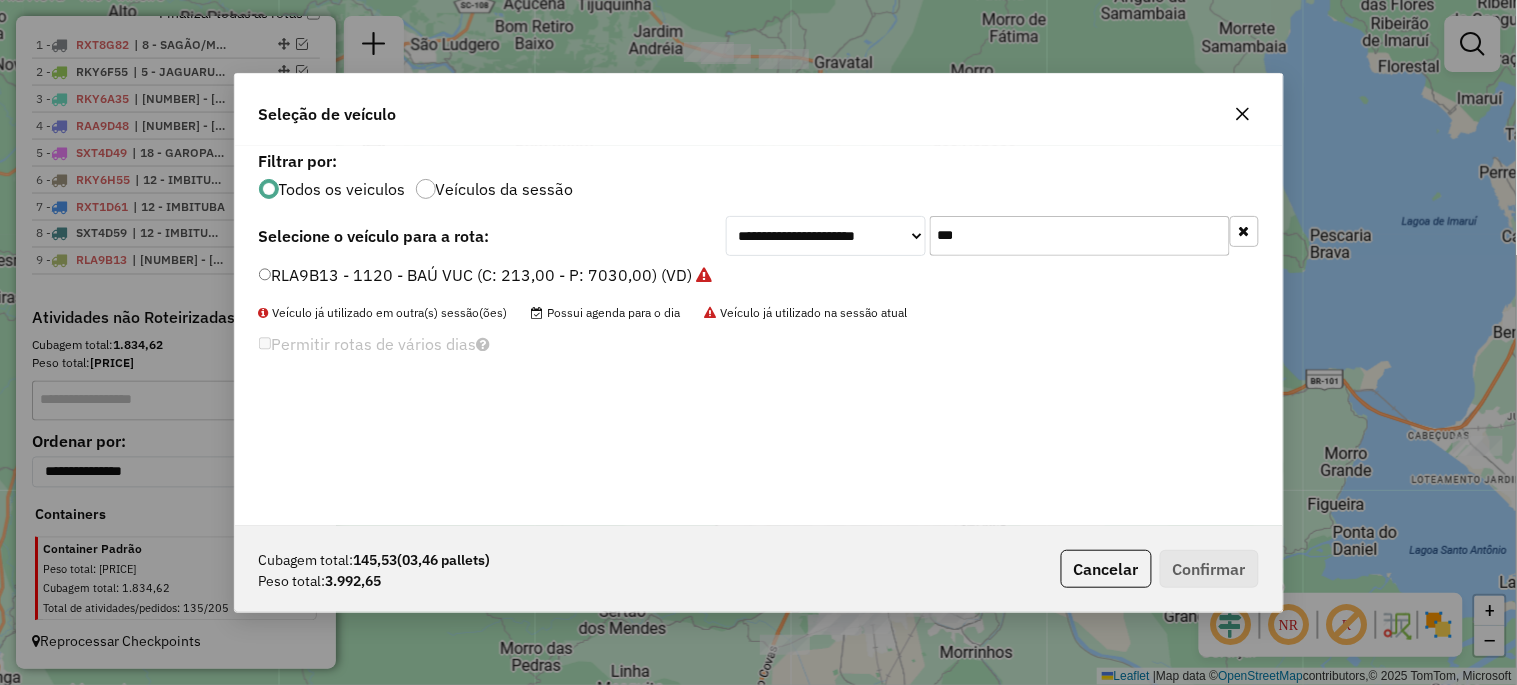 click on "***" 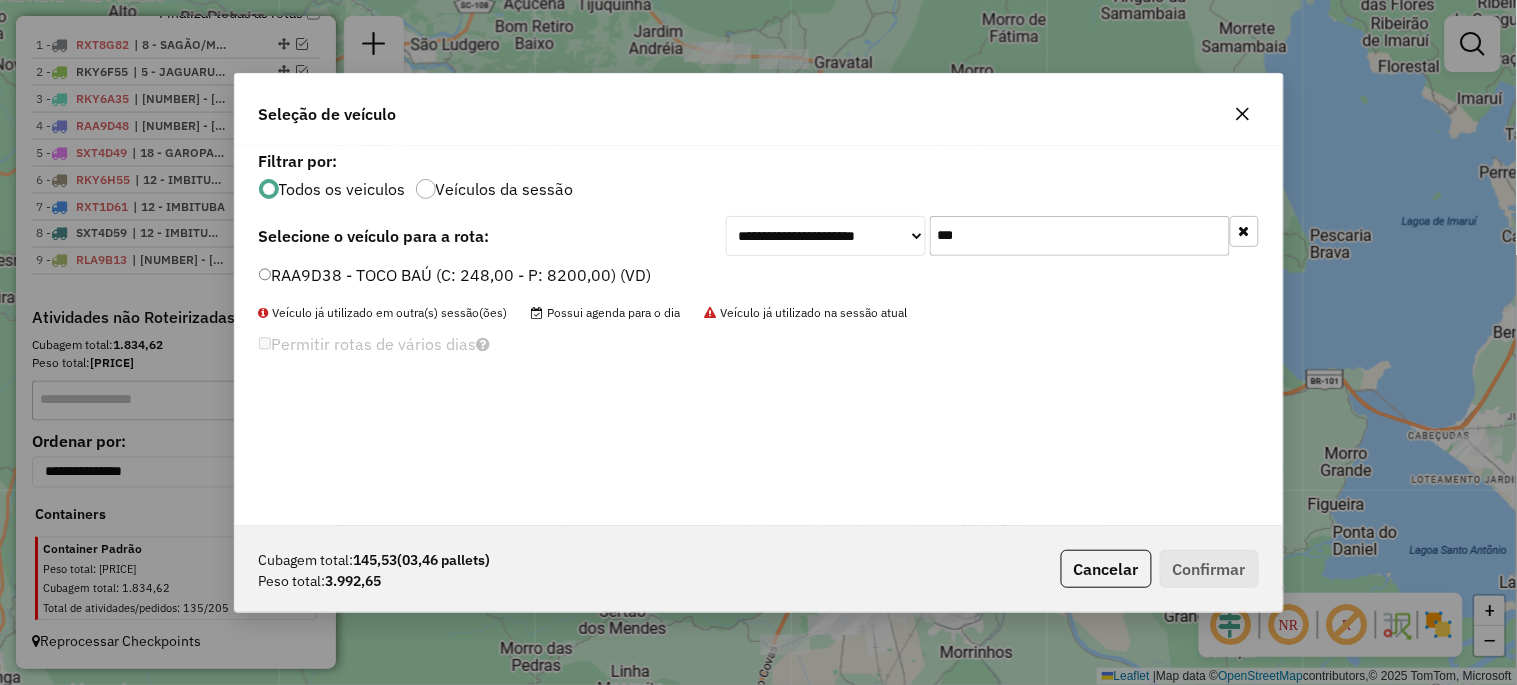 type on "***" 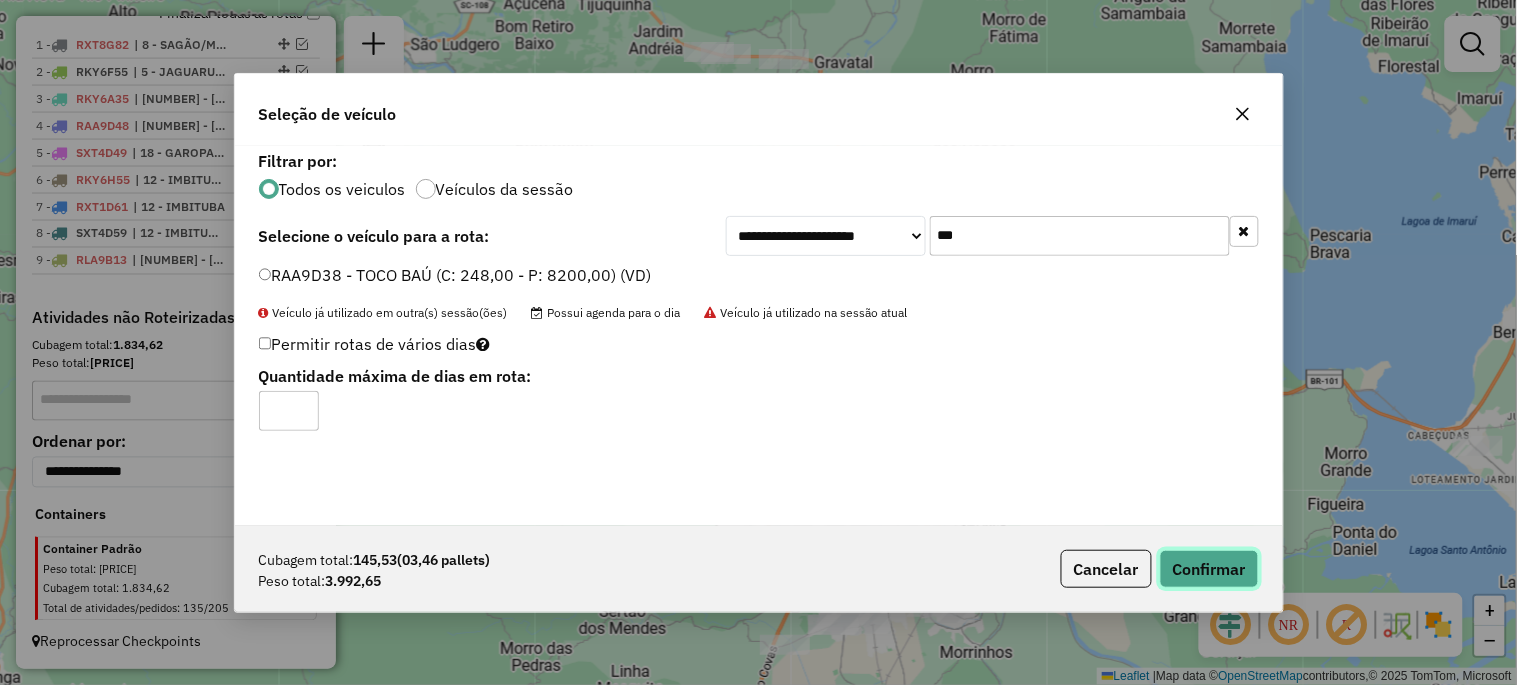 click on "Confirmar" 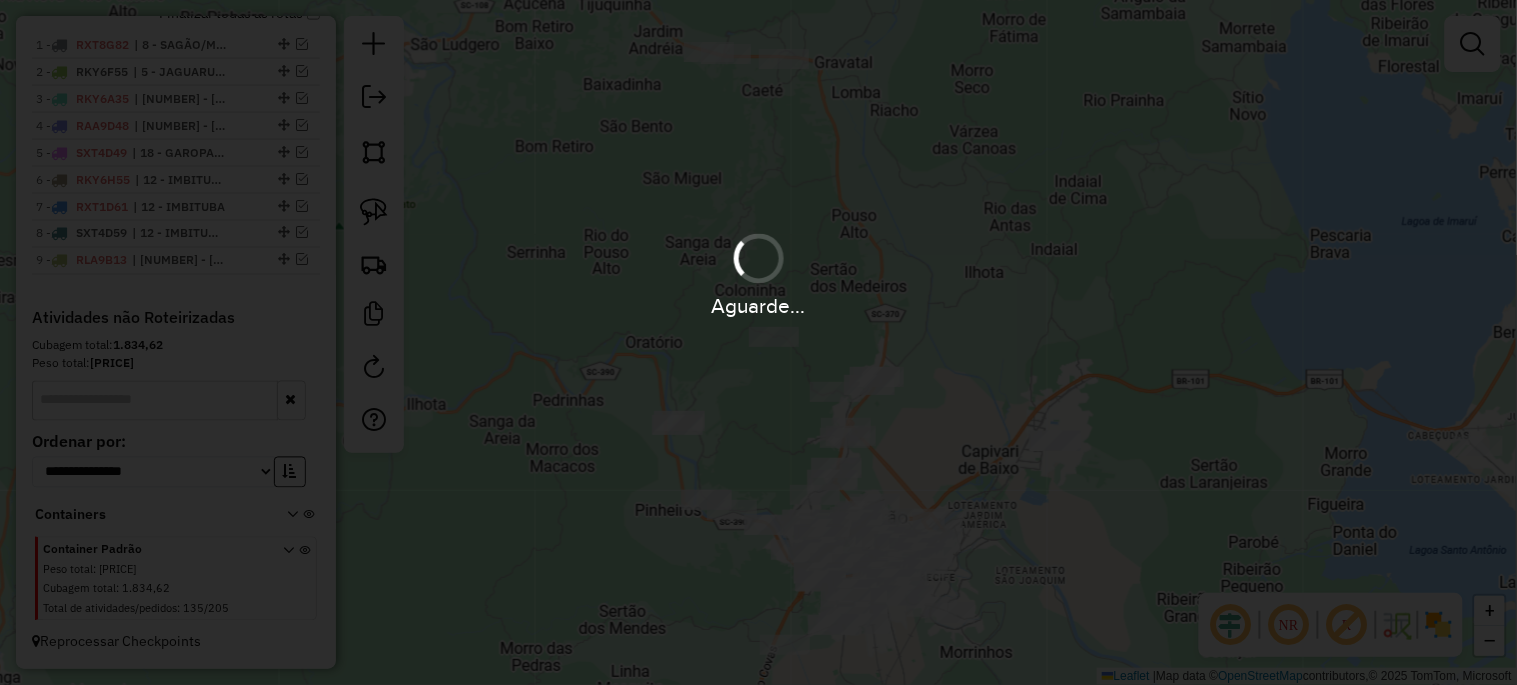 scroll, scrollTop: 887, scrollLeft: 0, axis: vertical 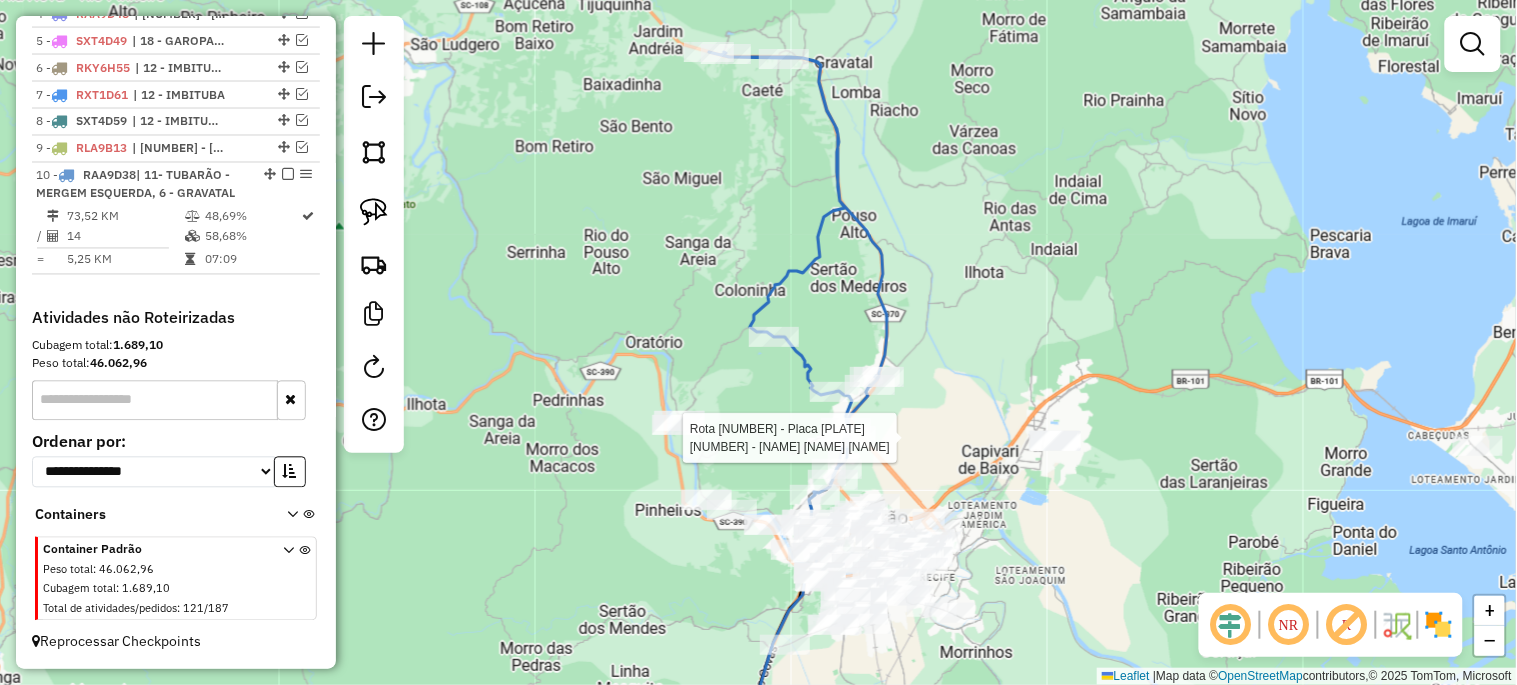 select on "*********" 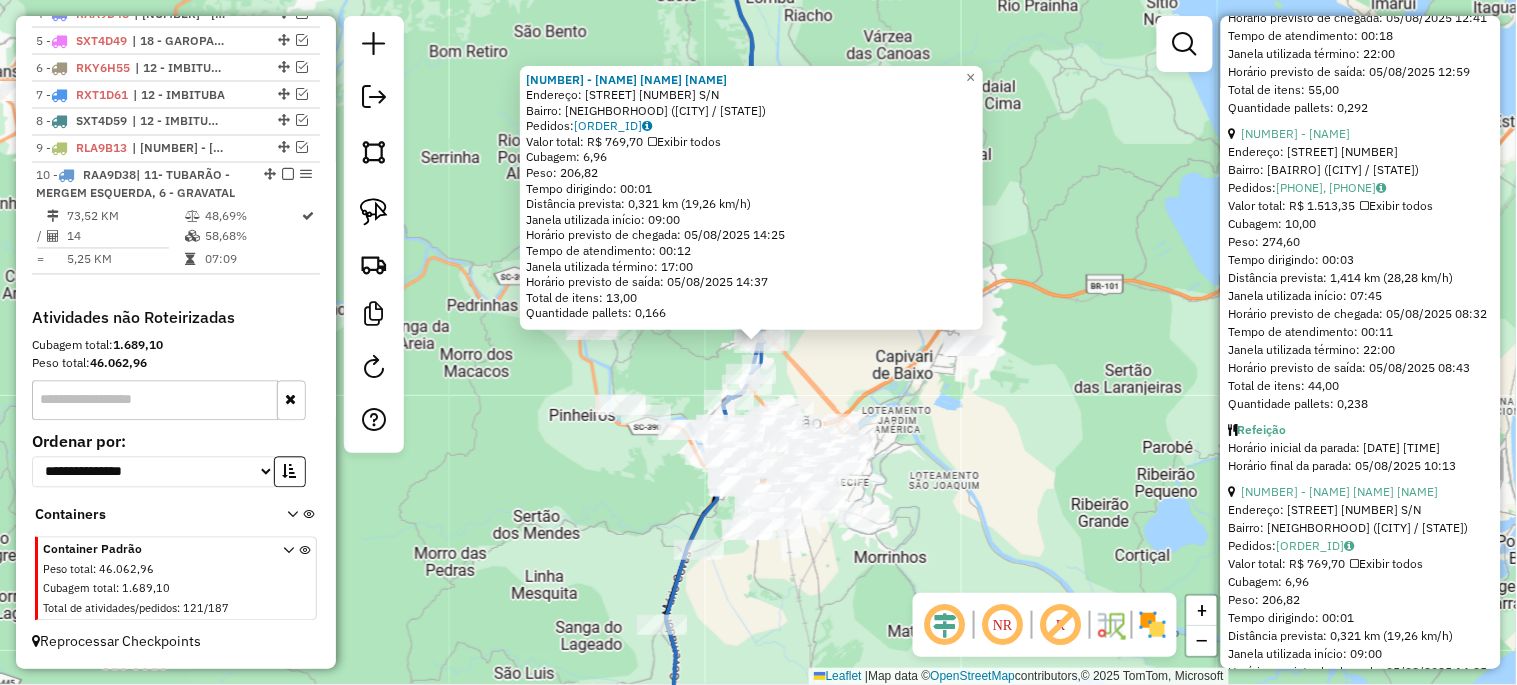 scroll, scrollTop: 2222, scrollLeft: 0, axis: vertical 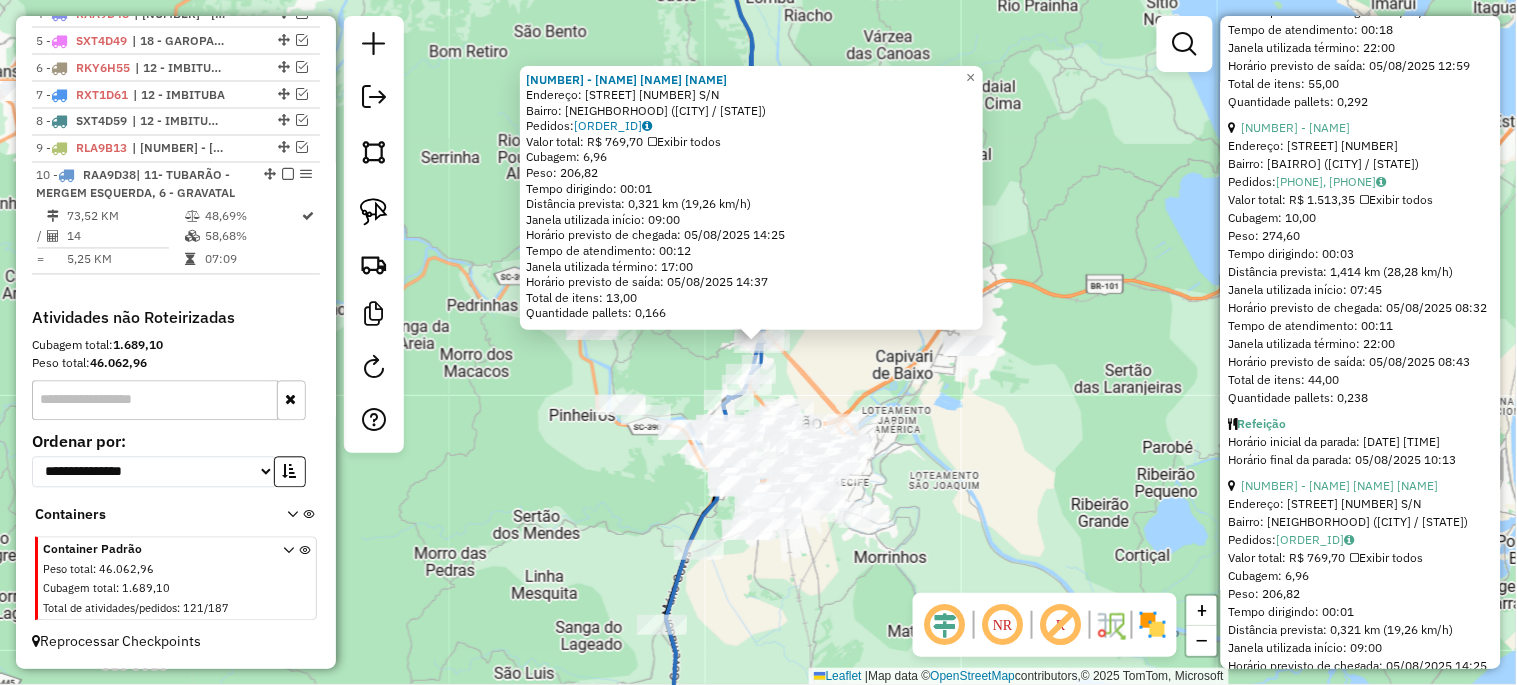 click on "6216 - BAR DO TONINHO  Endereço:  SC-438 301 S/N   Bairro: SAO MARTINHO (TUBARAO / SC)   Pedidos:  04839214   Valor total: R$ 769,70   Exibir todos   Cubagem: 6,96  Peso: 206,82  Tempo dirigindo: 00:01   Distância prevista: 0,321 km (19,26 km/h)   Janela utilizada início: 09:00   Horário previsto de chegada: 05/08/2025 14:25   Tempo de atendimento: 00:12   Janela utilizada término: 17:00   Horário previsto de saída: 05/08/2025 14:37   Total de itens: 13,00   Quantidade pallets: 0,166  × Janela de atendimento Grade de atendimento Capacidade Transportadoras Veículos Cliente Pedidos  Rotas Selecione os dias de semana para filtrar as janelas de atendimento  Seg   Ter   Qua   Qui   Sex   Sáb   Dom  Informe o período da janela de atendimento: De: Até:  Filtrar exatamente a janela do cliente  Considerar janela de atendimento padrão  Selecione os dias de semana para filtrar as grades de atendimento  Seg   Ter   Qua   Qui   Sex   Sáb   Dom   Considerar clientes sem dia de atendimento cadastrado  De:  De:" 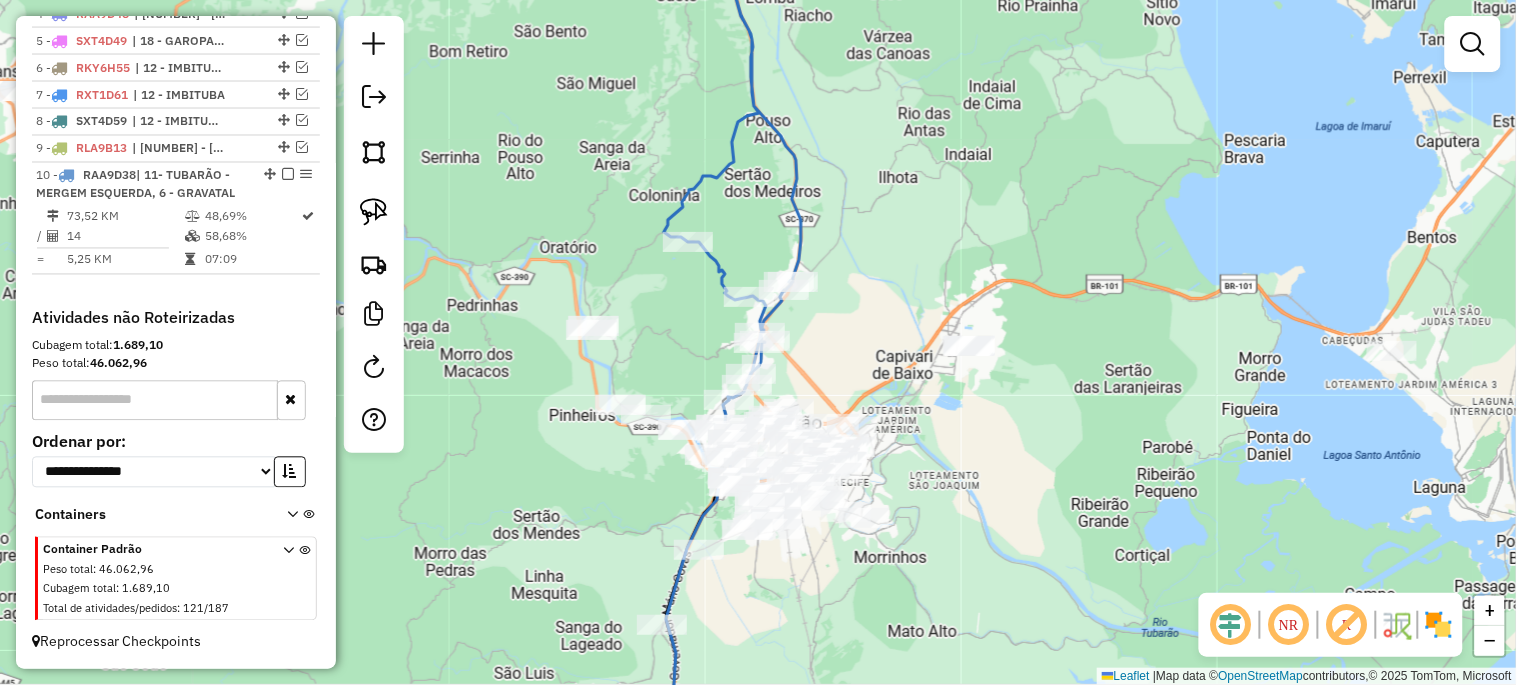 click on "Janela de atendimento Grade de atendimento Capacidade Transportadoras Veículos Cliente Pedidos  Rotas Selecione os dias de semana para filtrar as janelas de atendimento  Seg   Ter   Qua   Qui   Sex   Sáb   Dom  Informe o período da janela de atendimento: De: Até:  Filtrar exatamente a janela do cliente  Considerar janela de atendimento padrão  Selecione os dias de semana para filtrar as grades de atendimento  Seg   Ter   Qua   Qui   Sex   Sáb   Dom   Considerar clientes sem dia de atendimento cadastrado  Clientes fora do dia de atendimento selecionado Filtrar as atividades entre os valores definidos abaixo:  Peso mínimo:   Peso máximo:   Cubagem mínima:   Cubagem máxima:   De:   Até:  Filtrar as atividades entre o tempo de atendimento definido abaixo:  De:   Até:   Considerar capacidade total dos clientes não roteirizados Transportadora: Selecione um ou mais itens Tipo de veículo: Selecione um ou mais itens Veículo: Selecione um ou mais itens Motorista: Selecione um ou mais itens Nome: Rótulo:" 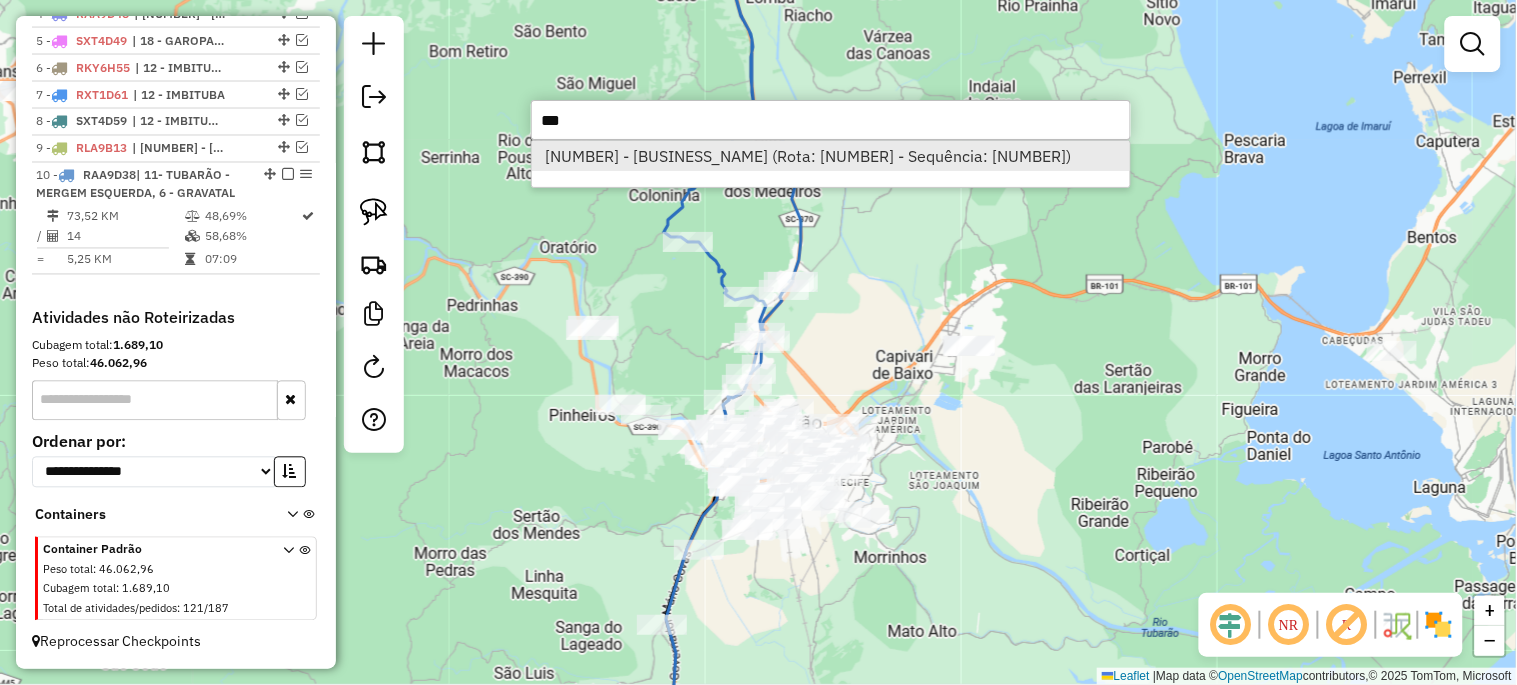 type on "***" 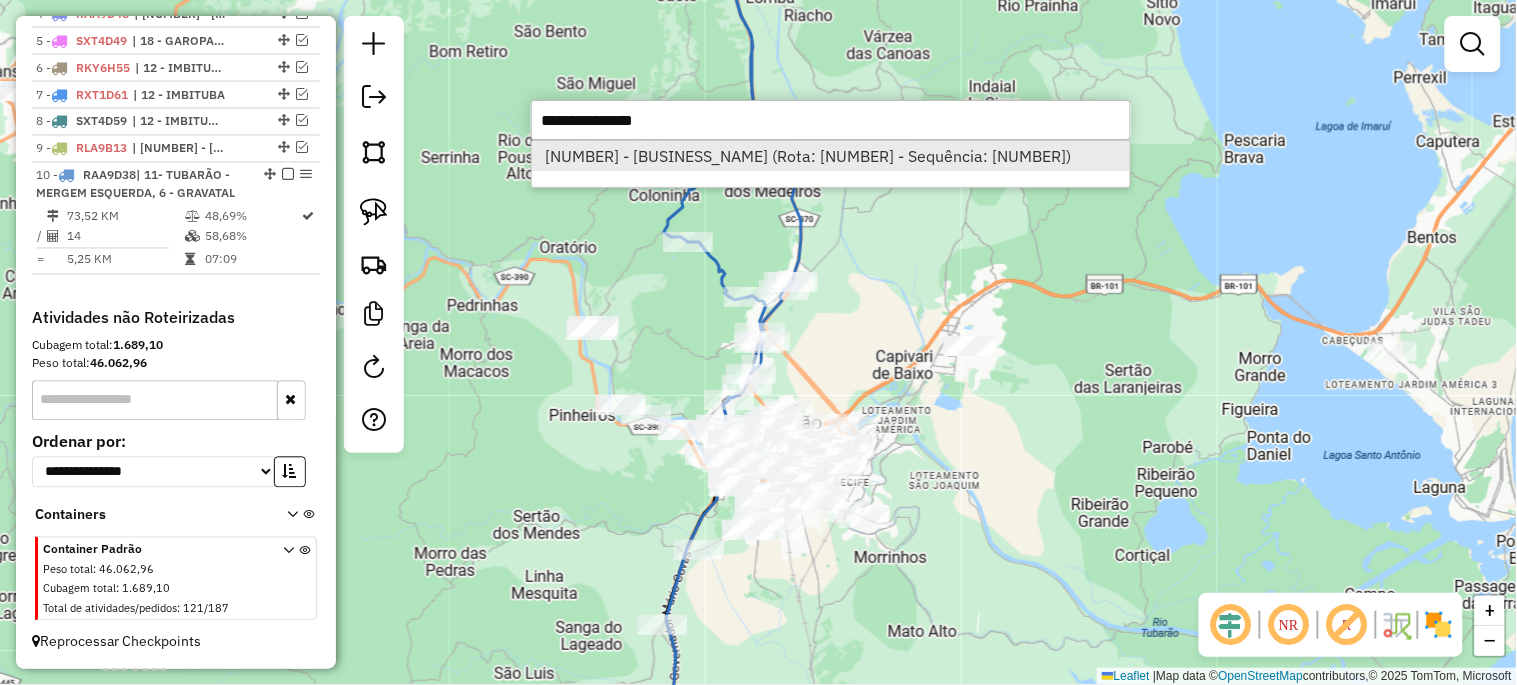 select on "*********" 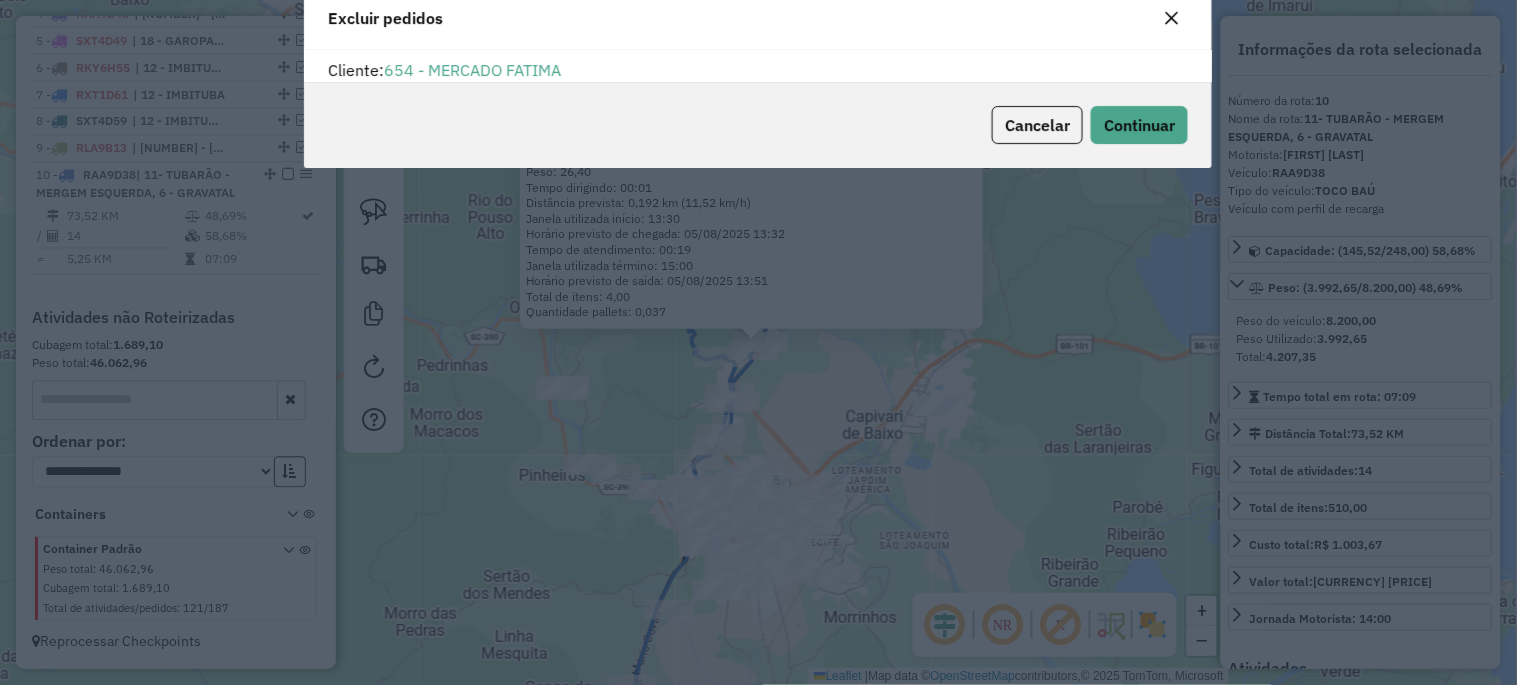 scroll, scrollTop: 11, scrollLeft: 5, axis: both 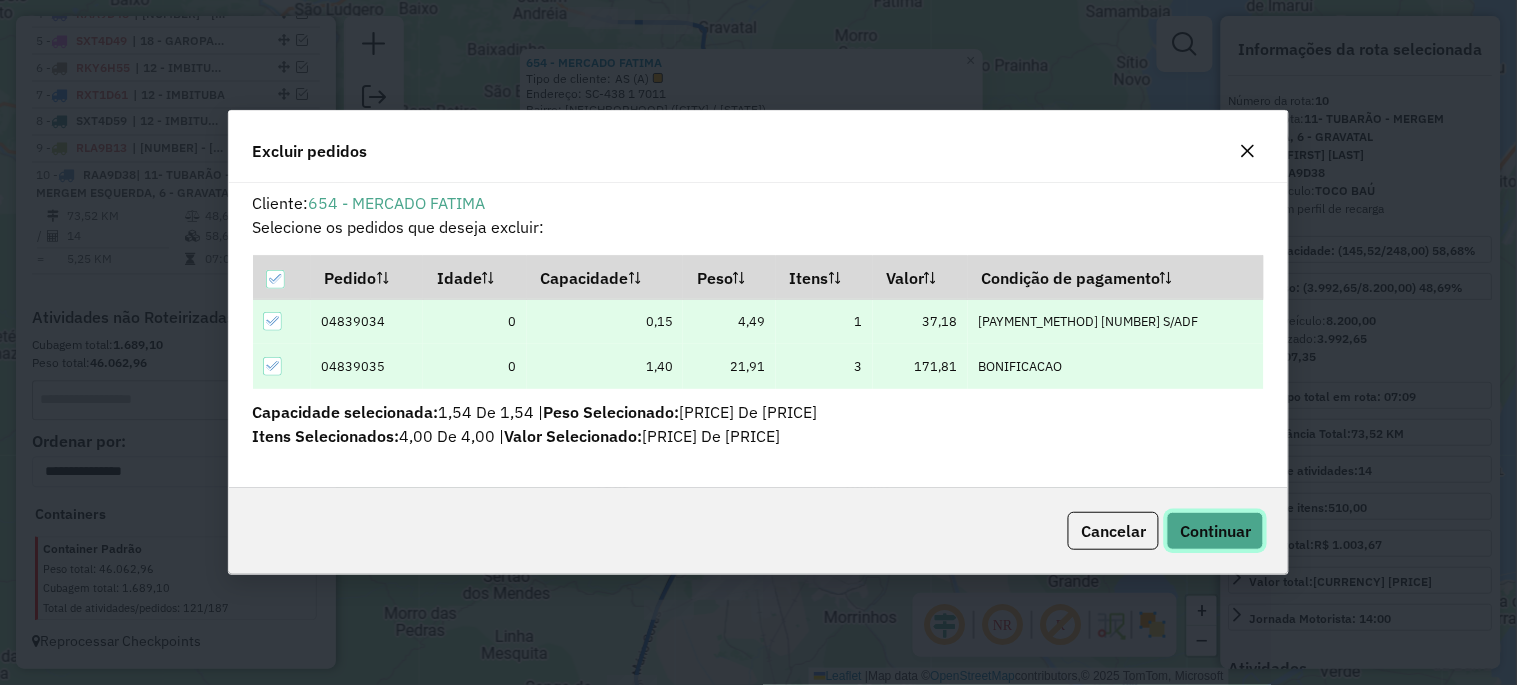 click on "Continuar" 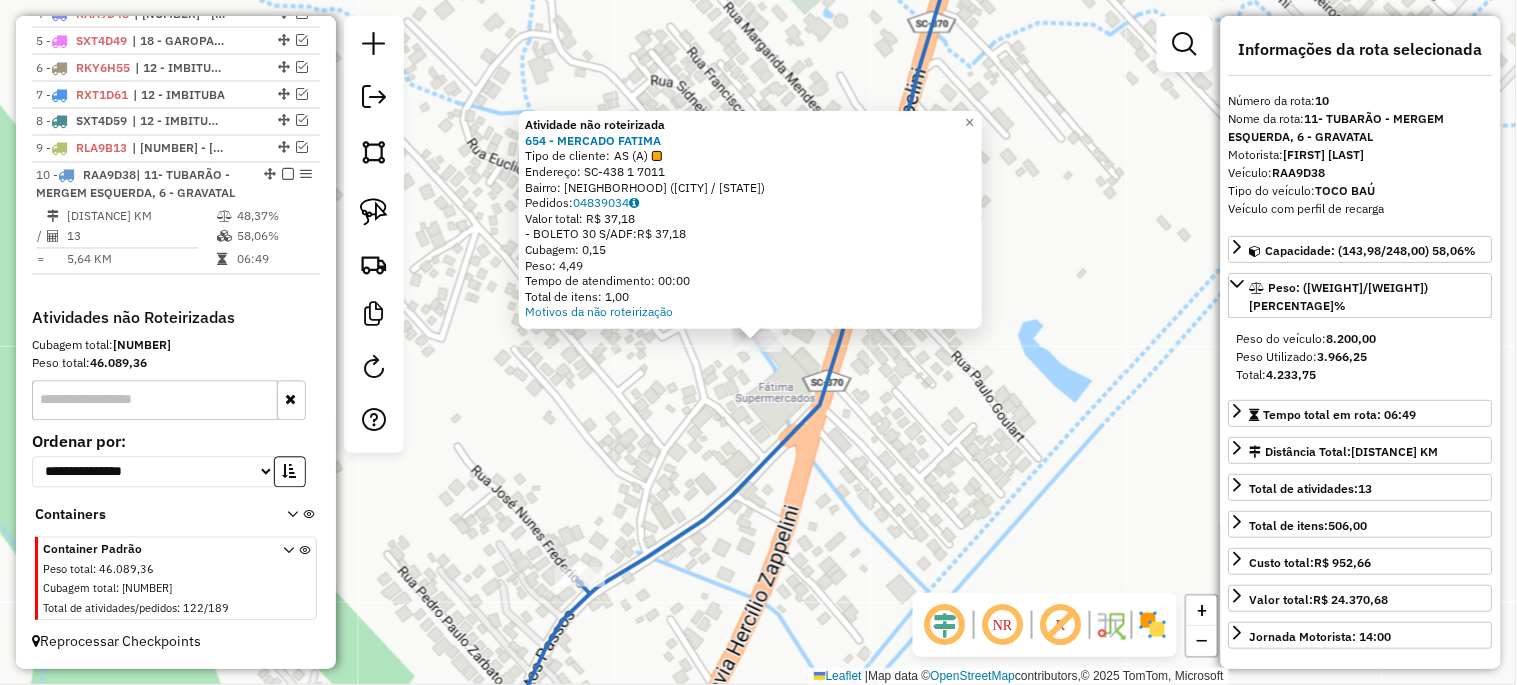 click on "Atividade não roteirizada 654 - MERCADO FATIMA  Tipo de cliente:   AS (A)   Endereço:  SC-438 1 7011   Bairro: SAO MARTINHO (TUBARAO / SC)   Pedidos:  04839034   Valor total: R$ 37,18   - BOLETO 30 S/ADF:  R$ 37,18   Cubagem: 0,15   Peso: 4,49   Tempo de atendimento: 00:00   Total de itens: 1,00  Motivos da não roteirização × Janela de atendimento Grade de atendimento Capacidade Transportadoras Veículos Cliente Pedidos  Rotas Selecione os dias de semana para filtrar as janelas de atendimento  Seg   Ter   Qua   Qui   Sex   Sáb   Dom  Informe o período da janela de atendimento: De: Até:  Filtrar exatamente a janela do cliente  Considerar janela de atendimento padrão  Selecione os dias de semana para filtrar as grades de atendimento  Seg   Ter   Qua   Qui   Sex   Sáb   Dom   Considerar clientes sem dia de atendimento cadastrado  Clientes fora do dia de atendimento selecionado Filtrar as atividades entre os valores definidos abaixo:  Peso mínimo:   Peso máximo:   Cubagem mínima:   Cubagem máxima:" 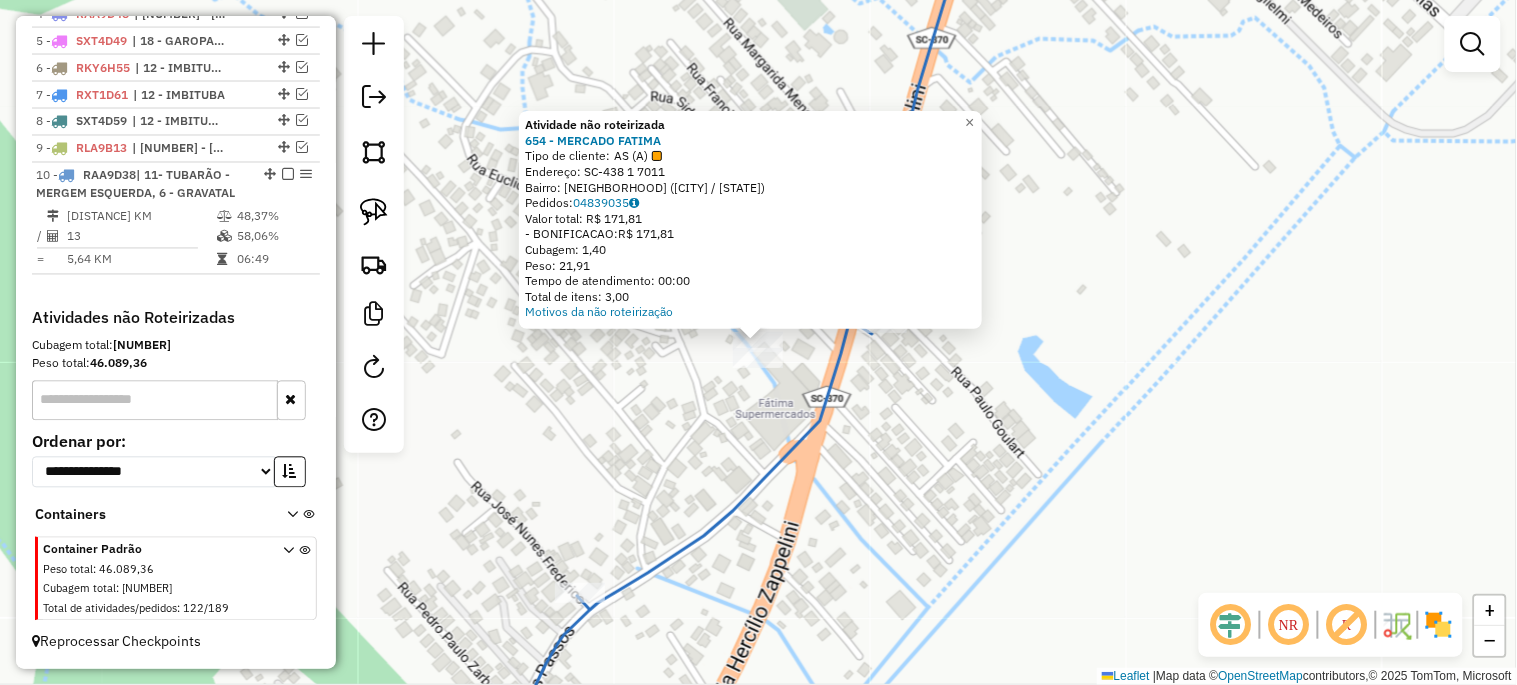 click on "Atividade não roteirizada 654 - MERCADO FATIMA  Tipo de cliente:   AS (A)   Endereço:  SC-438 1 7011   Bairro: SAO MARTINHO (TUBARAO / SC)   Pedidos:  04839035   Valor total: R$ 171,81   - BONIFICACAO:  R$ 171,81   Cubagem: 1,40   Peso: 21,91   Tempo de atendimento: 00:00   Total de itens: 3,00  Motivos da não roteirização × Janela de atendimento Grade de atendimento Capacidade Transportadoras Veículos Cliente Pedidos  Rotas Selecione os dias de semana para filtrar as janelas de atendimento  Seg   Ter   Qua   Qui   Sex   Sáb   Dom  Informe o período da janela de atendimento: De: Até:  Filtrar exatamente a janela do cliente  Considerar janela de atendimento padrão  Selecione os dias de semana para filtrar as grades de atendimento  Seg   Ter   Qua   Qui   Sex   Sáb   Dom   Considerar clientes sem dia de atendimento cadastrado  Clientes fora do dia de atendimento selecionado Filtrar as atividades entre os valores definidos abaixo:  Peso mínimo:   Peso máximo:   Cubagem mínima:   Cubagem máxima:" 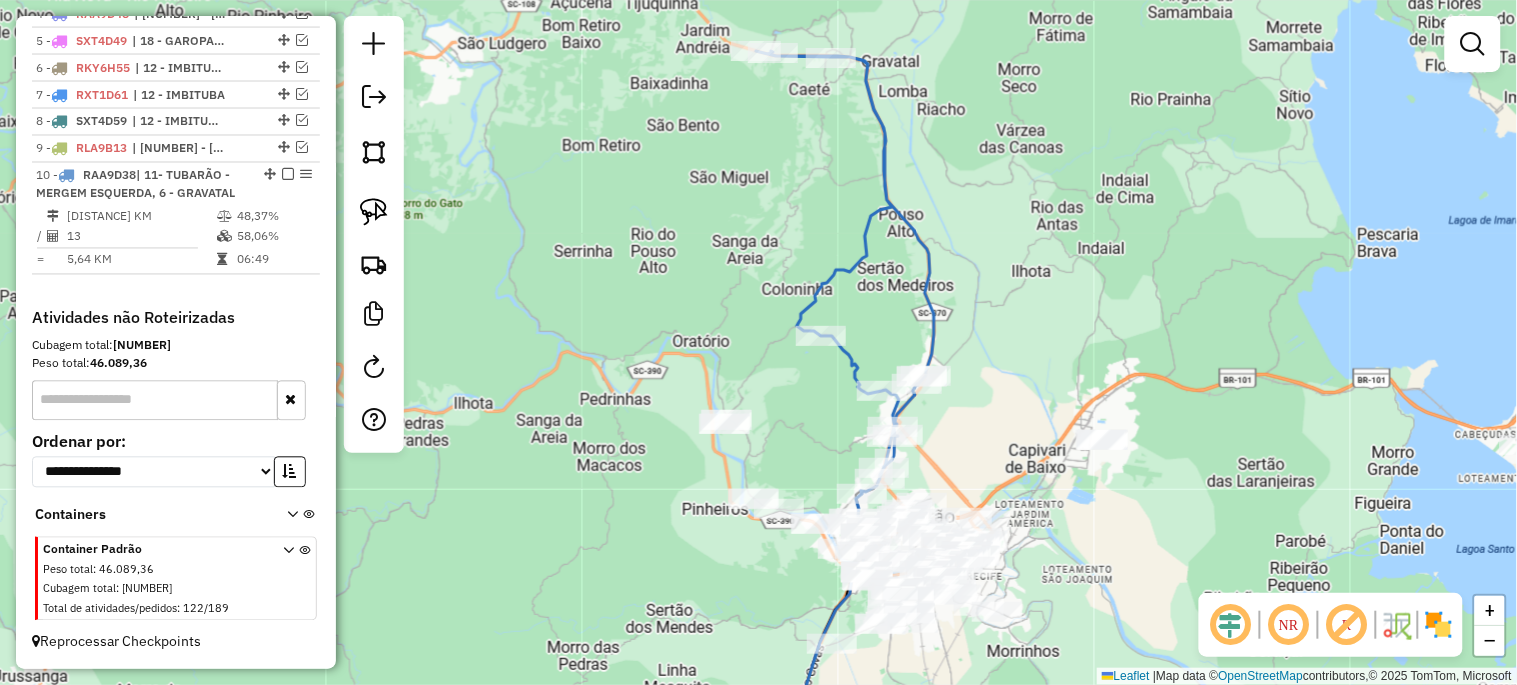 drag, startPoint x: 766, startPoint y: 476, endPoint x: 828, endPoint y: 310, distance: 177.20045 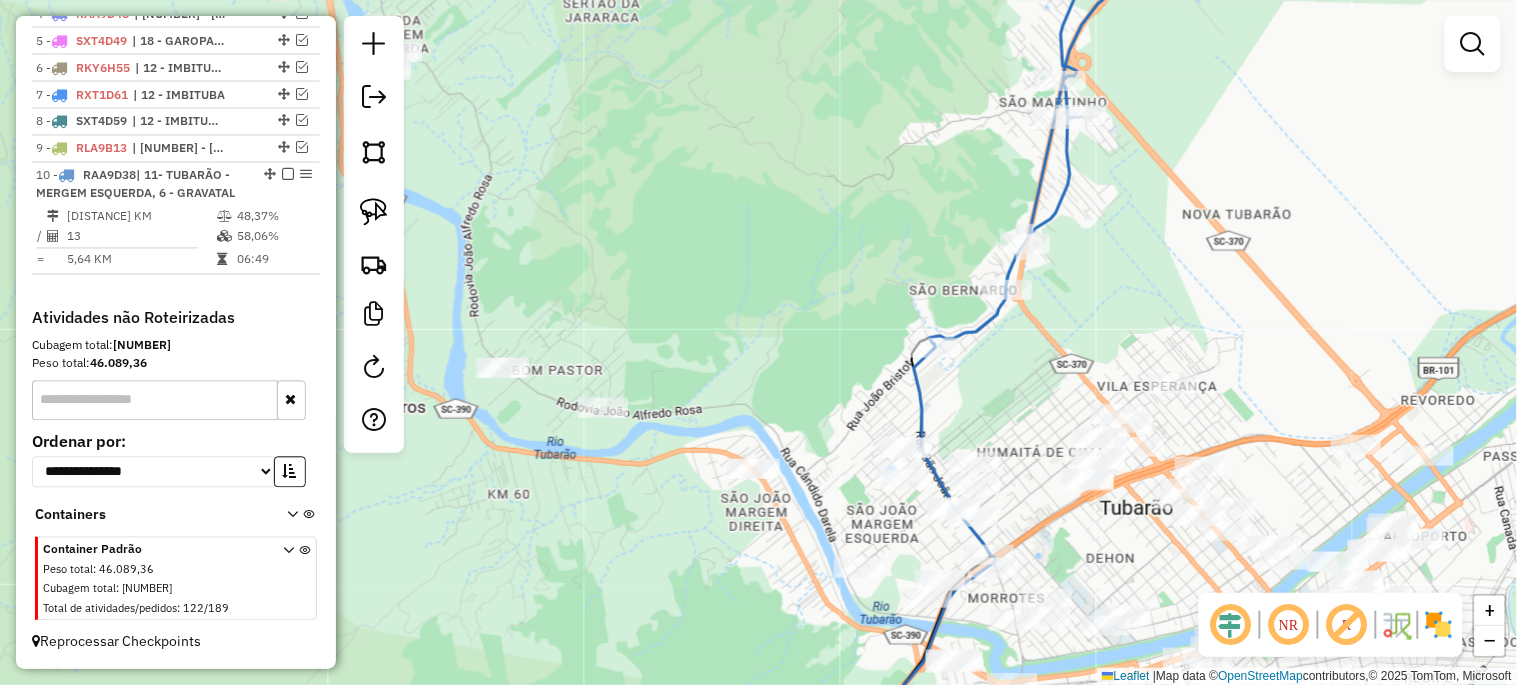 drag, startPoint x: 1003, startPoint y: 394, endPoint x: 992, endPoint y: 380, distance: 17.804493 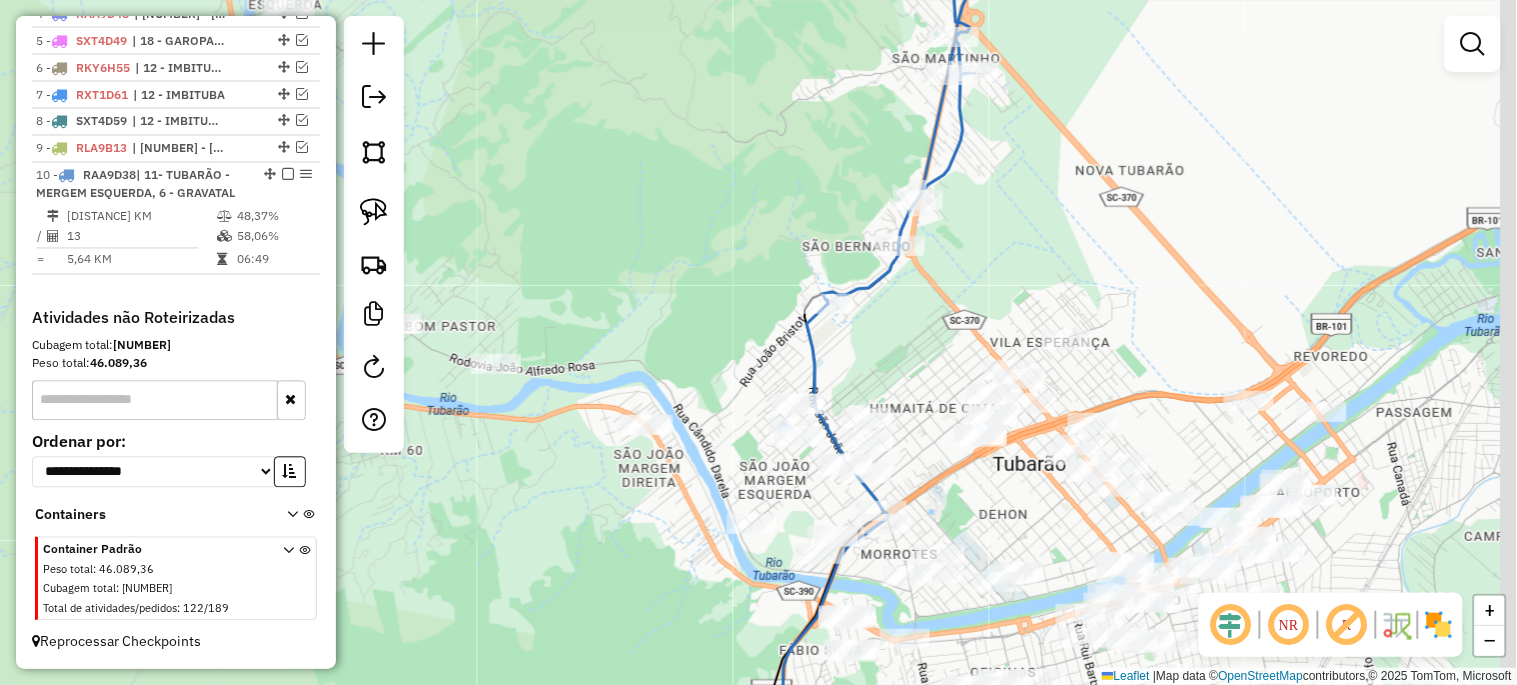 drag, startPoint x: 977, startPoint y: 373, endPoint x: 870, endPoint y: 334, distance: 113.88591 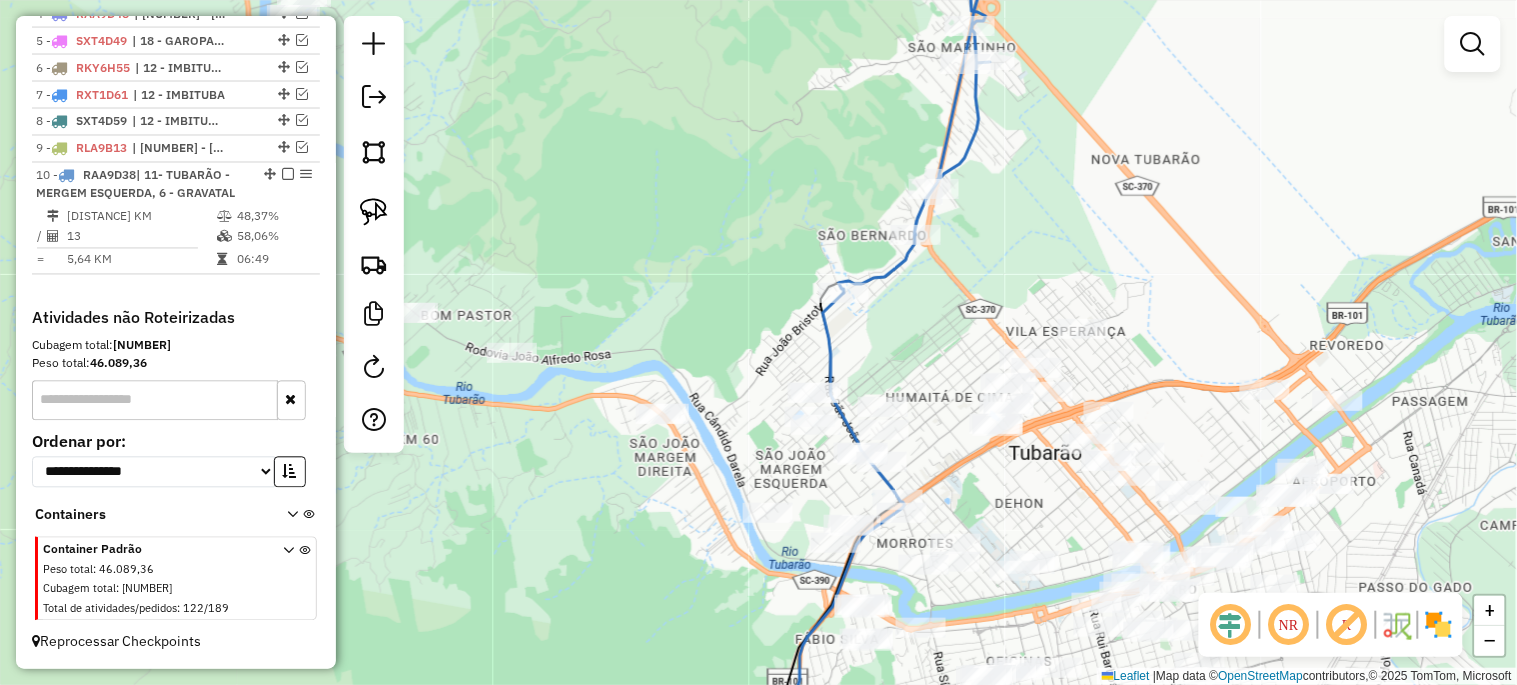 drag, startPoint x: 678, startPoint y: 301, endPoint x: 702, endPoint y: 292, distance: 25.632011 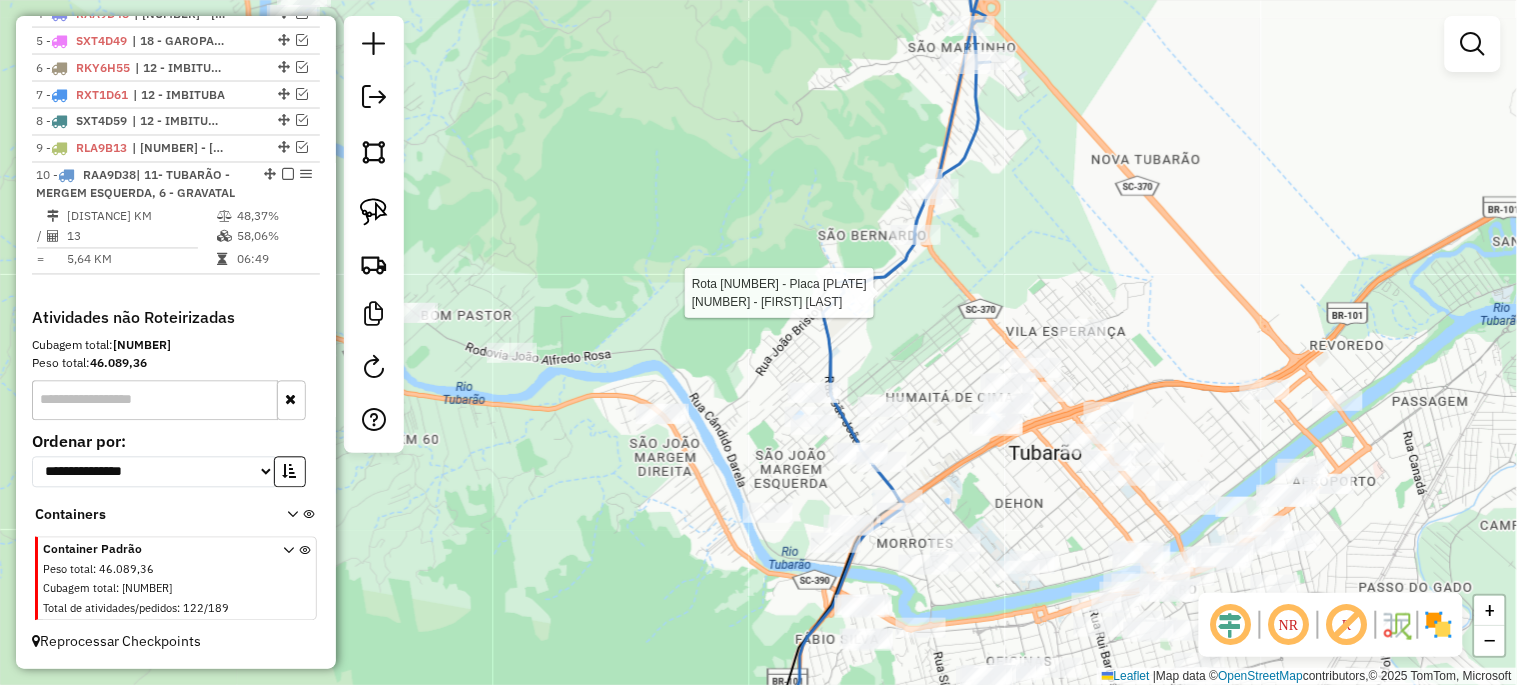 select on "*********" 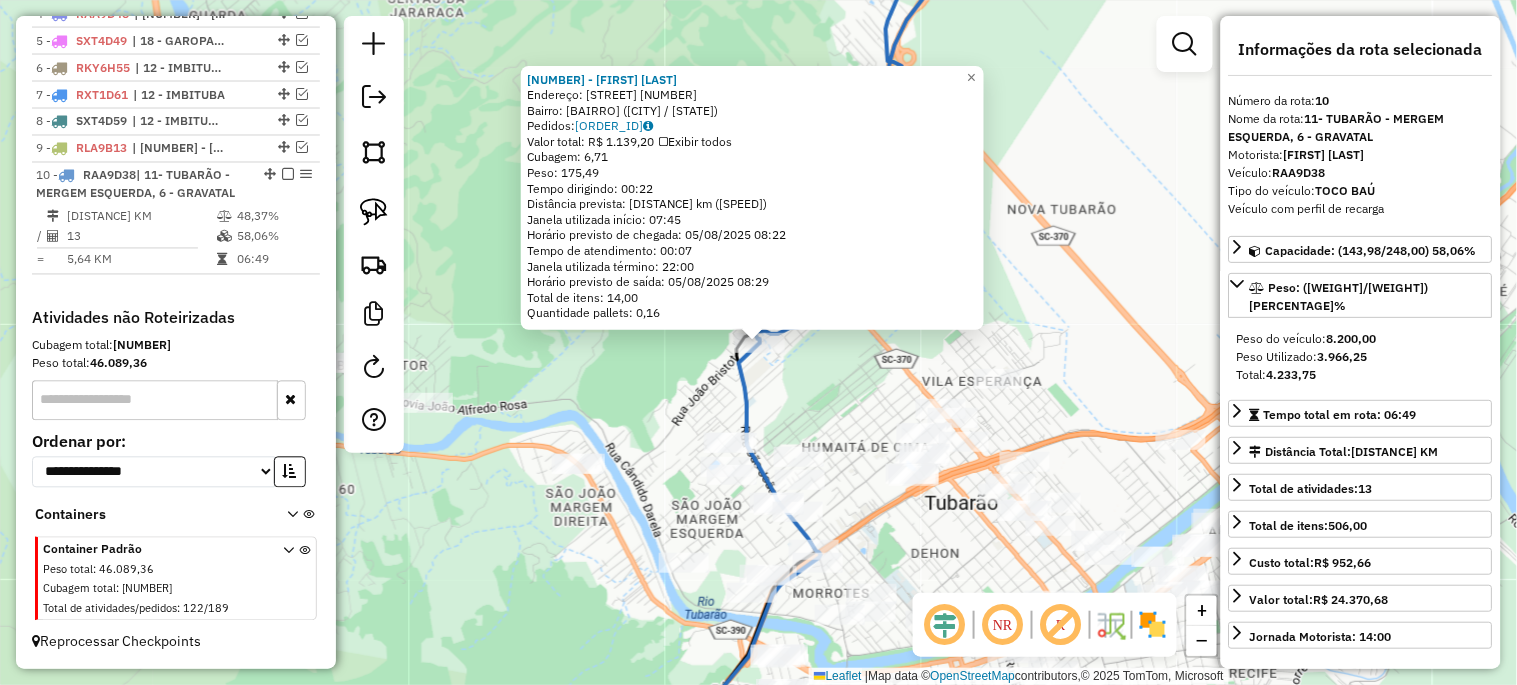 click on "18058 - BAR DO NOE  Endereço:  NELSON MANOEL ANTUNES 58   Bairro: SAO JOAO (MARGEM ESQUERDA) (TUBARAO / SC)   Pedidos:  04839030   Valor total: R$ 1.139,20   Exibir todos   Cubagem: 6,71  Peso: 175,49  Tempo dirigindo: 00:22   Distância prevista: 14,216 km (38,77 km/h)   Janela utilizada início: 07:45   Horário previsto de chegada: 05/08/2025 08:22   Tempo de atendimento: 00:07   Janela utilizada término: 22:00   Horário previsto de saída: 05/08/2025 08:29   Total de itens: 14,00   Quantidade pallets: 0,16  × Janela de atendimento Grade de atendimento Capacidade Transportadoras Veículos Cliente Pedidos  Rotas Selecione os dias de semana para filtrar as janelas de atendimento  Seg   Ter   Qua   Qui   Sex   Sáb   Dom  Informe o período da janela de atendimento: De: Até:  Filtrar exatamente a janela do cliente  Considerar janela de atendimento padrão  Selecione os dias de semana para filtrar as grades de atendimento  Seg   Ter   Qua   Qui   Sex   Sáb   Dom   Peso mínimo:   Peso máximo:   De:  De:" 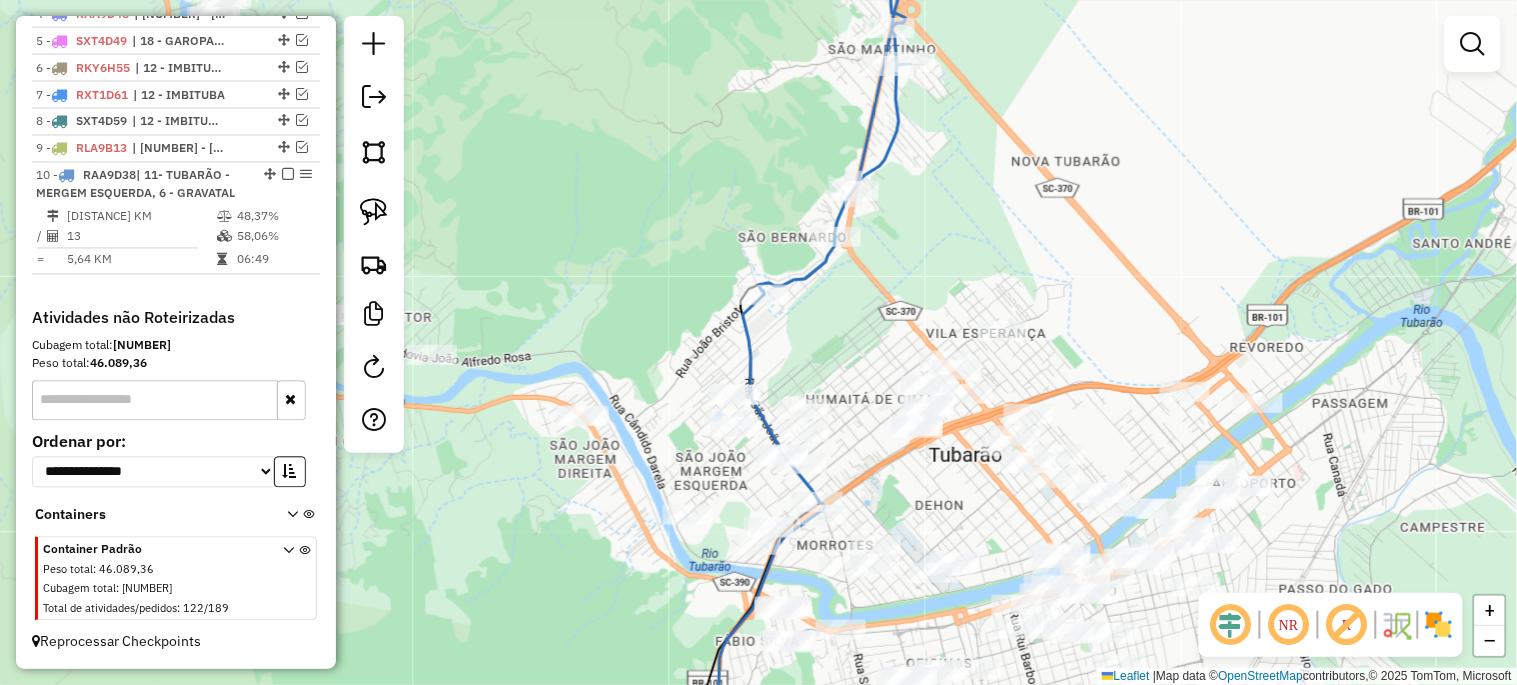 drag, startPoint x: 823, startPoint y: 401, endPoint x: 827, endPoint y: 353, distance: 48.166378 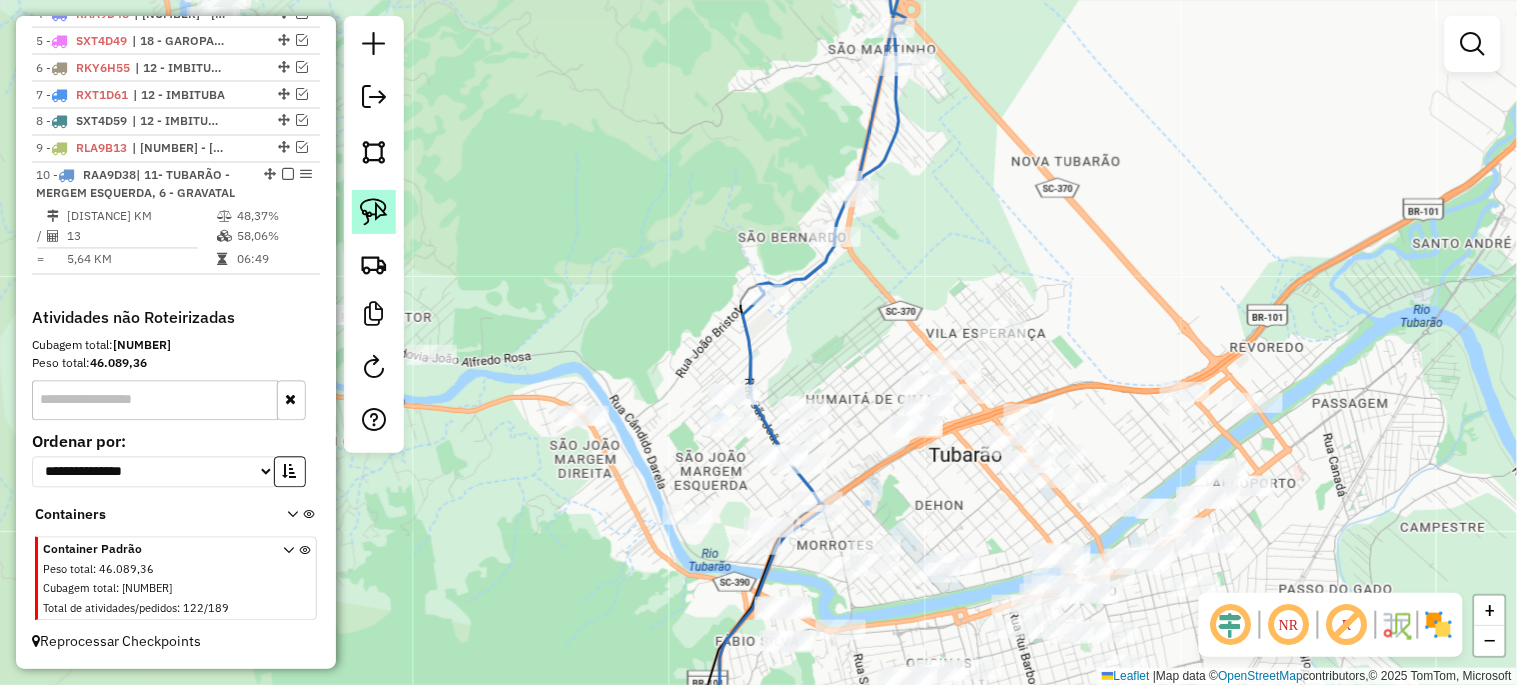 click 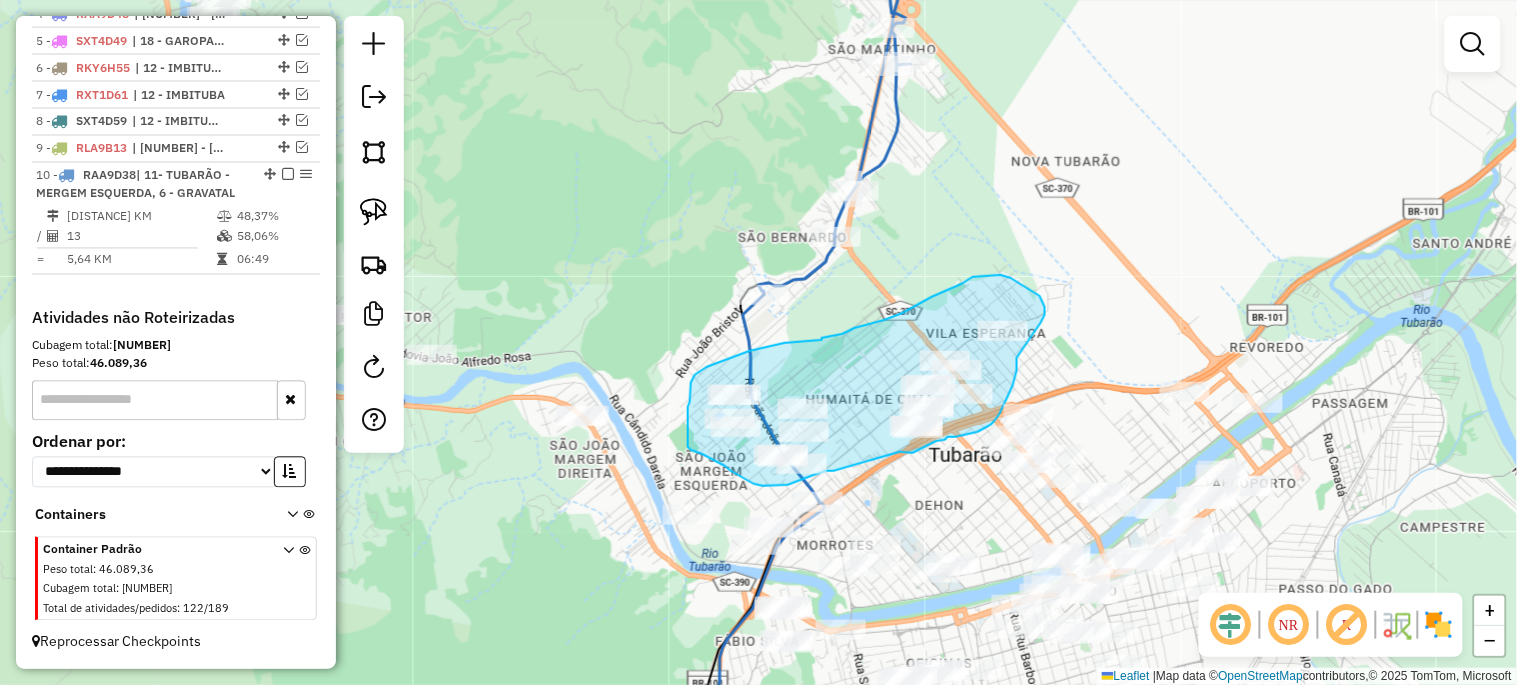 drag, startPoint x: 834, startPoint y: 471, endPoint x: 900, endPoint y: 452, distance: 68.68042 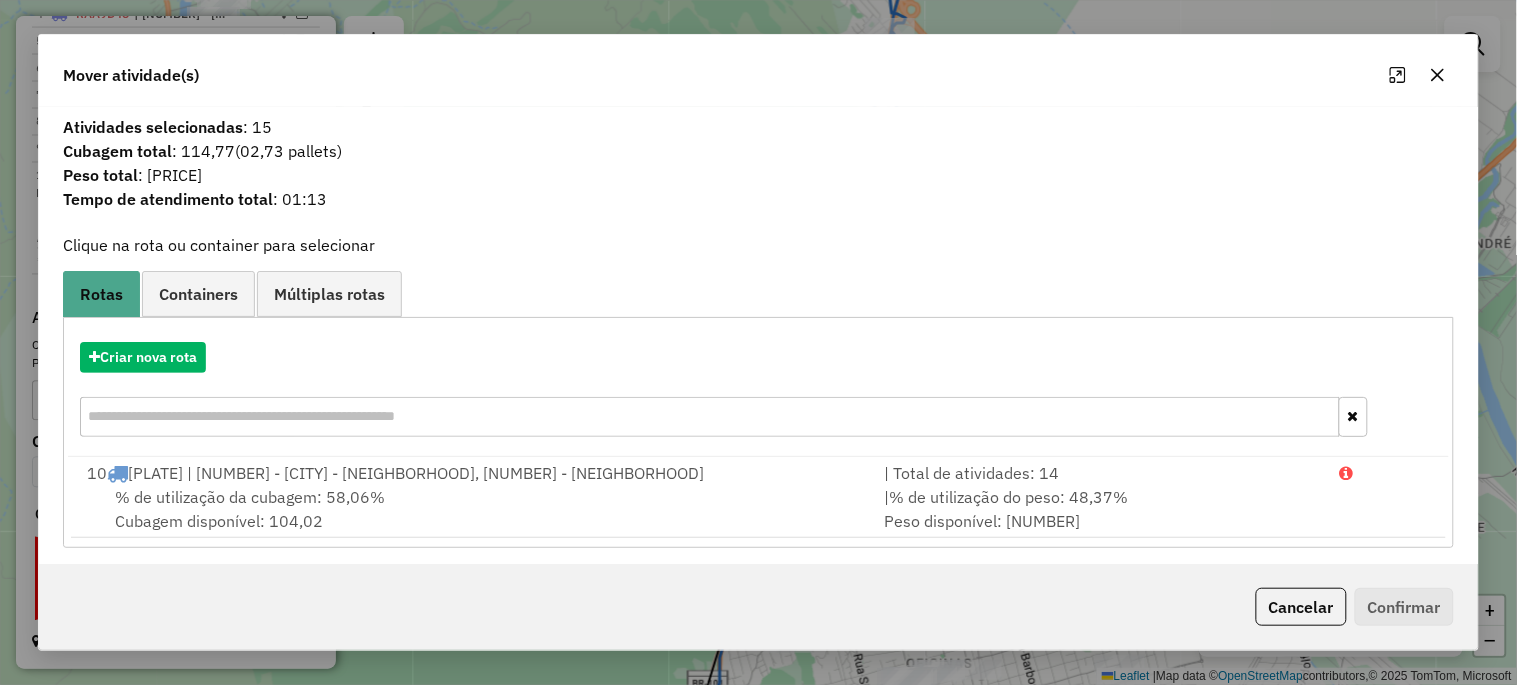 click on "% de utilização da cubagem: 58,06%" at bounding box center [250, 497] 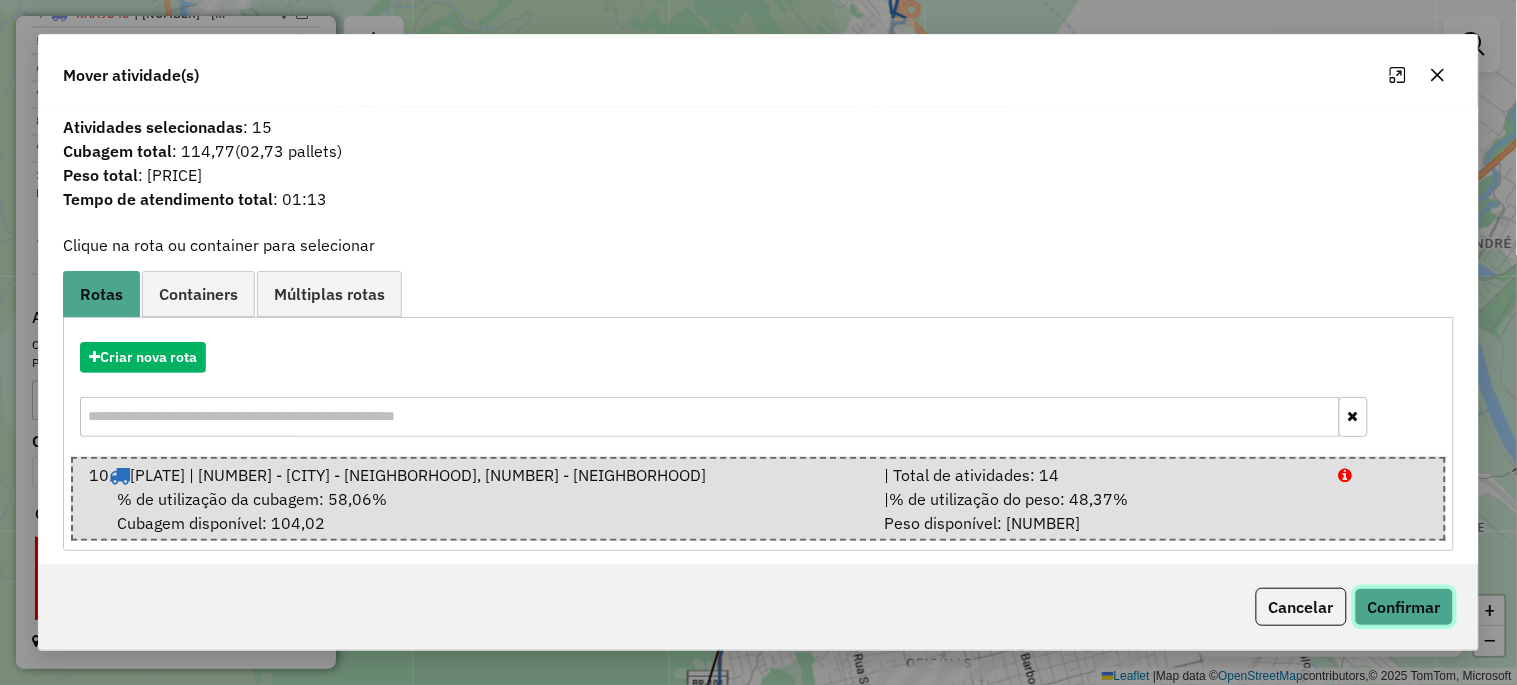 click on "Confirmar" 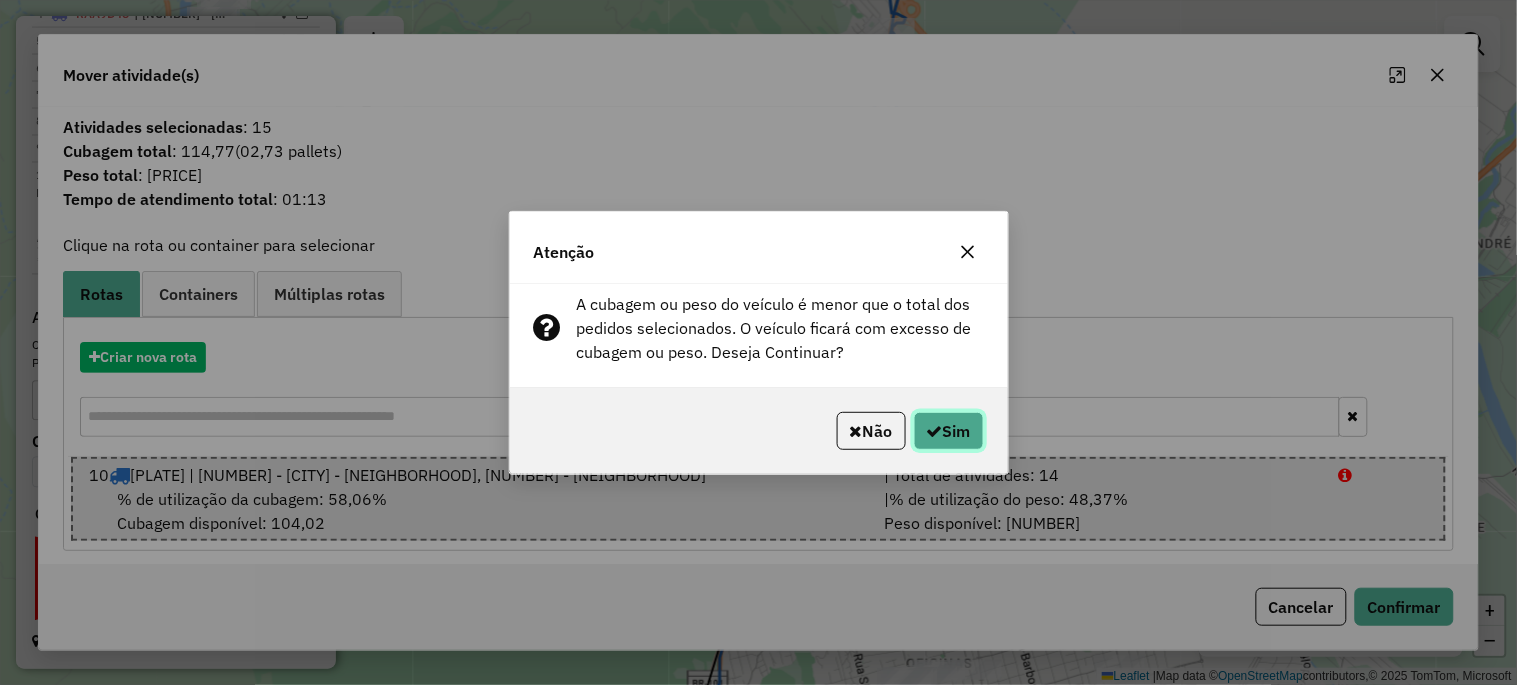 click on "Sim" 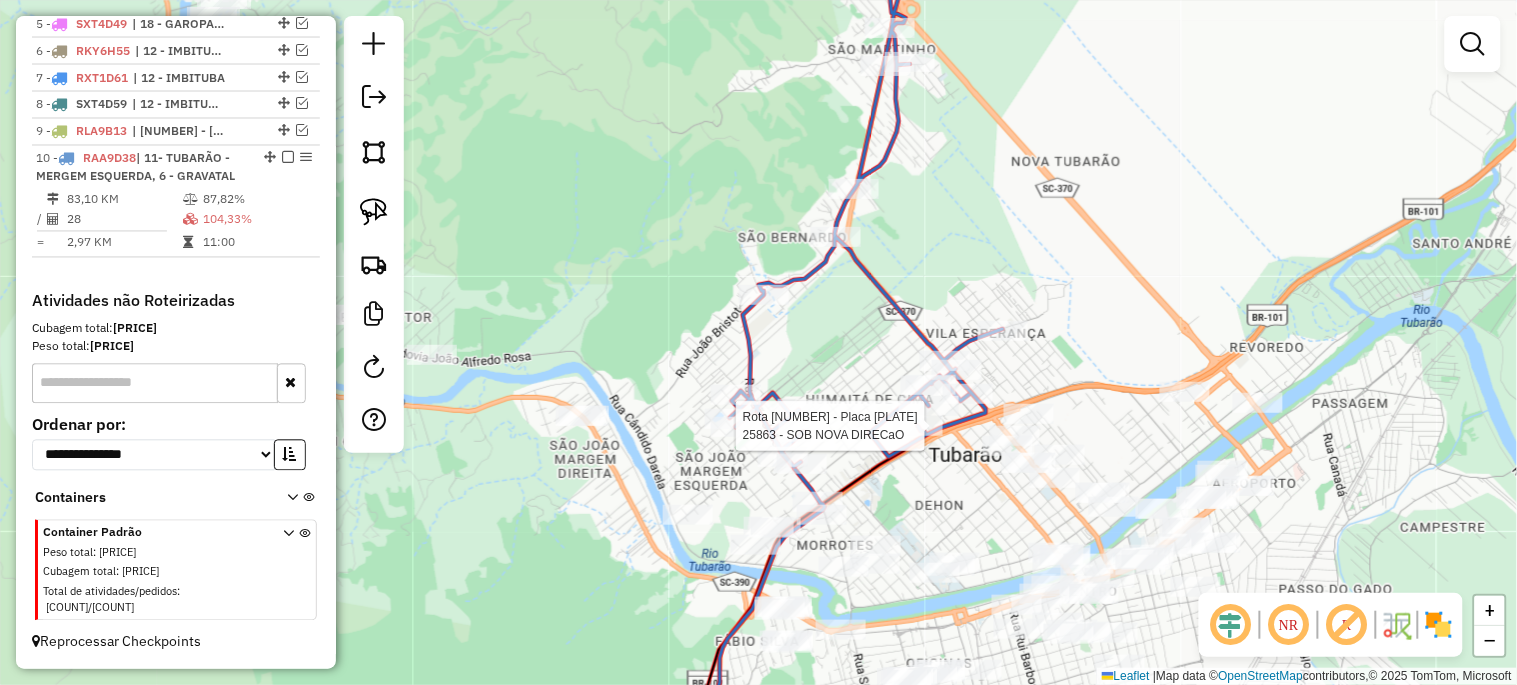 select on "*********" 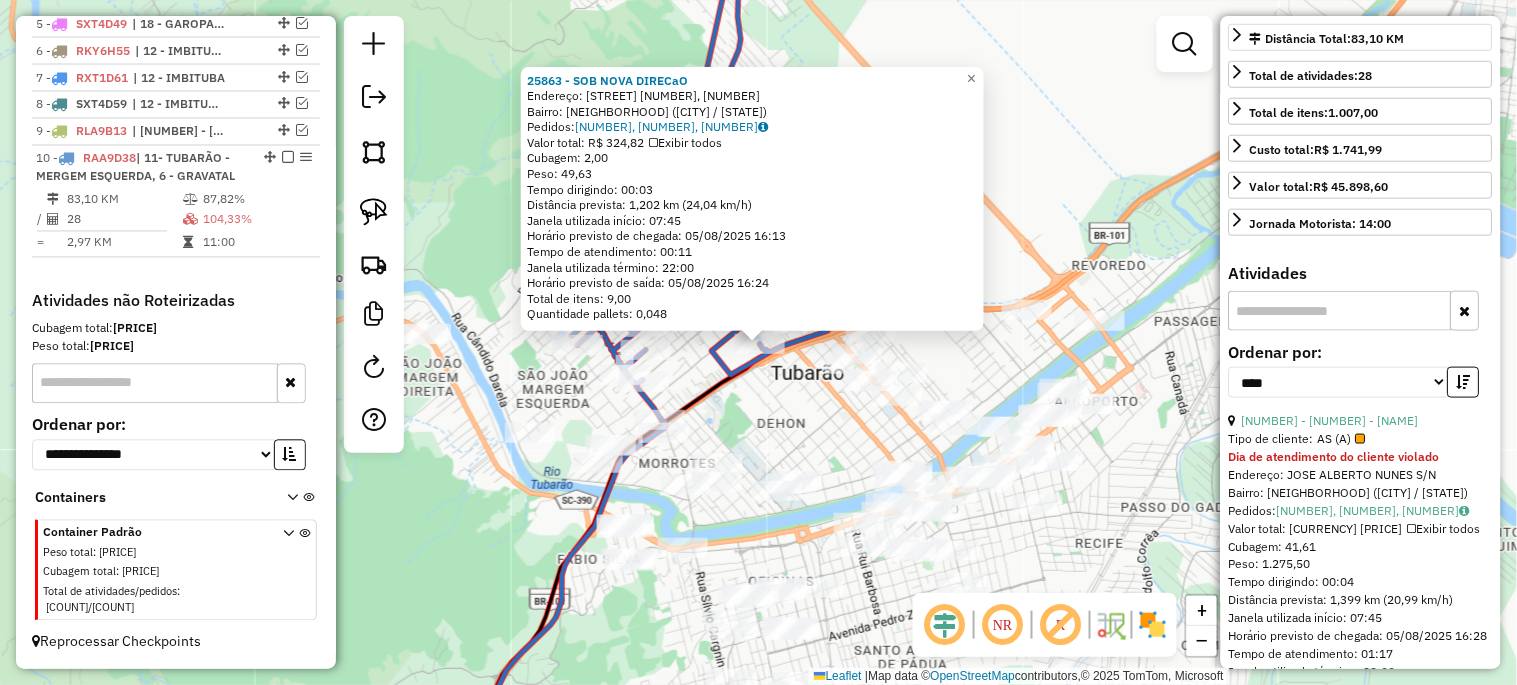 scroll, scrollTop: 518, scrollLeft: 0, axis: vertical 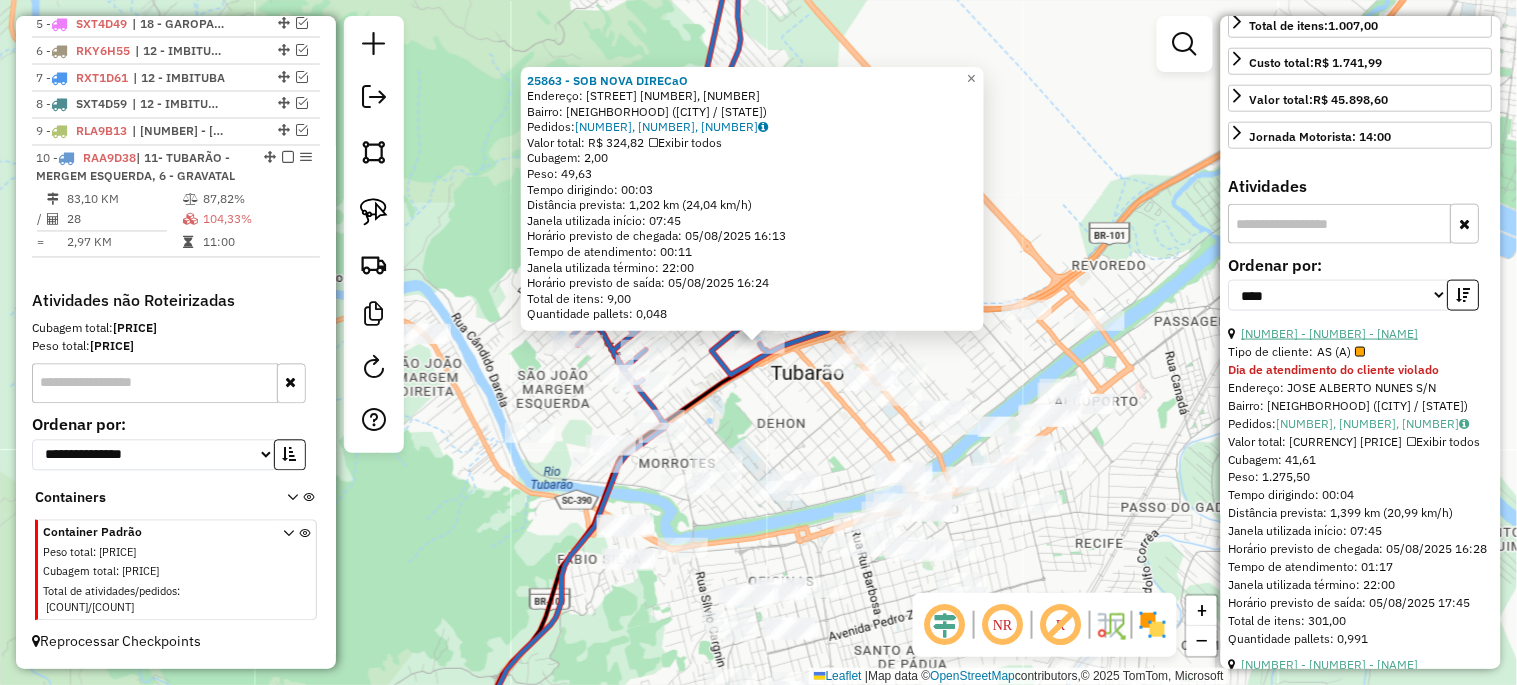 click on "24 - 16190 - SUPER LIDER TUBARAO" at bounding box center [1330, 333] 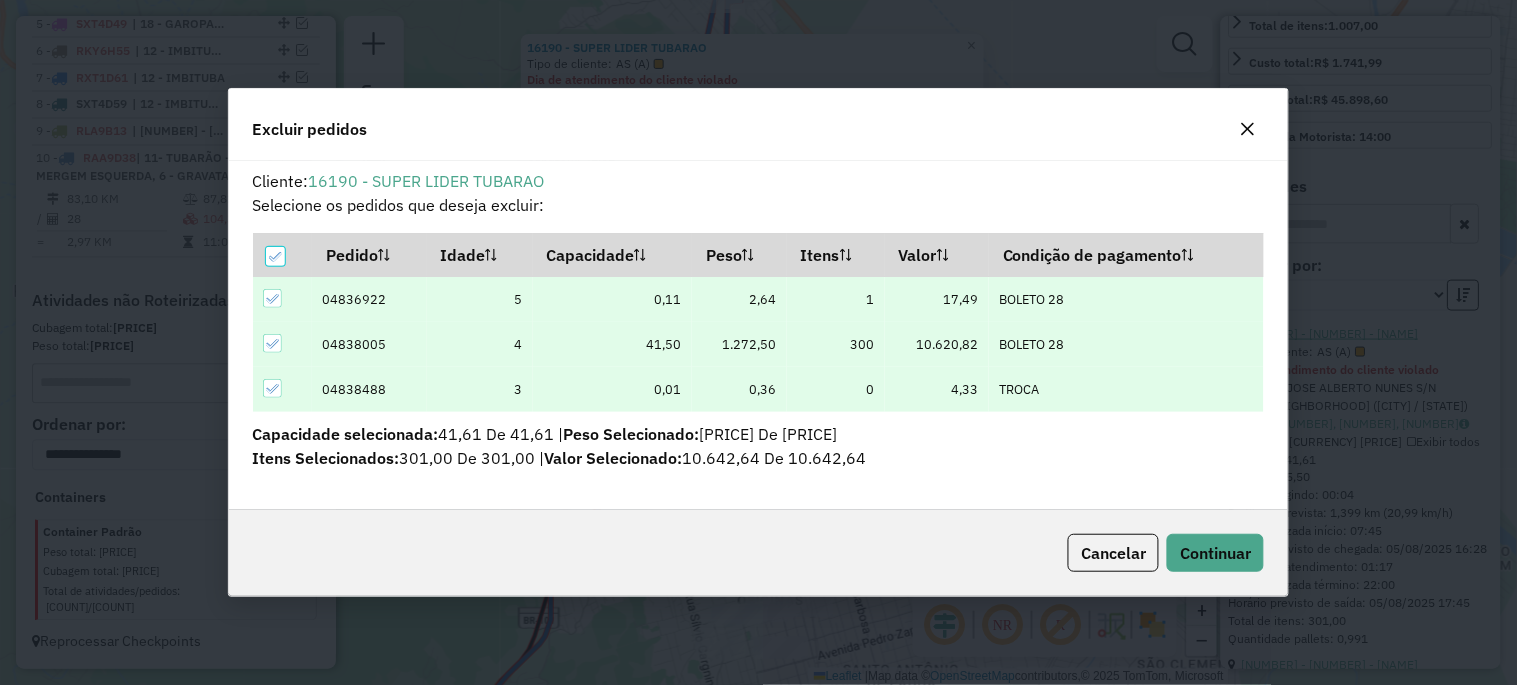 scroll, scrollTop: 68, scrollLeft: 0, axis: vertical 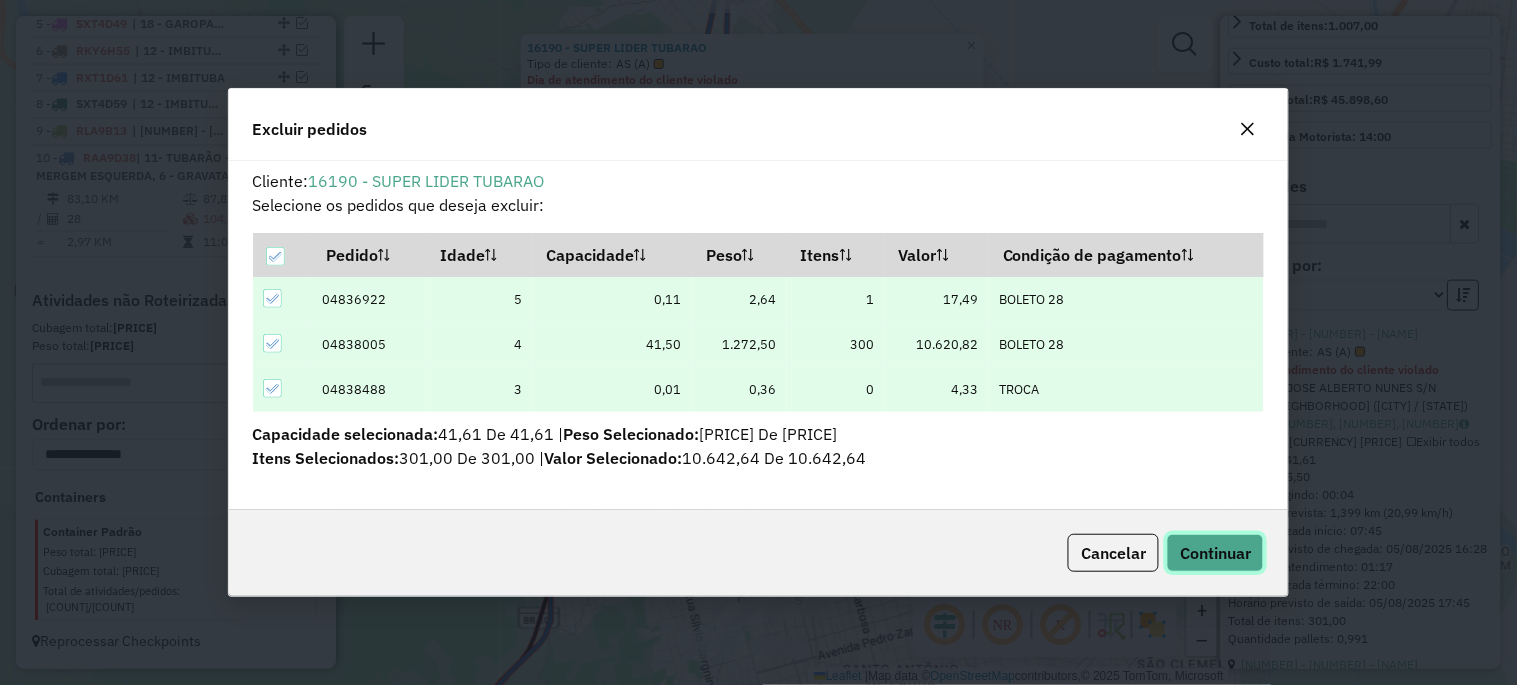 click on "Continuar" 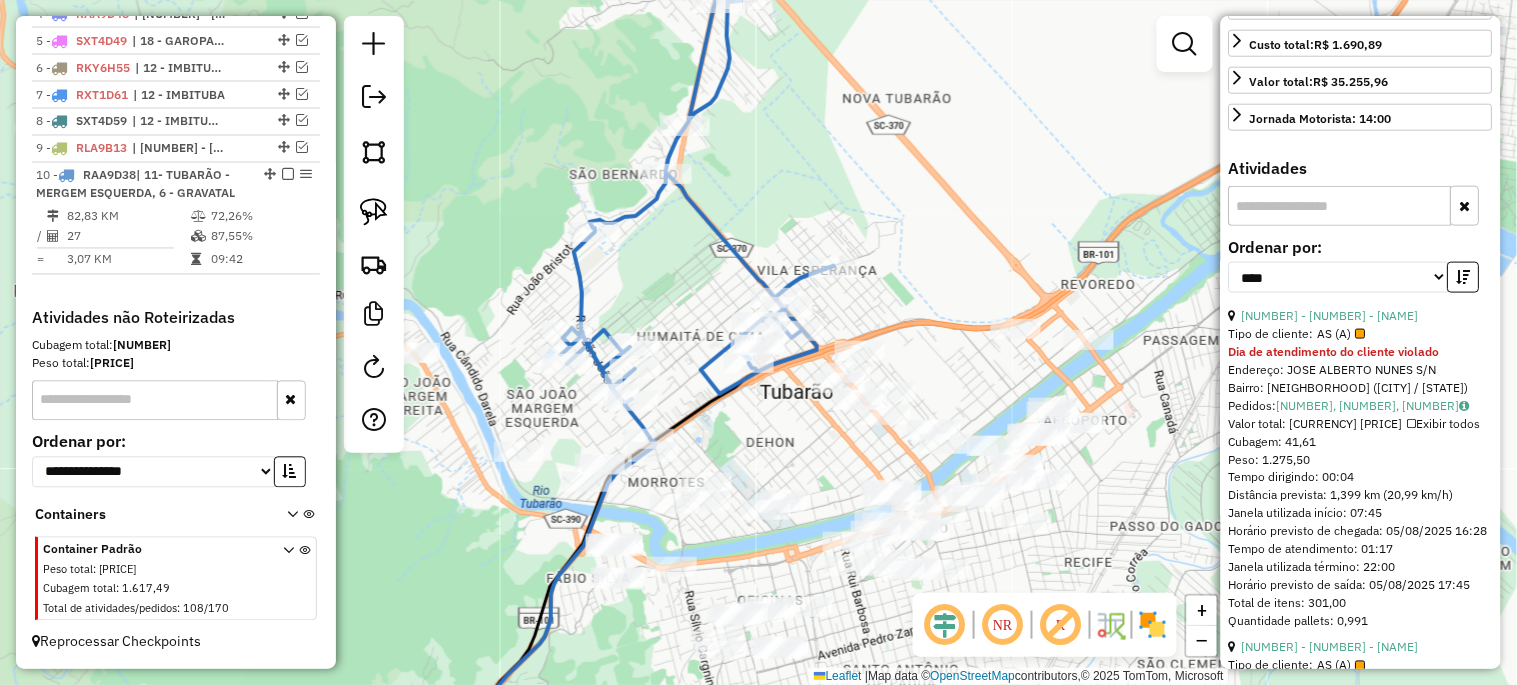 scroll, scrollTop: 501, scrollLeft: 0, axis: vertical 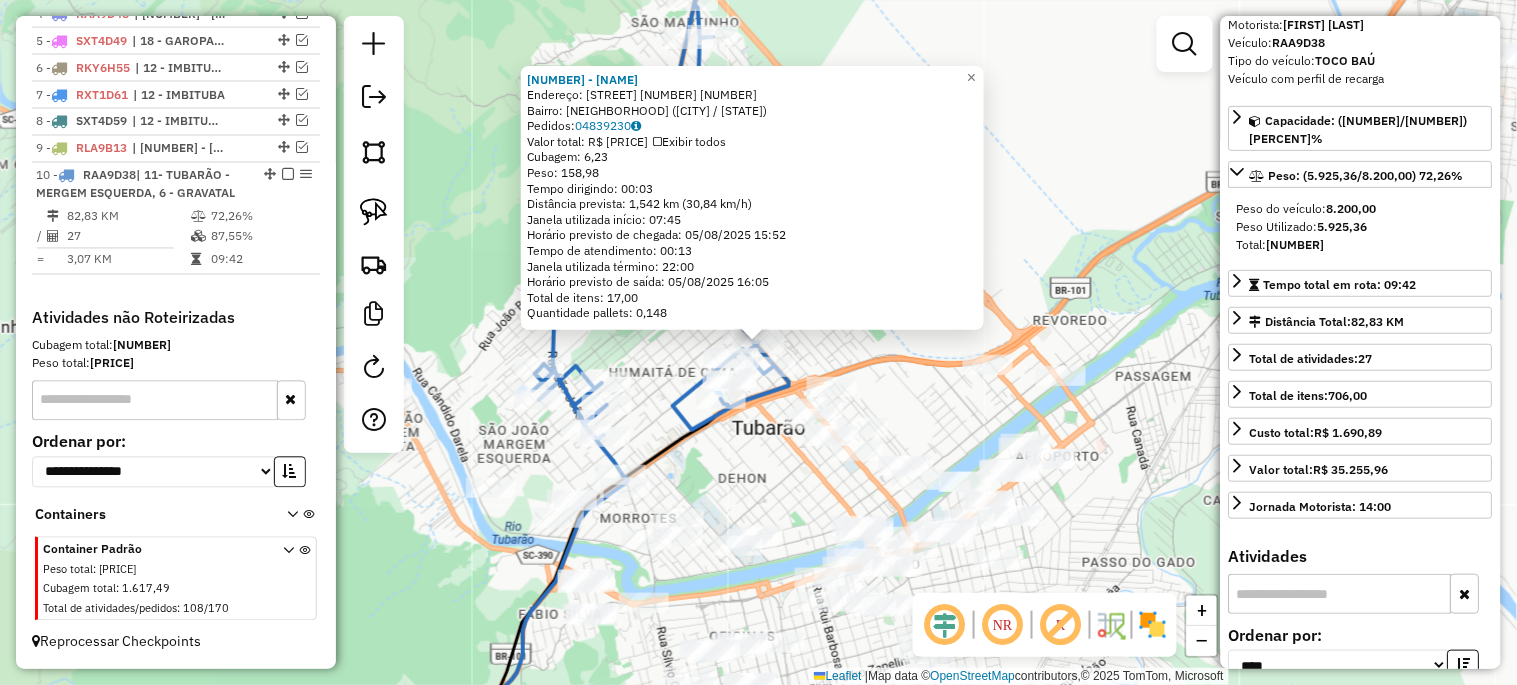 click on "24891 - GEBA LANCHES  Endereço:  PATRICIO LIMA 1171 1750   Bairro: HUMAITA DE CIMA (TUBARAO / SC)   Pedidos:  04839230   Valor total: R$ 1.158,39   Exibir todos   Cubagem: 6,23  Peso: 158,98  Tempo dirigindo: 00:03   Distância prevista: 1,542 km (30,84 km/h)   Janela utilizada início: 07:45   Horário previsto de chegada: 05/08/2025 15:52   Tempo de atendimento: 00:13   Janela utilizada término: 22:00   Horário previsto de saída: 05/08/2025 16:05   Total de itens: 17,00   Quantidade pallets: 0,148  × Janela de atendimento Grade de atendimento Capacidade Transportadoras Veículos Cliente Pedidos  Rotas Selecione os dias de semana para filtrar as janelas de atendimento  Seg   Ter   Qua   Qui   Sex   Sáb   Dom  Informe o período da janela de atendimento: De: Até:  Filtrar exatamente a janela do cliente  Considerar janela de atendimento padrão  Selecione os dias de semana para filtrar as grades de atendimento  Seg   Ter   Qua   Qui   Sex   Sáb   Dom   Clientes fora do dia de atendimento selecionado +" 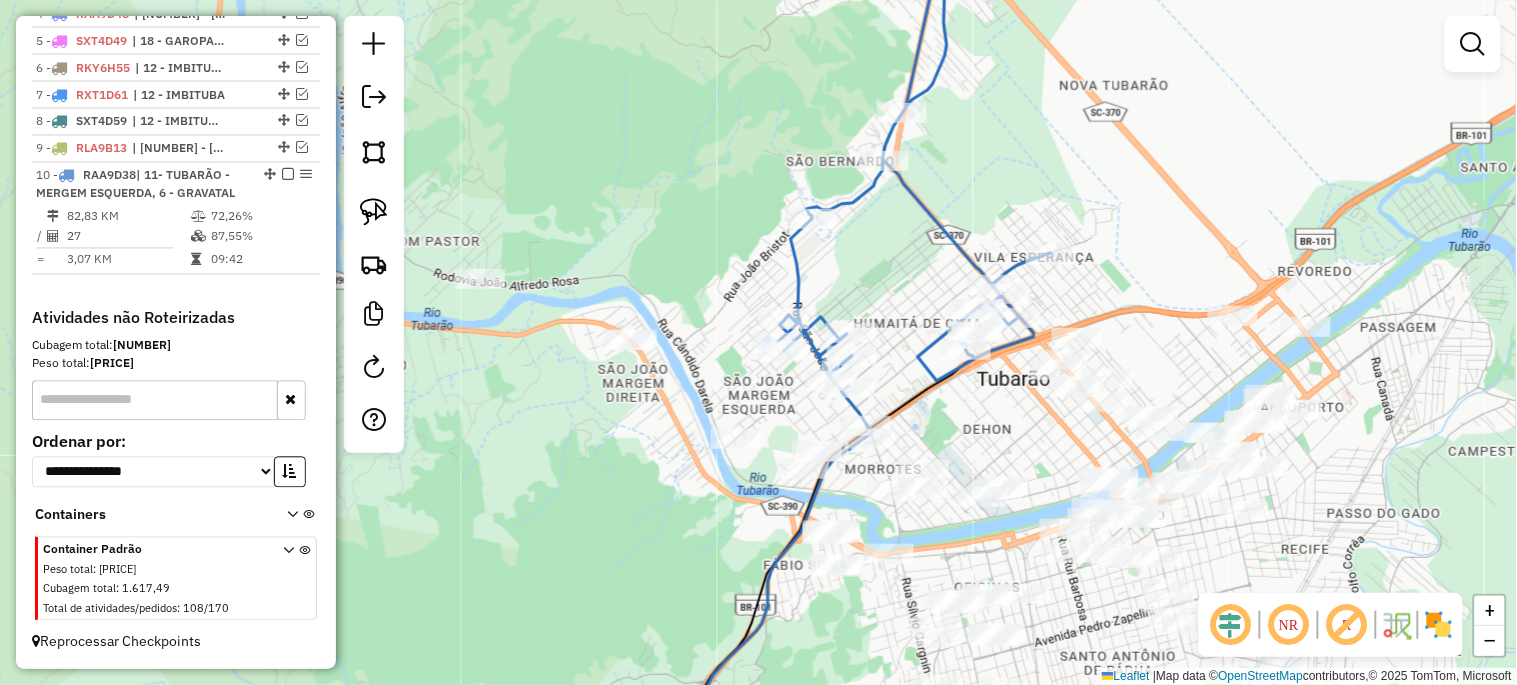 drag, startPoint x: 1041, startPoint y: 295, endPoint x: 1280, endPoint y: 245, distance: 244.17412 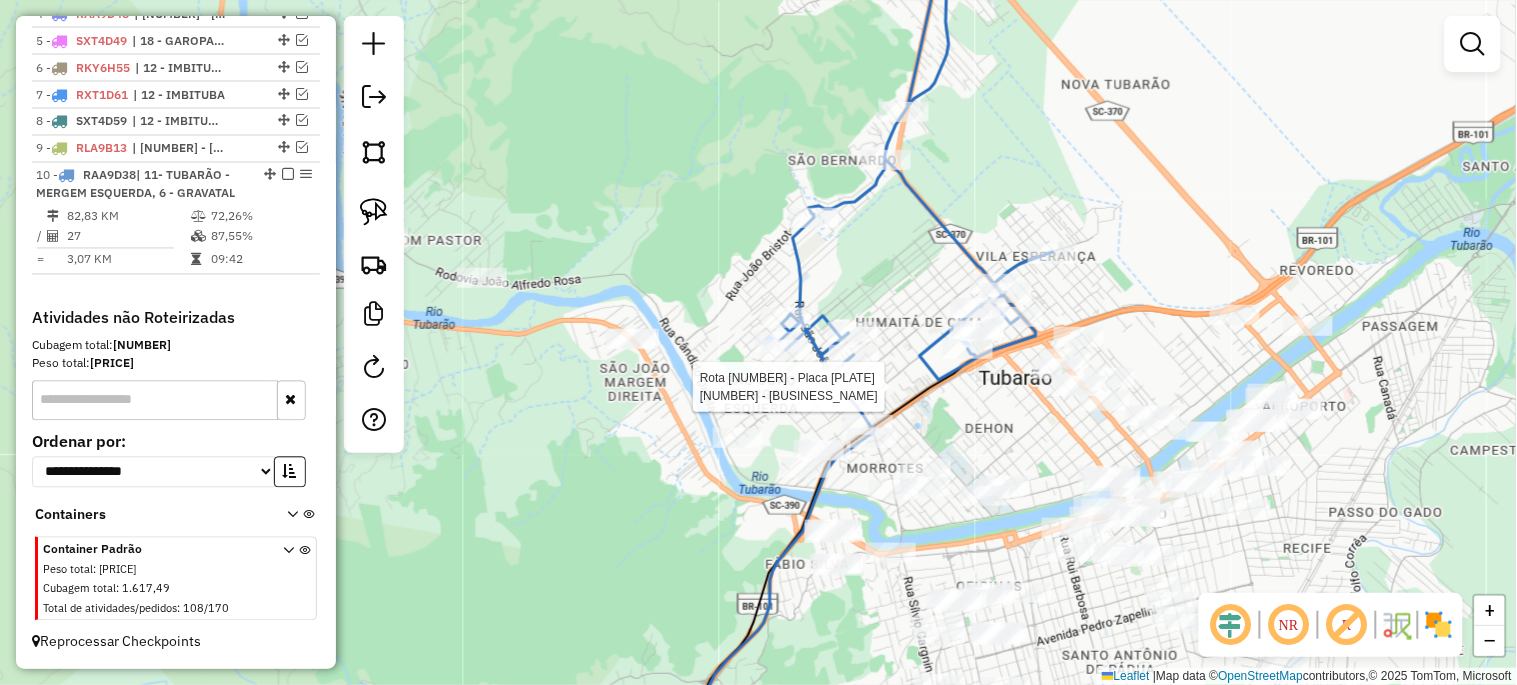 select on "*********" 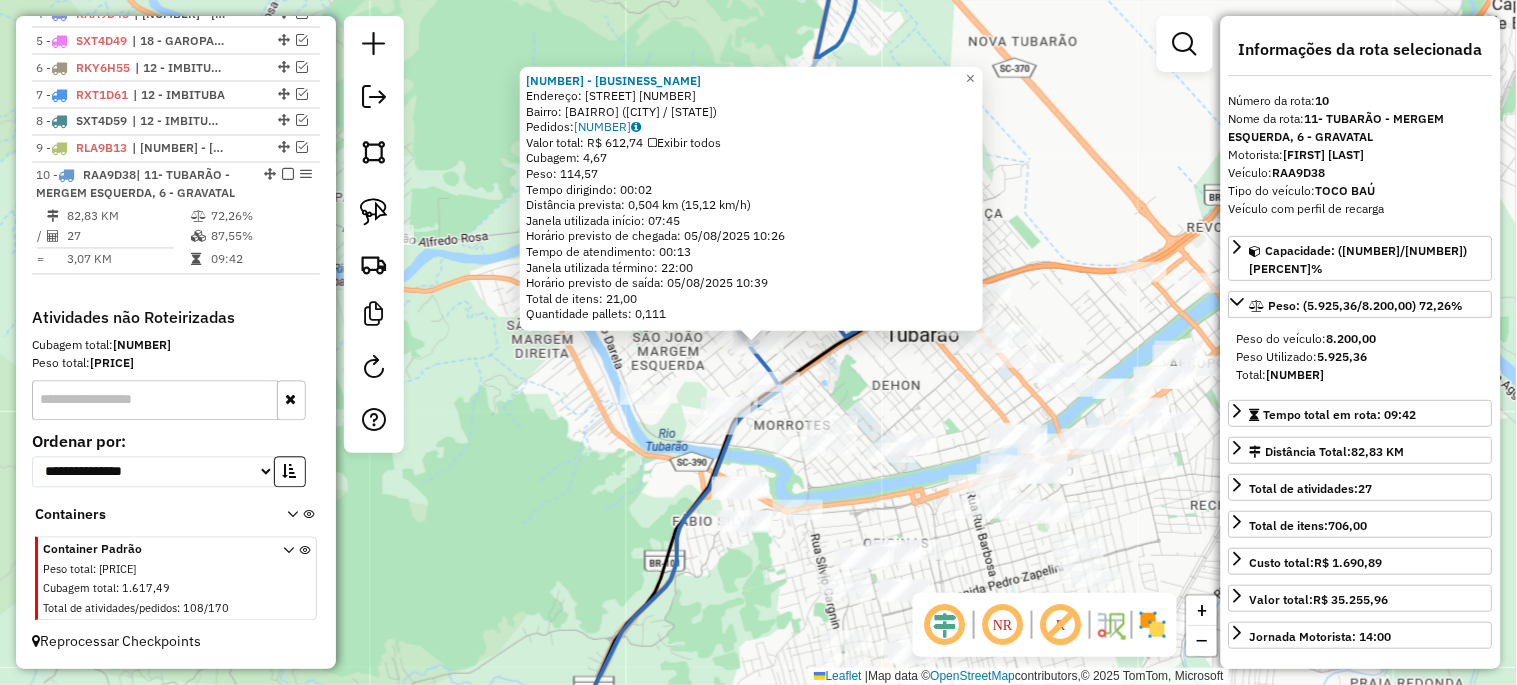 click on "24818 - COXITTA S LTDA Endereço: MANOEL MIGUEL BITTENCOURT 1391 Bairro: SAO JOAO (MARGEM ESQUERDA) ([CITY] / [STATE]) Pedidos: 04839010 Valor total: R$ 612,74 Exibir todos Cubagem: 4,67 Peso: 114,57 Tempo dirigindo: 00:02 Distância prevista: 0,504 km (15,12 km/h) Janela utilizada início: 07:45 Horário previsto de chegada: 05/08/2025 10:26 Tempo de atendimento: 00:13 Janela utilizada término: 22:00 Horário previsto de saída: 05/08/2025 10:39 Total de itens: 21,00 Quantidade pallets: 0,111 × Janela de atendimento Grade de atendimento Capacidade Transportadoras Veículos Cliente Pedidos Rotas Selecione os dias de semana para filtrar as janelas de atendimento Seg Ter Qua Qui Sex Sáb Dom Informe o período da janela de atendimento: De: Até: Filtrar exatamente a janela do cliente Considerar janela de atendimento padrão Selecione os dias de semana para filtrar as grades de atendimento Seg Ter Qua Qui Sex Sáb Dom Peso mínimo: Peso máximo: +" 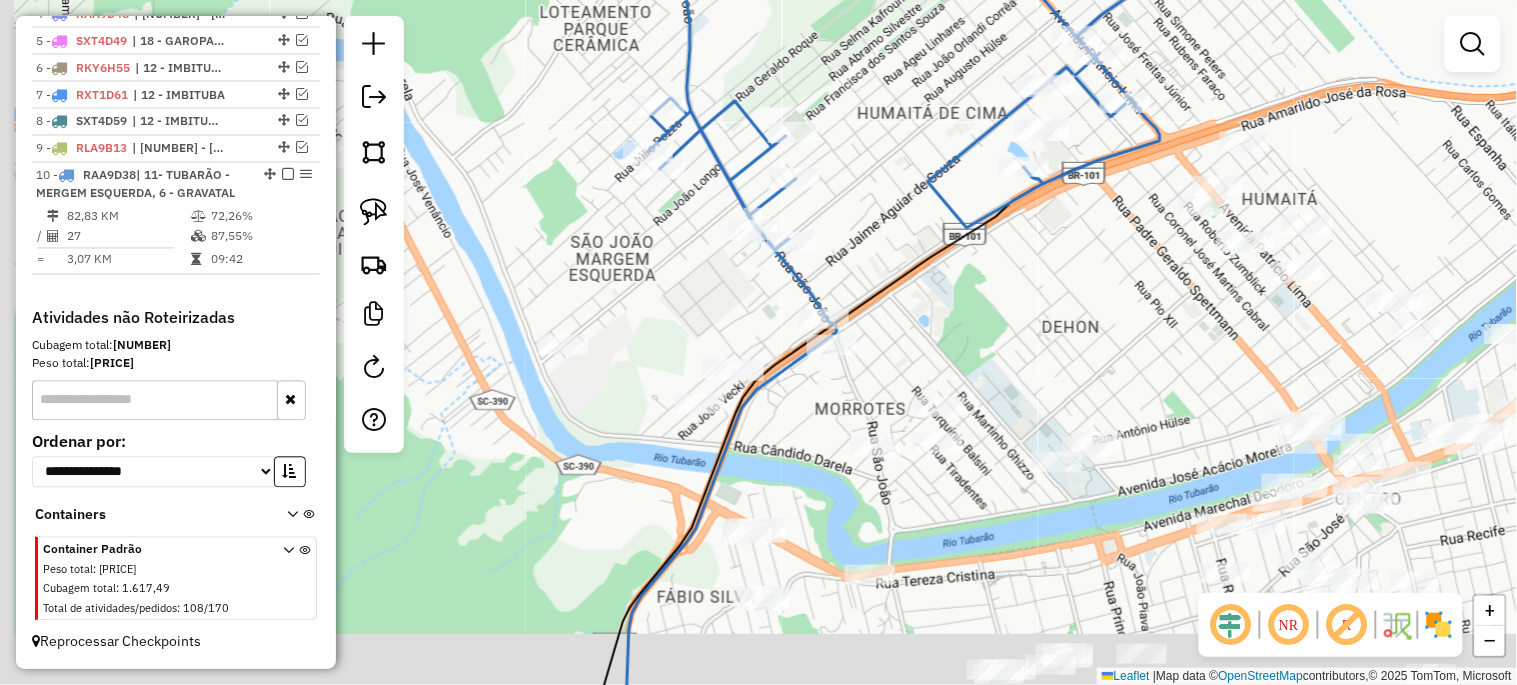 drag, startPoint x: 844, startPoint y: 375, endPoint x: 1021, endPoint y: 321, distance: 185.05405 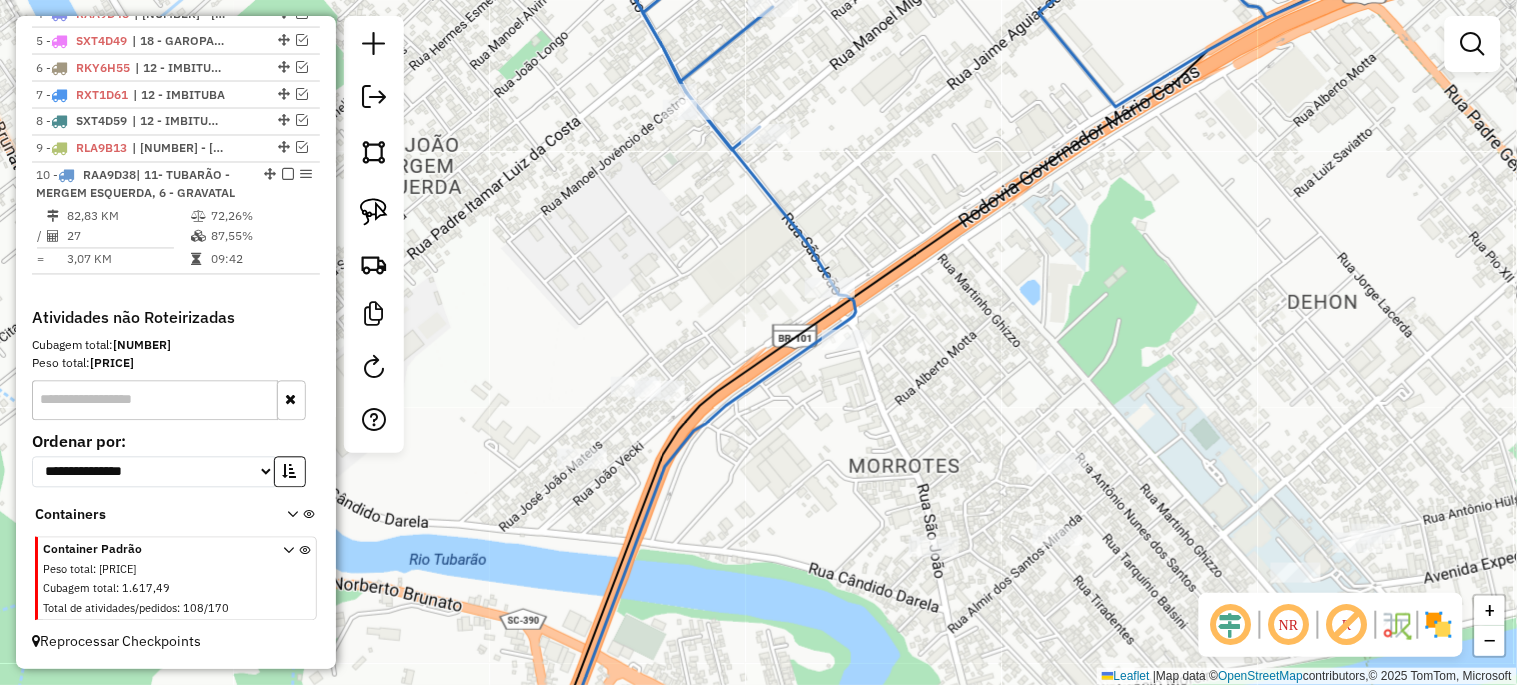 drag, startPoint x: 912, startPoint y: 352, endPoint x: 1104, endPoint y: 334, distance: 192.8419 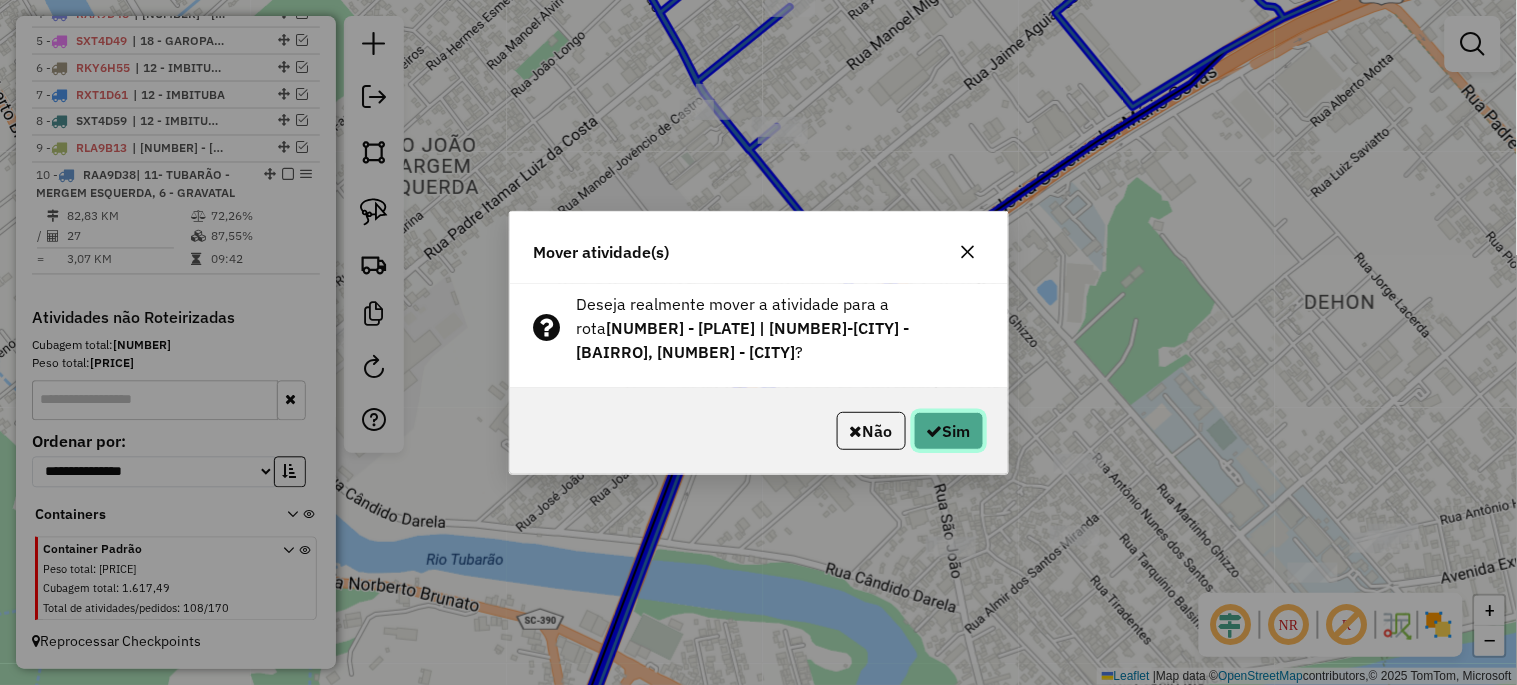 click on "Sim" 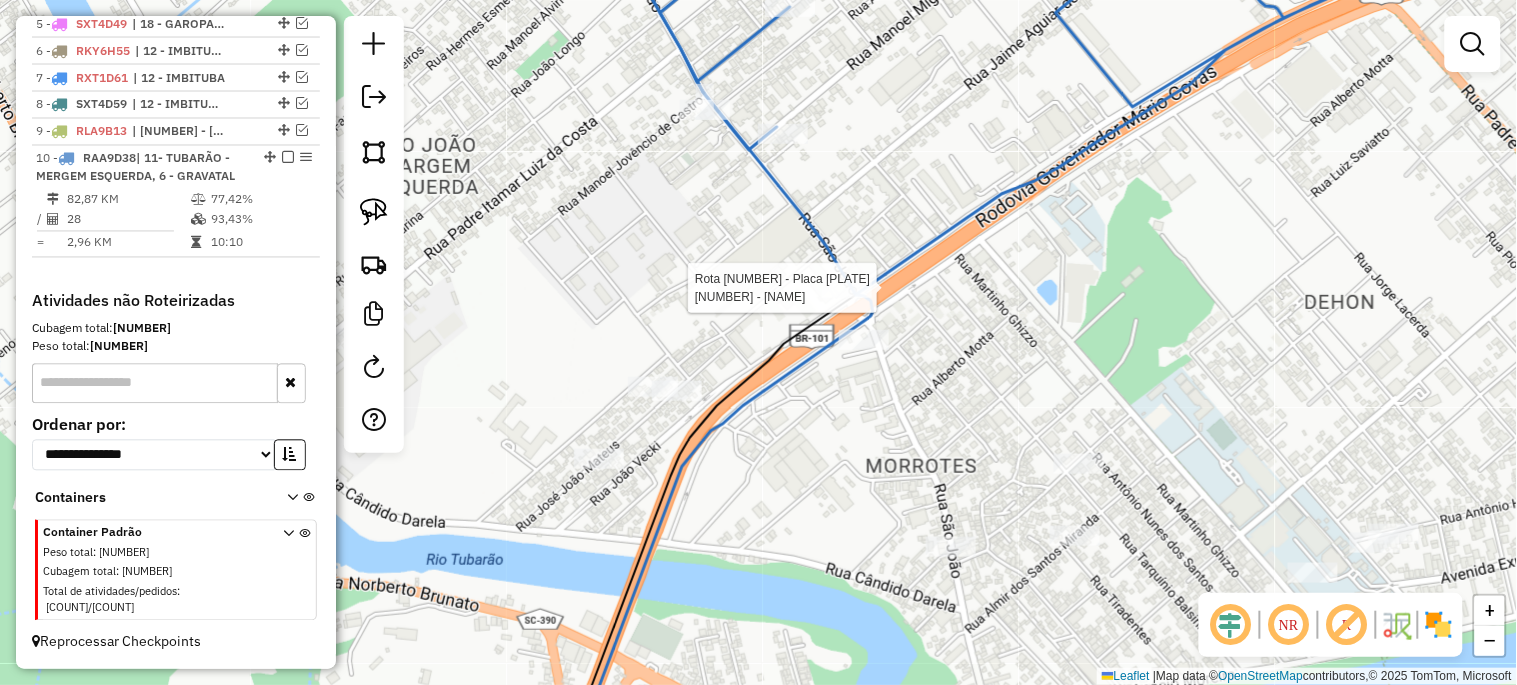 select on "*********" 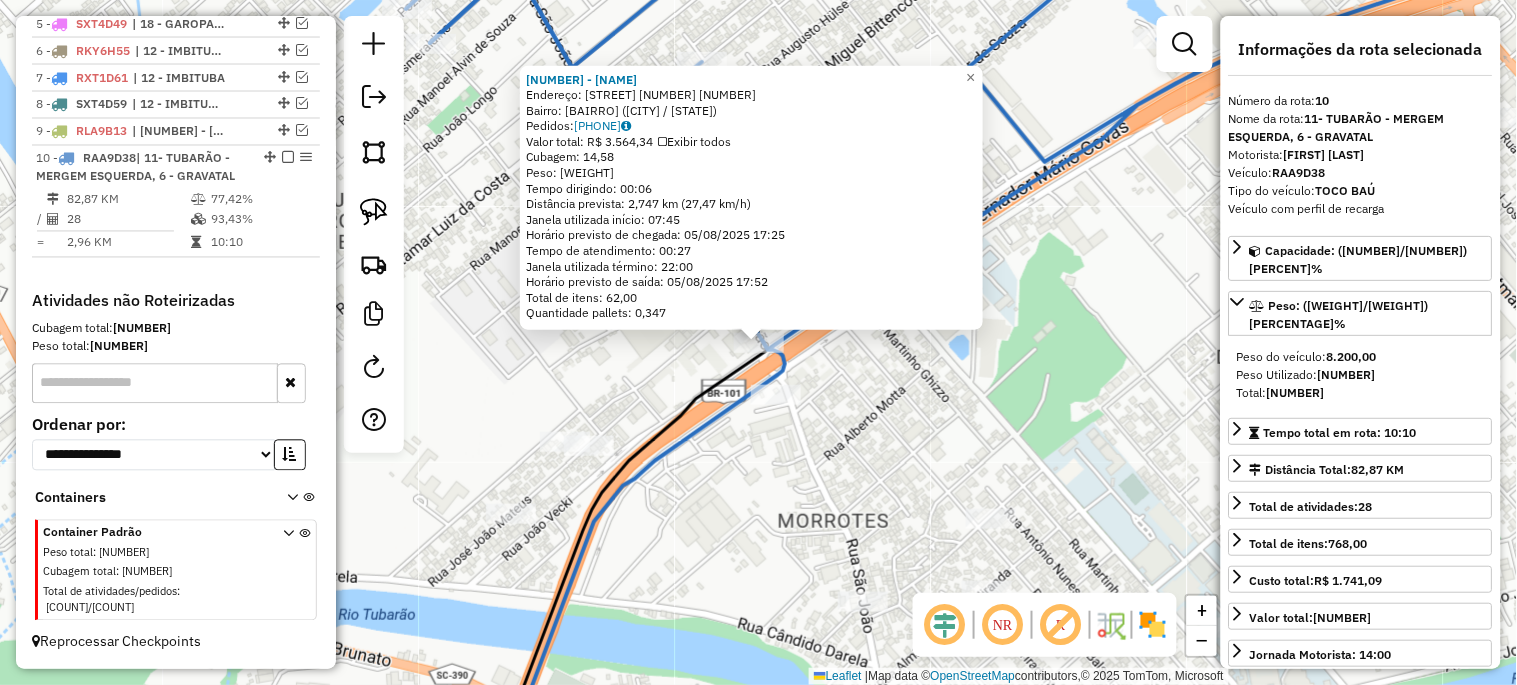 click on "18117 - POSTO REAL  Endereço:  SAO JOAO 1610 45   Bairro: SAO JOAO (MARGEM ESQUERDA) (TUBARAO / SC)   Pedidos:  04839226   Valor total: R$ 3.564,34   Exibir todos   Cubagem: 14,58  Peso: 423,06  Tempo dirigindo: 00:06   Distância prevista: 2,747 km (27,47 km/h)   Janela utilizada início: 07:45   Horário previsto de chegada: 05/08/2025 17:25   Tempo de atendimento: 00:27   Janela utilizada término: 22:00   Horário previsto de saída: 05/08/2025 17:52   Total de itens: 62,00   Quantidade pallets: 0,347  × Janela de atendimento Grade de atendimento Capacidade Transportadoras Veículos Cliente Pedidos  Rotas Selecione os dias de semana para filtrar as janelas de atendimento  Seg   Ter   Qua   Qui   Sex   Sáb   Dom  Informe o período da janela de atendimento: De: Até:  Filtrar exatamente a janela do cliente  Considerar janela de atendimento padrão  Selecione os dias de semana para filtrar as grades de atendimento  Seg   Ter   Qua   Qui   Sex   Sáb   Dom   Clientes fora do dia de atendimento selecionado" 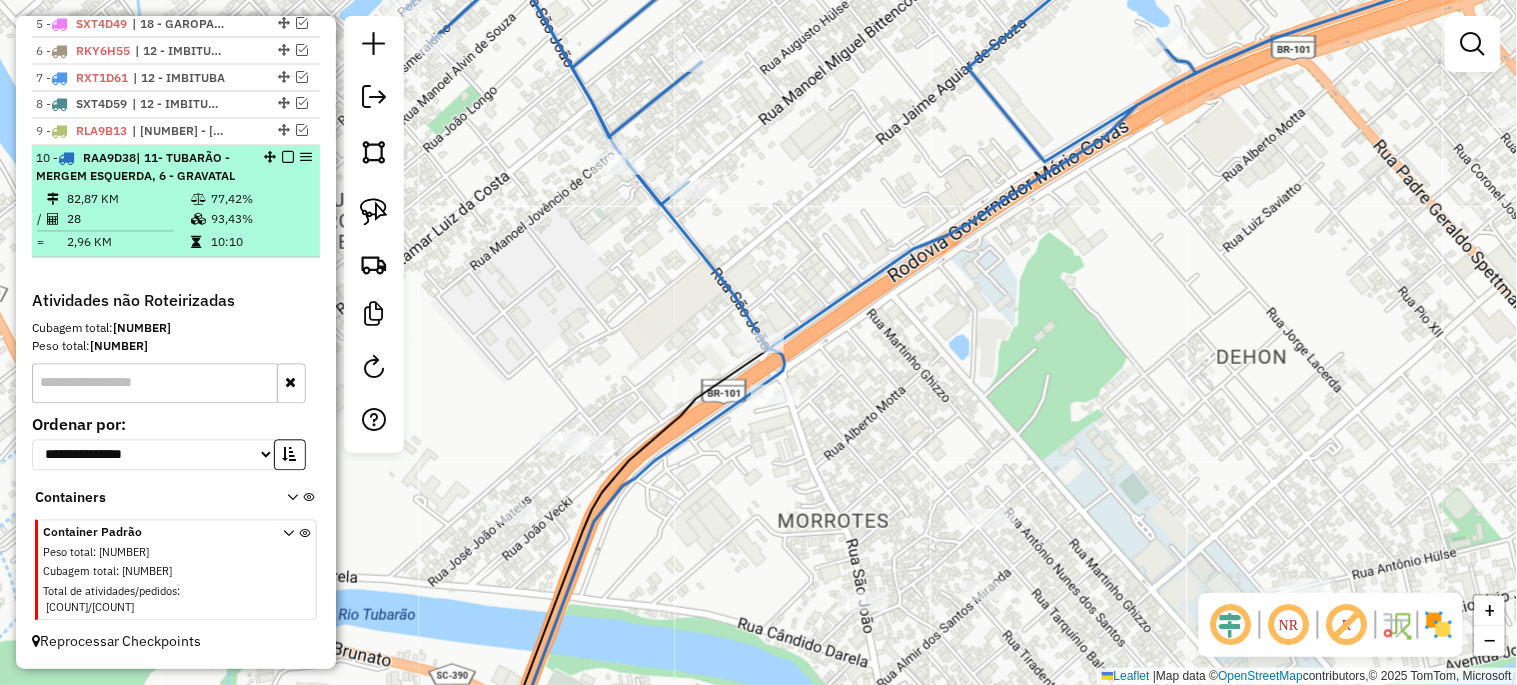 click at bounding box center (288, 158) 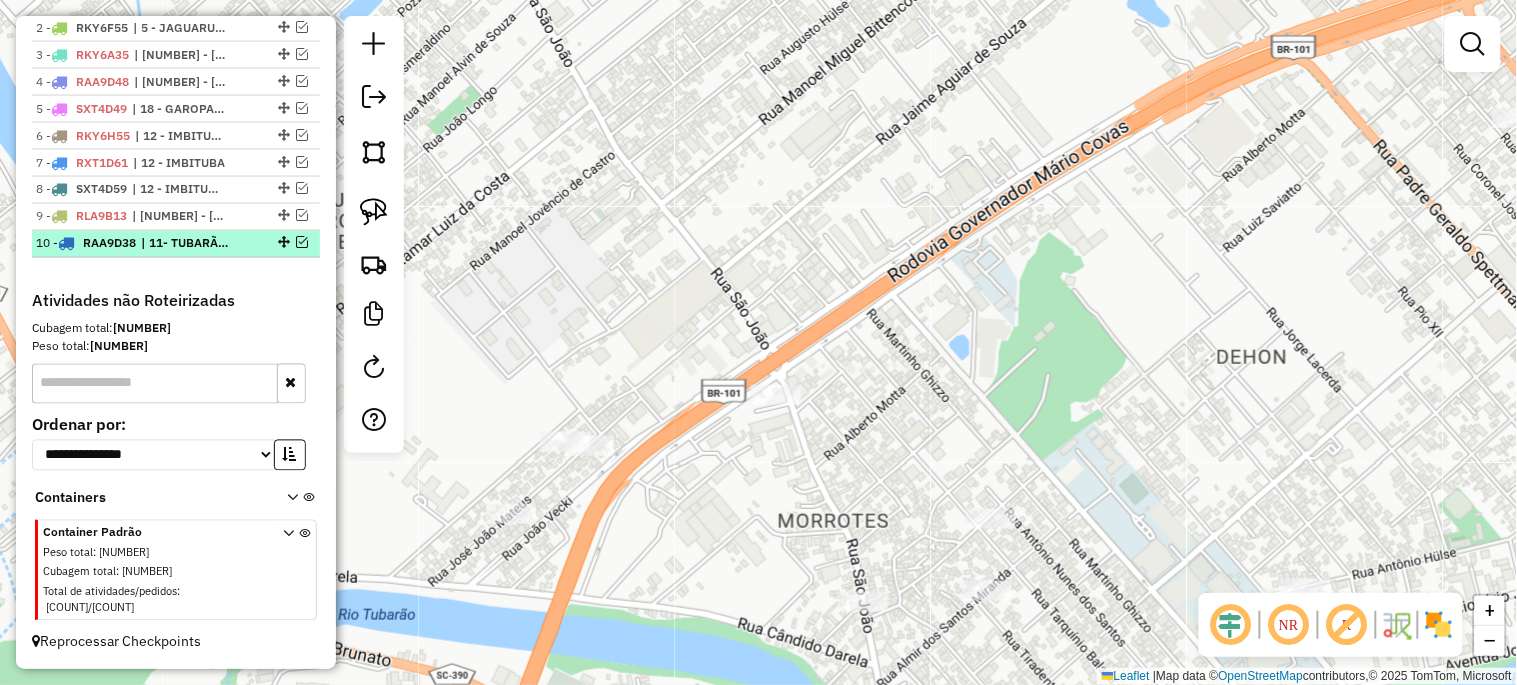 scroll, scrollTop: 802, scrollLeft: 0, axis: vertical 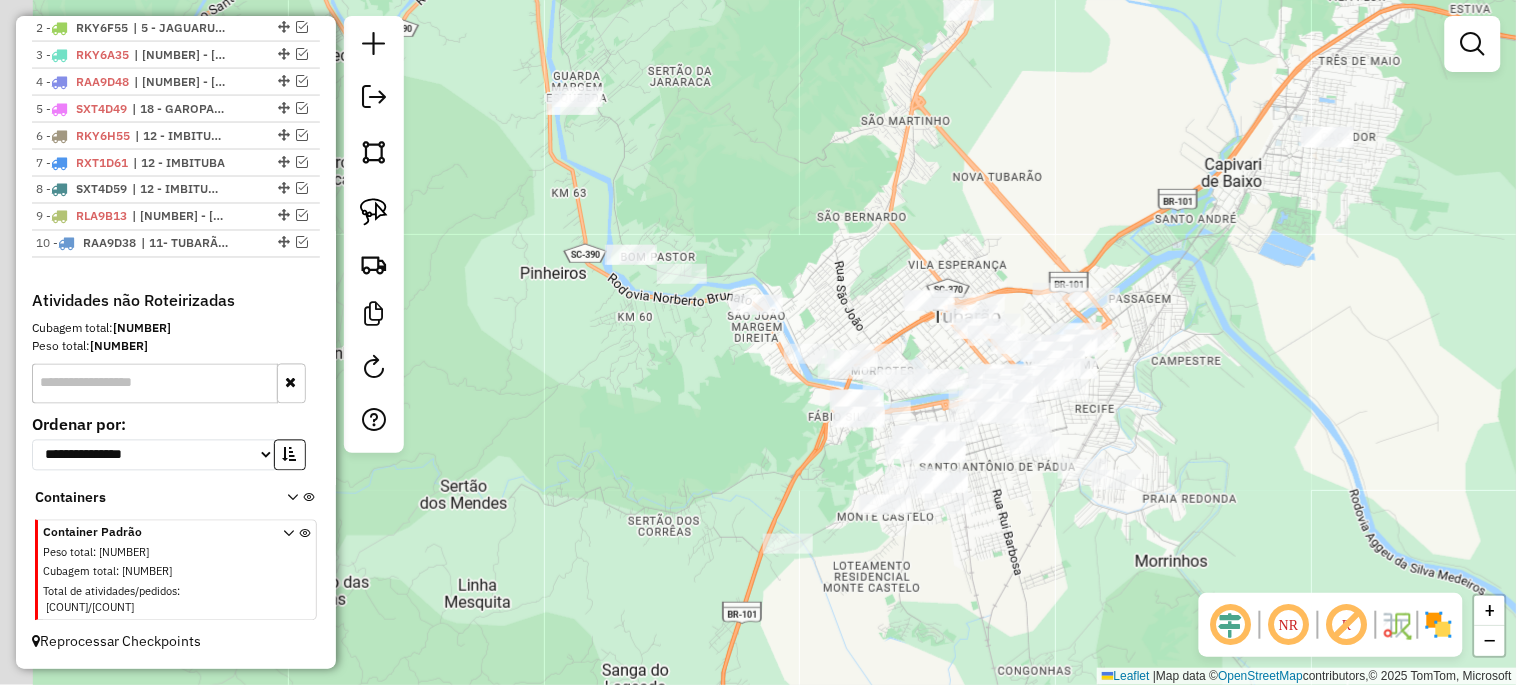 drag, startPoint x: 734, startPoint y: 257, endPoint x: 837, endPoint y: 243, distance: 103.947105 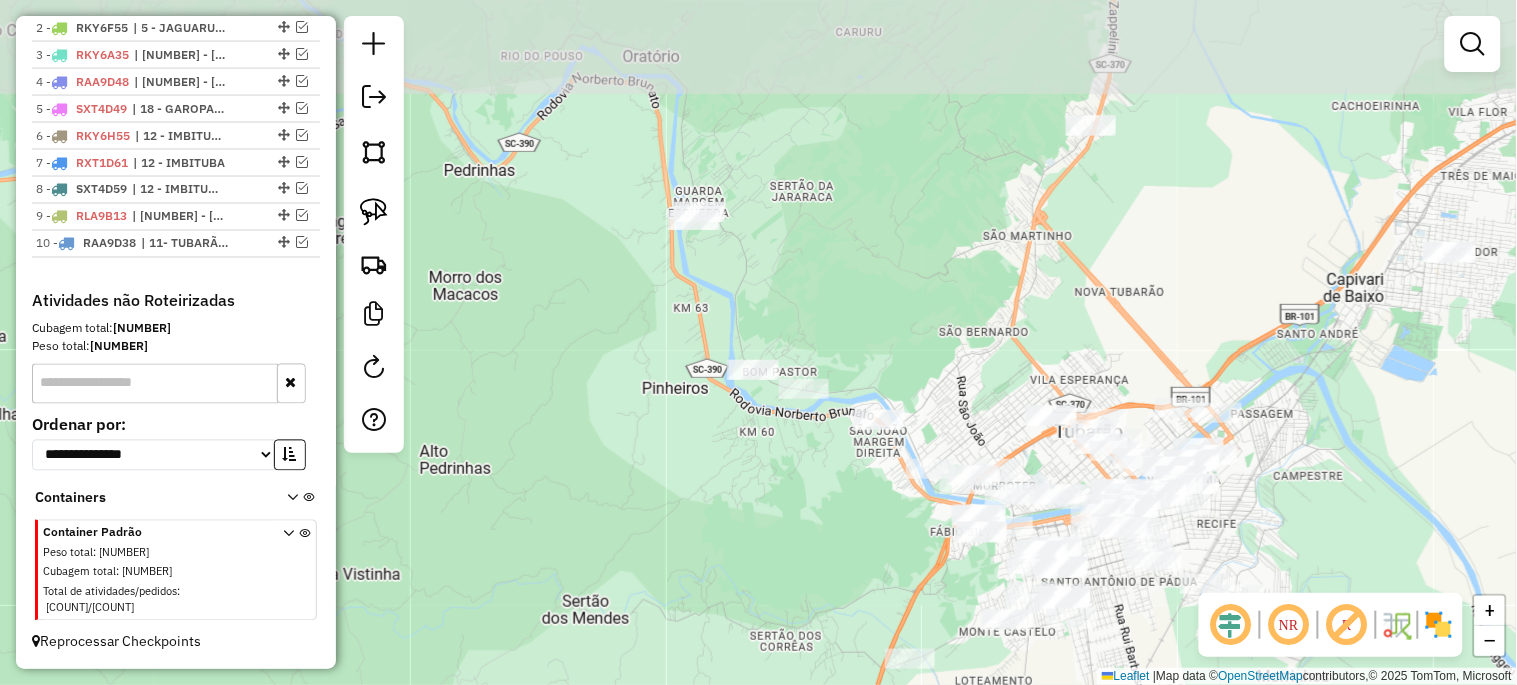 drag, startPoint x: 858, startPoint y: 195, endPoint x: 976, endPoint y: 312, distance: 166.1716 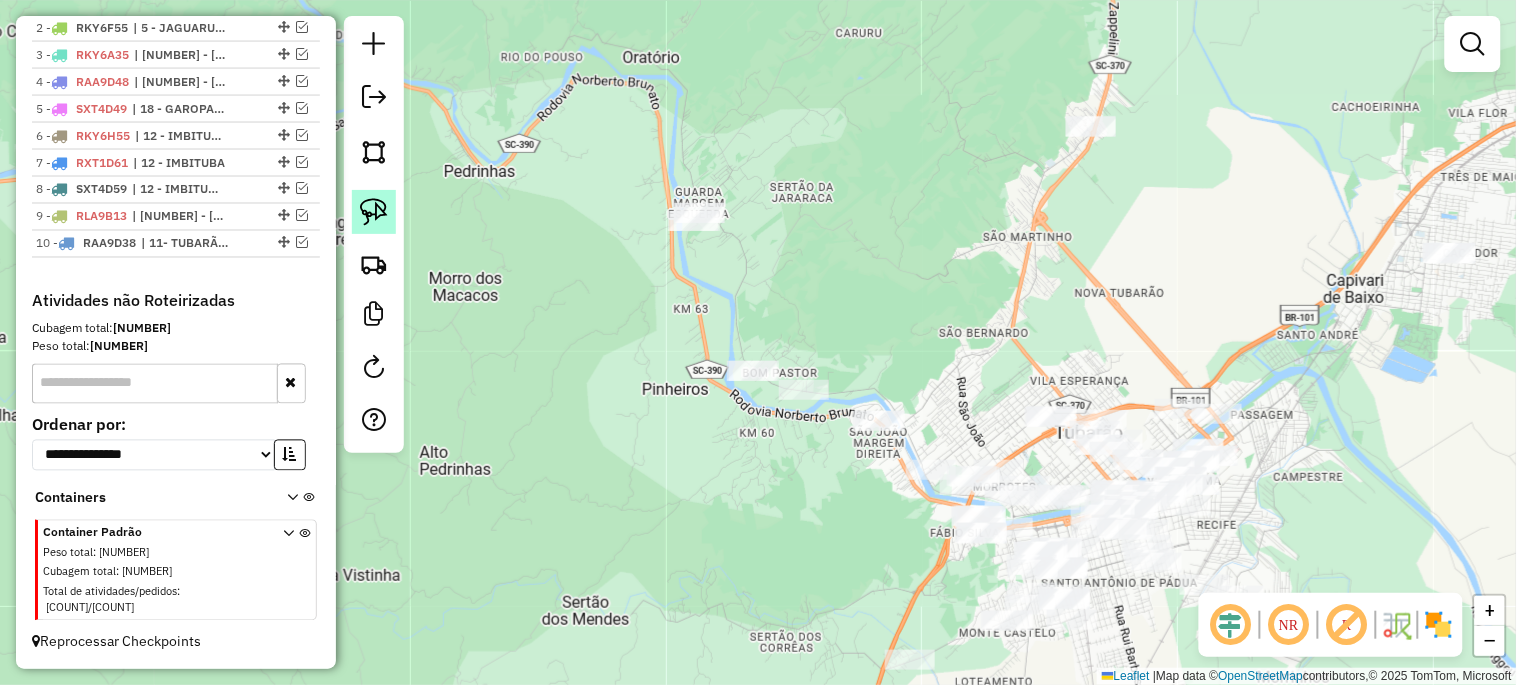 drag, startPoint x: 397, startPoint y: 223, endPoint x: 378, endPoint y: 223, distance: 19 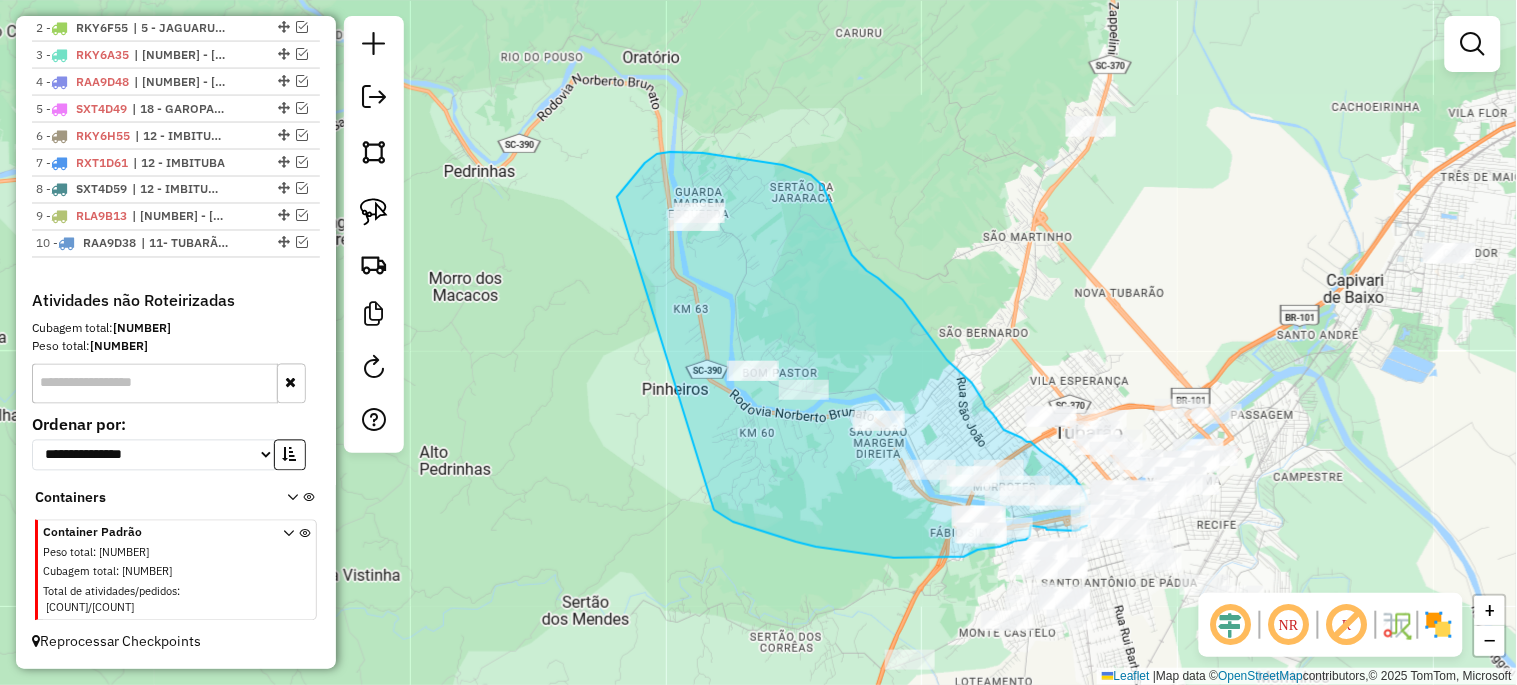 drag, startPoint x: 617, startPoint y: 197, endPoint x: 713, endPoint y: 507, distance: 324.52426 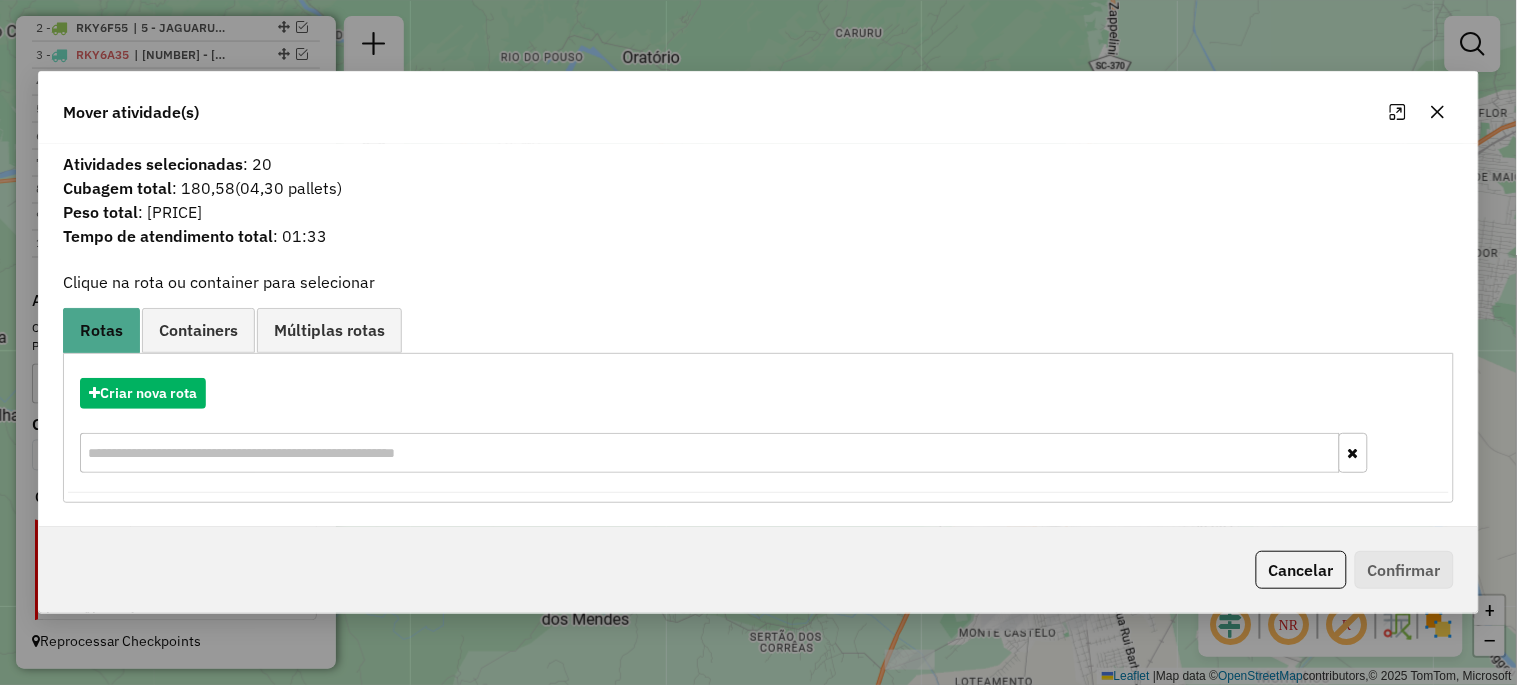 click on "Criar nova rota" at bounding box center (758, 428) 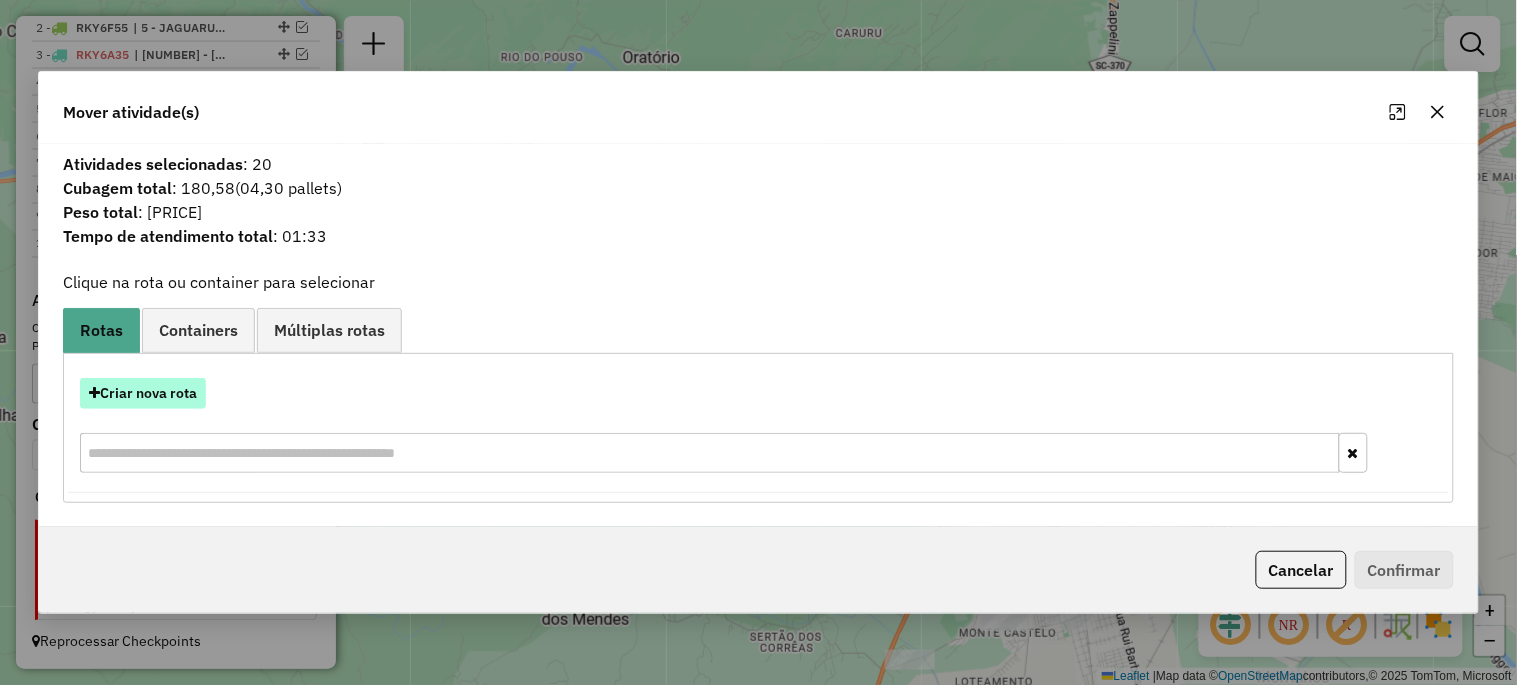 click on "Criar nova rota" at bounding box center (143, 393) 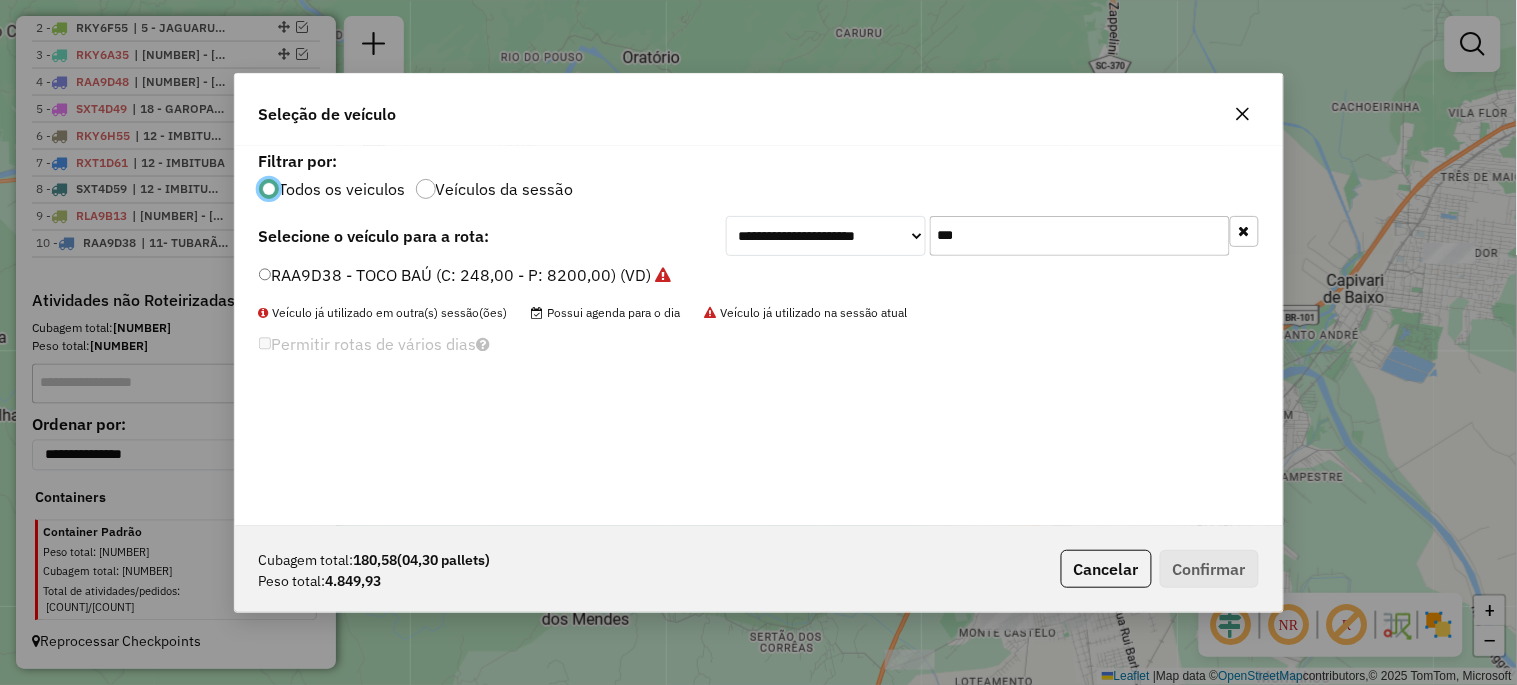 scroll, scrollTop: 11, scrollLeft: 5, axis: both 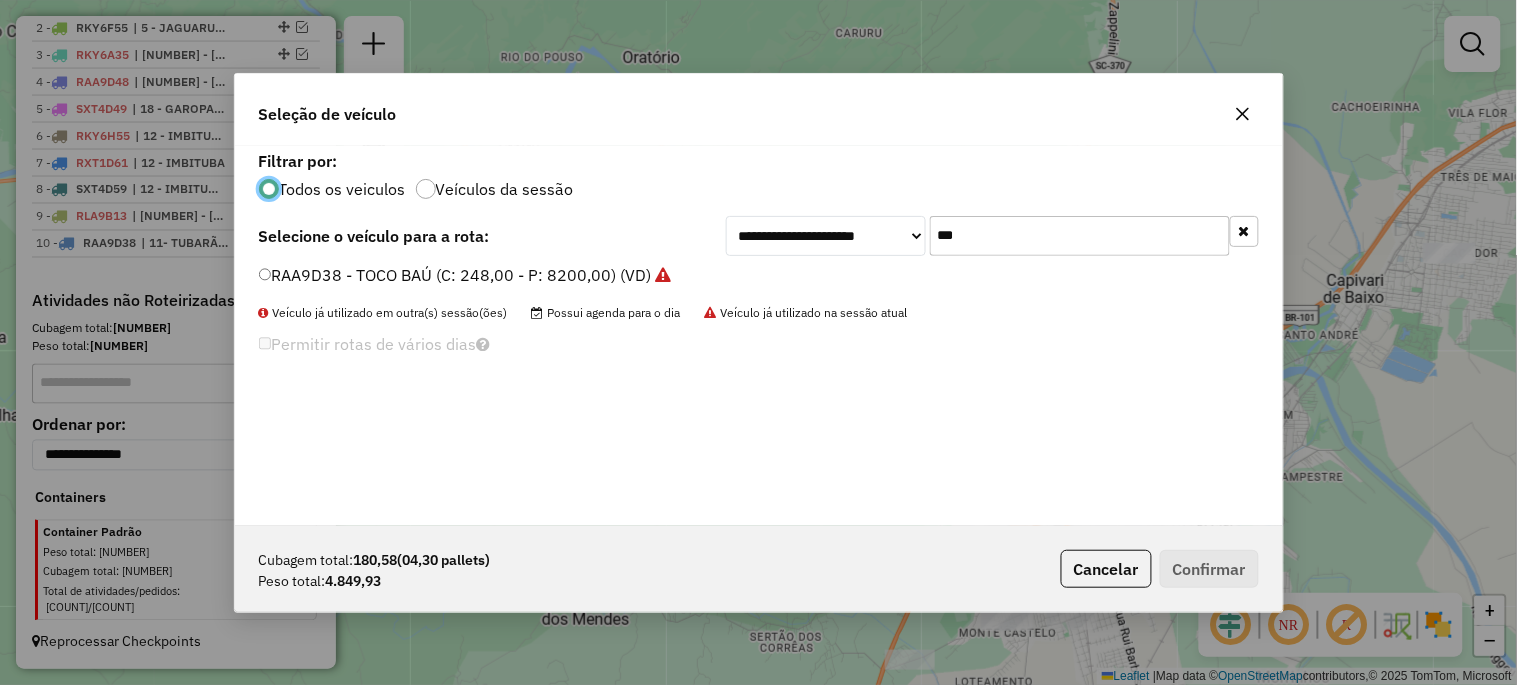 click on "***" 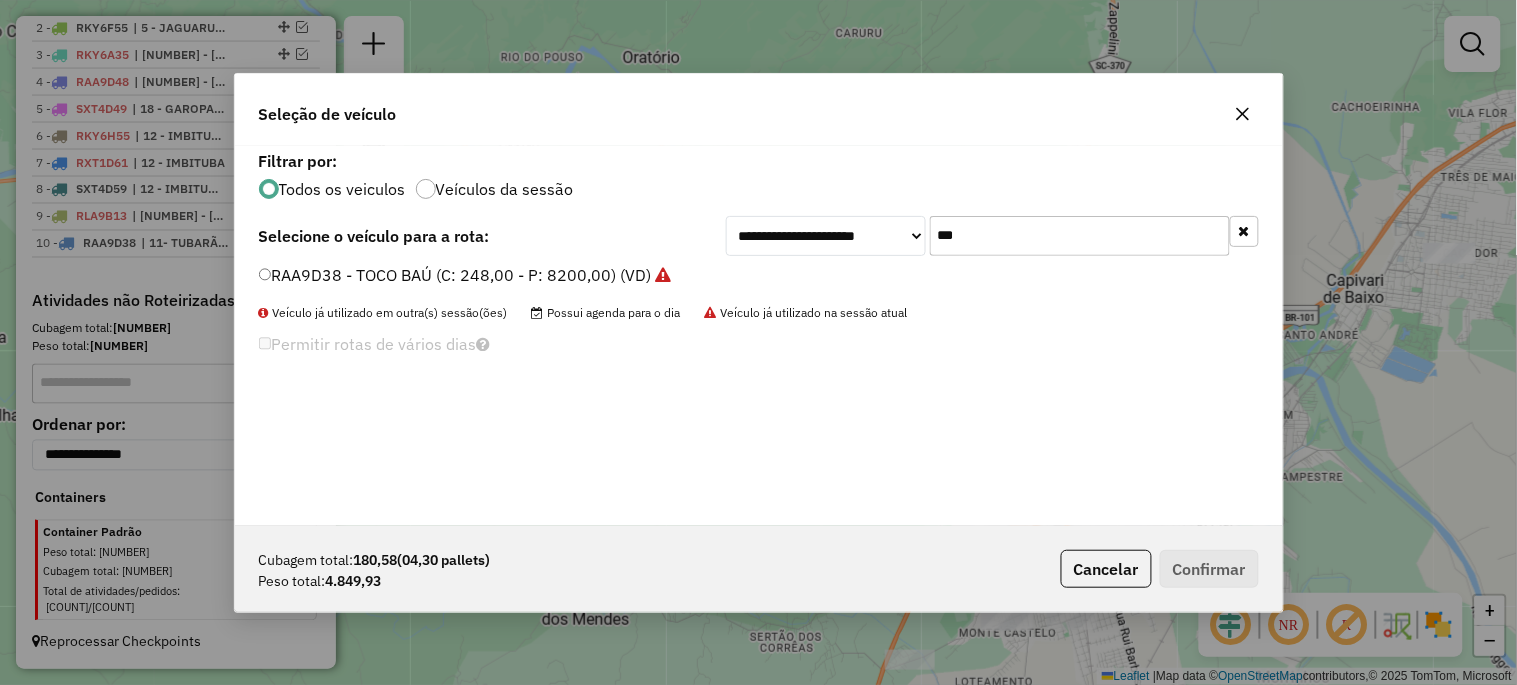click on "***" 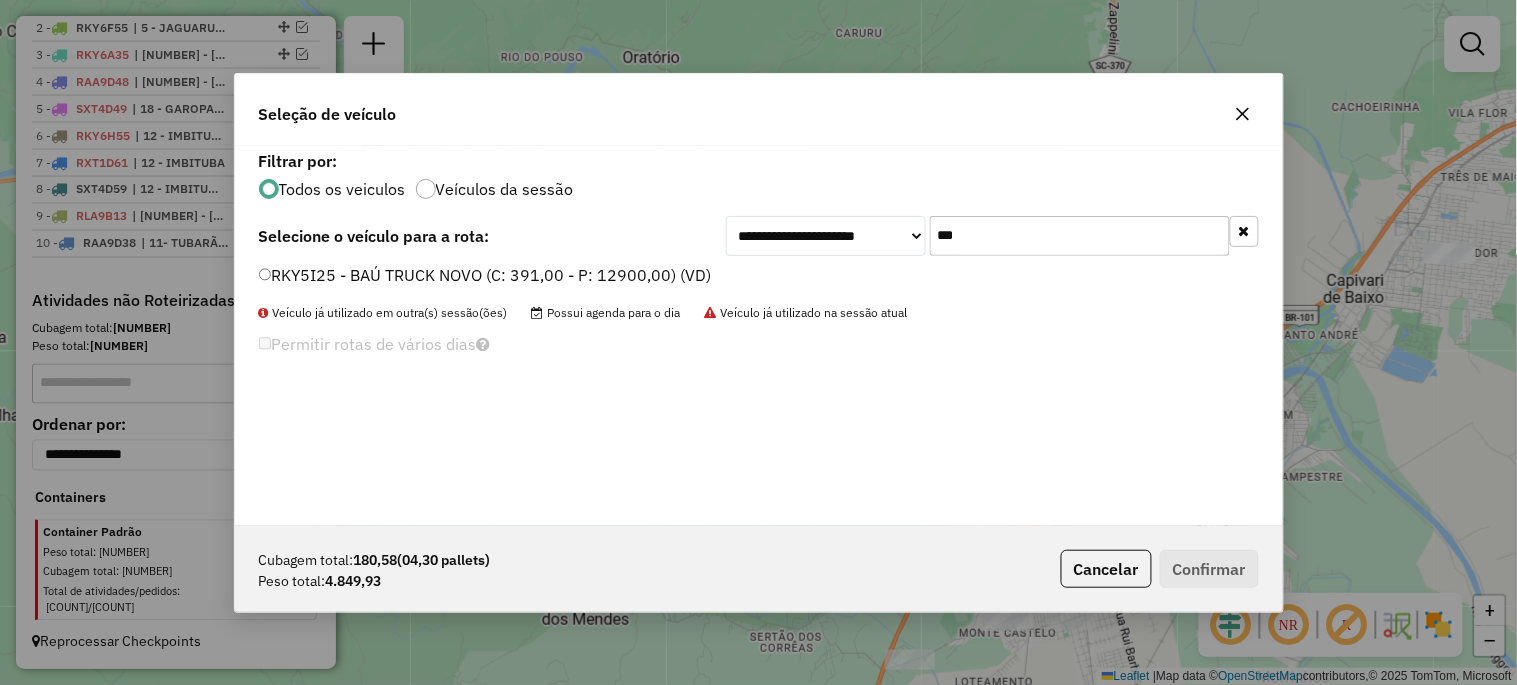 type on "***" 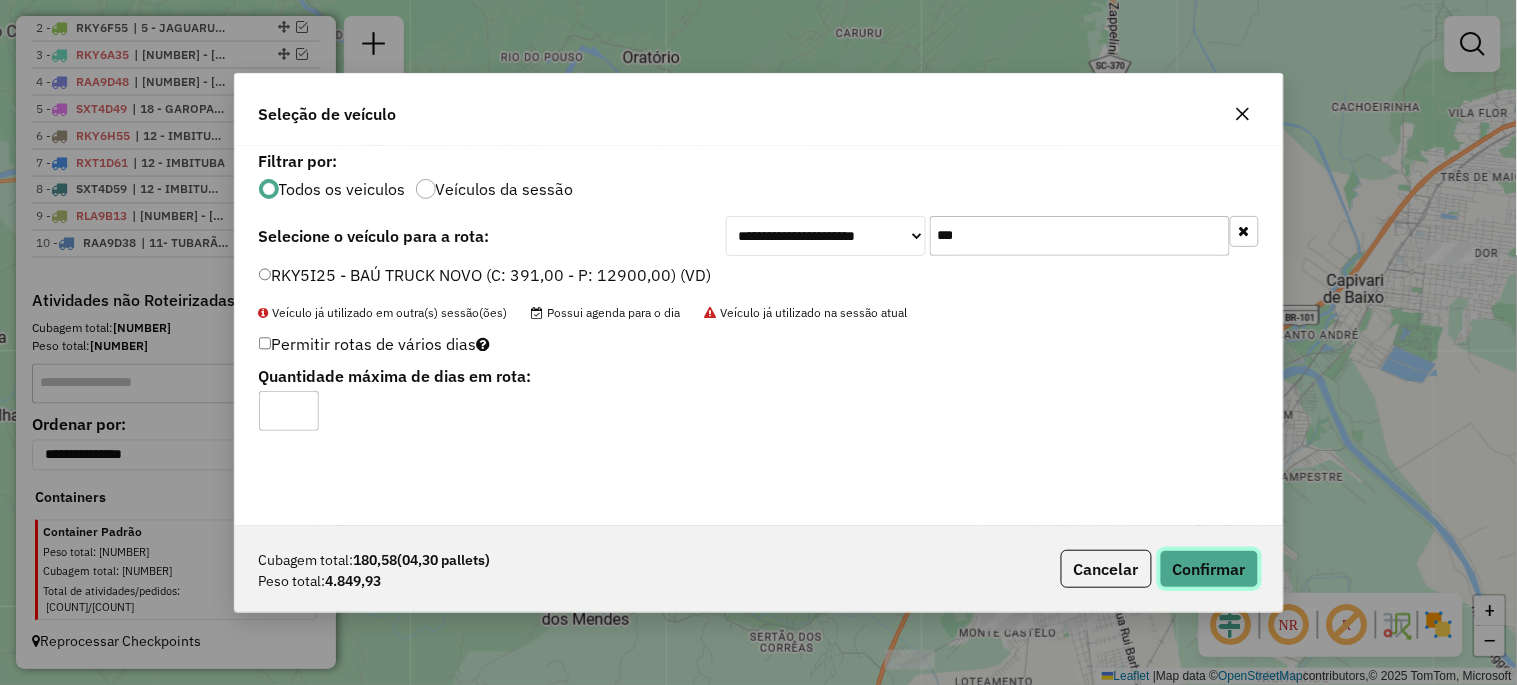 click on "Confirmar" 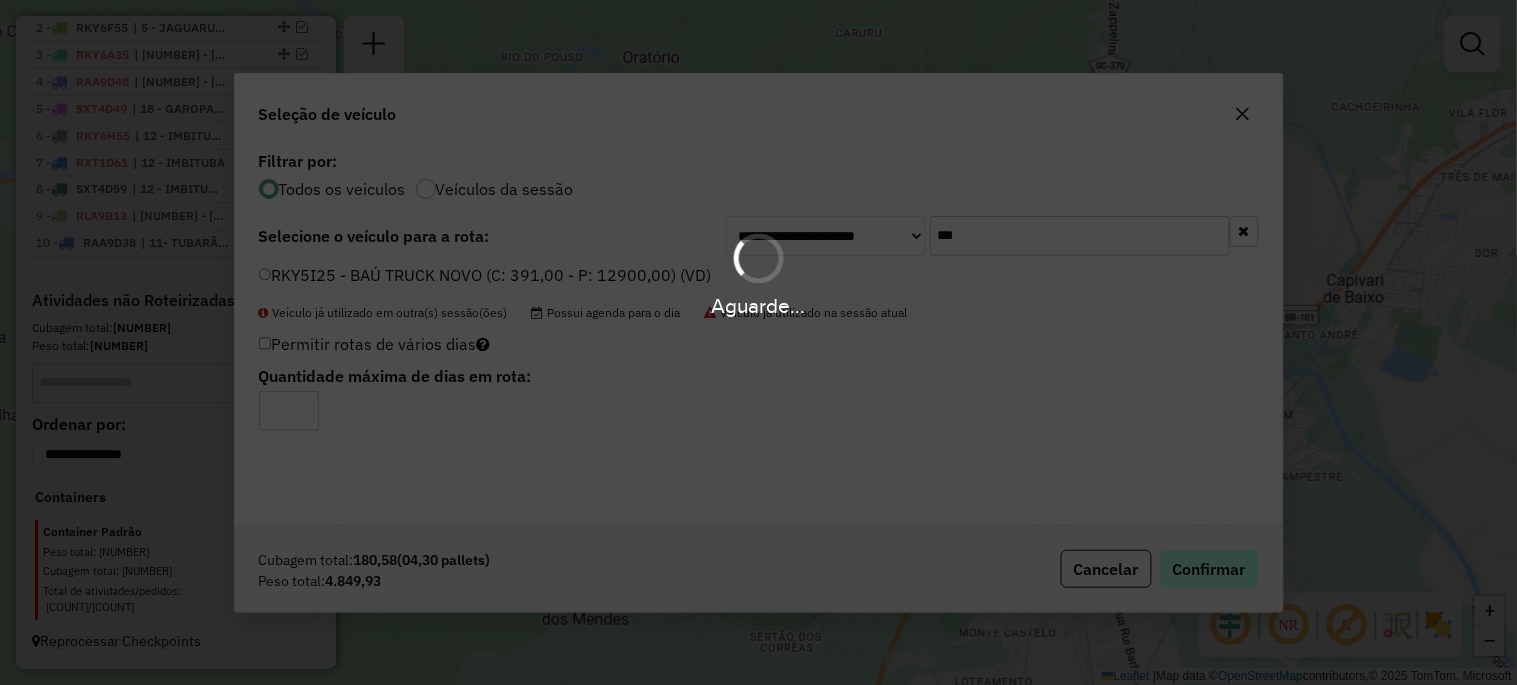 scroll, scrollTop: 932, scrollLeft: 0, axis: vertical 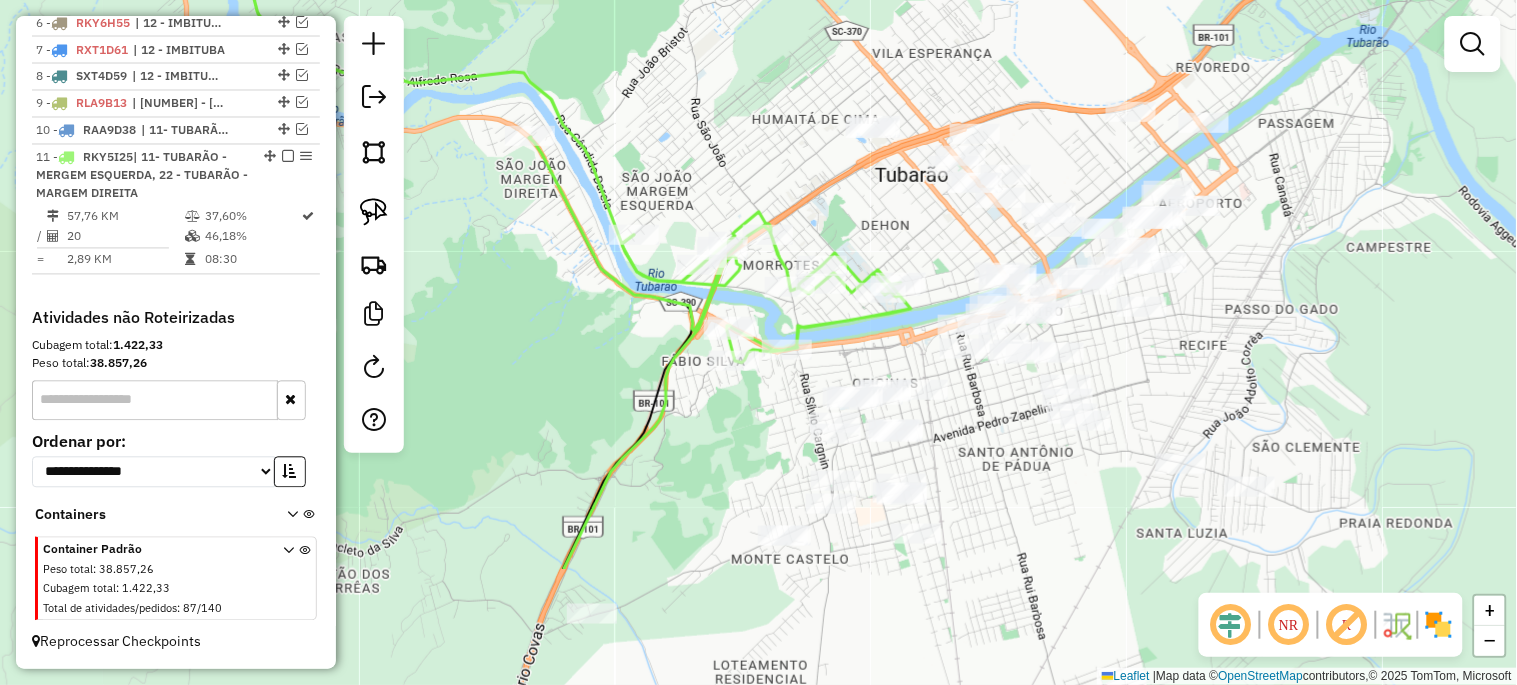 drag, startPoint x: 1051, startPoint y: 613, endPoint x: 777, endPoint y: 428, distance: 330.60703 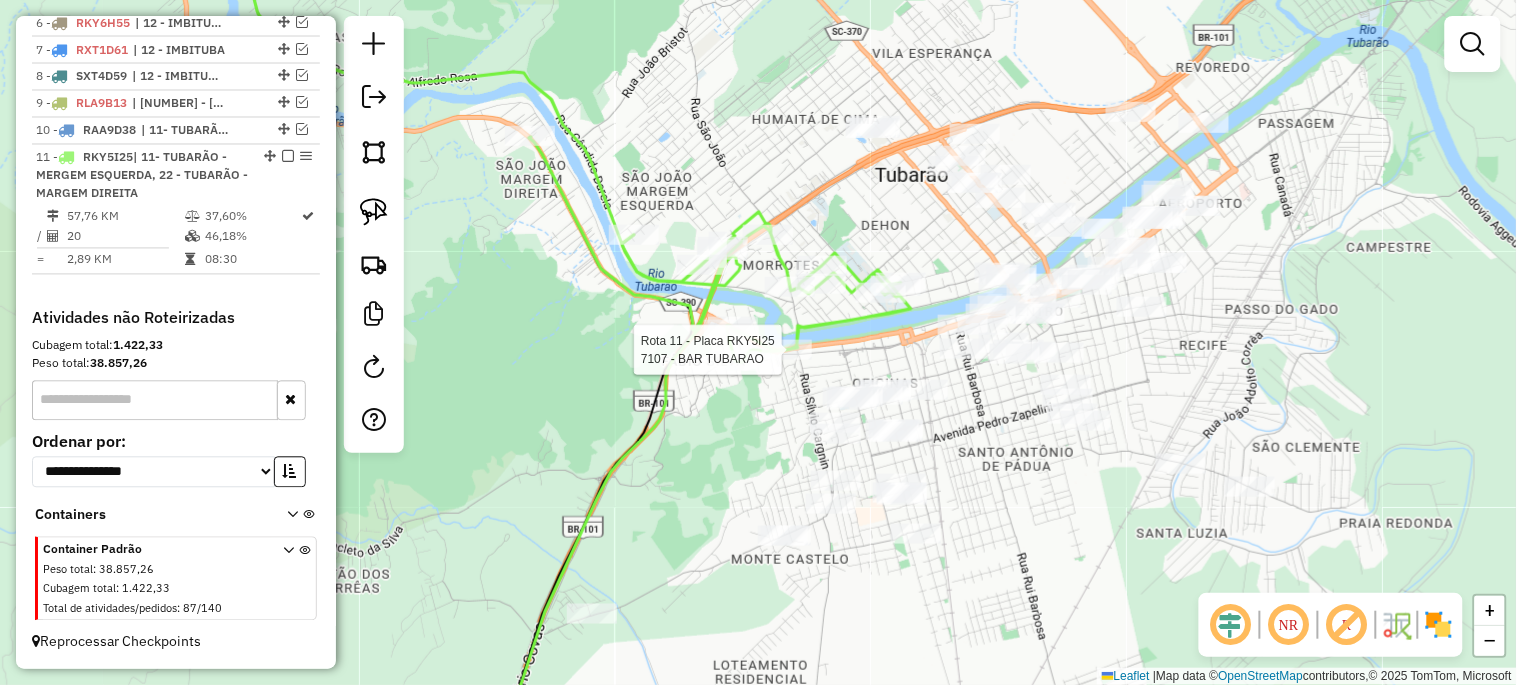 select on "*********" 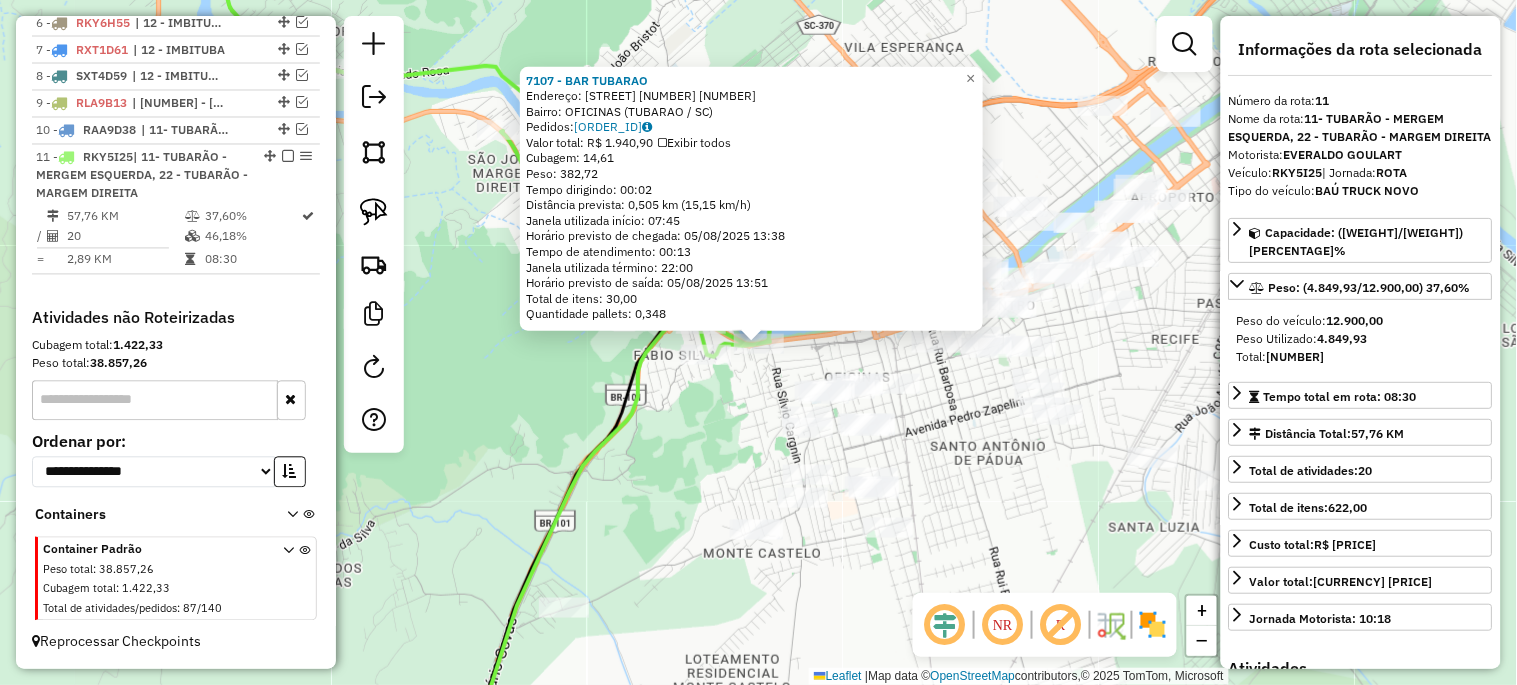 click on "7107 - BAR TUBARAO  Endereço:  MARECHAL DEODORO 1090 1090   Bairro: OFICINAS (TUBARAO / SC)   Pedidos:  04839301   Valor total: R$ 1.940,90   Exibir todos   Cubagem: 14,61  Peso: 382,72  Tempo dirigindo: 00:02   Distância prevista: 0,505 km (15,15 km/h)   Janela utilizada início: 07:45   Horário previsto de chegada: 05/08/2025 13:38   Tempo de atendimento: 00:13   Janela utilizada término: 22:00   Horário previsto de saída: 05/08/2025 13:51   Total de itens: 30,00   Quantidade pallets: 0,348  × Janela de atendimento Grade de atendimento Capacidade Transportadoras Veículos Cliente Pedidos  Rotas Selecione os dias de semana para filtrar as janelas de atendimento  Seg   Ter   Qua   Qui   Sex   Sáb   Dom  Informe o período da janela de atendimento: De: Até:  Filtrar exatamente a janela do cliente  Considerar janela de atendimento padrão  Selecione os dias de semana para filtrar as grades de atendimento  Seg   Ter   Qua   Qui   Sex   Sáb   Dom   Considerar clientes sem dia de atendimento cadastrado +" 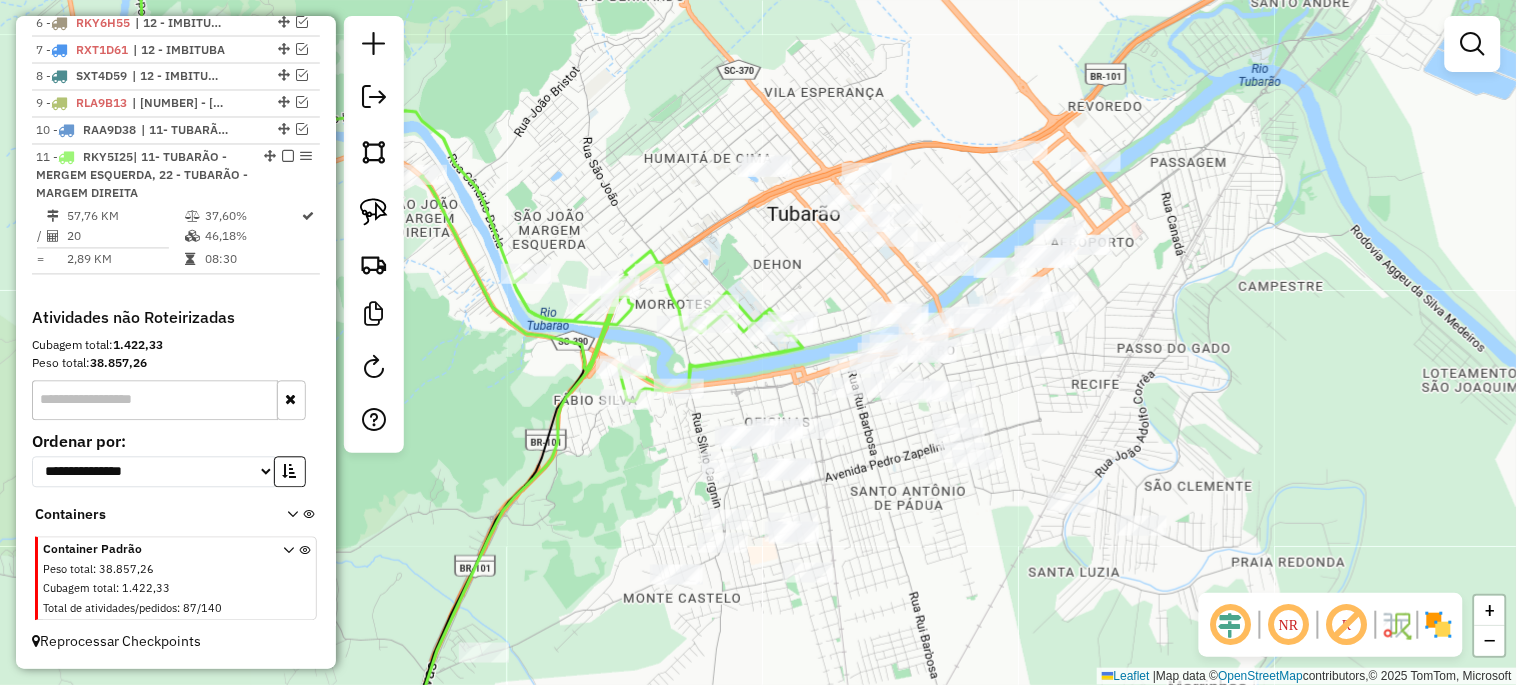 drag, startPoint x: 861, startPoint y: 325, endPoint x: 776, endPoint y: 373, distance: 97.6166 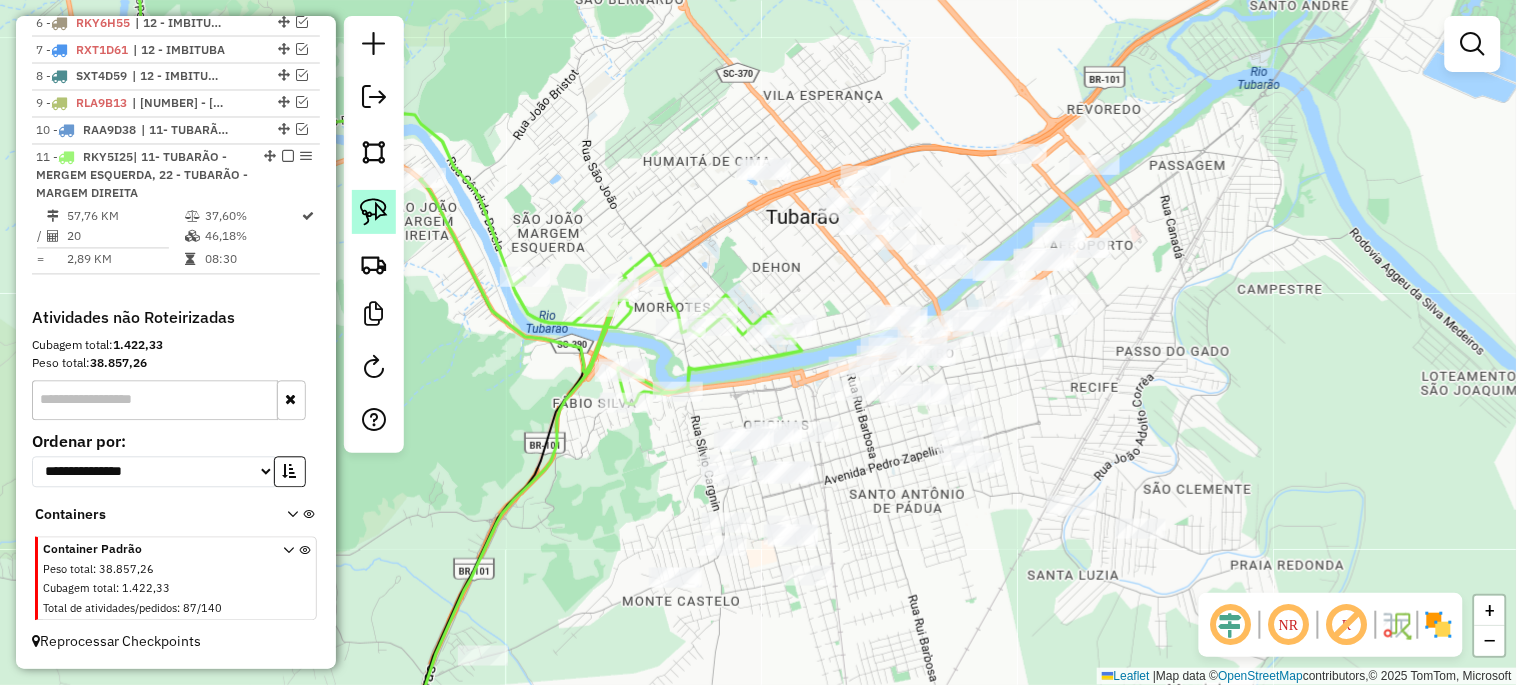 click 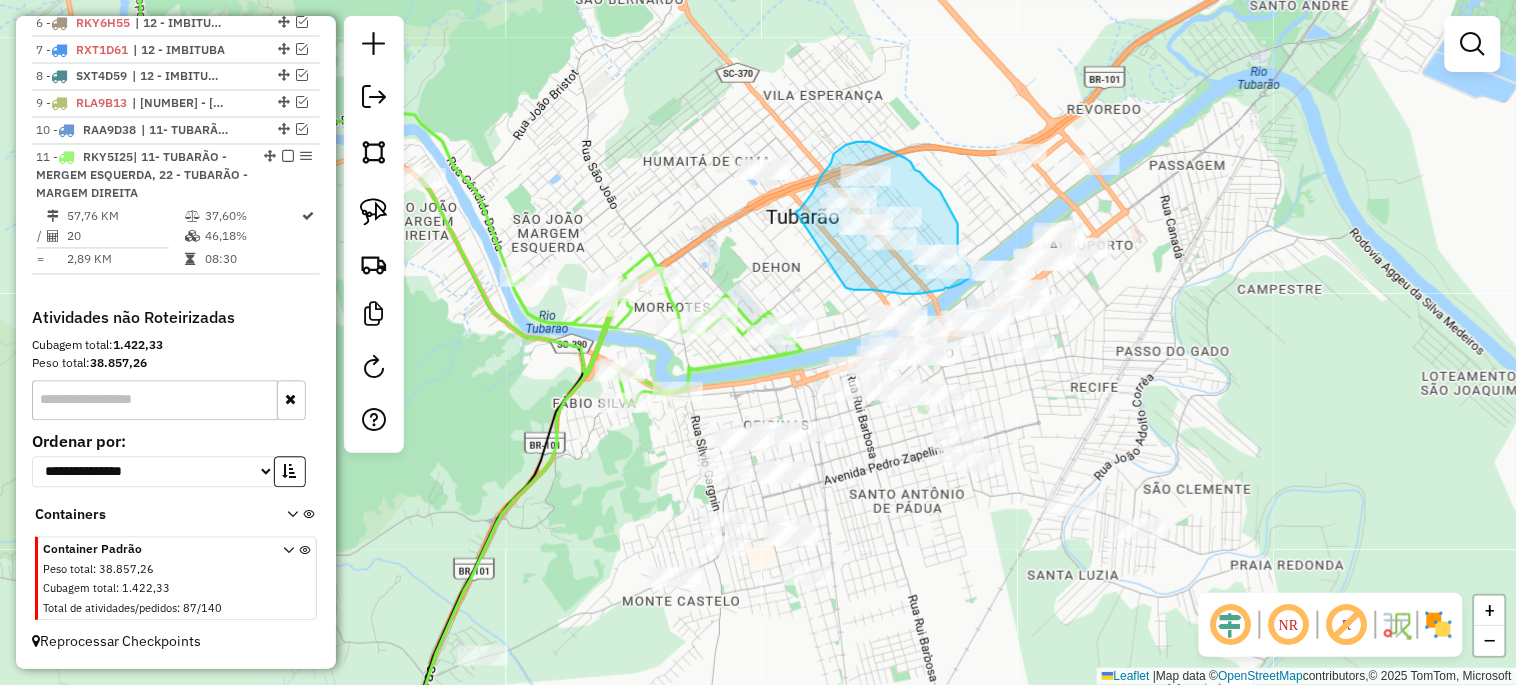 drag, startPoint x: 796, startPoint y: 212, endPoint x: 846, endPoint y: 288, distance: 90.97253 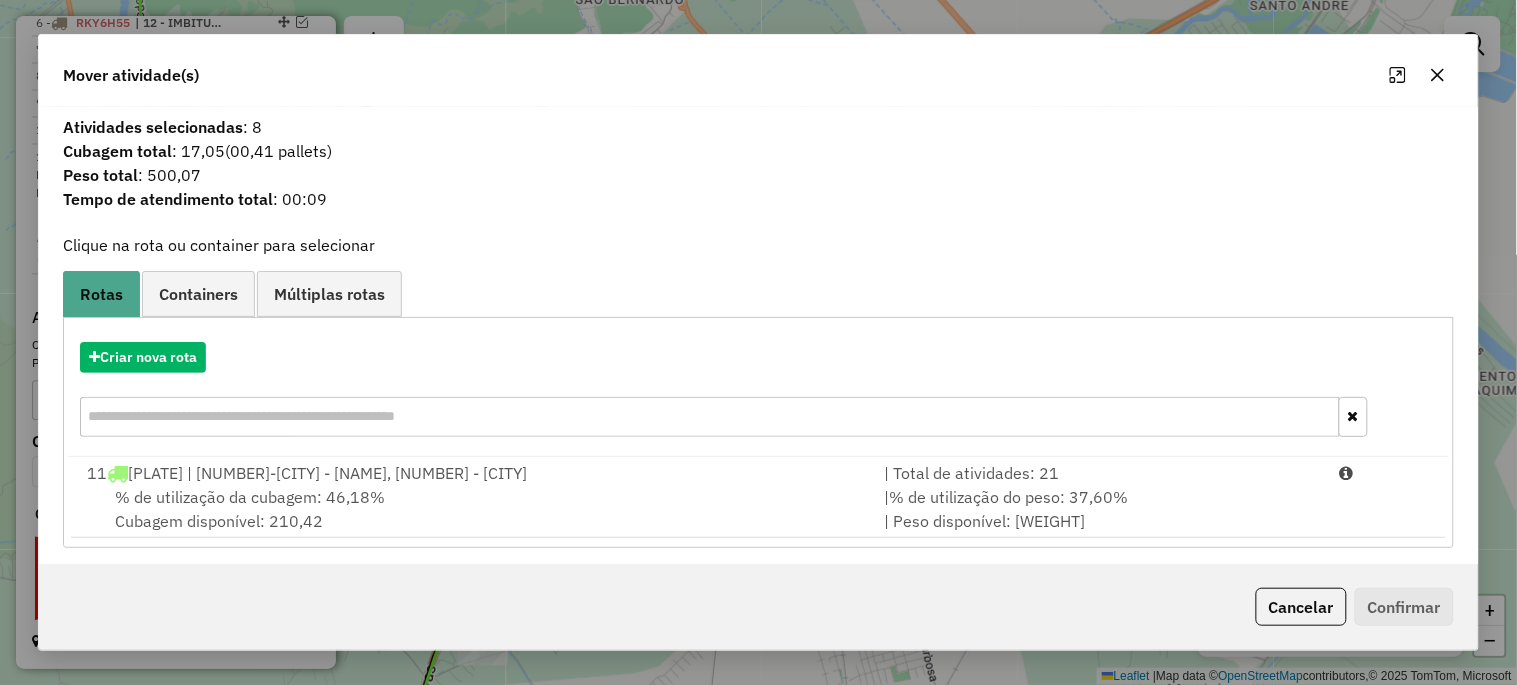click on "% de utilização da cubagem: 46,18%" at bounding box center [250, 497] 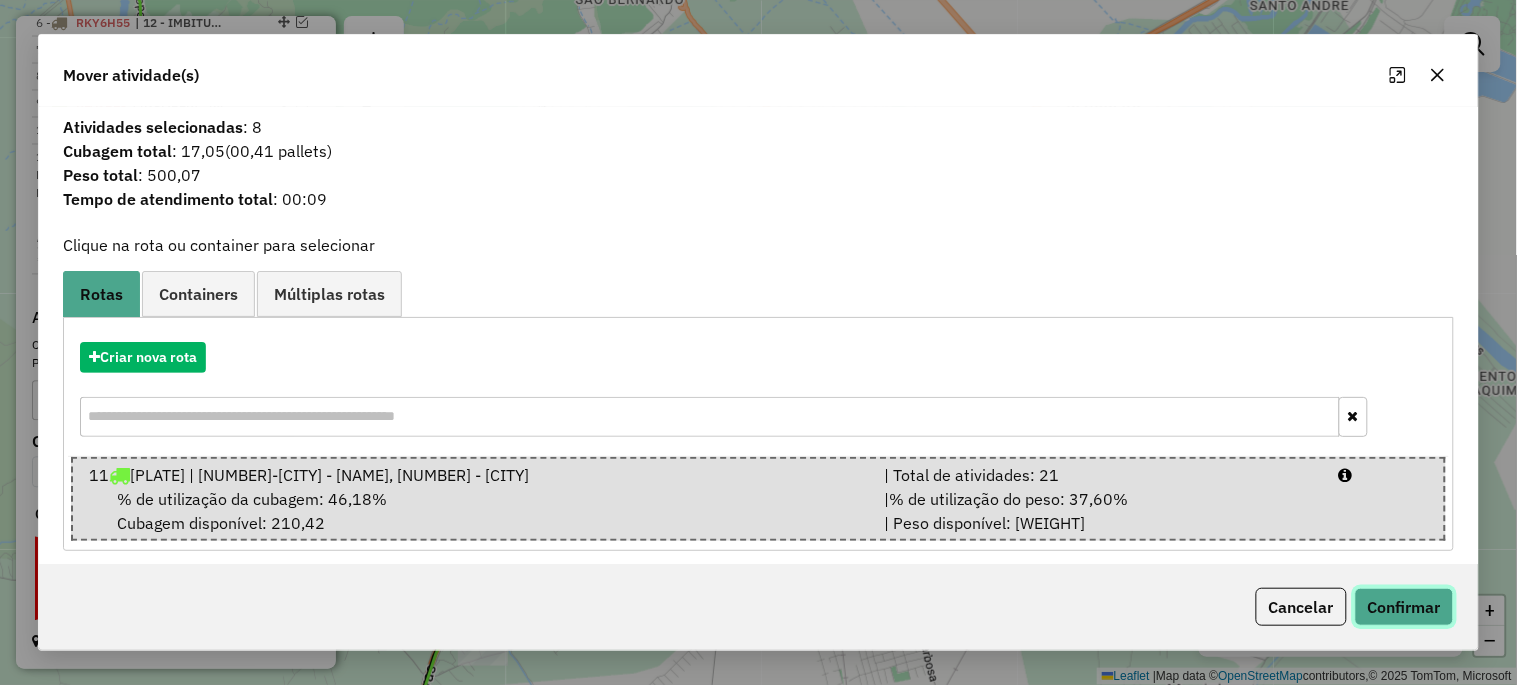 click on "Confirmar" 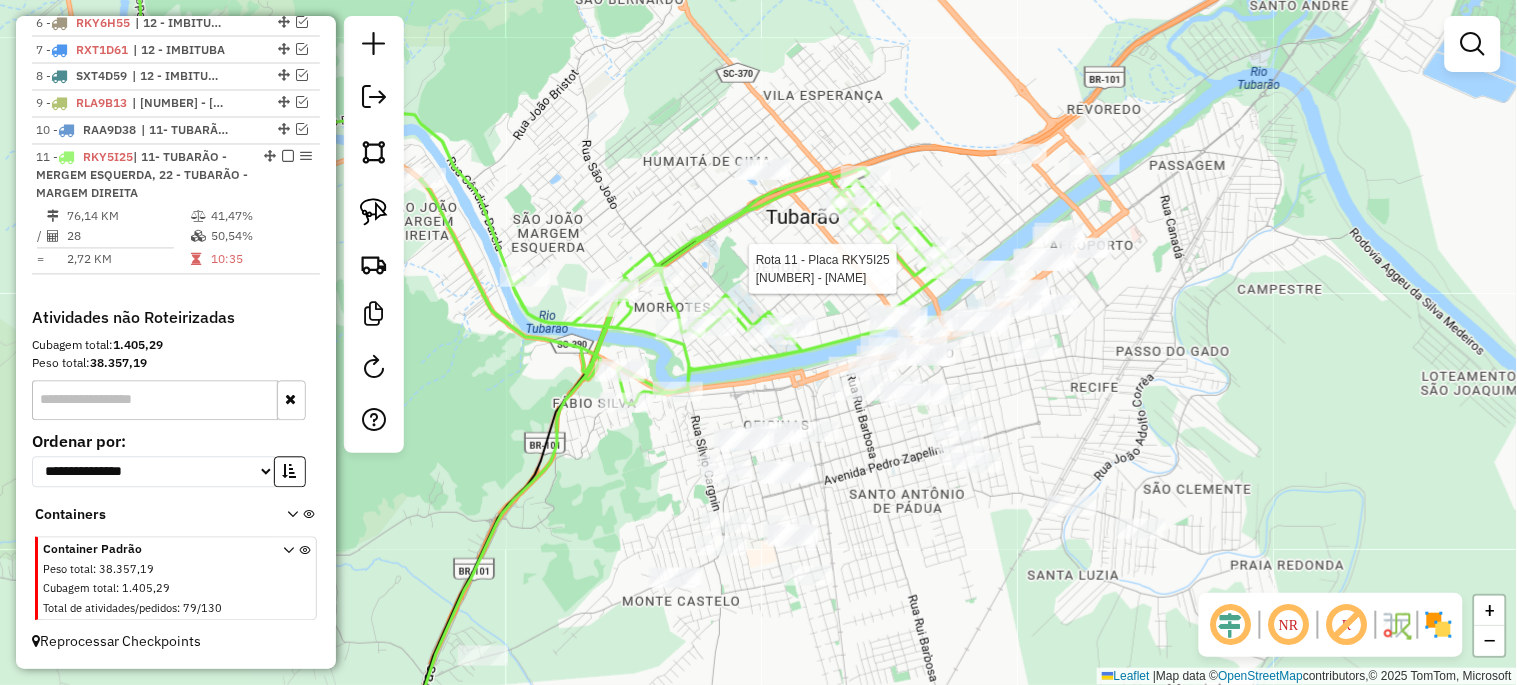 select on "*********" 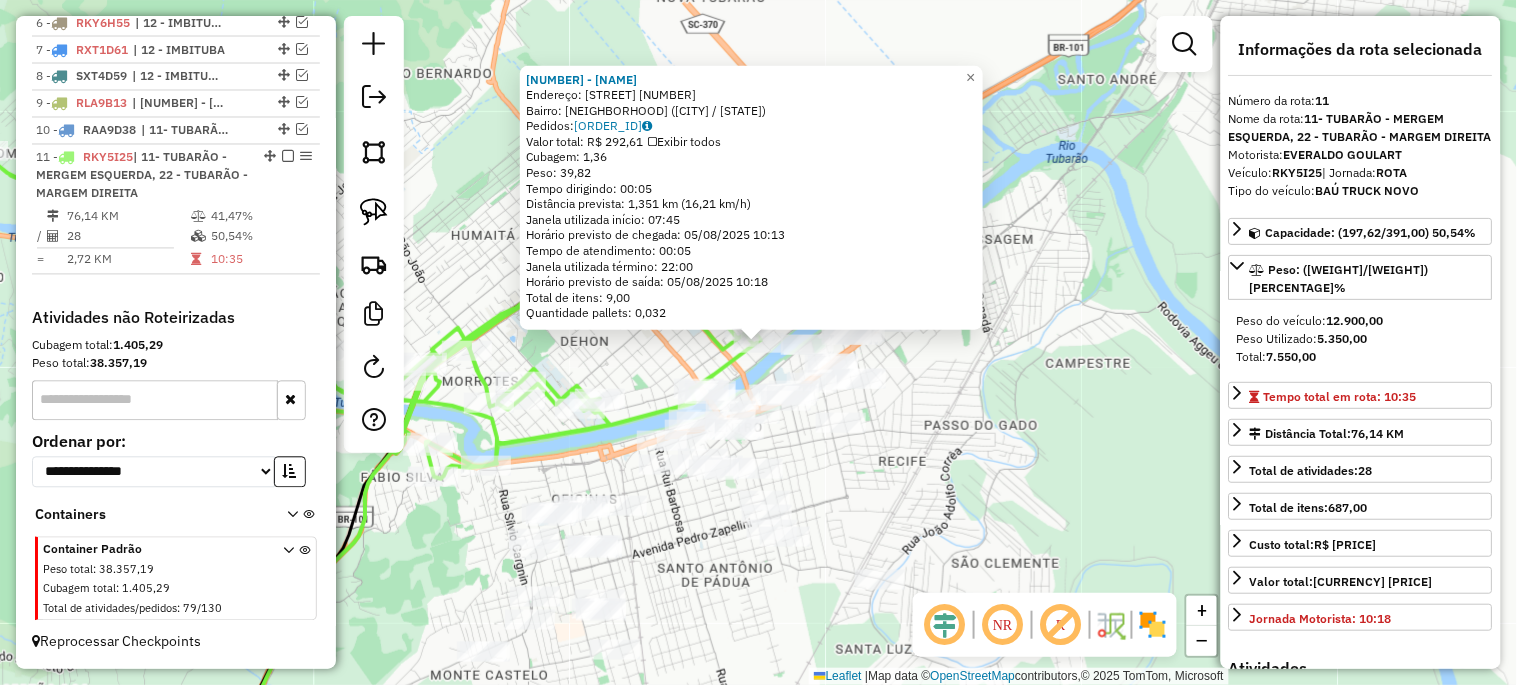 click on "18515 - JOaO MANOEL RIBEIRO  Endereço:  EXPEDICIONARIO JOSE PEDRO COEL 1444   Bairro: REVOREDO (TUBARAO / SC)   Pedidos:  04839180   Valor total: R$ 292,61   Exibir todos   Cubagem: 1,36  Peso: 39,82  Tempo dirigindo: 00:05   Distância prevista: 1,351 km (16,21 km/h)   Janela utilizada início: 07:45   Horário previsto de chegada: 05/08/2025 10:13   Tempo de atendimento: 00:05   Janela utilizada término: 22:00   Horário previsto de saída: 05/08/2025 10:18   Total de itens: 9,00   Quantidade pallets: 0,032  × Janela de atendimento Grade de atendimento Capacidade Transportadoras Veículos Cliente Pedidos  Rotas Selecione os dias de semana para filtrar as janelas de atendimento  Seg   Ter   Qua   Qui   Sex   Sáb   Dom  Informe o período da janela de atendimento: De: Até:  Filtrar exatamente a janela do cliente  Considerar janela de atendimento padrão  Selecione os dias de semana para filtrar as grades de atendimento  Seg   Ter   Qua   Qui   Sex   Sáb   Dom   Peso mínimo:   Peso máximo:   De:   De:" 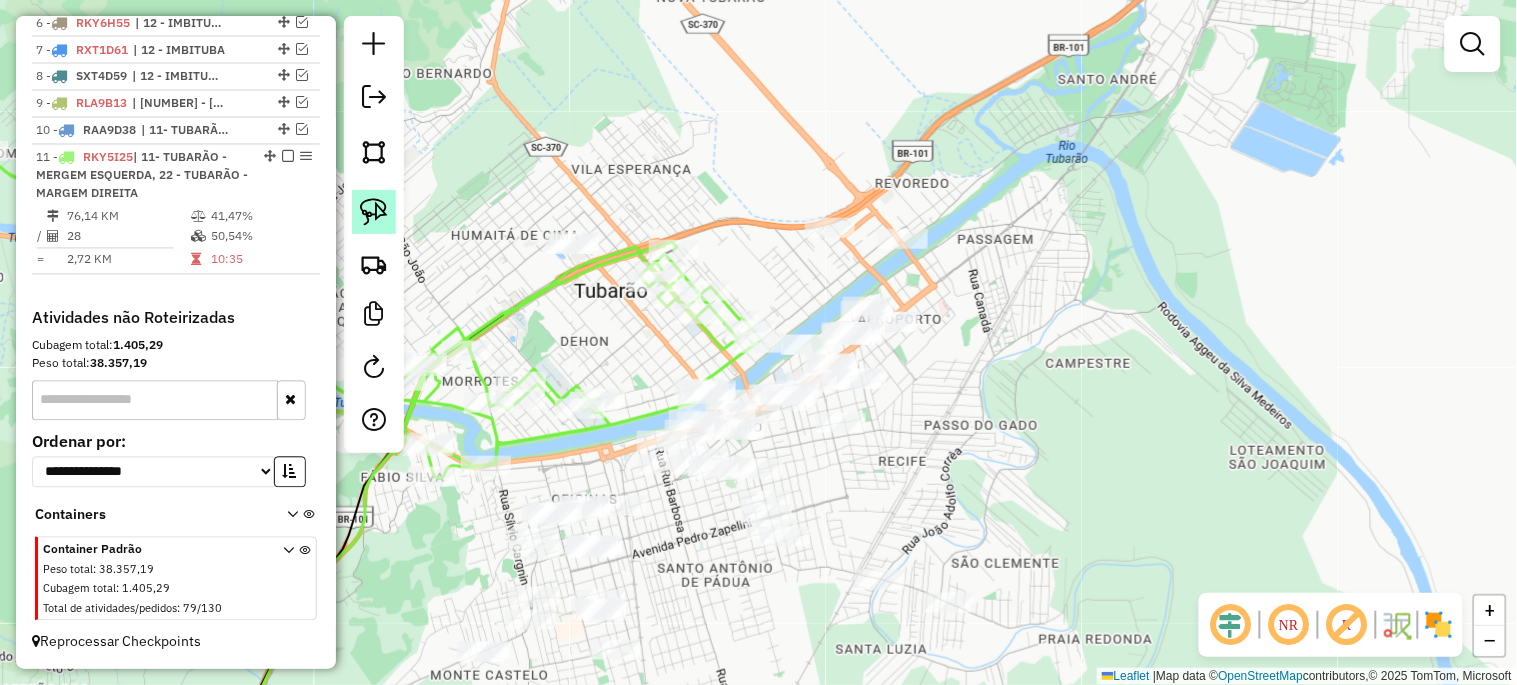 click 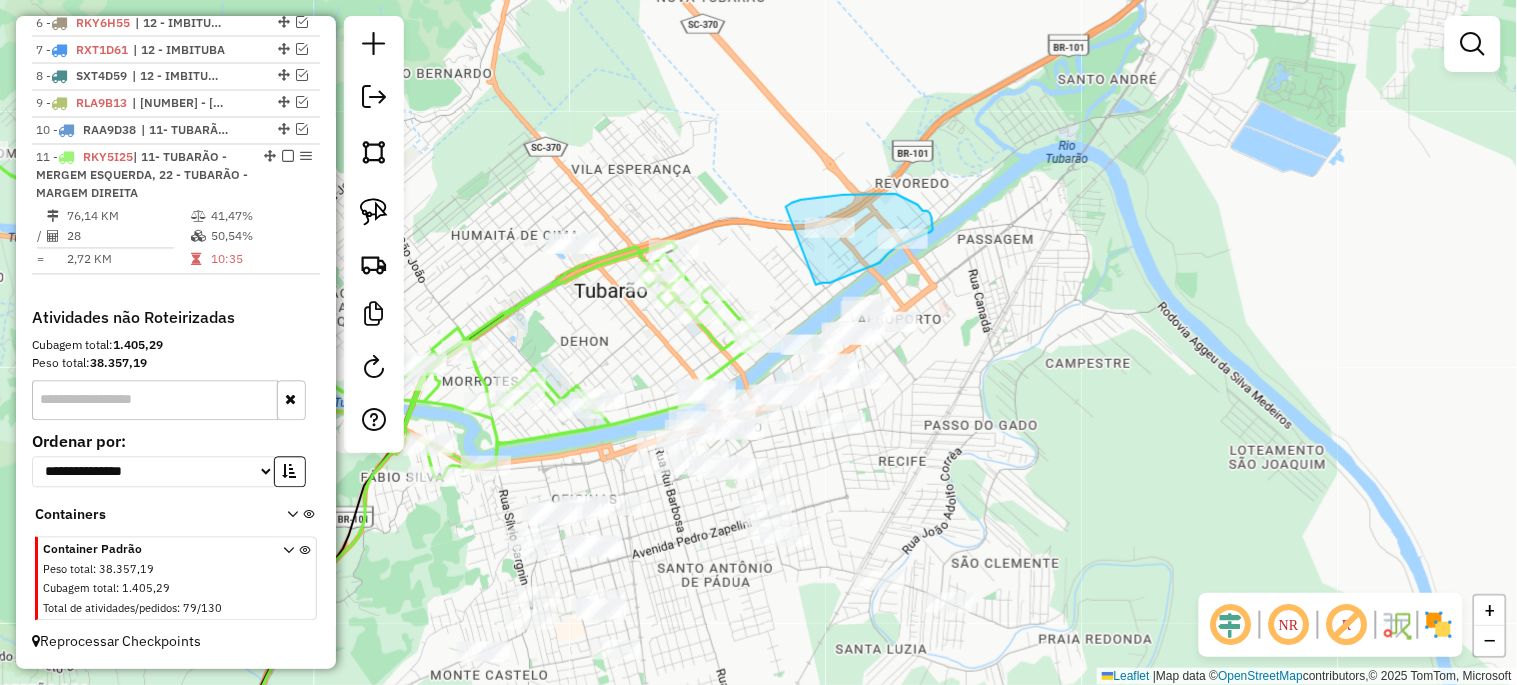 drag, startPoint x: 788, startPoint y: 205, endPoint x: 816, endPoint y: 285, distance: 84.758484 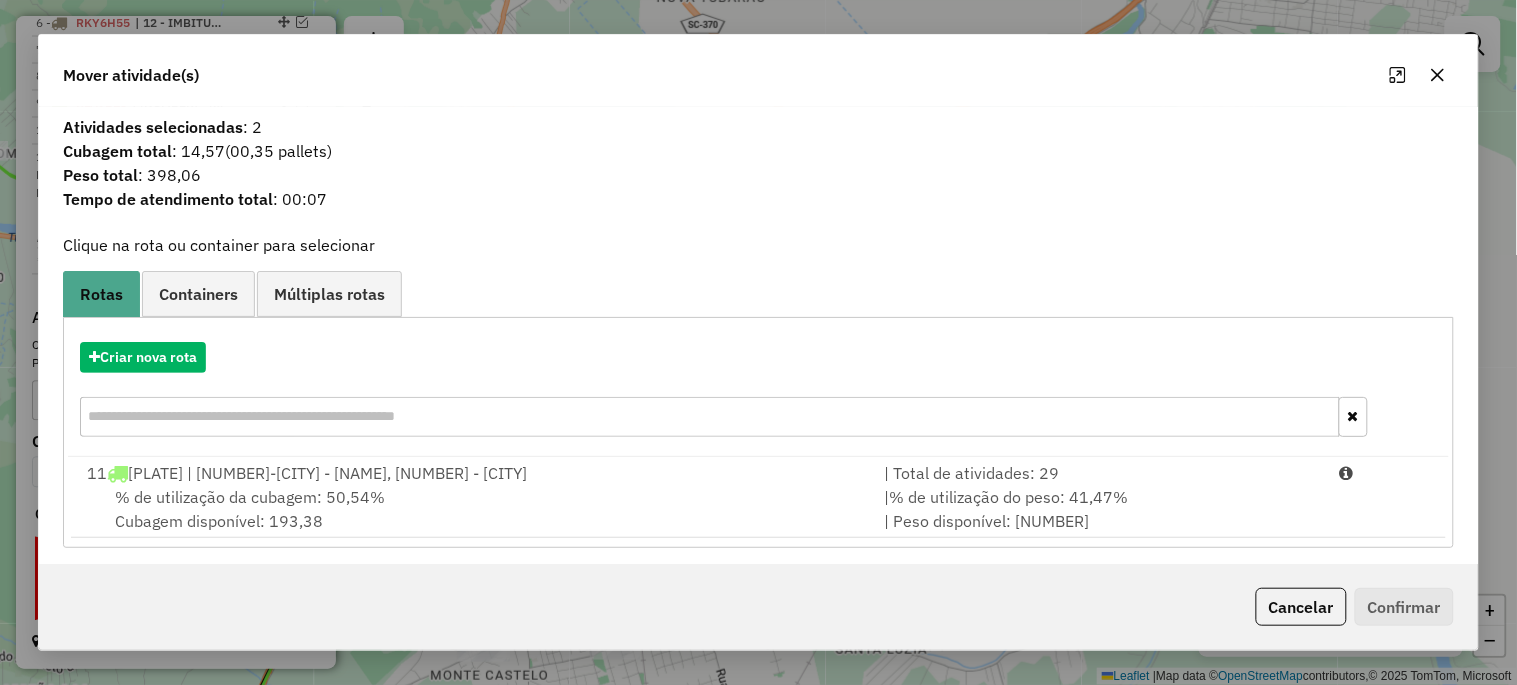 click on "% de utilização da cubagem: 50,54%" at bounding box center [250, 497] 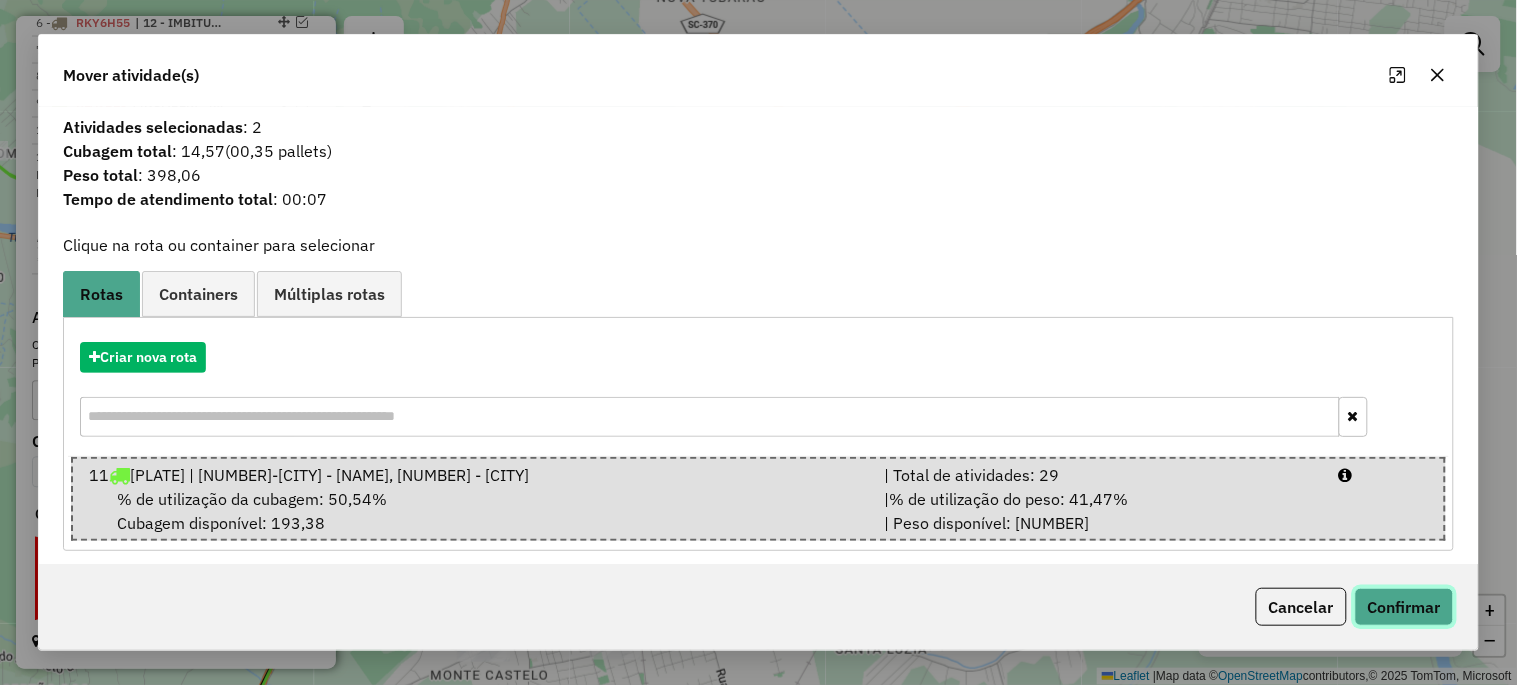 click on "Confirmar" 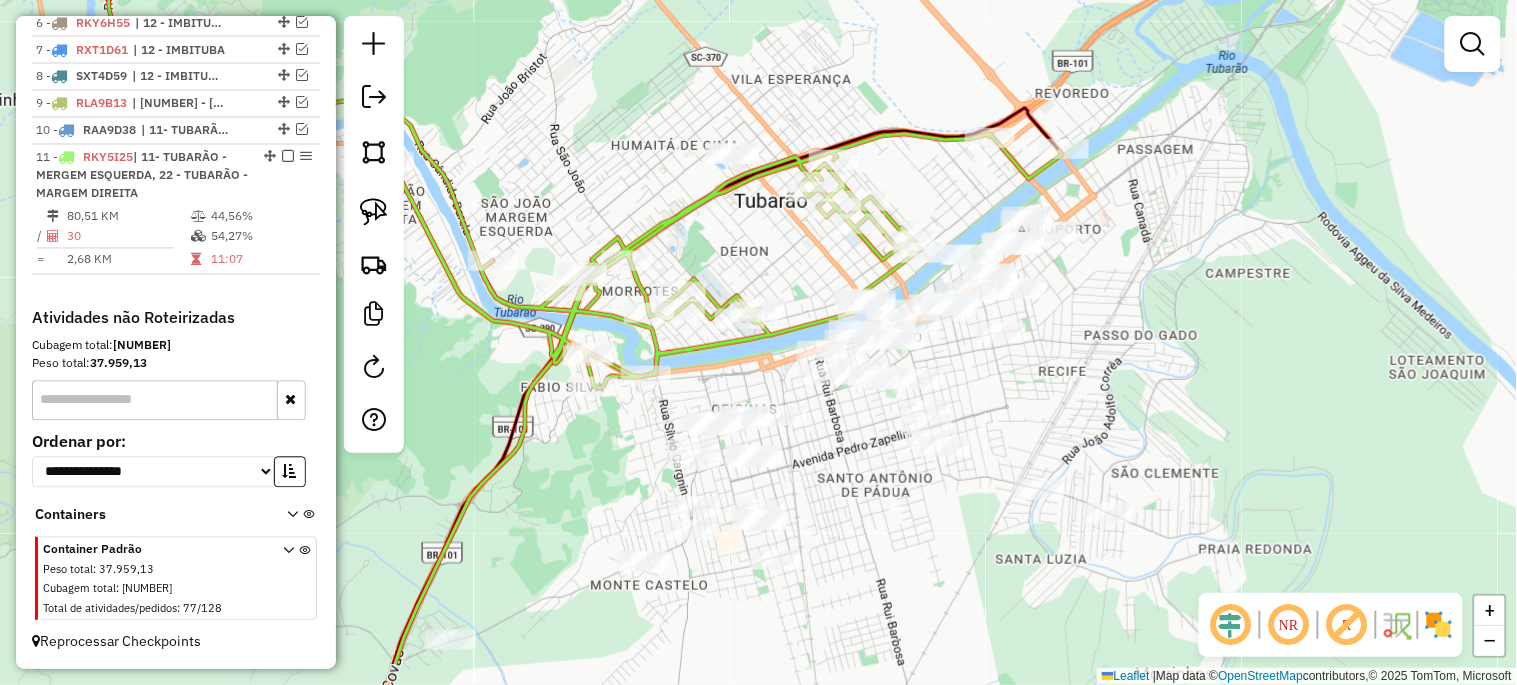 drag, startPoint x: 1001, startPoint y: 530, endPoint x: 1161, endPoint y: 440, distance: 183.57559 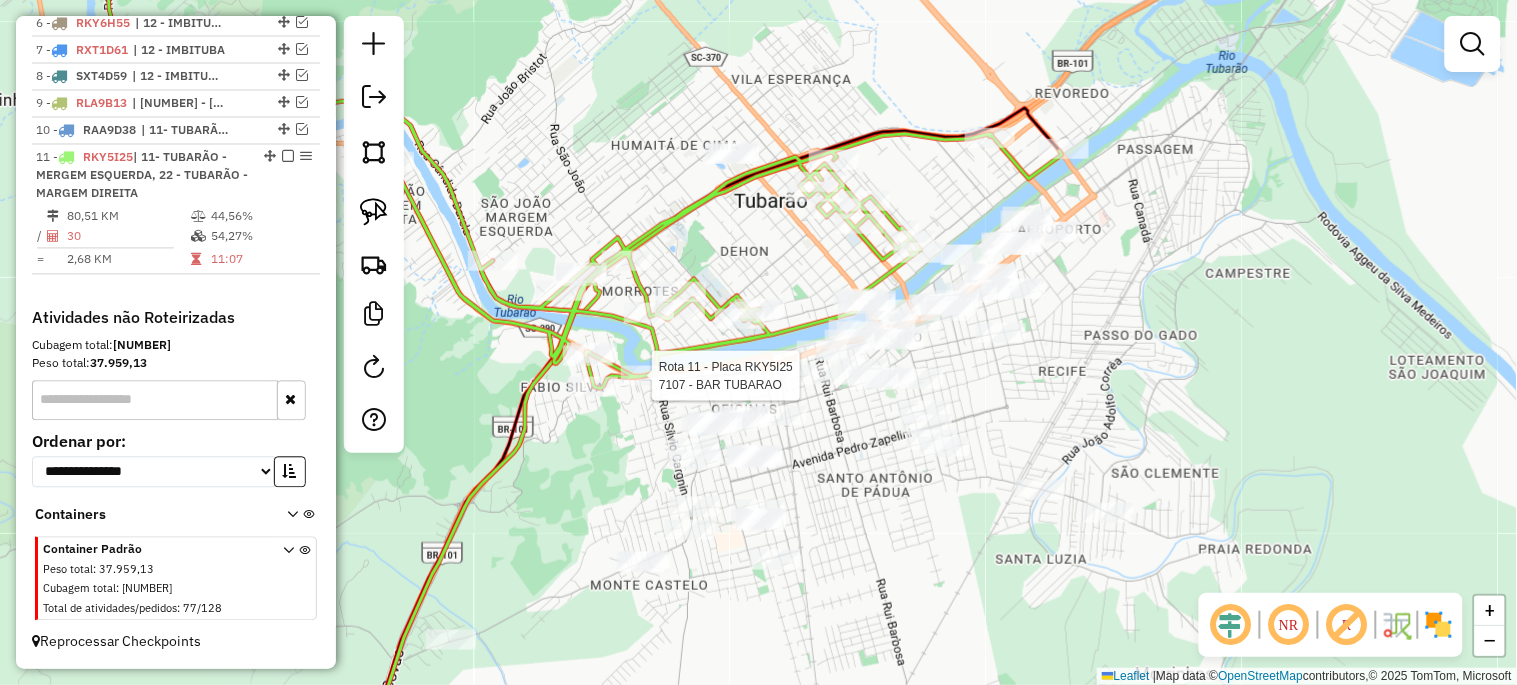 select on "*********" 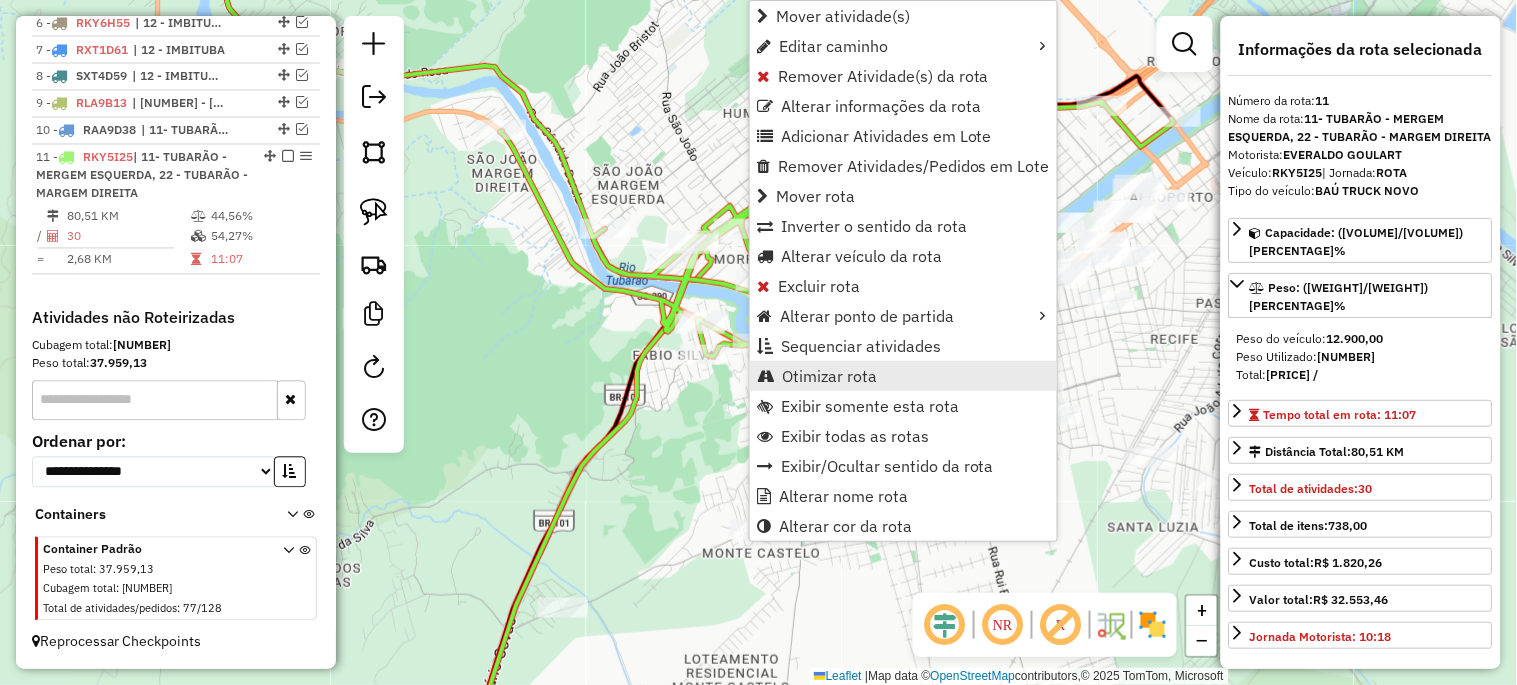 click on "Otimizar rota" at bounding box center (829, 376) 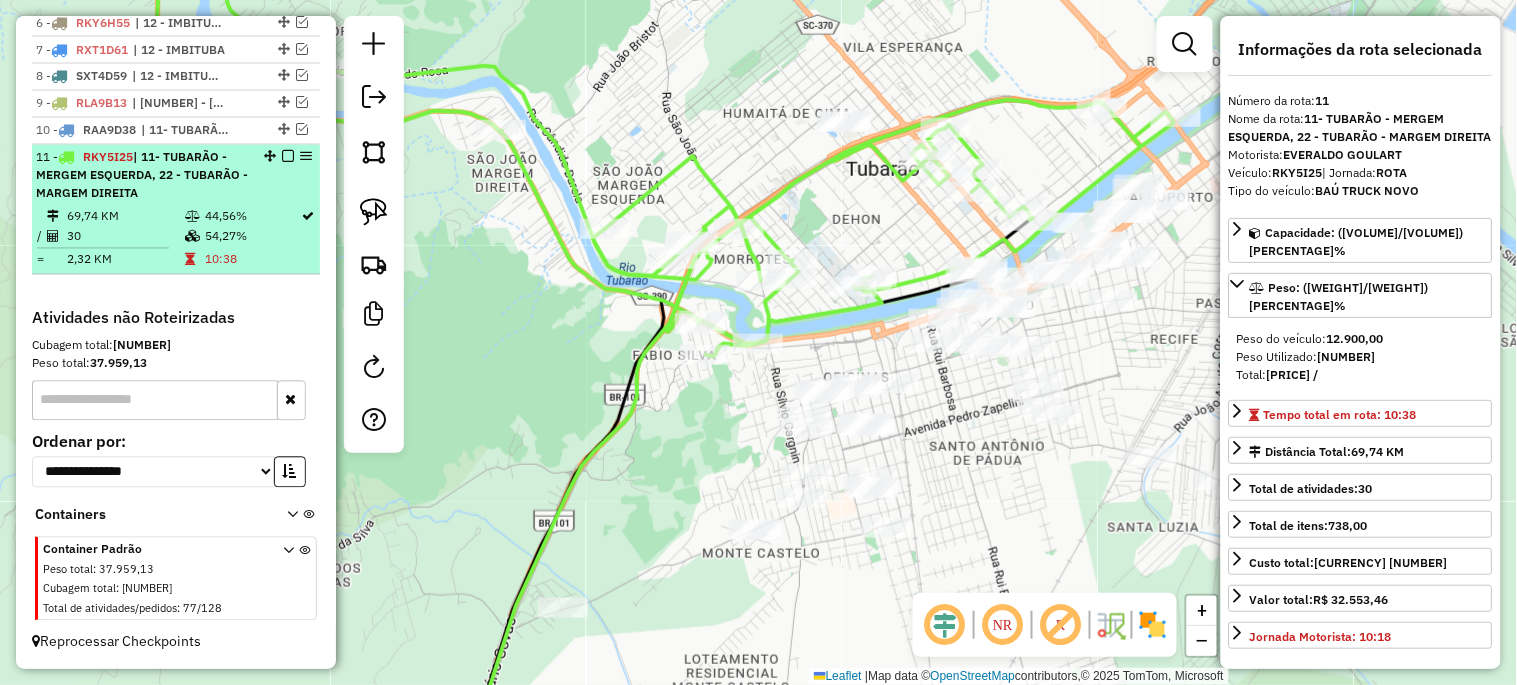 click at bounding box center (288, 157) 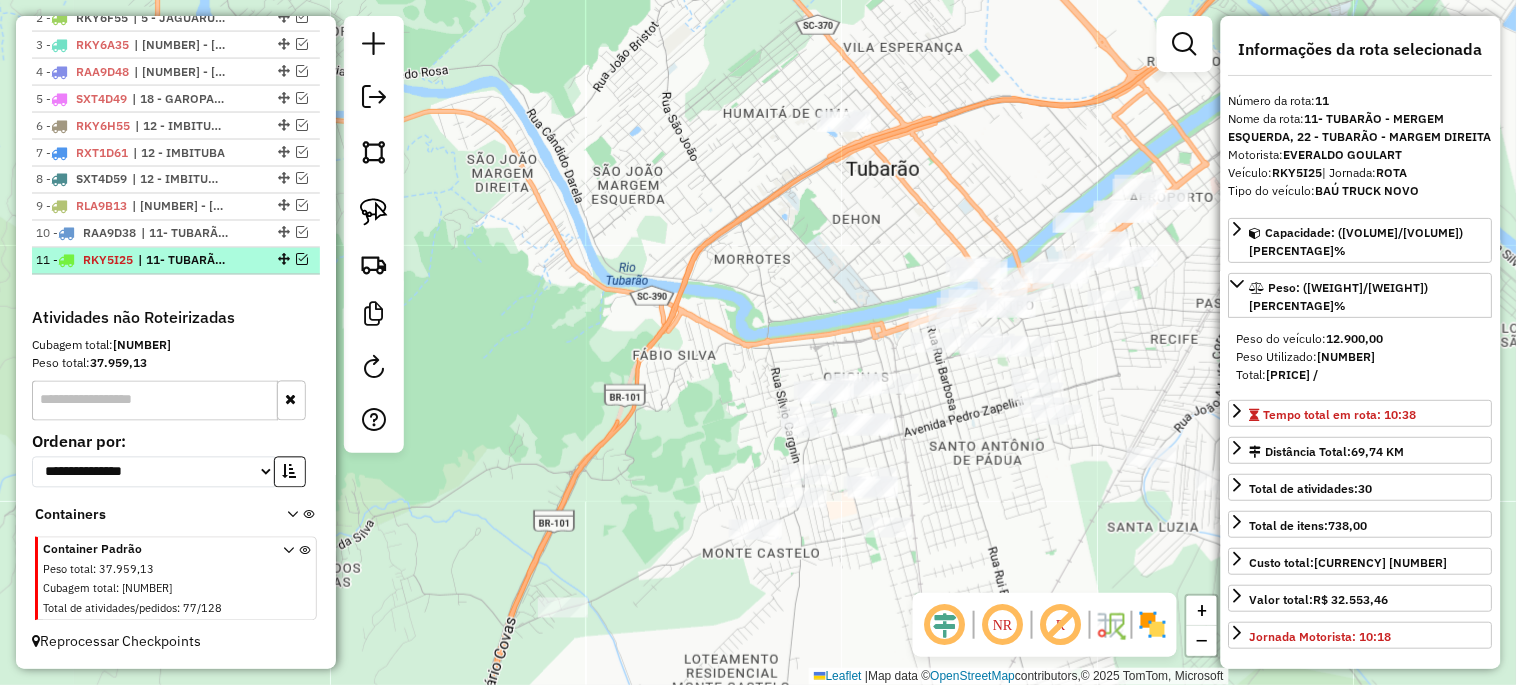scroll, scrollTop: 830, scrollLeft: 0, axis: vertical 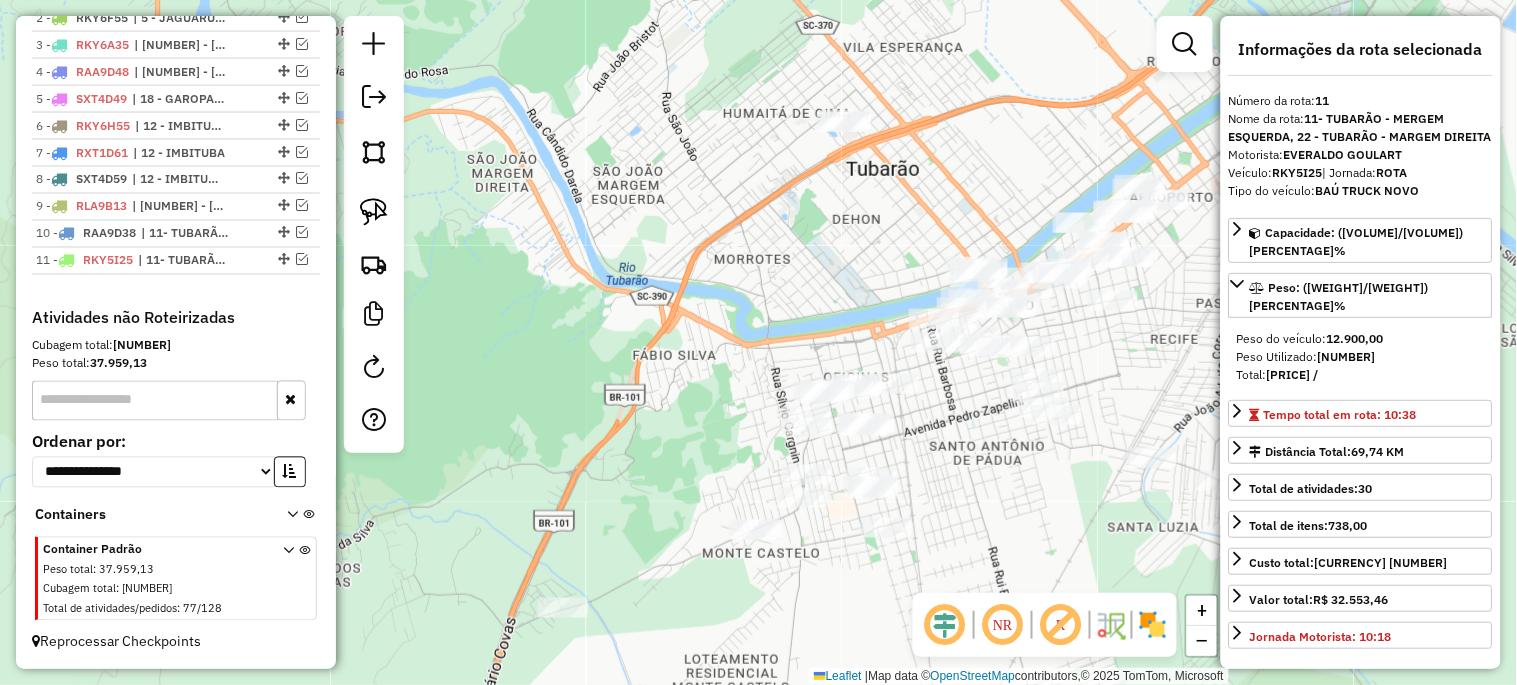 click on "Janela de atendimento Grade de atendimento Capacidade Transportadoras Veículos Cliente Pedidos  Rotas Selecione os dias de semana para filtrar as janelas de atendimento  Seg   Ter   Qua   Qui   Sex   Sáb   Dom  Informe o período da janela de atendimento: De: Até:  Filtrar exatamente a janela do cliente  Considerar janela de atendimento padrão  Selecione os dias de semana para filtrar as grades de atendimento  Seg   Ter   Qua   Qui   Sex   Sáb   Dom   Considerar clientes sem dia de atendimento cadastrado  Clientes fora do dia de atendimento selecionado Filtrar as atividades entre os valores definidos abaixo:  Peso mínimo:   Peso máximo:   Cubagem mínima:   Cubagem máxima:   De:   Até:  Filtrar as atividades entre o tempo de atendimento definido abaixo:  De:   Até:   Considerar capacidade total dos clientes não roteirizados Transportadora: Selecione um ou mais itens Tipo de veículo: Selecione um ou mais itens Veículo: Selecione um ou mais itens Motorista: Selecione um ou mais itens Nome: Rótulo:" 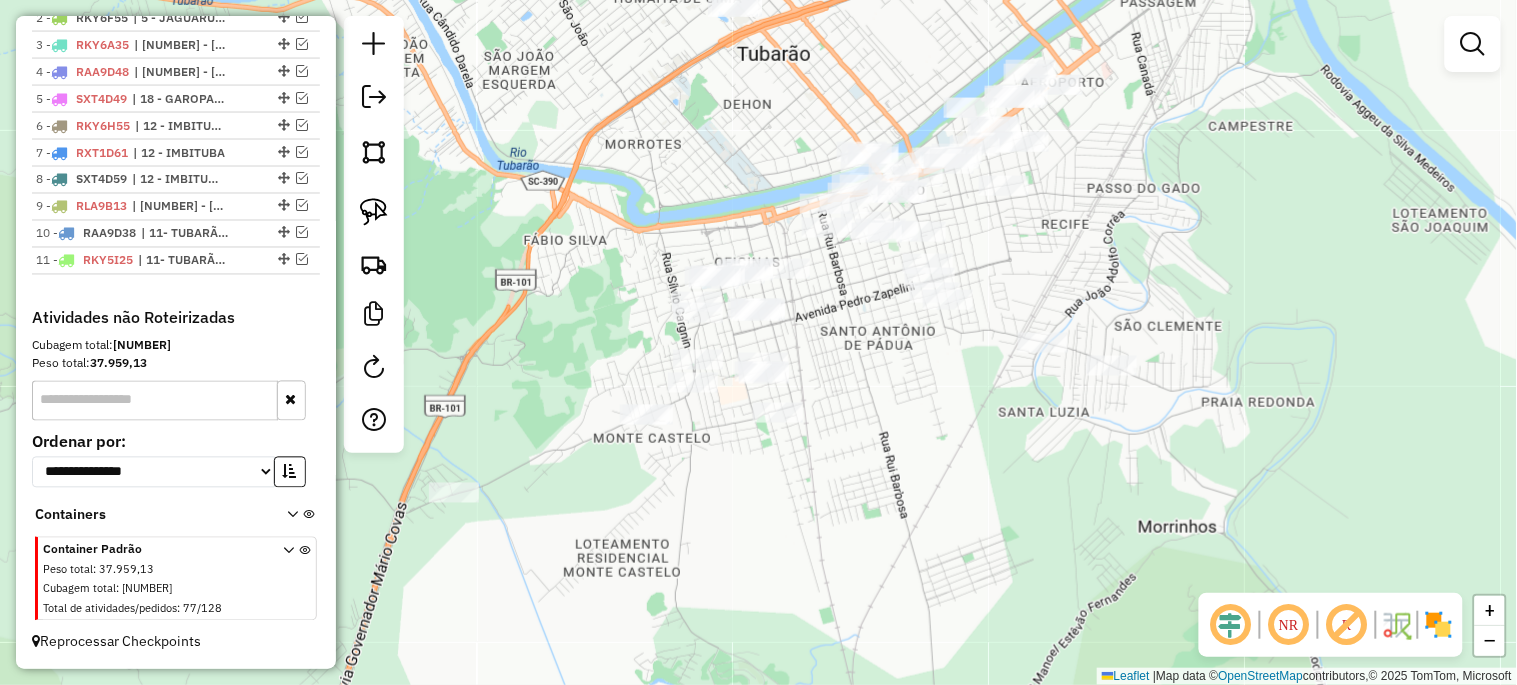 drag, startPoint x: 723, startPoint y: 403, endPoint x: 616, endPoint y: 288, distance: 157.0796 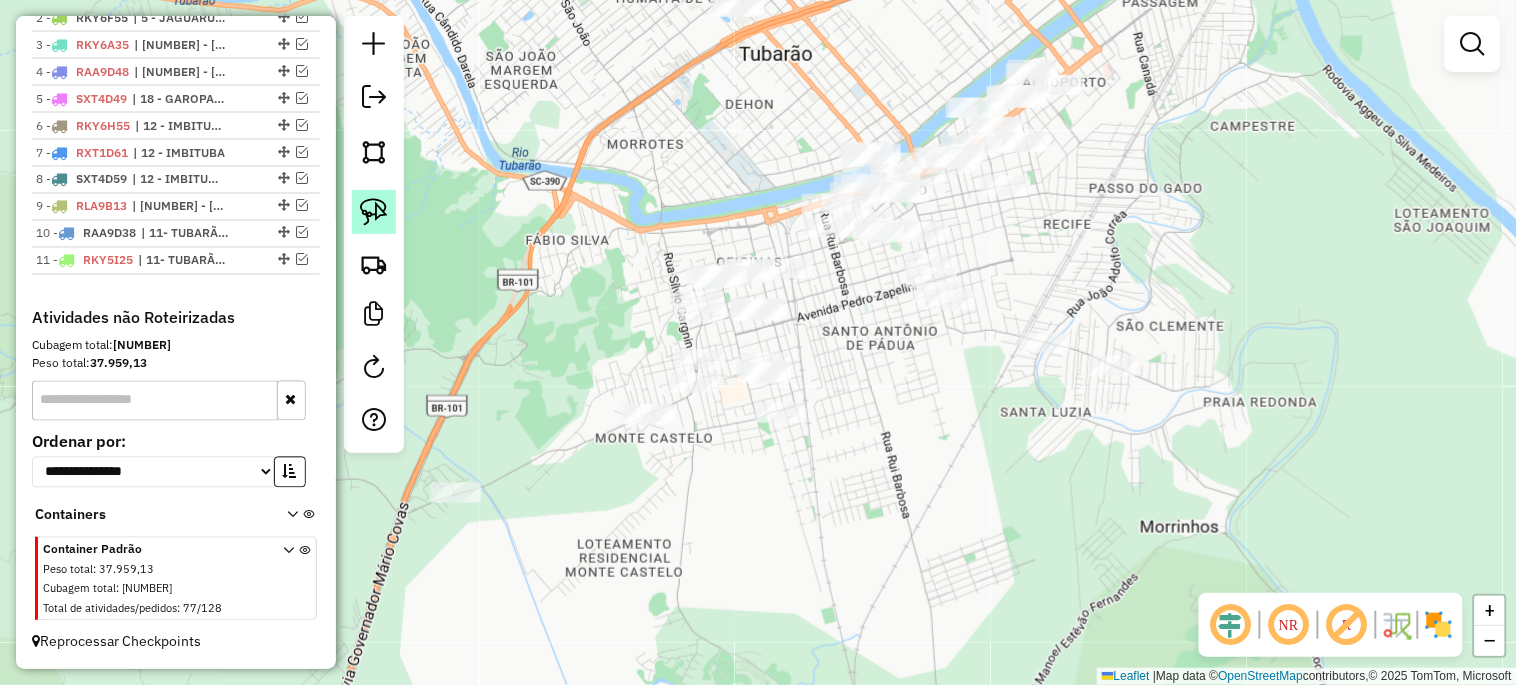 click 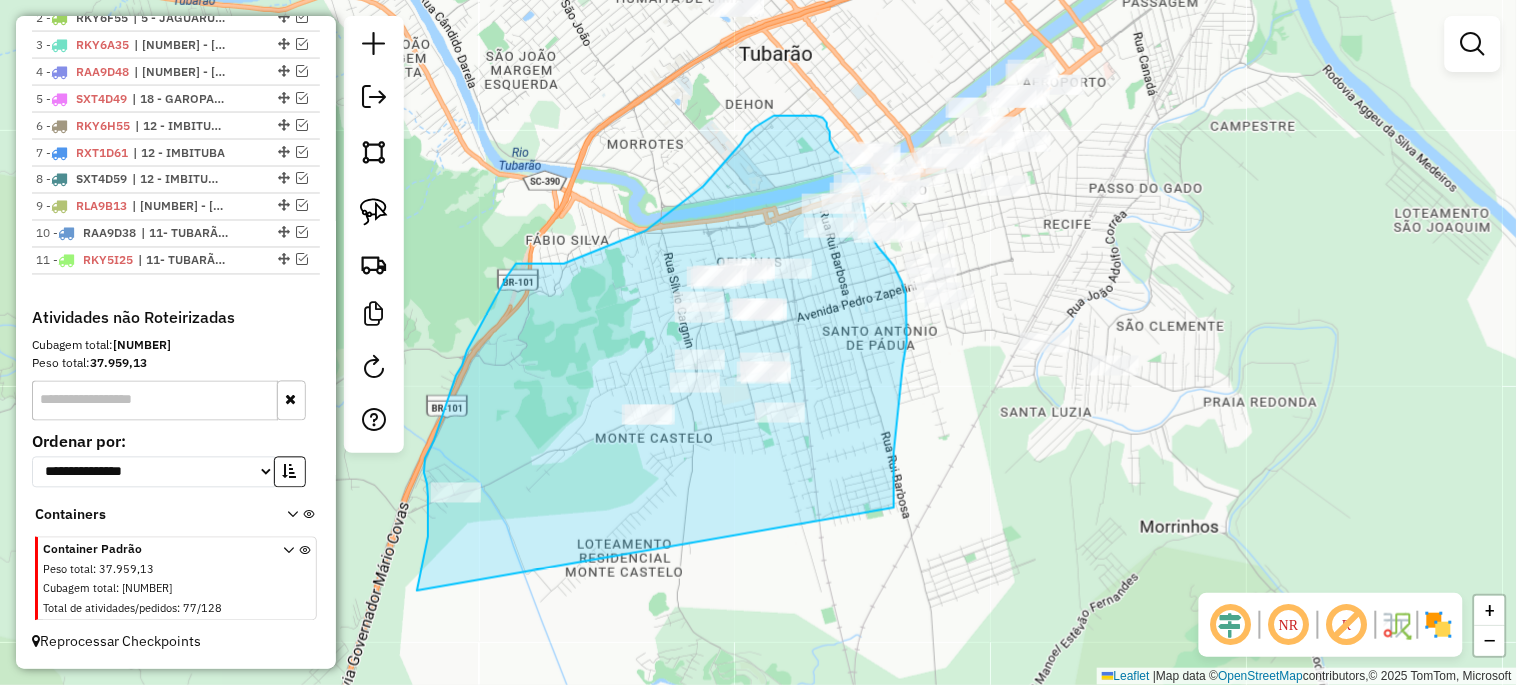 drag, startPoint x: 417, startPoint y: 590, endPoint x: 894, endPoint y: 507, distance: 484.16733 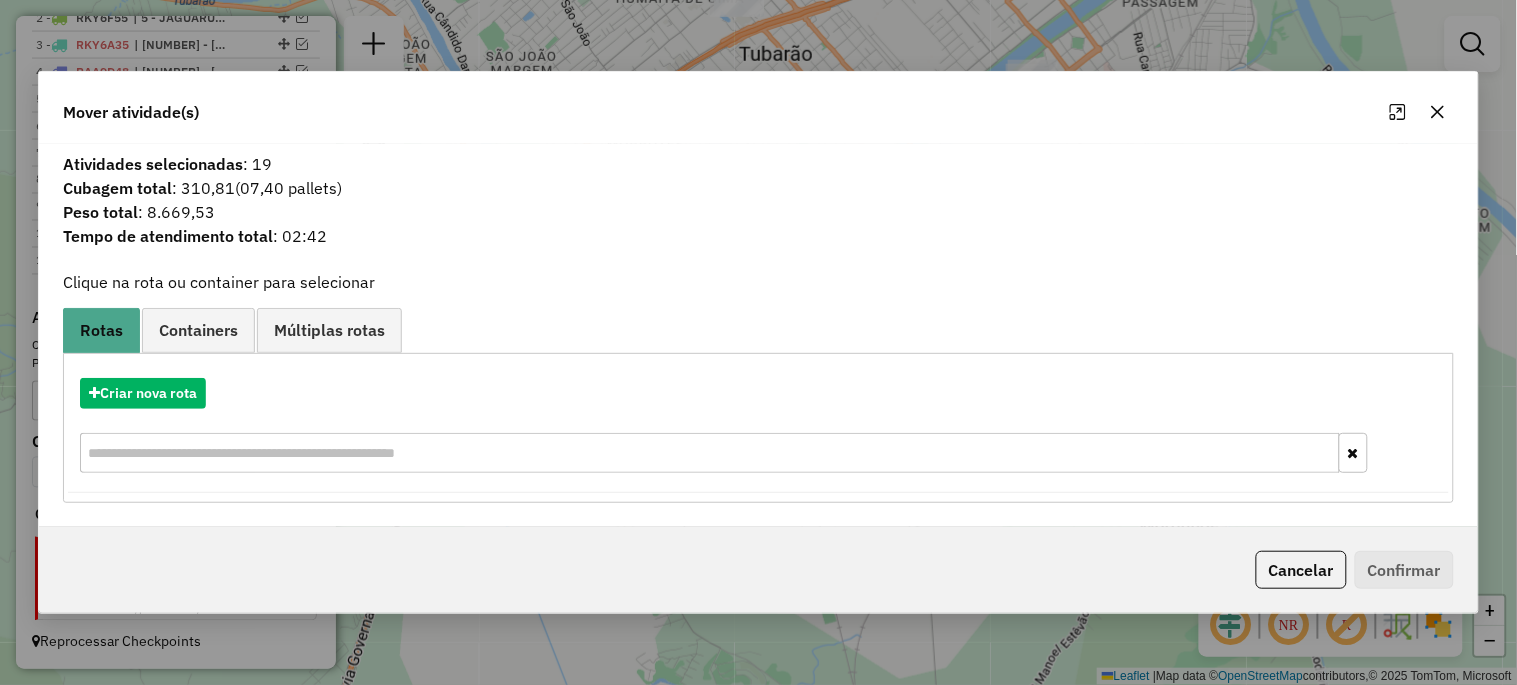 click on "Criar nova rota" at bounding box center [758, 428] 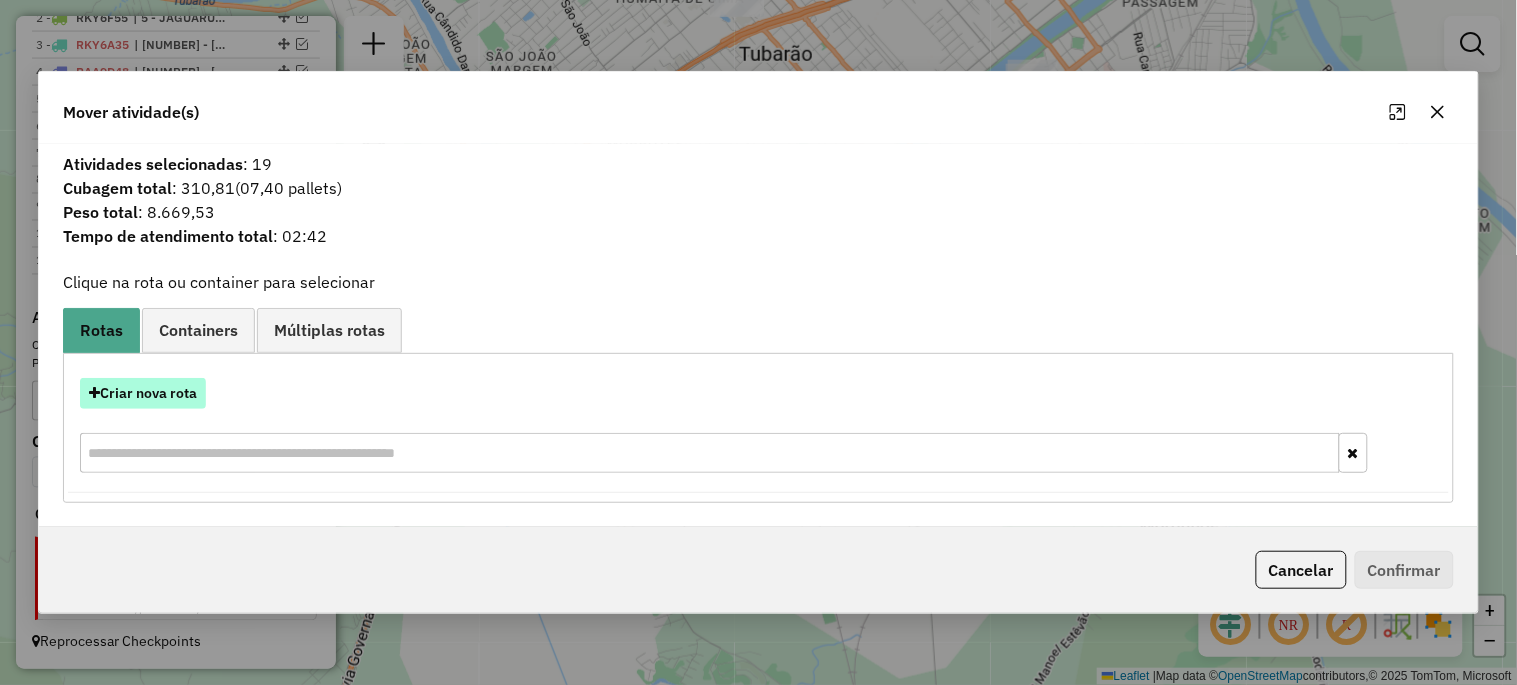 click on "Criar nova rota" at bounding box center (143, 393) 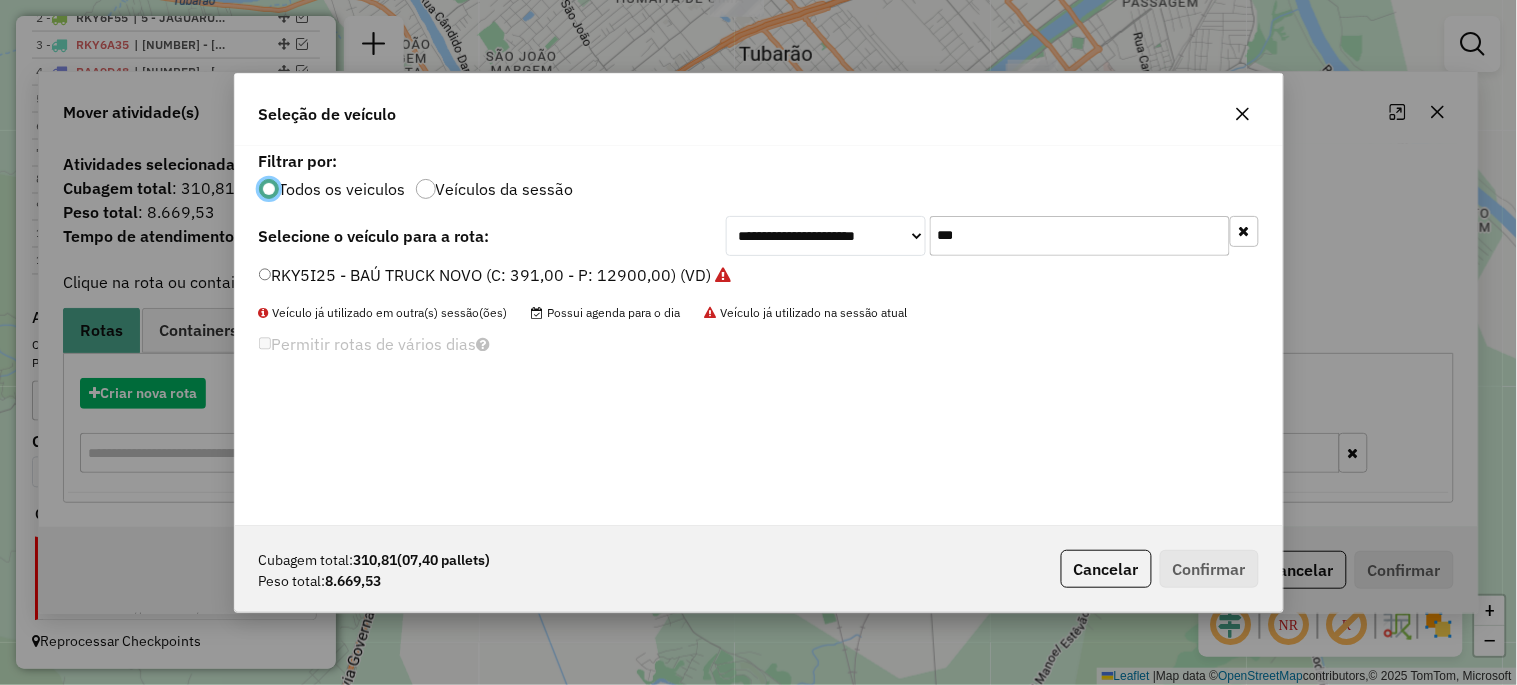 scroll, scrollTop: 11, scrollLeft: 5, axis: both 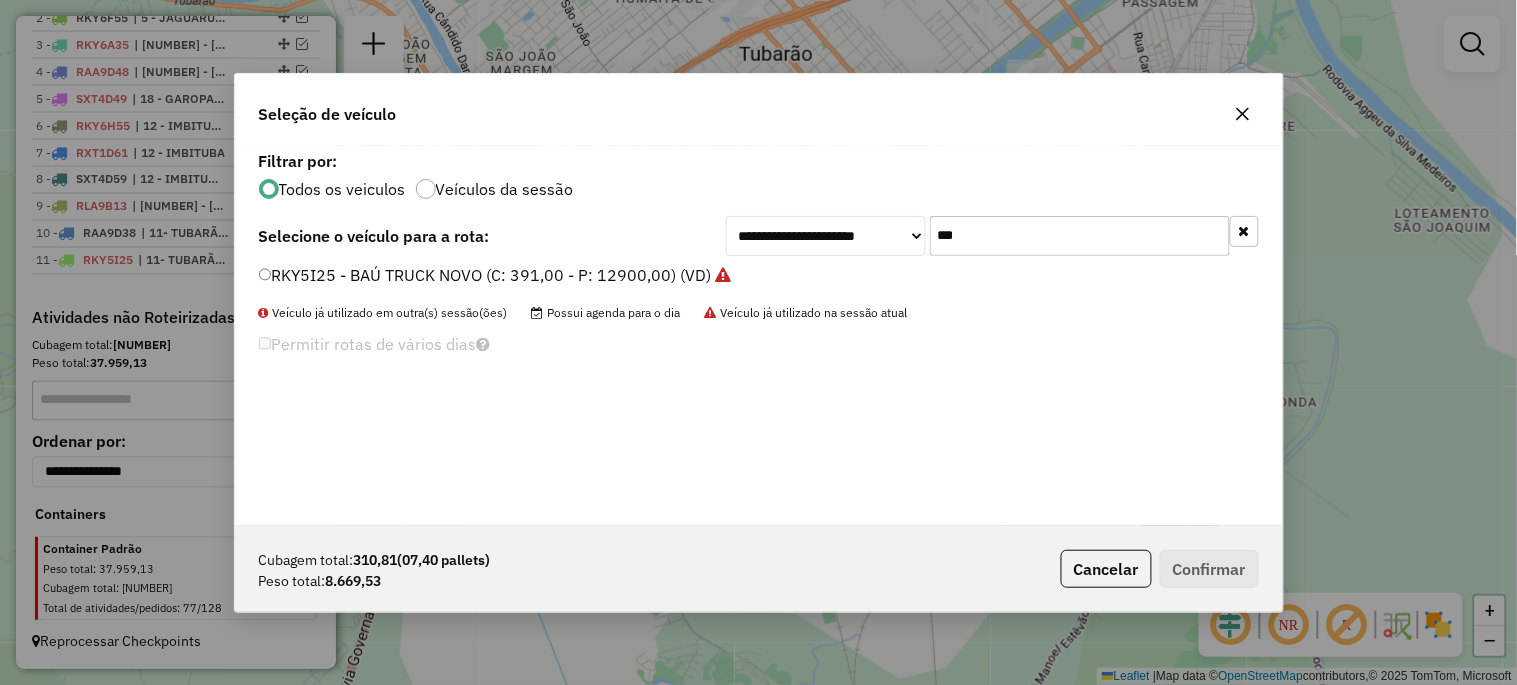 click on "***" 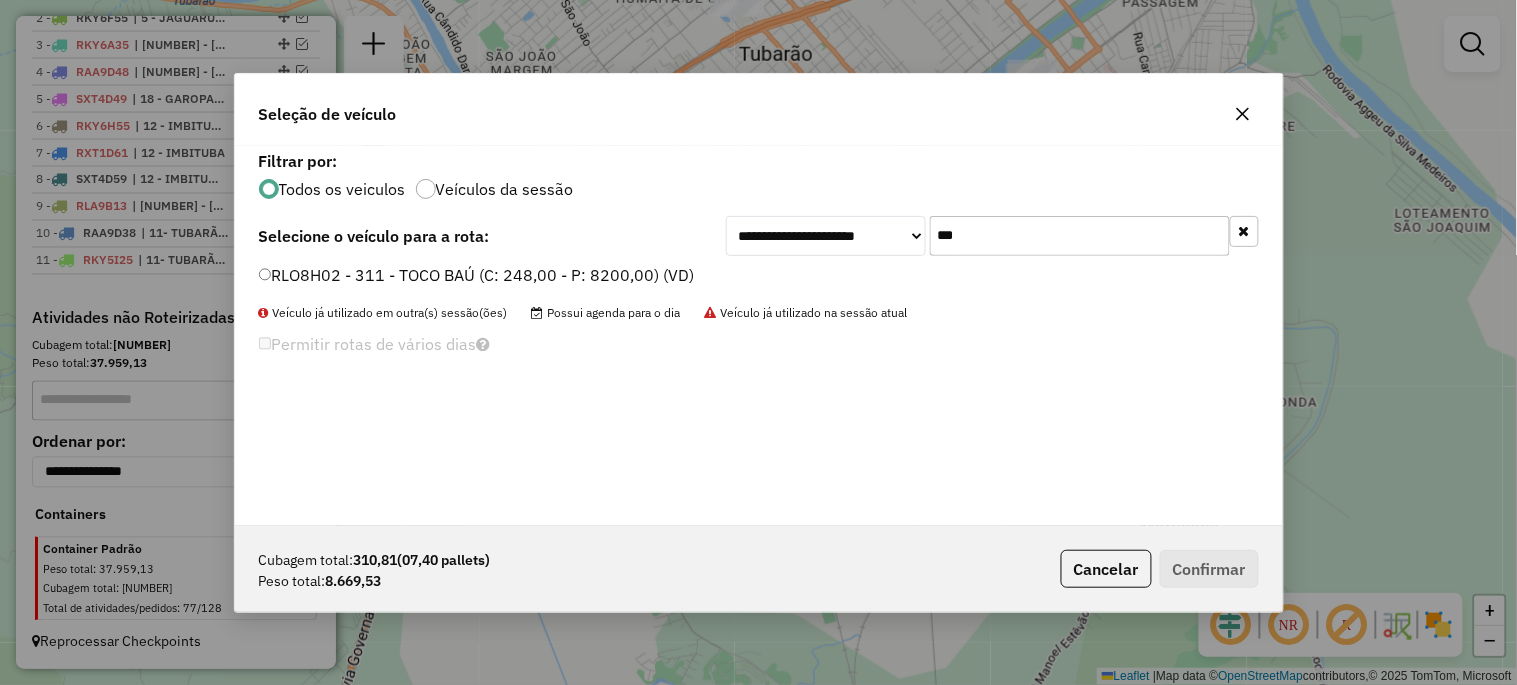 type on "***" 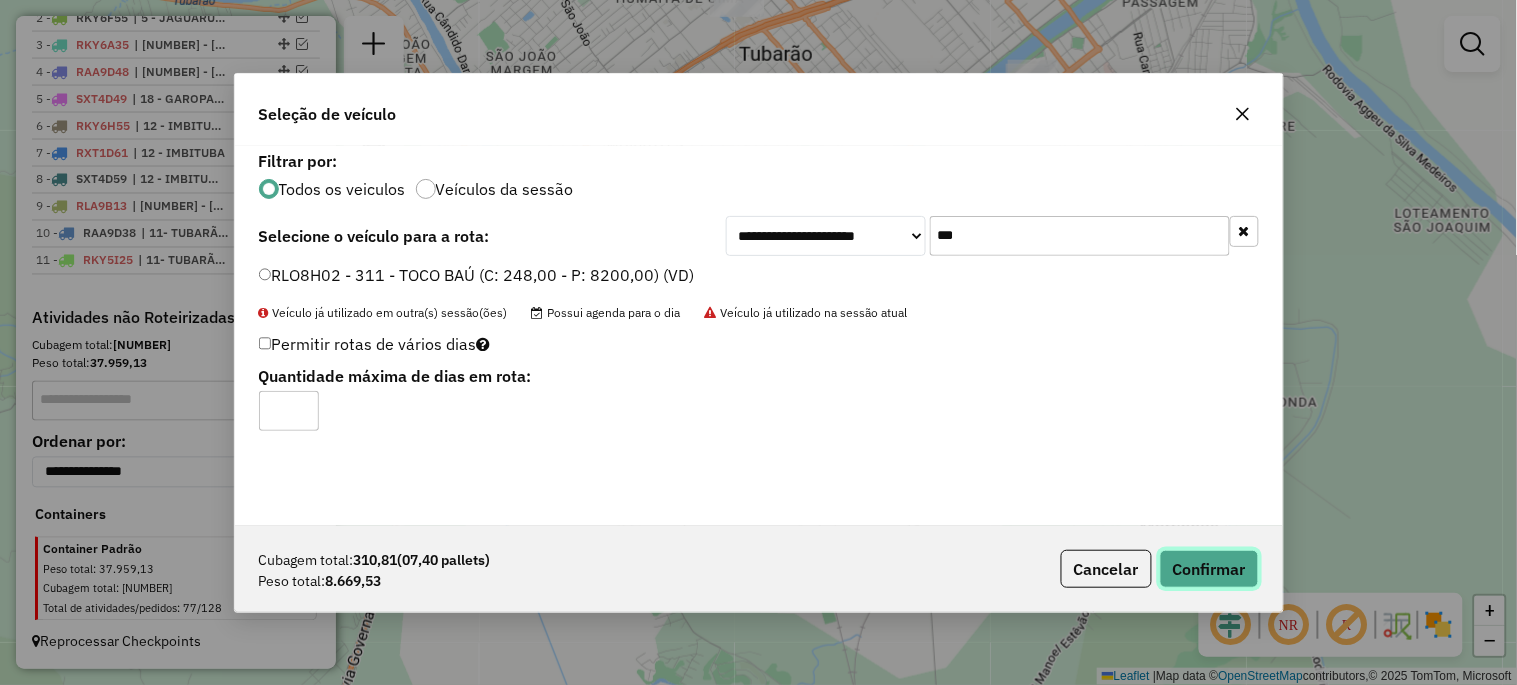 click on "Confirmar" 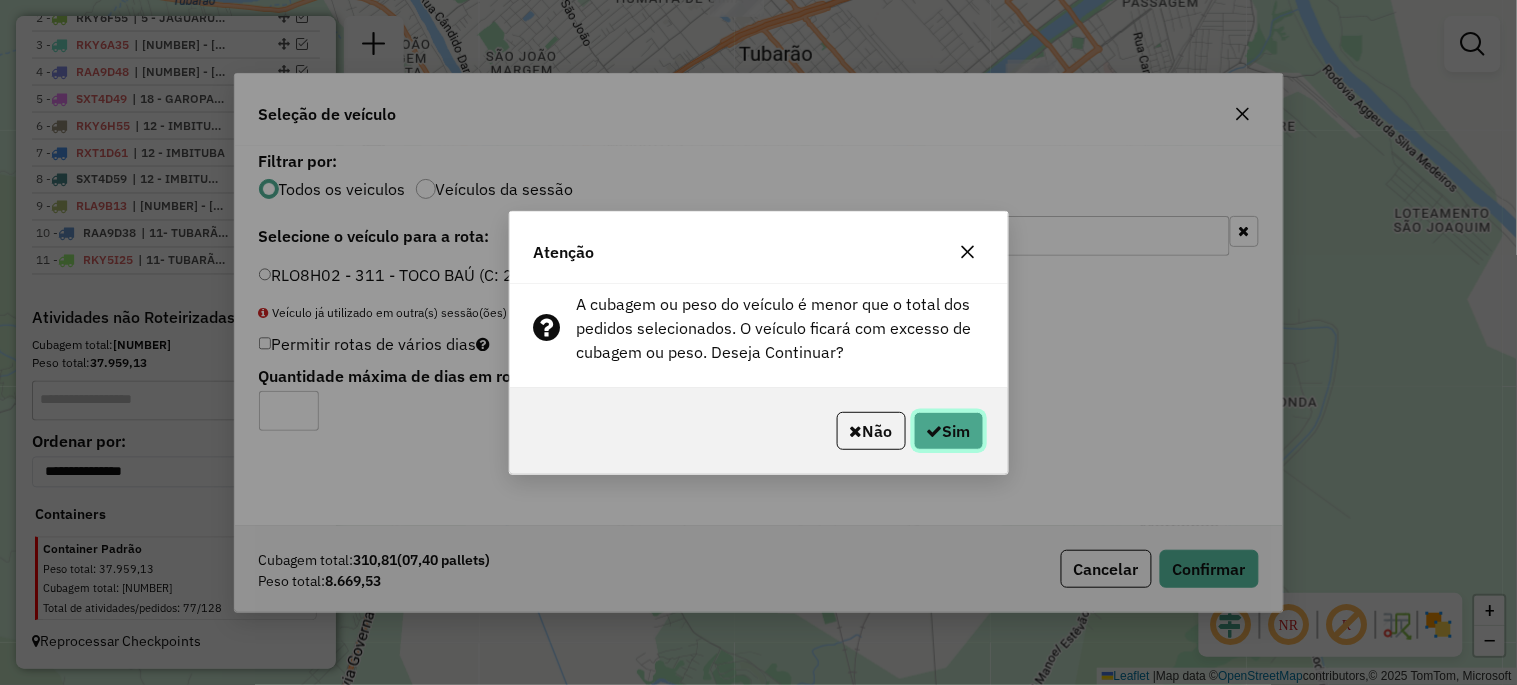 click 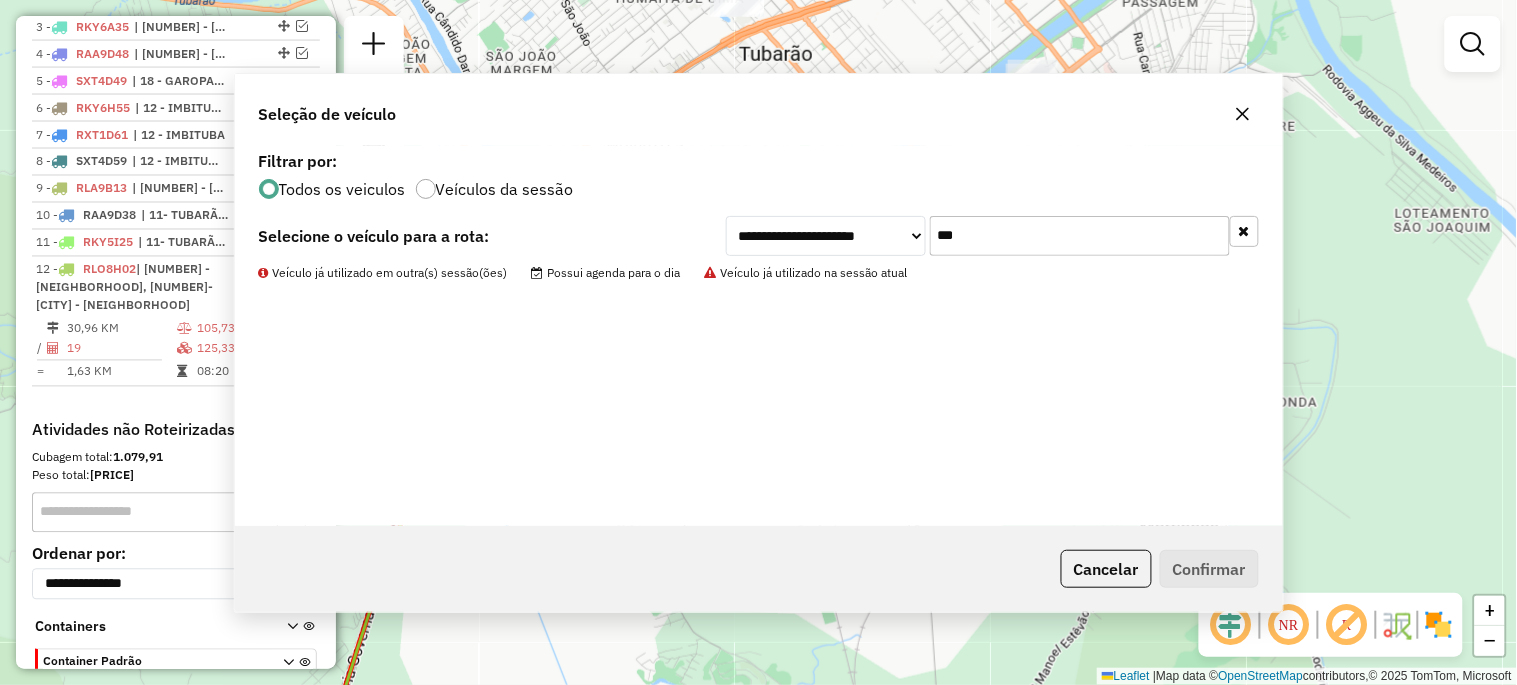 scroll, scrollTop: 942, scrollLeft: 0, axis: vertical 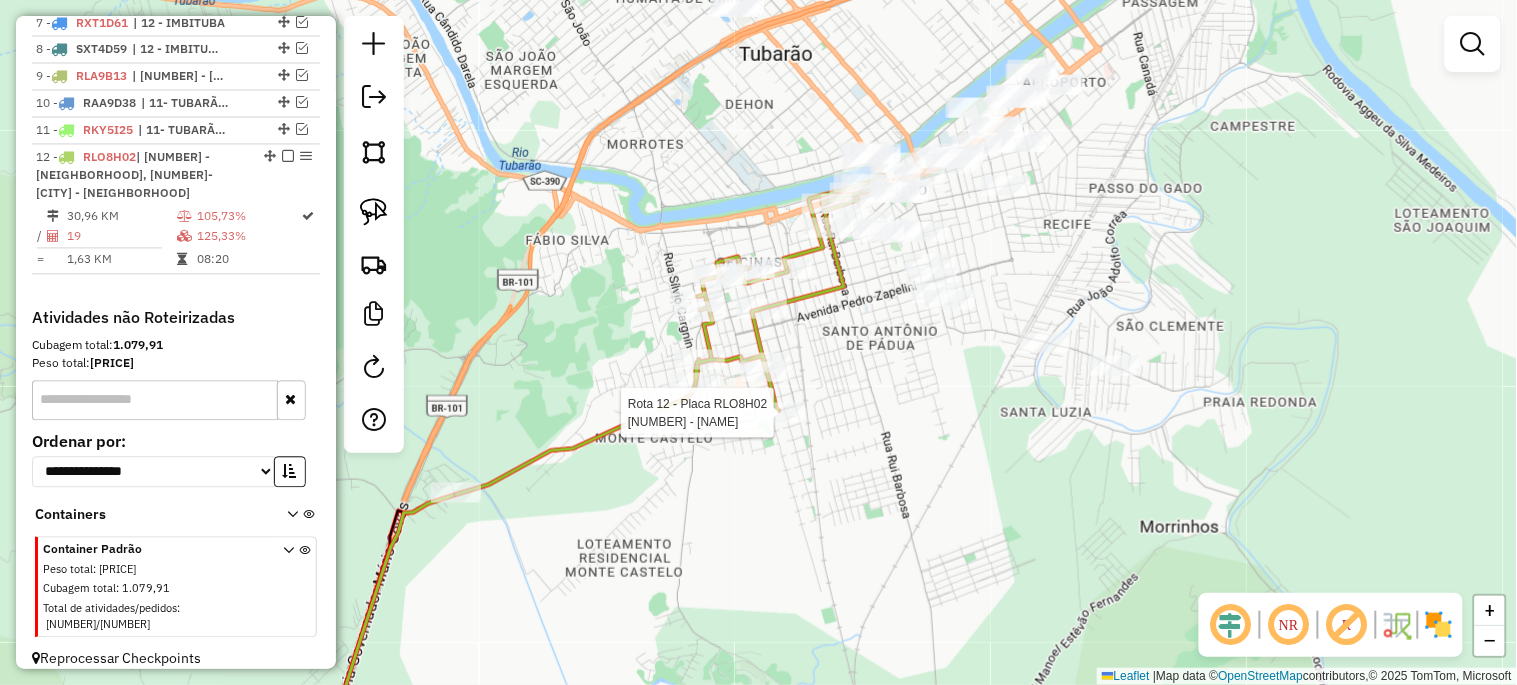 select on "*********" 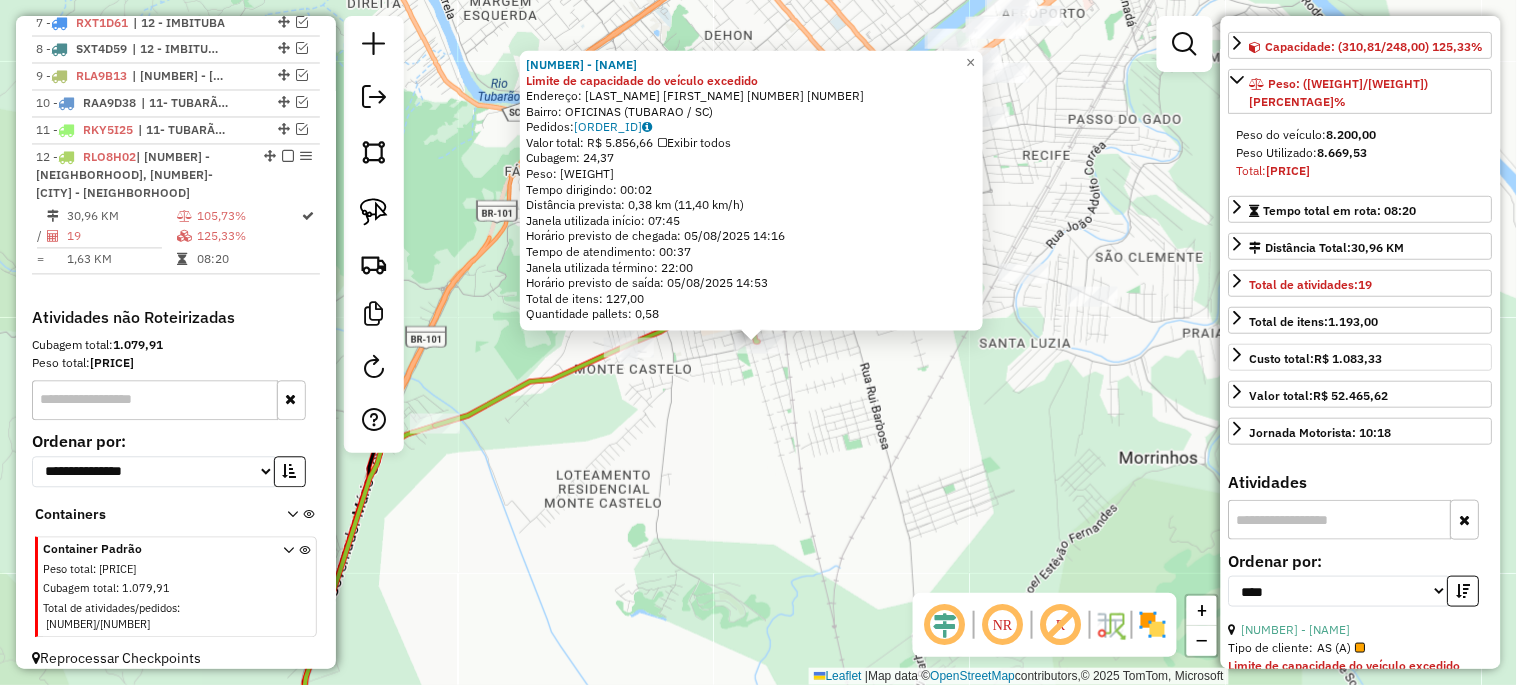 scroll, scrollTop: 370, scrollLeft: 0, axis: vertical 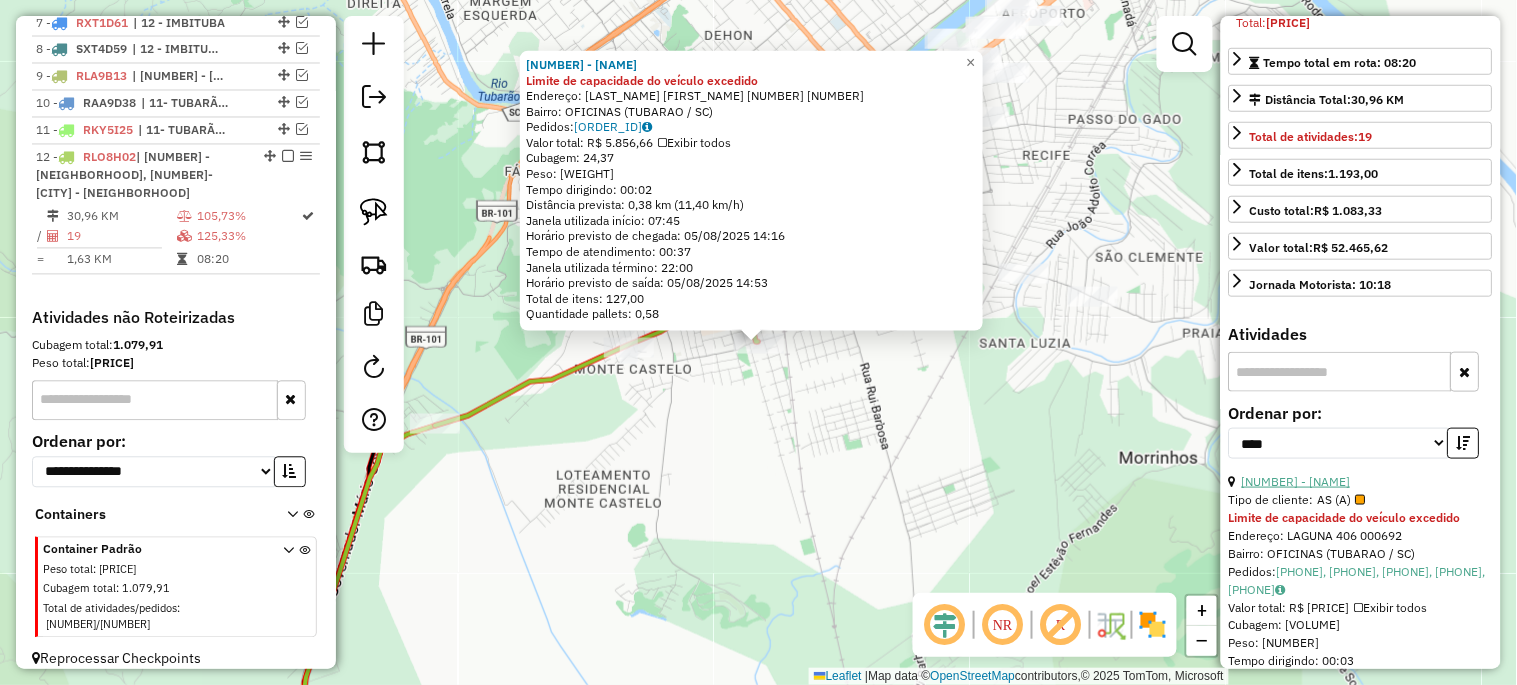 click on "15 - 6012 - SUPER  DPIERI OFICIN" at bounding box center [1296, 481] 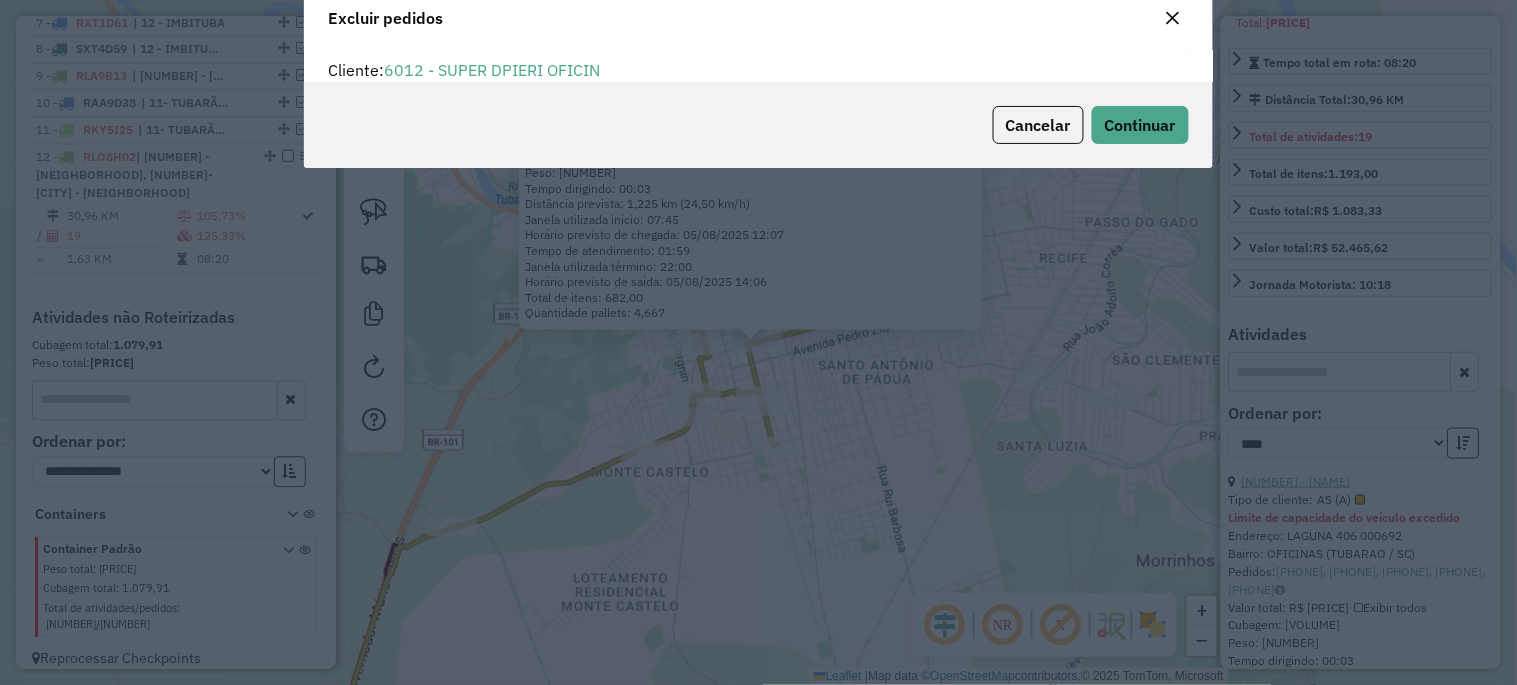 scroll, scrollTop: 11, scrollLeft: 5, axis: both 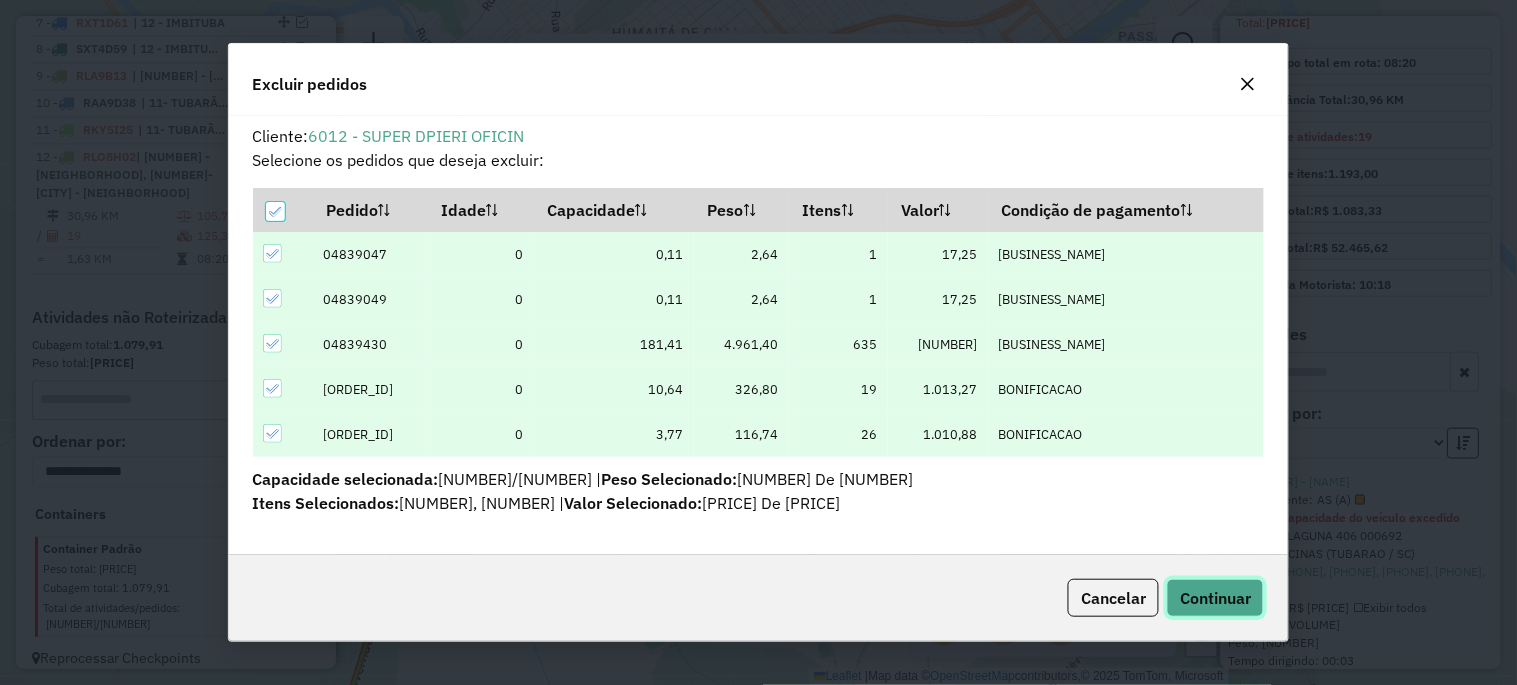 click on "Continuar" 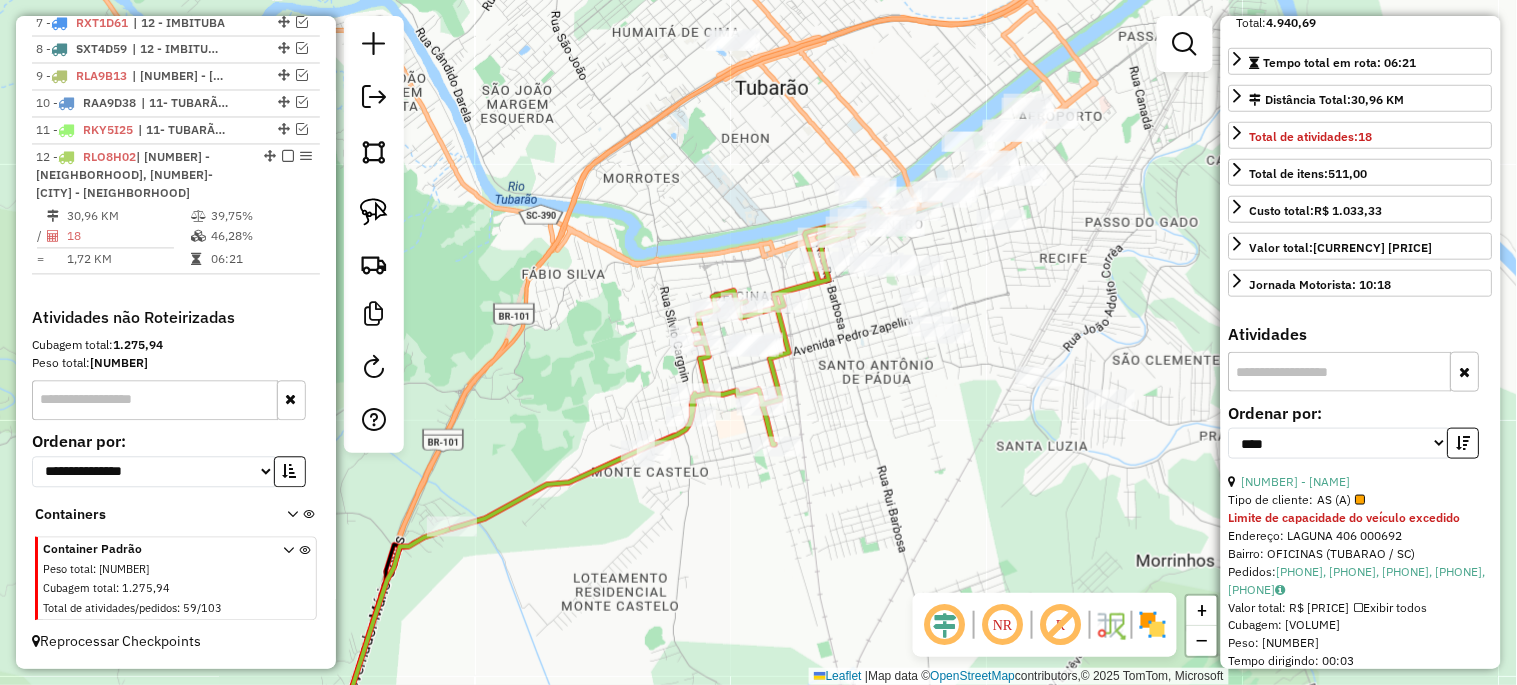 scroll, scrollTop: 352, scrollLeft: 0, axis: vertical 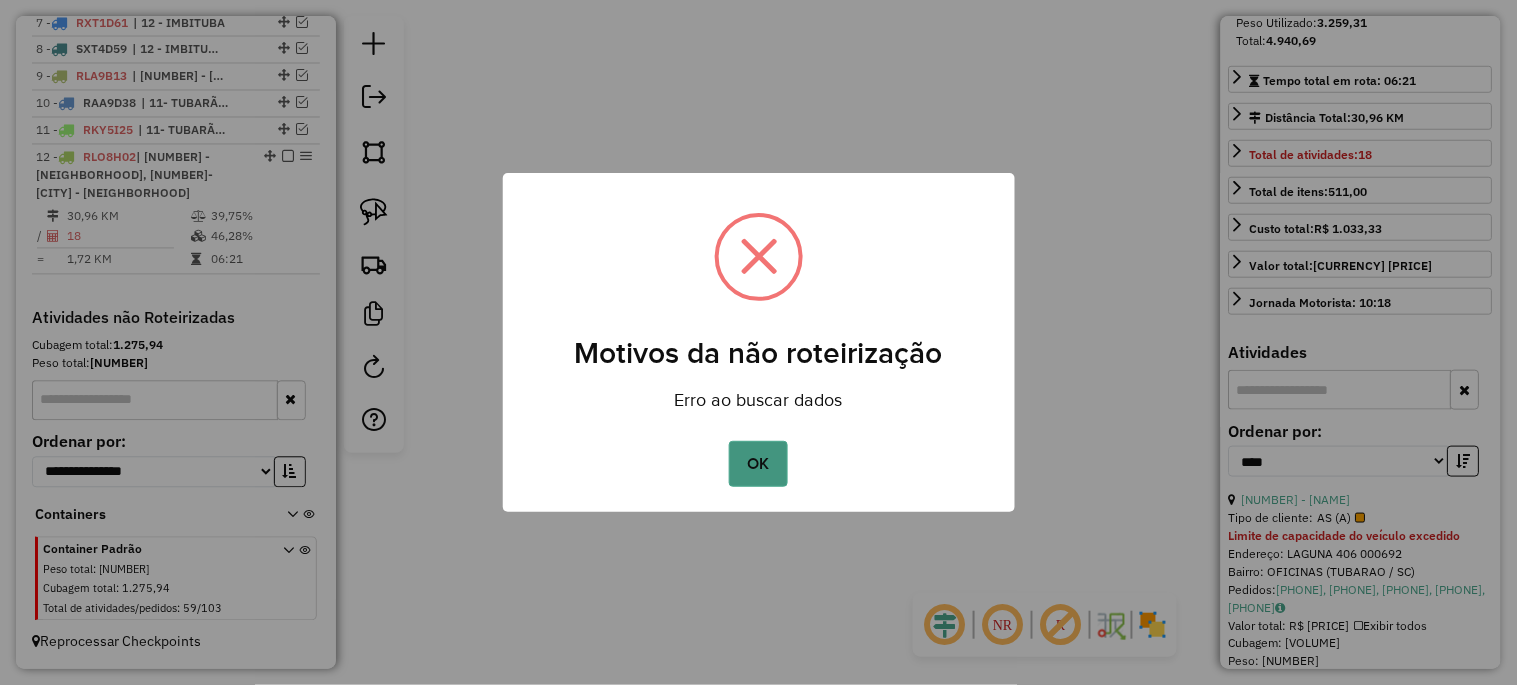 click on "OK" at bounding box center (758, 464) 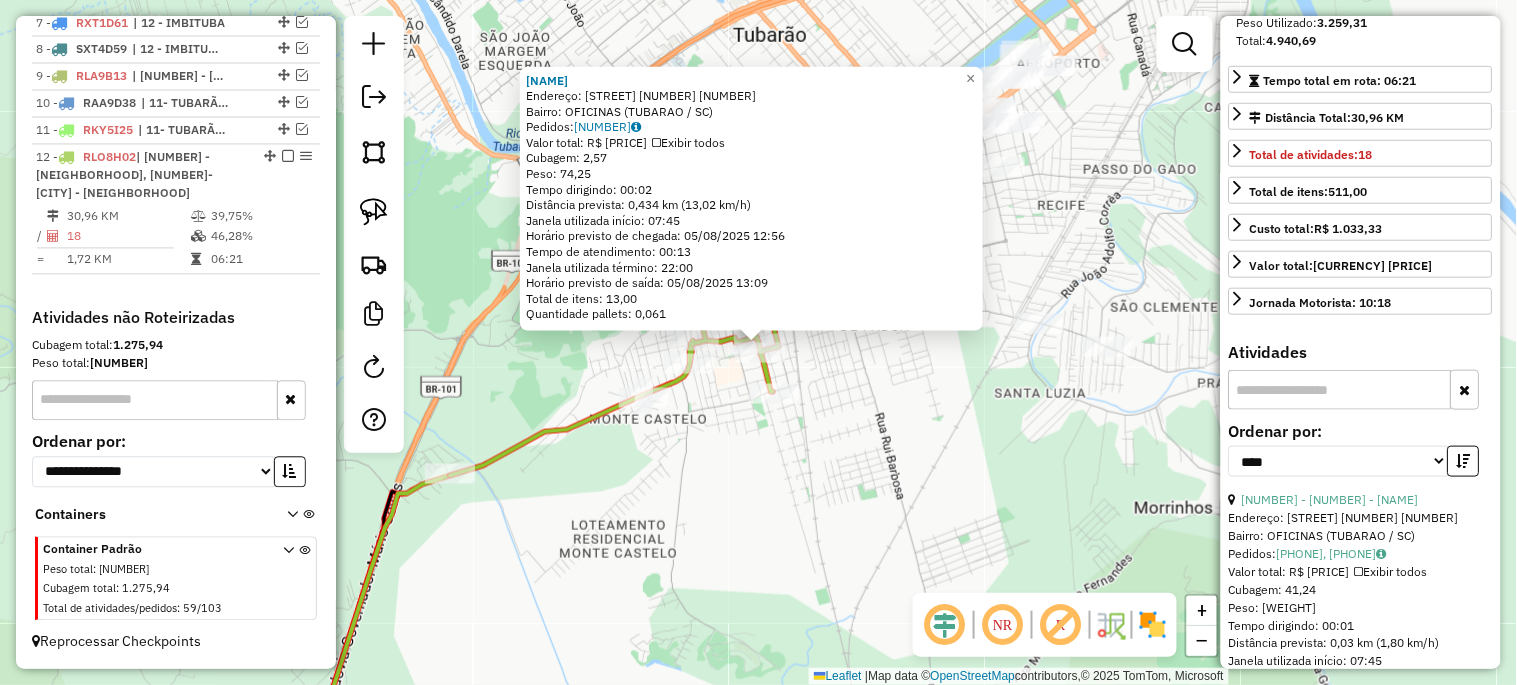 click on "9822 - MERCADO ZAGA  Endereço:  GALDINO JOSE DE BESSA 1 1254   Bairro: OFICINAS (TUBARAO / SC)   Pedidos:  04839066   Valor total: R$ 475,83   Exibir todos   Cubagem: 2,57  Peso: 74,25  Tempo dirigindo: 00:02   Distância prevista: 0,434 km (13,02 km/h)   Janela utilizada início: 07:45   Horário previsto de chegada: 05/08/2025 12:56   Tempo de atendimento: 00:13   Janela utilizada término: 22:00   Horário previsto de saída: 05/08/2025 13:09   Total de itens: 13,00   Quantidade pallets: 0,061  × Janela de atendimento Grade de atendimento Capacidade Transportadoras Veículos Cliente Pedidos  Rotas Selecione os dias de semana para filtrar as janelas de atendimento  Seg   Ter   Qua   Qui   Sex   Sáb   Dom  Informe o período da janela de atendimento: De: Até:  Filtrar exatamente a janela do cliente  Considerar janela de atendimento padrão  Selecione os dias de semana para filtrar as grades de atendimento  Seg   Ter   Qua   Qui   Sex   Sáb   Dom   Considerar clientes sem dia de atendimento cadastrado +" 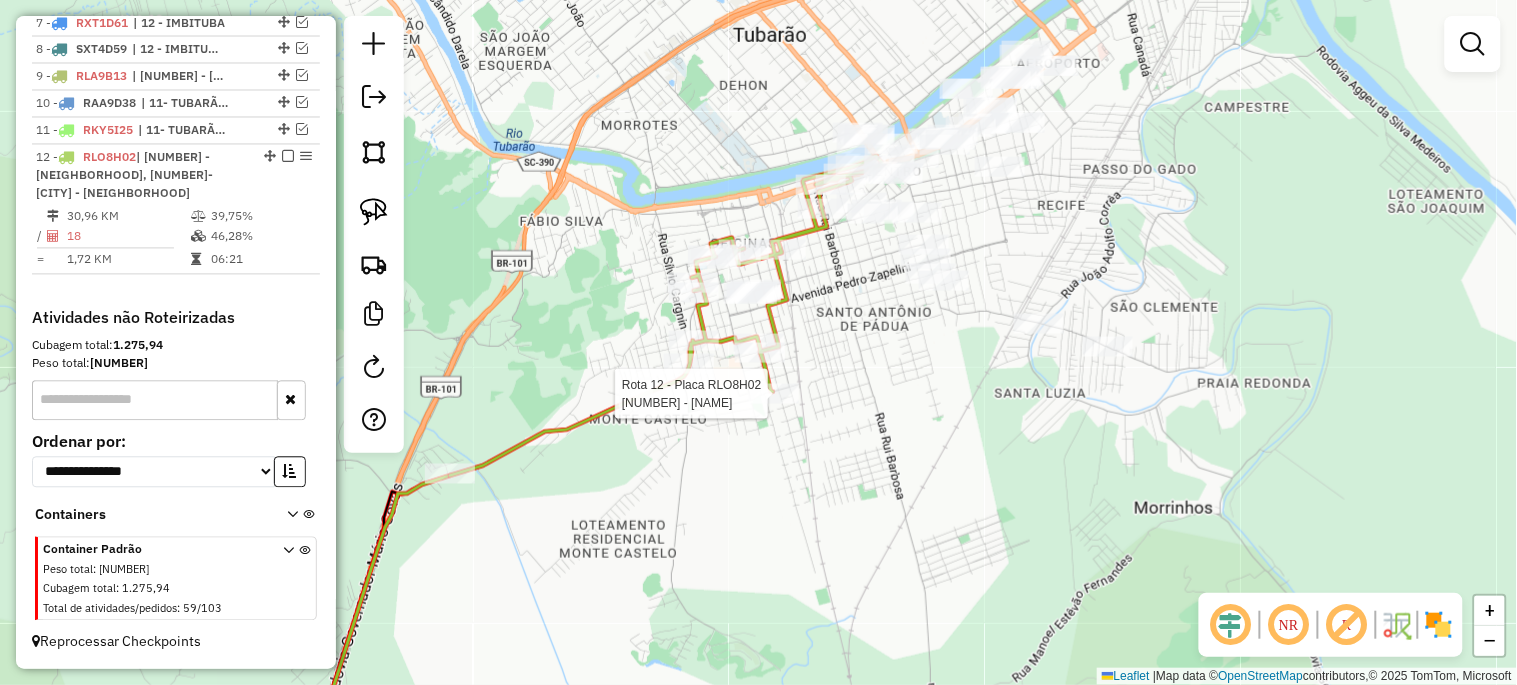 select on "*********" 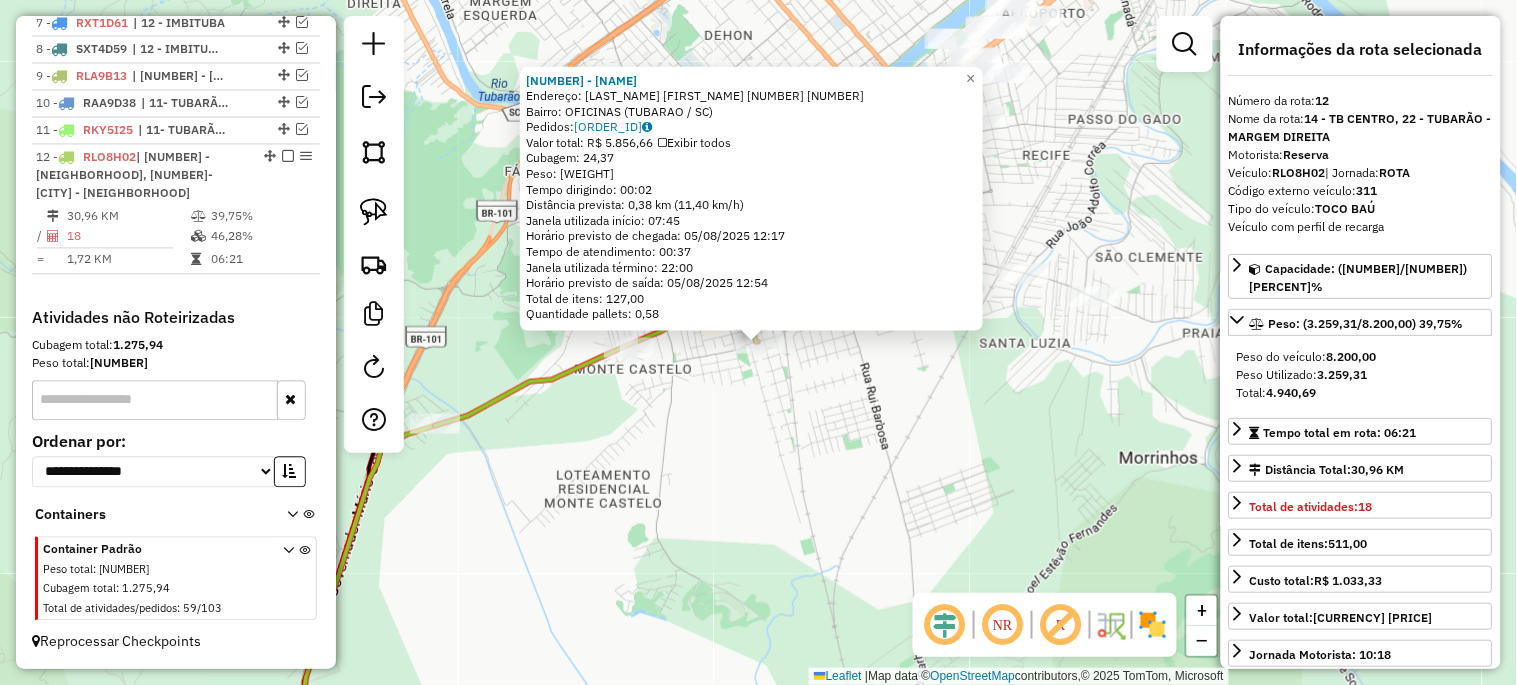 click on "23974 - MERCADO AER  Endereço:  JOSE NICOLAU DE CARVALHO 1501 751   Bairro: OFICINAS (TUBARAO / SC)   Pedidos:  04839401   Valor total: R$ 5.856,66   Exibir todos   Cubagem: 24,37  Peso: 715,30  Tempo dirigindo: 00:02   Distância prevista: 0,38 km (11,40 km/h)   Janela utilizada início: 07:45   Horário previsto de chegada: 05/08/2025 12:17   Tempo de atendimento: 00:37   Janela utilizada término: 22:00   Horário previsto de saída: 05/08/2025 12:54   Total de itens: 127,00   Quantidade pallets: 0,58  × Janela de atendimento Grade de atendimento Capacidade Transportadoras Veículos Cliente Pedidos  Rotas Selecione os dias de semana para filtrar as janelas de atendimento  Seg   Ter   Qua   Qui   Sex   Sáb   Dom  Informe o período da janela de atendimento: De: Até:  Filtrar exatamente a janela do cliente  Considerar janela de atendimento padrão  Selecione os dias de semana para filtrar as grades de atendimento  Seg   Ter   Qua   Qui   Sex   Sáb   Dom   Clientes fora do dia de atendimento selecionado" 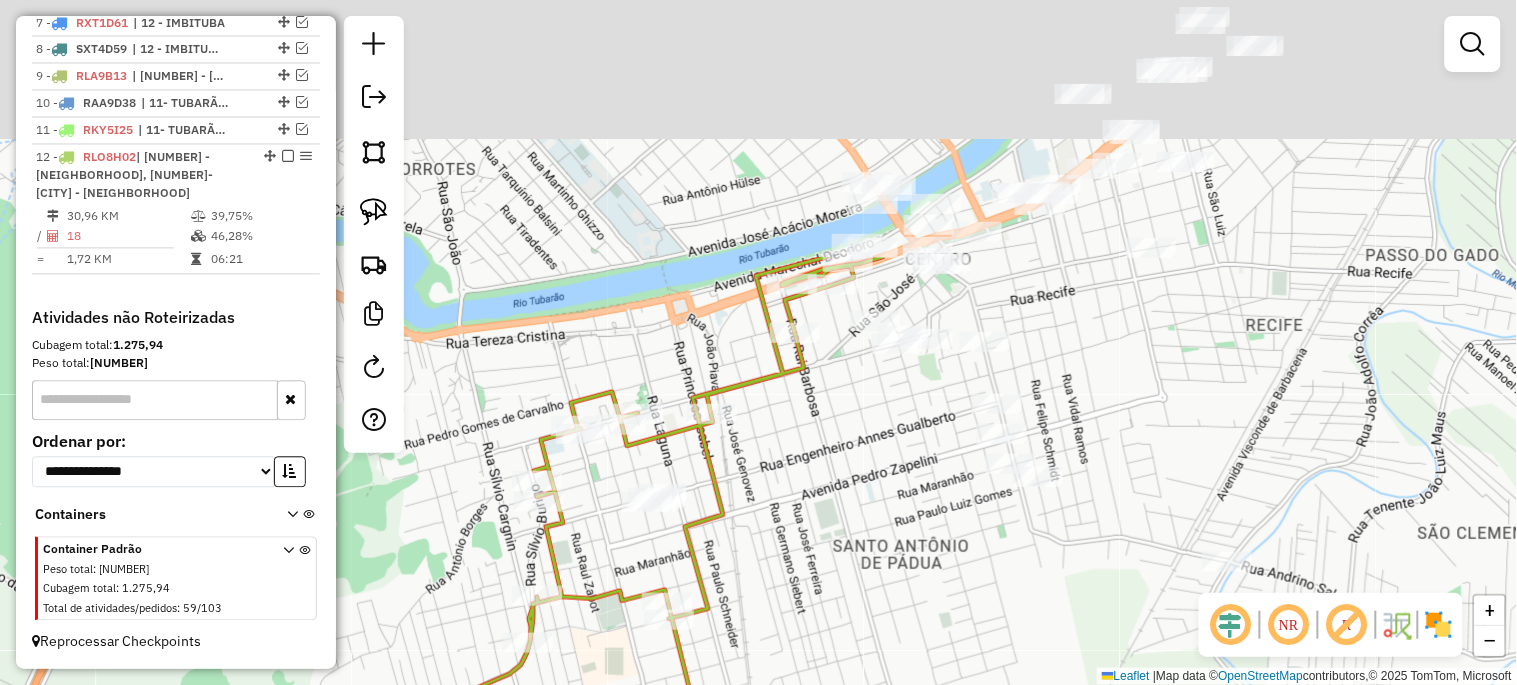 drag, startPoint x: 836, startPoint y: 273, endPoint x: 851, endPoint y: 628, distance: 355.31677 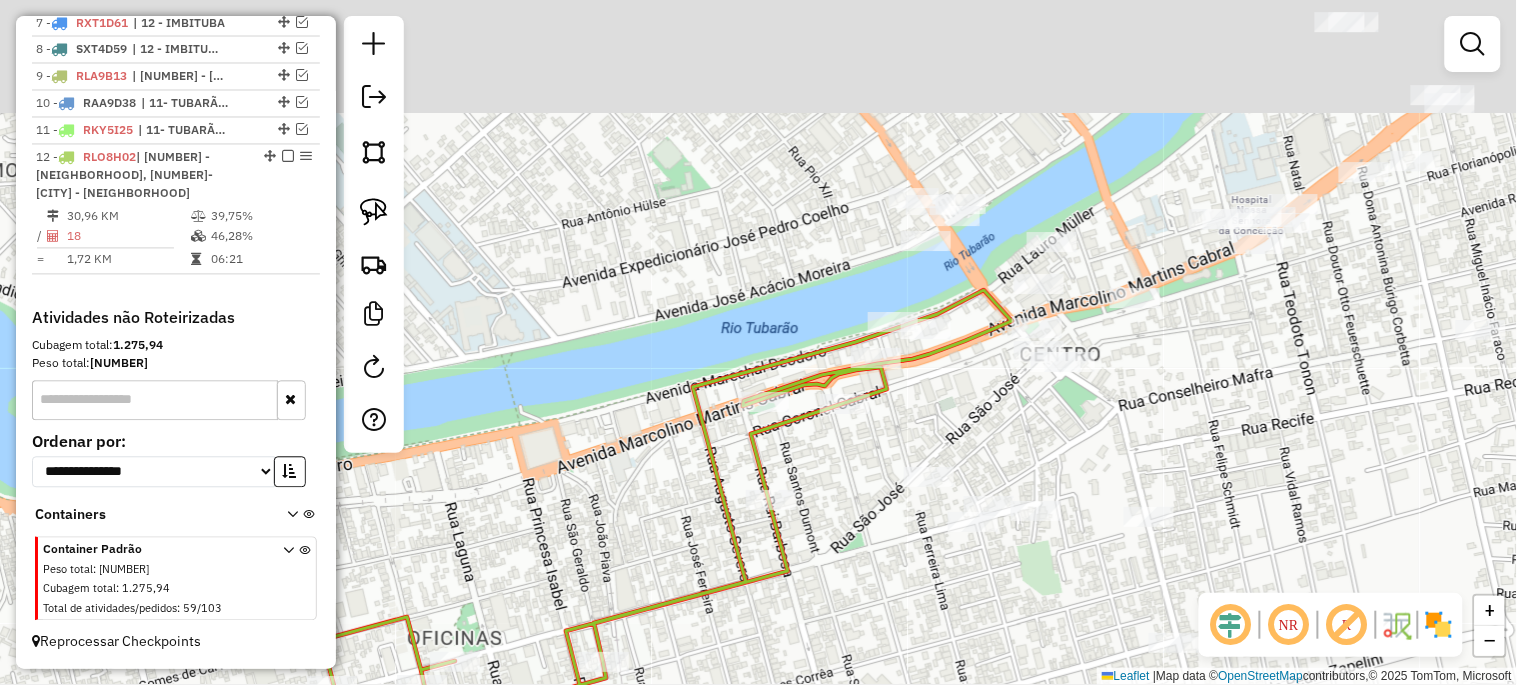 drag, startPoint x: 827, startPoint y: 427, endPoint x: 908, endPoint y: 717, distance: 301.09964 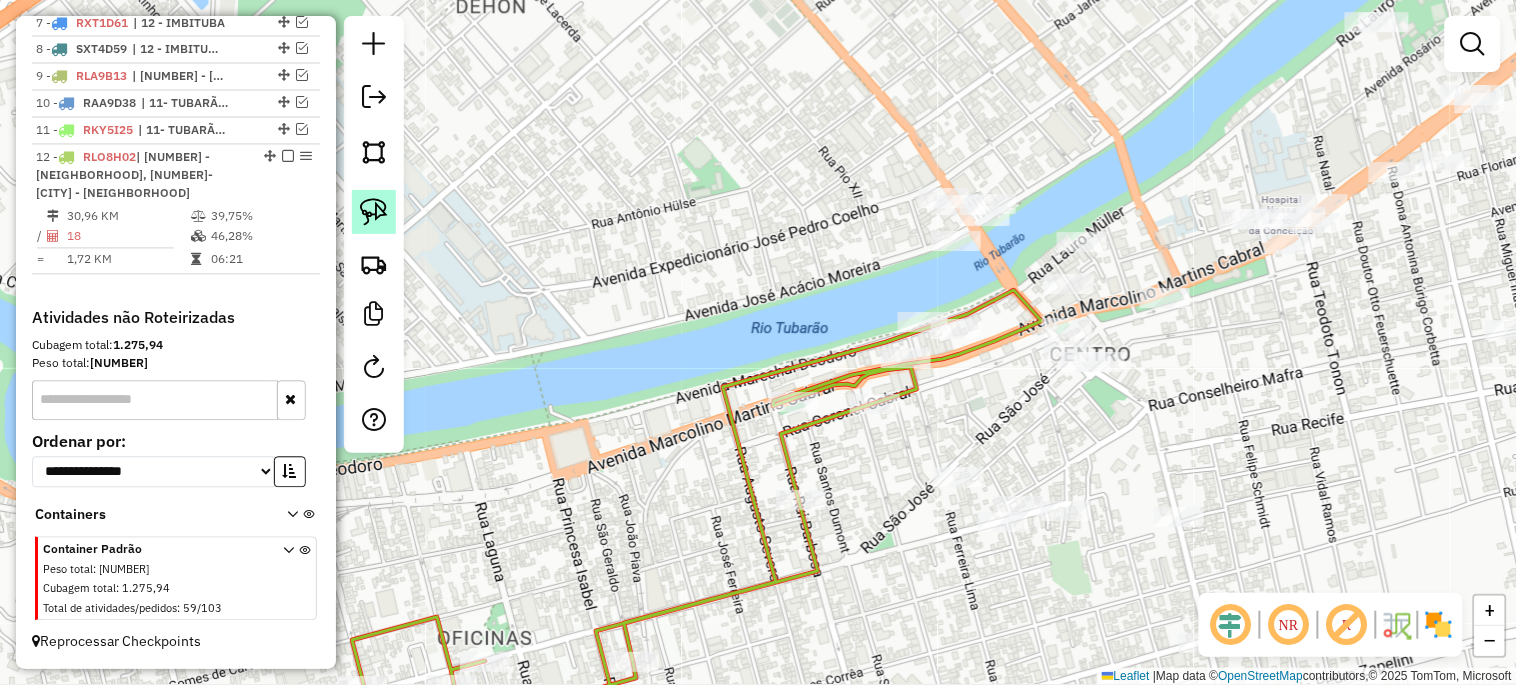 click 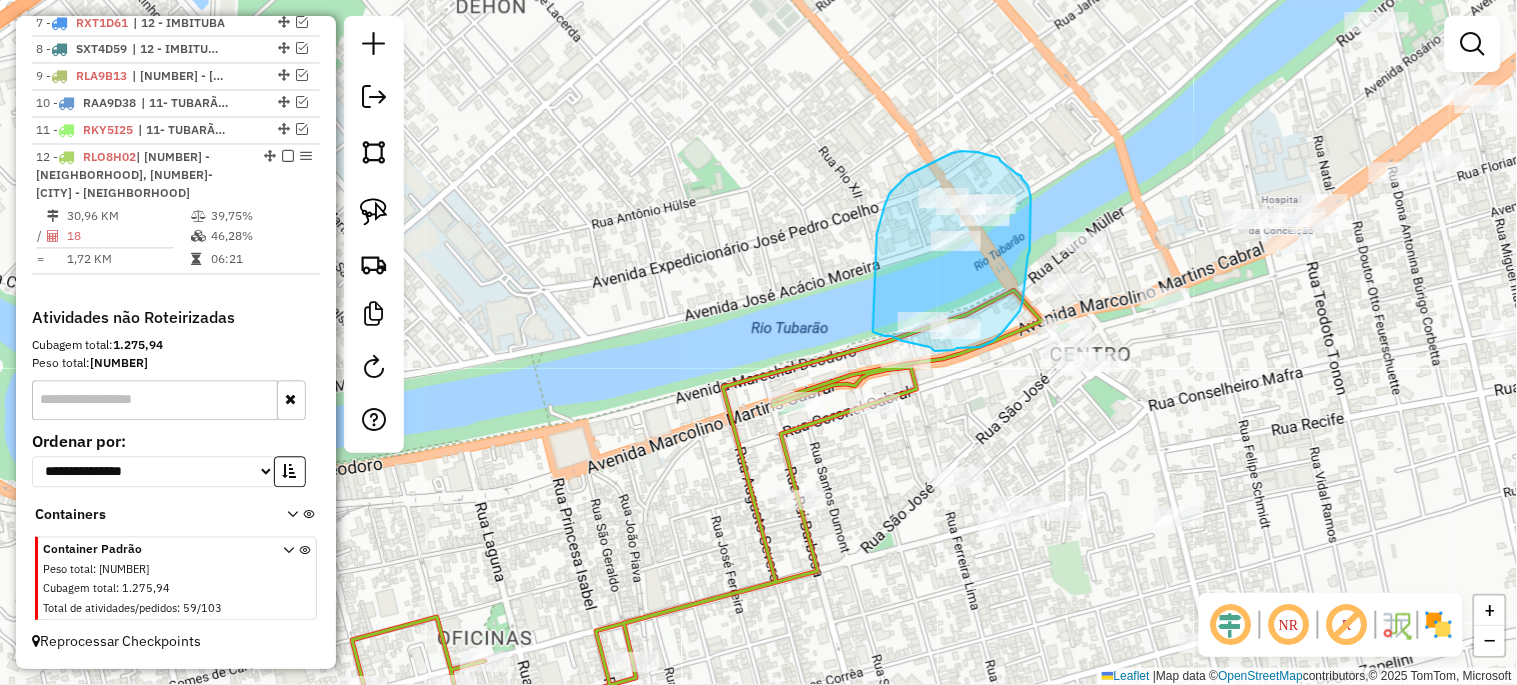 drag, startPoint x: 877, startPoint y: 234, endPoint x: 877, endPoint y: 330, distance: 96 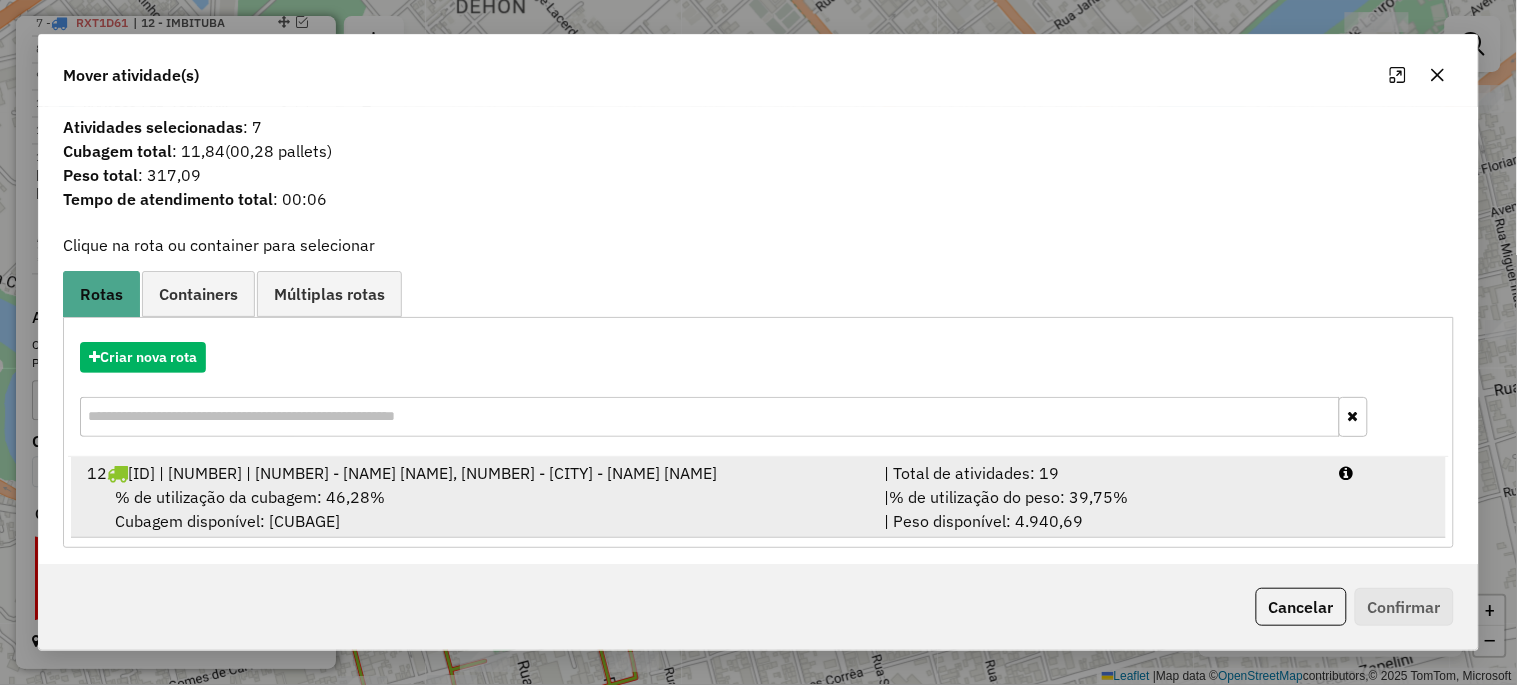 click on "RLO8H02 | 311 | 14 - TB CENTRO, 22 - TUBARÃO - MARGEM DIREITA" at bounding box center [422, 473] 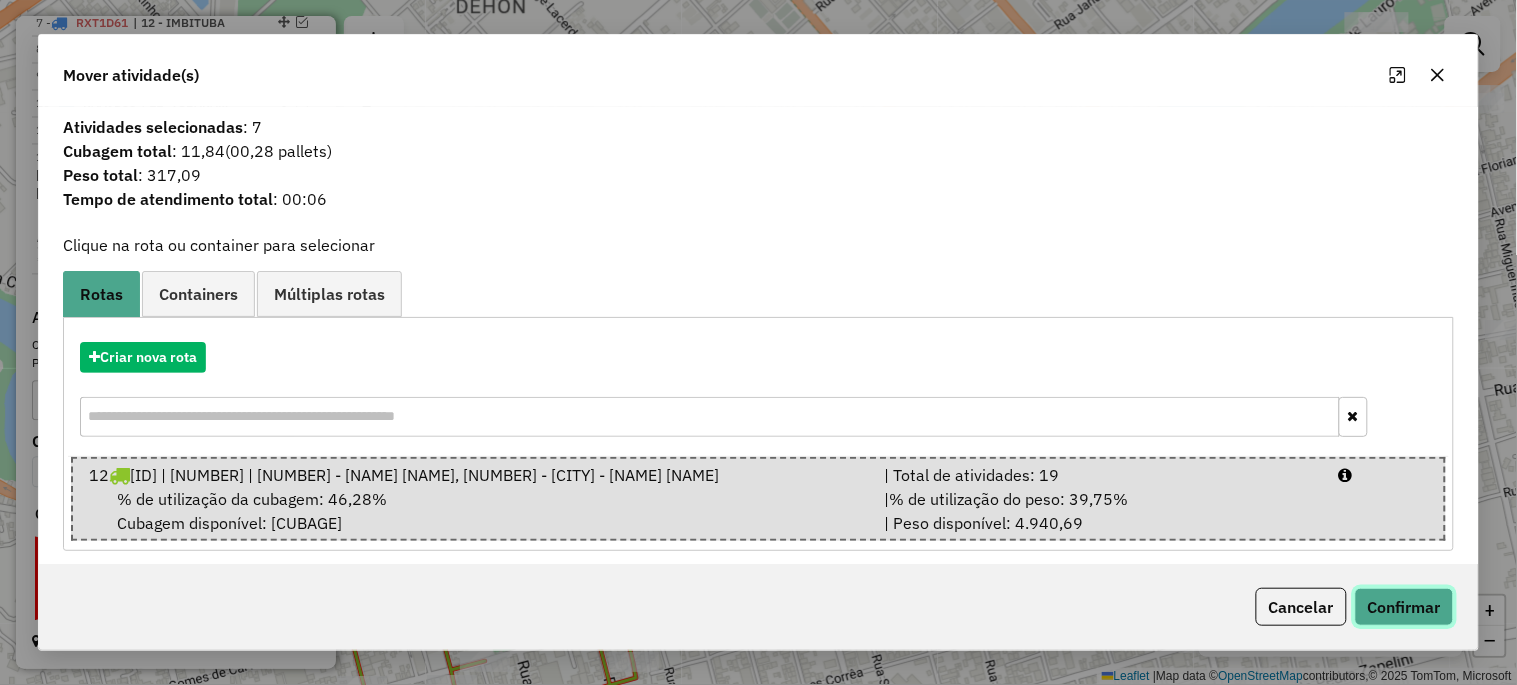 click on "Confirmar" 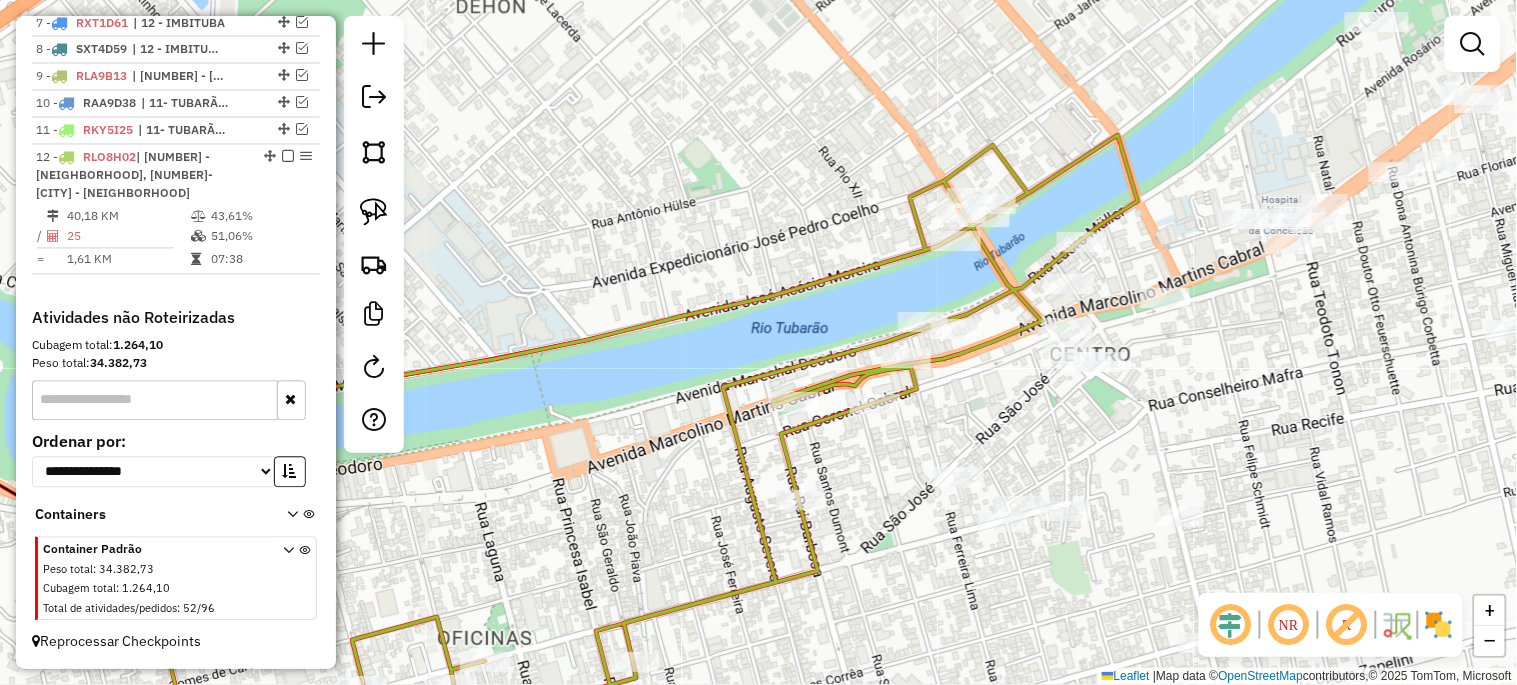 click 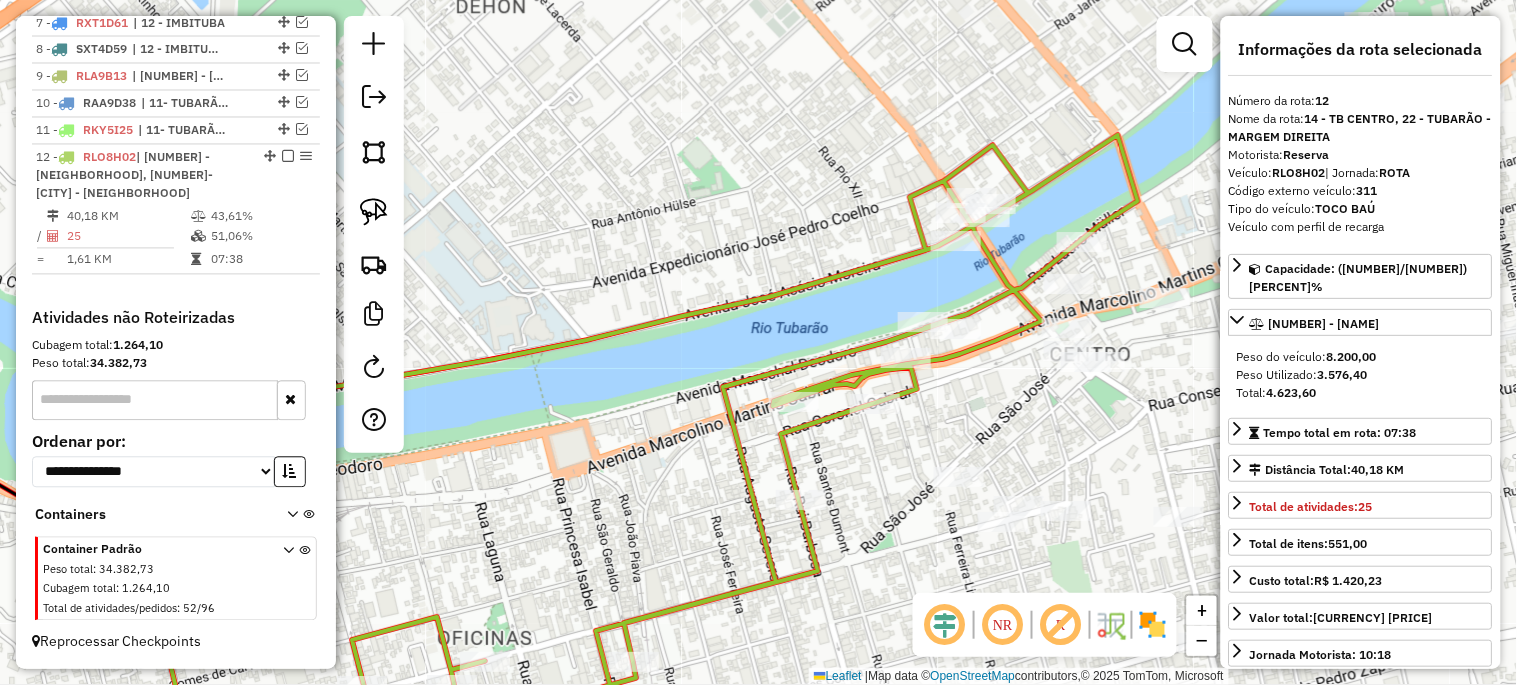 click on "Janela de atendimento Grade de atendimento Capacidade Transportadoras Veículos Cliente Pedidos  Rotas Selecione os dias de semana para filtrar as janelas de atendimento  Seg   Ter   Qua   Qui   Sex   Sáb   Dom  Informe o período da janela de atendimento: De: Até:  Filtrar exatamente a janela do cliente  Considerar janela de atendimento padrão  Selecione os dias de semana para filtrar as grades de atendimento  Seg   Ter   Qua   Qui   Sex   Sáb   Dom   Considerar clientes sem dia de atendimento cadastrado  Clientes fora do dia de atendimento selecionado Filtrar as atividades entre os valores definidos abaixo:  Peso mínimo:   Peso máximo:   Cubagem mínima:   Cubagem máxima:   De:   Até:  Filtrar as atividades entre o tempo de atendimento definido abaixo:  De:   Até:   Considerar capacidade total dos clientes não roteirizados Transportadora: Selecione um ou mais itens Tipo de veículo: Selecione um ou mais itens Veículo: Selecione um ou mais itens Motorista: Selecione um ou mais itens Nome: Rótulo:" 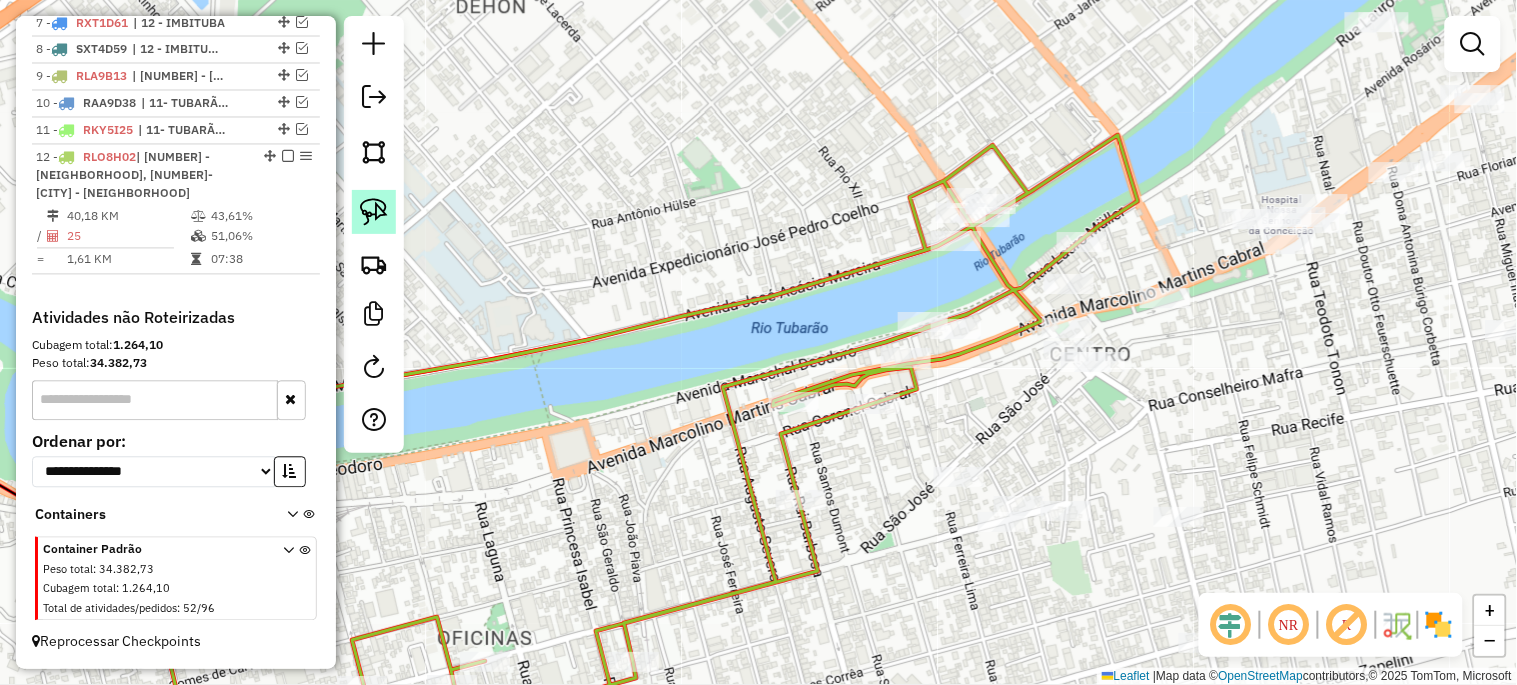 click 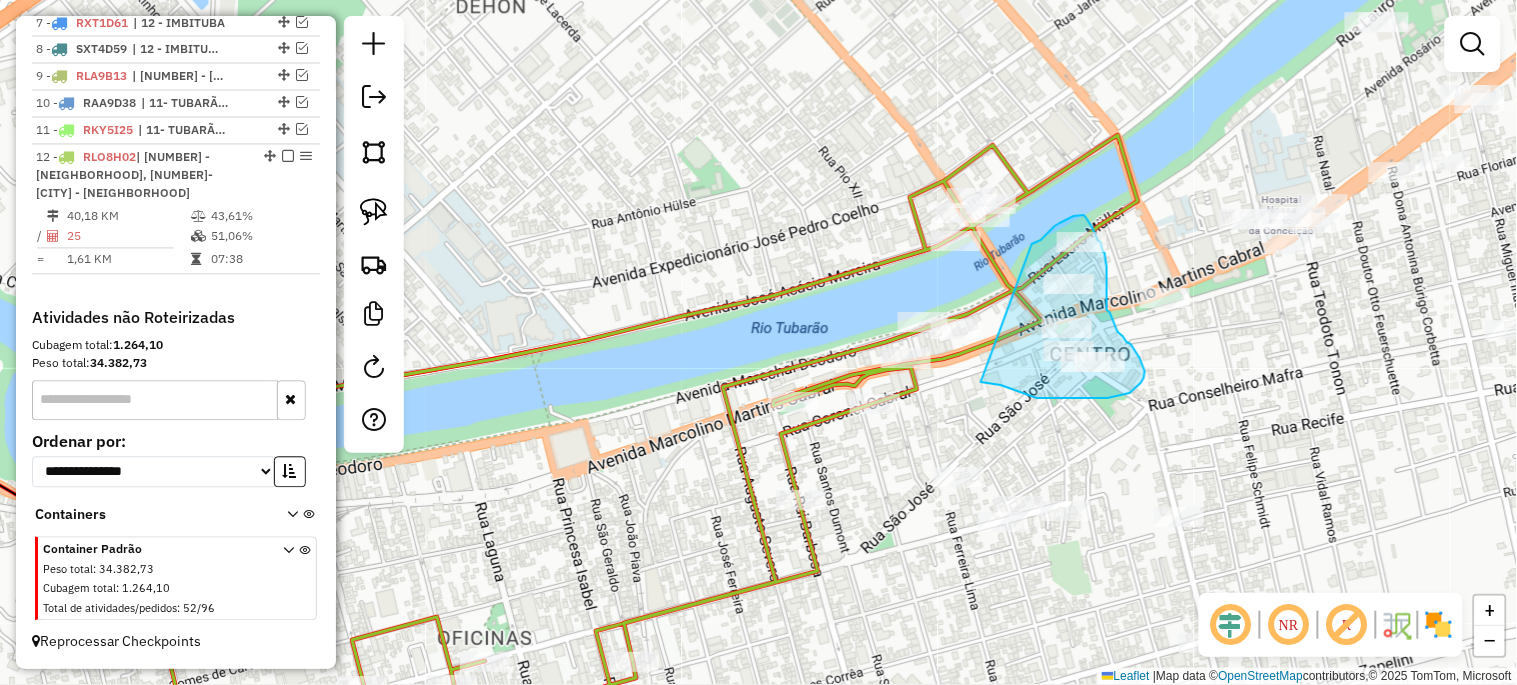 drag, startPoint x: 1032, startPoint y: 244, endPoint x: 981, endPoint y: 382, distance: 147.12239 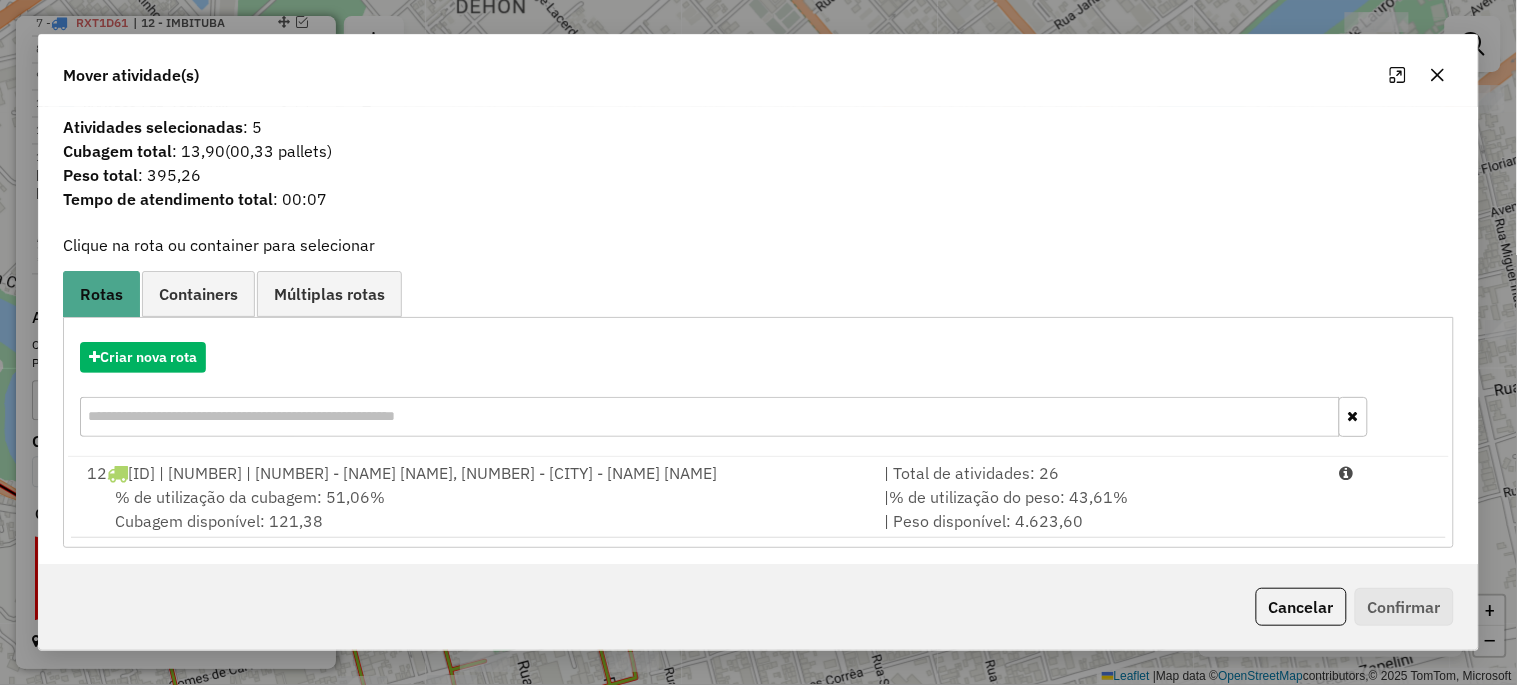 click on "% de utilização da cubagem: 51,06%  Cubagem disponível: 121,38" at bounding box center (473, 509) 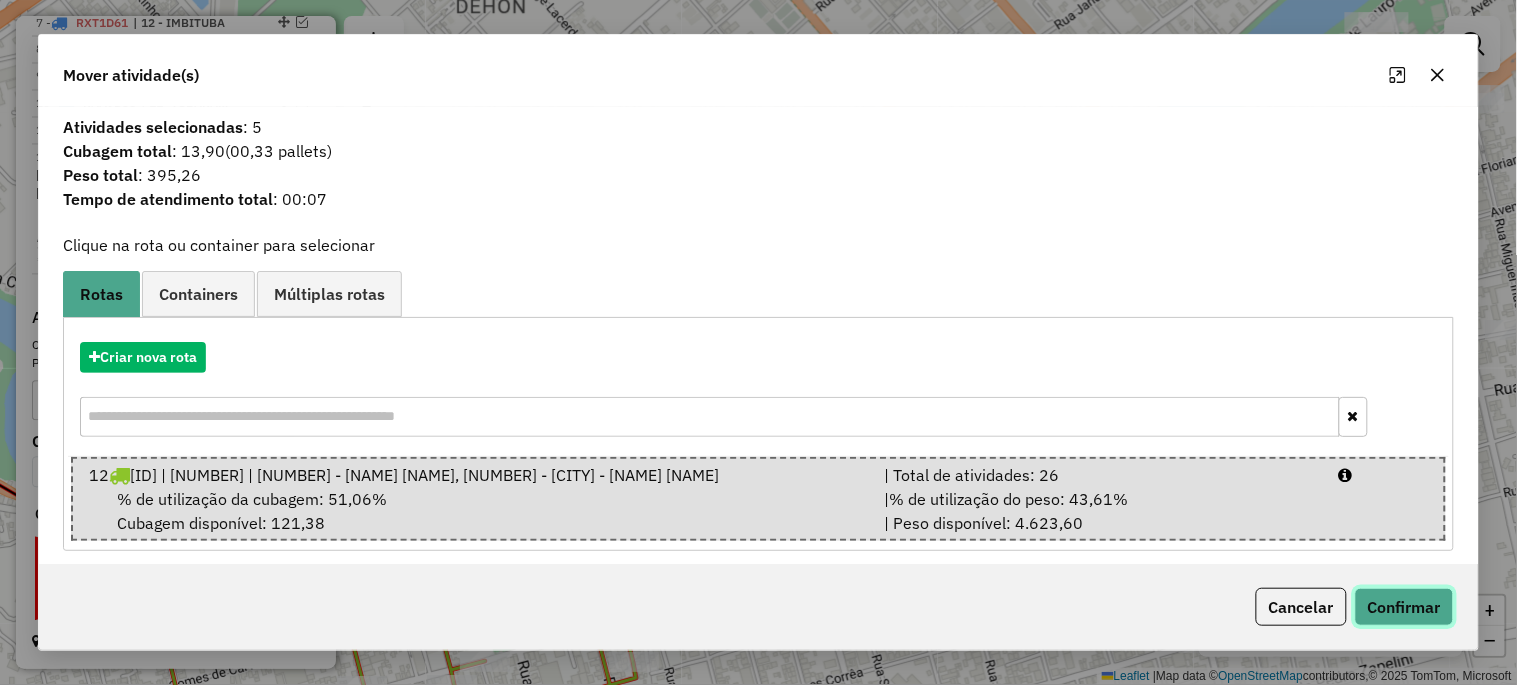 click on "Confirmar" 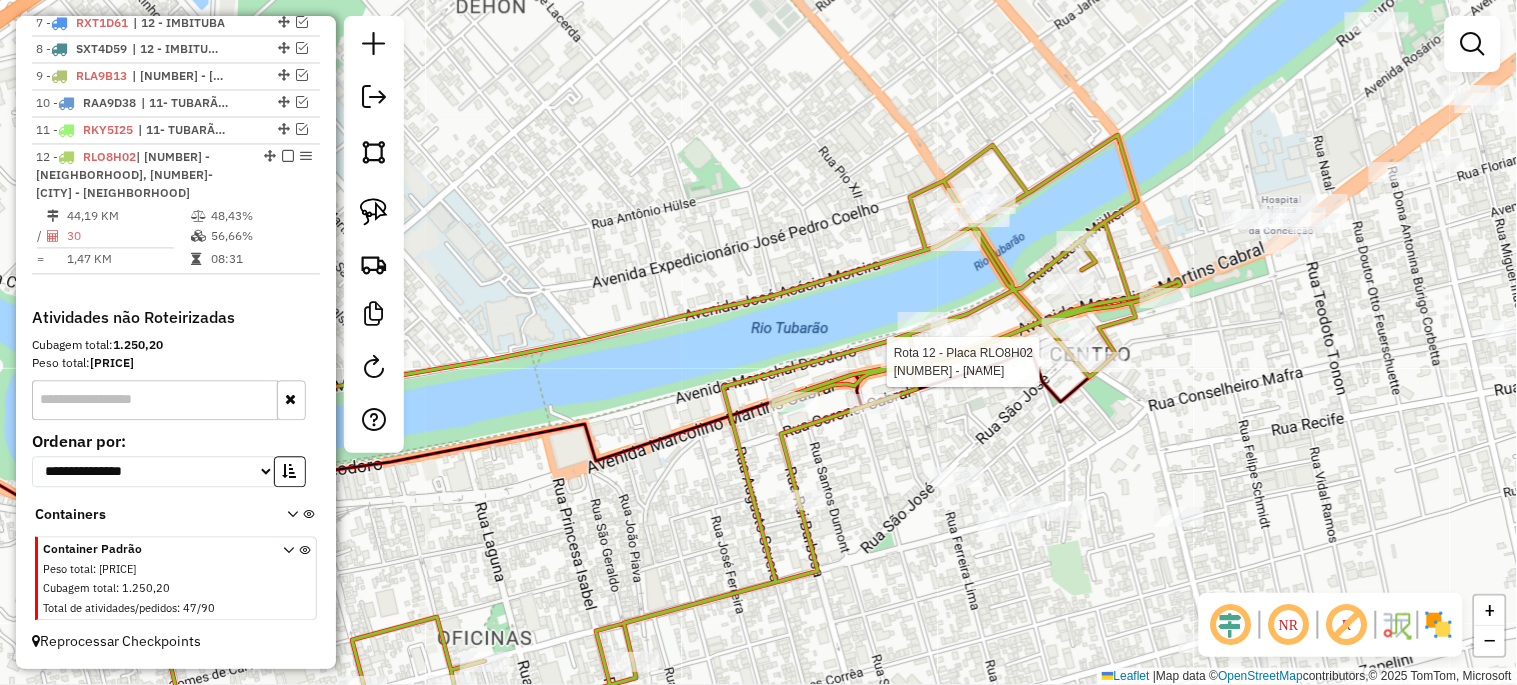 select on "*********" 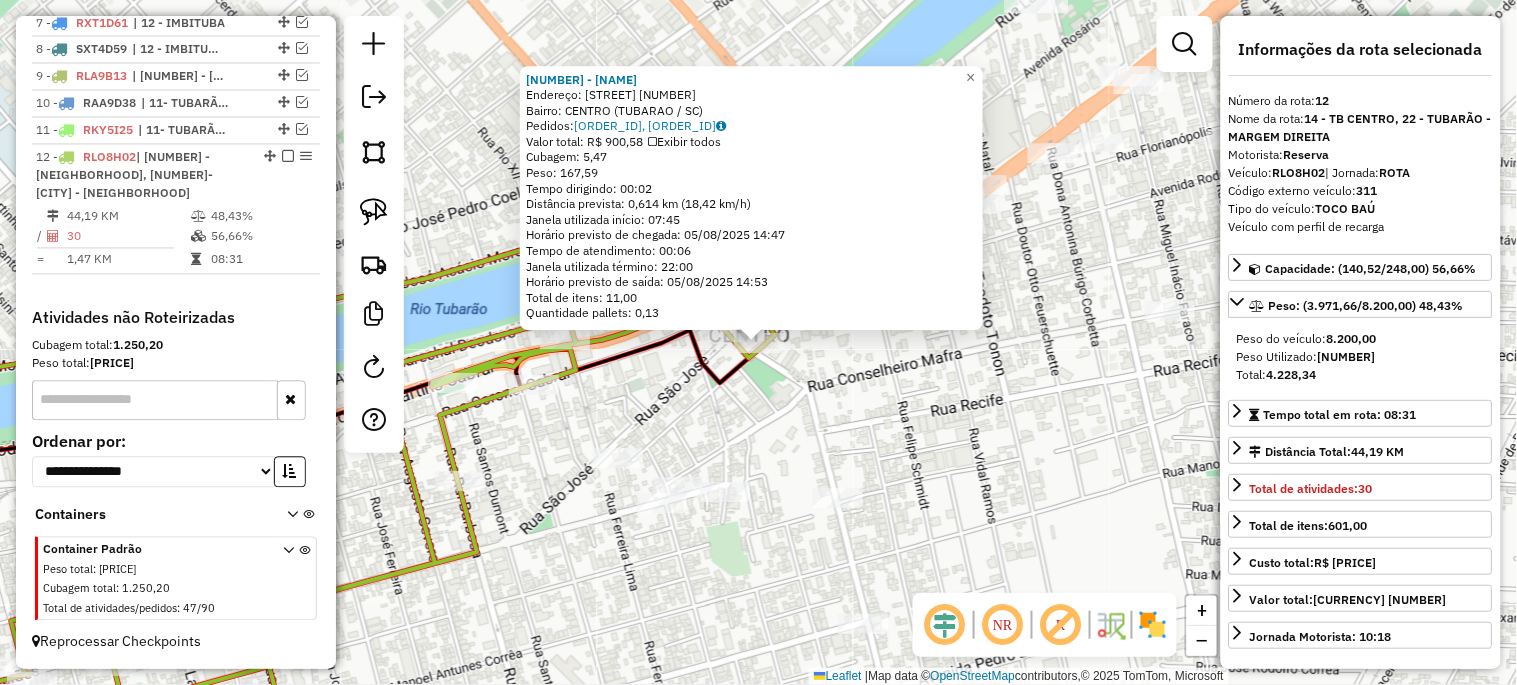 click on "12695 - LANCHONETE CATEDRAL  Endereço:  CORONEL COLACO 195   Bairro: CENTRO (TUBARAO / SC)   Pedidos:  04839129, 04839131   Valor total: R$ 900,58   Exibir todos   Cubagem: 5,47  Peso: 167,59  Tempo dirigindo: 00:02   Distância prevista: 0,614 km (18,42 km/h)   Janela utilizada início: 07:45   Horário previsto de chegada: 05/08/2025 14:47   Tempo de atendimento: 00:06   Janela utilizada término: 22:00   Horário previsto de saída: 05/08/2025 14:53   Total de itens: 11,00   Quantidade pallets: 0,13  × Janela de atendimento Grade de atendimento Capacidade Transportadoras Veículos Cliente Pedidos  Rotas Selecione os dias de semana para filtrar as janelas de atendimento  Seg   Ter   Qua   Qui   Sex   Sáb   Dom  Informe o período da janela de atendimento: De: Até:  Filtrar exatamente a janela do cliente  Considerar janela de atendimento padrão  Selecione os dias de semana para filtrar as grades de atendimento  Seg   Ter   Qua   Qui   Sex   Sáb   Dom   Clientes fora do dia de atendimento selecionado +" 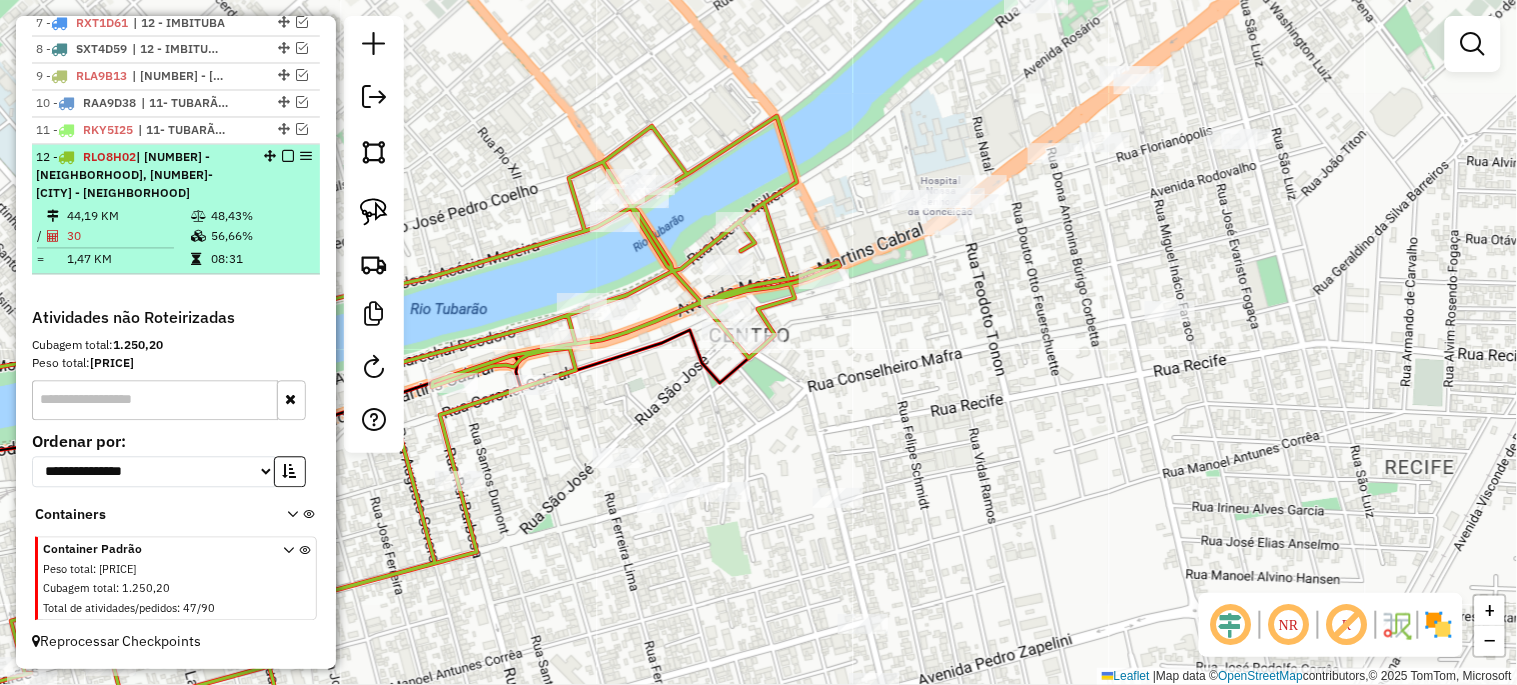click at bounding box center (288, 157) 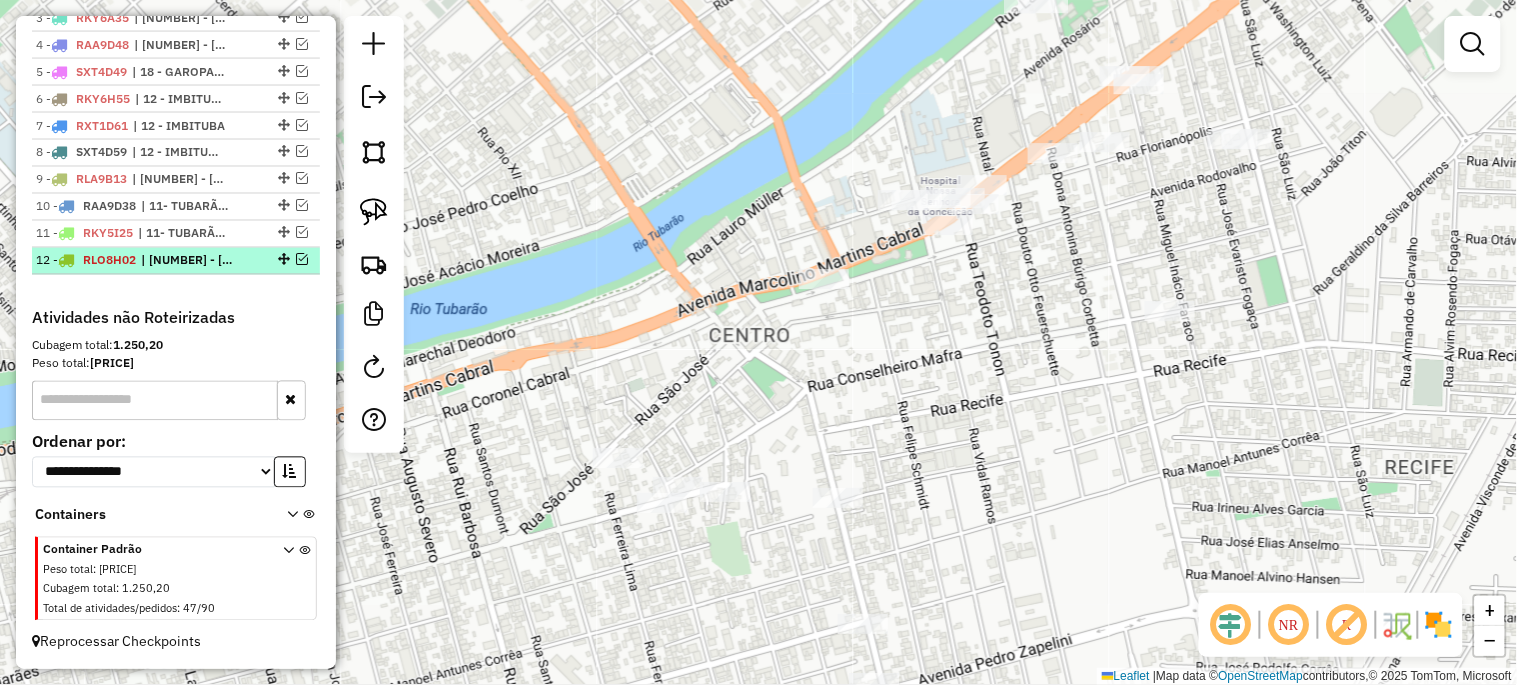 scroll, scrollTop: 856, scrollLeft: 0, axis: vertical 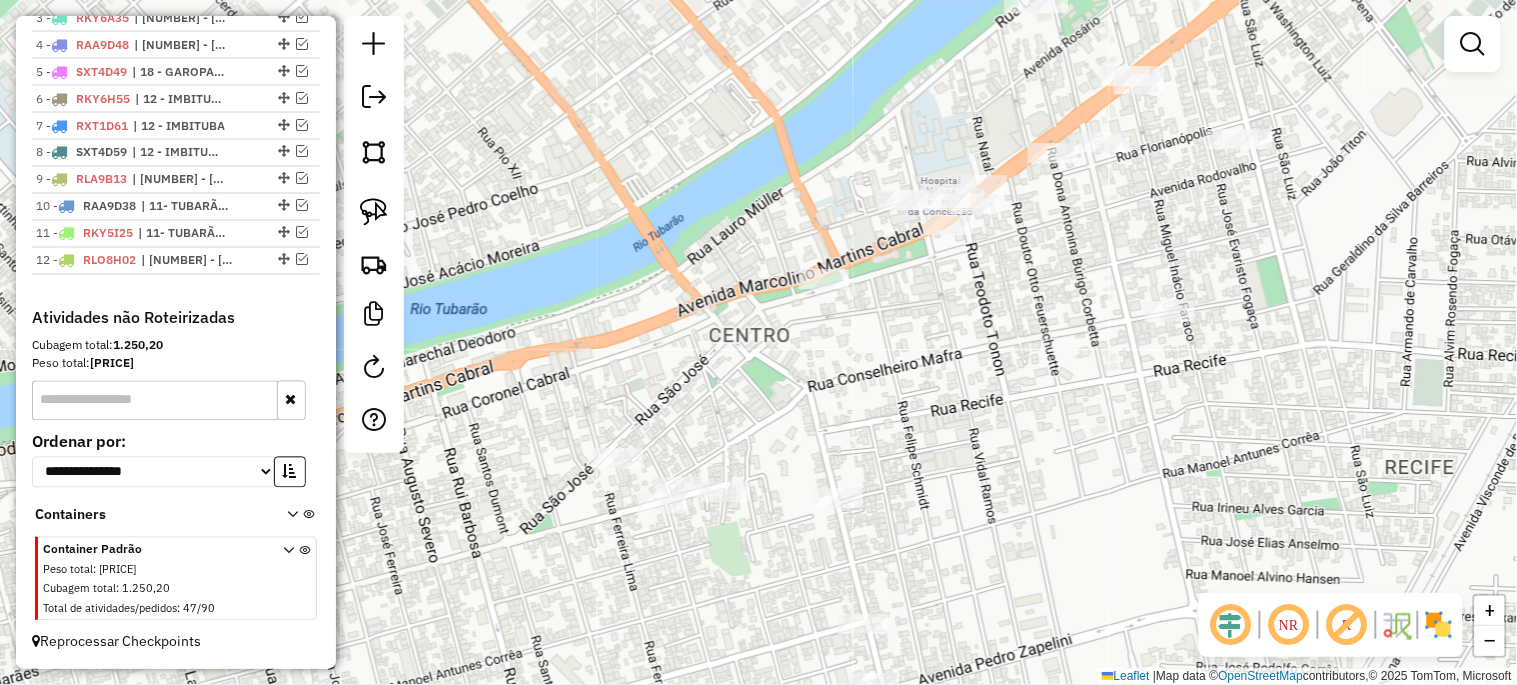 drag, startPoint x: 874, startPoint y: 393, endPoint x: 862, endPoint y: 407, distance: 18.439089 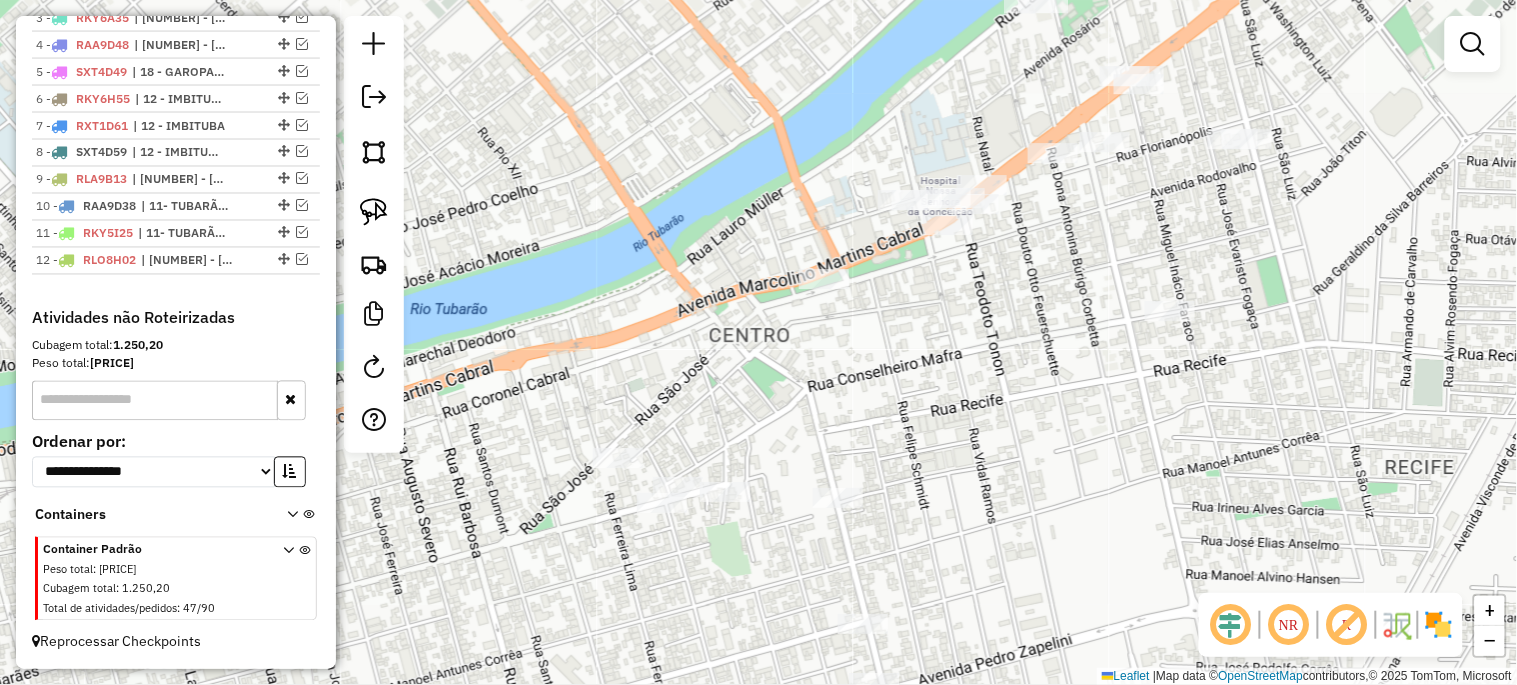 click on "Janela de atendimento Grade de atendimento Capacidade Transportadoras Veículos Cliente Pedidos  Rotas Selecione os dias de semana para filtrar as janelas de atendimento  Seg   Ter   Qua   Qui   Sex   Sáb   Dom  Informe o período da janela de atendimento: De: Até:  Filtrar exatamente a janela do cliente  Considerar janela de atendimento padrão  Selecione os dias de semana para filtrar as grades de atendimento  Seg   Ter   Qua   Qui   Sex   Sáb   Dom   Considerar clientes sem dia de atendimento cadastrado  Clientes fora do dia de atendimento selecionado Filtrar as atividades entre os valores definidos abaixo:  Peso mínimo:   Peso máximo:   Cubagem mínima:   Cubagem máxima:   De:   Até:  Filtrar as atividades entre o tempo de atendimento definido abaixo:  De:   Até:   Considerar capacidade total dos clientes não roteirizados Transportadora: Selecione um ou mais itens Tipo de veículo: Selecione um ou mais itens Veículo: Selecione um ou mais itens Motorista: Selecione um ou mais itens Nome: Rótulo:" 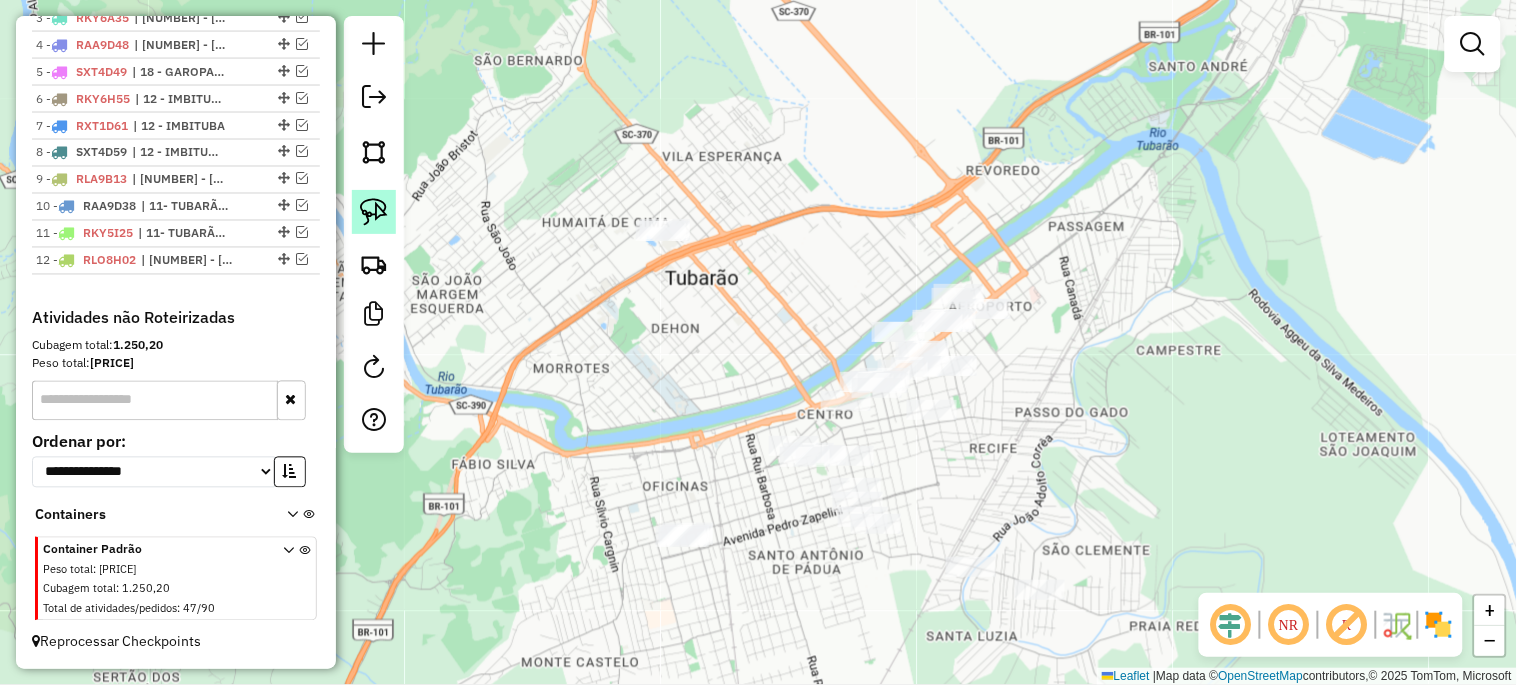 click 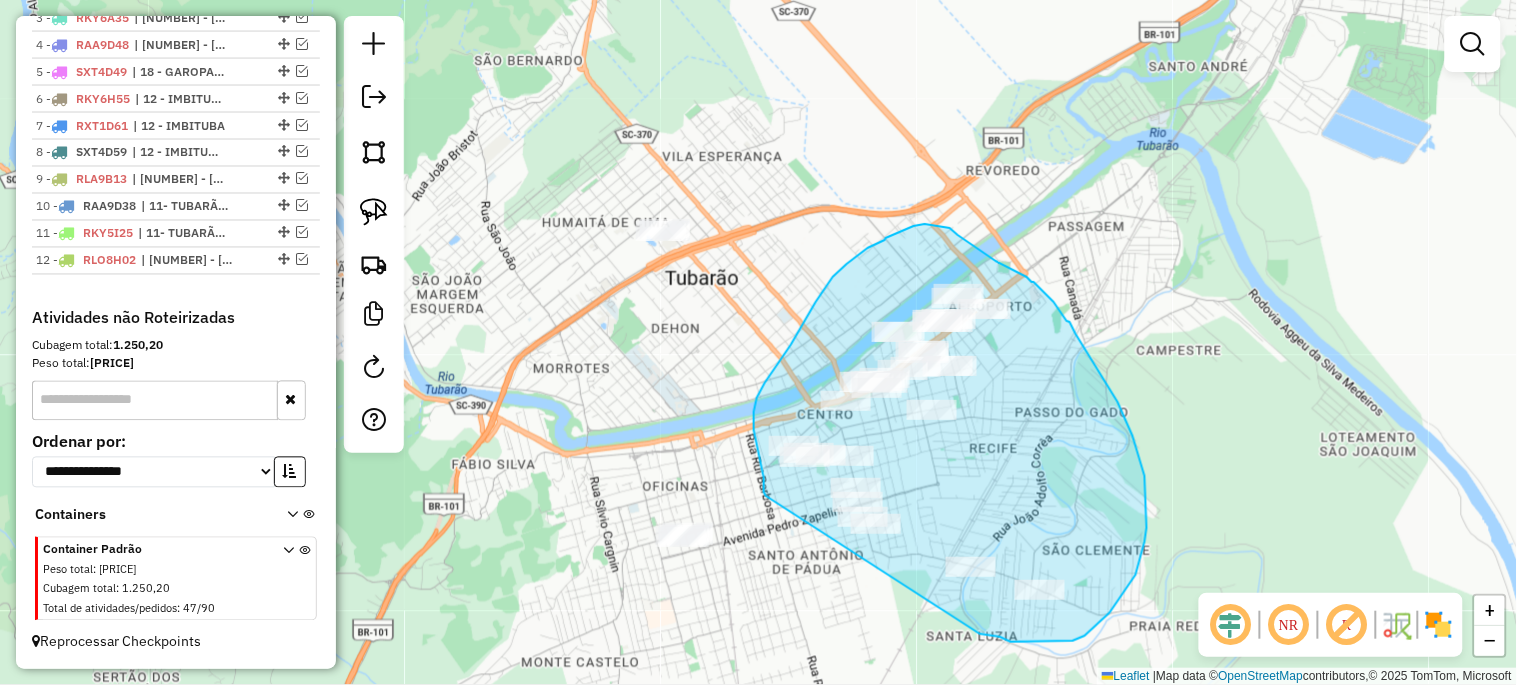 drag, startPoint x: 766, startPoint y: 496, endPoint x: 980, endPoint y: 634, distance: 254.637 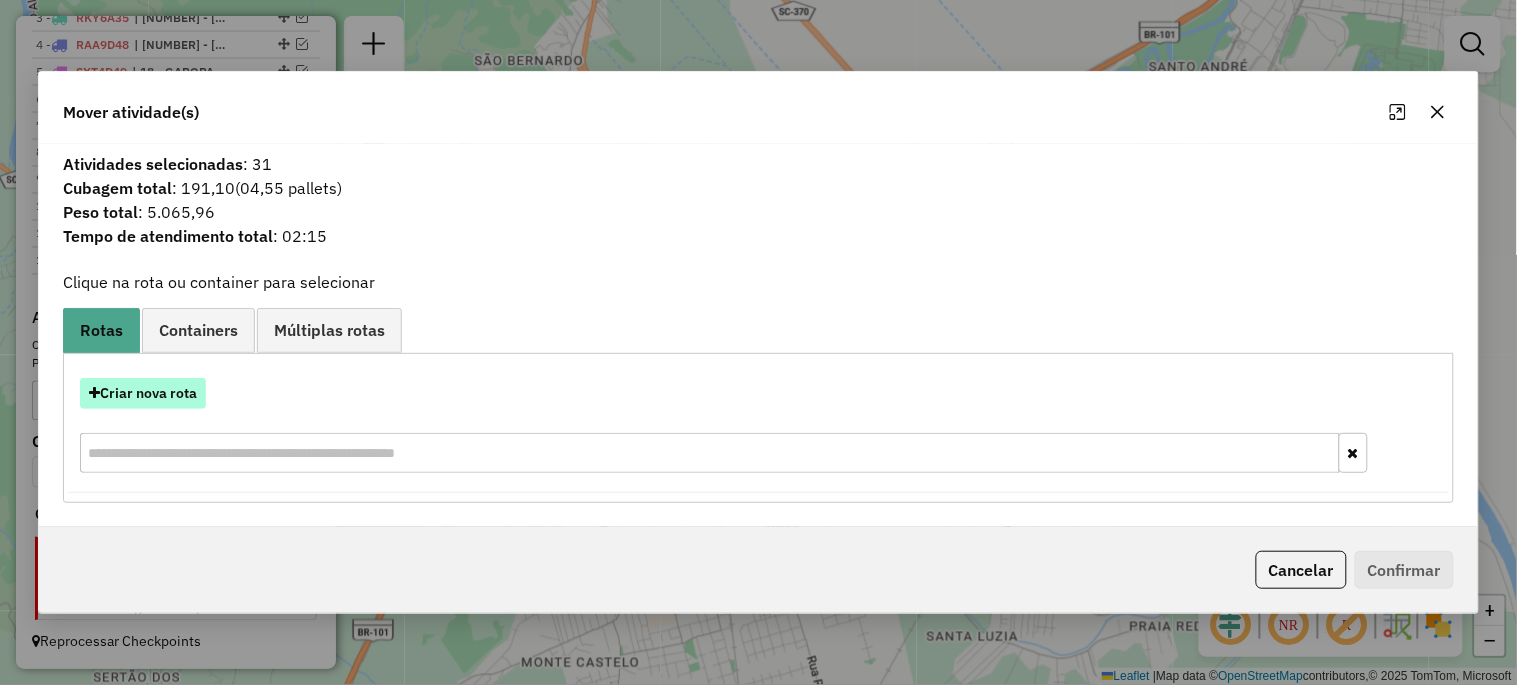 click on "Criar nova rota" at bounding box center [143, 393] 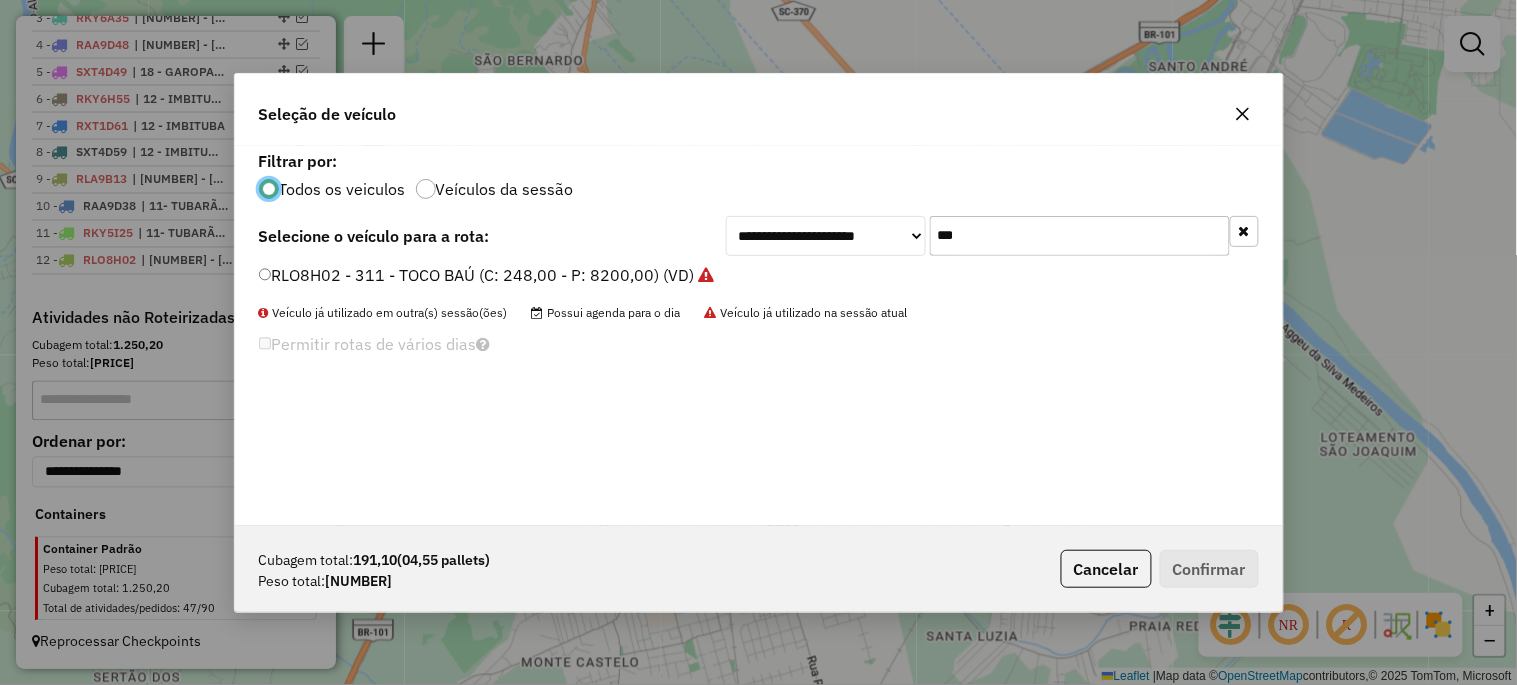 scroll, scrollTop: 11, scrollLeft: 5, axis: both 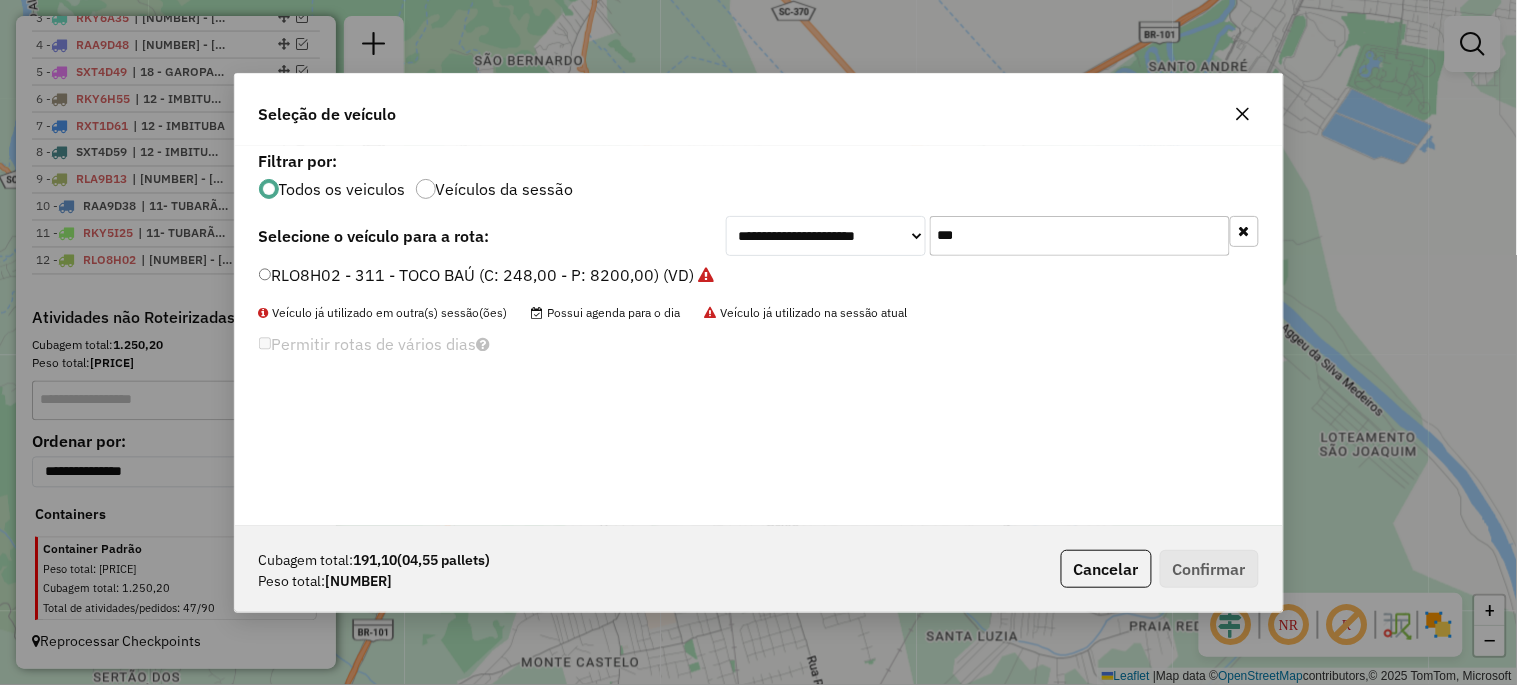 click on "***" 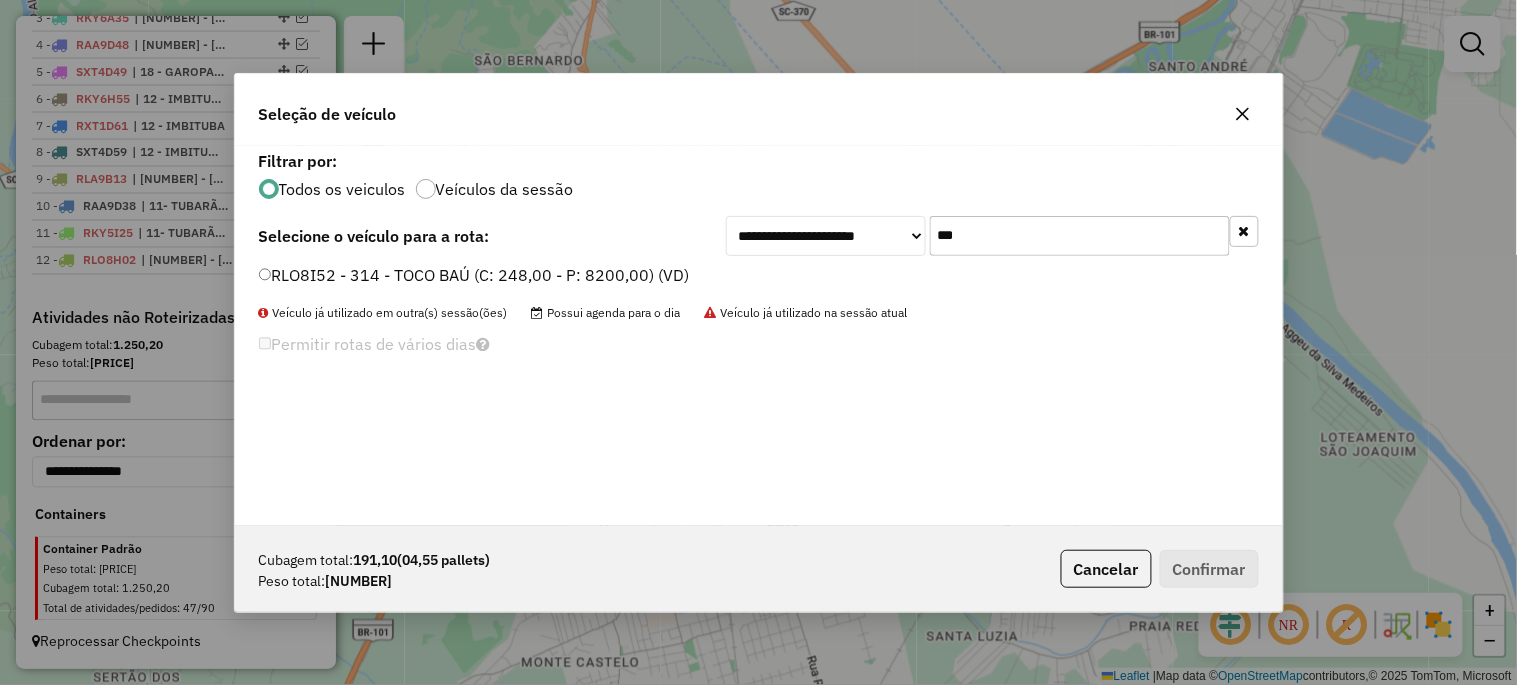 type on "***" 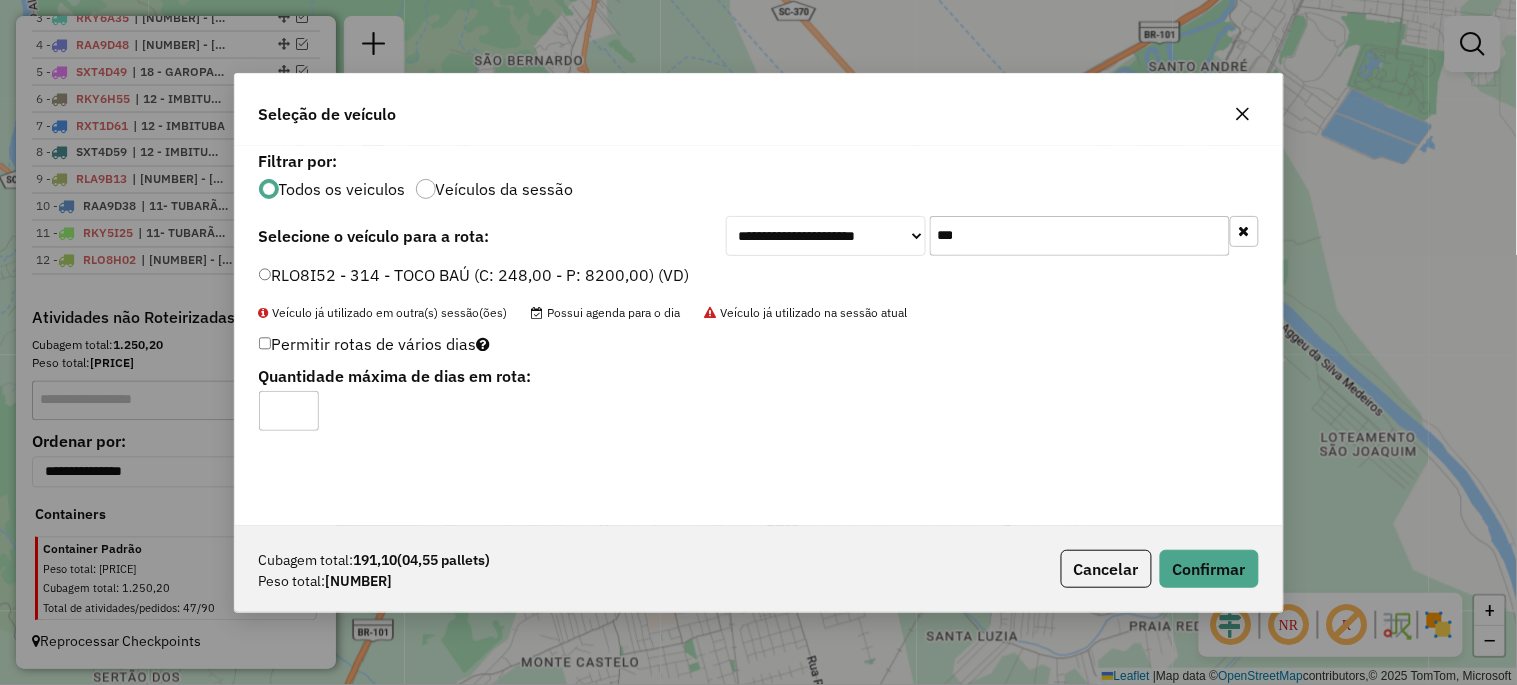click on "Cubagem total:  191,10   (04,55 pallets)  Peso total: 5.065,96  Cancelar   Confirmar" 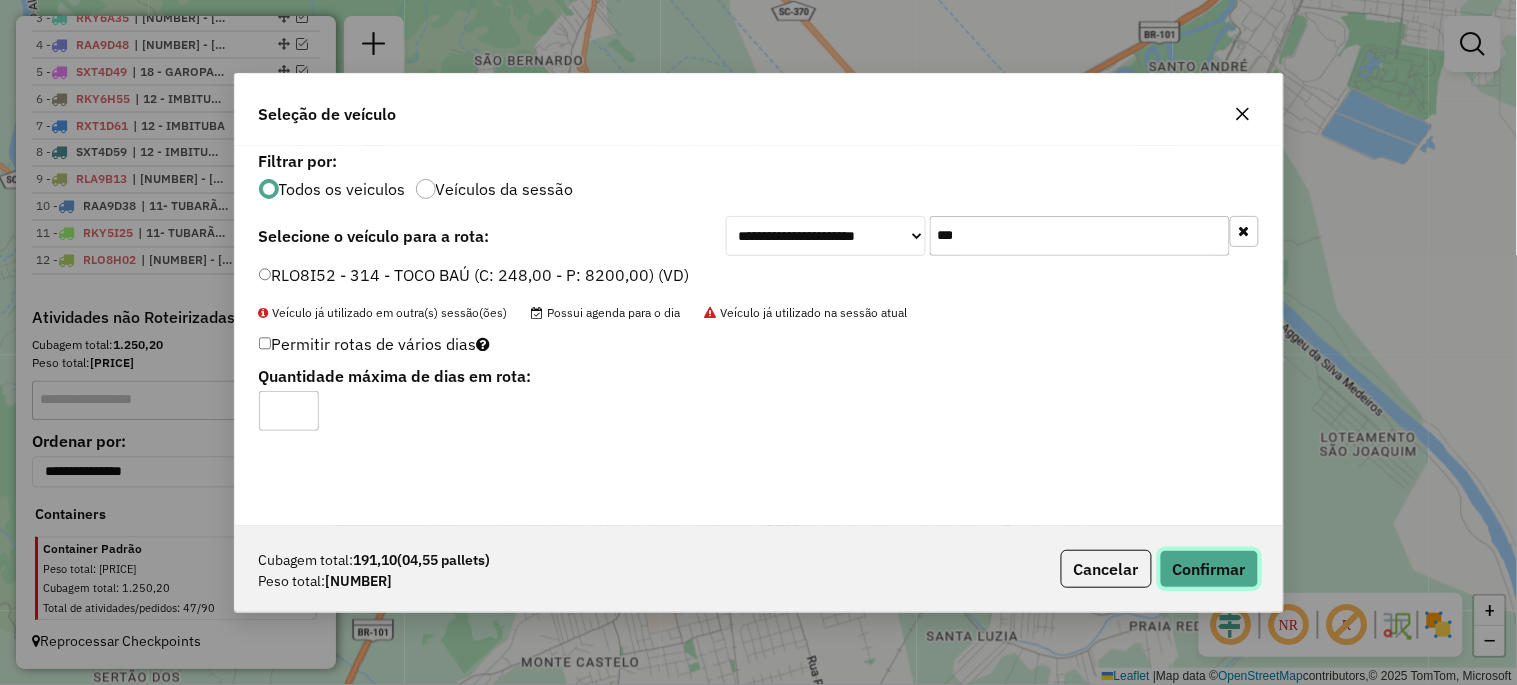 click on "Confirmar" 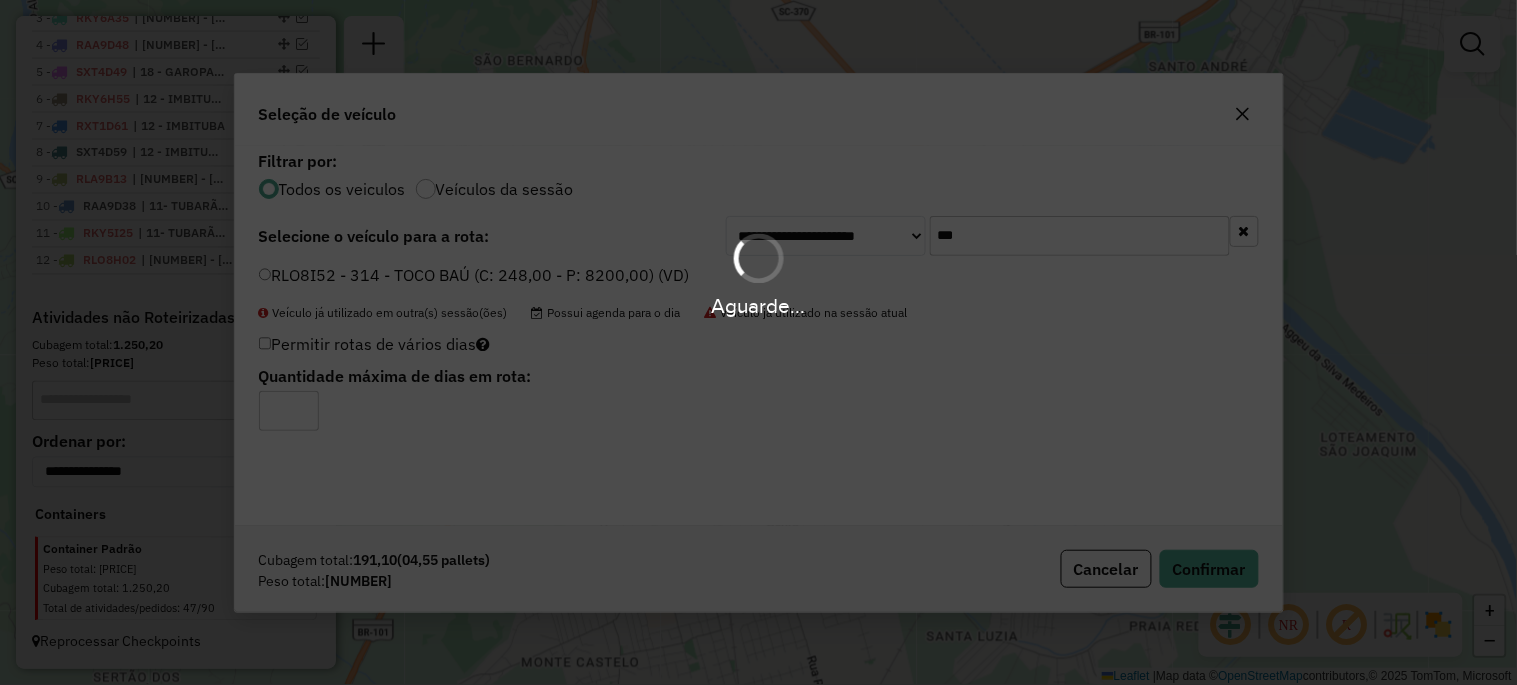 scroll, scrollTop: 951, scrollLeft: 0, axis: vertical 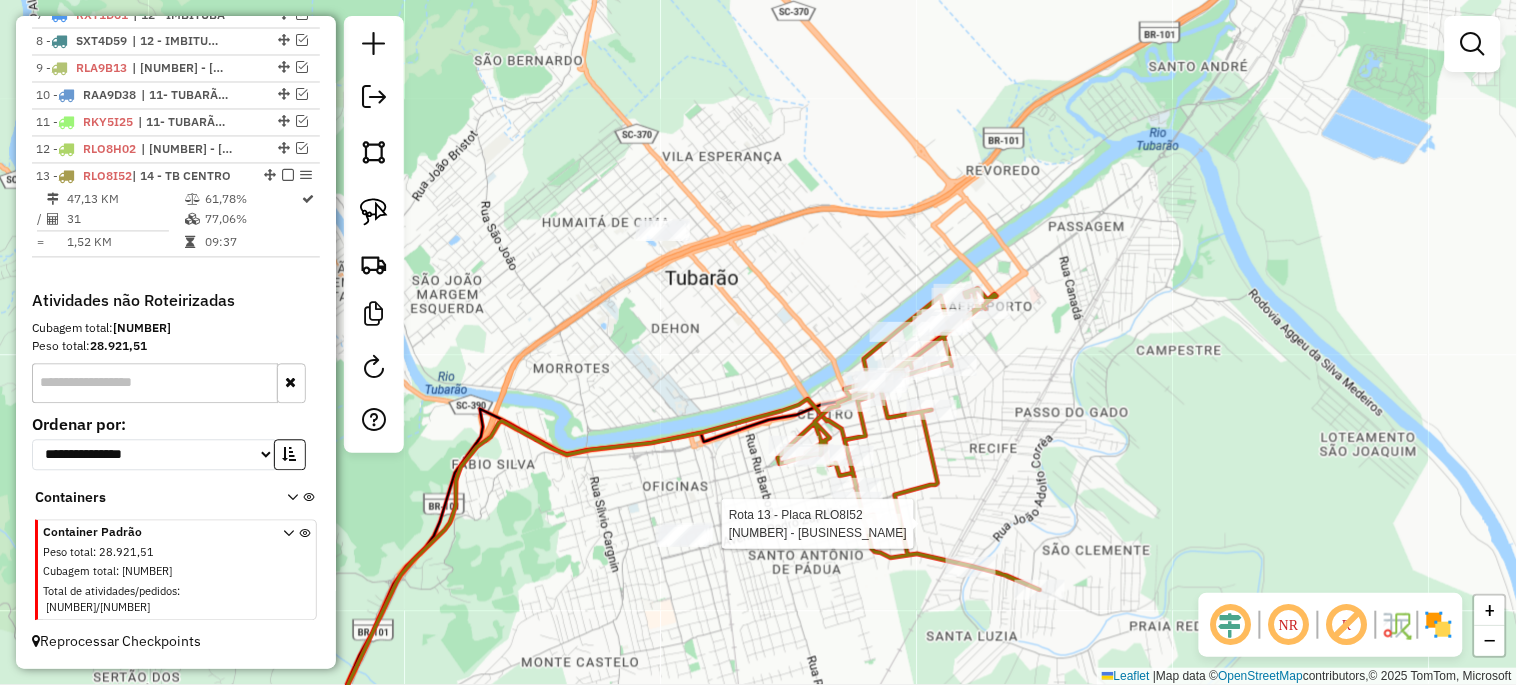 select on "*********" 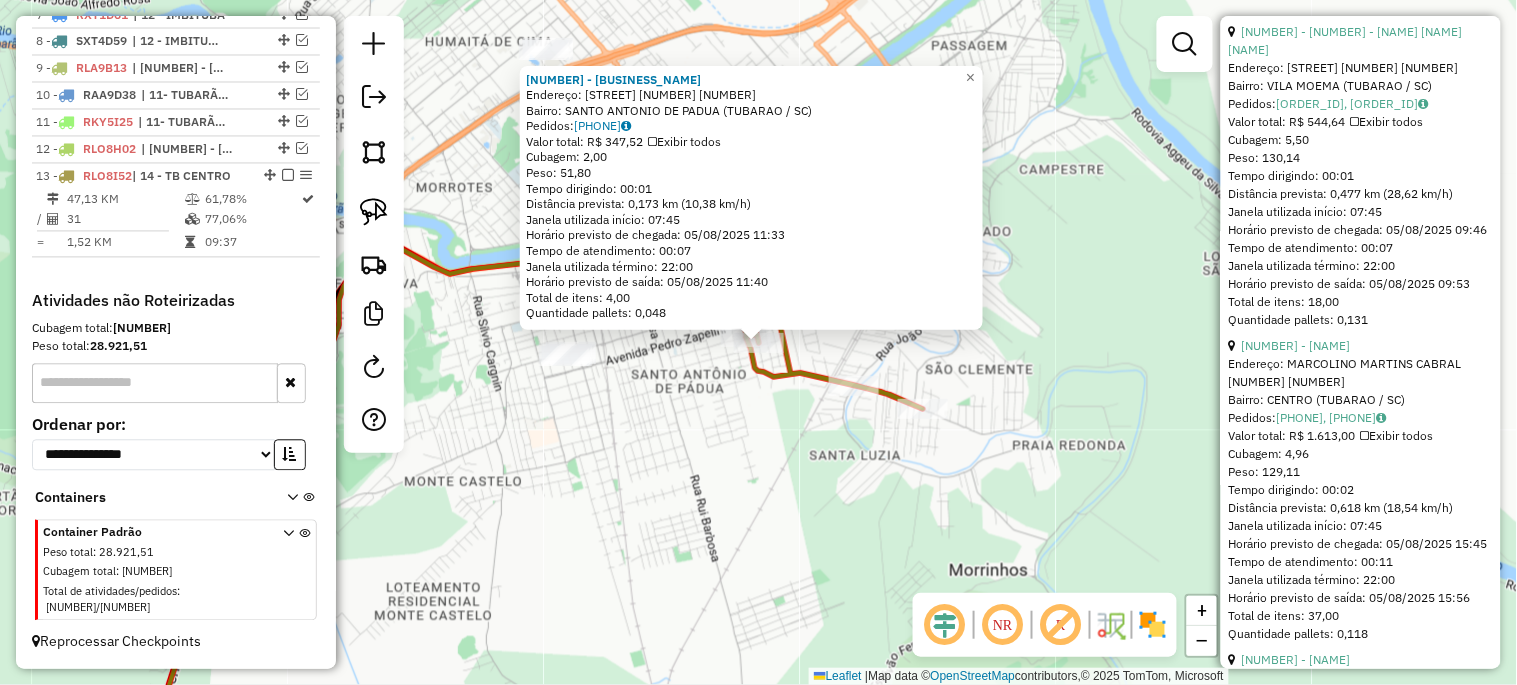 scroll, scrollTop: 3407, scrollLeft: 0, axis: vertical 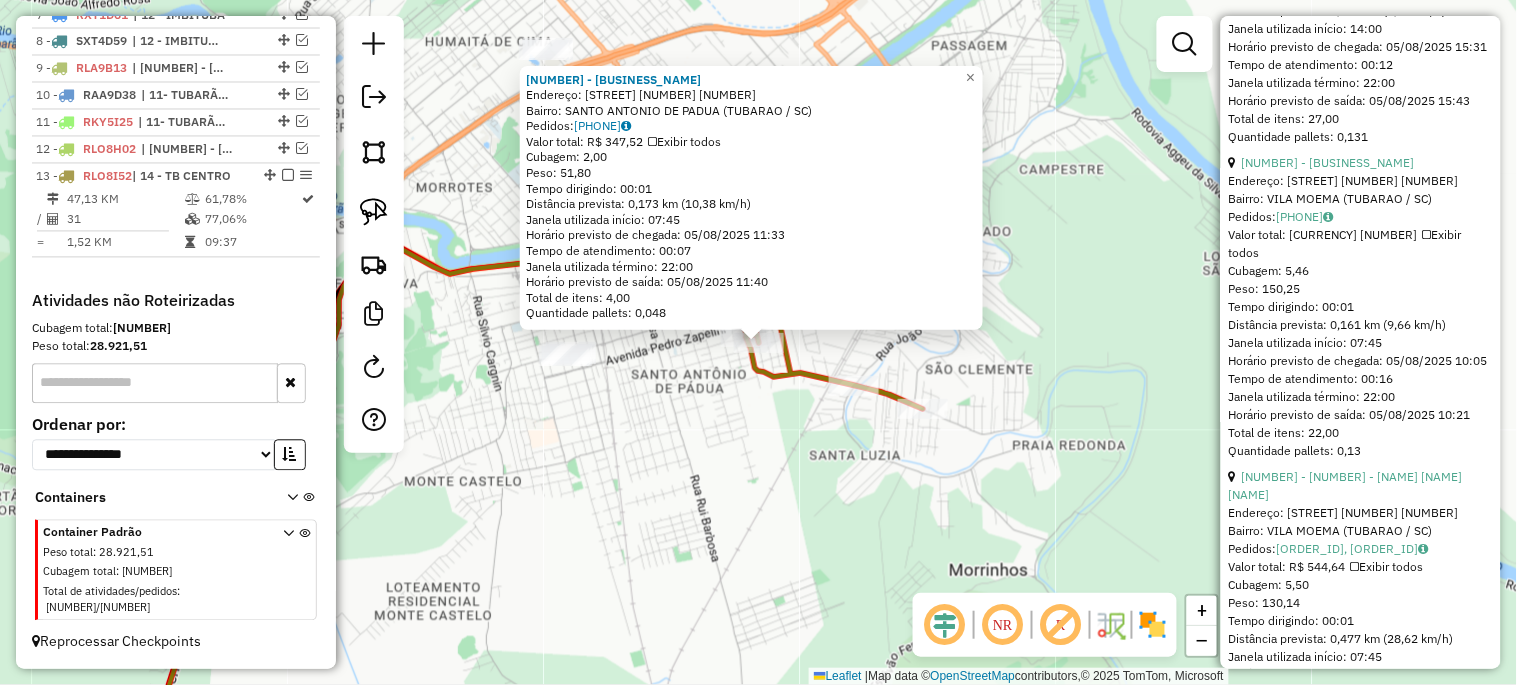 click on "4715 - REST BALEIA  Endereço:  MARANHAO 755 853   Bairro: SANTO ANTONIO DE PADUA (TUBARAO / SC)   Pedidos:  04838960   Valor total: R$ 347,52   Exibir todos   Cubagem: 2,00  Peso: 51,80  Tempo dirigindo: 00:01   Distância prevista: 0,173 km (10,38 km/h)   Janela utilizada início: 07:45   Horário previsto de chegada: 05/08/2025 11:33   Tempo de atendimento: 00:07   Janela utilizada término: 22:00   Horário previsto de saída: 05/08/2025 11:40   Total de itens: 4,00   Quantidade pallets: 0,048  × Janela de atendimento Grade de atendimento Capacidade Transportadoras Veículos Cliente Pedidos  Rotas Selecione os dias de semana para filtrar as janelas de atendimento  Seg   Ter   Qua   Qui   Sex   Sáb   Dom  Informe o período da janela de atendimento: De: Até:  Filtrar exatamente a janela do cliente  Considerar janela de atendimento padrão  Selecione os dias de semana para filtrar as grades de atendimento  Seg   Ter   Qua   Qui   Sex   Sáb   Dom   Considerar clientes sem dia de atendimento cadastrado +" 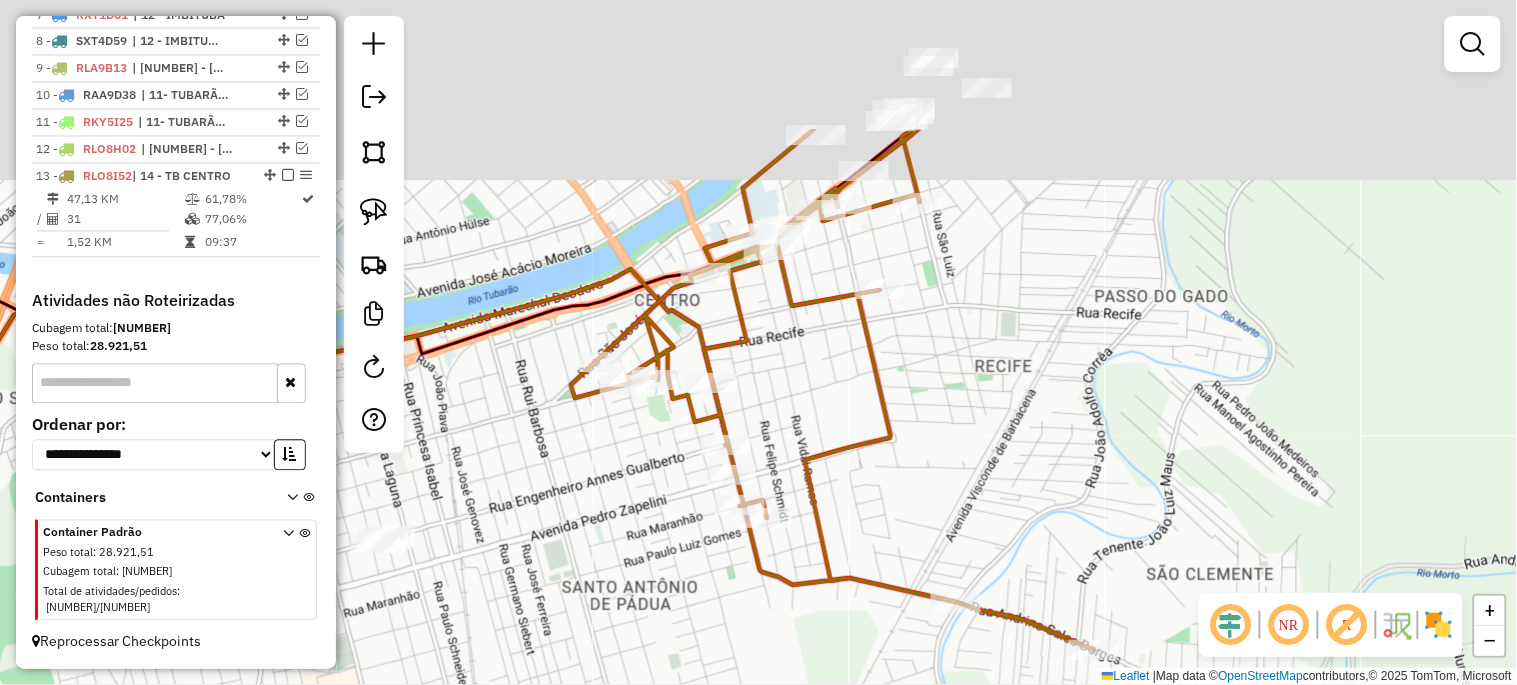 drag, startPoint x: 671, startPoint y: 384, endPoint x: 664, endPoint y: 517, distance: 133.18408 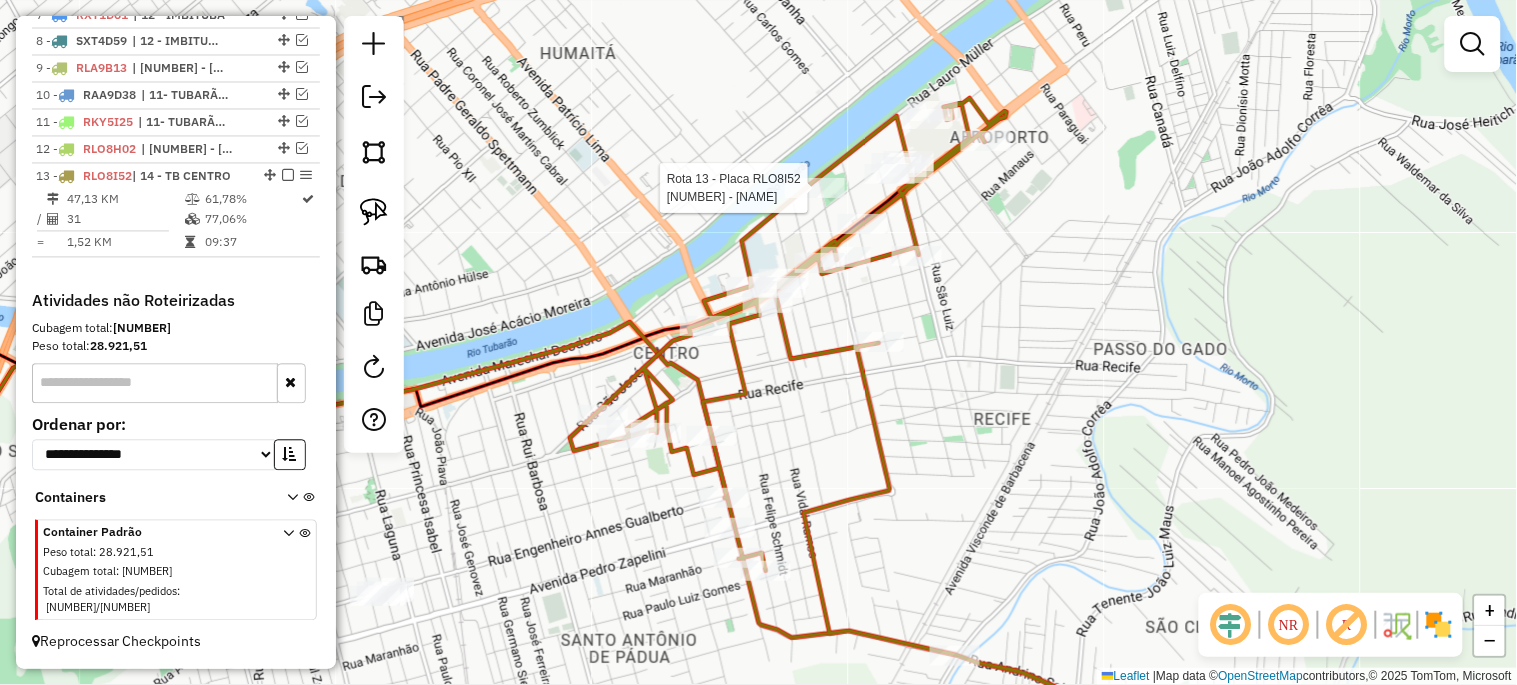 select on "*********" 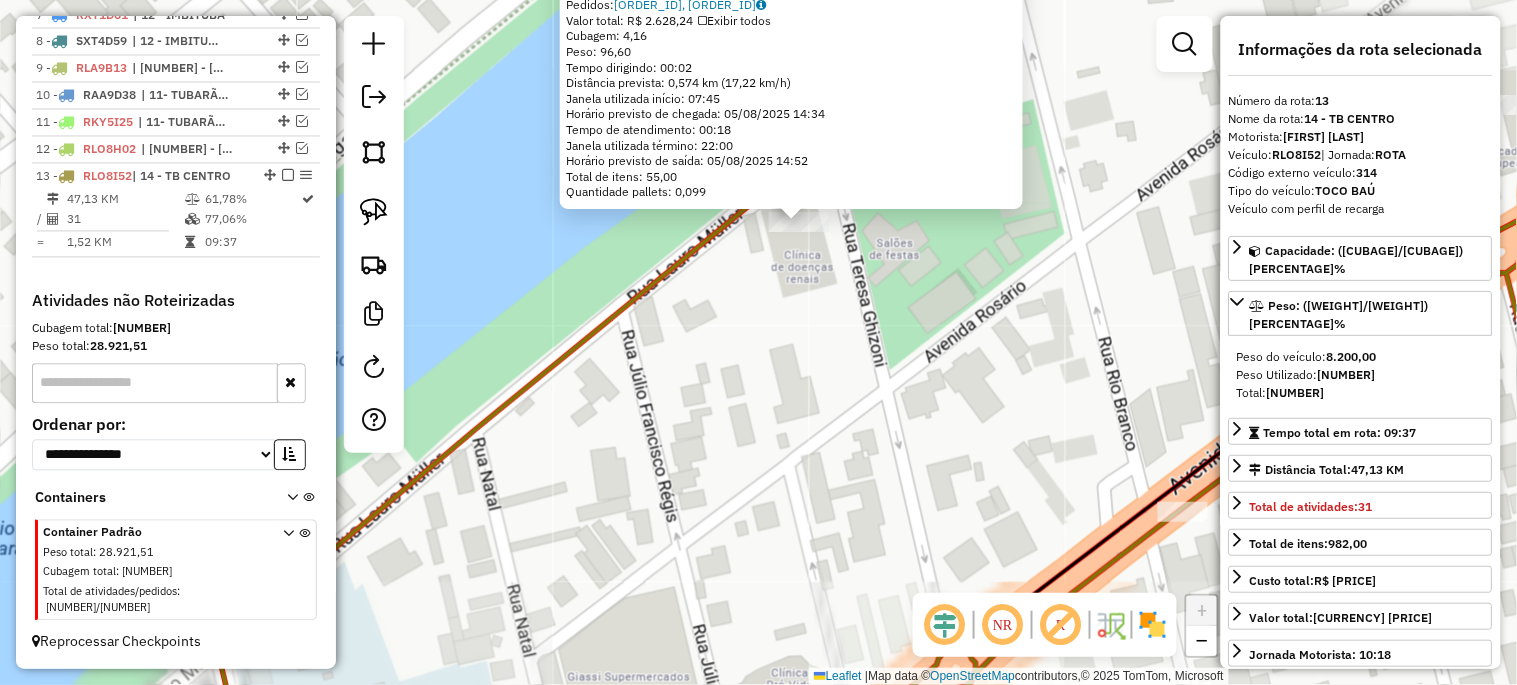 click on "8328 - ROGERIO NIERO  Endereço:  DOUTOR OTTO FEUERSCHUETTE 500   Bairro: VILA MOEMA (TUBARAO / SC)   Pedidos:  04838595, 04838596   Valor total: R$ 2.628,24   Exibir todos   Cubagem: 4,16  Peso: 96,60  Tempo dirigindo: 00:02   Distância prevista: 0,574 km (17,22 km/h)   Janela utilizada início: 07:45   Horário previsto de chegada: 05/08/2025 14:34   Tempo de atendimento: 00:18   Janela utilizada término: 22:00   Horário previsto de saída: 05/08/2025 14:52   Total de itens: 55,00   Quantidade pallets: 0,099  × Janela de atendimento Grade de atendimento Capacidade Transportadoras Veículos Cliente Pedidos  Rotas Selecione os dias de semana para filtrar as janelas de atendimento  Seg   Ter   Qua   Qui   Sex   Sáb   Dom  Informe o período da janela de atendimento: De: Até:  Filtrar exatamente a janela do cliente  Considerar janela de atendimento padrão  Selecione os dias de semana para filtrar as grades de atendimento  Seg   Ter   Qua   Qui   Sex   Sáb   Dom   Peso mínimo:   Peso máximo:   De:  De:" 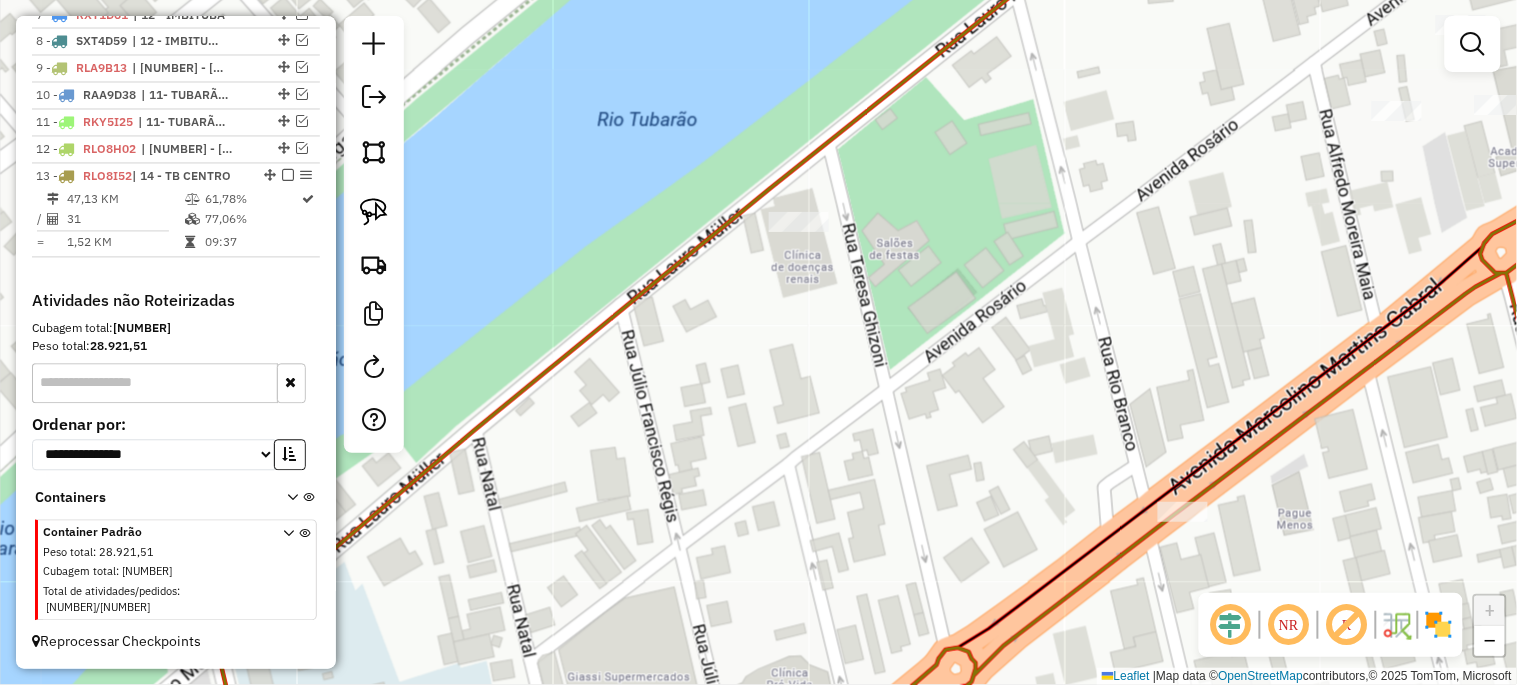 click on "Janela de atendimento Grade de atendimento Capacidade Transportadoras Veículos Cliente Pedidos  Rotas Selecione os dias de semana para filtrar as janelas de atendimento  Seg   Ter   Qua   Qui   Sex   Sáb   Dom  Informe o período da janela de atendimento: De: Até:  Filtrar exatamente a janela do cliente  Considerar janela de atendimento padrão  Selecione os dias de semana para filtrar as grades de atendimento  Seg   Ter   Qua   Qui   Sex   Sáb   Dom   Considerar clientes sem dia de atendimento cadastrado  Clientes fora do dia de atendimento selecionado Filtrar as atividades entre os valores definidos abaixo:  Peso mínimo:   Peso máximo:   Cubagem mínima:   Cubagem máxima:   De:   Até:  Filtrar as atividades entre o tempo de atendimento definido abaixo:  De:   Até:   Considerar capacidade total dos clientes não roteirizados Transportadora: Selecione um ou mais itens Tipo de veículo: Selecione um ou mais itens Veículo: Selecione um ou mais itens Motorista: Selecione um ou mais itens Nome: Rótulo:" 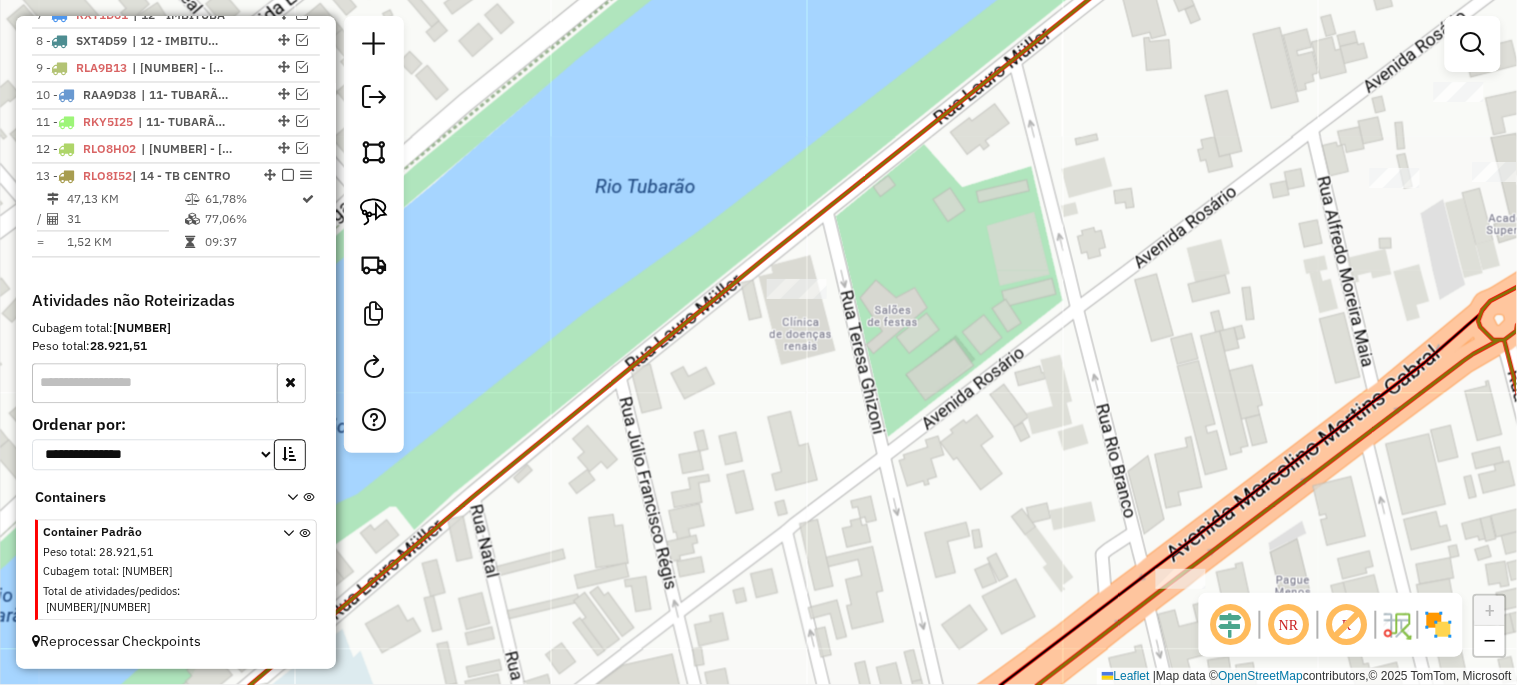 drag, startPoint x: 801, startPoint y: 308, endPoint x: 798, endPoint y: 358, distance: 50.08992 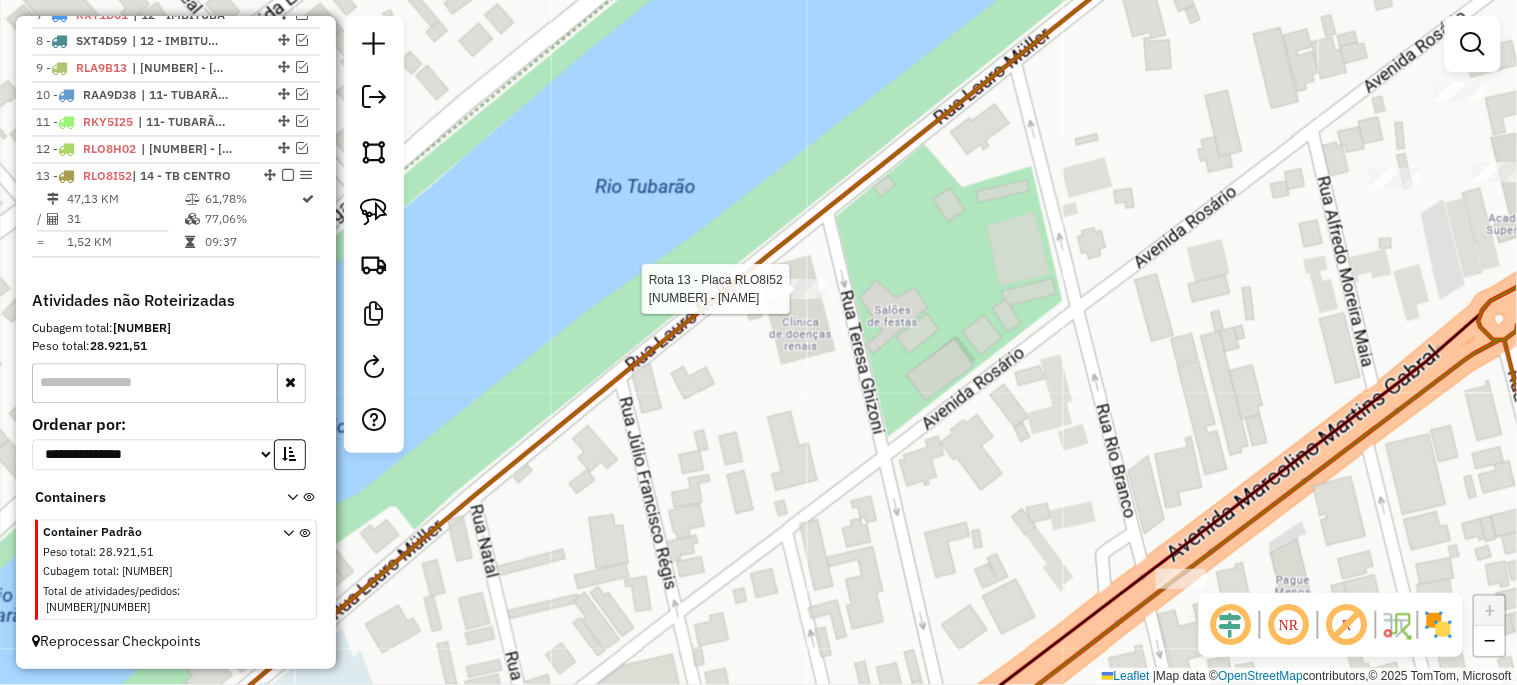 click 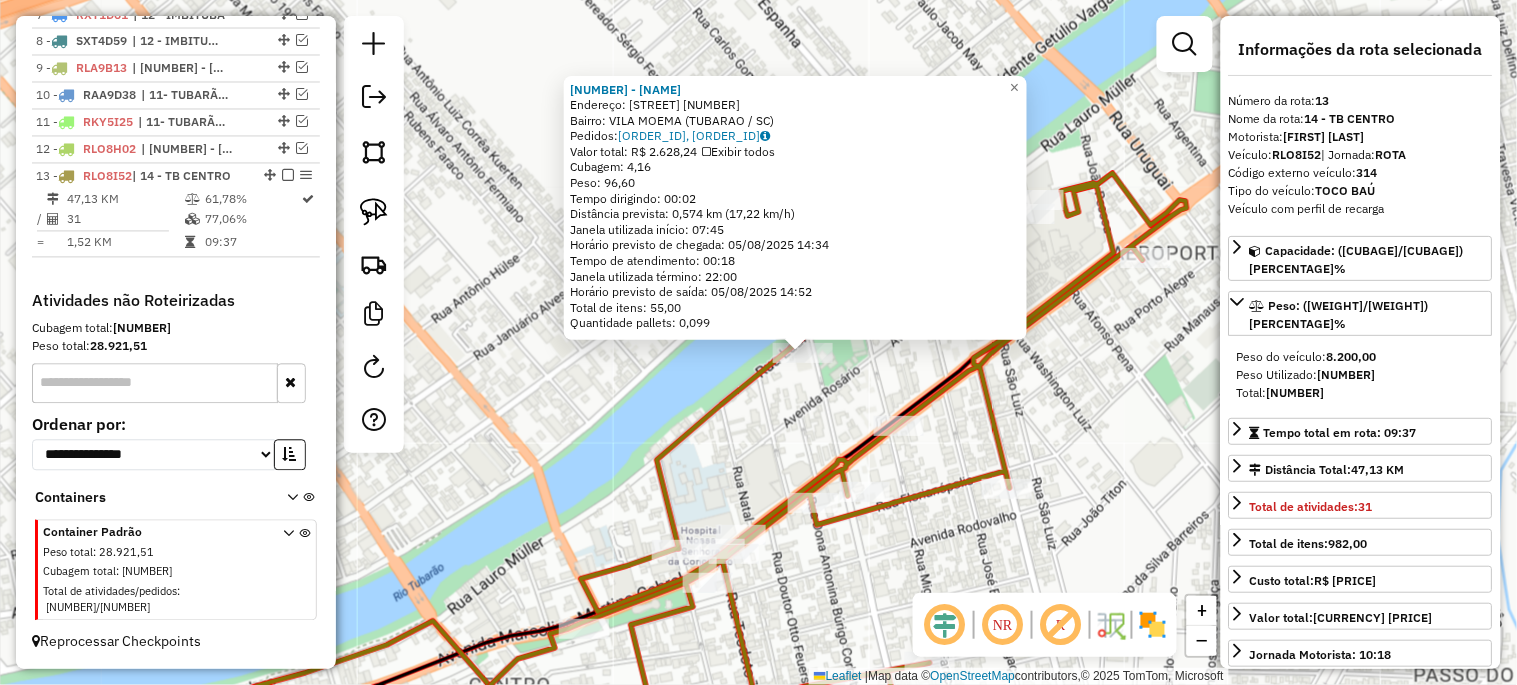 click on "Rota 13 - Placa RLO8I52  6217 - DINOS BAR 8328 - ROGERIO NIERO  Endereço:  DOUTOR OTTO FEUERSCHUETTE 500   Bairro: VILA MOEMA (TUBARAO / SC)   Pedidos:  04838595, 04838596   Valor total: R$ 2.628,24   Exibir todos   Cubagem: 4,16  Peso: 96,60  Tempo dirigindo: 00:02   Distância prevista: 0,574 km (17,22 km/h)   Janela utilizada início: 07:45   Horário previsto de chegada: 05/08/2025 14:34   Tempo de atendimento: 00:18   Janela utilizada término: 22:00   Horário previsto de saída: 05/08/2025 14:52   Total de itens: 55,00   Quantidade pallets: 0,099  × Janela de atendimento Grade de atendimento Capacidade Transportadoras Veículos Cliente Pedidos  Rotas Selecione os dias de semana para filtrar as janelas de atendimento  Seg   Ter   Qua   Qui   Sex   Sáb   Dom  Informe o período da janela de atendimento: De: Até:  Filtrar exatamente a janela do cliente  Considerar janela de atendimento padrão  Selecione os dias de semana para filtrar as grades de atendimento  Seg   Ter   Qua   Qui   Sex   Sáb   Dom" 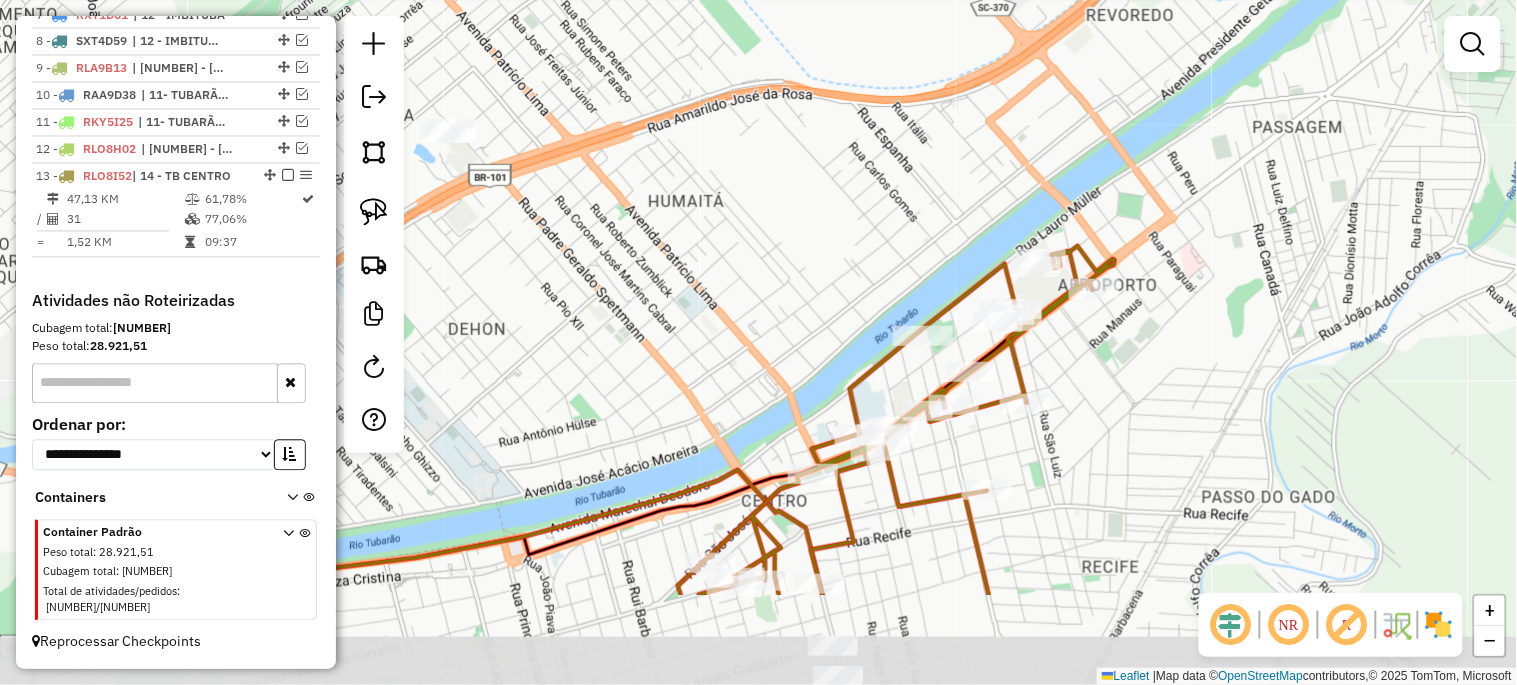 drag, startPoint x: 688, startPoint y: 656, endPoint x: 881, endPoint y: 487, distance: 256.5346 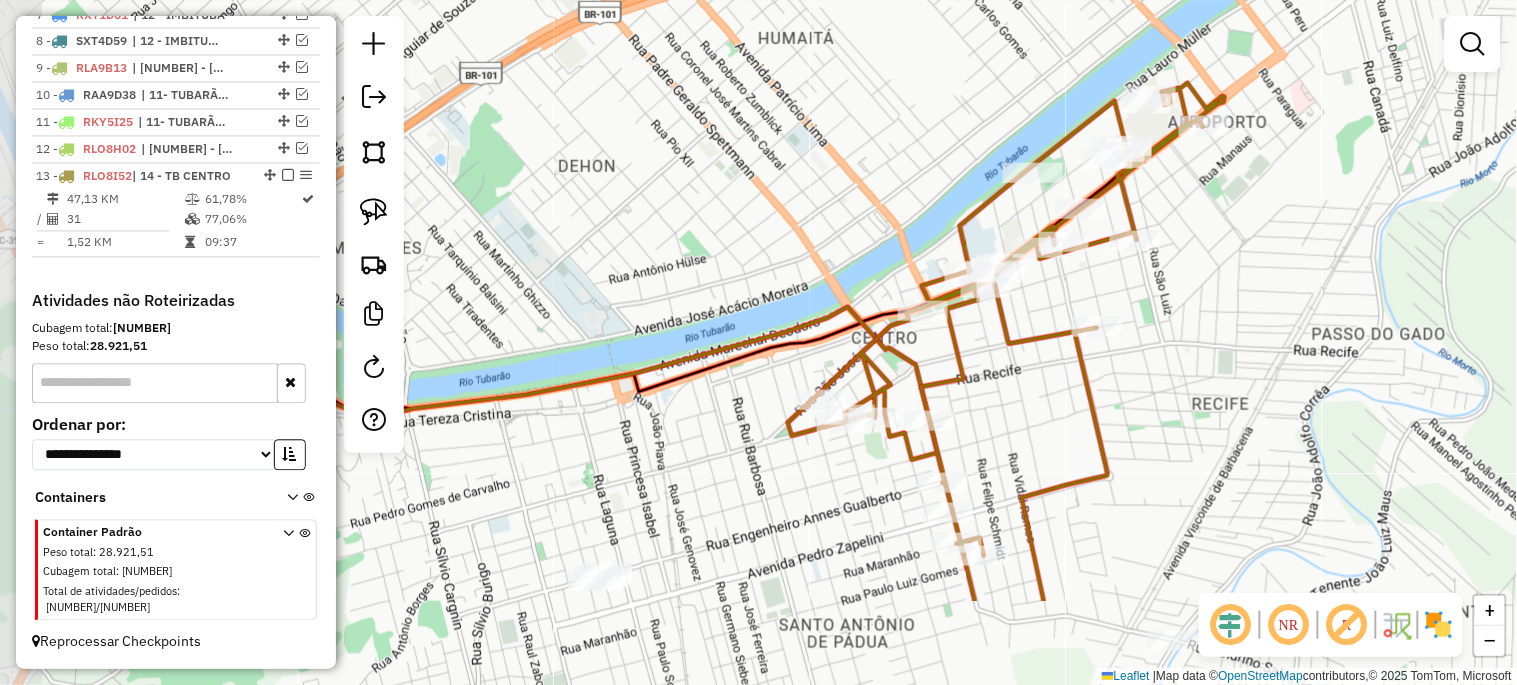 drag, startPoint x: 932, startPoint y: 536, endPoint x: 1003, endPoint y: 407, distance: 147.2481 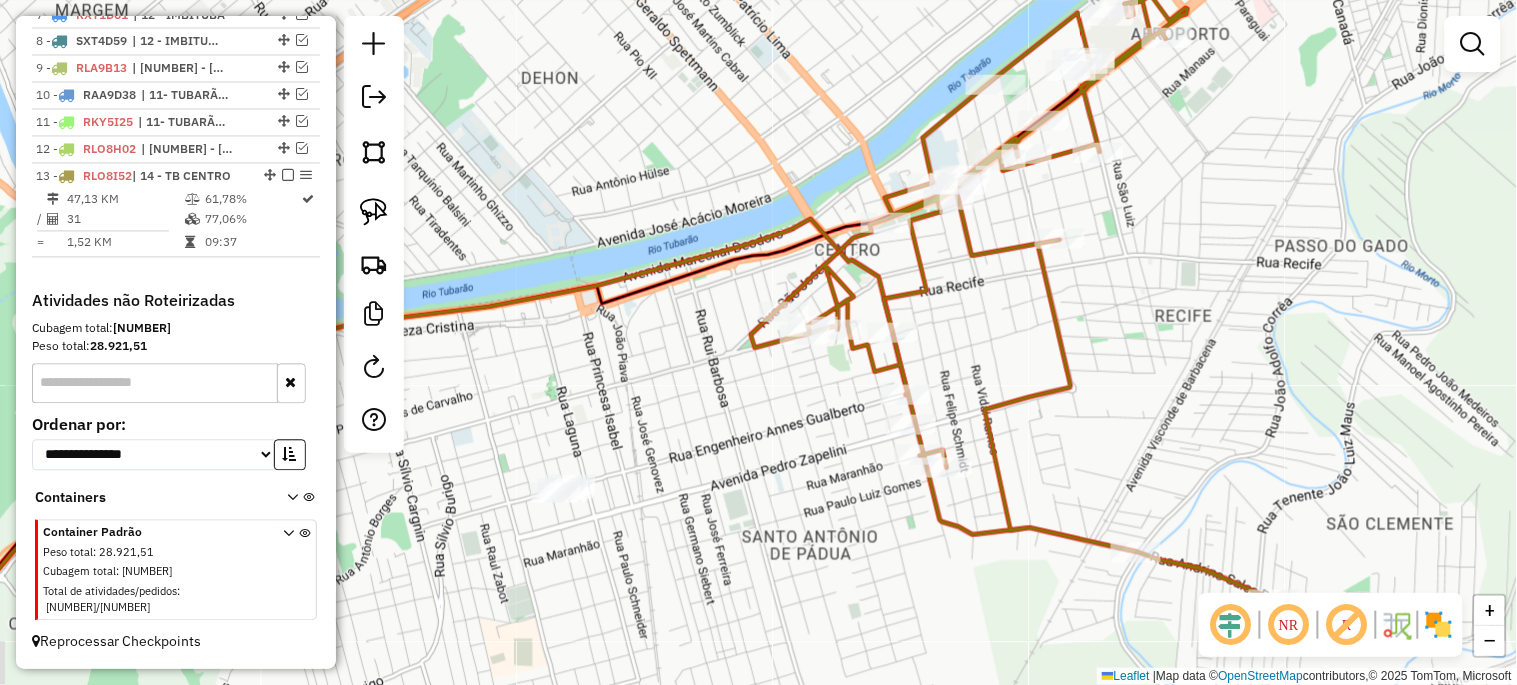 drag, startPoint x: 820, startPoint y: 576, endPoint x: 620, endPoint y: 283, distance: 354.752 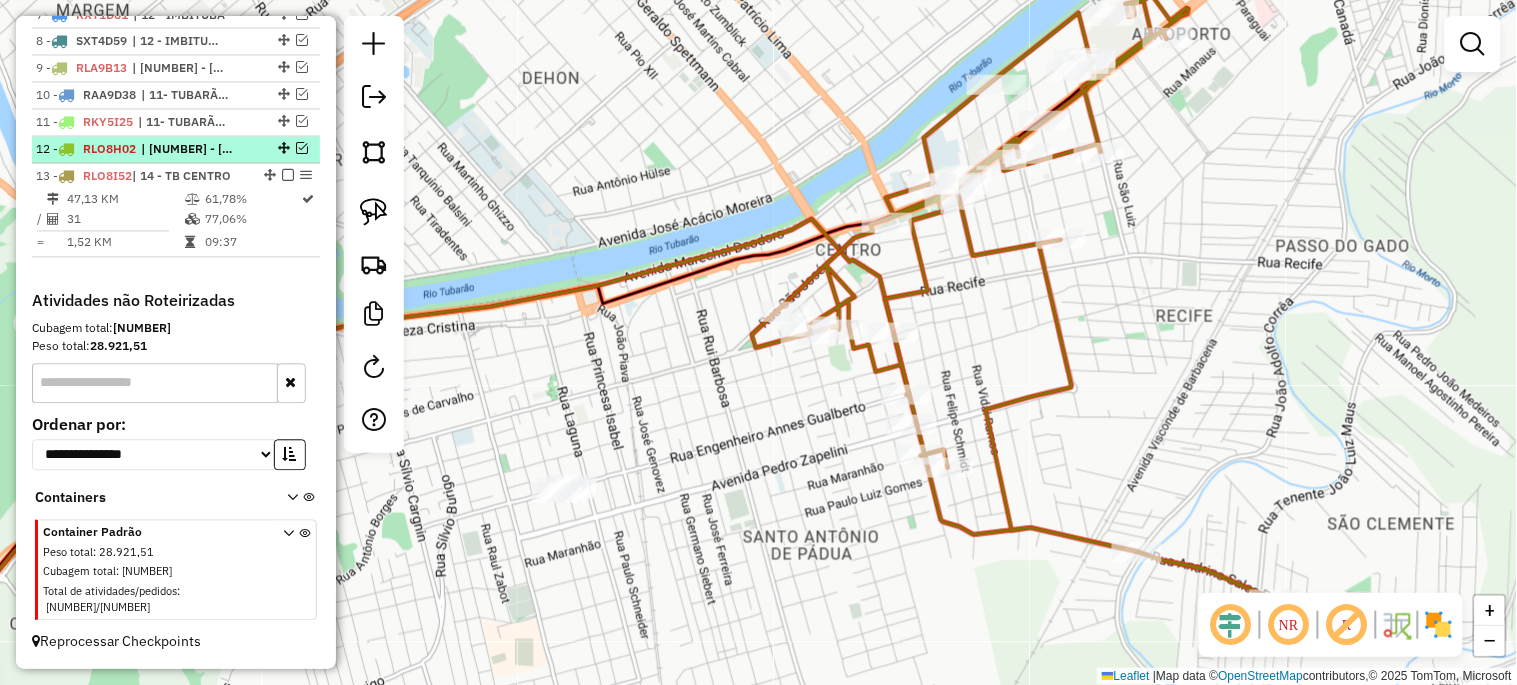click at bounding box center [302, 149] 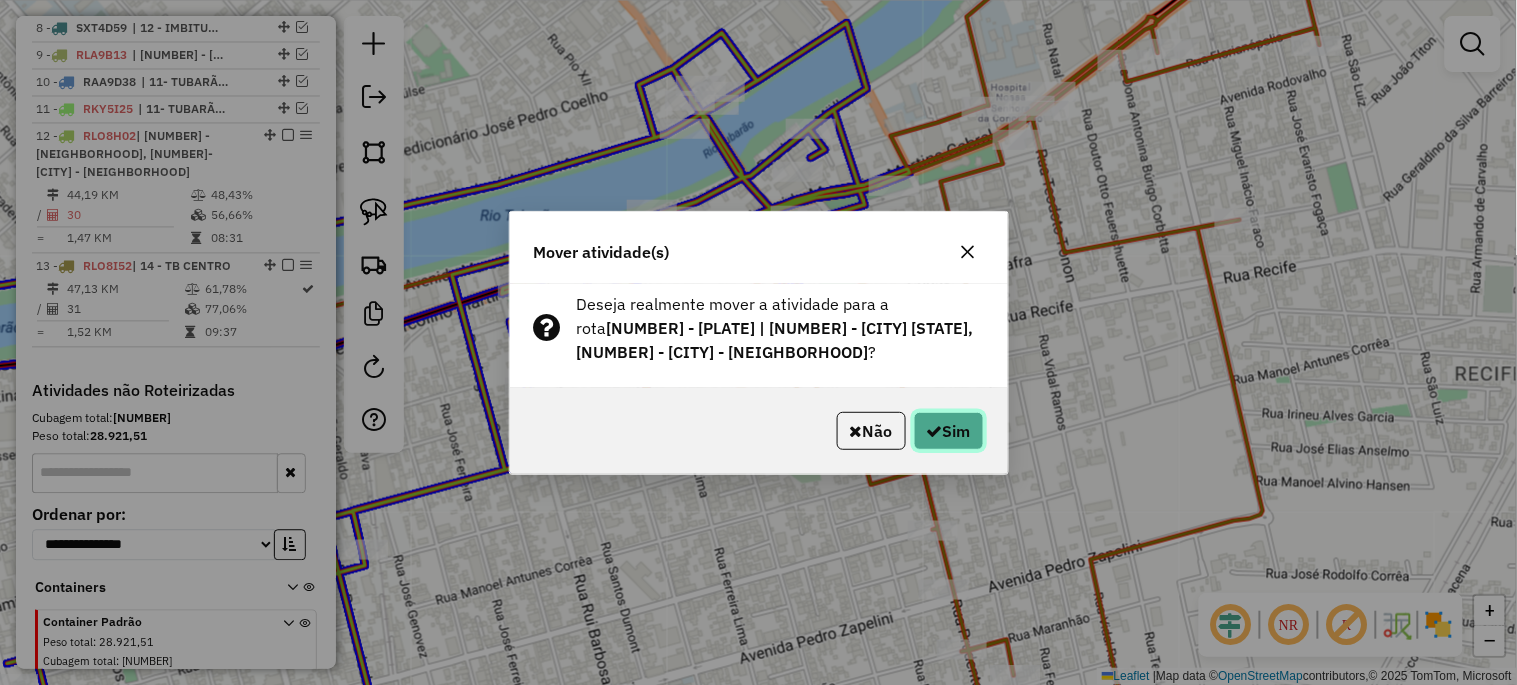 click 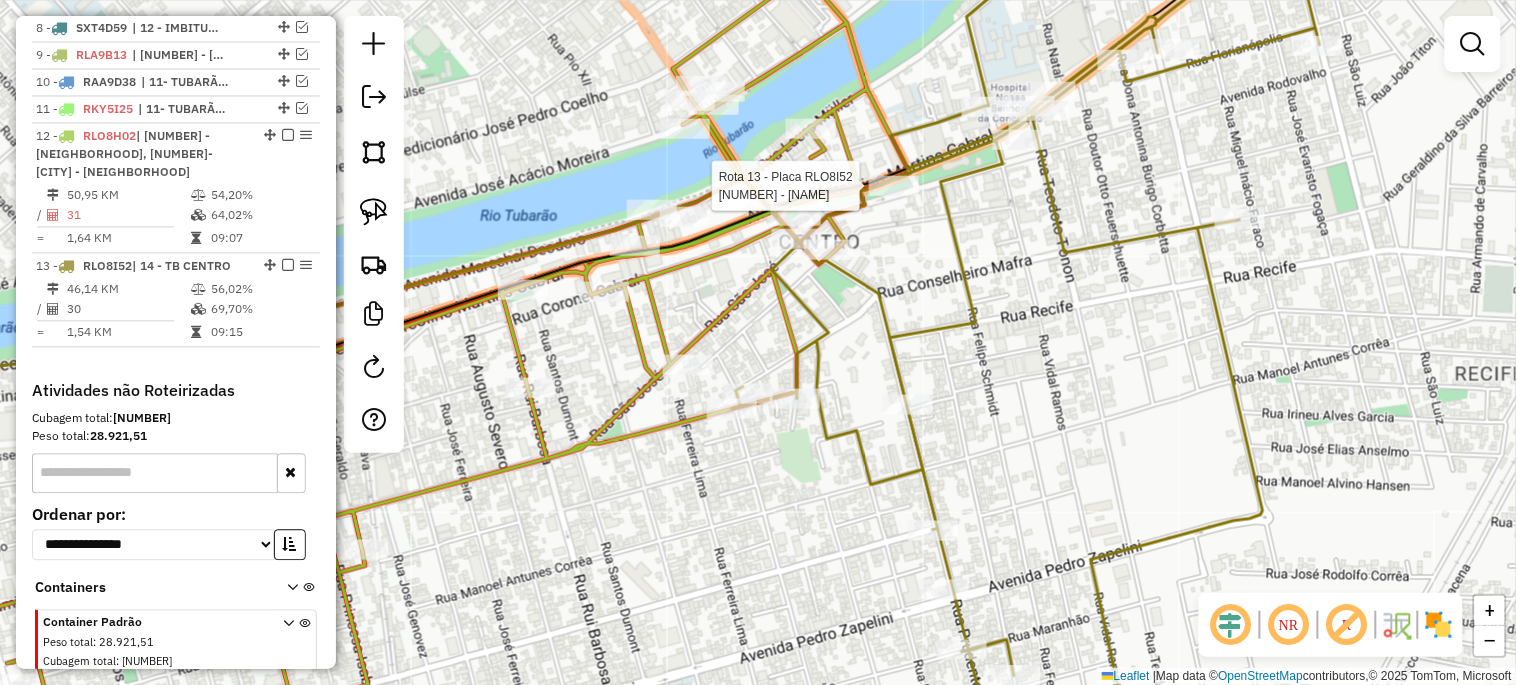 select on "*********" 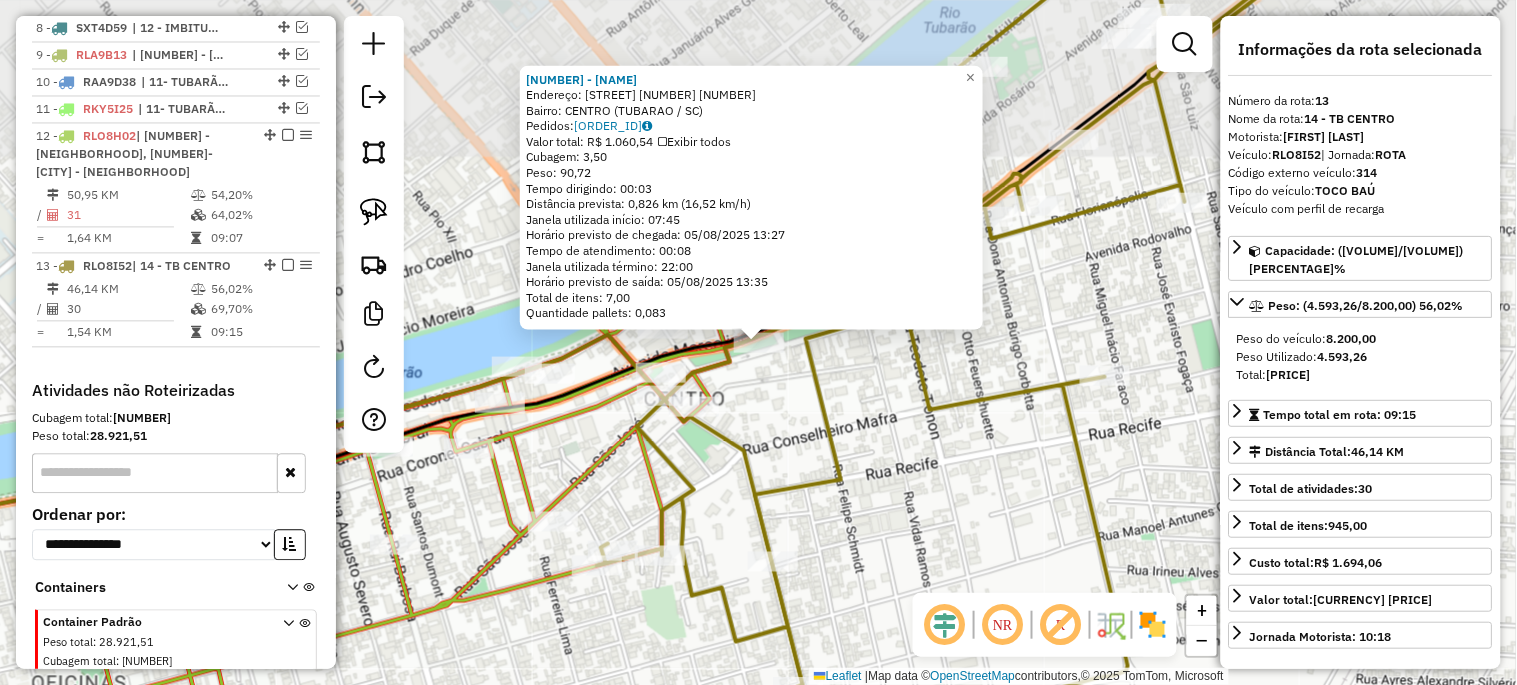 scroll, scrollTop: 1035, scrollLeft: 0, axis: vertical 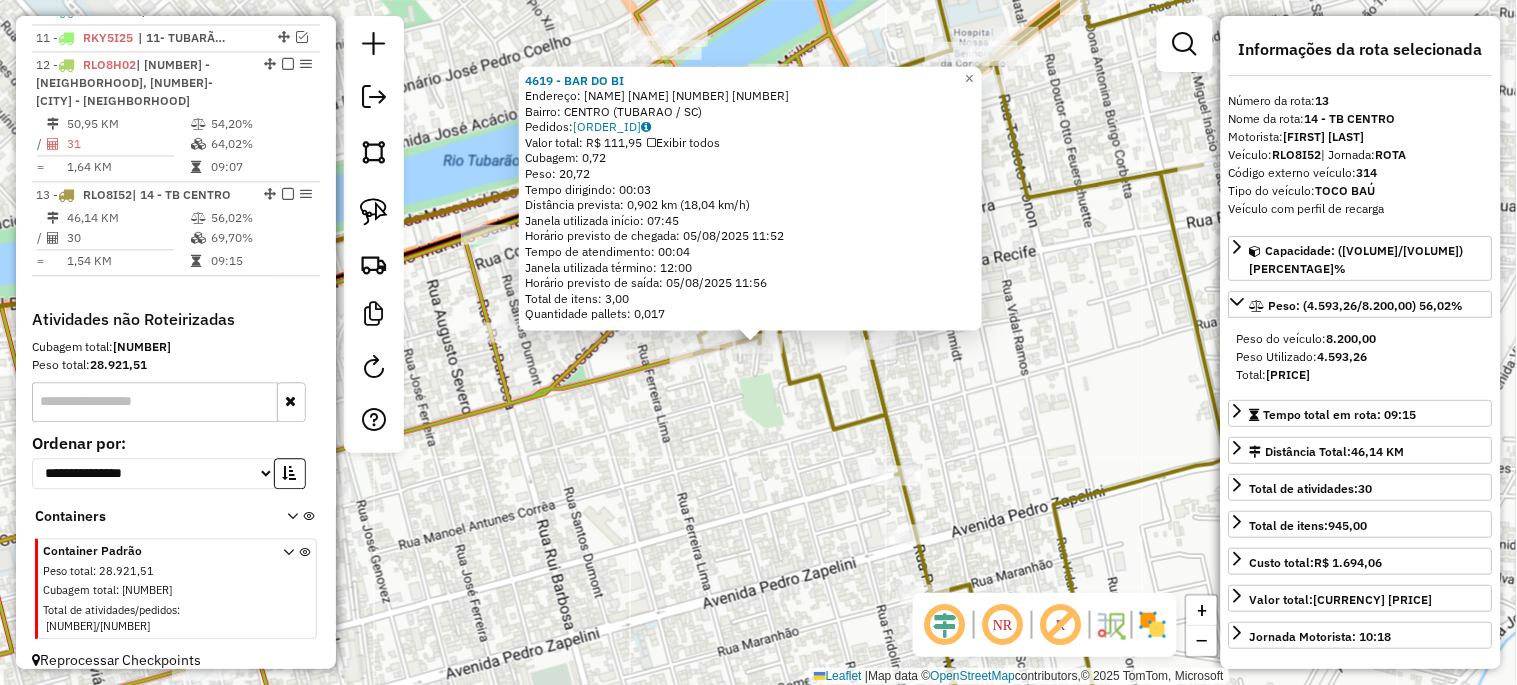 click on "4619 - BAR DO BI  Endereço:  ALTAMIRO GUIMARAES 1 31   Bairro: CENTRO (TUBARAO / SC)   Pedidos:  04839116   Valor total: R$ 111,95   Exibir todos   Cubagem: 0,72  Peso: 20,72  Tempo dirigindo: 00:03   Distância prevista: 0,902 km (18,04 km/h)   Janela utilizada início: 07:45   Horário previsto de chegada: 05/08/2025 11:52   Tempo de atendimento: 00:04   Janela utilizada término: 12:00   Horário previsto de saída: 05/08/2025 11:56   Total de itens: 3,00   Quantidade pallets: 0,017  × Janela de atendimento Grade de atendimento Capacidade Transportadoras Veículos Cliente Pedidos  Rotas Selecione os dias de semana para filtrar as janelas de atendimento  Seg   Ter   Qua   Qui   Sex   Sáb   Dom  Informe o período da janela de atendimento: De: Até:  Filtrar exatamente a janela do cliente  Considerar janela de atendimento padrão  Selecione os dias de semana para filtrar as grades de atendimento  Seg   Ter   Qua   Qui   Sex   Sáb   Dom   Considerar clientes sem dia de atendimento cadastrado  De:   Até:" 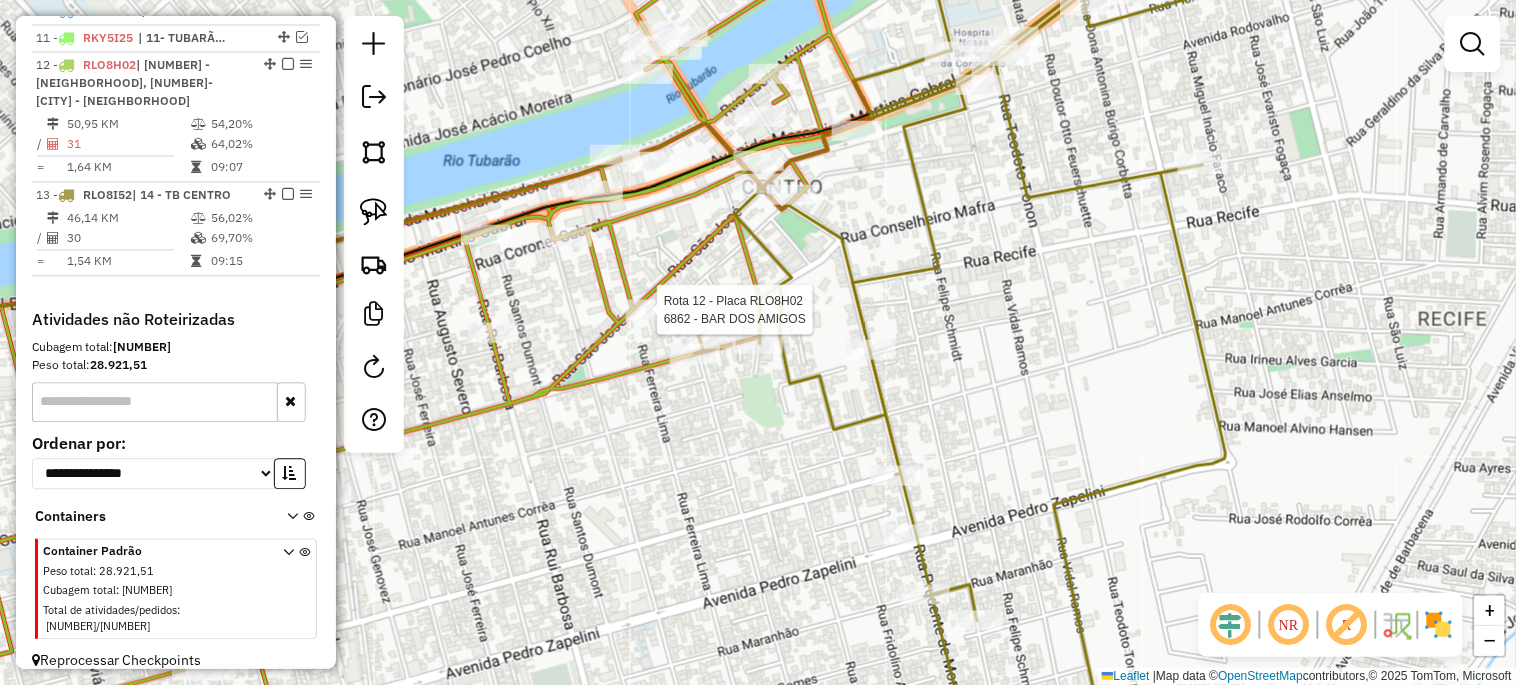 select on "*********" 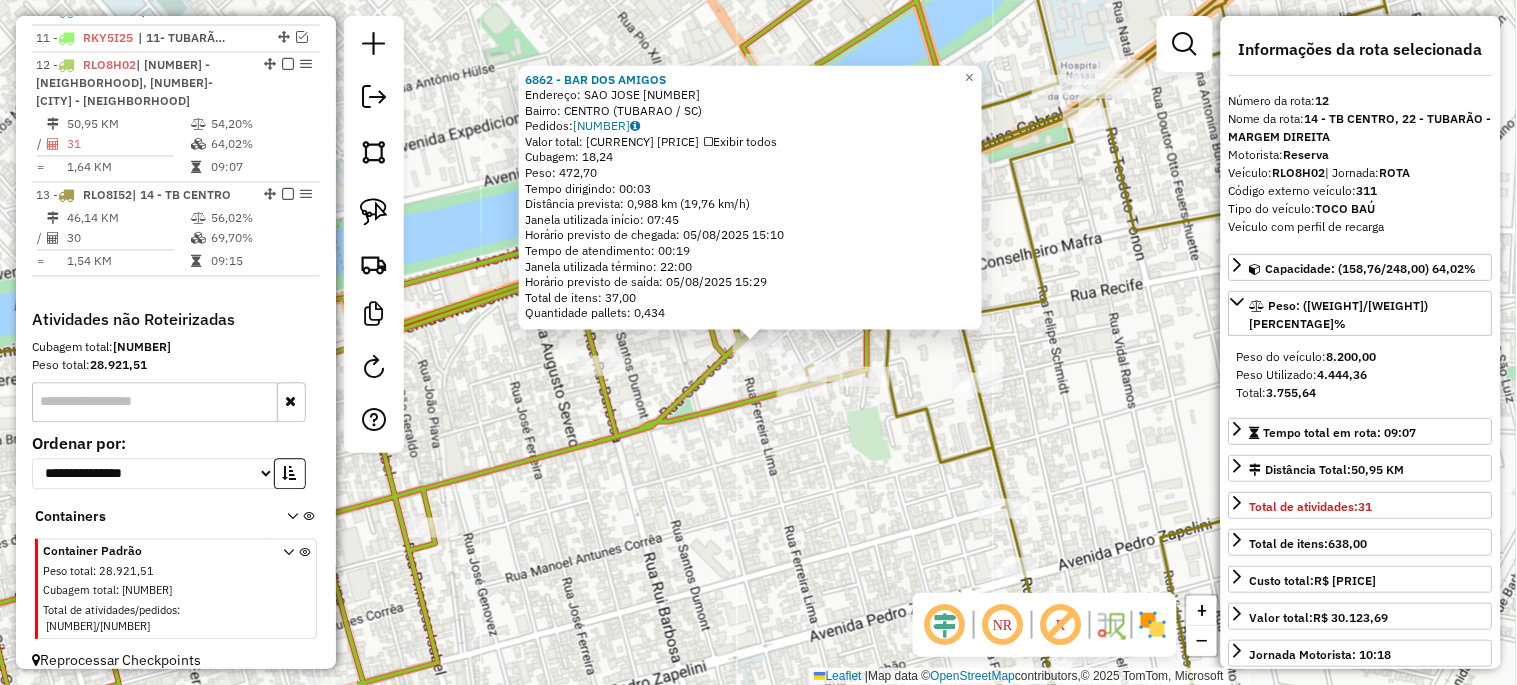 click on "6862 - BAR DOS AMIGOS  Endereço:  SAO JOSE 390   Bairro: CENTRO (TUBARAO / SC)   Pedidos:  04838966   Valor total: R$ 2.693,86   Exibir todos   Cubagem: 18,24  Peso: 472,70  Tempo dirigindo: 00:03   Distância prevista: 0,988 km (19,76 km/h)   Janela utilizada início: 07:45   Horário previsto de chegada: 05/08/2025 15:10   Tempo de atendimento: 00:19   Janela utilizada término: 22:00   Horário previsto de saída: 05/08/2025 15:29   Total de itens: 37,00   Quantidade pallets: 0,434  × Janela de atendimento Grade de atendimento Capacidade Transportadoras Veículos Cliente Pedidos  Rotas Selecione os dias de semana para filtrar as janelas de atendimento  Seg   Ter   Qua   Qui   Sex   Sáb   Dom  Informe o período da janela de atendimento: De: Até:  Filtrar exatamente a janela do cliente  Considerar janela de atendimento padrão  Selecione os dias de semana para filtrar as grades de atendimento  Seg   Ter   Qua   Qui   Sex   Sáb   Dom   Considerar clientes sem dia de atendimento cadastrado  De:   Até:" 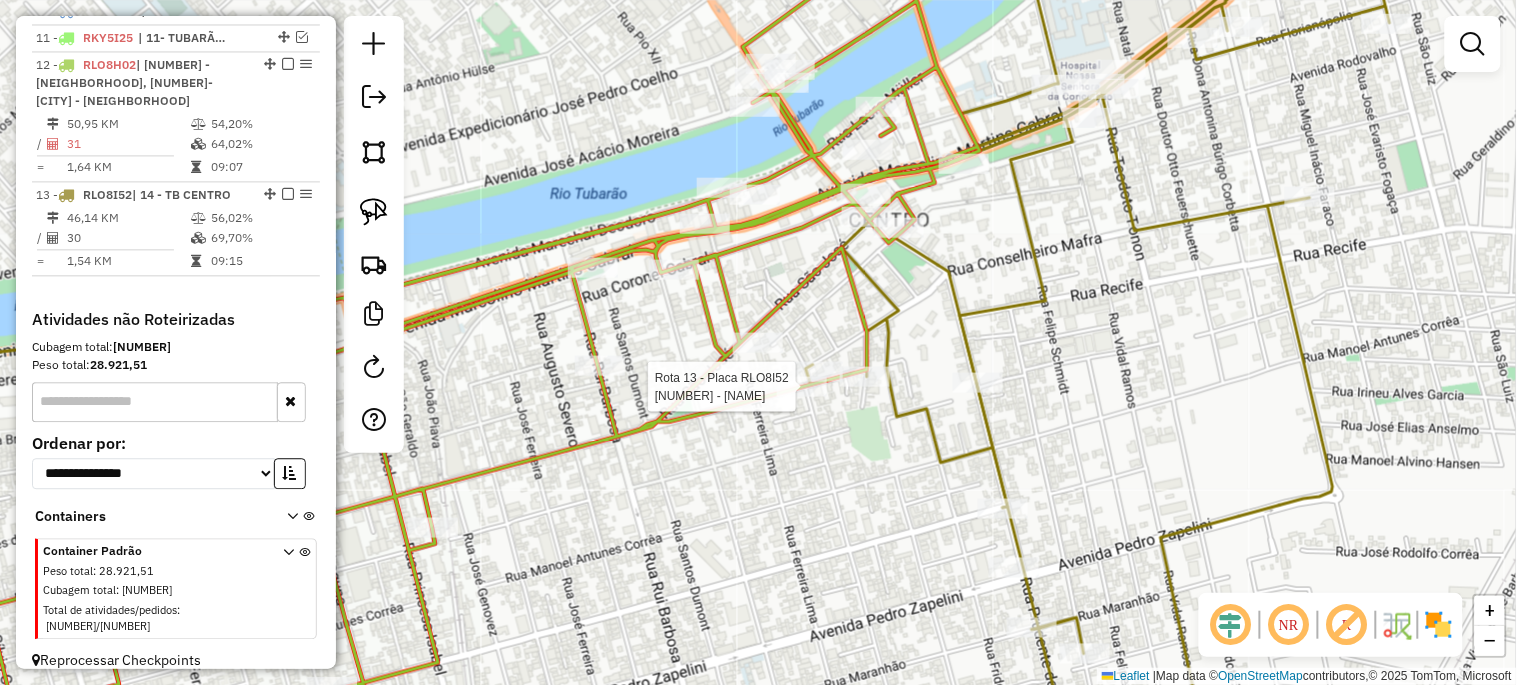 select on "*********" 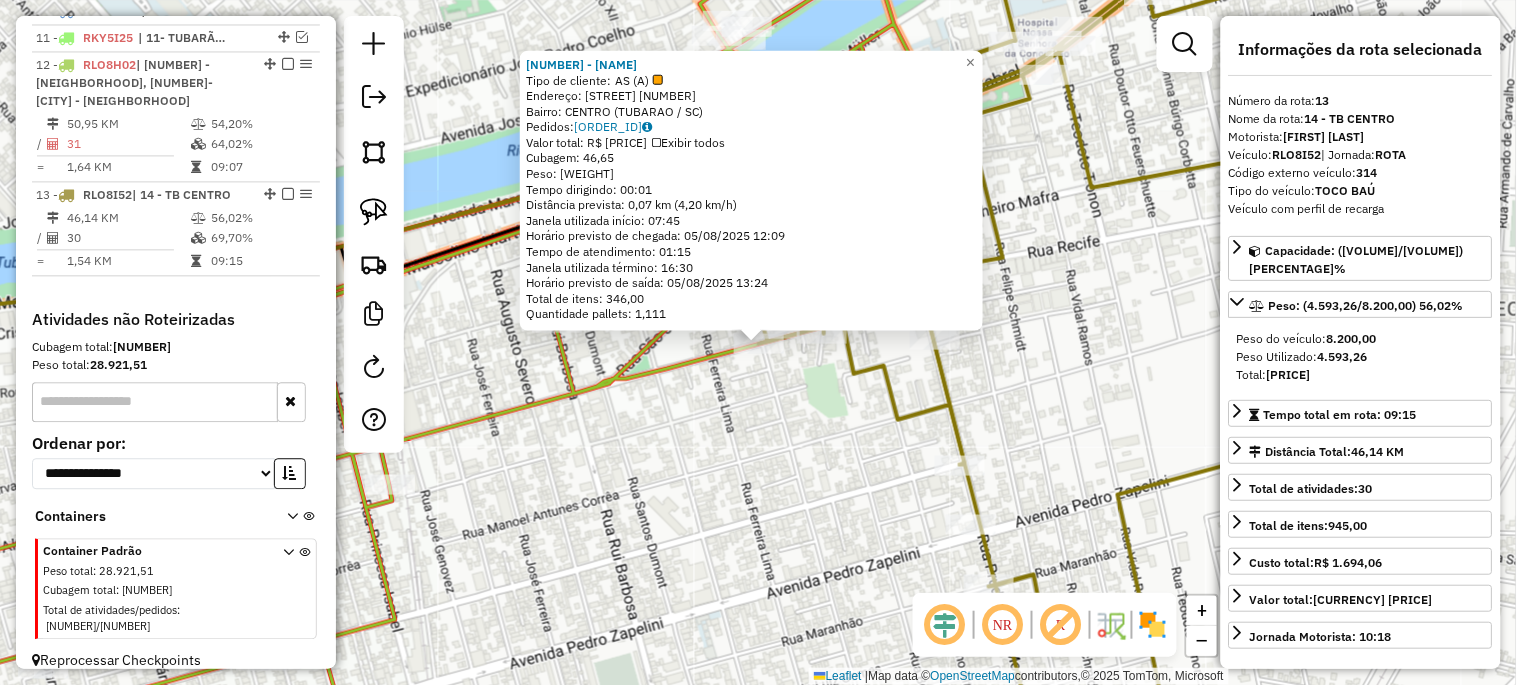 click on "9752 - MERC DERNER  Tipo de cliente:   AS (A)   Endereço:  ALTAMIRO GUIMARAES 1 161   Bairro: CENTRO (TUBARAO / SC)   Pedidos:  04839378   Valor total: R$ 14.714,92   Exibir todos   Cubagem: 46,65  Peso: 1.356,06  Tempo dirigindo: 00:01   Distância prevista: 0,07 km (4,20 km/h)   Janela utilizada início: 07:45   Horário previsto de chegada: 05/08/2025 12:09   Tempo de atendimento: 01:15   Janela utilizada término: 16:30   Horário previsto de saída: 05/08/2025 13:24   Total de itens: 346,00   Quantidade pallets: 1,111  × Janela de atendimento Grade de atendimento Capacidade Transportadoras Veículos Cliente Pedidos  Rotas Selecione os dias de semana para filtrar as janelas de atendimento  Seg   Ter   Qua   Qui   Sex   Sáb   Dom  Informe o período da janela de atendimento: De: Até:  Filtrar exatamente a janela do cliente  Considerar janela de atendimento padrão  Selecione os dias de semana para filtrar as grades de atendimento  Seg   Ter   Qua   Qui   Sex   Sáb   Dom   Peso mínimo:   De:   Até:" 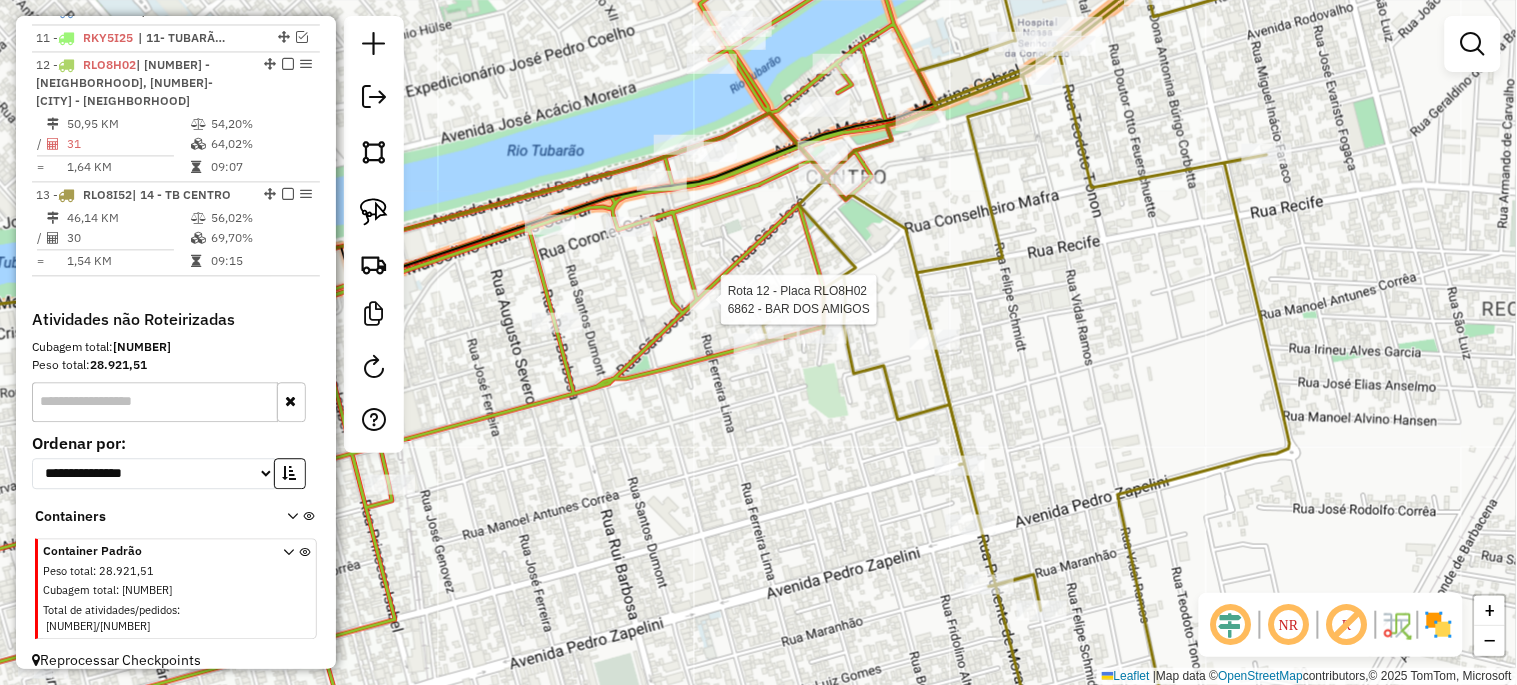 select on "*********" 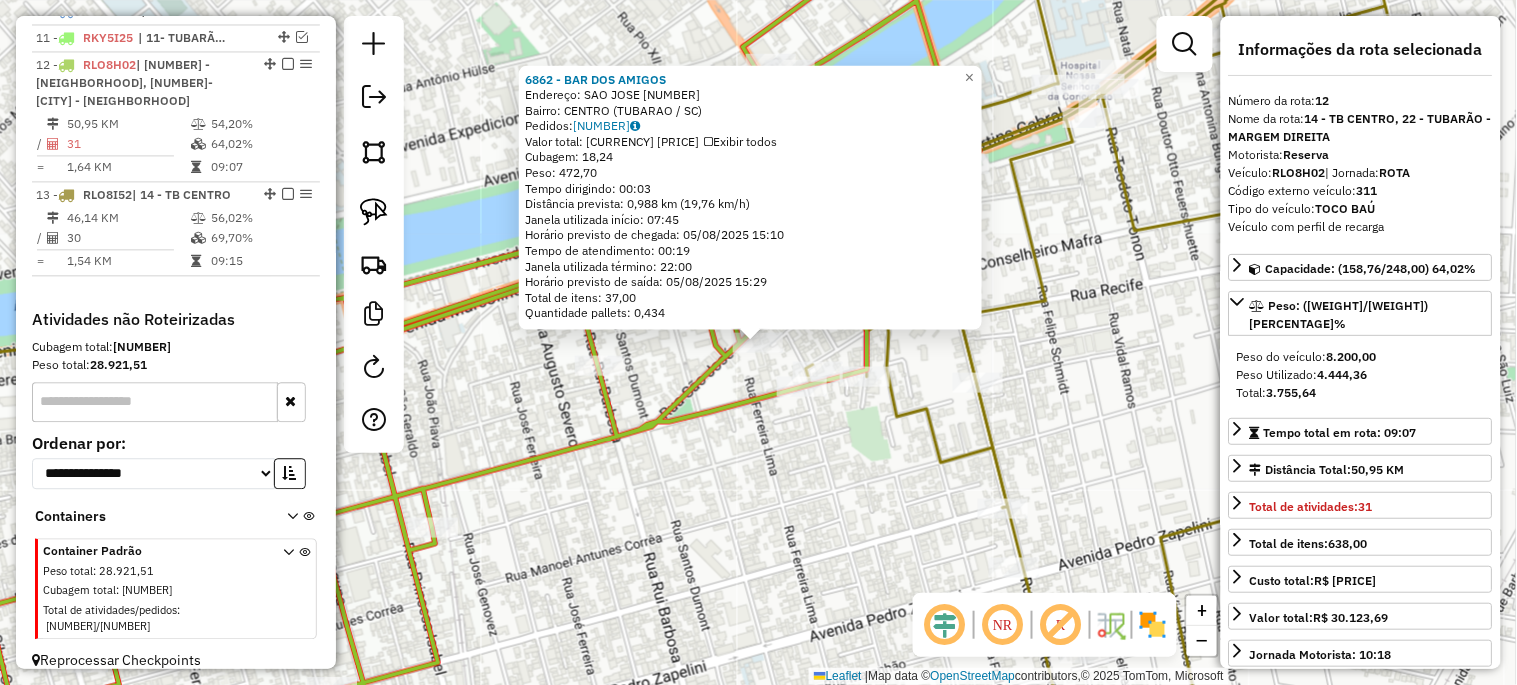 click on "6862 - BAR DOS AMIGOS  Endereço:  SAO JOSE 390   Bairro: CENTRO (TUBARAO / SC)   Pedidos:  04838966   Valor total: R$ 2.693,86   Exibir todos   Cubagem: 18,24  Peso: 472,70  Tempo dirigindo: 00:03   Distância prevista: 0,988 km (19,76 km/h)   Janela utilizada início: 07:45   Horário previsto de chegada: 05/08/2025 15:10   Tempo de atendimento: 00:19   Janela utilizada término: 22:00   Horário previsto de saída: 05/08/2025 15:29   Total de itens: 37,00   Quantidade pallets: 0,434  × Janela de atendimento Grade de atendimento Capacidade Transportadoras Veículos Cliente Pedidos  Rotas Selecione os dias de semana para filtrar as janelas de atendimento  Seg   Ter   Qua   Qui   Sex   Sáb   Dom  Informe o período da janela de atendimento: De: Até:  Filtrar exatamente a janela do cliente  Considerar janela de atendimento padrão  Selecione os dias de semana para filtrar as grades de atendimento  Seg   Ter   Qua   Qui   Sex   Sáb   Dom   Considerar clientes sem dia de atendimento cadastrado  De:   Até:" 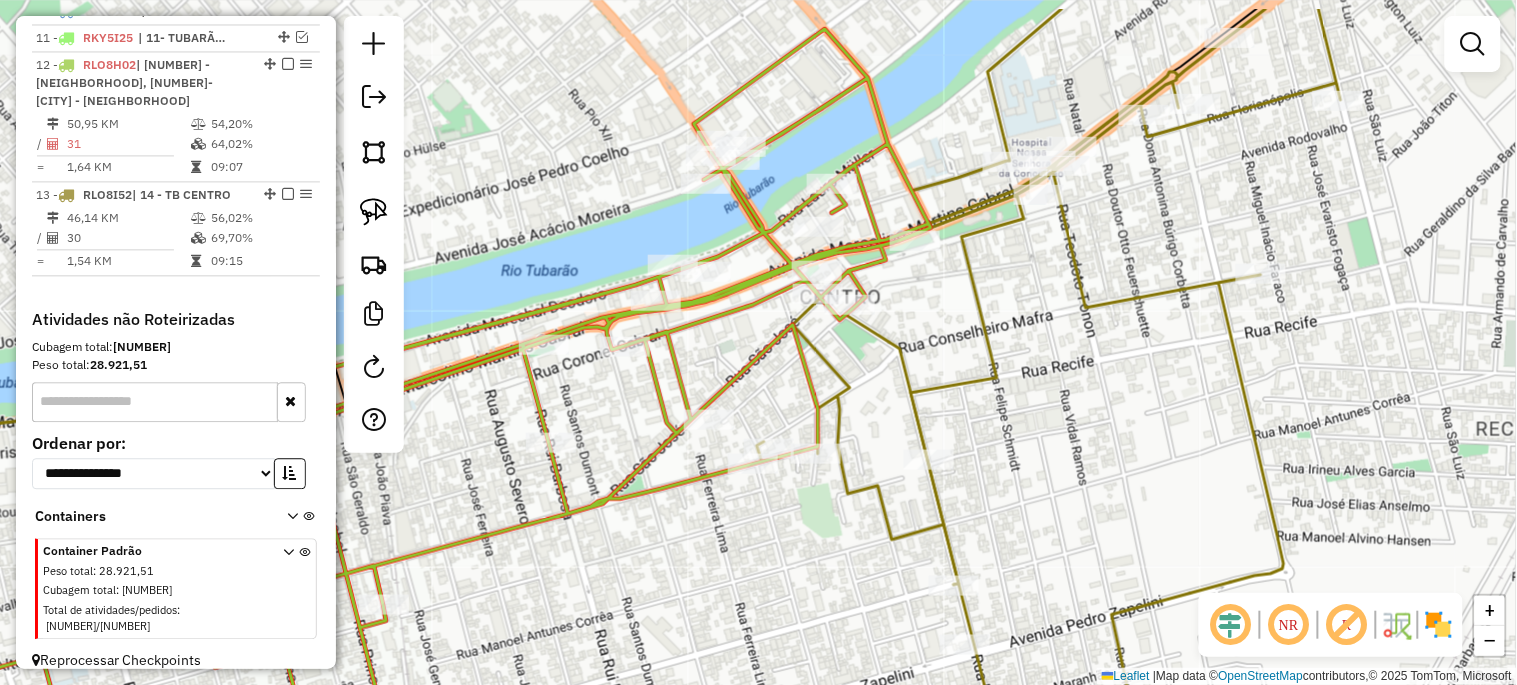 drag, startPoint x: 994, startPoint y: 291, endPoint x: 888, endPoint y: 382, distance: 139.70326 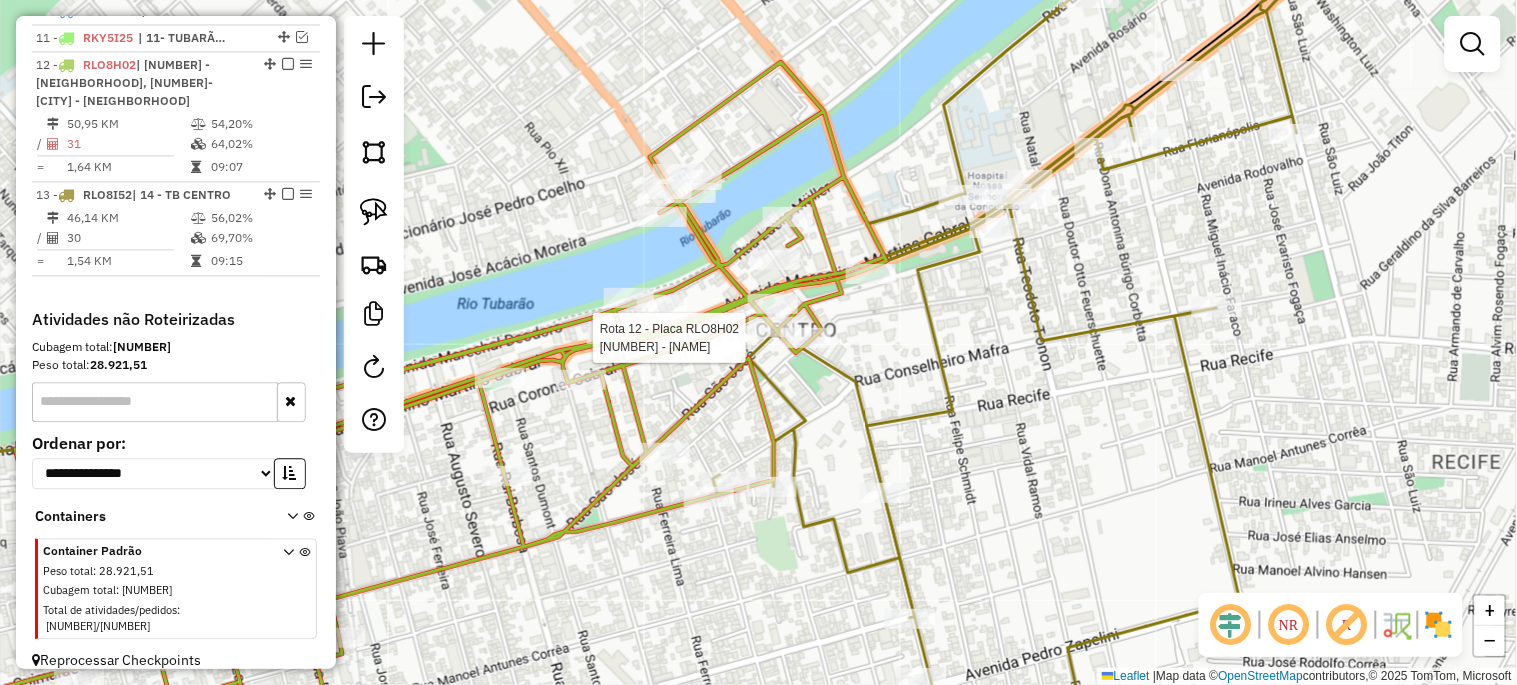 select on "*********" 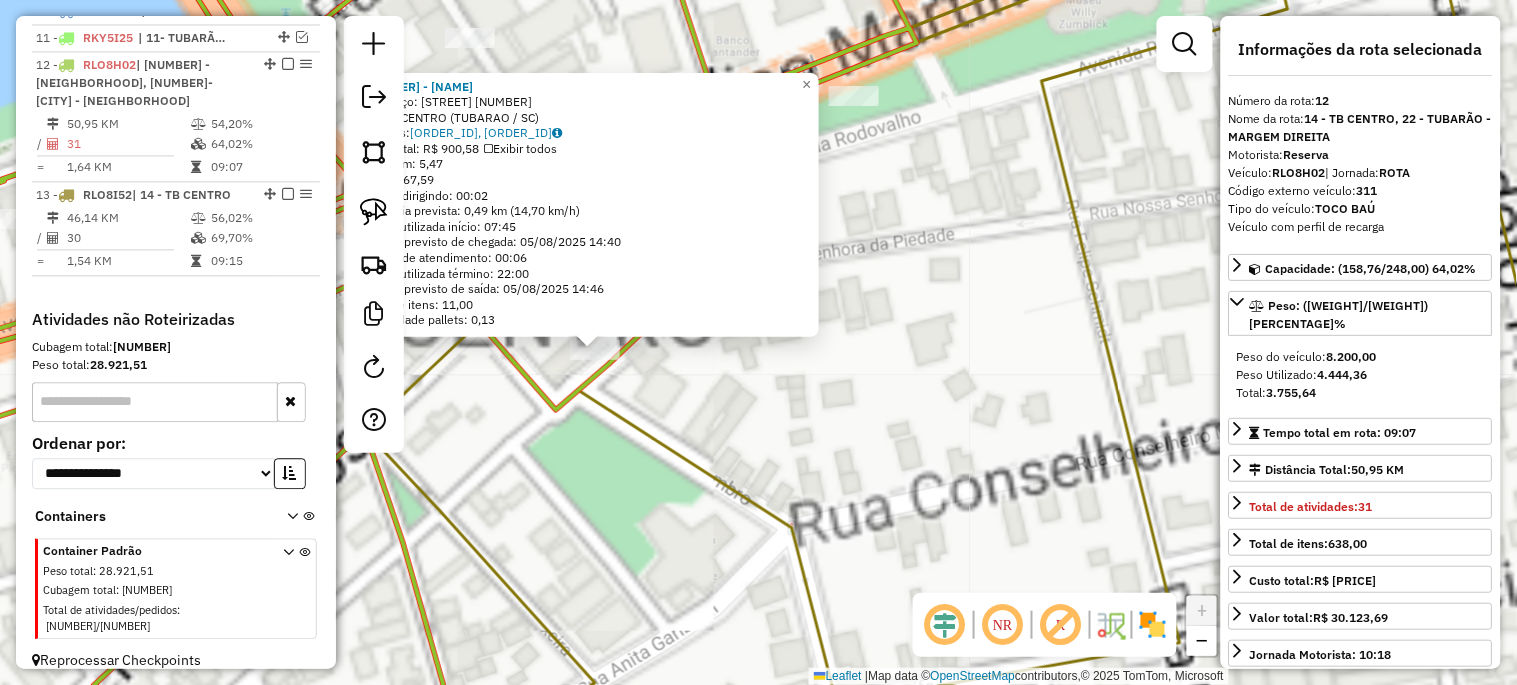 click on "12695 - LANCHONETE CATEDRAL  Endereço:  CORONEL COLACO 195   Bairro: CENTRO (TUBARAO / SC)   Pedidos:  04839129, 04839131   Valor total: R$ 900,58   Exibir todos   Cubagem: 5,47  Peso: 167,59  Tempo dirigindo: 00:02   Distância prevista: 0,49 km (14,70 km/h)   Janela utilizada início: 07:45   Horário previsto de chegada: 05/08/2025 14:40   Tempo de atendimento: 00:06   Janela utilizada término: 22:00   Horário previsto de saída: 05/08/2025 14:46   Total de itens: 11,00   Quantidade pallets: 0,13  × Janela de atendimento Grade de atendimento Capacidade Transportadoras Veículos Cliente Pedidos  Rotas Selecione os dias de semana para filtrar as janelas de atendimento  Seg   Ter   Qua   Qui   Sex   Sáb   Dom  Informe o período da janela de atendimento: De: Até:  Filtrar exatamente a janela do cliente  Considerar janela de atendimento padrão  Selecione os dias de semana para filtrar as grades de atendimento  Seg   Ter   Qua   Qui   Sex   Sáb   Dom   Clientes fora do dia de atendimento selecionado De:" 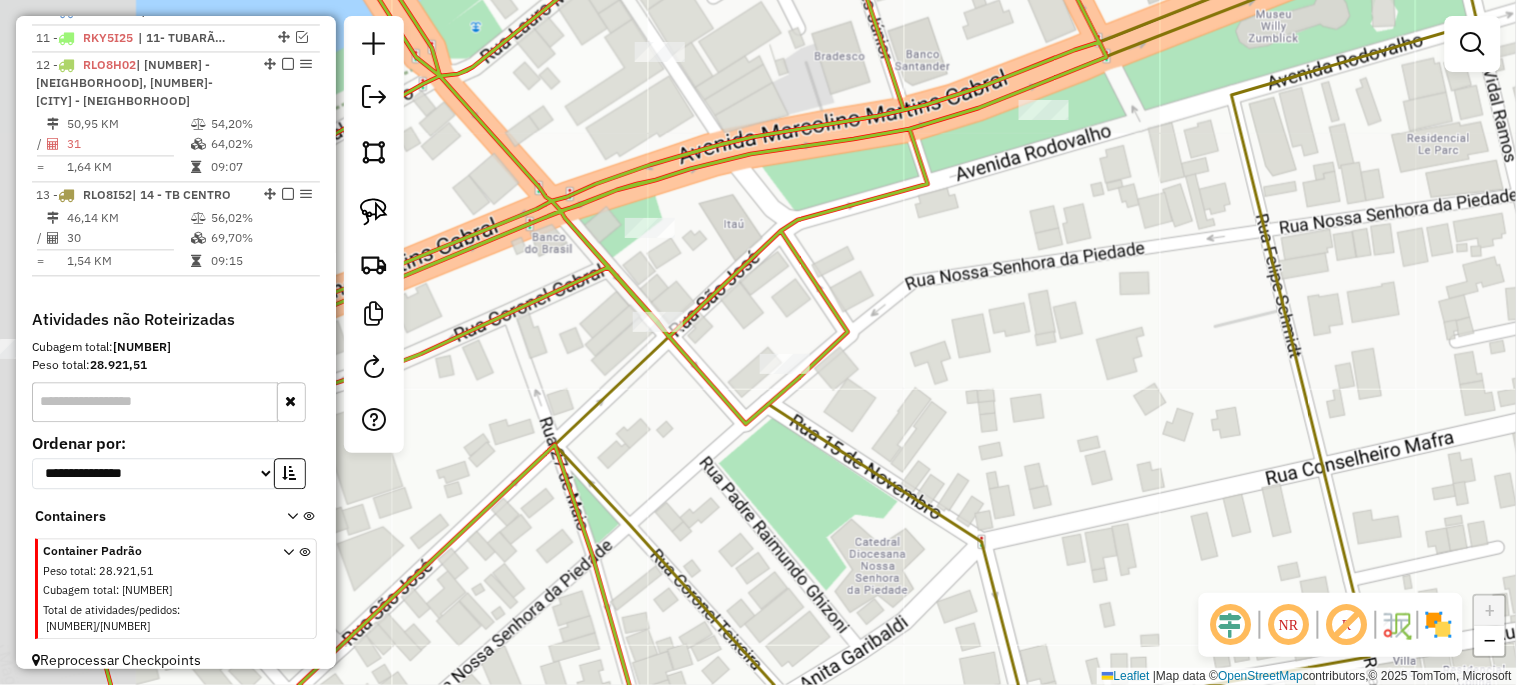 drag, startPoint x: 770, startPoint y: 414, endPoint x: 960, endPoint y: 428, distance: 190.51509 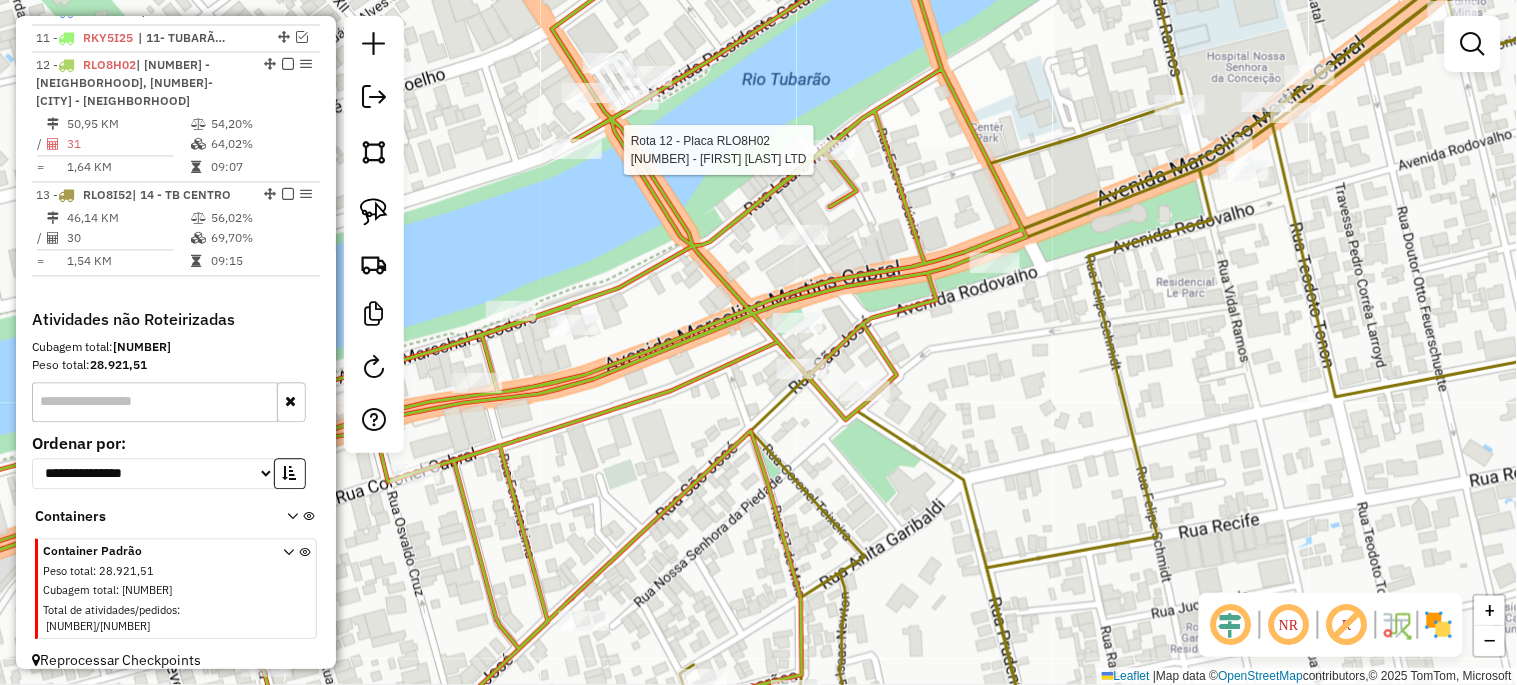 select on "*********" 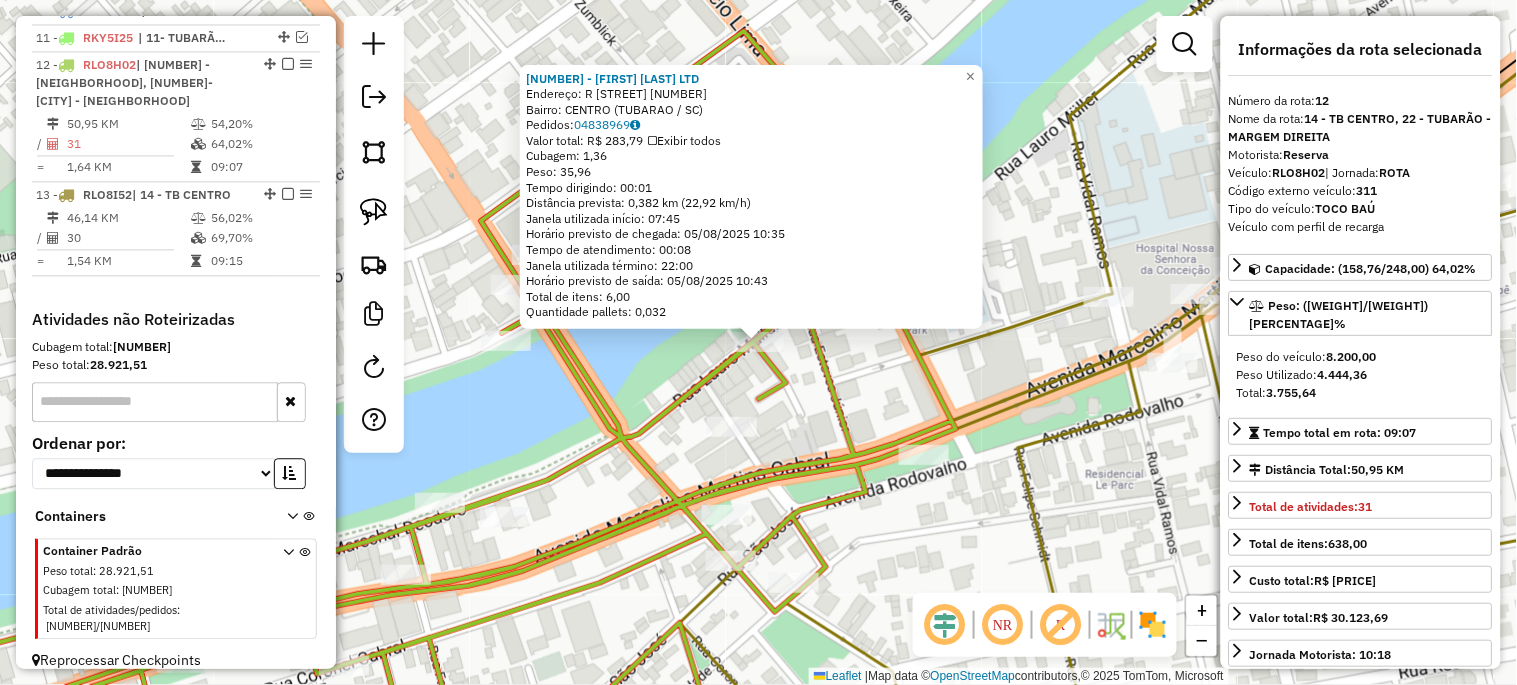 drag, startPoint x: 857, startPoint y: 566, endPoint x: 870, endPoint y: 523, distance: 44.922153 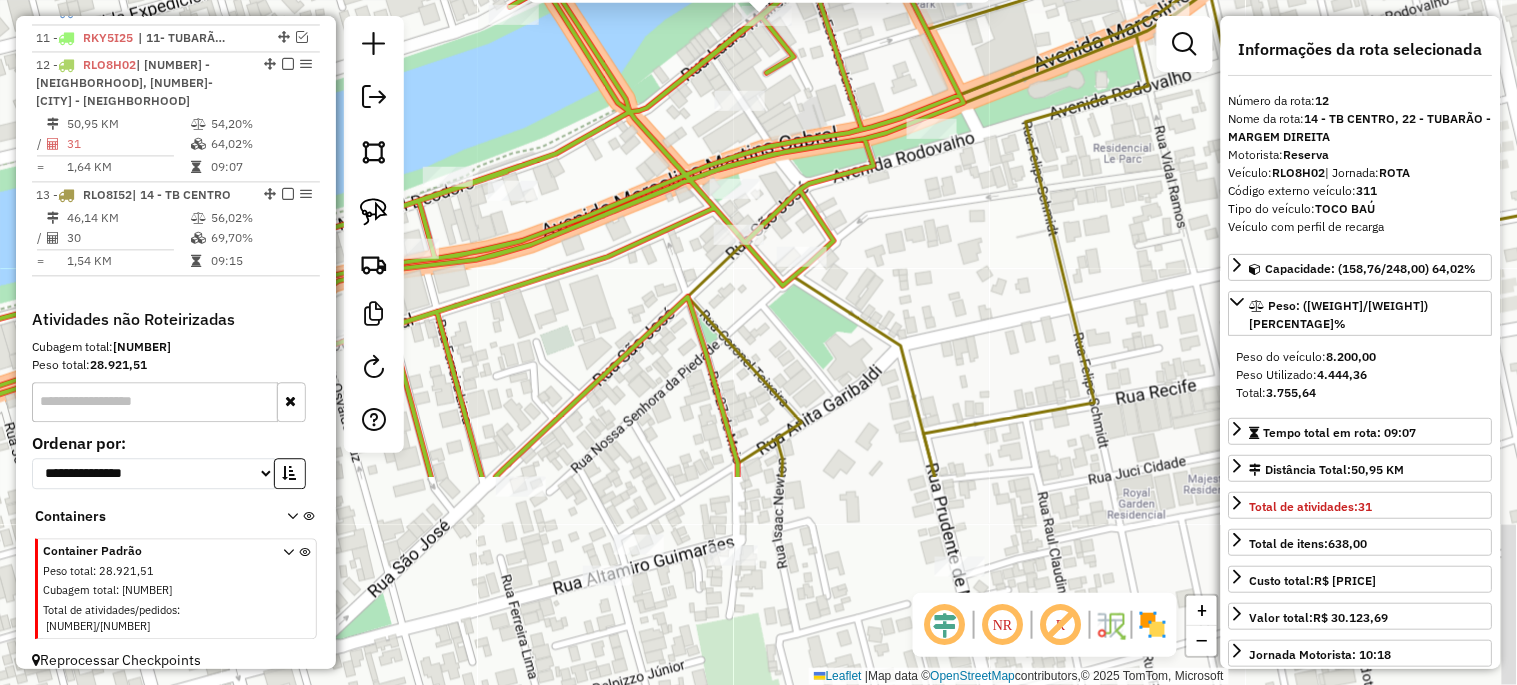 drag, startPoint x: 870, startPoint y: 527, endPoint x: 863, endPoint y: 230, distance: 297.0825 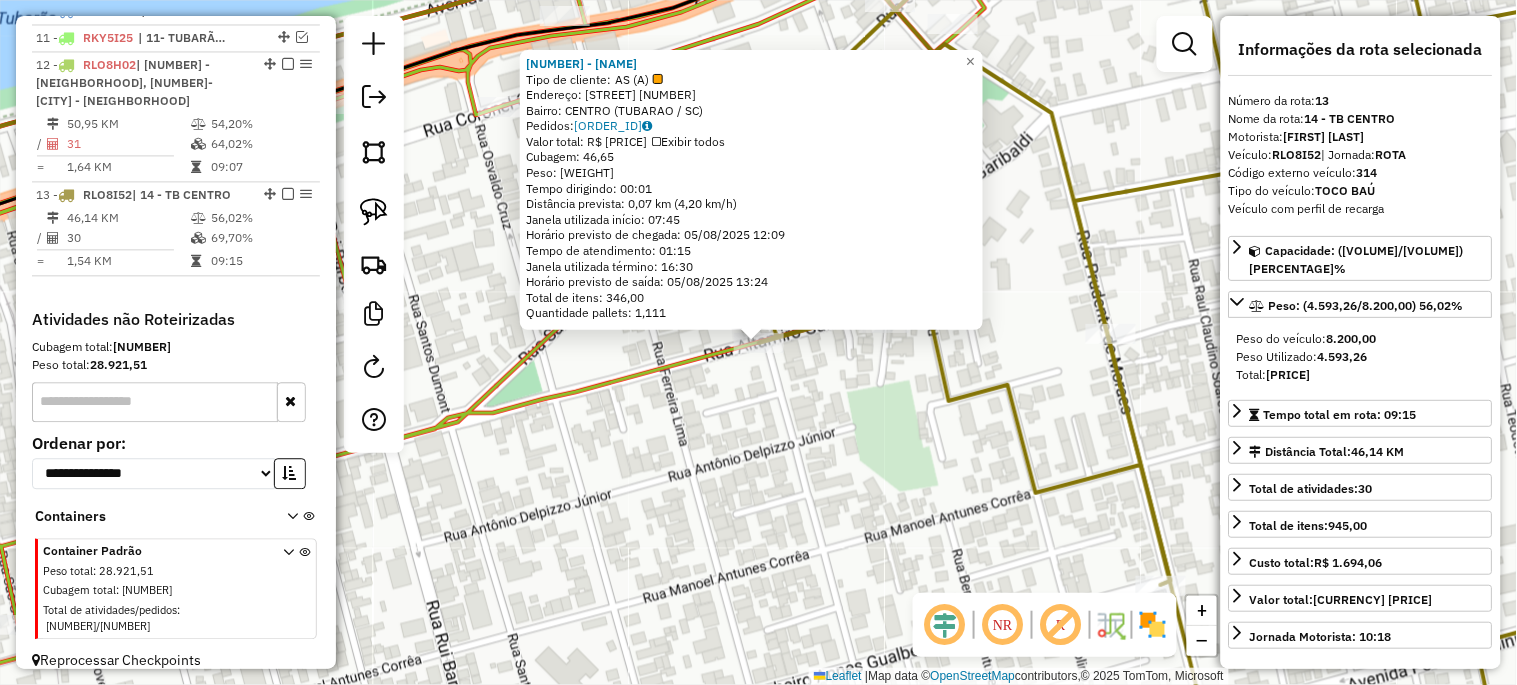click on "9752 - MERC DERNER  Tipo de cliente:   AS (A)   Endereço:  ALTAMIRO GUIMARAES 1 161   Bairro: CENTRO (TUBARAO / SC)   Pedidos:  04839378   Valor total: R$ 14.714,92   Exibir todos   Cubagem: 46,65  Peso: 1.356,06  Tempo dirigindo: 00:01   Distância prevista: 0,07 km (4,20 km/h)   Janela utilizada início: 07:45   Horário previsto de chegada: 05/08/2025 12:09   Tempo de atendimento: 01:15   Janela utilizada término: 16:30   Horário previsto de saída: 05/08/2025 13:24   Total de itens: 346,00   Quantidade pallets: 1,111  × Janela de atendimento Grade de atendimento Capacidade Transportadoras Veículos Cliente Pedidos  Rotas Selecione os dias de semana para filtrar as janelas de atendimento  Seg   Ter   Qua   Qui   Sex   Sáb   Dom  Informe o período da janela de atendimento: De: Até:  Filtrar exatamente a janela do cliente  Considerar janela de atendimento padrão  Selecione os dias de semana para filtrar as grades de atendimento  Seg   Ter   Qua   Qui   Sex   Sáb   Dom   Peso mínimo:   De:   Até:" 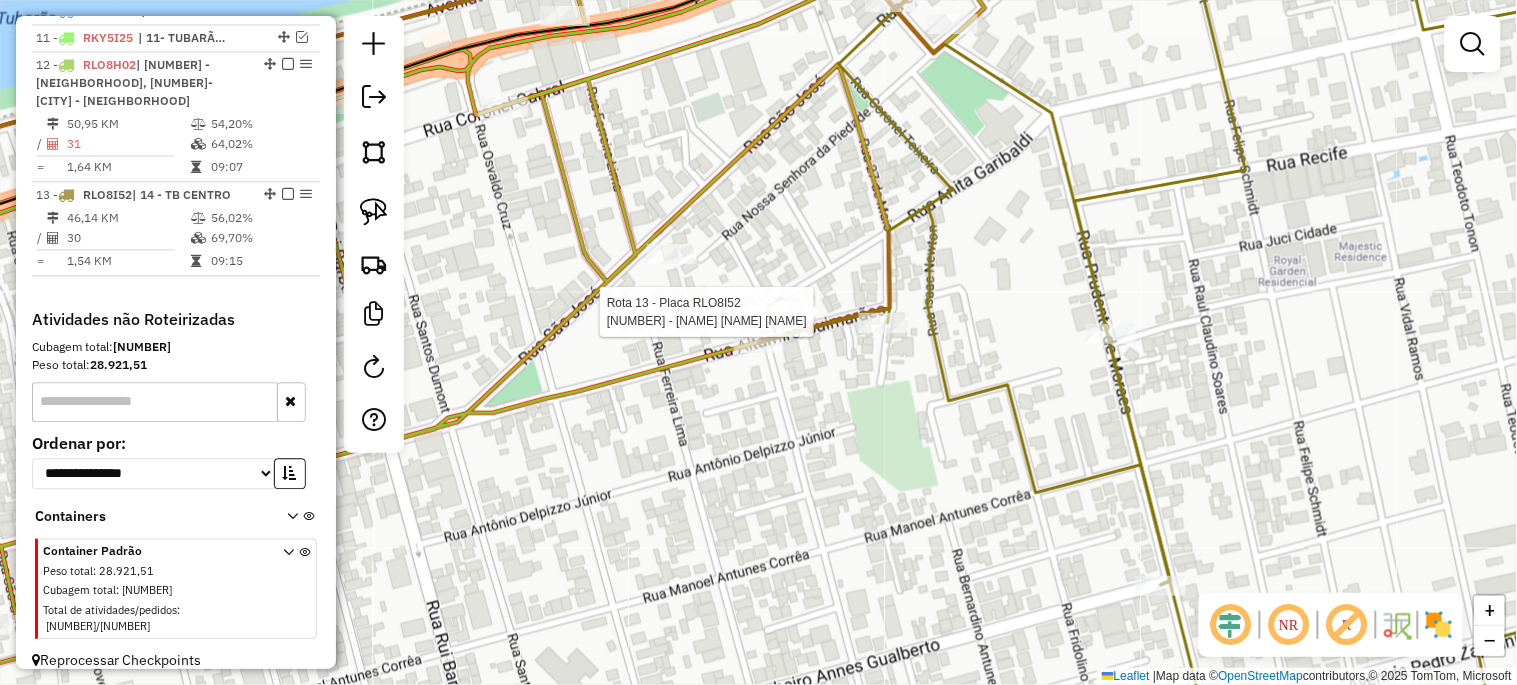 select on "*********" 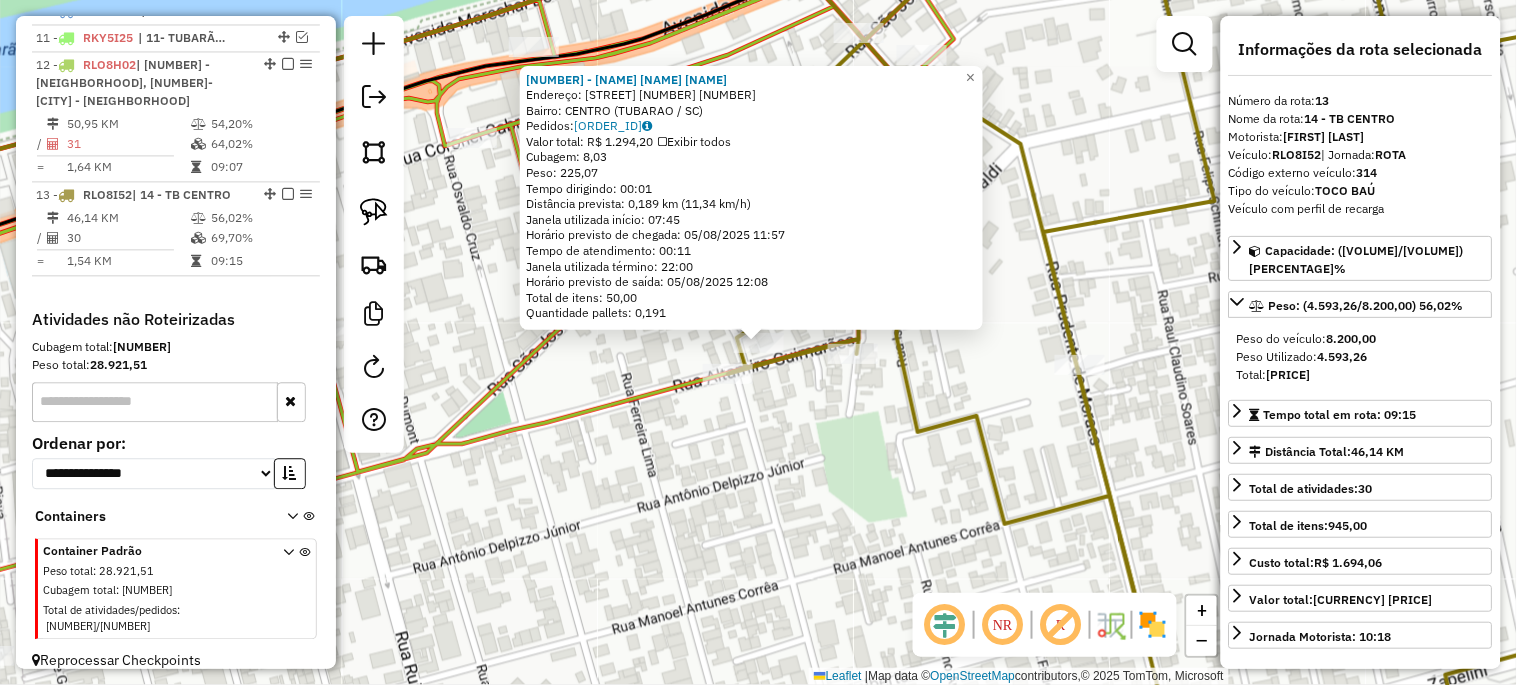 click on "5500 - PADARIA PAO QUENTE  Endereço:  ALTAMIRO GUIMARAES 1 000114   Bairro: CENTRO (TUBARAO / SC)   Pedidos:  04839304   Valor total: R$ 1.294,20   Exibir todos   Cubagem: 8,03  Peso: 225,07  Tempo dirigindo: 00:01   Distância prevista: 0,189 km (11,34 km/h)   Janela utilizada início: 07:45   Horário previsto de chegada: 05/08/2025 11:57   Tempo de atendimento: 00:11   Janela utilizada término: 22:00   Horário previsto de saída: 05/08/2025 12:08   Total de itens: 50,00   Quantidade pallets: 0,191  × Janela de atendimento Grade de atendimento Capacidade Transportadoras Veículos Cliente Pedidos  Rotas Selecione os dias de semana para filtrar as janelas de atendimento  Seg   Ter   Qua   Qui   Sex   Sáb   Dom  Informe o período da janela de atendimento: De: Até:  Filtrar exatamente a janela do cliente  Considerar janela de atendimento padrão  Selecione os dias de semana para filtrar as grades de atendimento  Seg   Ter   Qua   Qui   Sex   Sáb   Dom   Clientes fora do dia de atendimento selecionado +" 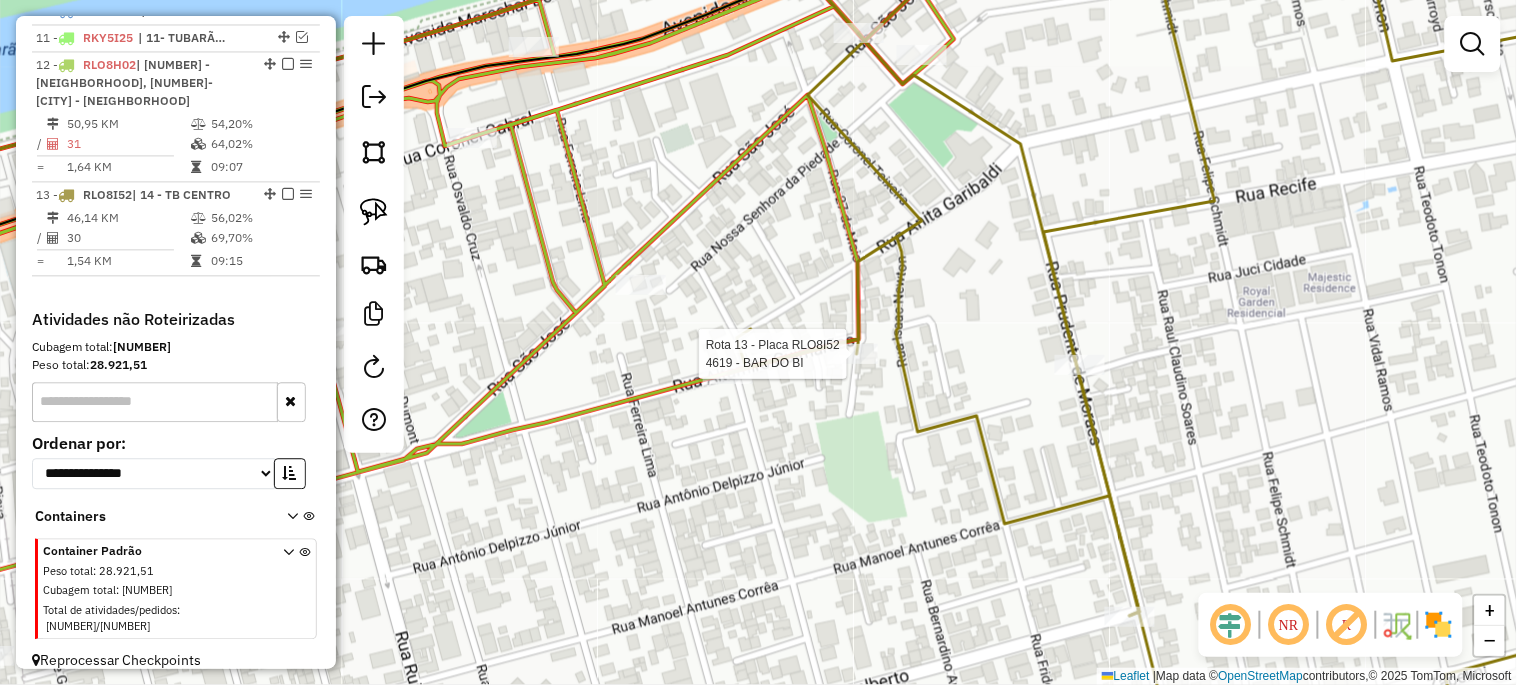 select on "*********" 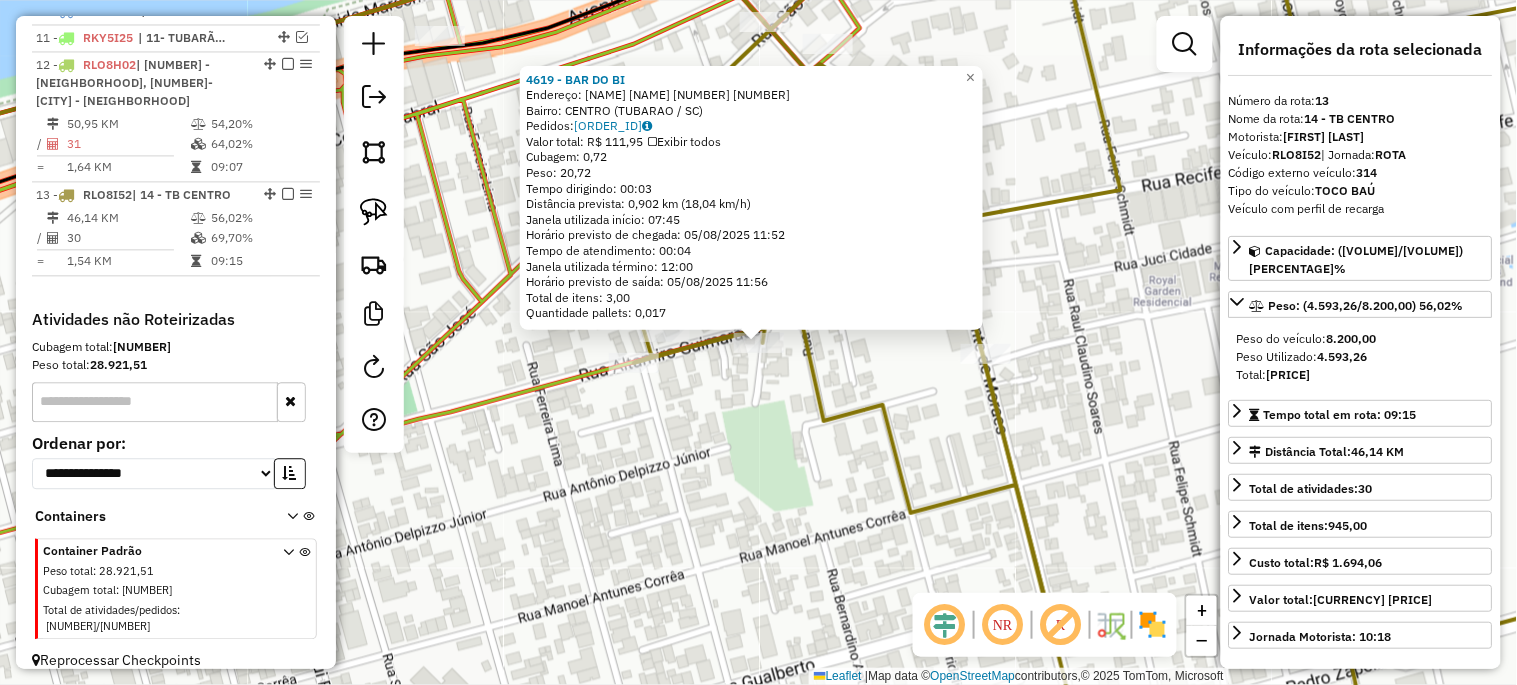 click on "4619 - BAR DO BI  Endereço:  ALTAMIRO GUIMARAES 1 31   Bairro: CENTRO (TUBARAO / SC)   Pedidos:  04839116   Valor total: R$ 111,95   Exibir todos   Cubagem: 0,72  Peso: 20,72  Tempo dirigindo: 00:03   Distância prevista: 0,902 km (18,04 km/h)   Janela utilizada início: 07:45   Horário previsto de chegada: 05/08/2025 11:52   Tempo de atendimento: 00:04   Janela utilizada término: 12:00   Horário previsto de saída: 05/08/2025 11:56   Total de itens: 3,00   Quantidade pallets: 0,017  × Janela de atendimento Grade de atendimento Capacidade Transportadoras Veículos Cliente Pedidos  Rotas Selecione os dias de semana para filtrar as janelas de atendimento  Seg   Ter   Qua   Qui   Sex   Sáb   Dom  Informe o período da janela de atendimento: De: Até:  Filtrar exatamente a janela do cliente  Considerar janela de atendimento padrão  Selecione os dias de semana para filtrar as grades de atendimento  Seg   Ter   Qua   Qui   Sex   Sáb   Dom   Considerar clientes sem dia de atendimento cadastrado  De:   Até:" 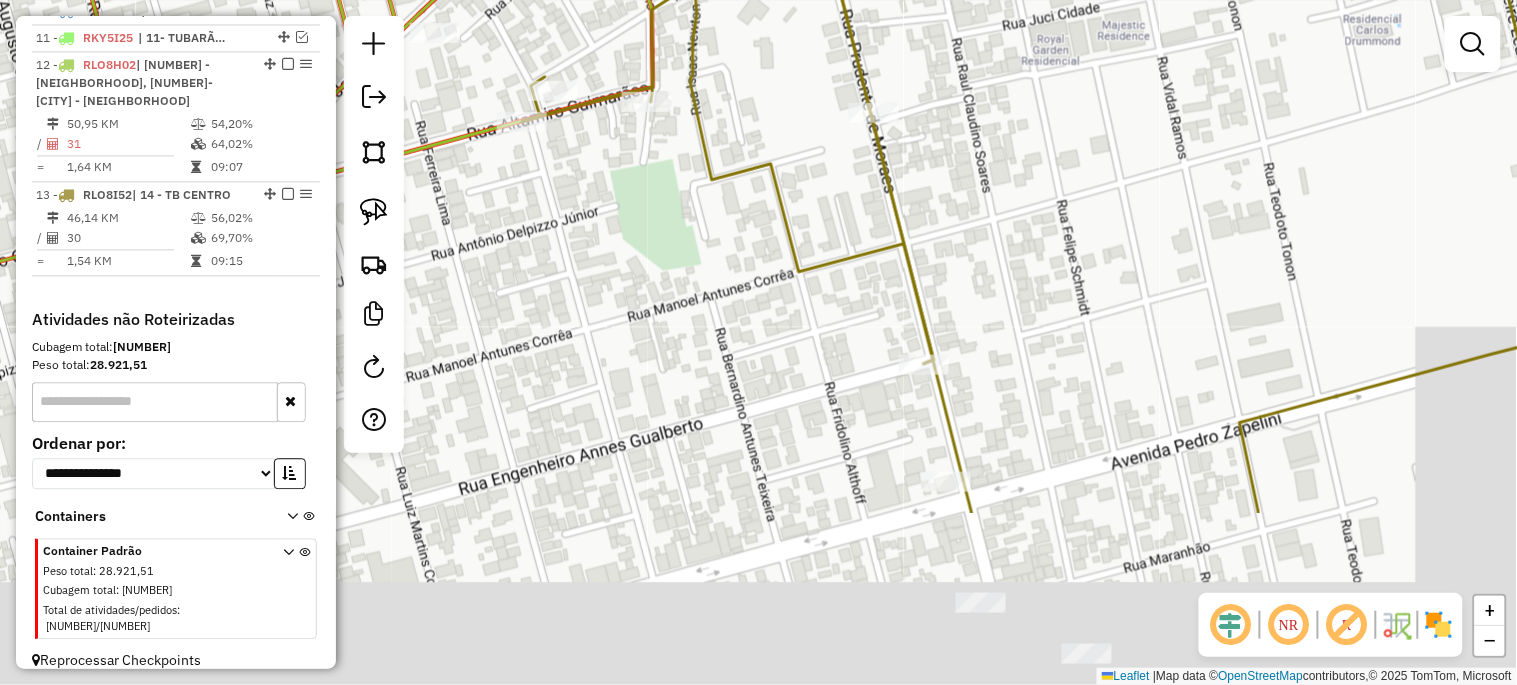 drag, startPoint x: 932, startPoint y: 507, endPoint x: 793, endPoint y: 225, distance: 314.39624 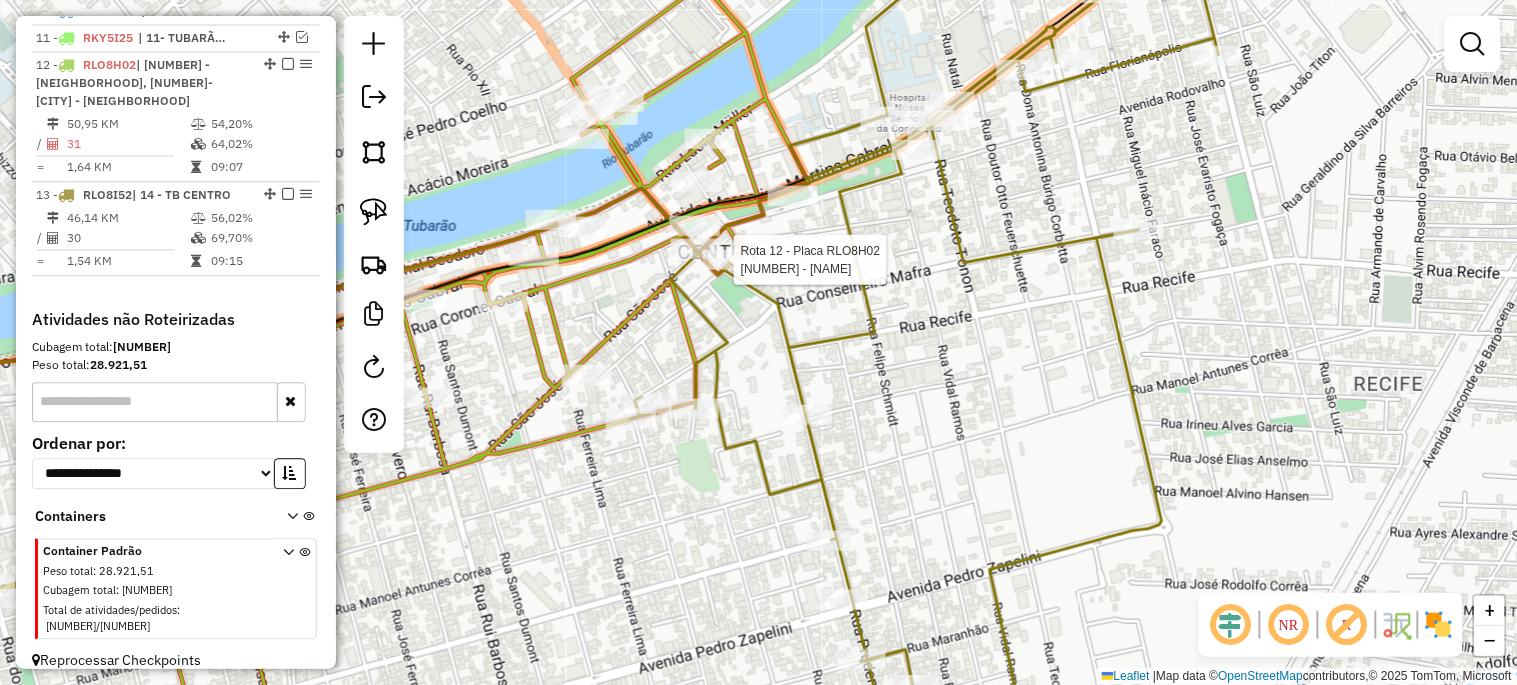 select on "*********" 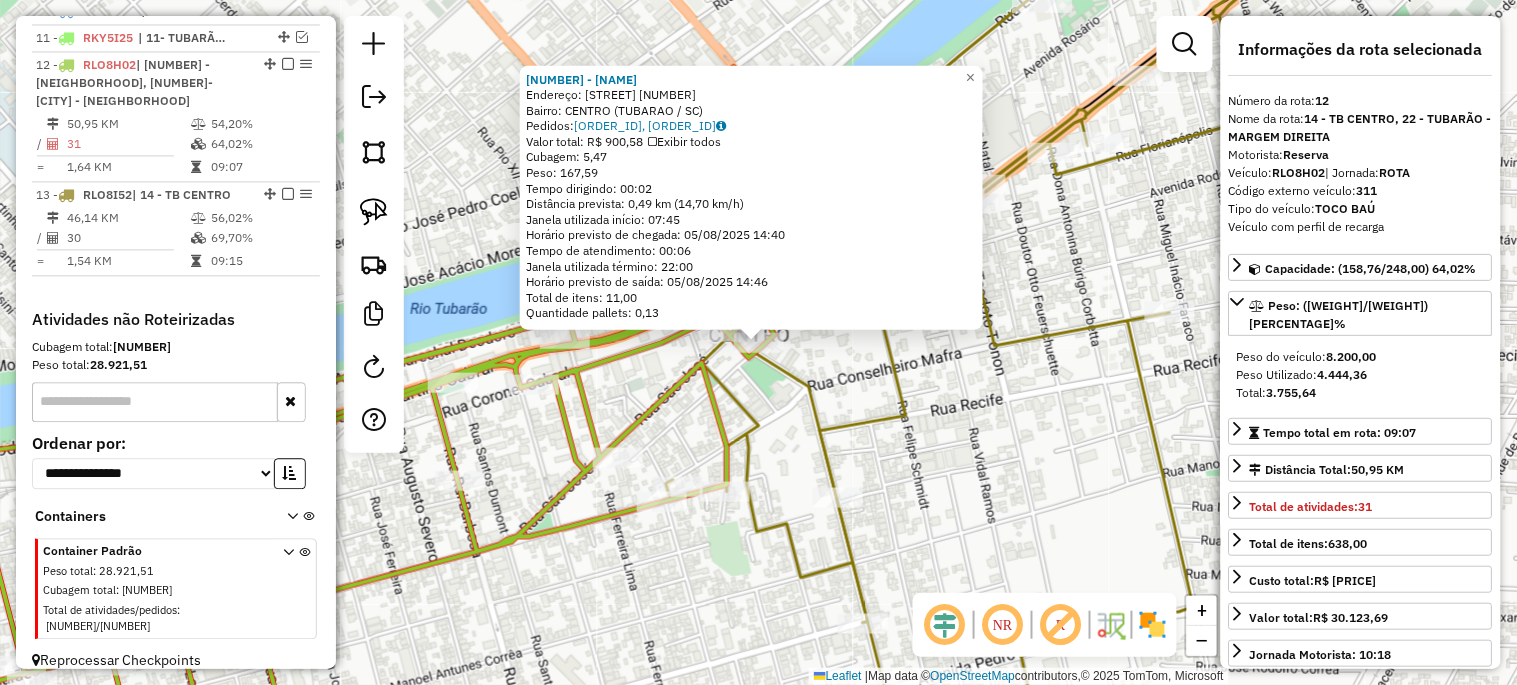 click on "Rota 13 - Placa RLO8I52  9752 - MERC DERNER 12695 - LANCHONETE CATEDRAL  Endereço:  CORONEL COLACO 195   Bairro: CENTRO (TUBARAO / SC)   Pedidos:  04839129, 04839131   Valor total: R$ 900,58   Exibir todos   Cubagem: 5,47  Peso: 167,59  Tempo dirigindo: 00:02   Distância prevista: 0,49 km (14,70 km/h)   Janela utilizada início: 07:45   Horário previsto de chegada: 05/08/2025 14:40   Tempo de atendimento: 00:06   Janela utilizada término: 22:00   Horário previsto de saída: 05/08/2025 14:46   Total de itens: 11,00   Quantidade pallets: 0,13  × Janela de atendimento Grade de atendimento Capacidade Transportadoras Veículos Cliente Pedidos  Rotas Selecione os dias de semana para filtrar as janelas de atendimento  Seg   Ter   Qua   Qui   Sex   Sáb   Dom  Informe o período da janela de atendimento: De: Até:  Filtrar exatamente a janela do cliente  Considerar janela de atendimento padrão  Selecione os dias de semana para filtrar as grades de atendimento  Seg   Ter   Qua   Qui   Sex   Sáb   Dom   De:  +" 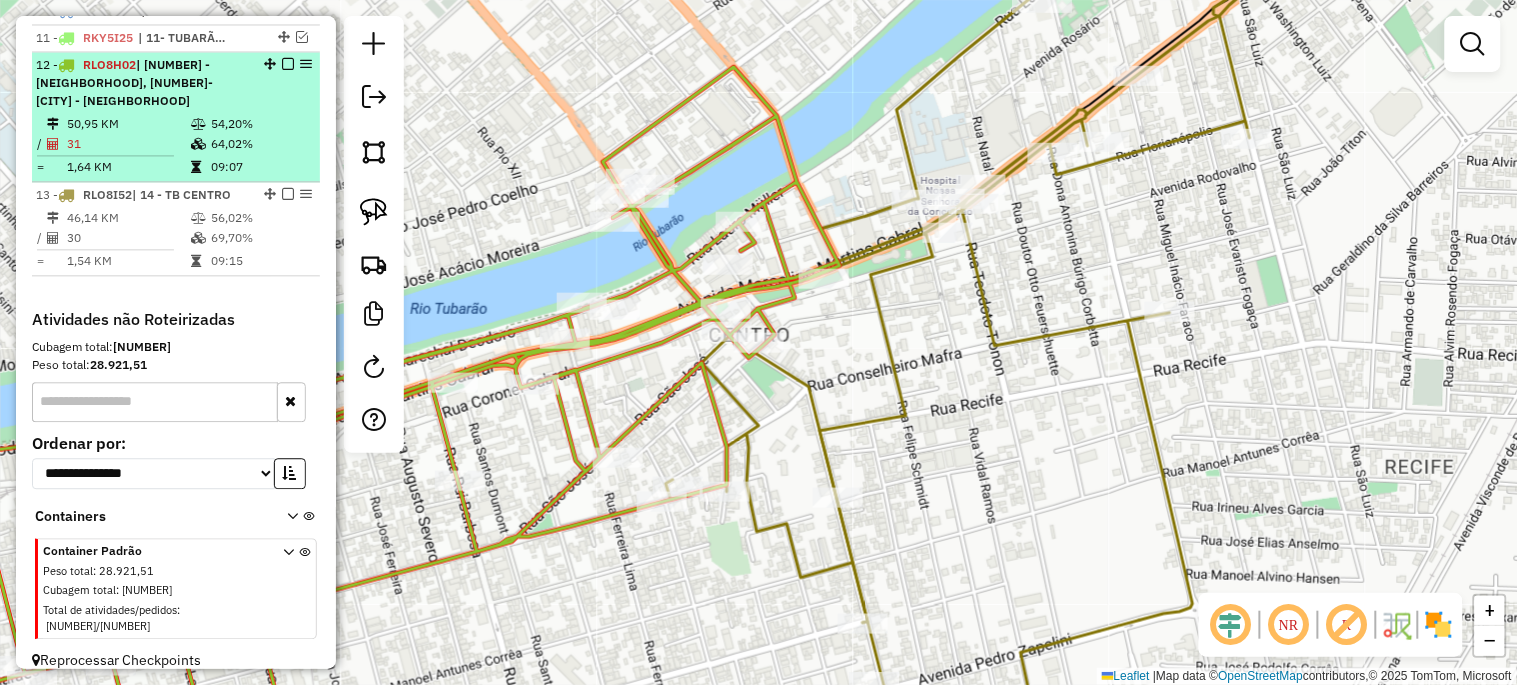 click at bounding box center (282, 64) 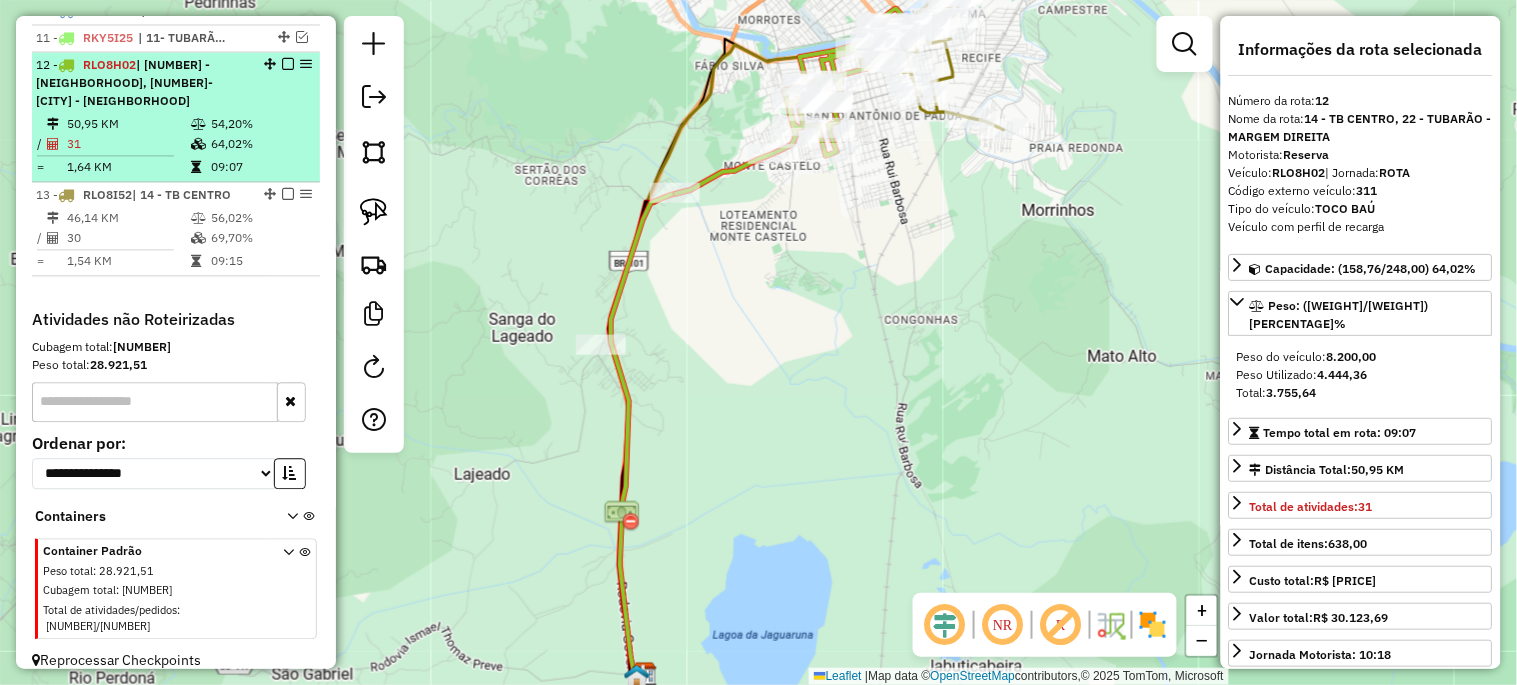 click at bounding box center [288, 64] 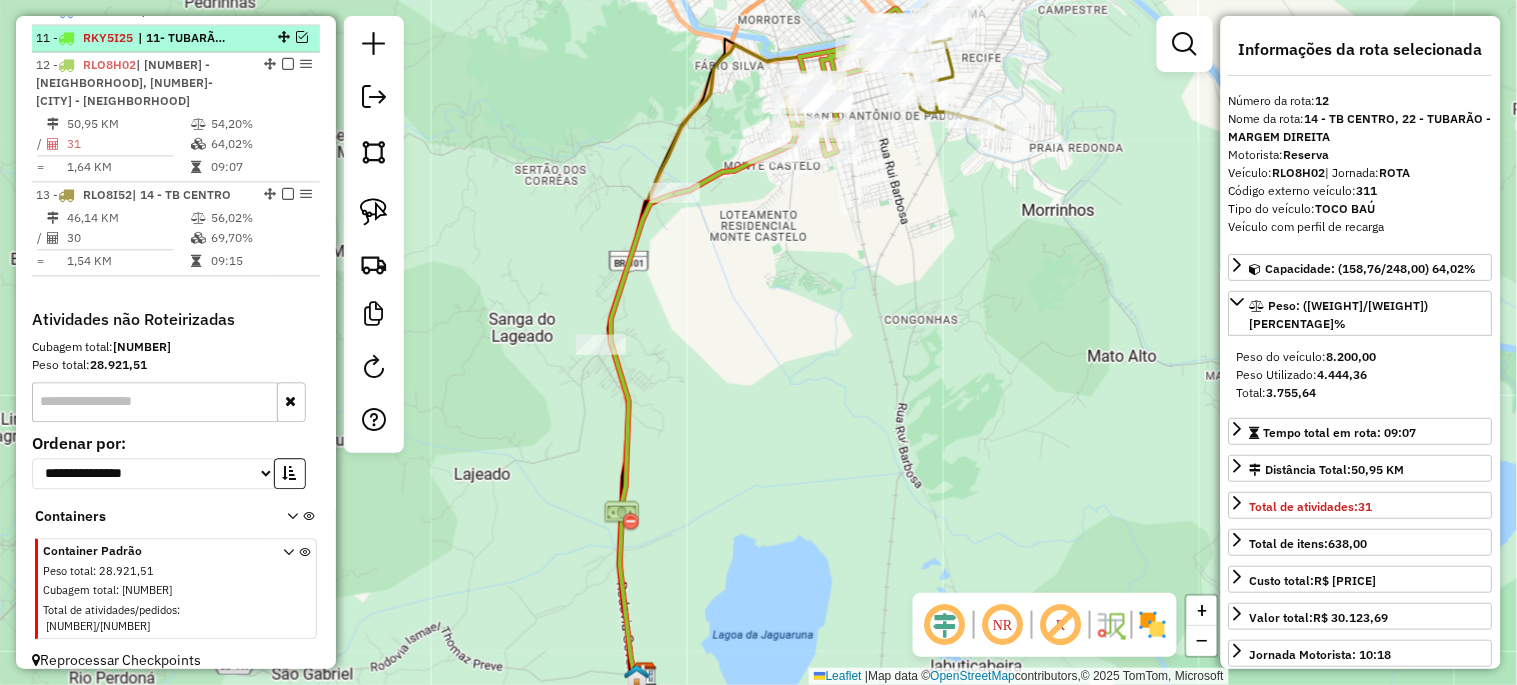 scroll, scrollTop: 951, scrollLeft: 0, axis: vertical 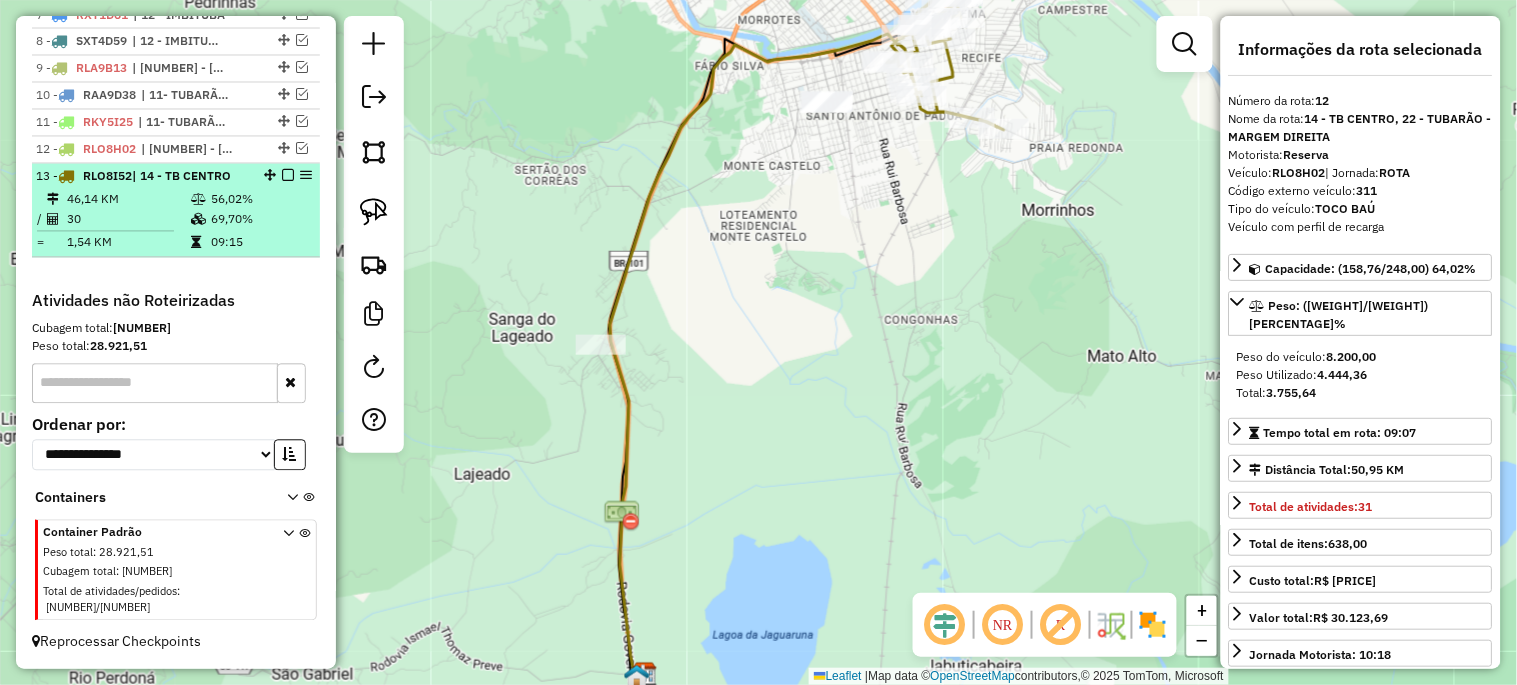 click at bounding box center (282, 176) 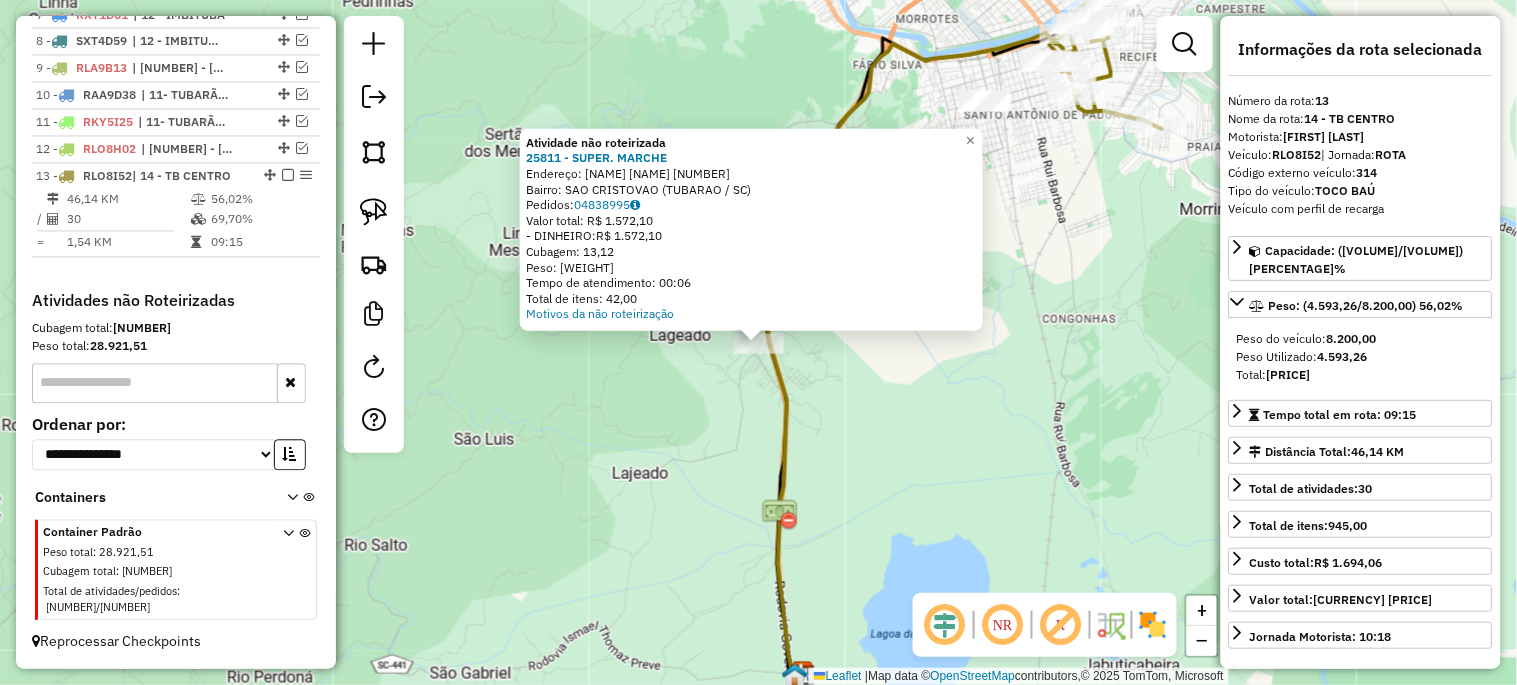 click on "Atividade não roteirizada 25811 - SUPER. MARCHE  Endereço:  JOSE BOTEGA 236   Bairro: SAO CRISTOVAO (TUBARAO / SC)   Pedidos:  04838995   Valor total: R$ 1.572,10   - DINHEIRO:  R$ 1.572,10   Cubagem: 13,12   Peso: 389,17   Tempo de atendimento: 00:06   Total de itens: 42,00  Motivos da não roteirização × Janela de atendimento Grade de atendimento Capacidade Transportadoras Veículos Cliente Pedidos  Rotas Selecione os dias de semana para filtrar as janelas de atendimento  Seg   Ter   Qua   Qui   Sex   Sáb   Dom  Informe o período da janela de atendimento: De: Até:  Filtrar exatamente a janela do cliente  Considerar janela de atendimento padrão  Selecione os dias de semana para filtrar as grades de atendimento  Seg   Ter   Qua   Qui   Sex   Sáb   Dom   Considerar clientes sem dia de atendimento cadastrado  Clientes fora do dia de atendimento selecionado Filtrar as atividades entre os valores definidos abaixo:  Peso mínimo:   Peso máximo:   Cubagem mínima:   Cubagem máxima:   De:   Até:   De:" 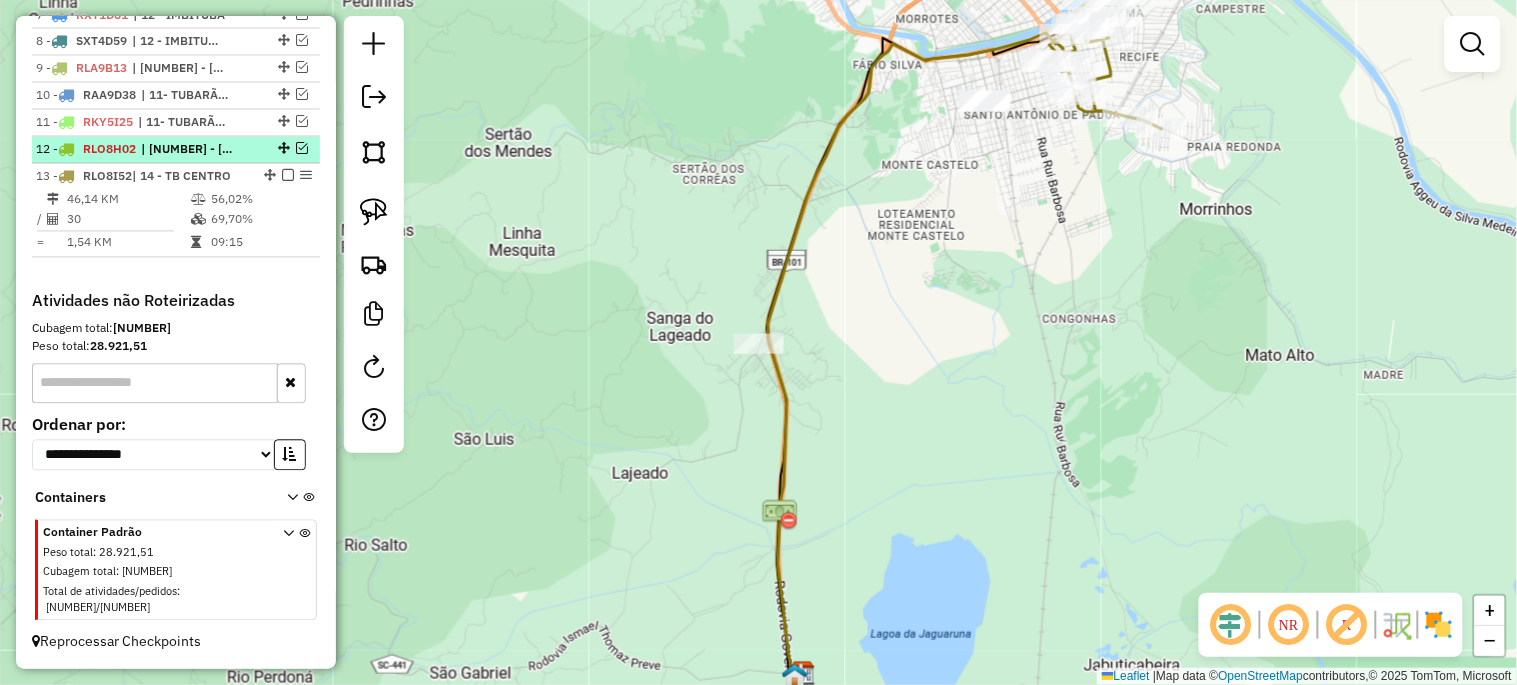 click at bounding box center [302, 149] 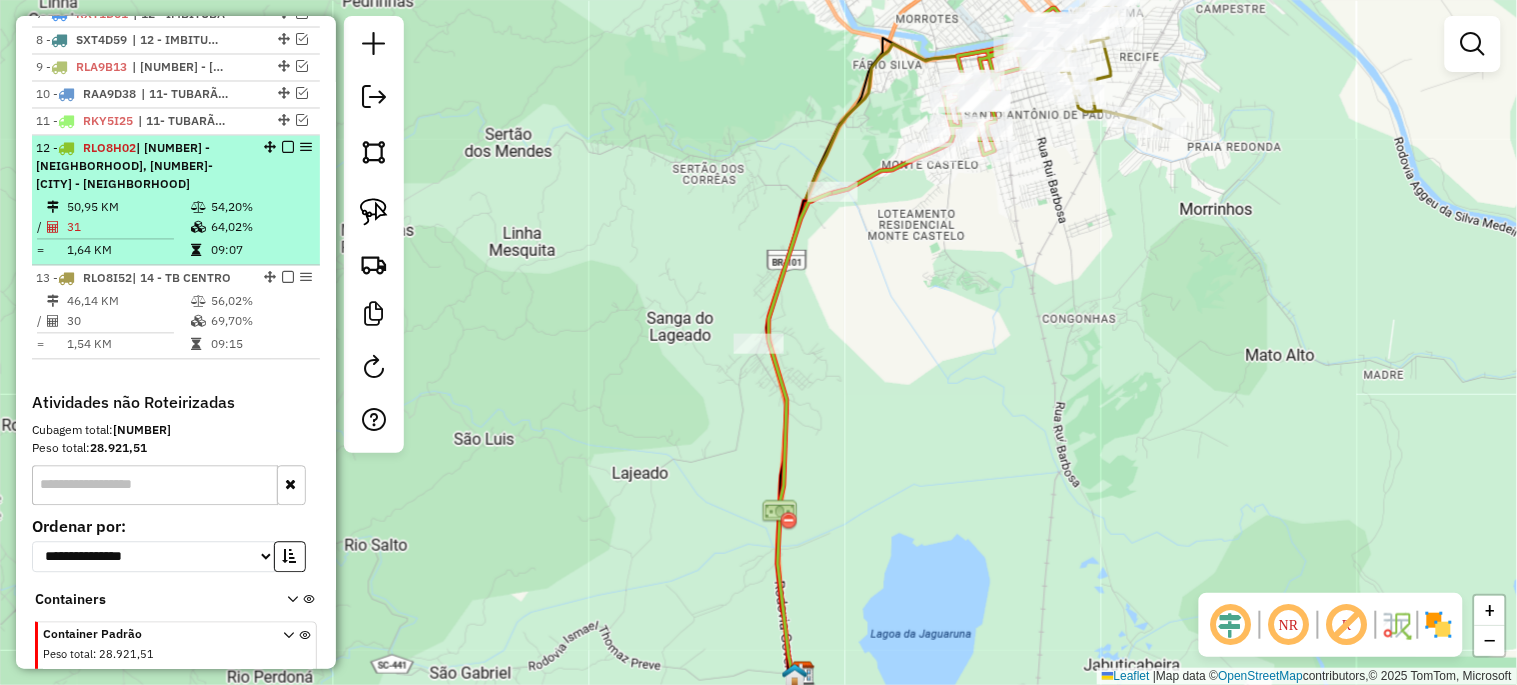 scroll, scrollTop: 1035, scrollLeft: 0, axis: vertical 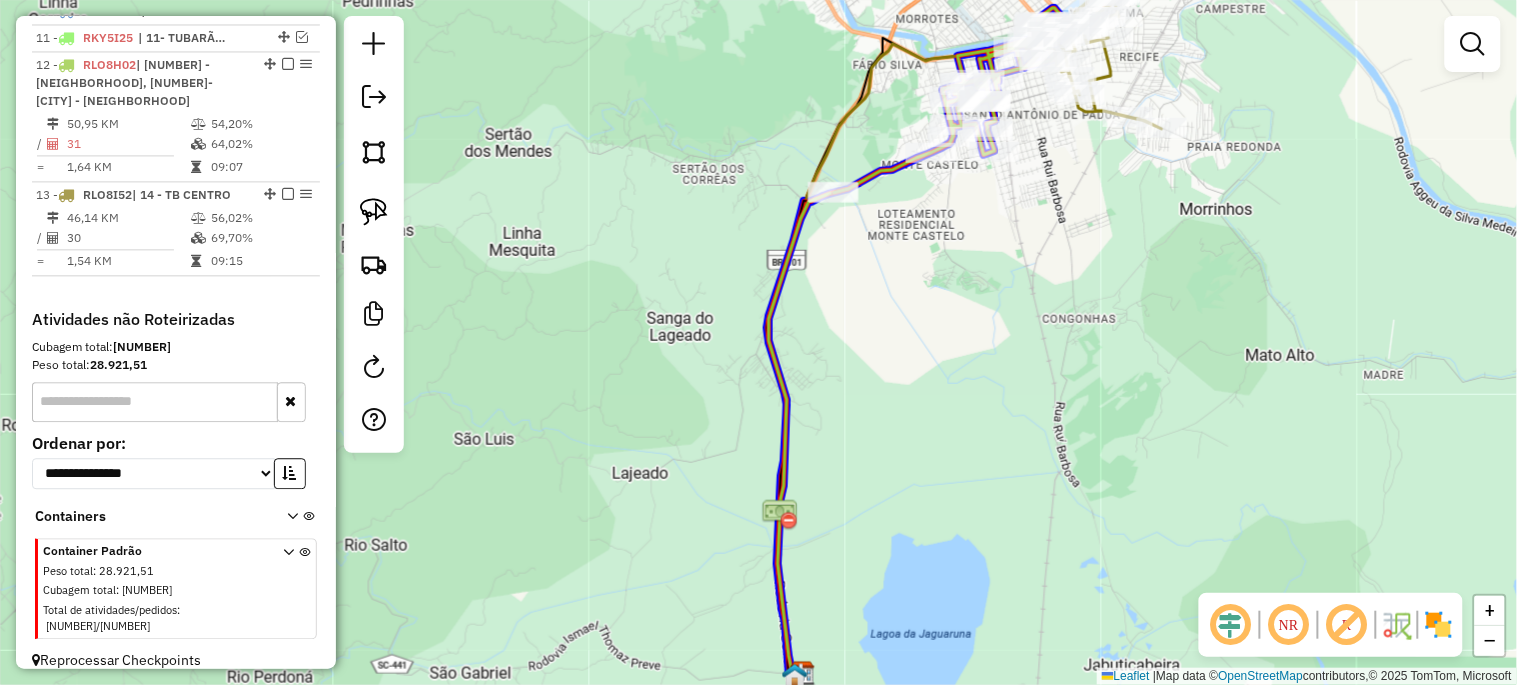 click 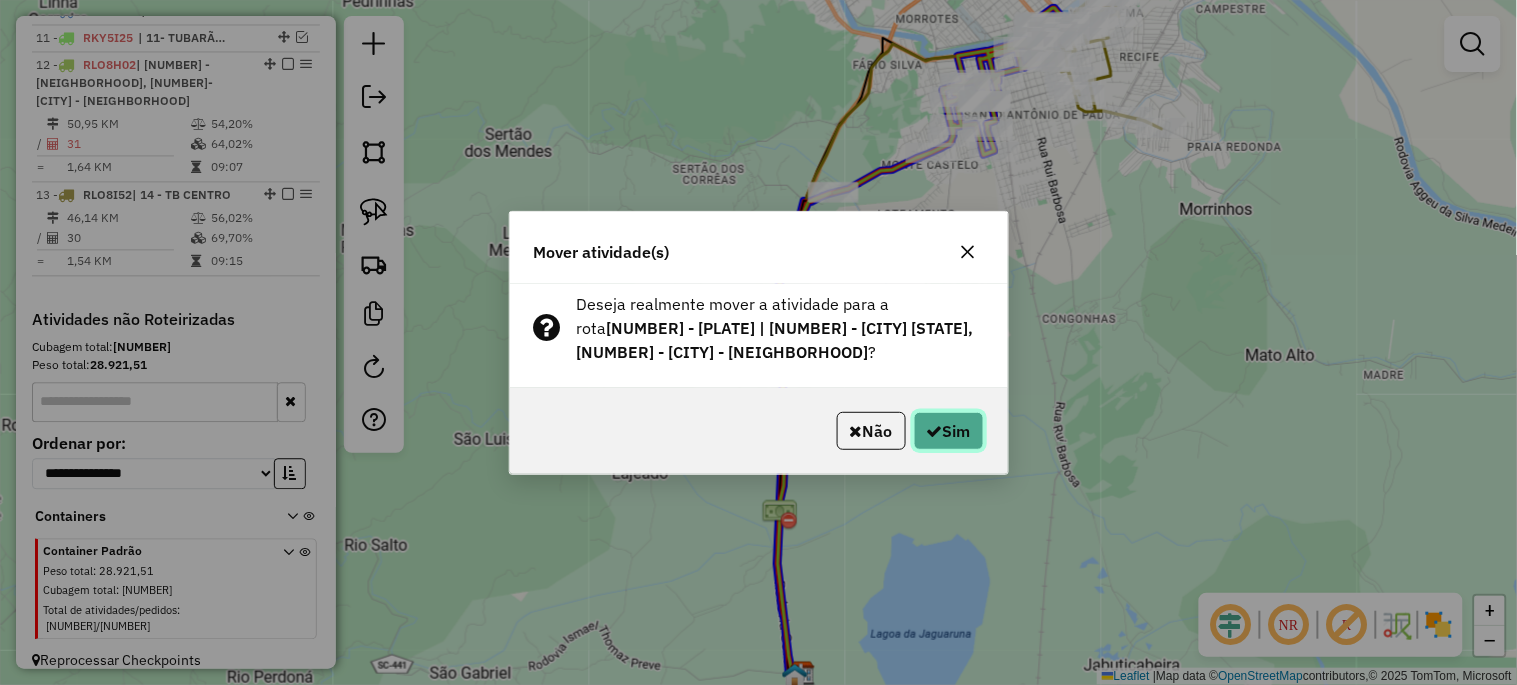 click on "Sim" 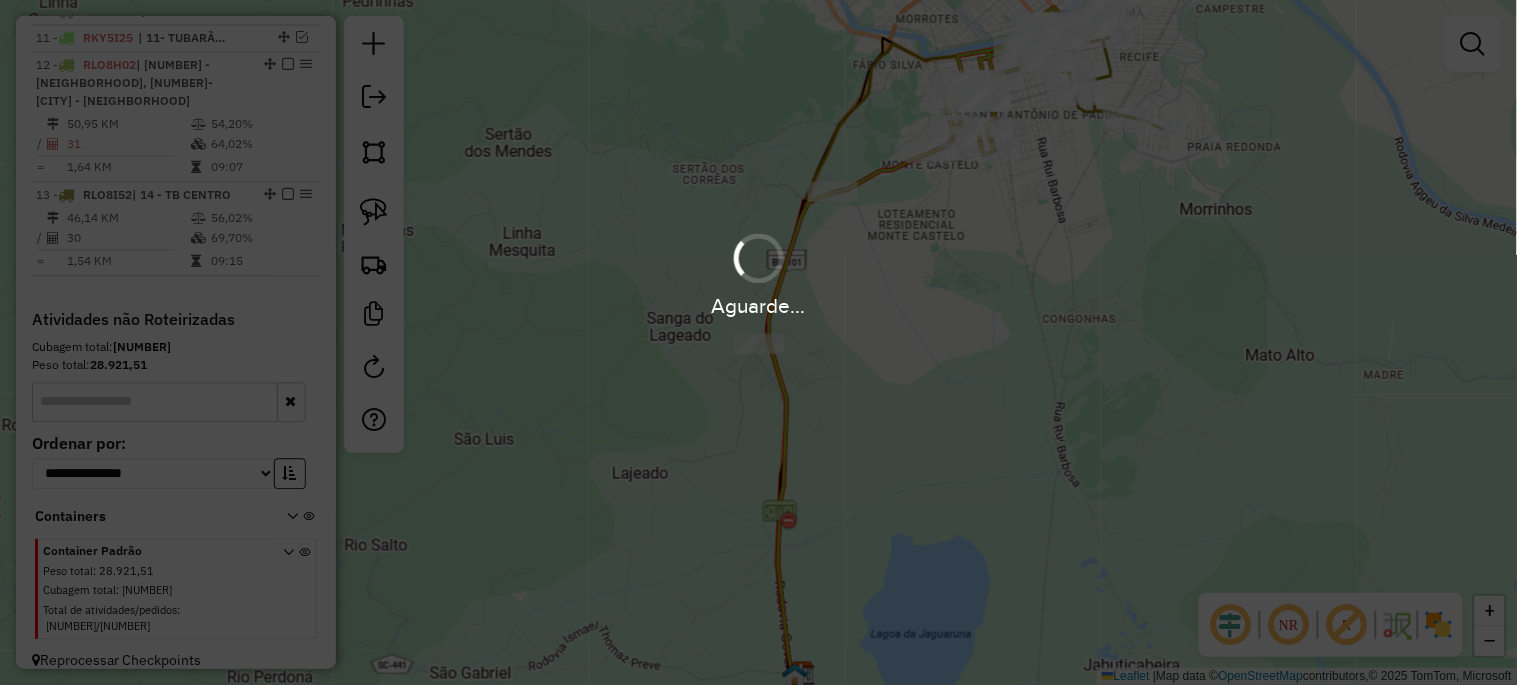 click on "Aguarde..." at bounding box center [758, 342] 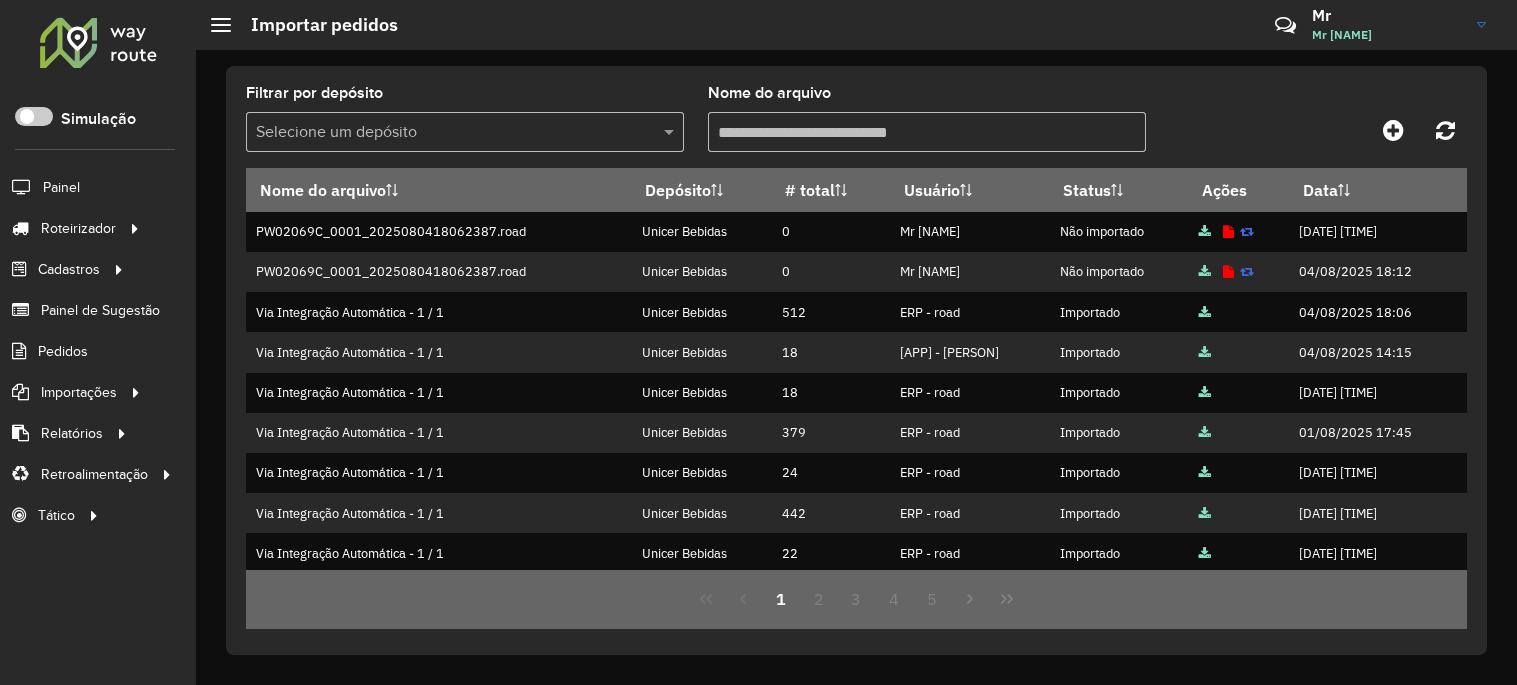 scroll, scrollTop: 0, scrollLeft: 0, axis: both 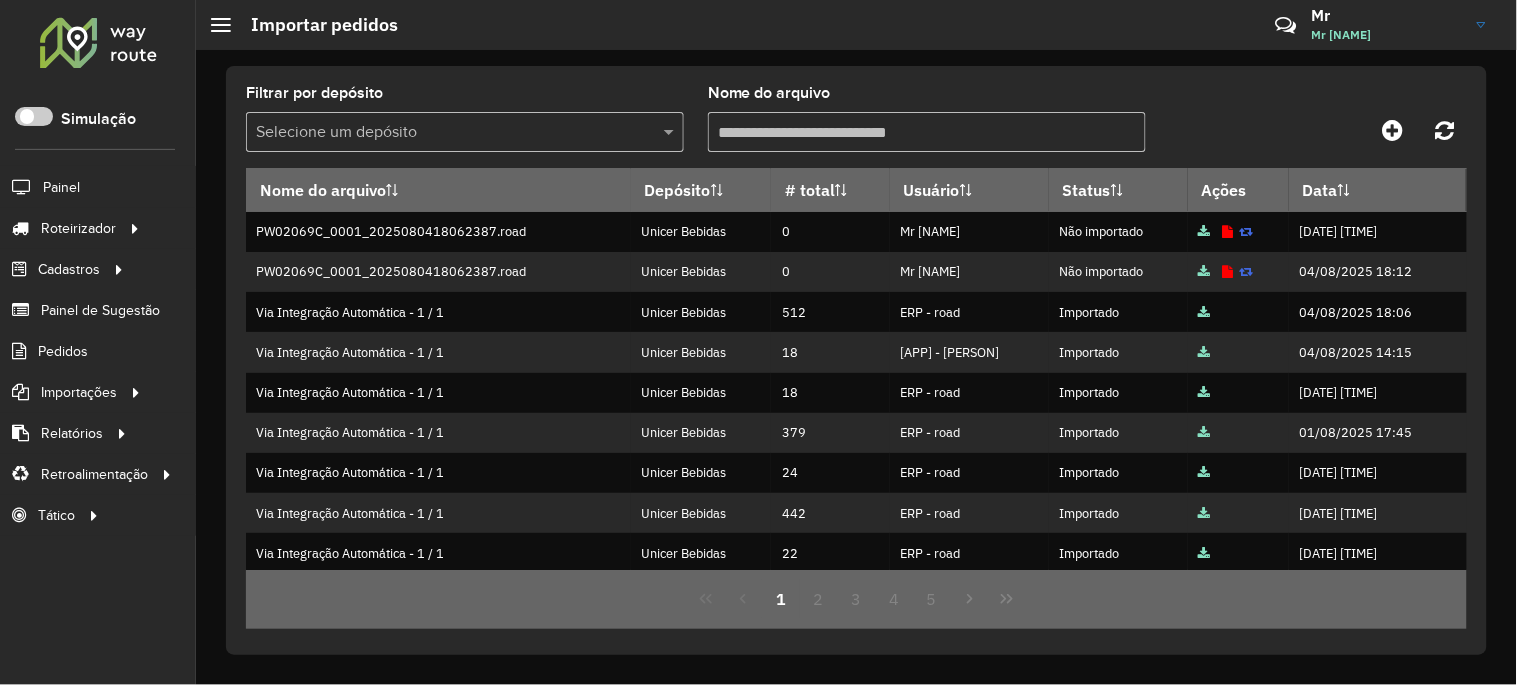 click 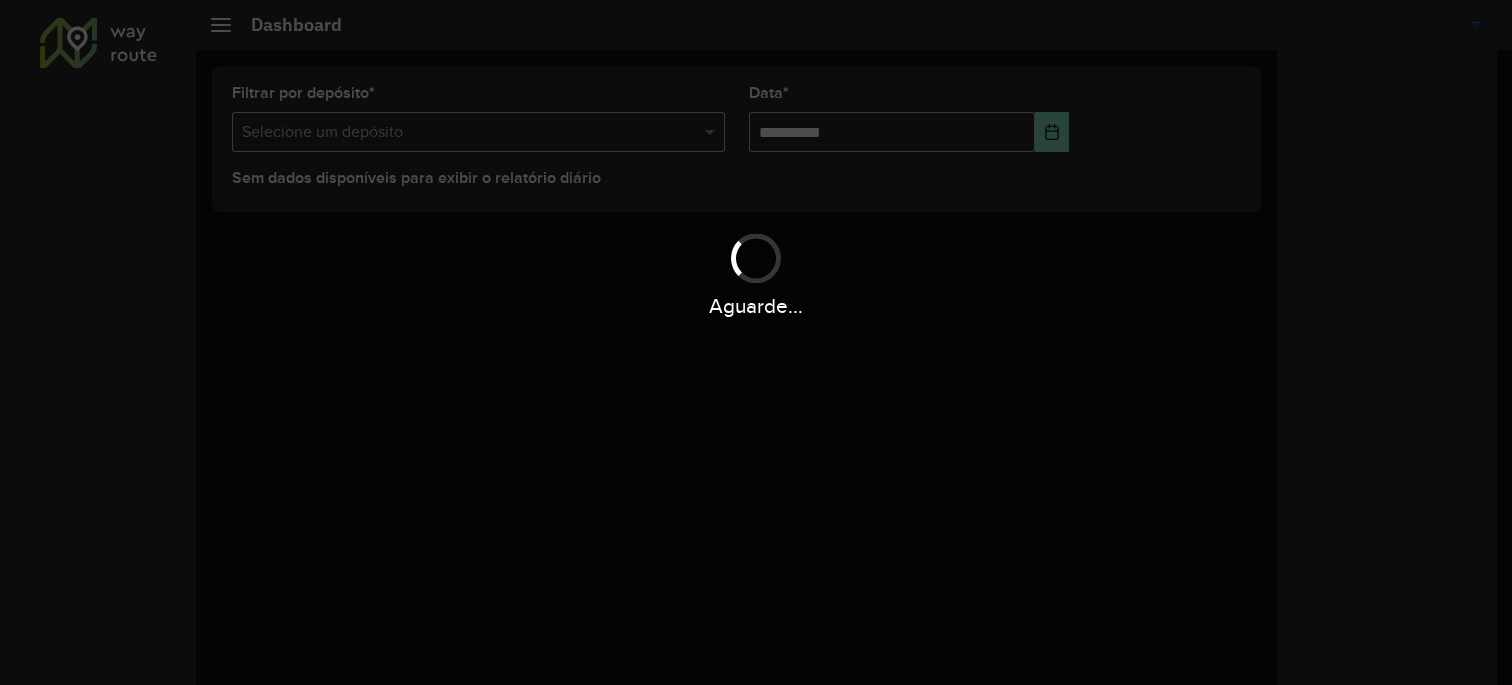 scroll, scrollTop: 0, scrollLeft: 0, axis: both 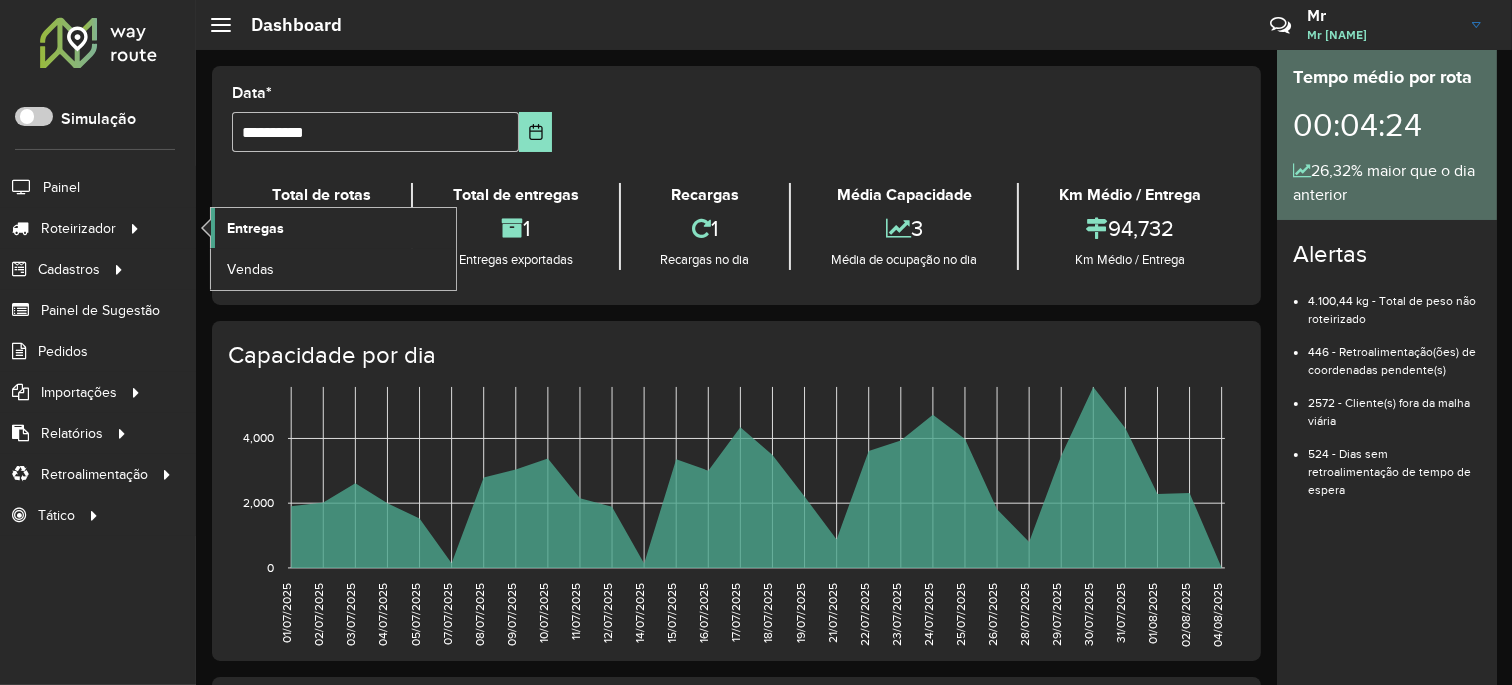 click on "Entregas" 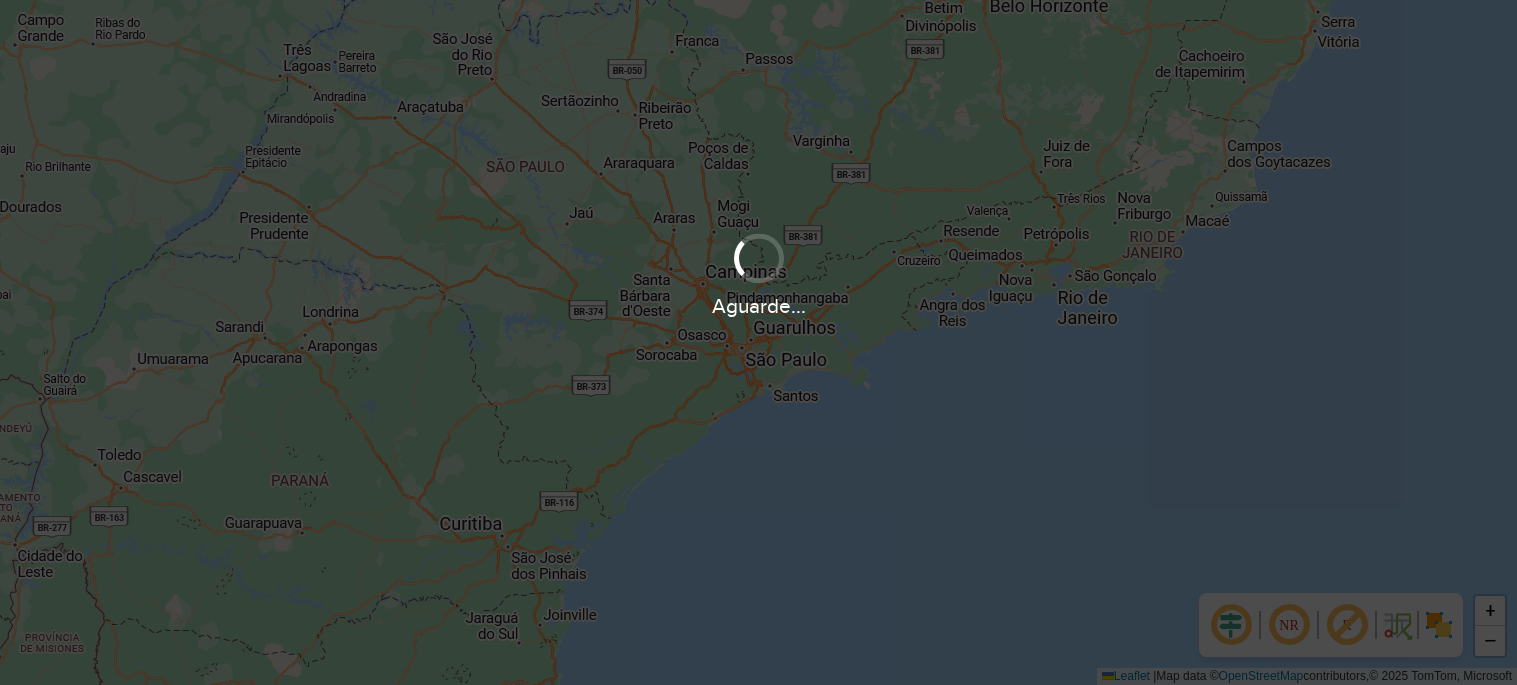 scroll, scrollTop: 0, scrollLeft: 0, axis: both 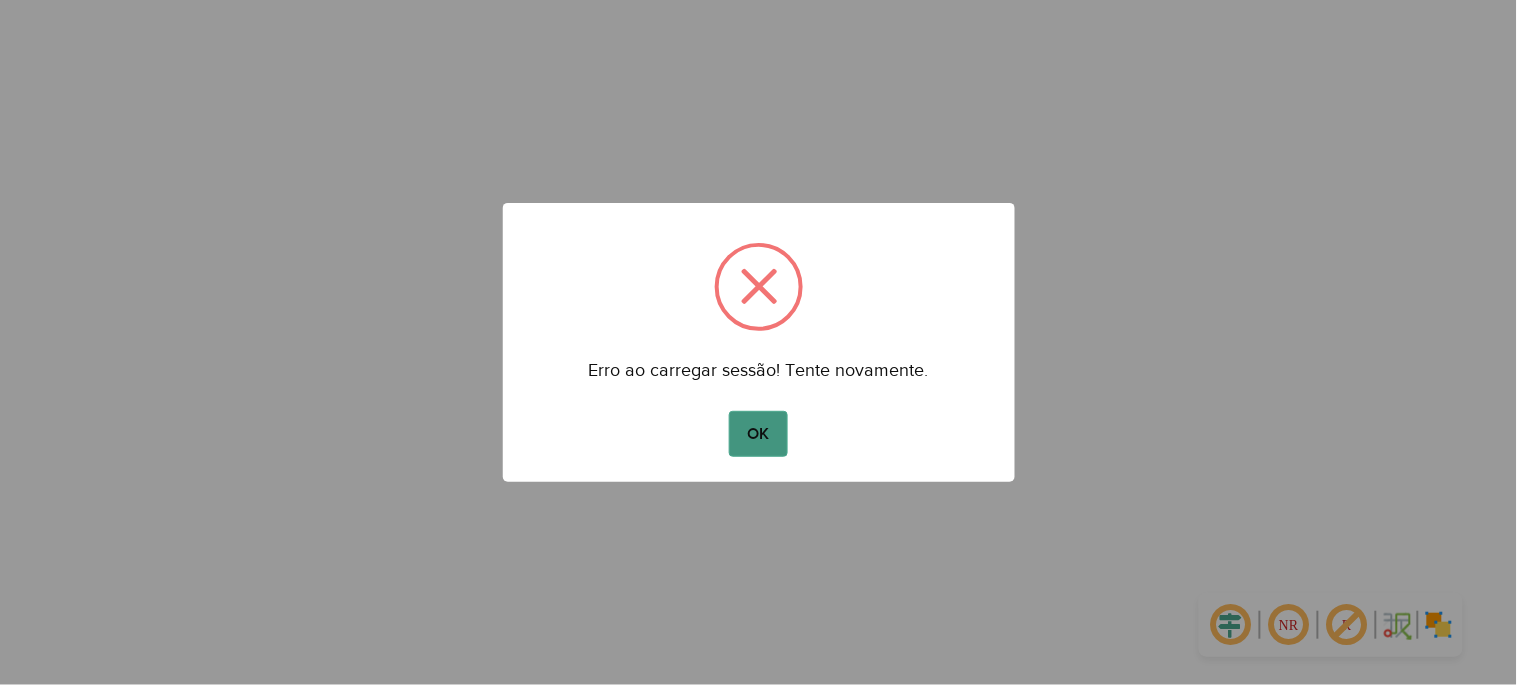 click on "OK" at bounding box center [758, 434] 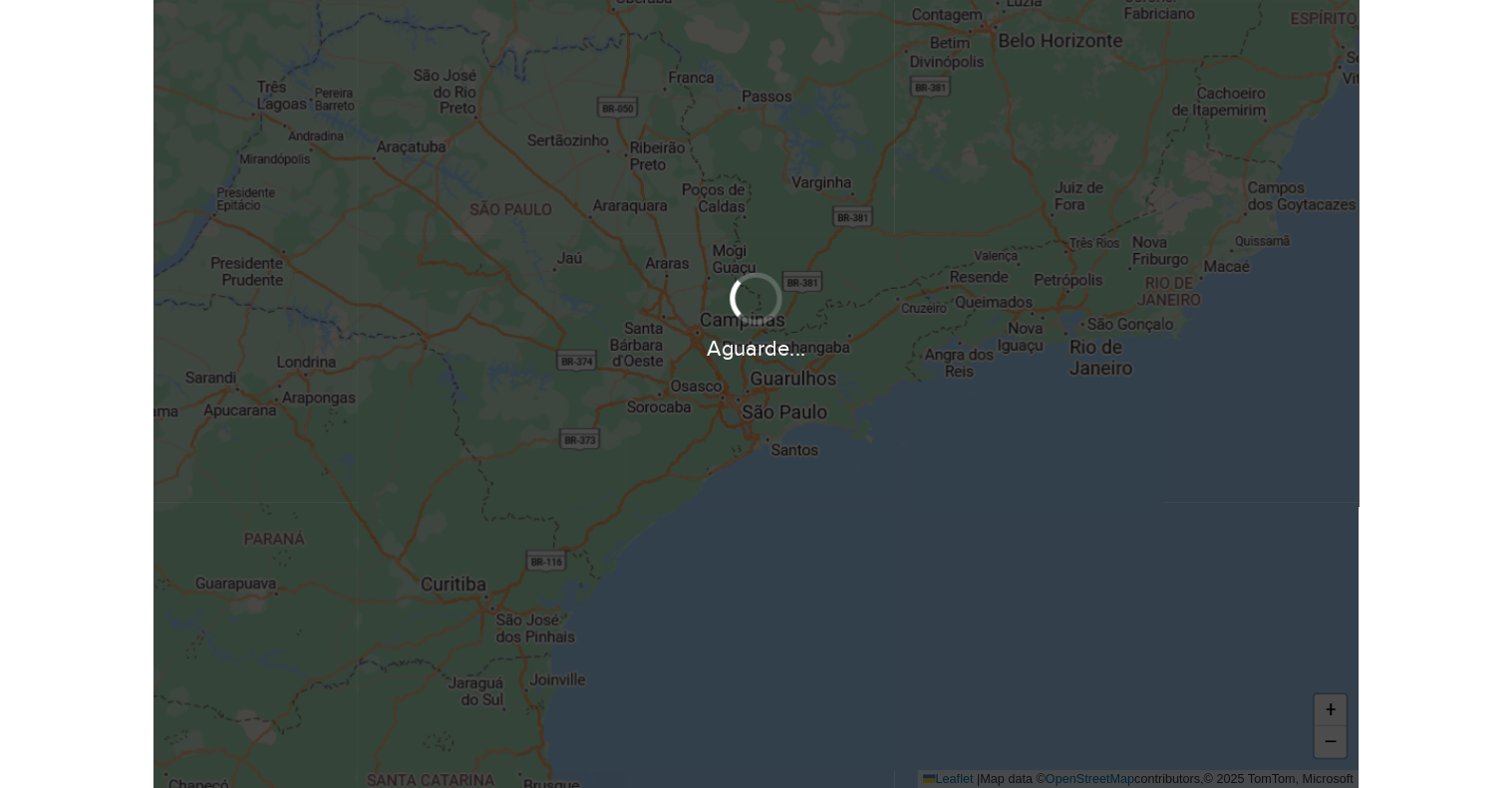 scroll, scrollTop: 0, scrollLeft: 0, axis: both 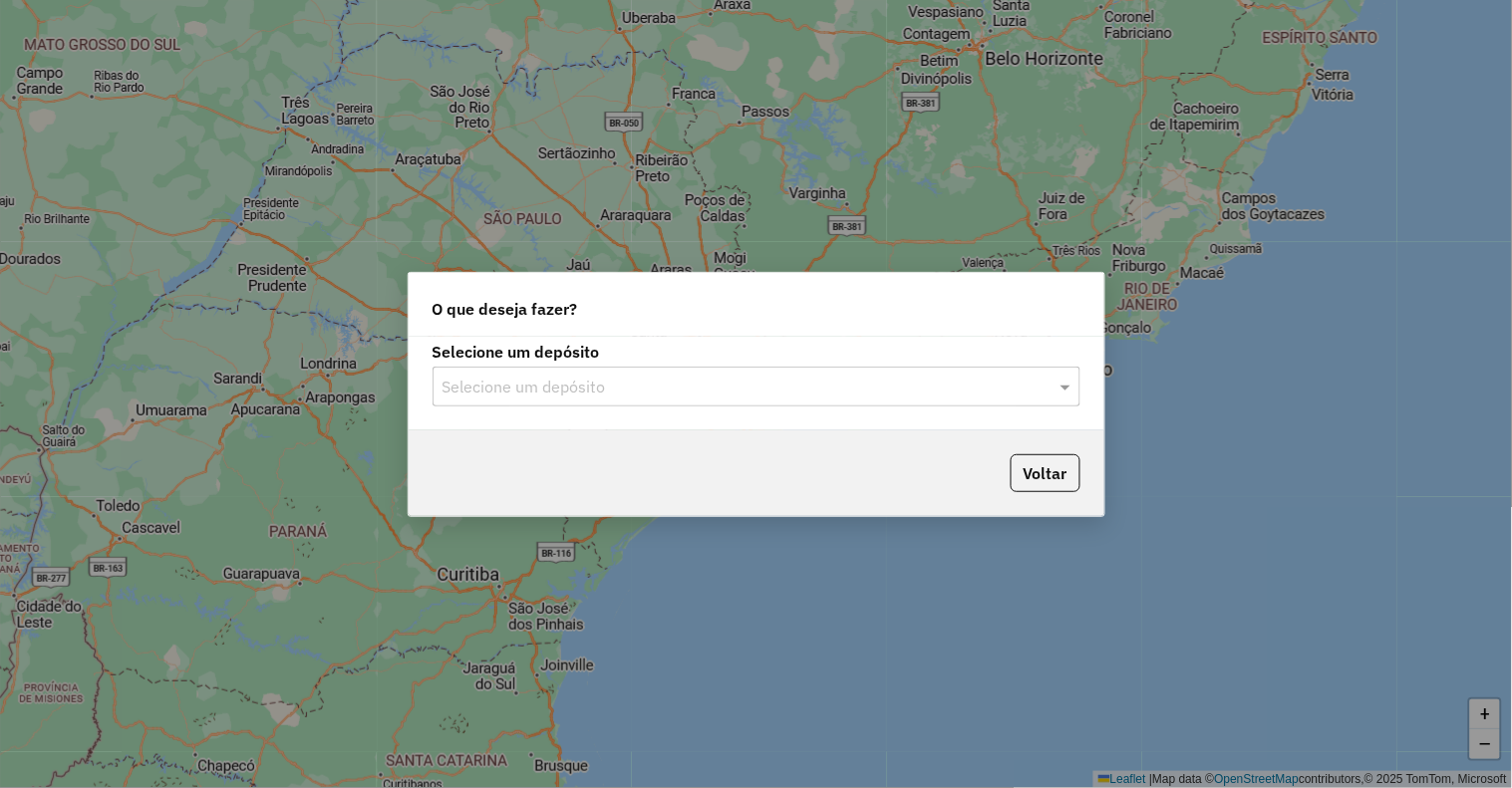 click 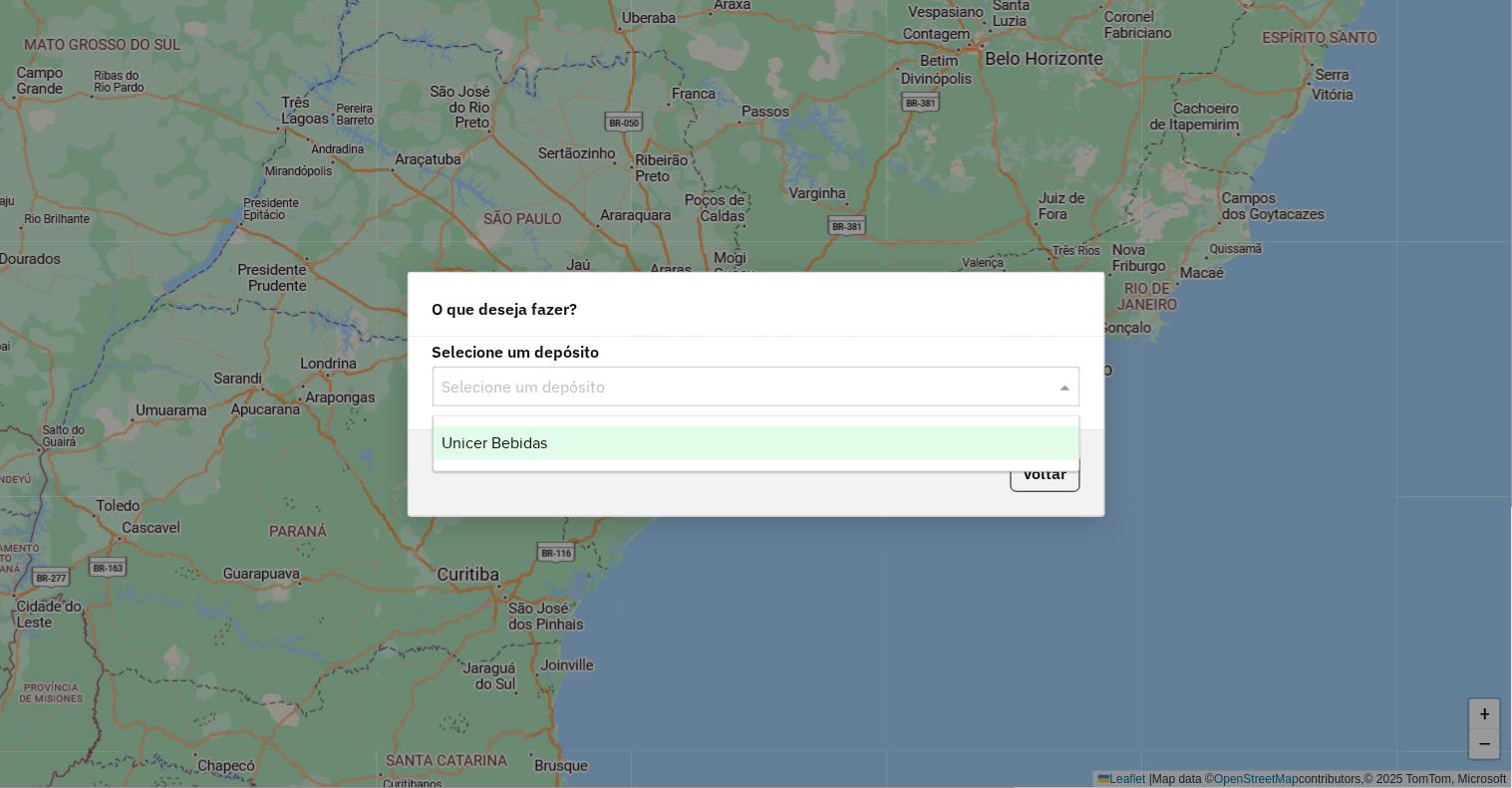 click on "Unicer Bebidas" at bounding box center [494, 442] 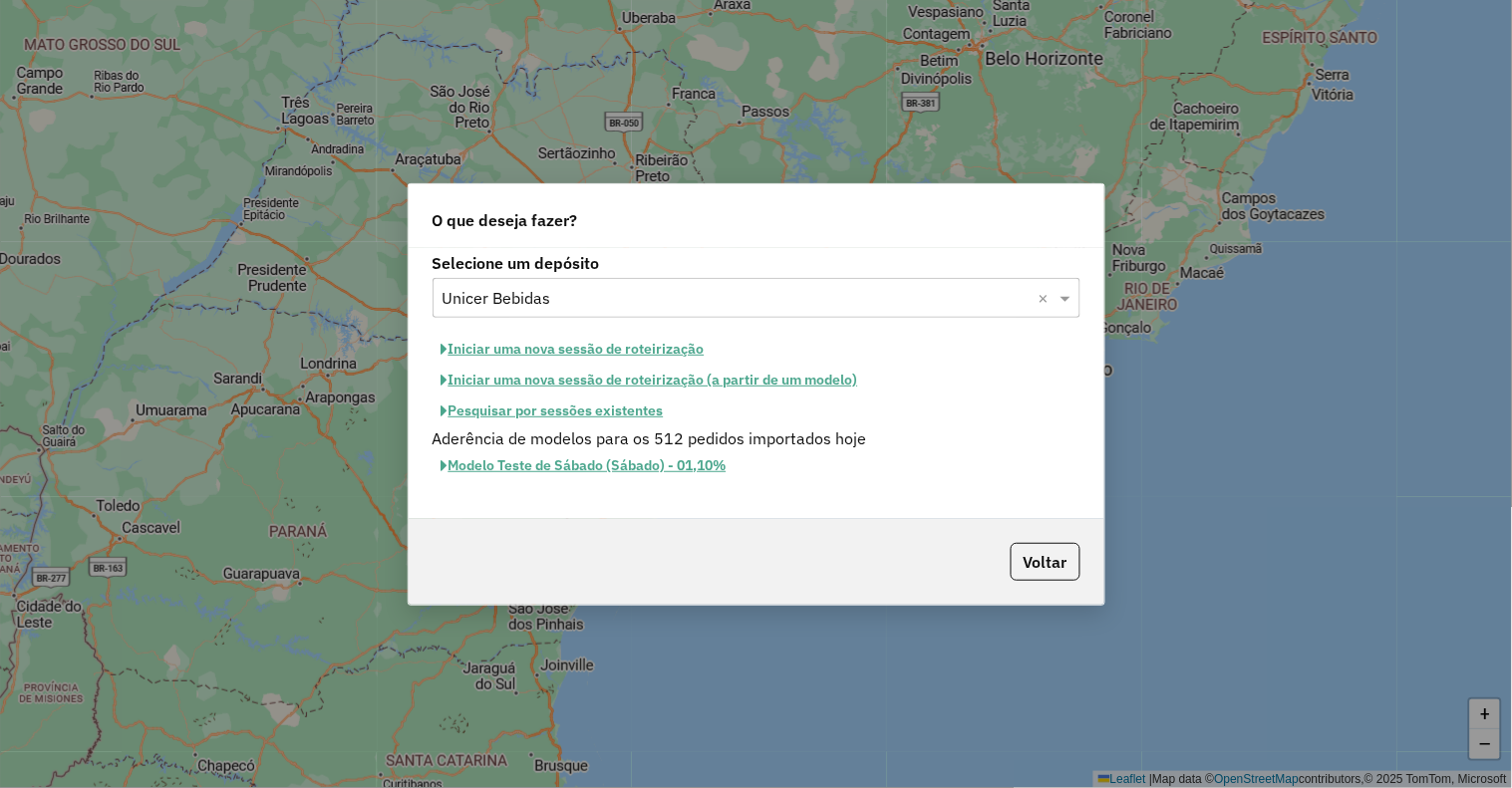 click on "Pesquisar por sessões existentes" 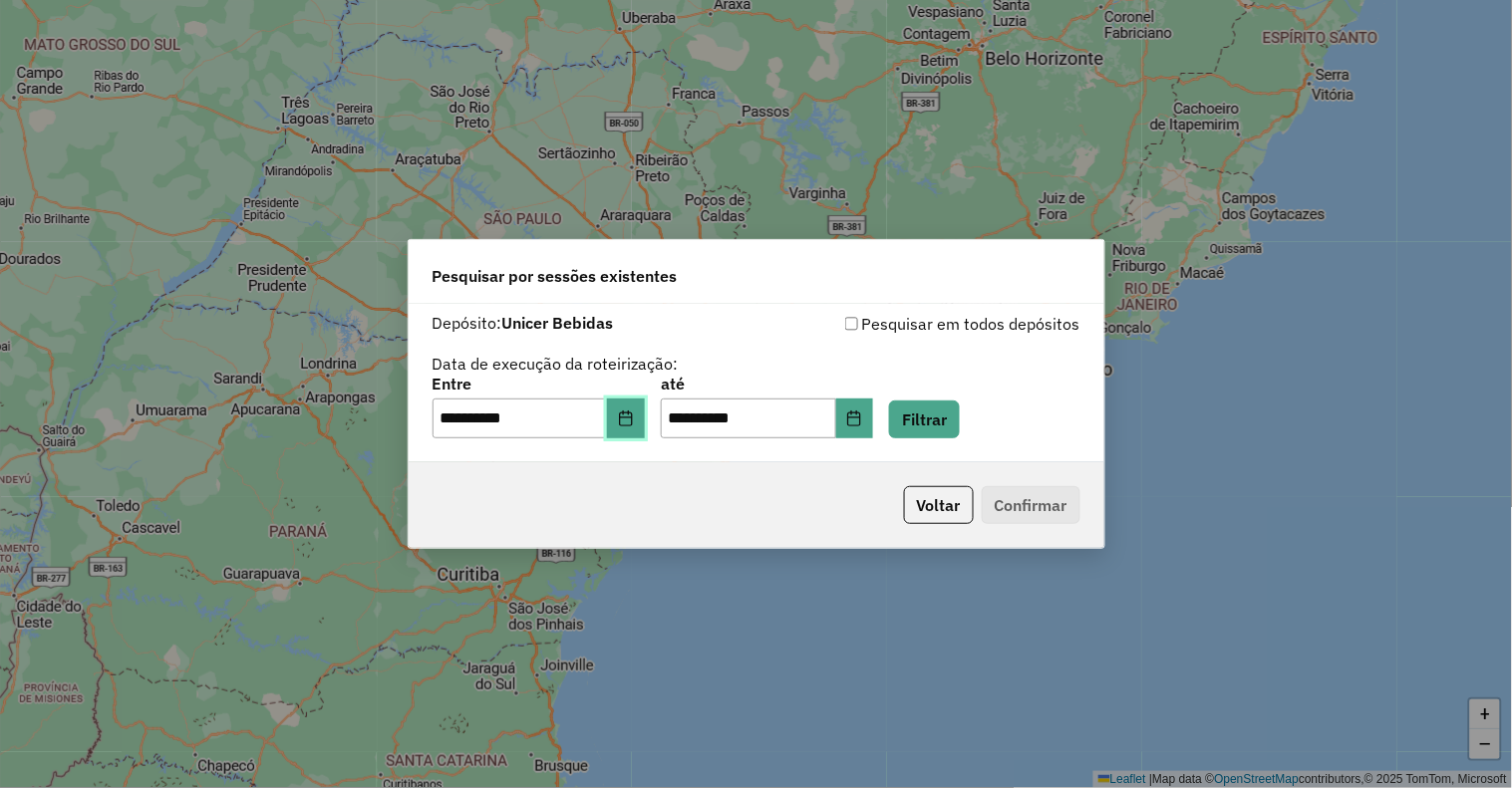 click at bounding box center [626, 418] 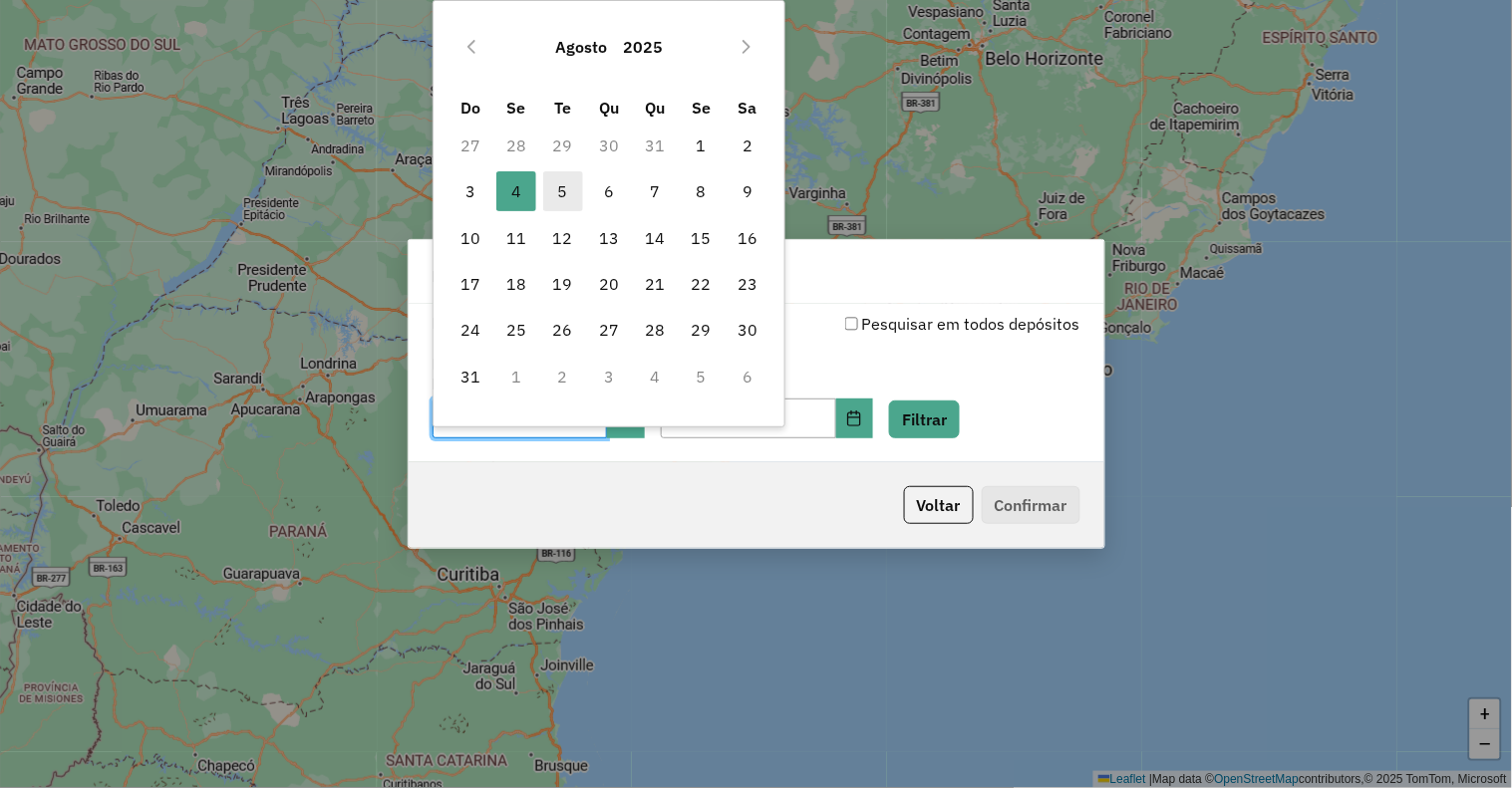 click on "5" at bounding box center [563, 191] 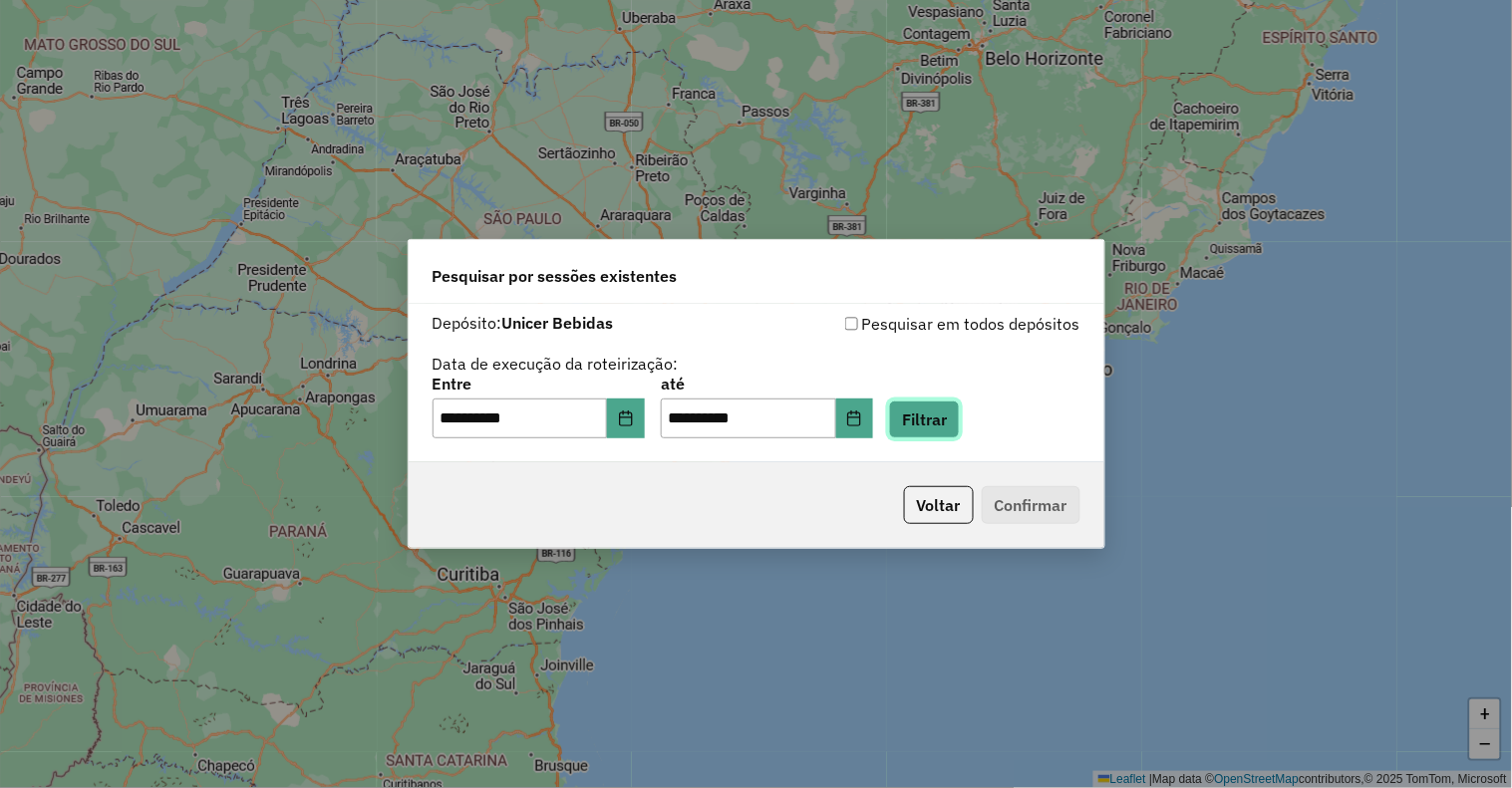 click on "Filtrar" 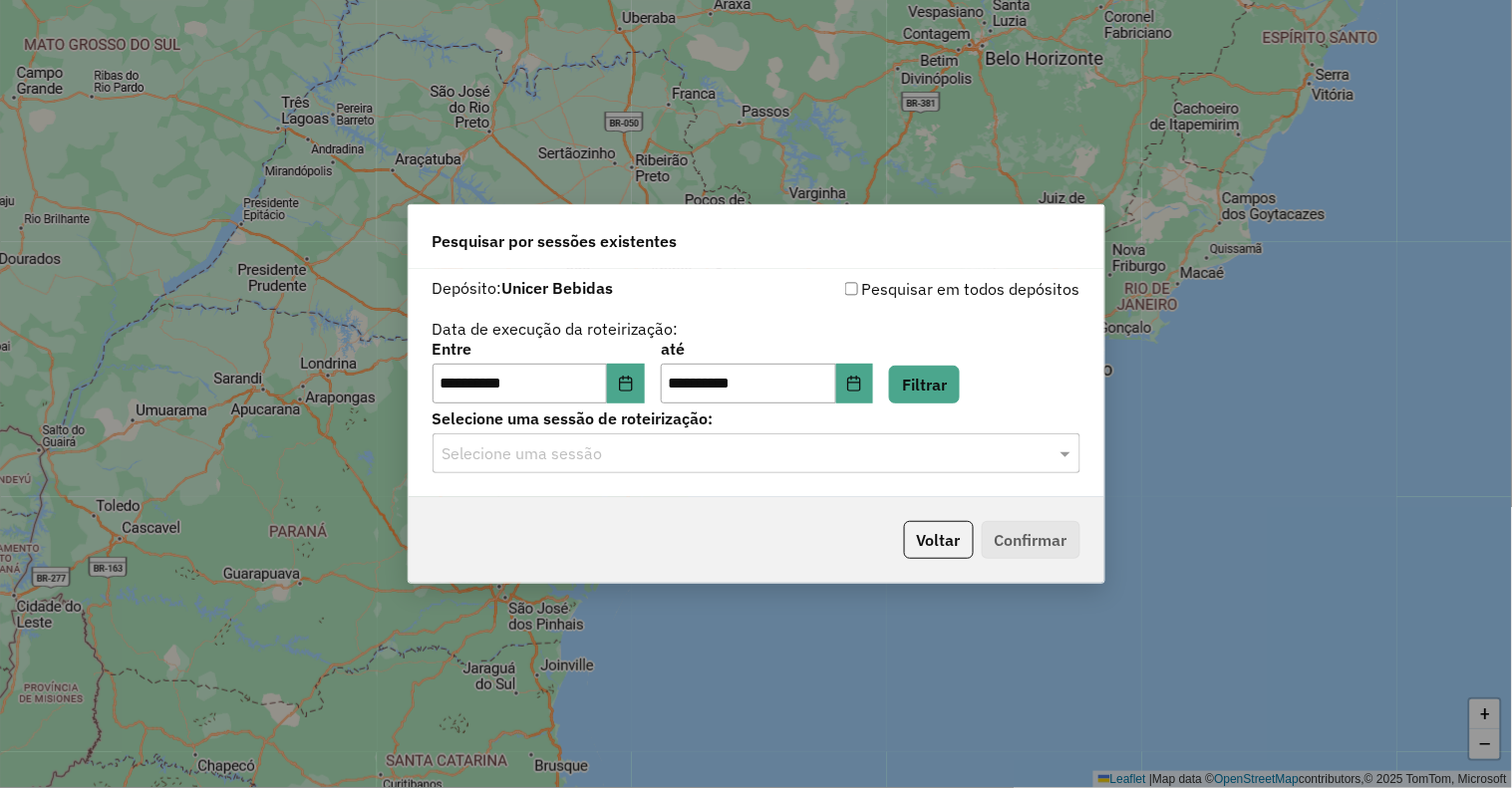 drag, startPoint x: 525, startPoint y: 445, endPoint x: 563, endPoint y: 455, distance: 39.293765 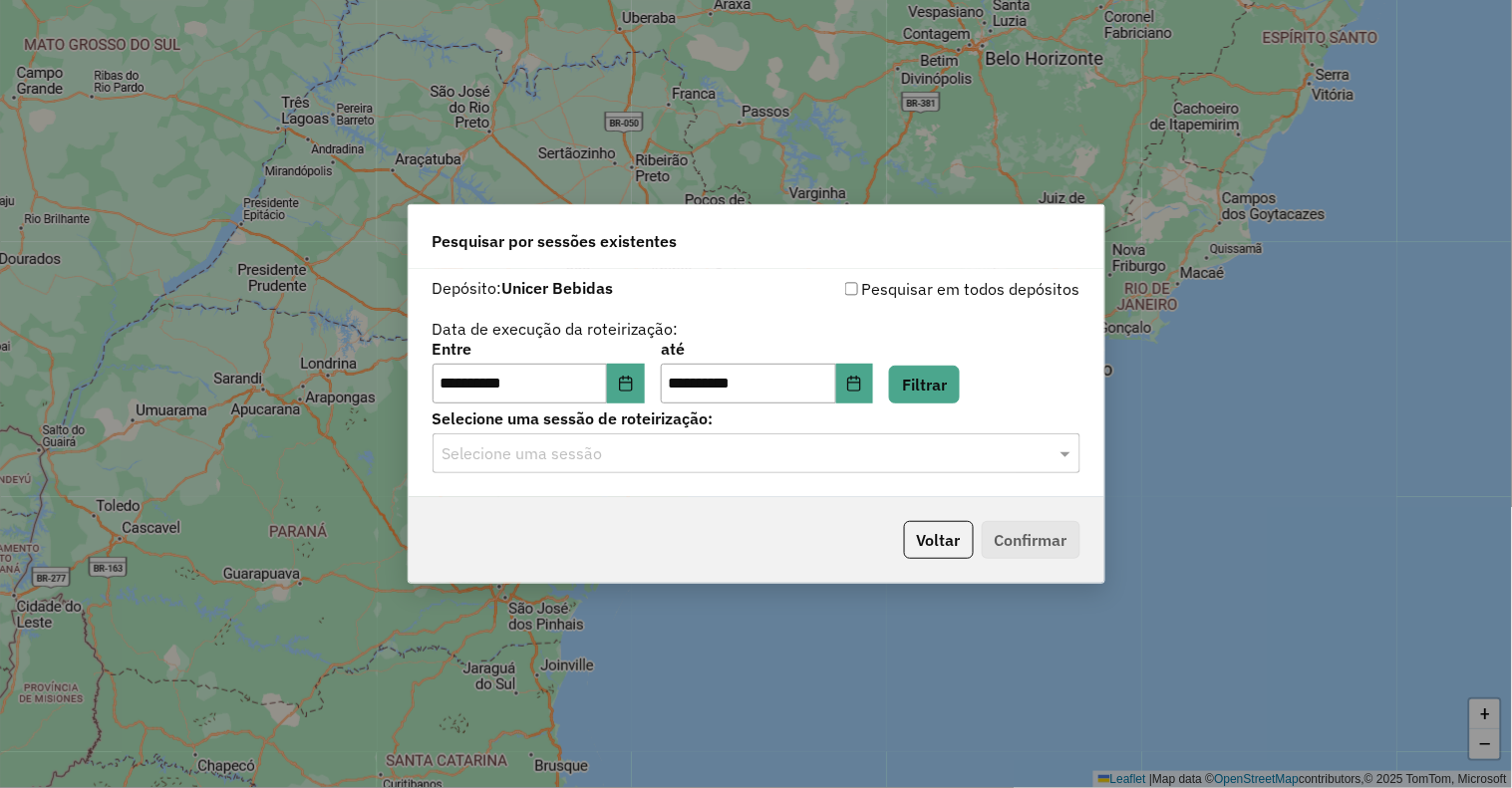 click 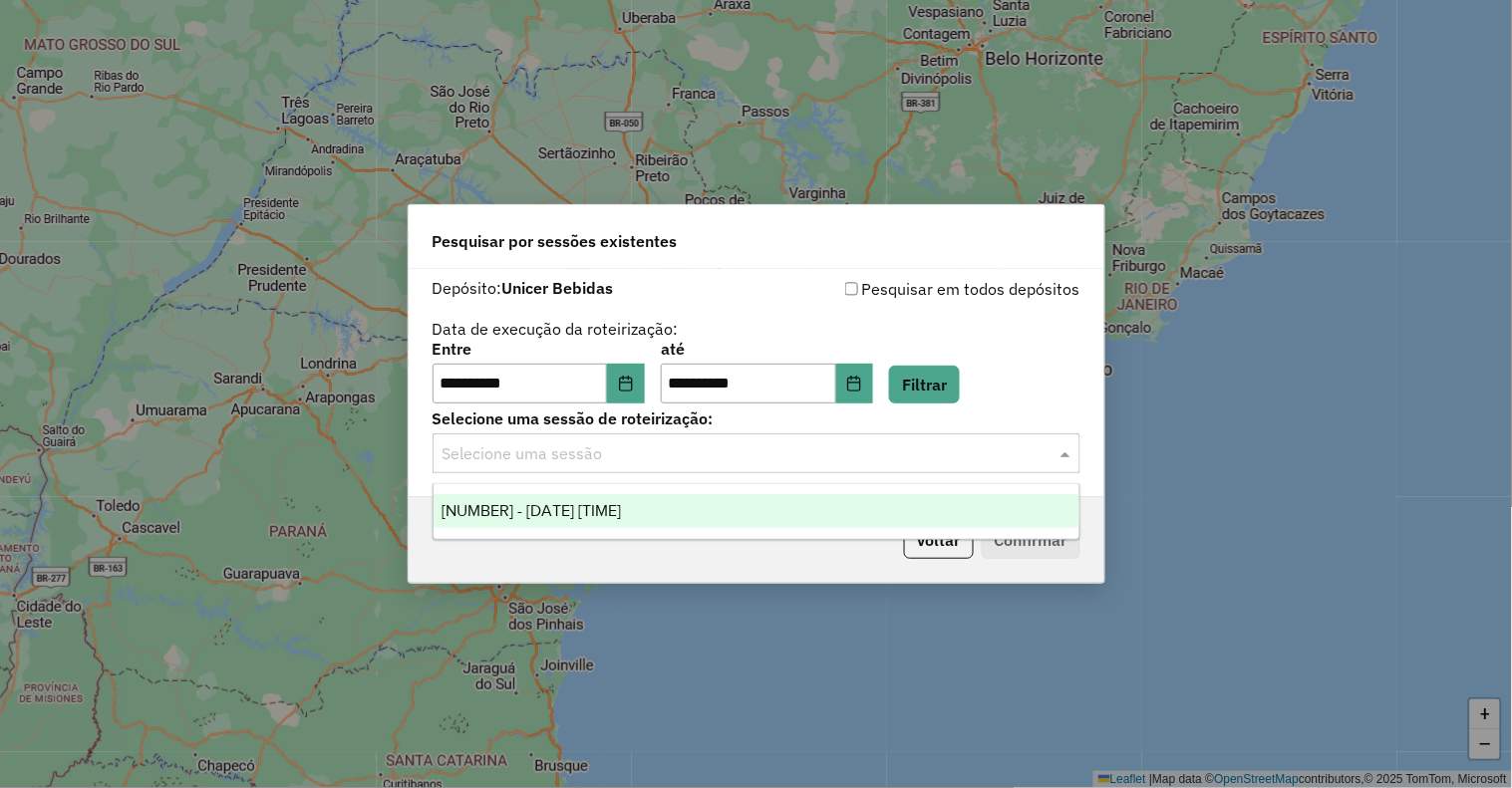 click on "974870 - 05/08/2025 18:15" at bounding box center [531, 510] 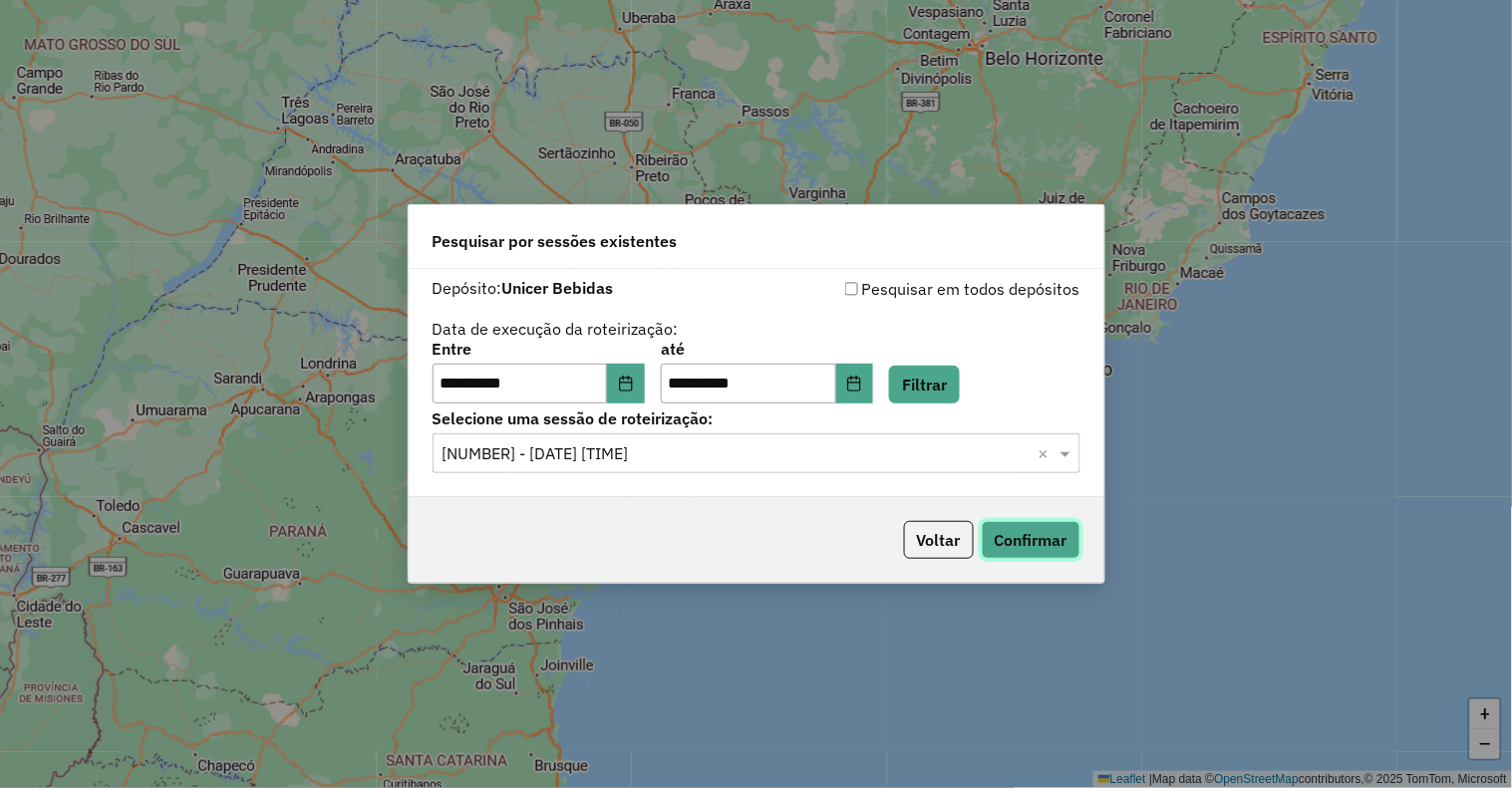 click on "Confirmar" 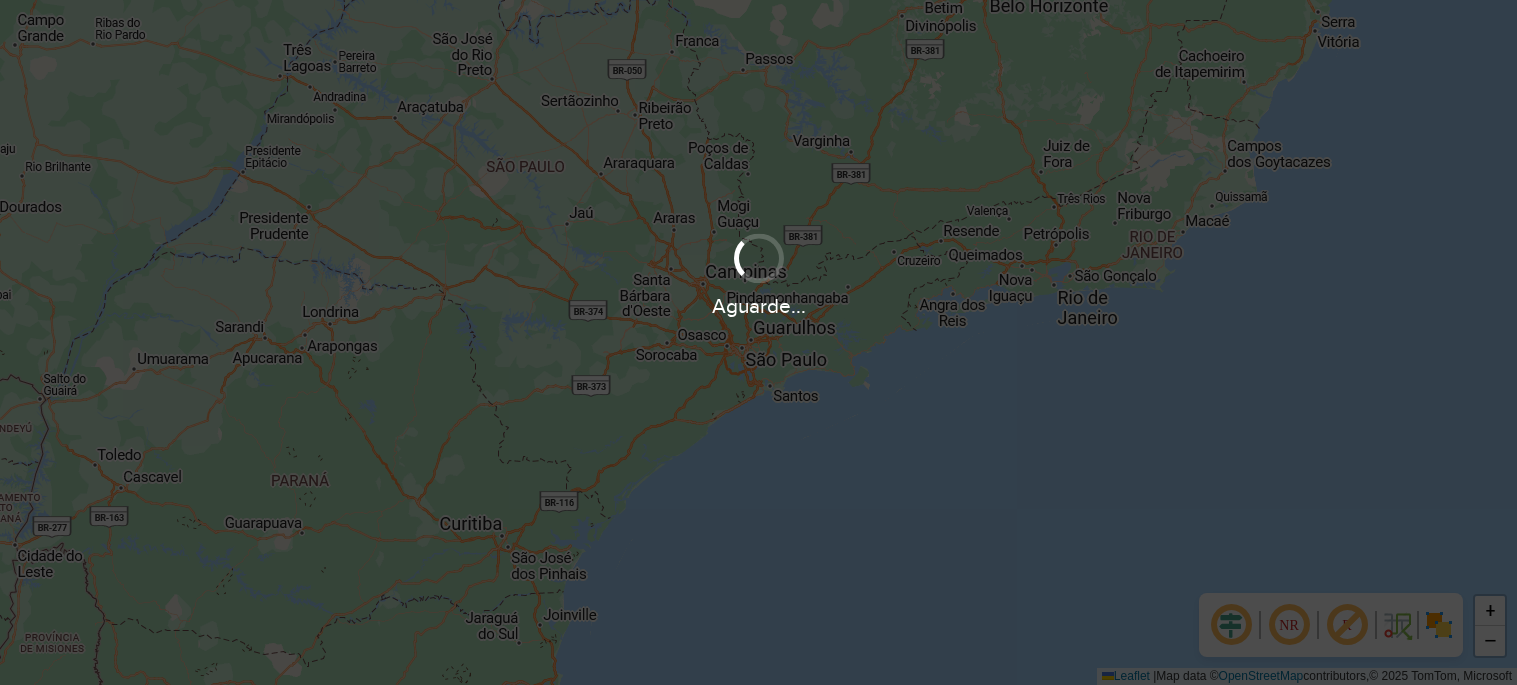 scroll, scrollTop: 0, scrollLeft: 0, axis: both 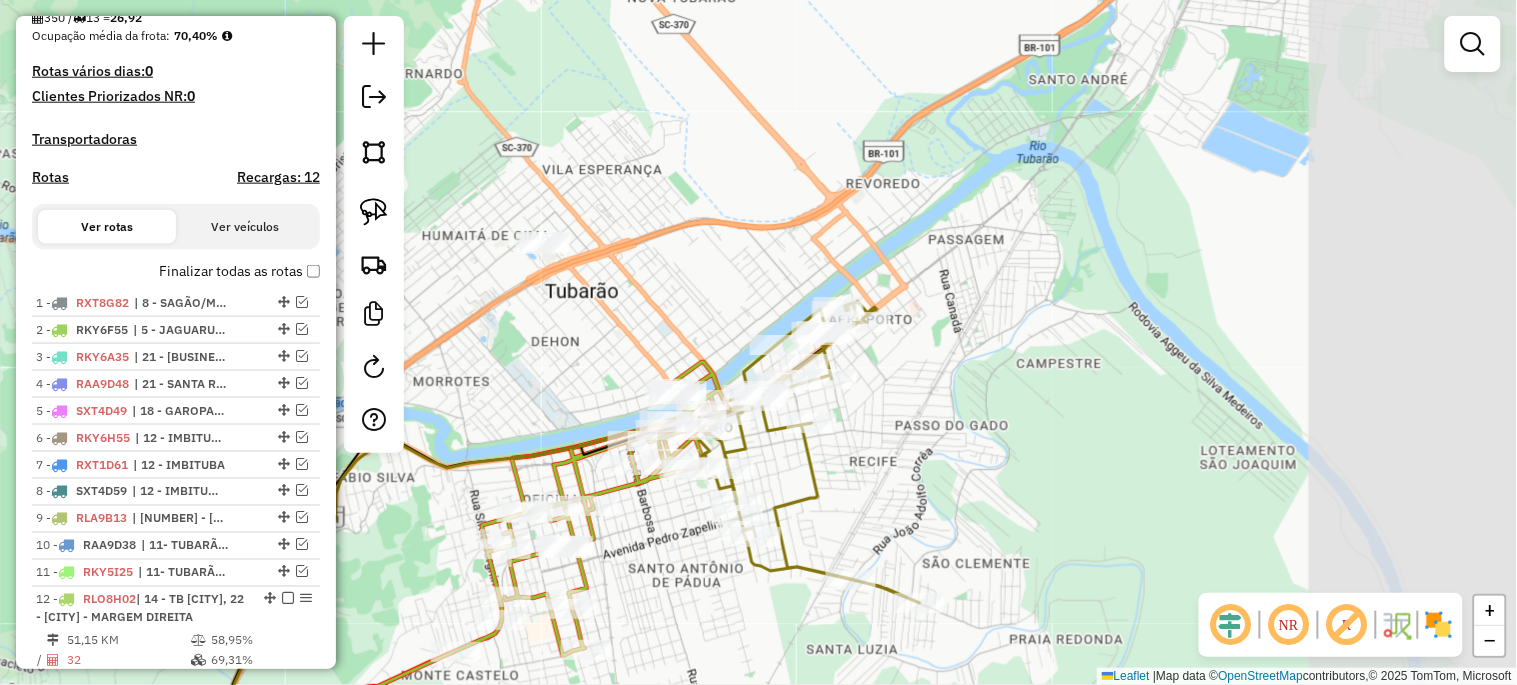 drag, startPoint x: 1144, startPoint y: 228, endPoint x: 481, endPoint y: 415, distance: 688.8672 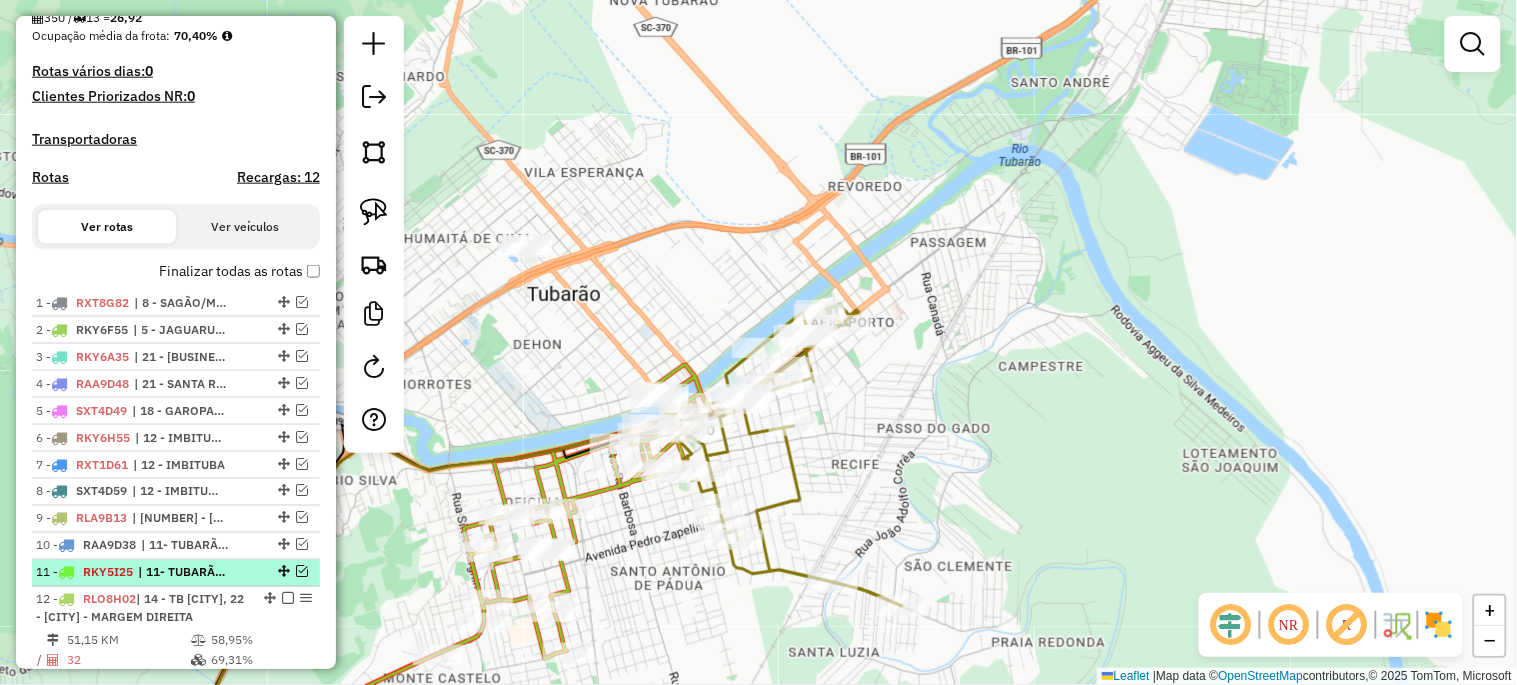 click at bounding box center [302, 572] 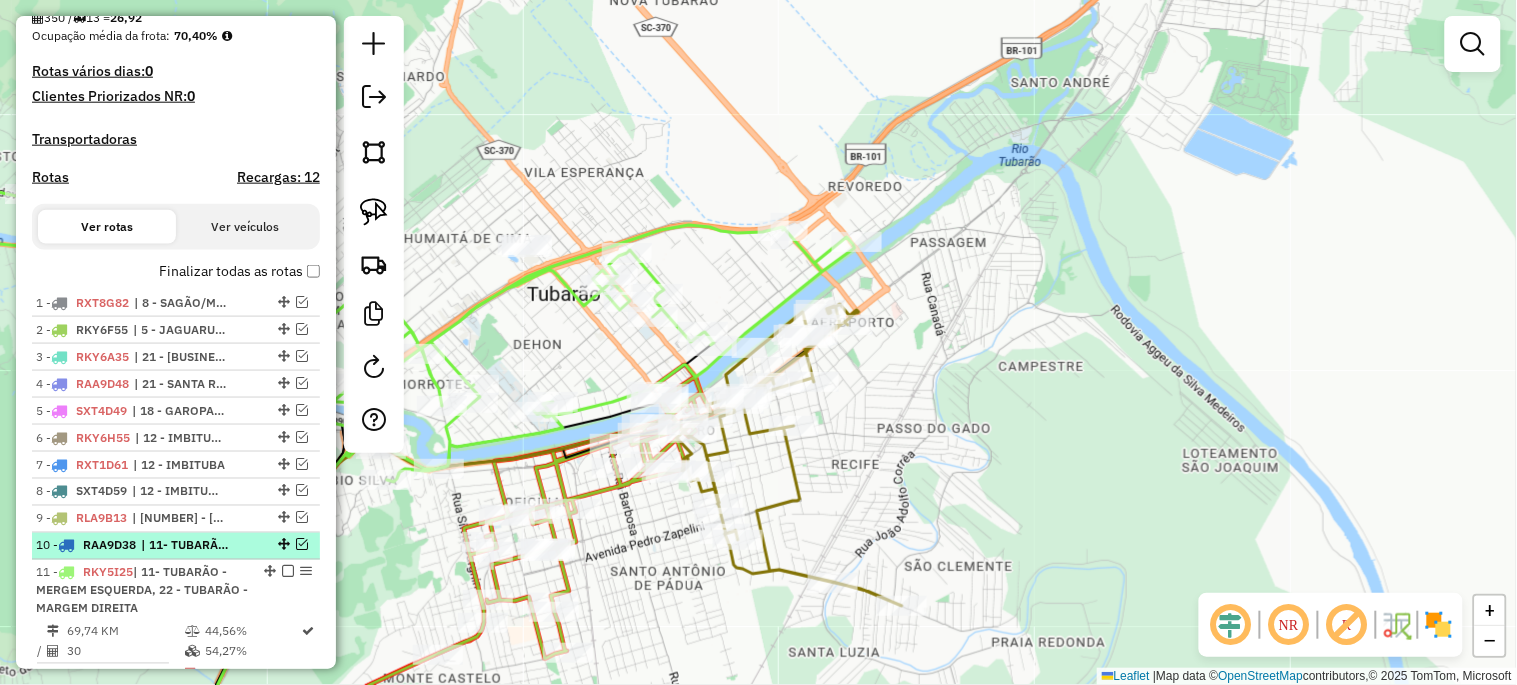 click at bounding box center [302, 545] 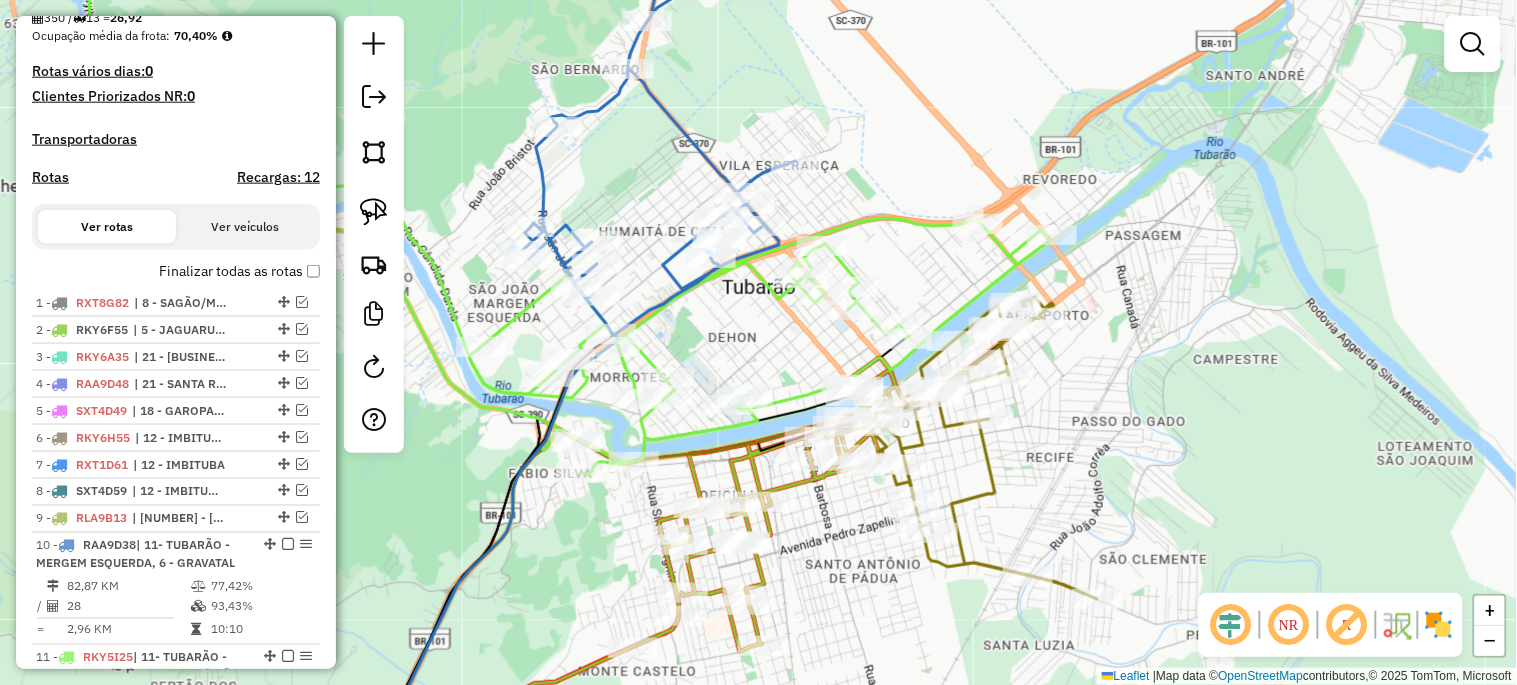 drag, startPoint x: 512, startPoint y: 331, endPoint x: 707, endPoint y: 324, distance: 195.1256 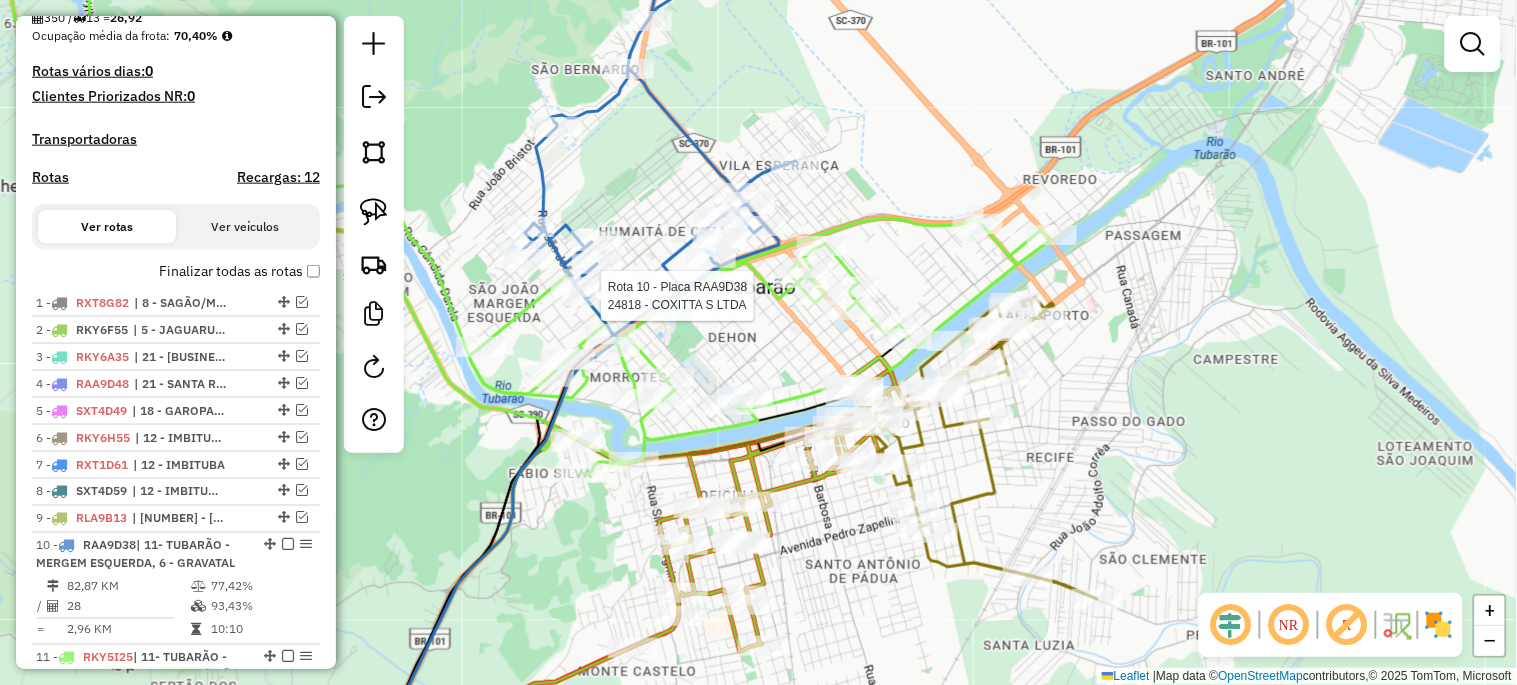 select on "**********" 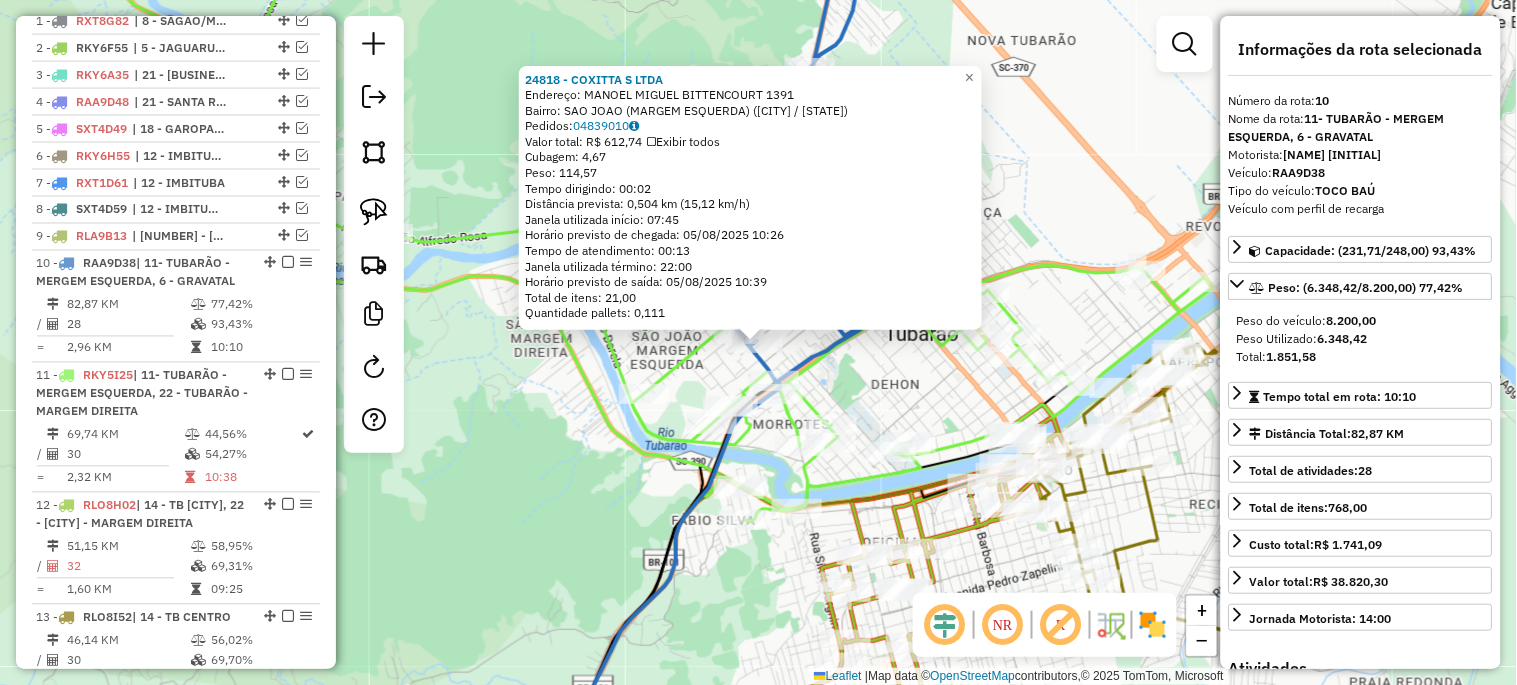 scroll, scrollTop: 1035, scrollLeft: 0, axis: vertical 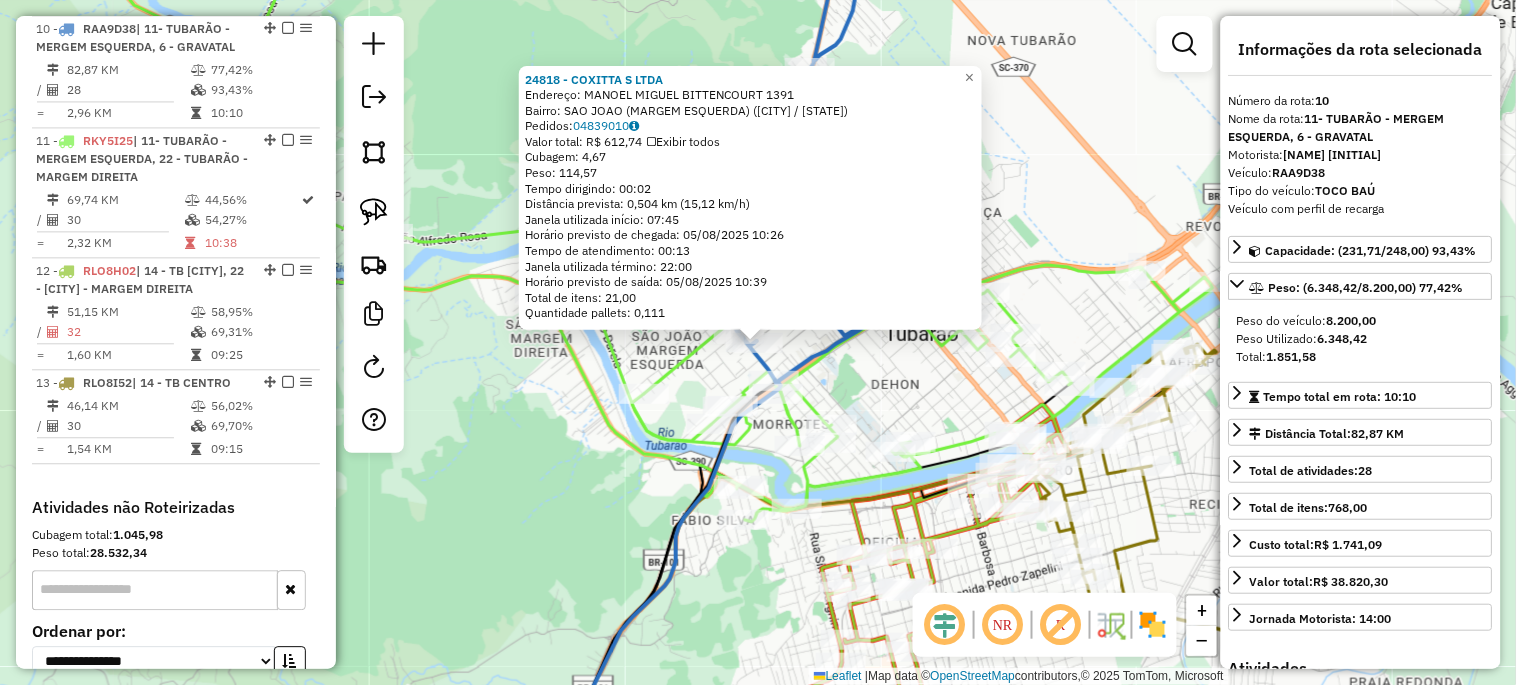 click on "24818 - COXITTA S LTDA Endereço: MANOEL MIGUEL BITTENCOURT 1391 Bairro: SAO JOAO (MARGEM ESQUERDA) ([CITY] / [STATE]) Pedidos: 04839010 Valor total: R$ 612,74 Exibir todos Cubagem: 4,67 Peso: 114,57 Tempo dirigindo: 00:02 Distância prevista: 0,504 km (15,12 km/h) Janela utilizada início: 07:45 Horário previsto de chegada: 05/08/2025 10:26 Tempo de atendimento: 00:13 Janela utilizada término: 22:00 Horário previsto de saída: 05/08/2025 10:39 Total de itens: 21,00 Quantidade pallets: 0,111 × Janela de atendimento Grade de atendimento Capacidade Transportadoras Veículos Cliente Pedidos Rotas Selecione os dias de semana para filtrar as janelas de atendimento Seg Ter Qua Qui Sex Sáb Dom Informe o período da janela de atendimento: De: Até: Filtrar exatamente a janela do cliente Considerar janela de atendimento padrão Selecione os dias de semana para filtrar as grades de atendimento Seg Ter Qua Qui Sex Sáb Dom Peso mínimo: Peso máximo: +" 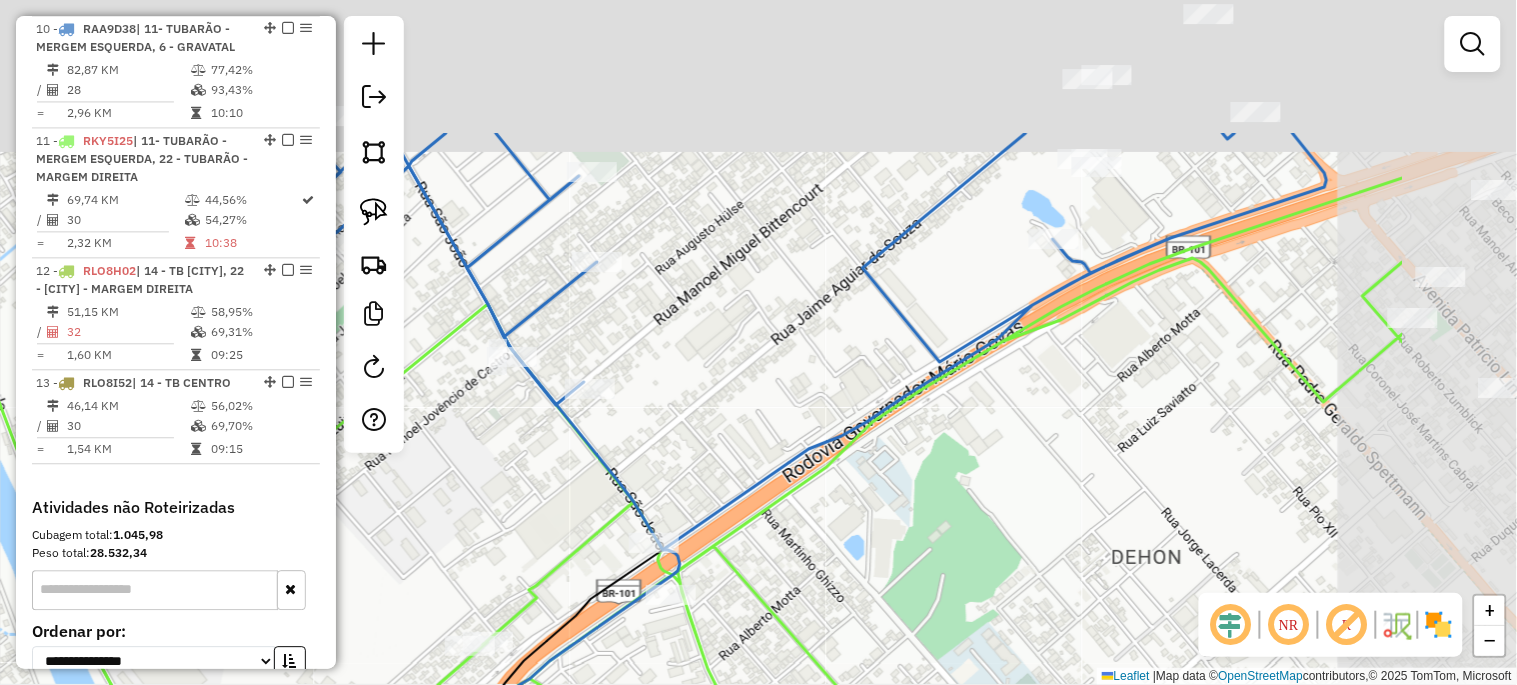 drag, startPoint x: 1008, startPoint y: 214, endPoint x: 728, endPoint y: 415, distance: 344.6752 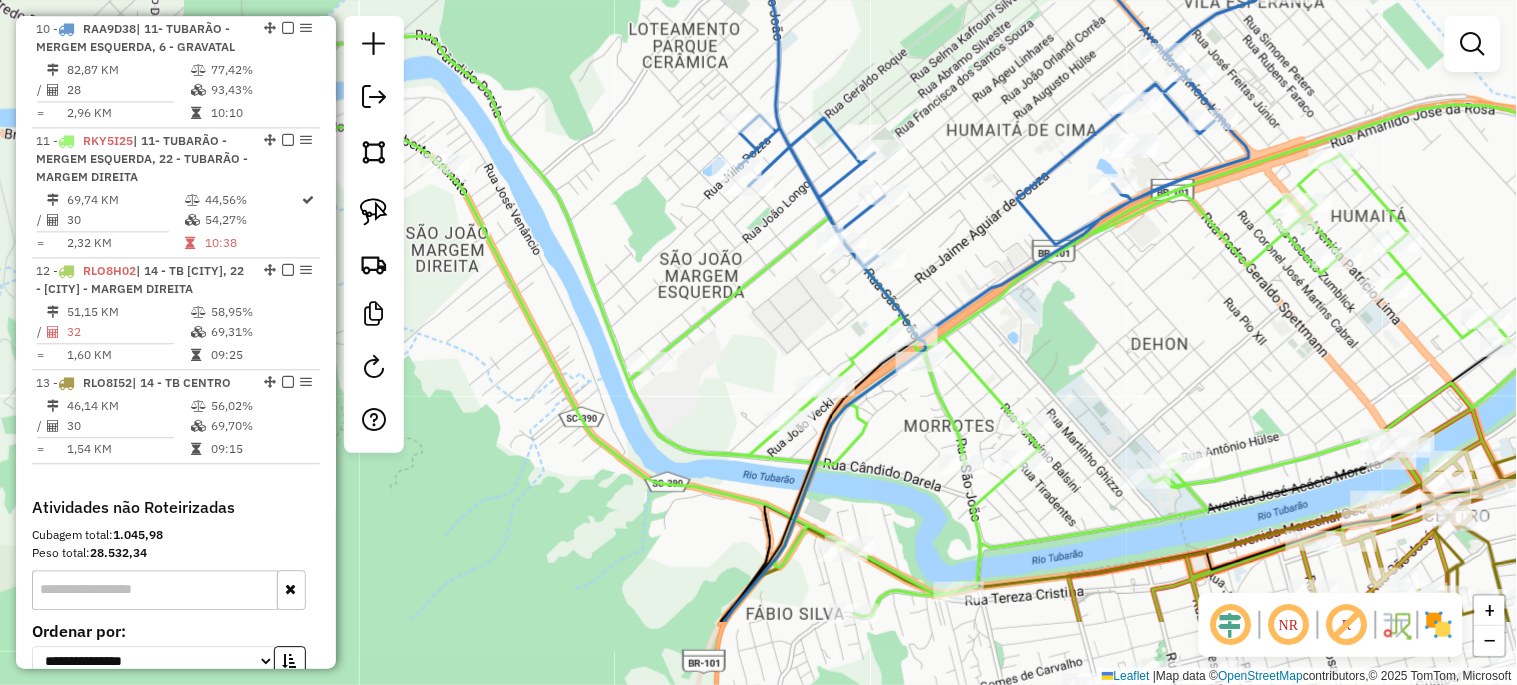 drag, startPoint x: 715, startPoint y: 377, endPoint x: 936, endPoint y: 245, distance: 257.4199 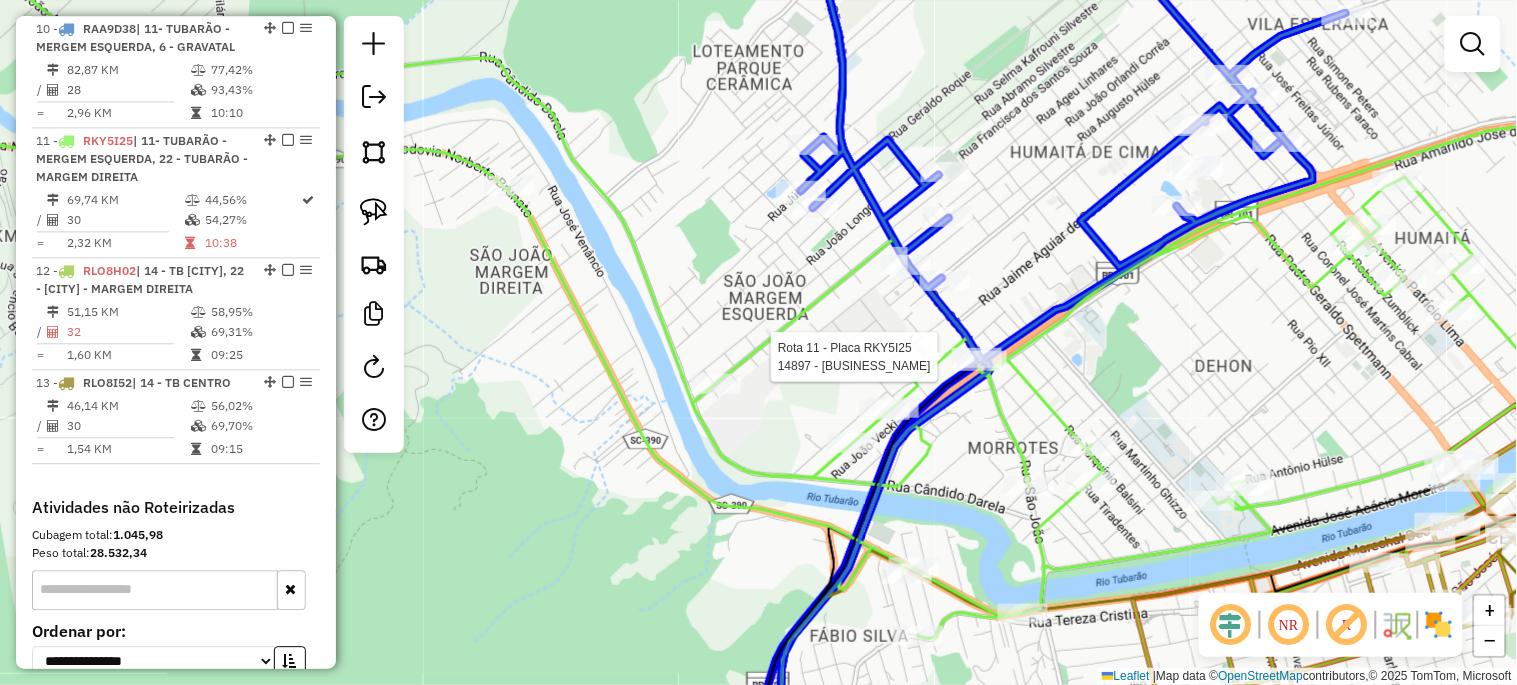 click 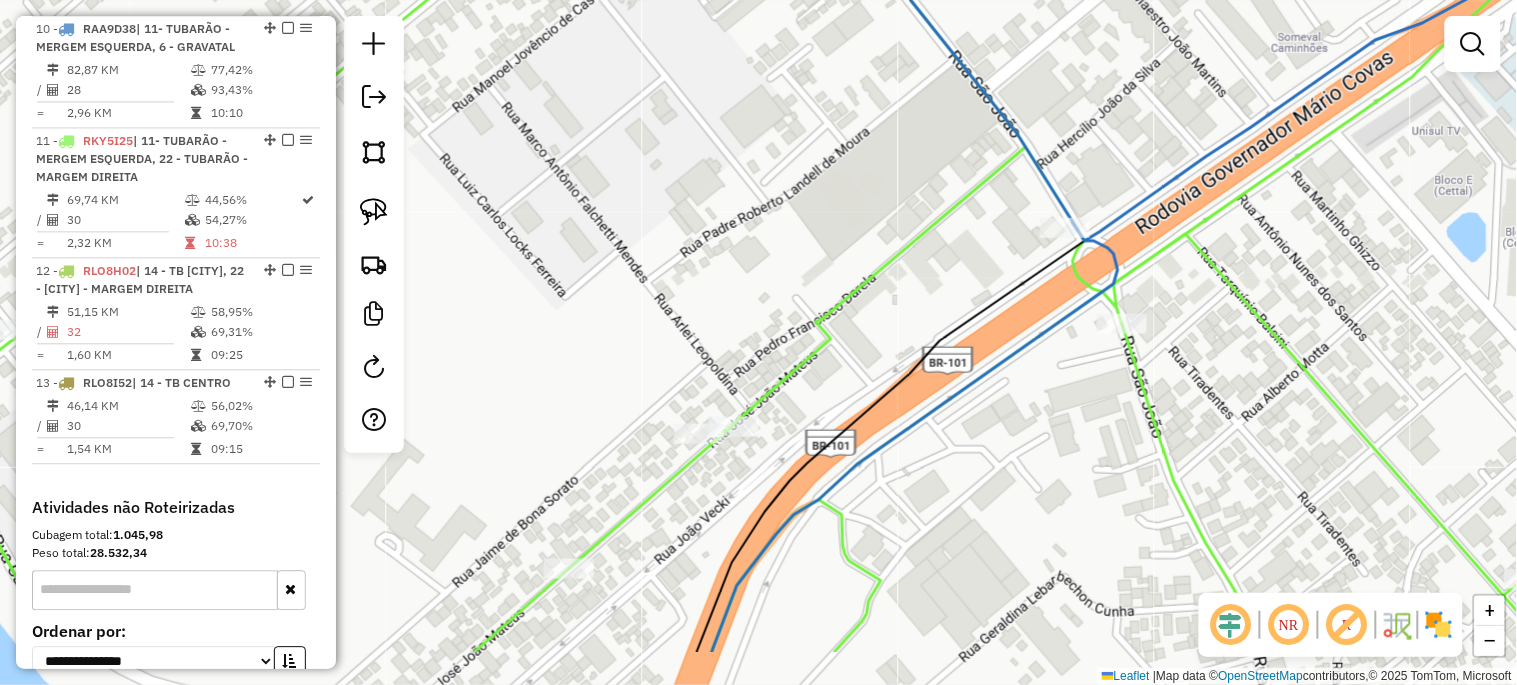 drag, startPoint x: 891, startPoint y: 404, endPoint x: 935, endPoint y: 302, distance: 111.085556 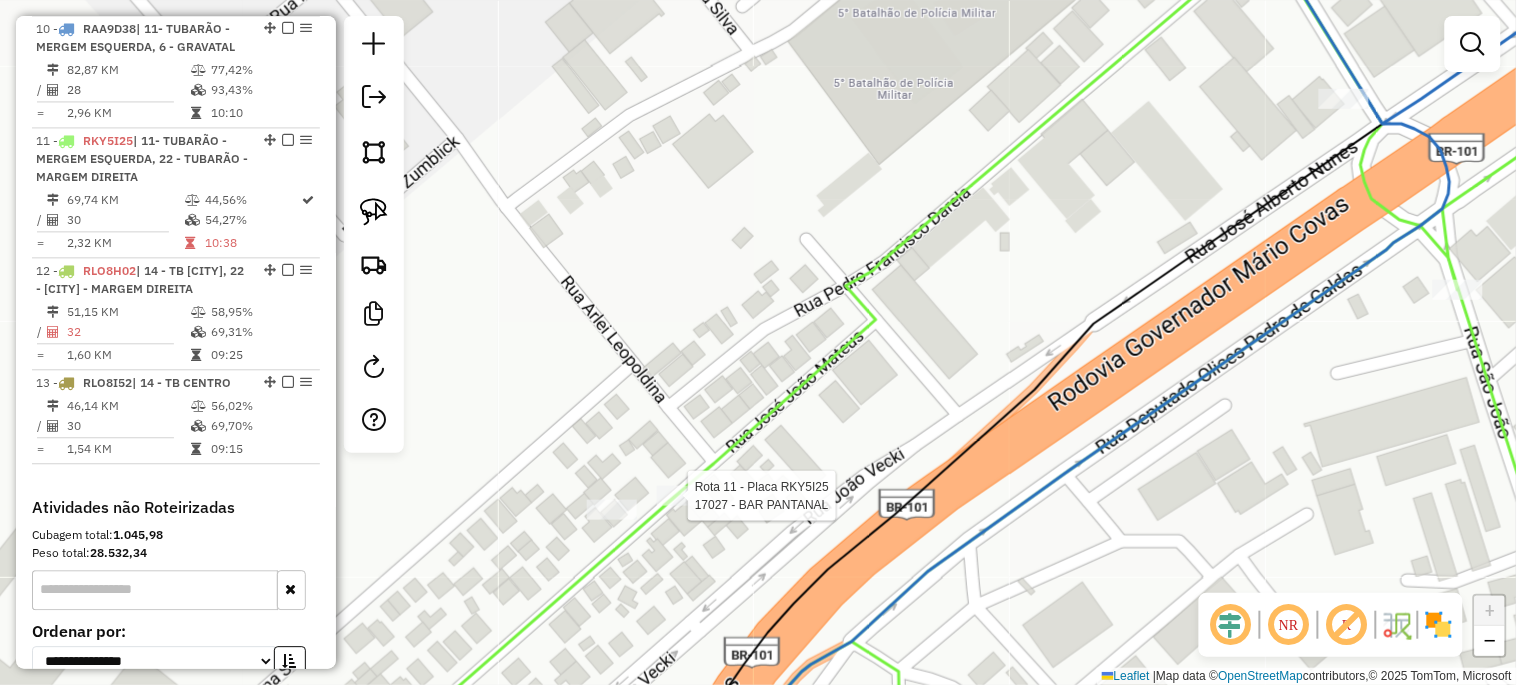 select on "**********" 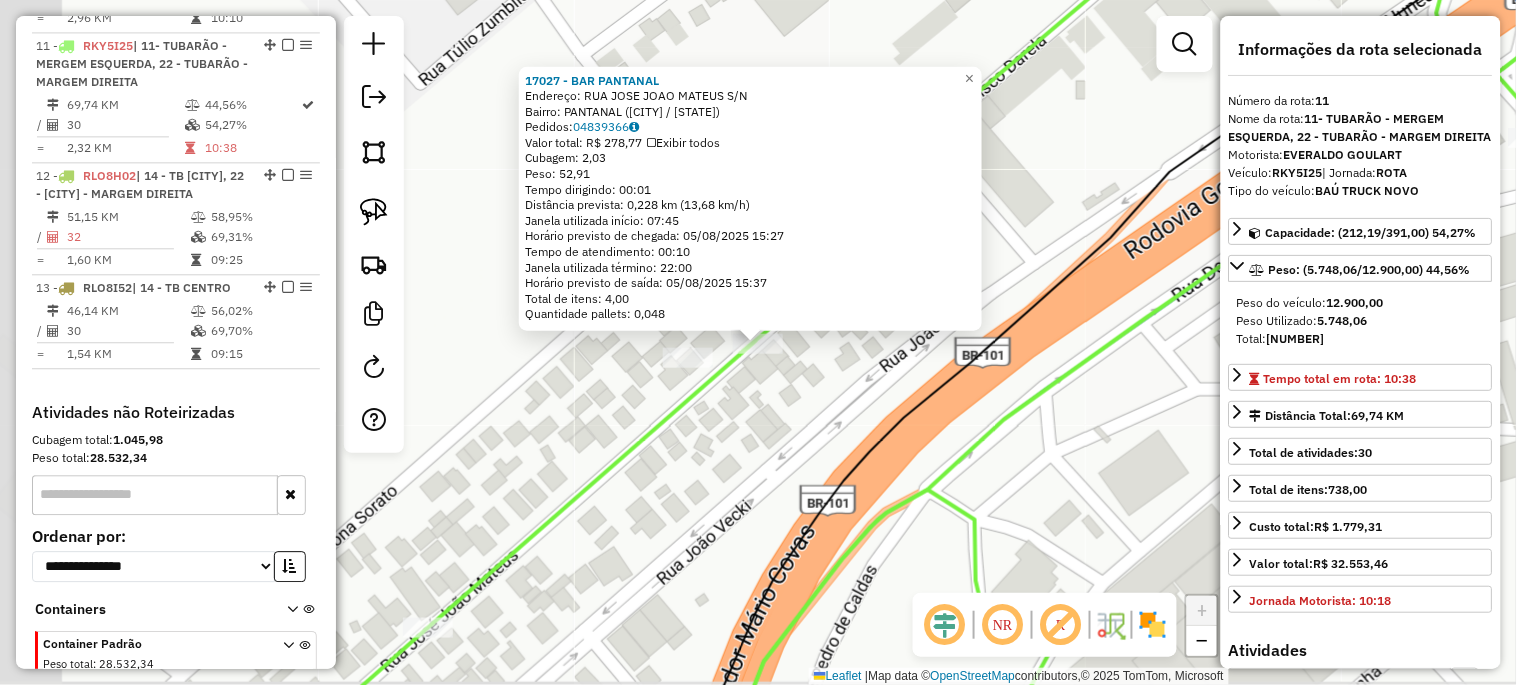 scroll, scrollTop: 1146, scrollLeft: 0, axis: vertical 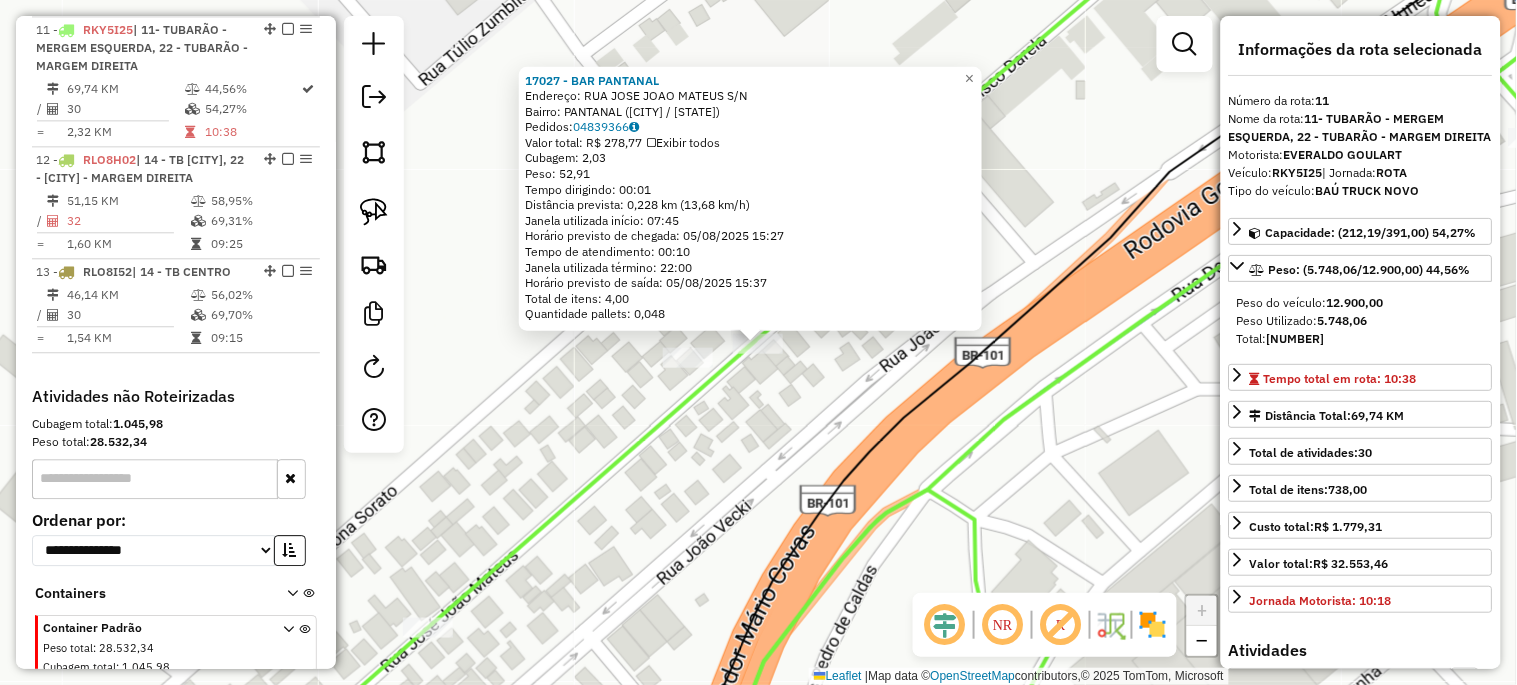 click on "[NUMBER] - [BUSINESS_NAME]  Endereço:  [NAME] [NUMBER]   Bairro: [NEIGHBORHOOD] ([CITY] / [STATE])   Pedidos:  [NUMBER]   Valor total: R$ [PRICE]   Exibir todos   Cubagem: [NUMBER]  Peso: [NUMBER]  Tempo dirigindo: [TIME]   Distância prevista: [NUMBER] km ([NUMBER] km/h)   Janela utilizada início: [TIME]   Horário previsto de chegada: [DATE] [TIME]   Tempo de atendimento: [TIME]   Janela utilizada término: [TIME]   Horário previsto de saída: [DATE] [TIME]   Total de itens: [NUMBER]   Quantidade pallets: [NUMBER]  × Janela de atendimento Grade de atendimento Capacidade Transportadoras Veículos Cliente Pedidos  Rotas Selecione os dias de semana para filtrar as janelas de atendimento  Seg   Ter   Qua   Qui   Sex   Sáb   Dom  Informe o período da janela de atendimento: De: Até:  Filtrar exatamente a janela do cliente  Considerar janela de atendimento padrão  Selecione os dias de semana para filtrar as grades de atendimento  Seg   Ter   Qua   Qui   Sex   Sáb   Dom   Considerar clientes sem dia de atendimento cadastrado  De:" 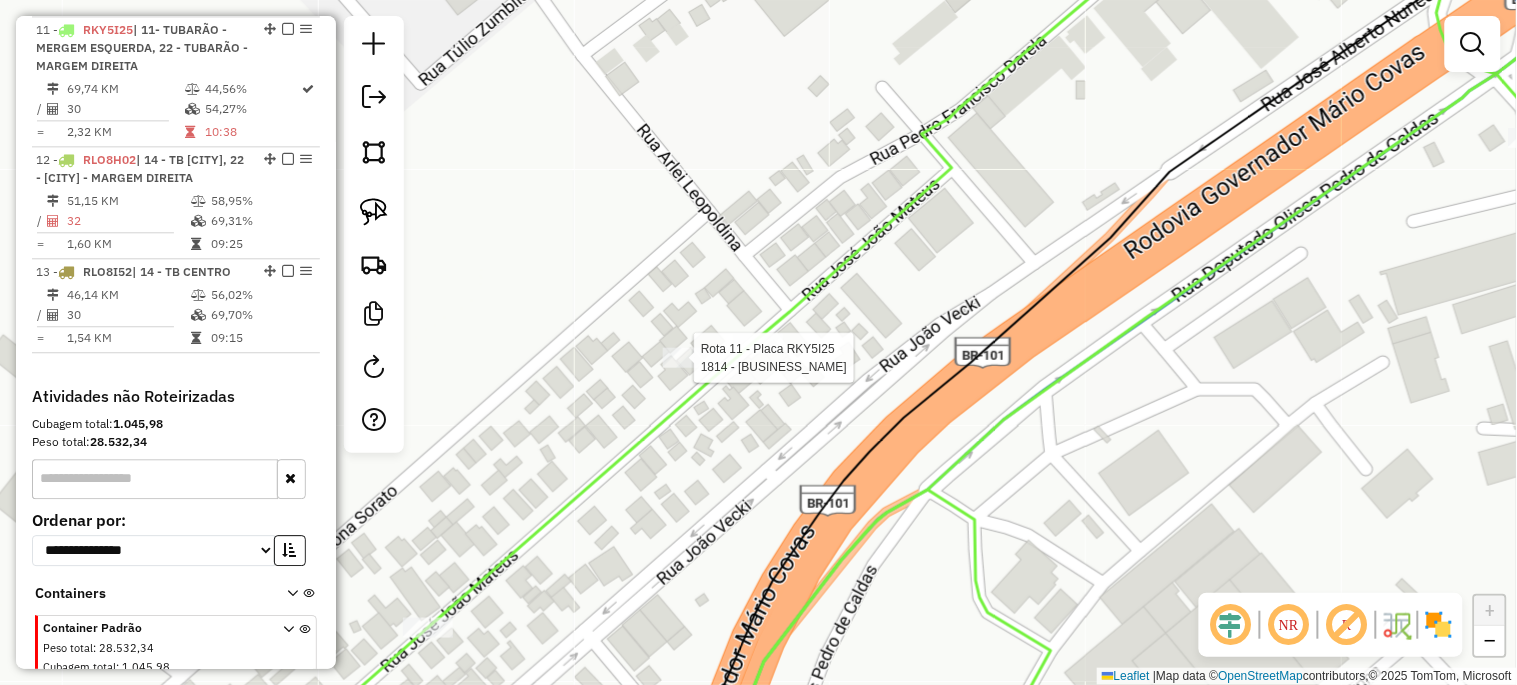 select on "**********" 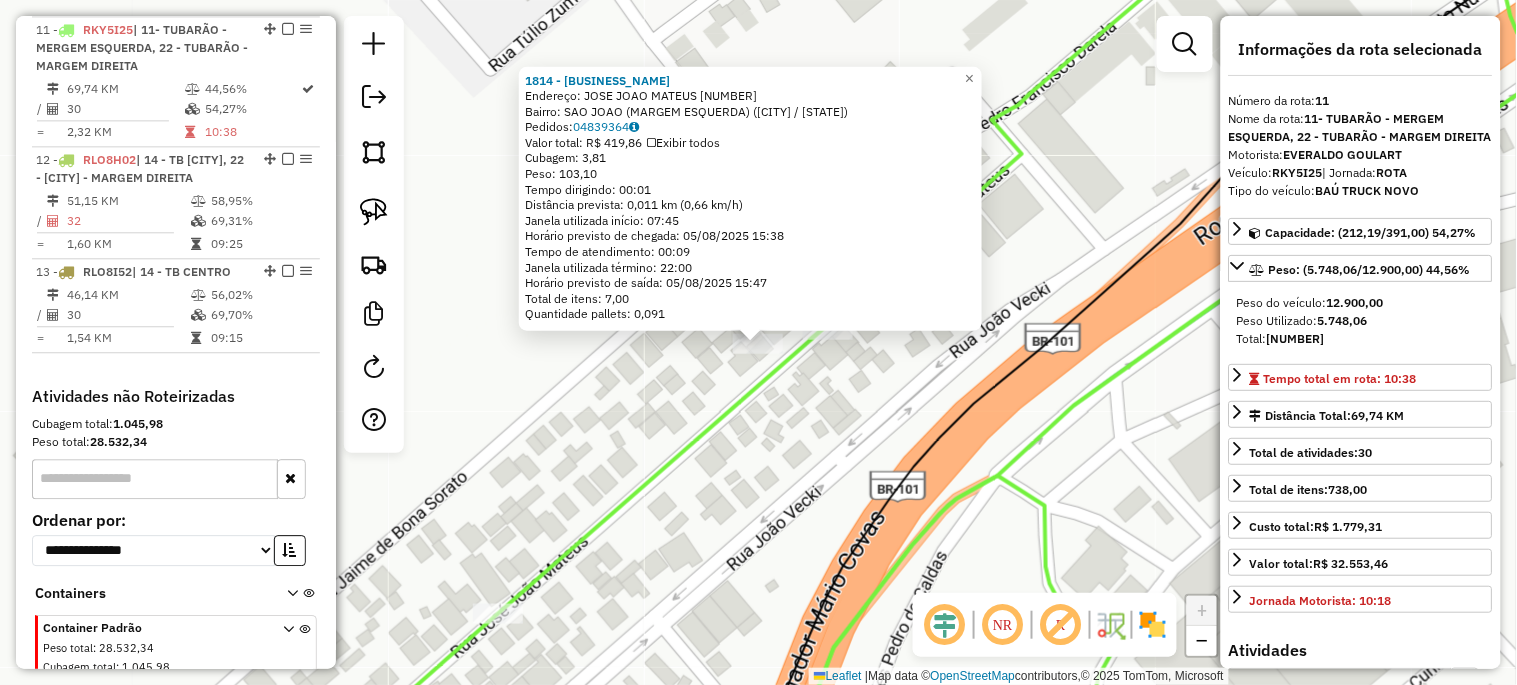 click 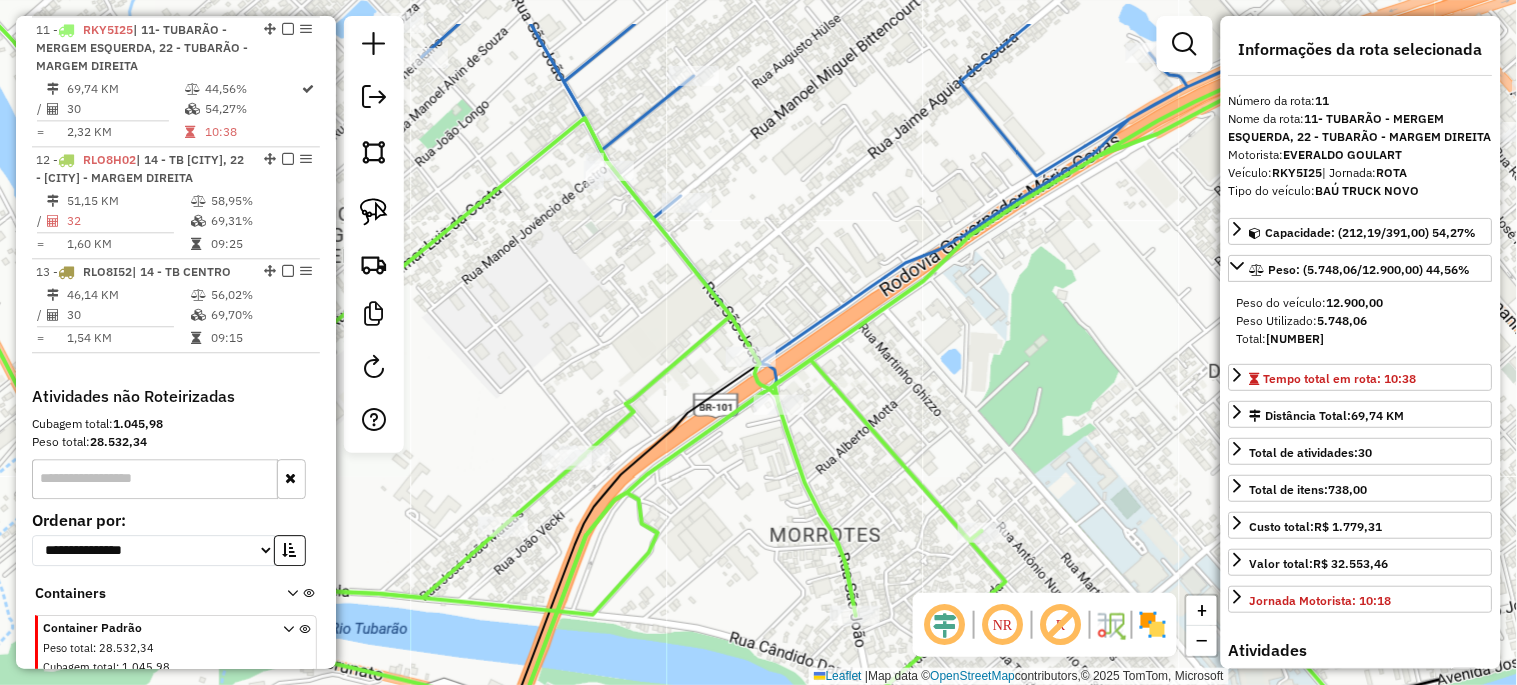 drag, startPoint x: 860, startPoint y: 303, endPoint x: 643, endPoint y: 392, distance: 234.54211 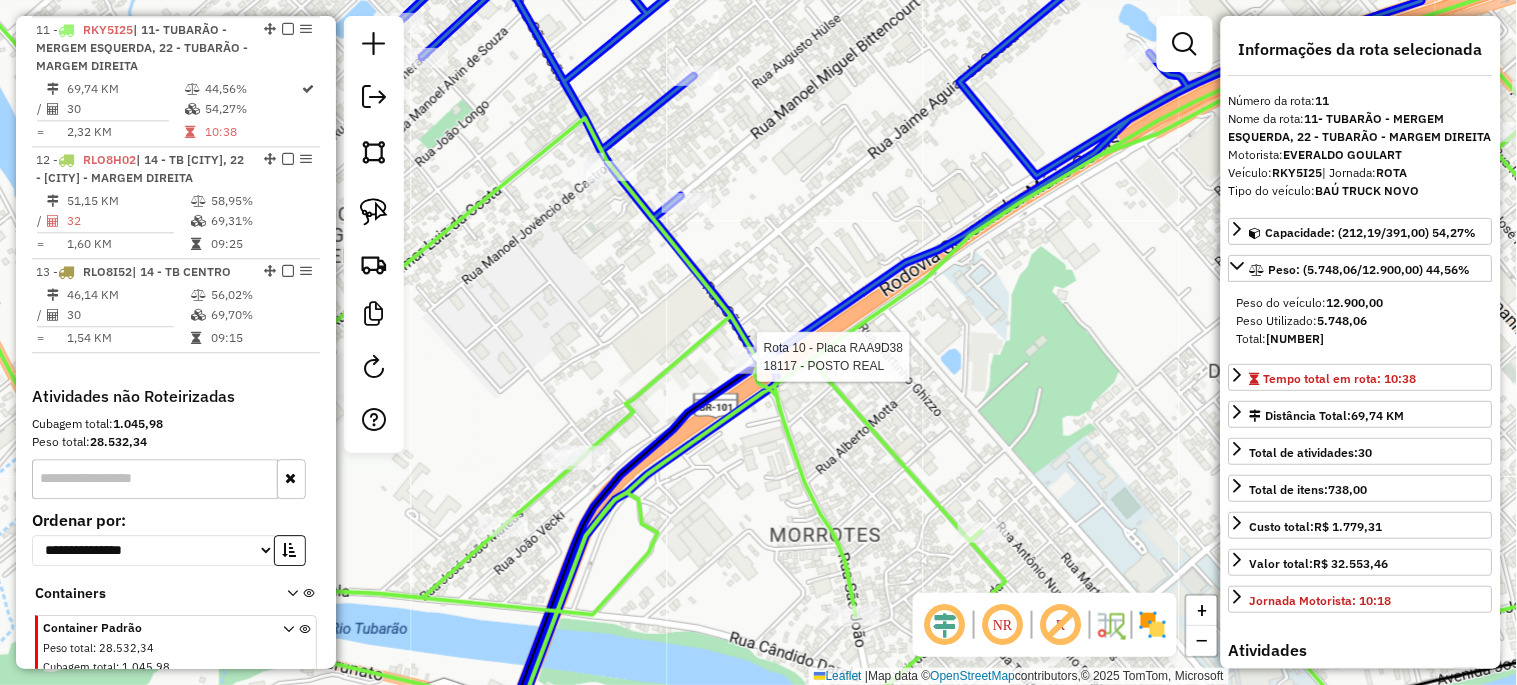 click 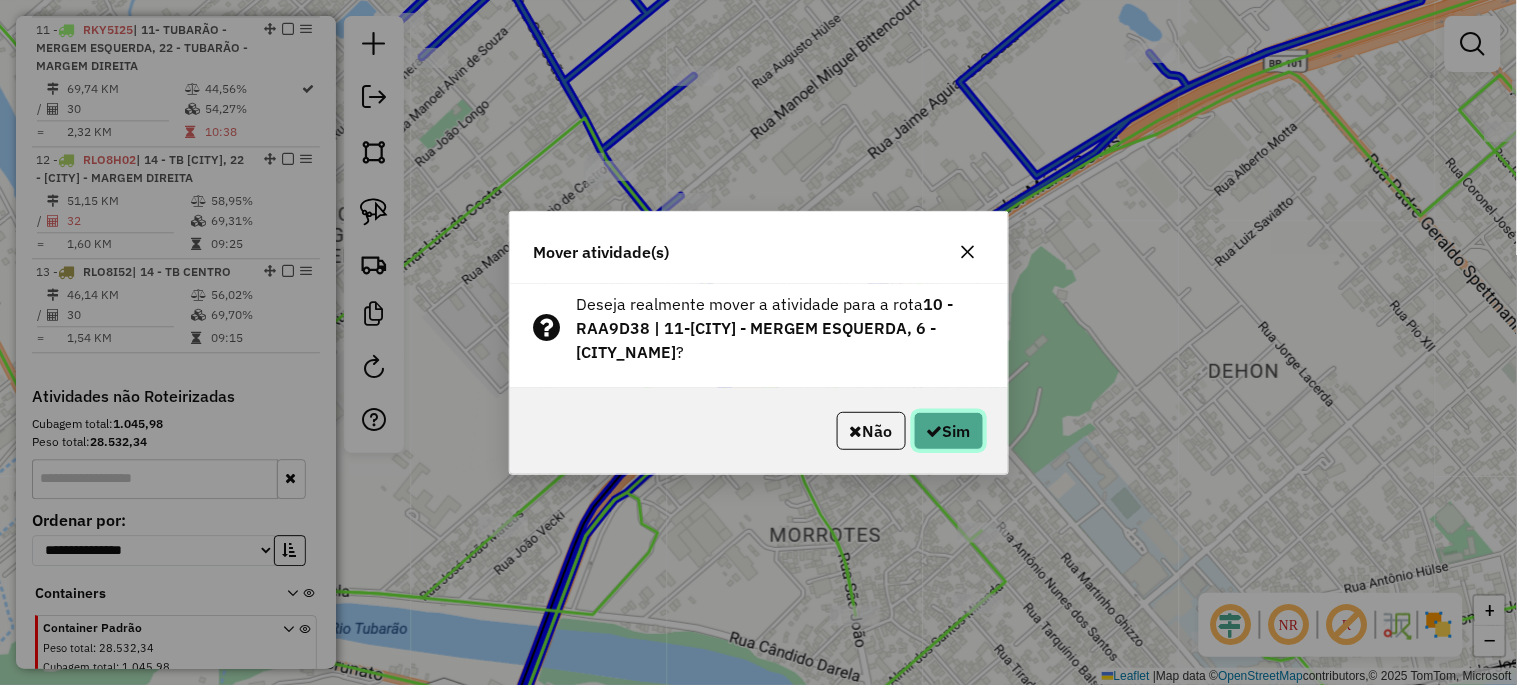 click 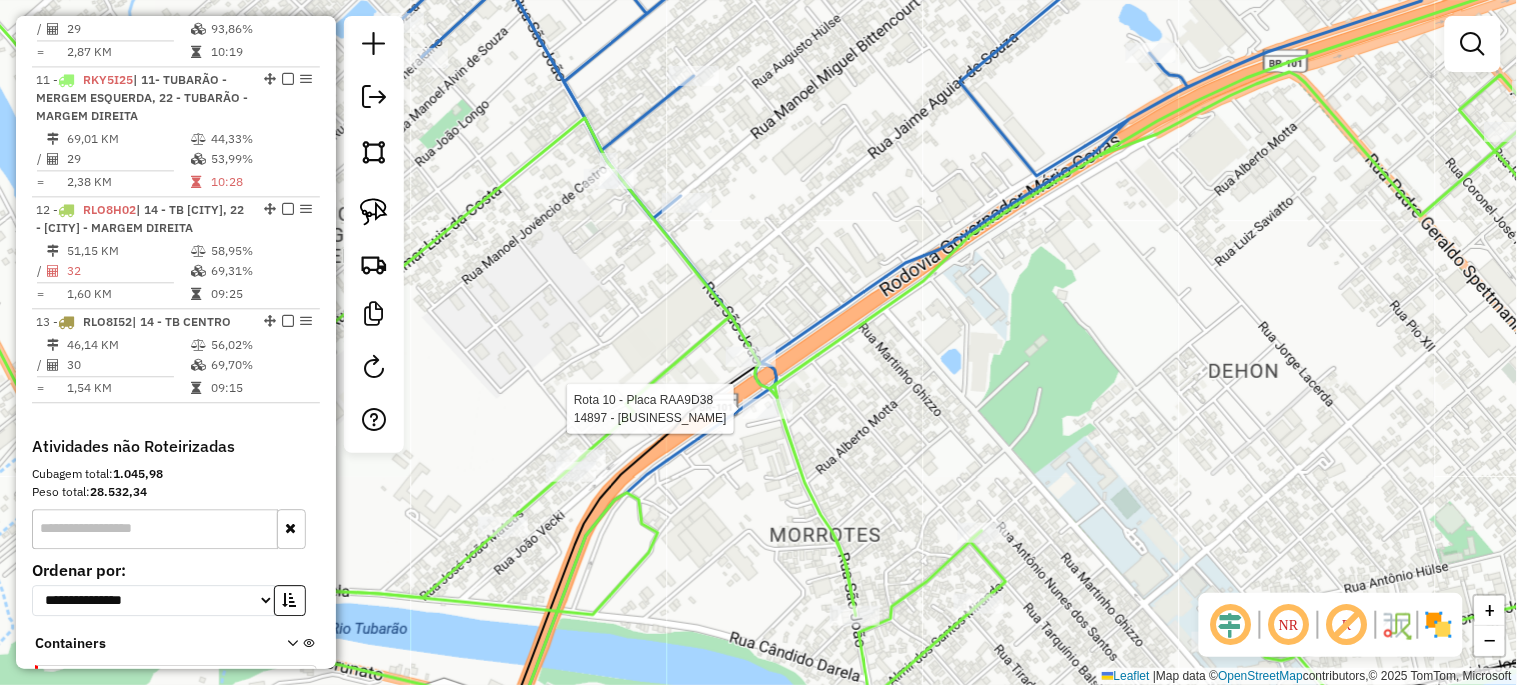 select on "**********" 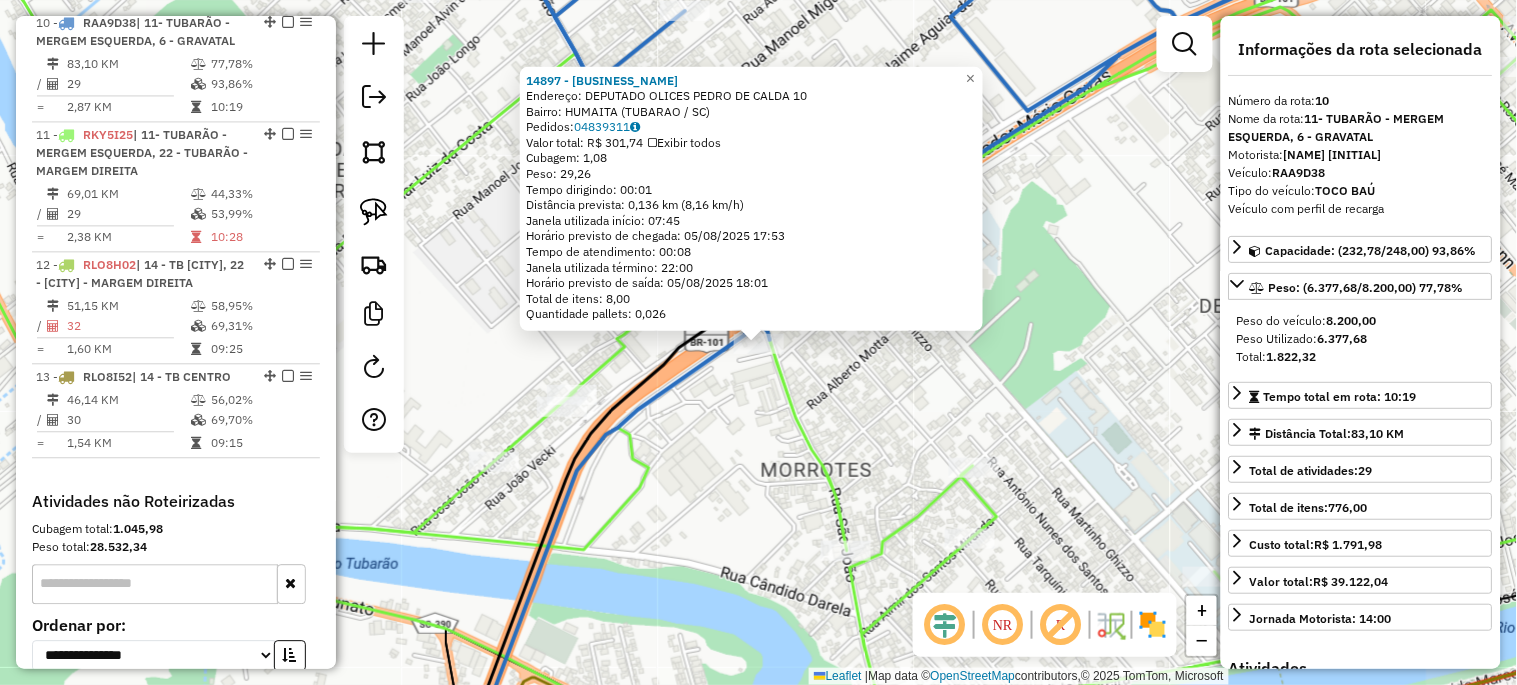 scroll, scrollTop: 1035, scrollLeft: 0, axis: vertical 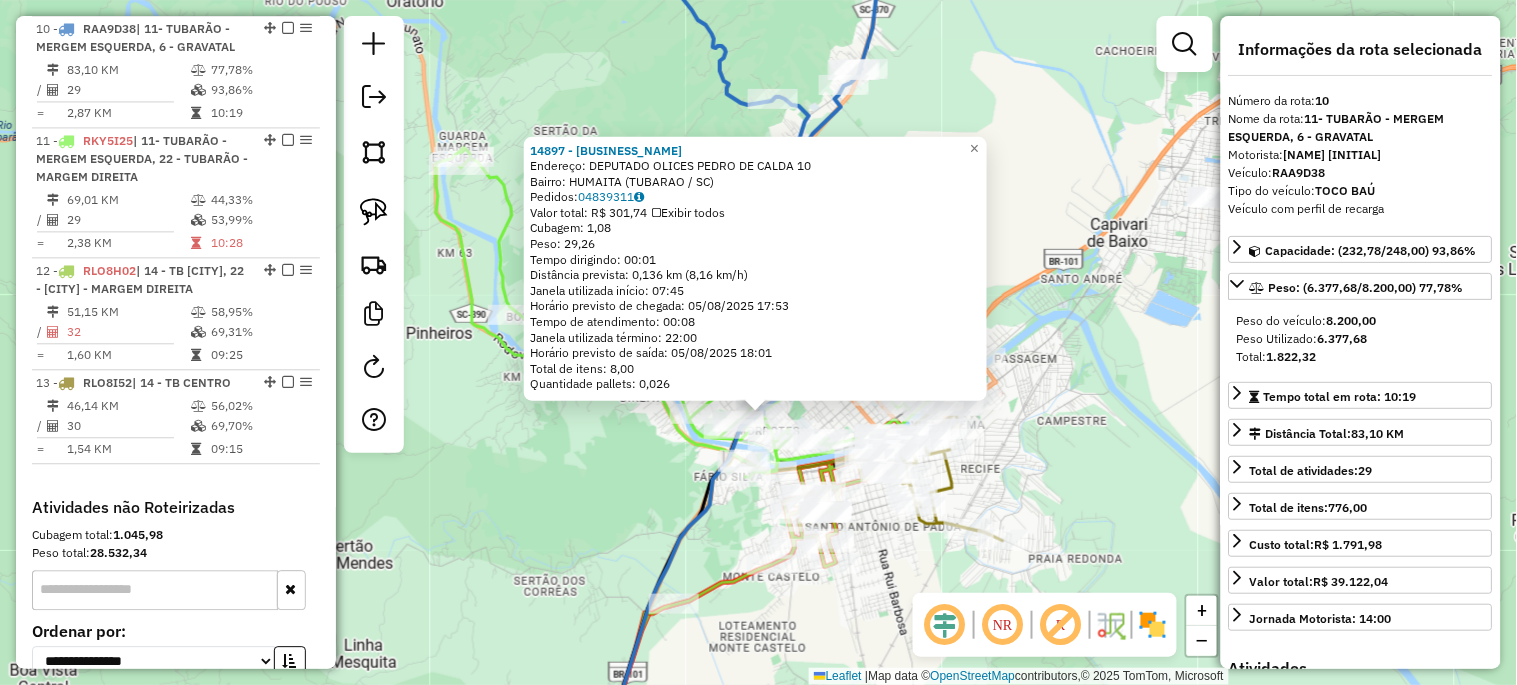 click on "[NUMBER] - [NAME] [LASTNAME]  Endereço:  [NAME] [NUMBER]   Bairro: [NEIGHBORHOOD] ([CITY] / [STATE])   Pedidos:  [NUMBER]   Valor total: R$ [PRICE]   Exibir todos   Cubagem: [NUMBER]  Peso: [NUMBER]  Tempo dirigindo: [TIME]   Distância prevista: [NUMBER] km ([NUMBER] km/h)   Janela utilizada início: [TIME]   Horário previsto de chegada: [DATE] [TIME]   Tempo de atendimento: [TIME]   Janela utilizada término: [TIME]   Horário previsto de saída: [DATE] [TIME]   Total de itens: [NUMBER]   Quantidade pallets: [NUMBER]  × Janela de atendimento Grade de atendimento Capacidade Transportadoras Veículos Cliente Pedidos  Rotas Selecione os dias de semana para filtrar as janelas de atendimento  Seg   Ter   Qua   Qui   Sex   Sáb   Dom  Informe o período da janela de atendimento: De: Até:  Filtrar exatamente a janela do cliente  Considerar janela de atendimento padrão  Selecione os dias de semana para filtrar as grades de atendimento  Seg   Ter   Qua   Qui   Sex   Sáb   Dom   Clientes fora do dia de atendimento selecionado" 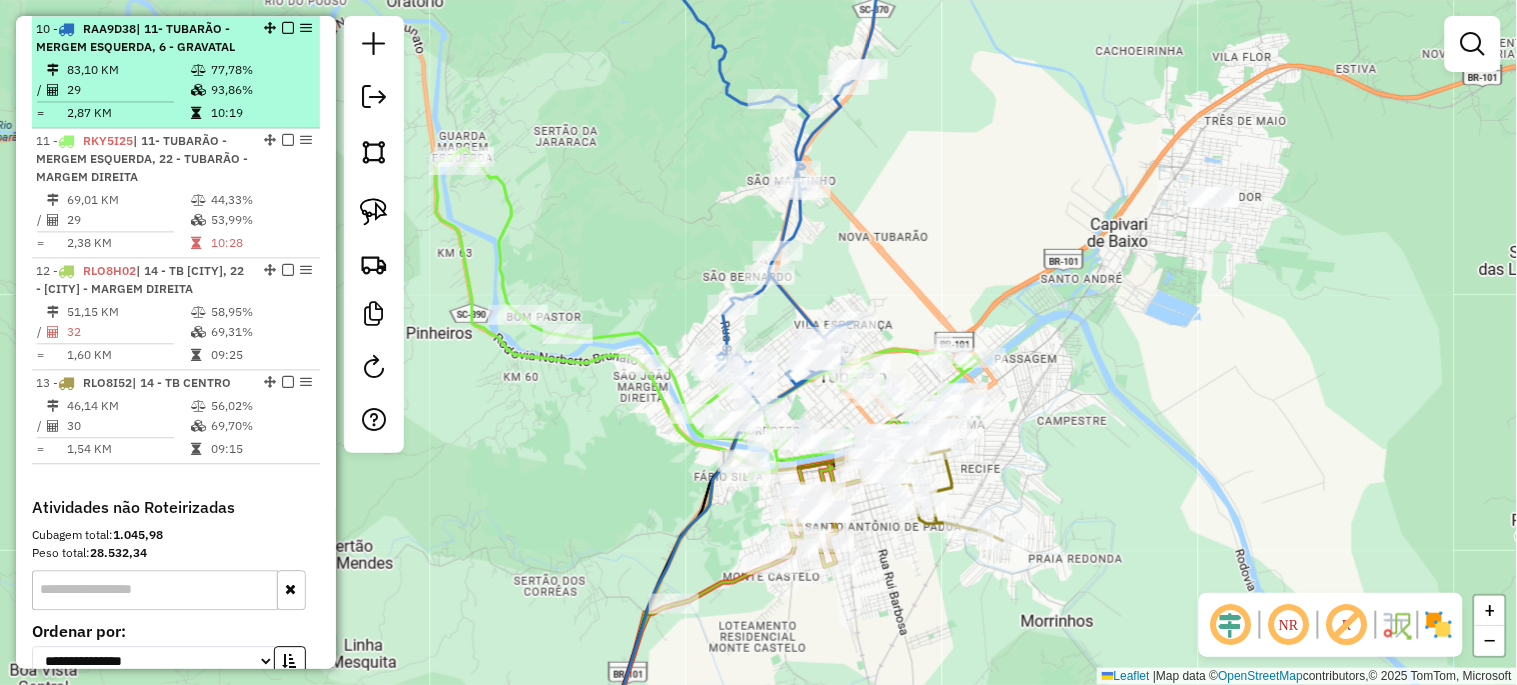 click at bounding box center [288, 28] 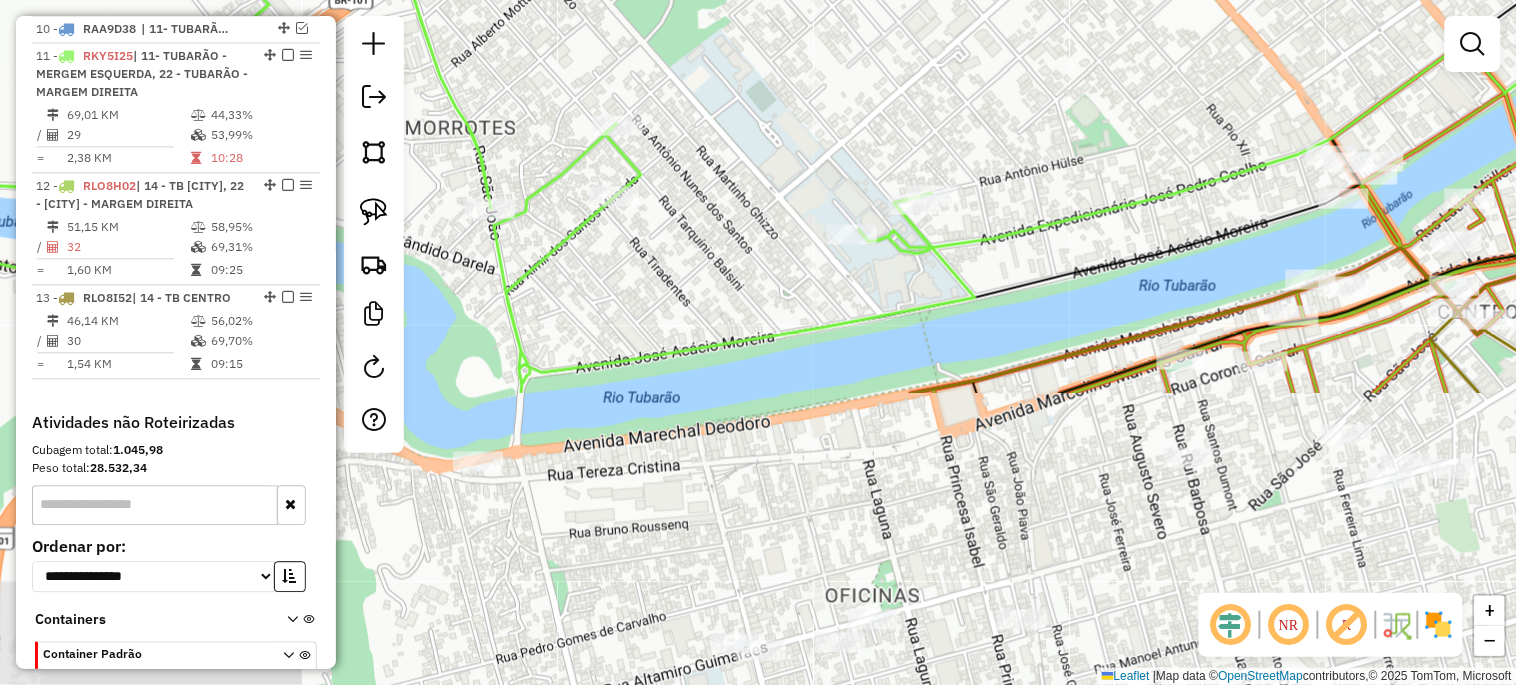 drag, startPoint x: 1016, startPoint y: 420, endPoint x: 1132, endPoint y: 62, distance: 376.32434 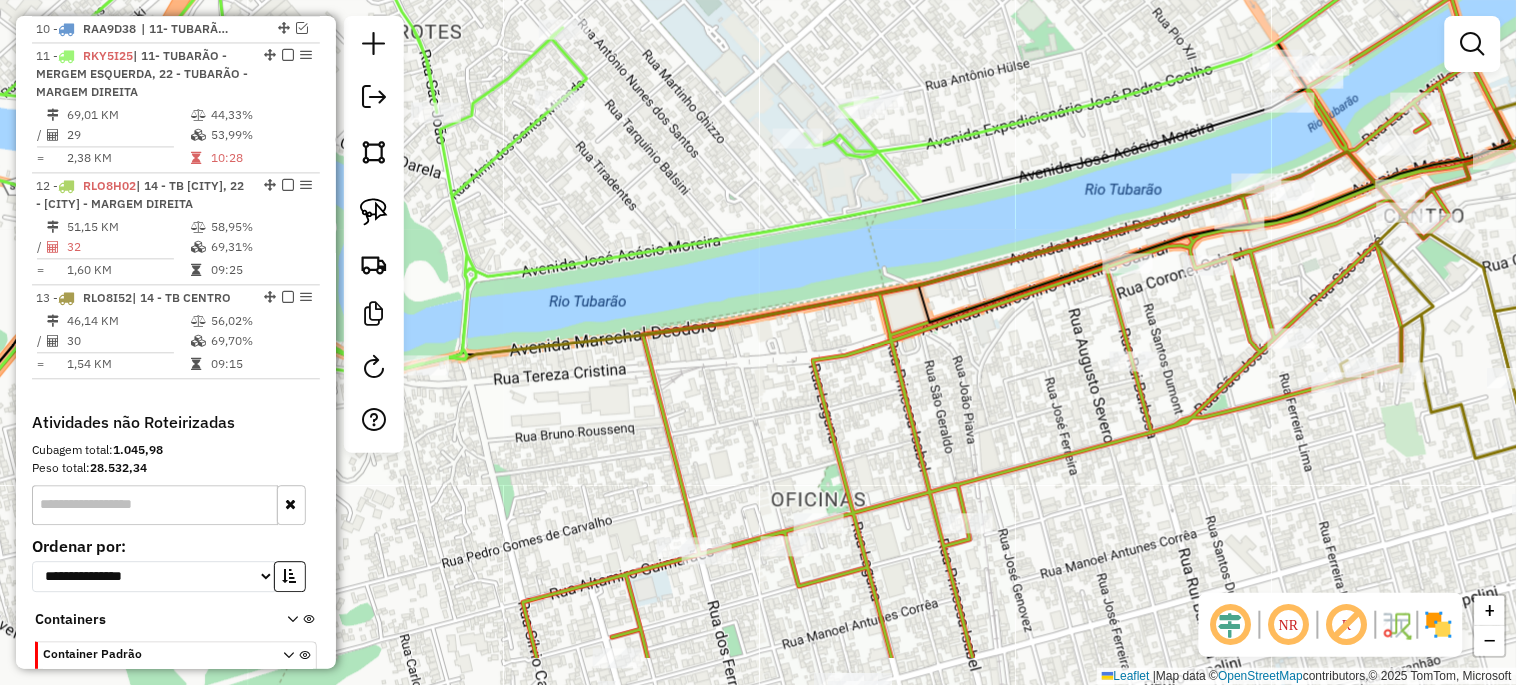drag, startPoint x: 1132, startPoint y: 62, endPoint x: 1081, endPoint y: -36, distance: 110.47624 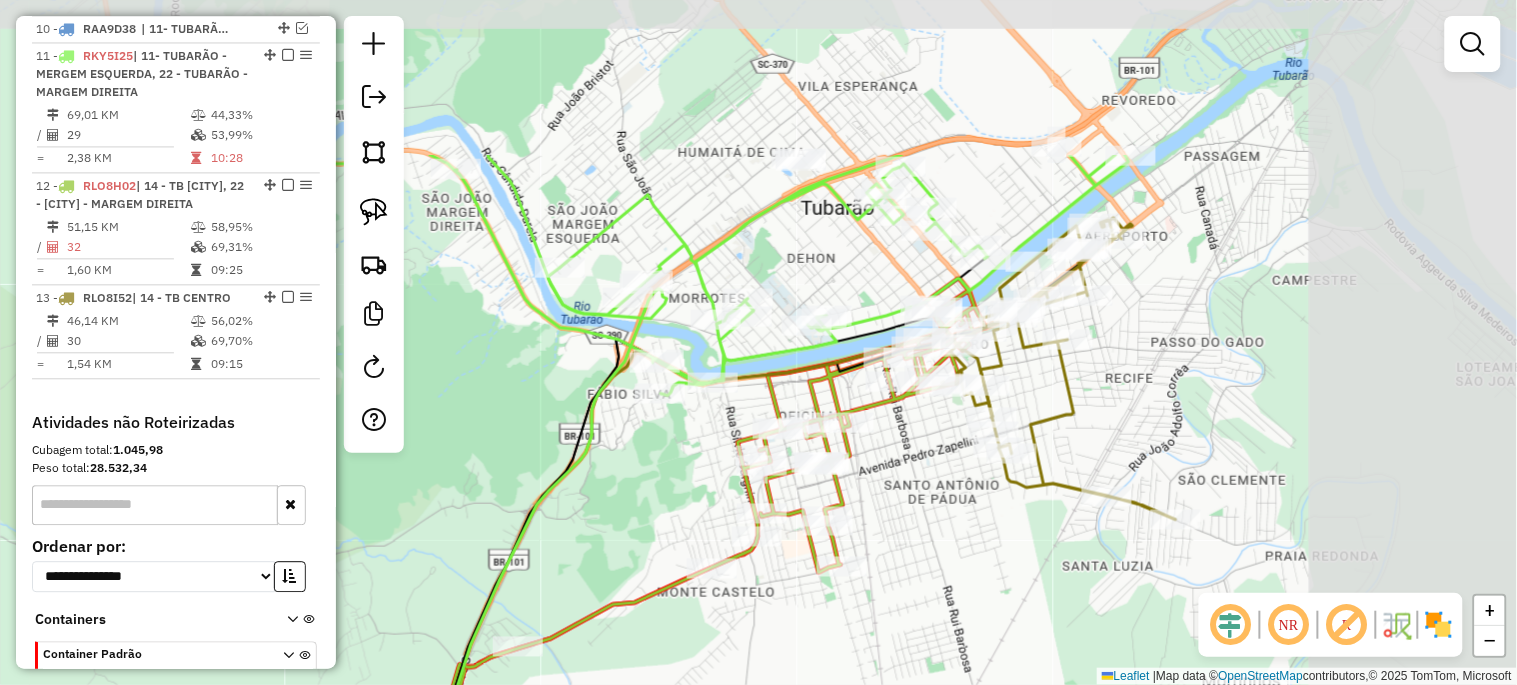 drag, startPoint x: 1090, startPoint y: 61, endPoint x: 857, endPoint y: 302, distance: 335.21634 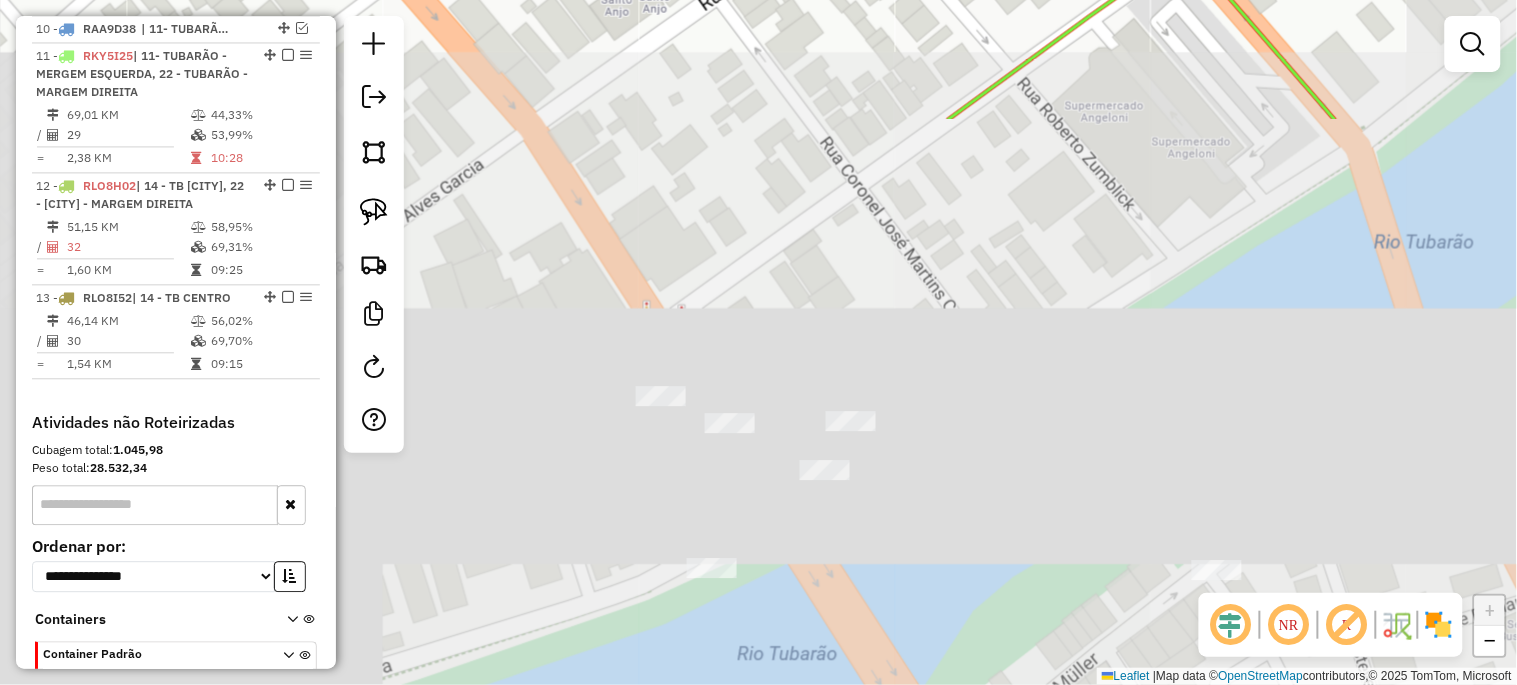 drag, startPoint x: 948, startPoint y: 500, endPoint x: 592, endPoint y: -135, distance: 727.9842 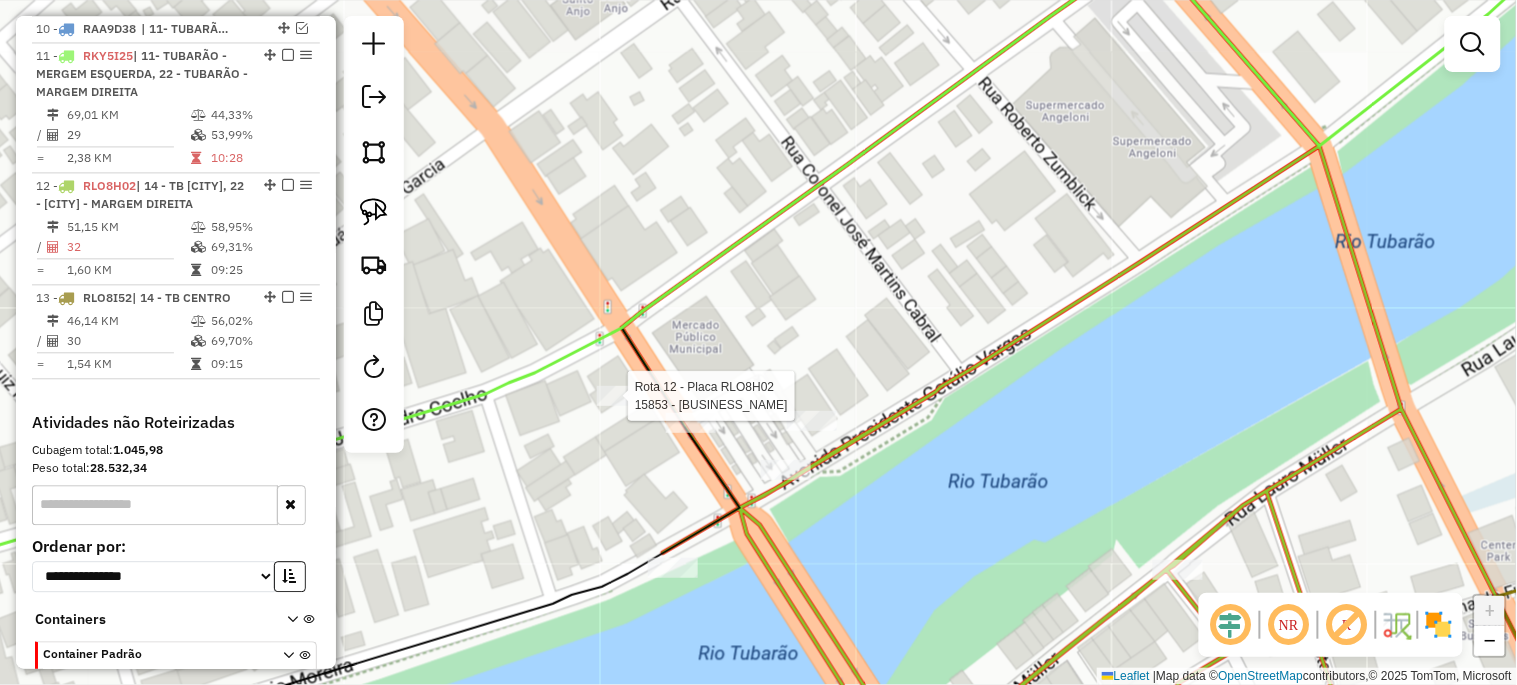 click 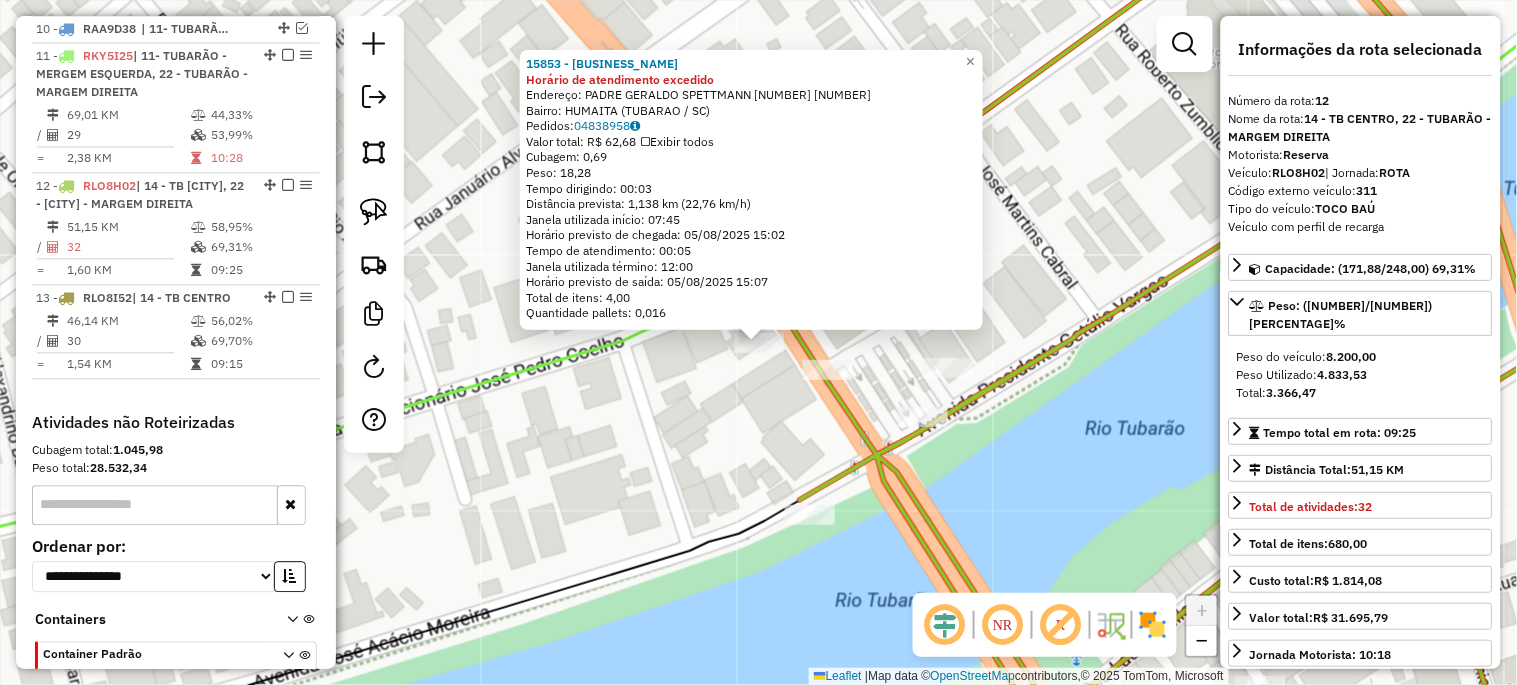 scroll, scrollTop: 1138, scrollLeft: 0, axis: vertical 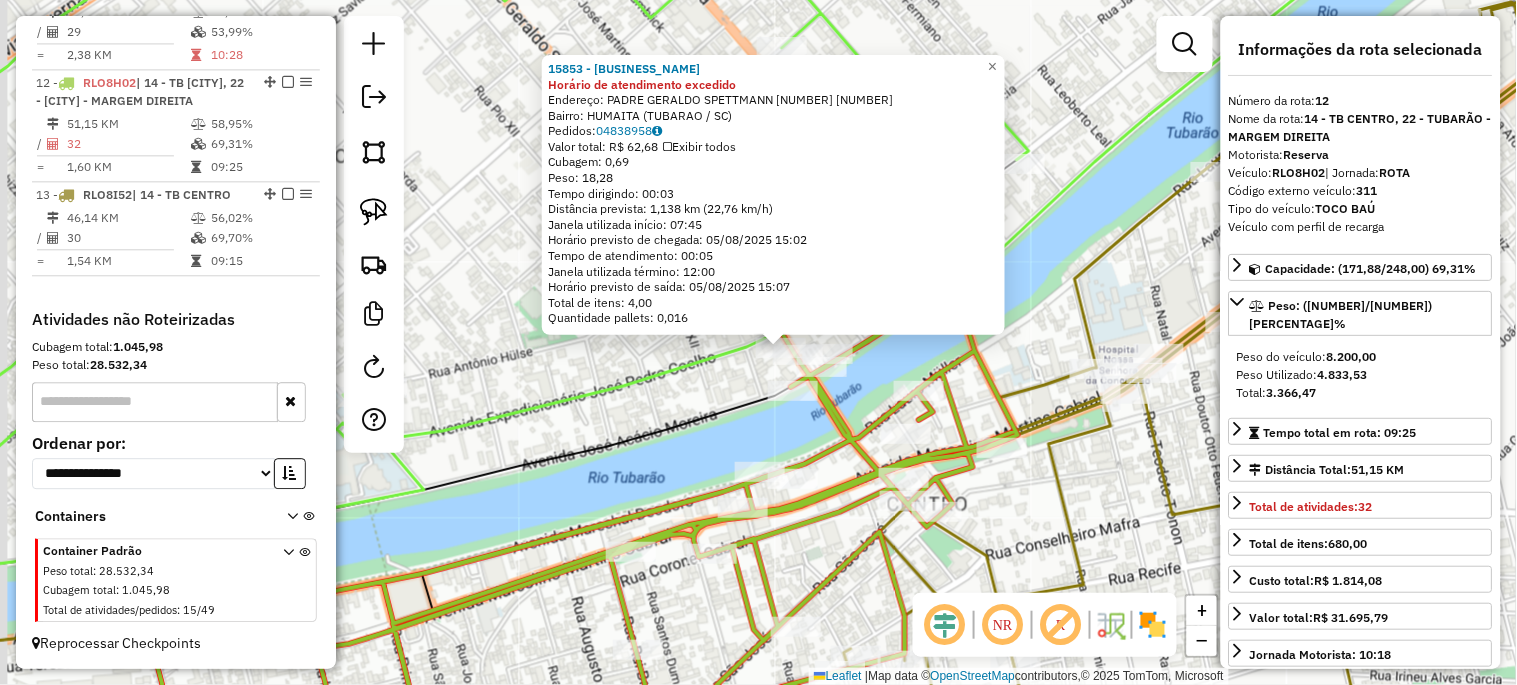 click on "[NUMBER] - LANCHONETE MARFIM Horário de atendimento excedido  Endereço:  PADRE GERALDO SPETTMANN [NUMBER] [NUMBER]   Bairro: HUMAITA (TUBARAO / [STATE])   Pedidos:  04838958   Valor total: R$ 62,68   Exibir todos   Cubagem: 0,69  Peso: 18,28  Tempo dirigindo: 00:03   Distância prevista: 1,138 km (22,76 km/h)   Janela utilizada início: 07:45   Horário previsto de chegada: 05/08/2025 15:02   Tempo de atendimento: 00:05   Janela utilizada término: 12:00   Horário previsto de saída: 05/08/2025 15:07   Total de itens: 4,00   Quantidade pallets: 0,016  × Janela de atendimento Grade de atendimento Capacidade Transportadoras Veículos Cliente Pedidos  Rotas Selecione os dias de semana para filtrar as janelas de atendimento  Seg   Ter   Qua   Qui   Sex   Sáb   Dom  Informe o período da janela de atendimento: De: Até:  Filtrar exatamente a janela do cliente  Considerar janela de atendimento padrão  Selecione os dias de semana para filtrar as grades de atendimento  Seg   Ter   Qua   Qui   Sex   Sáb   Dom   Peso mínimo:   De:" 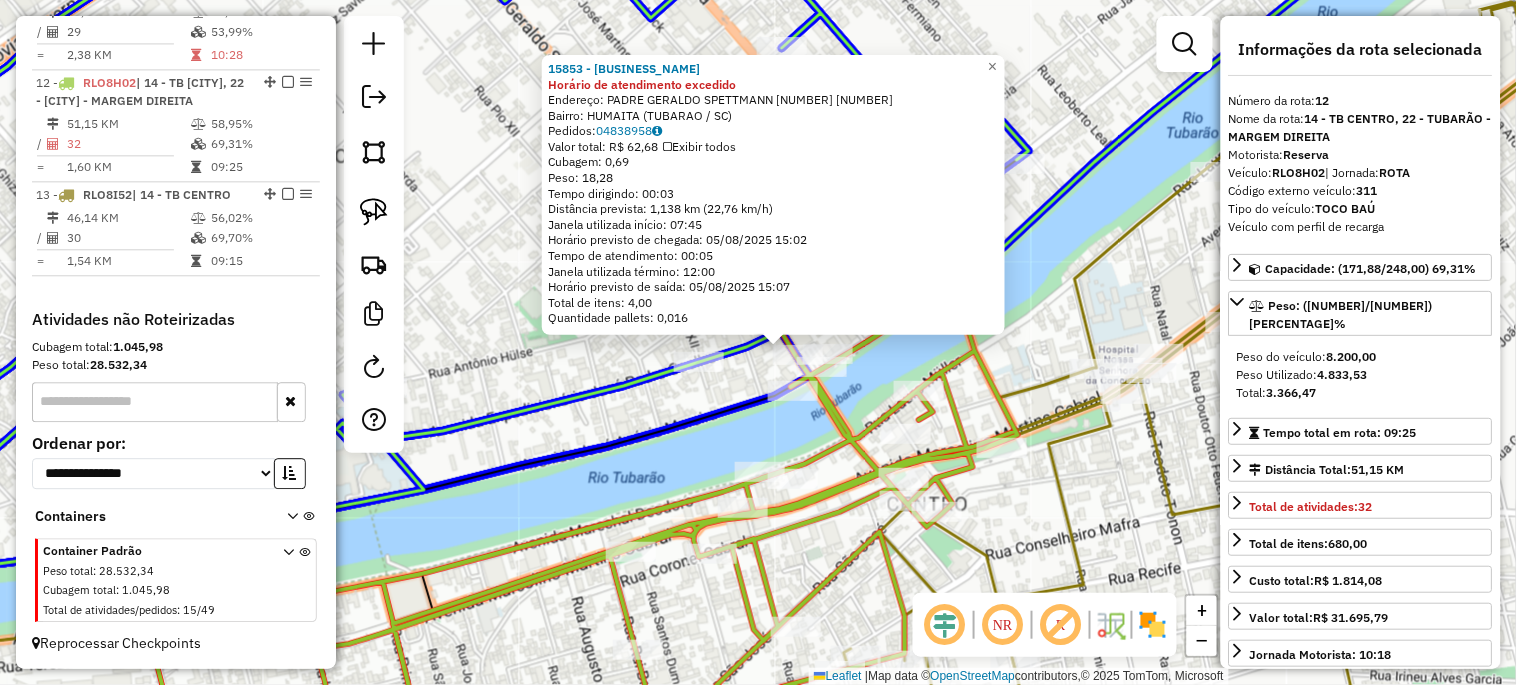 click on "15853 - LANCHONETE MARFIM Horário de atendimento excedido  Endereço:  PADRE GERALDO SPETTMANN 1 96   Bairro: HUMAITA ([CITY] / [STATE])   Pedidos:  04838958   Valor total: R$ 62,68   Exibir todos   Cubagem: 0,69  Peso: 18,28  Tempo dirigindo: 00:03   Distância prevista: 1,138 km (22,76 km/h)   Janela utilizada início: 07:45   Horário previsto de chegada: 05/08/2025 15:02   Tempo de atendimento: 00:05   Janela utilizada término: 12:00   Horário previsto de saída: 05/08/2025 15:07   Total de itens: 4,00   Quantidade pallets: 0,016  ×" 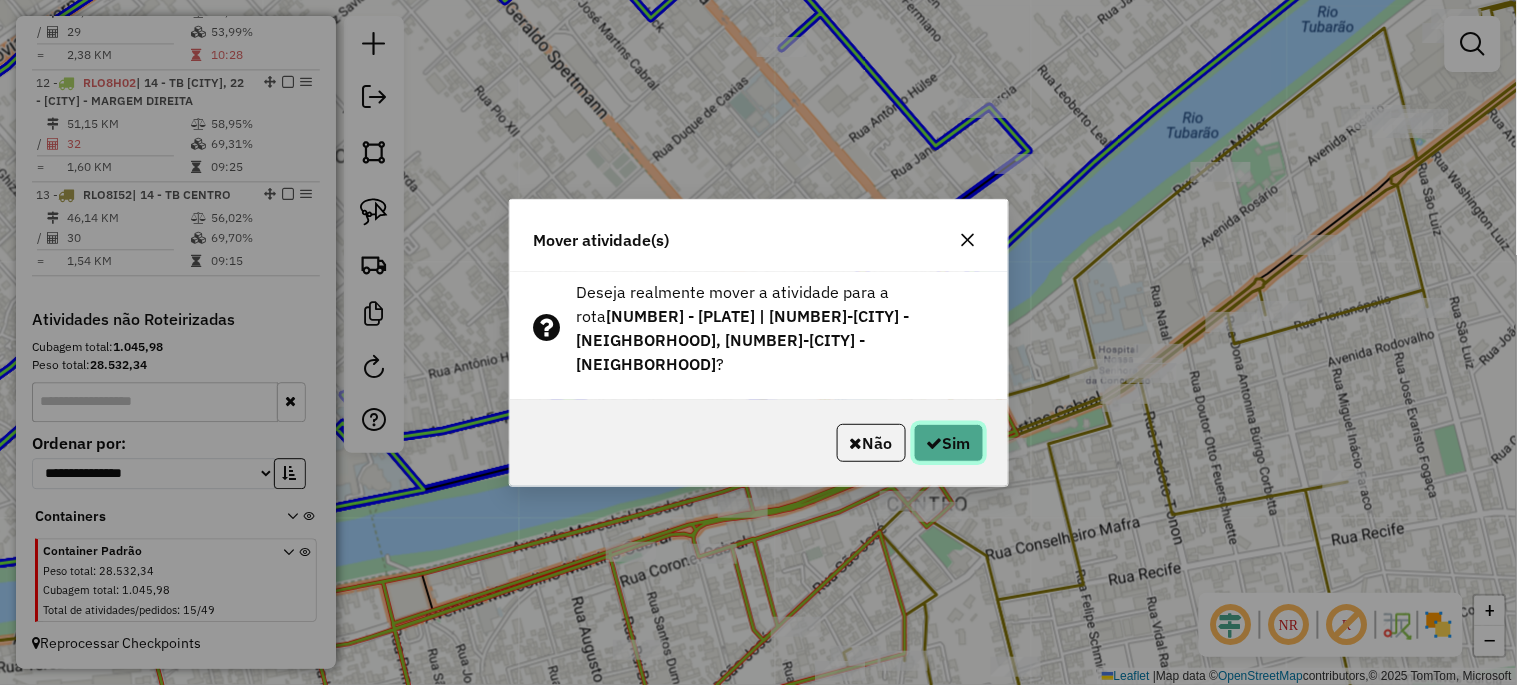 click on "Sim" 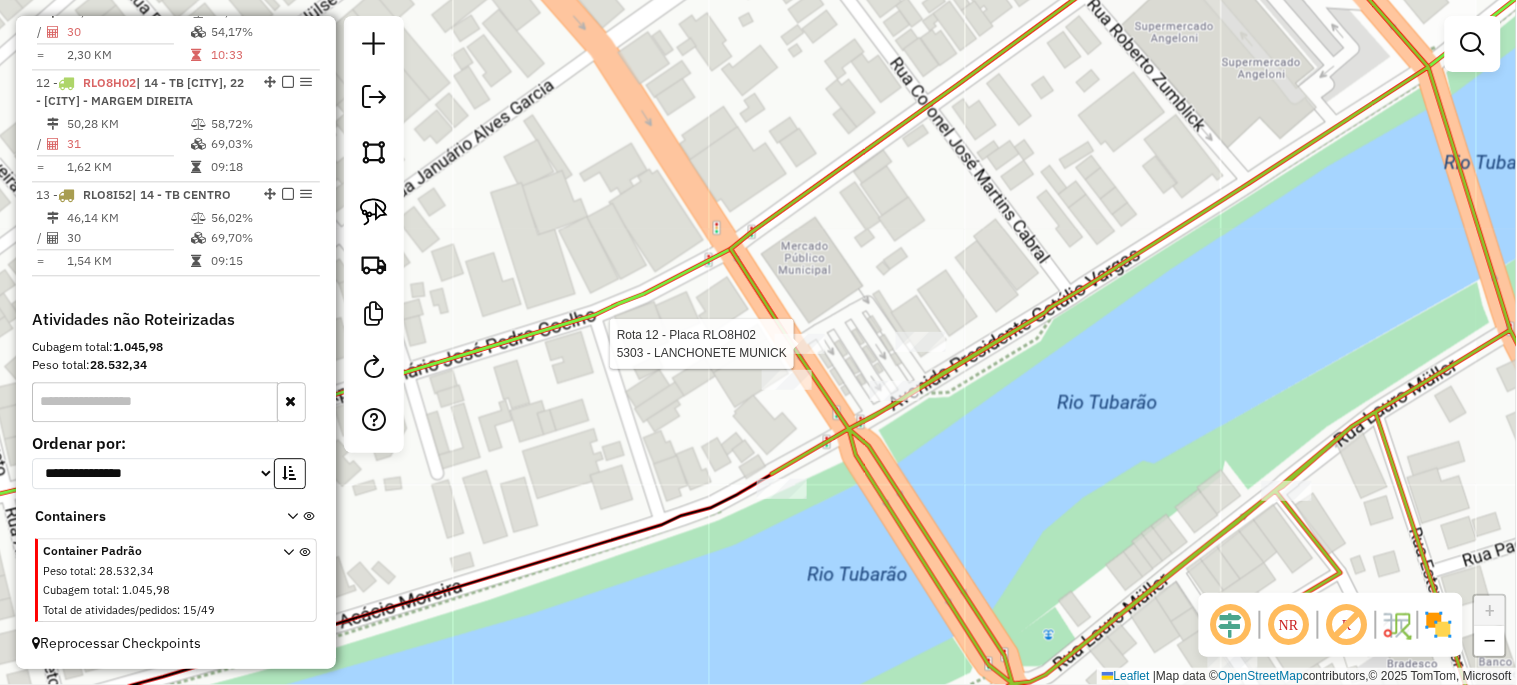 select on "**********" 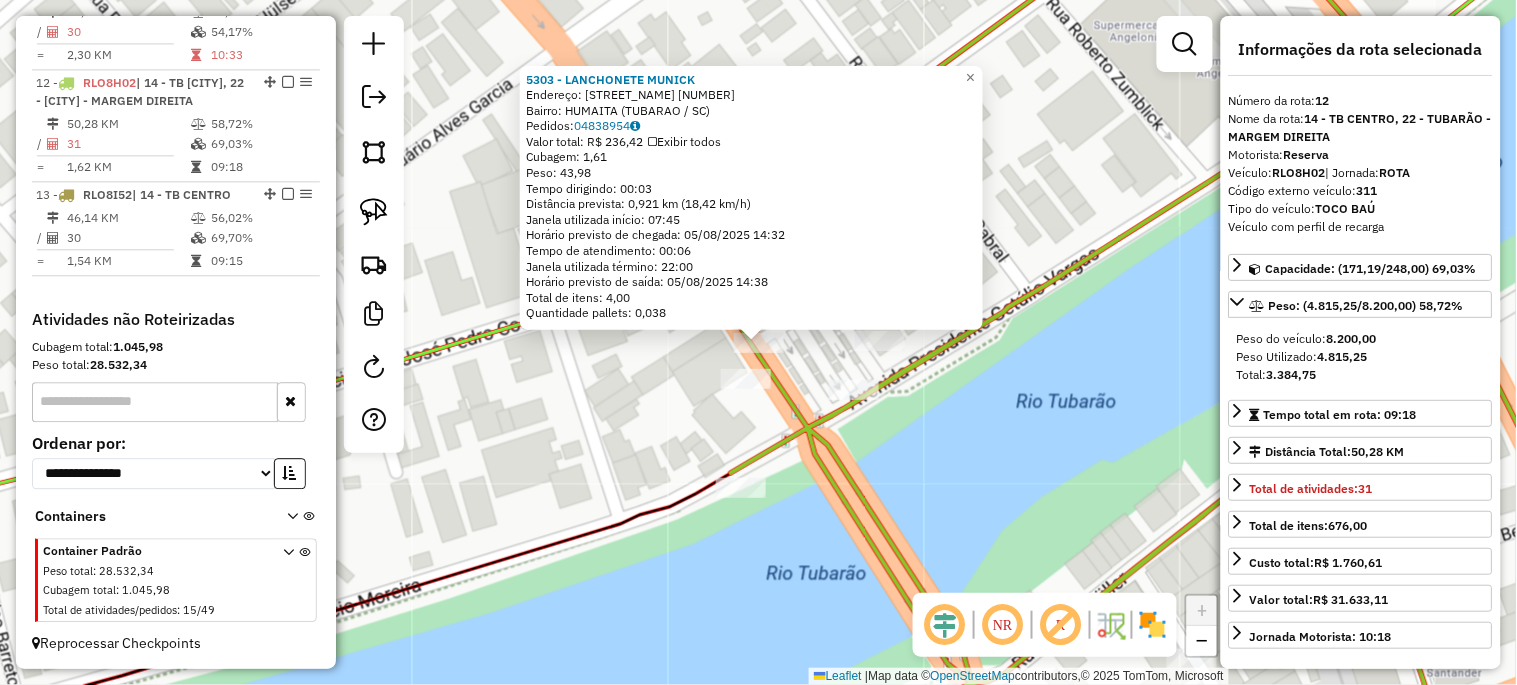 click on "5303 - LANCHONETE MUNICK  Endereço:  PADRE GERALDO SPETTMANN 1 4   Bairro: HUMAITA ([CITY] / [STATE])   Pedidos:  04838954   Valor total: R$ 236,42   Exibir todos   Cubagem: 1,61  Peso: 43,98  Tempo dirigindo: 00:03   Distância prevista: 0,921 km (18,42 km/h)   Janela utilizada início: 07:45   Horário previsto de chegada: 05/08/2025 14:32   Tempo de atendimento: 00:06   Janela utilizada término: 22:00   Horário previsto de saída: 05/08/2025 14:38   Total de itens: 4,00   Quantidade pallets: 0,038  × Janela de atendimento Grade de atendimento Capacidade Transportadoras Veículos Cliente Pedidos  Rotas Selecione os dias de semana para filtrar as janelas de atendimento  Seg   Ter   Qua   Qui   Sex   Sáb   Dom  Informe o período da janela de atendimento: De: Até:  Filtrar exatamente a janela do cliente  Considerar janela de atendimento padrão  Selecione os dias de semana para filtrar as grades de atendimento  Seg   Ter   Qua   Qui   Sex   Sáb   Dom   Considerar clientes sem dia de atendimento cadastrado" 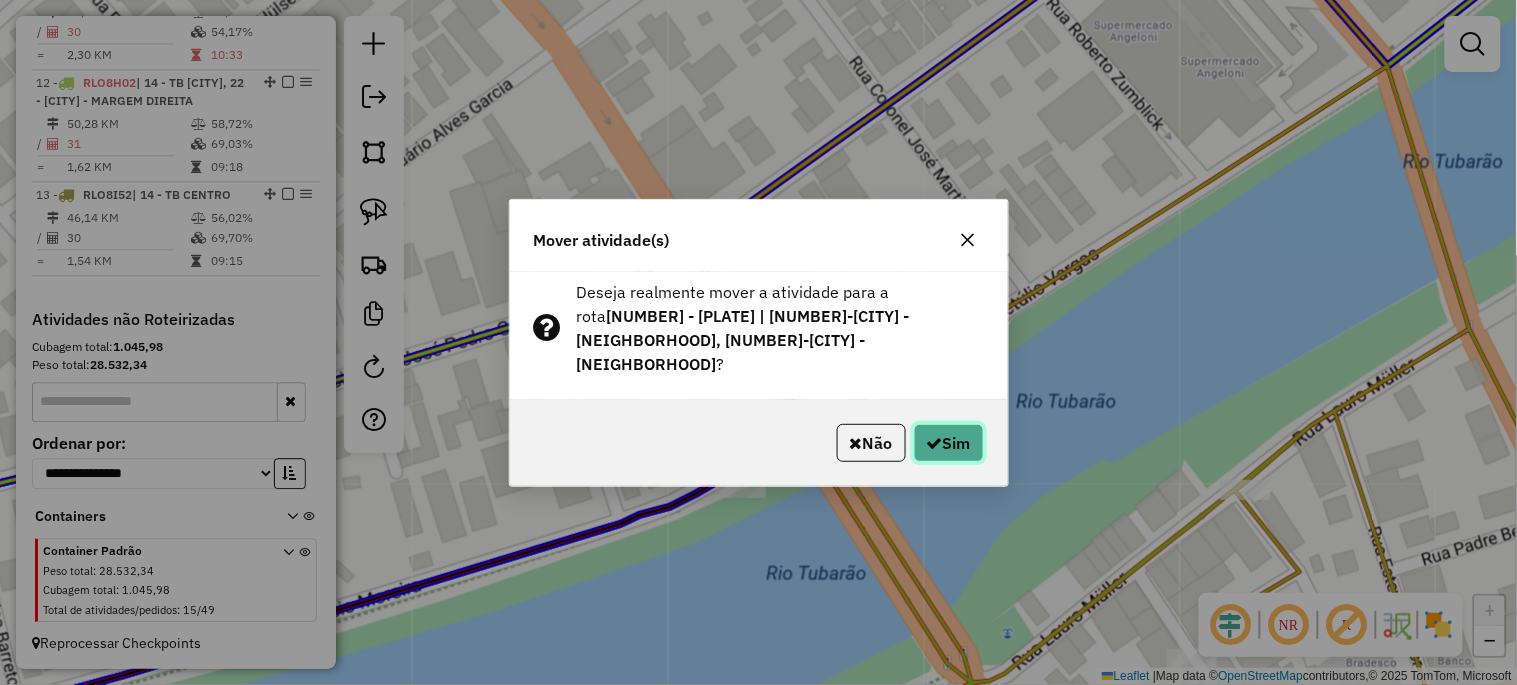 click 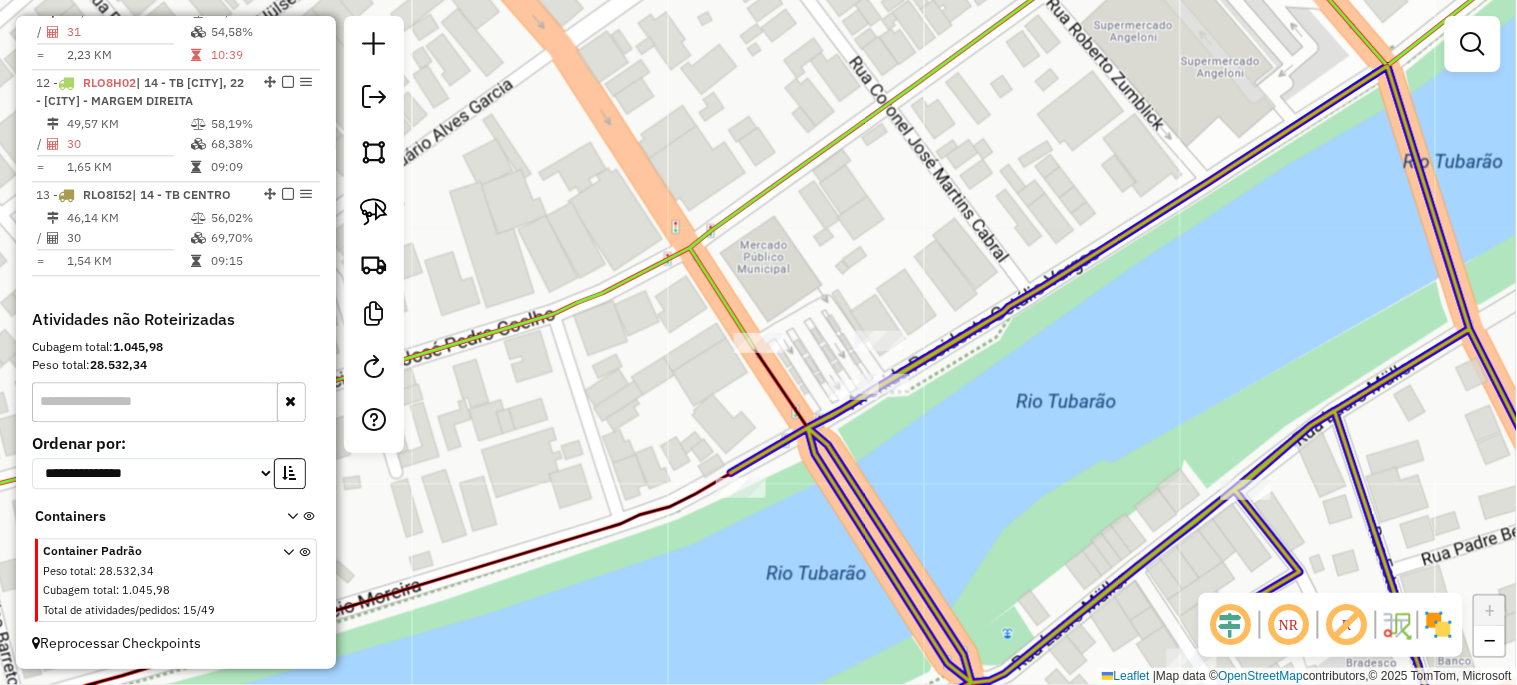 click on "Janela de atendimento Grade de atendimento Capacidade Transportadoras Veículos Cliente Pedidos  Rotas Selecione os dias de semana para filtrar as janelas de atendimento  Seg   Ter   Qua   Qui   Sex   Sáb   Dom  Informe o período da janela de atendimento: De: Até:  Filtrar exatamente a janela do cliente  Considerar janela de atendimento padrão  Selecione os dias de semana para filtrar as grades de atendimento  Seg   Ter   Qua   Qui   Sex   Sáb   Dom   Considerar clientes sem dia de atendimento cadastrado  Clientes fora do dia de atendimento selecionado Filtrar as atividades entre os valores definidos abaixo:  Peso mínimo:   Peso máximo:   Cubagem mínima:   Cubagem máxima:   De:   Até:  Filtrar as atividades entre o tempo de atendimento definido abaixo:  De:   Até:   Considerar capacidade total dos clientes não roteirizados Transportadora: Selecione um ou mais itens Tipo de veículo: Selecione um ou mais itens Veículo: Selecione um ou mais itens Motorista: Selecione um ou mais itens Nome: Rótulo:" 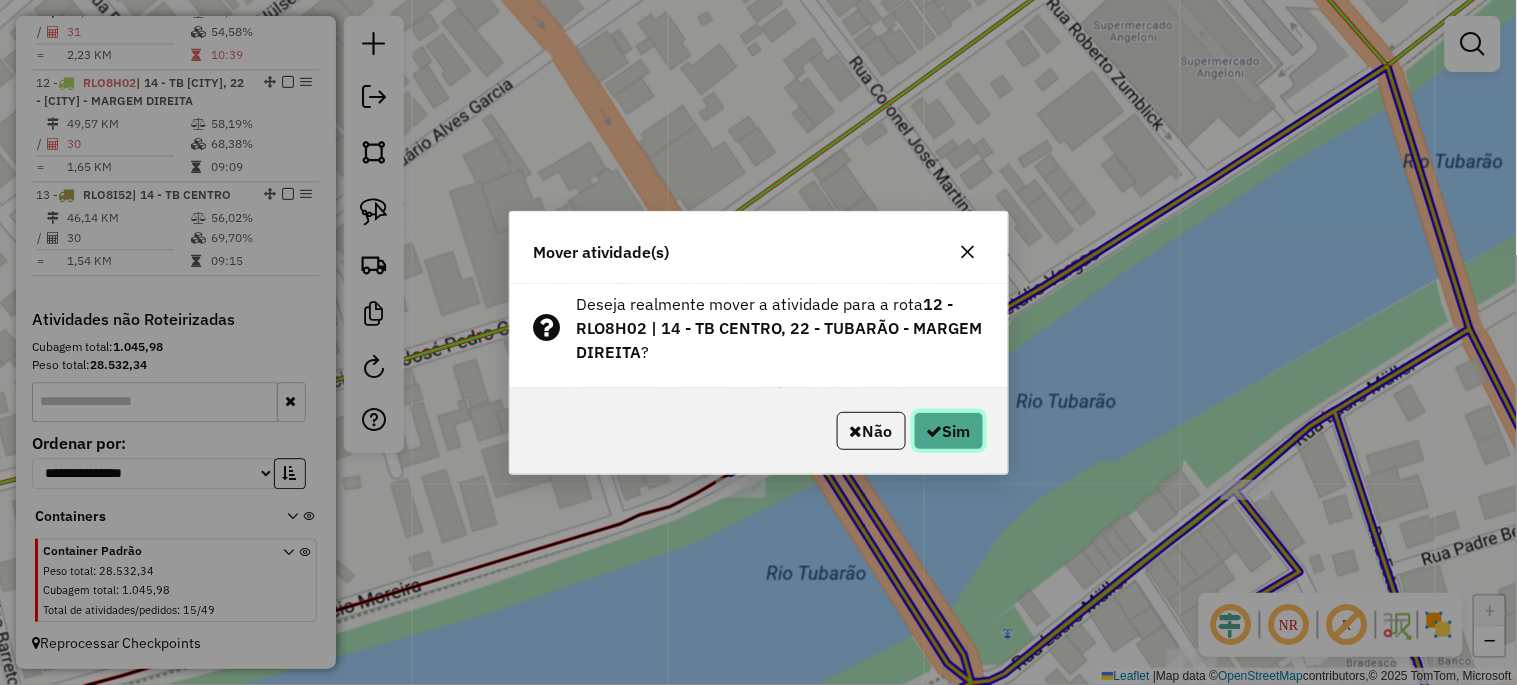 click on "Sim" 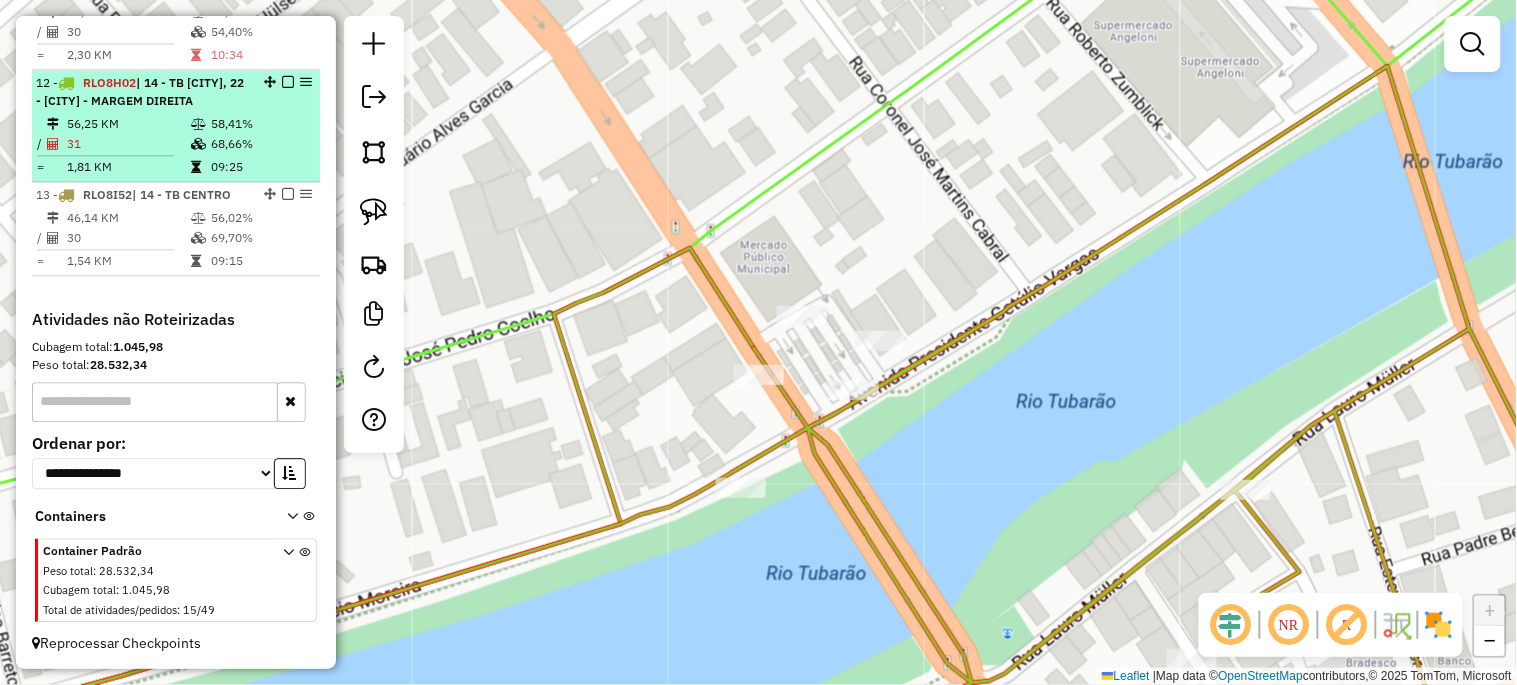 scroll, scrollTop: 1064, scrollLeft: 0, axis: vertical 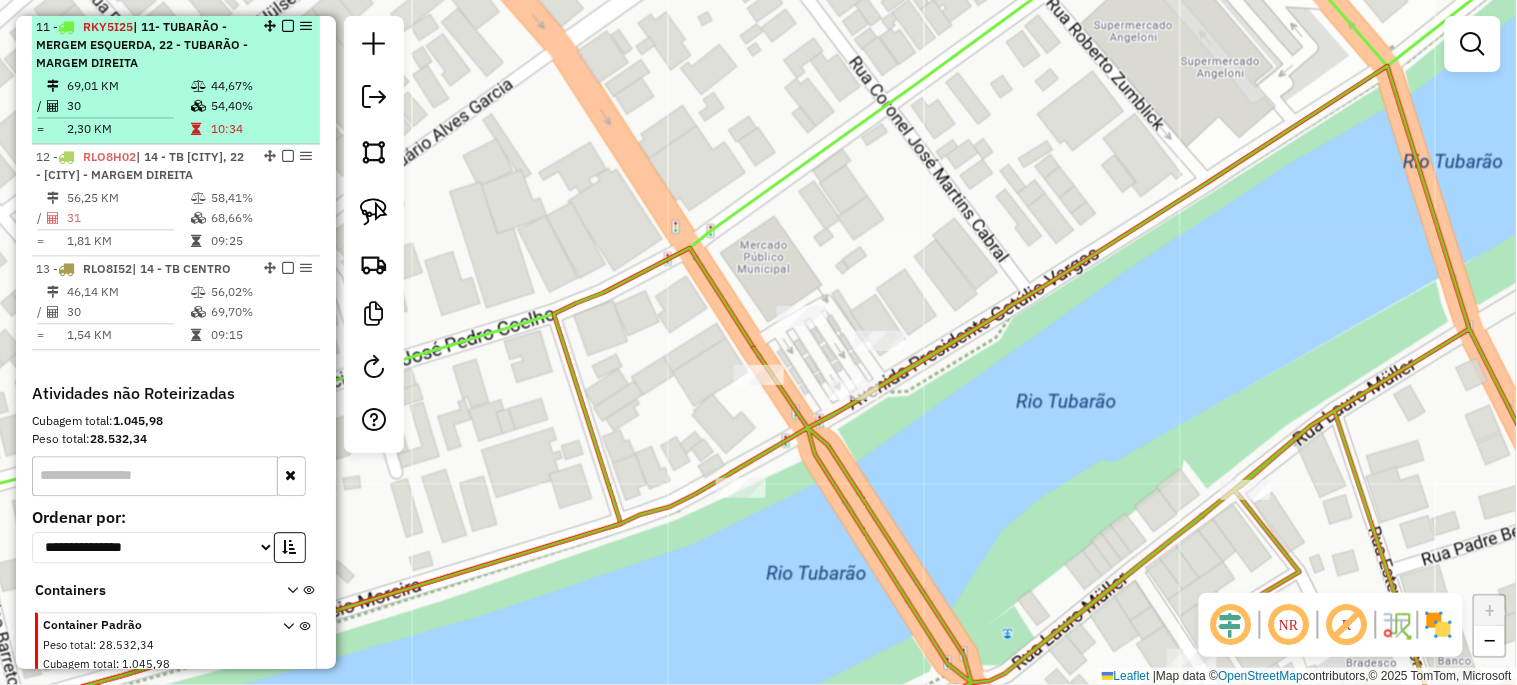 click at bounding box center (282, 26) 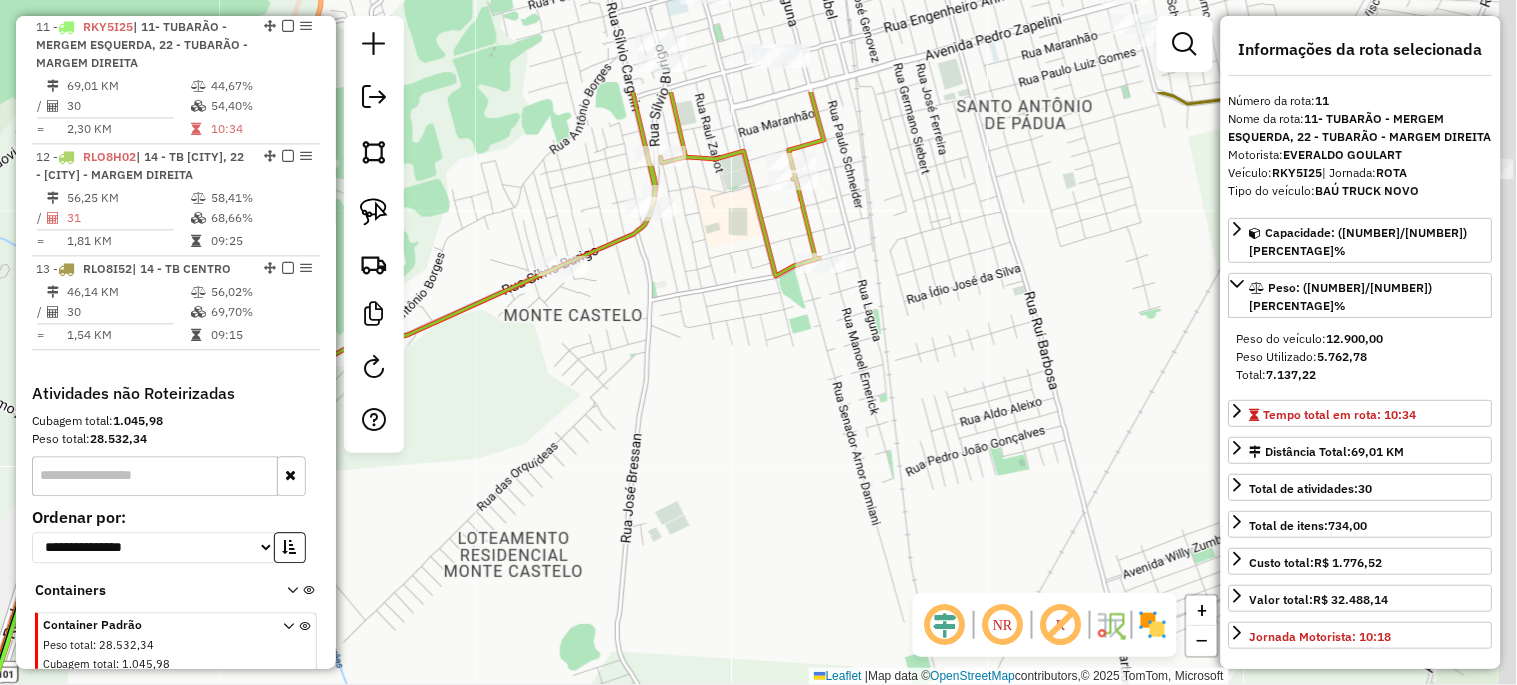 drag, startPoint x: 875, startPoint y: 332, endPoint x: 806, endPoint y: 610, distance: 286.435 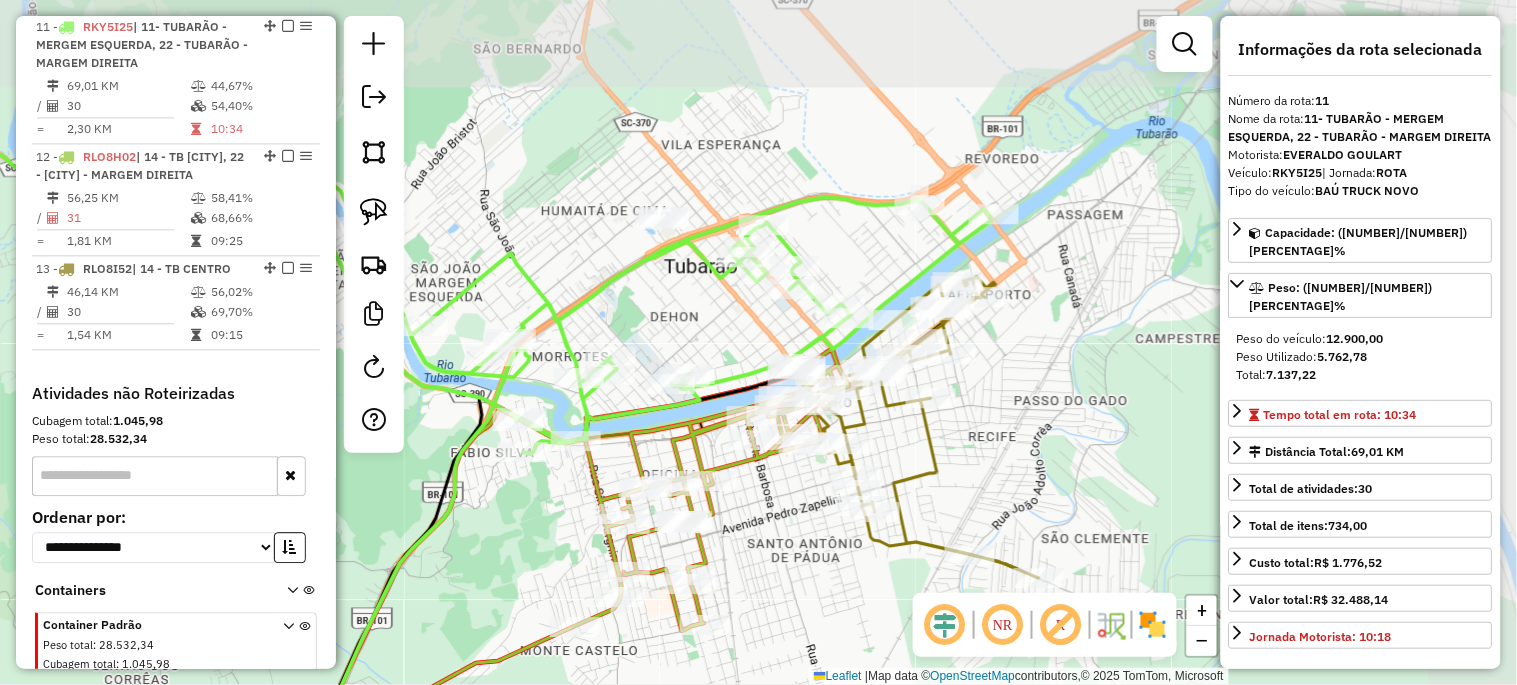 drag, startPoint x: 852, startPoint y: 453, endPoint x: 743, endPoint y: 654, distance: 228.65257 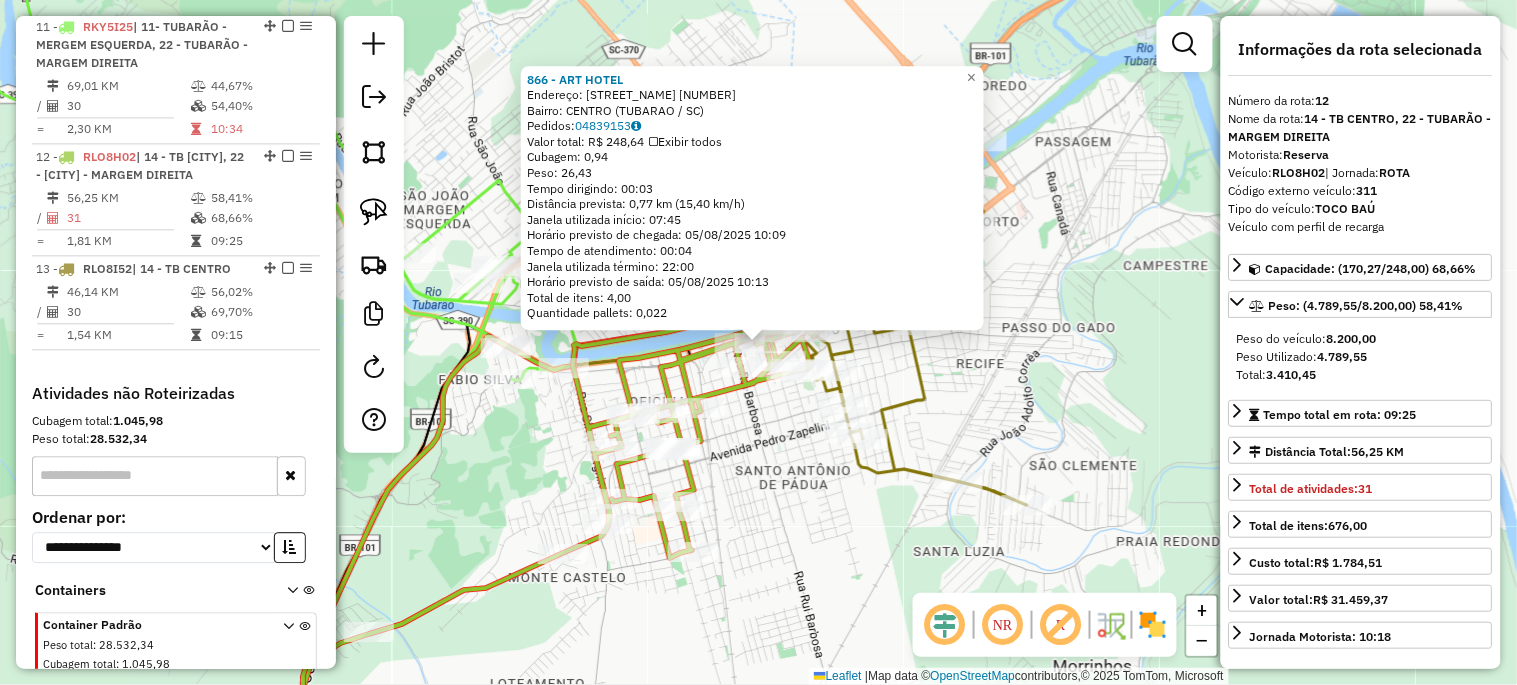 scroll, scrollTop: 1138, scrollLeft: 0, axis: vertical 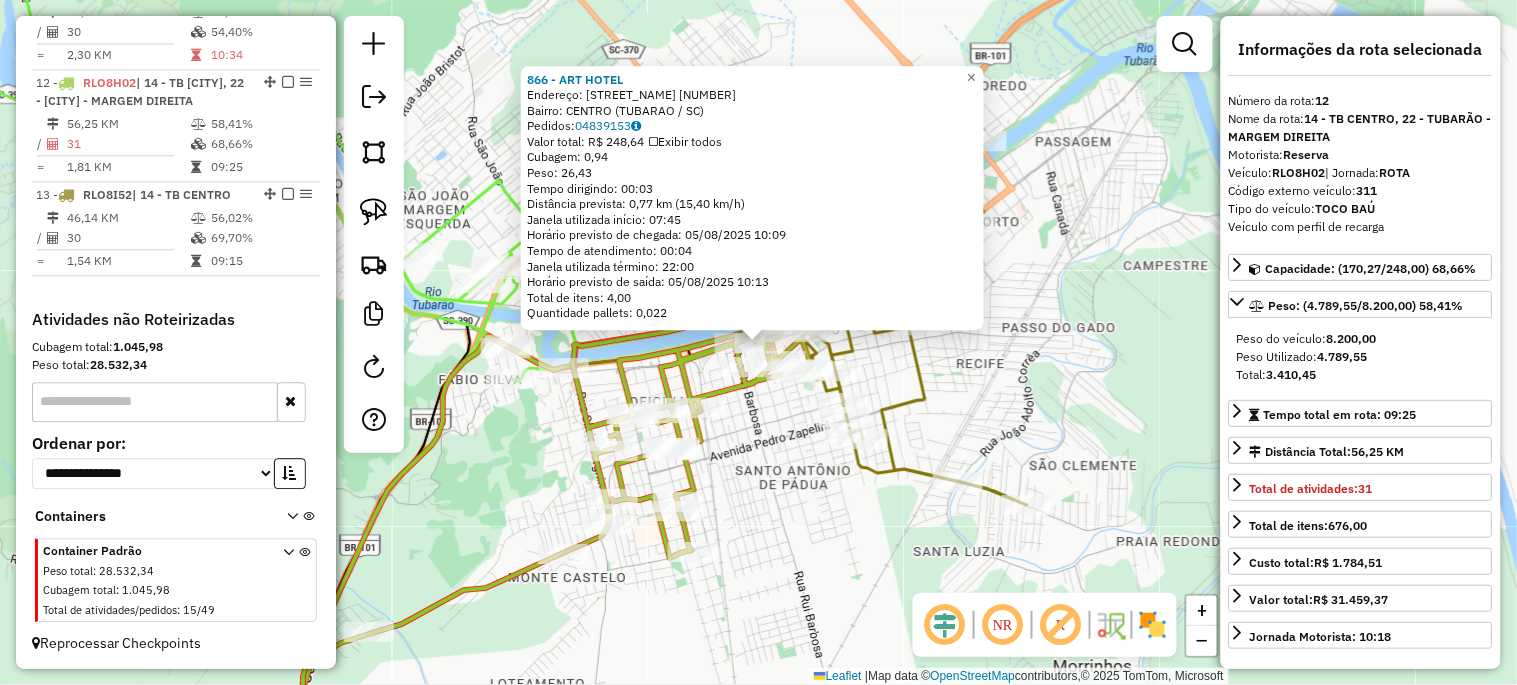 click on "866 - ART HOTEL  Endereço:  MARCOLINO MARTINS CABRAL 0479 682   Bairro: CENTRO ([CITY] / [STATE])   Pedidos:  04839153   Valor total: R$ 248,64   Exibir todos   Cubagem: 0,94  Peso: 26,43  Tempo dirigindo: 00:03   Distância prevista: 0,77 km (15,40 km/h)   Janela utilizada início: 07:45   Horário previsto de chegada: 05/08/2025 10:09   Tempo de atendimento: 00:04   Janela utilizada término: 22:00   Horário previsto de saída: 05/08/2025 10:13   Total de itens: 4,00   Quantidade pallets: 0,022  × Janela de atendimento Grade de atendimento Capacidade Transportadoras Veículos Cliente Pedidos  Rotas Selecione os dias de semana para filtrar as janelas de atendimento  Seg   Ter   Qua   Qui   Sex   Sáb   Dom  Informe o período da janela de atendimento: De: Até:  Filtrar exatamente a janela do cliente  Considerar janela de atendimento padrão  Selecione os dias de semana para filtrar as grades de atendimento  Seg   Ter   Qua   Qui   Sex   Sáb   Dom   Considerar clientes sem dia de atendimento cadastrado  De:" 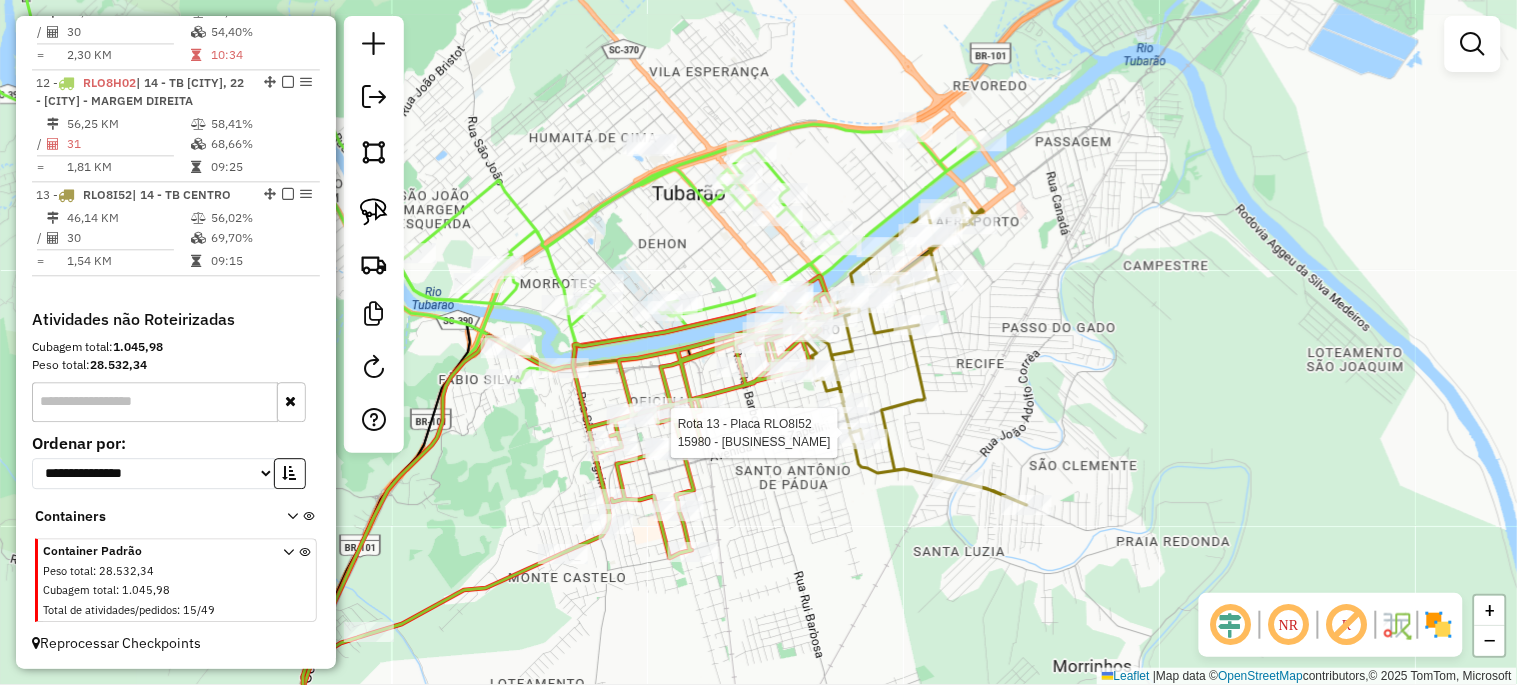 select on "**********" 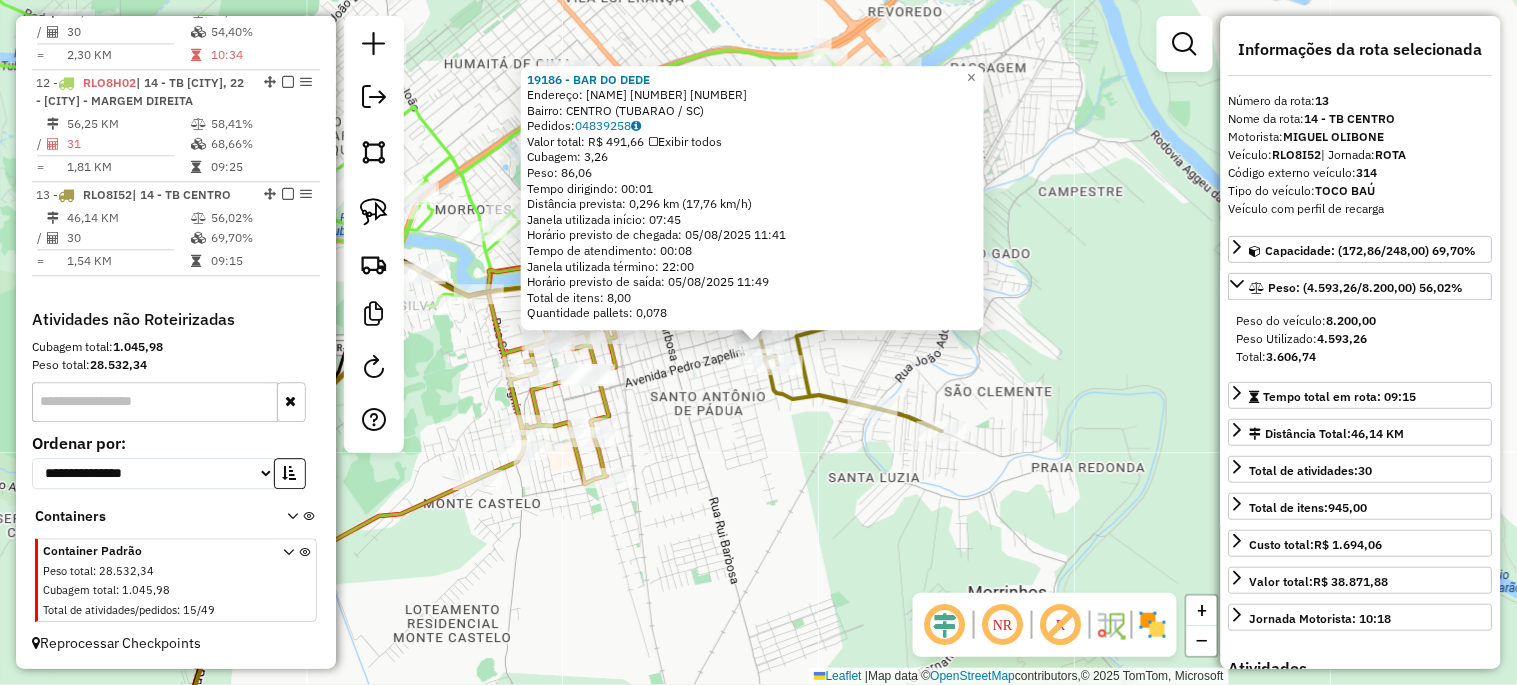 click on "19186 - [BUSINESS_NAME]  Endereço:  [STREET_NAME] [NUMBER]   Bairro: CENTRO ([CITY] / [STATE])   Pedidos:  [ORDER_ID]   Valor total: R$ 491,66   Exibir todos   Cubagem: 3,26  Peso: 86,06  Tempo dirigindo: 00:01   Distância prevista: 0,296 km (17,76 km/h)   Janela utilizada início: 07:45   Horário previsto de chegada: 05/08/2025 11:41   Tempo de atendimento: 00:08   Janela utilizada término: 22:00   Horário previsto de saída: 05/08/2025 11:49   Total de itens: 8,00   Quantidade pallets: 0,078  × Janela de atendimento Grade de atendimento Capacidade Transportadoras Veículos Cliente Pedidos  Rotas Selecione os dias de semana para filtrar as janelas de atendimento  Seg   Ter   Qua   Qui   Sex   Sáb   Dom  Informe o período da janela de atendimento: De: Até:  Filtrar exatamente a janela do cliente  Considerar janela de atendimento padrão  Selecione os dias de semana para filtrar as grades de atendimento  Seg   Ter   Qua   Qui   Sex   Sáb   Dom   Considerar clientes sem dia de atendimento cadastrado  De:  De:" 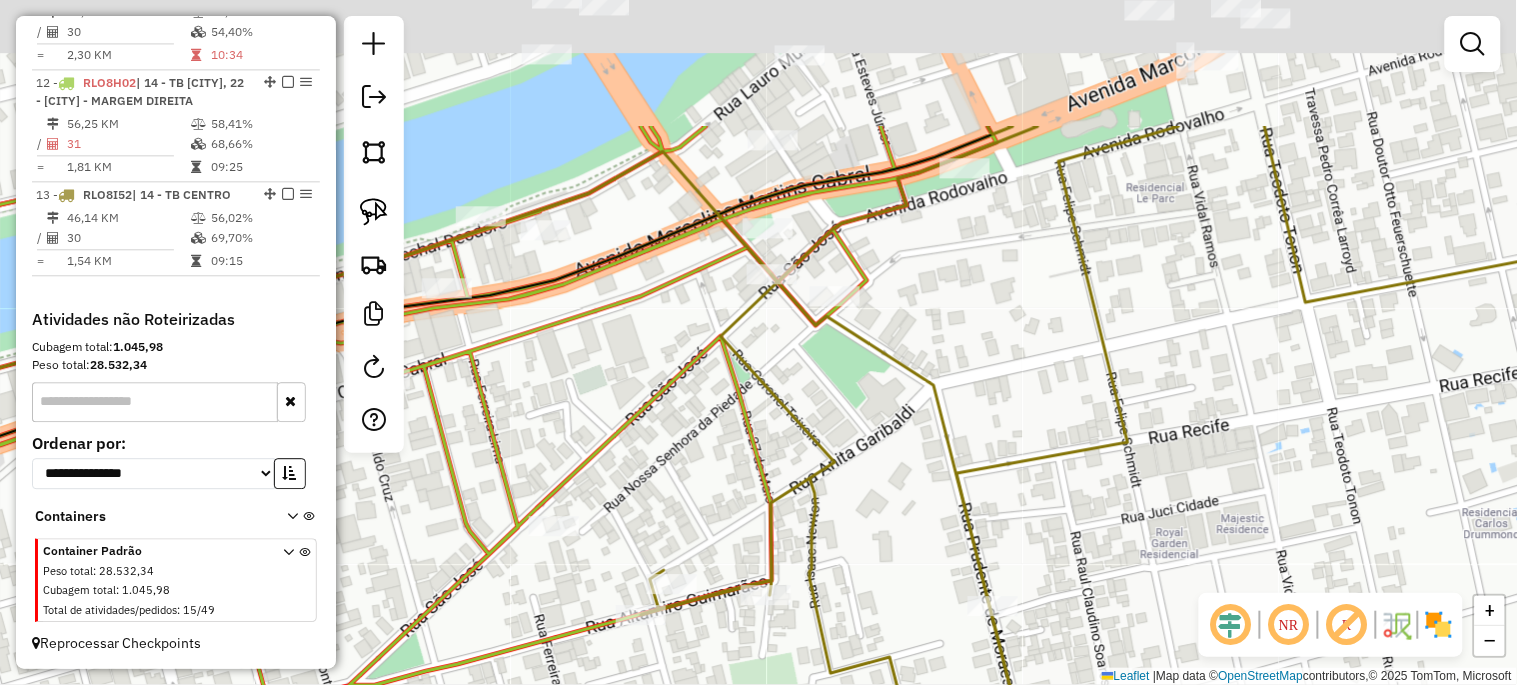 drag, startPoint x: 765, startPoint y: 212, endPoint x: 760, endPoint y: 525, distance: 313.03995 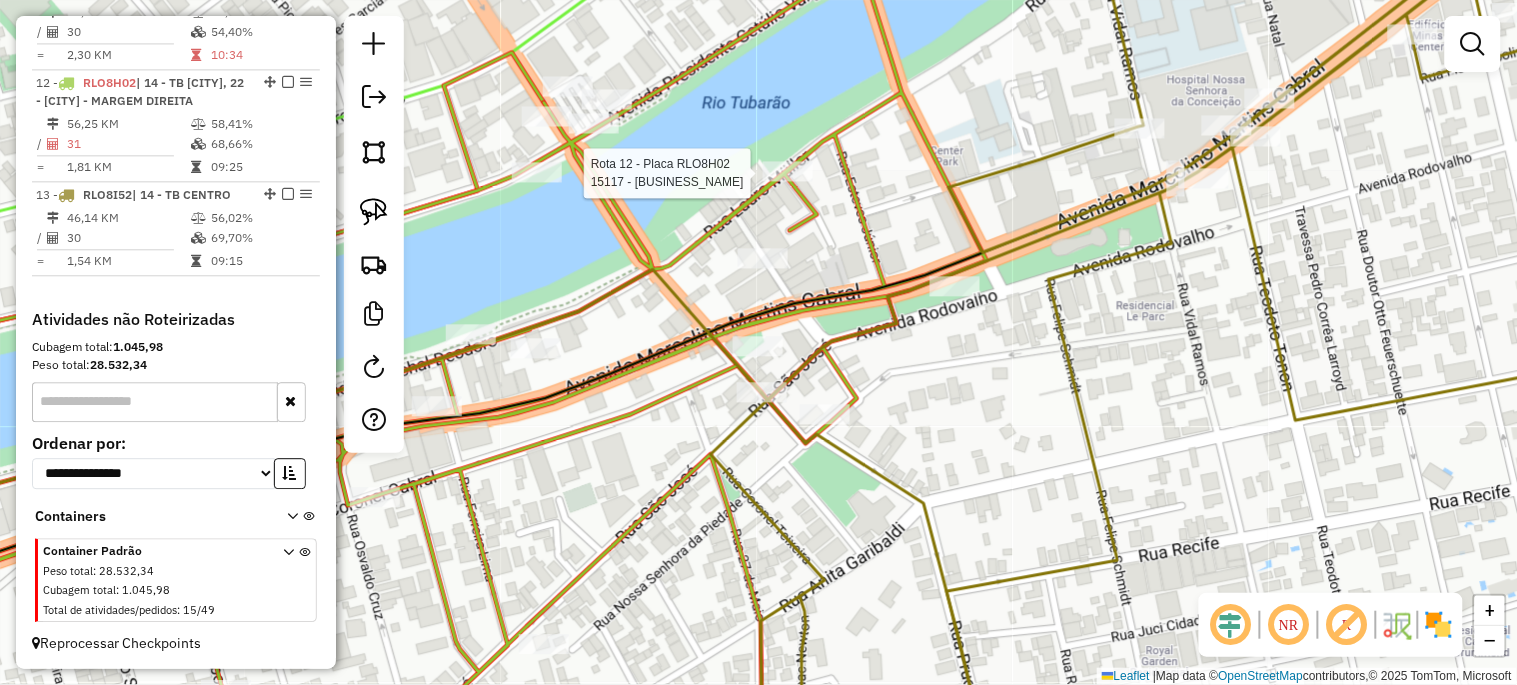 select on "**********" 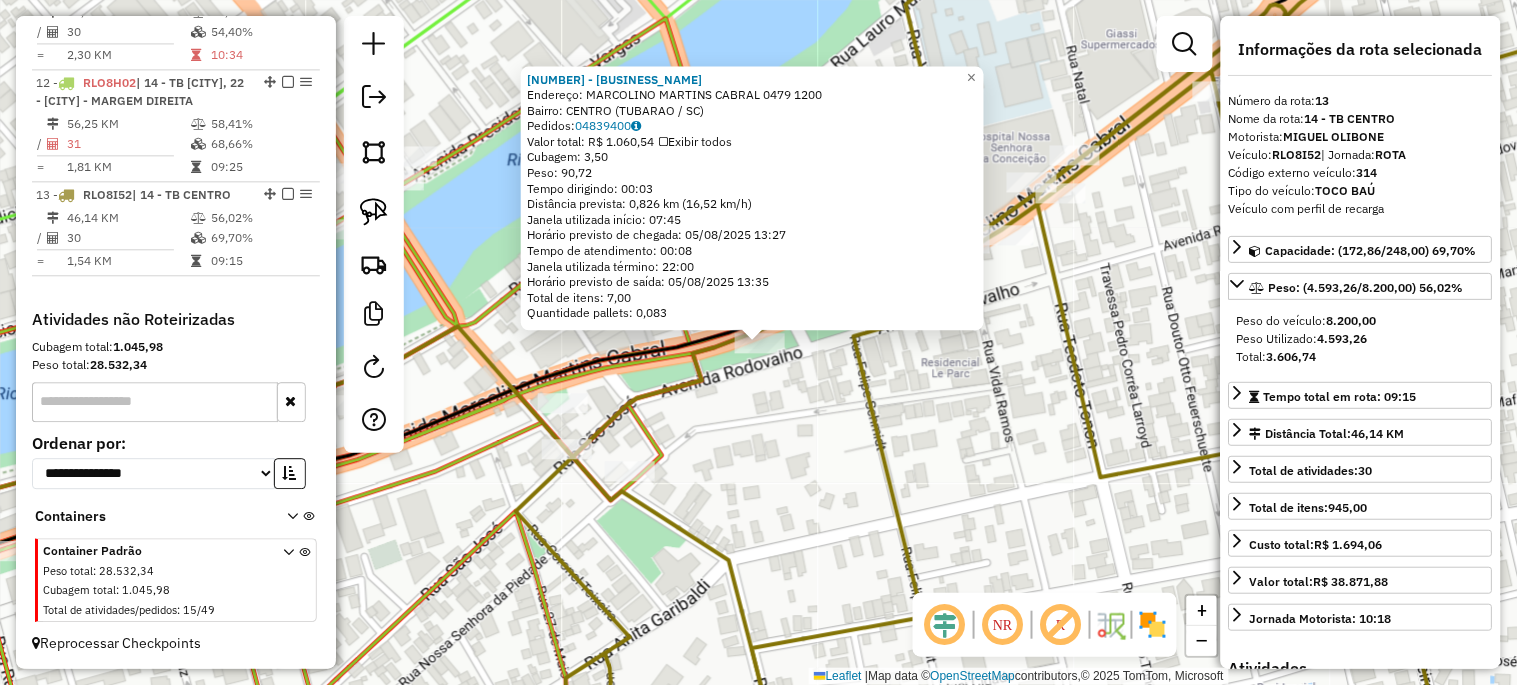 click on "[NUMBER] - SKY7 ROOFTOPBAR  Endereço:  MARCOLINO MARTINS CABRAL [NUMBER] [NUMBER]   Bairro: CENTRO (TUBARAO / [STATE])   Pedidos:  04839400   Valor total: R$ 1.060,54   Exibir todos   Cubagem: 3,50  Peso: 90,72  Tempo dirigindo: 00:03   Distância prevista: 0,826 km (16,52 km/h)   Janela utilizada início: 07:45   Horário previsto de chegada: 05/08/2025 13:27   Tempo de atendimento: 00:08   Janela utilizada término: 22:00   Horário previsto de saída: 05/08/2025 13:35   Total de itens: 7,00   Quantidade pallets: 0,083  × Janela de atendimento Grade de atendimento Capacidade Transportadoras Veículos Cliente Pedidos  Rotas Selecione os dias de semana para filtrar as janelas de atendimento  Seg   Ter   Qua   Qui   Sex   Sáb   Dom  Informe o período da janela de atendimento: De: Até:  Filtrar exatamente a janela do cliente  Considerar janela de atendimento padrão  Selecione os dias de semana para filtrar as grades de atendimento  Seg   Ter   Qua   Qui   Sex   Sáb   Dom   Clientes fora do dia de atendimento selecionado" 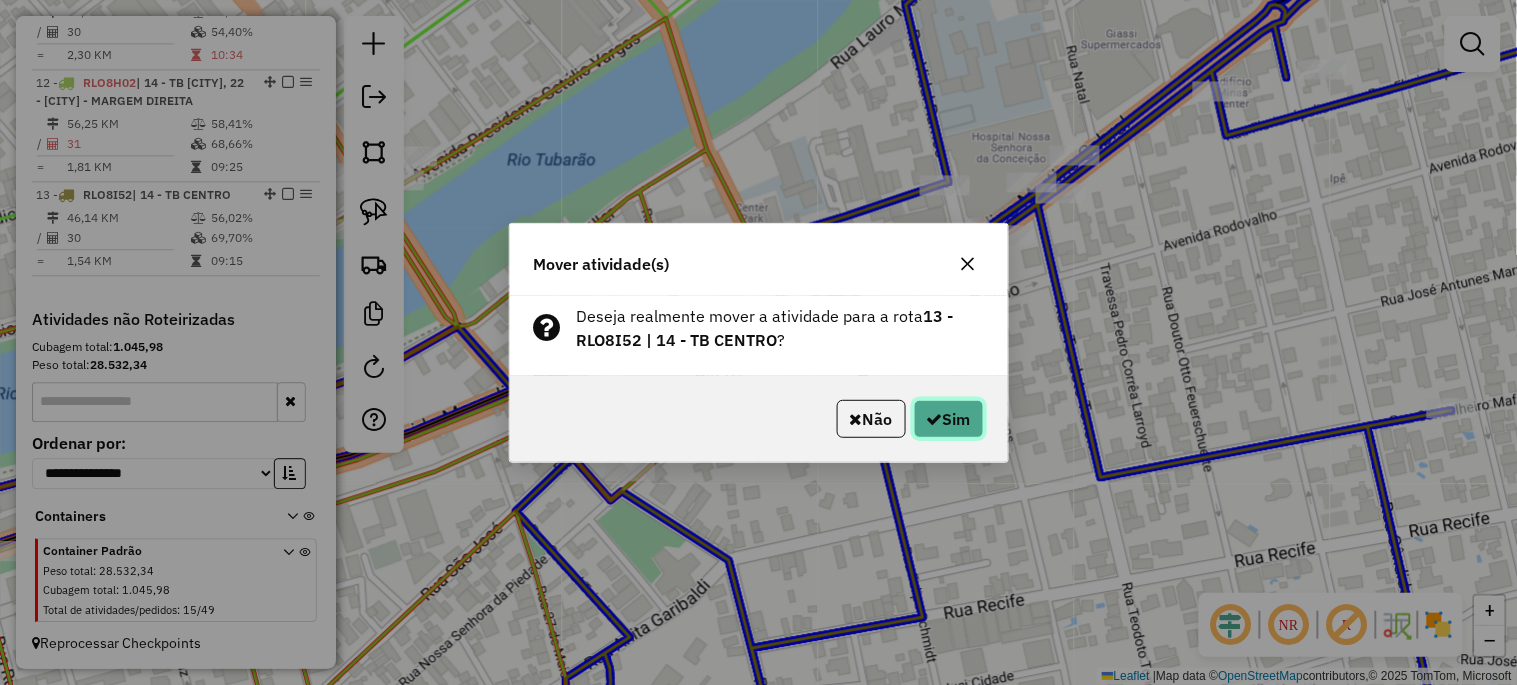 click on "Sim" 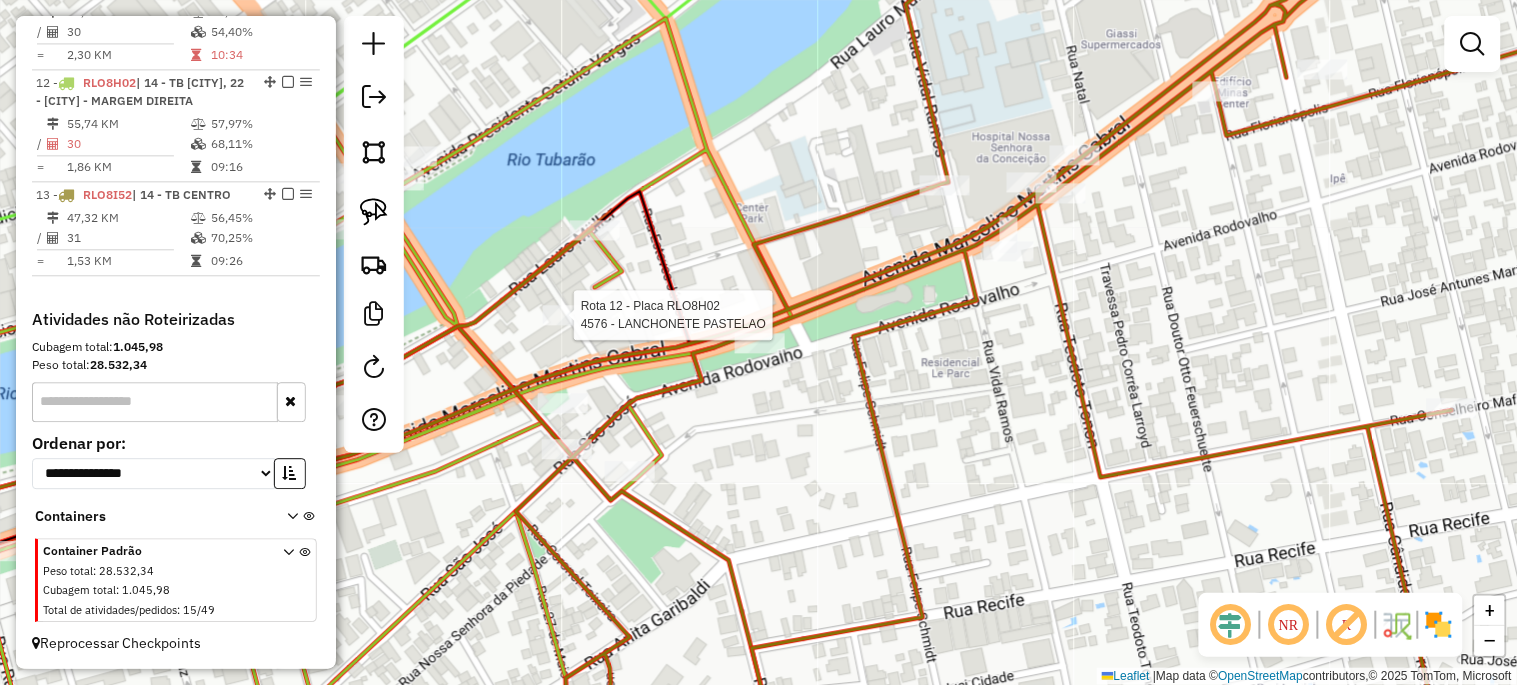 select on "**********" 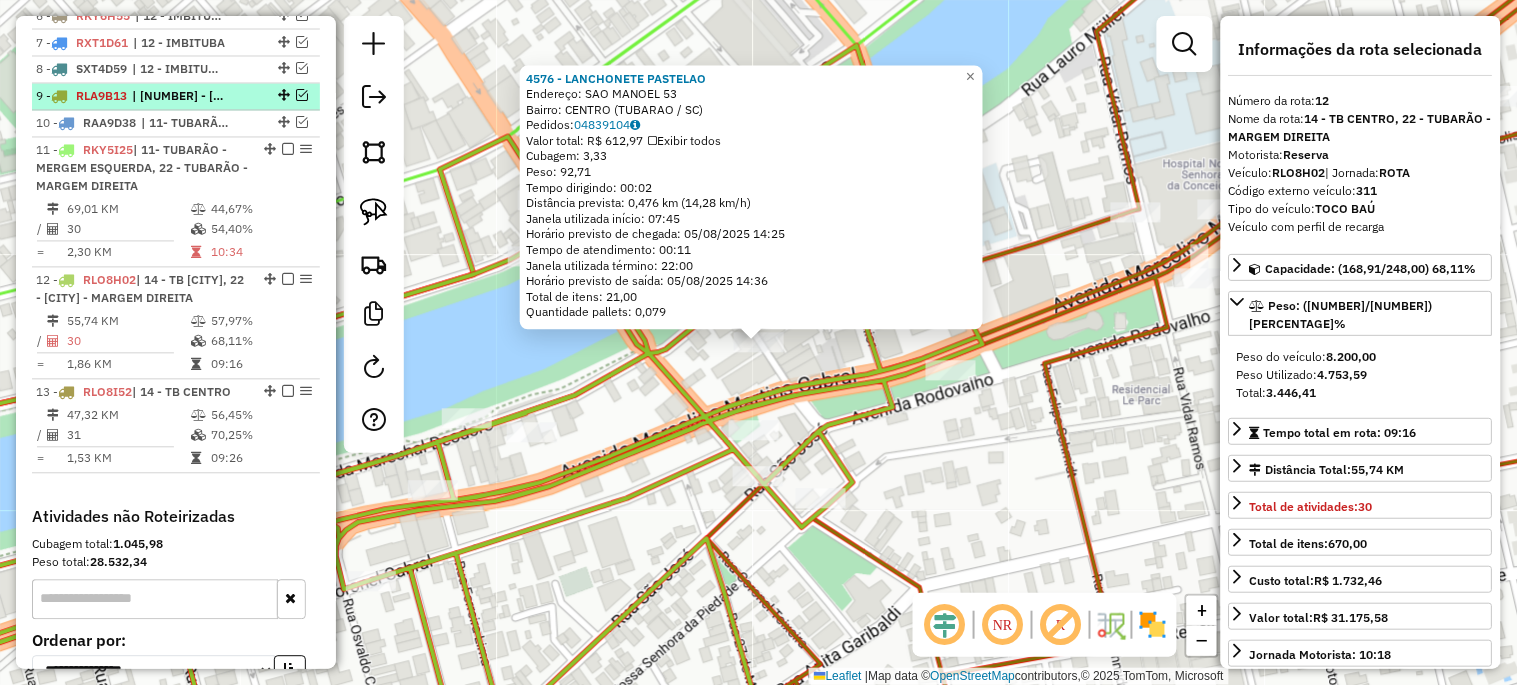 scroll, scrollTop: 916, scrollLeft: 0, axis: vertical 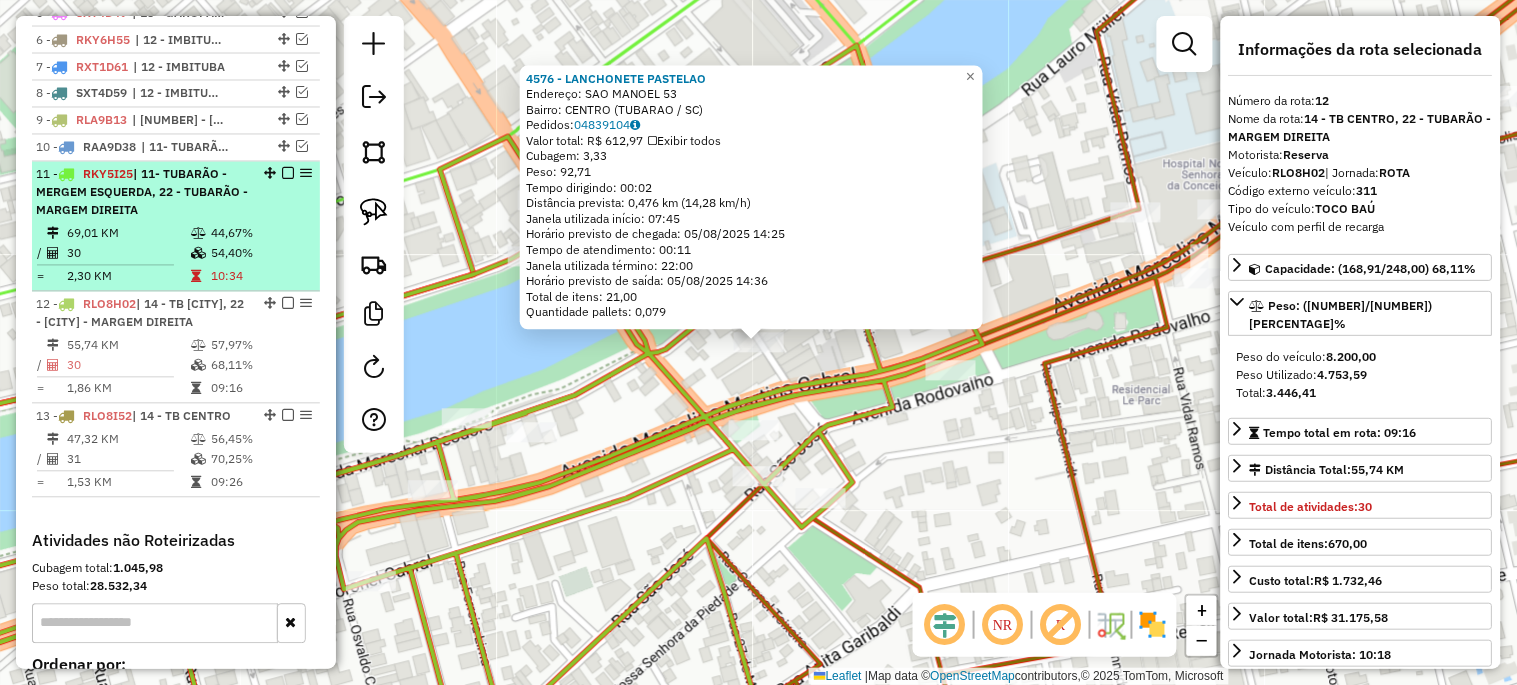 click at bounding box center [288, 174] 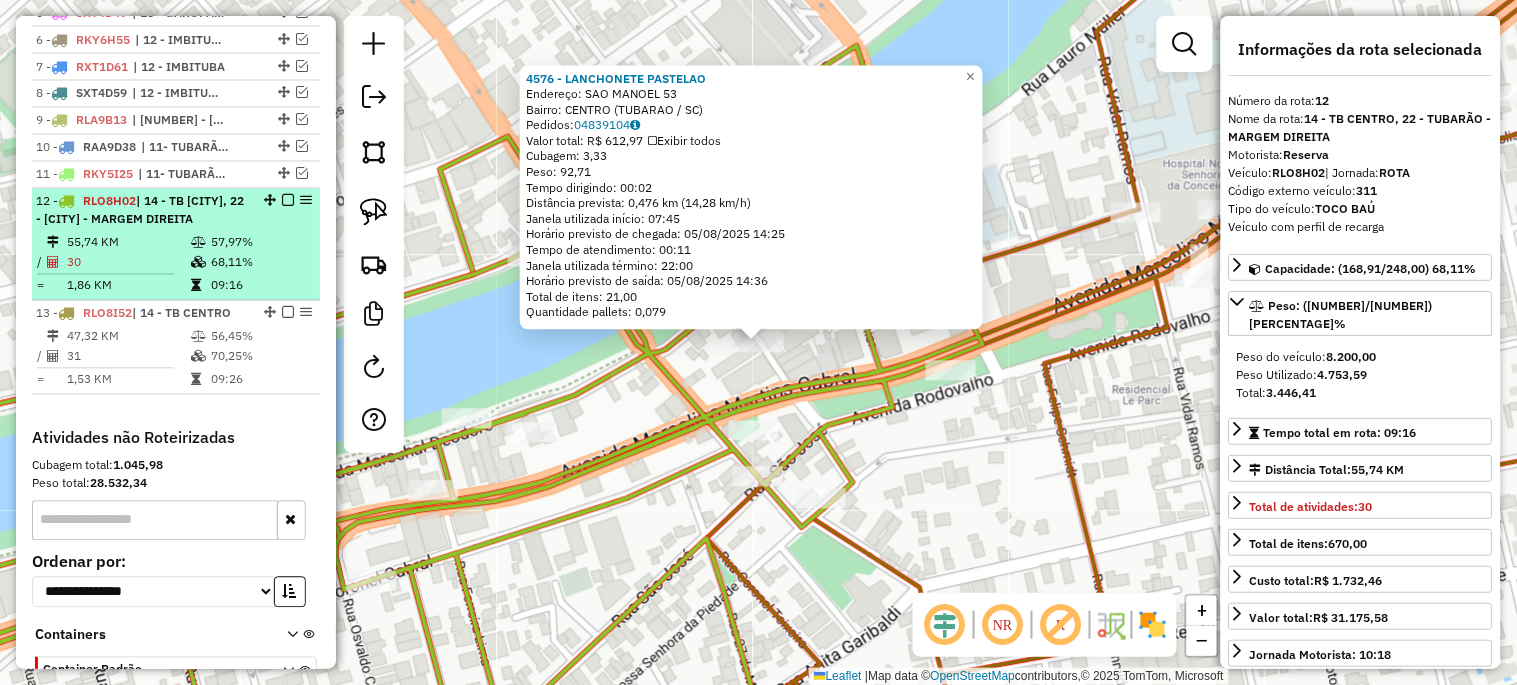 click at bounding box center (288, 201) 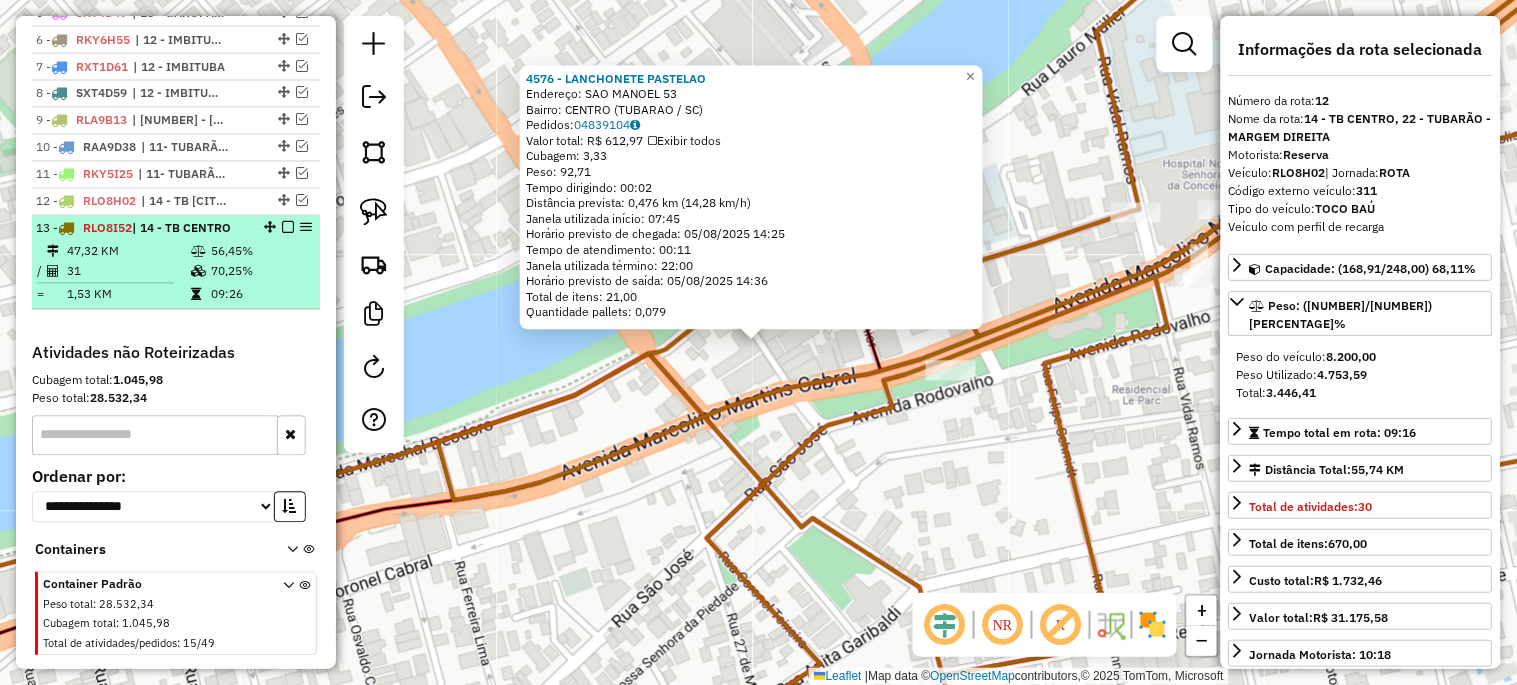 click at bounding box center (288, 228) 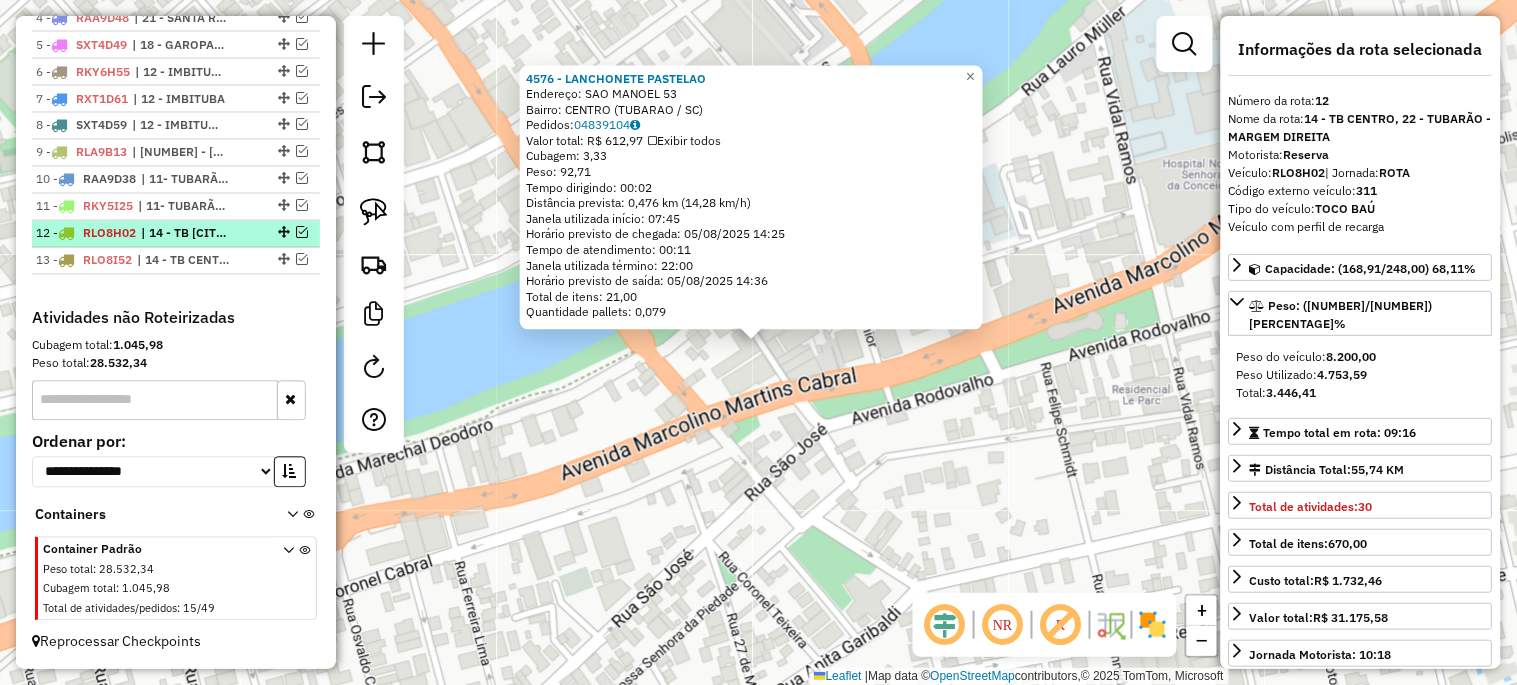 scroll, scrollTop: 884, scrollLeft: 0, axis: vertical 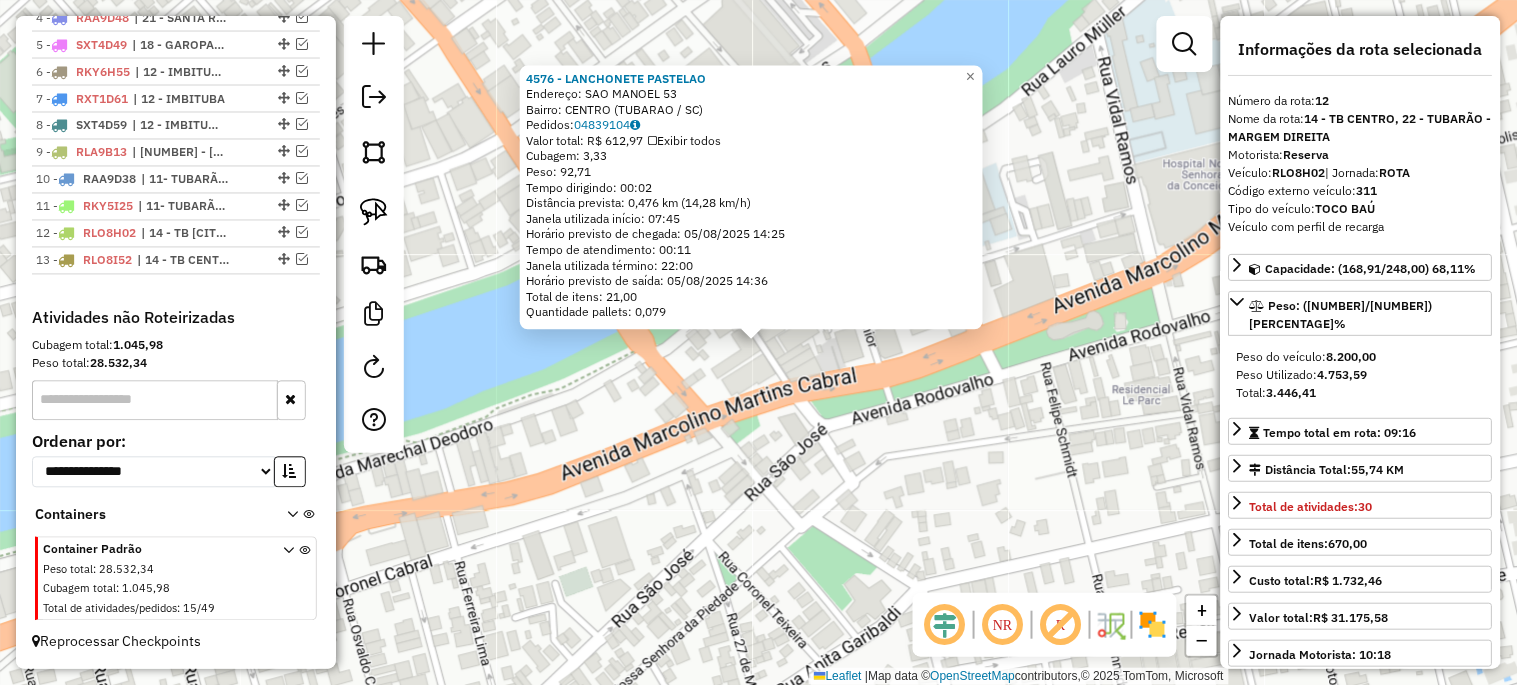 click on "4576 - LANCHONETE PASTELAO  Endereço:  SAO MANOEL 53   Bairro: CENTRO ([CITY] / [STATE])   Pedidos:  04839104   Valor total: R$ 612,97   Exibir todos   Cubagem: 3,33  Peso: 92,71  Tempo dirigindo: 00:02   Distância prevista: 0,476 km (14,28 km/h)   Janela utilizada início: 07:45   Horário previsto de chegada: 05/08/2025 14:25   Tempo de atendimento: 00:11   Janela utilizada término: 22:00   Horário previsto de saída: 05/08/2025 14:36   Total de itens: 21,00   Quantidade pallets: 0,079  × Janela de atendimento Grade de atendimento Capacidade Transportadoras Veículos Cliente Pedidos  Rotas Selecione os dias de semana para filtrar as janelas de atendimento  Seg   Ter   Qua   Qui   Sex   Sáb   Dom  Informe o período da janela de atendimento: De: Até:  Filtrar exatamente a janela do cliente  Considerar janela de atendimento padrão  Selecione os dias de semana para filtrar as grades de atendimento  Seg   Ter   Qua   Qui   Sex   Sáb   Dom   Considerar clientes sem dia de atendimento cadastrado  De:   De:" 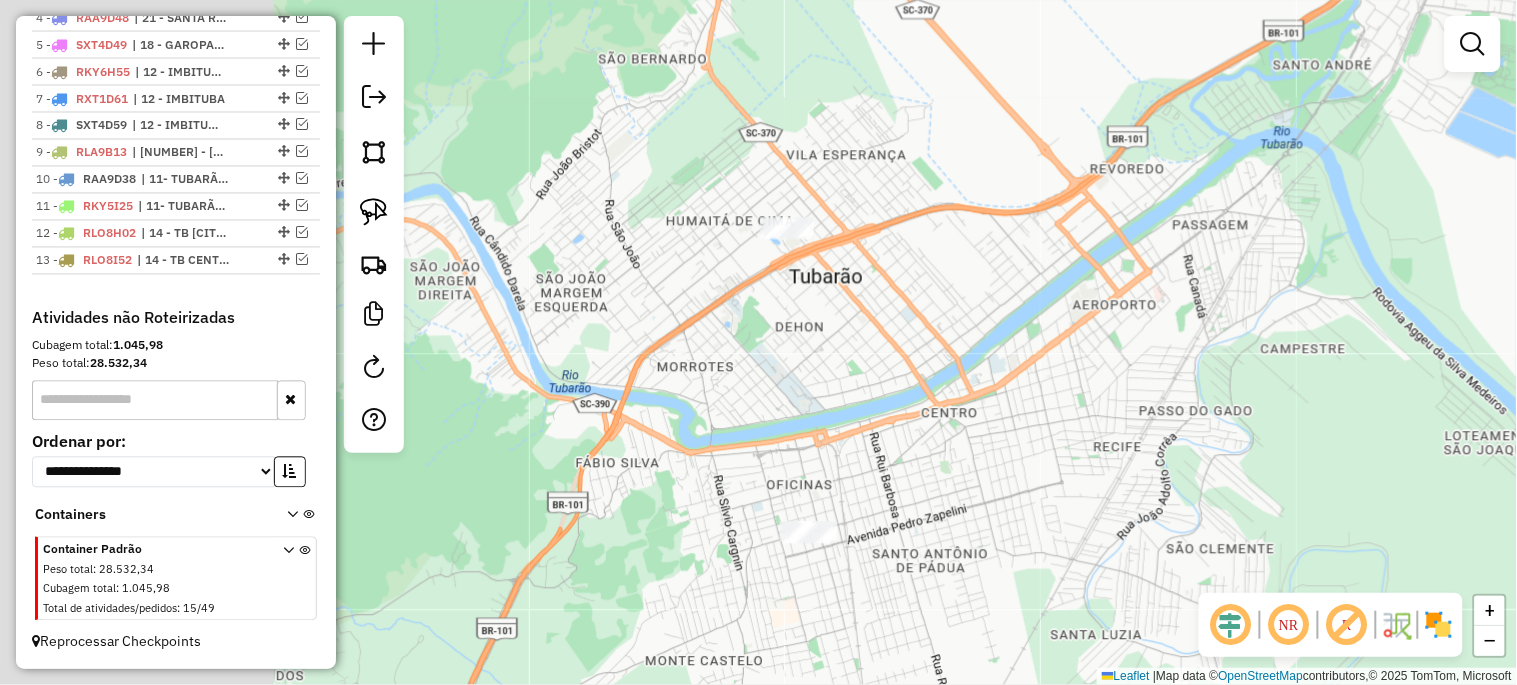 drag, startPoint x: 875, startPoint y: 451, endPoint x: 1153, endPoint y: 452, distance: 278.0018 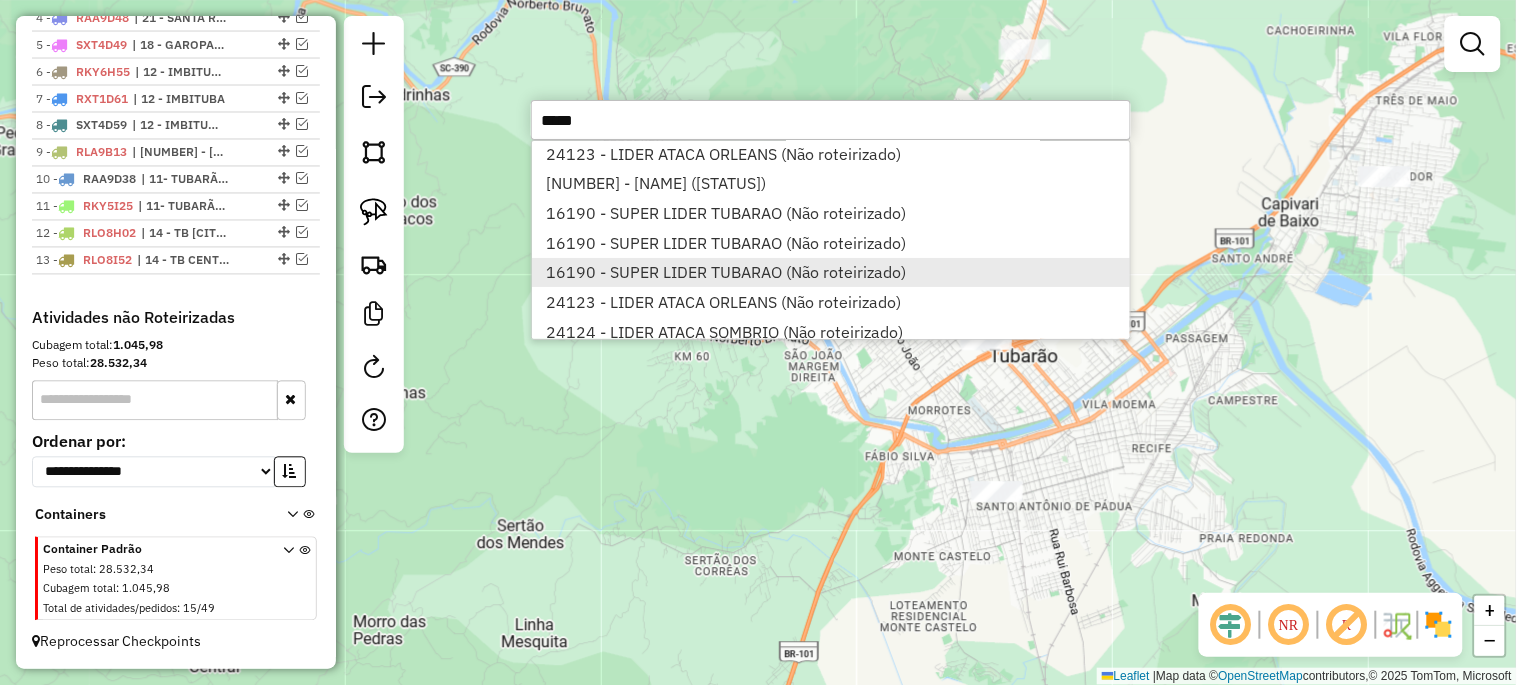 scroll, scrollTop: 11, scrollLeft: 0, axis: vertical 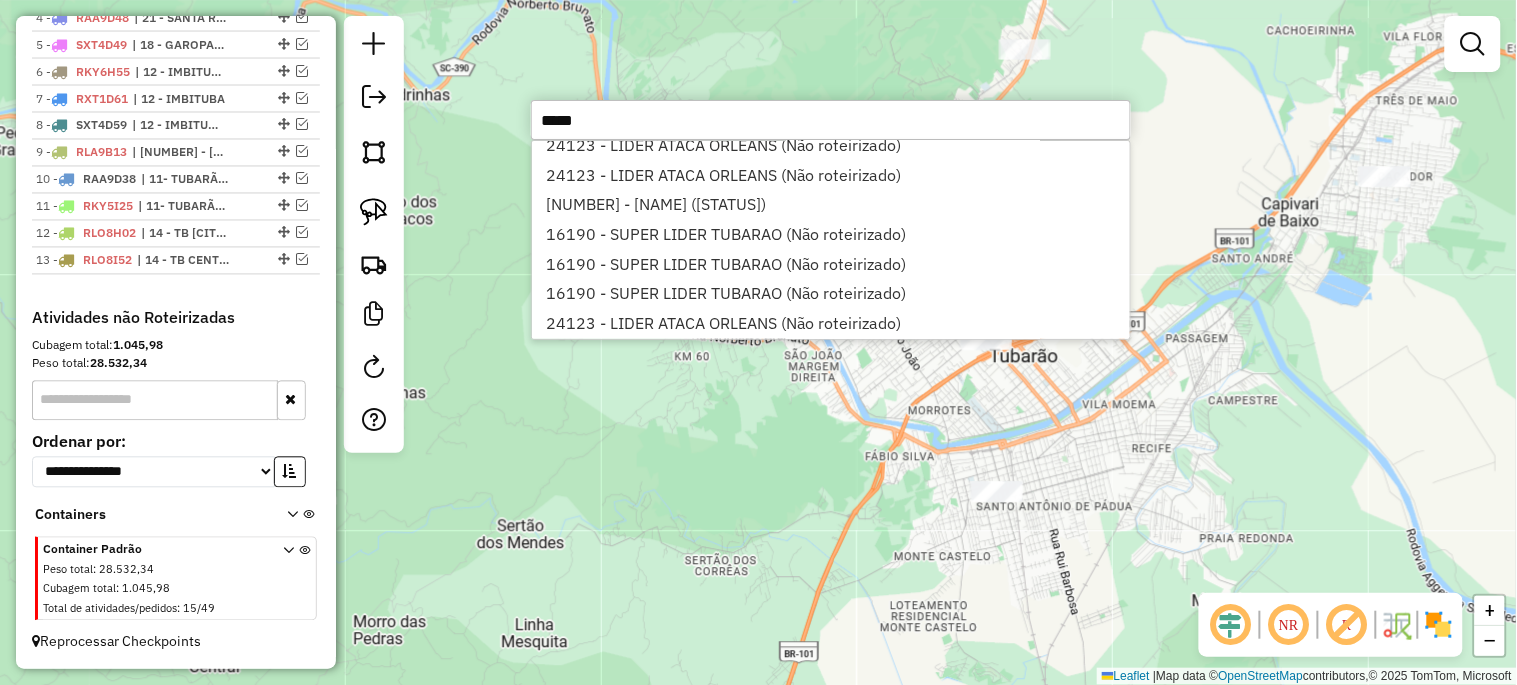 click on "*****" at bounding box center (831, 120) 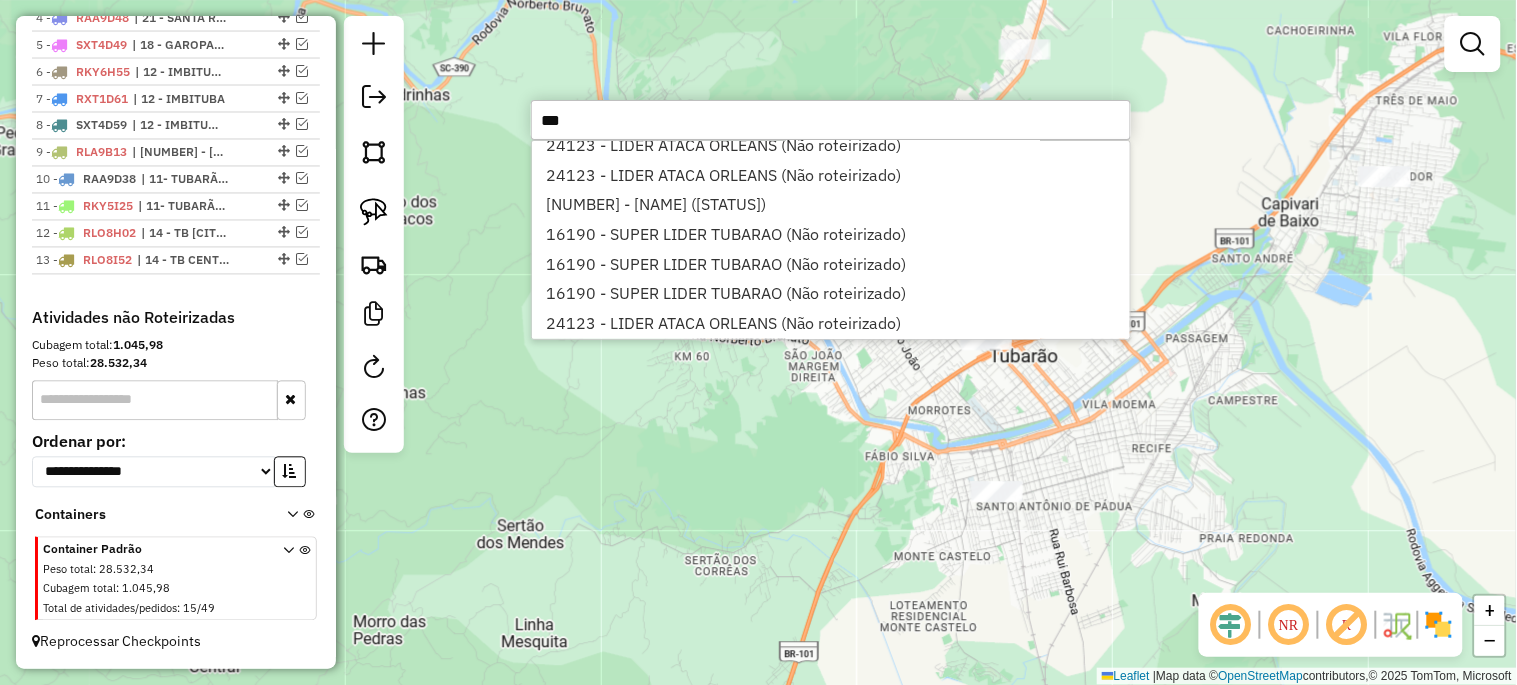 scroll, scrollTop: 0, scrollLeft: 0, axis: both 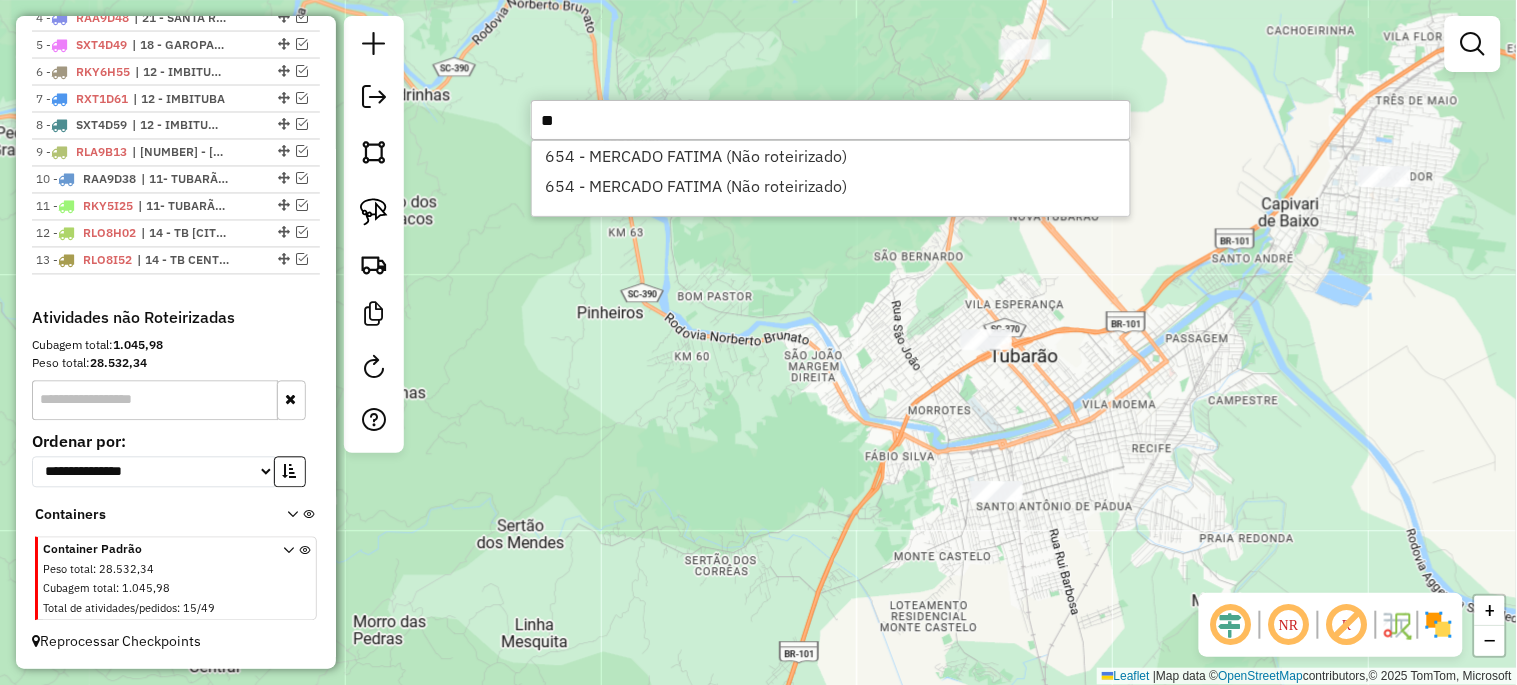type on "*" 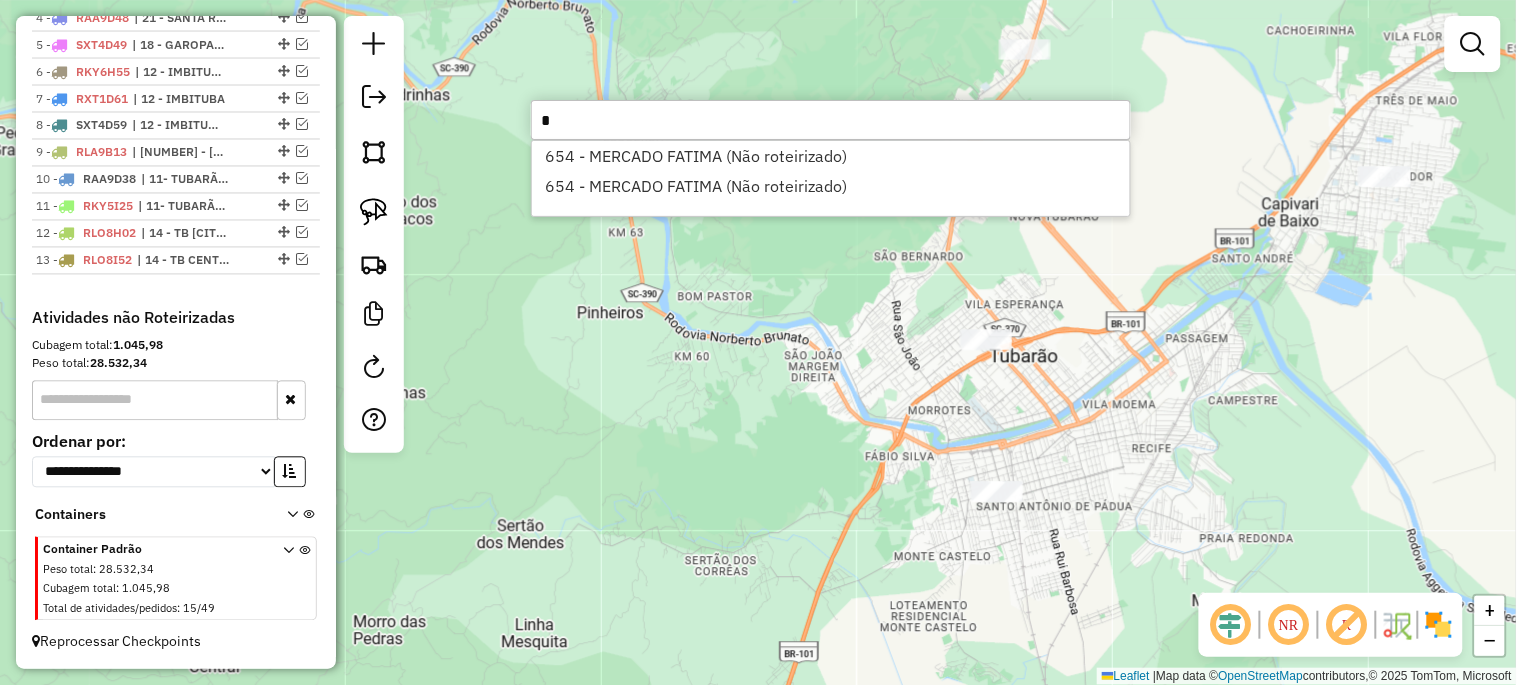 type 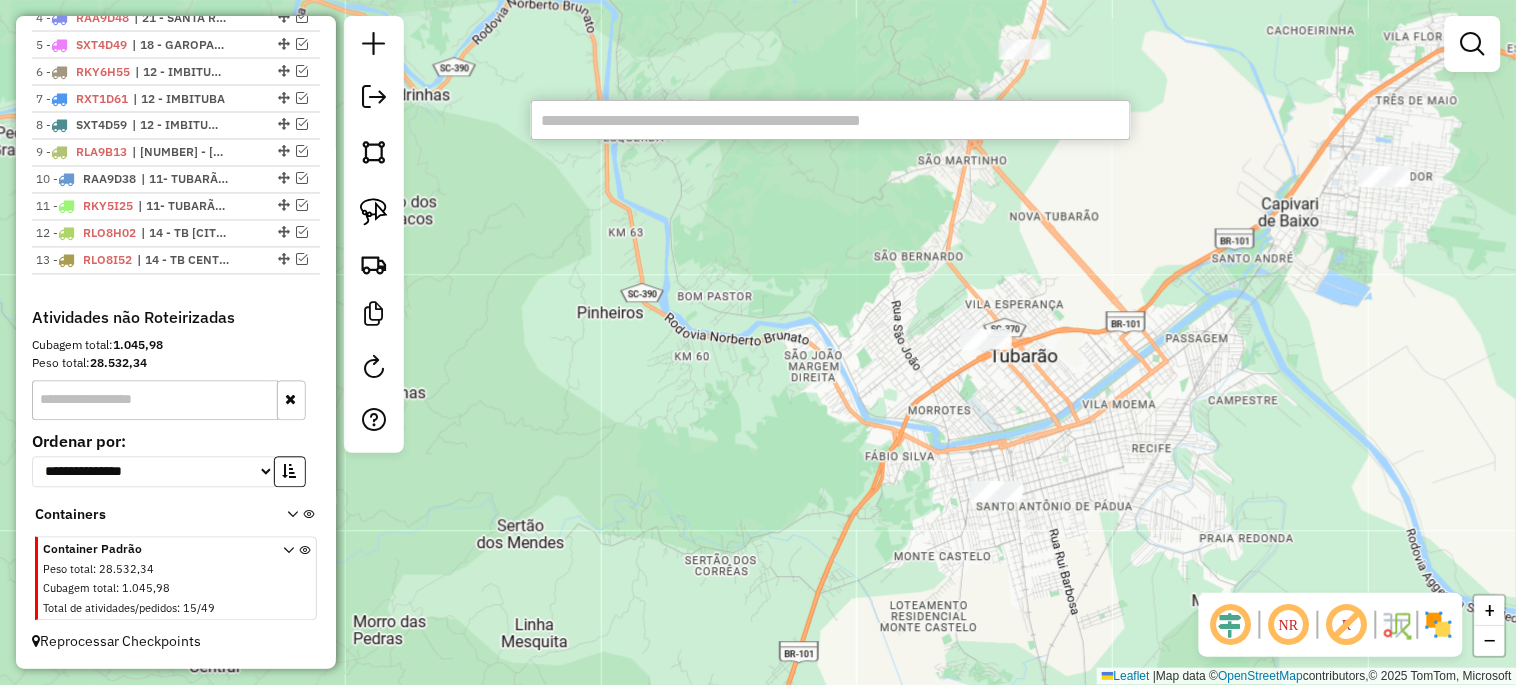 click on "Janela de atendimento Grade de atendimento Capacidade Transportadoras Veículos Cliente Pedidos  Rotas Selecione os dias de semana para filtrar as janelas de atendimento  Seg   Ter   Qua   Qui   Sex   Sáb   Dom  Informe o período da janela de atendimento: De: Até:  Filtrar exatamente a janela do cliente  Considerar janela de atendimento padrão  Selecione os dias de semana para filtrar as grades de atendimento  Seg   Ter   Qua   Qui   Sex   Sáb   Dom   Considerar clientes sem dia de atendimento cadastrado  Clientes fora do dia de atendimento selecionado Filtrar as atividades entre os valores definidos abaixo:  Peso mínimo:   Peso máximo:   Cubagem mínima:   Cubagem máxima:   De:   Até:  Filtrar as atividades entre o tempo de atendimento definido abaixo:  De:   Até:   Considerar capacidade total dos clientes não roteirizados Transportadora: Selecione um ou mais itens Tipo de veículo: Selecione um ou mais itens Veículo: Selecione um ou mais itens Motorista: Selecione um ou mais itens Nome: Rótulo:" 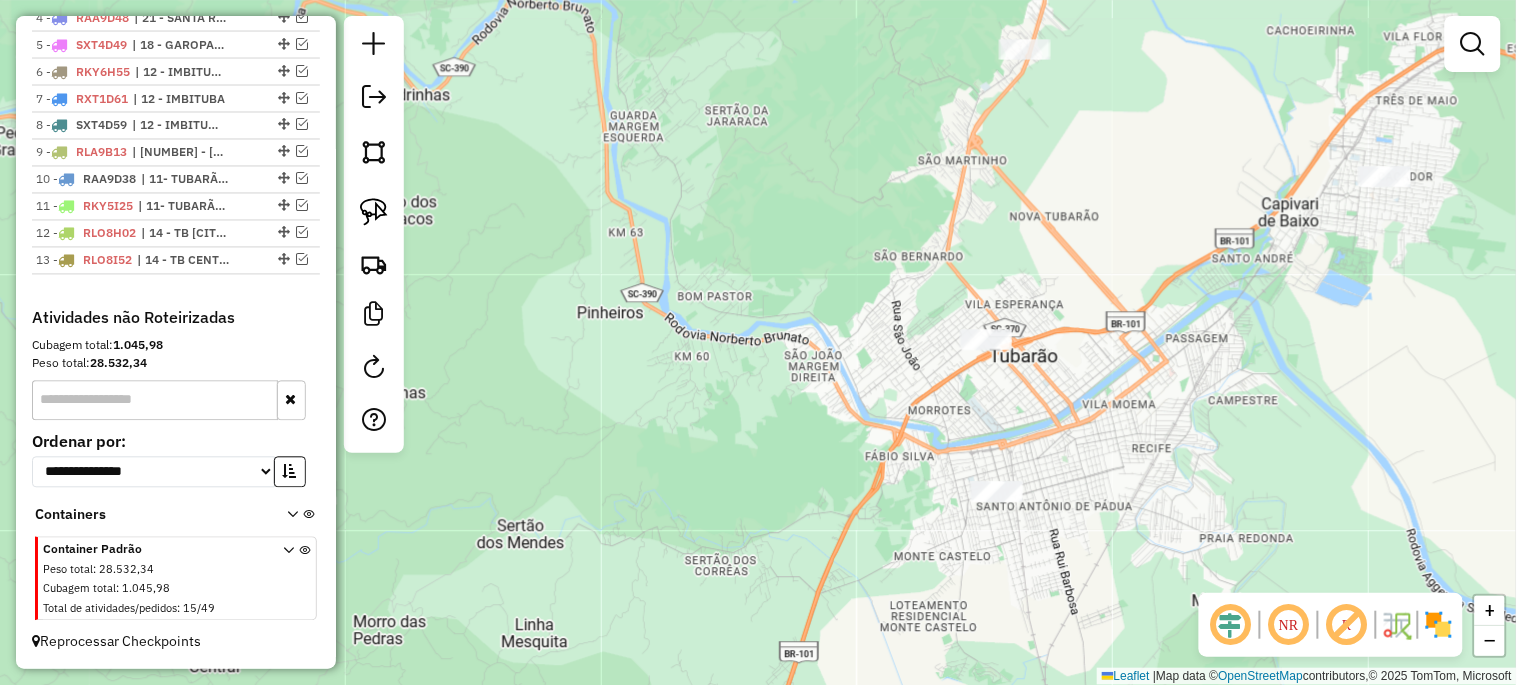 drag, startPoint x: 742, startPoint y: 222, endPoint x: 736, endPoint y: 250, distance: 28.635643 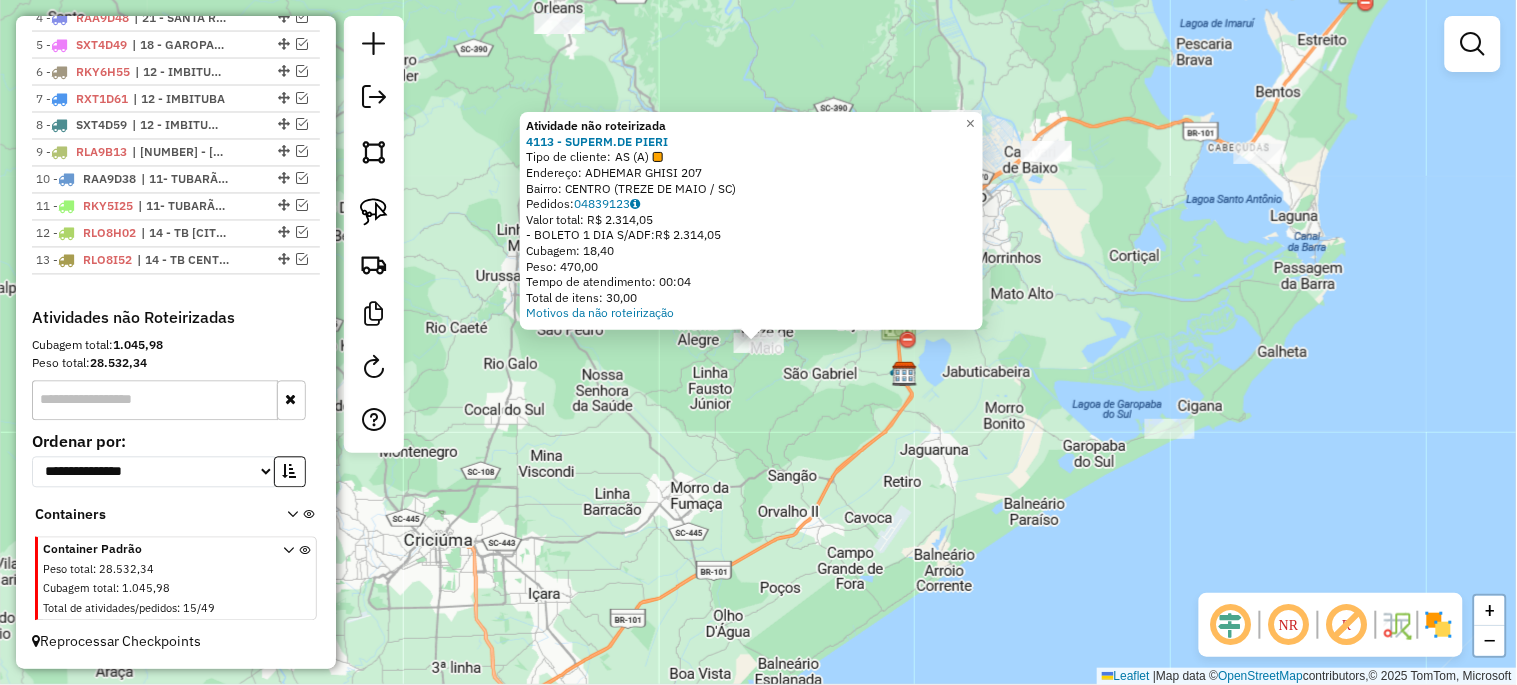 click on "Atividade não roteirizada [NUMBER] - [BUSINESS_NAME] Tipo de cliente:   AS (A)   Endereço:  [NAME] [NUMBER]   Bairro: [NEIGHBORHOOD] ([CITY] / [STATE])   Pedidos:  [NUMBER]   Valor total: R$ [PRICE]   - BOLETO [NUMBER] DIA S/ADF:  R$ [PRICE]   Cubagem: [NUMBER]   Peso: [NUMBER]   Tempo de atendimento: [TIME]   Total de itens: [NUMBER]  Motivos da não roteirização × Janela de atendimento Grade de atendimento Capacidade Transportadoras Veículos Cliente Pedidos  Rotas Selecione os dias de semana para filtrar as janelas de atendimento  Seg   Ter   Qua   Qui   Sex   Sáb   Dom  Informe o período da janela de atendimento: De: Até:  Filtrar exatamente a janela do cliente  Considerar janela de atendimento padrão  Selecione os dias de semana para filtrar as grades de atendimento  Seg   Ter   Qua   Qui   Sex   Sáb   Dom   Considerar clientes sem dia de atendimento cadastrado  Clientes fora do dia de atendimento selecionado Filtrar as atividades entre os valores definidos abaixo:  Peso mínimo:   Peso máximo:   Cubagem mínima:   Cubagem máxima:   De:   Até:  Filtrar as atividades entre o tempo de atendimento definido abaixo:  De:   Até:   Considerar capacidade total dos clientes não roteirizados Transportadora: Selecione um ou mais itens Tipo de veículo: Selecione um ou mais itens Veículo: Selecione um ou mais itens +" 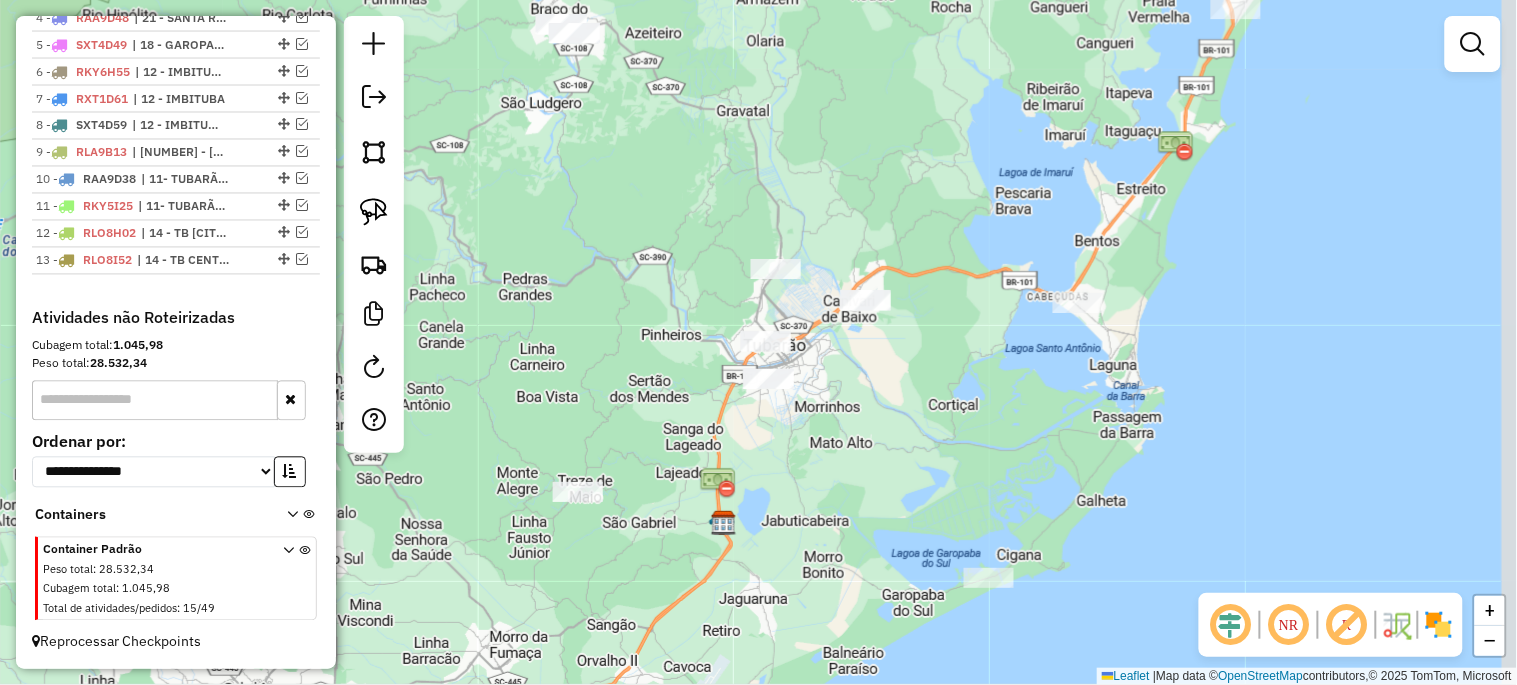 drag, startPoint x: 998, startPoint y: 427, endPoint x: 817, endPoint y: 576, distance: 234.43976 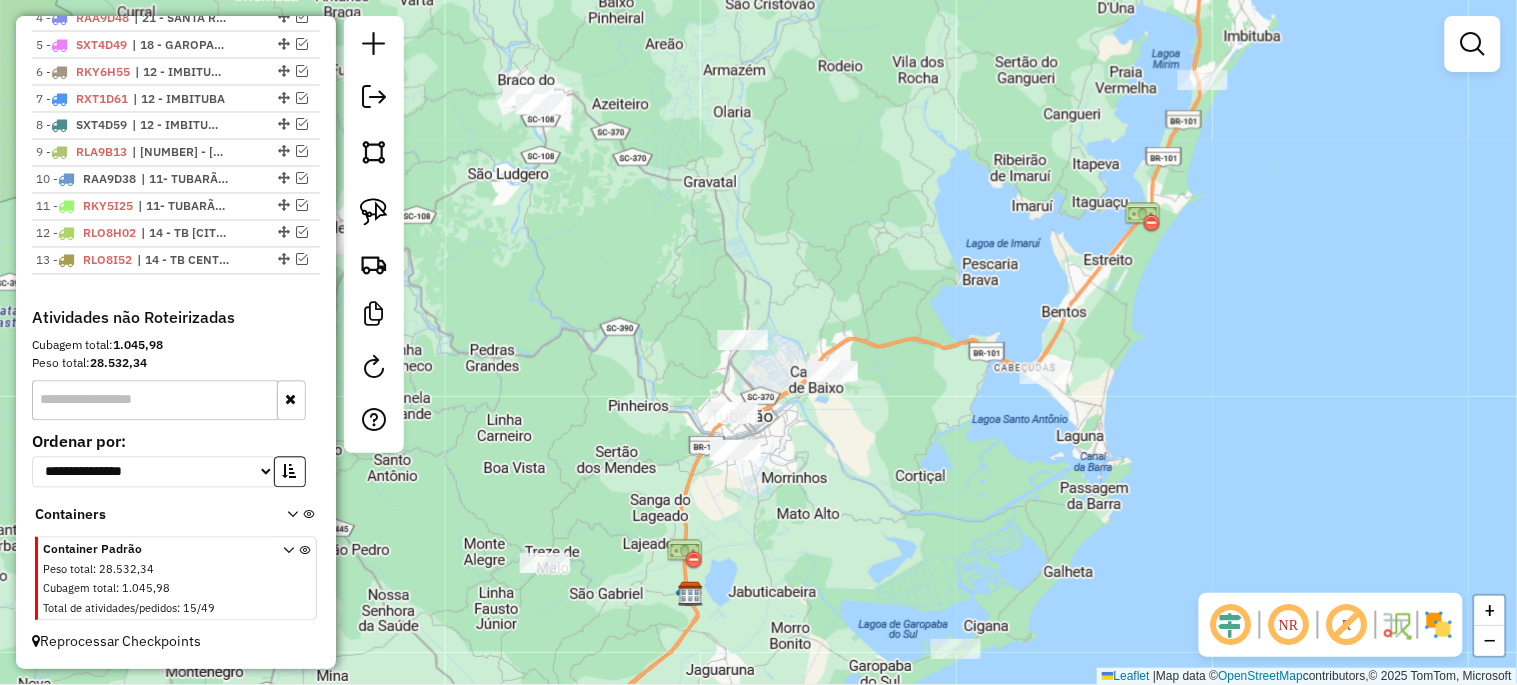 drag, startPoint x: 911, startPoint y: 434, endPoint x: 861, endPoint y: 525, distance: 103.8316 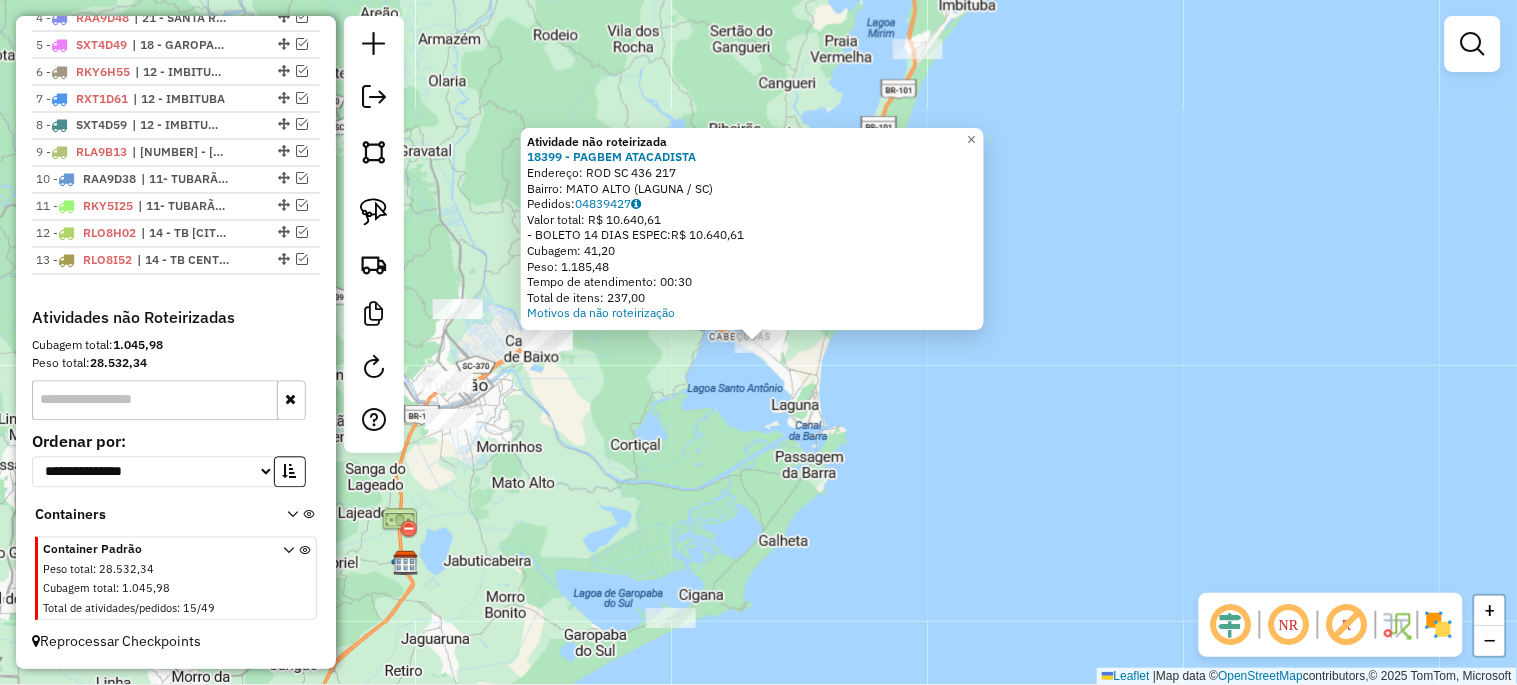 click on "Atividade não roteirizada 18399 - PAGBEM ATACADISTA  Endereço:  ROD SC 436 [NUMBER]   Bairro: MATO ALTO (LAGUNA / [STATE])   Pedidos:  04839427   Valor total: R$ 10.640,61   - BOLETO 14 DIAS ESPEC:  R$ 10.640,61   Cubagem: 41,20   Peso: 1.185,48   Tempo de atendimento: 00:30   Total de itens: 237,00  Motivos da não roteirização × Janela de atendimento Grade de atendimento Capacidade Transportadoras Veículos Cliente Pedidos  Rotas Selecione os dias de semana para filtrar as janelas de atendimento  Seg   Ter   Qua   Qui   Sex   Sáb   Dom  Informe o período da janela de atendimento: De: Até:  Filtrar exatamente a janela do cliente  Considerar janela de atendimento padrão  Selecione os dias de semana para filtrar as grades de atendimento  Seg   Ter   Qua   Qui   Sex   Sáb   Dom   Considerar clientes sem dia de atendimento cadastrado  Clientes fora do dia de atendimento selecionado Filtrar as atividades entre os valores definidos abaixo:  Peso mínimo:   Peso máximo:   Cubagem mínima:   Cubagem máxima:   De:" 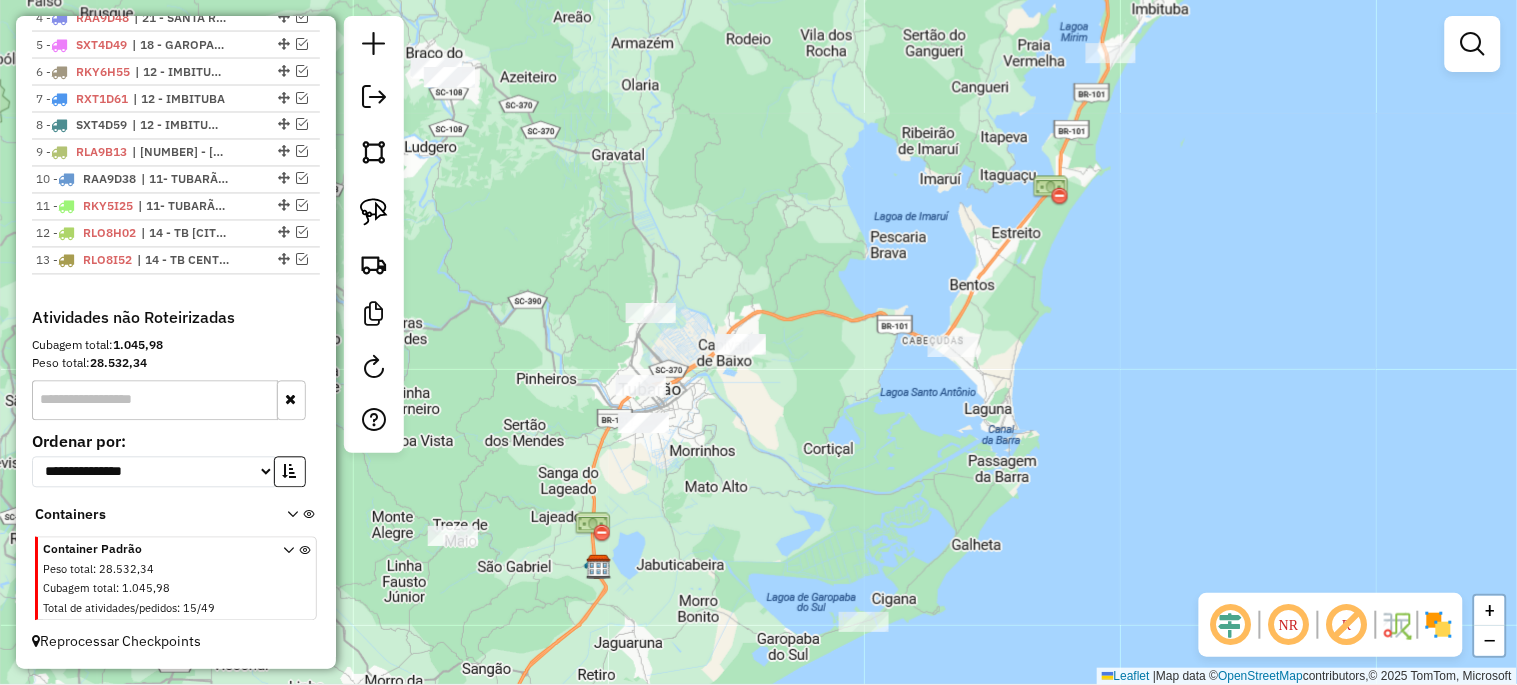 drag, startPoint x: 682, startPoint y: 431, endPoint x: 875, endPoint y: 435, distance: 193.04144 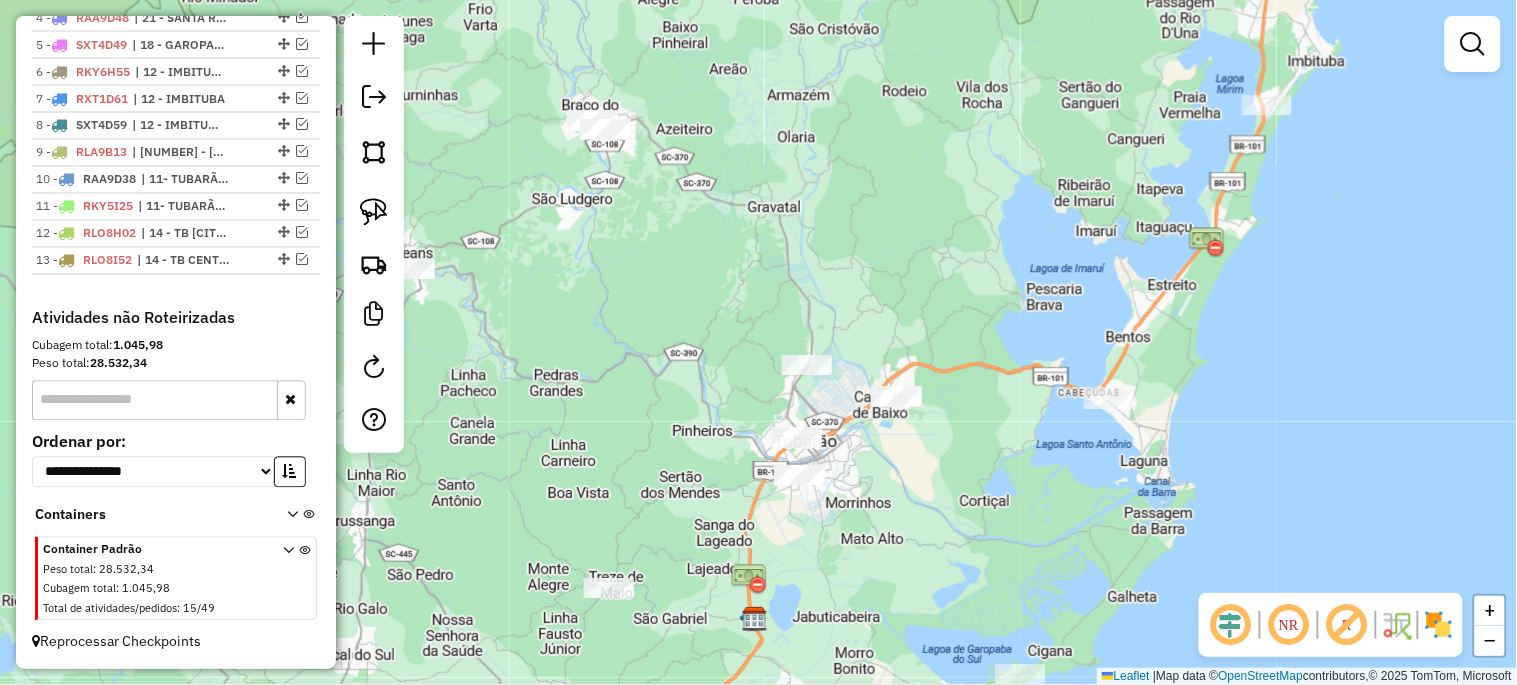 drag, startPoint x: 770, startPoint y: 211, endPoint x: 926, endPoint y: 263, distance: 164.43843 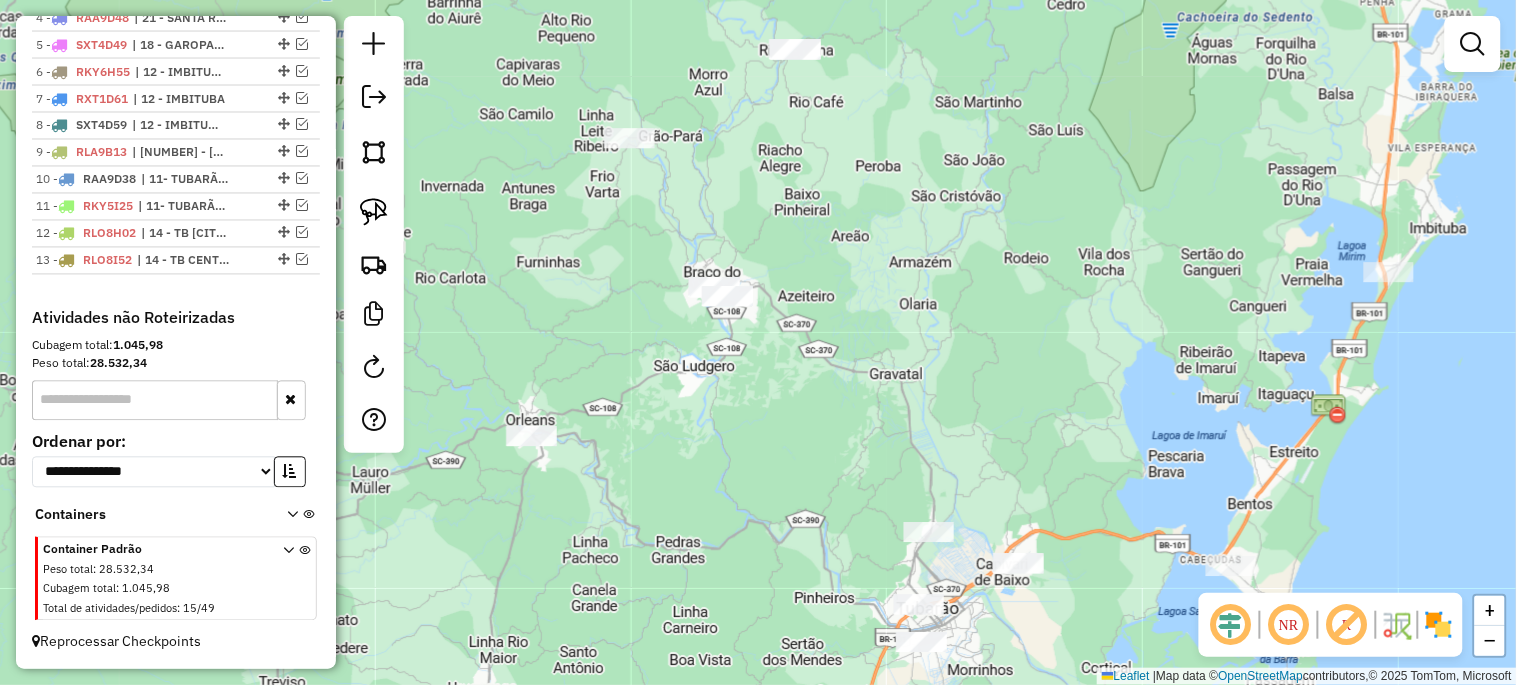 drag, startPoint x: 816, startPoint y: 217, endPoint x: 938, endPoint y: 384, distance: 206.81635 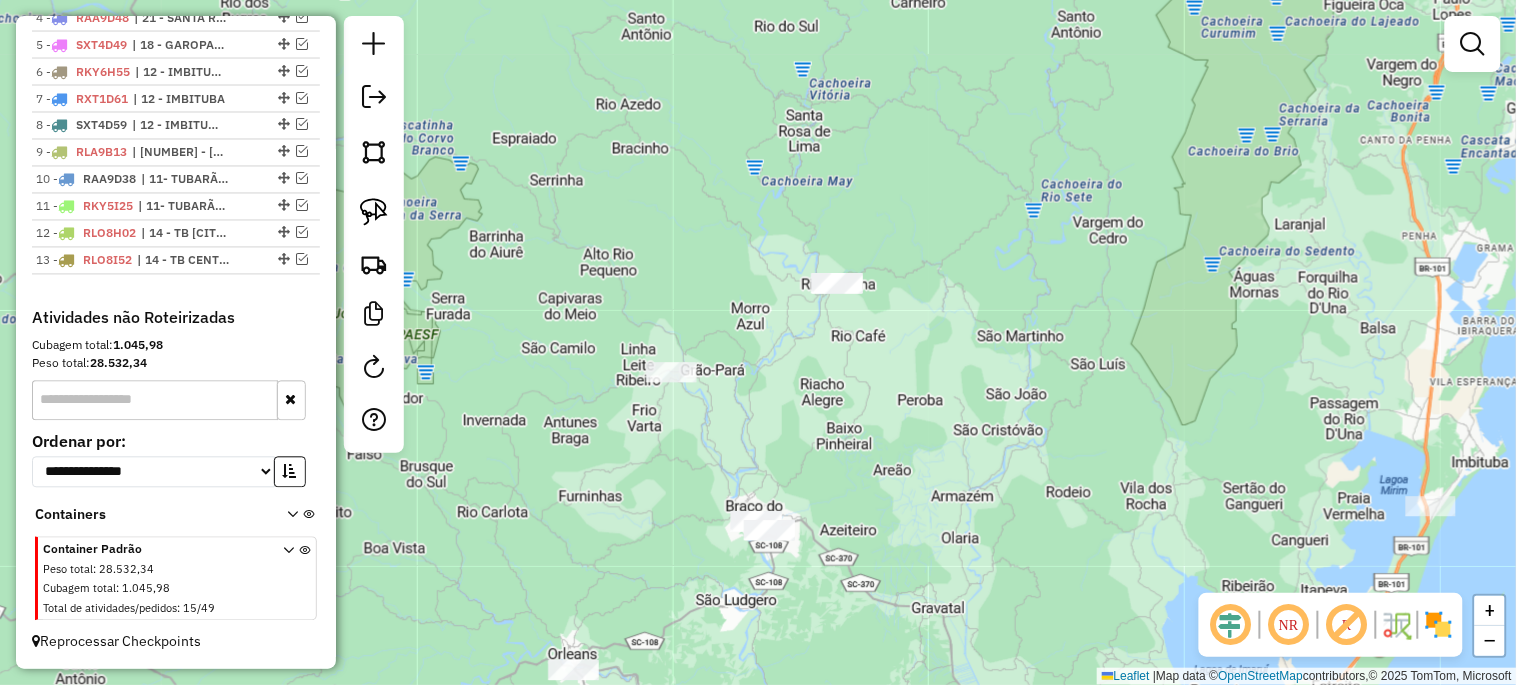 drag, startPoint x: 911, startPoint y: 294, endPoint x: 946, endPoint y: 471, distance: 180.42728 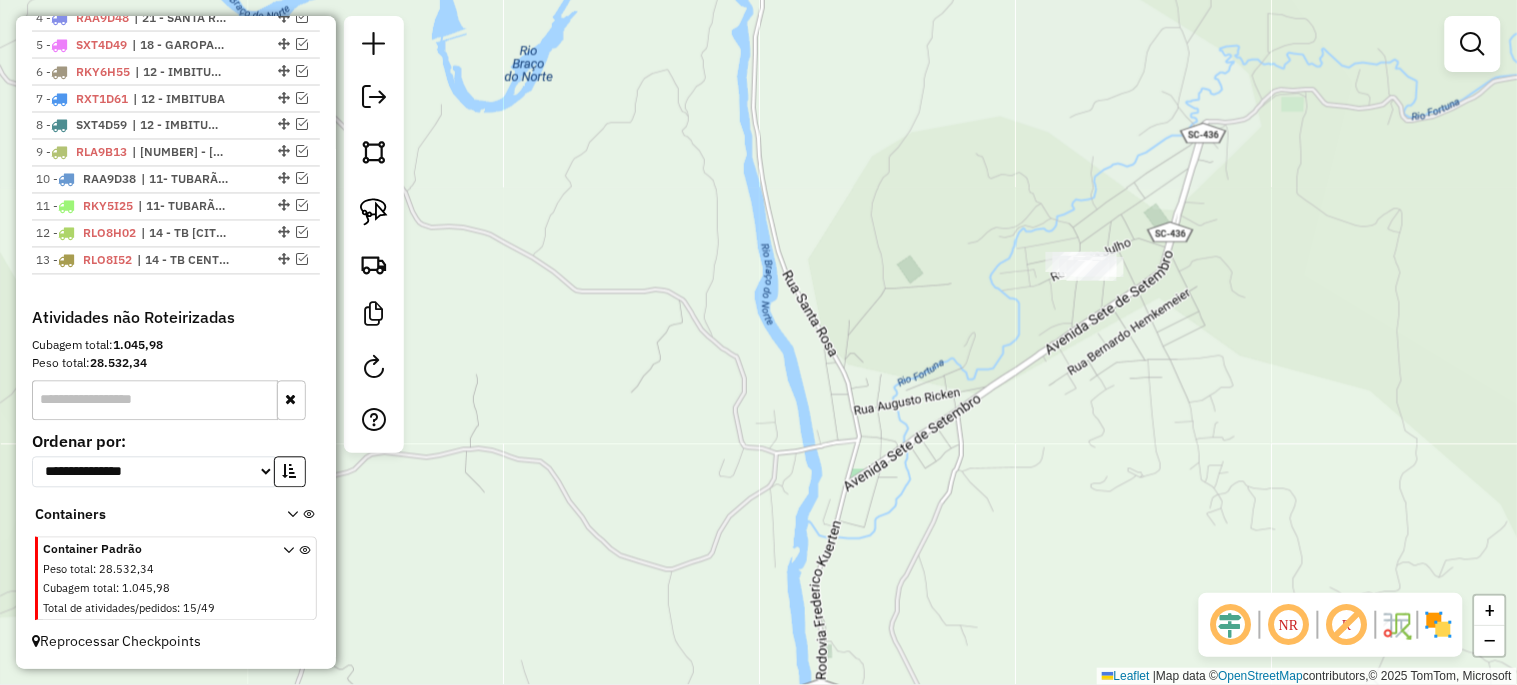 drag, startPoint x: 1114, startPoint y: 296, endPoint x: 947, endPoint y: 283, distance: 167.50522 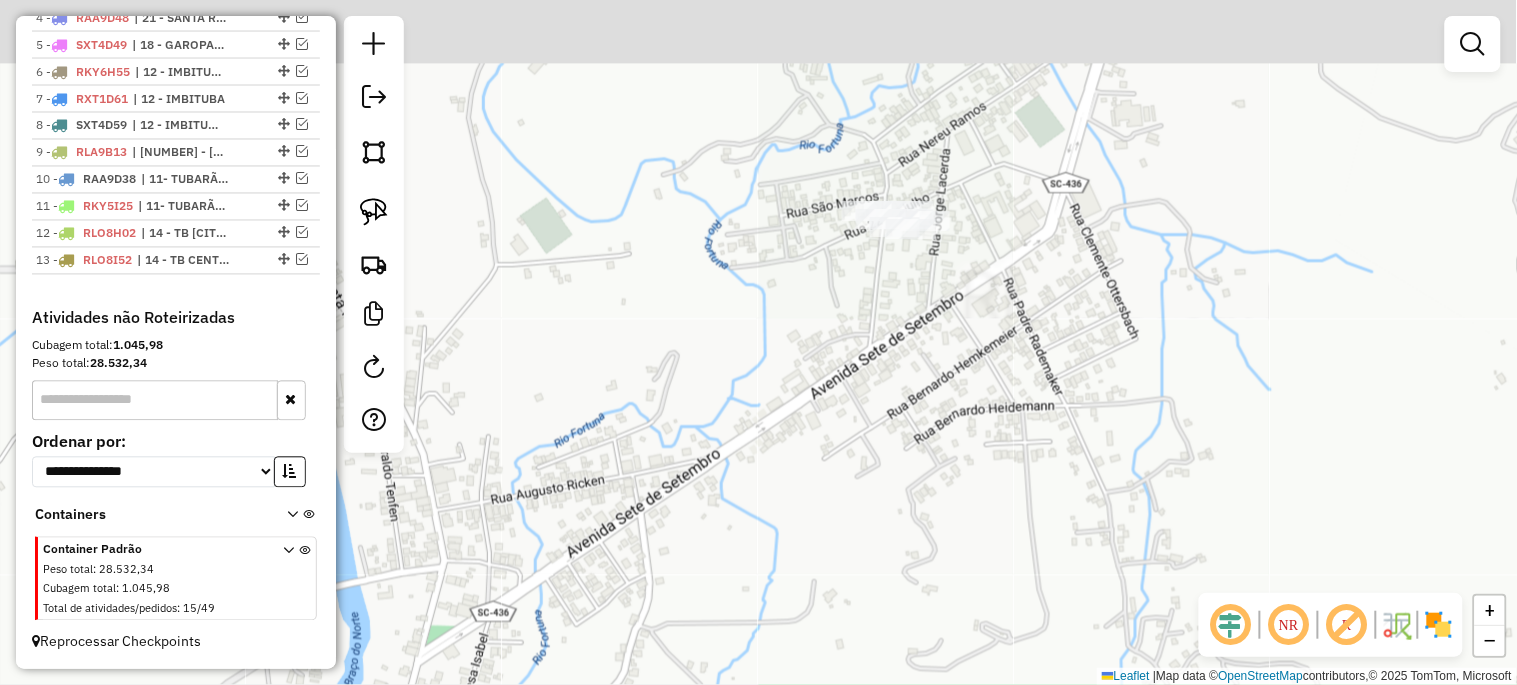 drag, startPoint x: 842, startPoint y: 445, endPoint x: 836, endPoint y: 537, distance: 92.19544 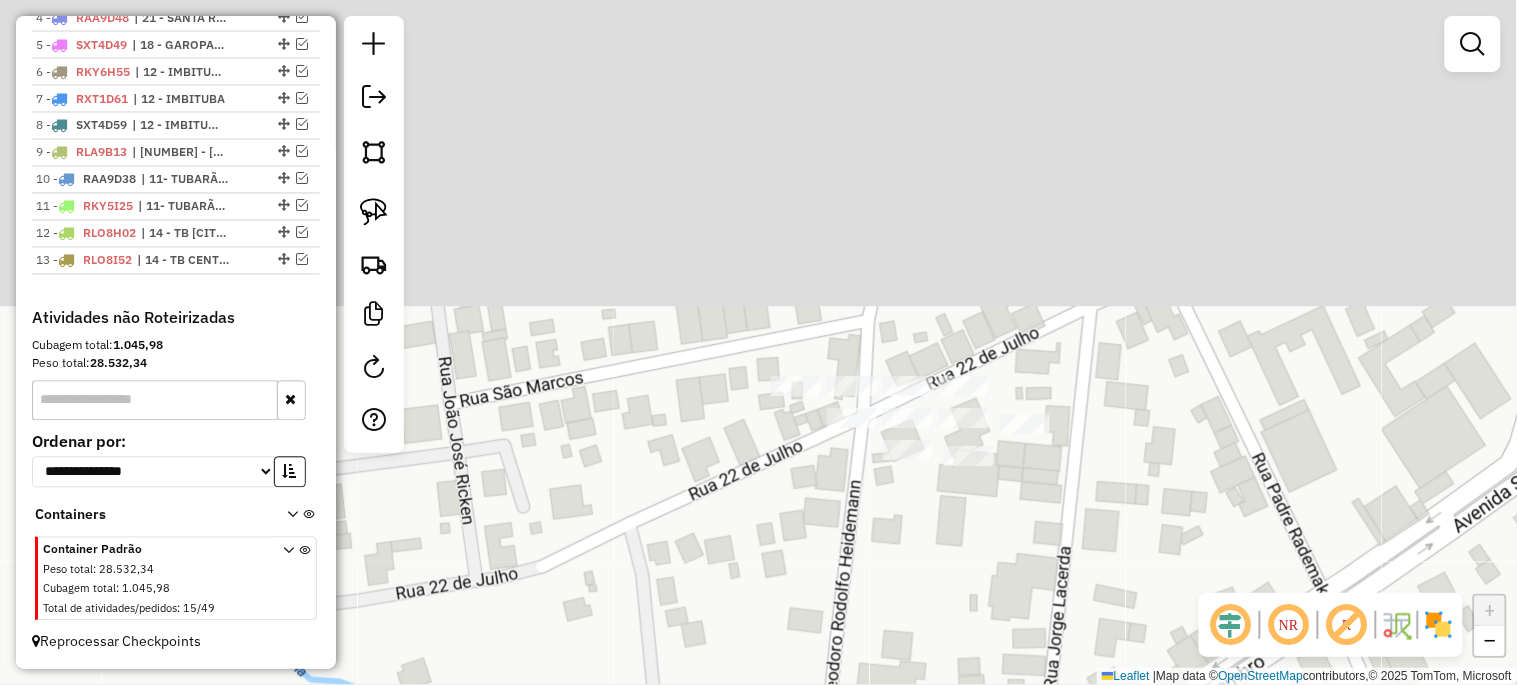 drag, startPoint x: 922, startPoint y: 196, endPoint x: 876, endPoint y: 553, distance: 359.9514 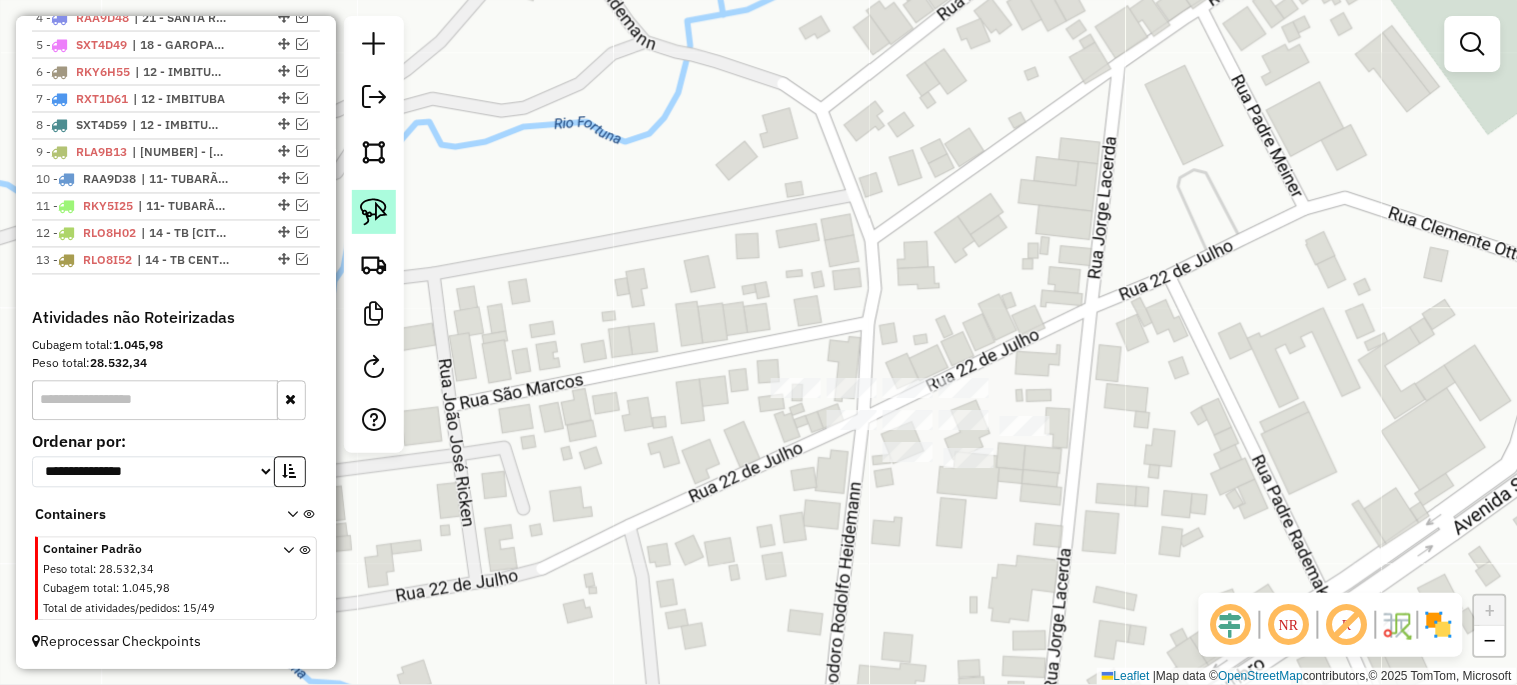 click 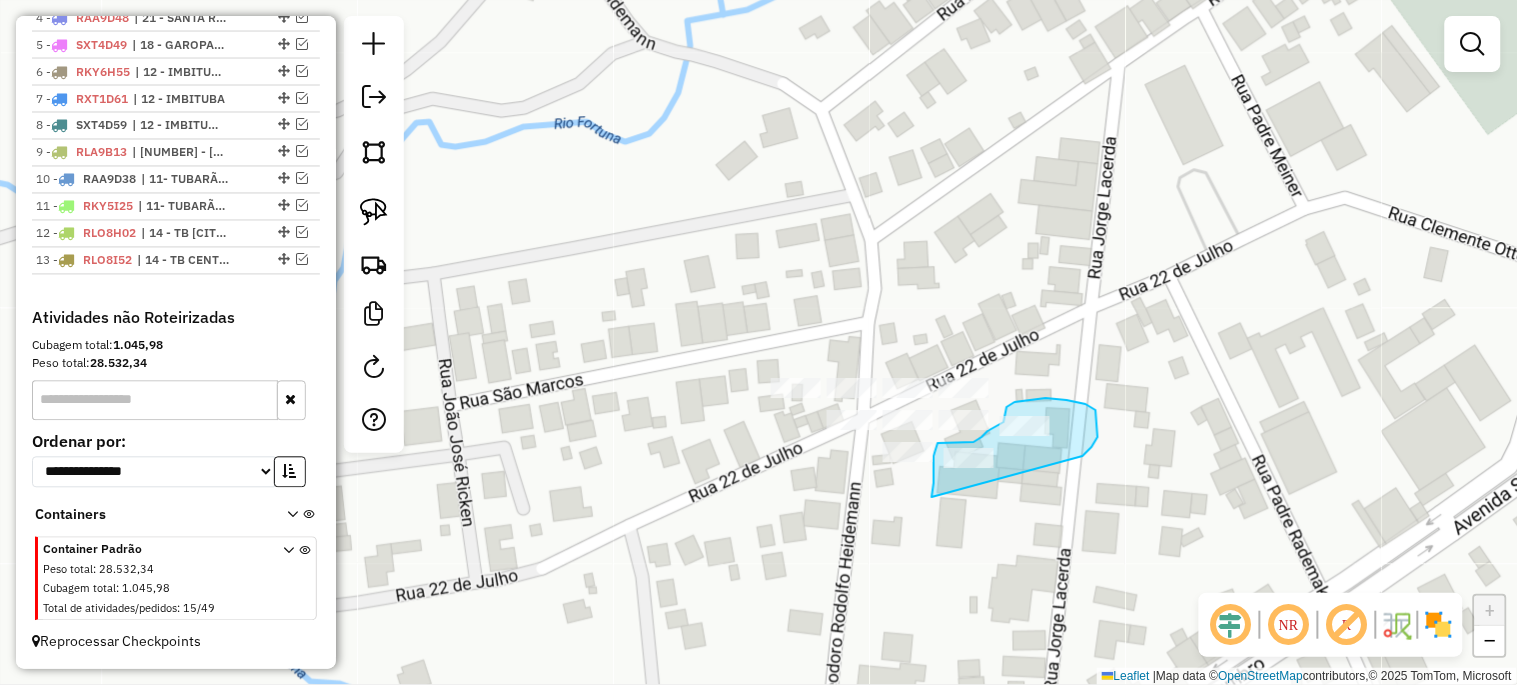 drag, startPoint x: 932, startPoint y: 497, endPoint x: 1083, endPoint y: 456, distance: 156.46725 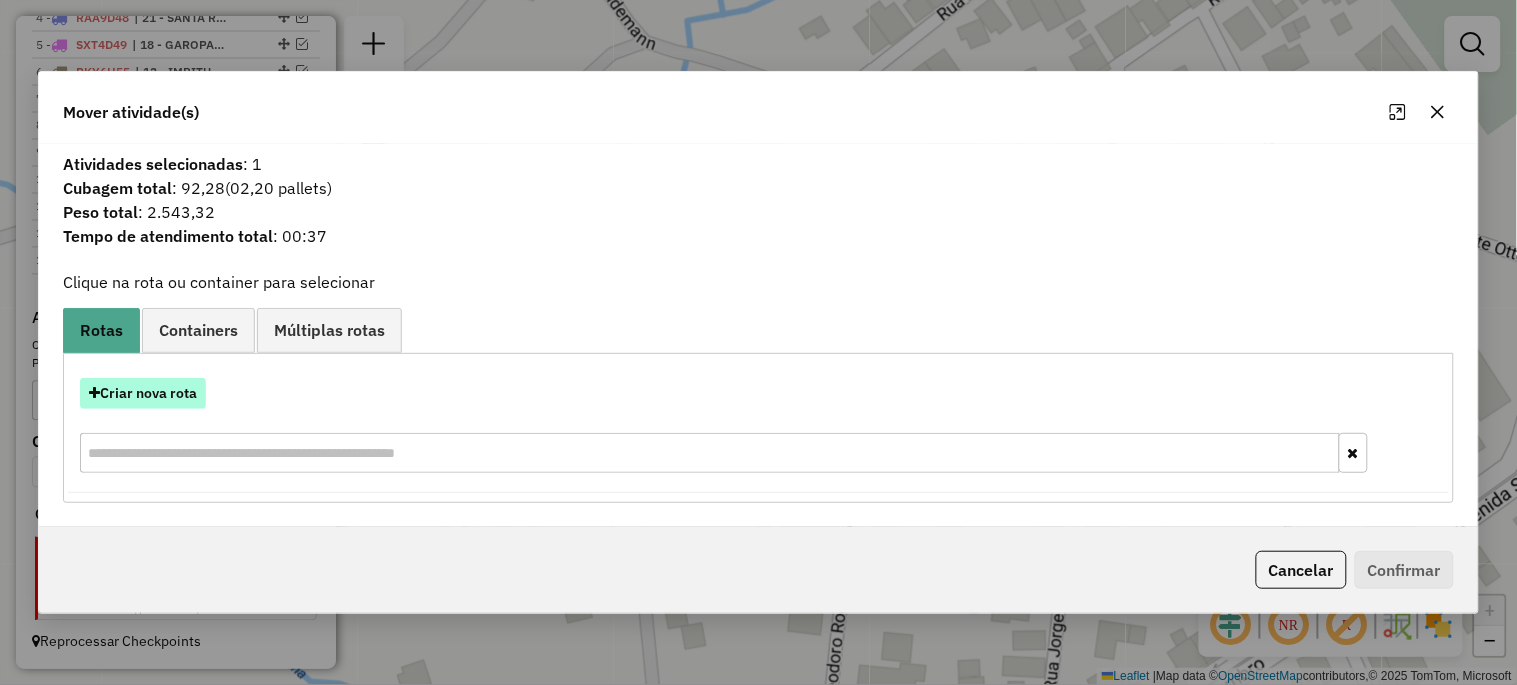 click on "Criar nova rota" at bounding box center (143, 393) 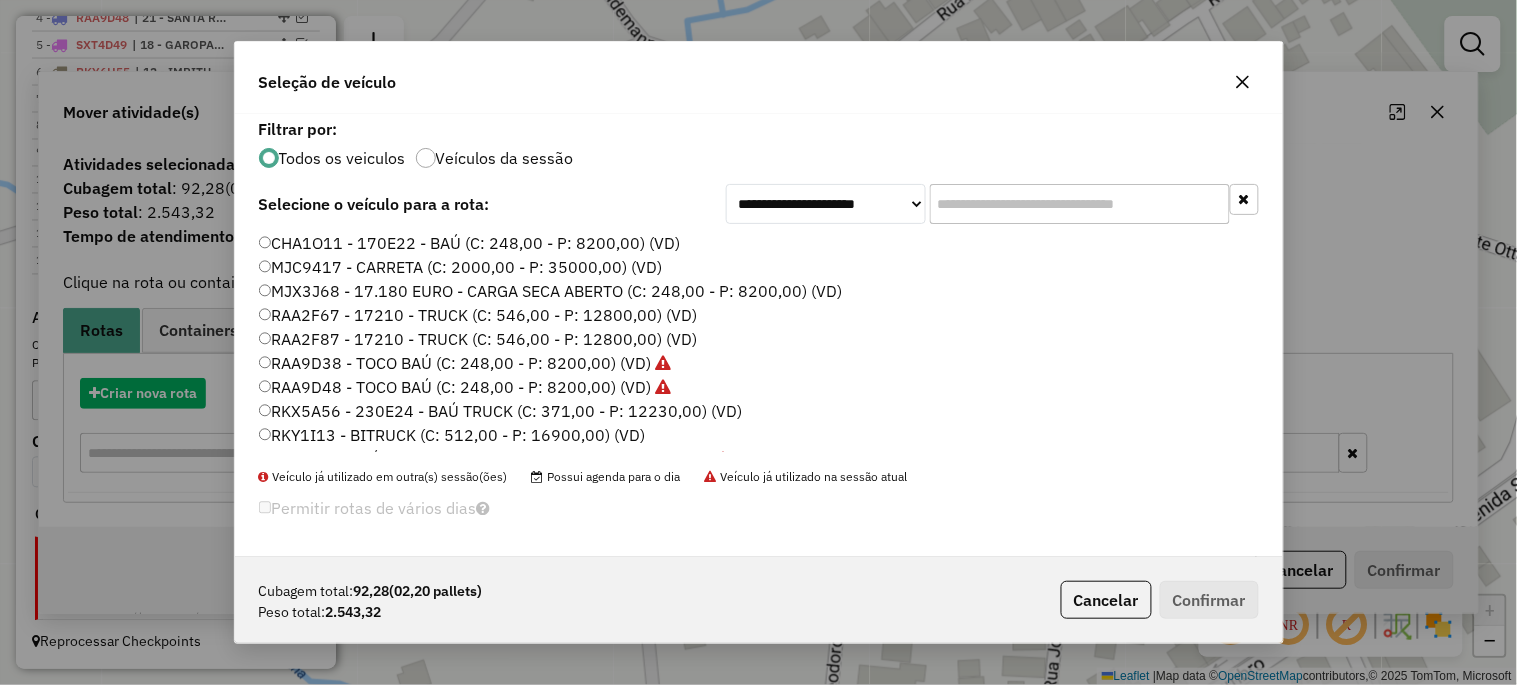 scroll, scrollTop: 11, scrollLeft: 5, axis: both 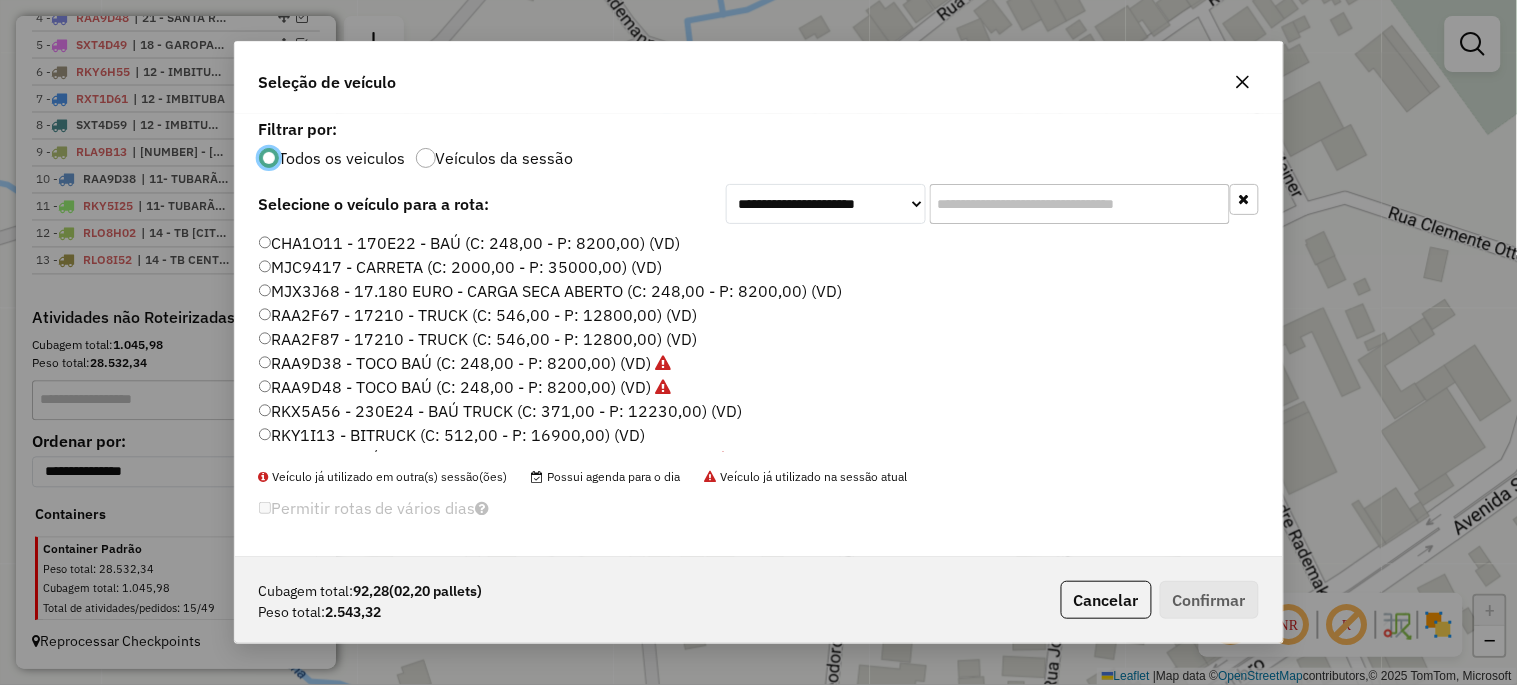 click on "RKX5A56 - 230E24 - BAÚ TRUCK (C: 371,00 - P: 12230,00) (VD)" 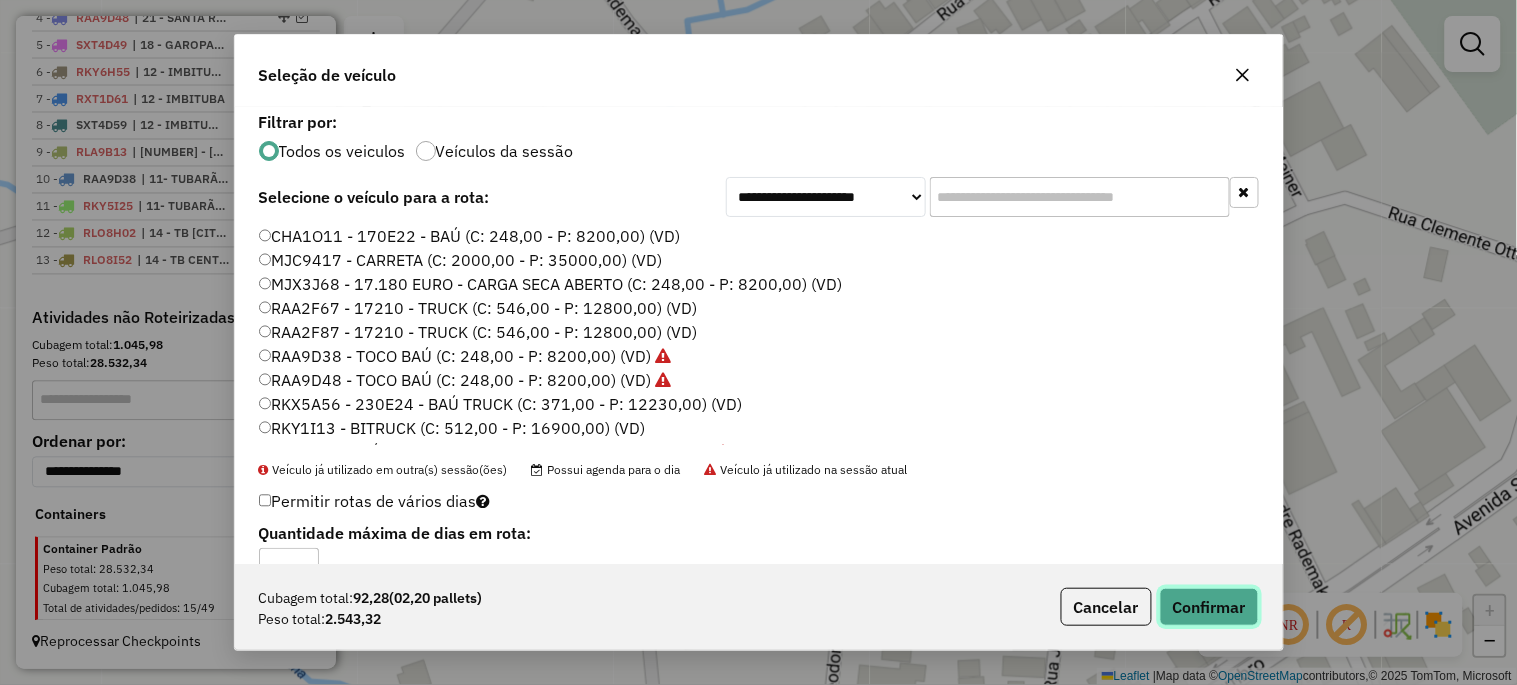 click on "Confirmar" 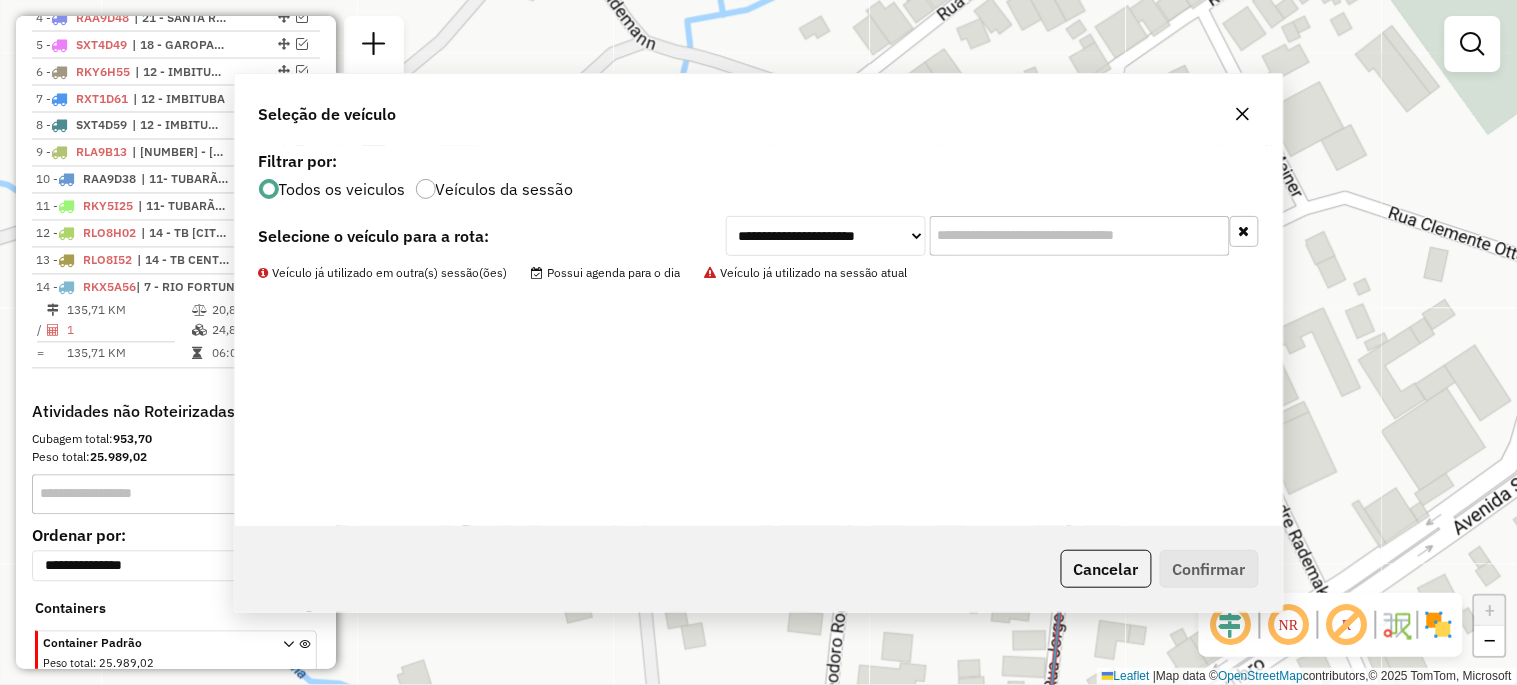 scroll, scrollTop: 916, scrollLeft: 0, axis: vertical 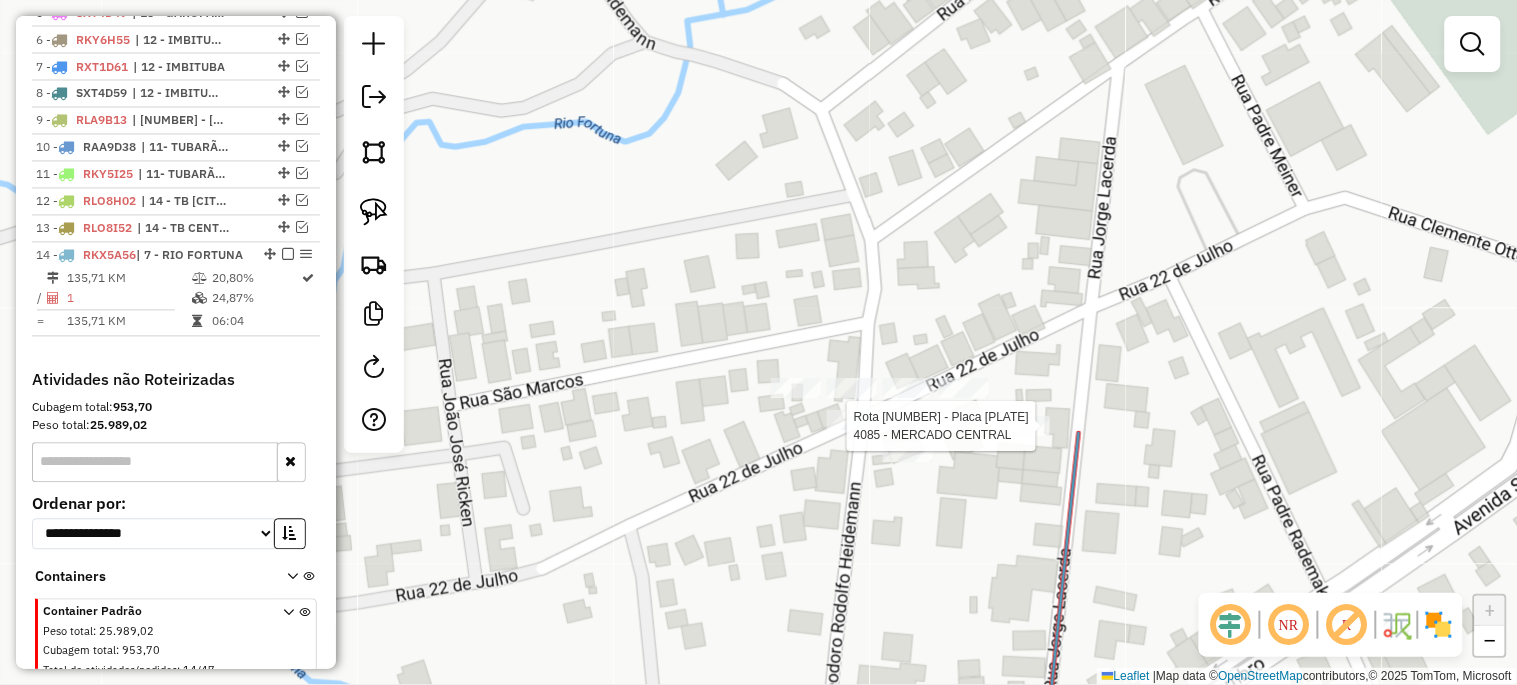 select on "**********" 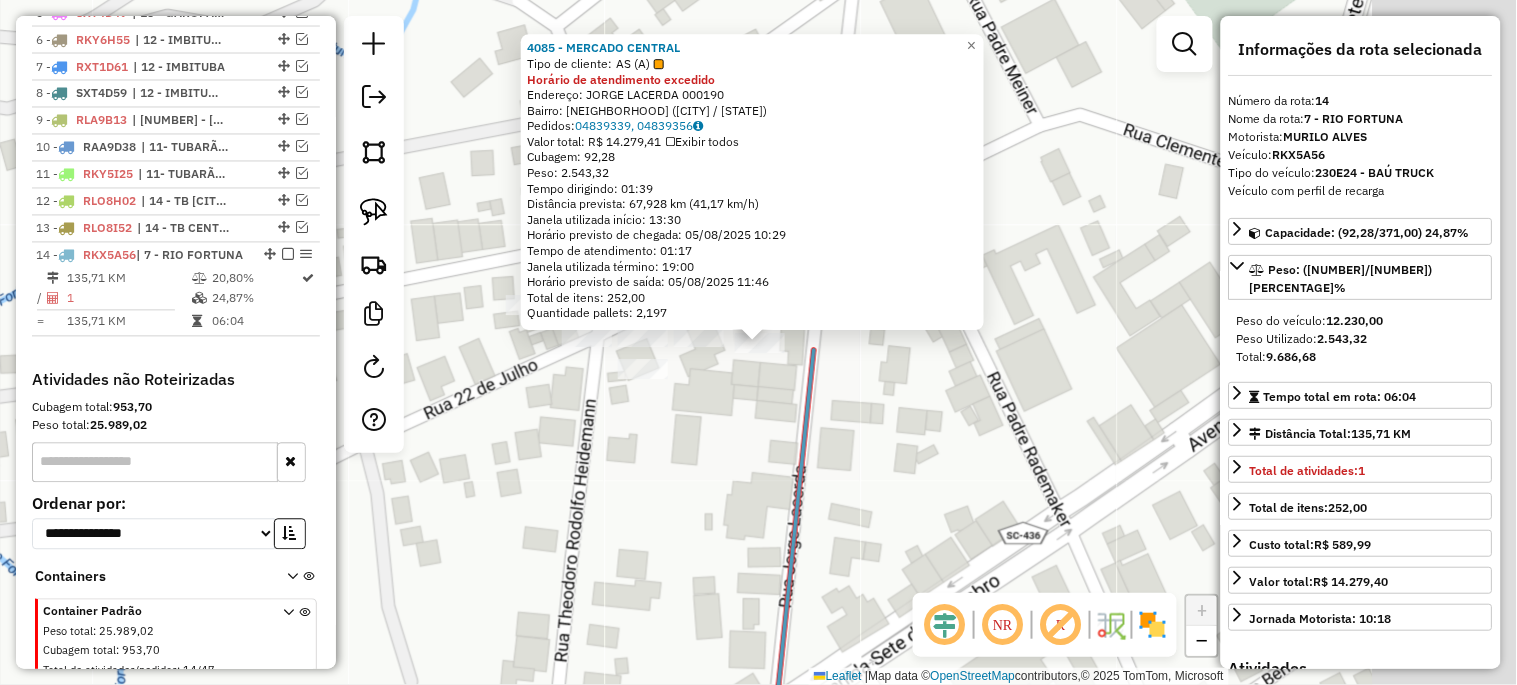 scroll, scrollTop: 995, scrollLeft: 0, axis: vertical 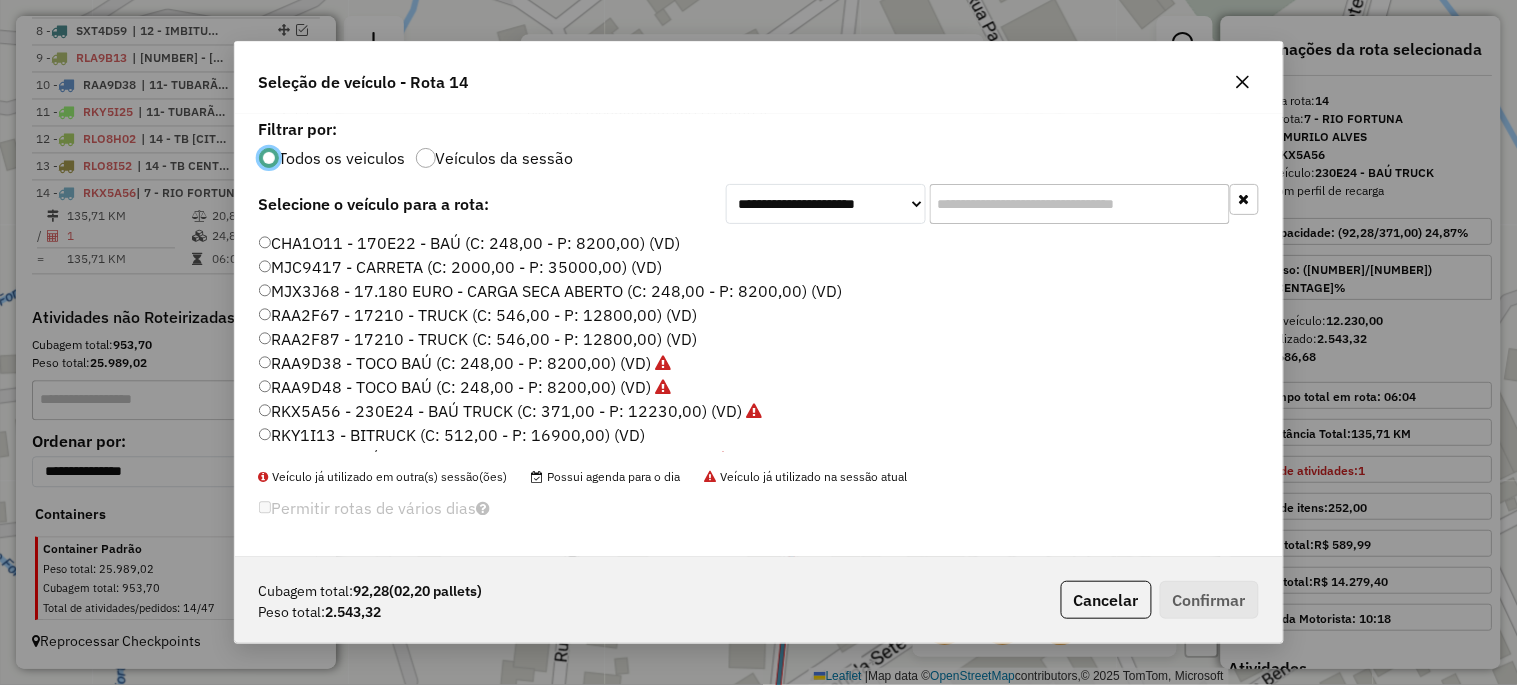 click on "RKY1I13 - BITRUCK (C: 512,00 - P: 16900,00) (VD)" 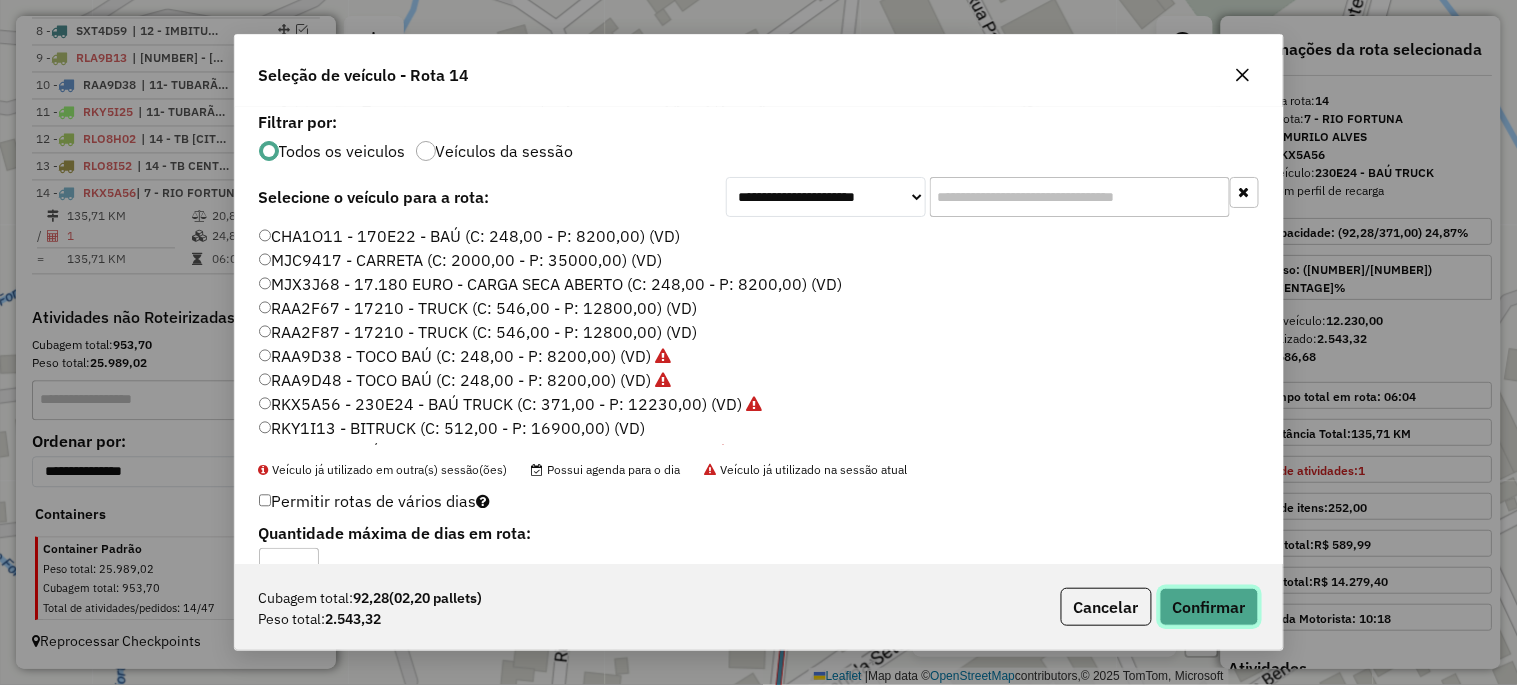 click on "Confirmar" 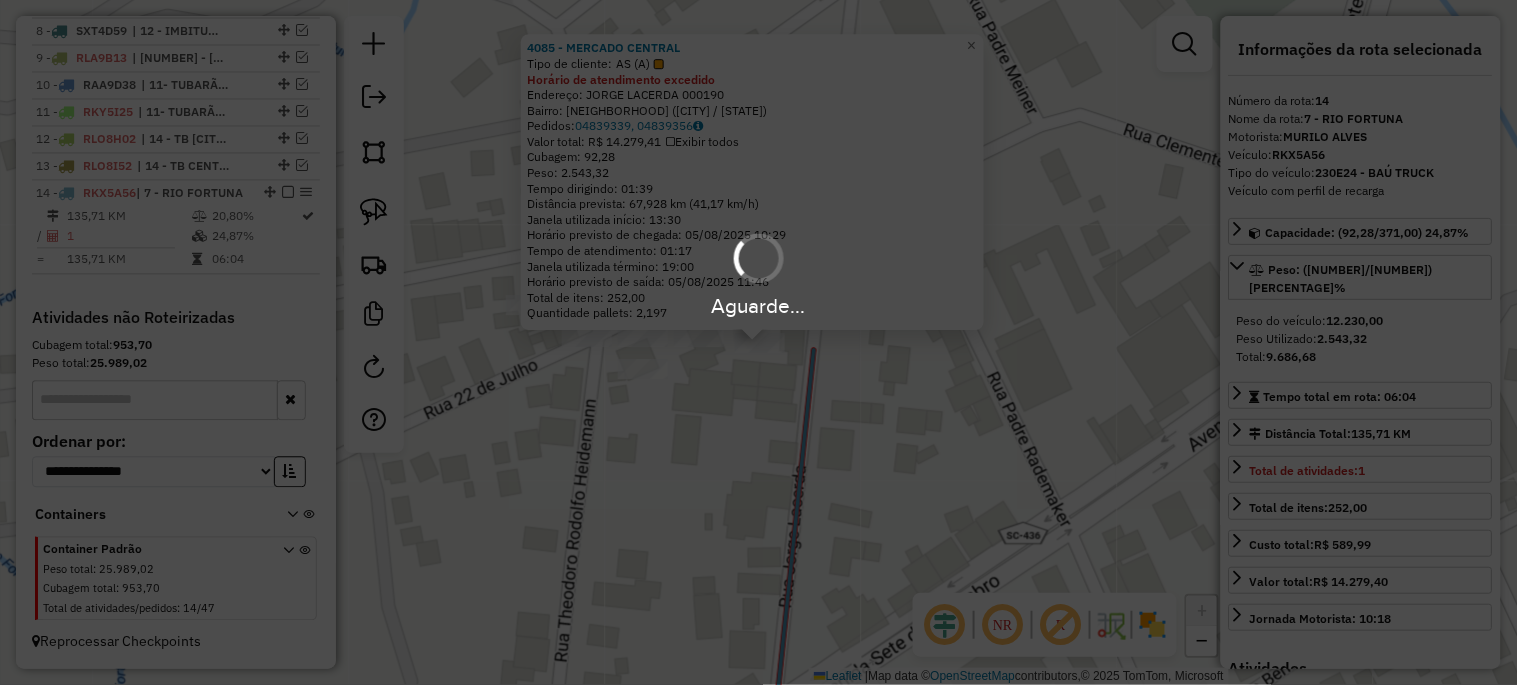 scroll, scrollTop: 977, scrollLeft: 0, axis: vertical 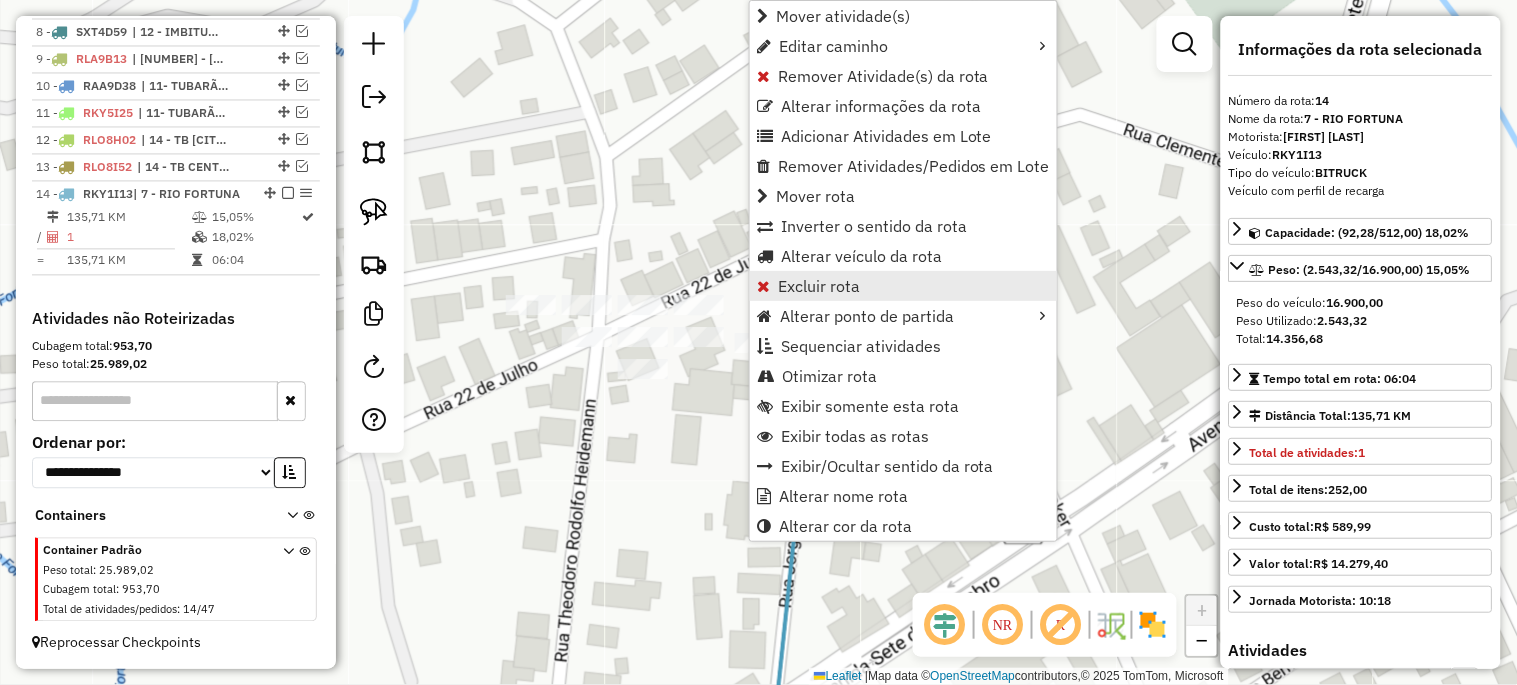 click on "Excluir rota" at bounding box center (819, 286) 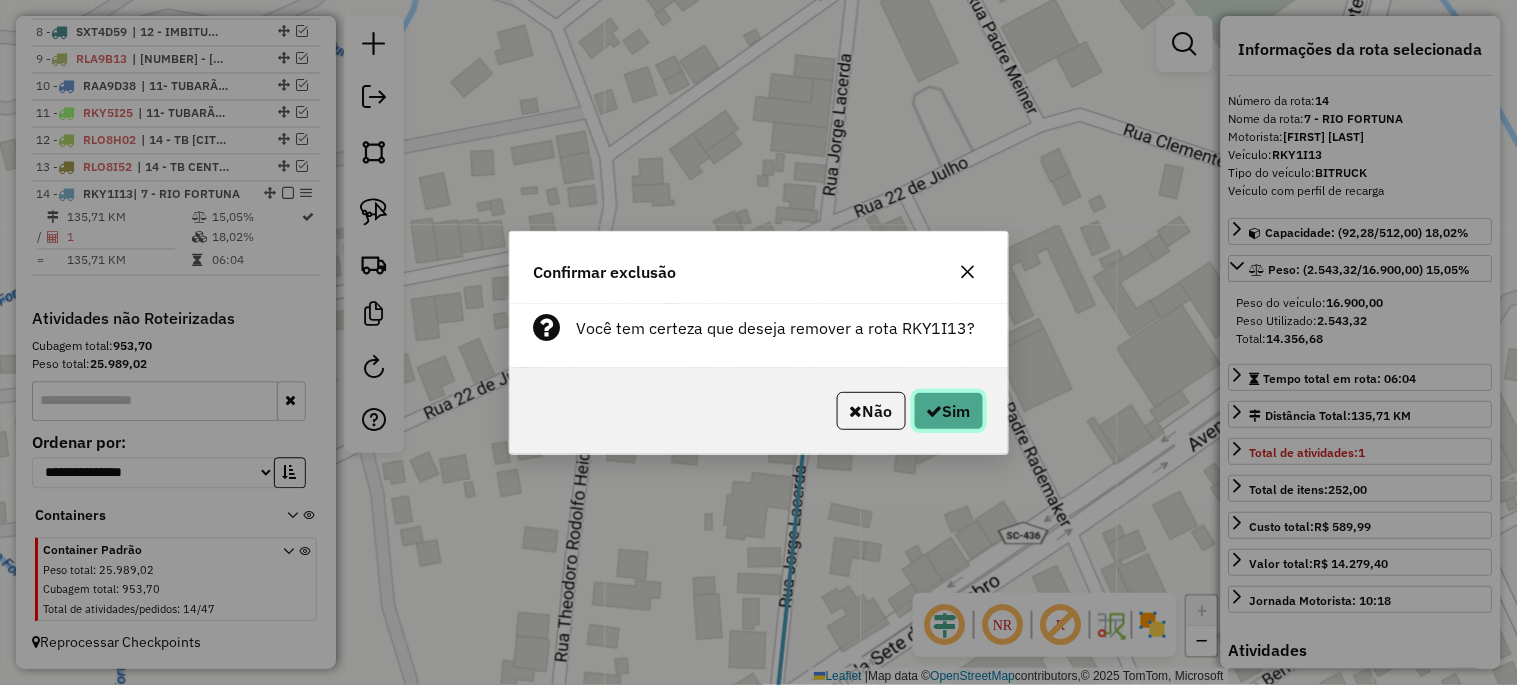 click on "Sim" 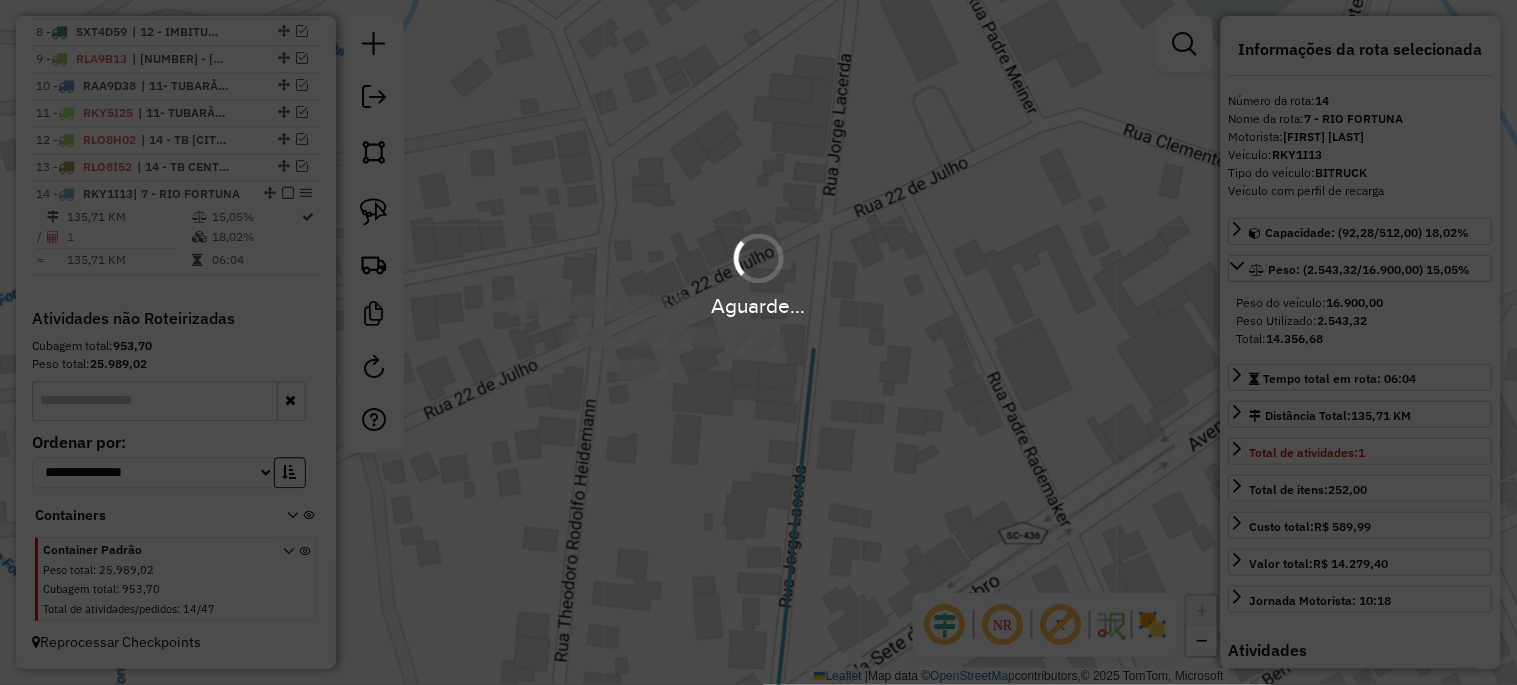 scroll, scrollTop: 884, scrollLeft: 0, axis: vertical 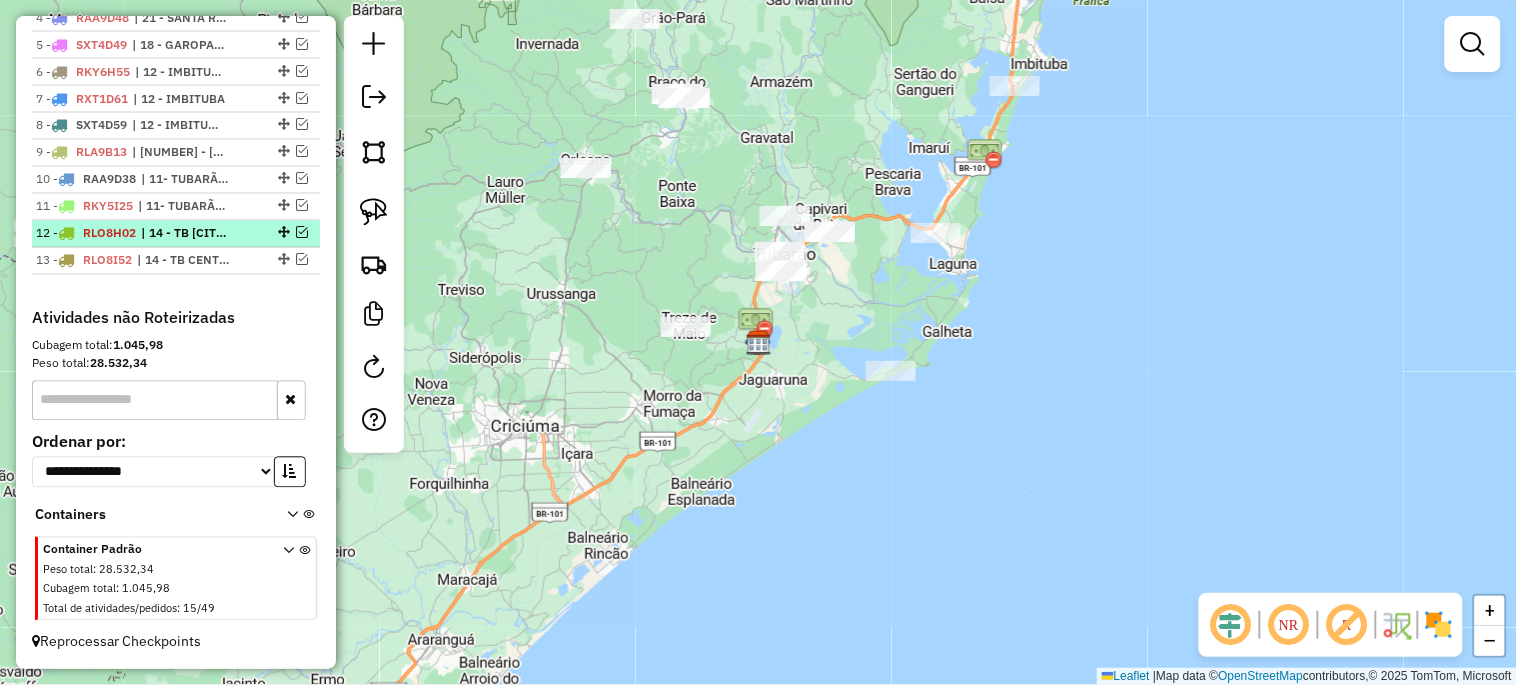 click at bounding box center (302, 233) 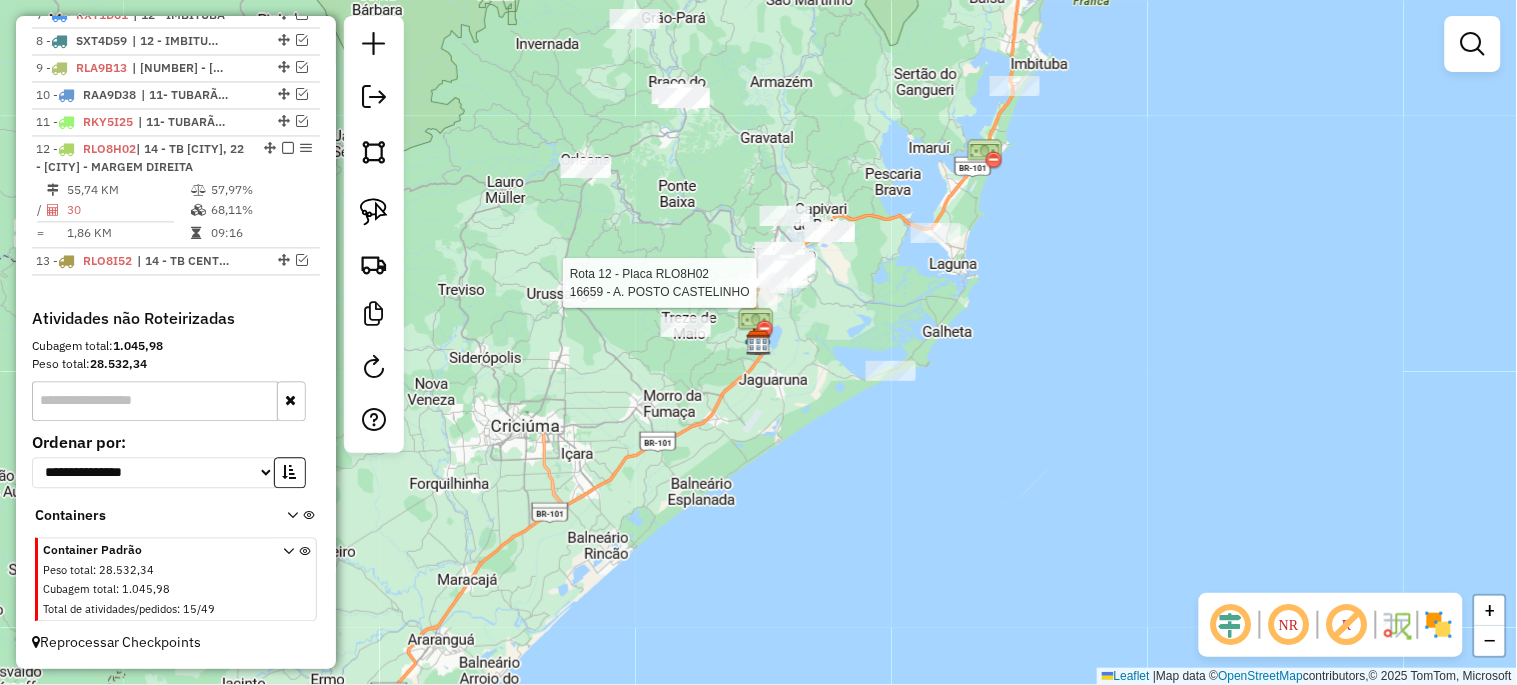 select on "**********" 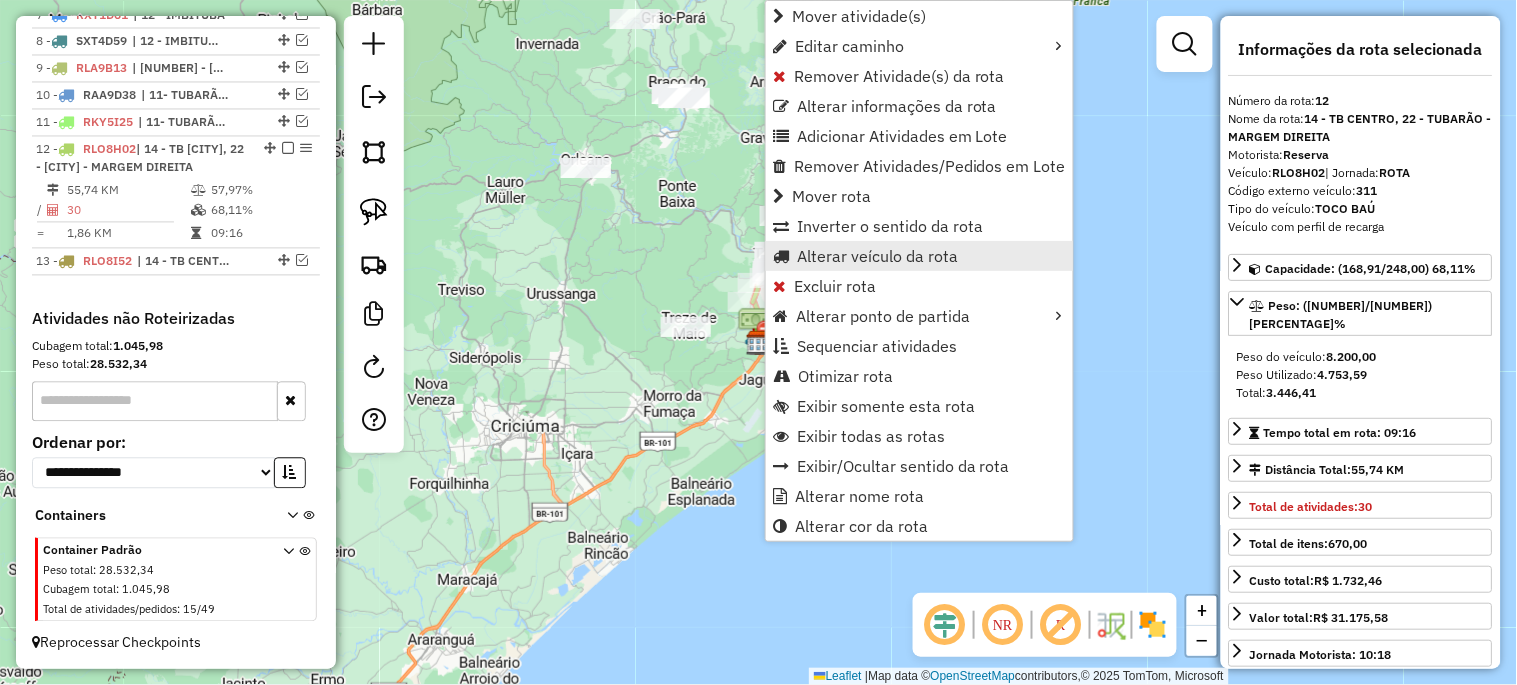click on "Alterar veículo da rota" at bounding box center [877, 256] 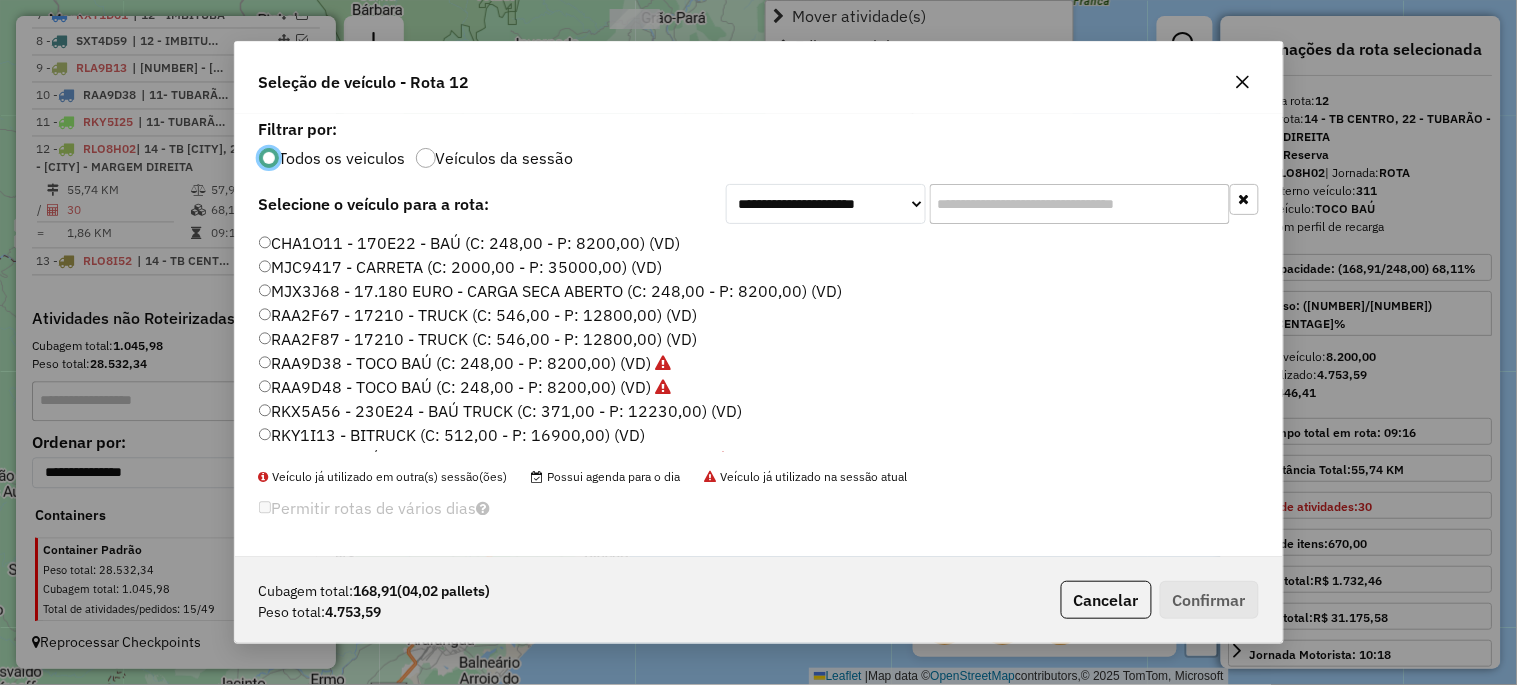scroll, scrollTop: 11, scrollLeft: 5, axis: both 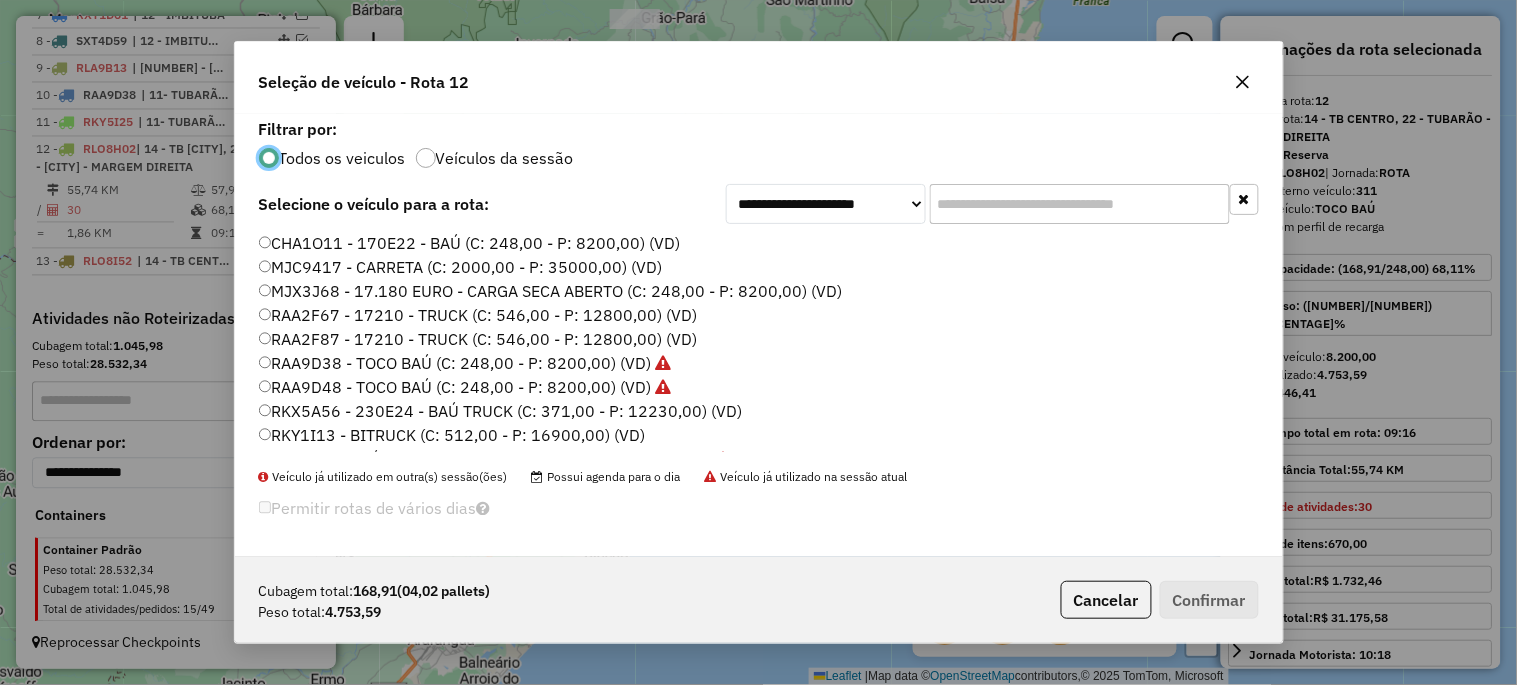 click on "RKX5A56 - 230E24 - BAÚ TRUCK (C: 371,00 - P: 12230,00) (VD)" 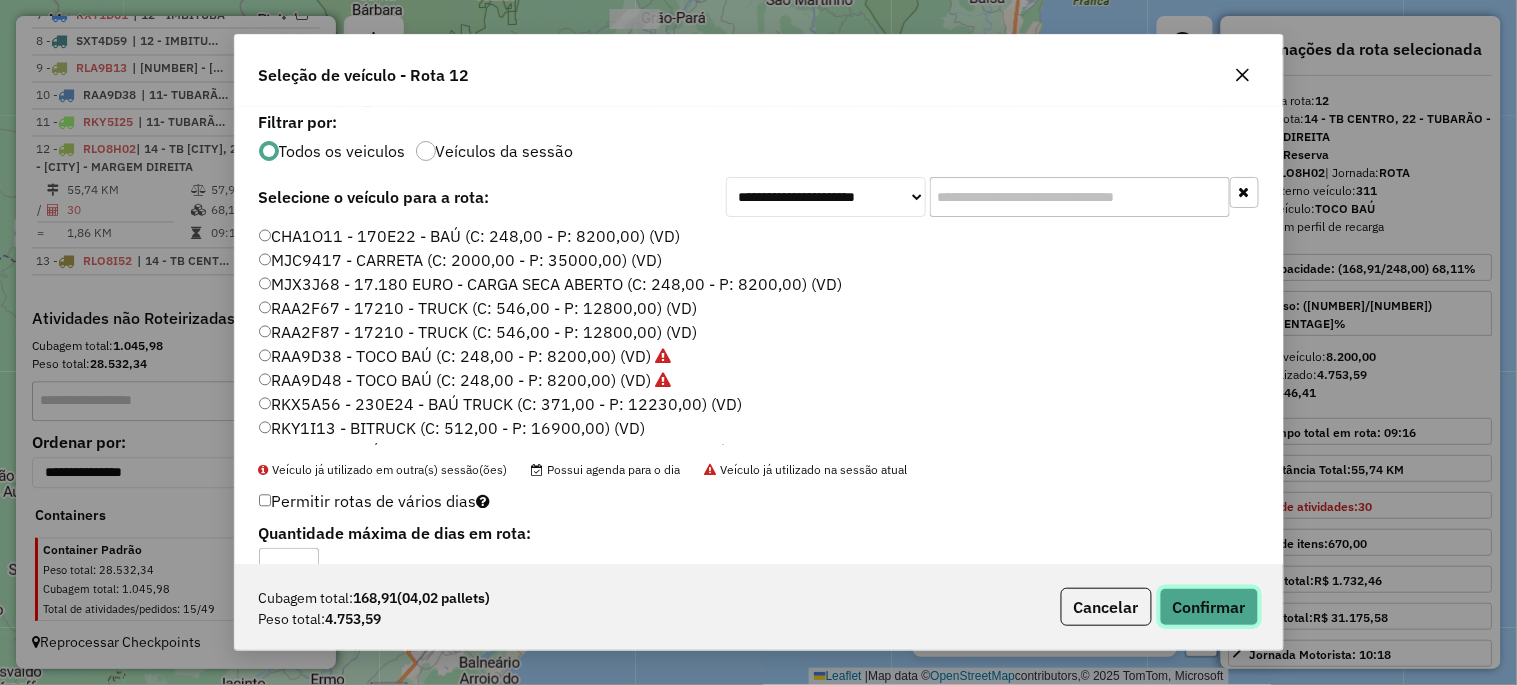 click on "Confirmar" 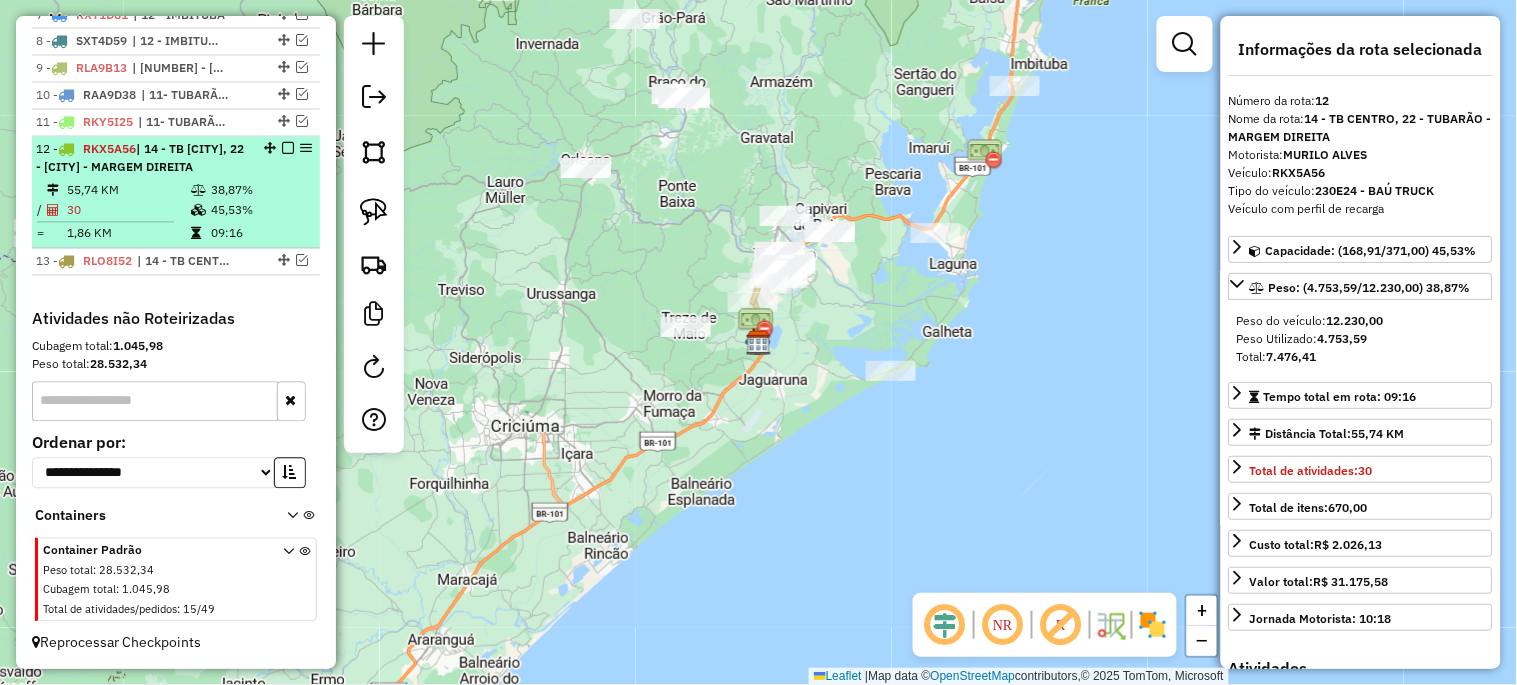 click at bounding box center (288, 149) 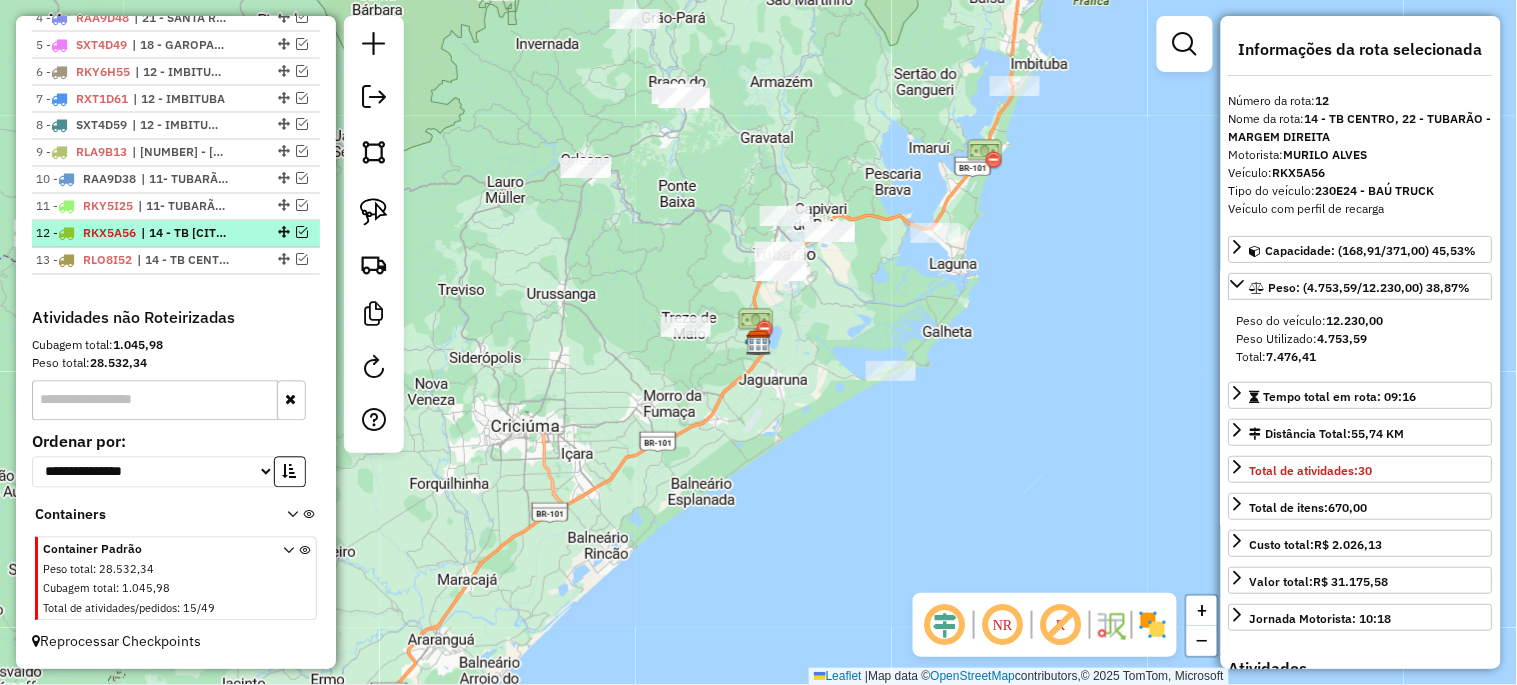 scroll, scrollTop: 884, scrollLeft: 0, axis: vertical 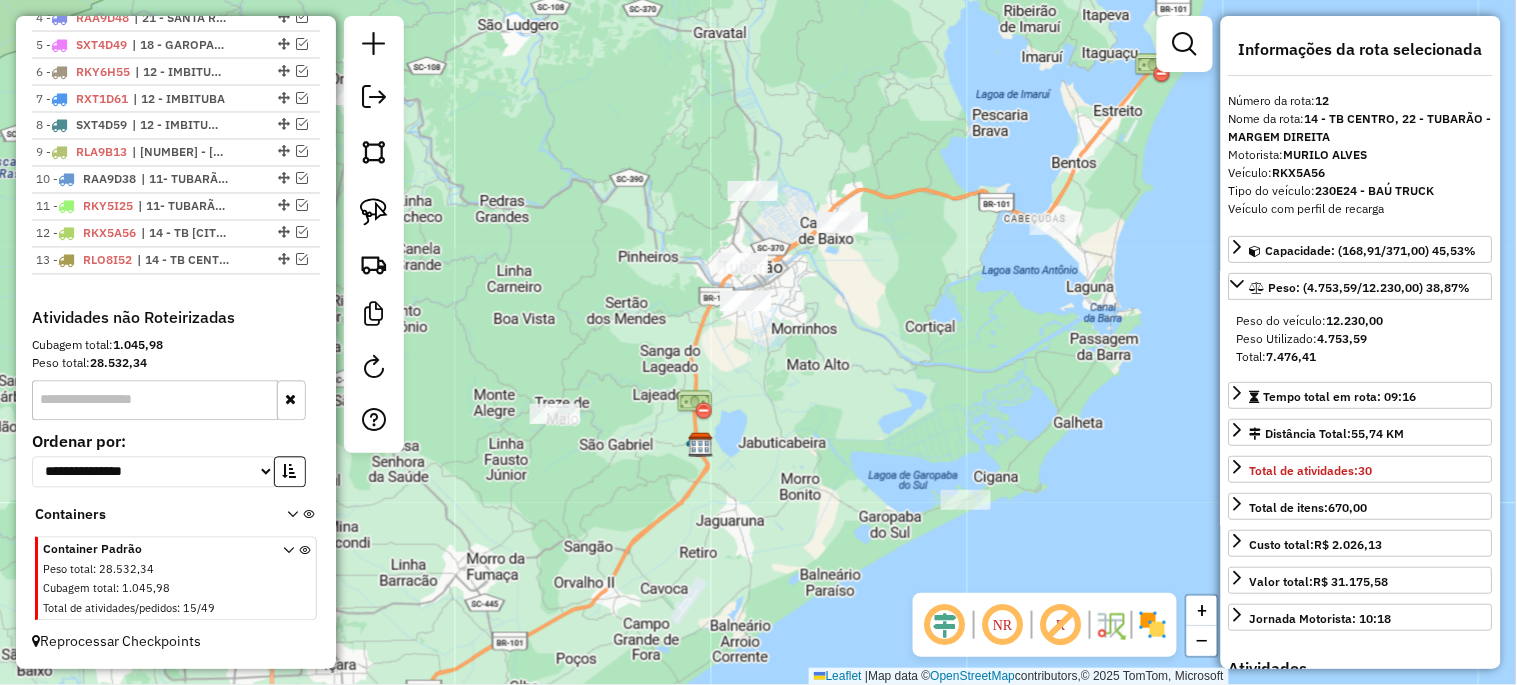 drag, startPoint x: 601, startPoint y: 183, endPoint x: 727, endPoint y: 614, distance: 449.0401 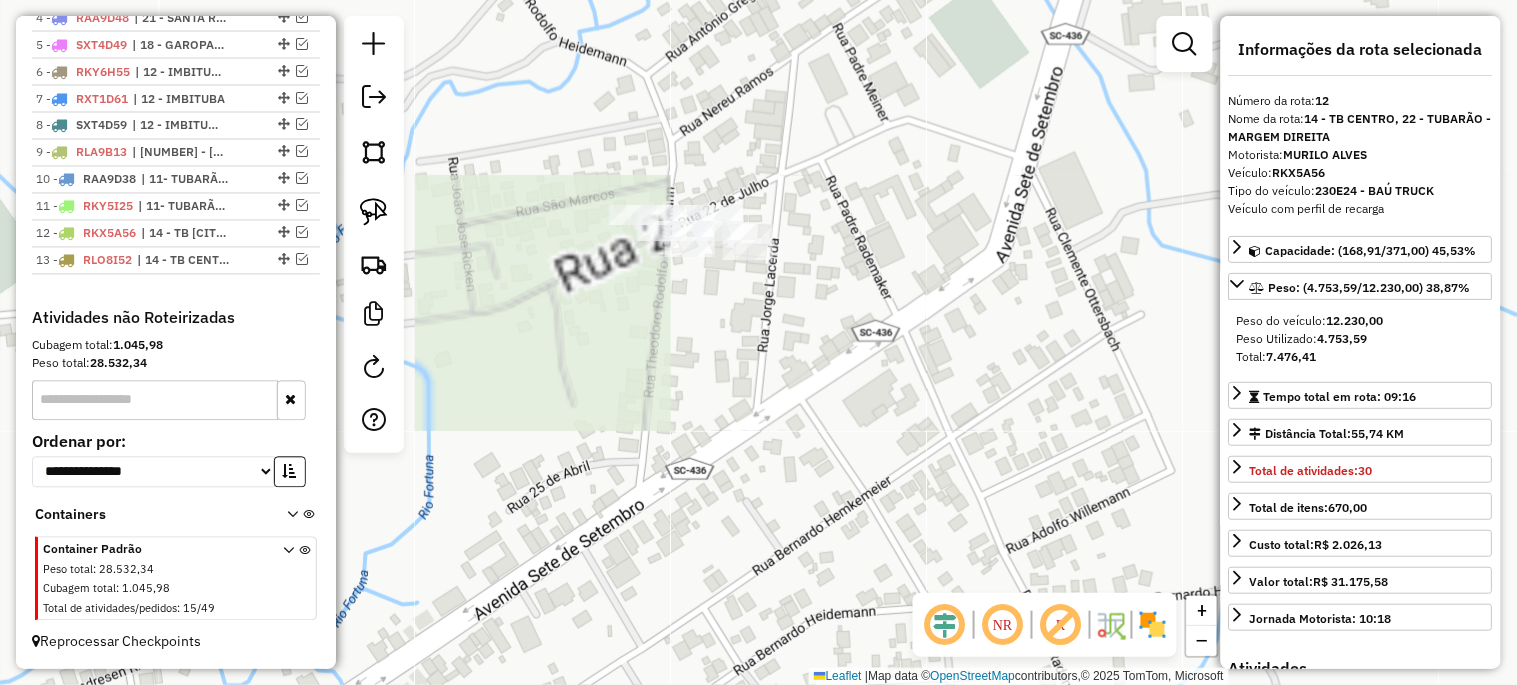 drag, startPoint x: 787, startPoint y: 181, endPoint x: 738, endPoint y: 448, distance: 271.459 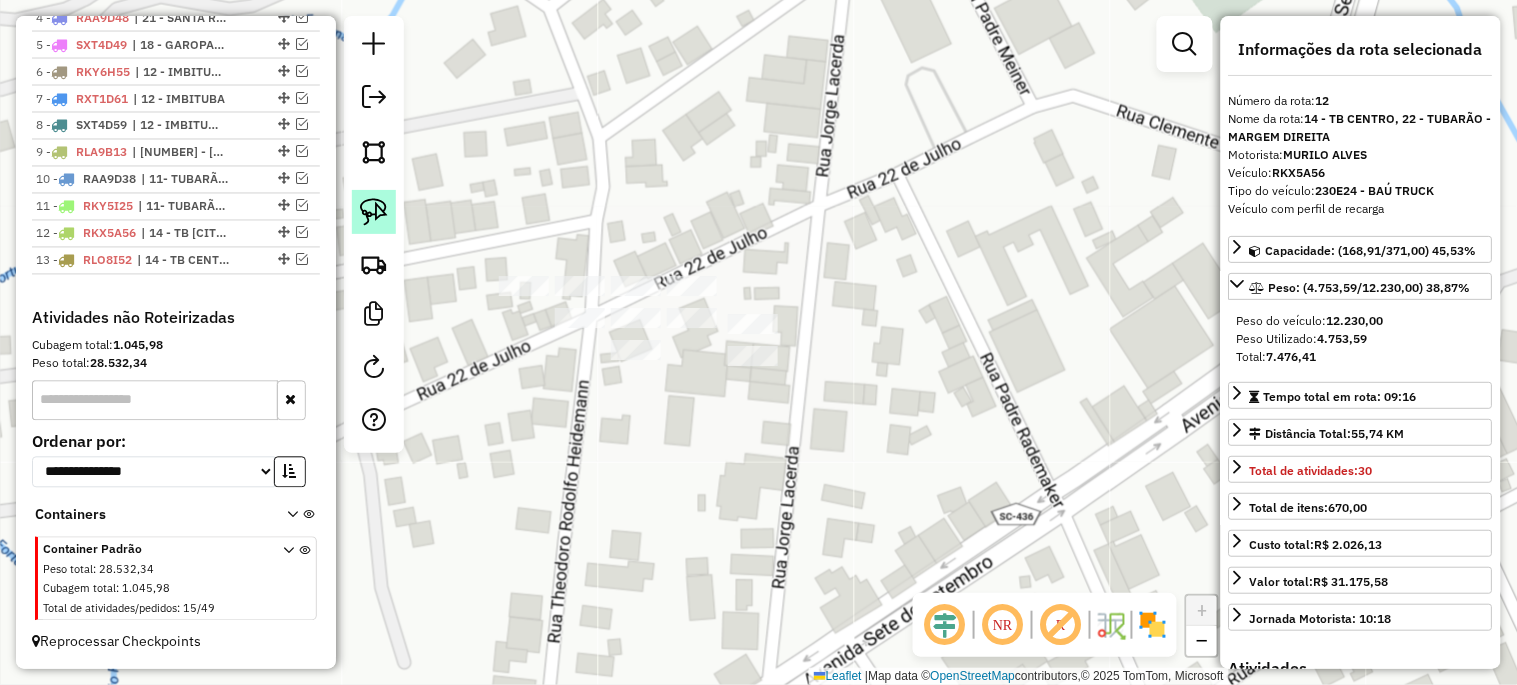 click 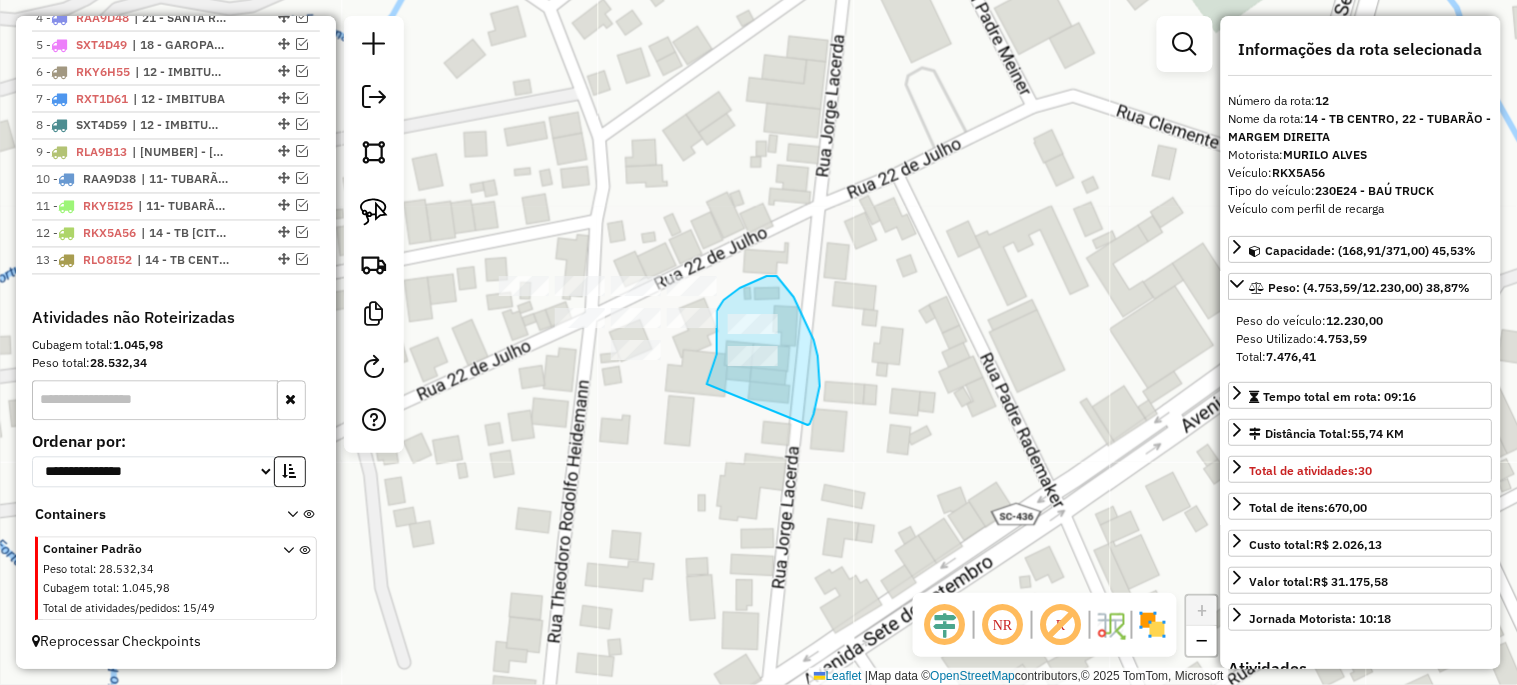 drag, startPoint x: 707, startPoint y: 384, endPoint x: 808, endPoint y: 425, distance: 109.004585 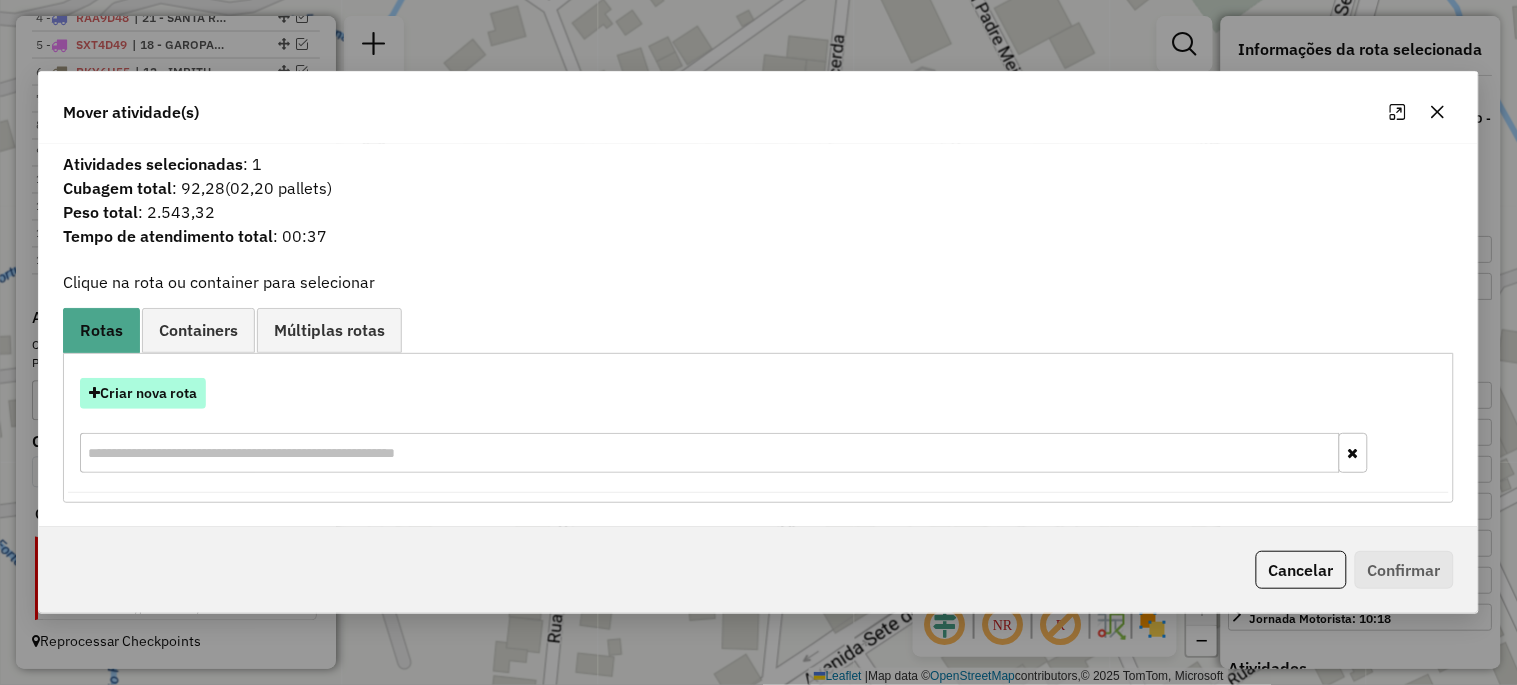 click on "Criar nova rota" at bounding box center [143, 393] 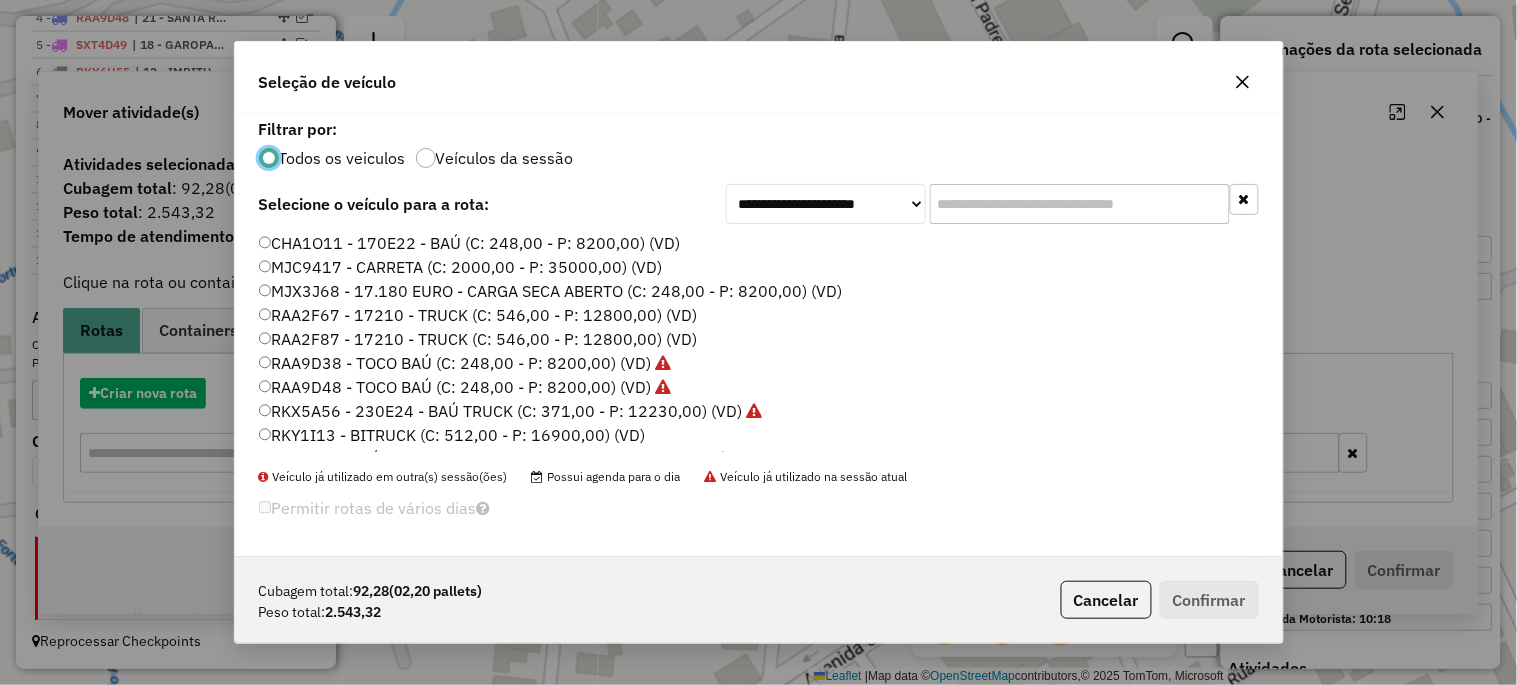 scroll, scrollTop: 11, scrollLeft: 5, axis: both 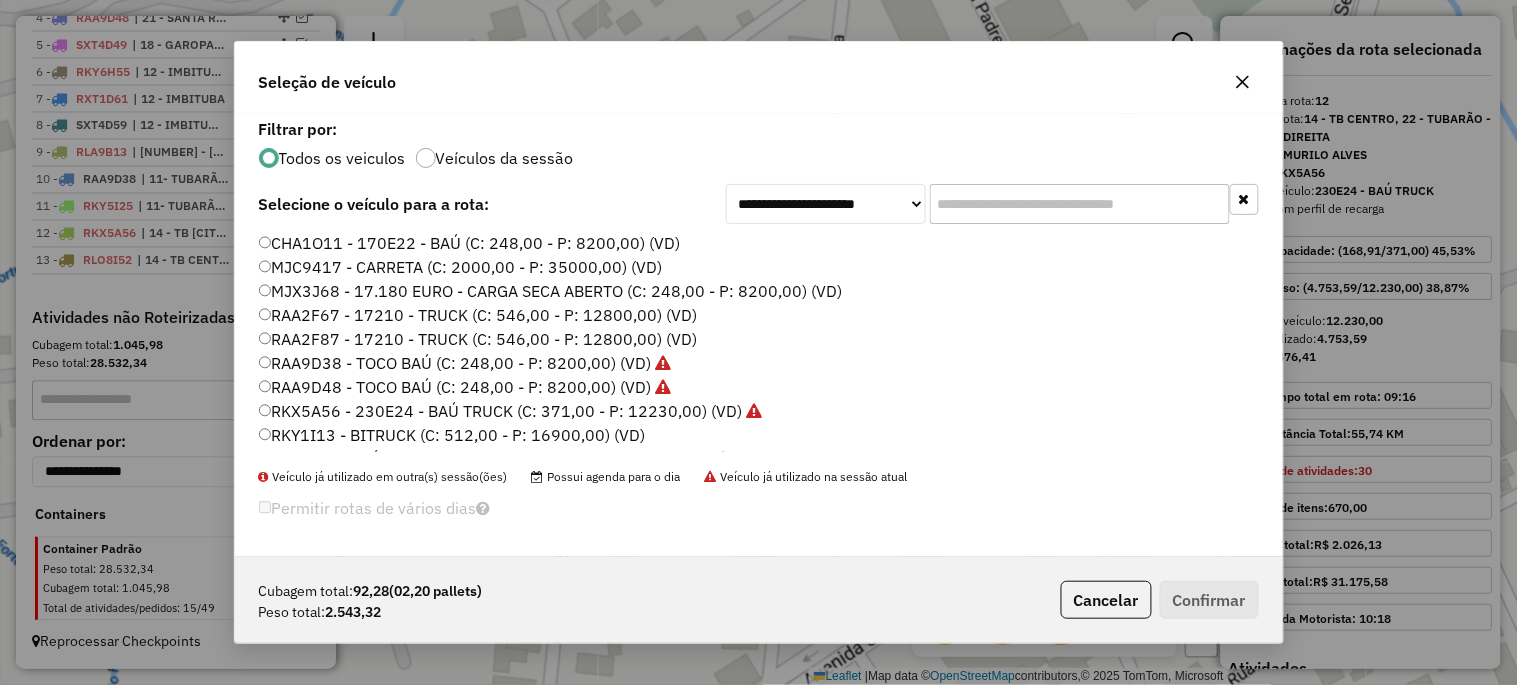 click on "RKY1I13 - BITRUCK (C: 512,00 - P: 16900,00) (VD)" 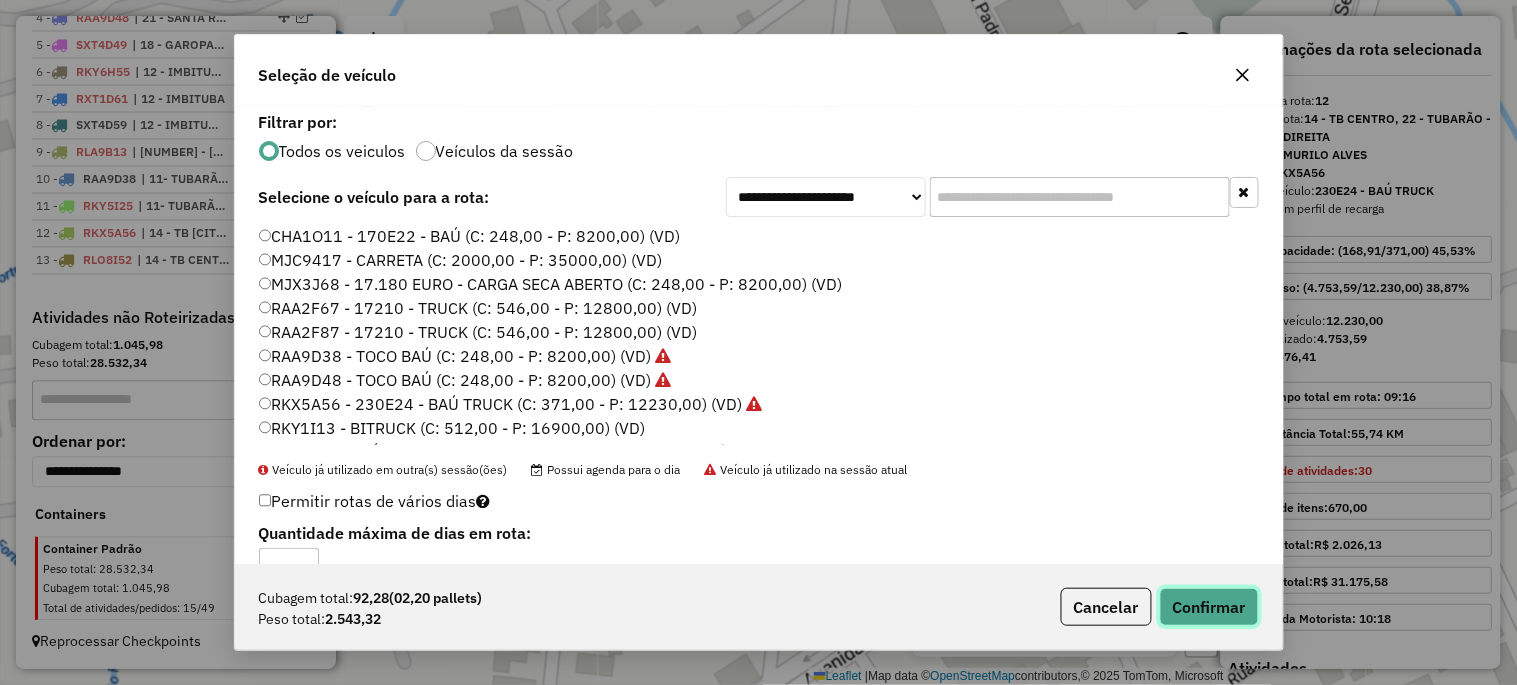 click on "Confirmar" 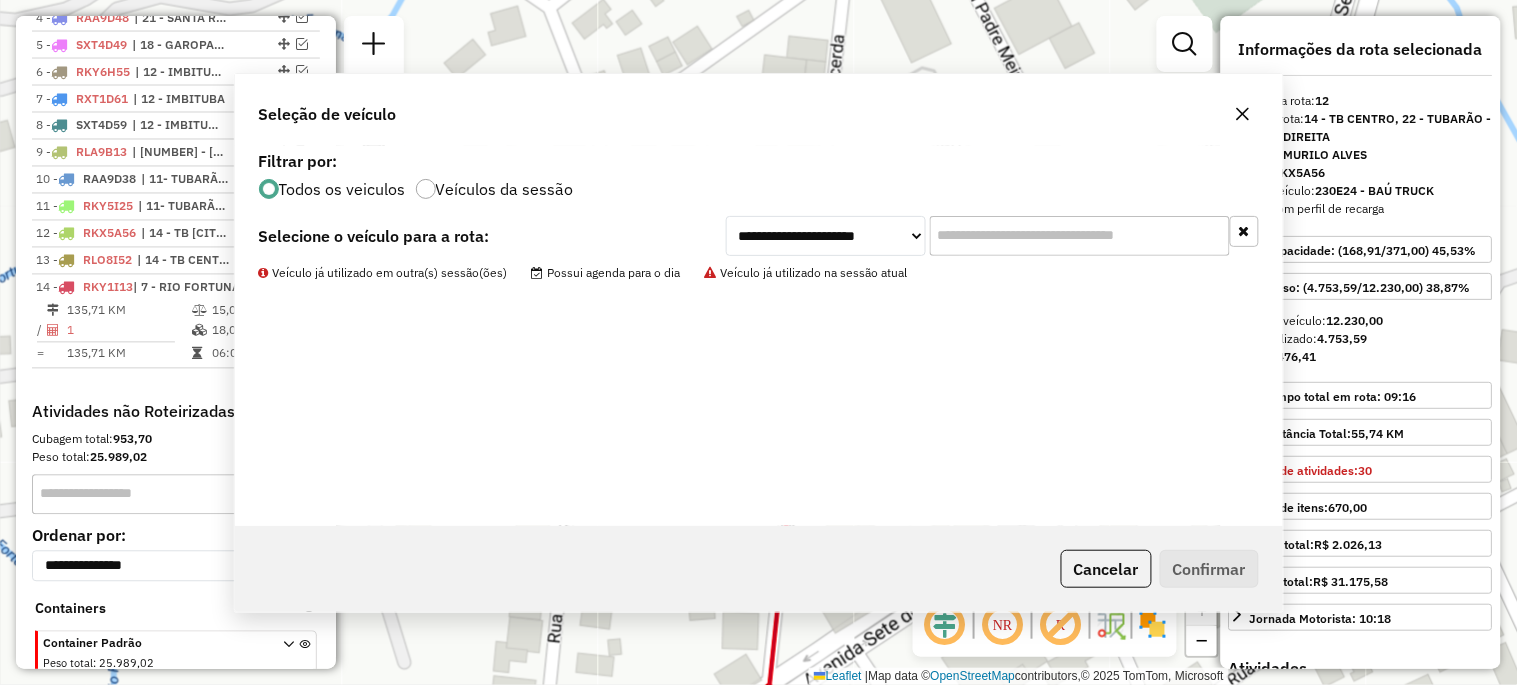 scroll, scrollTop: 977, scrollLeft: 0, axis: vertical 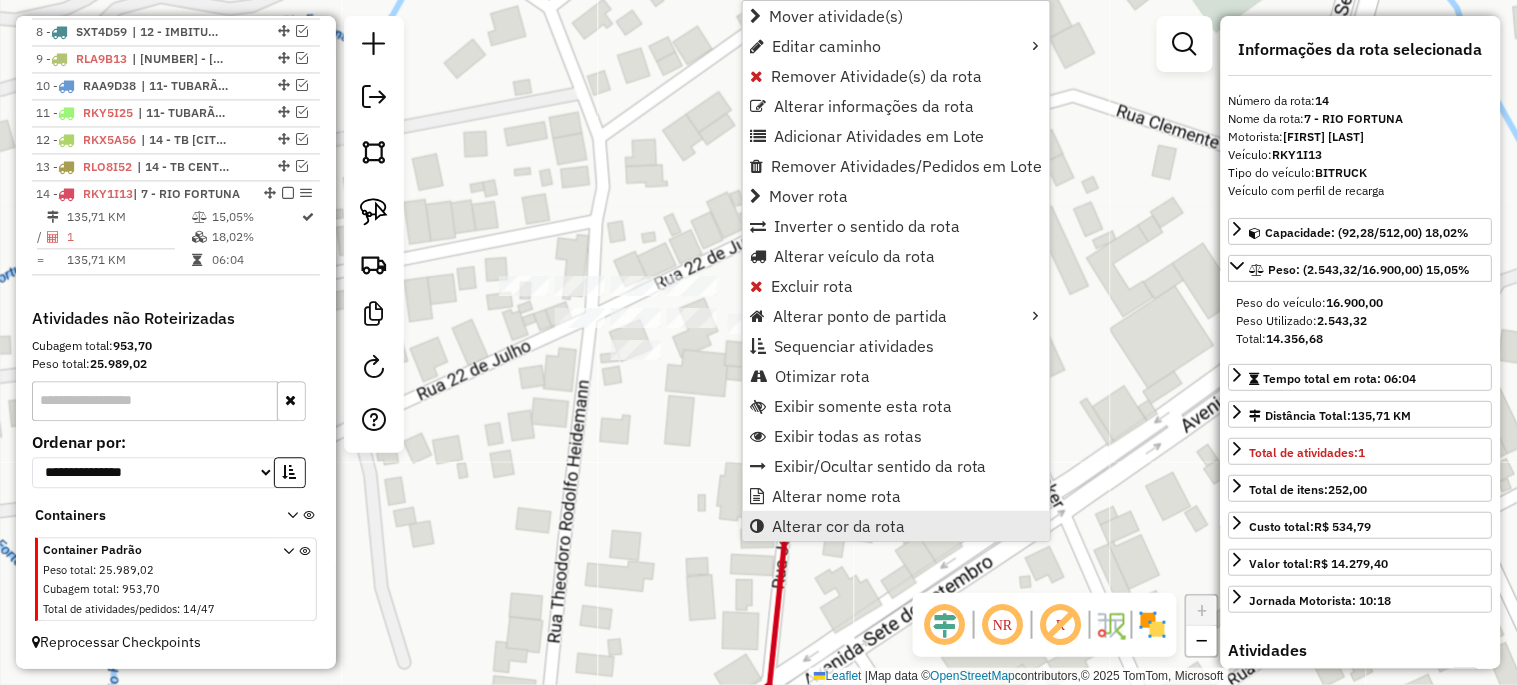 click on "Alterar cor da rota" at bounding box center [838, 526] 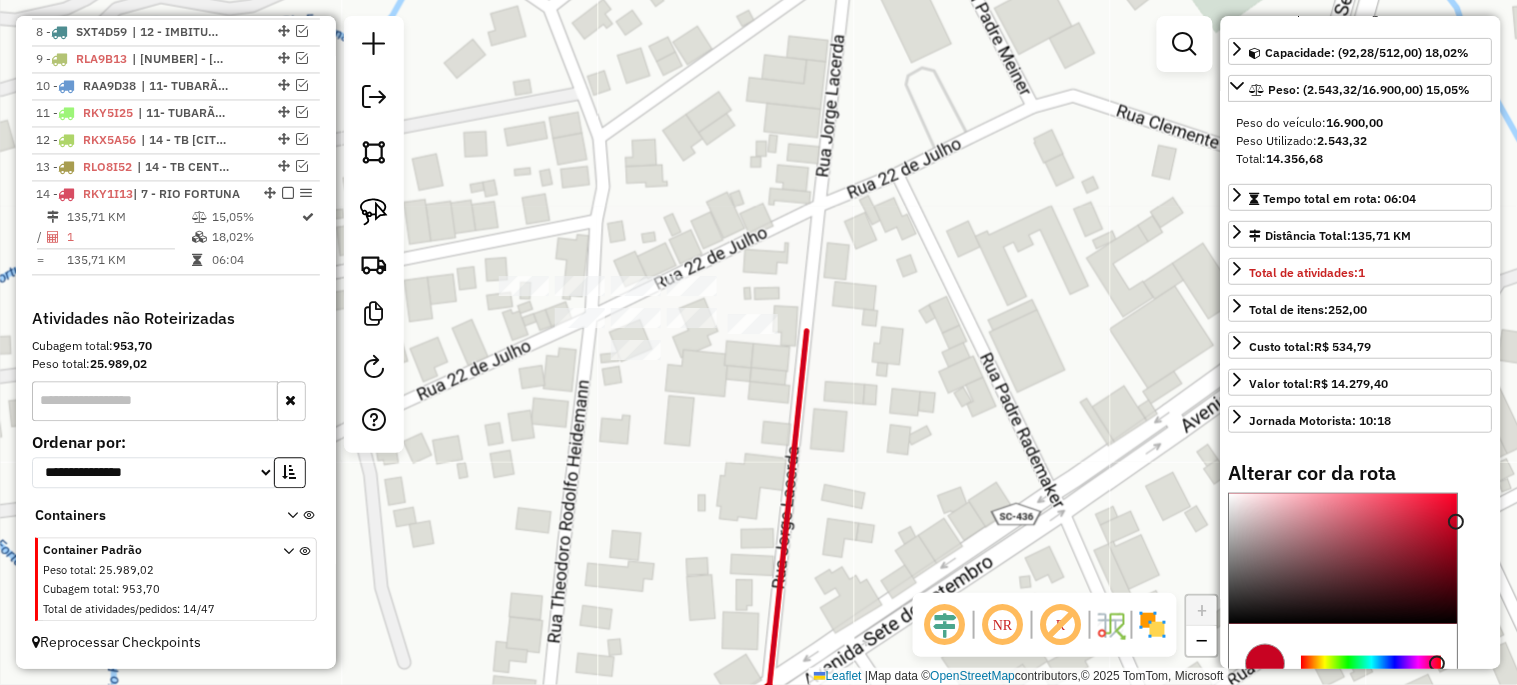 scroll, scrollTop: 370, scrollLeft: 0, axis: vertical 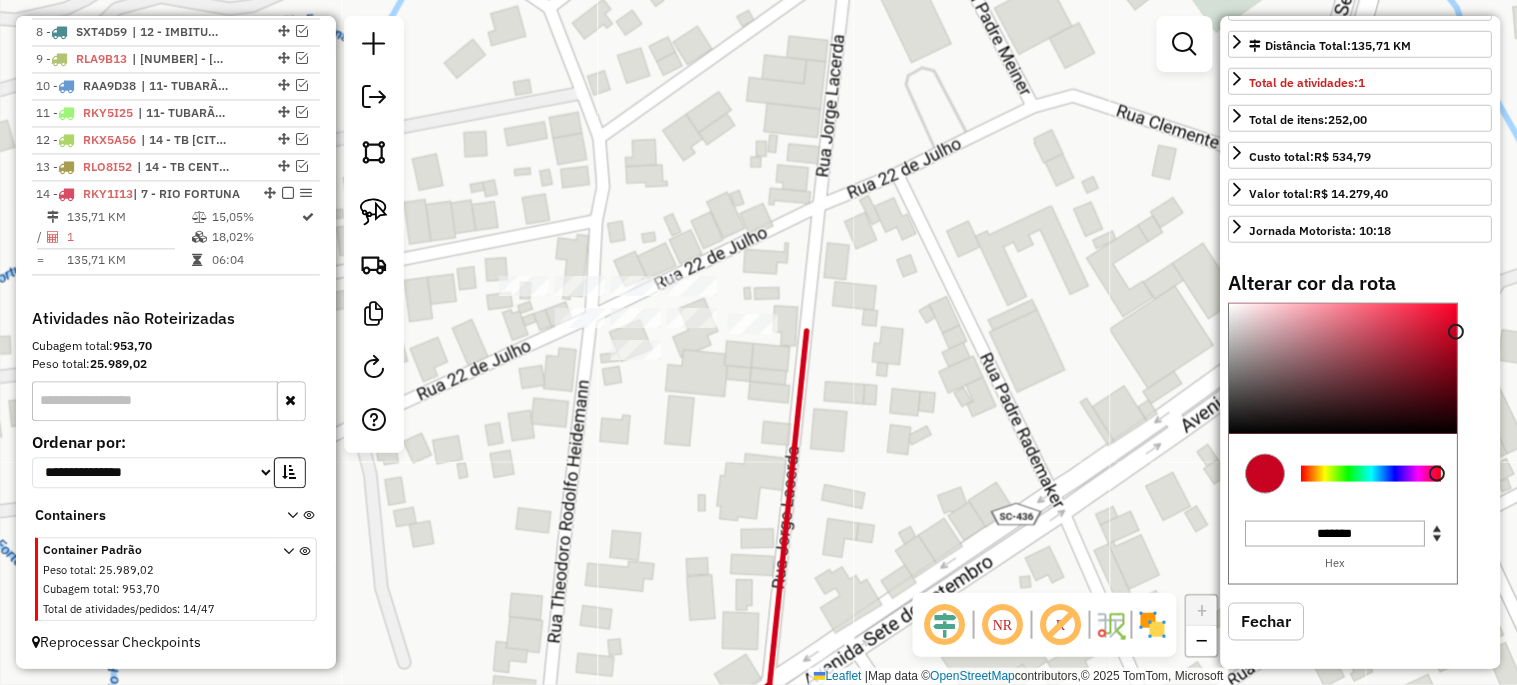 type on "*******" 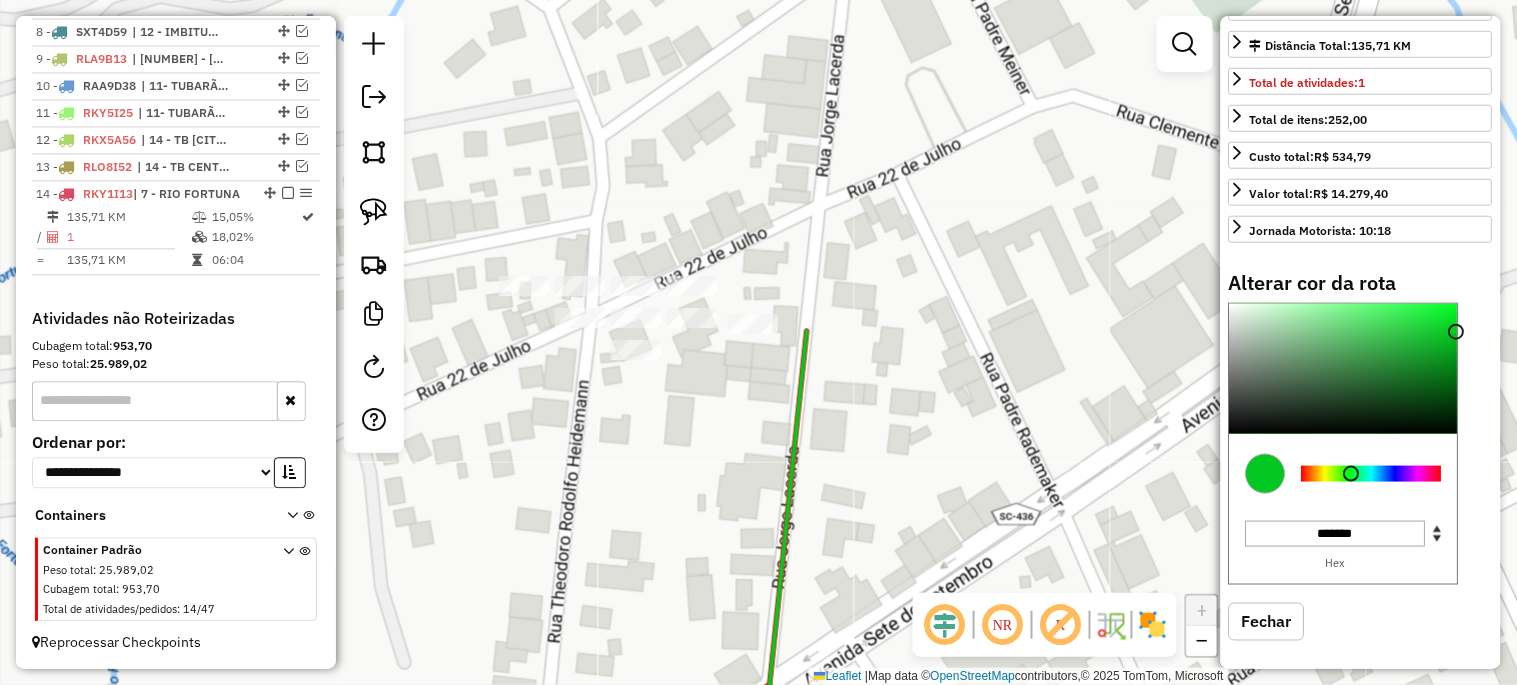 click on "Janela de atendimento Grade de atendimento Capacidade Transportadoras Veículos Cliente Pedidos  Rotas Selecione os dias de semana para filtrar as janelas de atendimento  Seg   Ter   Qua   Qui   Sex   Sáb   Dom  Informe o período da janela de atendimento: De: Até:  Filtrar exatamente a janela do cliente  Considerar janela de atendimento padrão  Selecione os dias de semana para filtrar as grades de atendimento  Seg   Ter   Qua   Qui   Sex   Sáb   Dom   Considerar clientes sem dia de atendimento cadastrado  Clientes fora do dia de atendimento selecionado Filtrar as atividades entre os valores definidos abaixo:  Peso mínimo:   Peso máximo:   Cubagem mínima:   Cubagem máxima:   De:   Até:  Filtrar as atividades entre o tempo de atendimento definido abaixo:  De:   Até:   Considerar capacidade total dos clientes não roteirizados Transportadora: Selecione um ou mais itens Tipo de veículo: Selecione um ou mais itens Veículo: Selecione um ou mais itens Motorista: Selecione um ou mais itens Nome: Rótulo:" 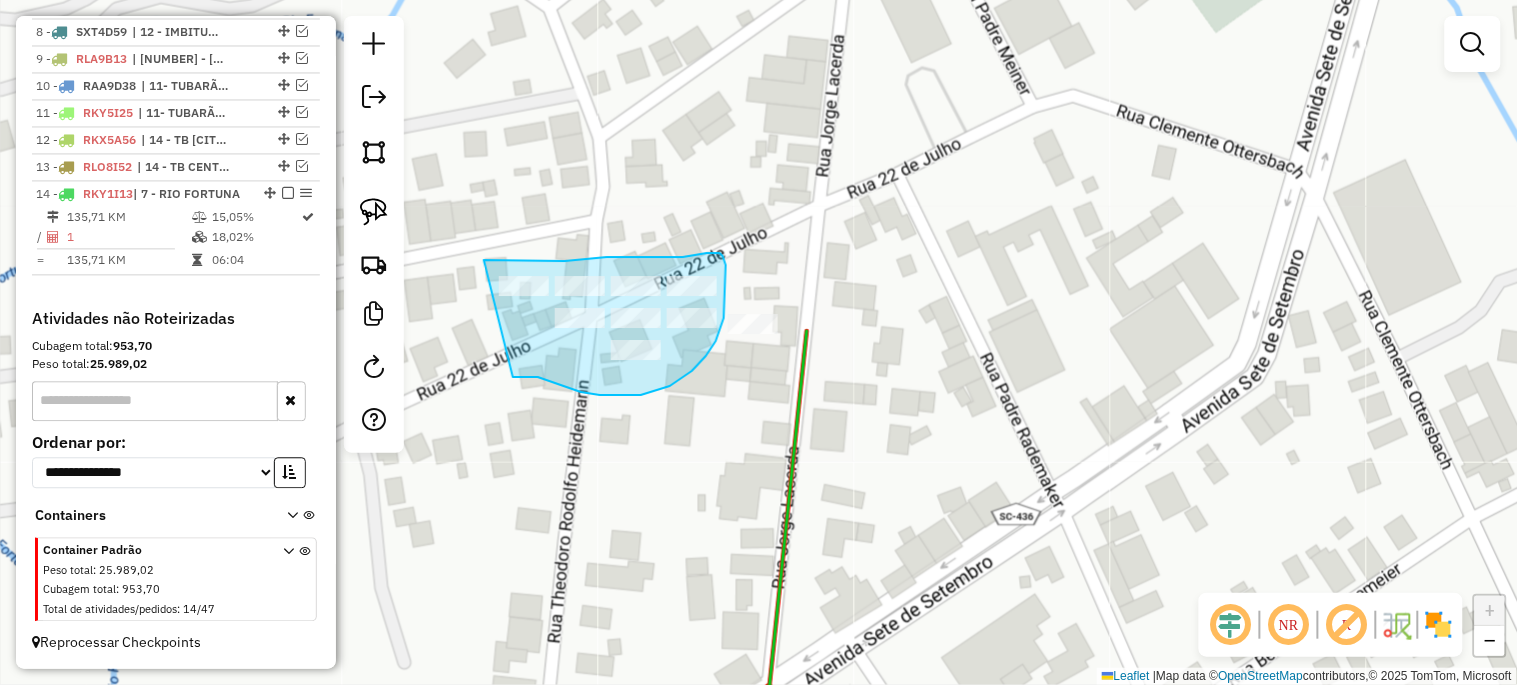 drag, startPoint x: 484, startPoint y: 260, endPoint x: 513, endPoint y: 377, distance: 120.54045 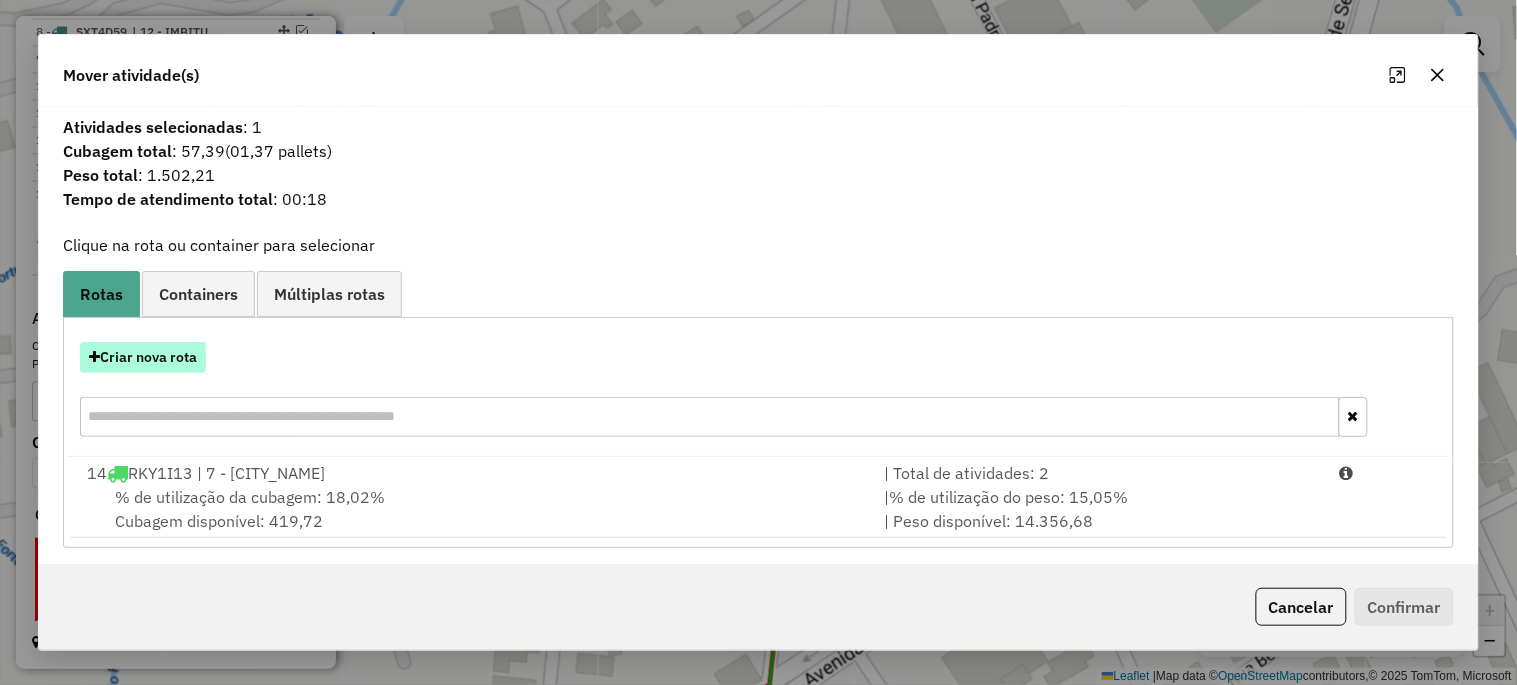 click on "Criar nova rota" at bounding box center (143, 357) 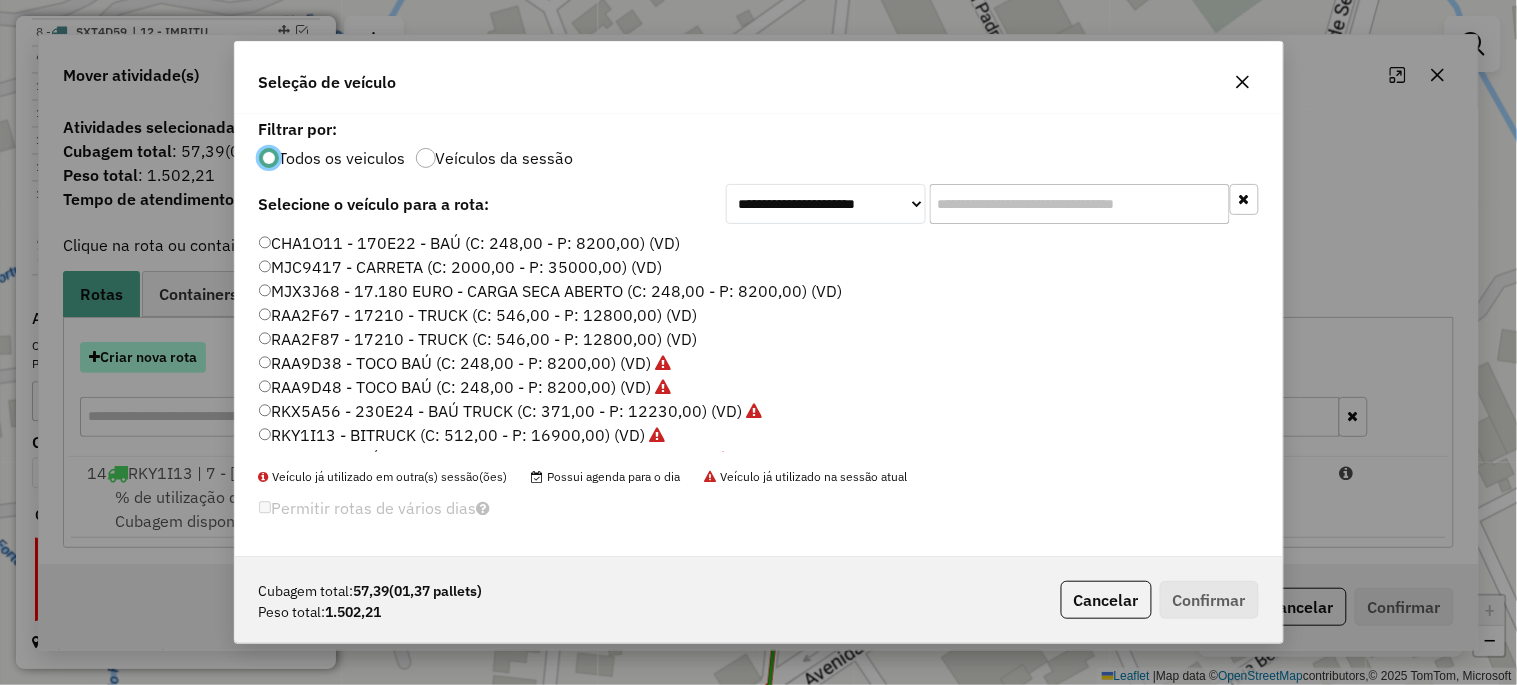 scroll, scrollTop: 11, scrollLeft: 5, axis: both 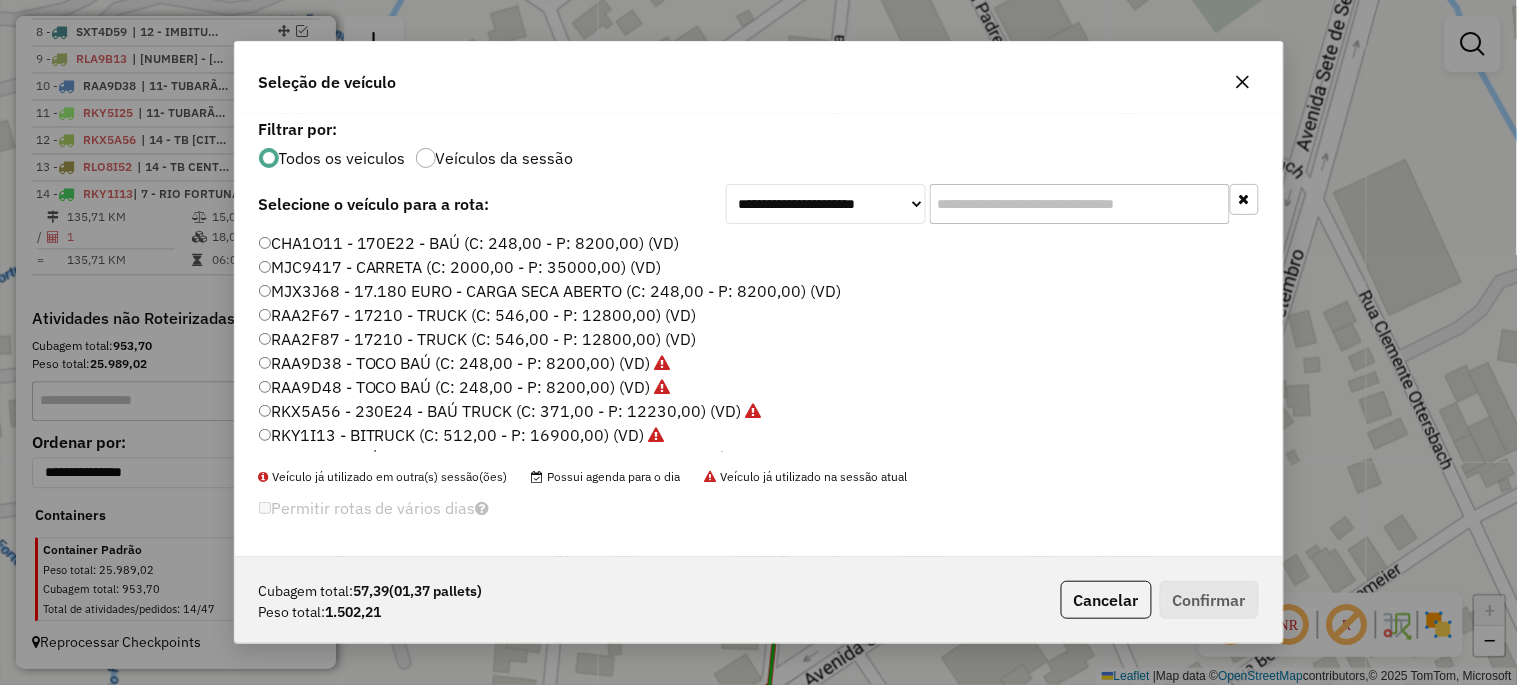 click on "RKY1I13 - BITRUCK (C: 512,00 - P: 16900,00) (VD)" 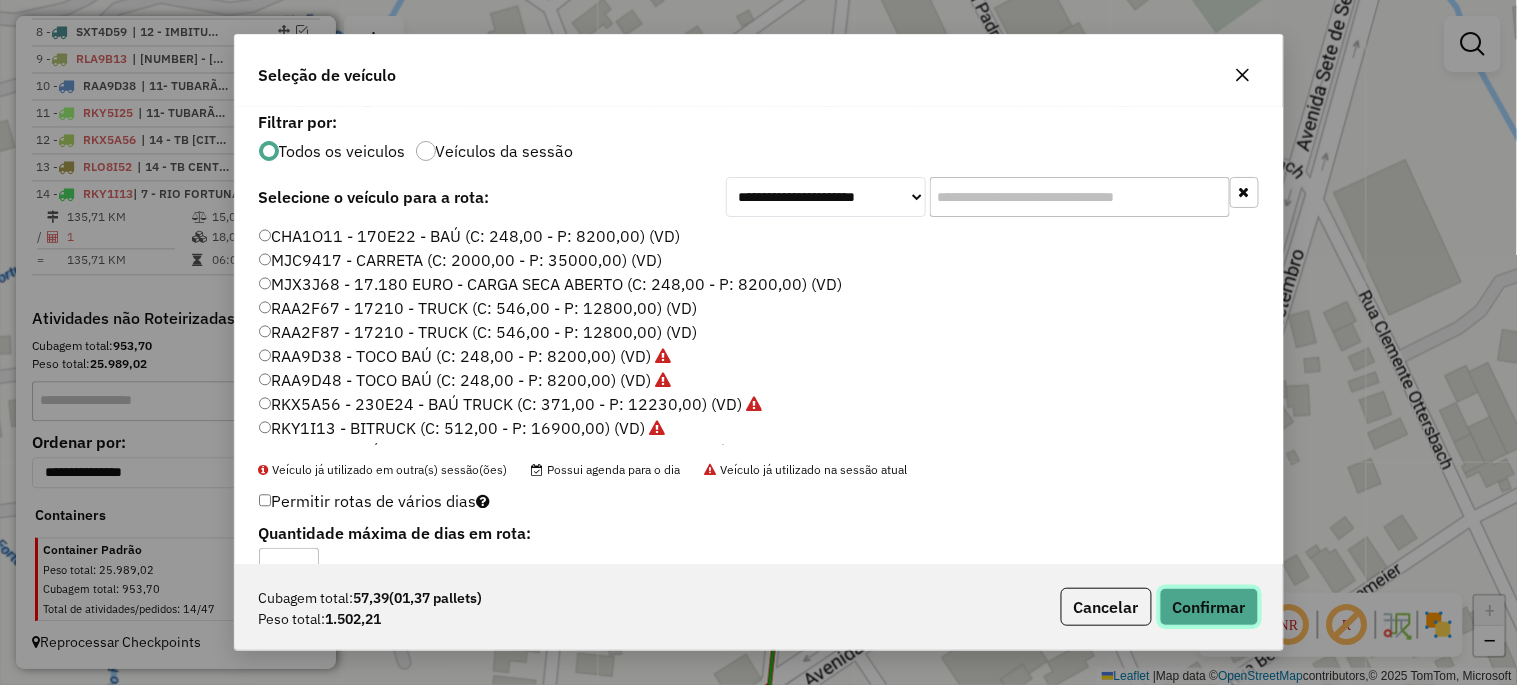 click on "Confirmar" 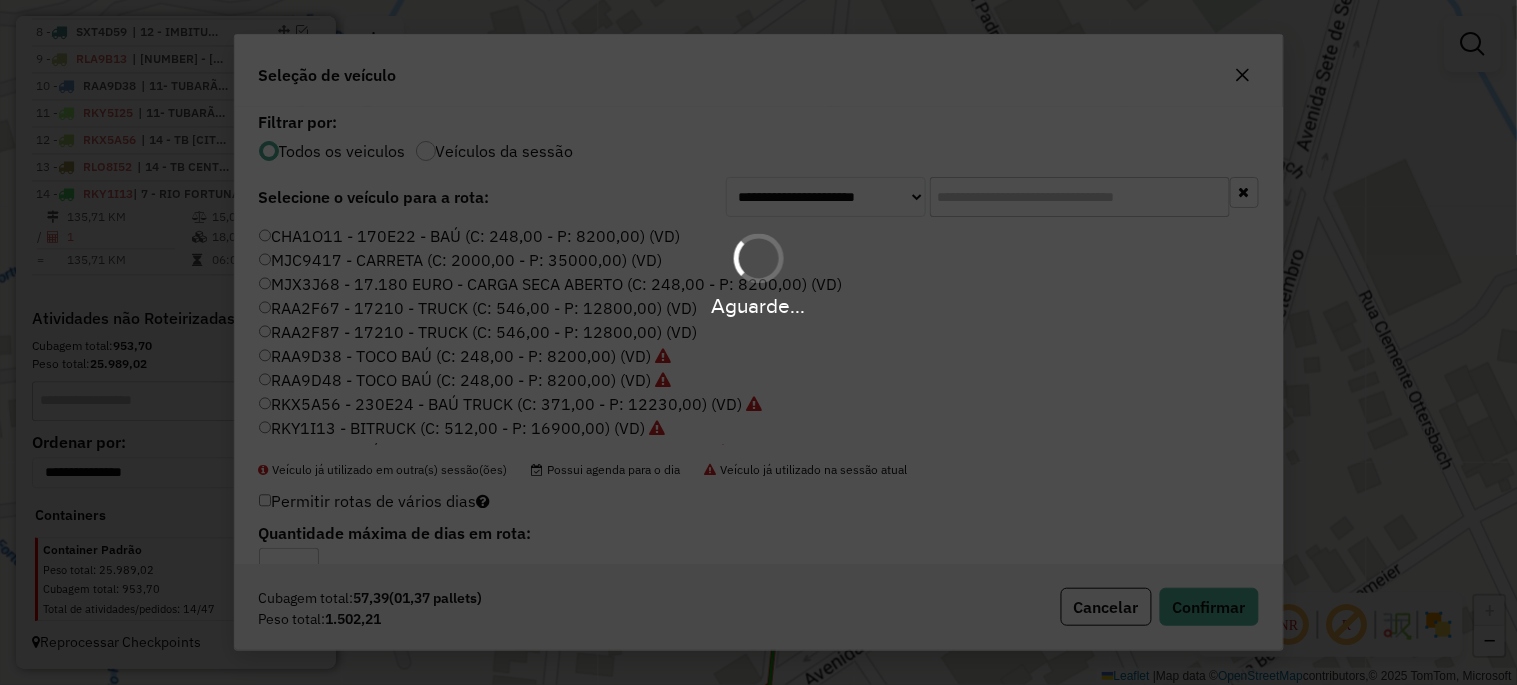 scroll, scrollTop: 995, scrollLeft: 0, axis: vertical 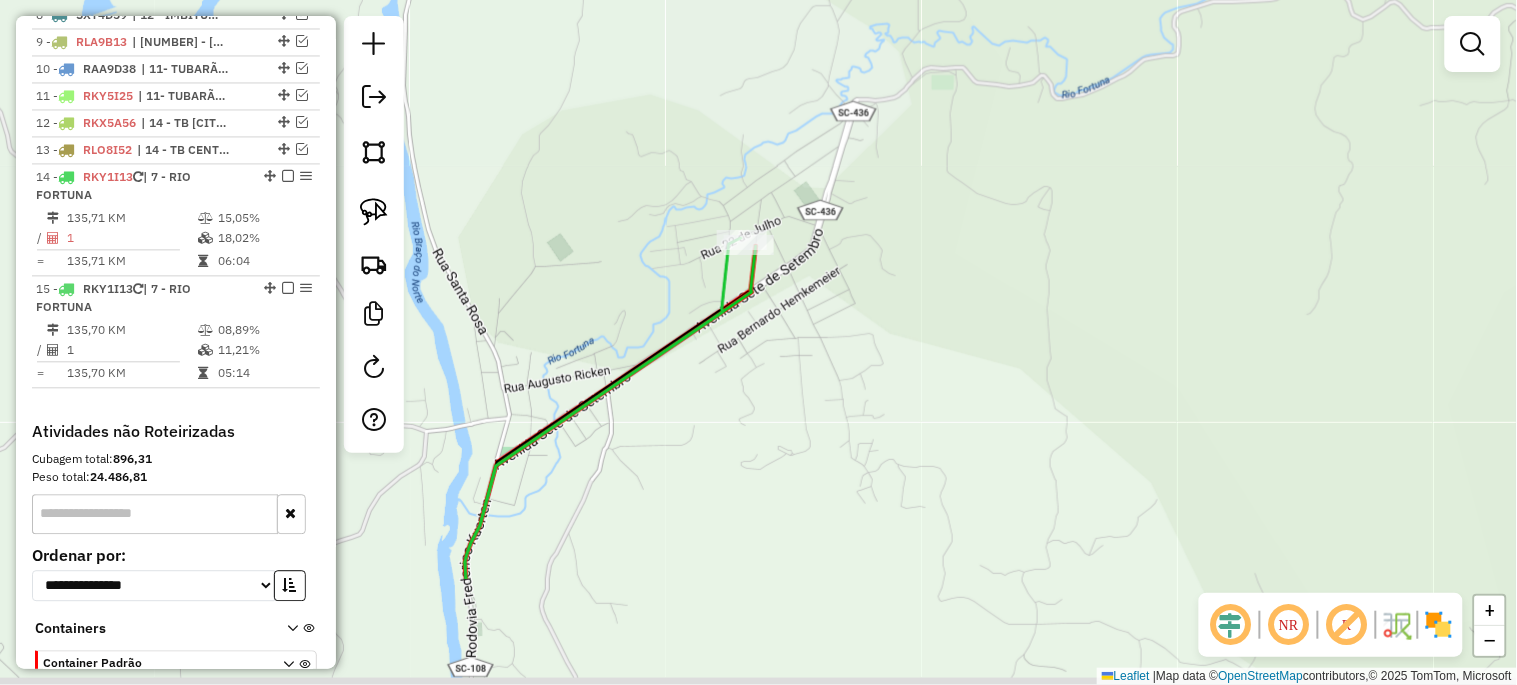 drag, startPoint x: 578, startPoint y: 585, endPoint x: 755, endPoint y: 324, distance: 315.35693 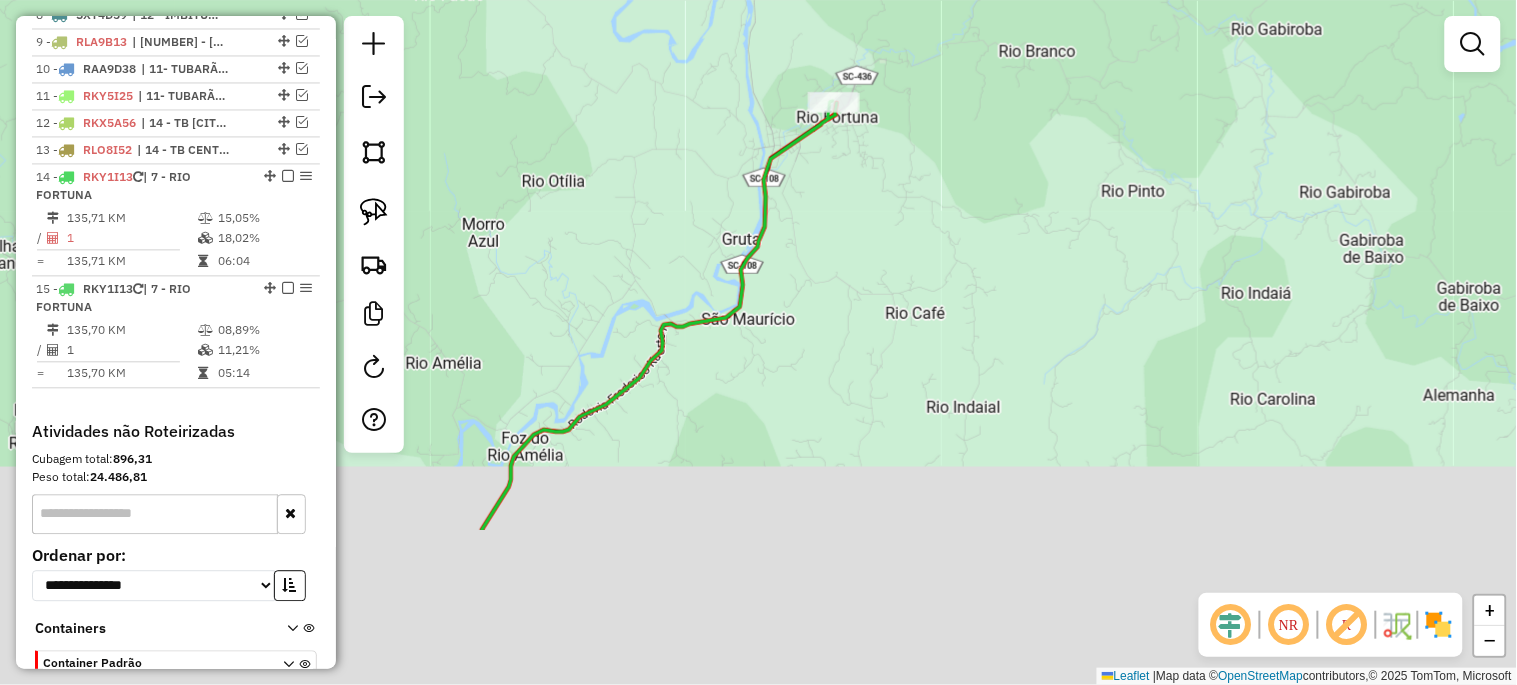 drag, startPoint x: 707, startPoint y: 545, endPoint x: 801, endPoint y: 291, distance: 270.83575 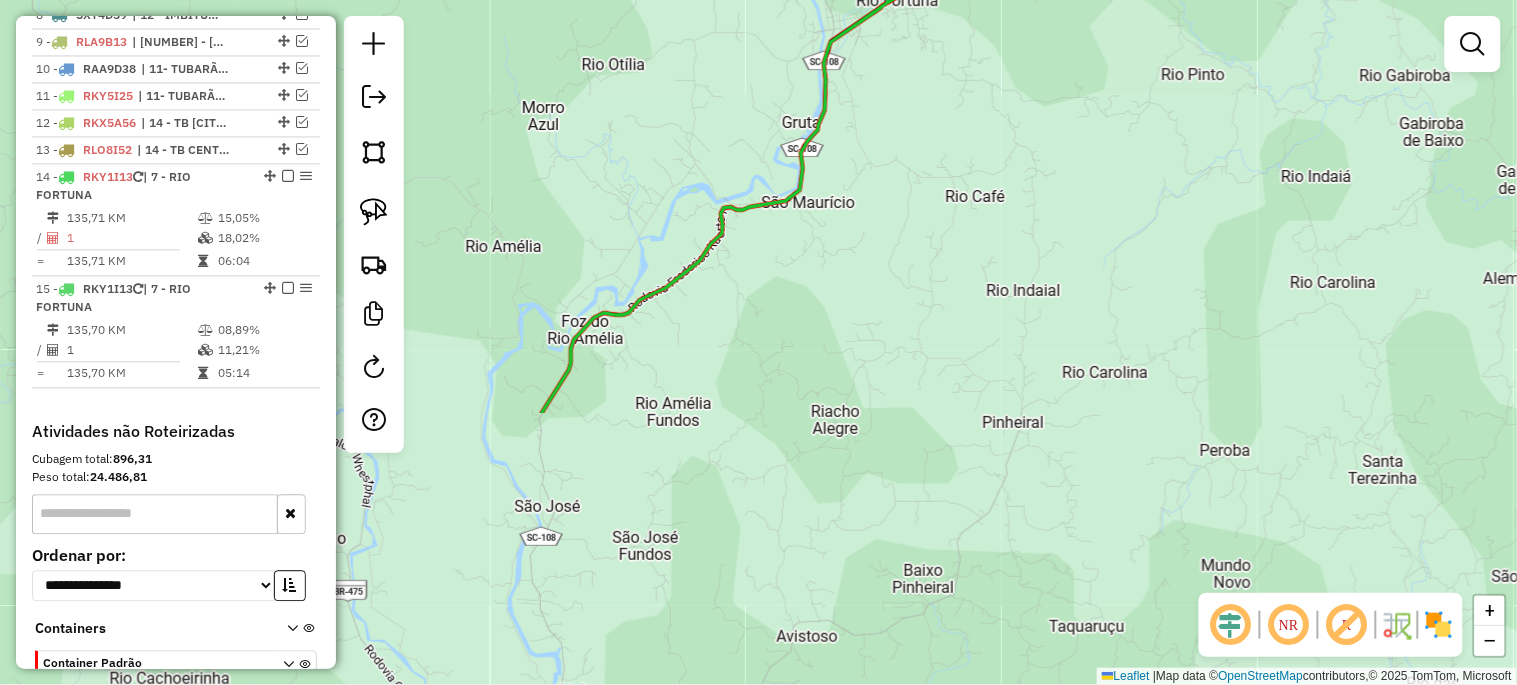 drag, startPoint x: 696, startPoint y: 477, endPoint x: 784, endPoint y: 208, distance: 283.02826 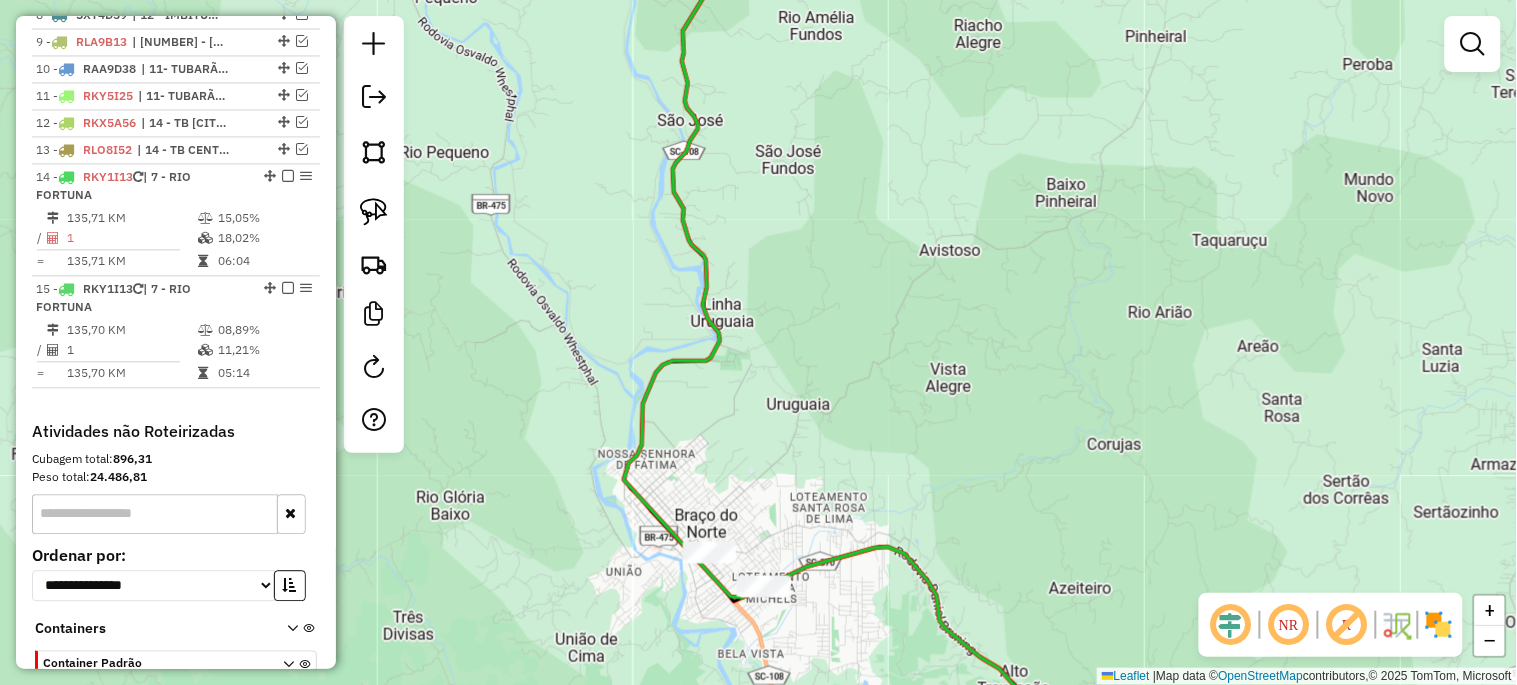 drag, startPoint x: 733, startPoint y: 482, endPoint x: 774, endPoint y: 227, distance: 258.27505 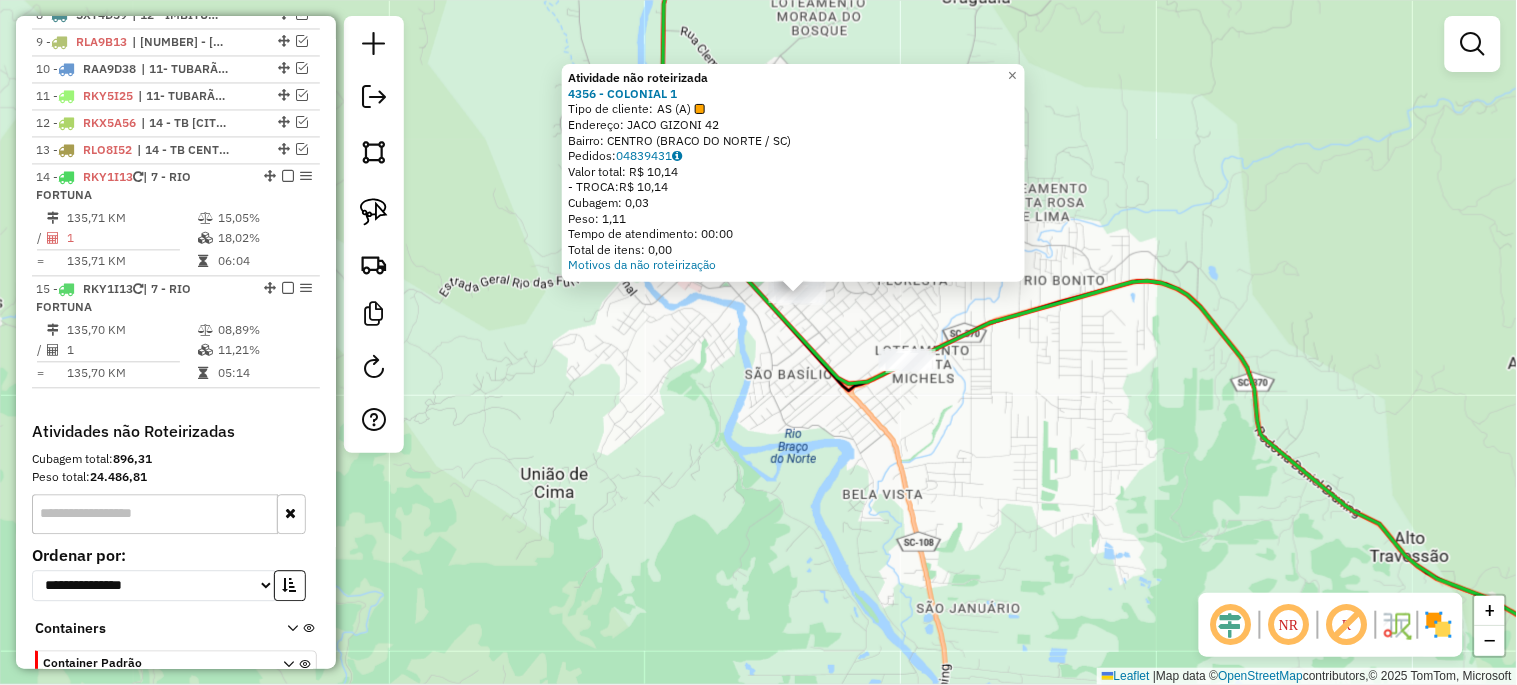 click on "Atividade não roteirizada 4356 - COLONIAL 1  Tipo de cliente:   AS (A)   Endereço:  [NAME] [NUMBER]   Bairro: CENTRO ([CITY] / [STATE])   Pedidos:  [ORDER_ID]   Valor total: R$ 10,14   - TROCA:  R$ 10,14   Cubagem: 0,03   Peso: 1,11   Tempo de atendimento: 00:00   Total de itens: 0,00  Motivos da não roteirização × Janela de atendimento Grade de atendimento Capacidade Transportadoras Veículos Cliente Pedidos  Rotas Selecione os dias de semana para filtrar as janelas de atendimento  Seg   Ter   Qua   Qui   Sex   Sáb   Dom  Informe o período da janela de atendimento: De: Até:  Filtrar exatamente a janela do cliente  Considerar janela de atendimento padrão  Selecione os dias de semana para filtrar as grades de atendimento  Seg   Ter   Qua   Qui   Sex   Sáb   Dom   Considerar clientes sem dia de atendimento cadastrado  Clientes fora do dia de atendimento selecionado Filtrar as atividades entre os valores definidos abaixo:  Peso mínimo:   Peso máximo:   Cubagem mínima:   Cubagem máxima:   De:  De:" 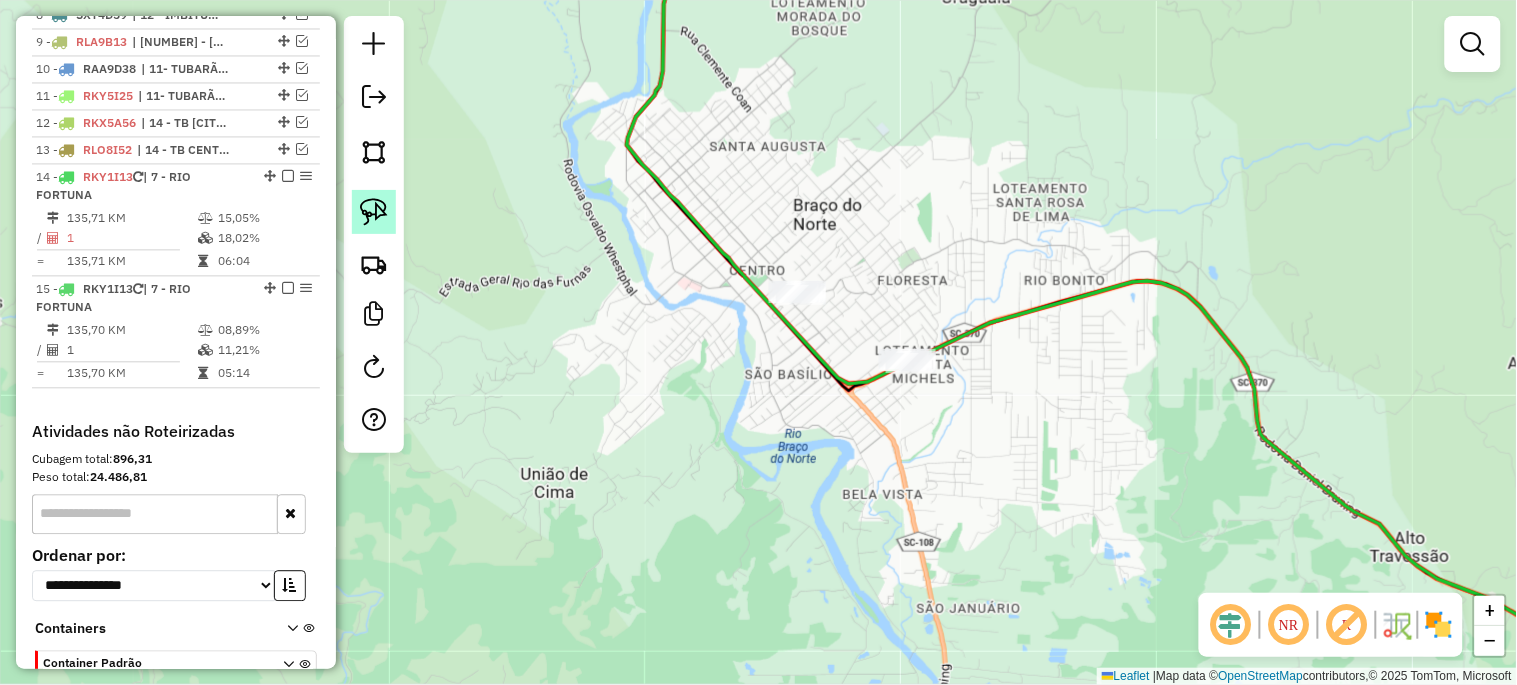 click 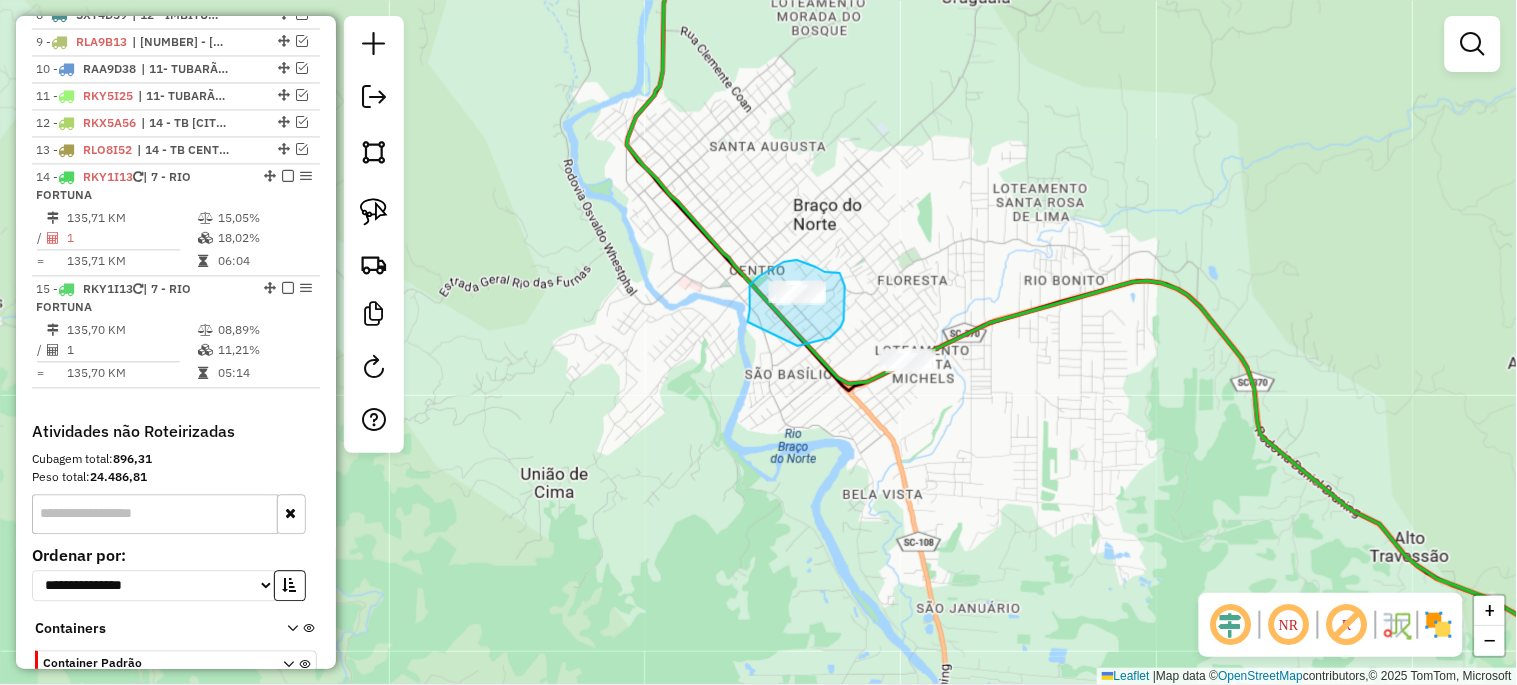 drag, startPoint x: 748, startPoint y: 322, endPoint x: 798, endPoint y: 346, distance: 55.461697 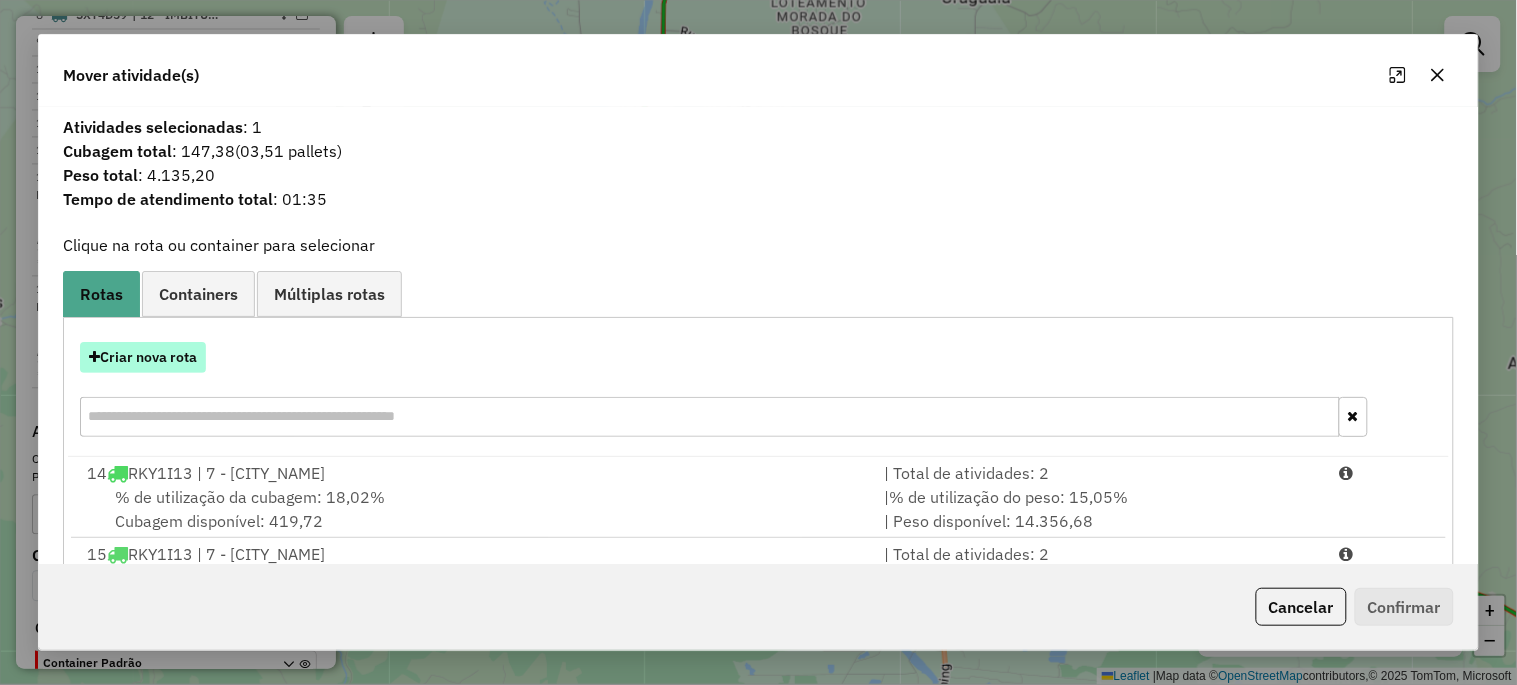 click on "Criar nova rota" at bounding box center (143, 357) 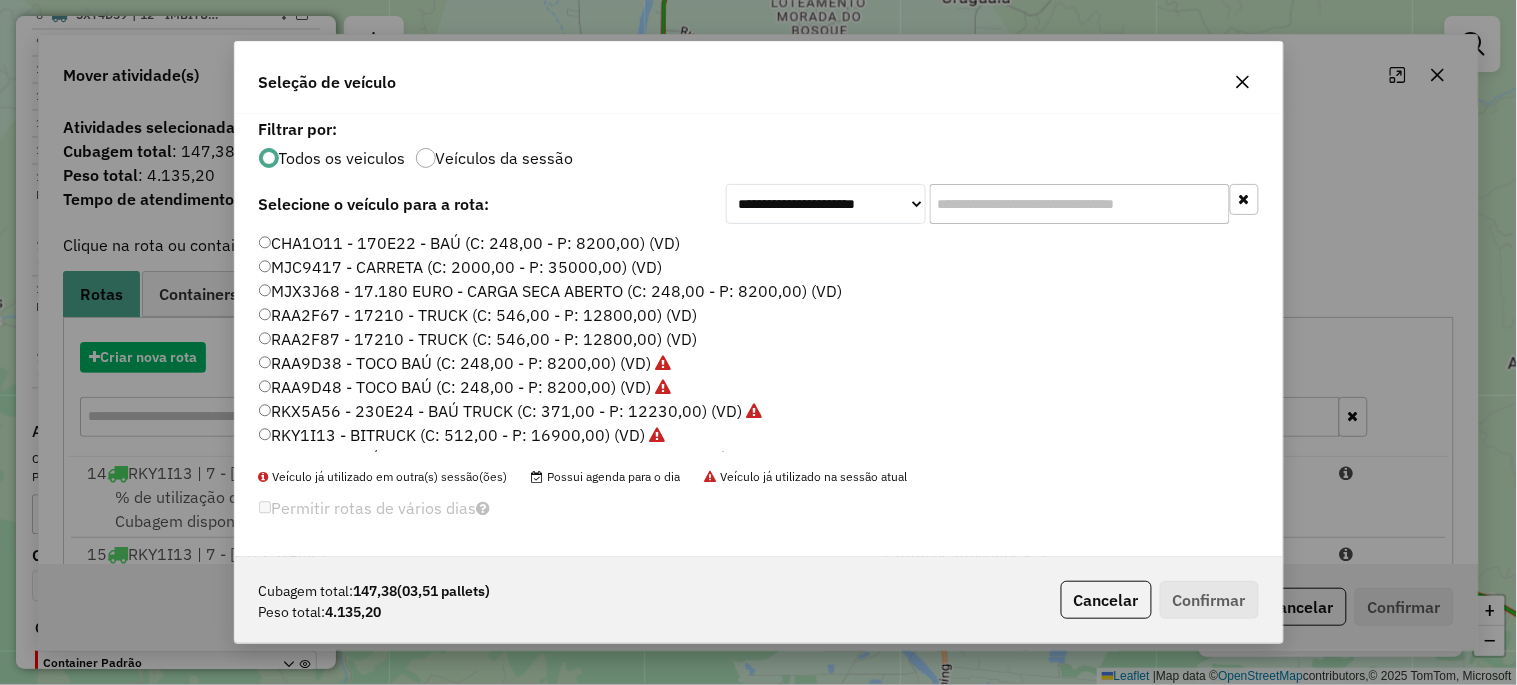 scroll, scrollTop: 11, scrollLeft: 5, axis: both 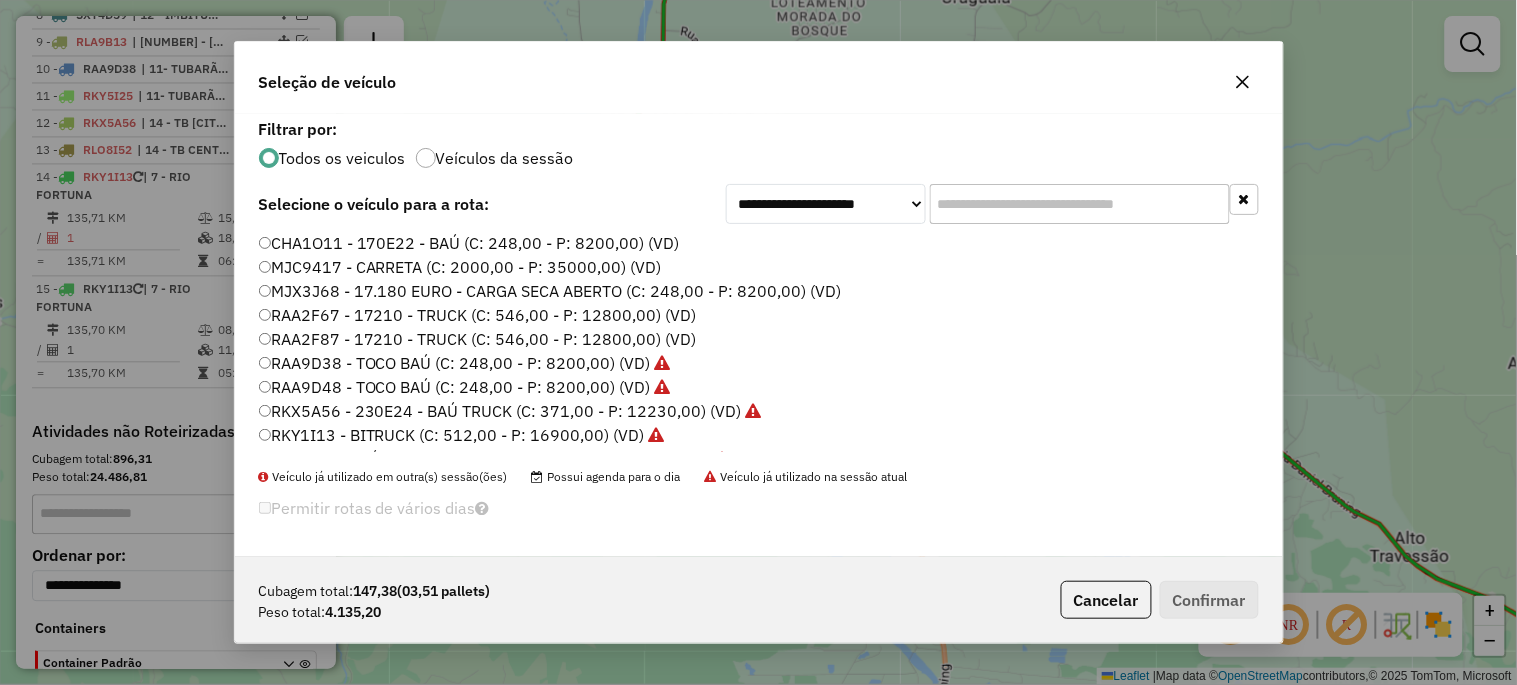 click on "RKY1I13 - BITRUCK (C: 512,00 - P: 16900,00) (VD)" 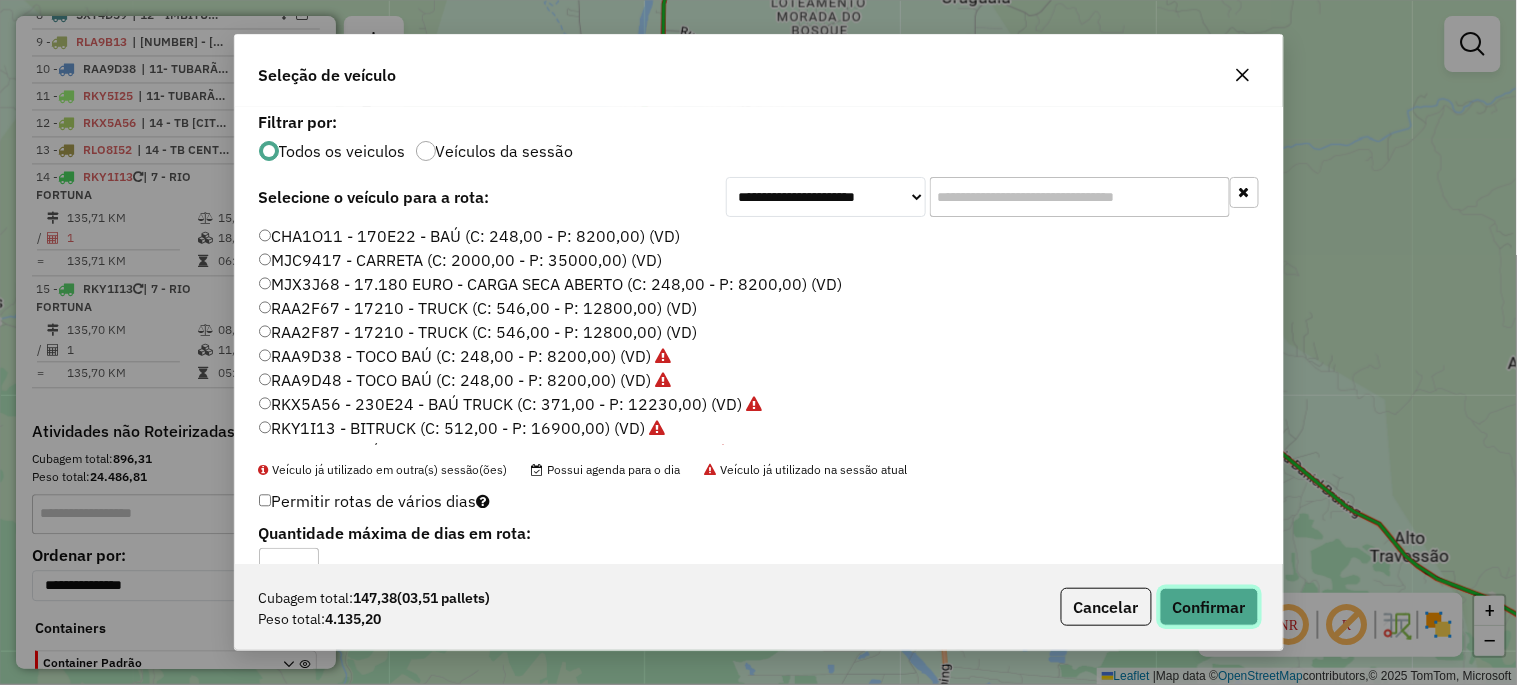 click on "Confirmar" 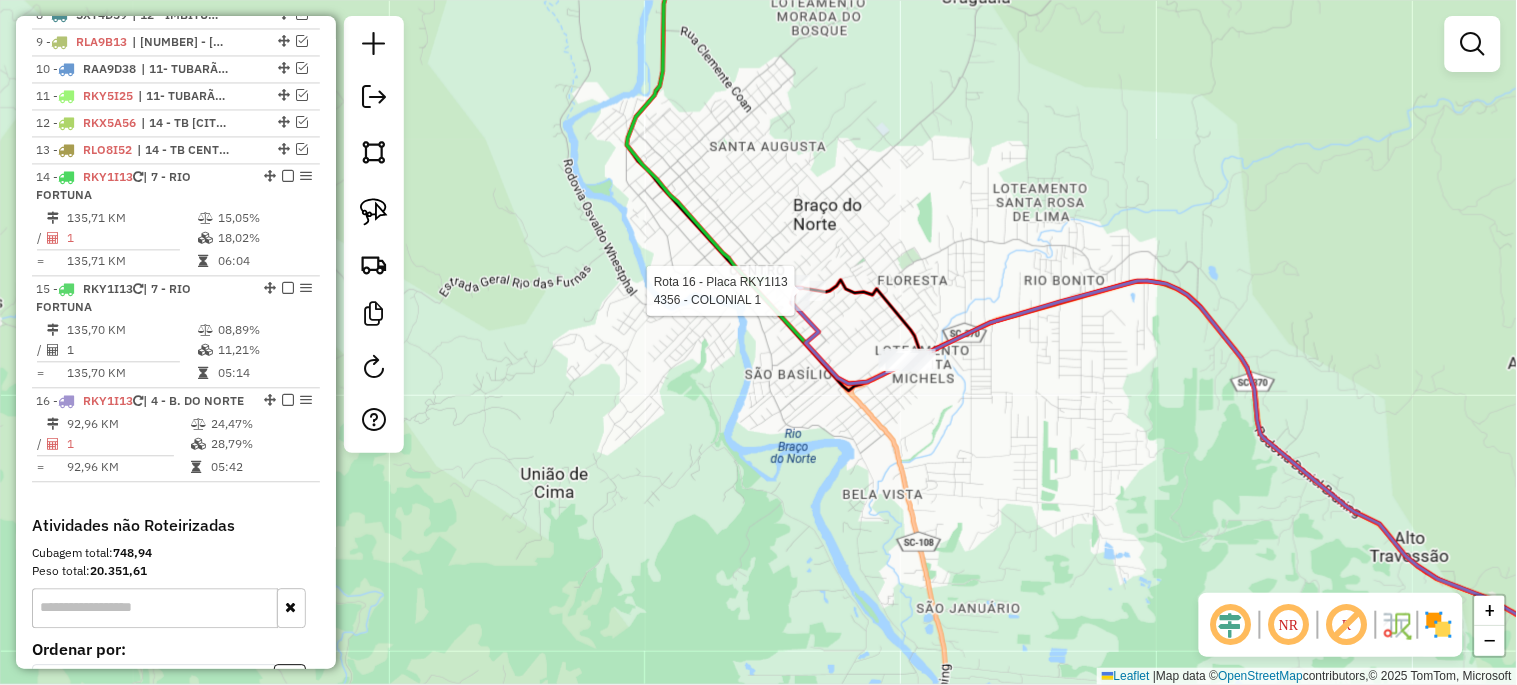 click 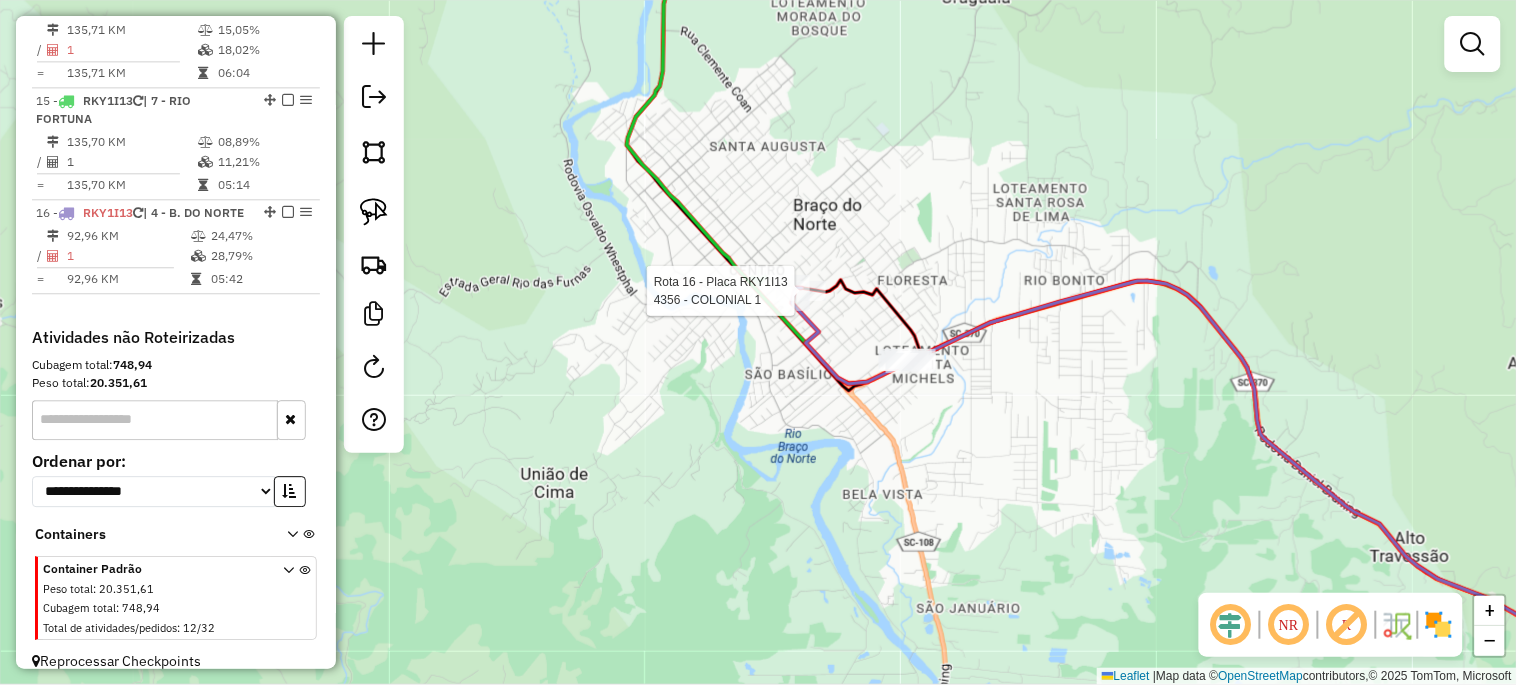 select on "**********" 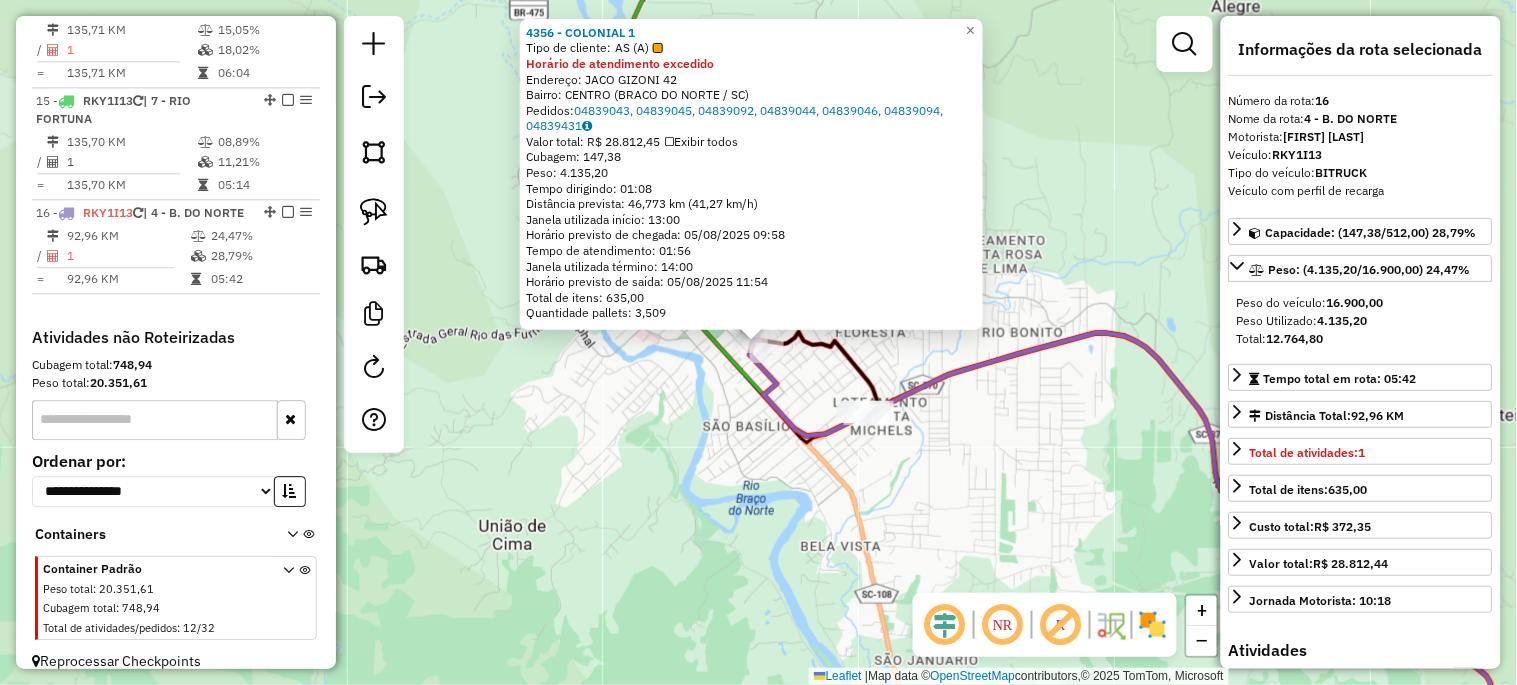 scroll, scrollTop: 1220, scrollLeft: 0, axis: vertical 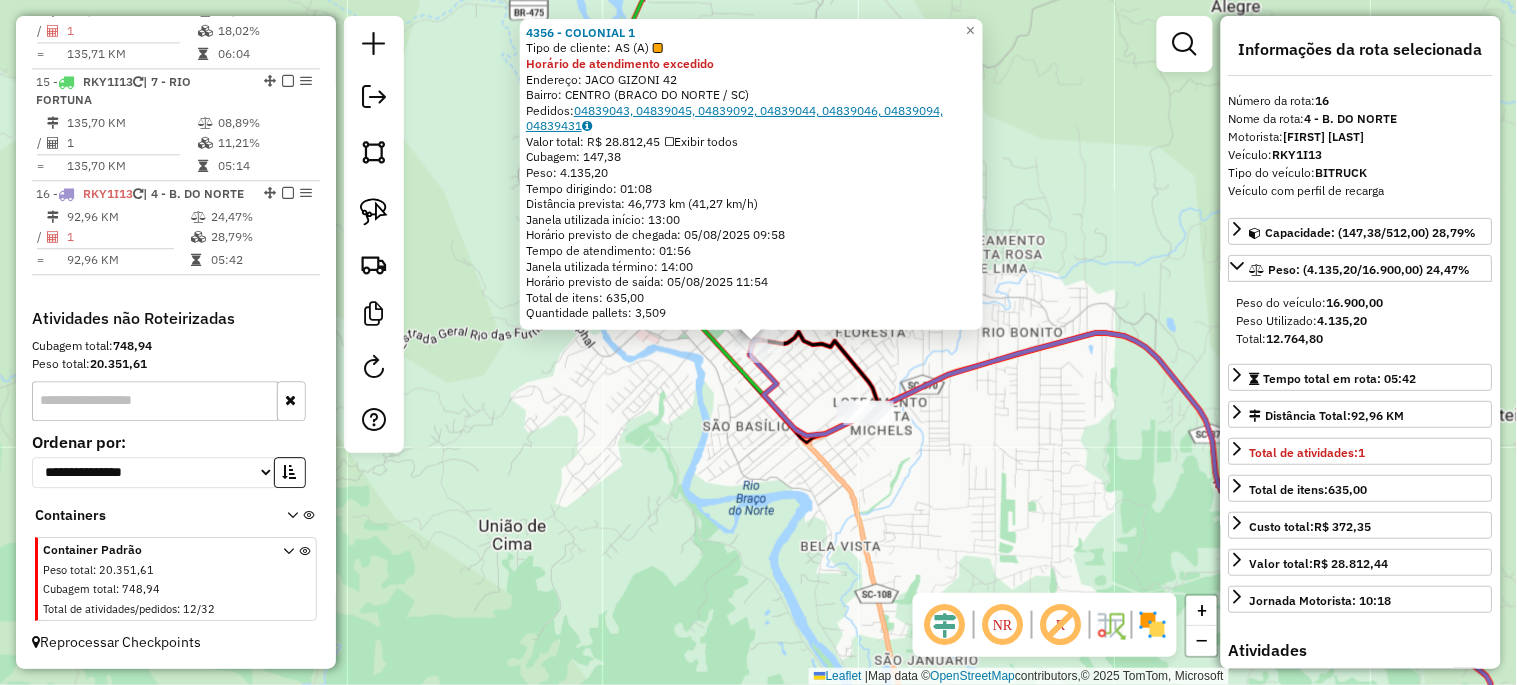 click on "04839043, 04839045, 04839092, 04839044, 04839046, 04839094, 04839431" 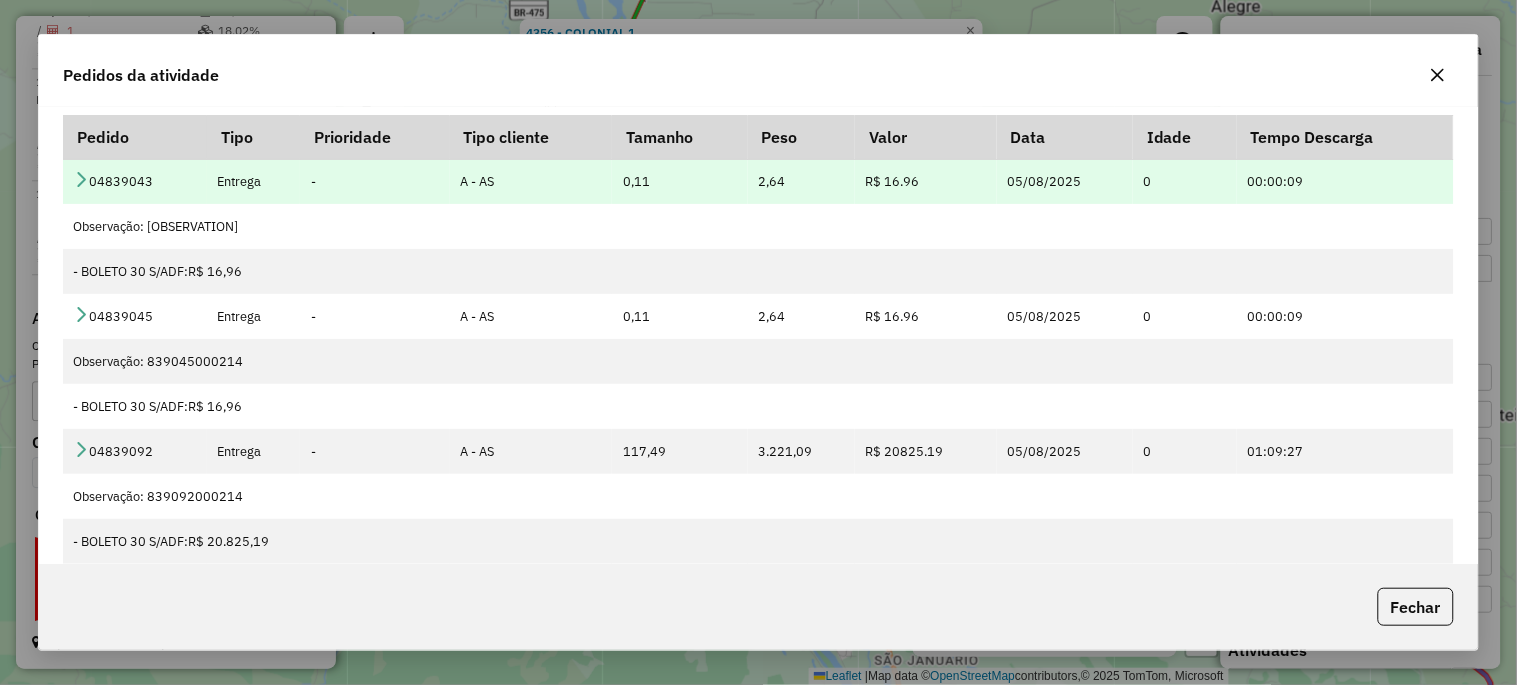 click at bounding box center (81, 179) 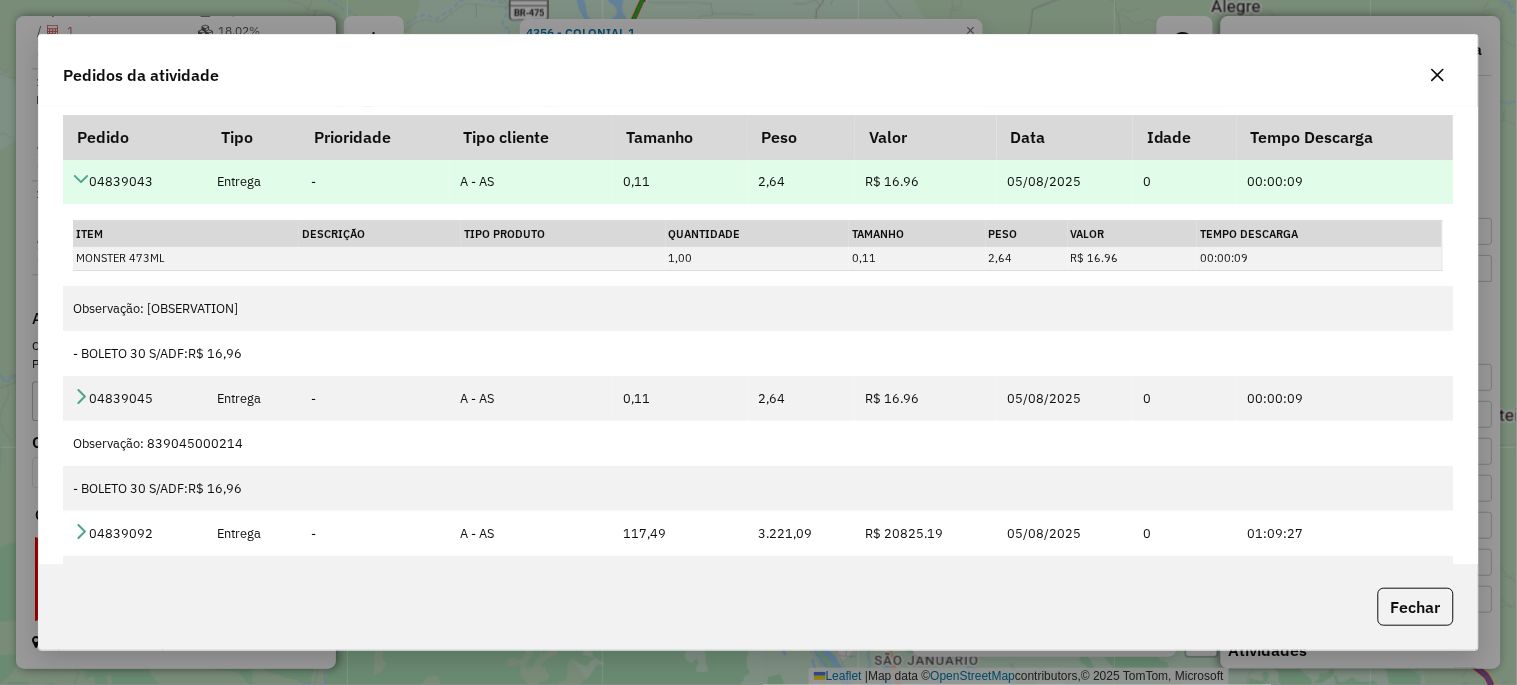 click at bounding box center [81, 179] 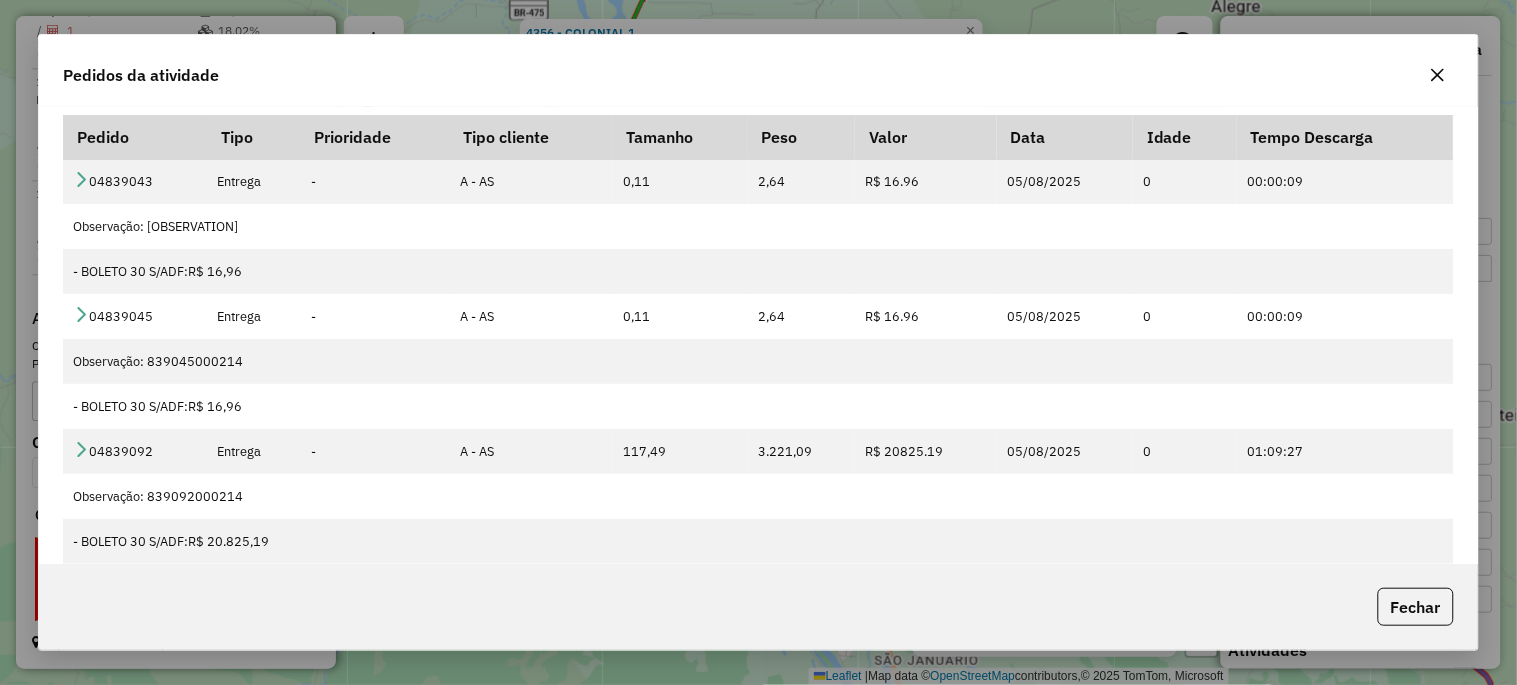 click 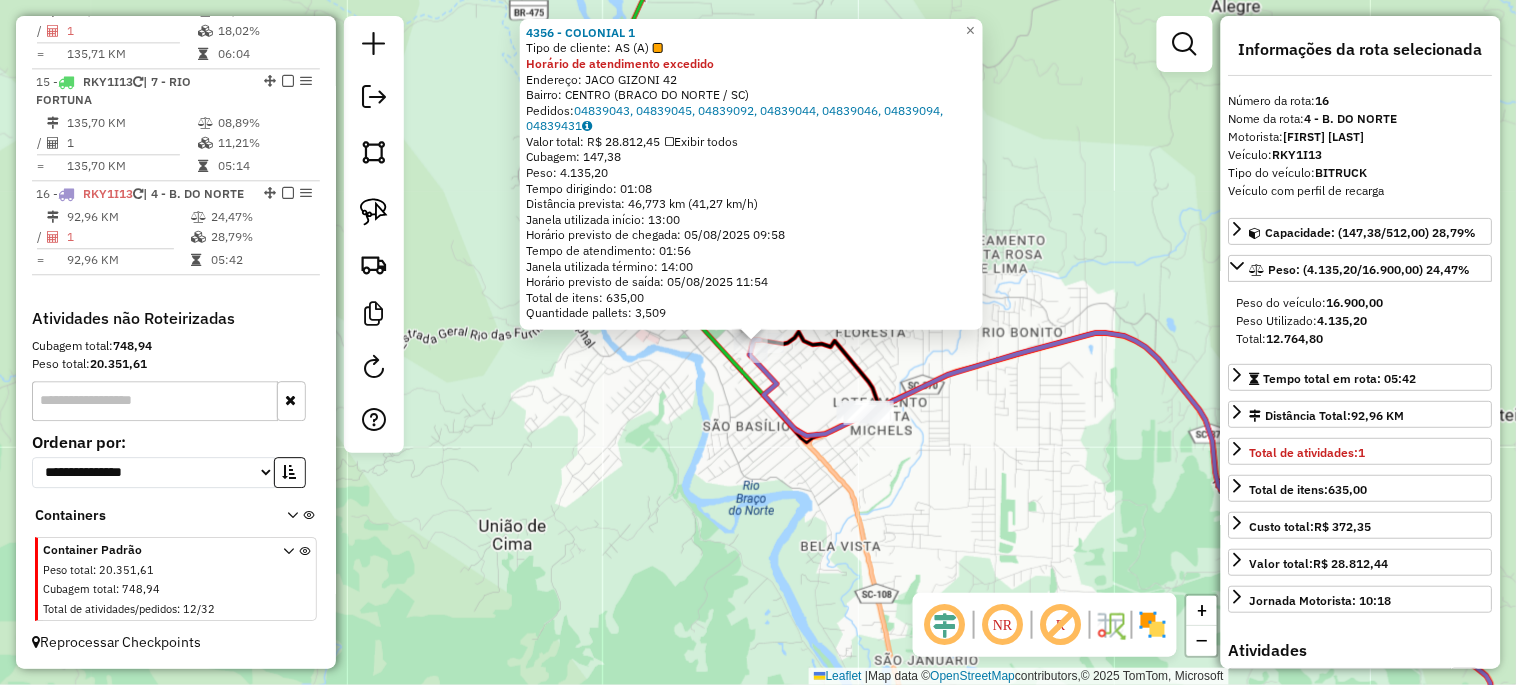 click on "[NUMBER] - COLONIAL 1  Tipo de cliente:   AS (A)  Horário de atendimento excedido  Endereço:  [NAME] [NUMBER]   Bairro: CENTRO ([CITY] / [STATE])   Pedidos:  [ORDER_ID], [ORDER_ID], [ORDER_ID], [ORDER_ID], [ORDER_ID], [ORDER_ID], [ORDER_ID]   Valor total: R$ 28.812,45   Exibir todos   Cubagem: 147,38  Peso: 4.135,20  Tempo dirigindo: 01:08   Distância prevista: 46,773 km (41,27 km/h)   Janela utilizada início: 13:00   Horário previsto de chegada: 05/08/2025 09:58   Tempo de atendimento: 01:56   Janela utilizada término: 14:00   Horário previsto de saída: 05/08/2025 11:54   Total de itens: 635,00   Quantidade pallets: 3,509  × Janela de atendimento Grade de atendimento Capacidade Transportadoras Veículos Cliente Pedidos  Rotas Selecione os dias de semana para filtrar as janelas de atendimento  Seg   Ter   Qua   Qui   Sex   Sáb   Dom  Informe o período da janela de atendimento: De: Até:  Filtrar exatamente a janela do cliente  Considerar janela de atendimento padrão   Seg   Ter   Qua   Qui   Sex   Sáb   Dom  De:" 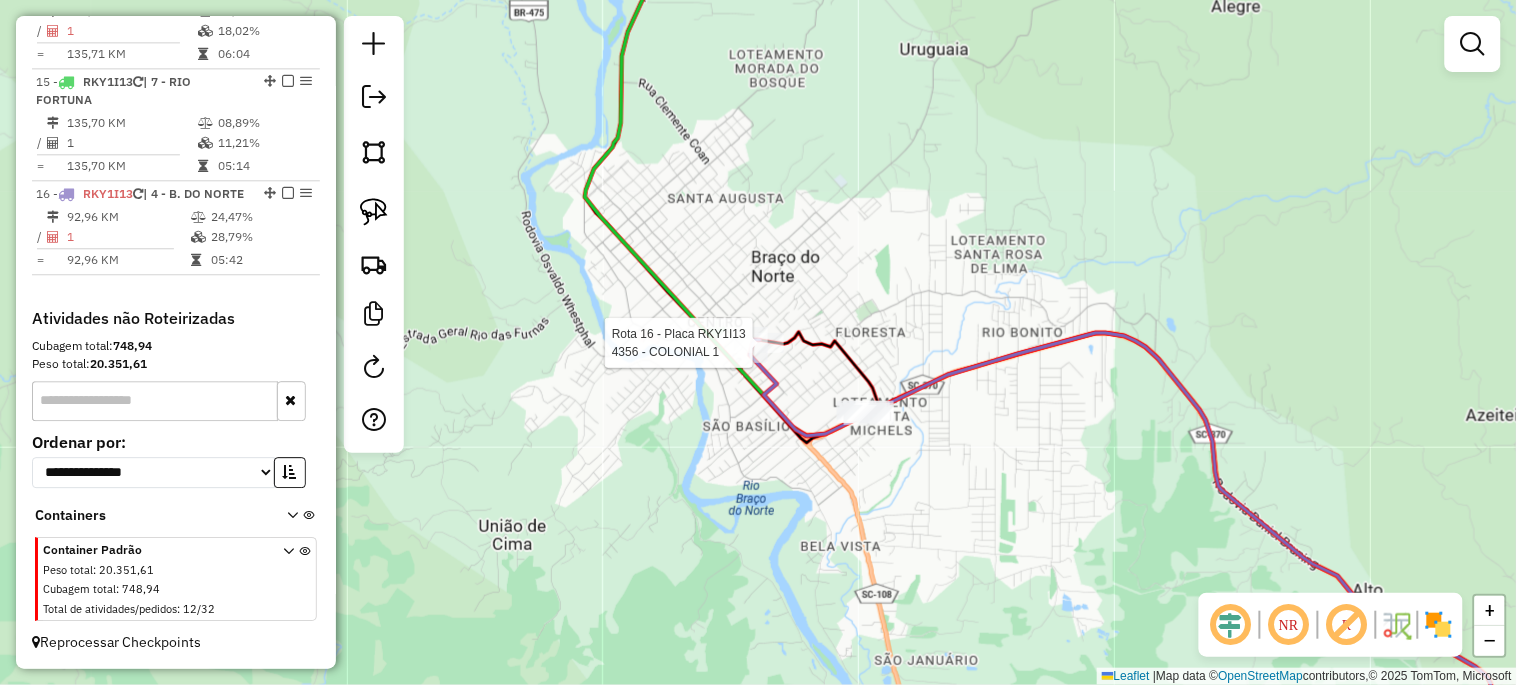 select on "**********" 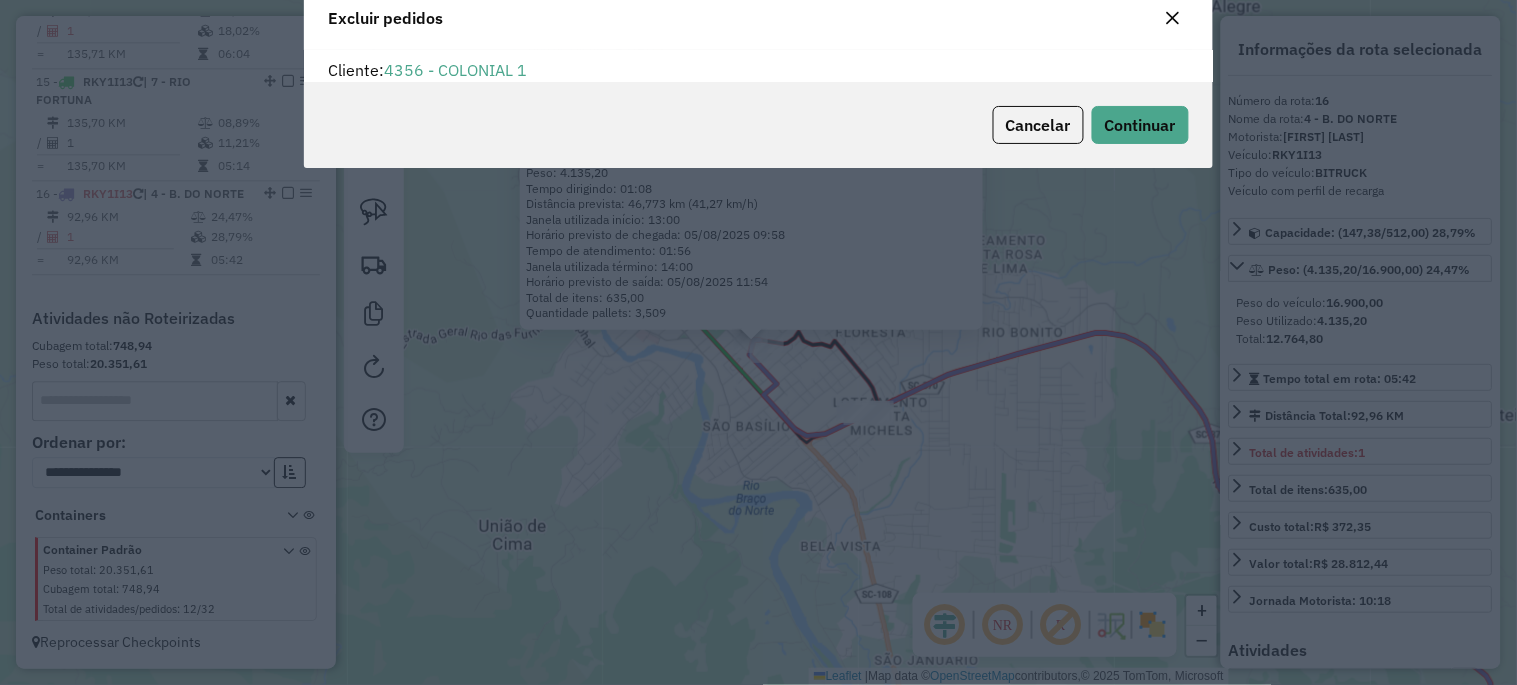 scroll, scrollTop: 68, scrollLeft: 0, axis: vertical 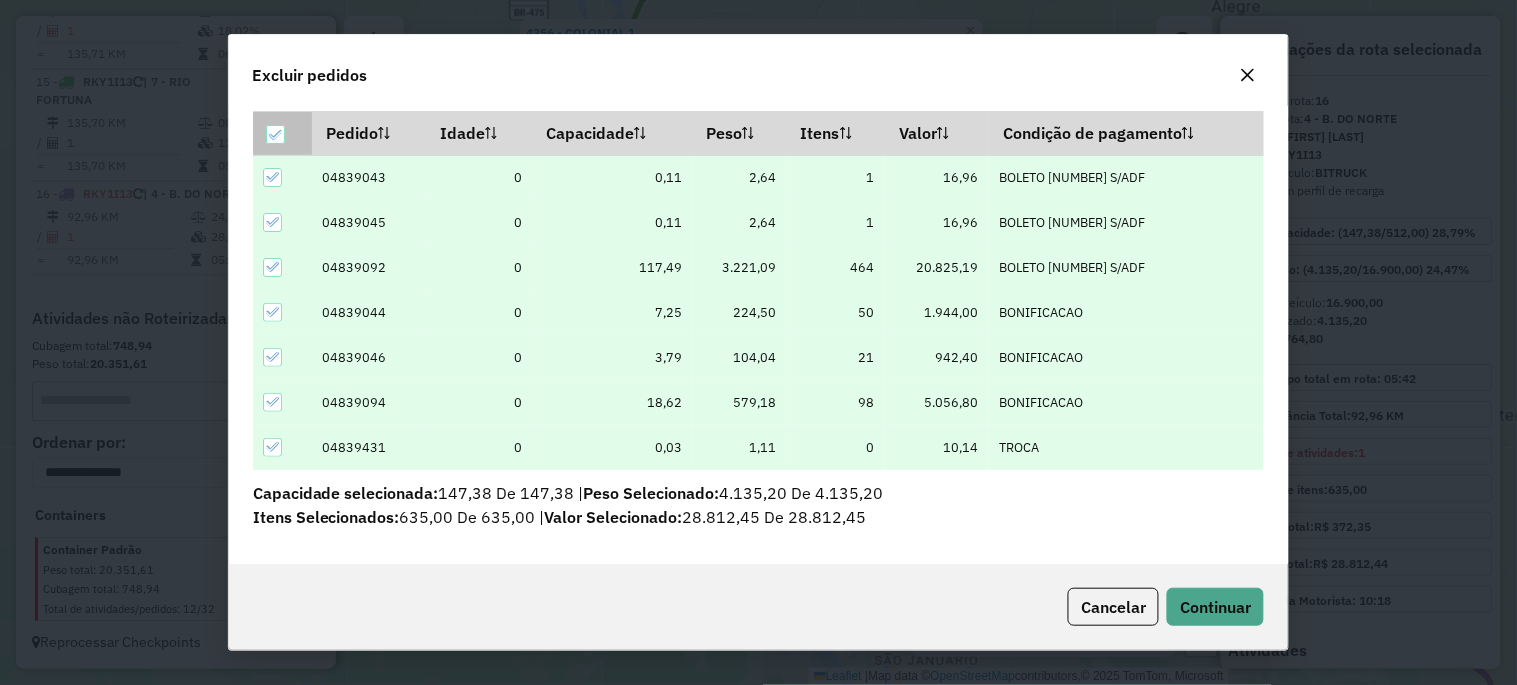 click 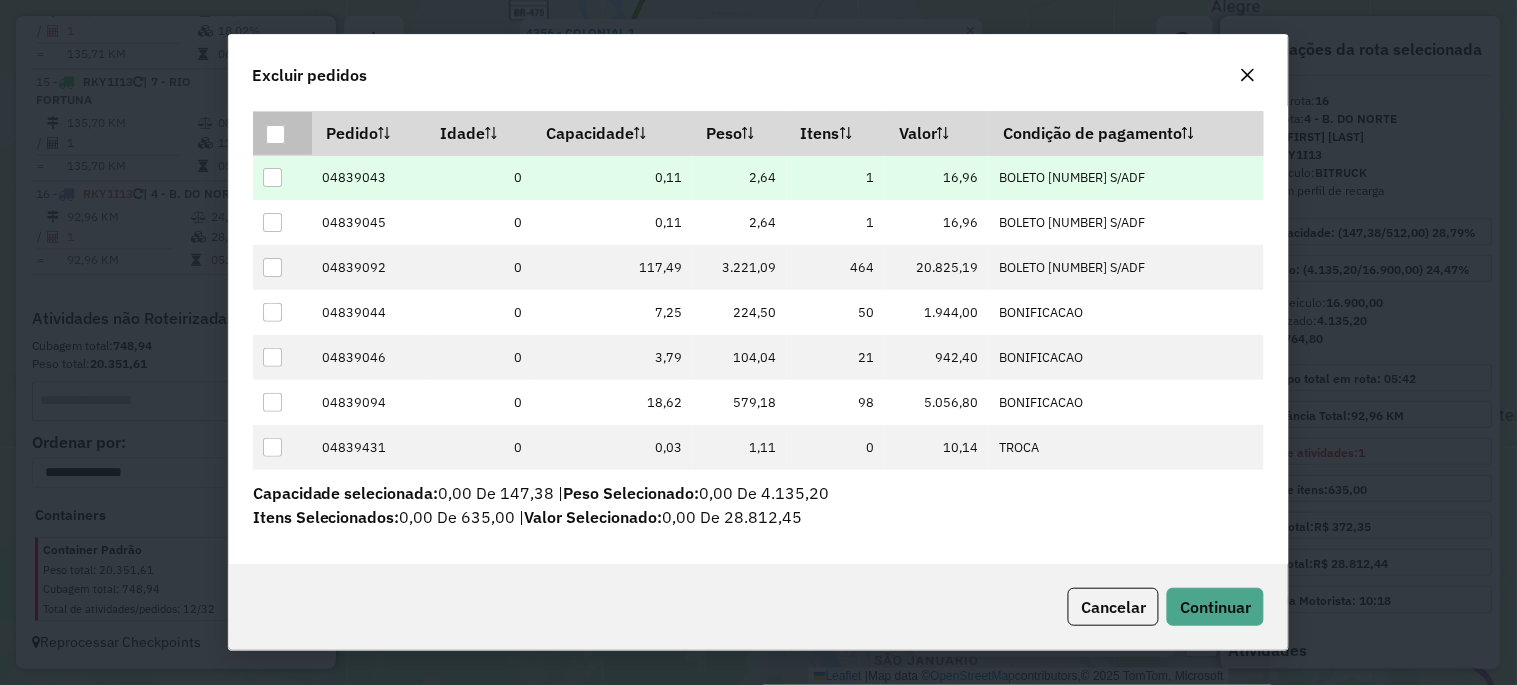 click at bounding box center (272, 177) 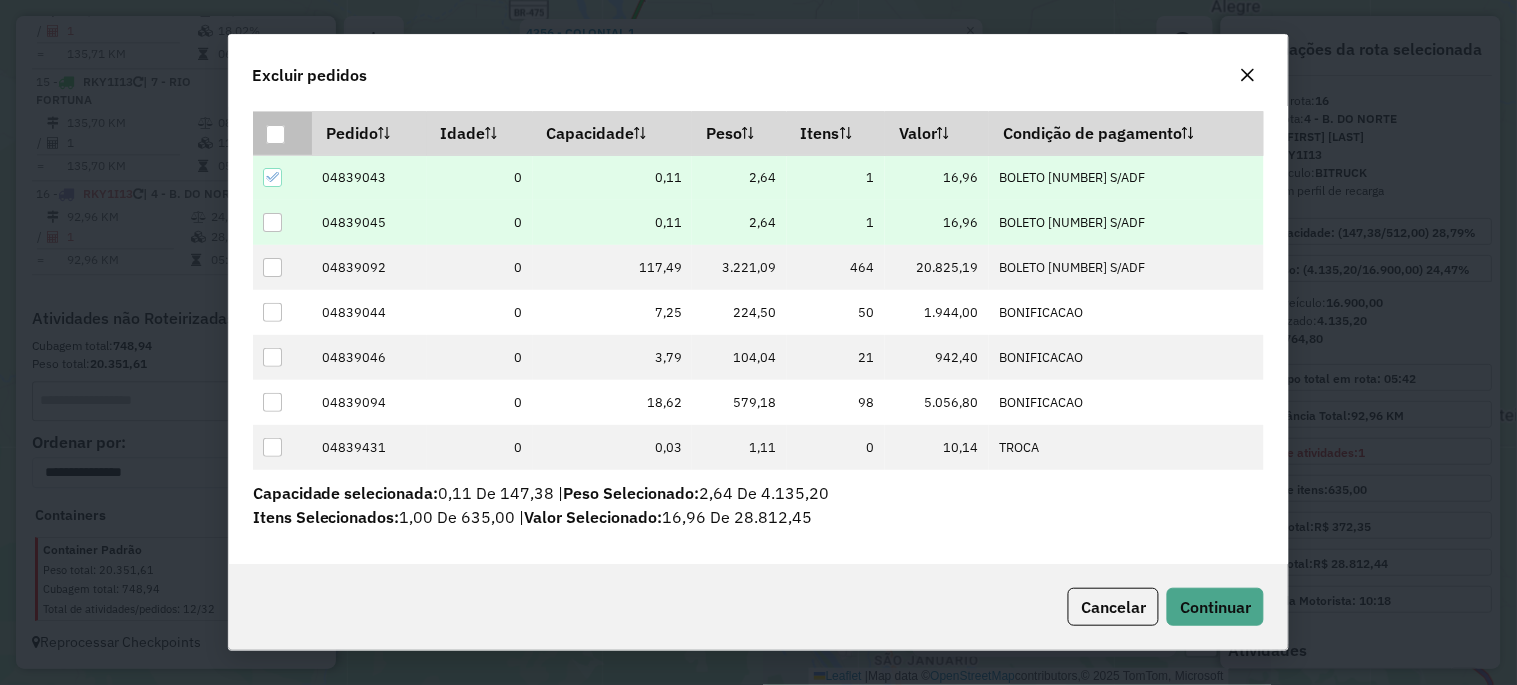 click at bounding box center [272, 222] 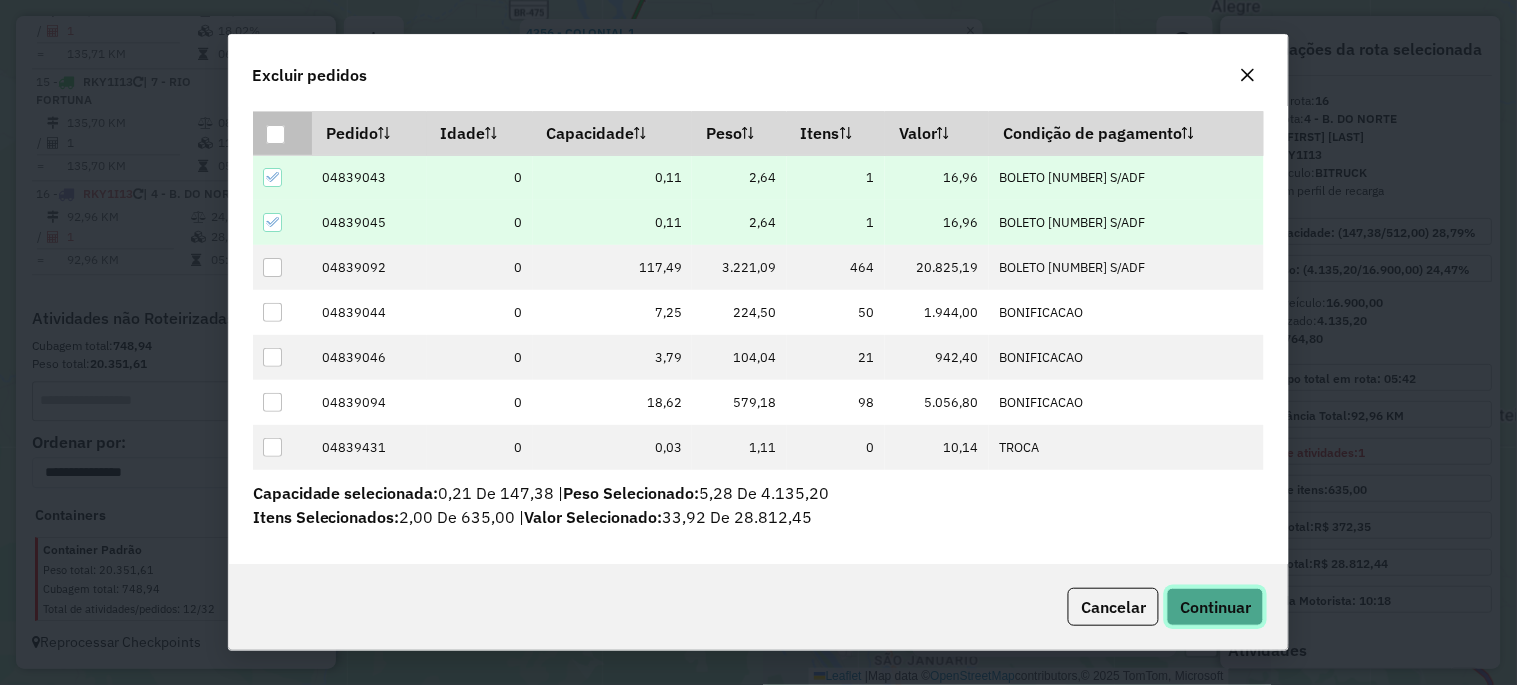 click on "Continuar" 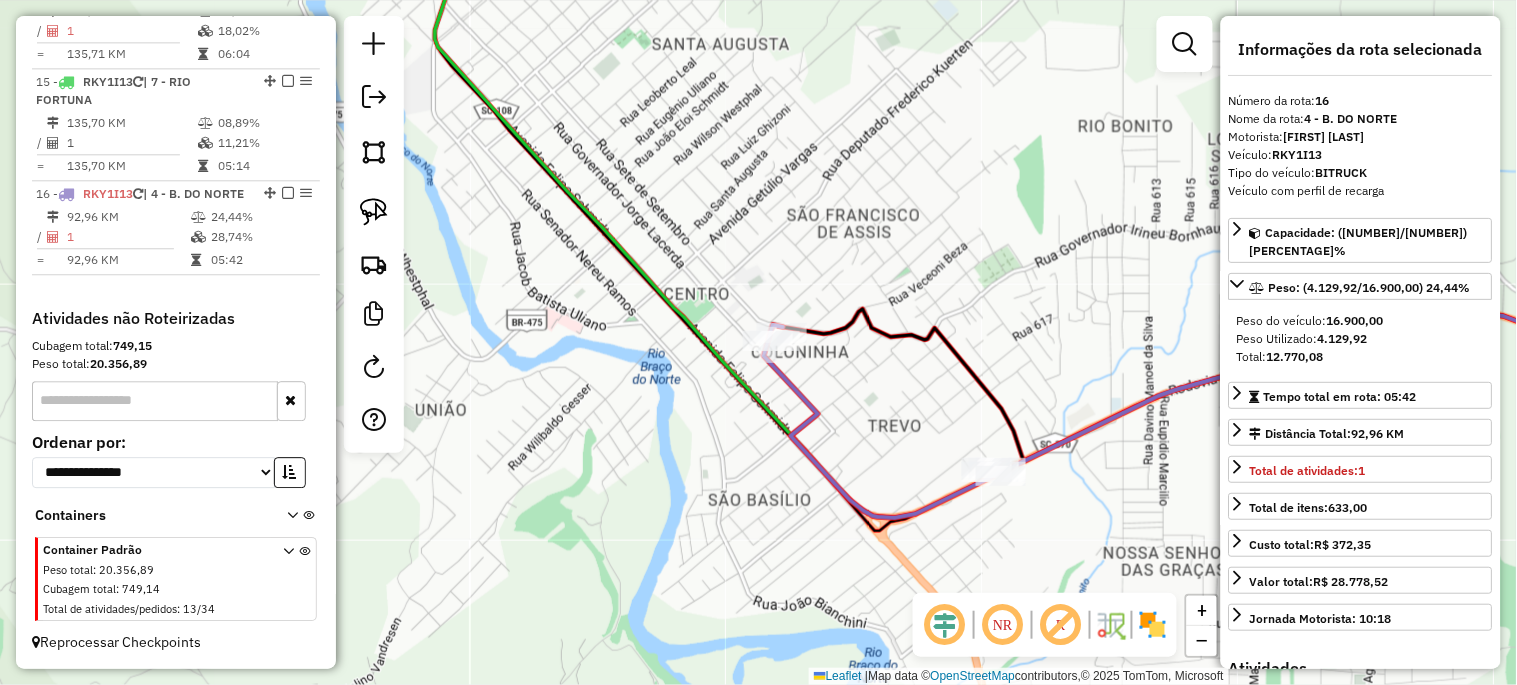 click 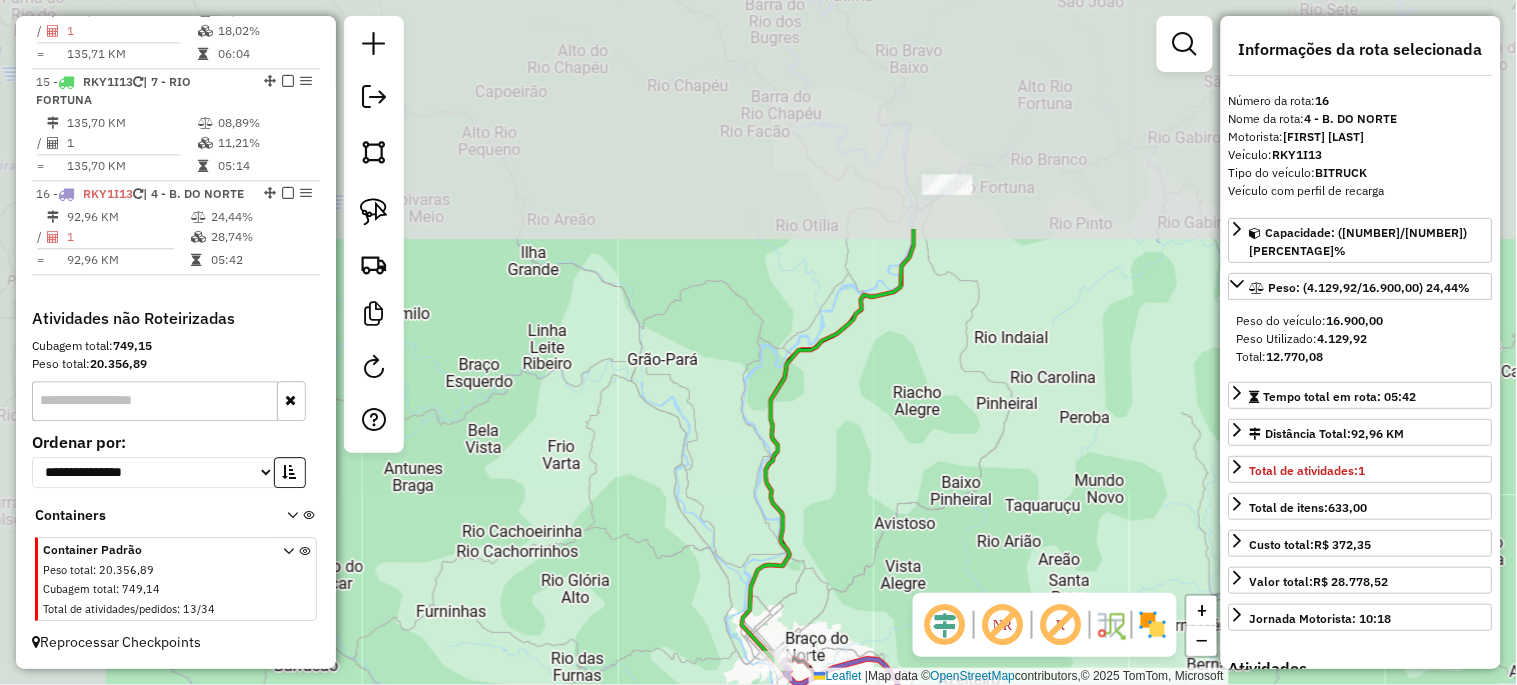 drag, startPoint x: 562, startPoint y: 281, endPoint x: 687, endPoint y: 576, distance: 320.39038 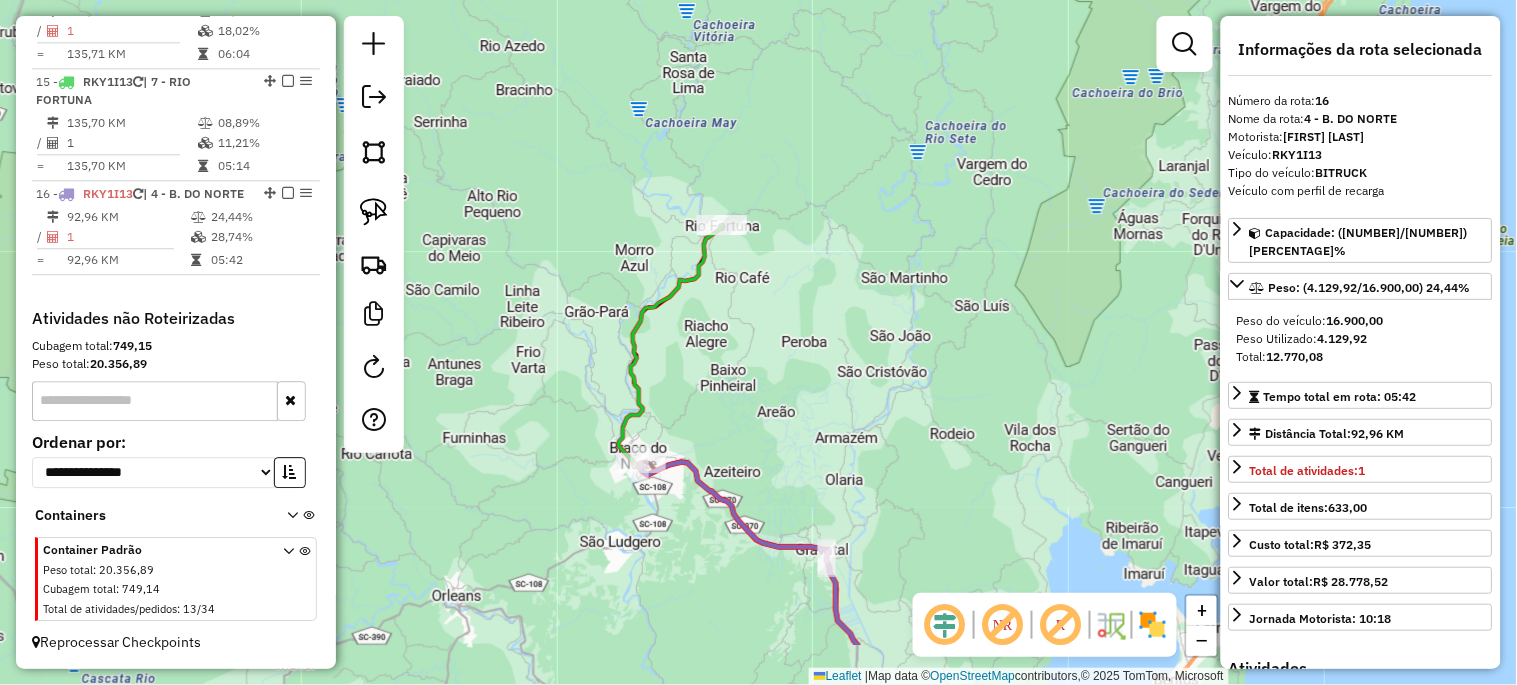 drag, startPoint x: 638, startPoint y: 496, endPoint x: 507, endPoint y: 377, distance: 176.98022 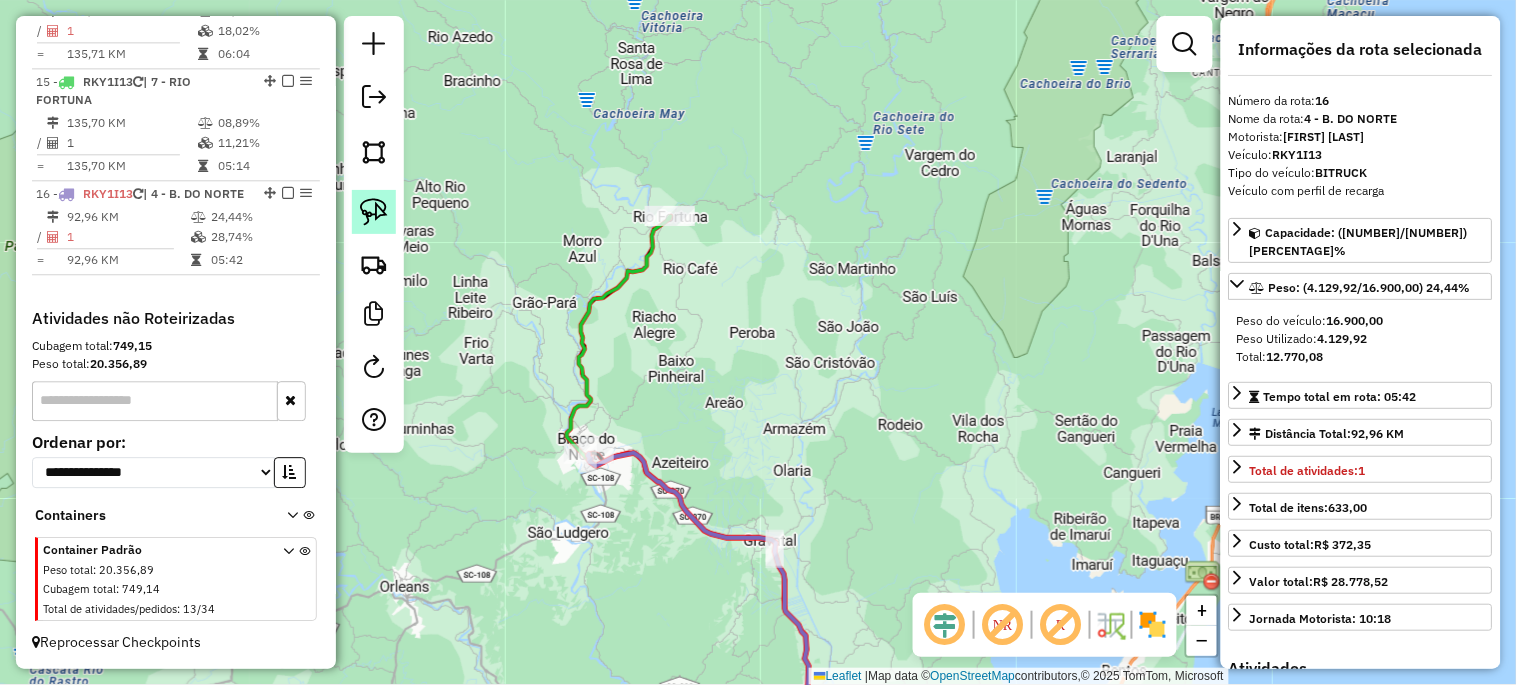 click 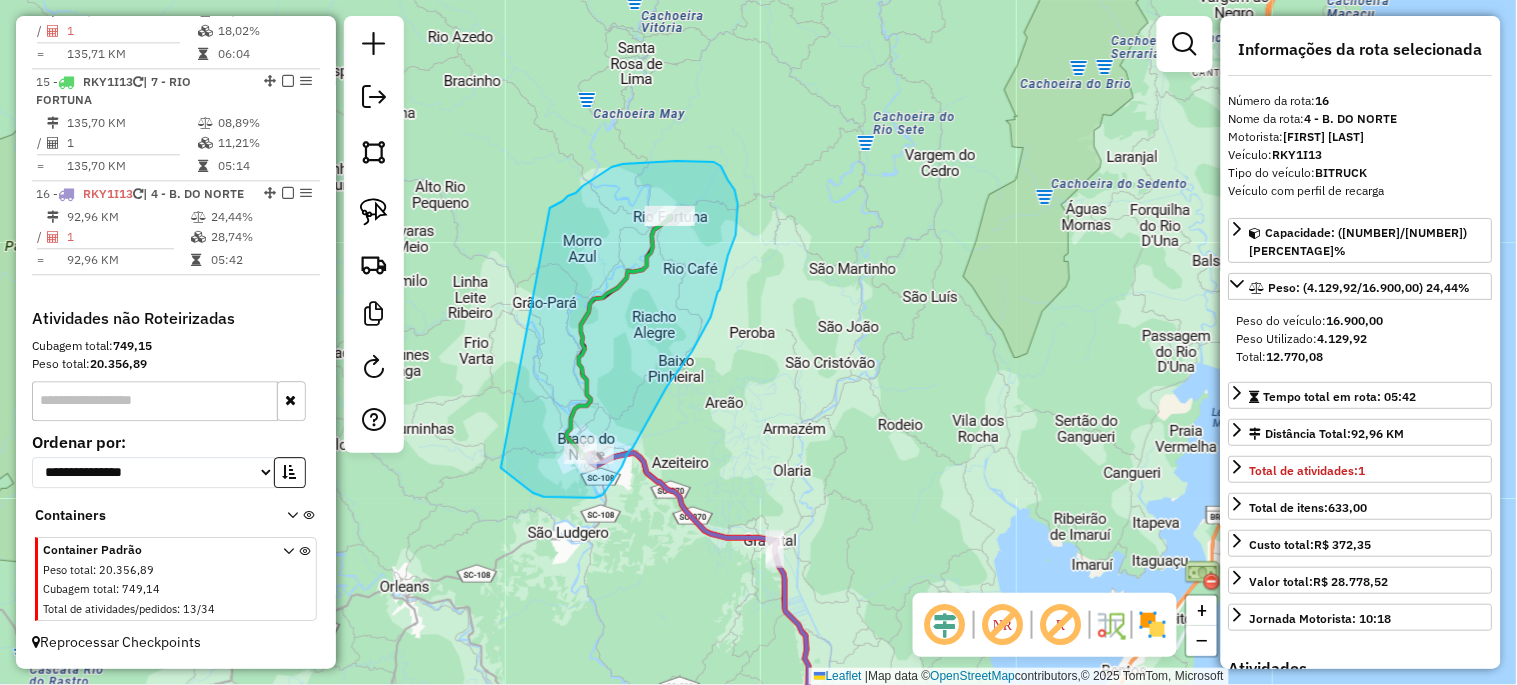 drag, startPoint x: 576, startPoint y: 193, endPoint x: 501, endPoint y: 468, distance: 285.04385 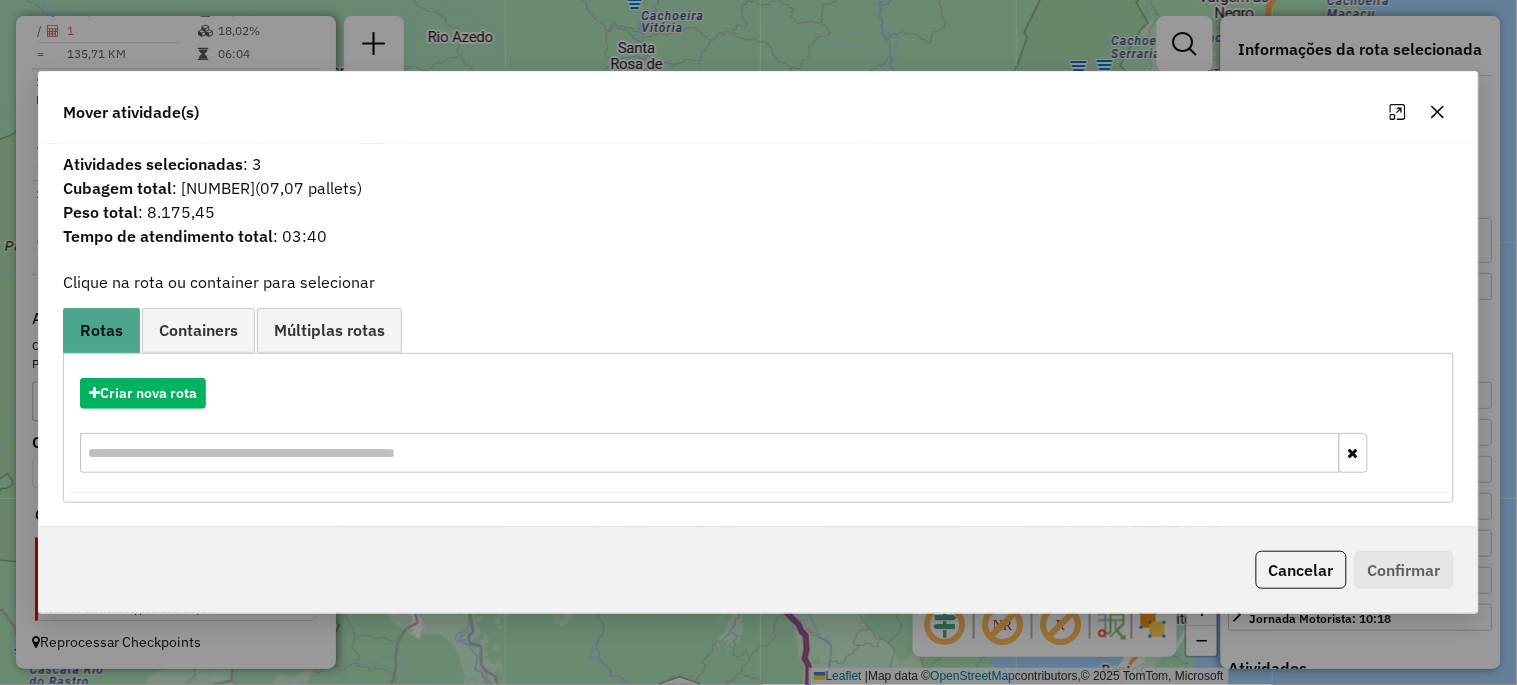 click 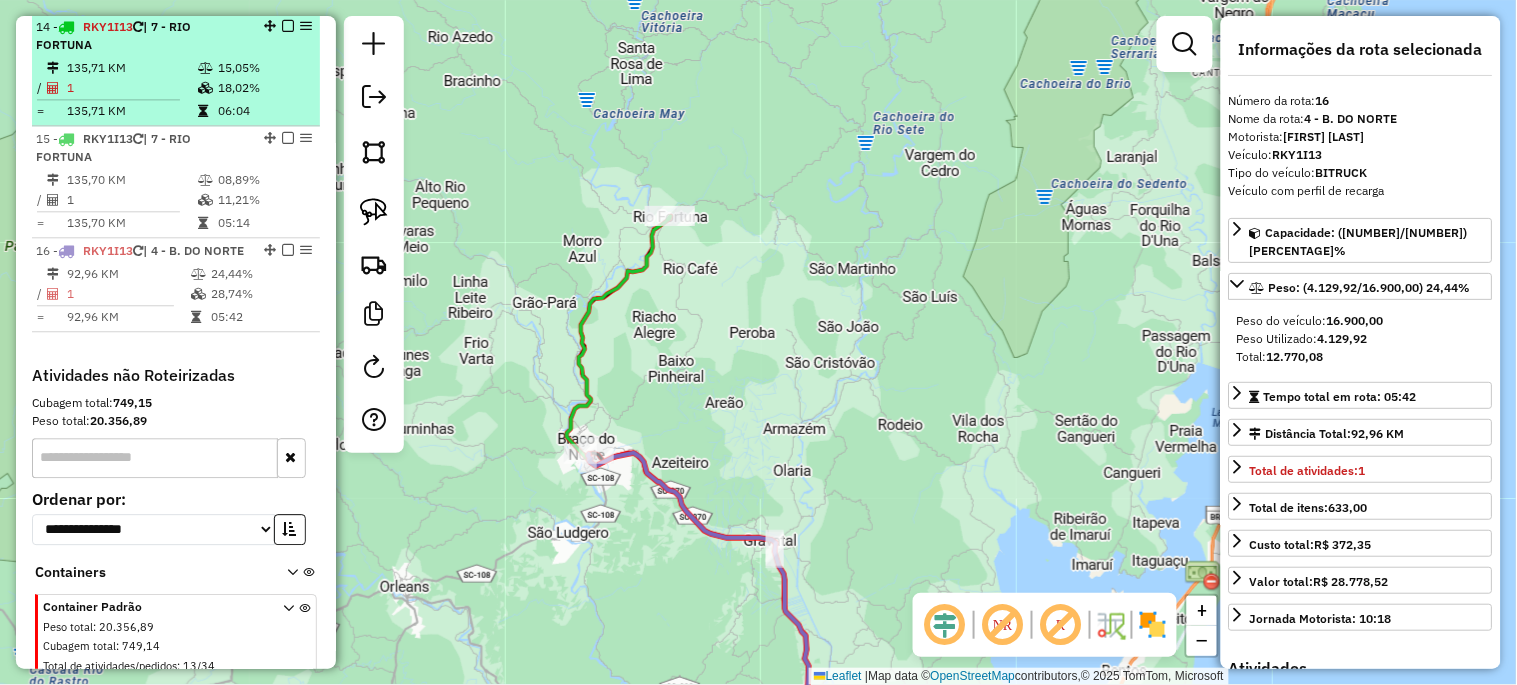 click at bounding box center (288, 26) 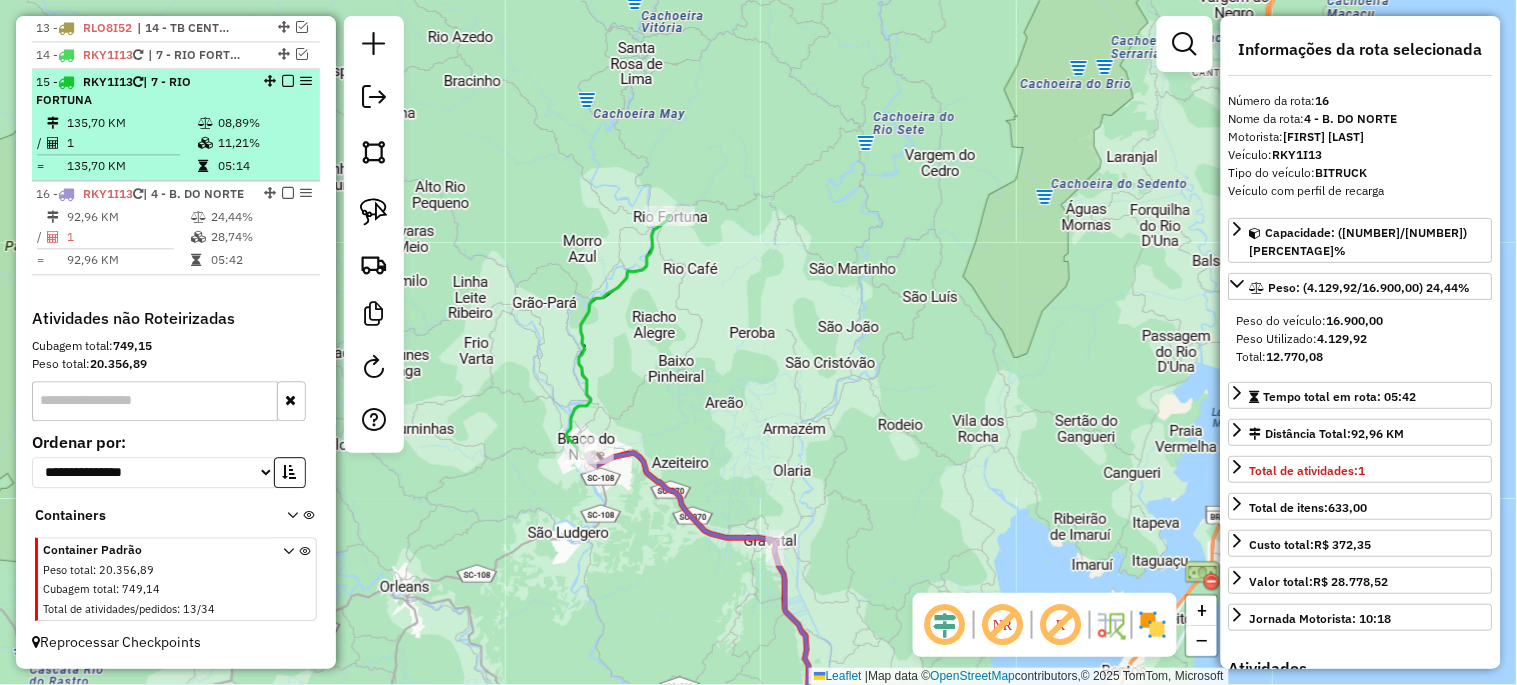 click at bounding box center [288, 81] 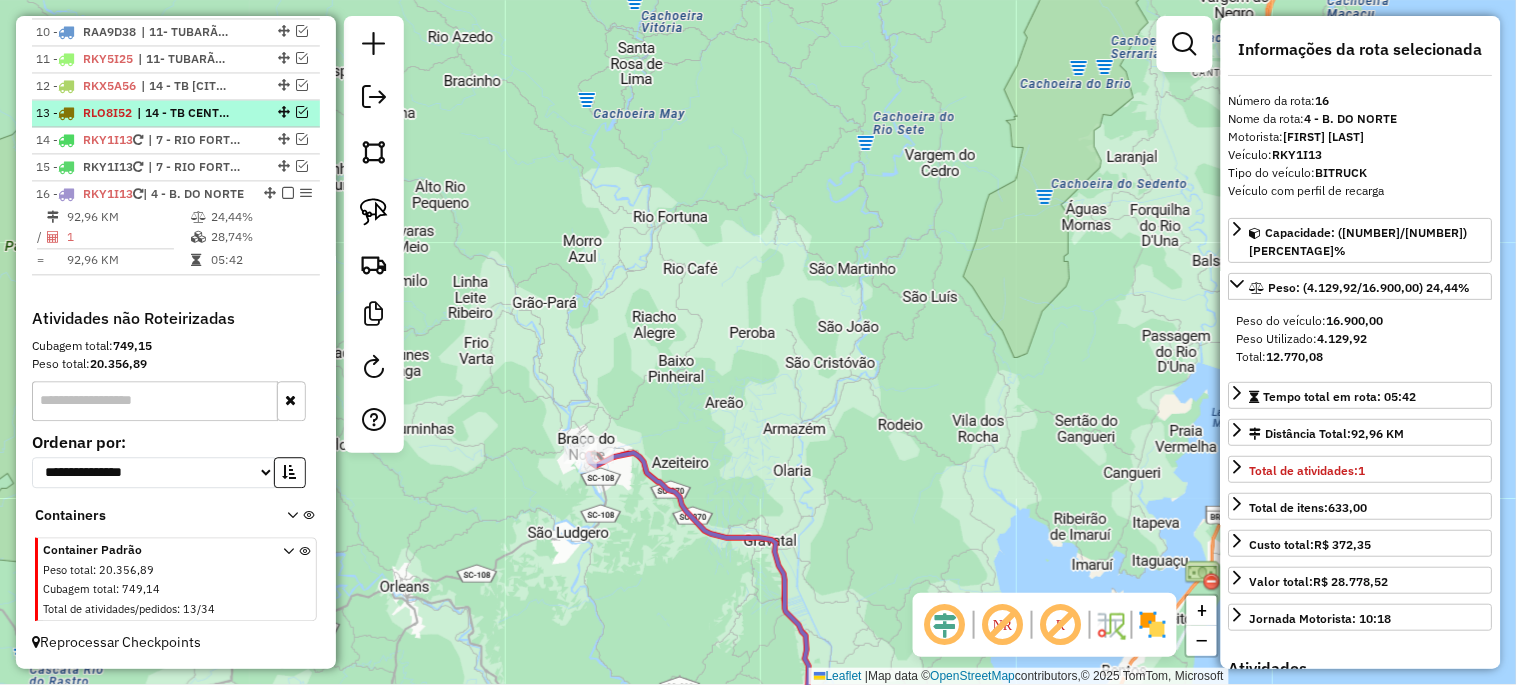 click at bounding box center (288, 193) 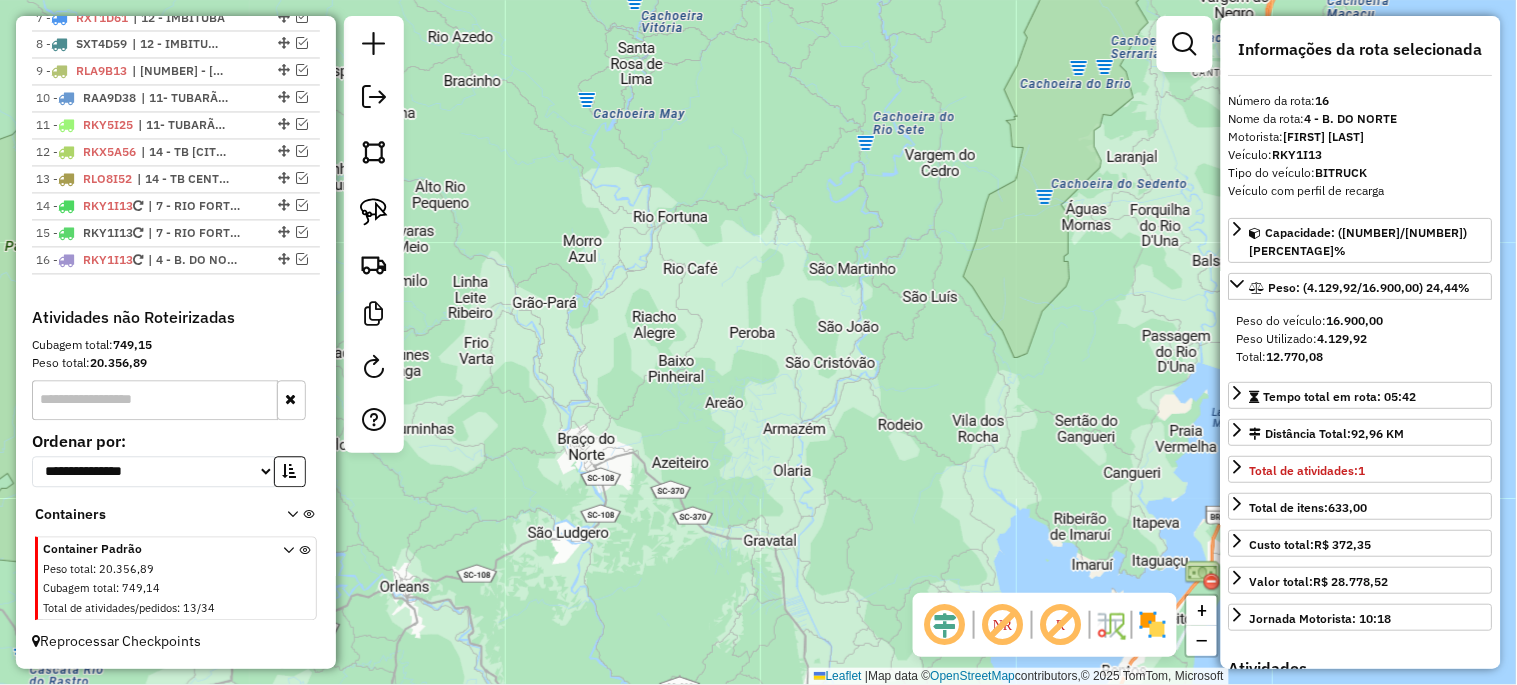 click 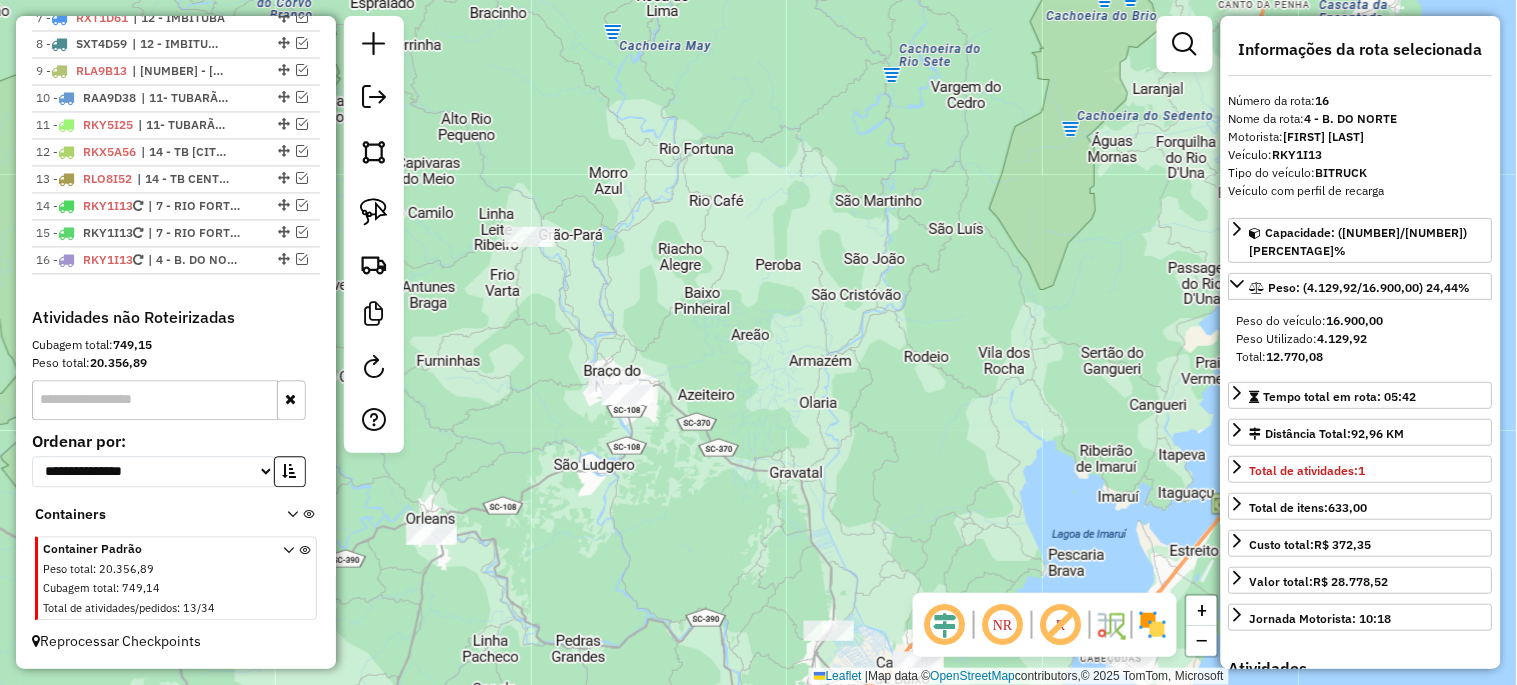 drag, startPoint x: 693, startPoint y: 506, endPoint x: 755, endPoint y: 416, distance: 109.28861 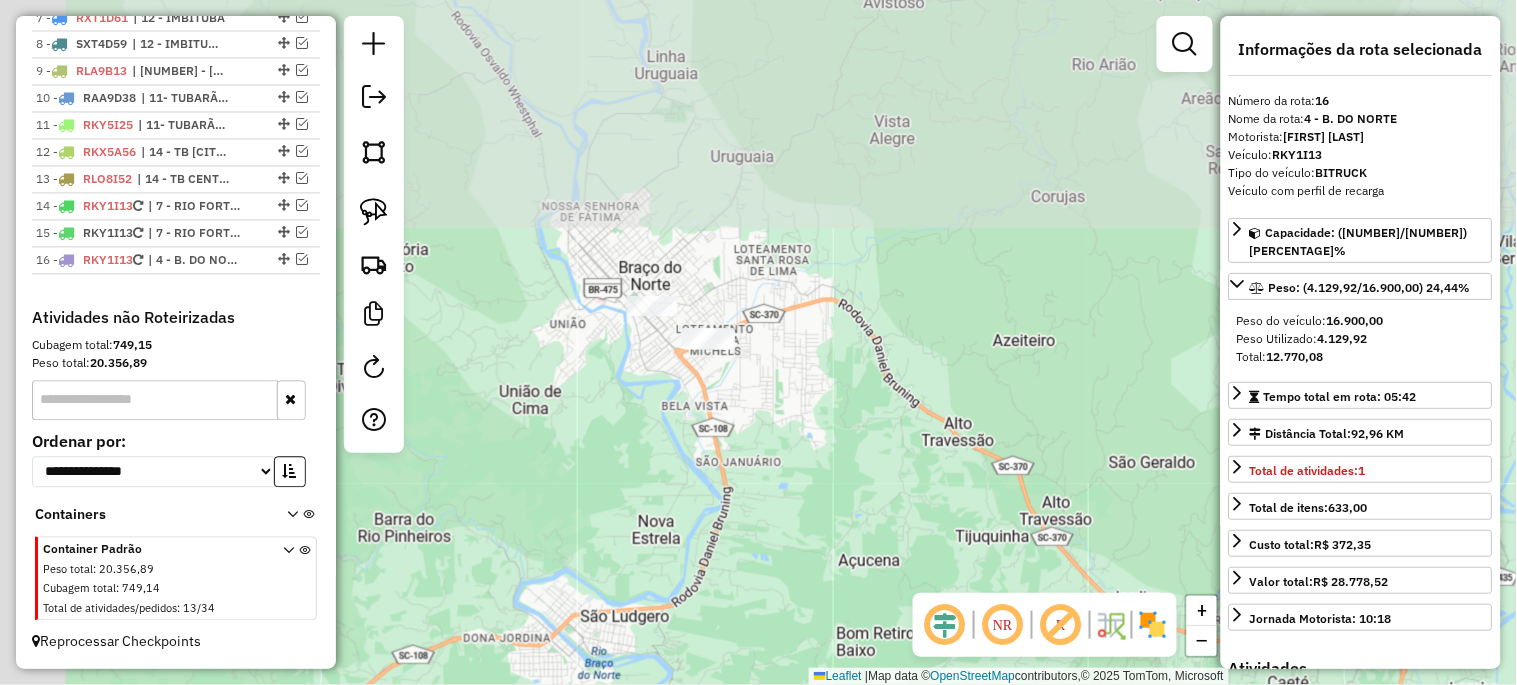 drag, startPoint x: 612, startPoint y: 270, endPoint x: 703, endPoint y: 456, distance: 207.06763 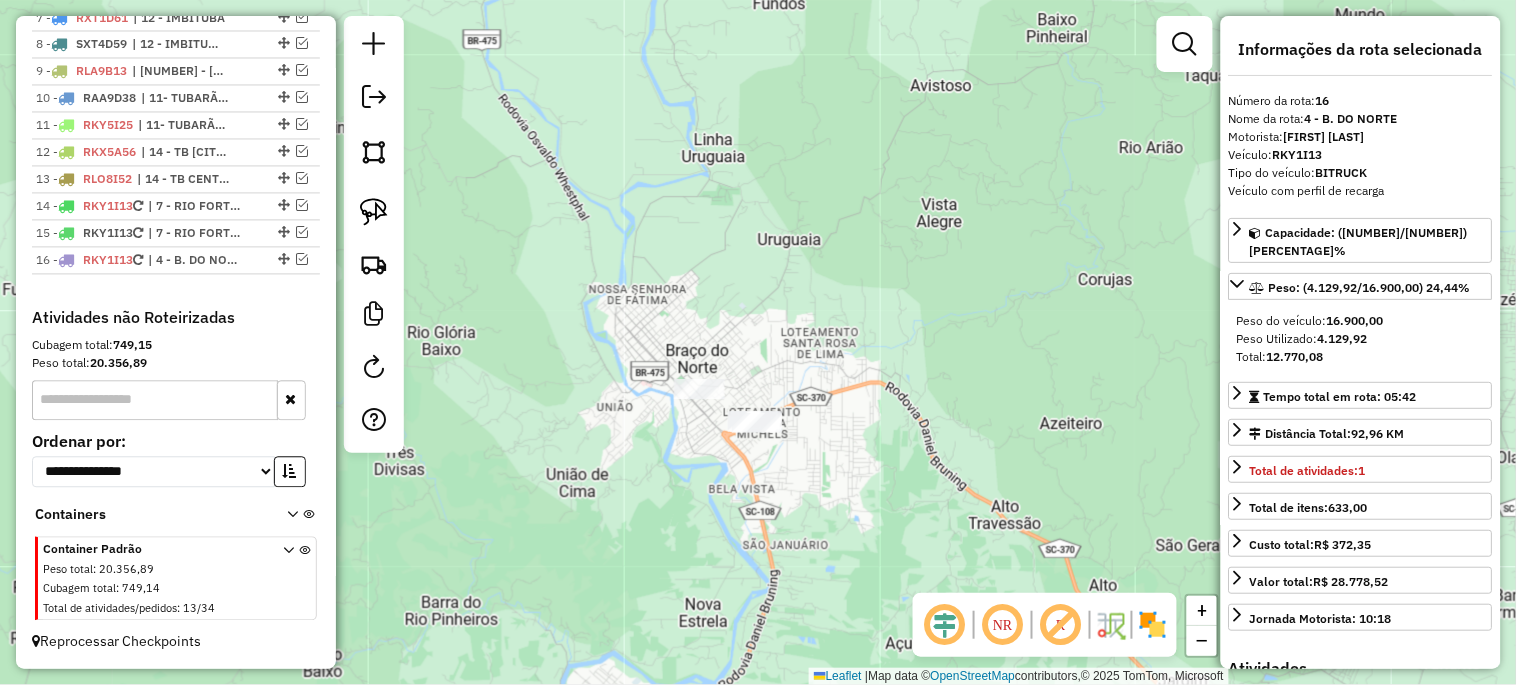 click on "Janela de atendimento Grade de atendimento Capacidade Transportadoras Veículos Cliente Pedidos  Rotas Selecione os dias de semana para filtrar as janelas de atendimento  Seg   Ter   Qua   Qui   Sex   Sáb   Dom  Informe o período da janela de atendimento: De: Até:  Filtrar exatamente a janela do cliente  Considerar janela de atendimento padrão  Selecione os dias de semana para filtrar as grades de atendimento  Seg   Ter   Qua   Qui   Sex   Sáb   Dom   Considerar clientes sem dia de atendimento cadastrado  Clientes fora do dia de atendimento selecionado Filtrar as atividades entre os valores definidos abaixo:  Peso mínimo:   Peso máximo:   Cubagem mínima:   Cubagem máxima:   De:   Até:  Filtrar as atividades entre o tempo de atendimento definido abaixo:  De:   Até:   Considerar capacidade total dos clientes não roteirizados Transportadora: Selecione um ou mais itens Tipo de veículo: Selecione um ou mais itens Veículo: Selecione um ou mais itens Motorista: Selecione um ou mais itens Nome: Rótulo:" 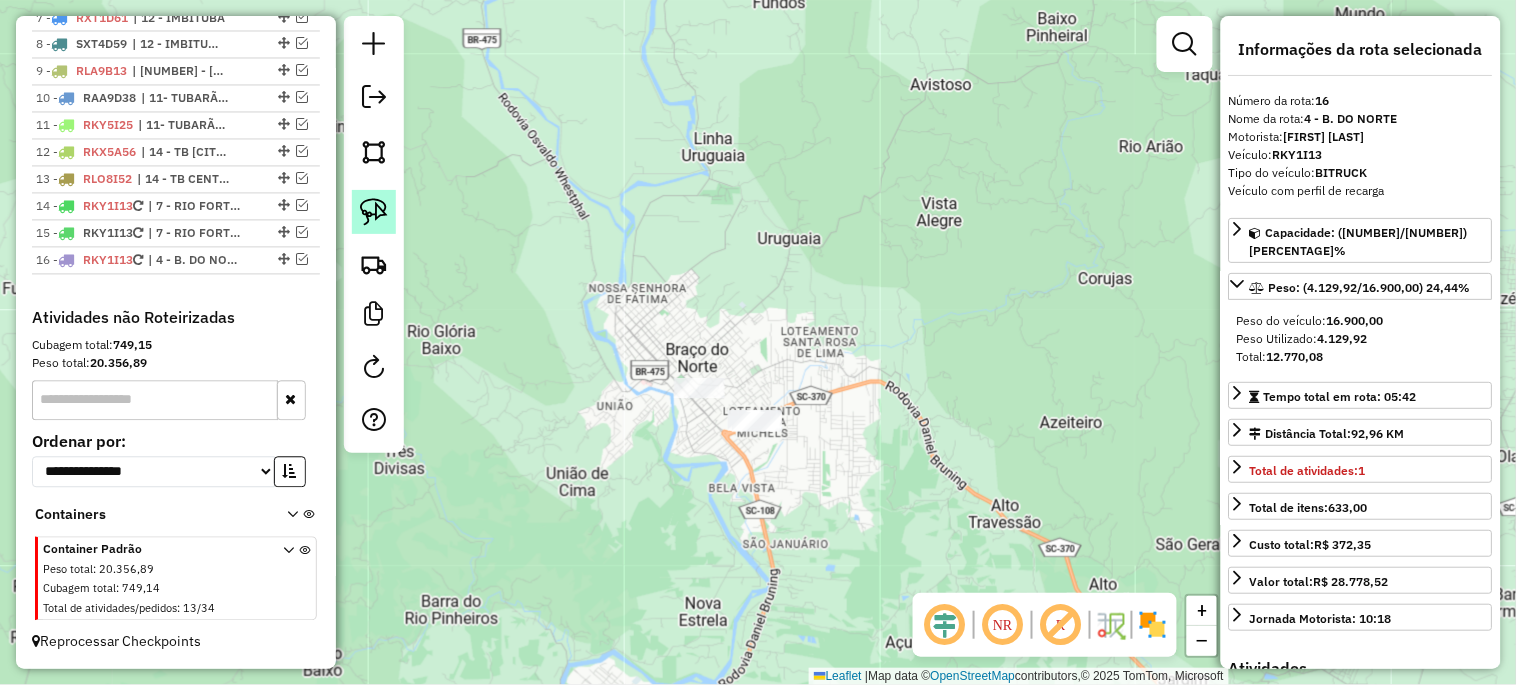 click 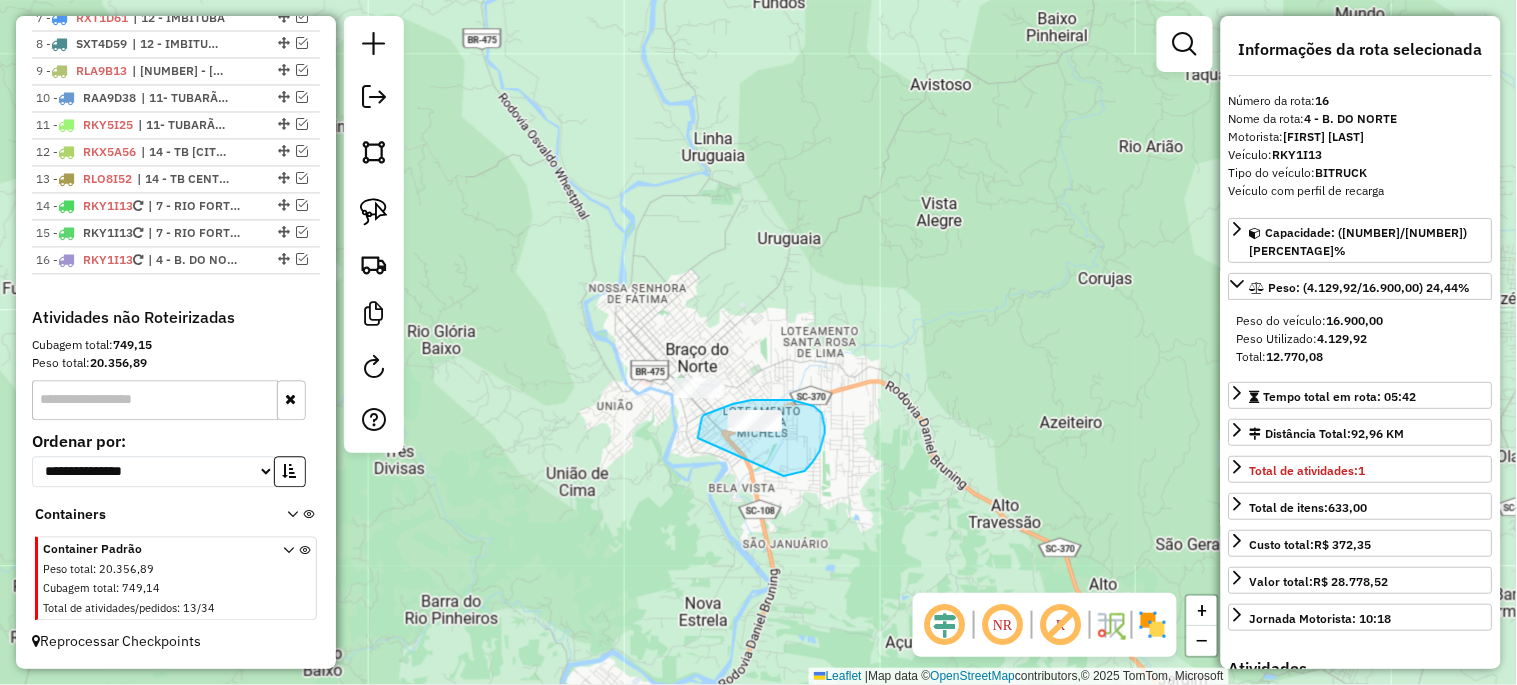 drag, startPoint x: 698, startPoint y: 438, endPoint x: 774, endPoint y: 478, distance: 85.883644 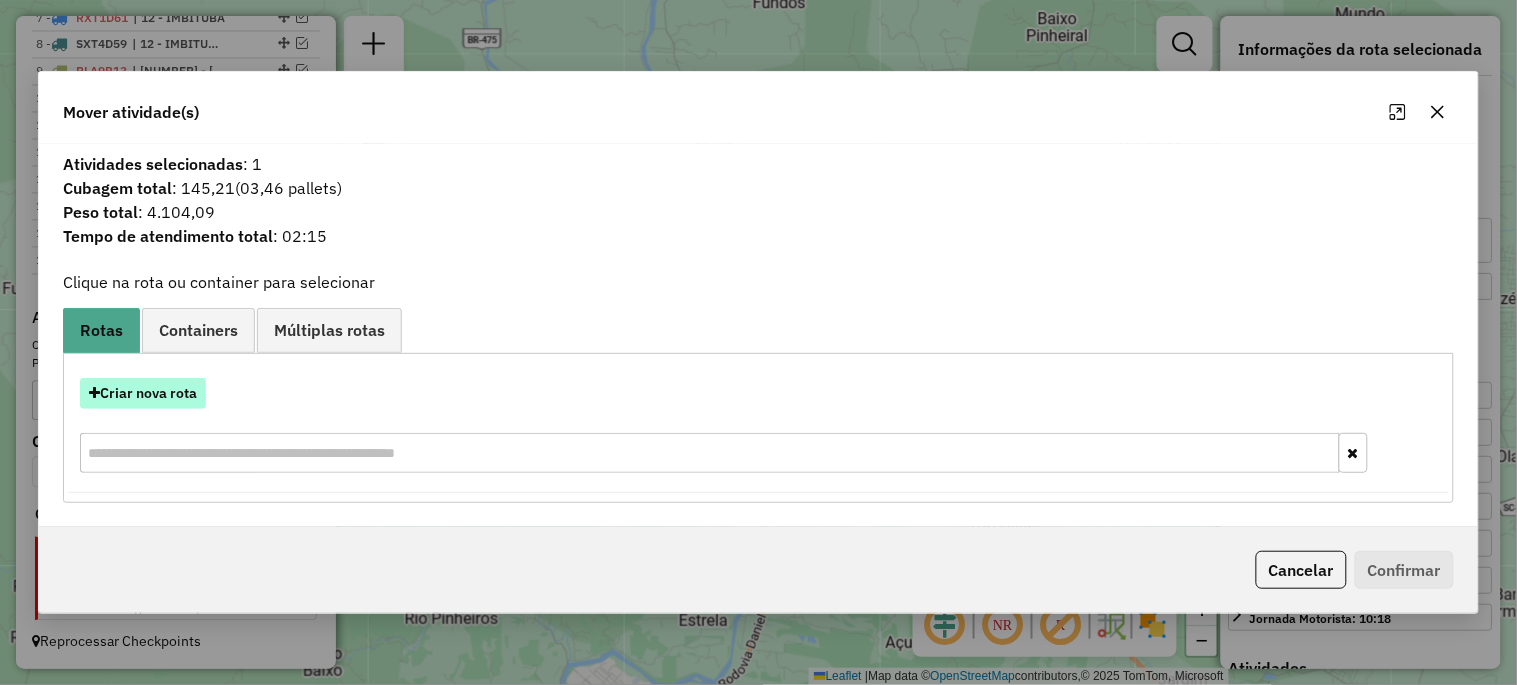 click on "Criar nova rota" at bounding box center [143, 393] 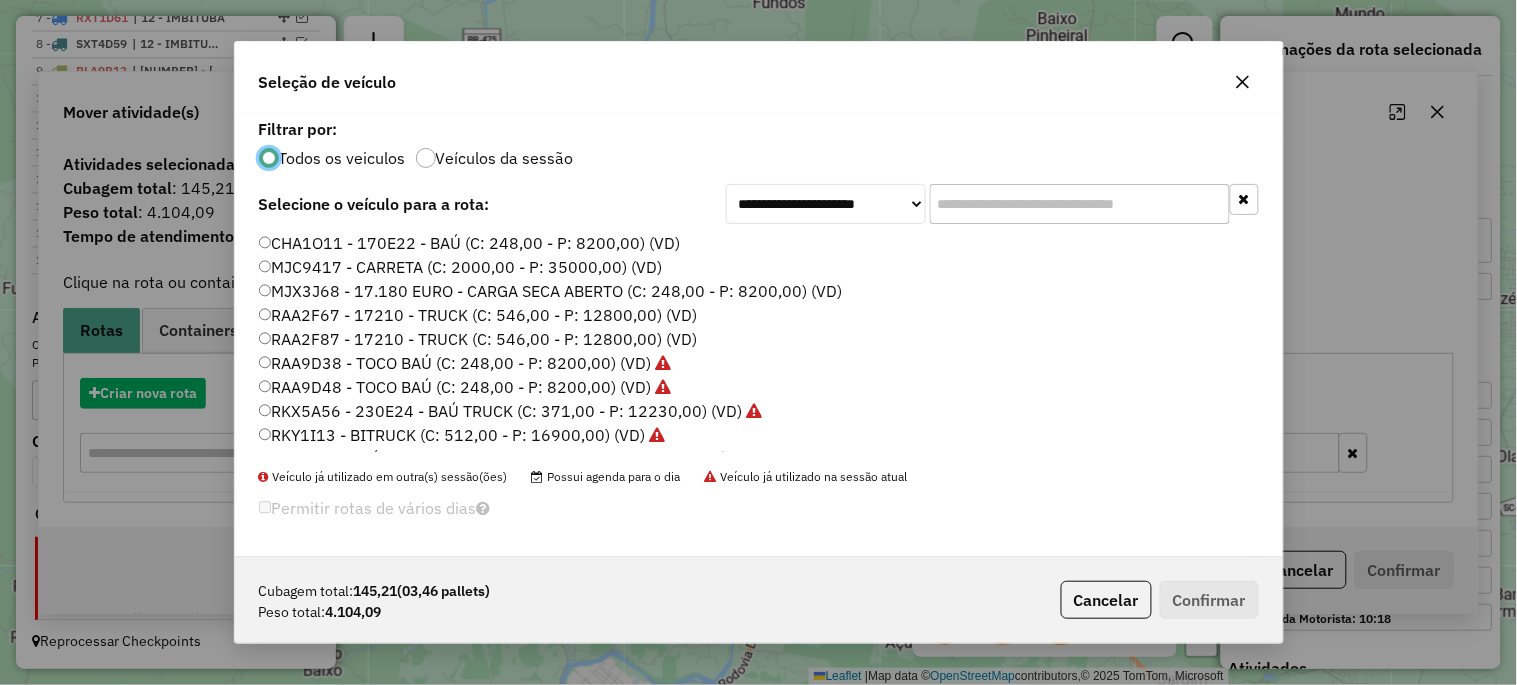 scroll, scrollTop: 11, scrollLeft: 5, axis: both 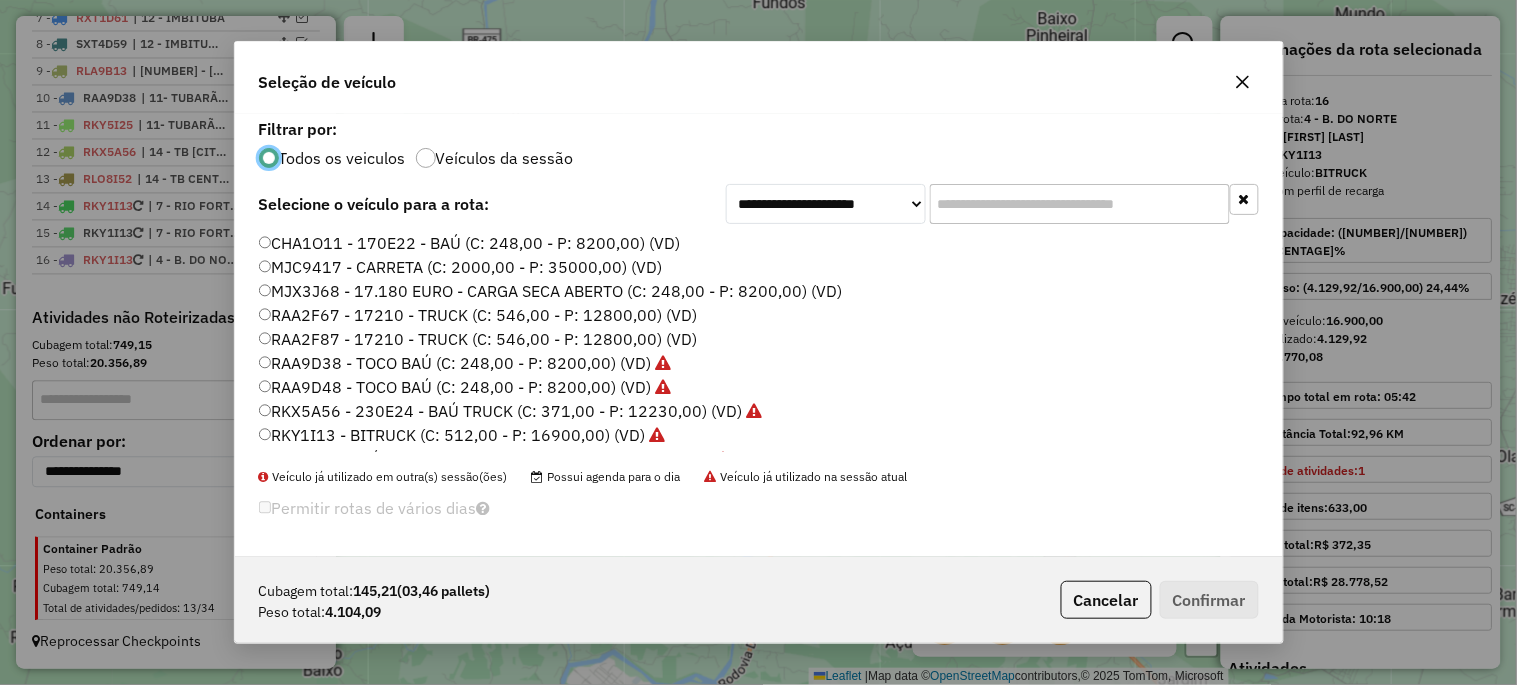 click on "RAA2F67 - 17210 - TRUCK (C: 546,00 - P: 12800,00) (VD)" 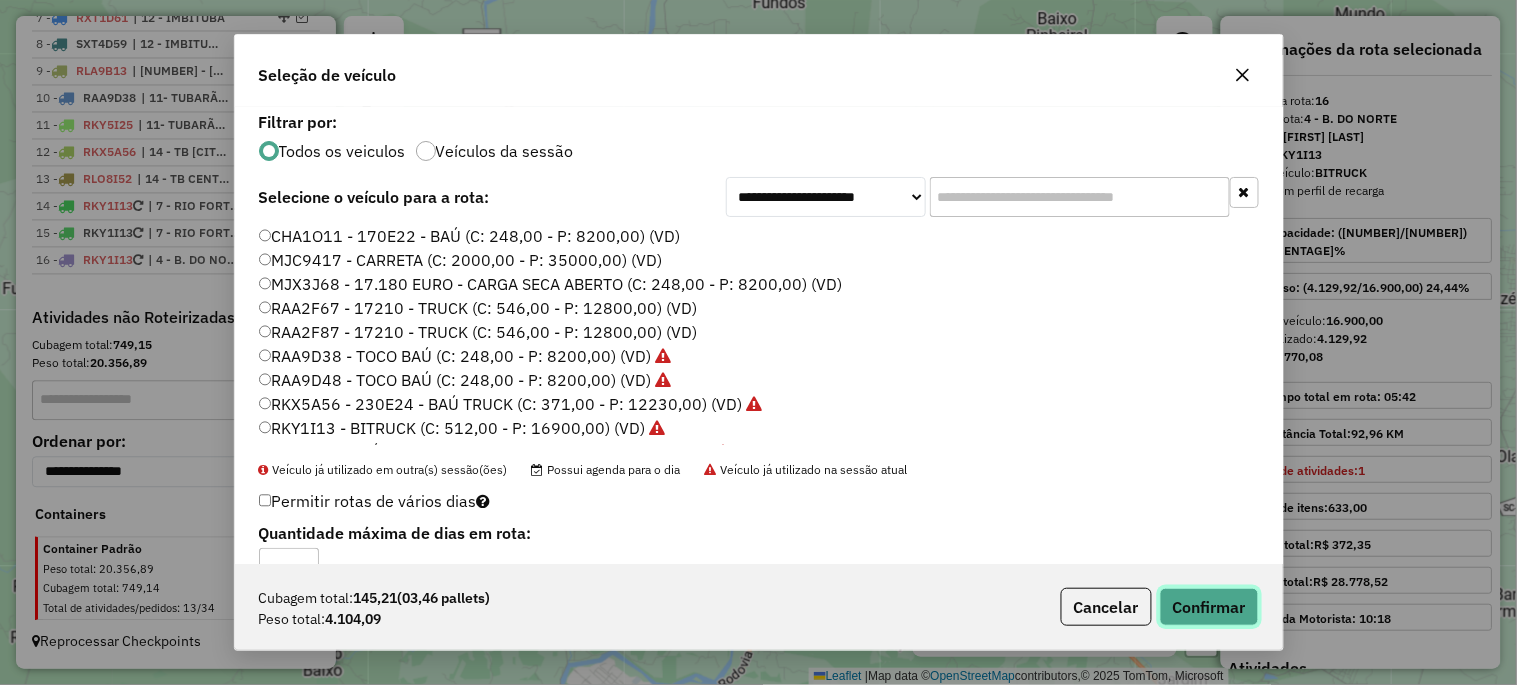 click on "Confirmar" 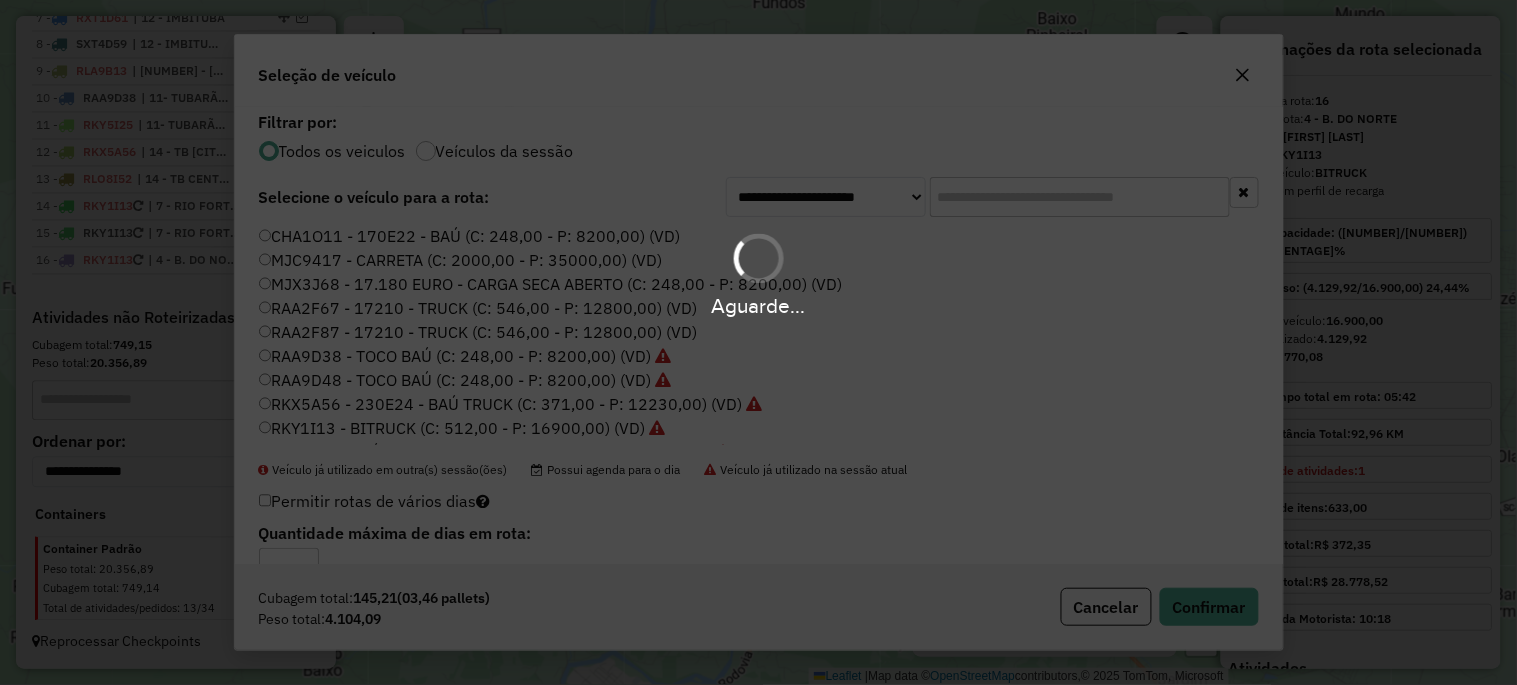 scroll, scrollTop: 1058, scrollLeft: 0, axis: vertical 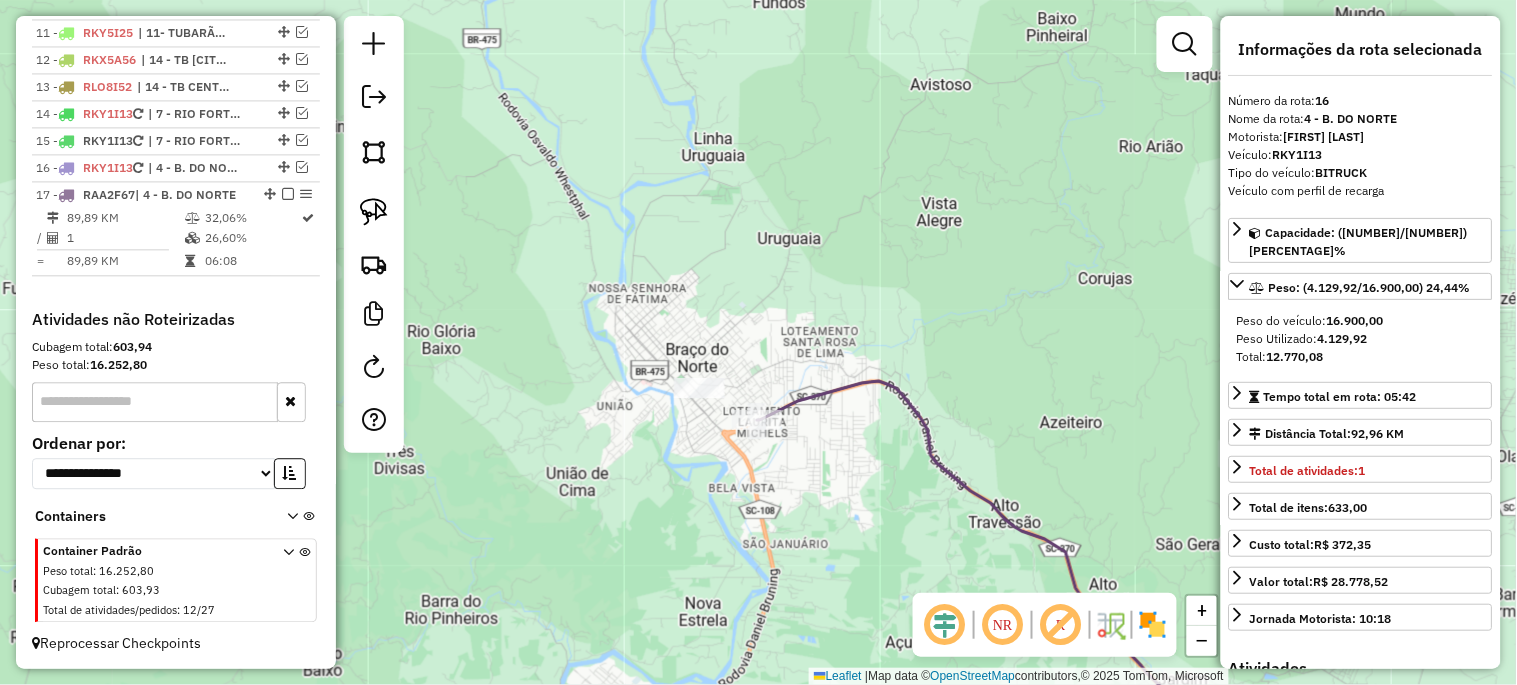 drag, startPoint x: 857, startPoint y: 544, endPoint x: 540, endPoint y: 178, distance: 484.19522 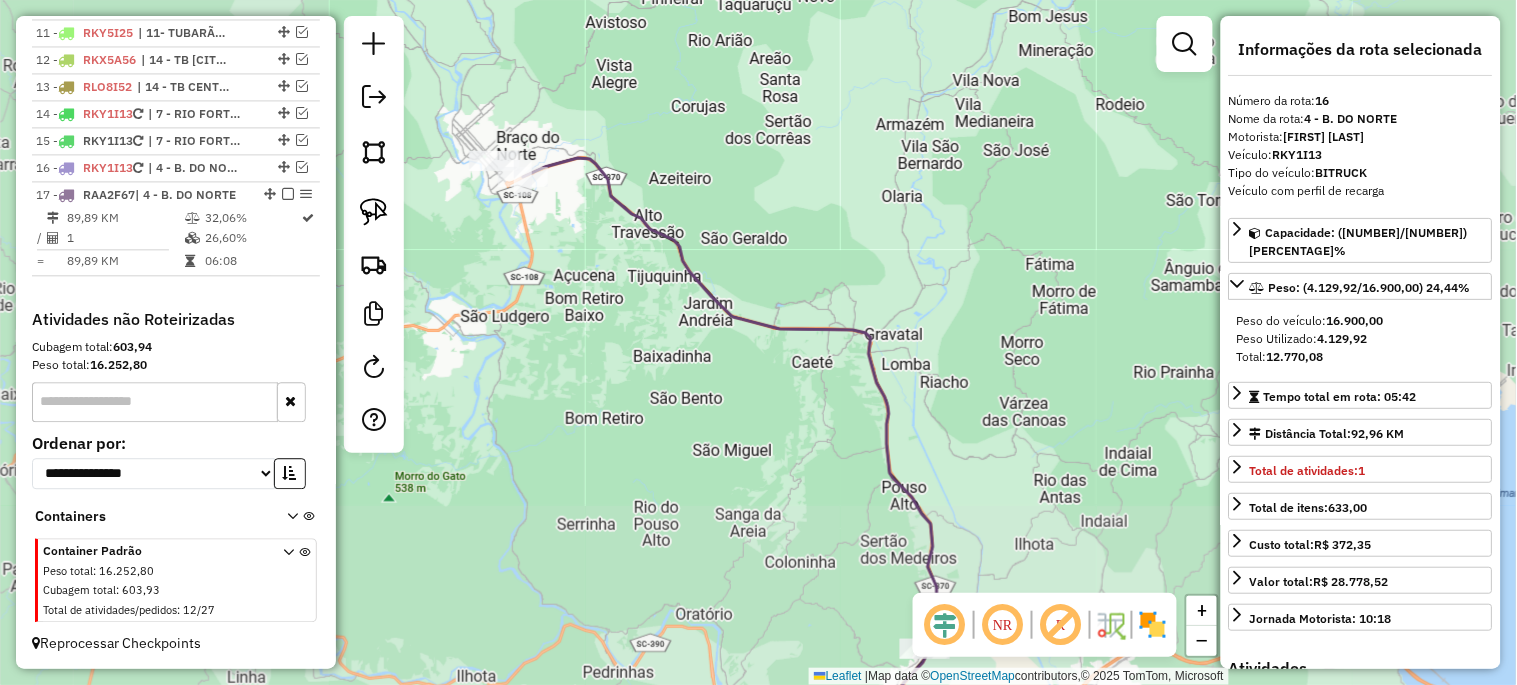 drag, startPoint x: 761, startPoint y: 525, endPoint x: 477, endPoint y: 164, distance: 459.32233 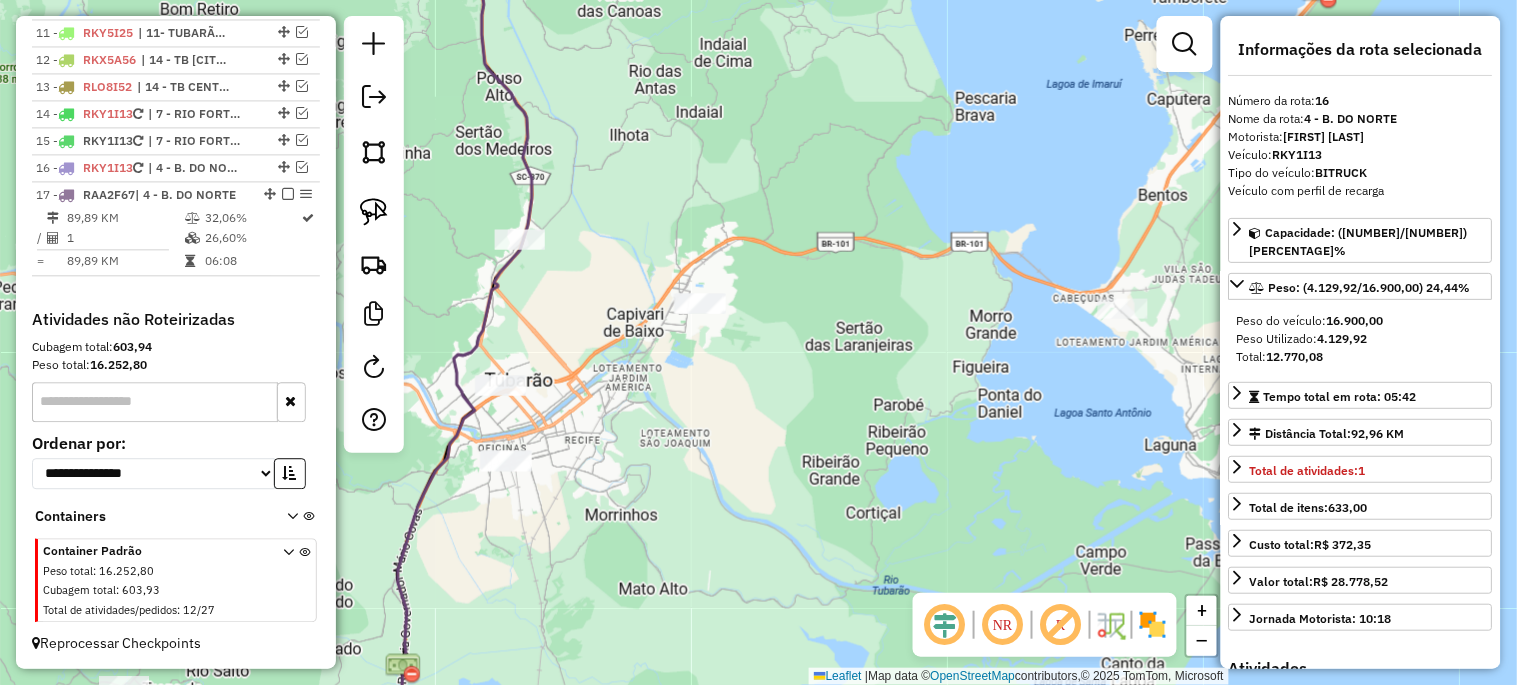 drag, startPoint x: 595, startPoint y: 418, endPoint x: 593, endPoint y: 383, distance: 35.057095 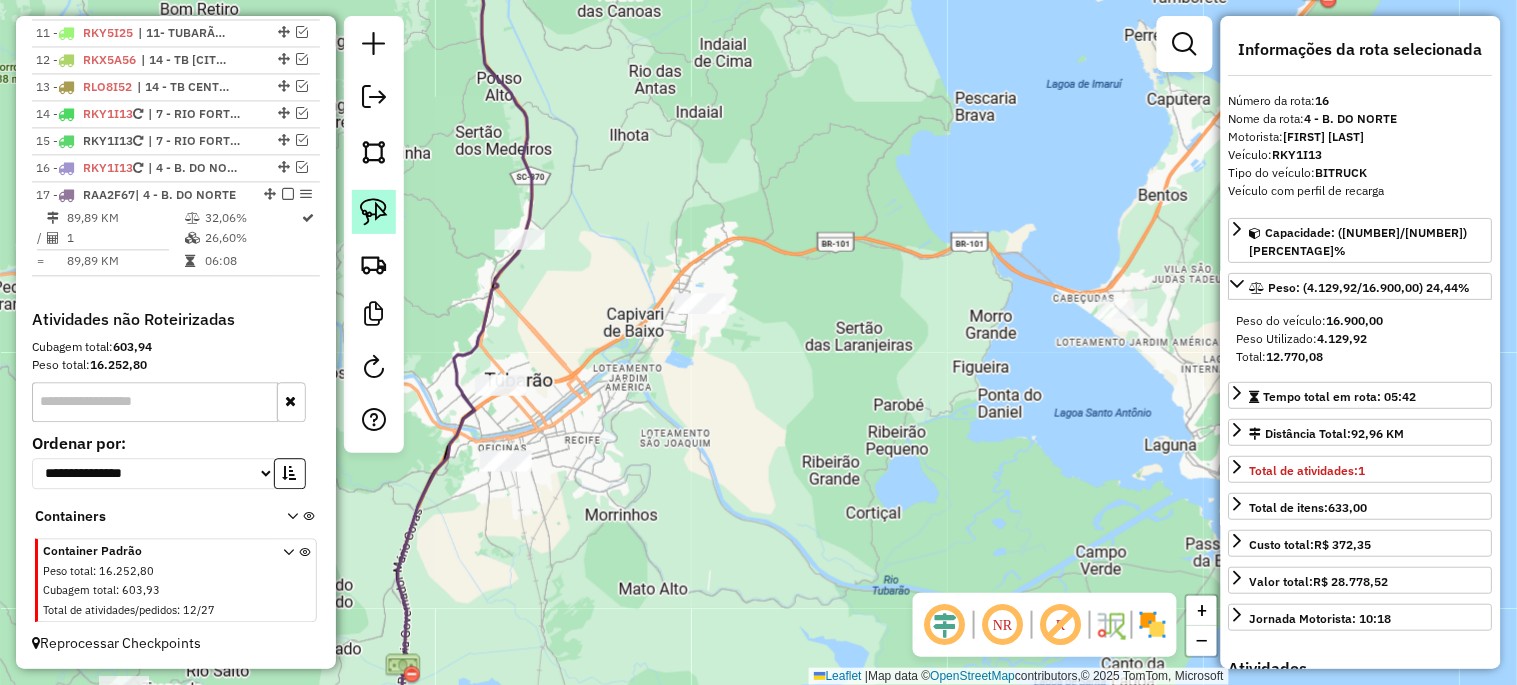 click 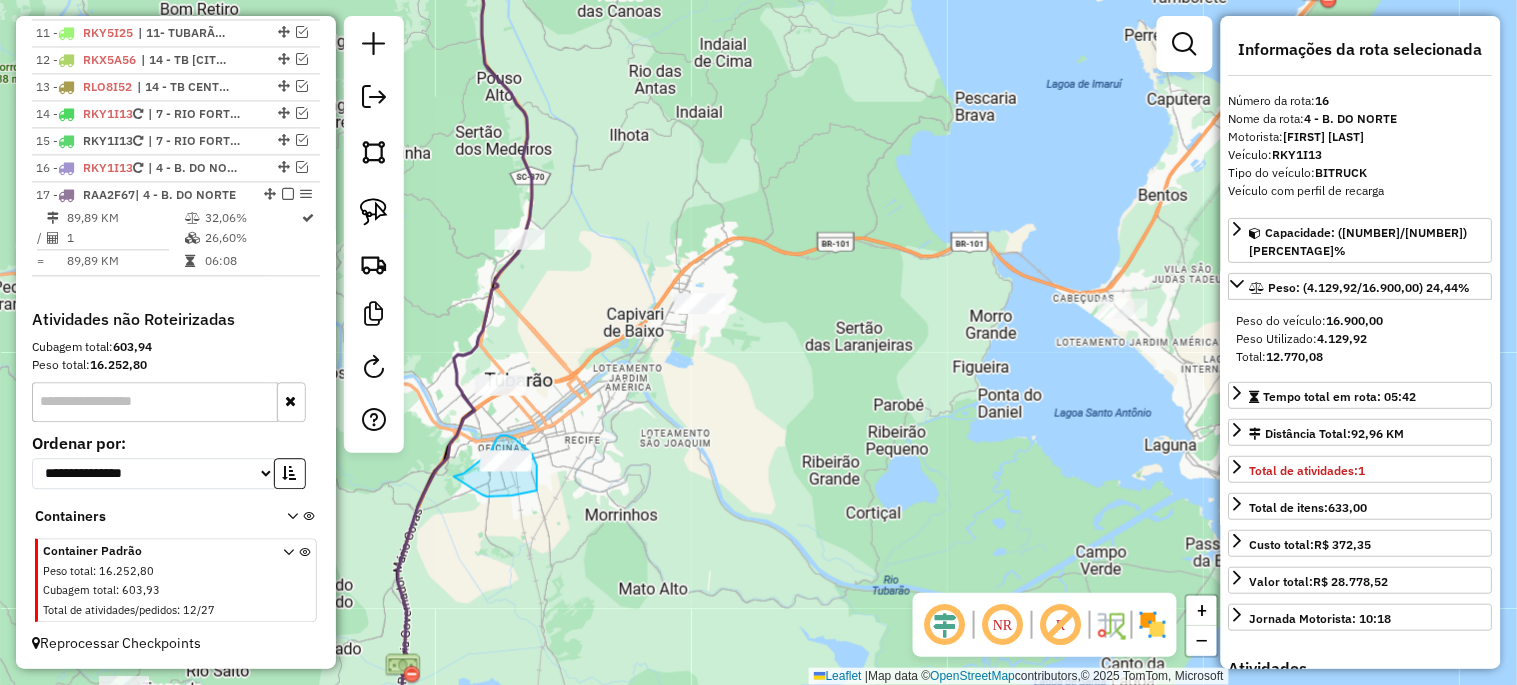 drag, startPoint x: 456, startPoint y: 475, endPoint x: 482, endPoint y: 494, distance: 32.202484 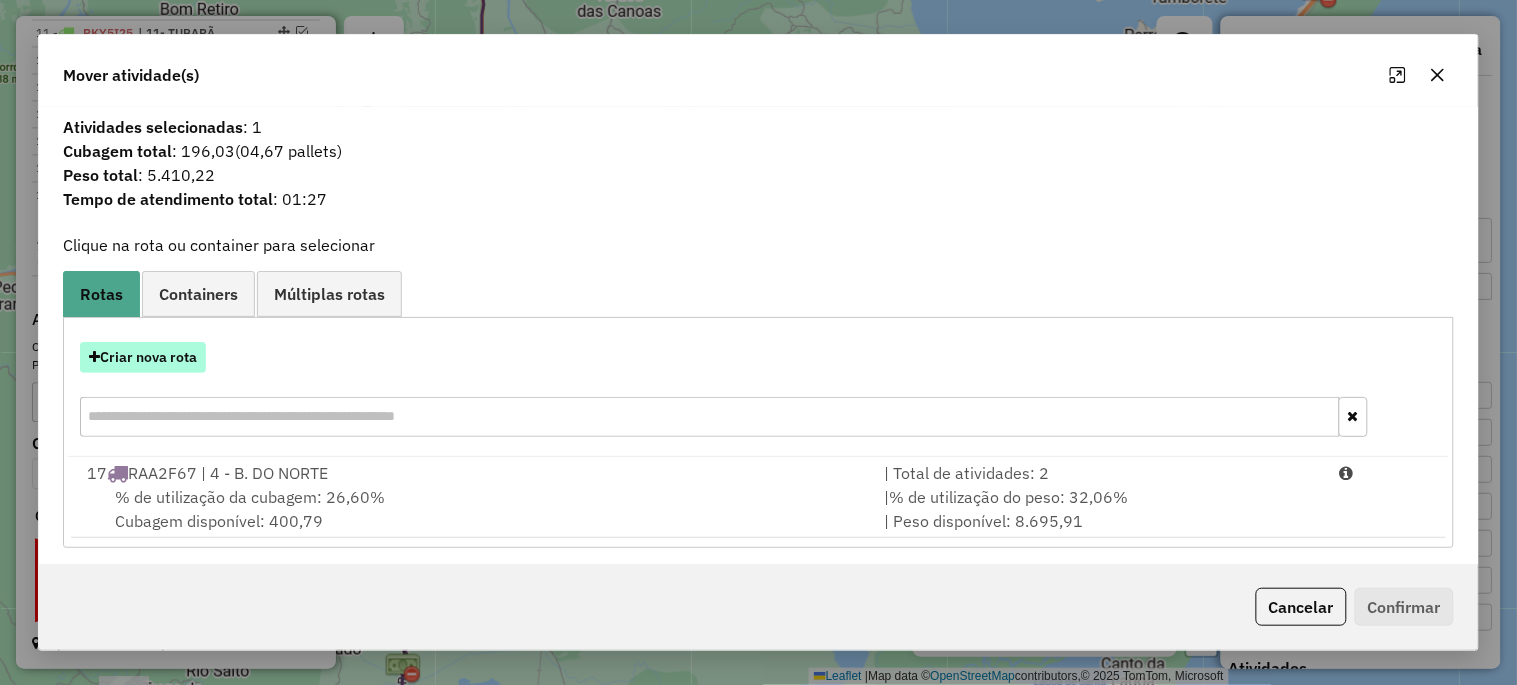 click on "Criar nova rota" at bounding box center [143, 357] 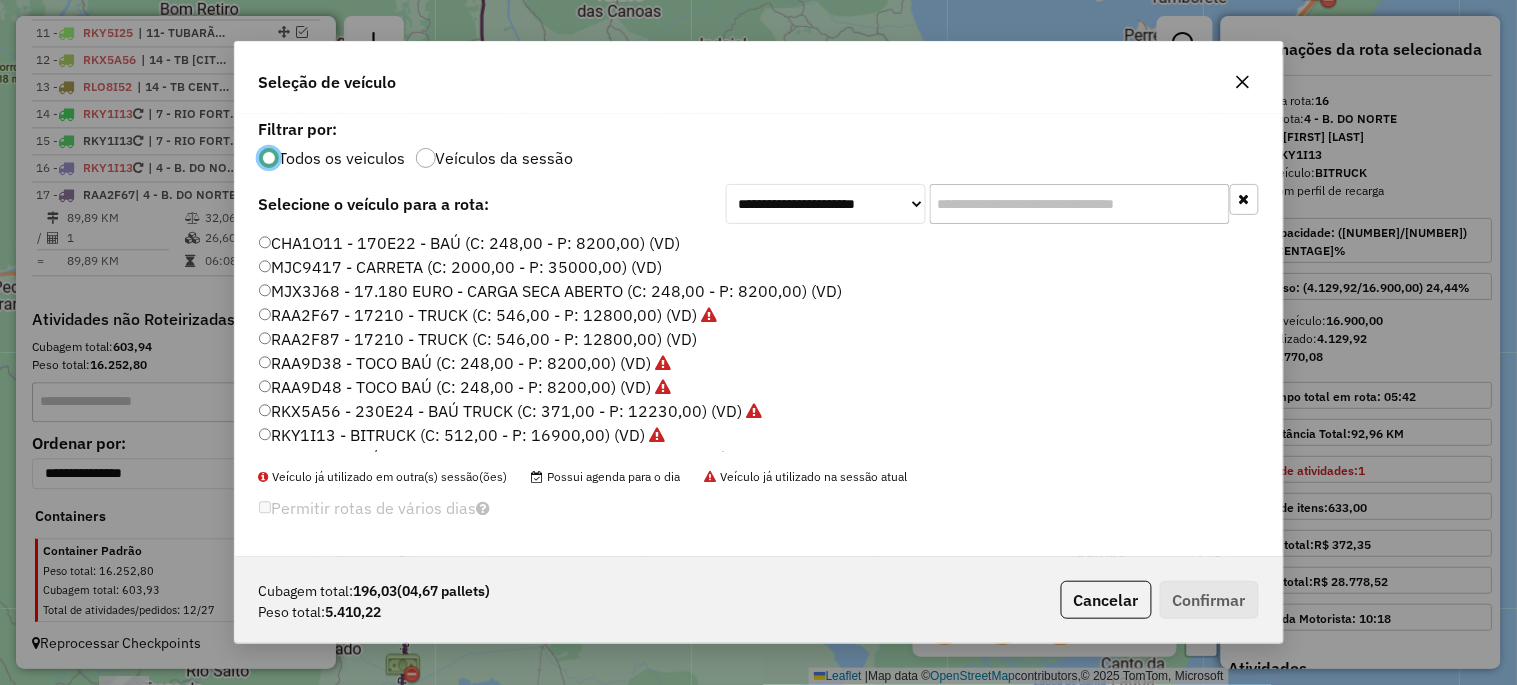 scroll, scrollTop: 11, scrollLeft: 5, axis: both 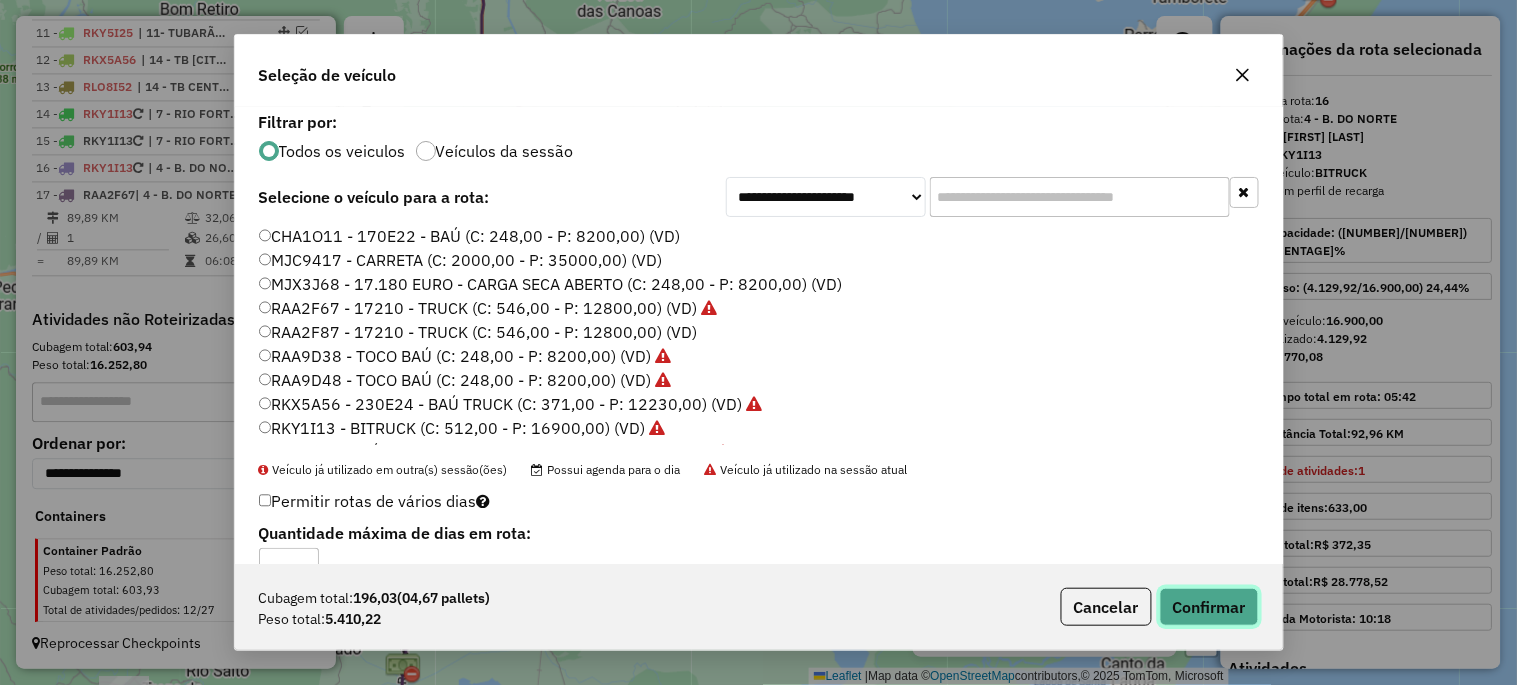 click on "Confirmar" 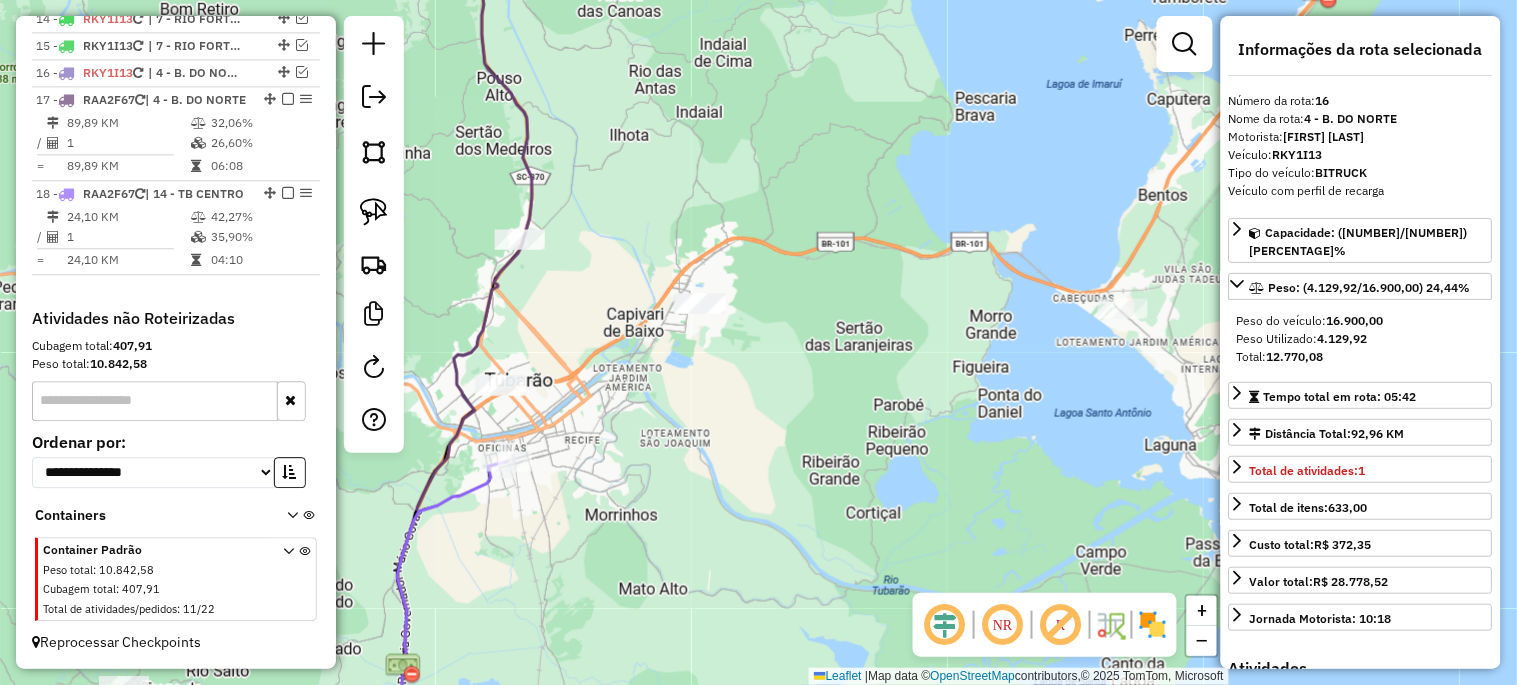 scroll, scrollTop: 1188, scrollLeft: 0, axis: vertical 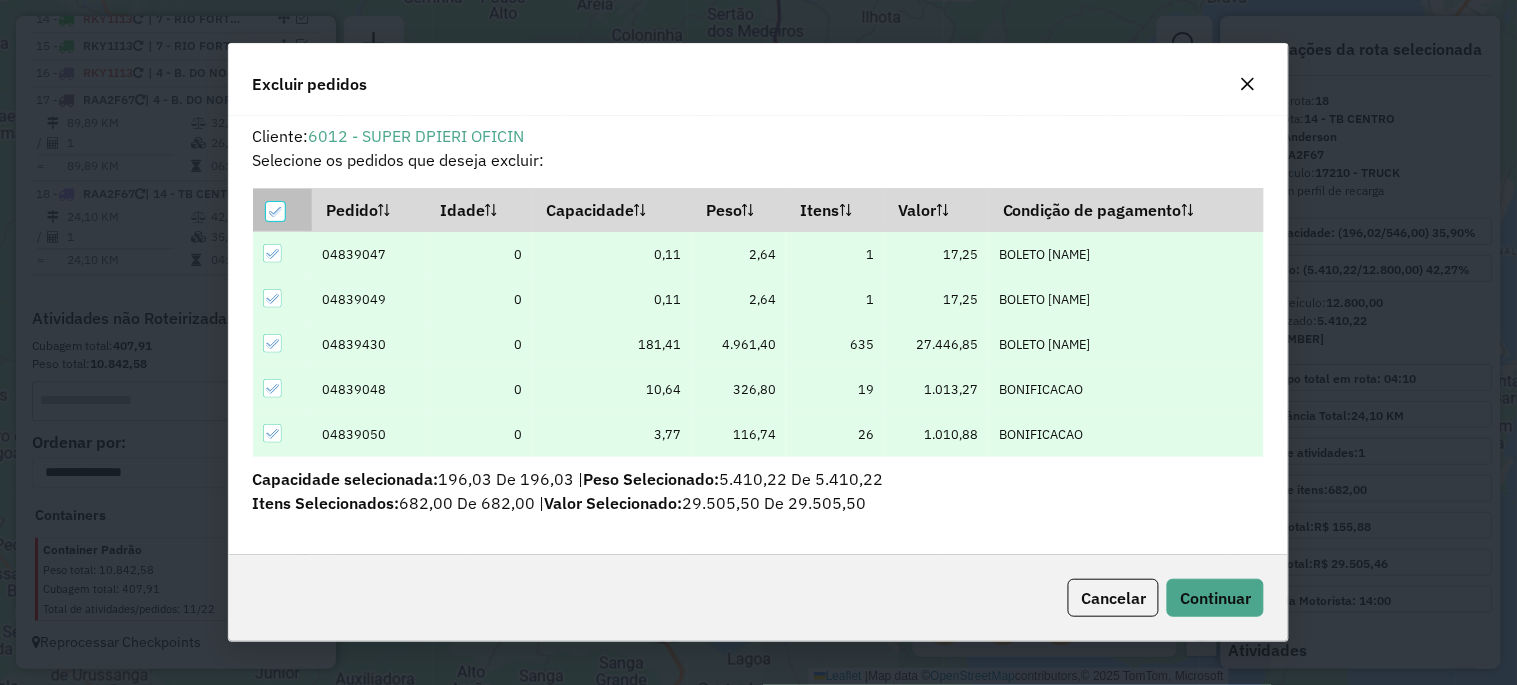 click 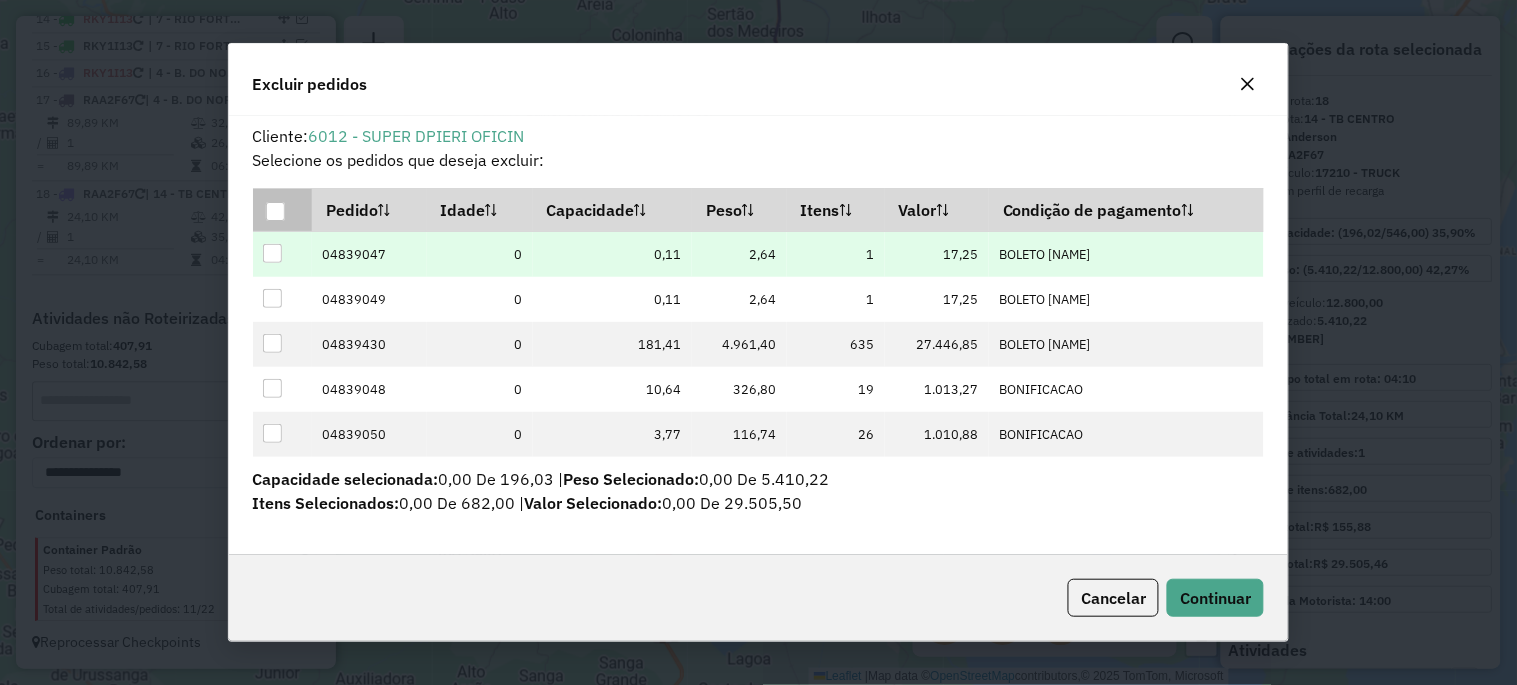 click at bounding box center [272, 253] 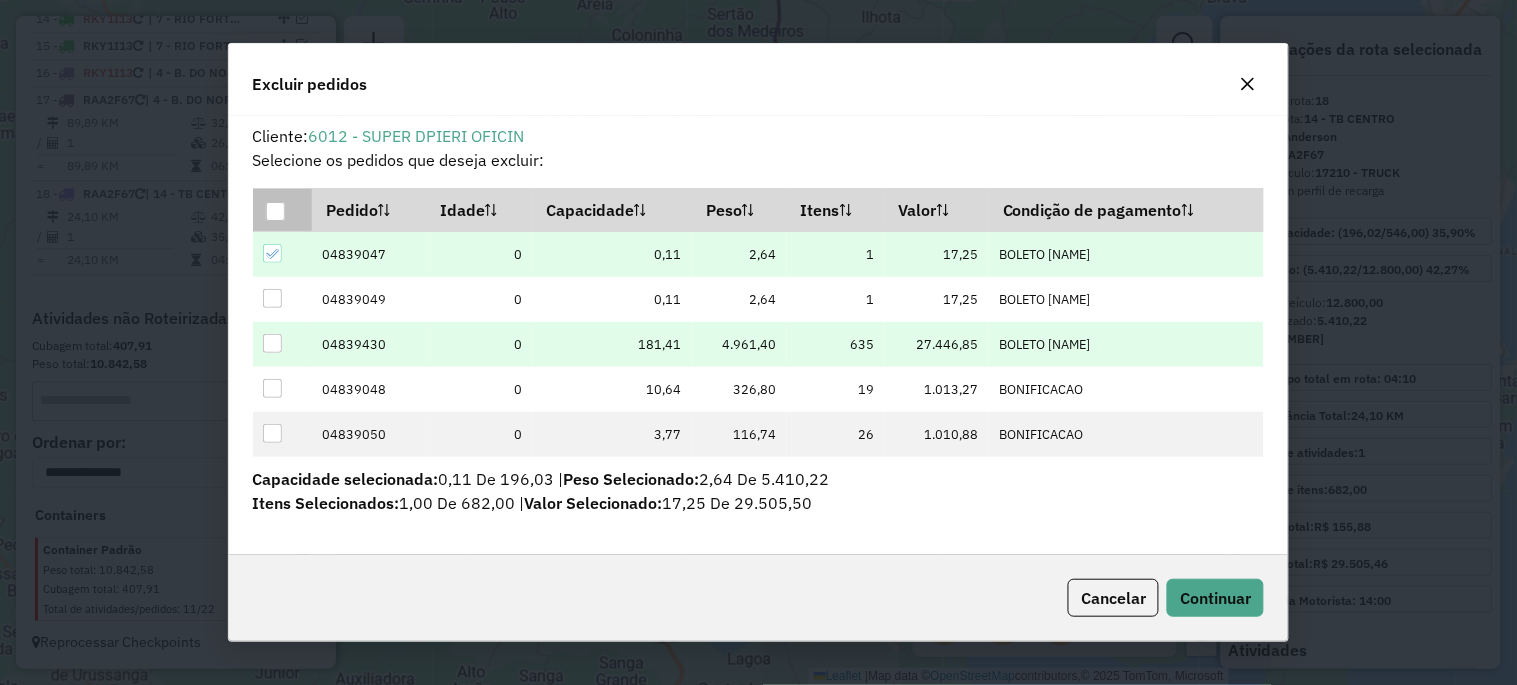 drag, startPoint x: 266, startPoint y: 296, endPoint x: 271, endPoint y: 342, distance: 46.270943 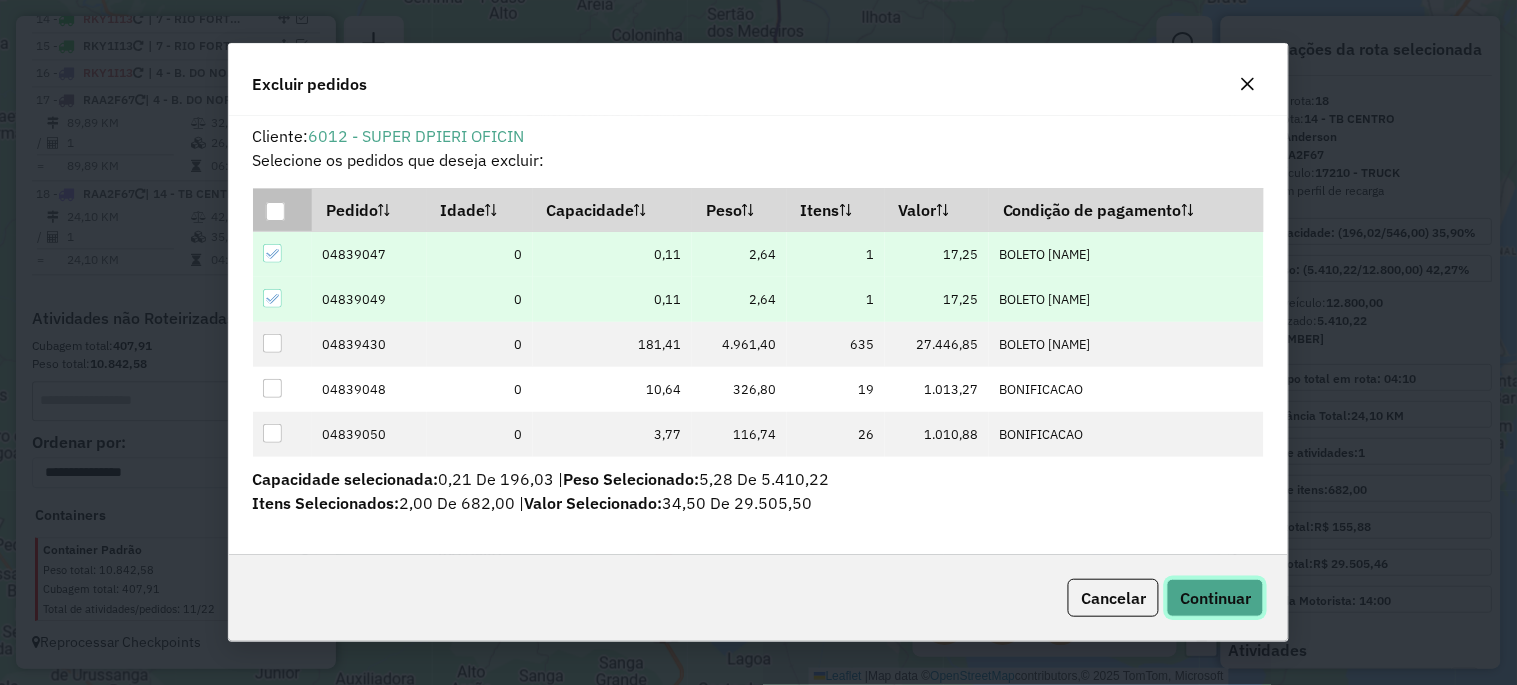 click on "Continuar" 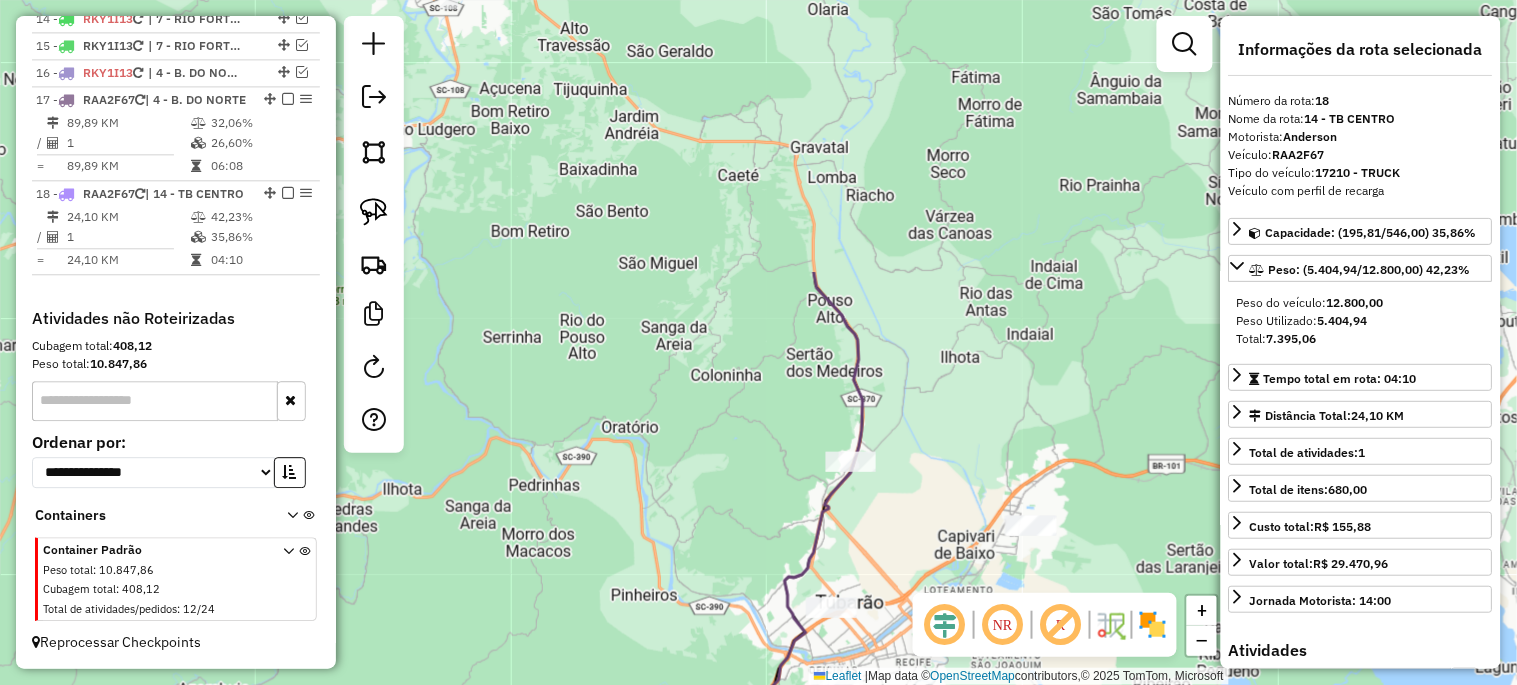 drag, startPoint x: 566, startPoint y: 225, endPoint x: 651, endPoint y: 513, distance: 300.28152 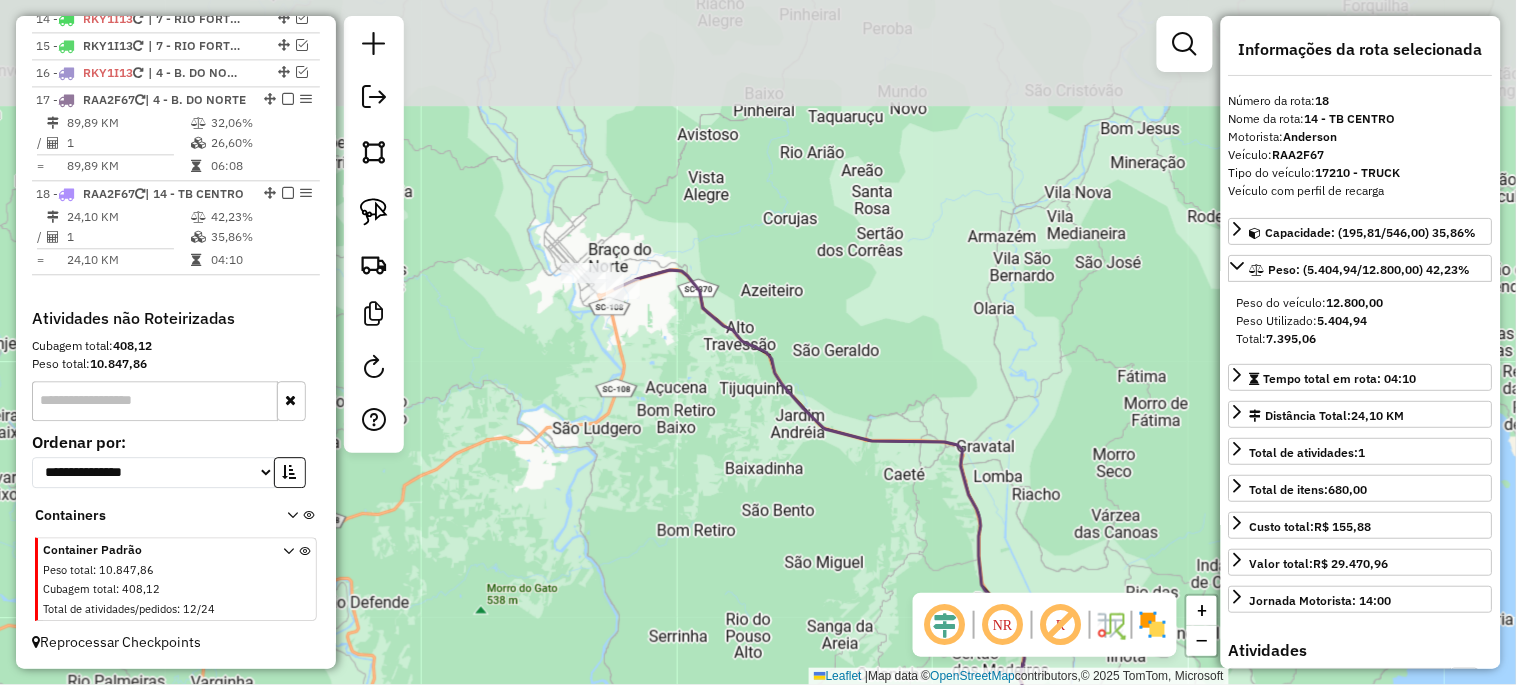 drag, startPoint x: 586, startPoint y: 332, endPoint x: 721, endPoint y: 502, distance: 217.08293 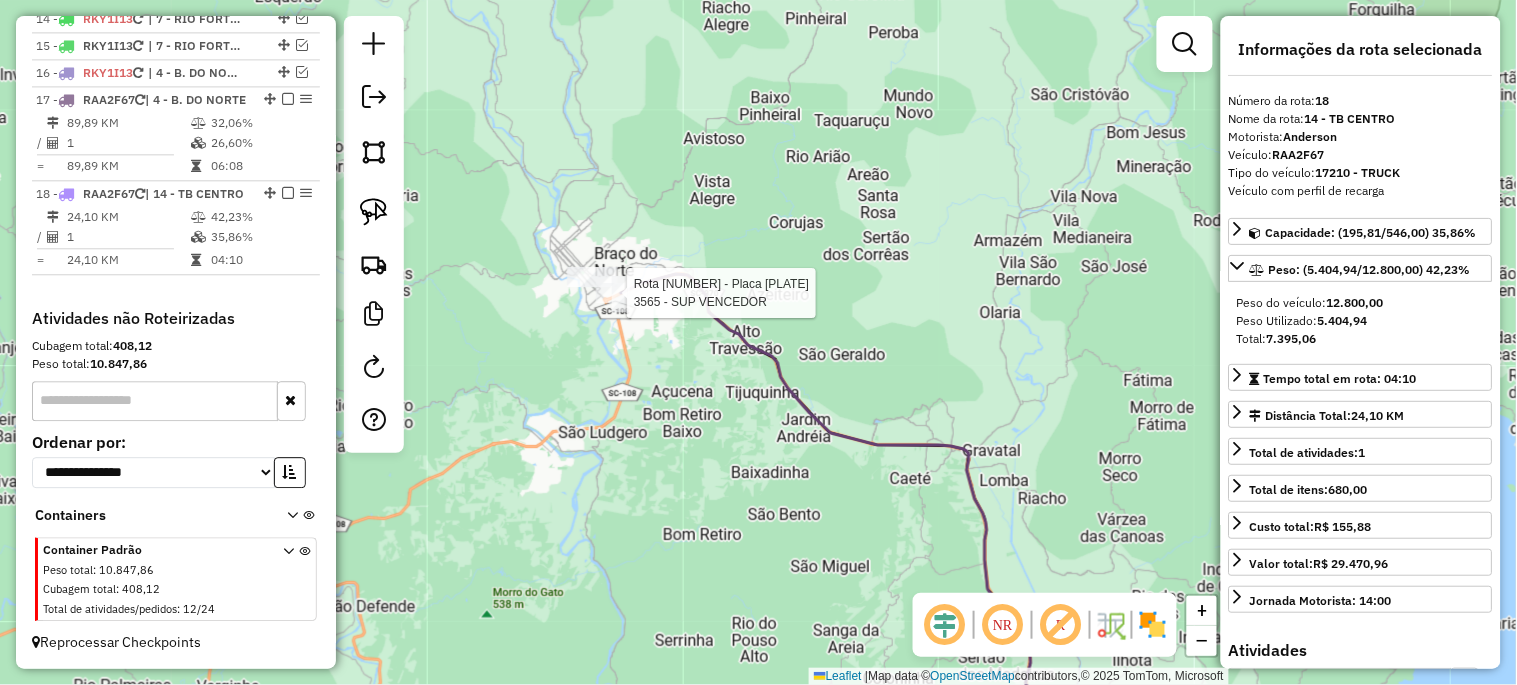 click 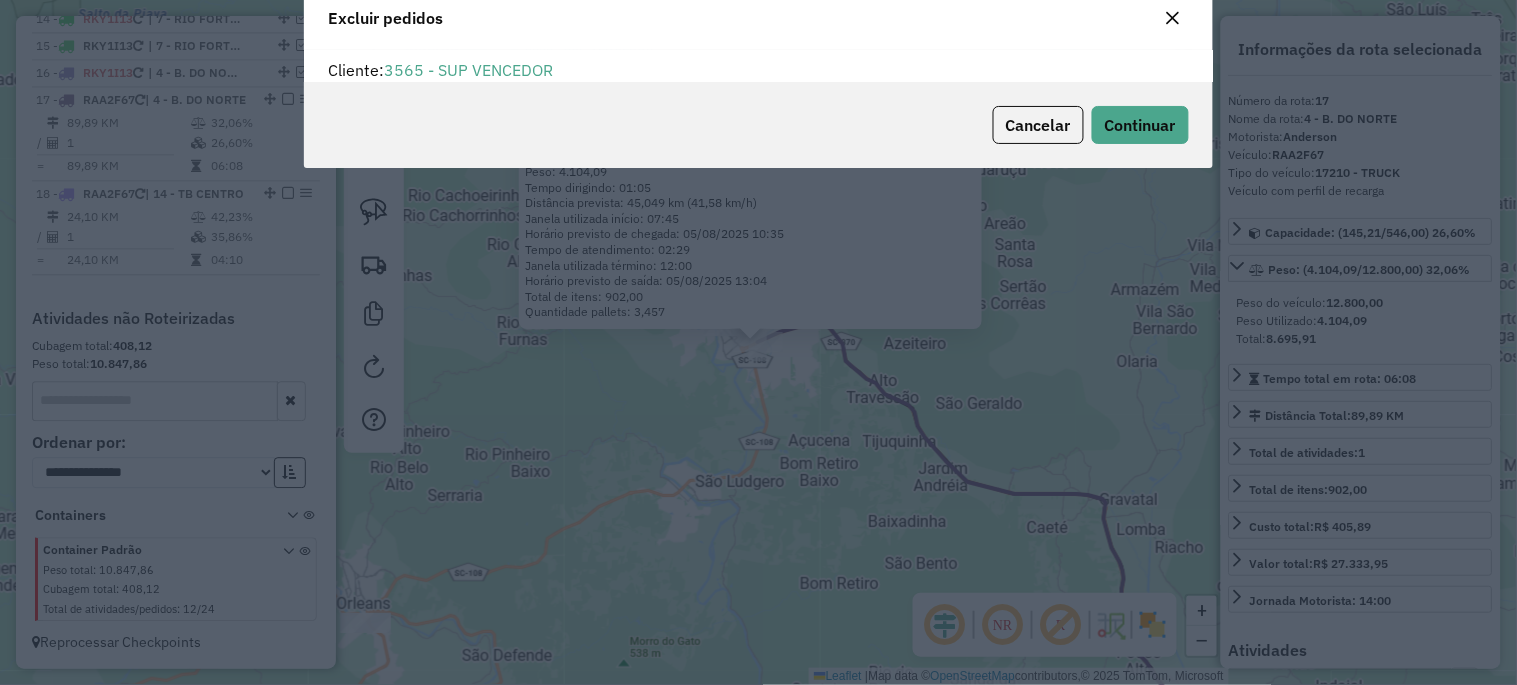 scroll, scrollTop: 11, scrollLeft: 5, axis: both 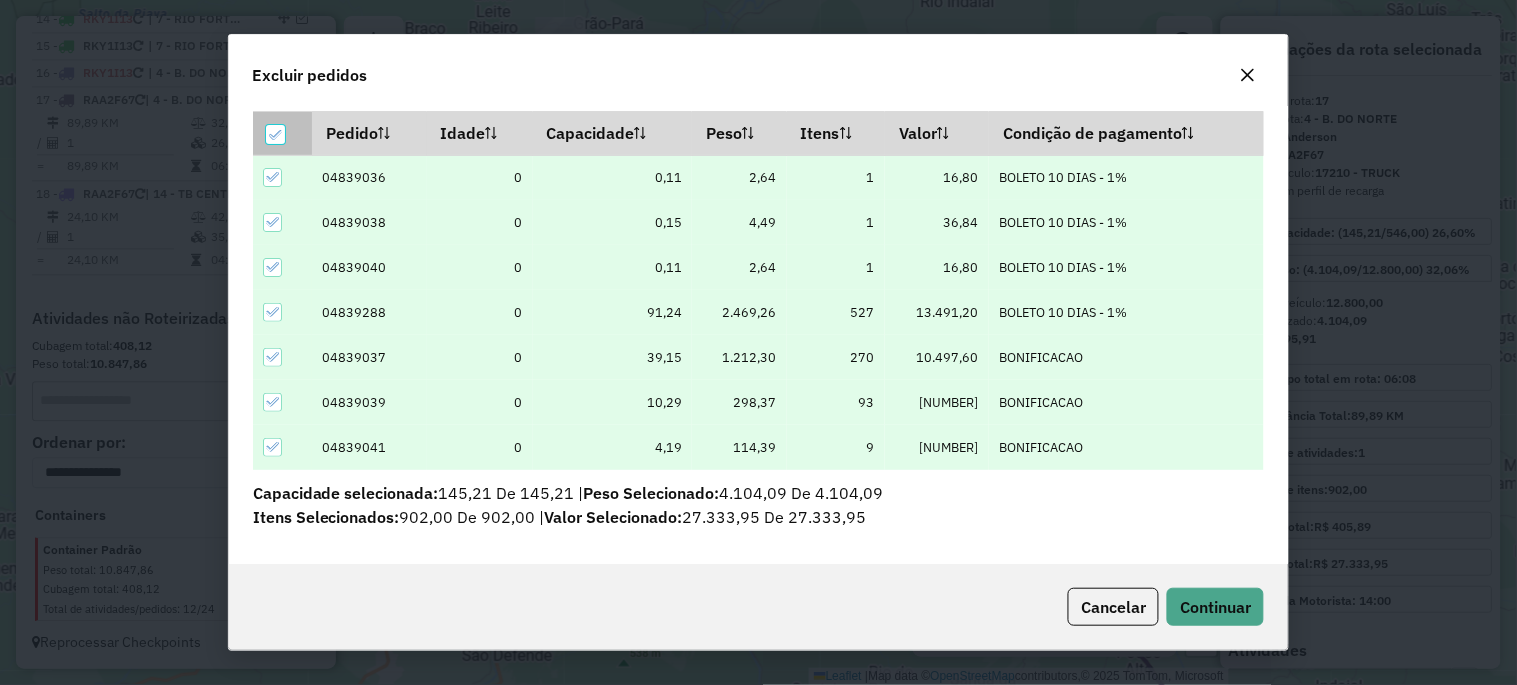click 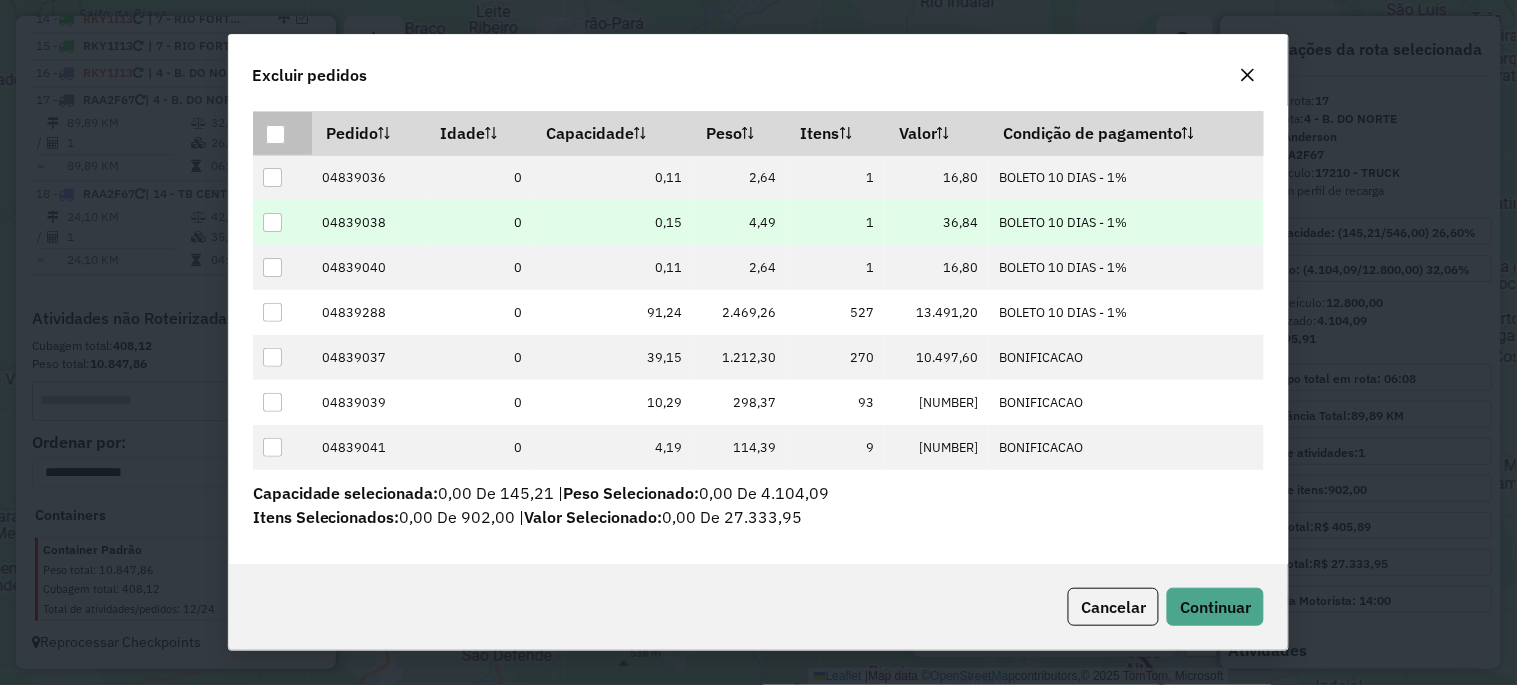 drag, startPoint x: 281, startPoint y: 173, endPoint x: 274, endPoint y: 211, distance: 38.63936 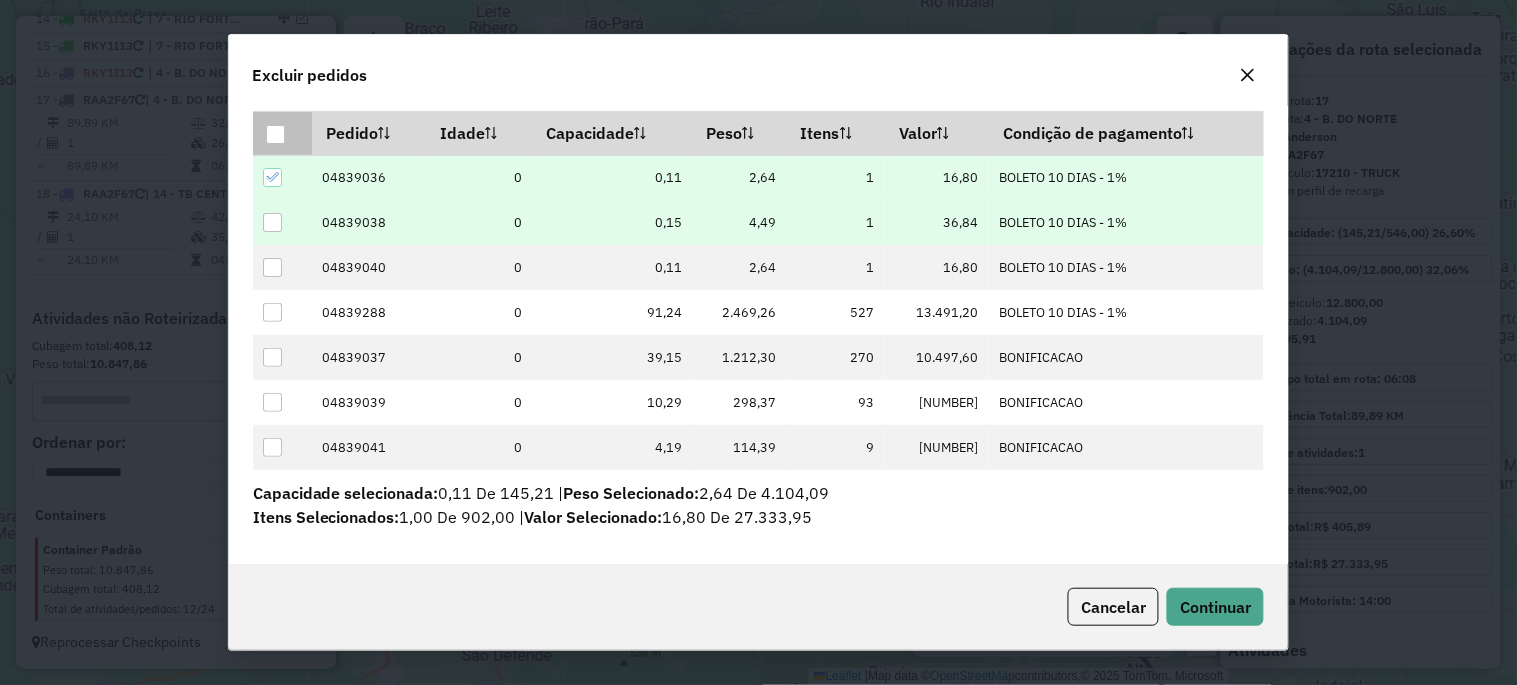 drag, startPoint x: 274, startPoint y: 216, endPoint x: 274, endPoint y: 238, distance: 22 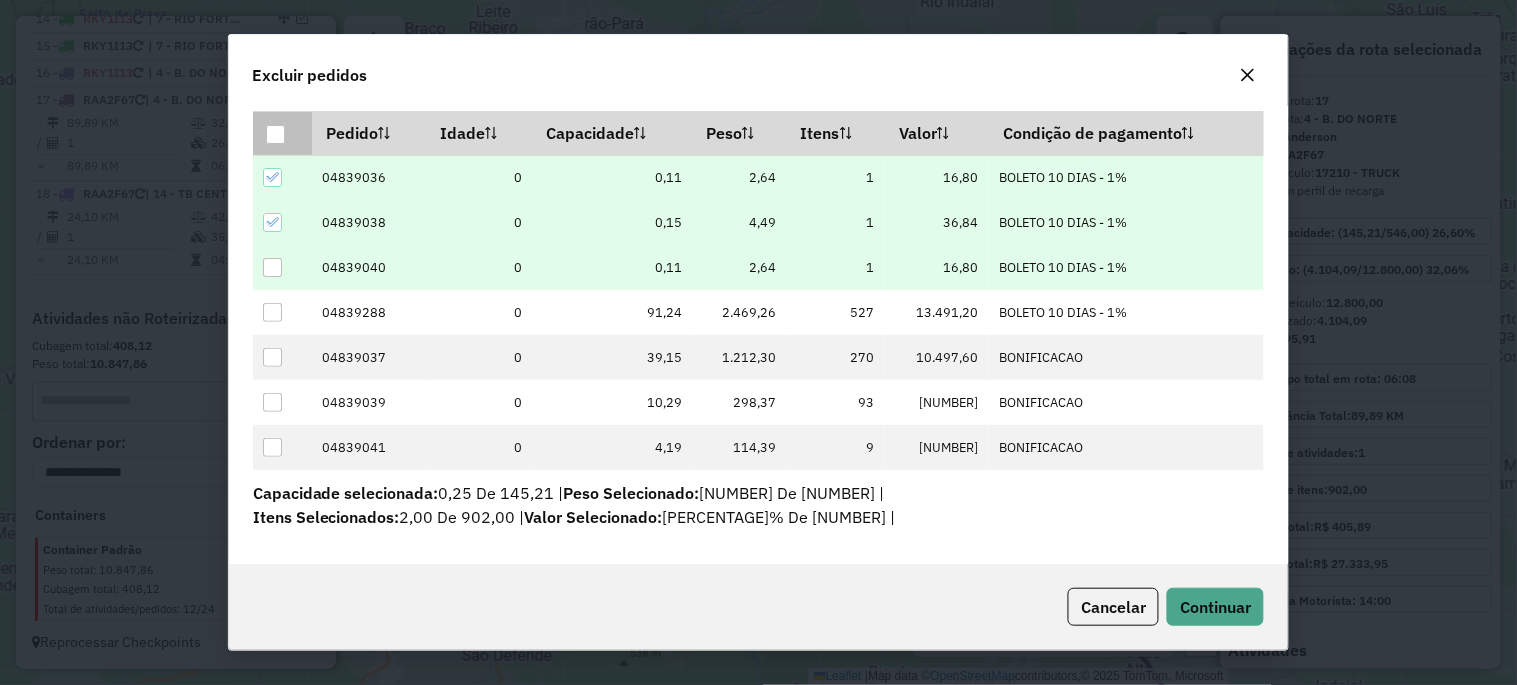drag, startPoint x: 274, startPoint y: 240, endPoint x: 274, endPoint y: 274, distance: 34 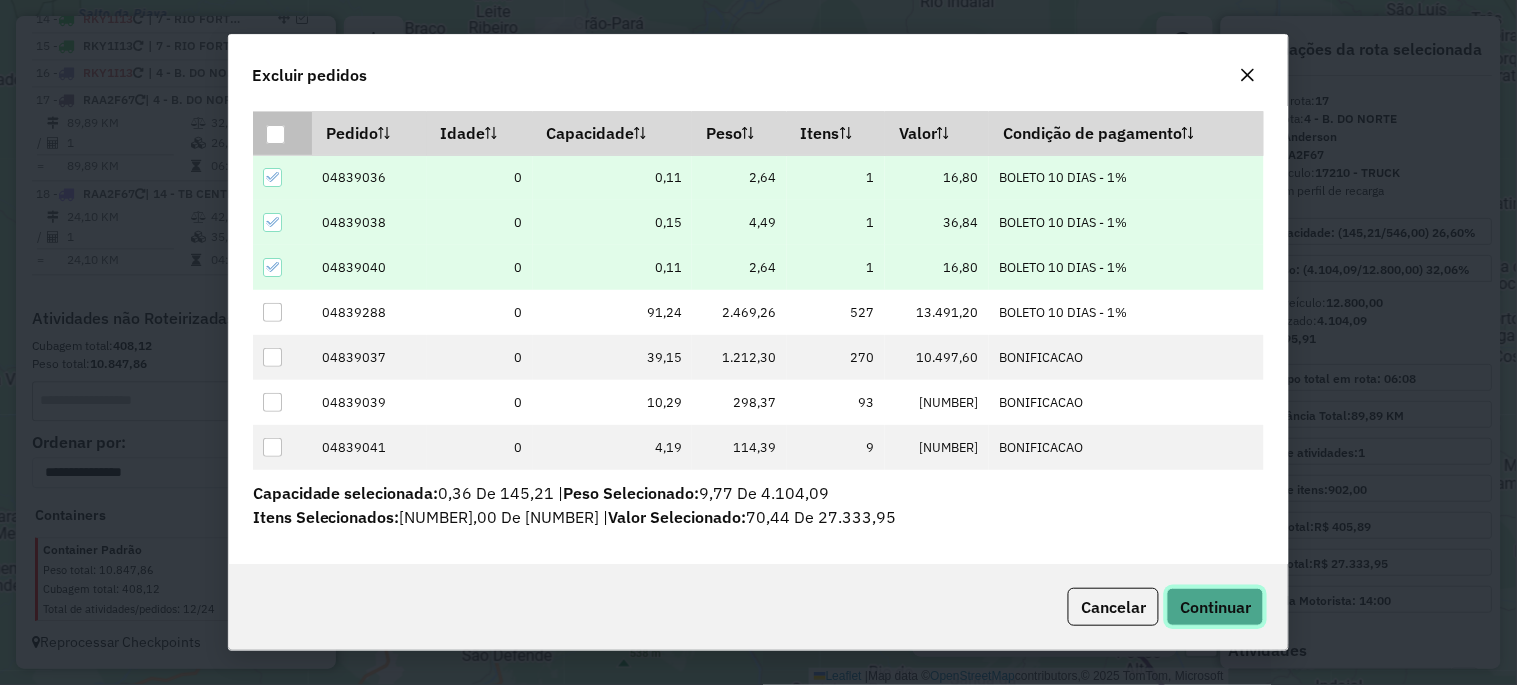 click on "Continuar" 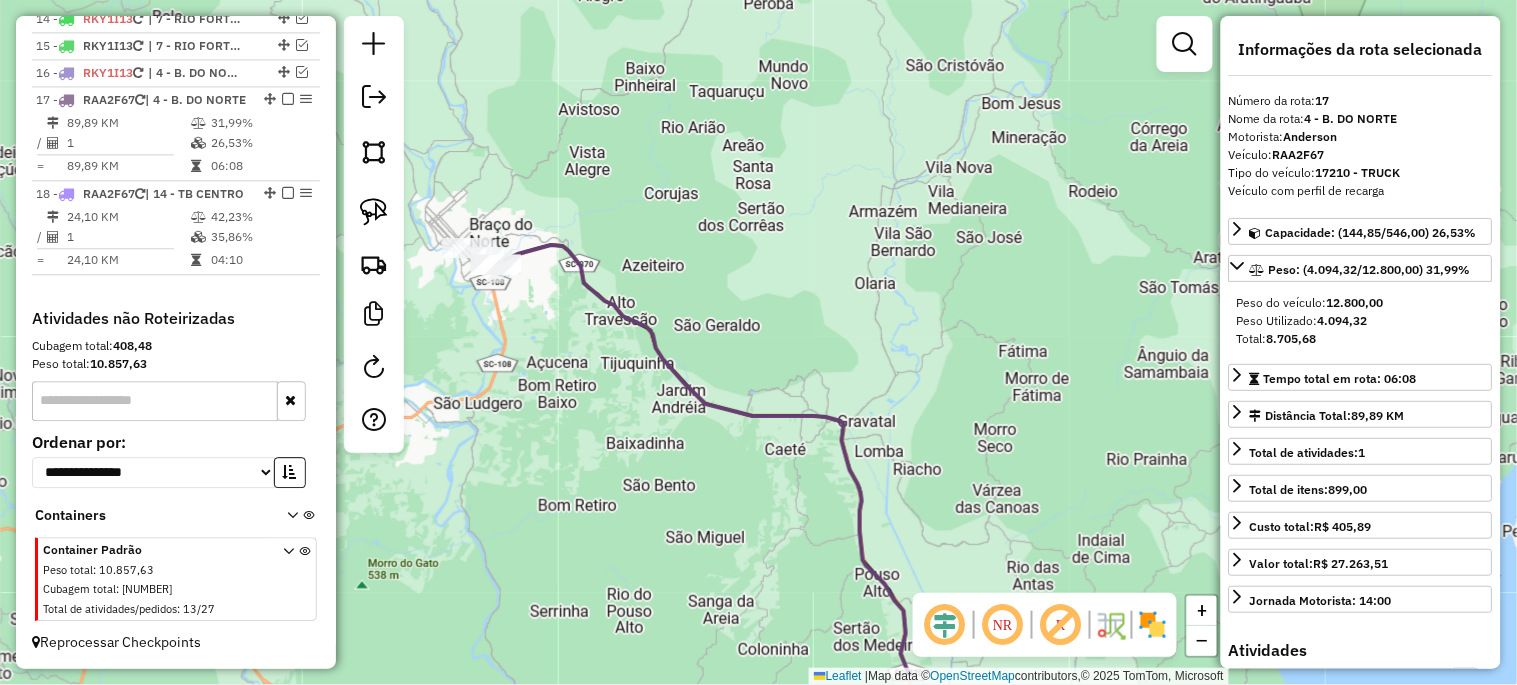 drag, startPoint x: 815, startPoint y: 432, endPoint x: 553, endPoint y: 354, distance: 273.36423 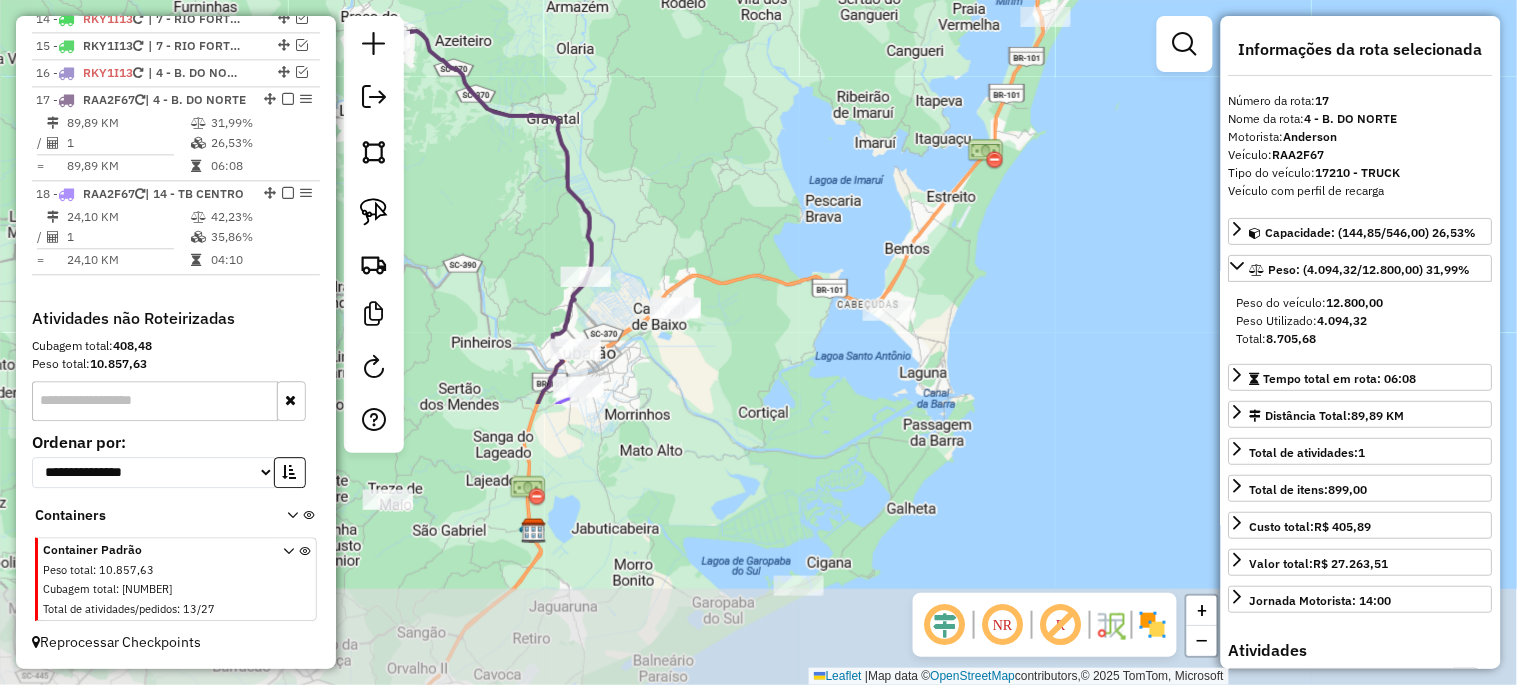 drag, startPoint x: 621, startPoint y: 534, endPoint x: 484, endPoint y: 197, distance: 363.7829 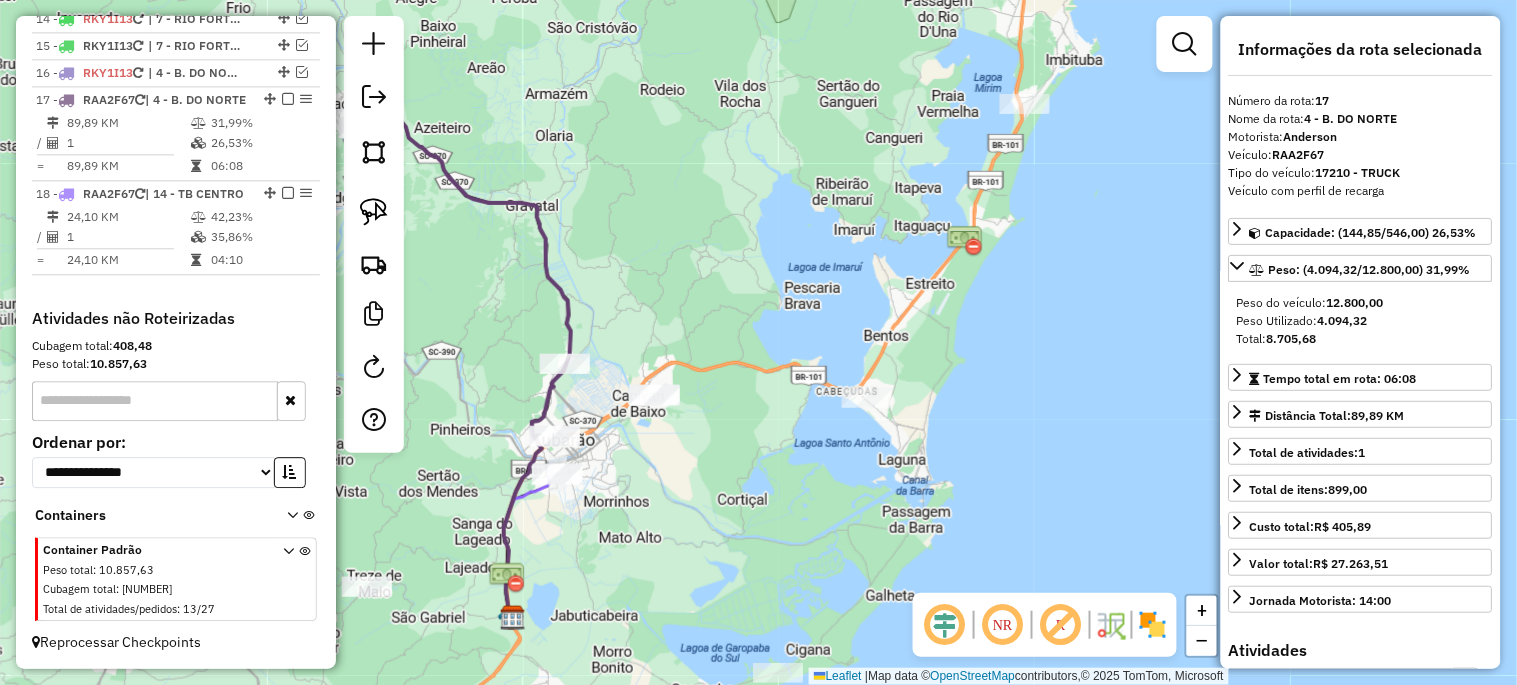 drag, startPoint x: 804, startPoint y: 491, endPoint x: 784, endPoint y: 582, distance: 93.17188 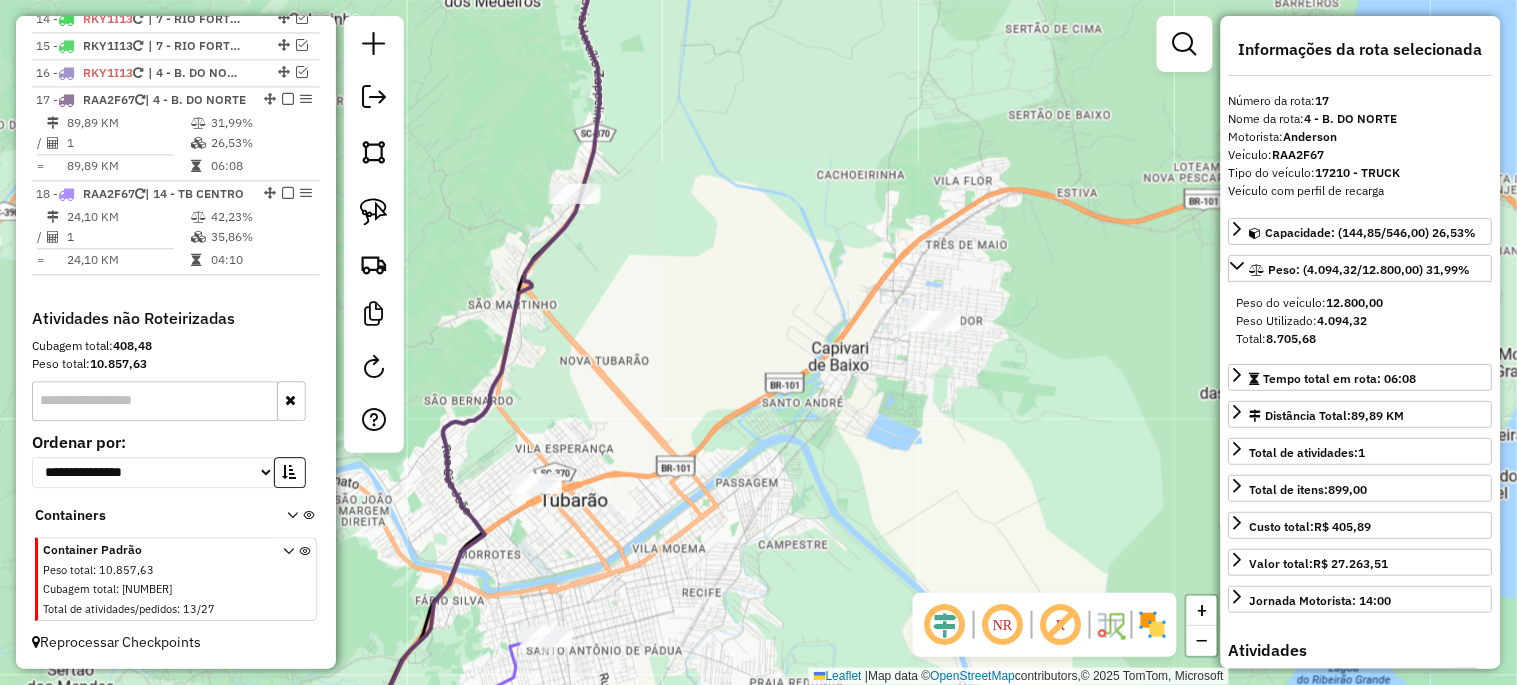 drag, startPoint x: 622, startPoint y: 480, endPoint x: 670, endPoint y: 427, distance: 71.50524 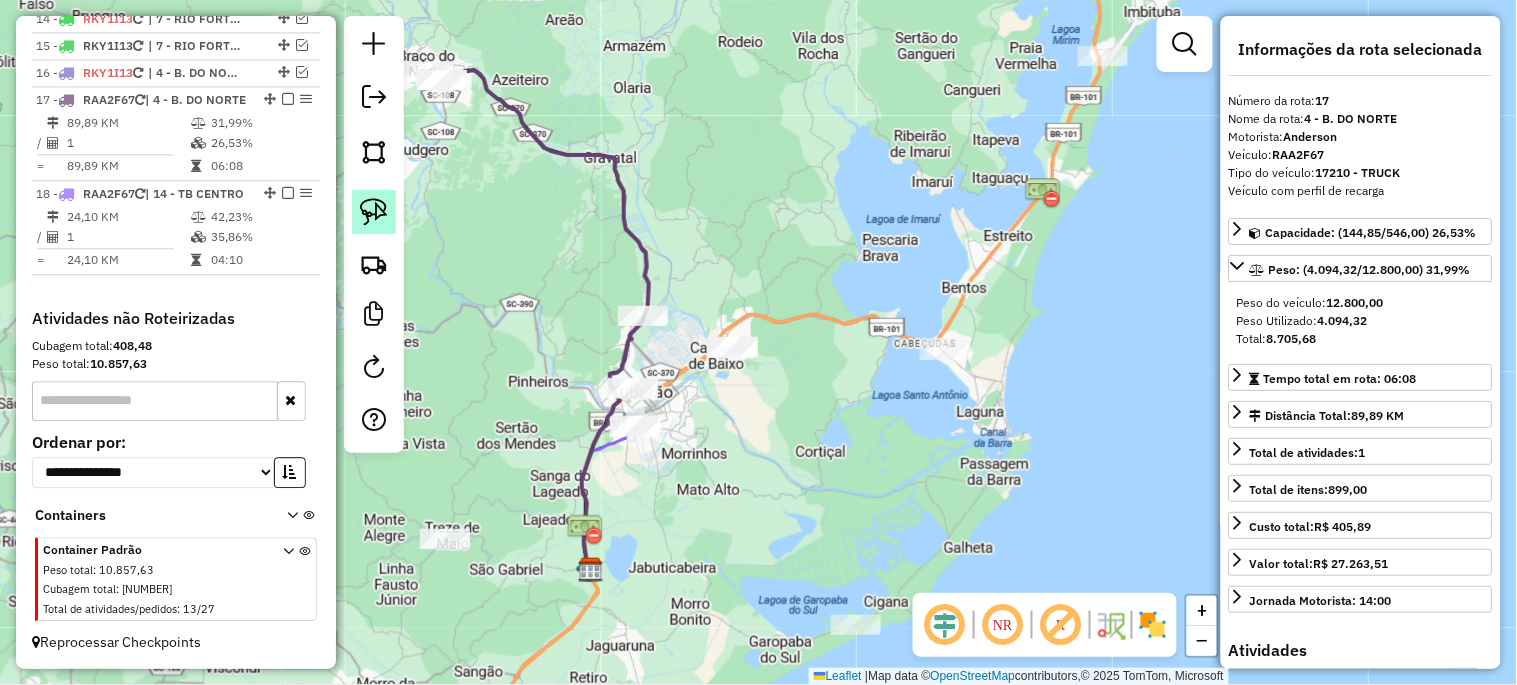 click 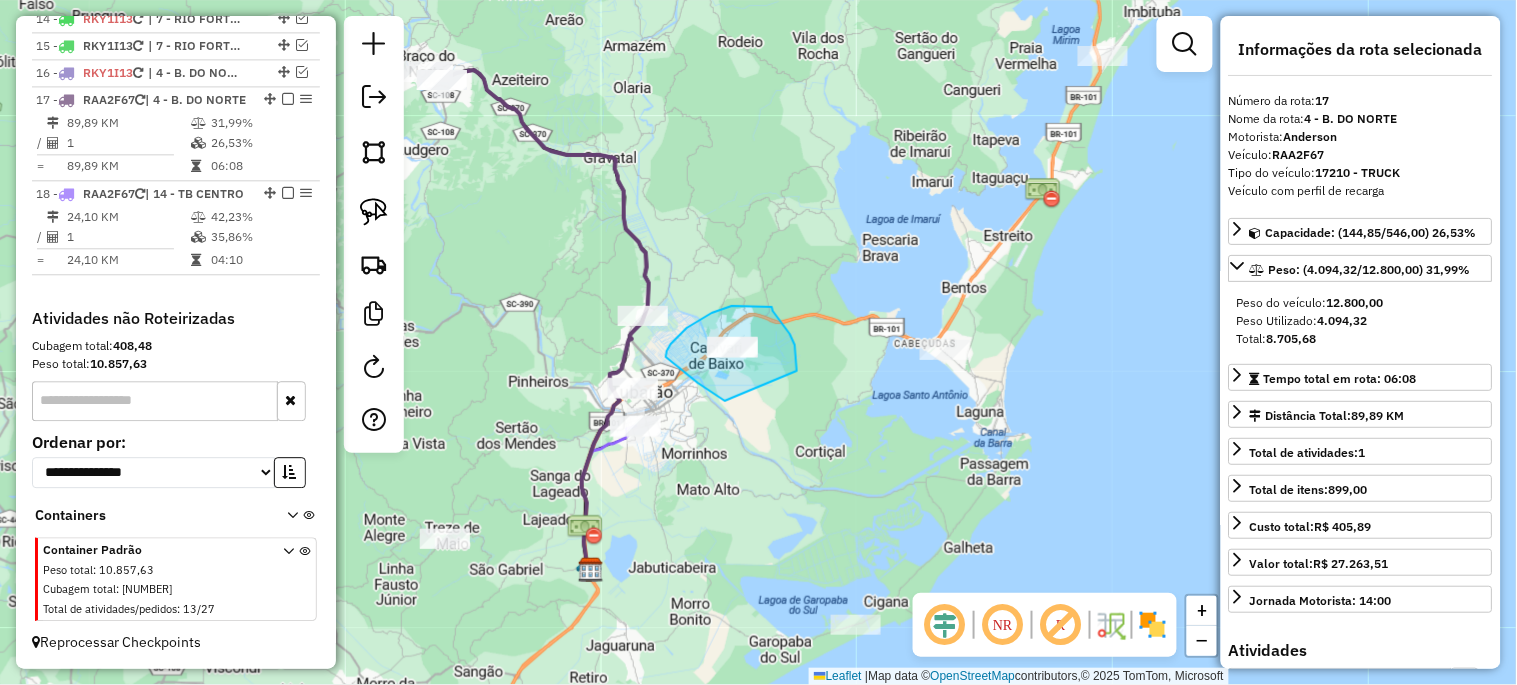 drag, startPoint x: 725, startPoint y: 401, endPoint x: 797, endPoint y: 371, distance: 78 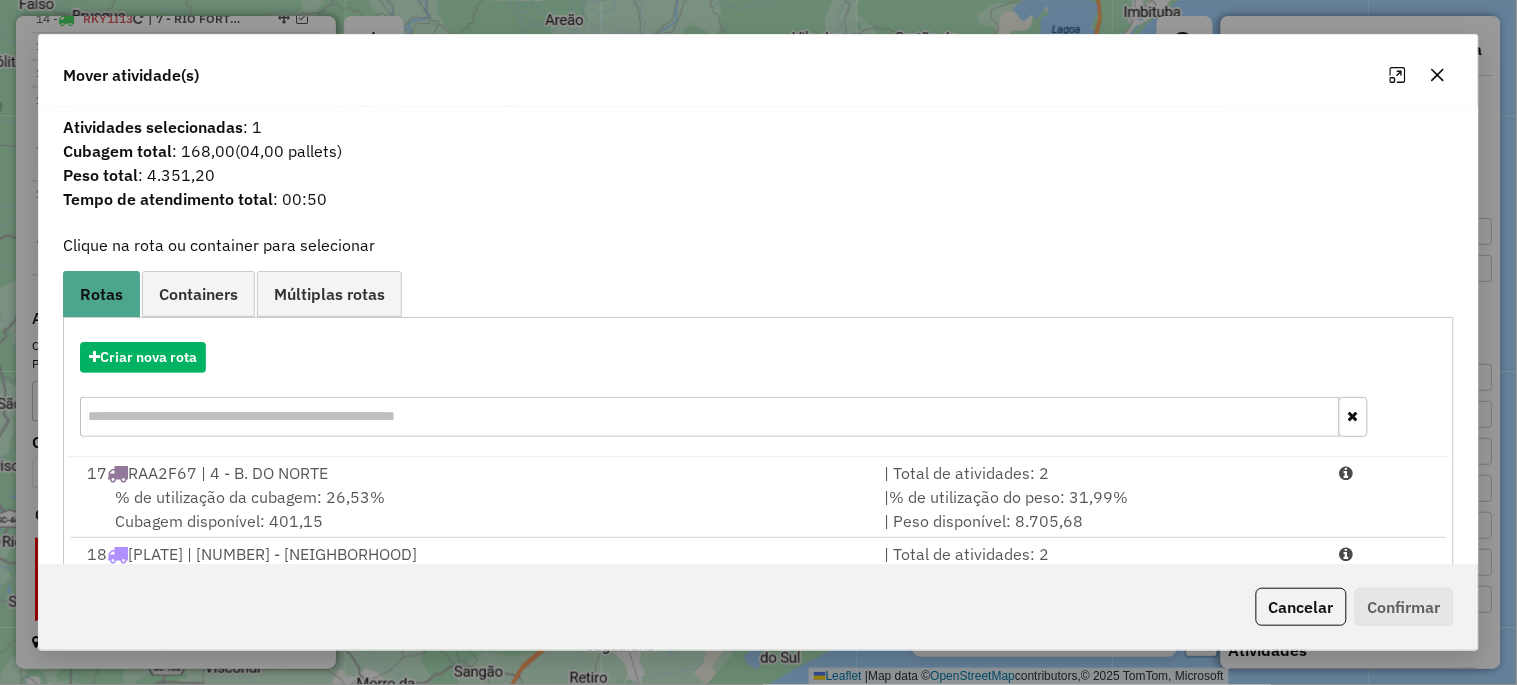 click 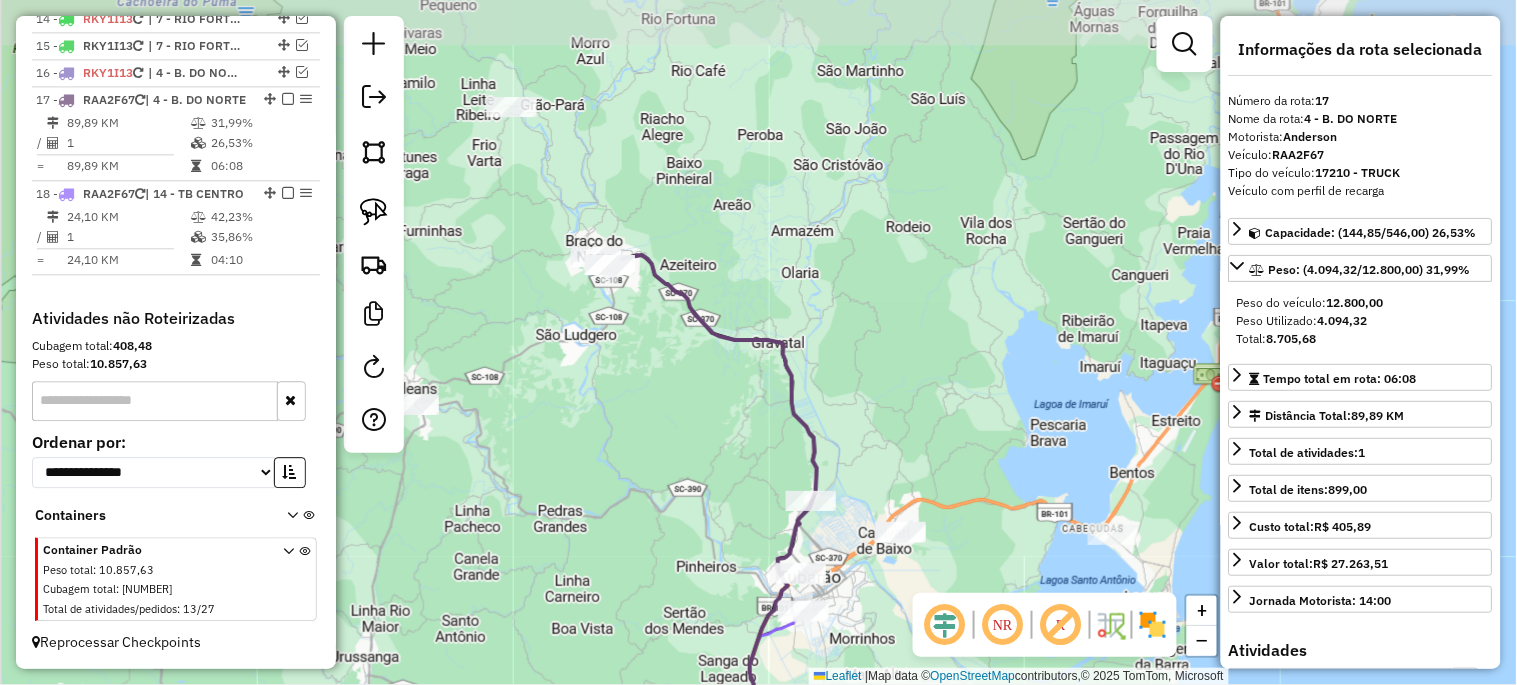 drag, startPoint x: 480, startPoint y: 225, endPoint x: 648, endPoint y: 417, distance: 255.1235 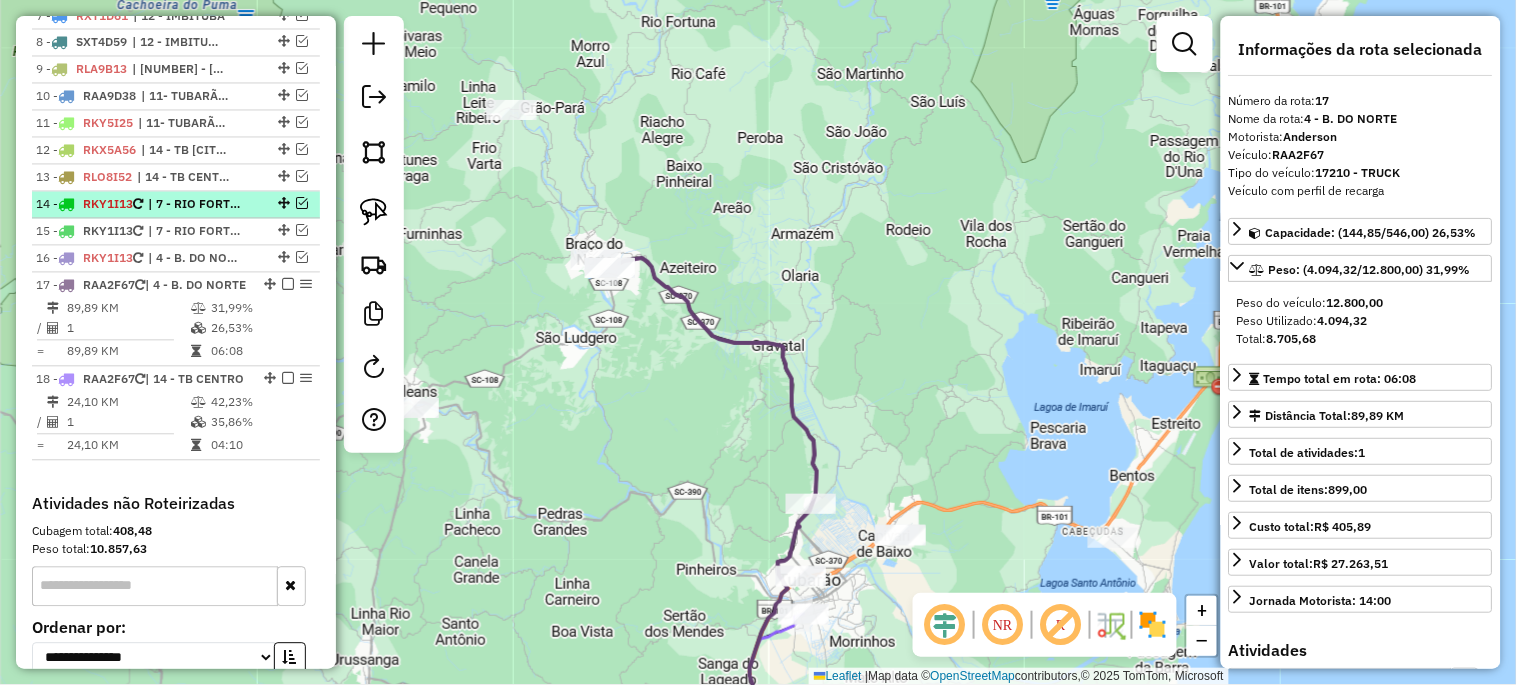 scroll, scrollTop: 966, scrollLeft: 0, axis: vertical 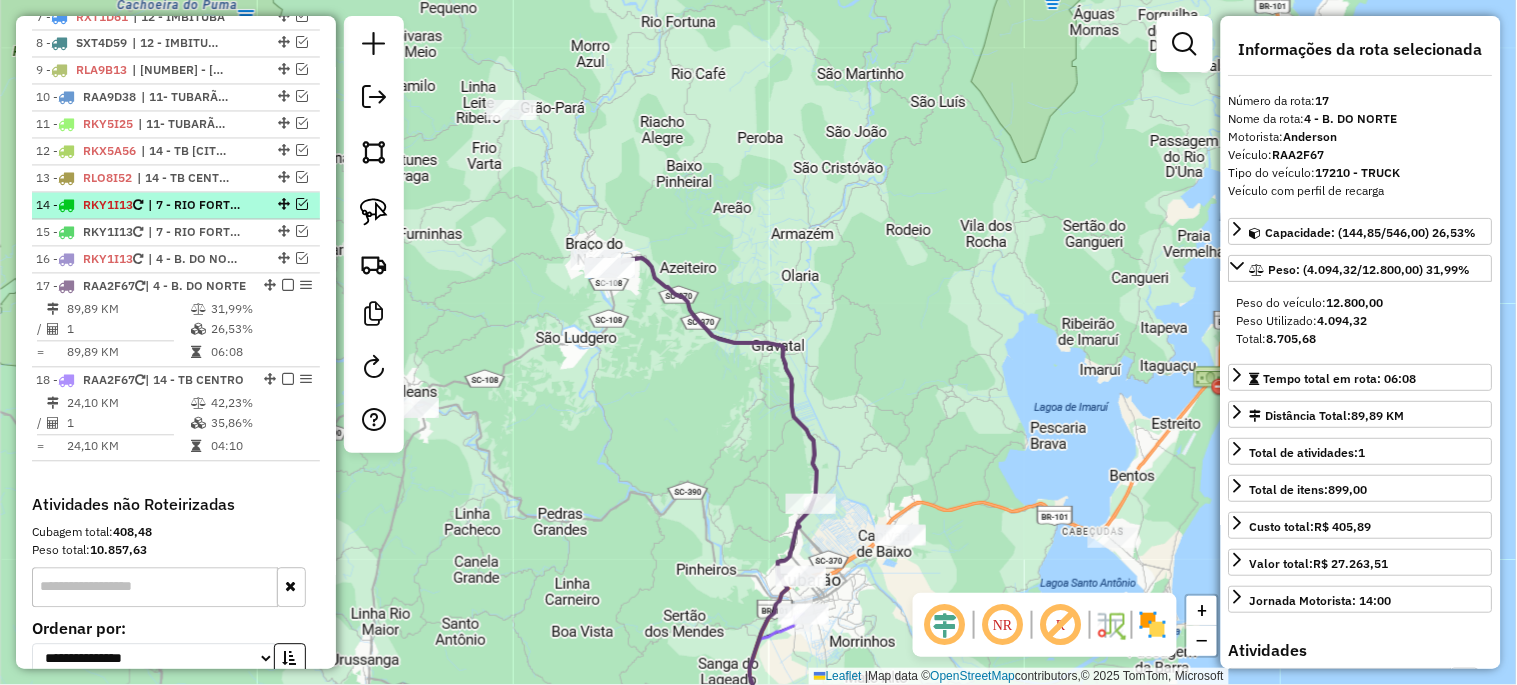 click at bounding box center (302, 205) 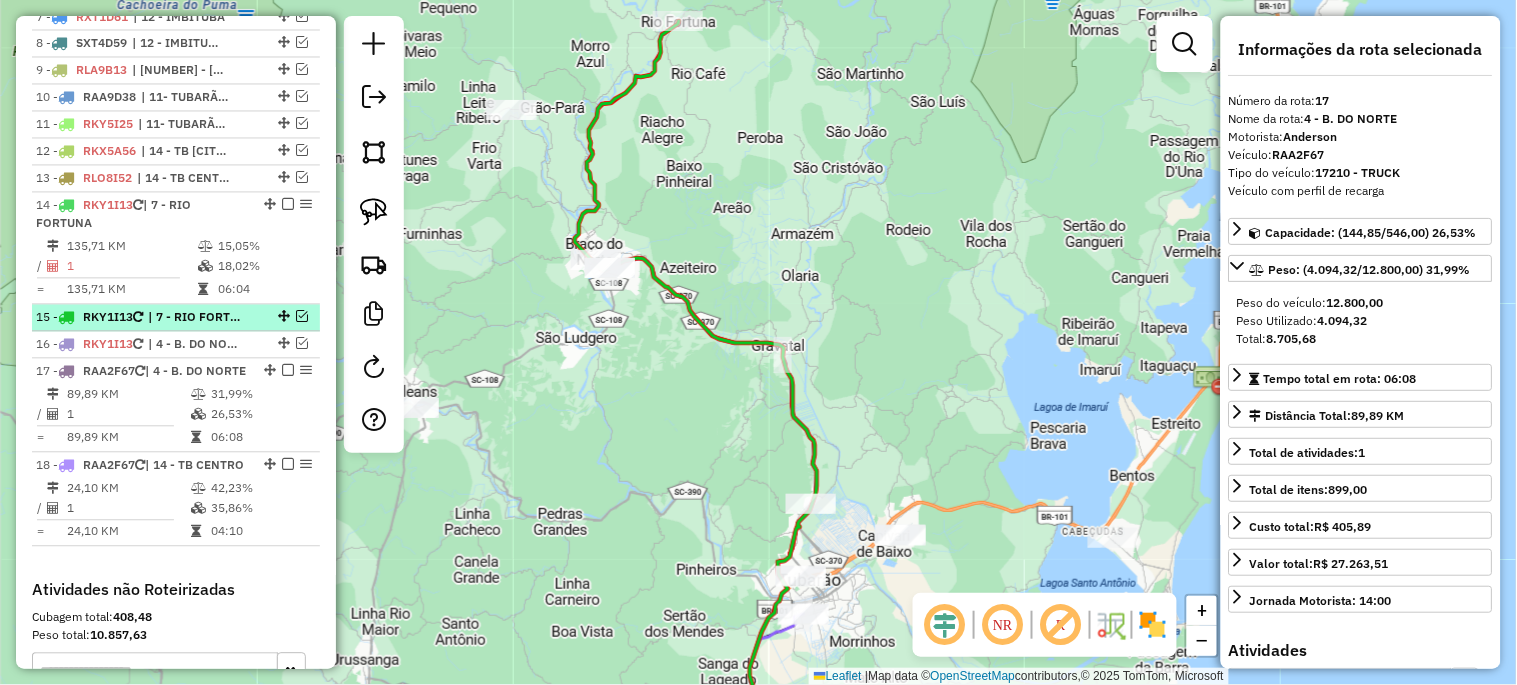 click at bounding box center (302, 317) 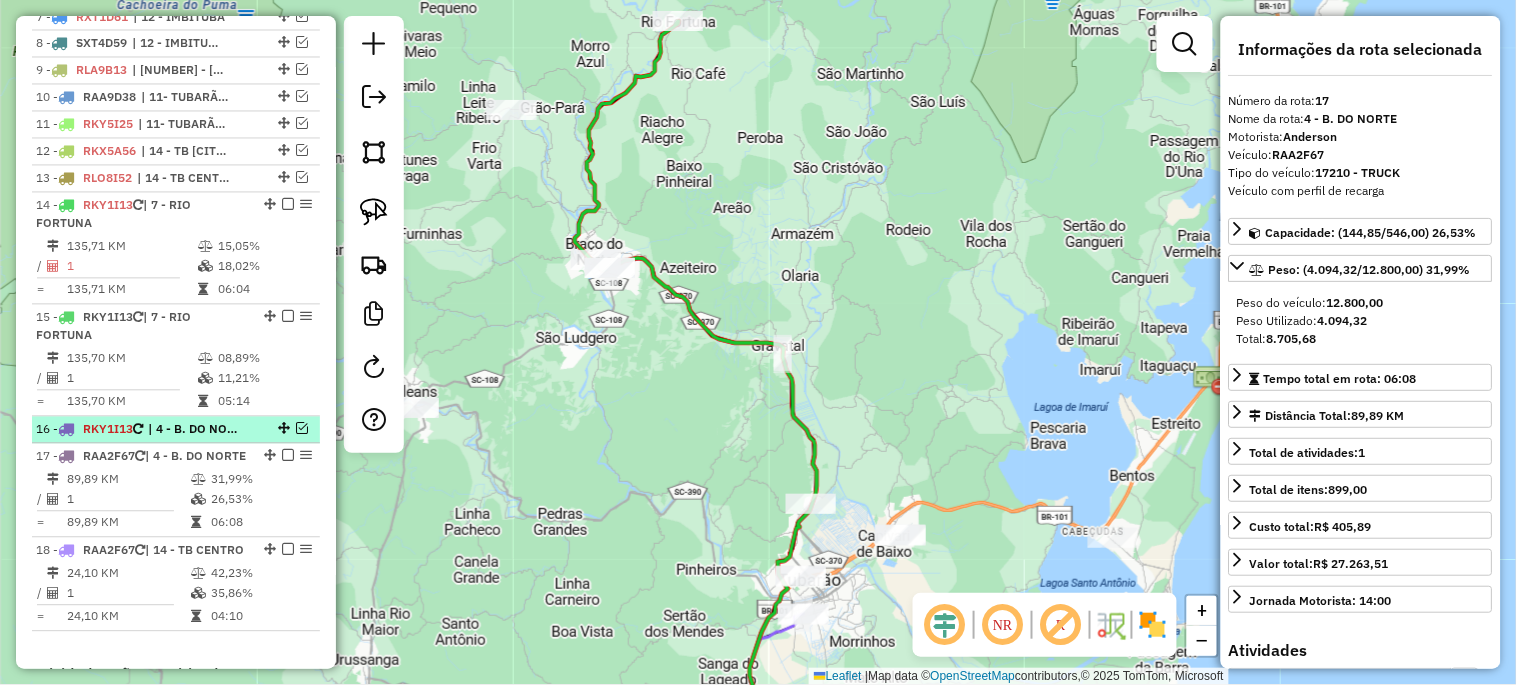 click at bounding box center (302, 429) 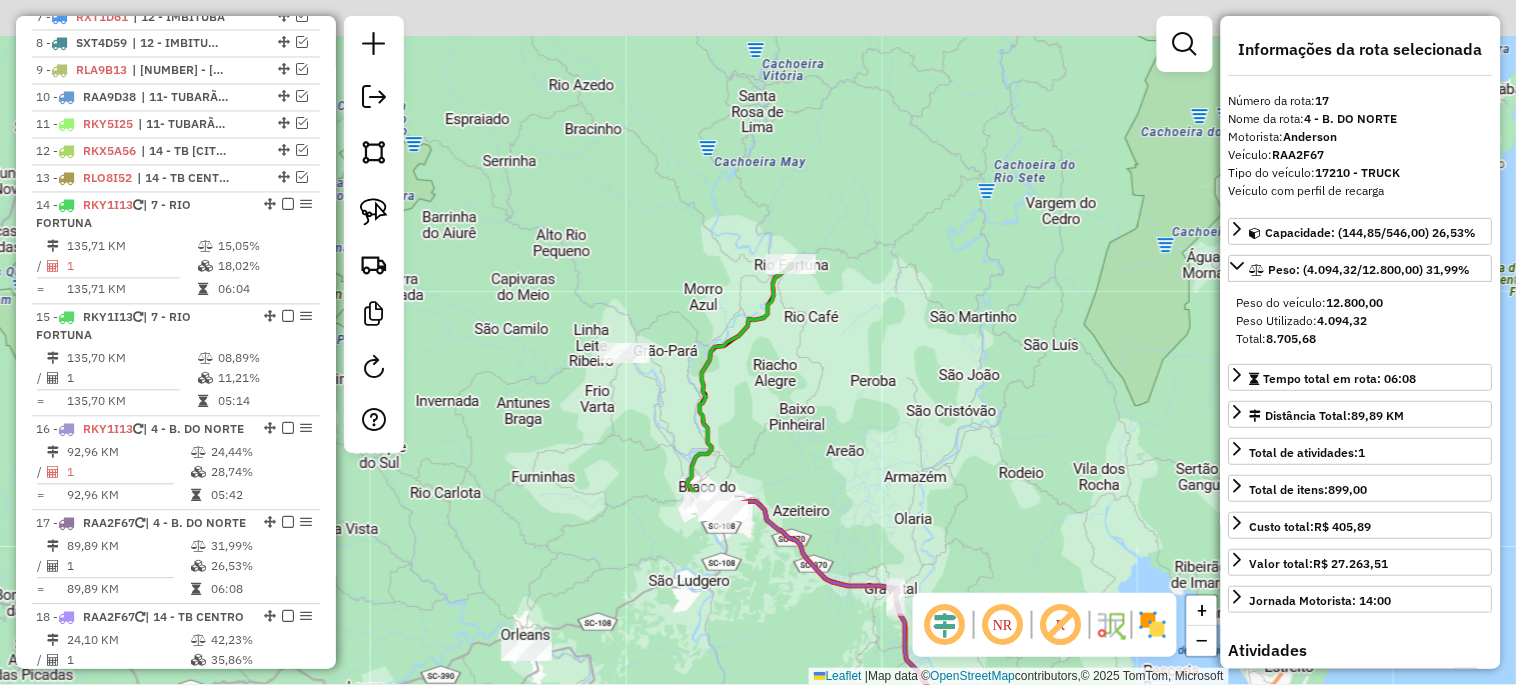 drag, startPoint x: 607, startPoint y: 567, endPoint x: 667, endPoint y: 572, distance: 60.207973 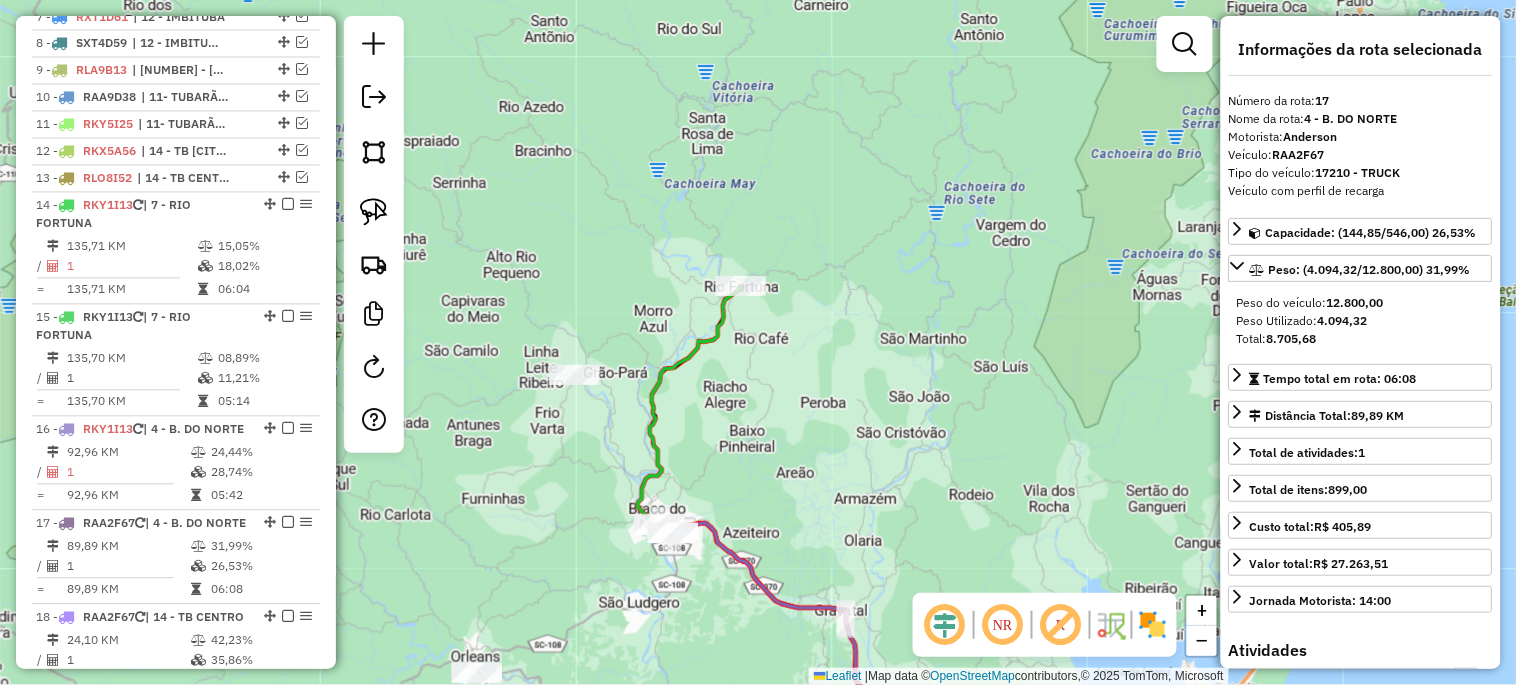 click 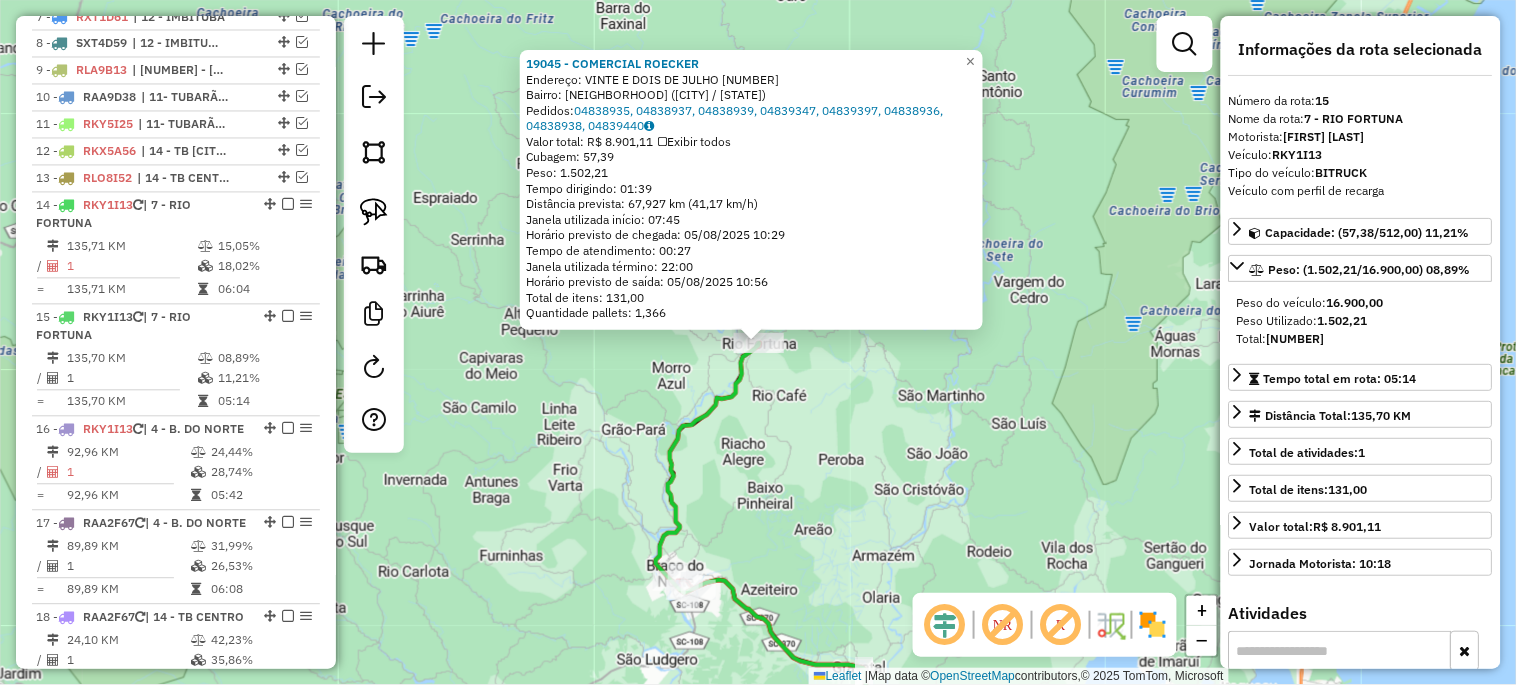 scroll, scrollTop: 1255, scrollLeft: 0, axis: vertical 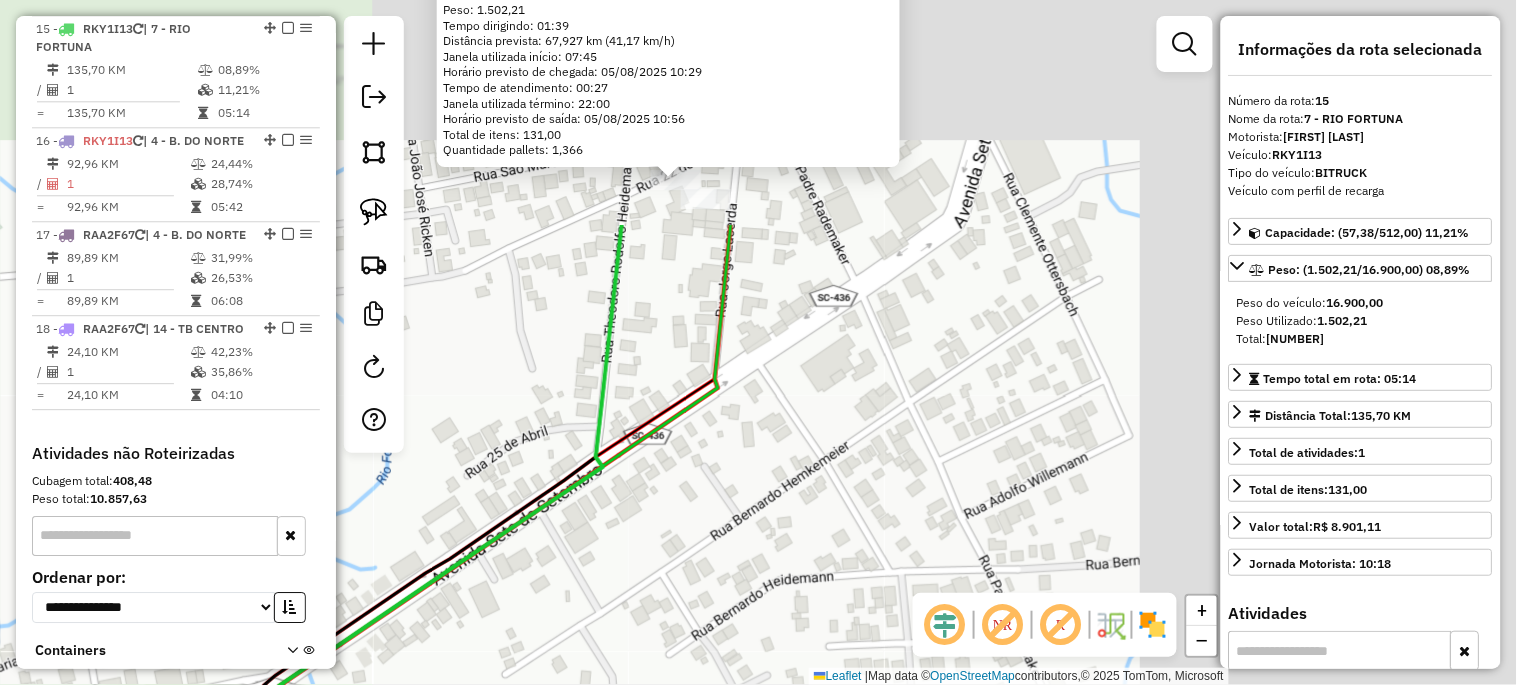 drag, startPoint x: 930, startPoint y: 104, endPoint x: 491, endPoint y: 406, distance: 532.8461 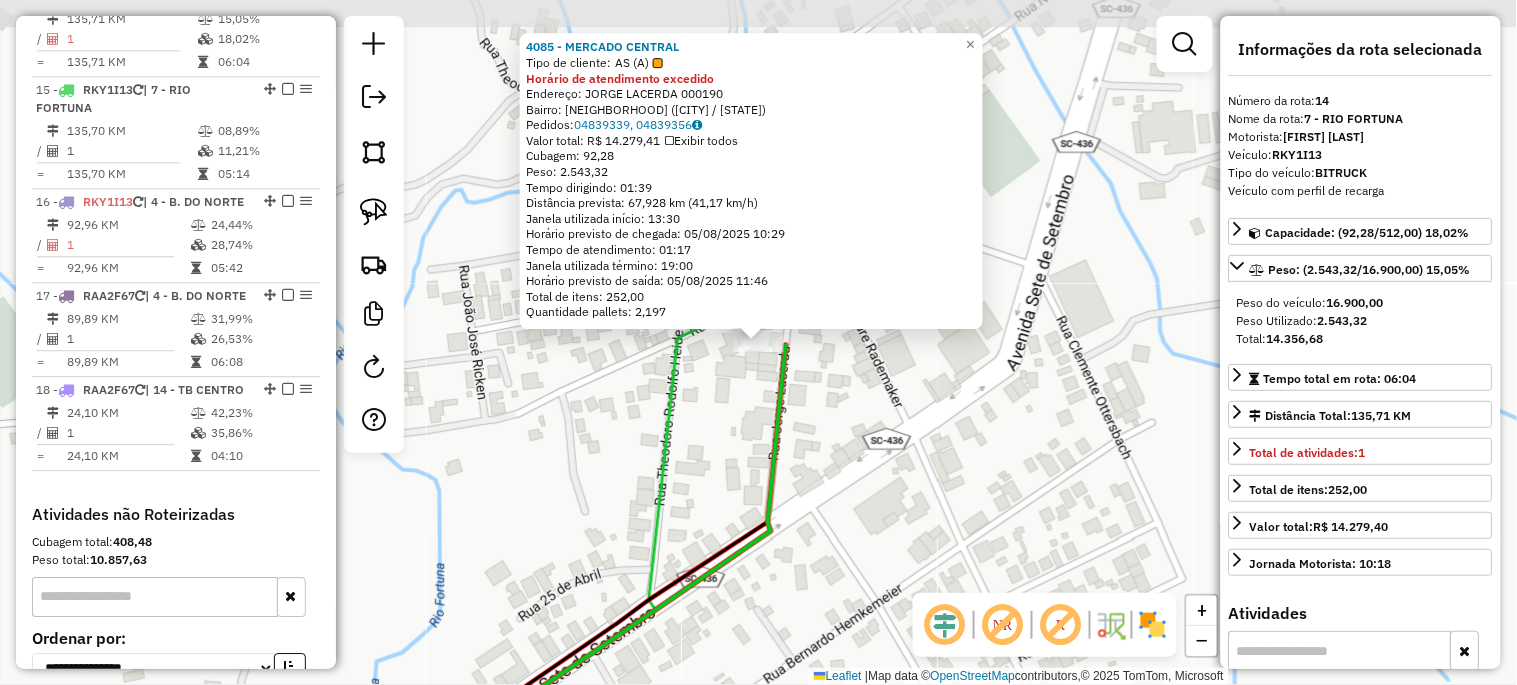 scroll, scrollTop: 1143, scrollLeft: 0, axis: vertical 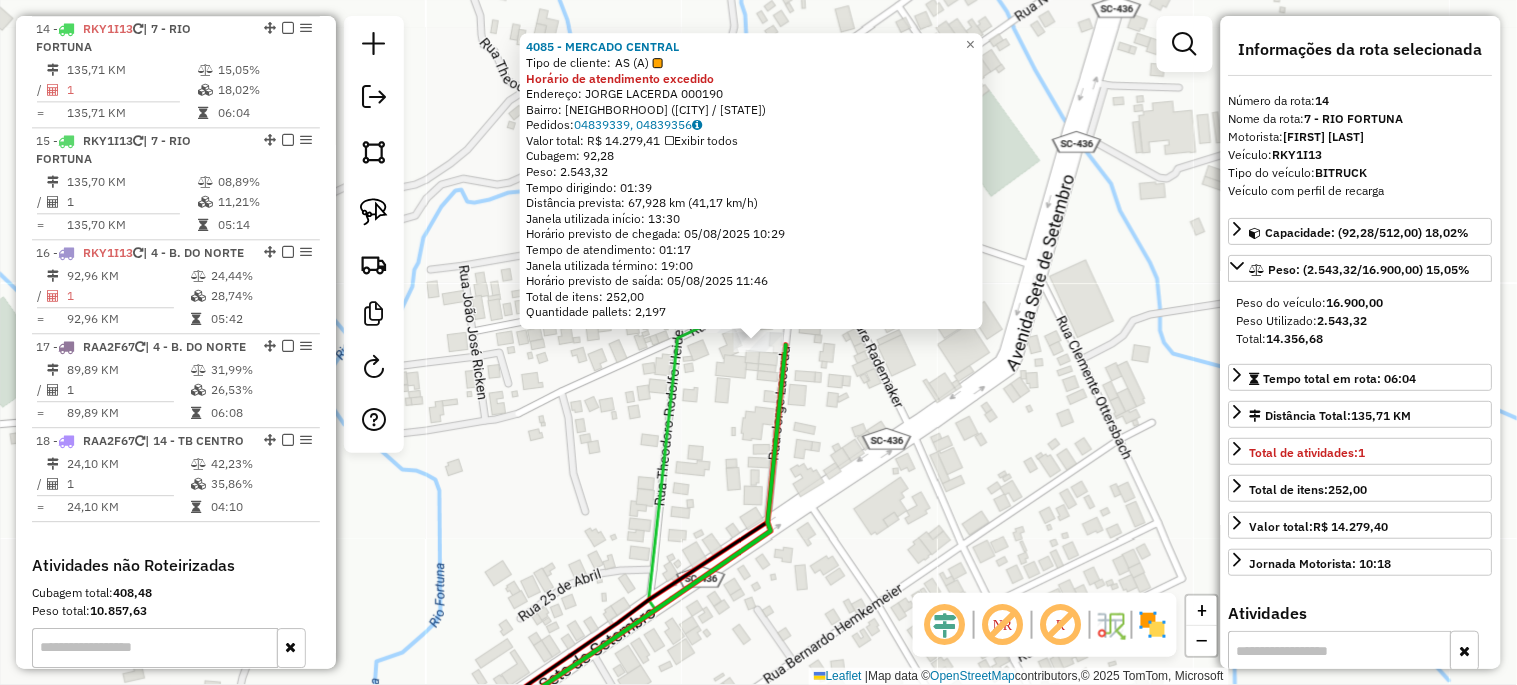 click on "4085 - [BUSINESS_NAME]  Tipo de cliente:   AS (A)  Horário de atendimento excedido  Endereço:  [STREET_NAME] [NUMBER]   Bairro: CENTRO ([CITY] / [STATE])   Pedidos:  [ORDER_ID], [ORDER_ID]   Valor total: R$ 14.279,41   Exibir todos   Cubagem: 92,28  Peso: 2.543,32  Tempo dirigindo: 01:39   Distância prevista: 67,928 km (41,17 km/h)   Janela utilizada início: 13:30   Horário previsto de chegada: 05/08/2025 10:29   Tempo de atendimento: 01:17   Janela utilizada término: 19:00   Horário previsto de saída: 05/08/2025 11:46   Total de itens: 252,00   Quantidade pallets: 2,197  × Janela de atendimento Grade de atendimento Capacidade Transportadoras Veículos Cliente Pedidos  Rotas Selecione os dias de semana para filtrar as janelas de atendimento  Seg   Ter   Qua   Qui" 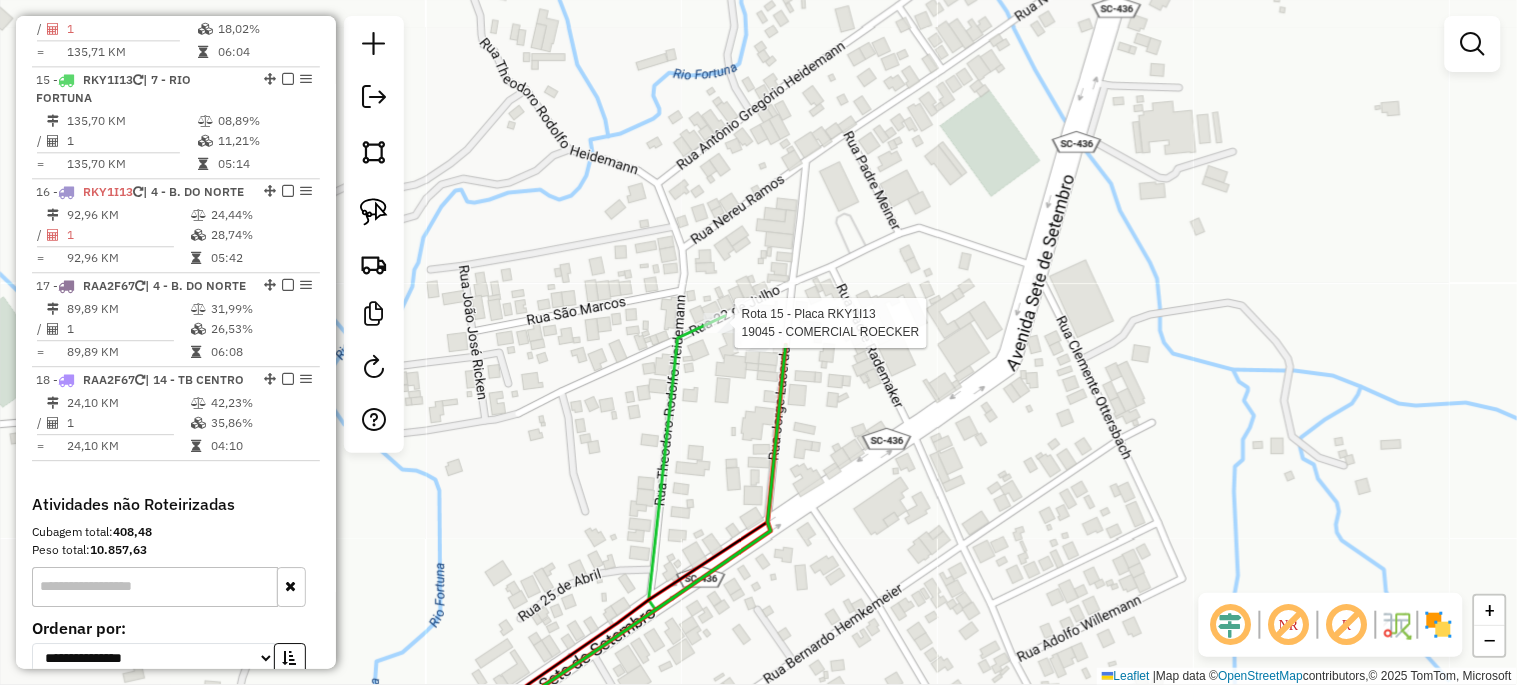 select on "**********" 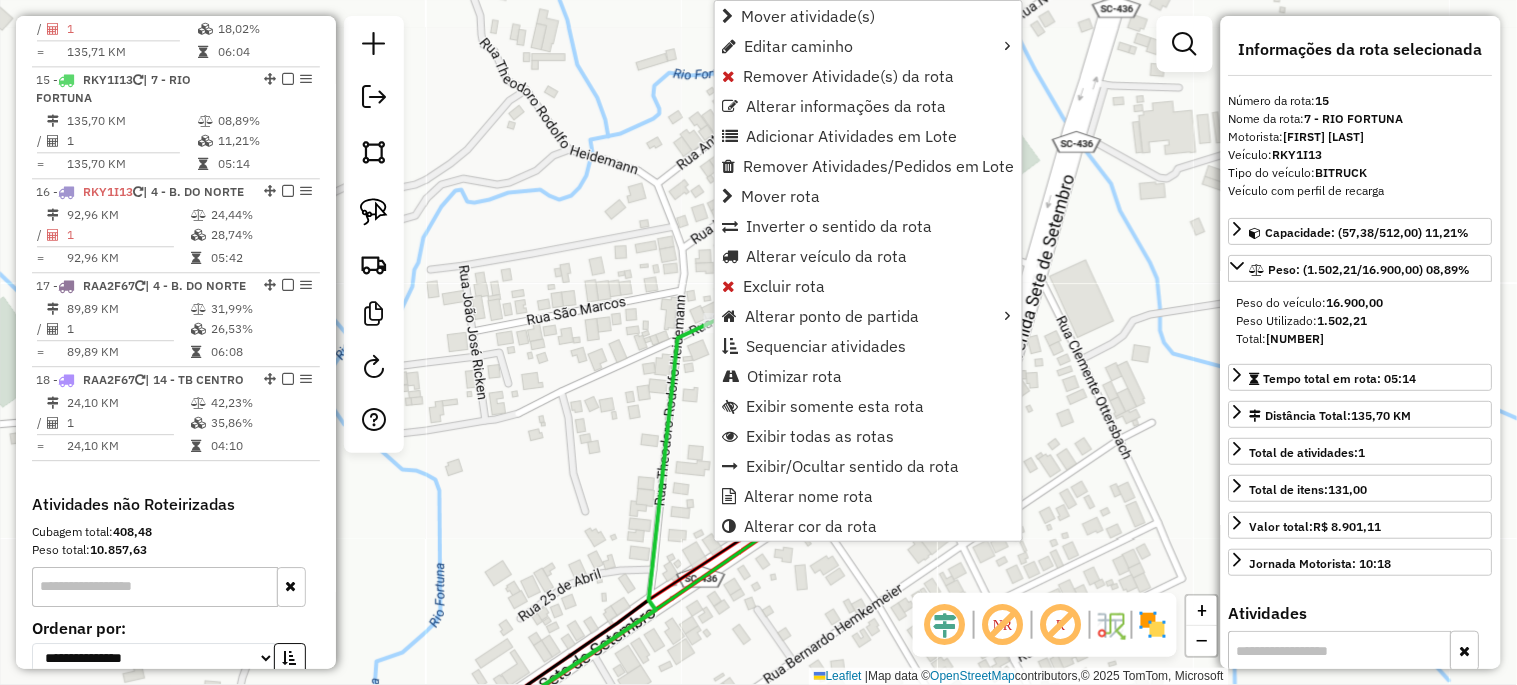 scroll, scrollTop: 1255, scrollLeft: 0, axis: vertical 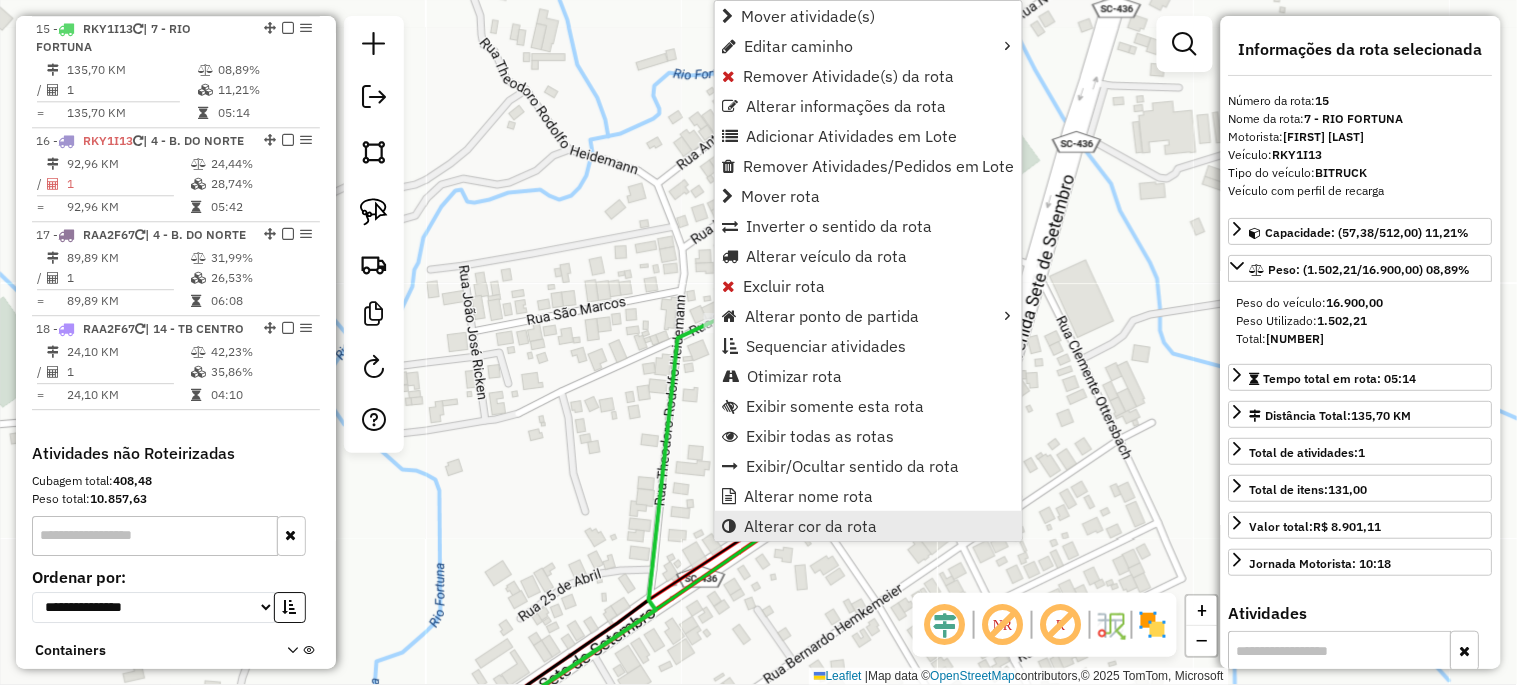 click on "Alterar cor da rota" at bounding box center (810, 526) 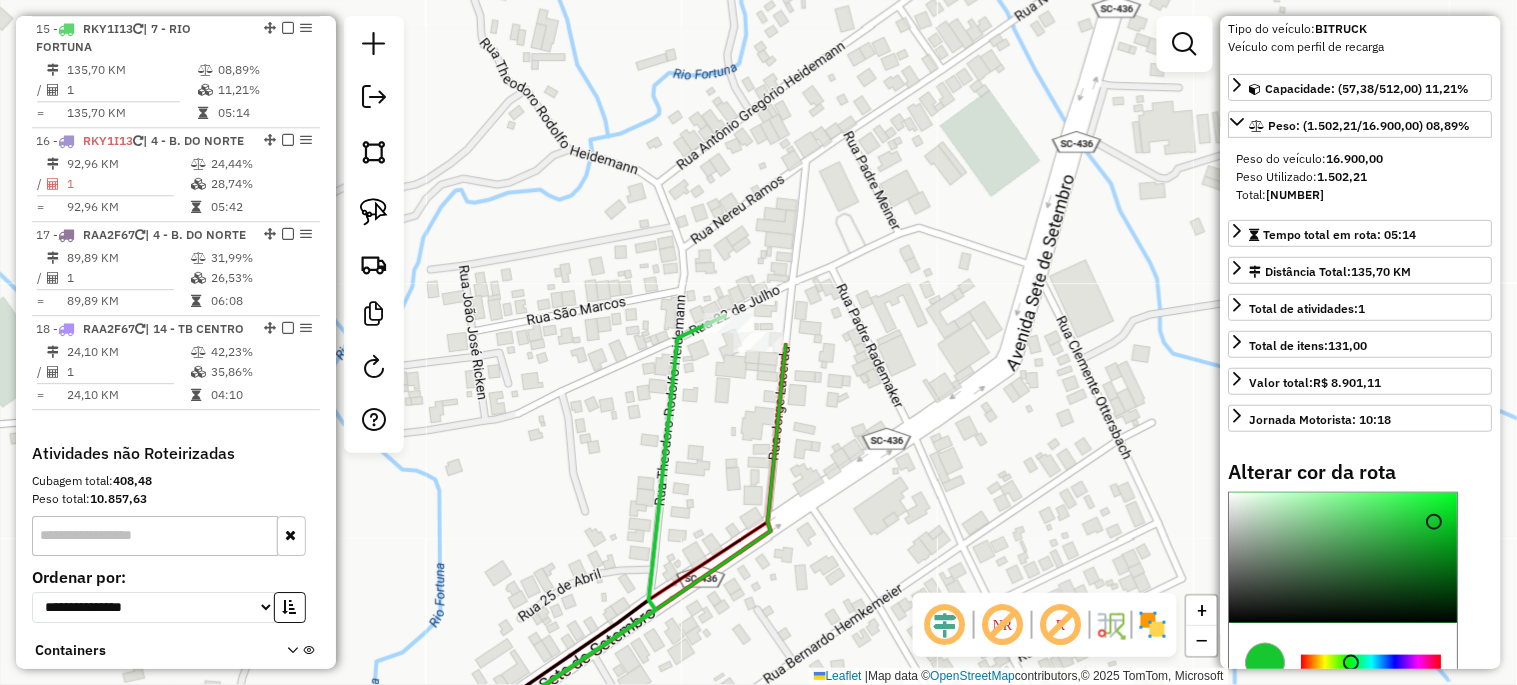 scroll, scrollTop: 147, scrollLeft: 0, axis: vertical 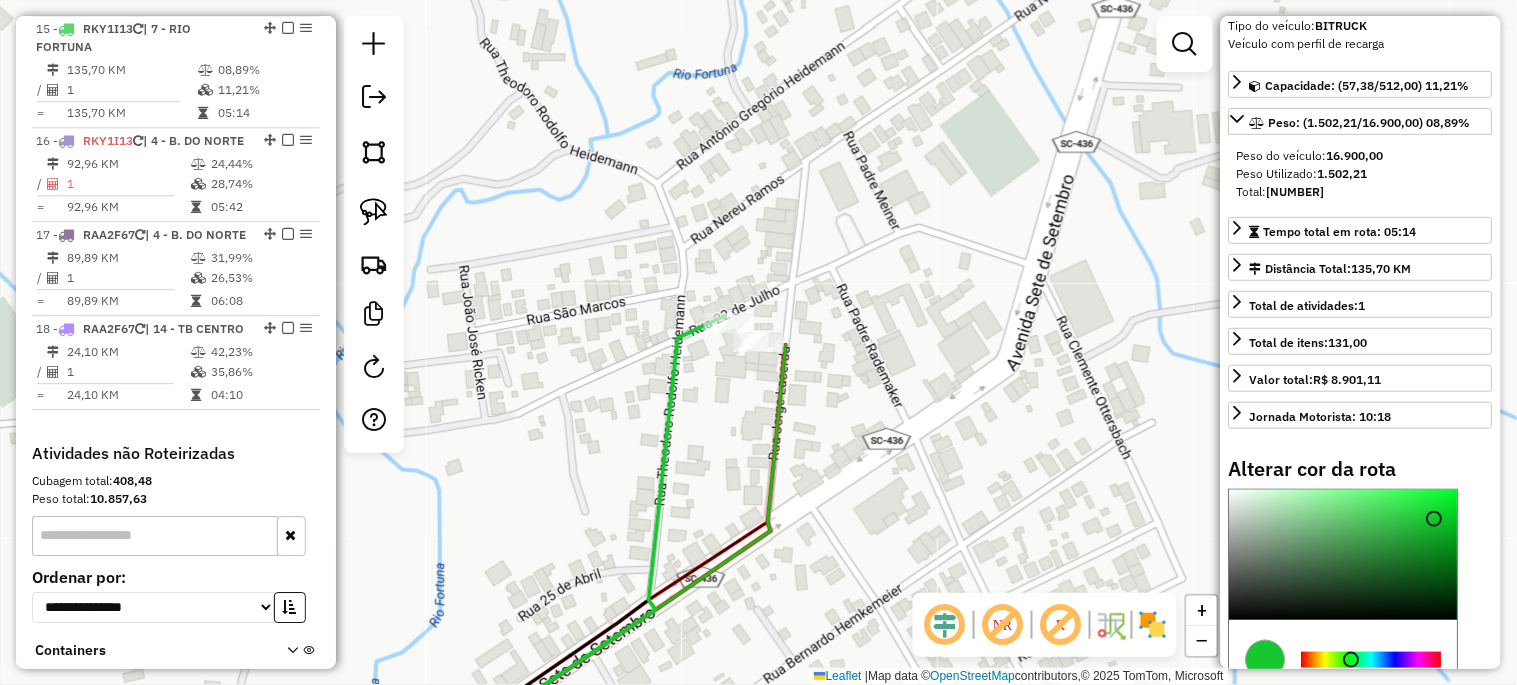 type on "*******" 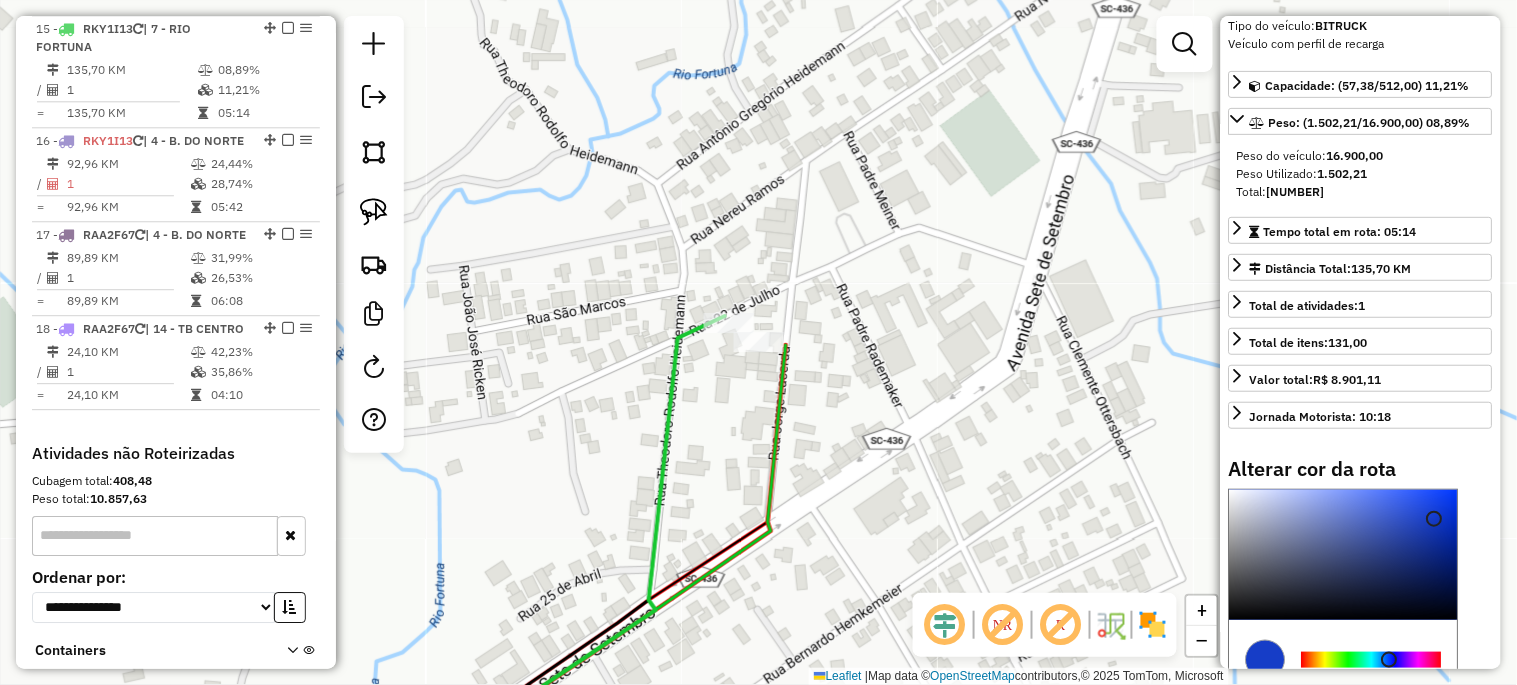 click at bounding box center [1372, 660] 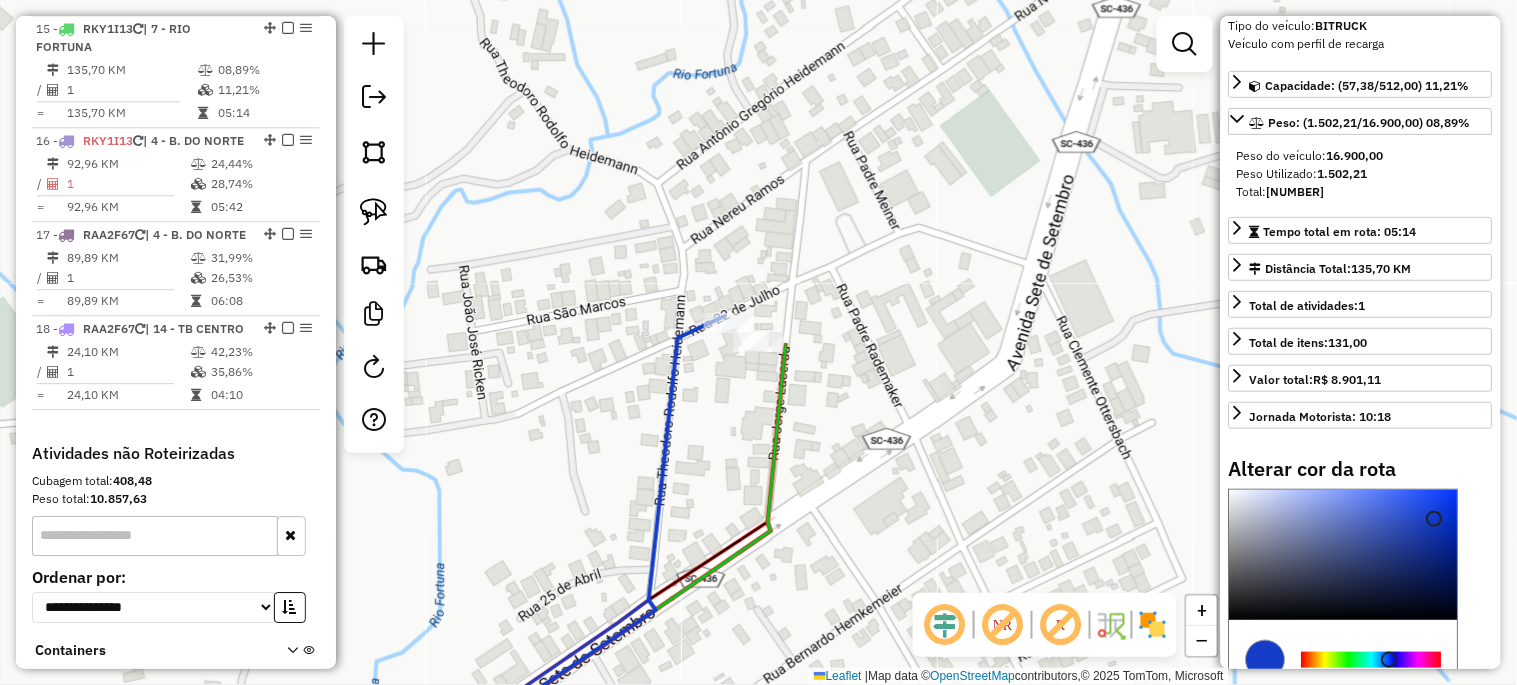 click on "Janela de atendimento Grade de atendimento Capacidade Transportadoras Veículos Cliente Pedidos  Rotas Selecione os dias de semana para filtrar as janelas de atendimento  Seg   Ter   Qua   Qui   Sex   Sáb   Dom  Informe o período da janela de atendimento: De: Até:  Filtrar exatamente a janela do cliente  Considerar janela de atendimento padrão  Selecione os dias de semana para filtrar as grades de atendimento  Seg   Ter   Qua   Qui   Sex   Sáb   Dom   Considerar clientes sem dia de atendimento cadastrado  Clientes fora do dia de atendimento selecionado Filtrar as atividades entre os valores definidos abaixo:  Peso mínimo:   Peso máximo:   Cubagem mínima:   Cubagem máxima:   De:   Até:  Filtrar as atividades entre o tempo de atendimento definido abaixo:  De:   Até:   Considerar capacidade total dos clientes não roteirizados Transportadora: Selecione um ou mais itens Tipo de veículo: Selecione um ou mais itens Veículo: Selecione um ou mais itens Motorista: Selecione um ou mais itens Nome: Rótulo:" 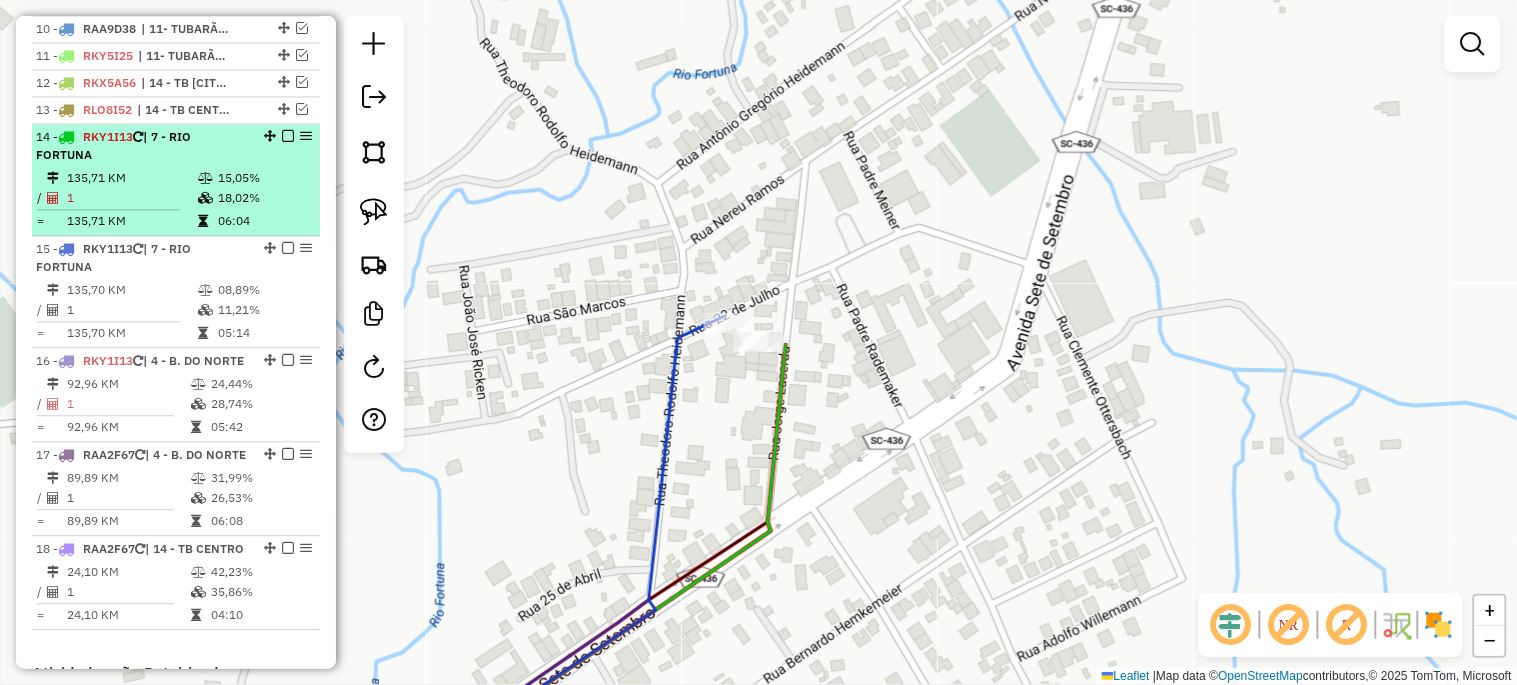 scroll, scrollTop: 1033, scrollLeft: 0, axis: vertical 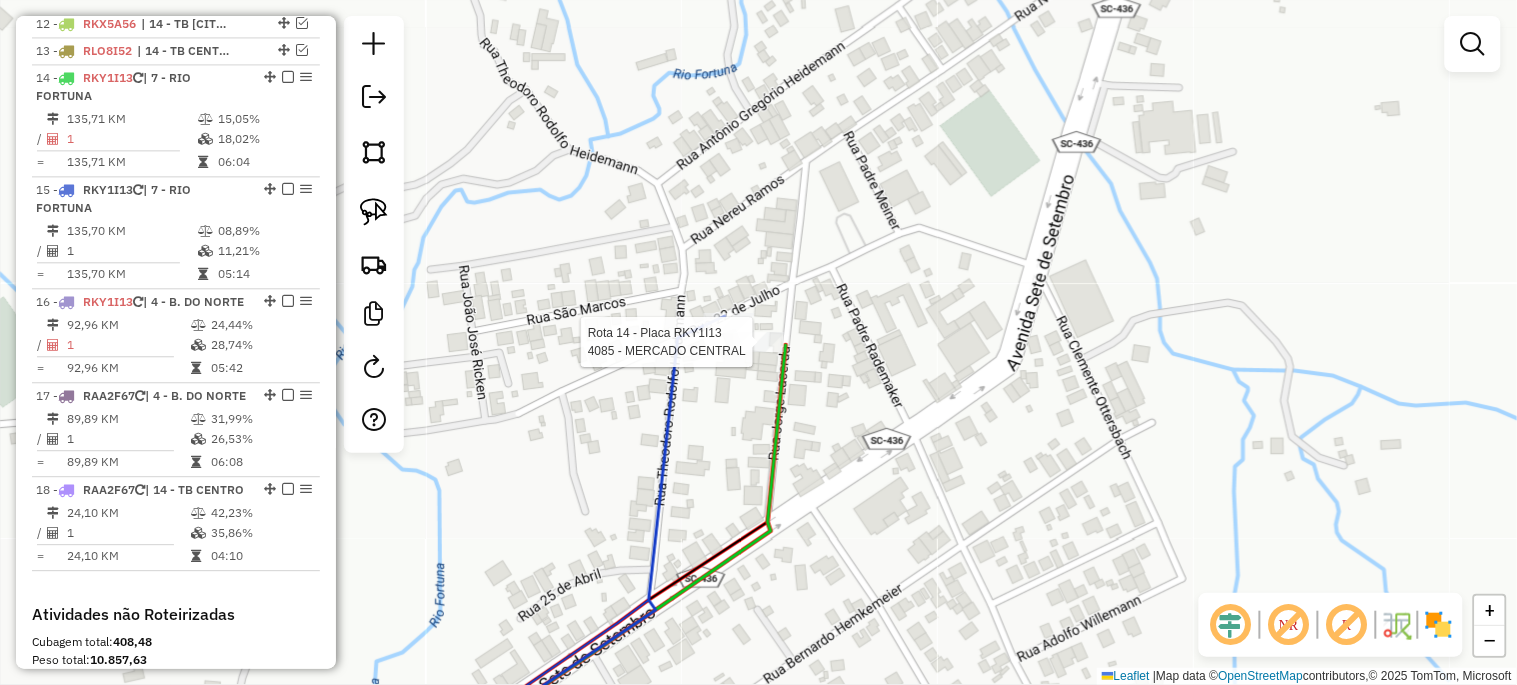 select on "**********" 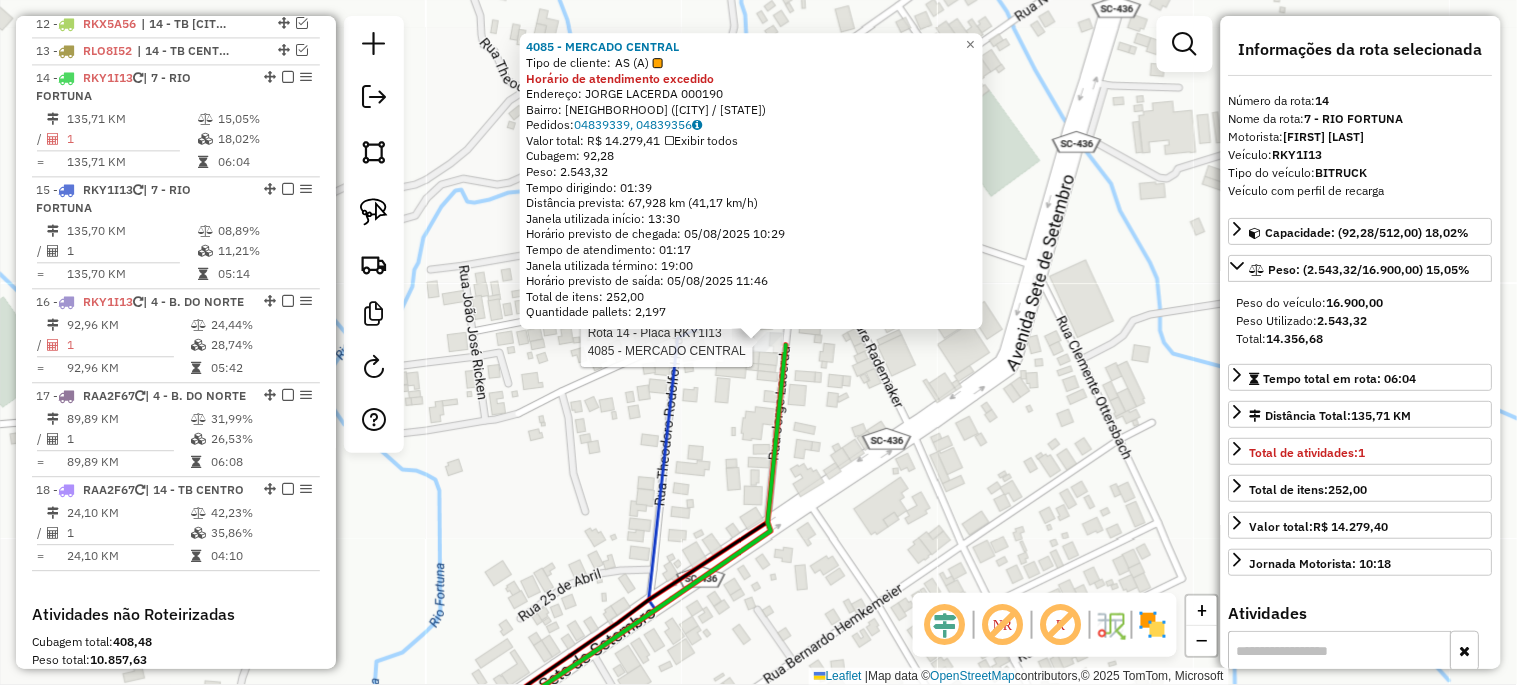 scroll, scrollTop: 1143, scrollLeft: 0, axis: vertical 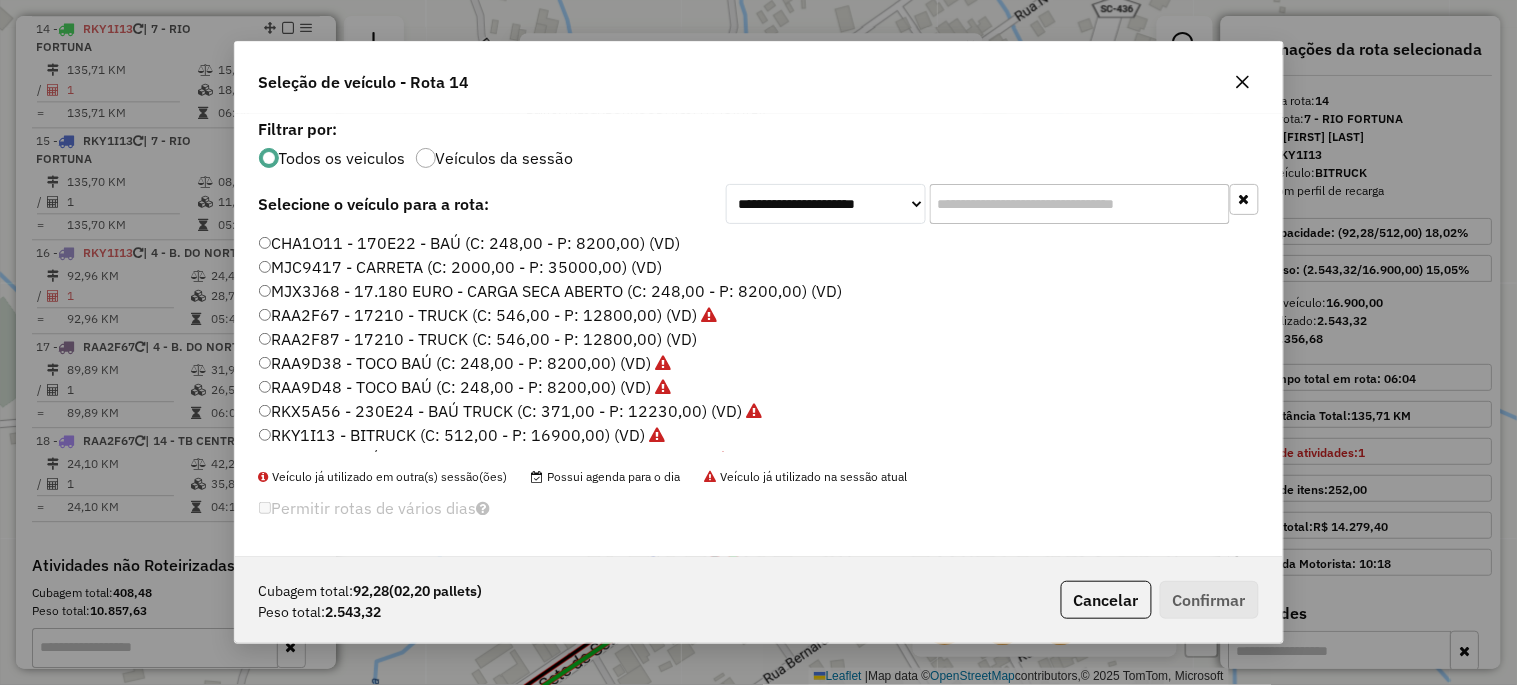 click on "RAA2F87 - 17210 - TRUCK (C: 546,00 - P: 12800,00) (VD)" 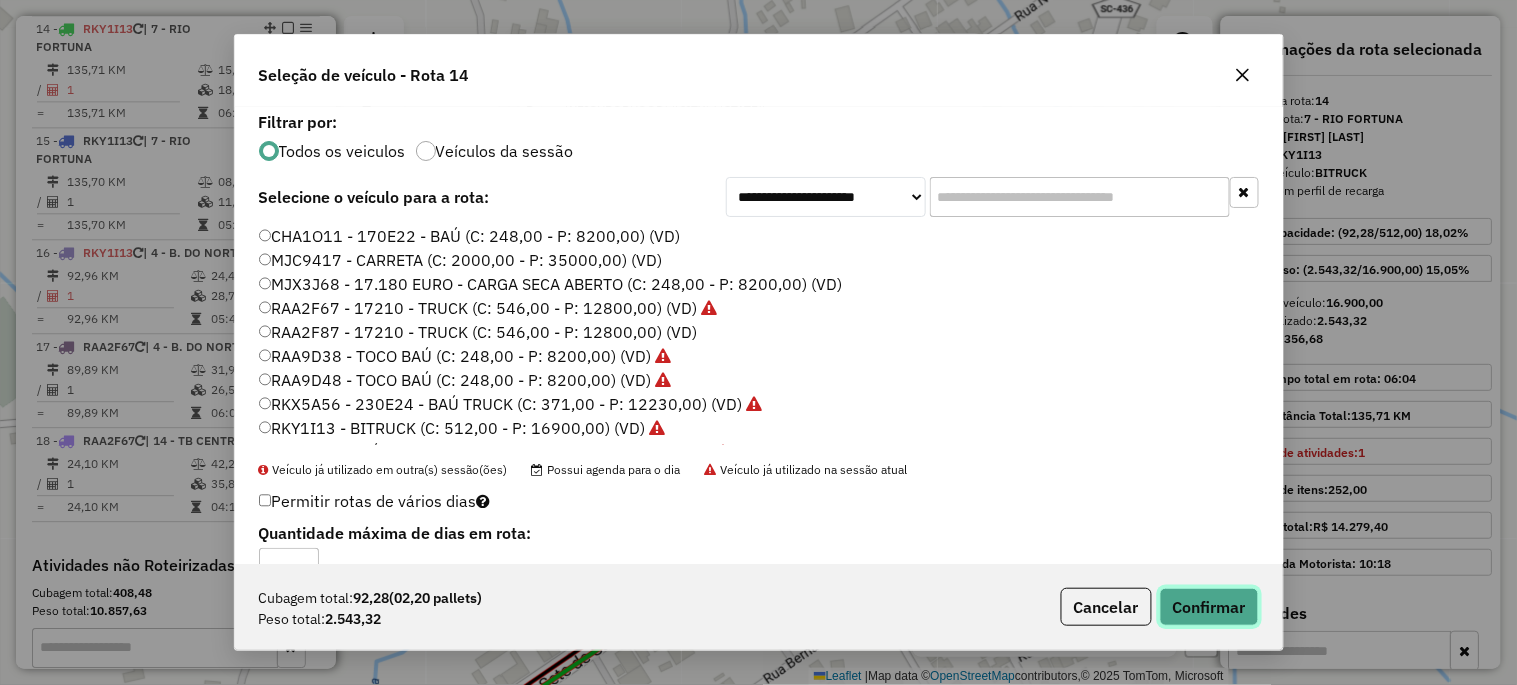 click on "Confirmar" 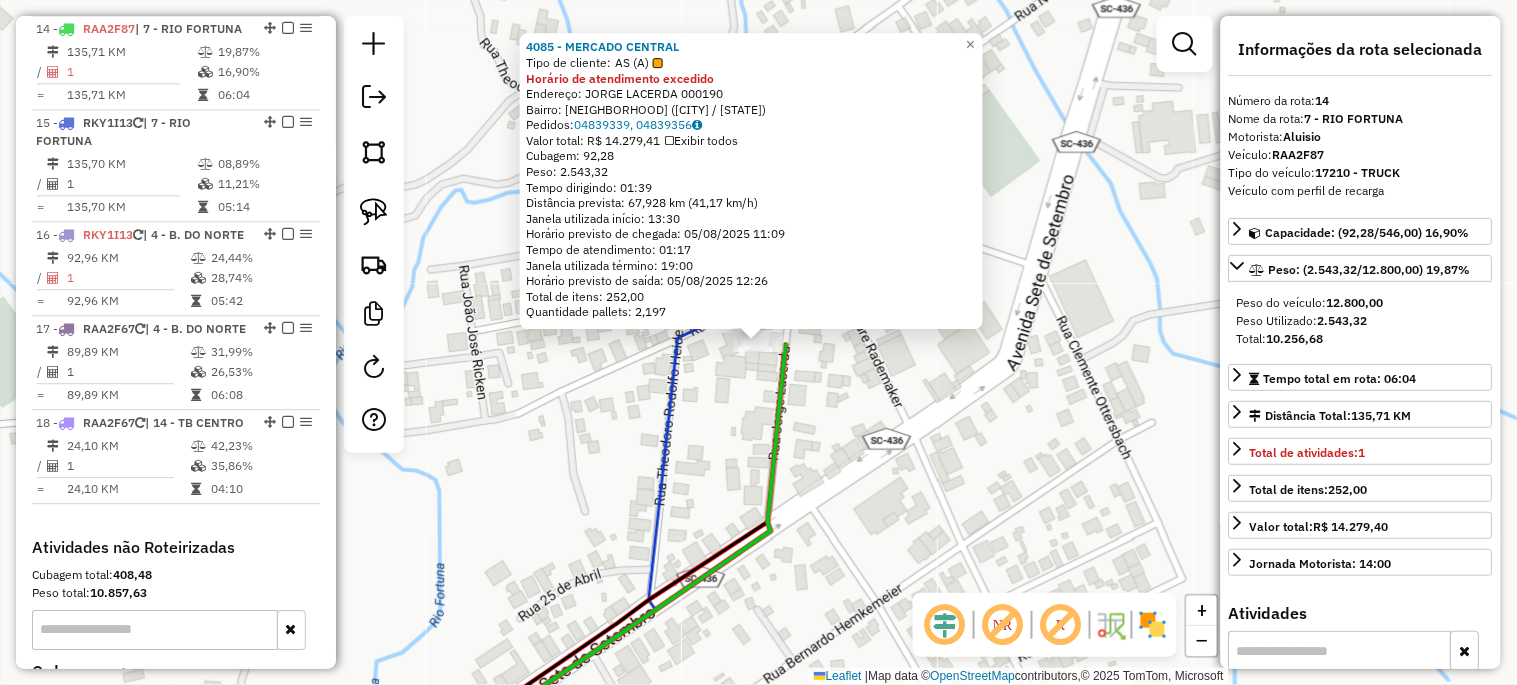 click on "Rota 15 - Placa RKY1I13 19045 - COMERCIAL ROECKER 4085 - MERCADO CENTRAL Tipo de cliente: AS (A) Horário de atendimento excedido Endereço: JORGE LACERDA 000190 Bairro: CENTRO ([CITY] / [STATE]) Pedidos: 04839339, 04839356 Valor total: R$ 14.279,41 Exibir todos Cubagem: 92,28 Peso: 2.543,32 Tempo dirigindo: 01:39 Distância prevista: 67,928 km (41,17 km/h) Janela utilizada início: 13:30 Horário previsto de chegada: 05/08/2025 11:09 Tempo de atendimento: 01:17 Janela utilizada término: 19:00 Horário previsto de saída: 05/08/2025 12:26 Total de itens: 252,00 Quantidade pallets: 2,197 × Janela de atendimento Grade de atendimento Capacidade Transportadoras Veículos Cliente Pedidos Rotas Selecione os dias de semana para filtrar as janelas de atendimento Seg Ter Qua Qui Sex Sáb Dom Informe o período da janela de atendimento: De: Até: Filtrar exatamente a janela do cliente Considerar janela de atendimento padrão Seg Ter Qua Qui Sex Sáb +" 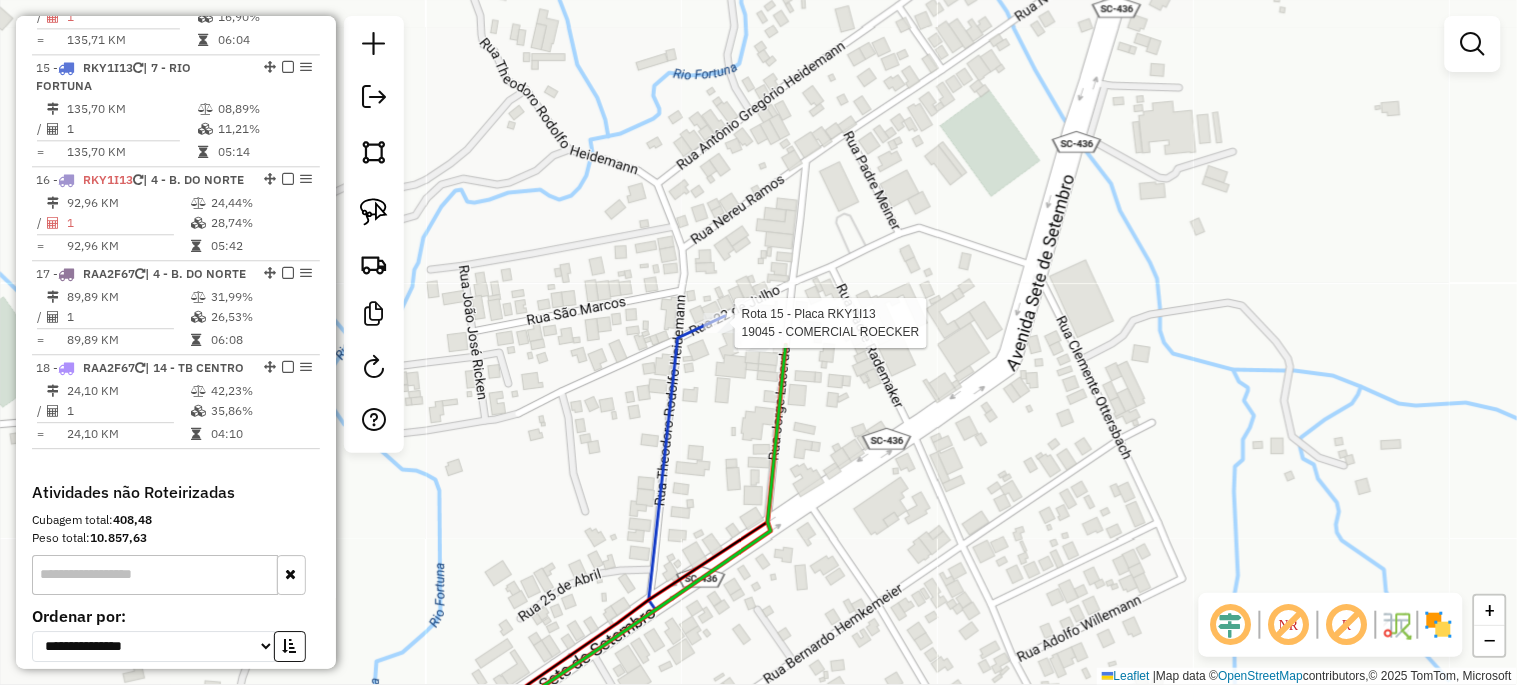 select on "**********" 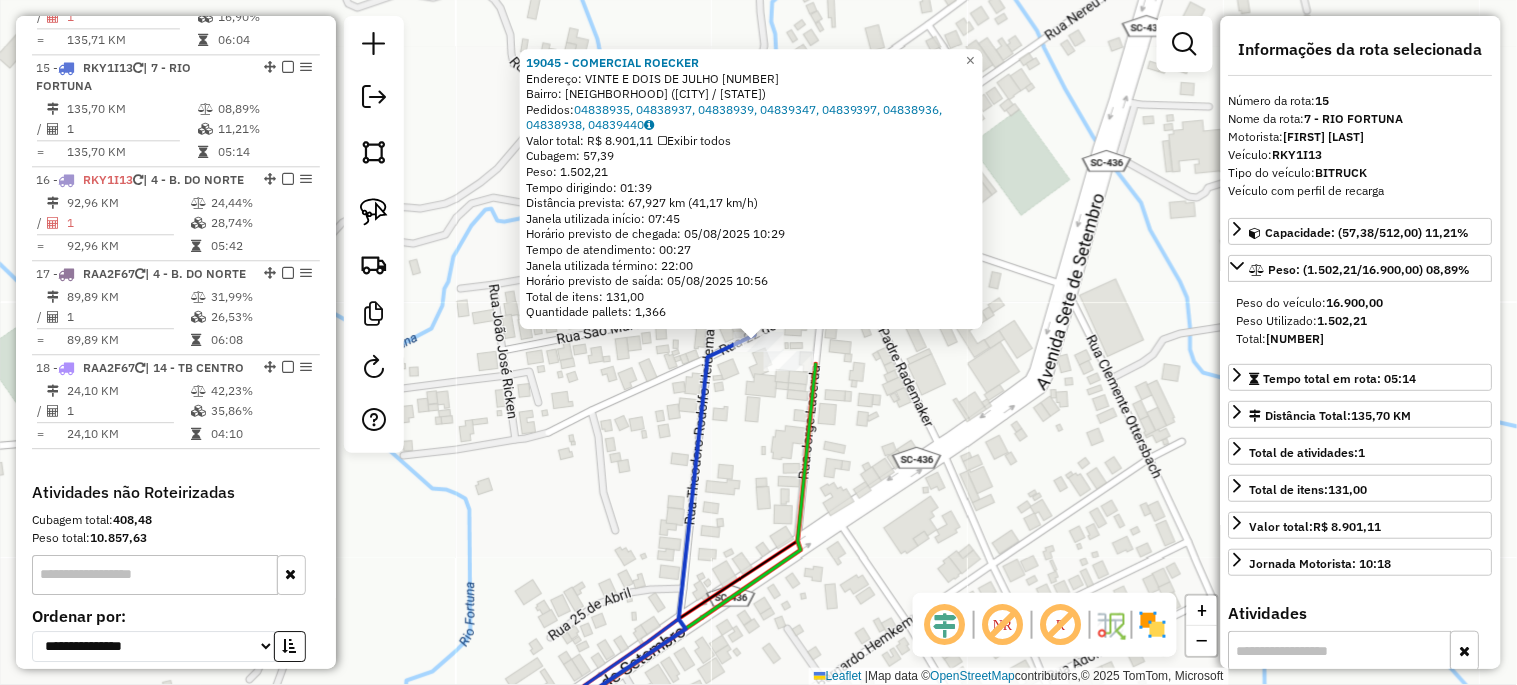 scroll, scrollTop: 1255, scrollLeft: 0, axis: vertical 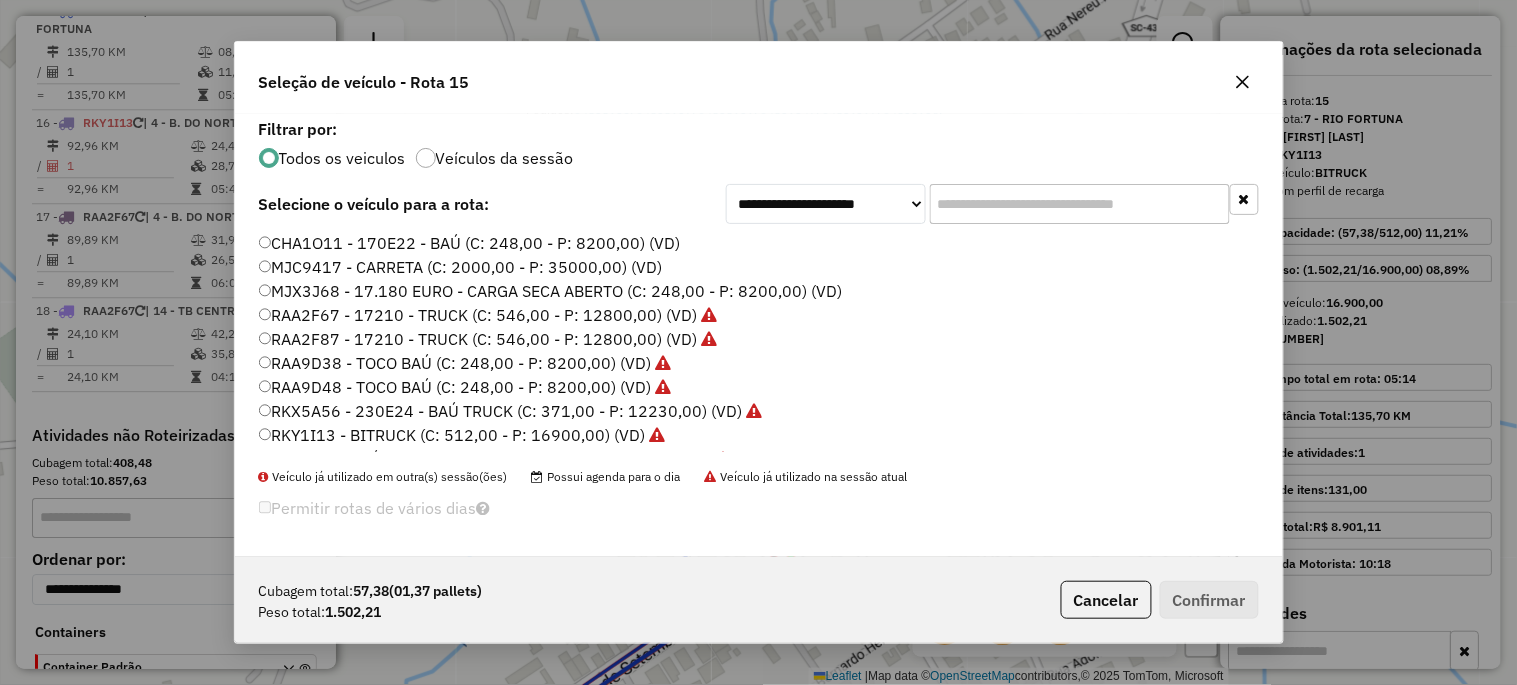 click on "RAA2F87 - 17210 - TRUCK (C: 546,00 - P: 12800,00) (VD)" 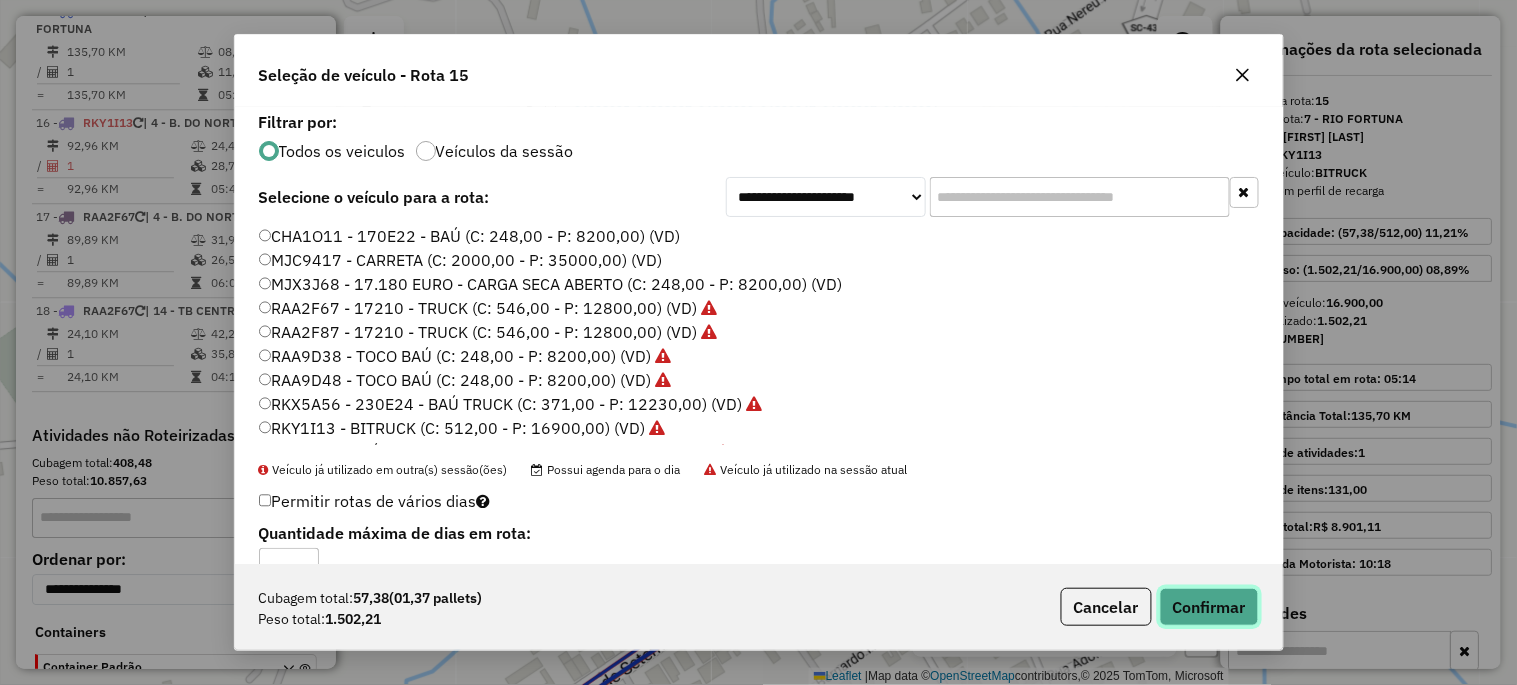 click on "Confirmar" 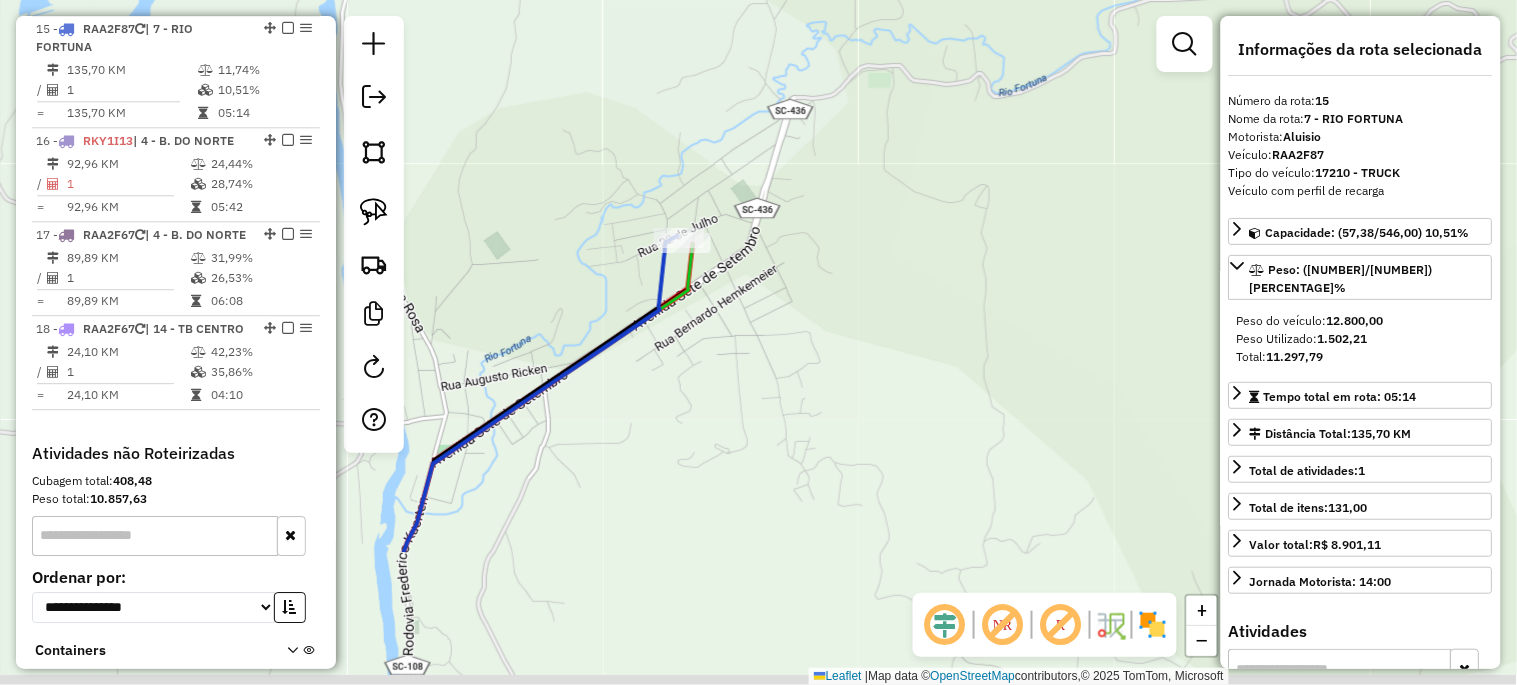 drag, startPoint x: 553, startPoint y: 586, endPoint x: 664, endPoint y: 280, distance: 325.51038 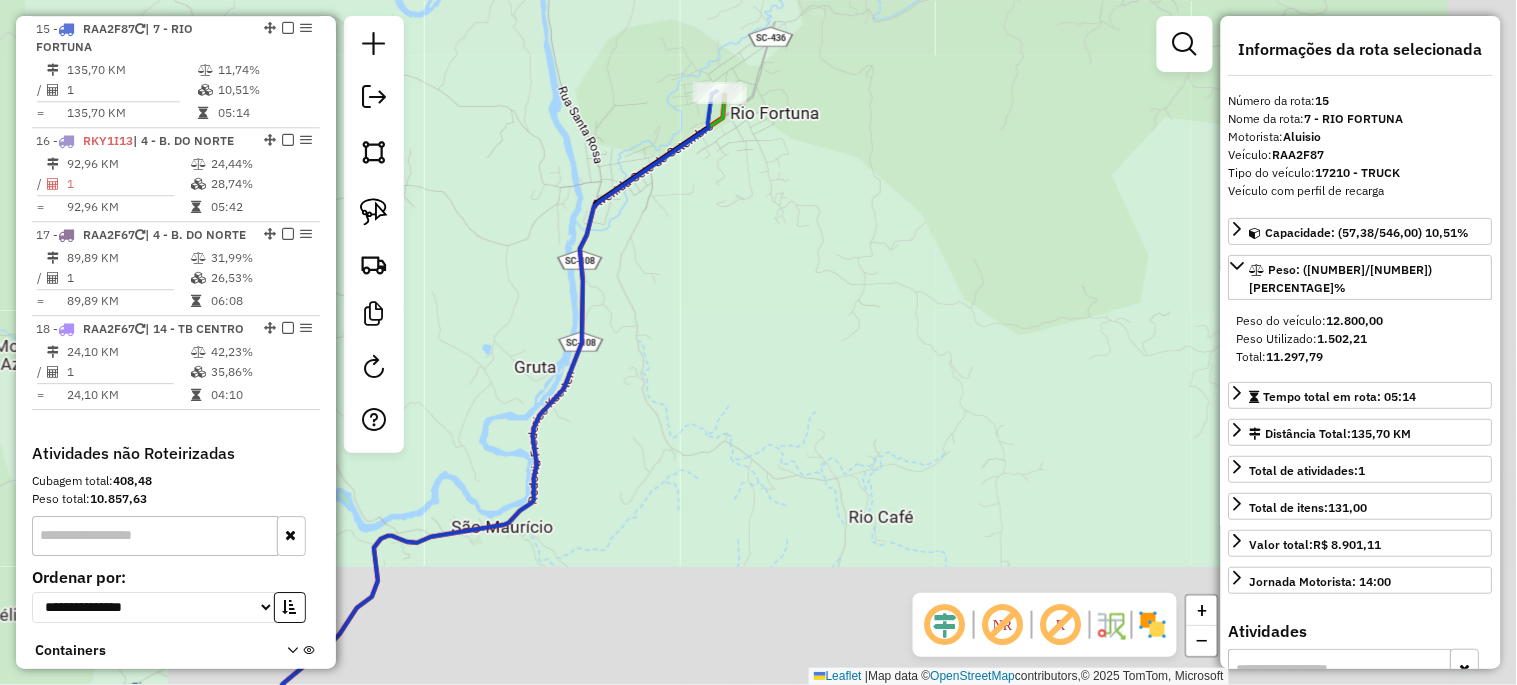 drag, startPoint x: 662, startPoint y: 522, endPoint x: 703, endPoint y: 250, distance: 275.07272 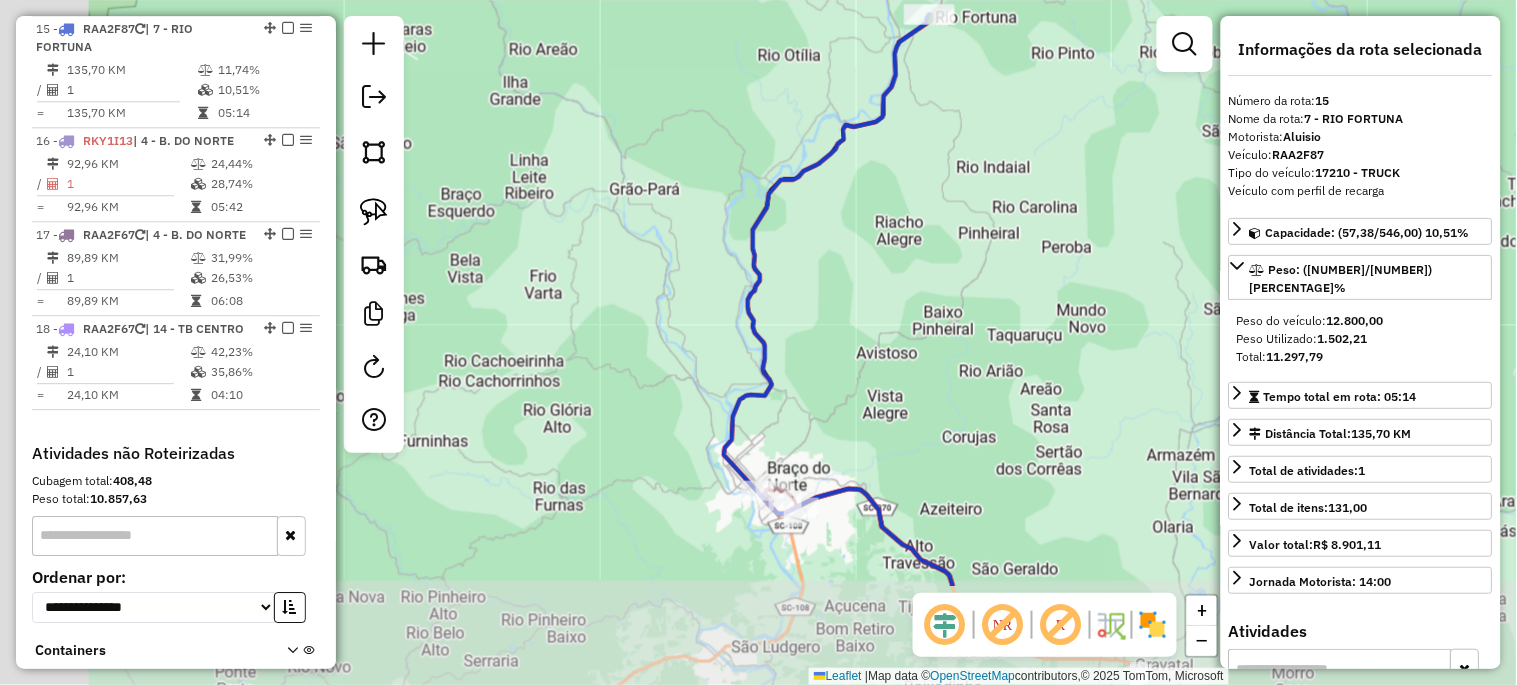 drag, startPoint x: 602, startPoint y: 471, endPoint x: 836, endPoint y: 294, distance: 293.40247 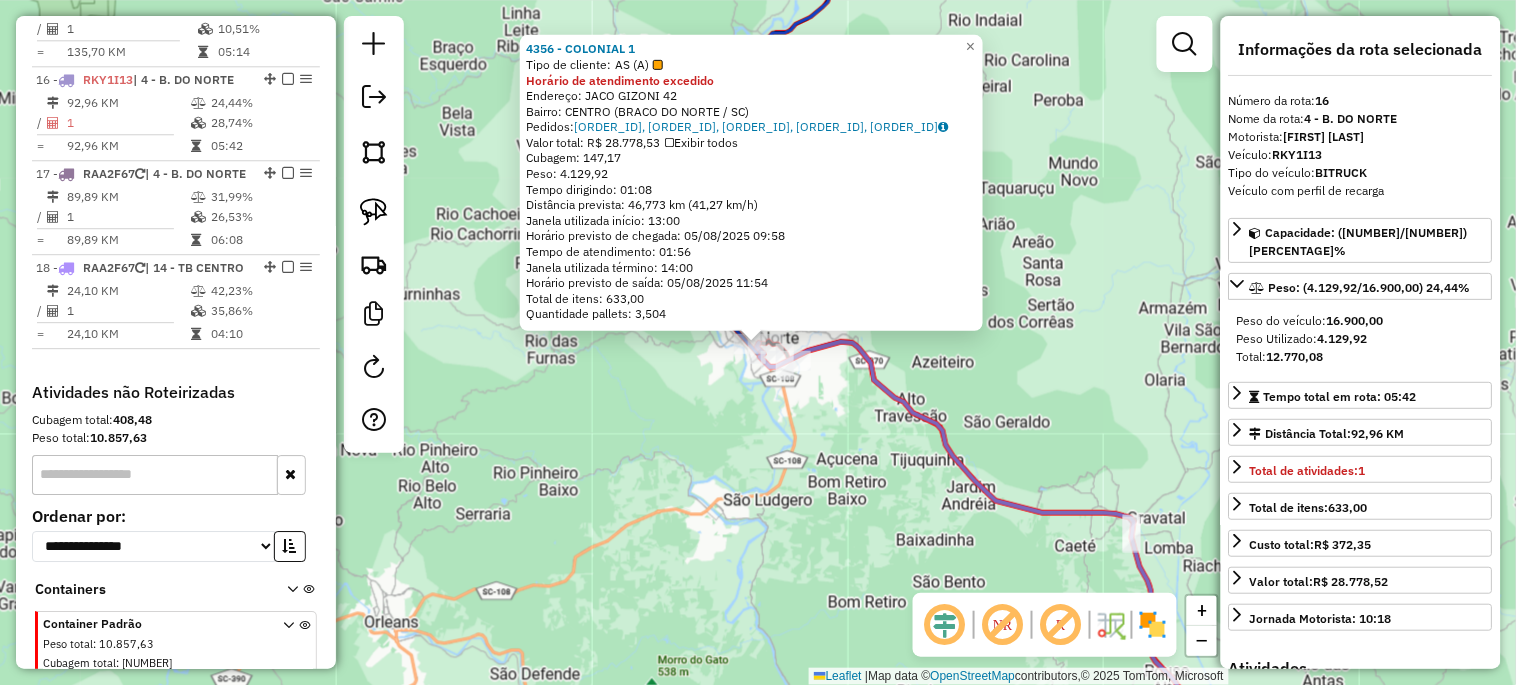 scroll, scrollTop: 1366, scrollLeft: 0, axis: vertical 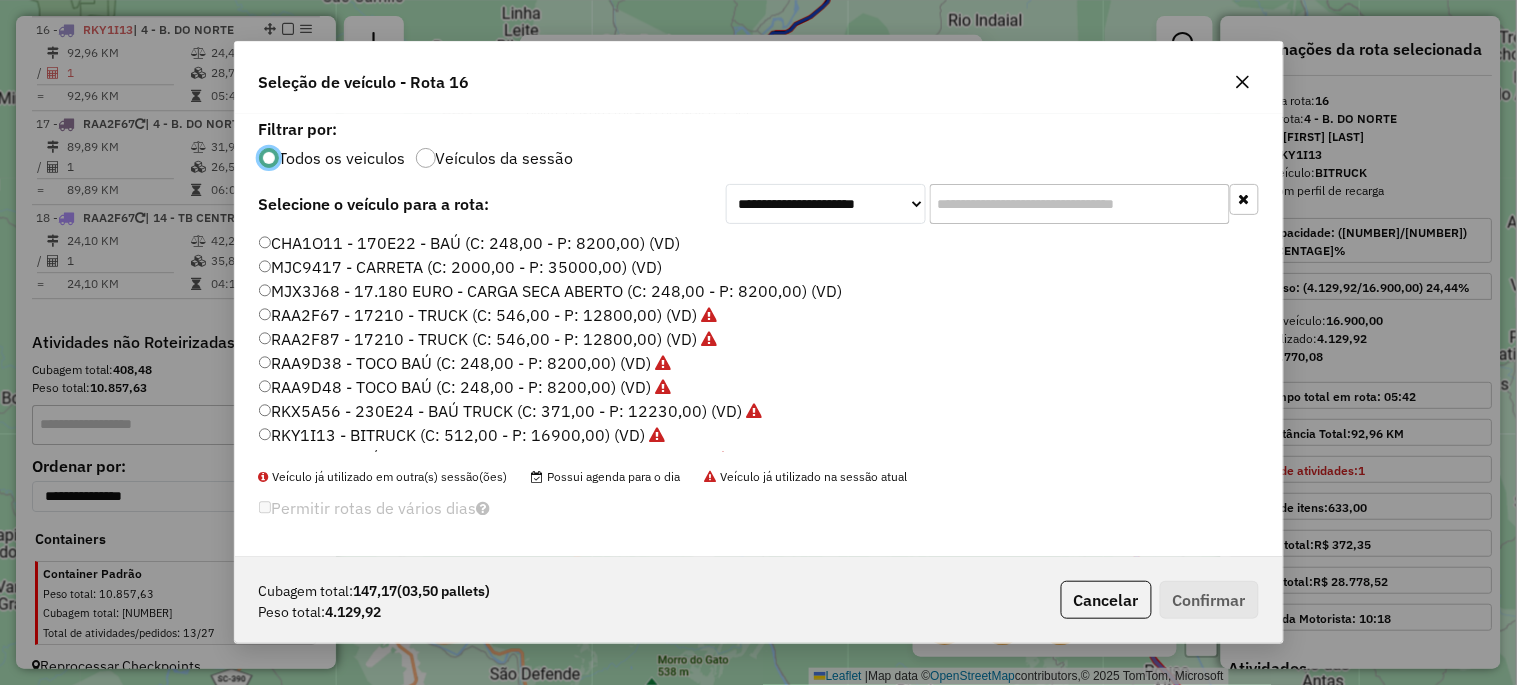 click on "RAA2F87 - 17210 - TRUCK (C: 546,00 - P: 12800,00) (VD)" 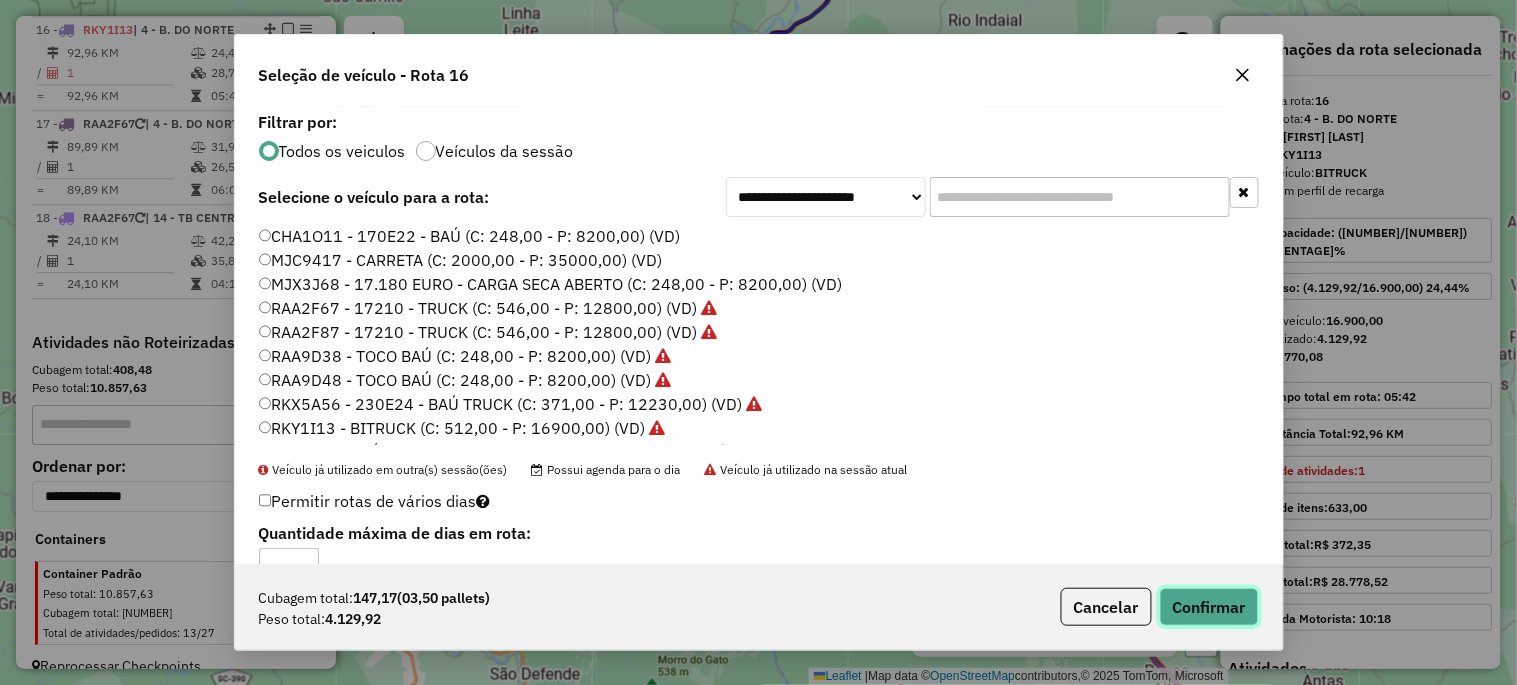 click on "Confirmar" 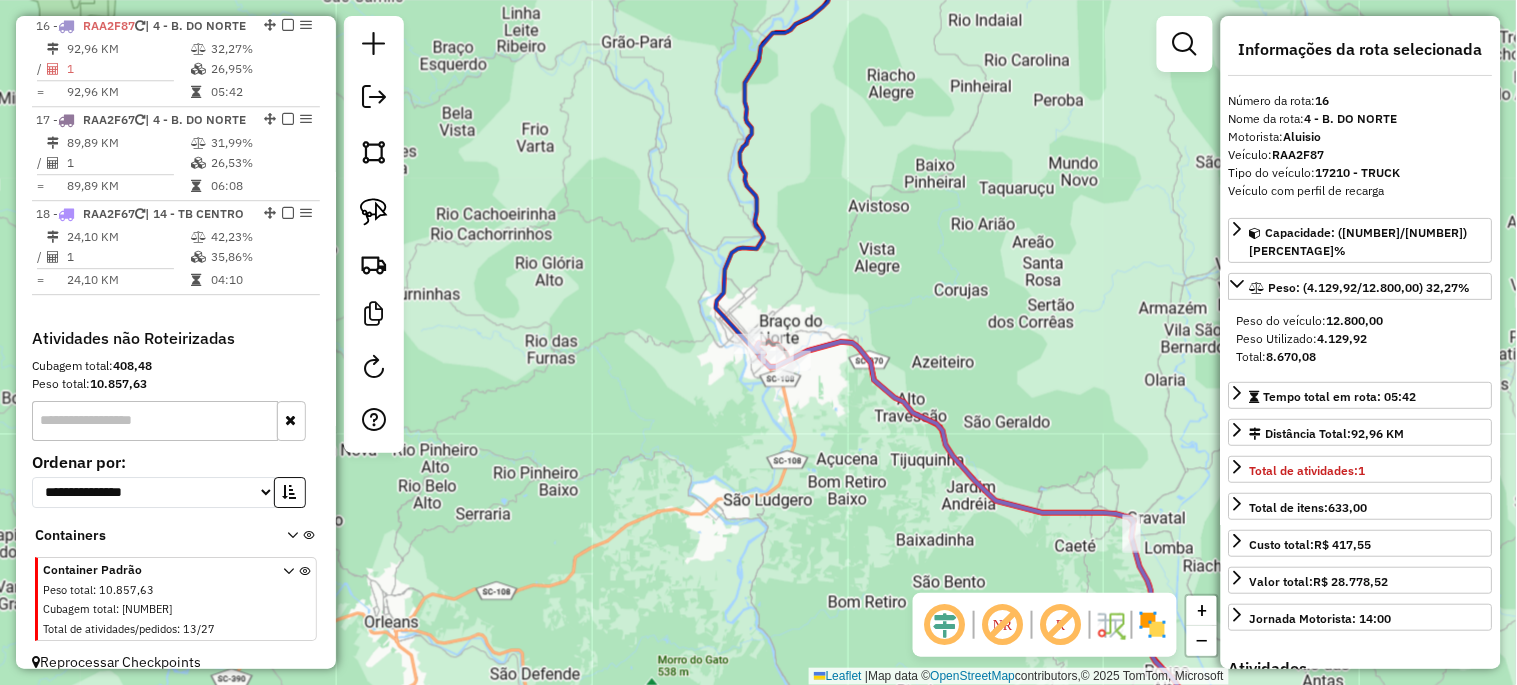 scroll, scrollTop: 1366, scrollLeft: 0, axis: vertical 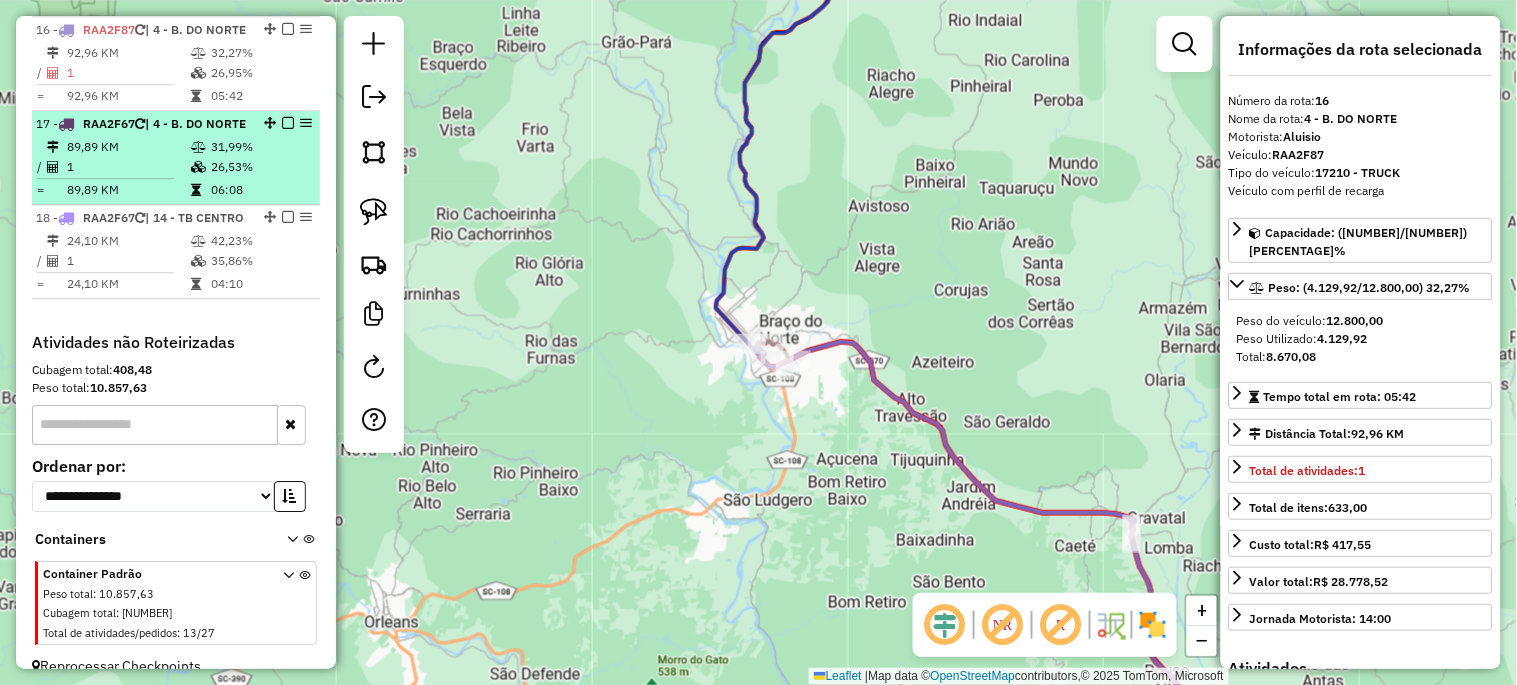 click on "[NUMBER] -     RAA2F67   | [NUMBER] - [CITY]. DO NORTE  [NUMBER] KM   [PERCENTAGE]%  /  [NUMBER]   [PERCENTAGE]%     =  [NUMBER] KM   06:08" at bounding box center (176, 158) 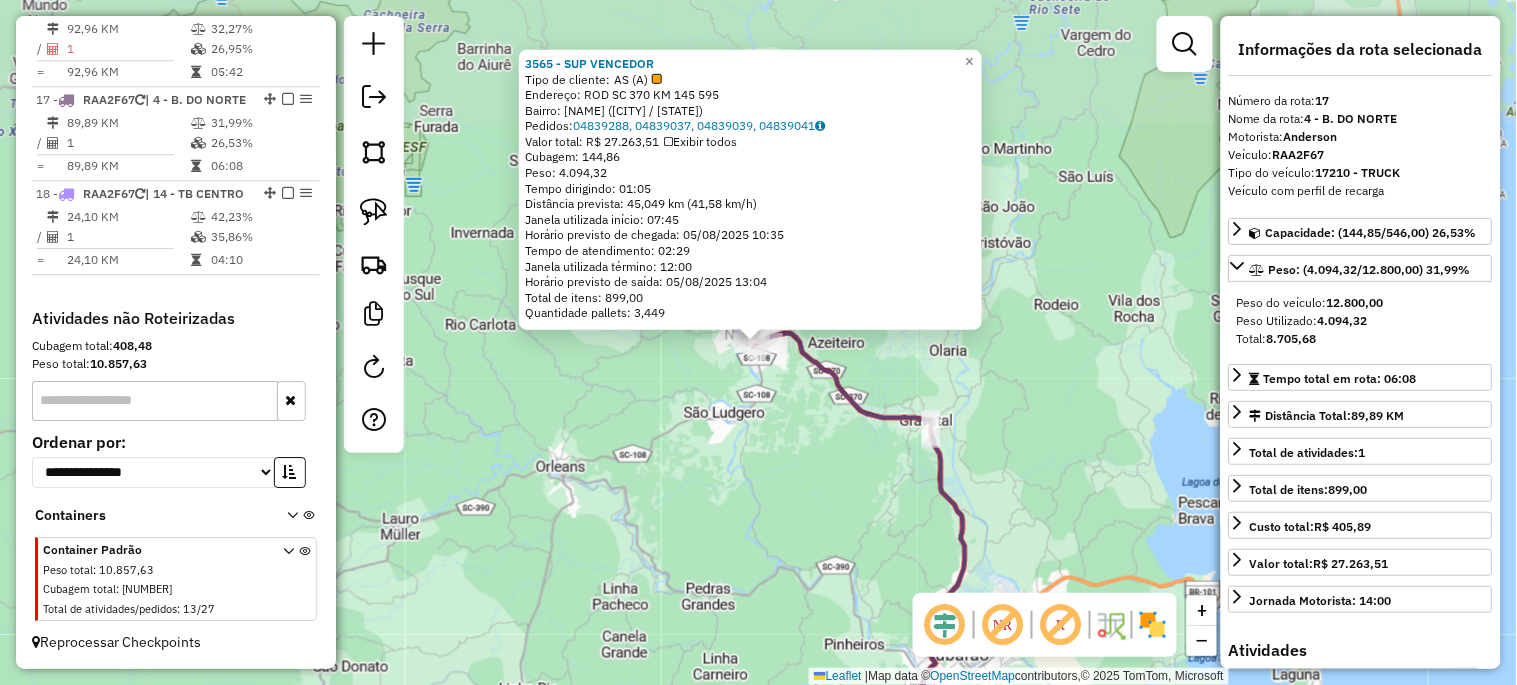 scroll, scrollTop: 1443, scrollLeft: 0, axis: vertical 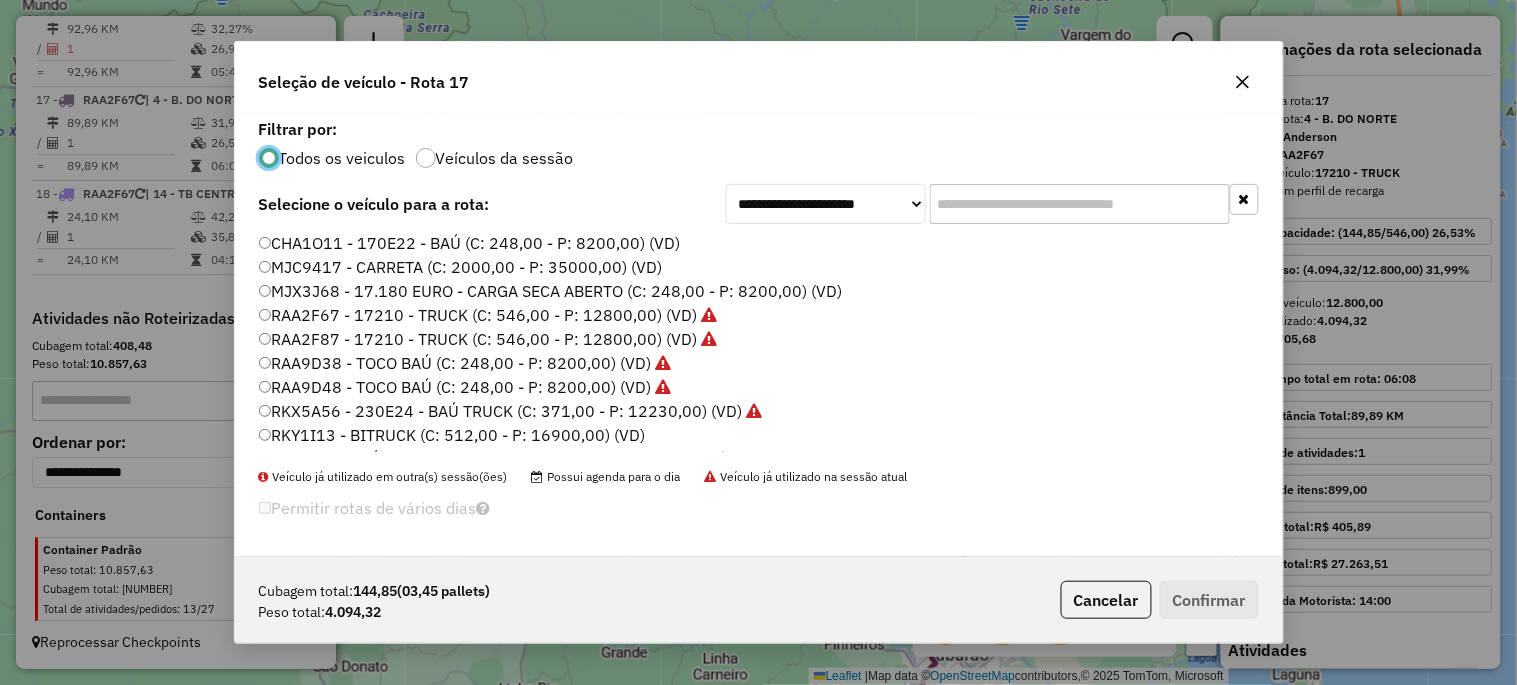 click on "RKY1I13 - BITRUCK (C: 512,00 - P: 16900,00) (VD)" 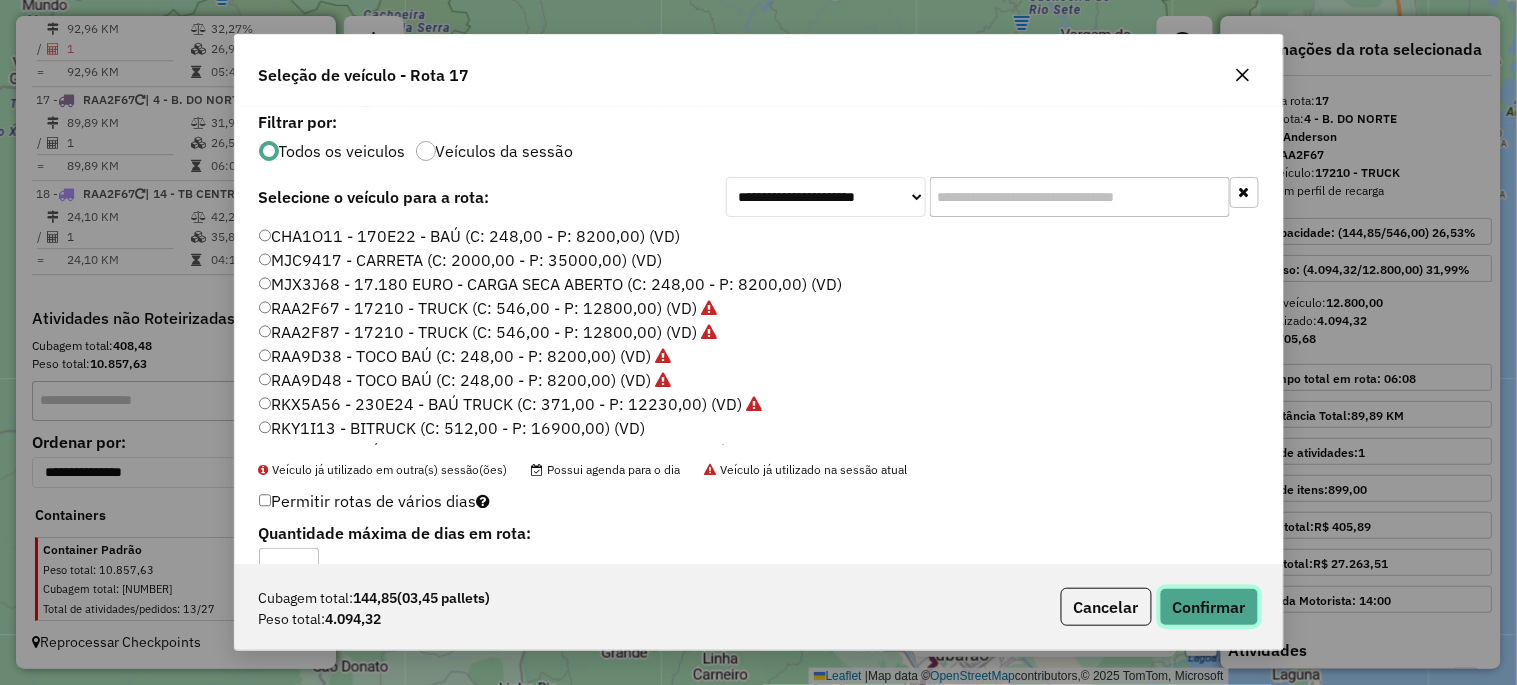 click on "Confirmar" 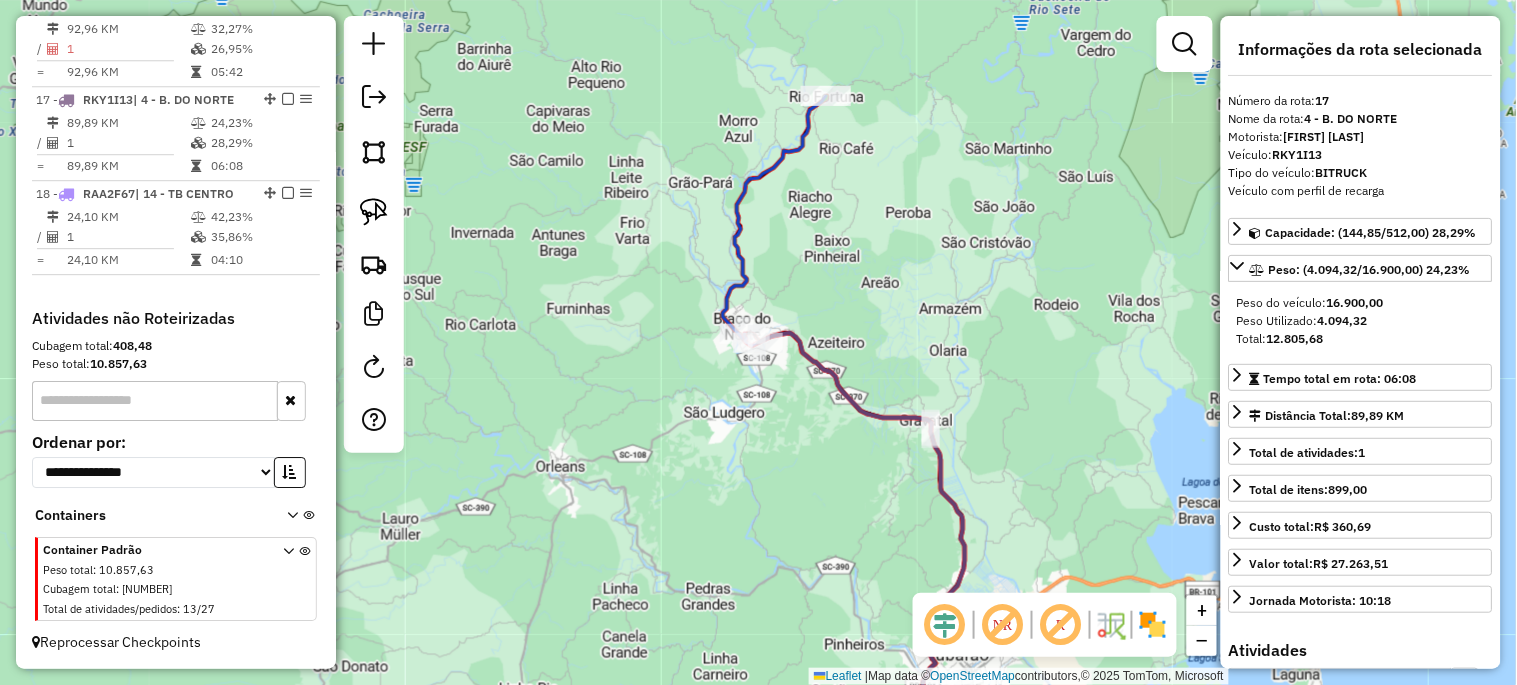 scroll, scrollTop: 1407, scrollLeft: 0, axis: vertical 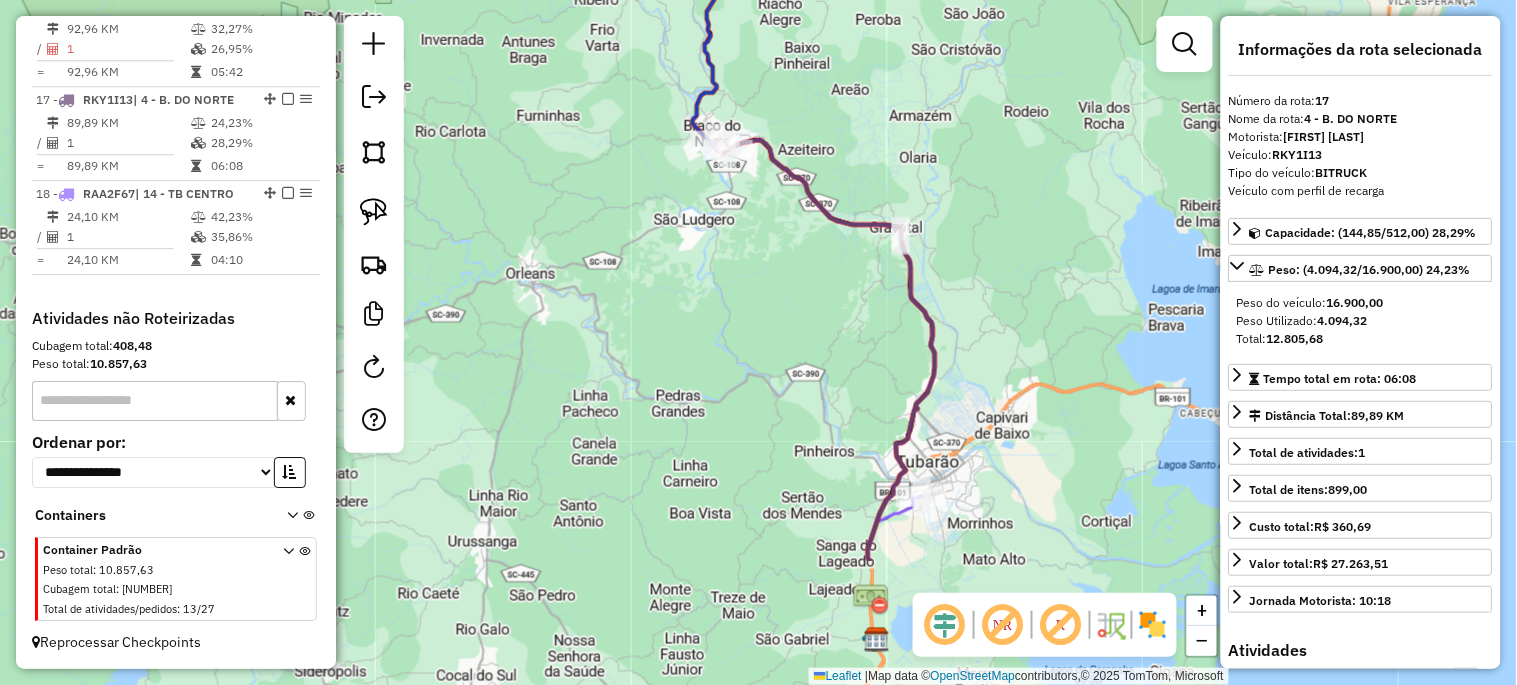 drag, startPoint x: 810, startPoint y: 490, endPoint x: 780, endPoint y: 297, distance: 195.31769 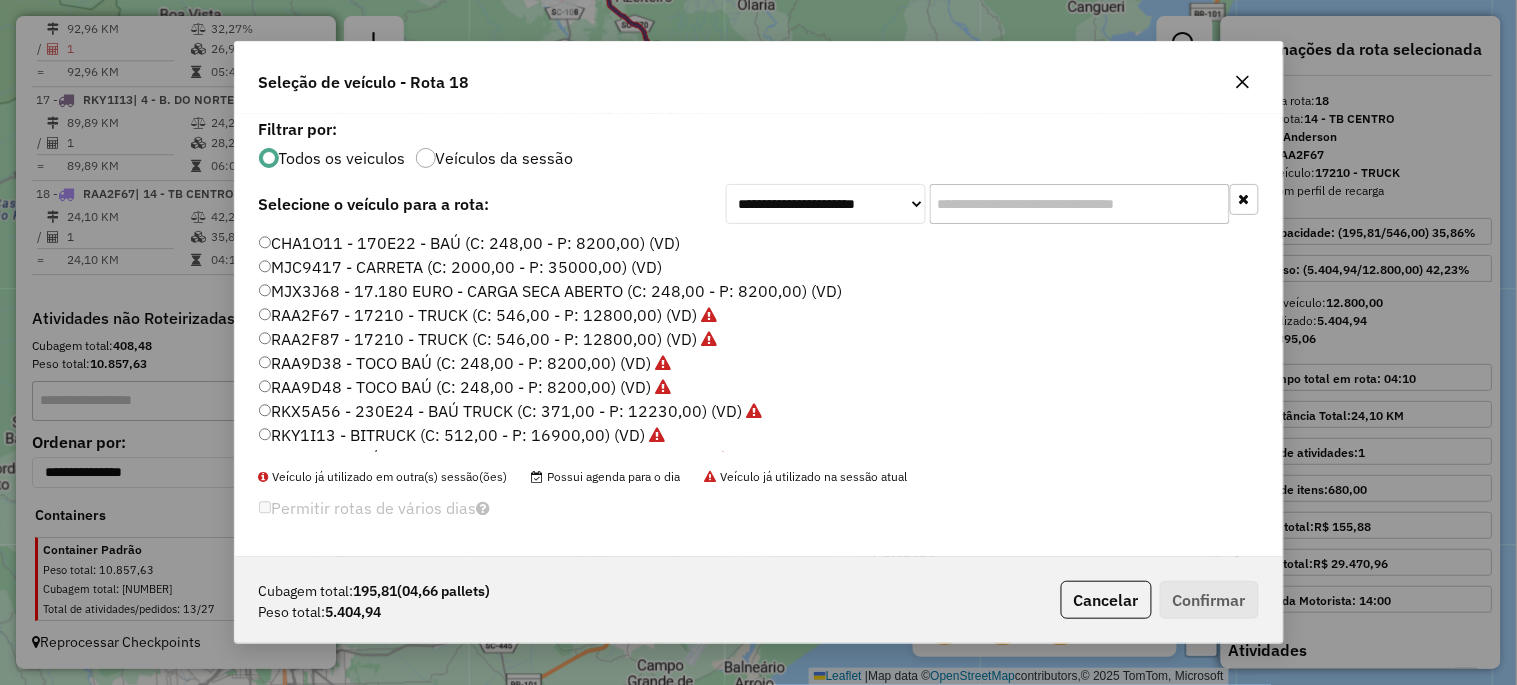 scroll, scrollTop: 11, scrollLeft: 5, axis: both 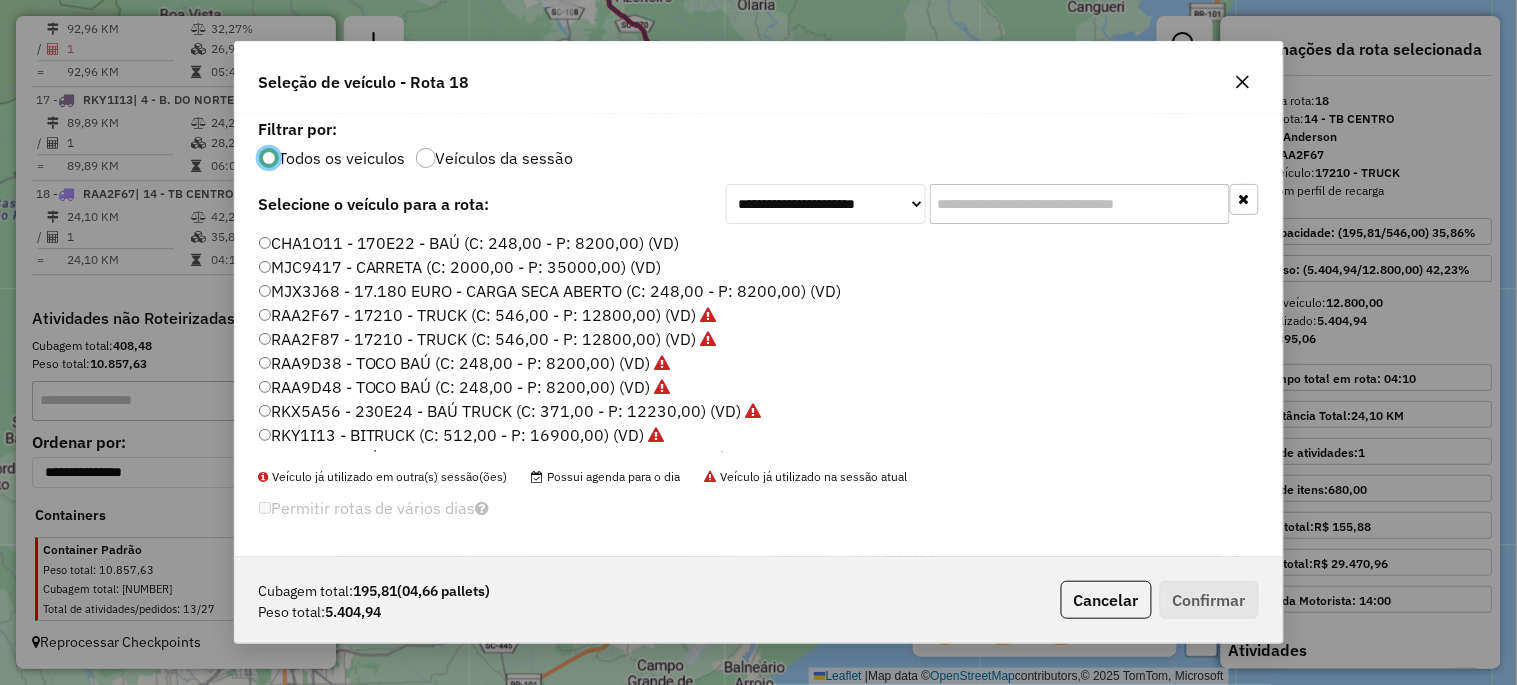 click on "RKY1I13 - BITRUCK (C: 512,00 - P: 16900,00) (VD)" 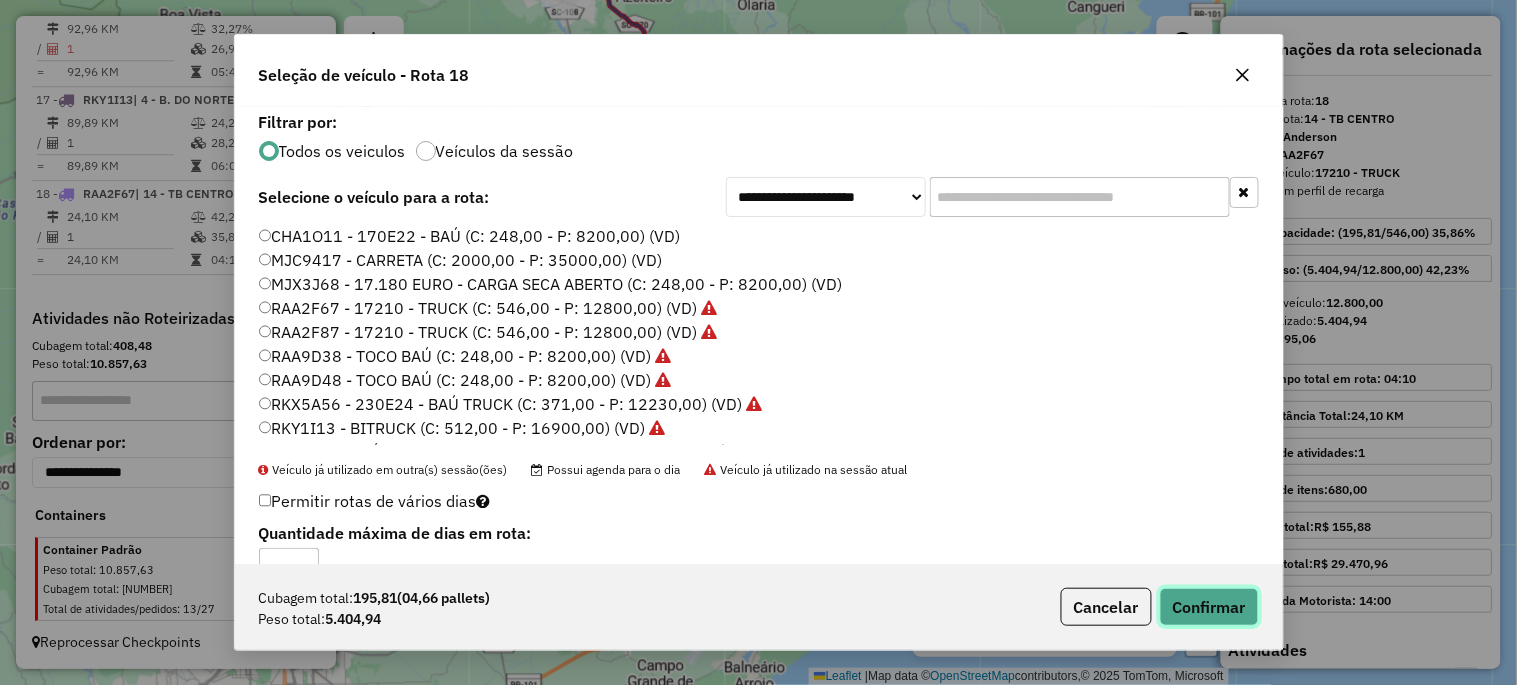 click on "Confirmar" 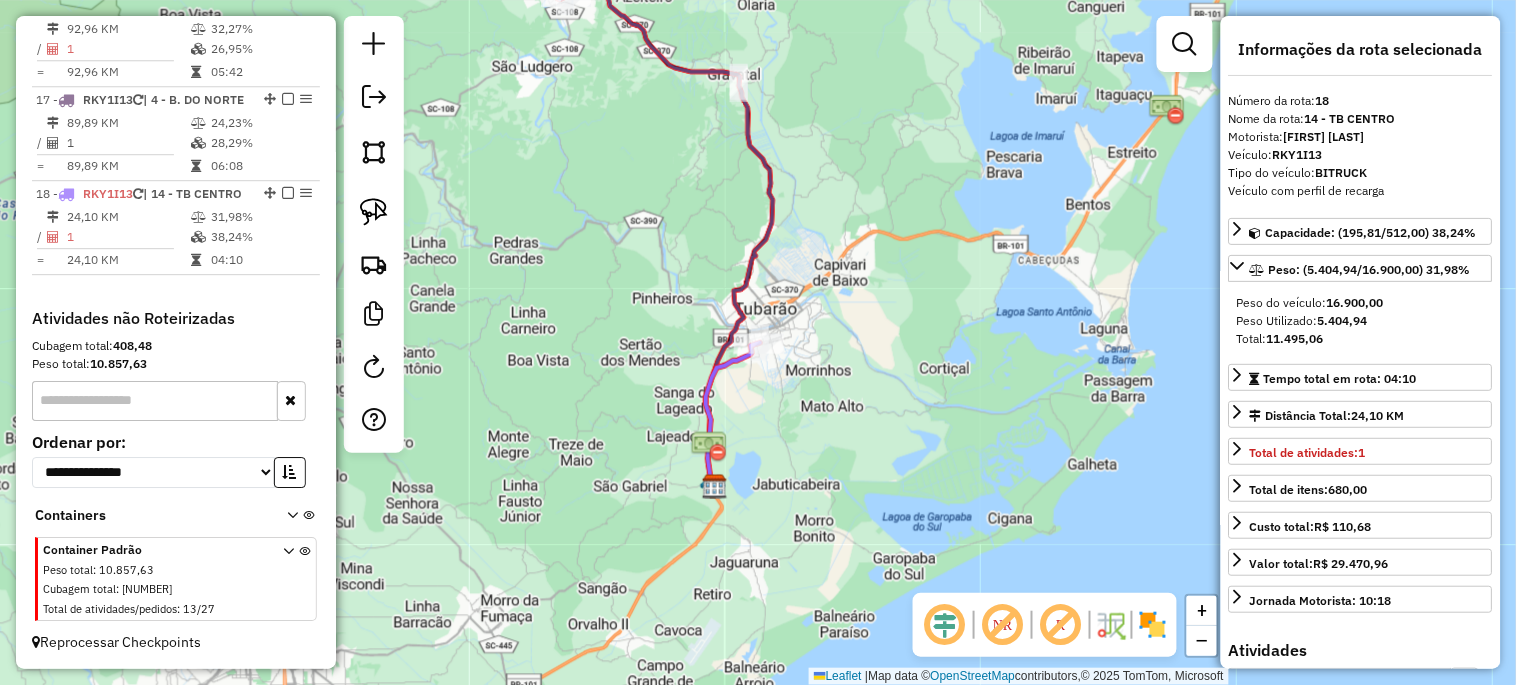 scroll, scrollTop: 1443, scrollLeft: 0, axis: vertical 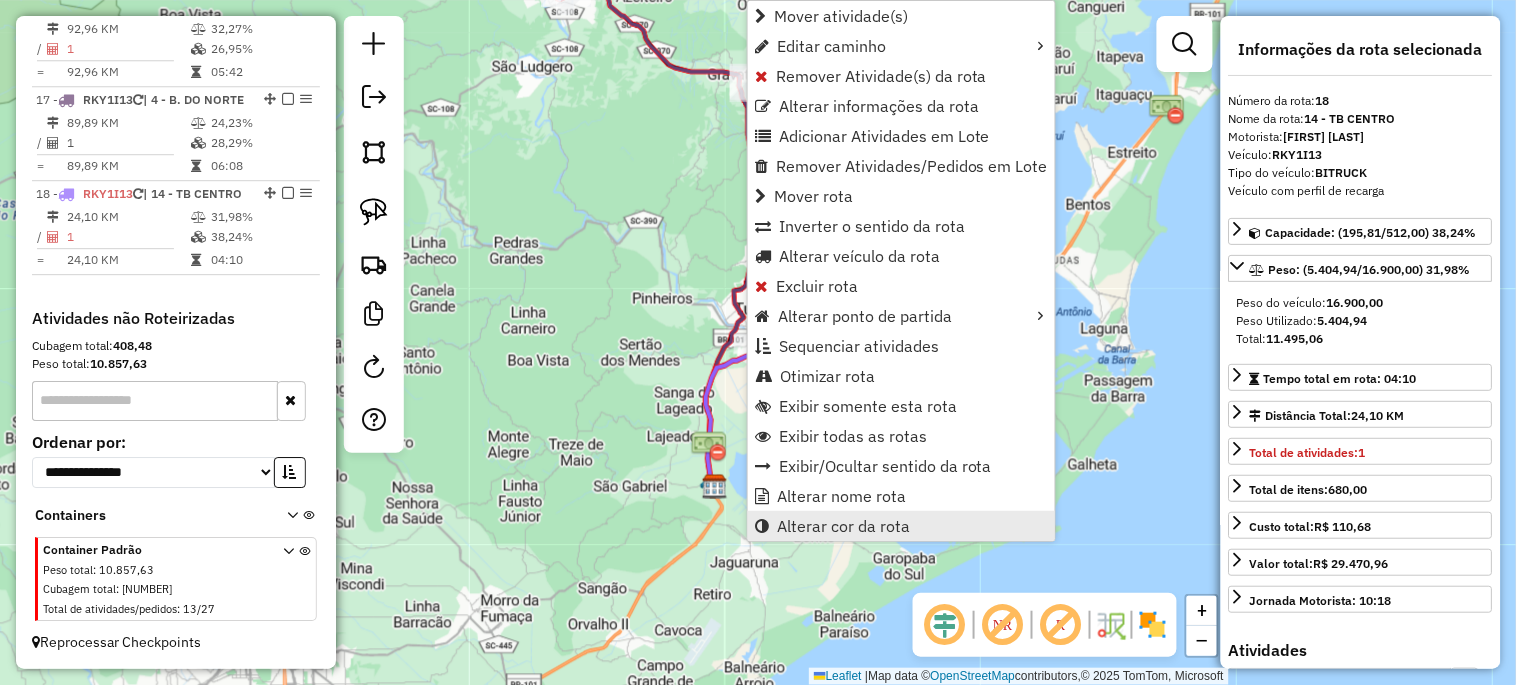 click on "Alterar cor da rota" at bounding box center (843, 526) 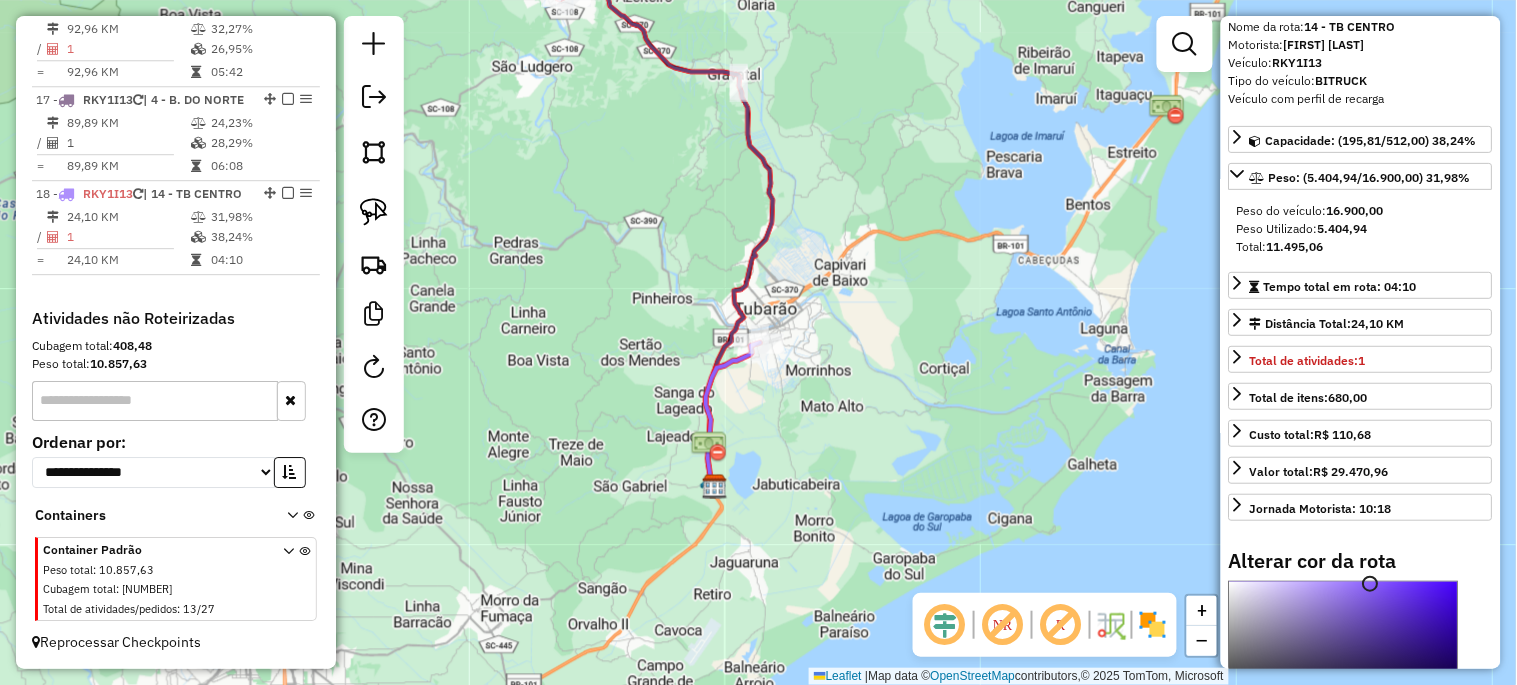 scroll, scrollTop: 222, scrollLeft: 0, axis: vertical 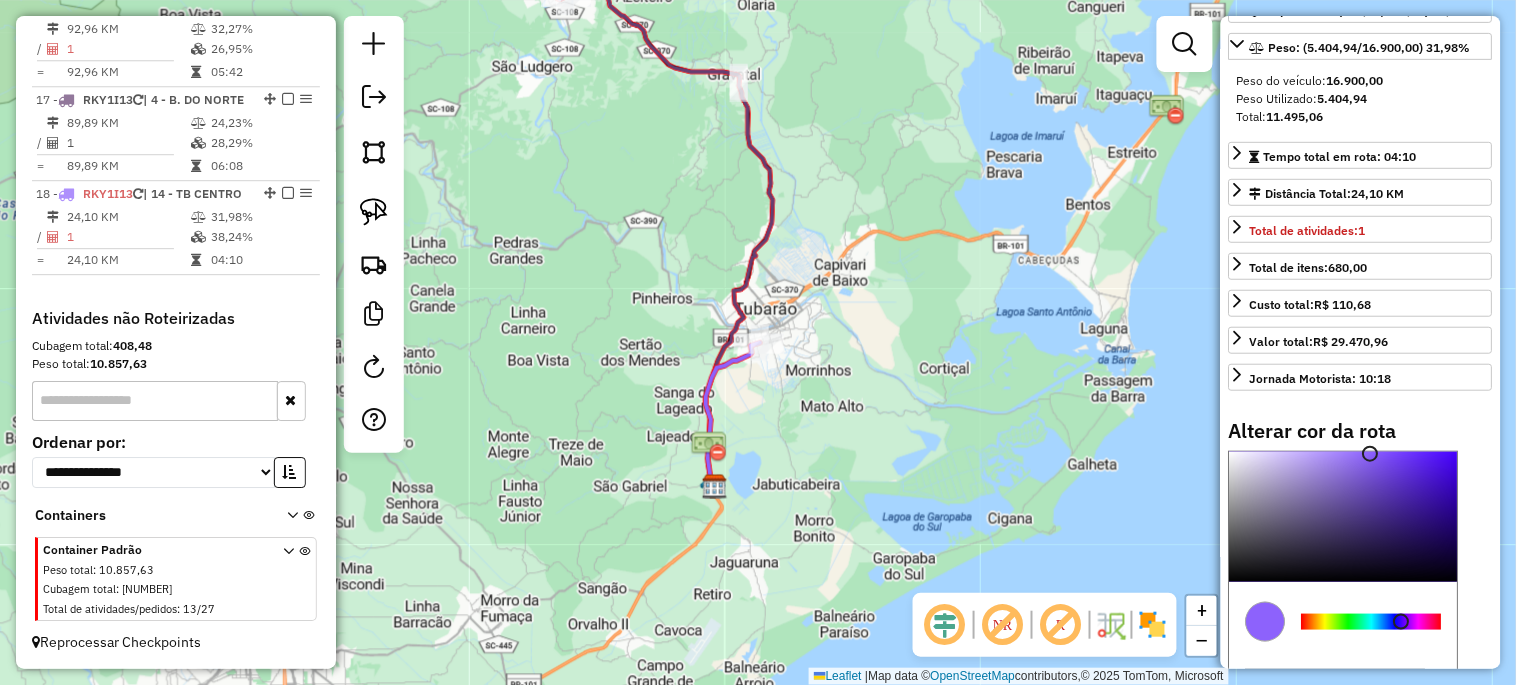 type on "*******" 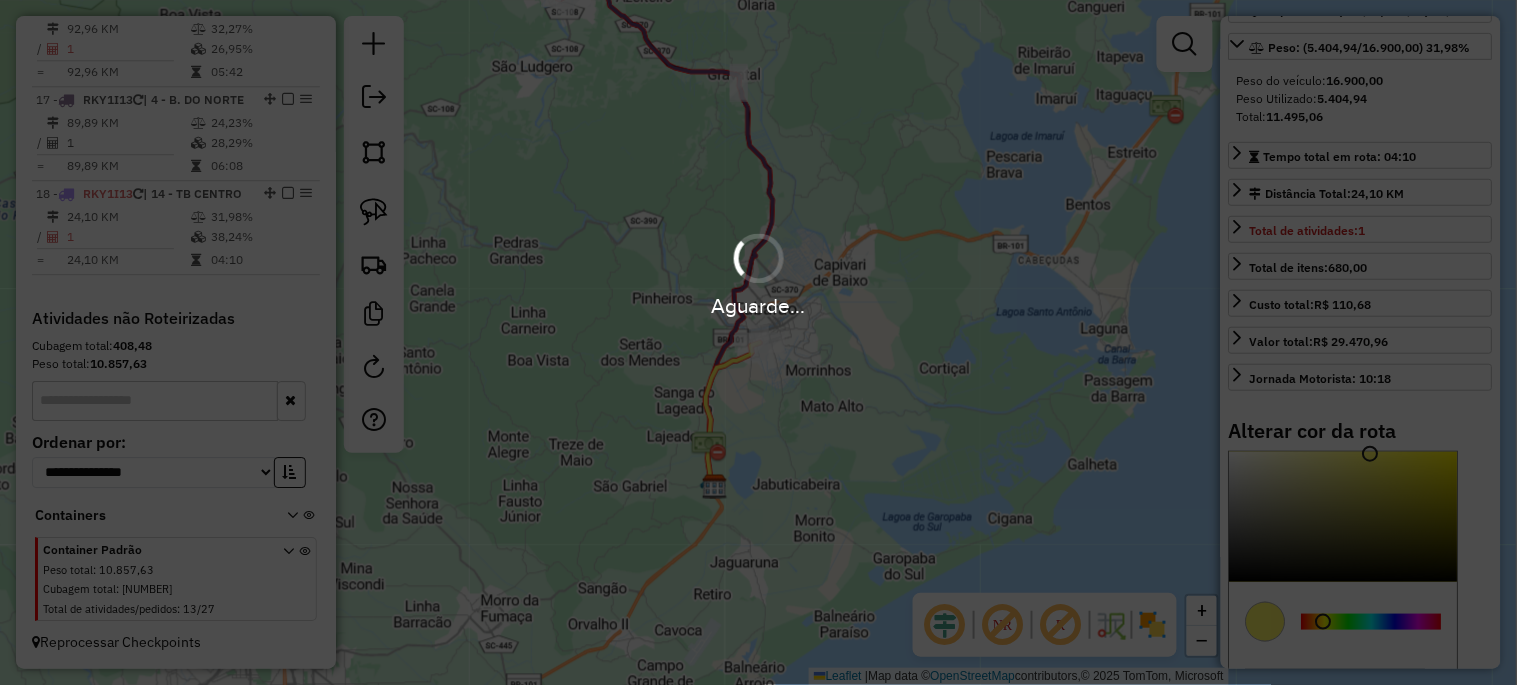 click on "Aguarde..." at bounding box center [758, 273] 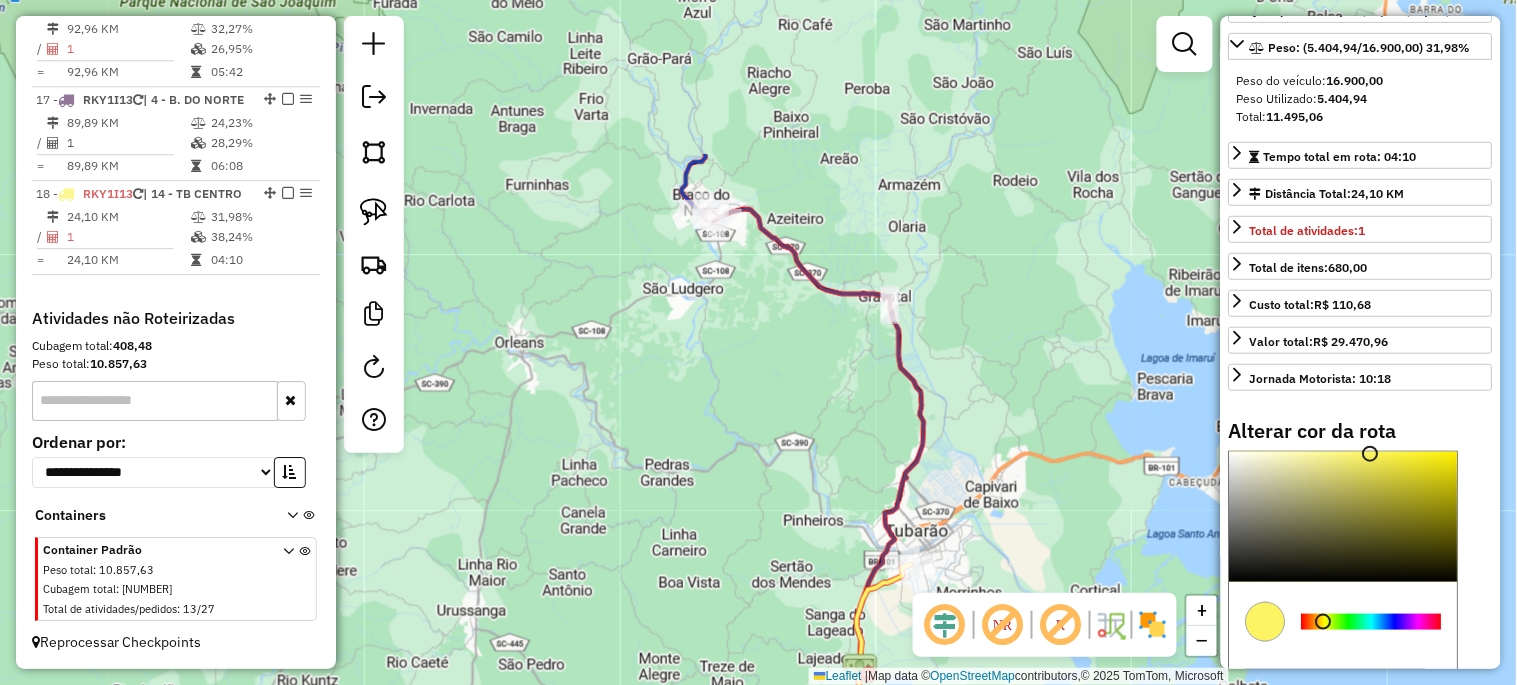 drag, startPoint x: 525, startPoint y: 191, endPoint x: 677, endPoint y: 416, distance: 271.53085 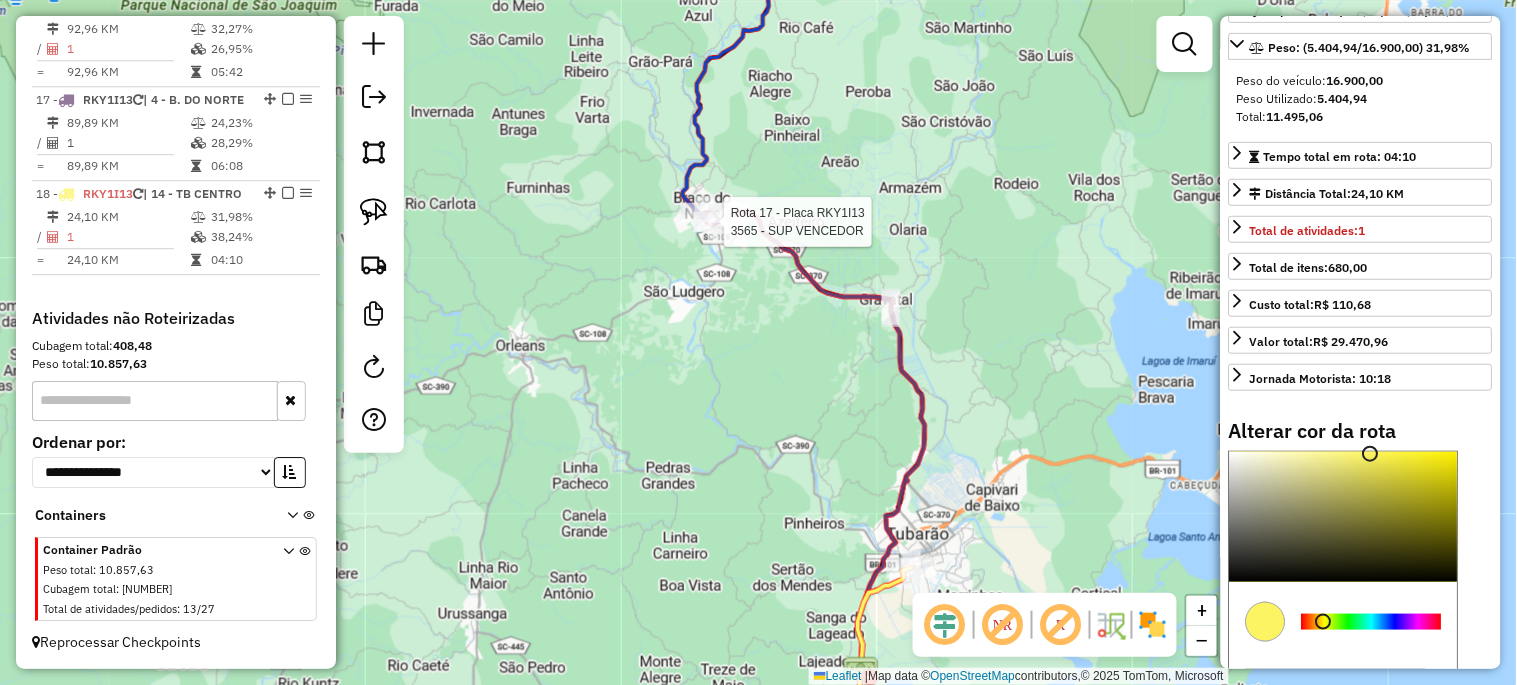 select on "**********" 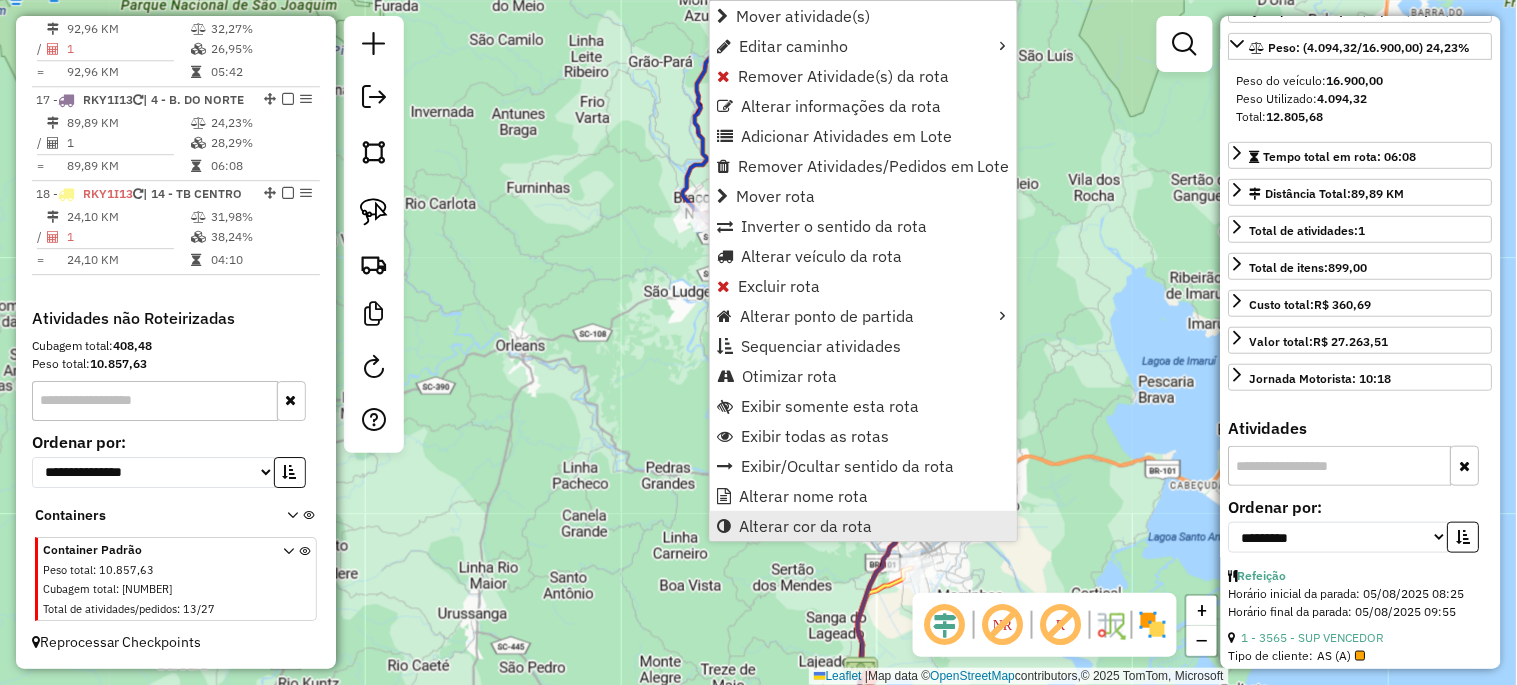 click on "Alterar cor da rota" at bounding box center [805, 526] 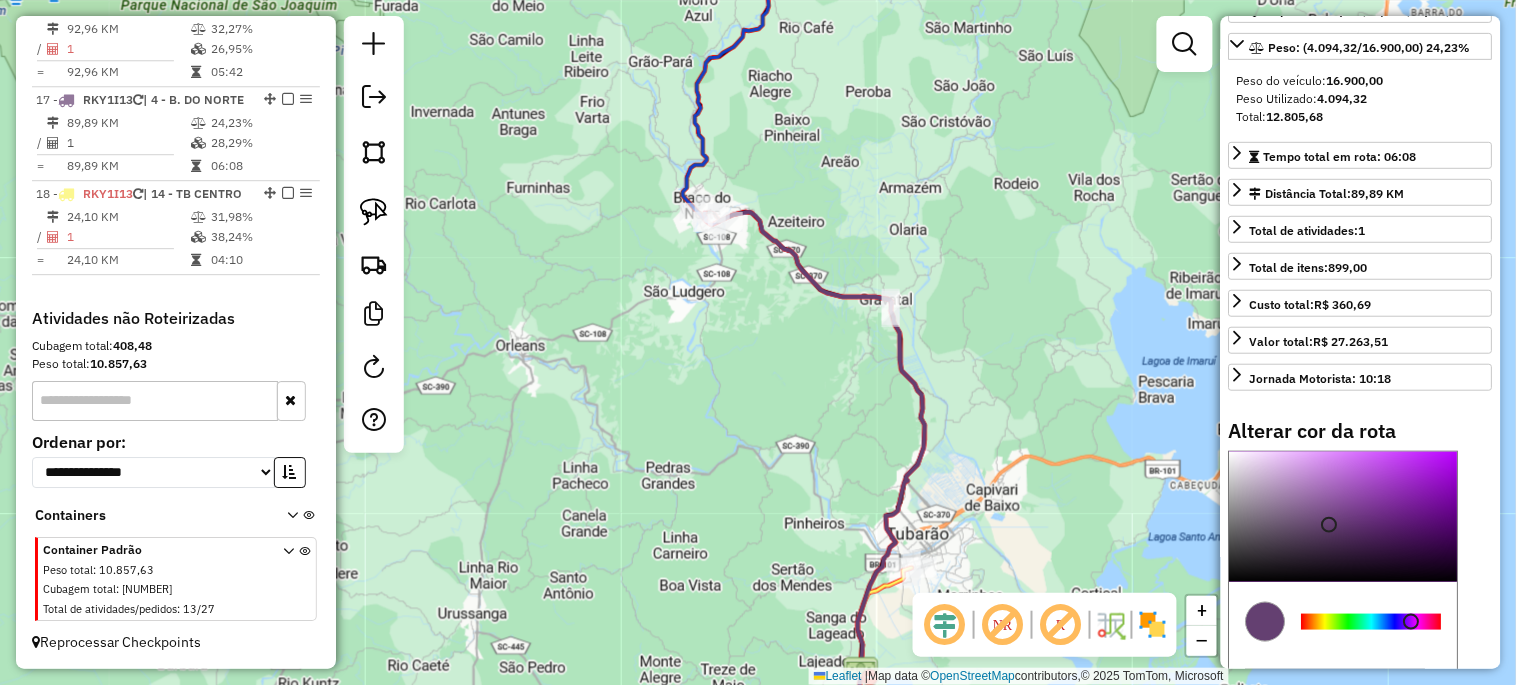 click at bounding box center (1372, 622) 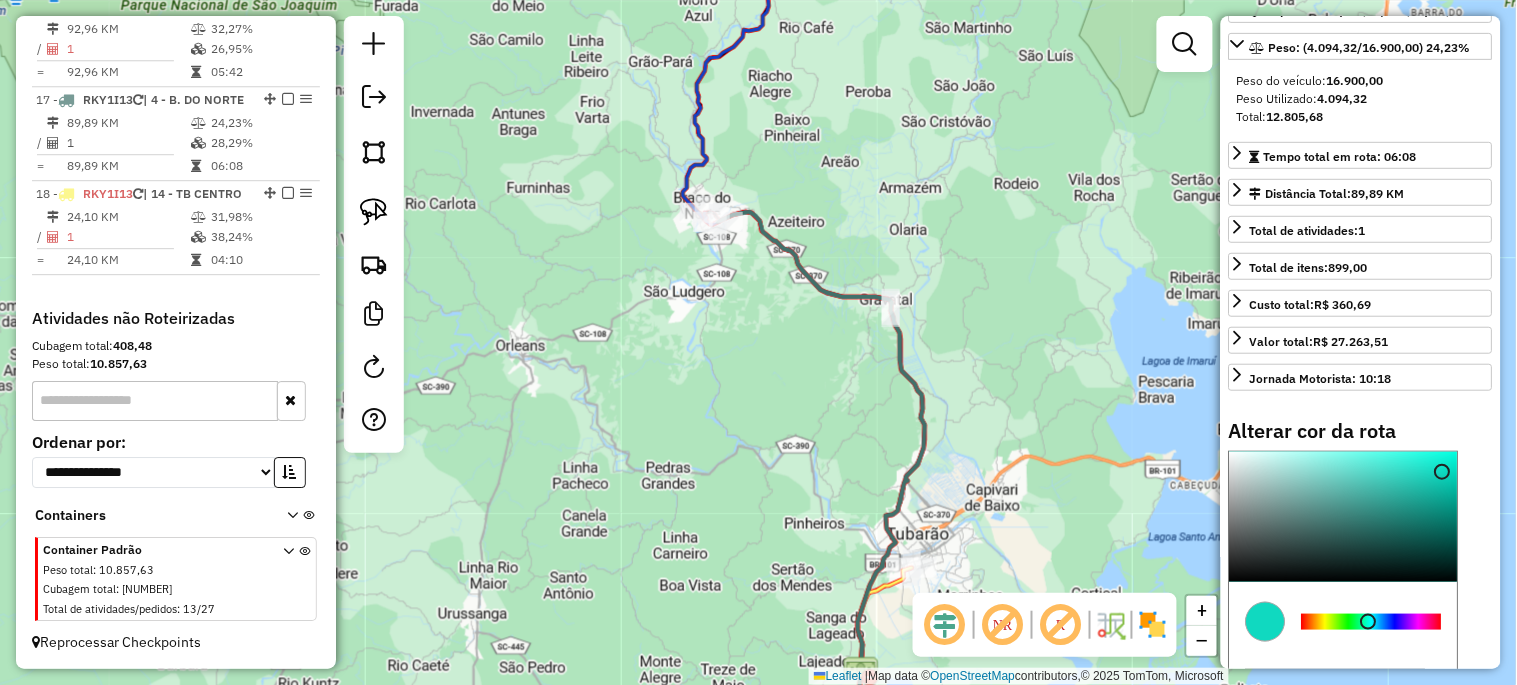 type on "*******" 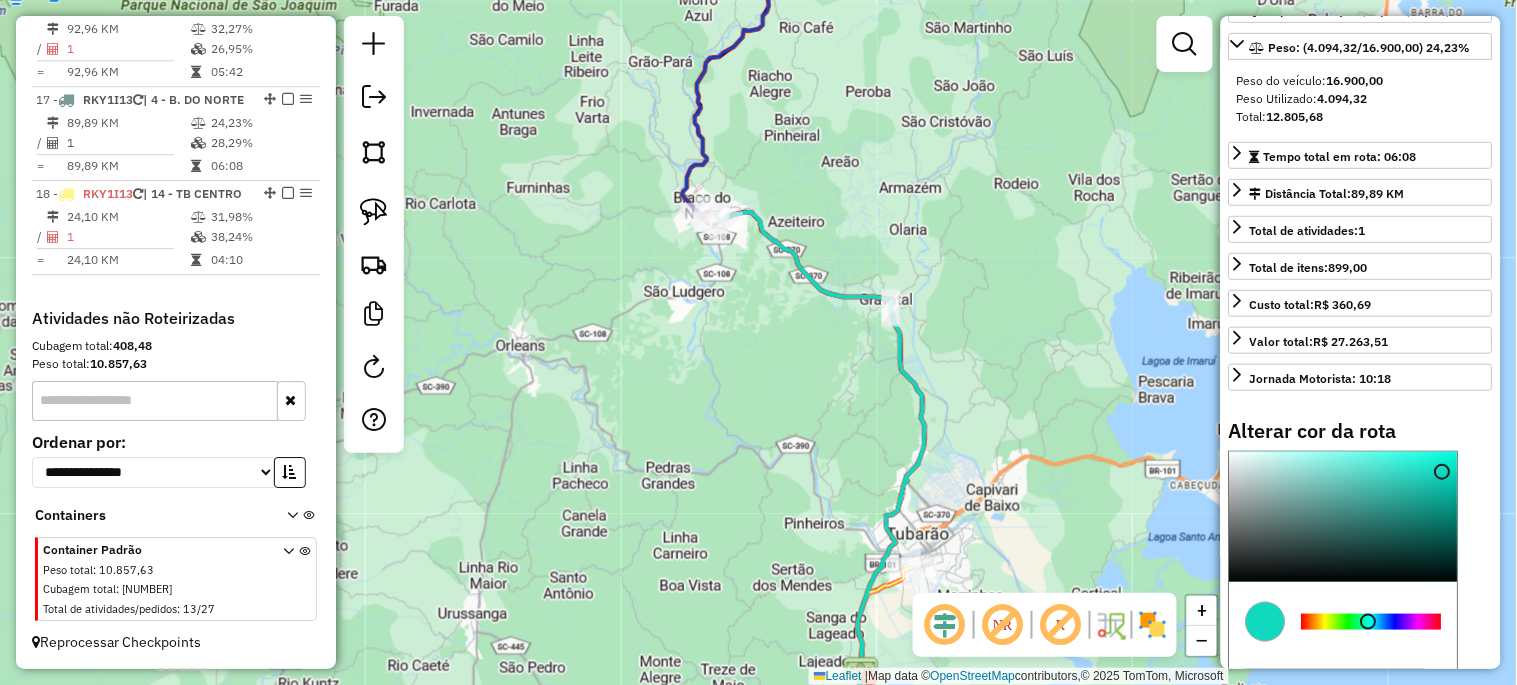 click on "Janela de atendimento Grade de atendimento Capacidade Transportadoras Veículos Cliente Pedidos  Rotas Selecione os dias de semana para filtrar as janelas de atendimento  Seg   Ter   Qua   Qui   Sex   Sáb   Dom  Informe o período da janela de atendimento: De: Até:  Filtrar exatamente a janela do cliente  Considerar janela de atendimento padrão  Selecione os dias de semana para filtrar as grades de atendimento  Seg   Ter   Qua   Qui   Sex   Sáb   Dom   Considerar clientes sem dia de atendimento cadastrado  Clientes fora do dia de atendimento selecionado Filtrar as atividades entre os valores definidos abaixo:  Peso mínimo:   Peso máximo:   Cubagem mínima:   Cubagem máxima:   De:   Até:  Filtrar as atividades entre o tempo de atendimento definido abaixo:  De:   Até:   Considerar capacidade total dos clientes não roteirizados Transportadora: Selecione um ou mais itens Tipo de veículo: Selecione um ou mais itens Veículo: Selecione um ou mais itens Motorista: Selecione um ou mais itens Nome: Rótulo:" 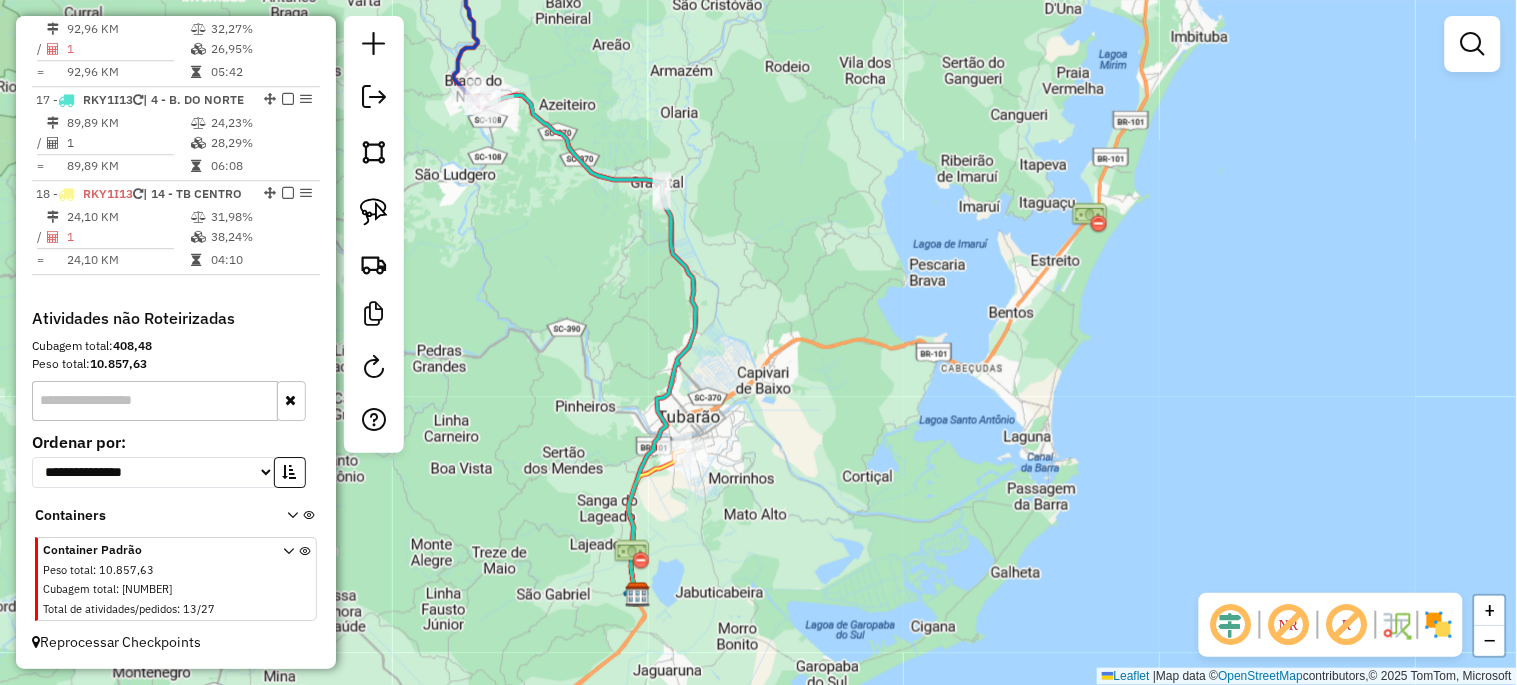 drag, startPoint x: 776, startPoint y: 438, endPoint x: 544, endPoint y: 311, distance: 264.4863 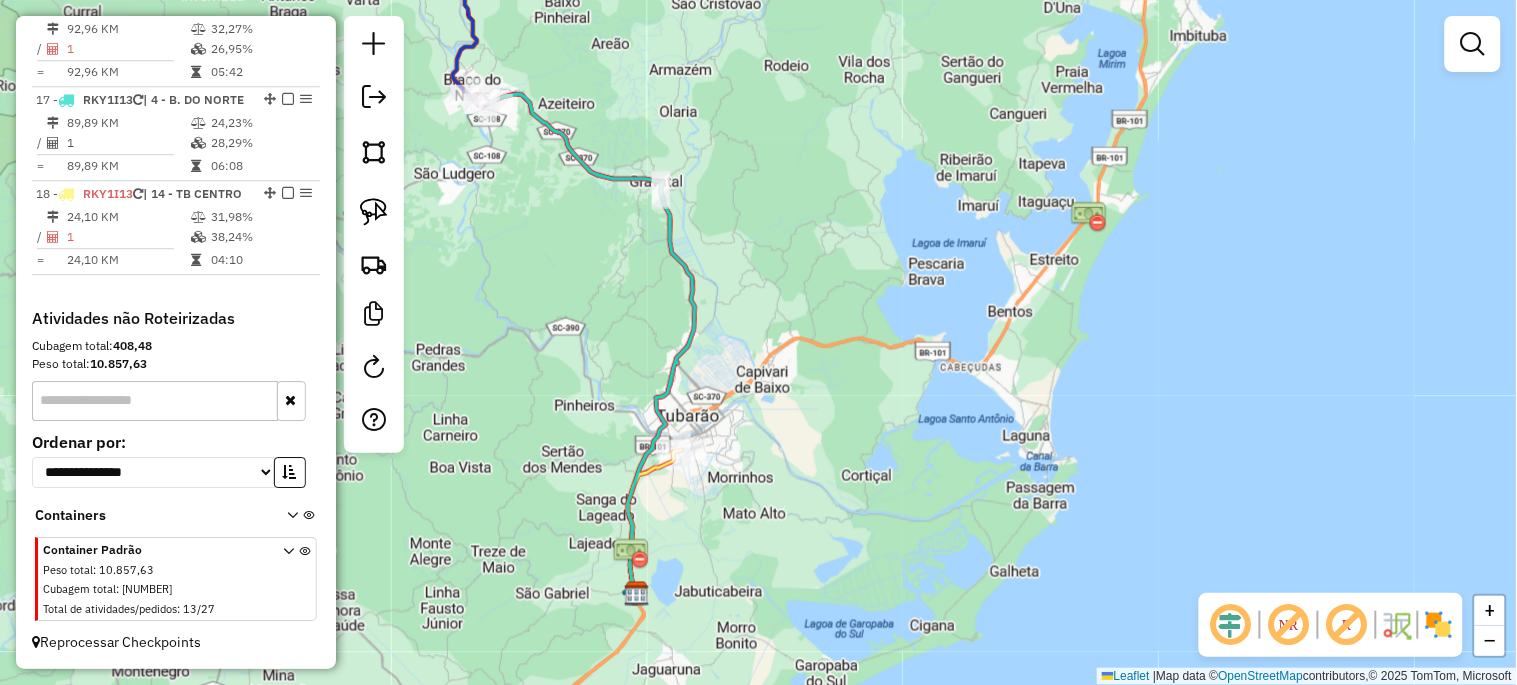 click 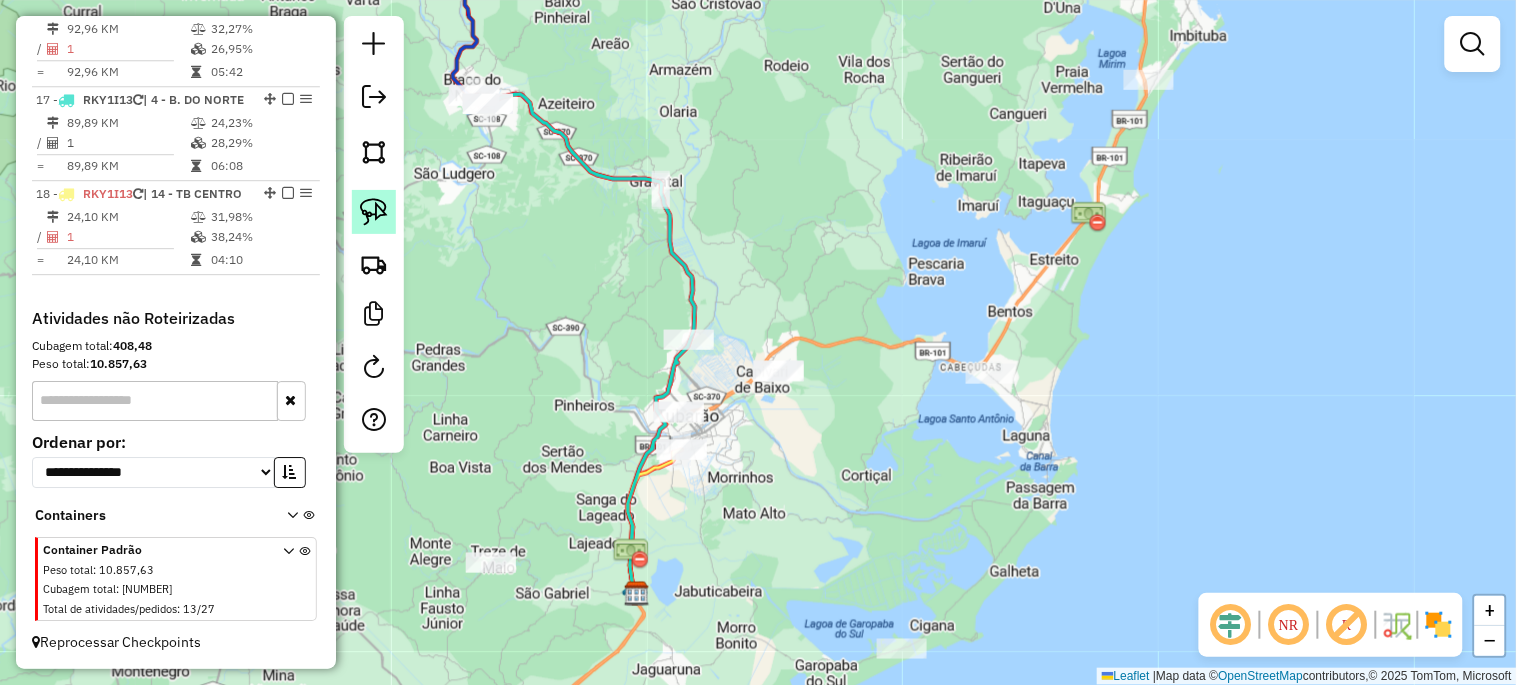 click 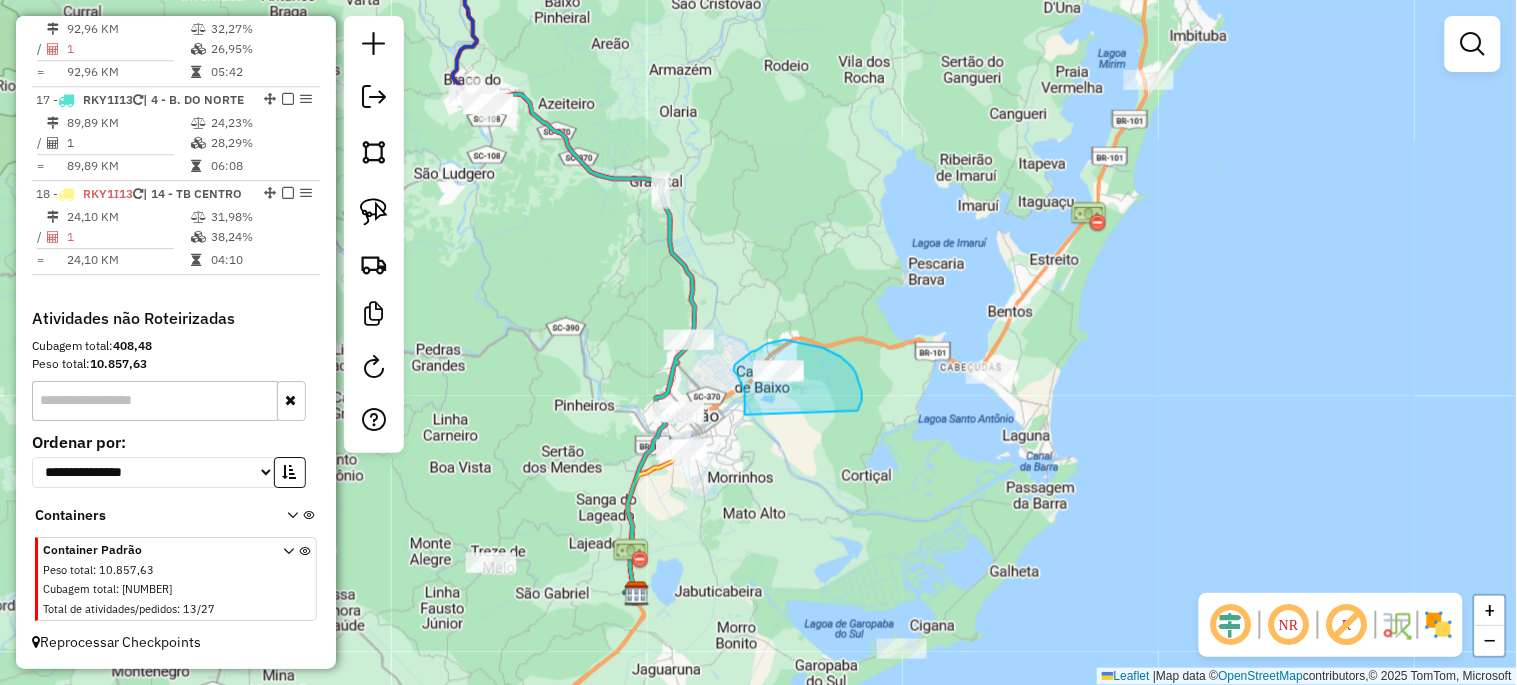 drag, startPoint x: 745, startPoint y: 415, endPoint x: 850, endPoint y: 424, distance: 105.38501 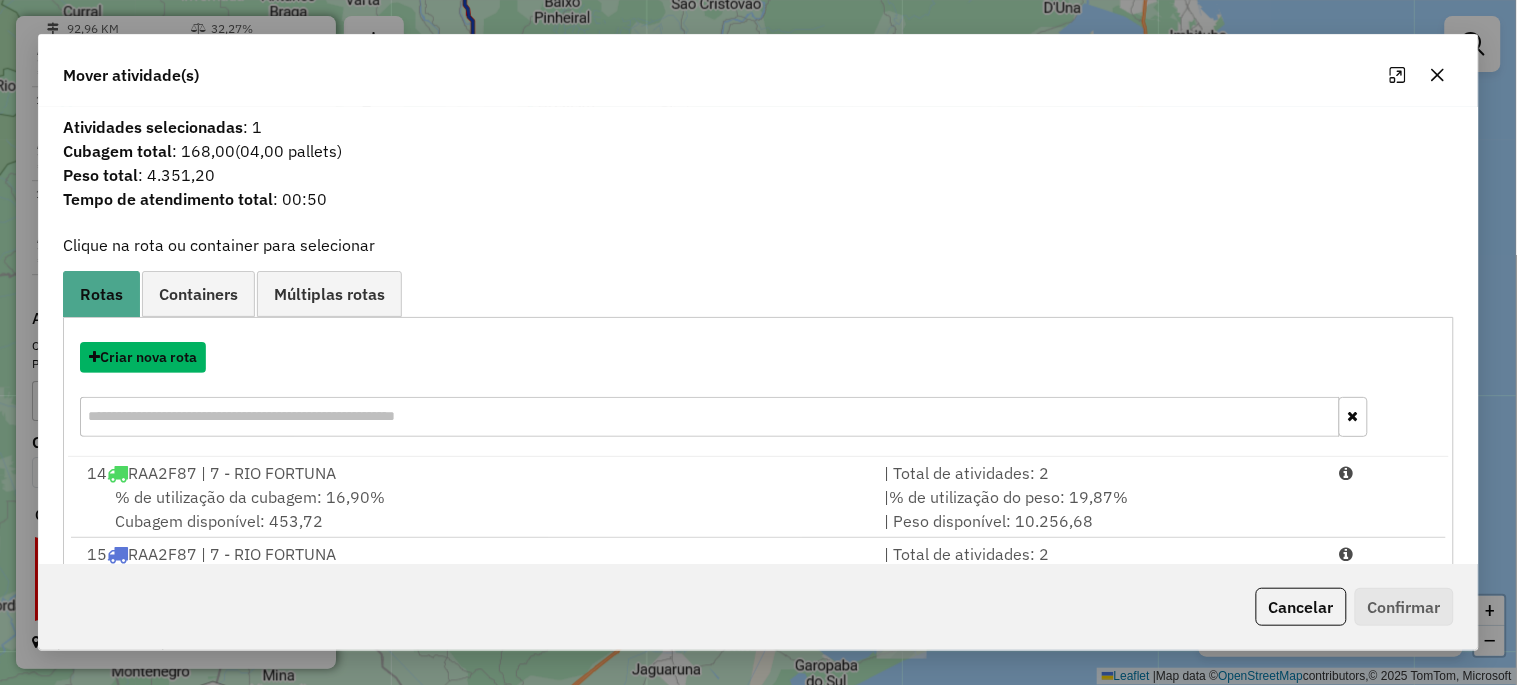 click on "Criar nova rota" at bounding box center (143, 357) 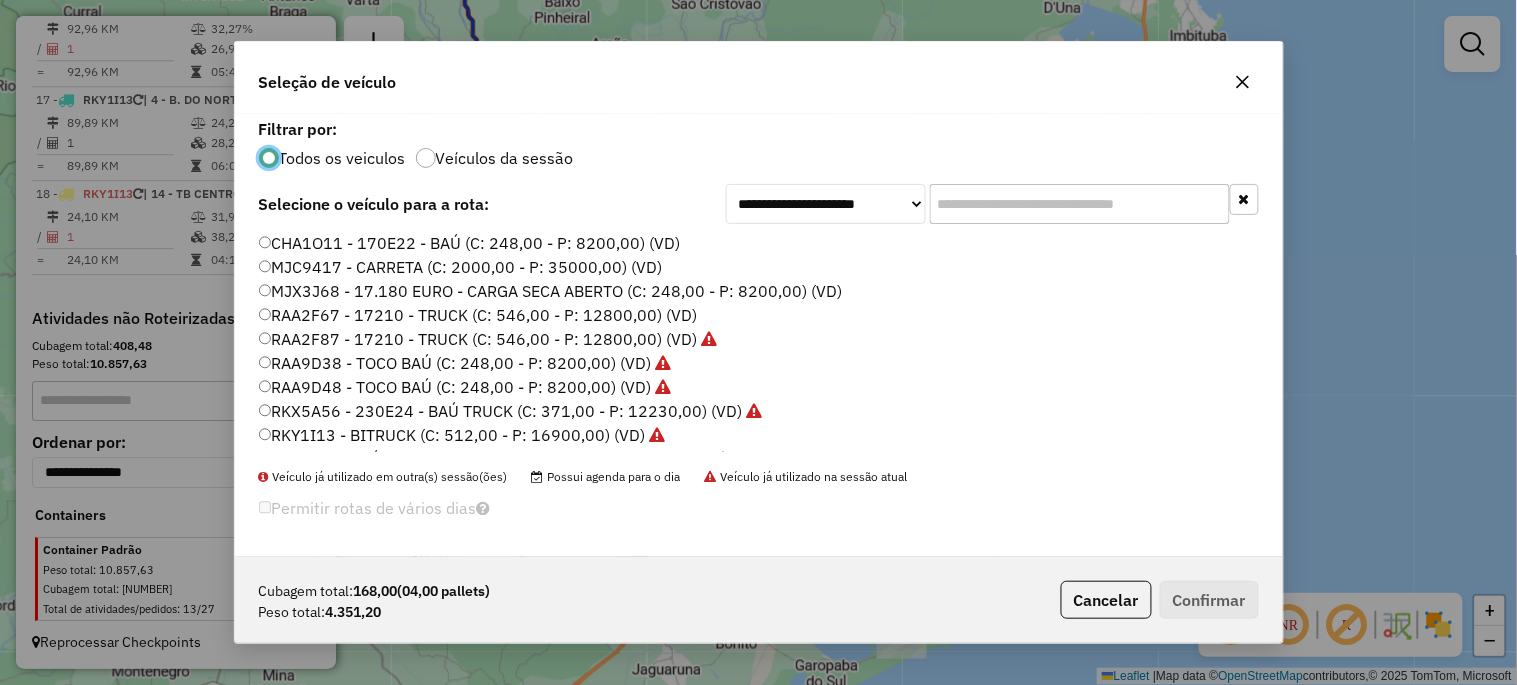 scroll, scrollTop: 11, scrollLeft: 5, axis: both 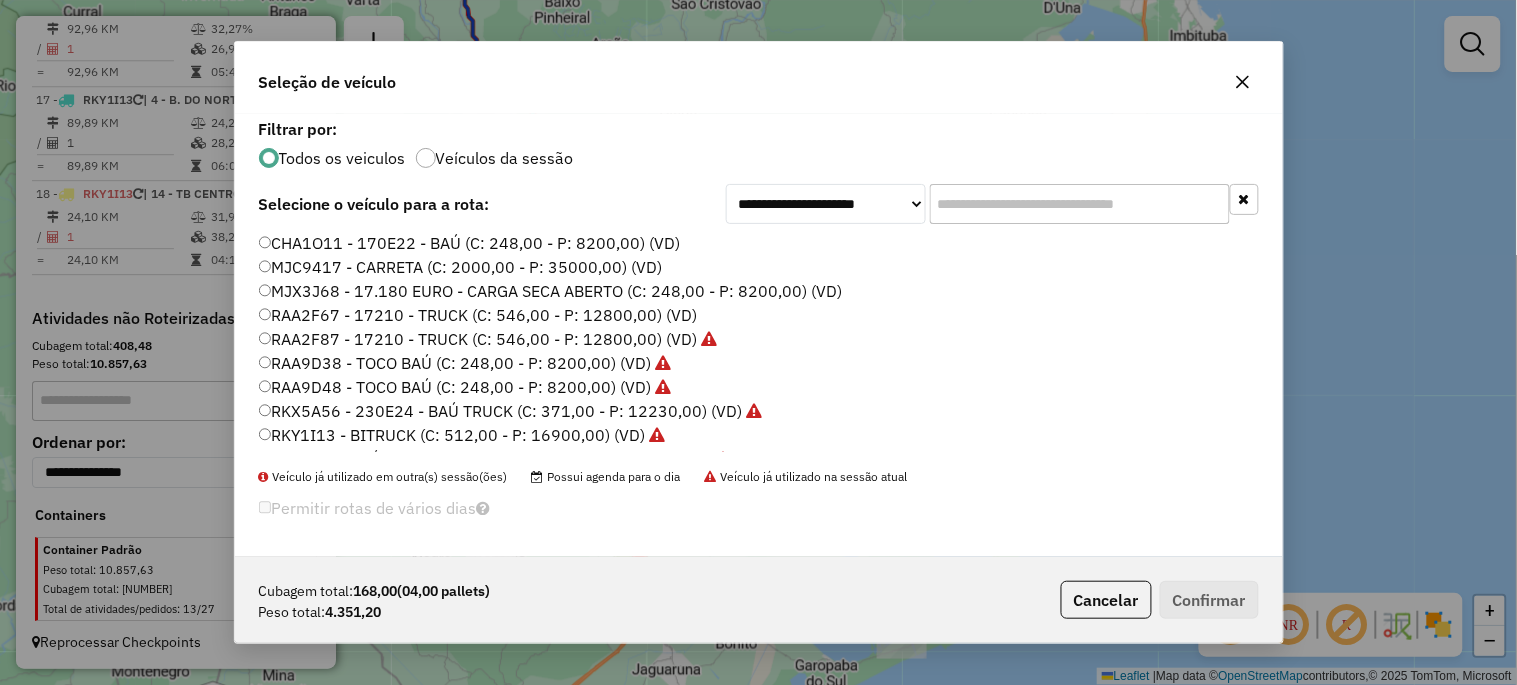 click on "RKY1I13 - BITRUCK (C: 512,00 - P: 16900,00) (VD)" 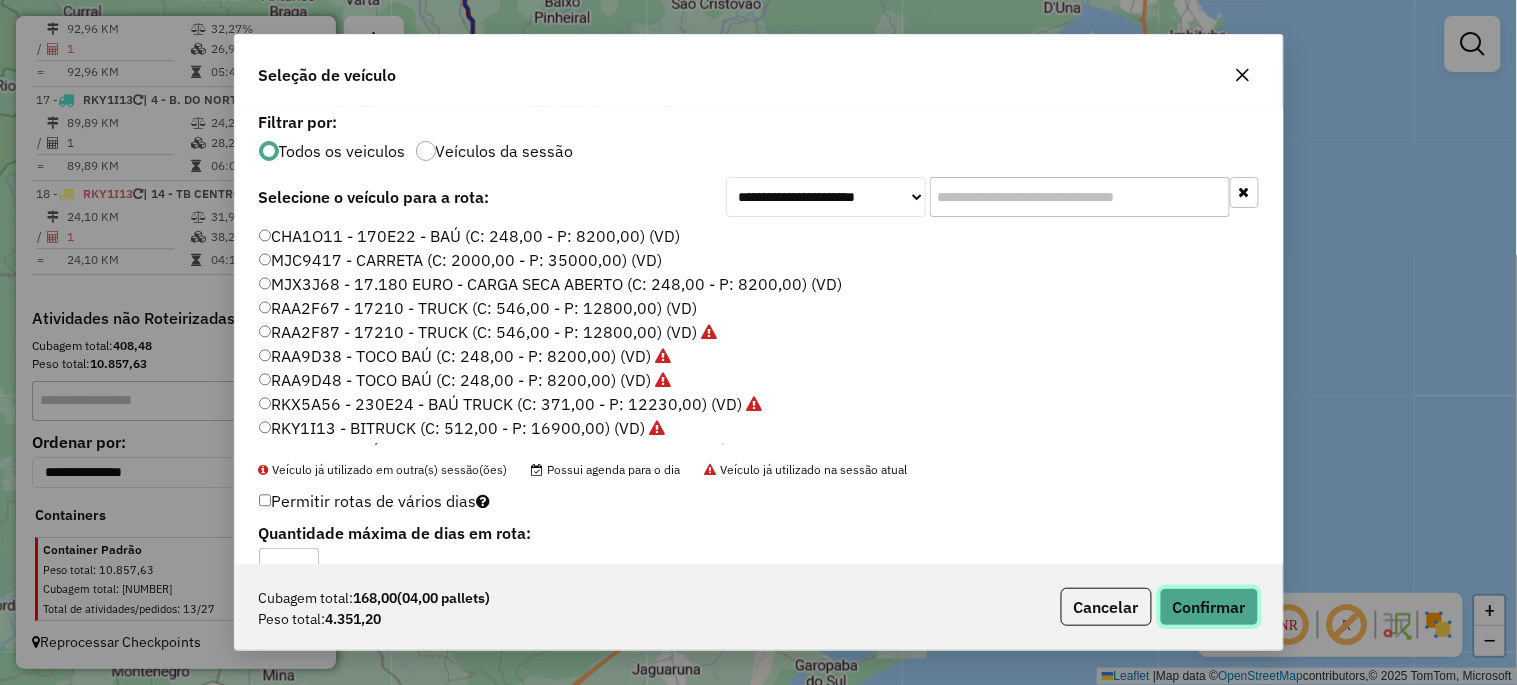 click on "Confirmar" 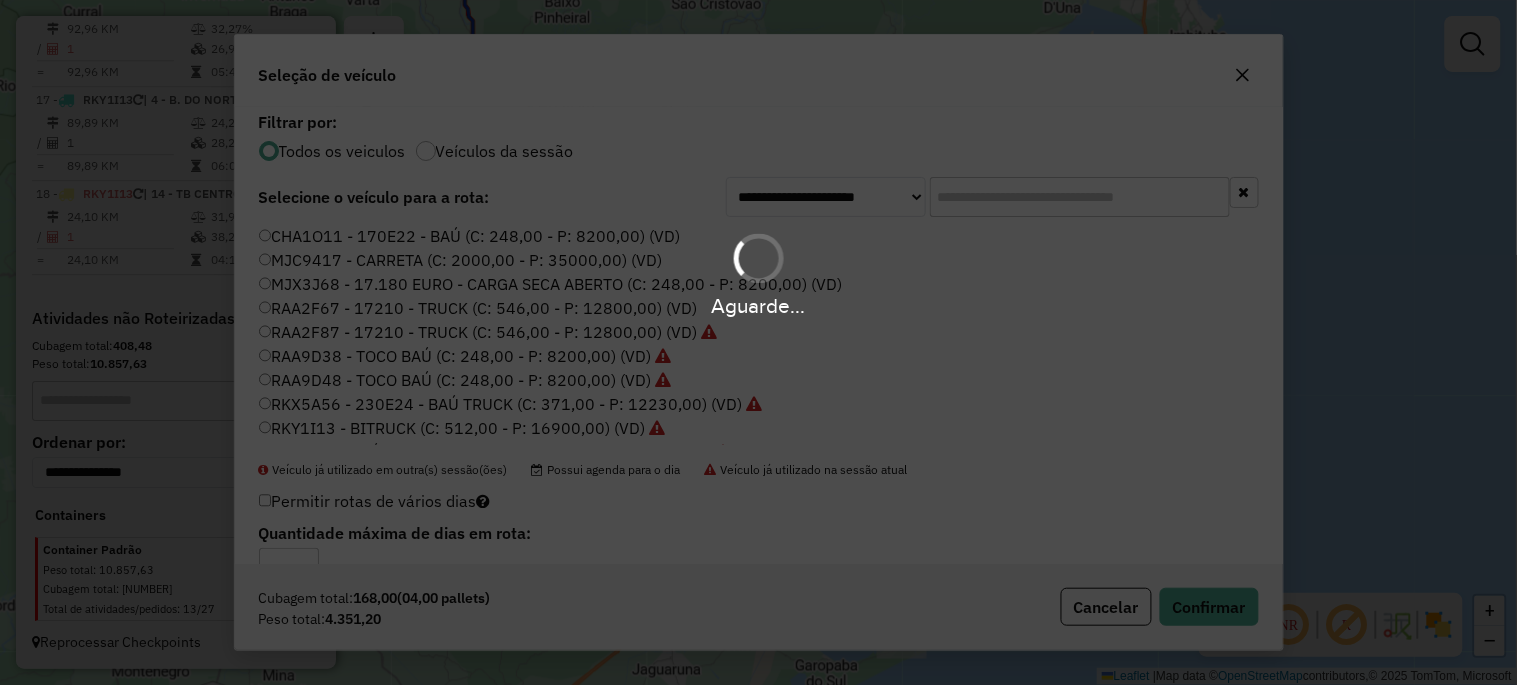 scroll, scrollTop: 1467, scrollLeft: 0, axis: vertical 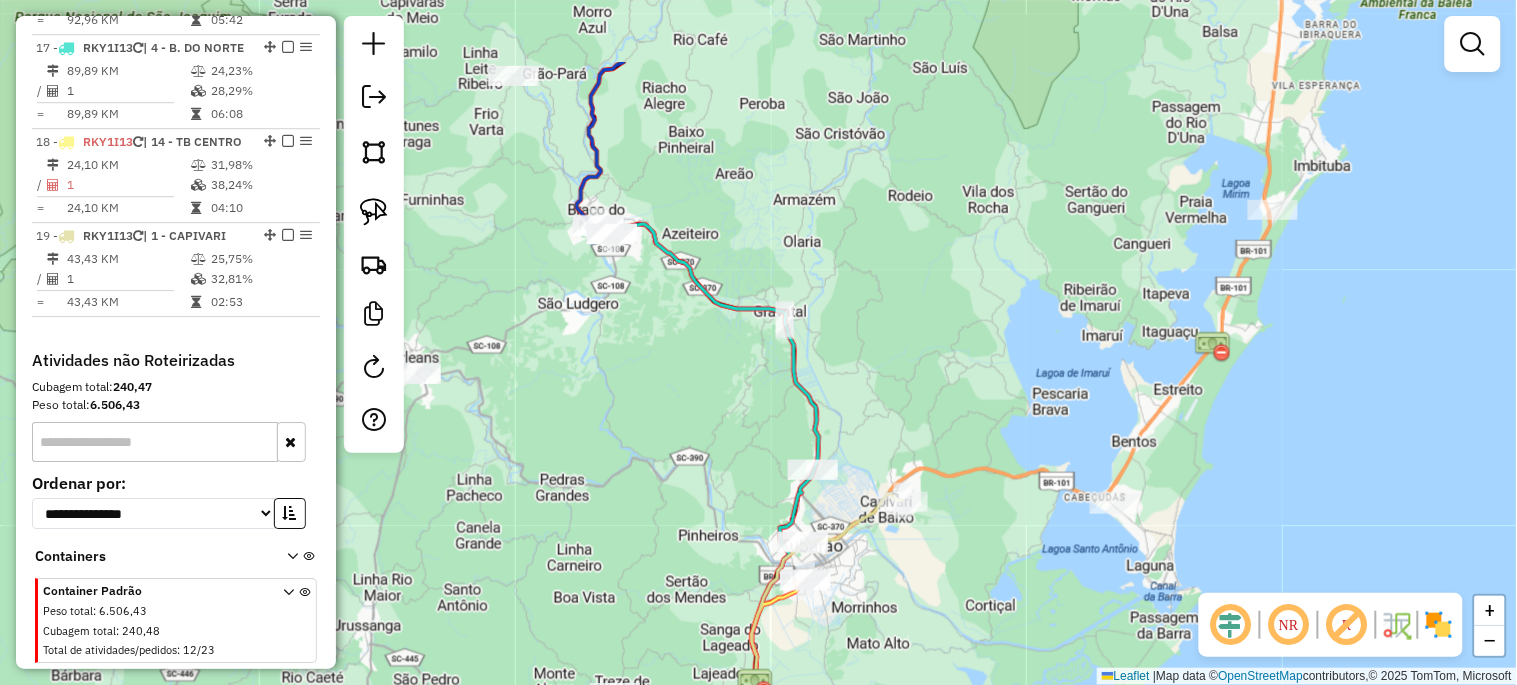 drag, startPoint x: 550, startPoint y: 287, endPoint x: 725, endPoint y: 483, distance: 262.75653 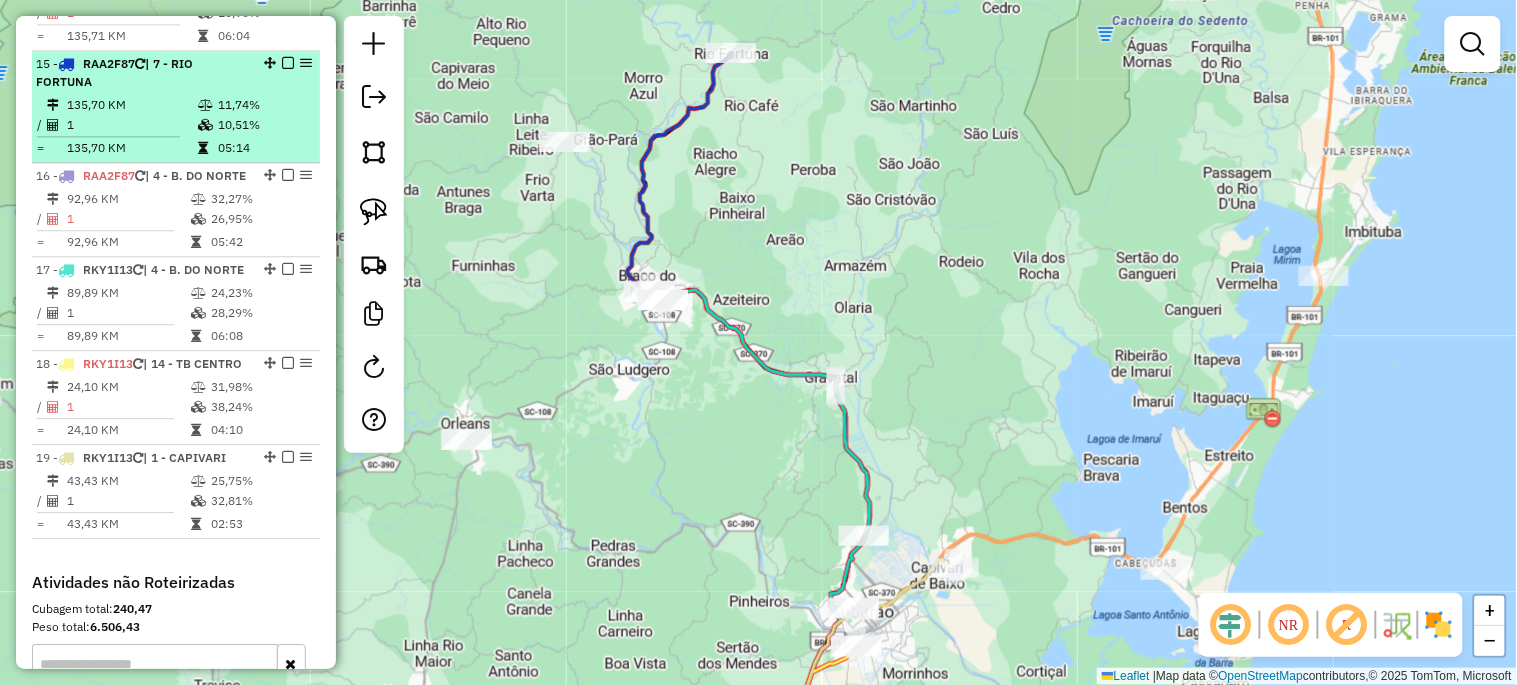 scroll, scrollTop: 1097, scrollLeft: 0, axis: vertical 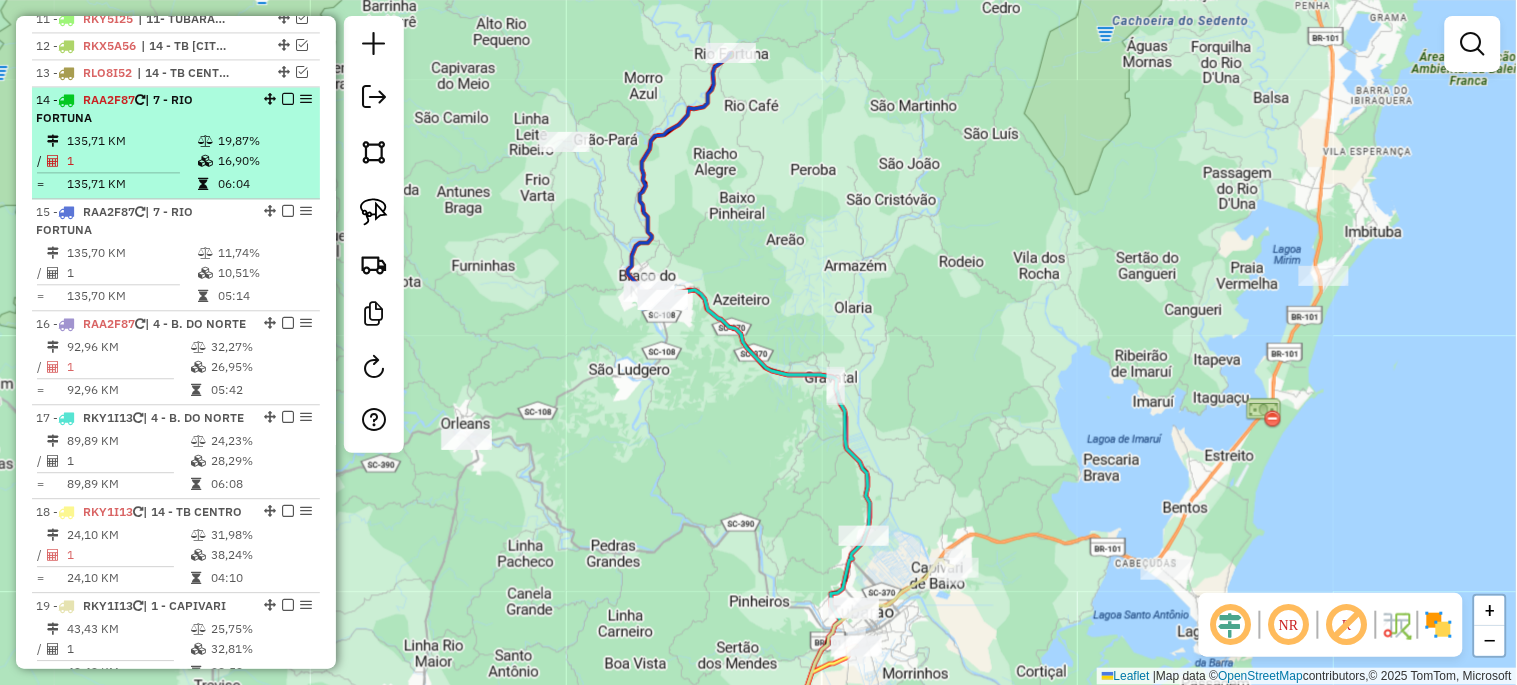 click at bounding box center (288, 99) 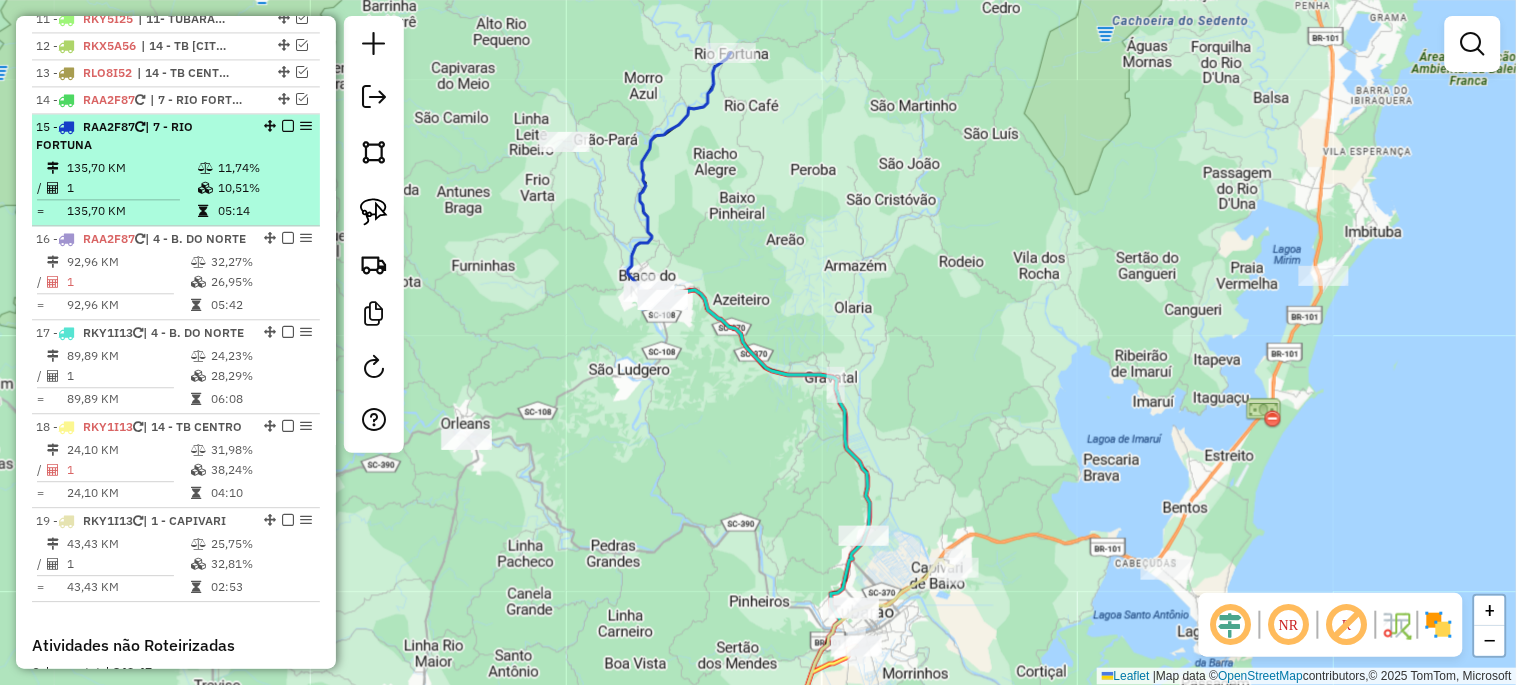 click at bounding box center (288, 126) 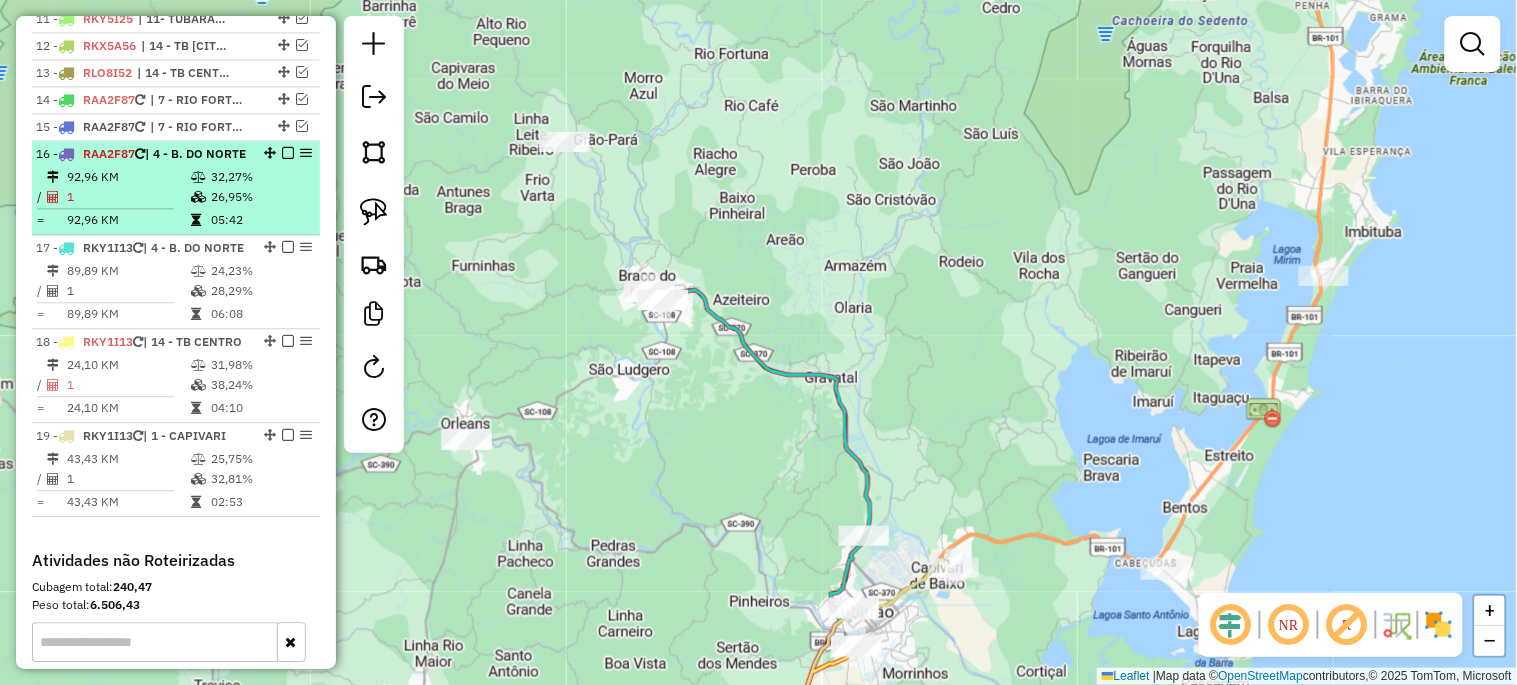 click at bounding box center [288, 153] 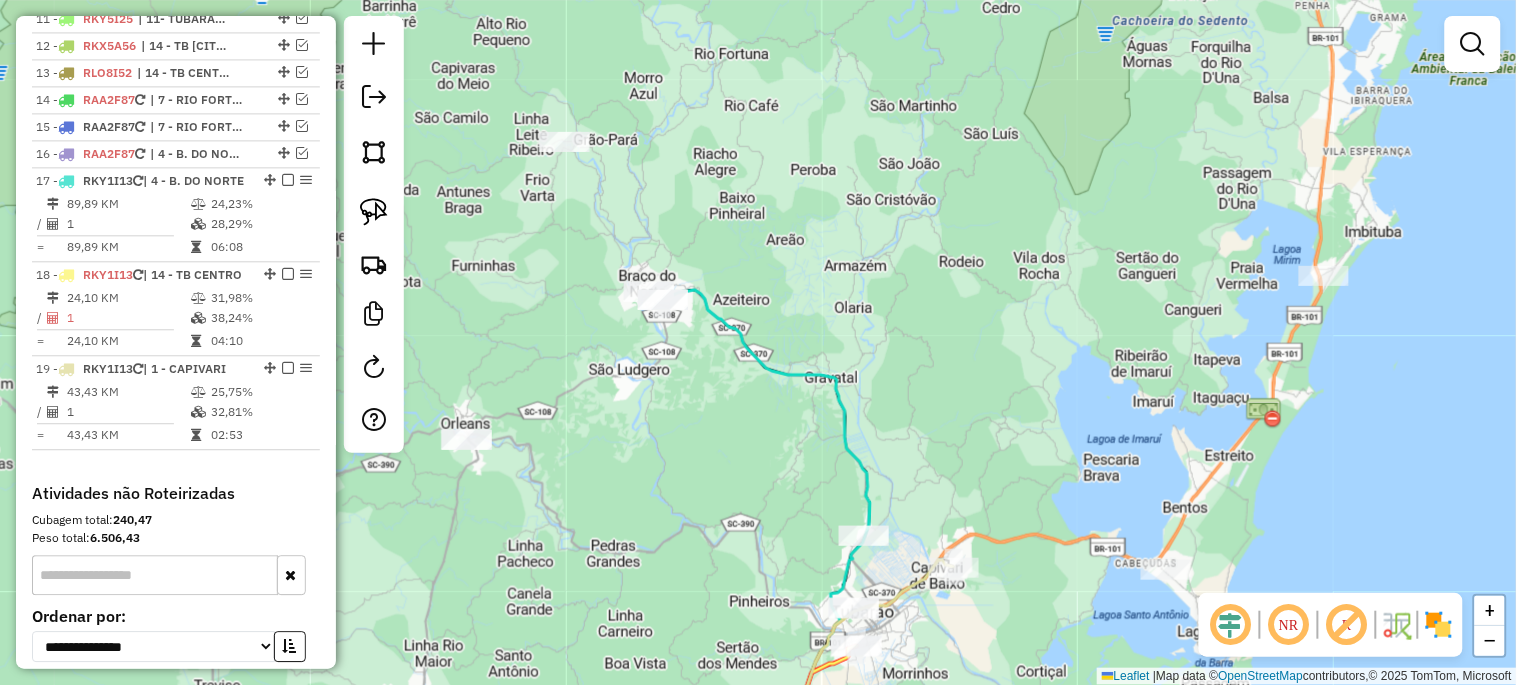 click on "Janela de atendimento Grade de atendimento Capacidade Transportadoras Veículos Cliente Pedidos  Rotas Selecione os dias de semana para filtrar as janelas de atendimento  Seg   Ter   Qua   Qui   Sex   Sáb   Dom  Informe o período da janela de atendimento: De: Até:  Filtrar exatamente a janela do cliente  Considerar janela de atendimento padrão  Selecione os dias de semana para filtrar as grades de atendimento  Seg   Ter   Qua   Qui   Sex   Sáb   Dom   Considerar clientes sem dia de atendimento cadastrado  Clientes fora do dia de atendimento selecionado Filtrar as atividades entre os valores definidos abaixo:  Peso mínimo:   Peso máximo:   Cubagem mínima:   Cubagem máxima:   De:   Até:  Filtrar as atividades entre o tempo de atendimento definido abaixo:  De:   Até:   Considerar capacidade total dos clientes não roteirizados Transportadora: Selecione um ou mais itens Tipo de veículo: Selecione um ou mais itens Veículo: Selecione um ou mais itens Motorista: Selecione um ou mais itens Nome: Rótulo:" 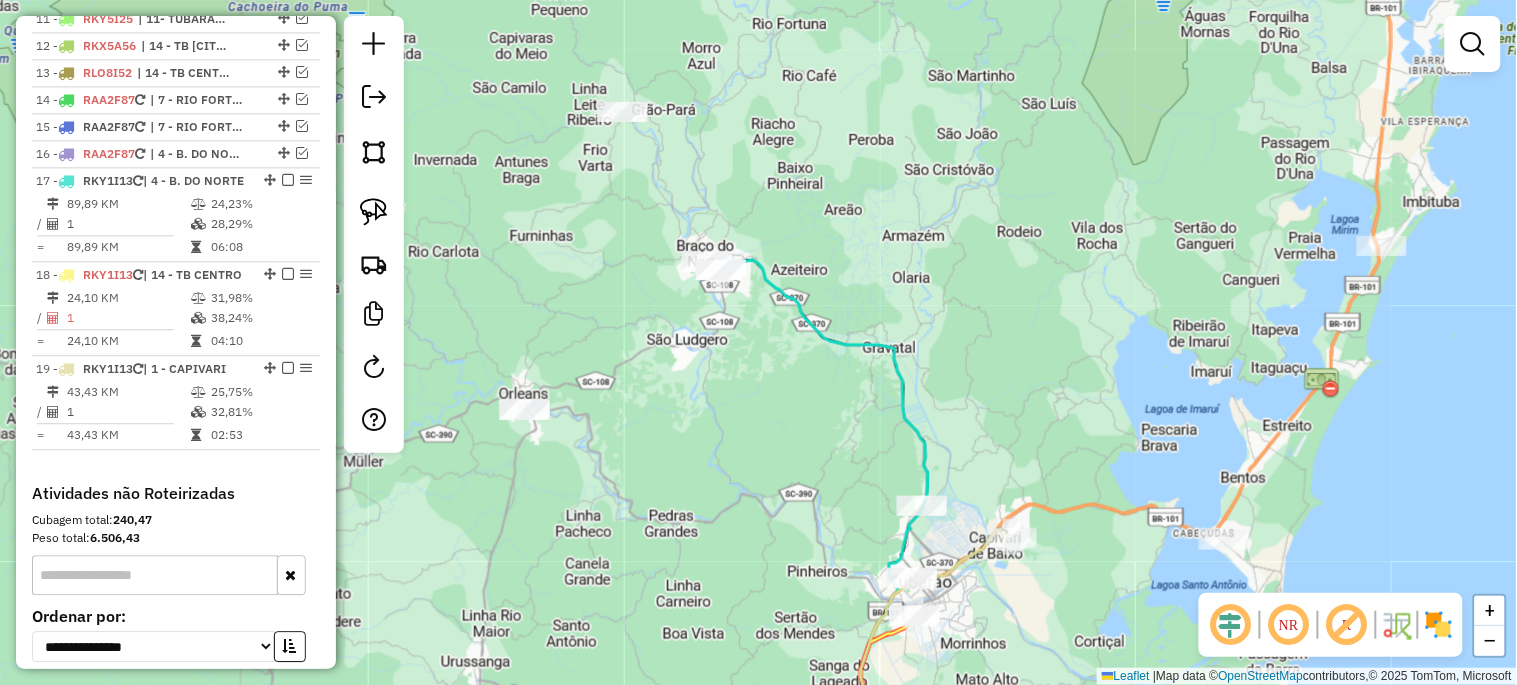 drag, startPoint x: 584, startPoint y: 420, endPoint x: 980, endPoint y: 518, distance: 407.94608 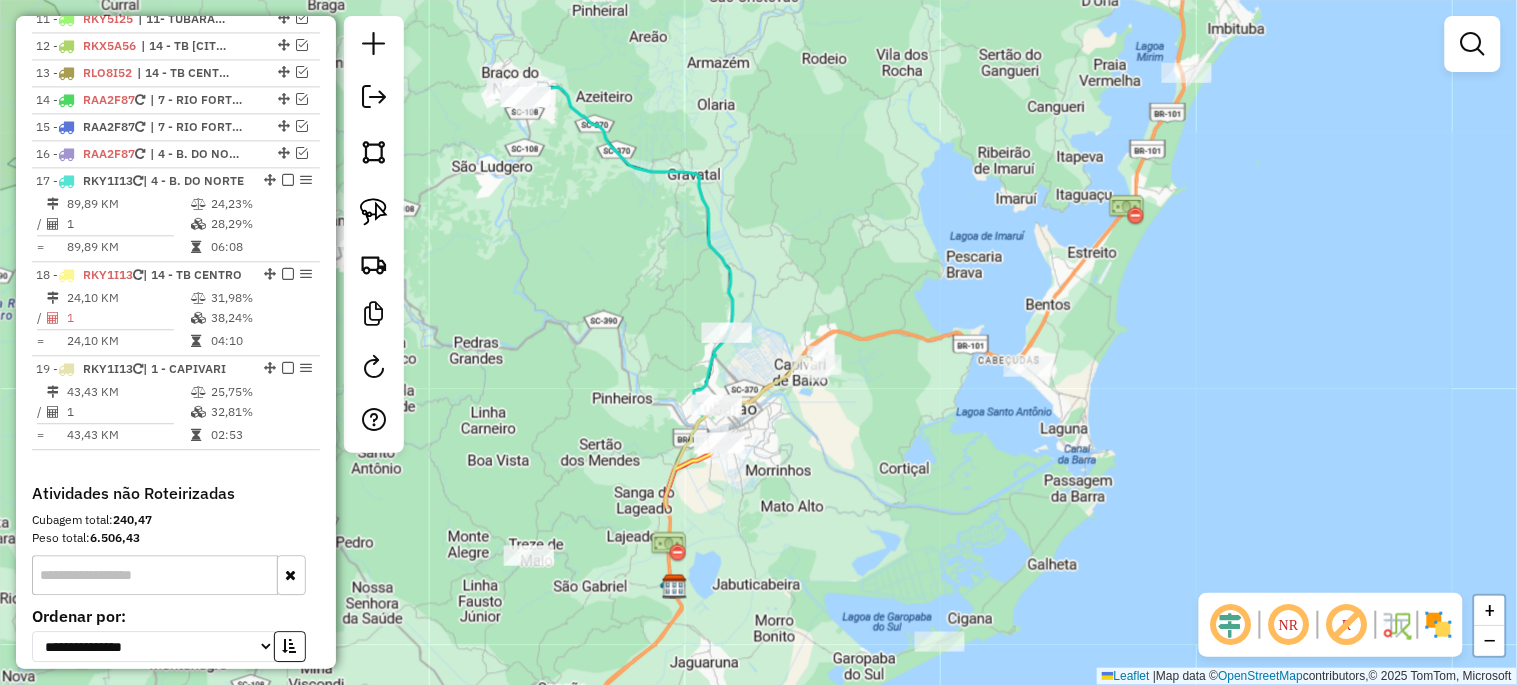 drag, startPoint x: 680, startPoint y: 354, endPoint x: 533, endPoint y: 263, distance: 172.88725 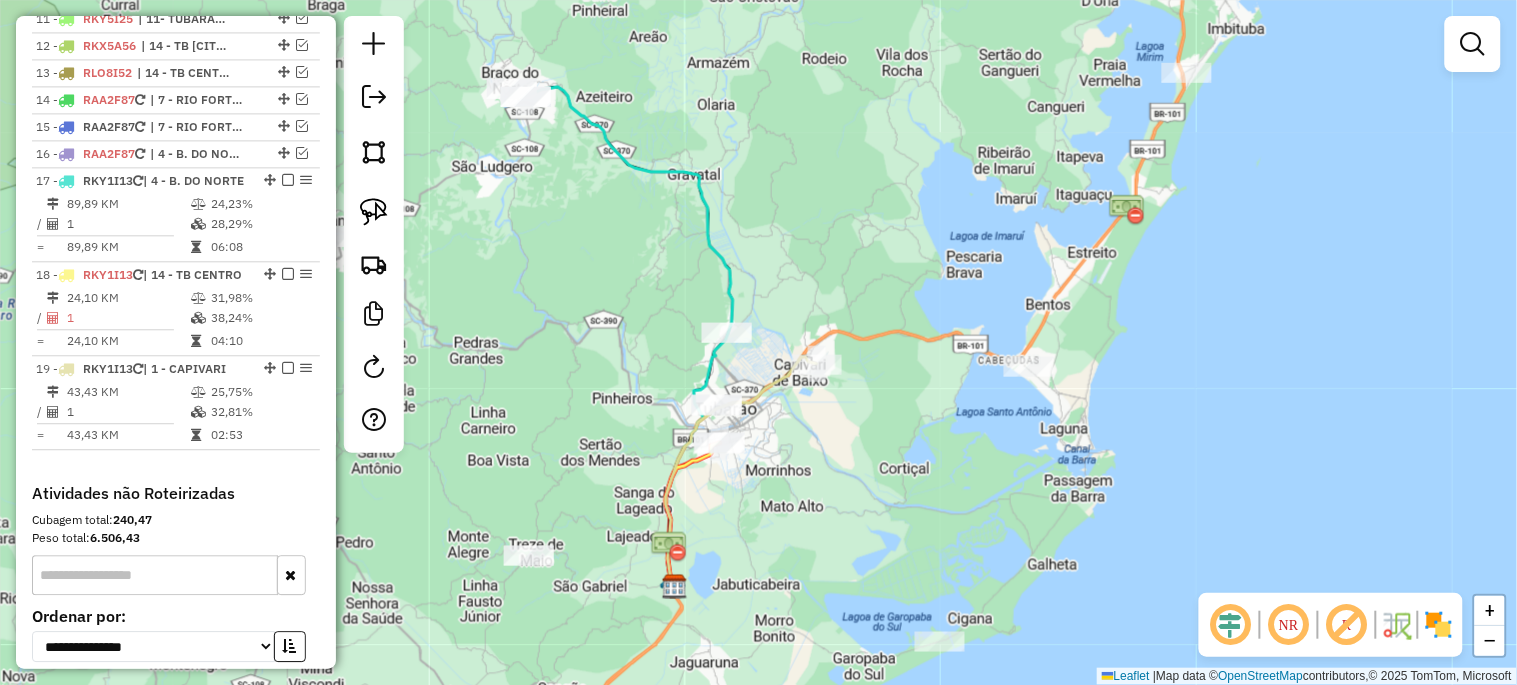 click 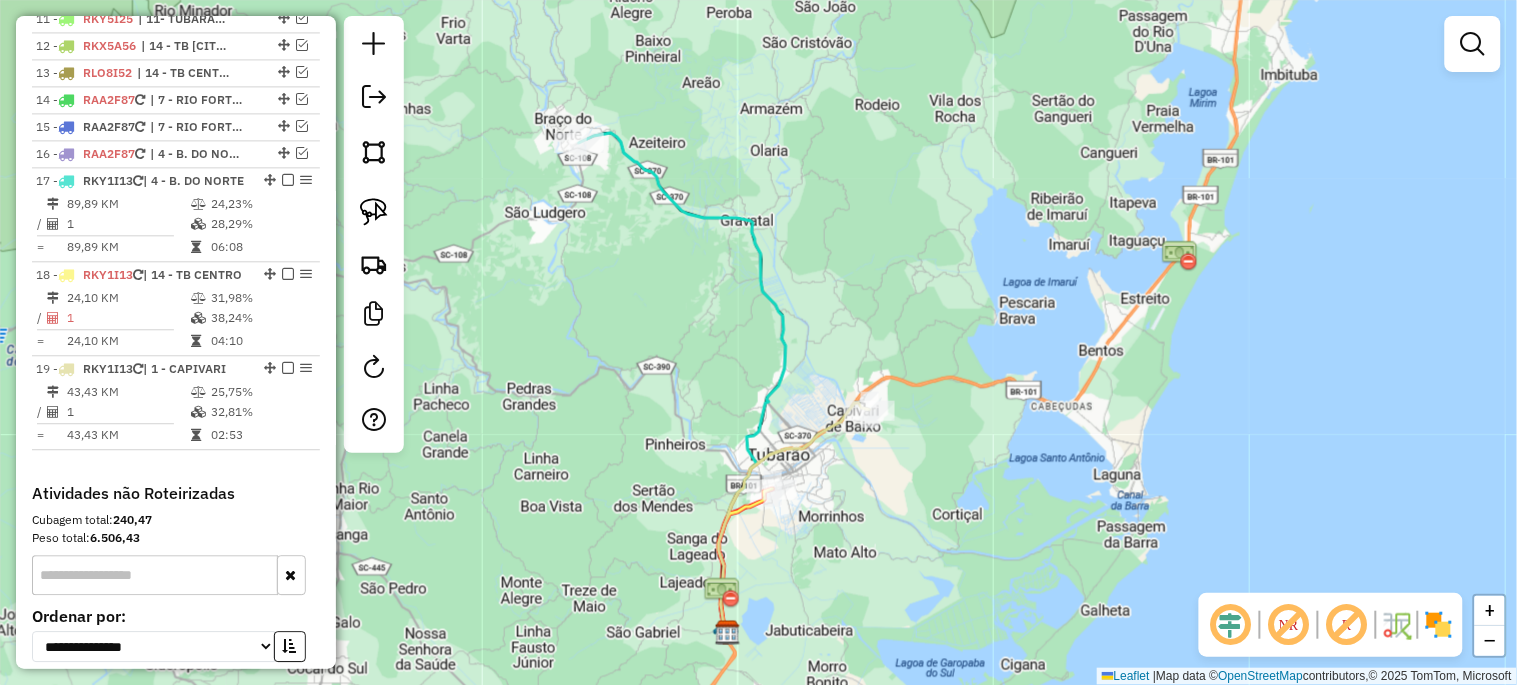 drag, startPoint x: 580, startPoint y: 368, endPoint x: 633, endPoint y: 414, distance: 70.178345 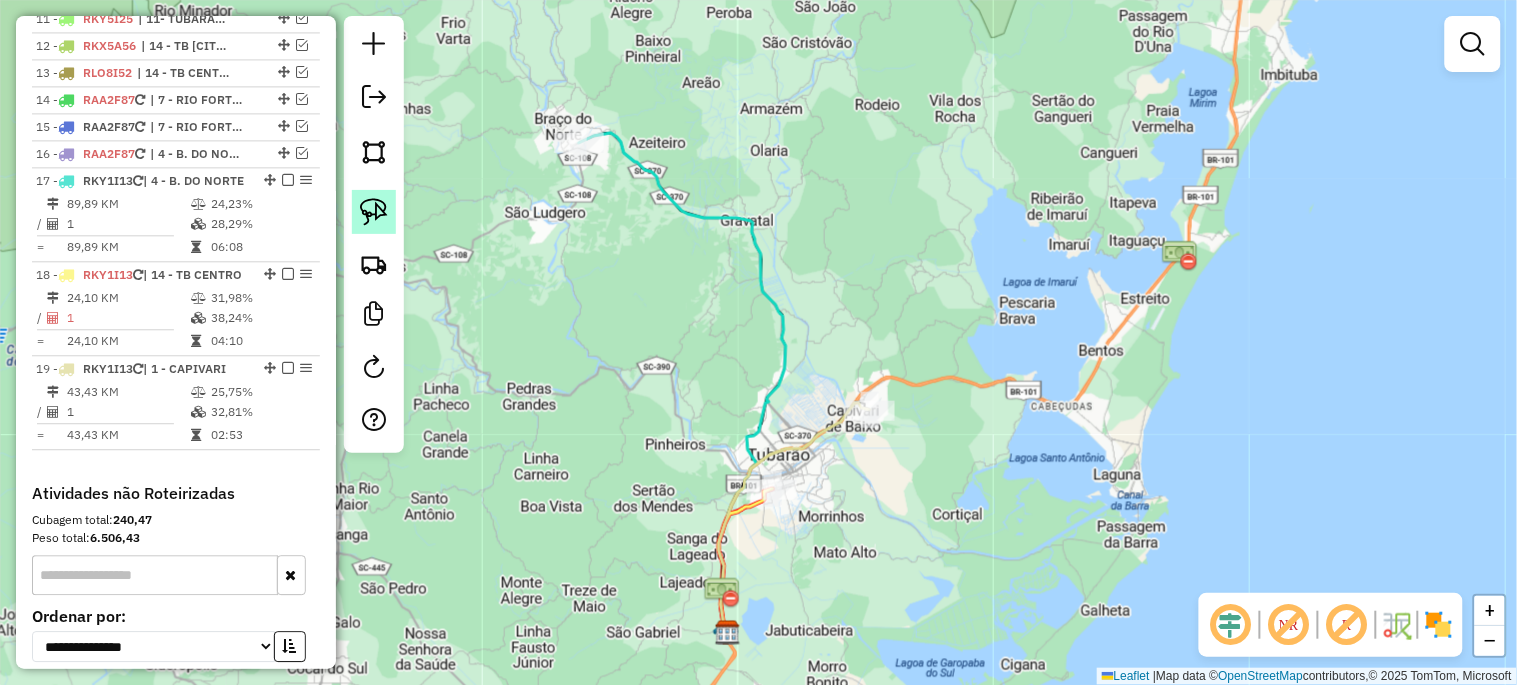 click 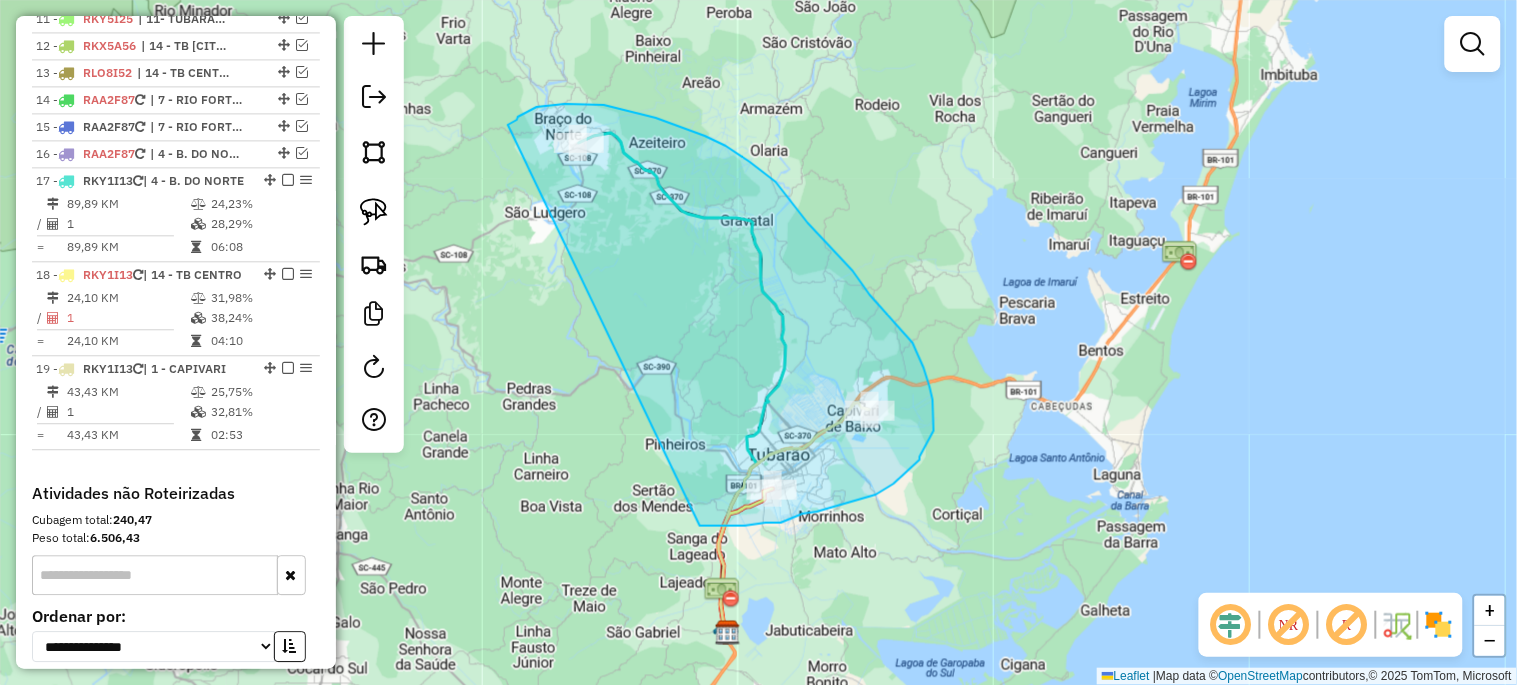 drag, startPoint x: 513, startPoint y: 123, endPoint x: 700, endPoint y: 526, distance: 444.27243 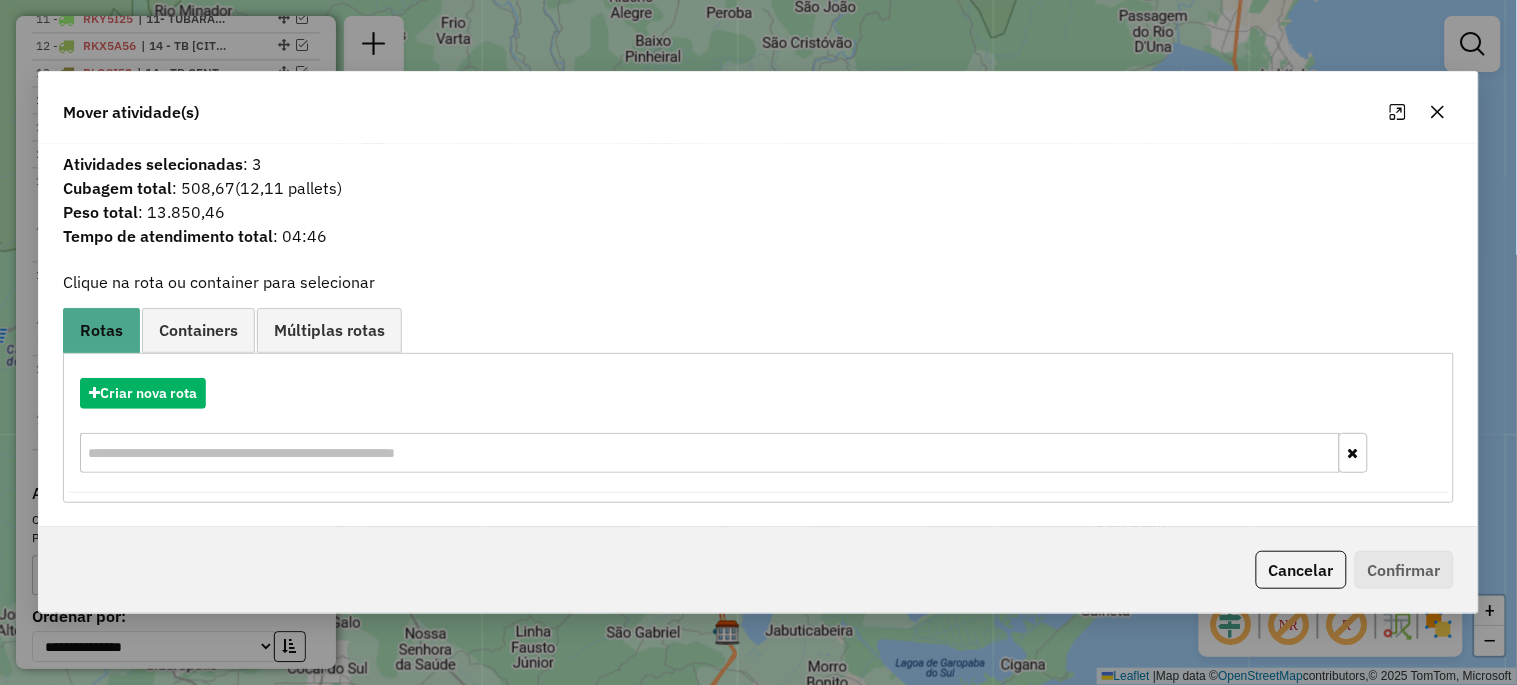 click 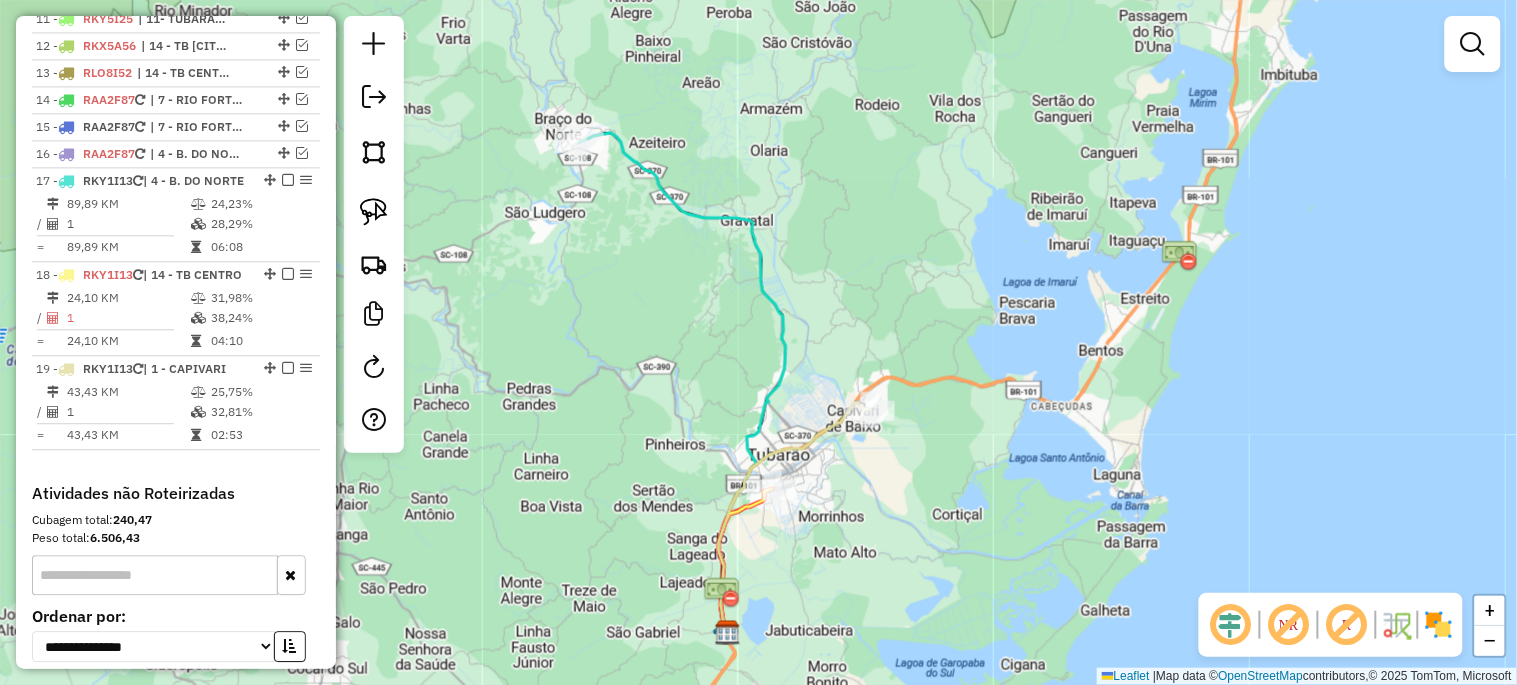 drag, startPoint x: 701, startPoint y: 381, endPoint x: 758, endPoint y: 372, distance: 57.706154 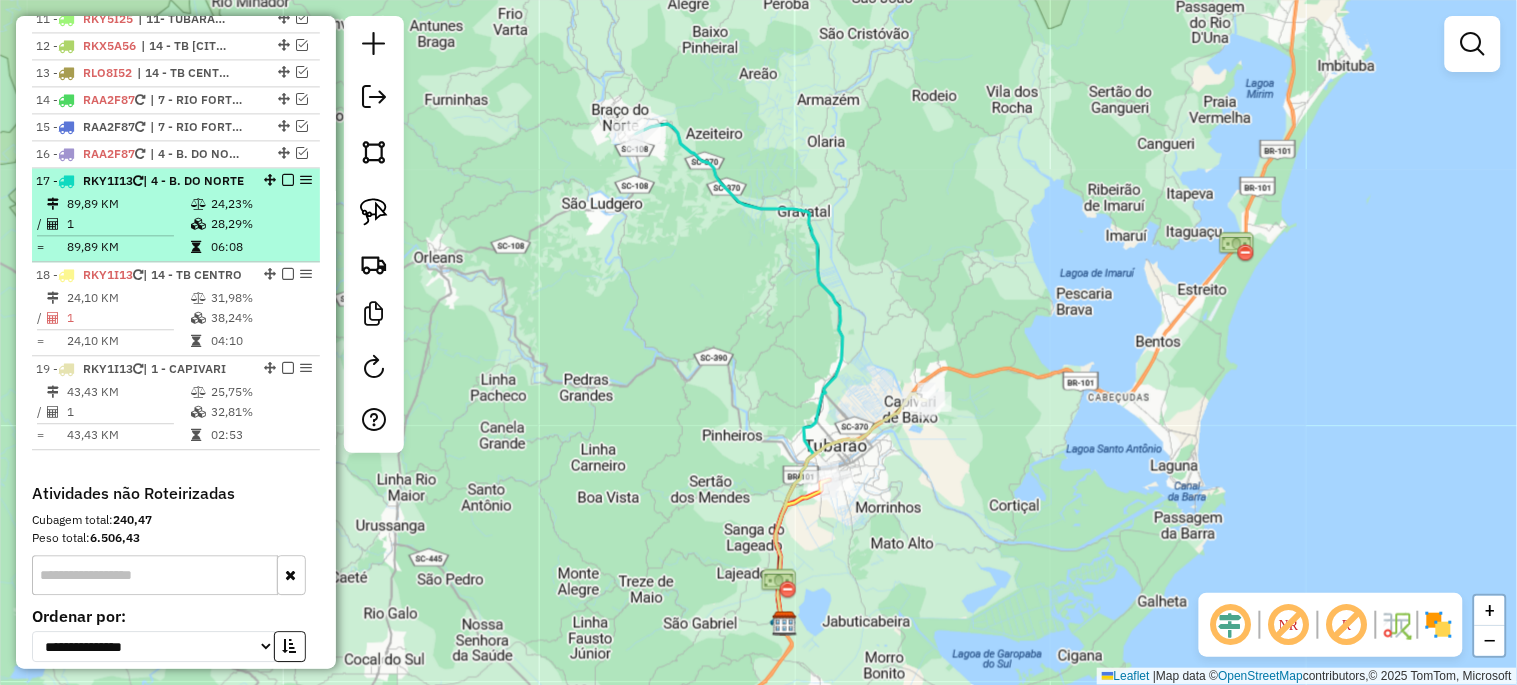 click at bounding box center [288, 180] 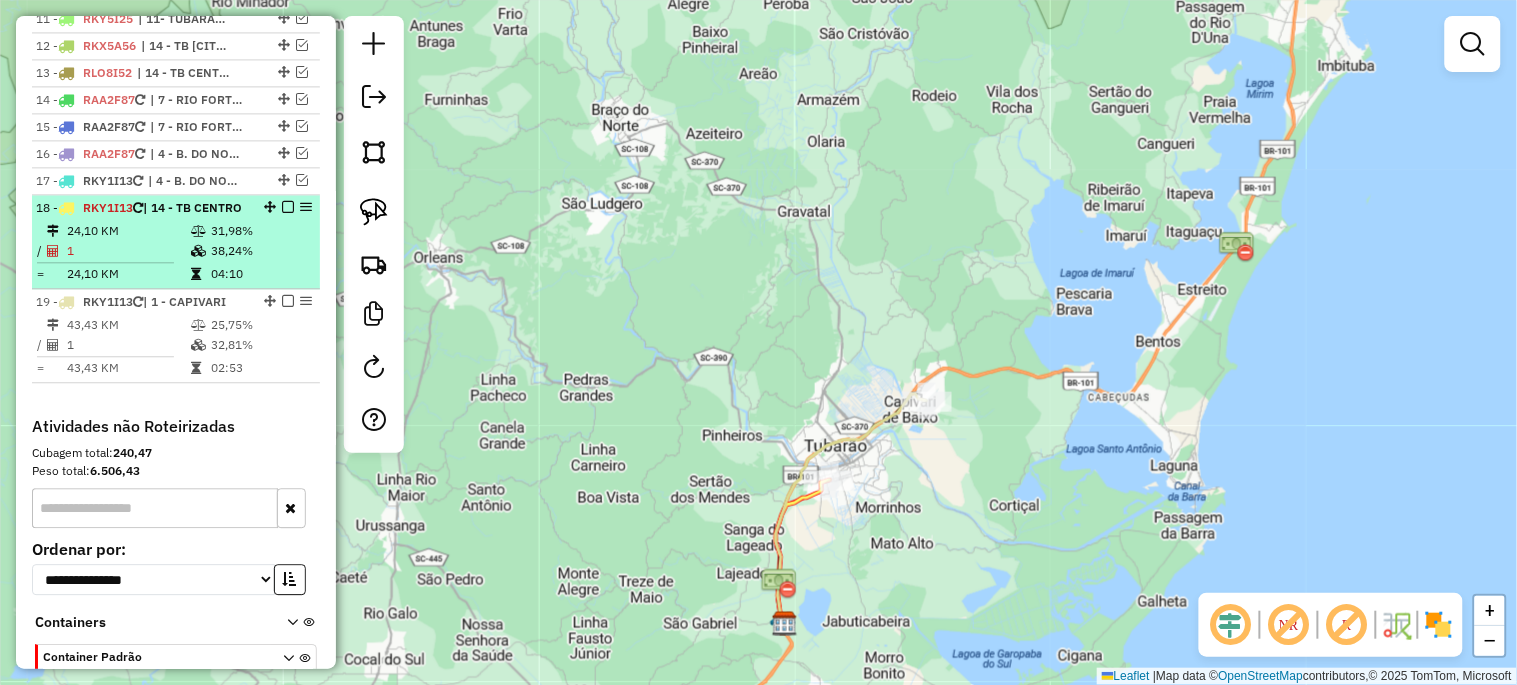 click at bounding box center [288, 207] 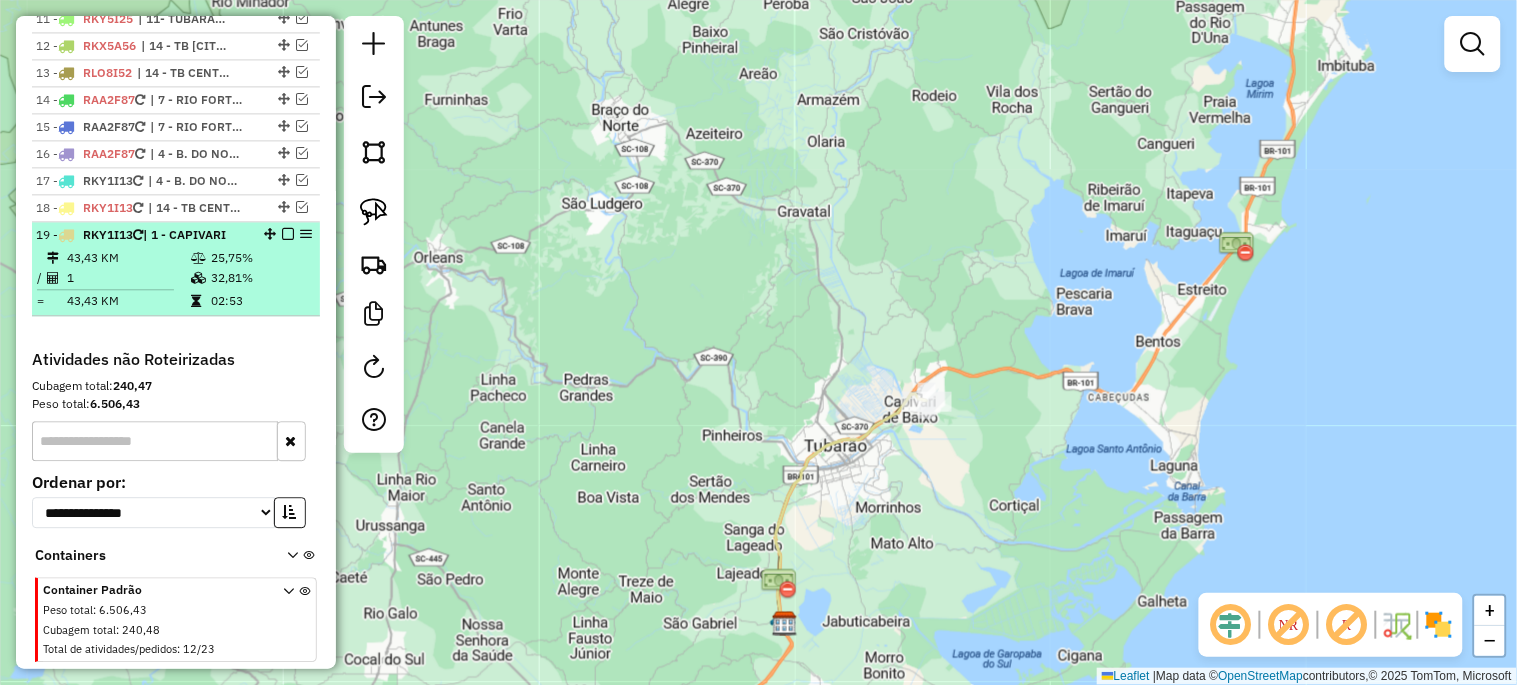 click at bounding box center [288, 234] 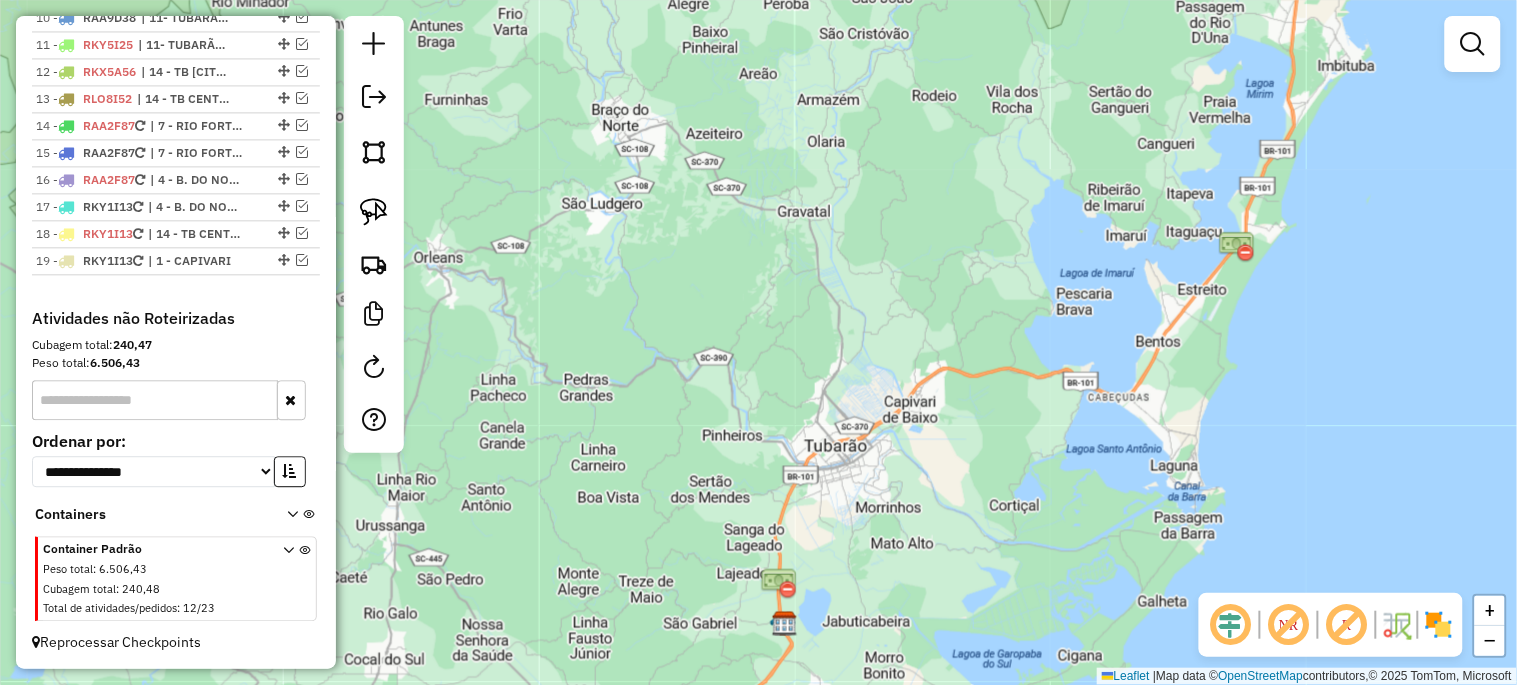 scroll, scrollTop: 1071, scrollLeft: 0, axis: vertical 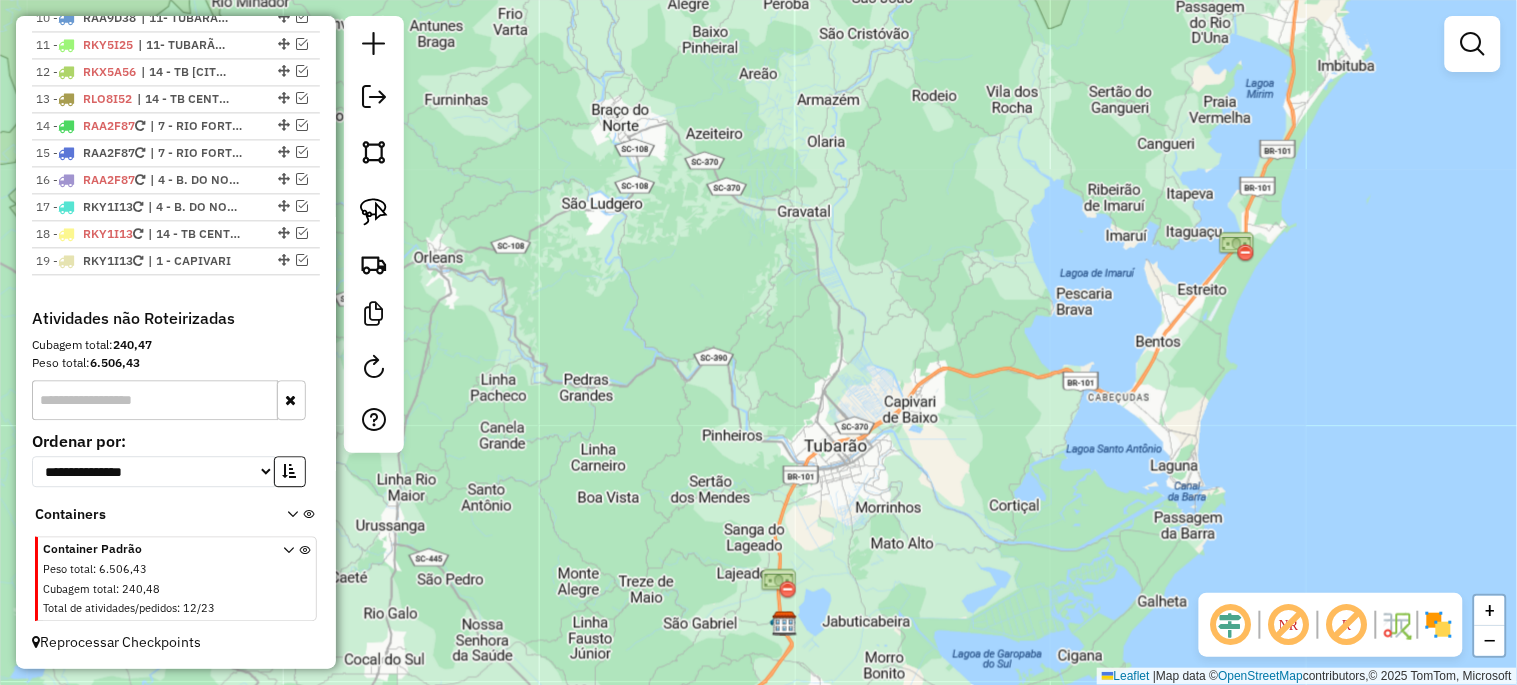 click 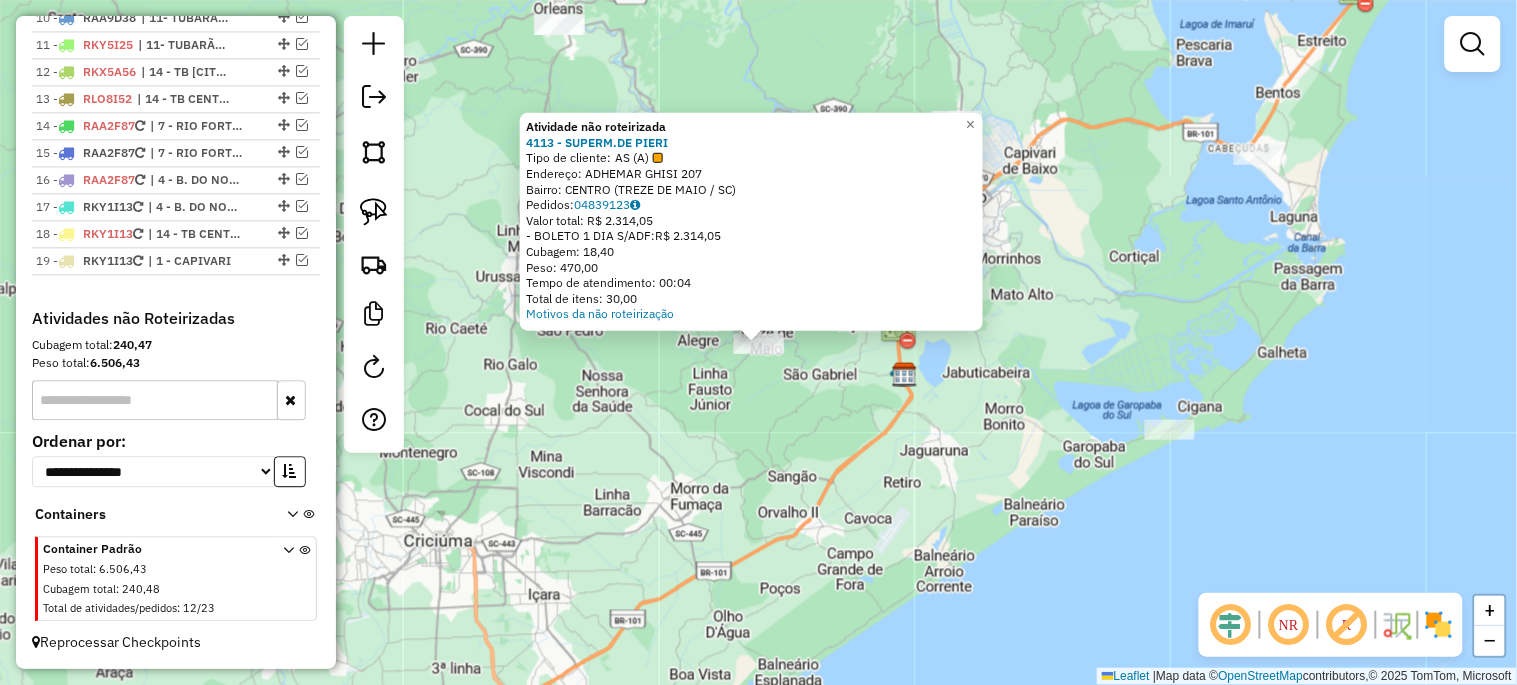 click on "Atividade não roteirizada [NUMBER] - [BUSINESS_NAME] Tipo de cliente:   AS (A)   Endereço:  [NAME] [NUMBER]   Bairro: [NEIGHBORHOOD] ([CITY] / [STATE])   Pedidos:  [NUMBER]   Valor total: R$ [PRICE]   - BOLETO [NUMBER] DIA S/ADF:  R$ [PRICE]   Cubagem: [NUMBER]   Peso: [NUMBER]   Tempo de atendimento: [TIME]   Total de itens: [NUMBER]  Motivos da não roteirização × Janela de atendimento Grade de atendimento Capacidade Transportadoras Veículos Cliente Pedidos  Rotas Selecione os dias de semana para filtrar as janelas de atendimento  Seg   Ter   Qua   Qui   Sex   Sáb   Dom  Informe o período da janela de atendimento: De: Até:  Filtrar exatamente a janela do cliente  Considerar janela de atendimento padrão  Selecione os dias de semana para filtrar as grades de atendimento  Seg   Ter   Qua   Qui   Sex   Sáb   Dom   Considerar clientes sem dia de atendimento cadastrado  Clientes fora do dia de atendimento selecionado Filtrar as atividades entre os valores definidos abaixo:  Peso mínimo:   Peso máximo:   Cubagem mínima:   Cubagem máxima:   De:   Até:  Filtrar as atividades entre o tempo de atendimento definido abaixo:  De:   Até:   Considerar capacidade total dos clientes não roteirizados Transportadora: Selecione um ou mais itens Tipo de veículo: Selecione um ou mais itens Veículo: Selecione um ou mais itens +" 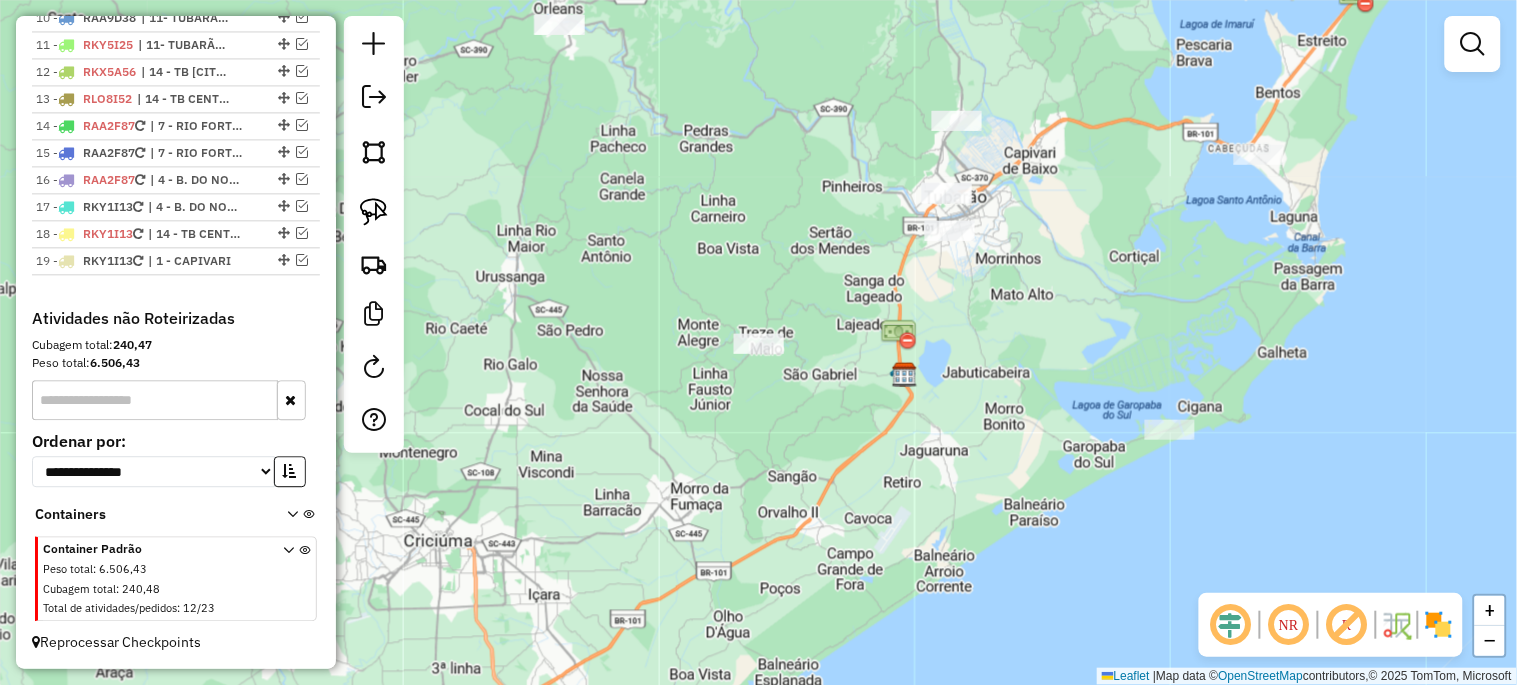 click 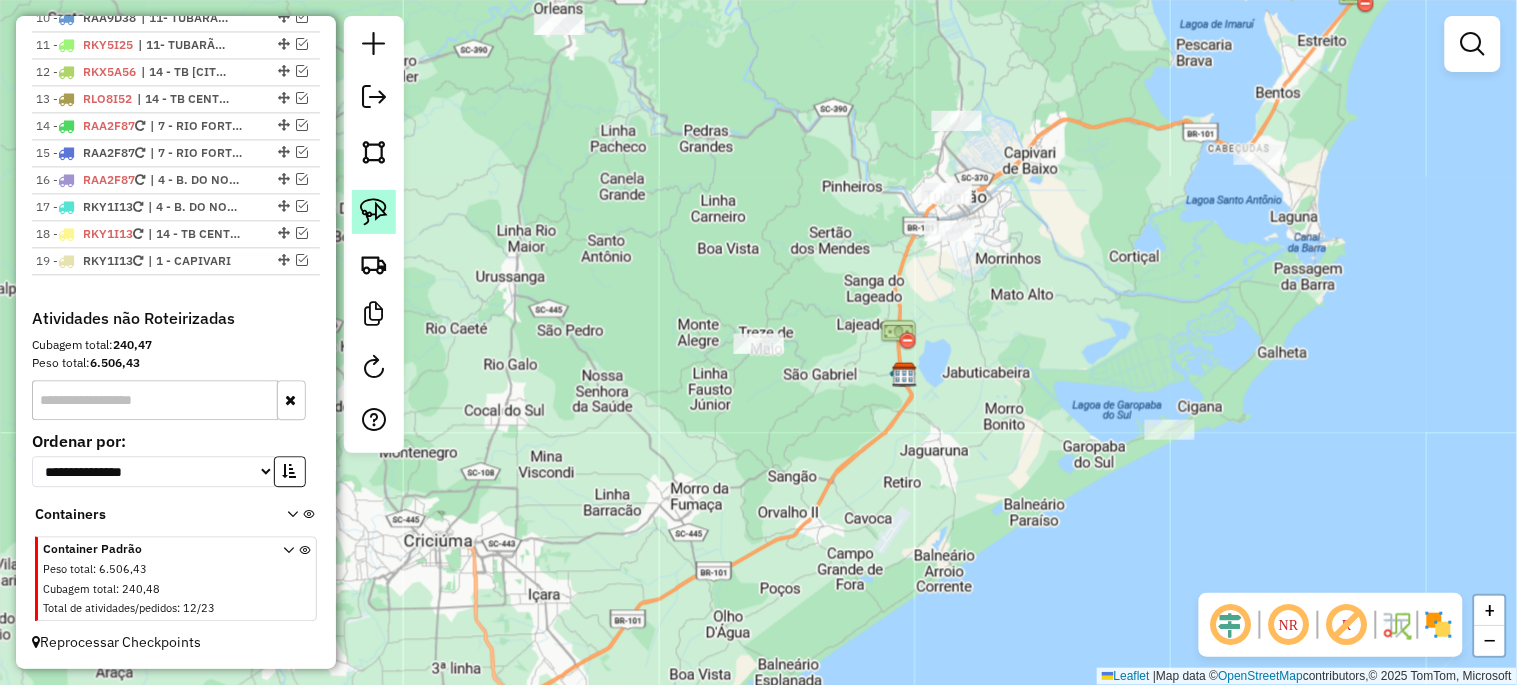 click 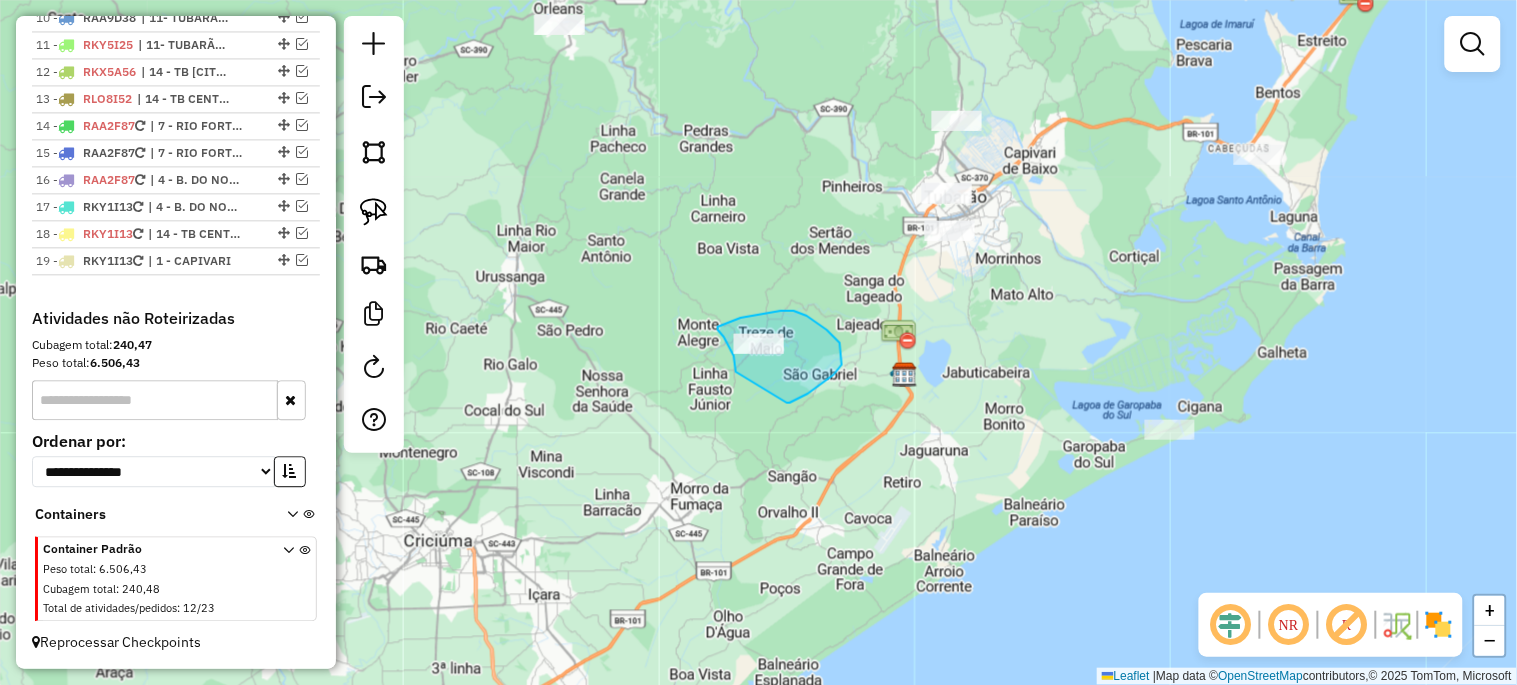 drag, startPoint x: 736, startPoint y: 372, endPoint x: 787, endPoint y: 403, distance: 59.682495 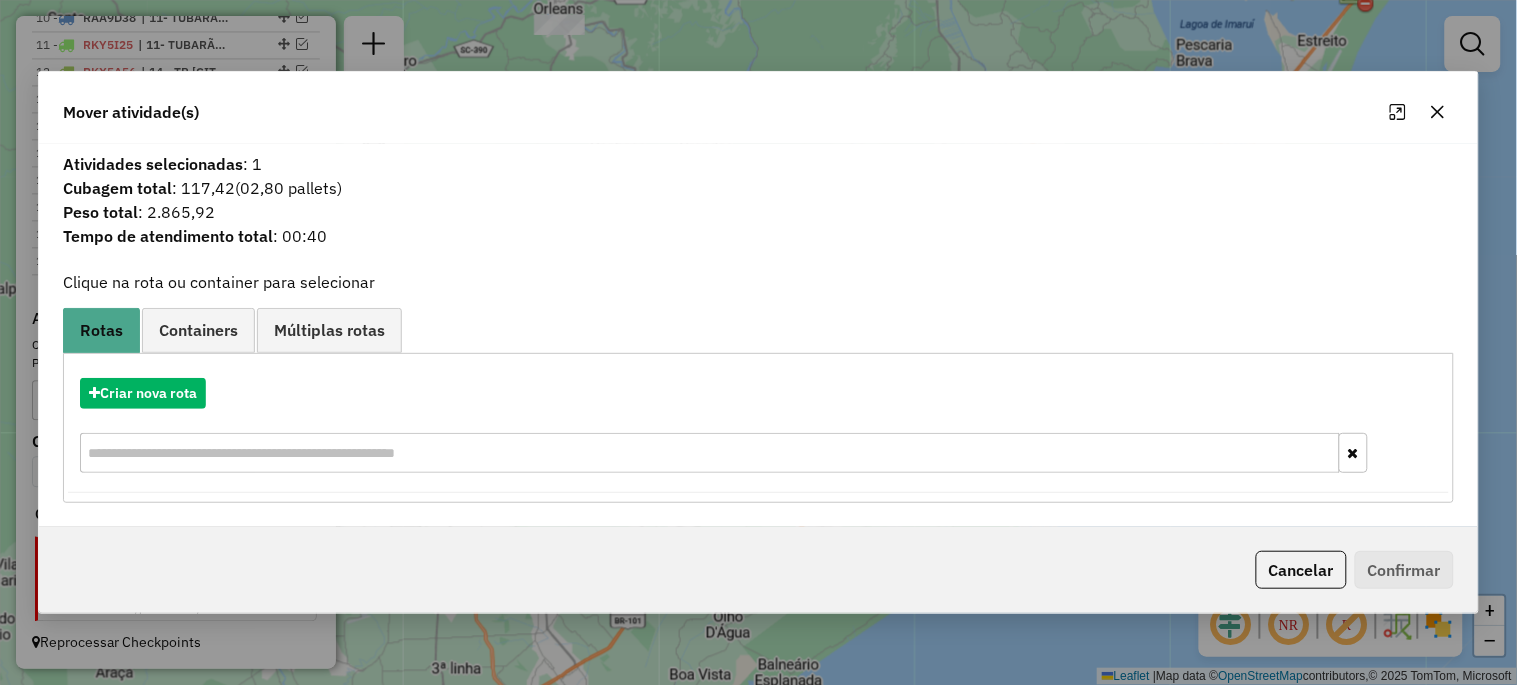 click 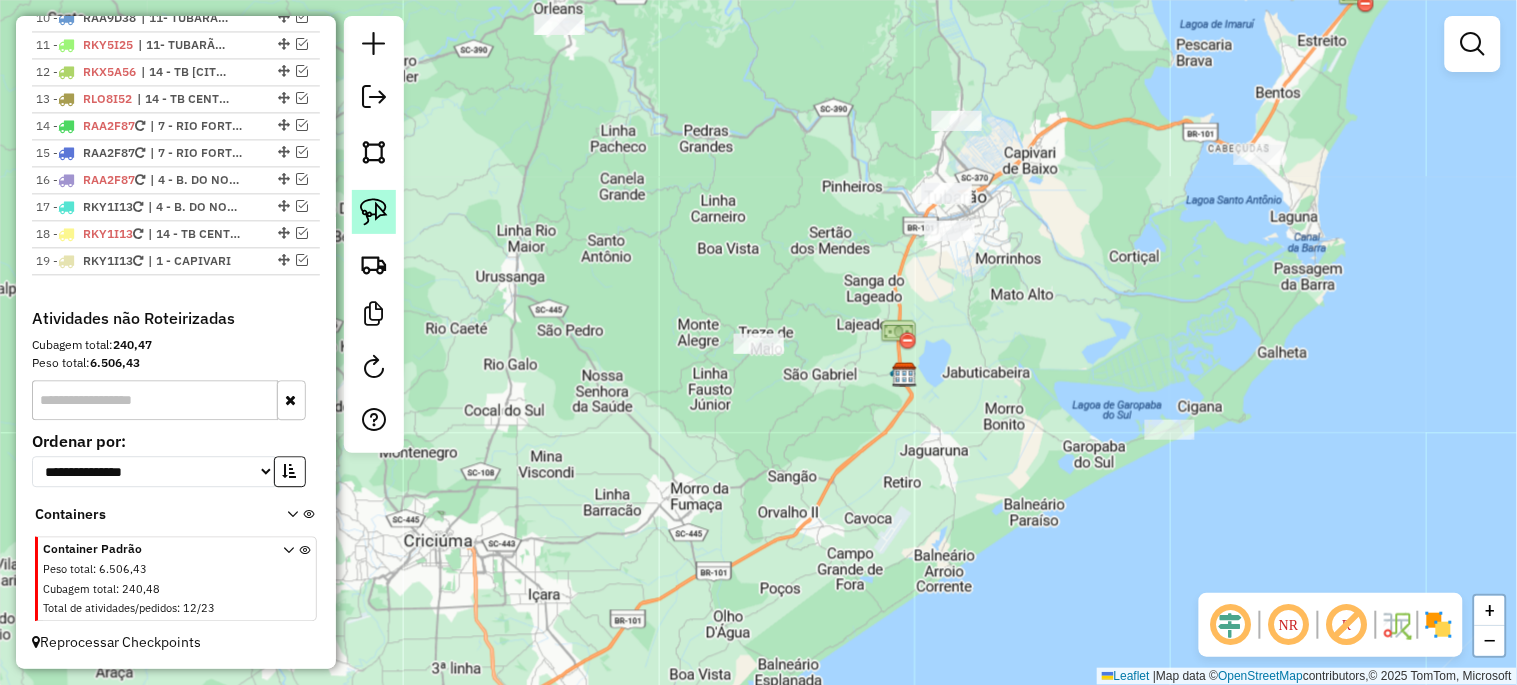 click 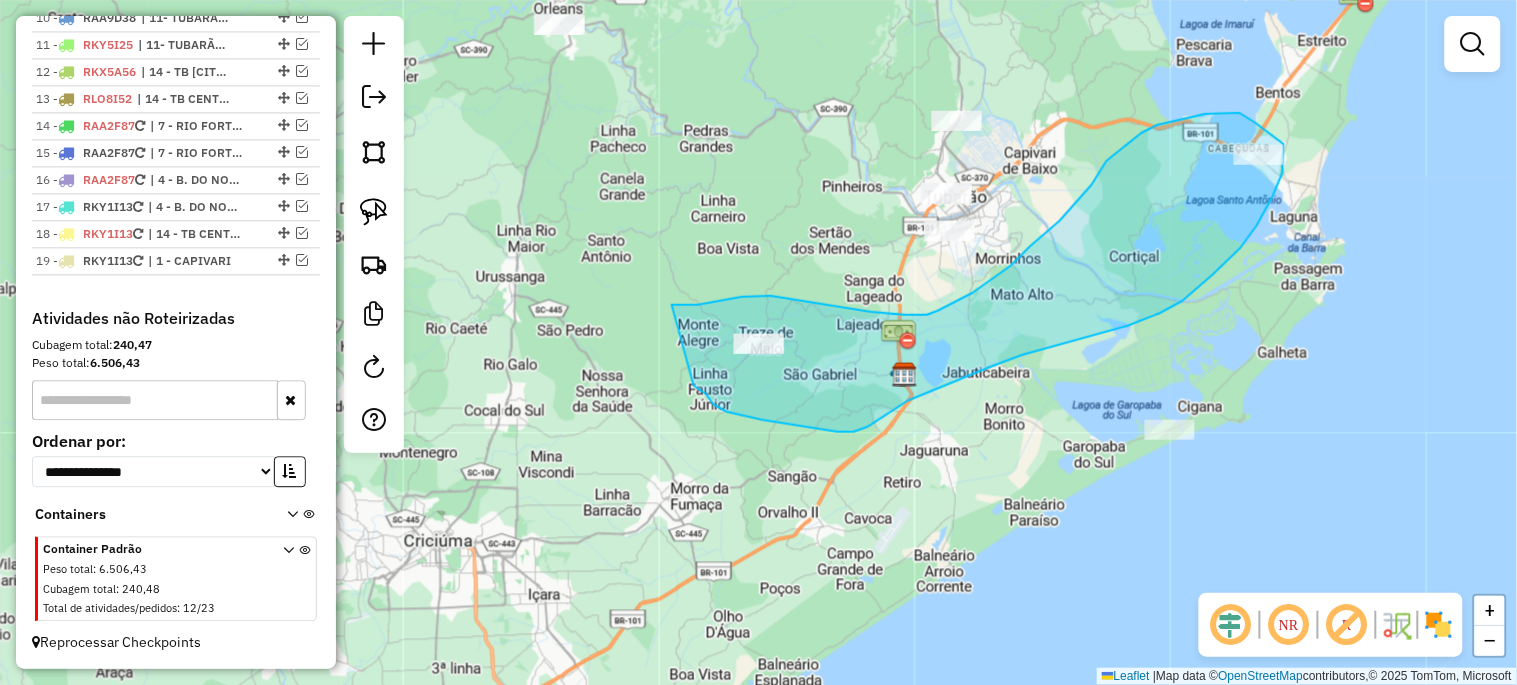 drag, startPoint x: 672, startPoint y: 305, endPoint x: 694, endPoint y: 386, distance: 83.9345 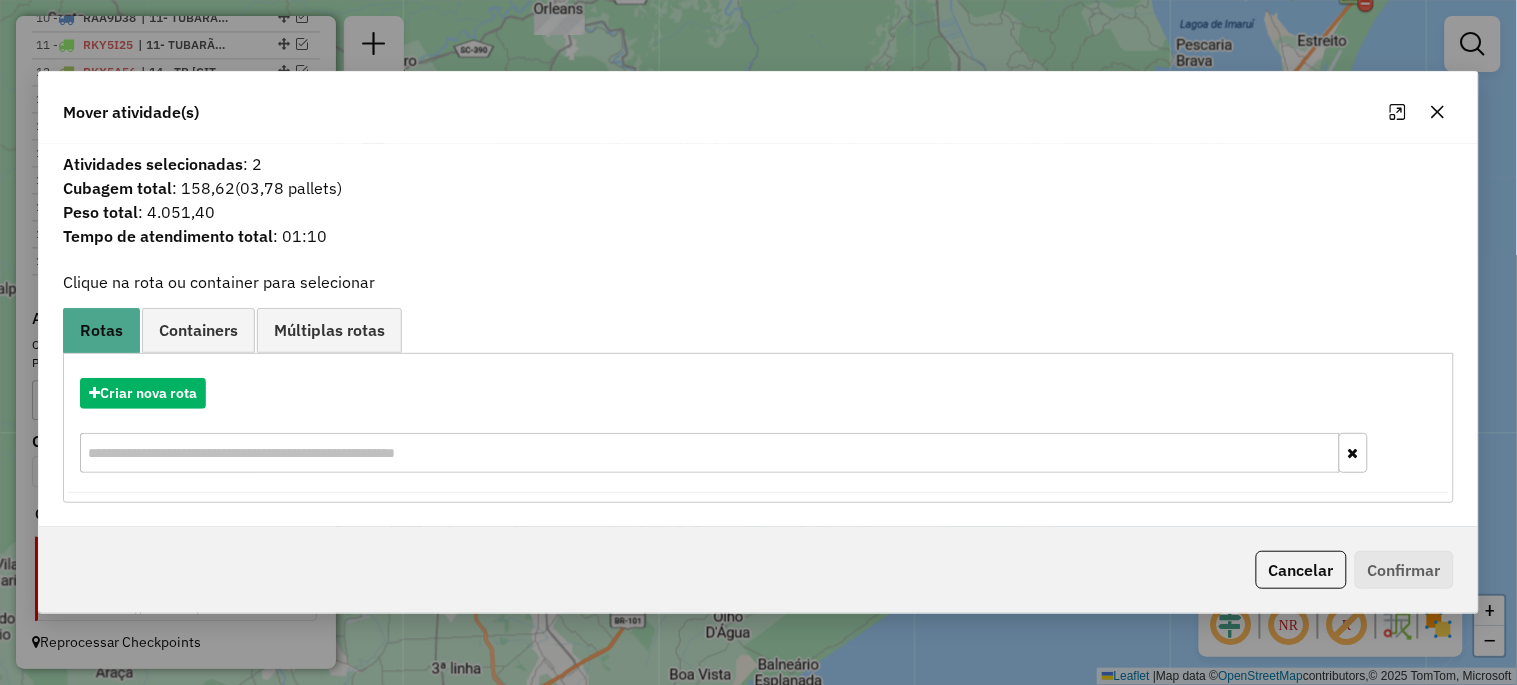 click 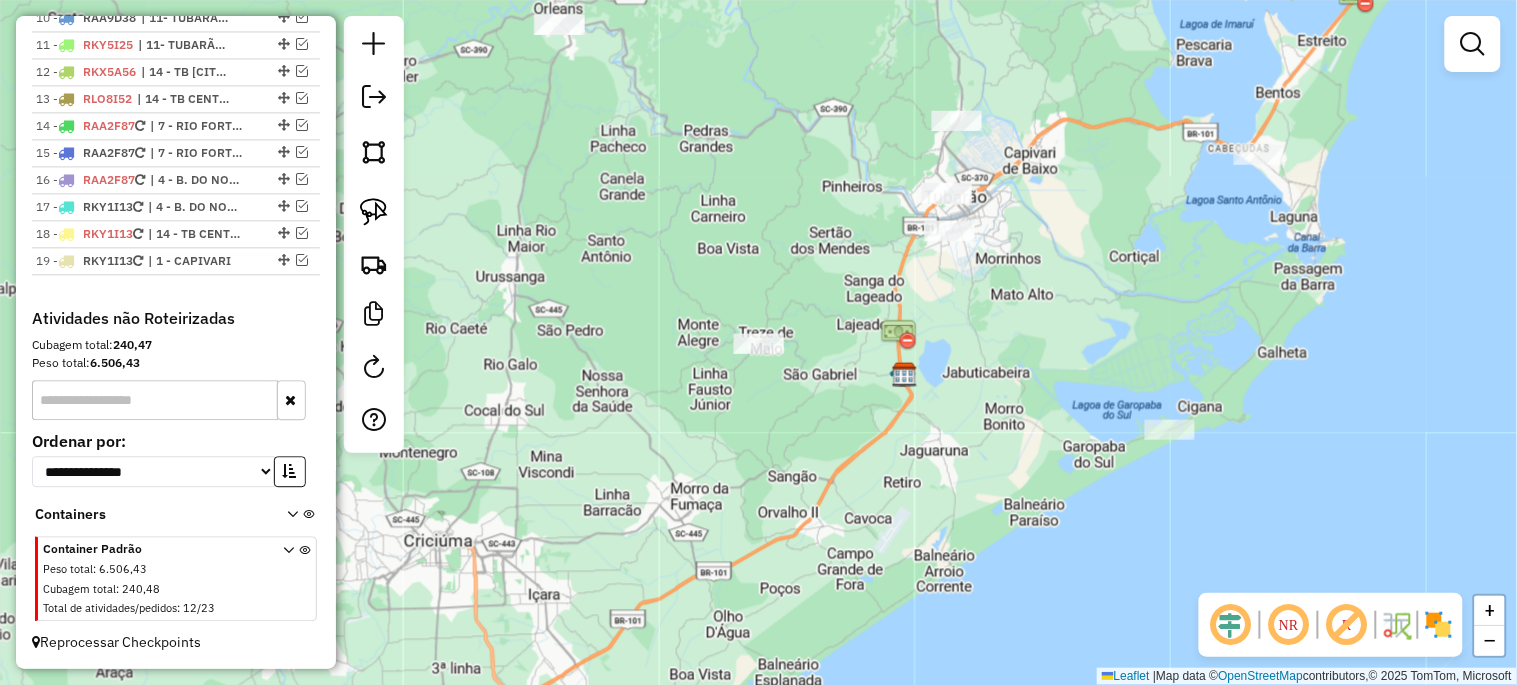 drag, startPoint x: 1176, startPoint y: 321, endPoint x: 1153, endPoint y: 324, distance: 23.194826 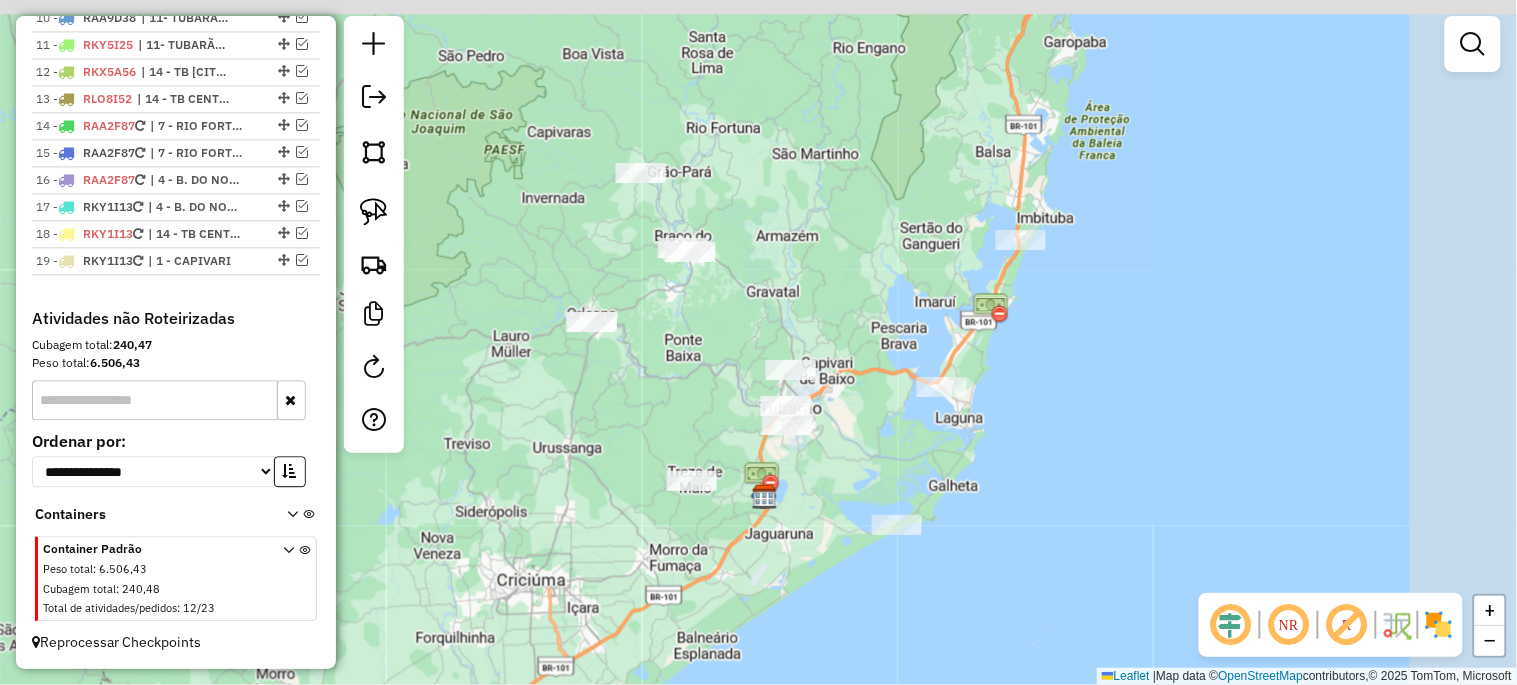 drag, startPoint x: 1085, startPoint y: 335, endPoint x: 814, endPoint y: 497, distance: 315.7293 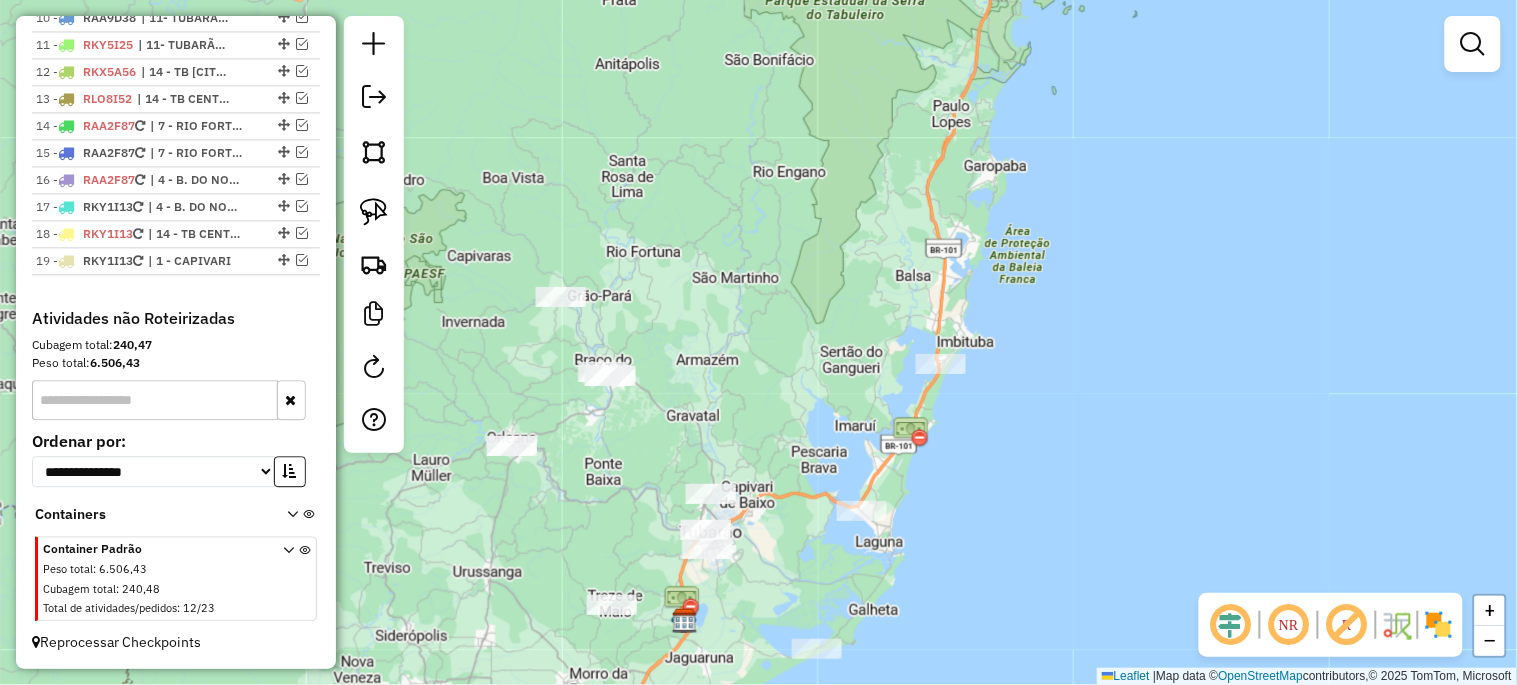 drag, startPoint x: 846, startPoint y: 277, endPoint x: 772, endPoint y: 500, distance: 234.95744 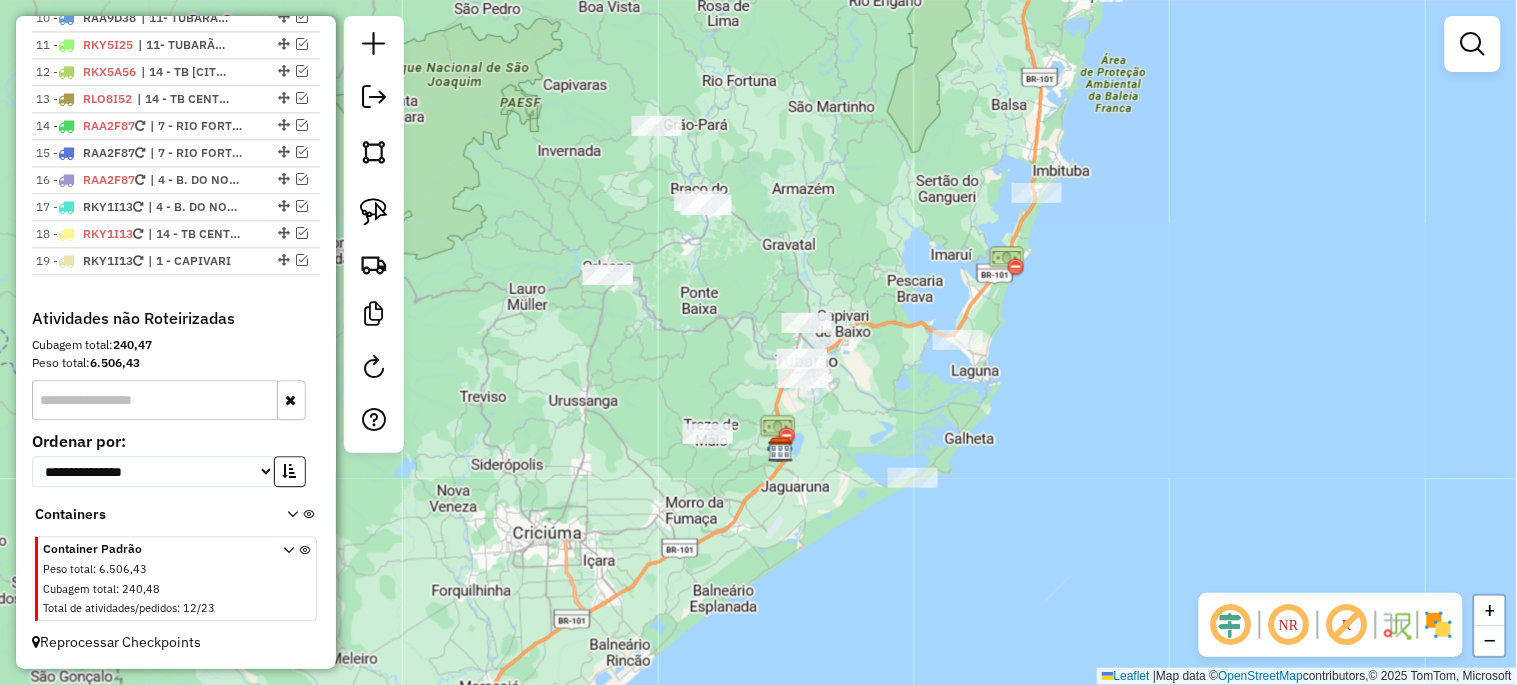 drag, startPoint x: 756, startPoint y: 358, endPoint x: 886, endPoint y: 30, distance: 352.8229 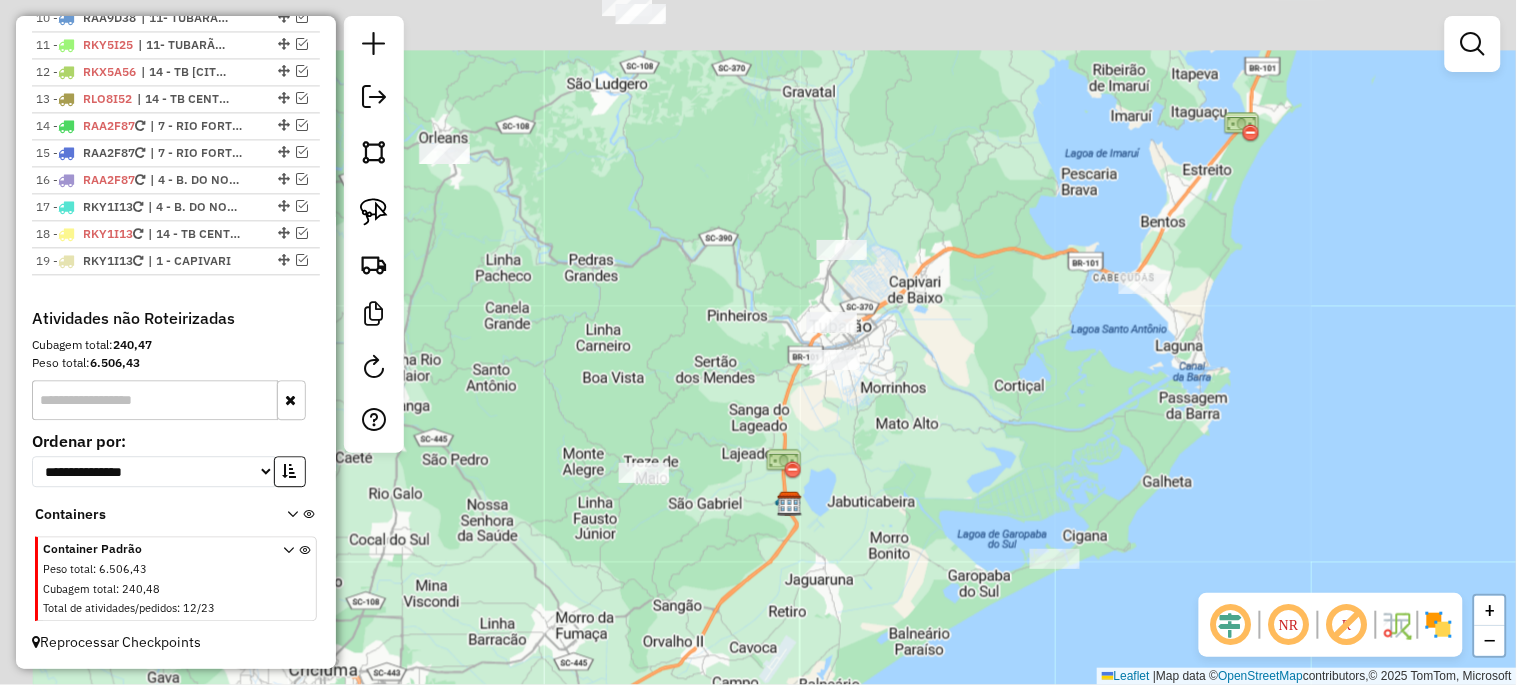 drag, startPoint x: 898, startPoint y: 333, endPoint x: 987, endPoint y: 413, distance: 119.67038 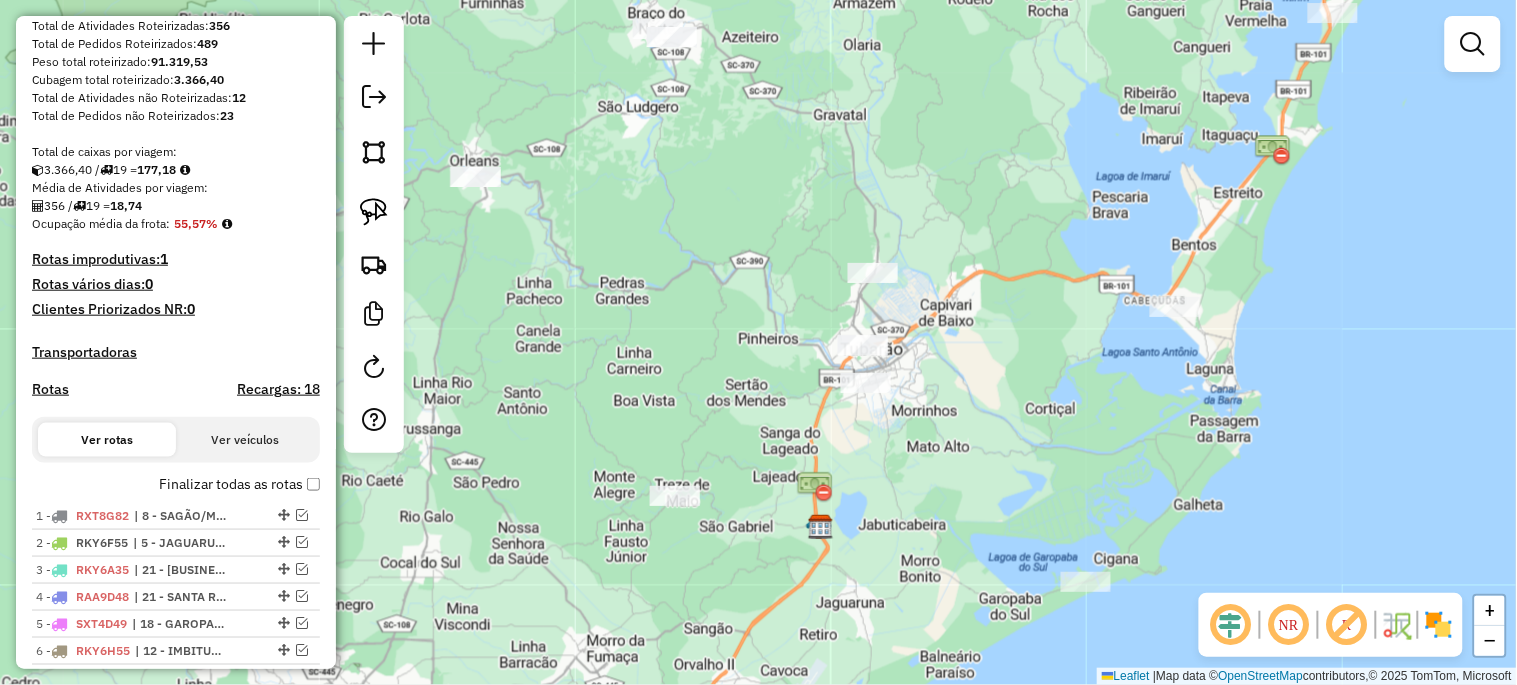 scroll, scrollTop: 328, scrollLeft: 0, axis: vertical 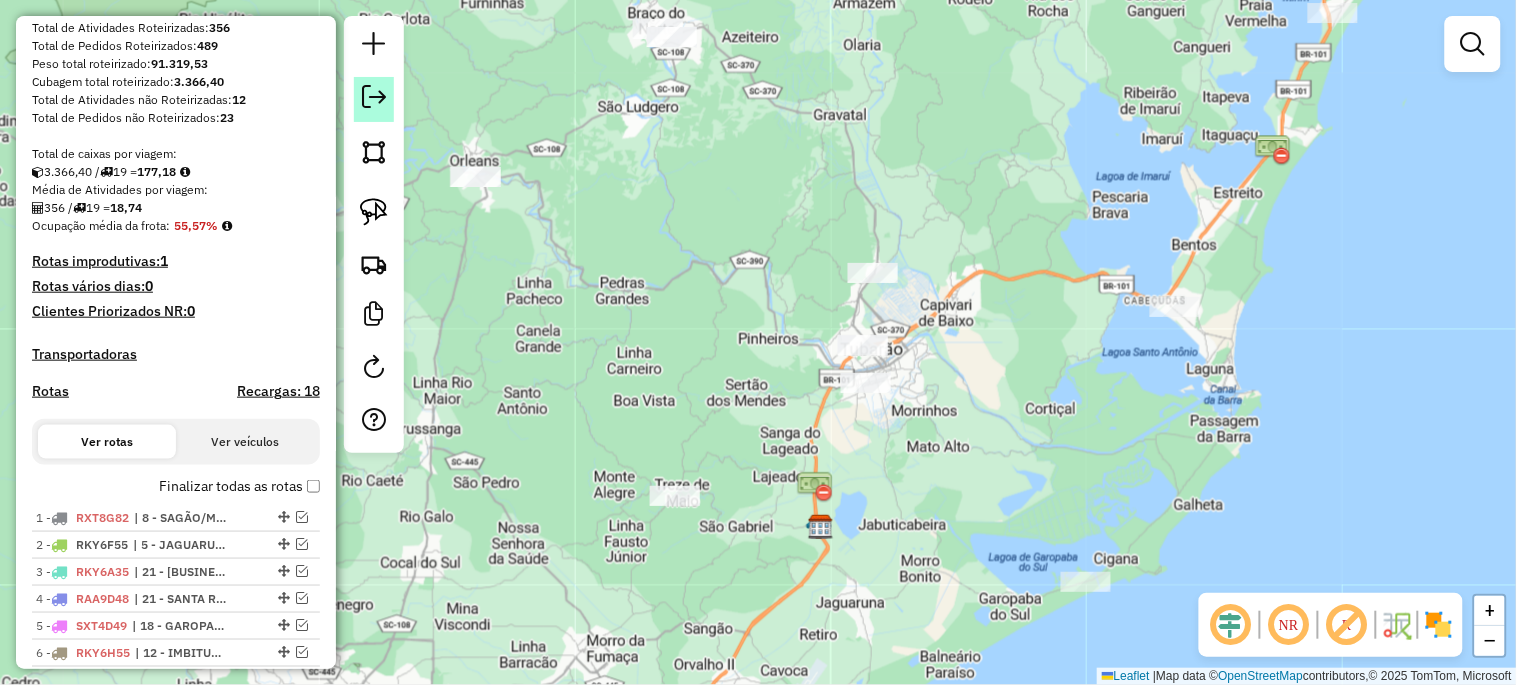 click 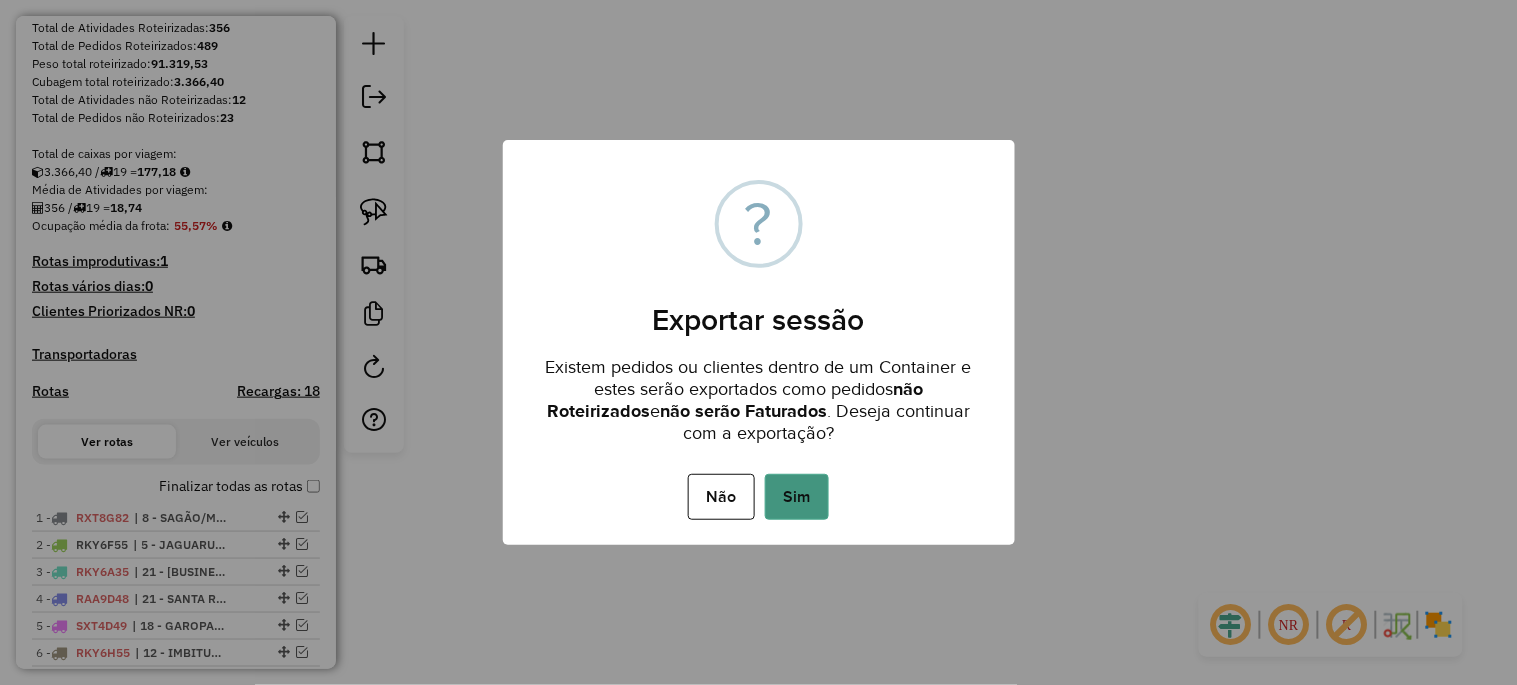 click on "Sim" at bounding box center (797, 497) 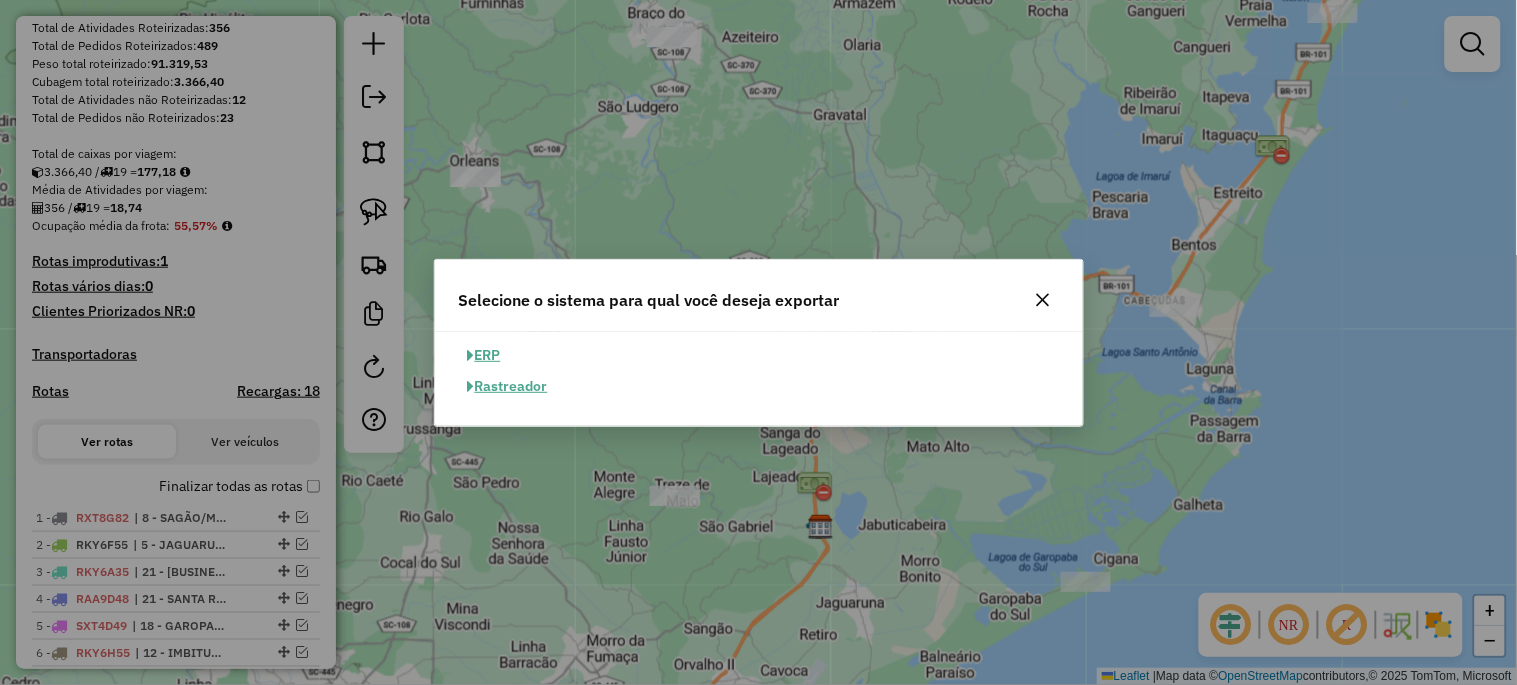 click on "ERP" 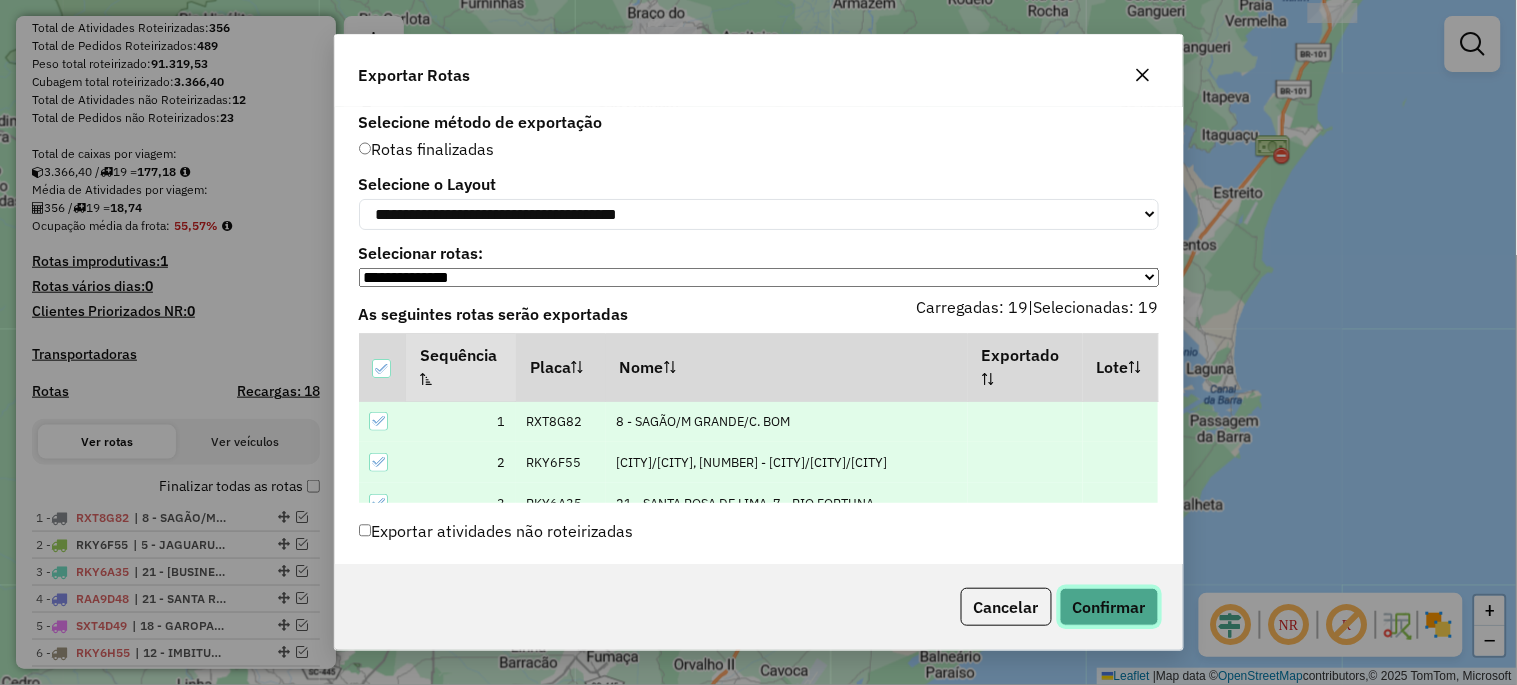 click on "Confirmar" 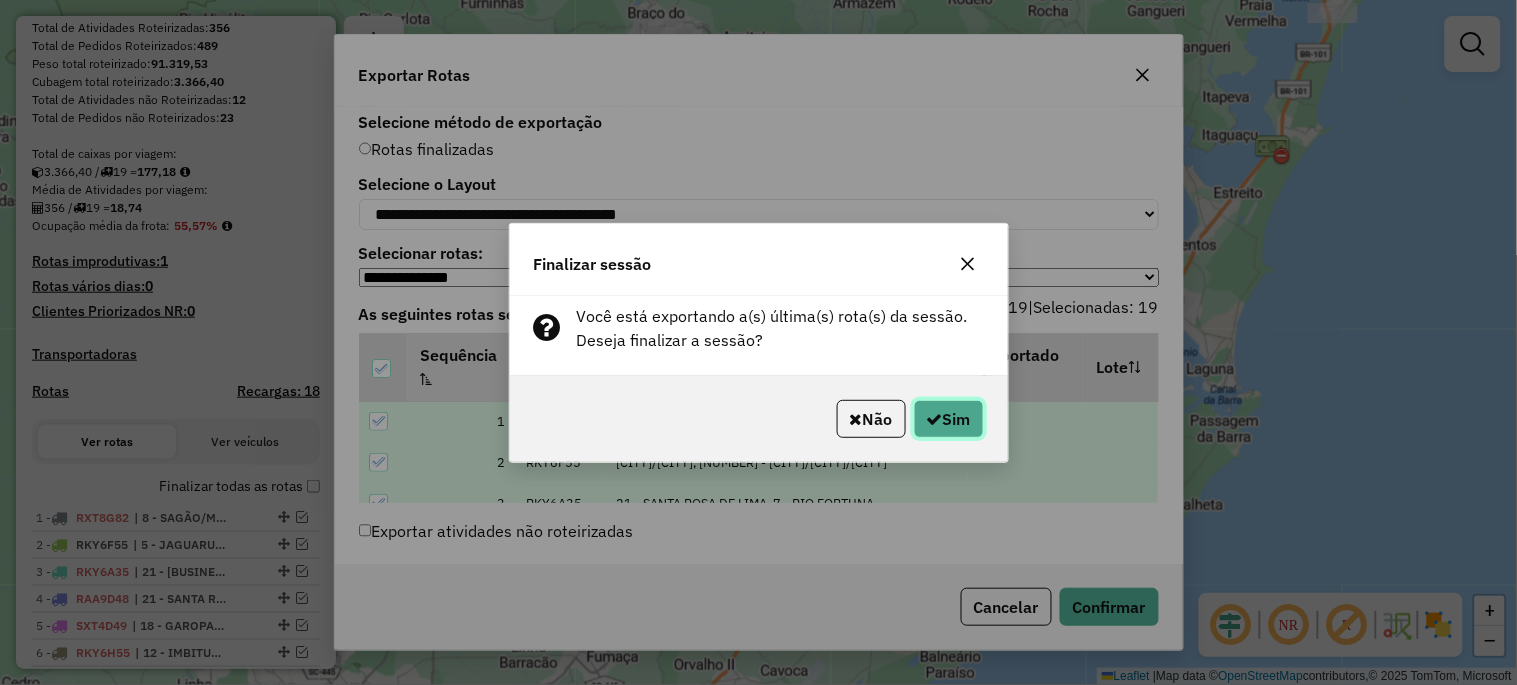 click 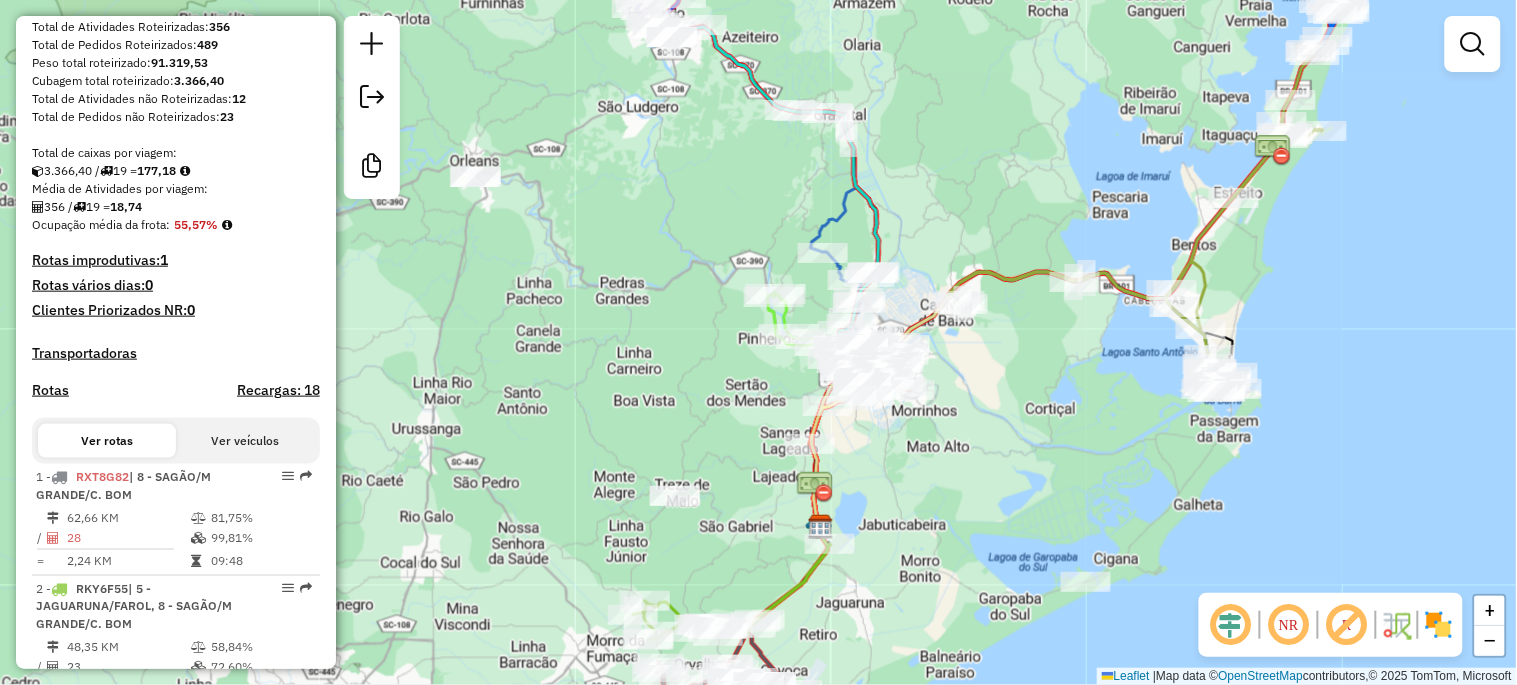 scroll, scrollTop: 87, scrollLeft: 0, axis: vertical 